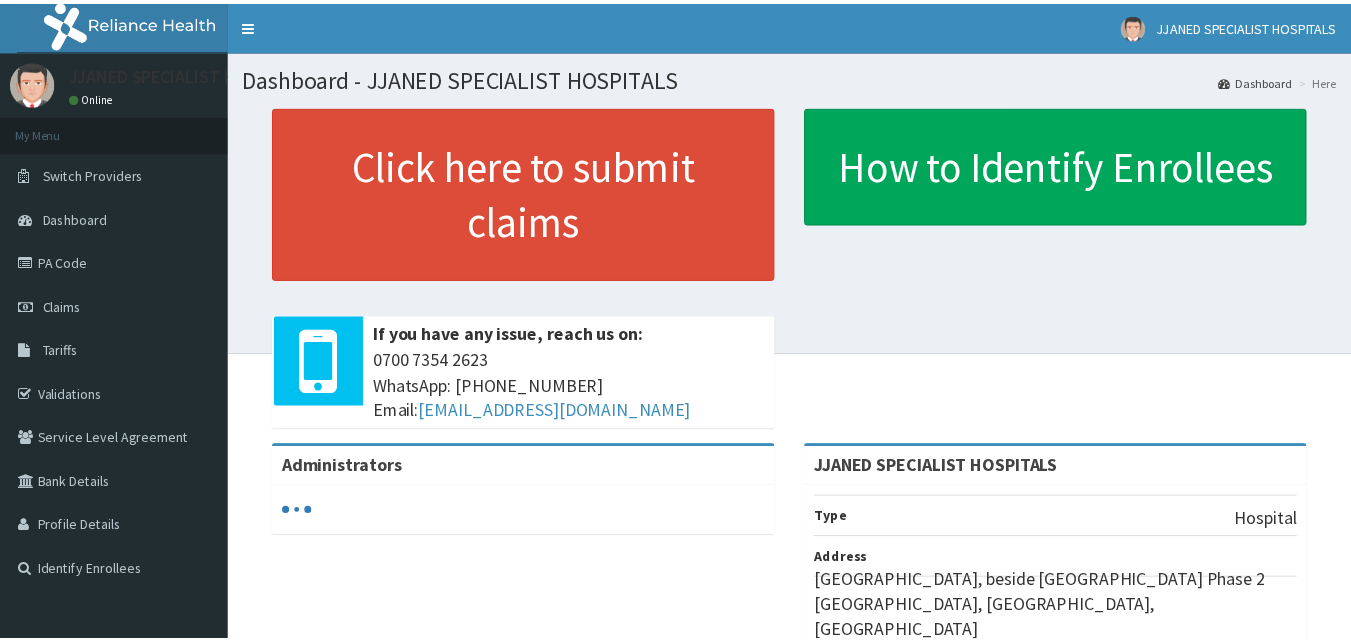 scroll, scrollTop: 0, scrollLeft: 0, axis: both 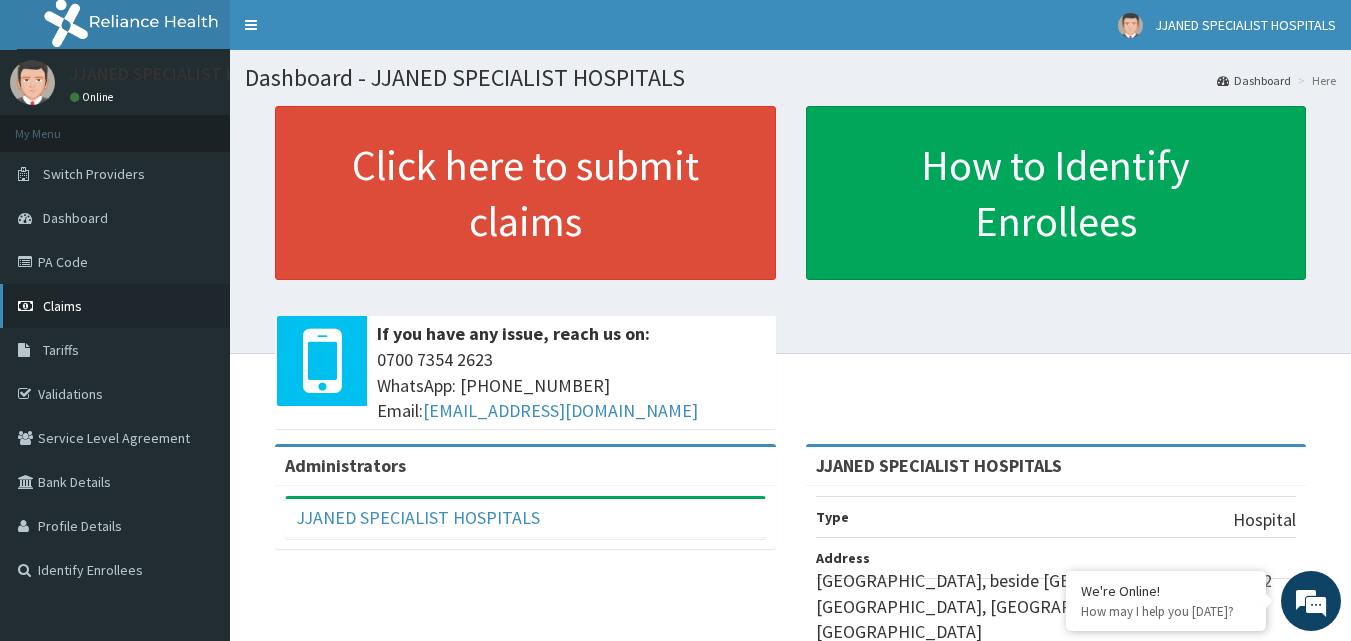 click on "Claims" at bounding box center (115, 306) 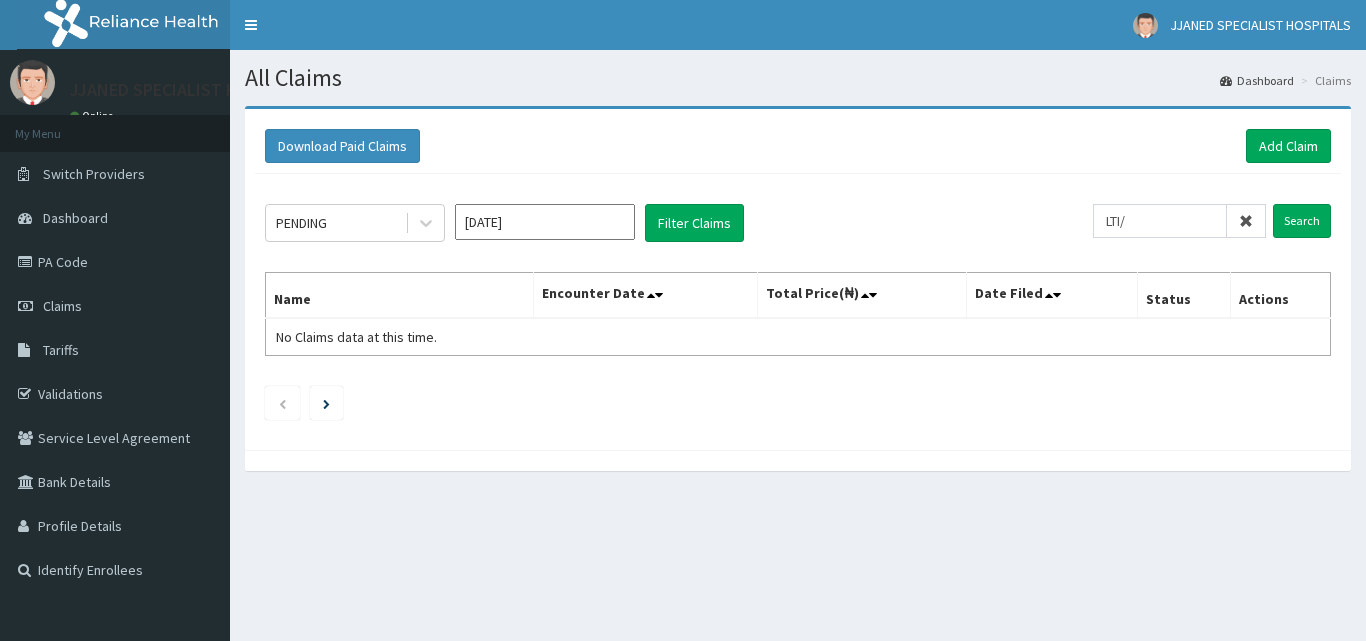 scroll, scrollTop: 0, scrollLeft: 0, axis: both 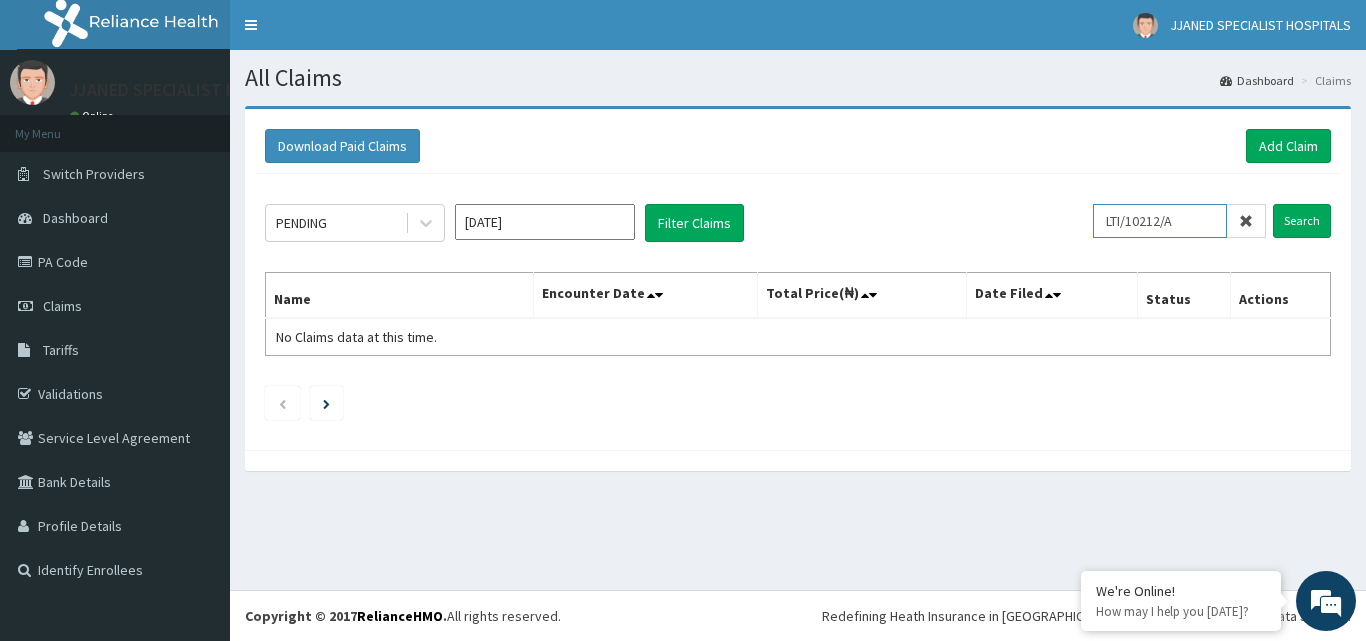 type on "LTI/10212/A" 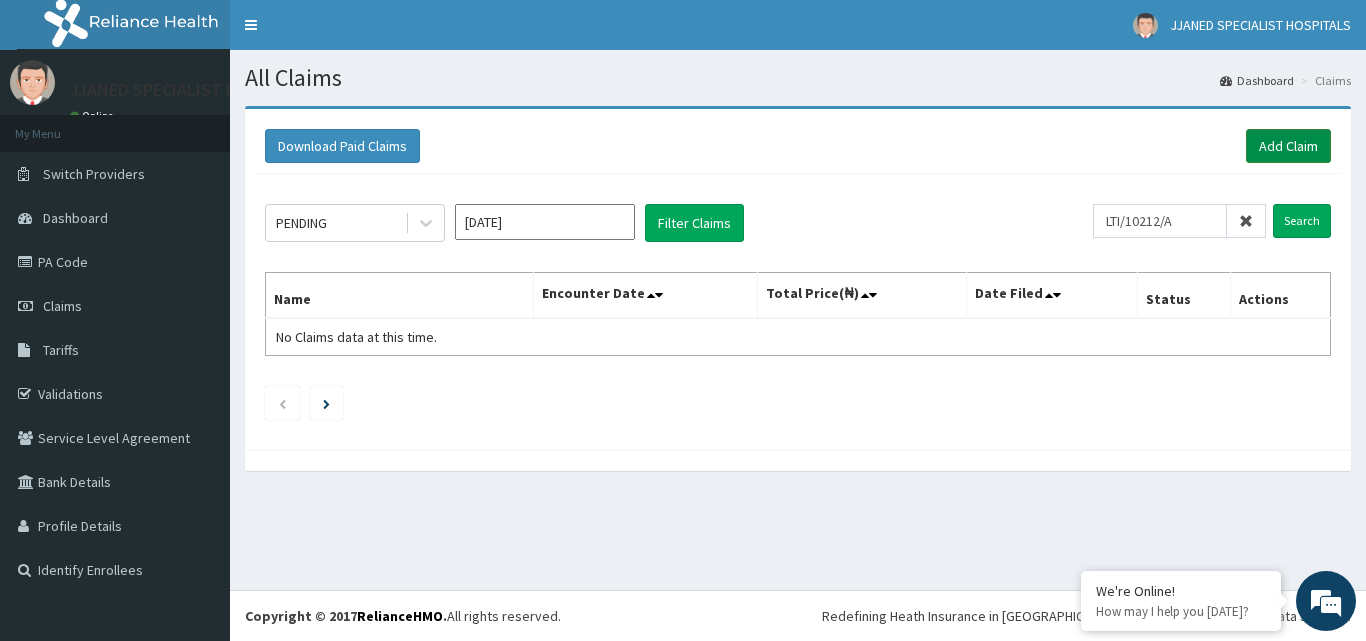 click on "Add Claim" at bounding box center [1288, 146] 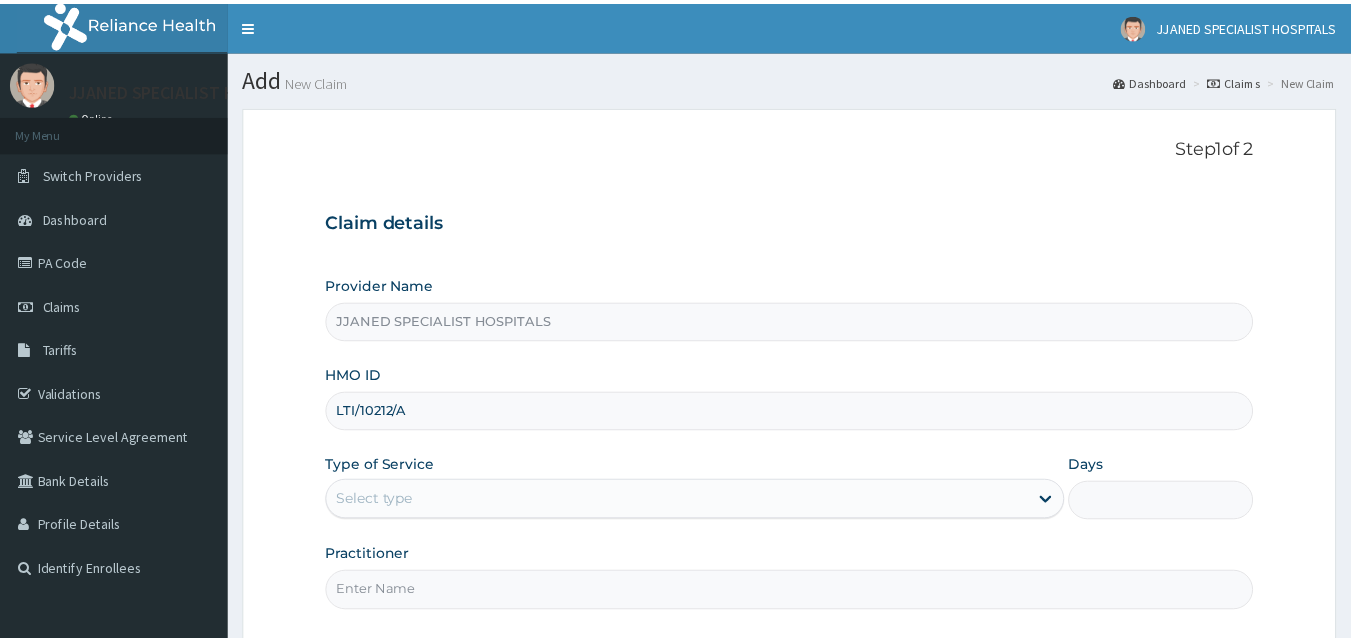 scroll, scrollTop: 0, scrollLeft: 0, axis: both 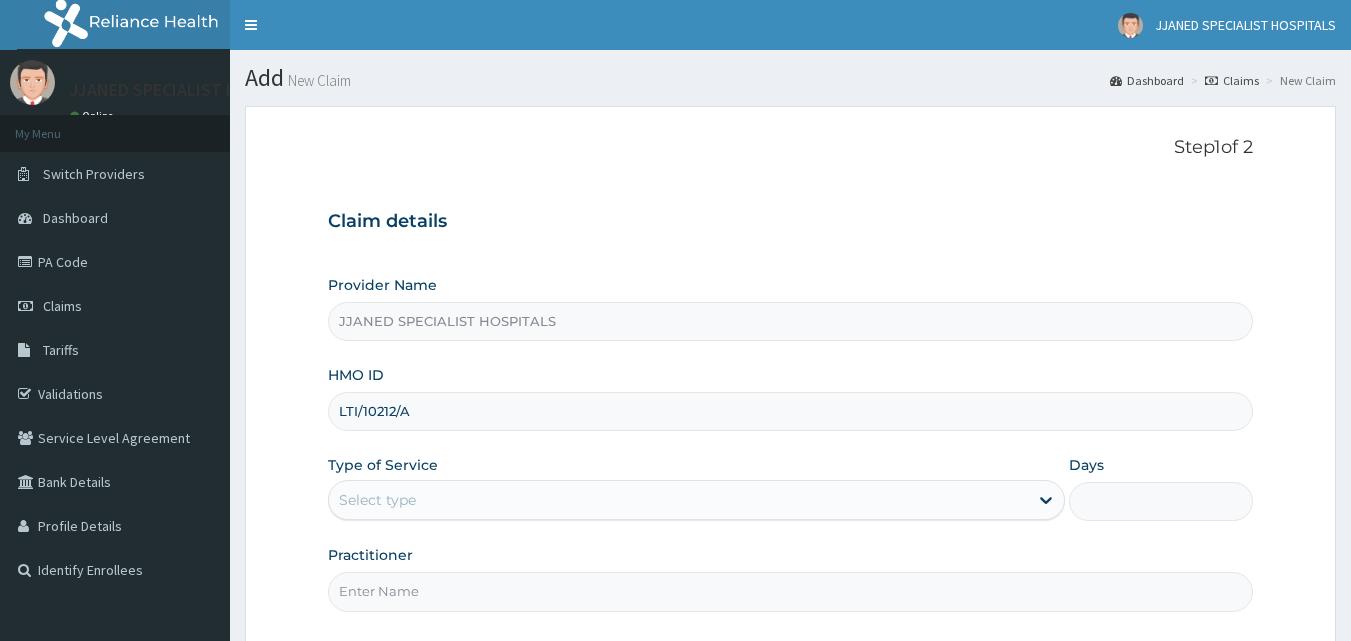type on "LTI/10212/A" 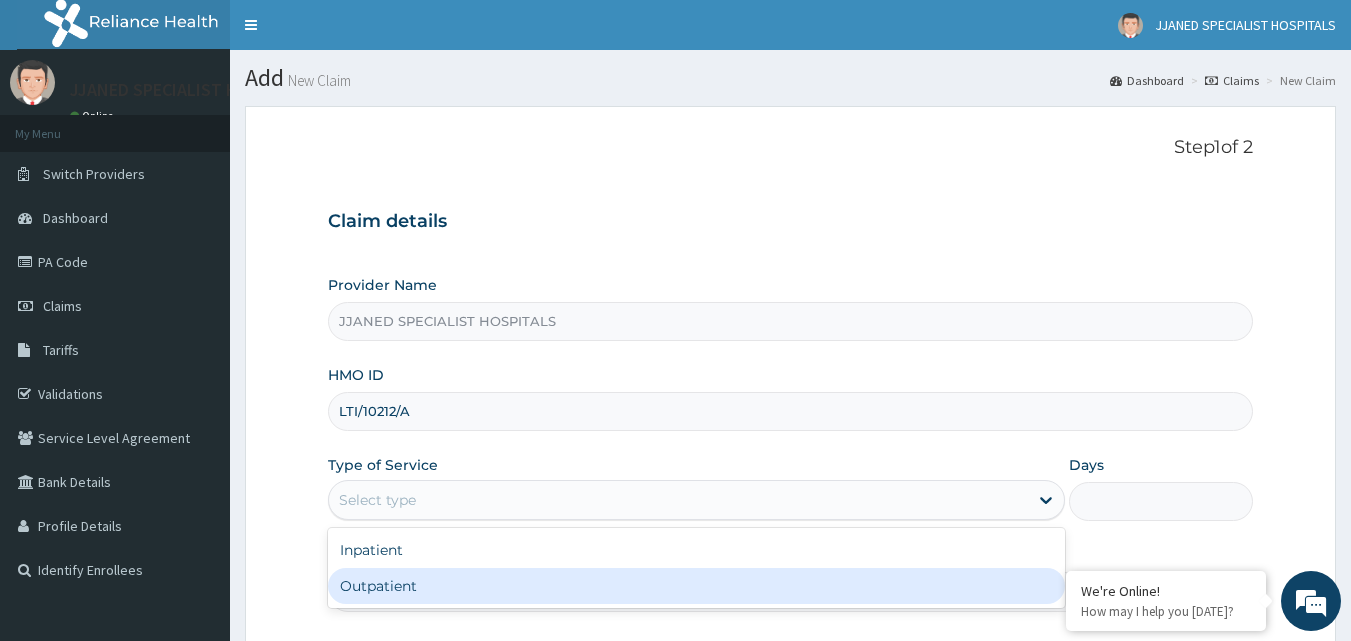 click on "Outpatient" at bounding box center [696, 586] 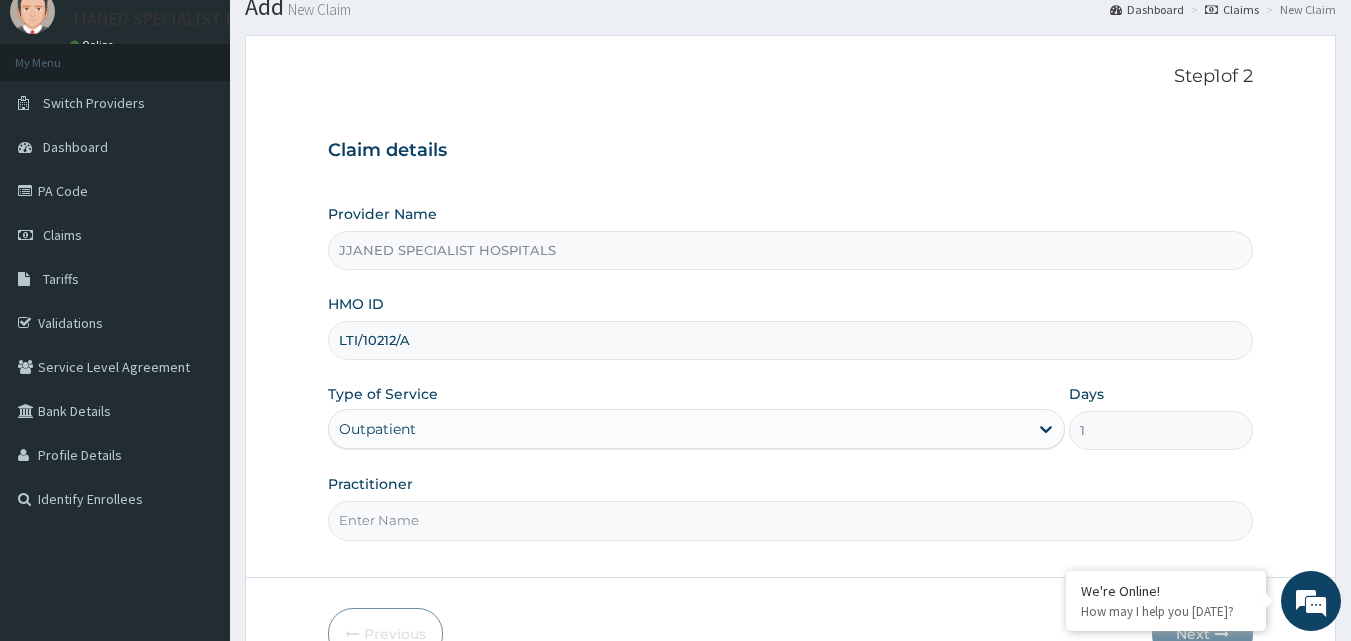 scroll, scrollTop: 133, scrollLeft: 0, axis: vertical 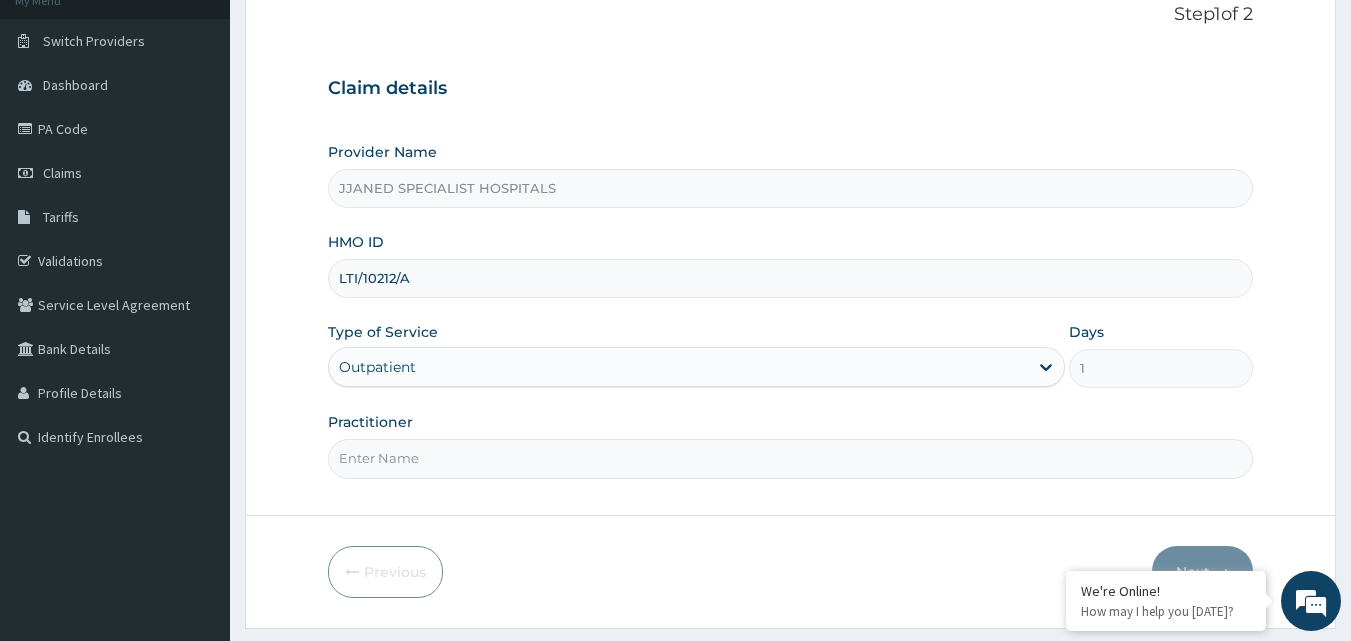 click on "Practitioner" at bounding box center [791, 458] 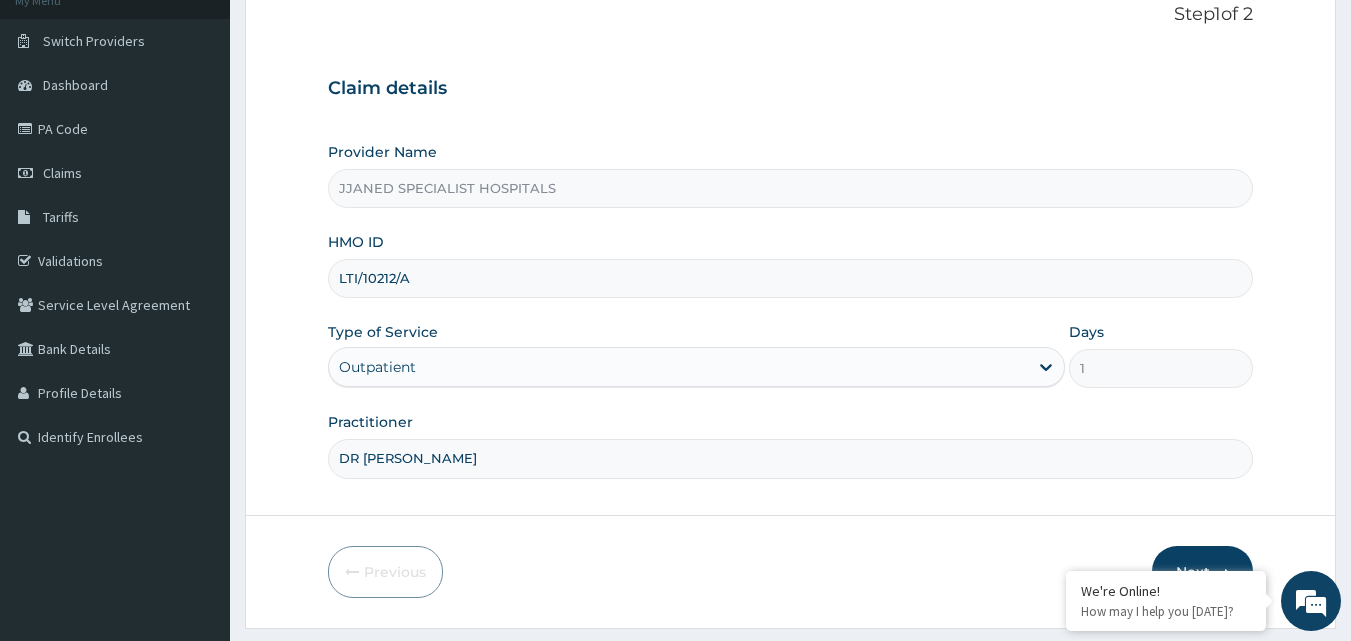scroll, scrollTop: 187, scrollLeft: 0, axis: vertical 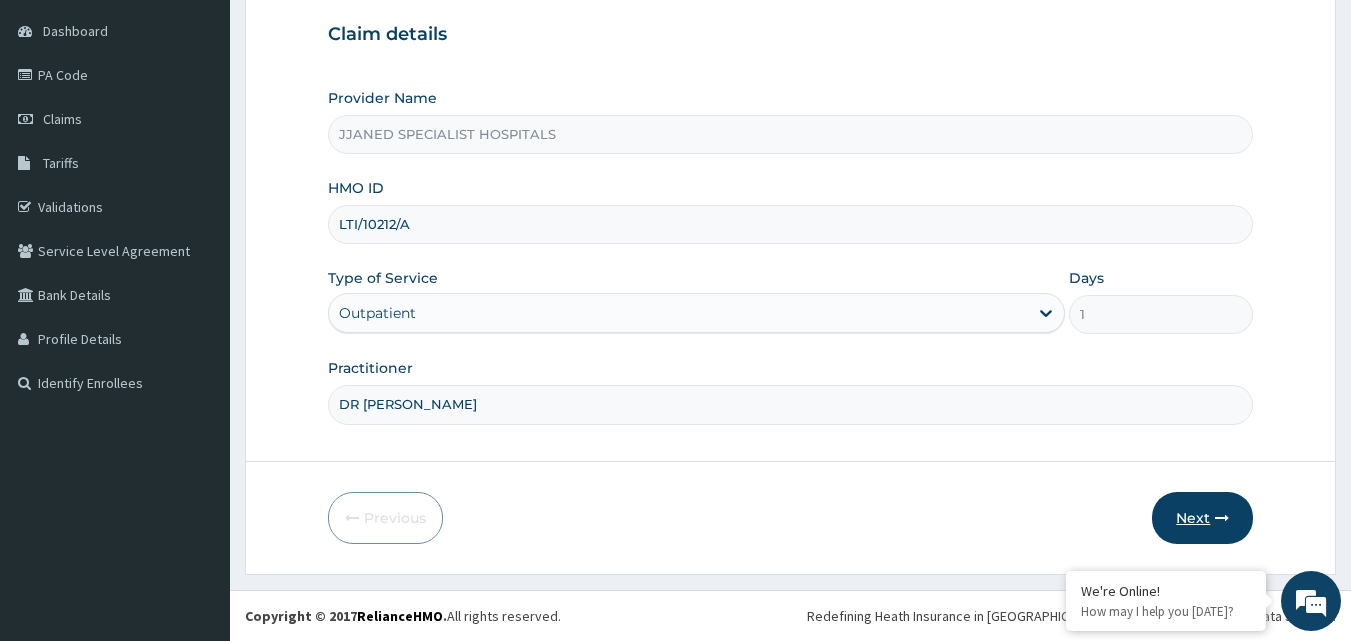 type on "DR [PERSON_NAME]" 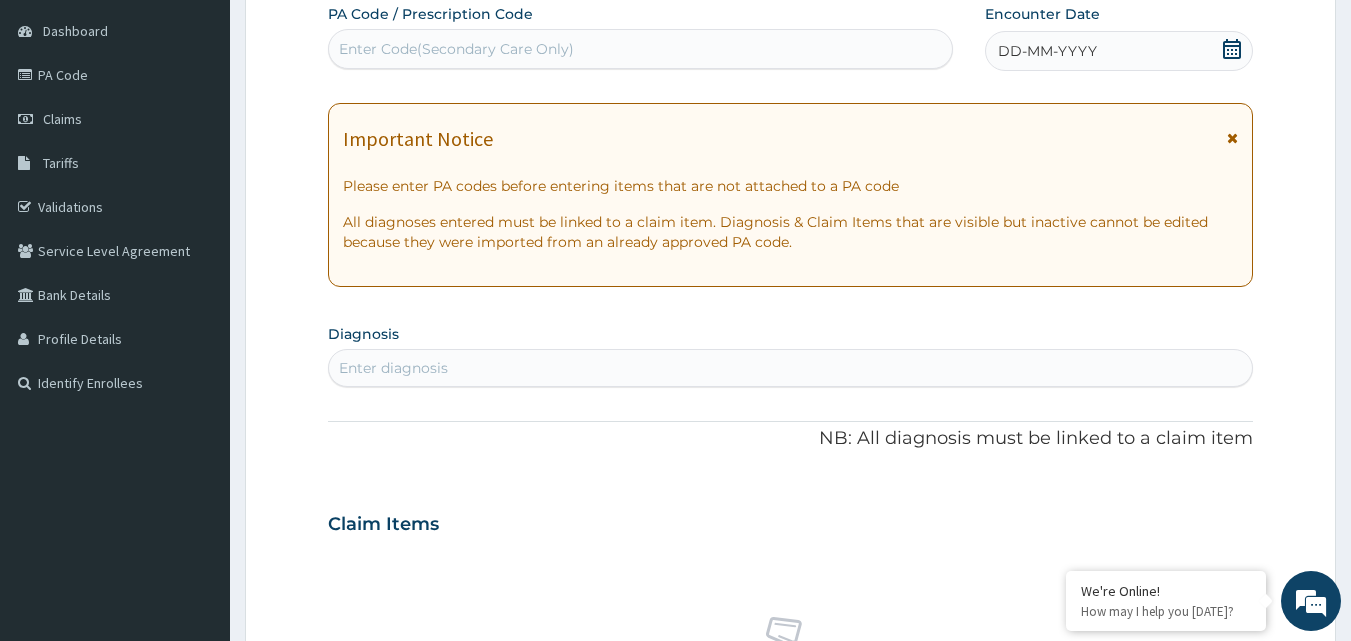 scroll, scrollTop: 0, scrollLeft: 0, axis: both 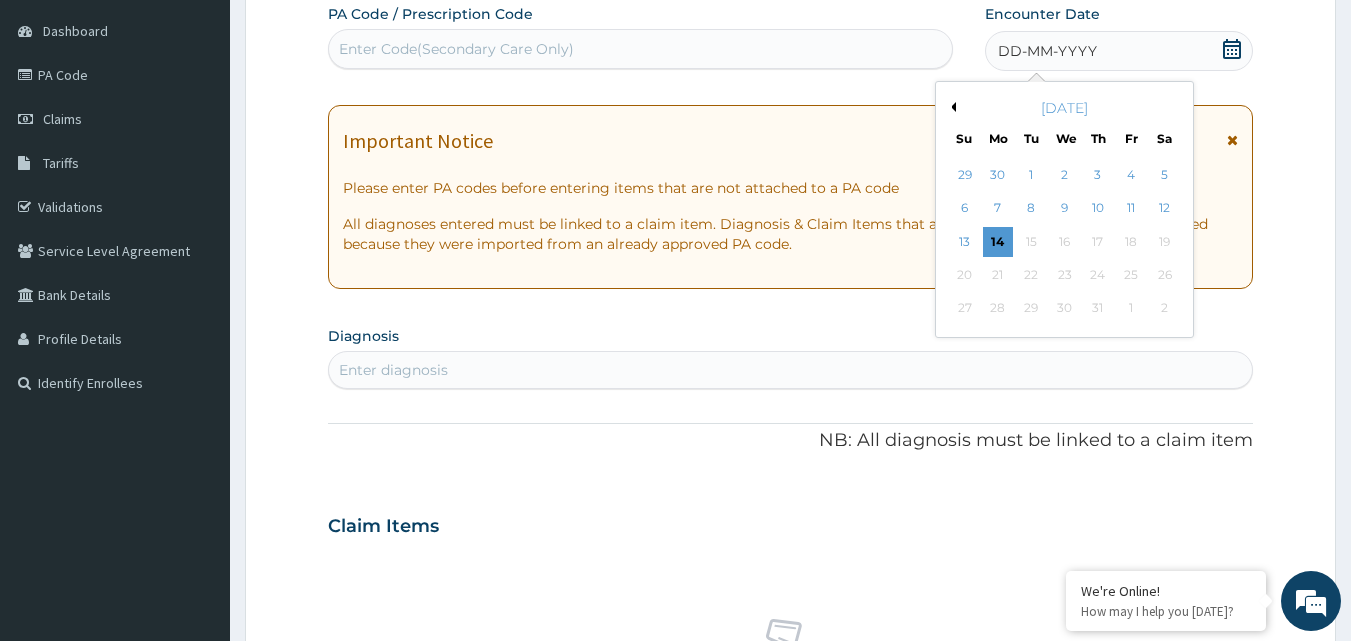 click on "July 2025" at bounding box center (1064, 108) 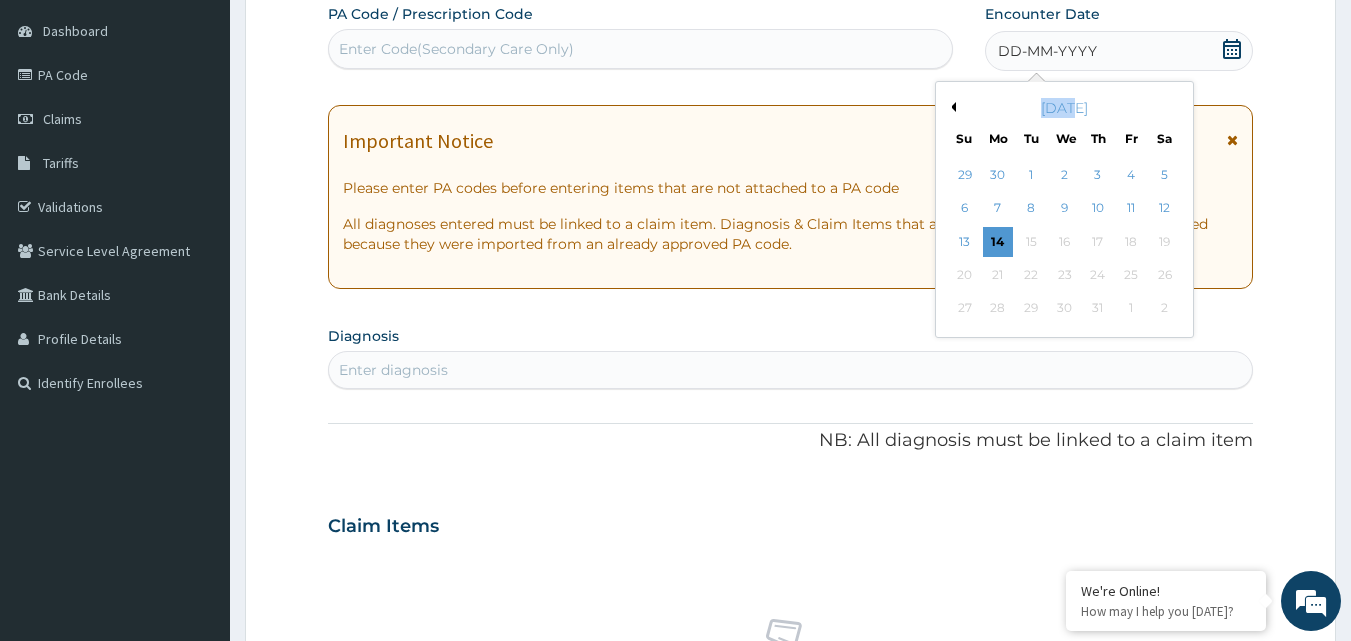 click on "July 2025" at bounding box center [1064, 108] 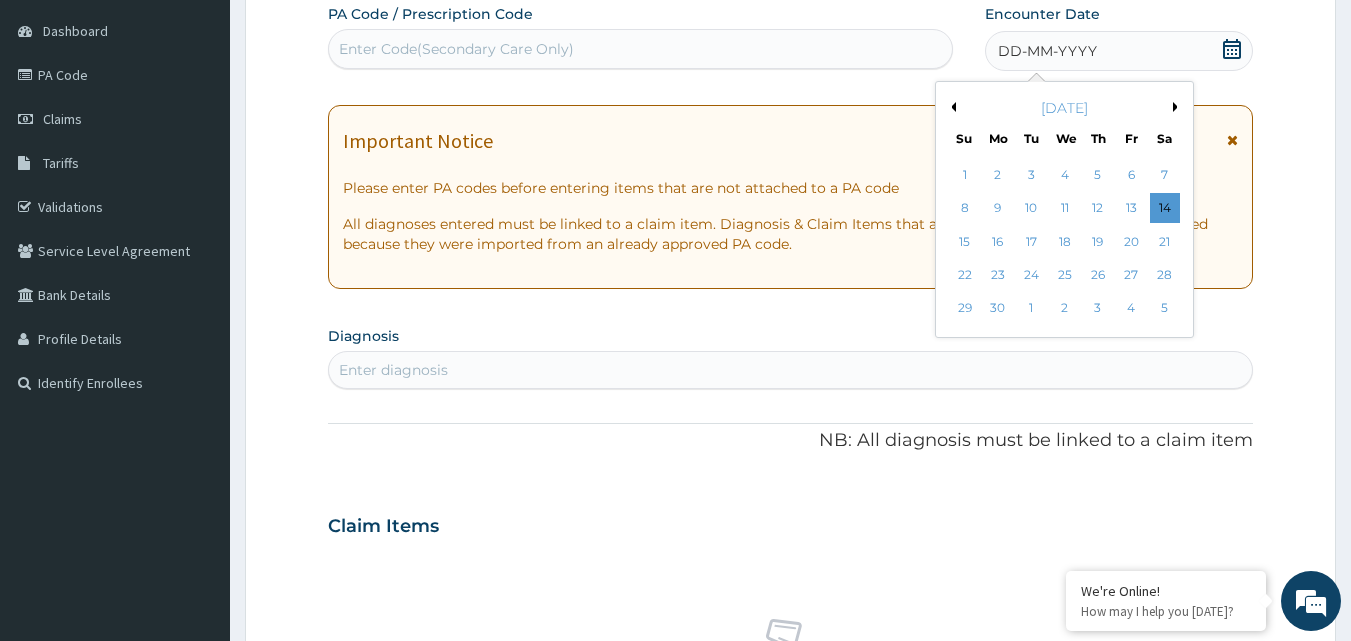 click on "Previous Month" at bounding box center [951, 107] 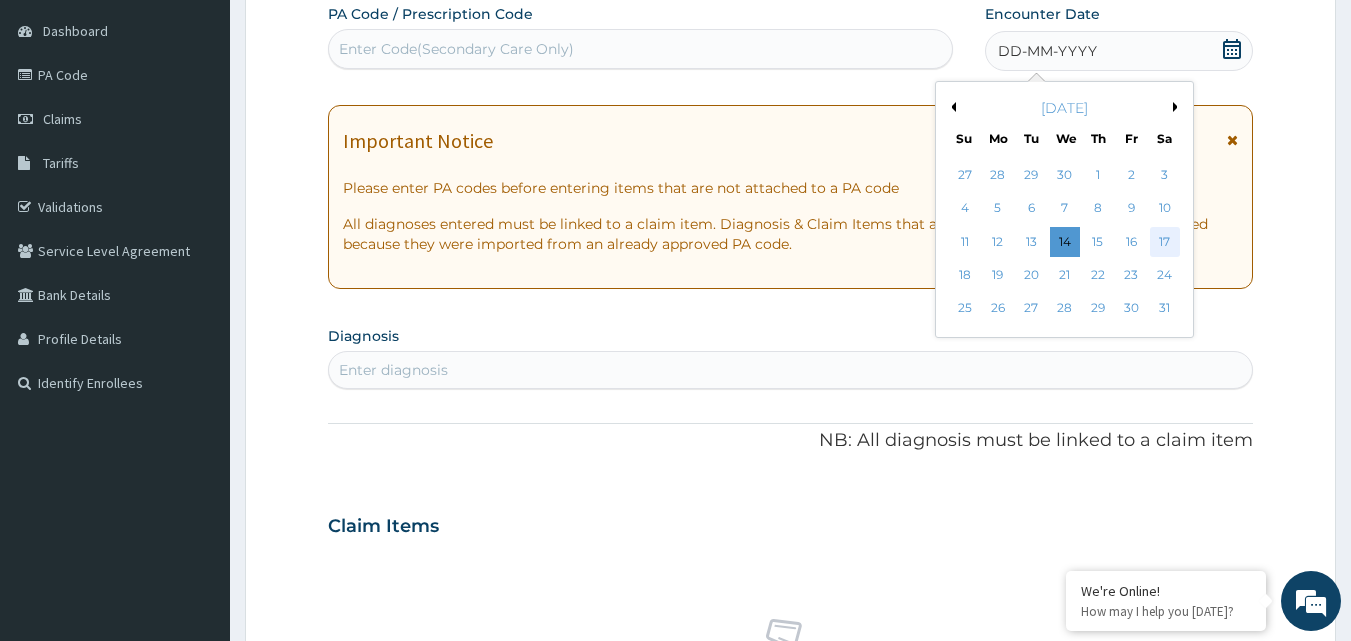 click on "17" at bounding box center [1165, 242] 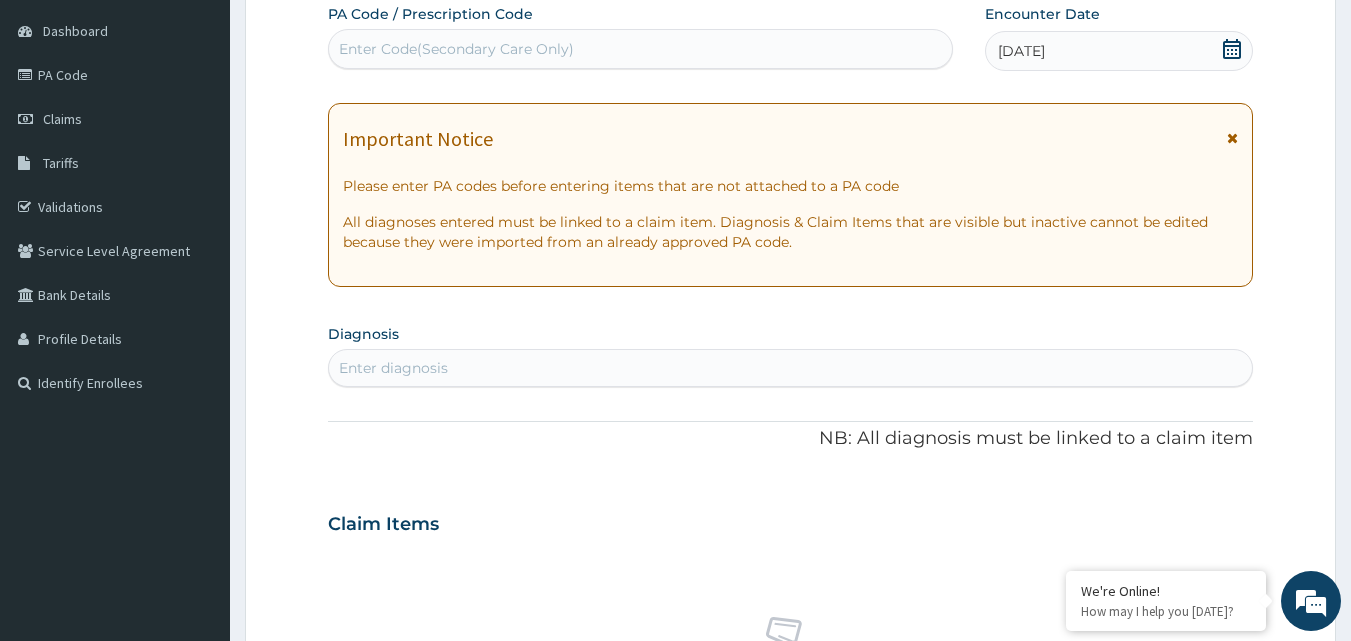 click on "17-05-2025" at bounding box center (1021, 51) 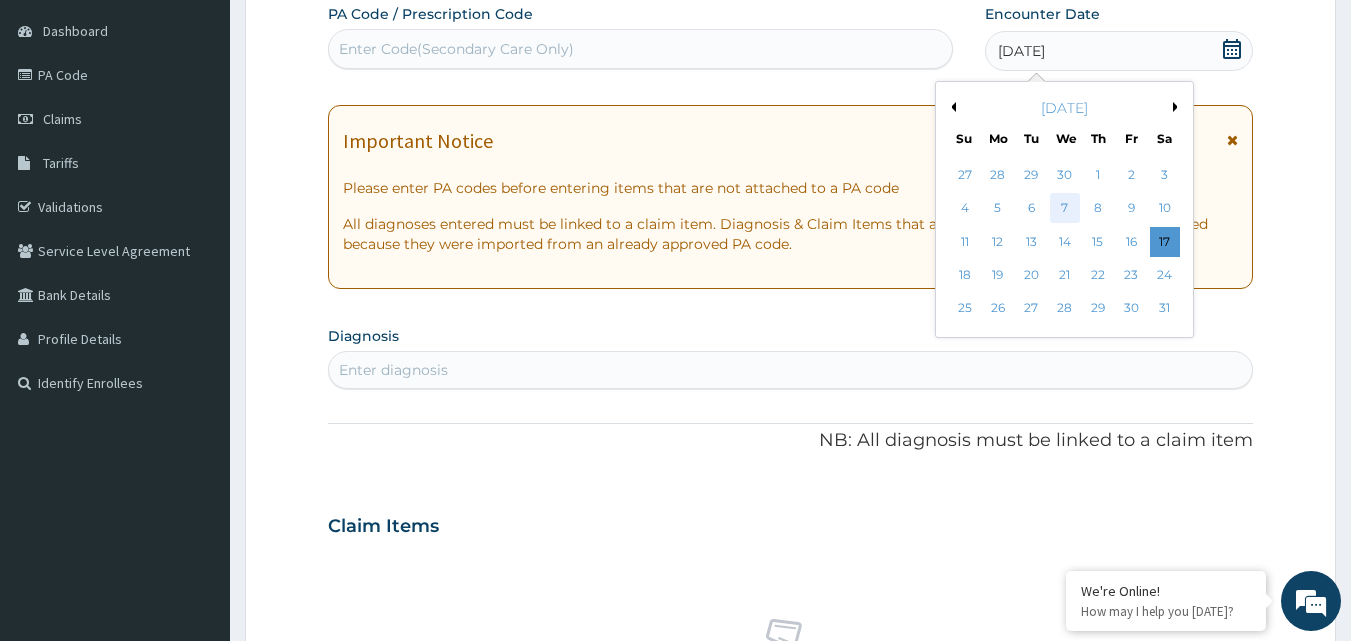 click on "7" at bounding box center (1065, 209) 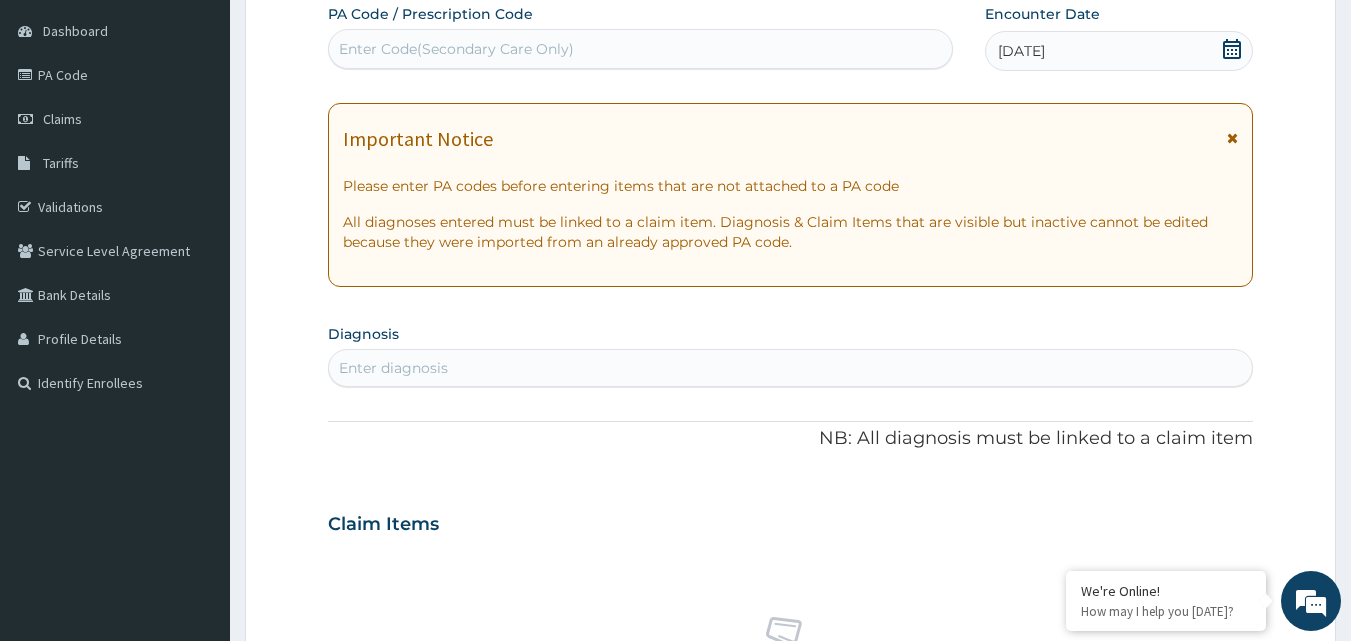 click on "Enter diagnosis" at bounding box center [791, 368] 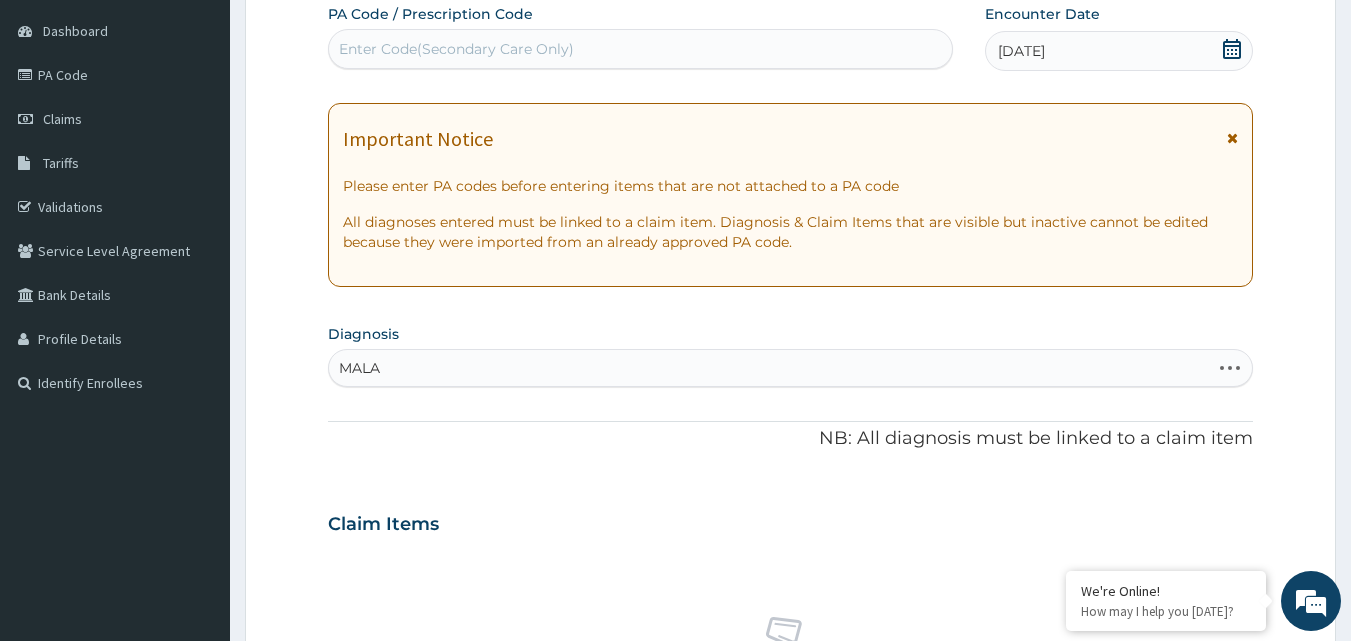 type on "MALAR" 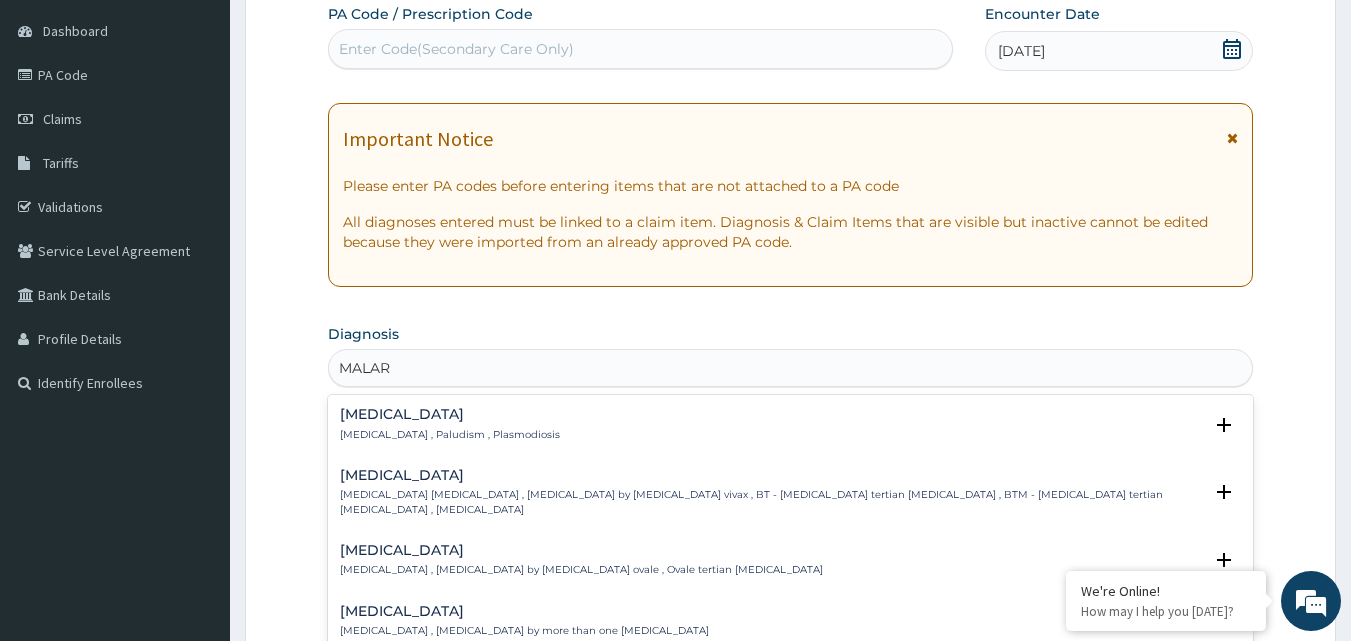 click on "Malaria Malaria , Paludism , Plasmodiosis Select Status Query Query covers suspected (?), Keep in view (kiv), Ruled out (r/o) Confirmed" at bounding box center [791, 429] 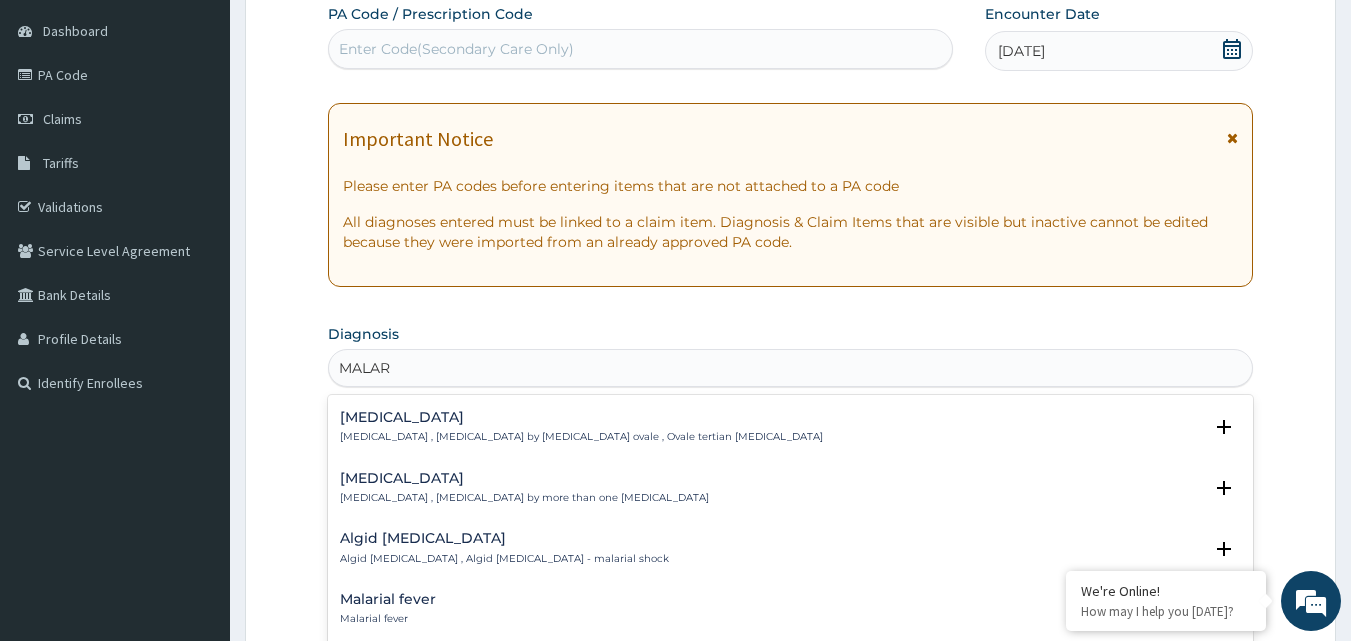 scroll, scrollTop: 0, scrollLeft: 0, axis: both 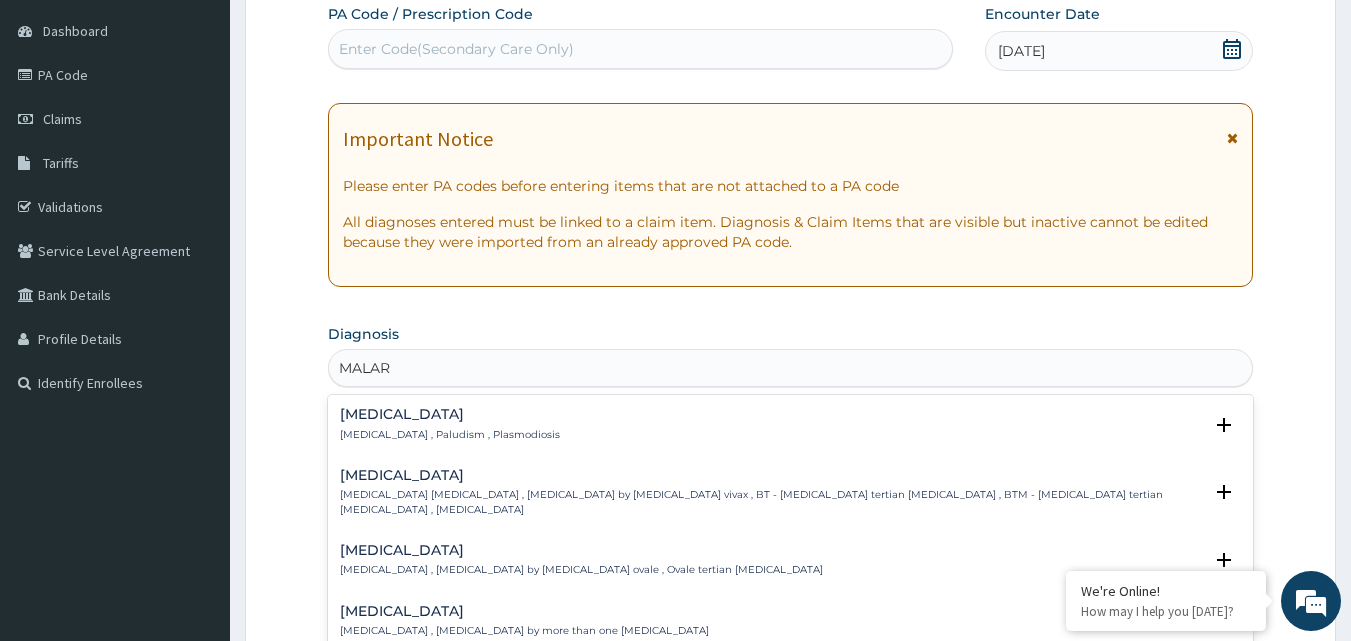 click on "Malaria Malaria , Paludism , Plasmodiosis Select Status Query Query covers suspected (?), Keep in view (kiv), Ruled out (r/o) Confirmed" at bounding box center (791, 429) 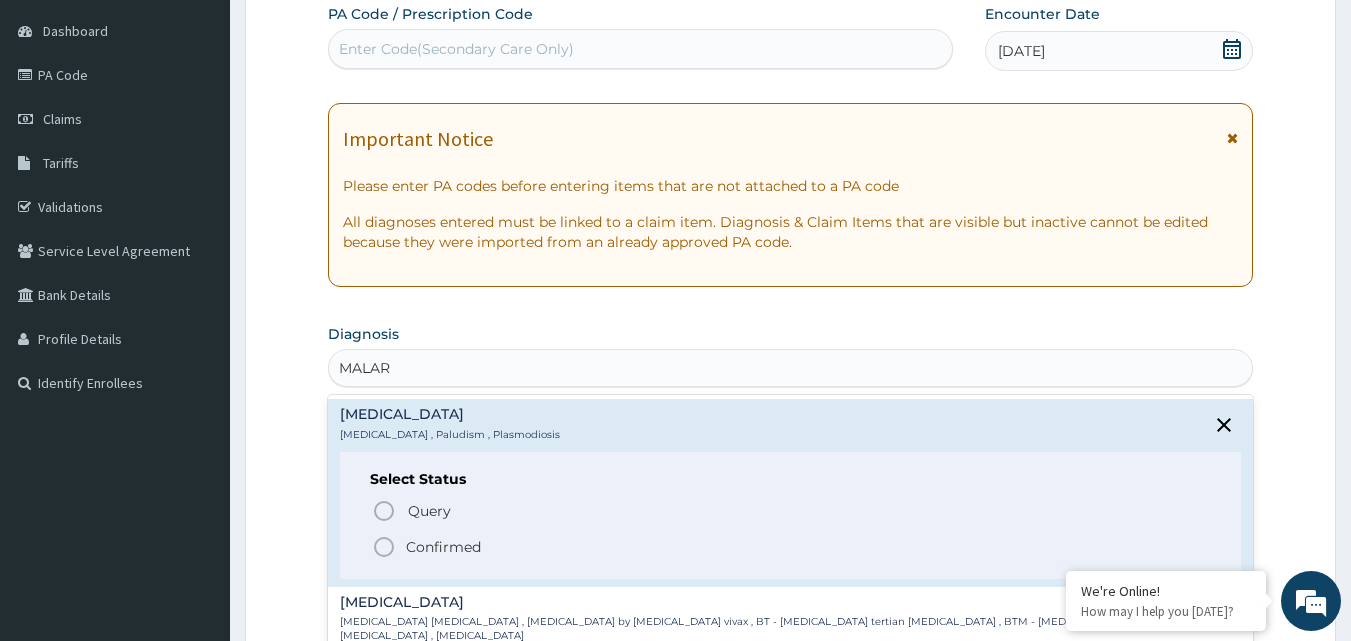 click on "Confirmed" at bounding box center (443, 547) 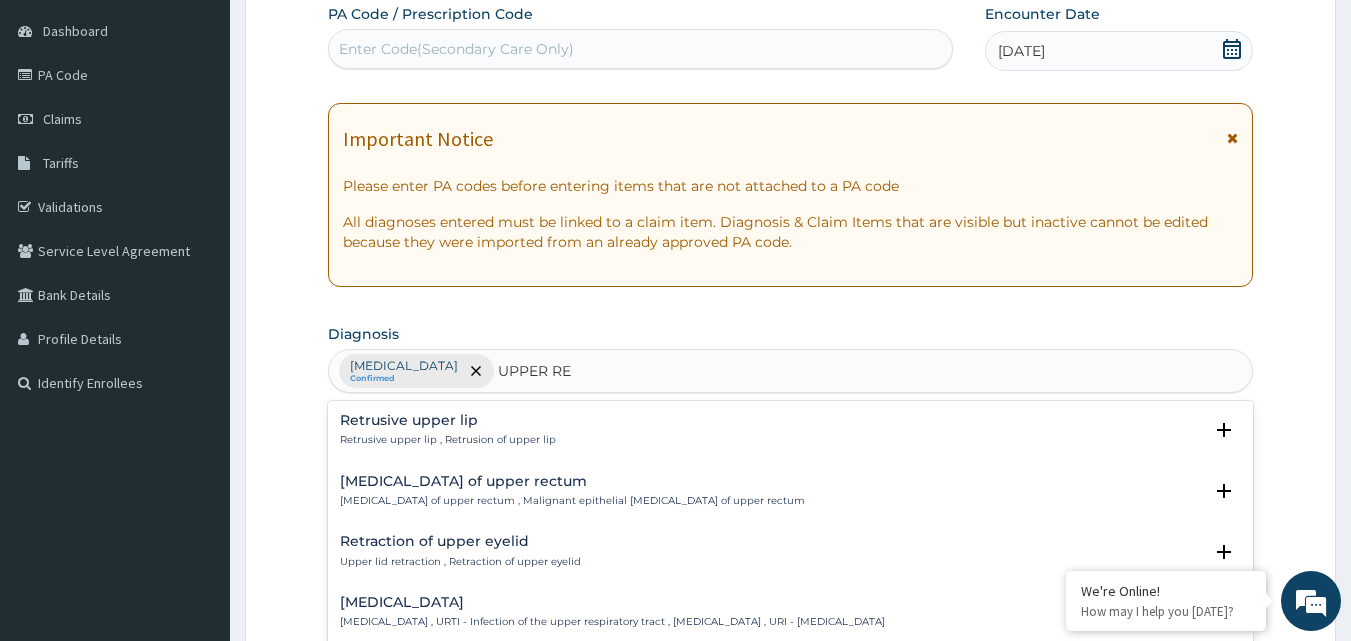 type on "UPPER RES" 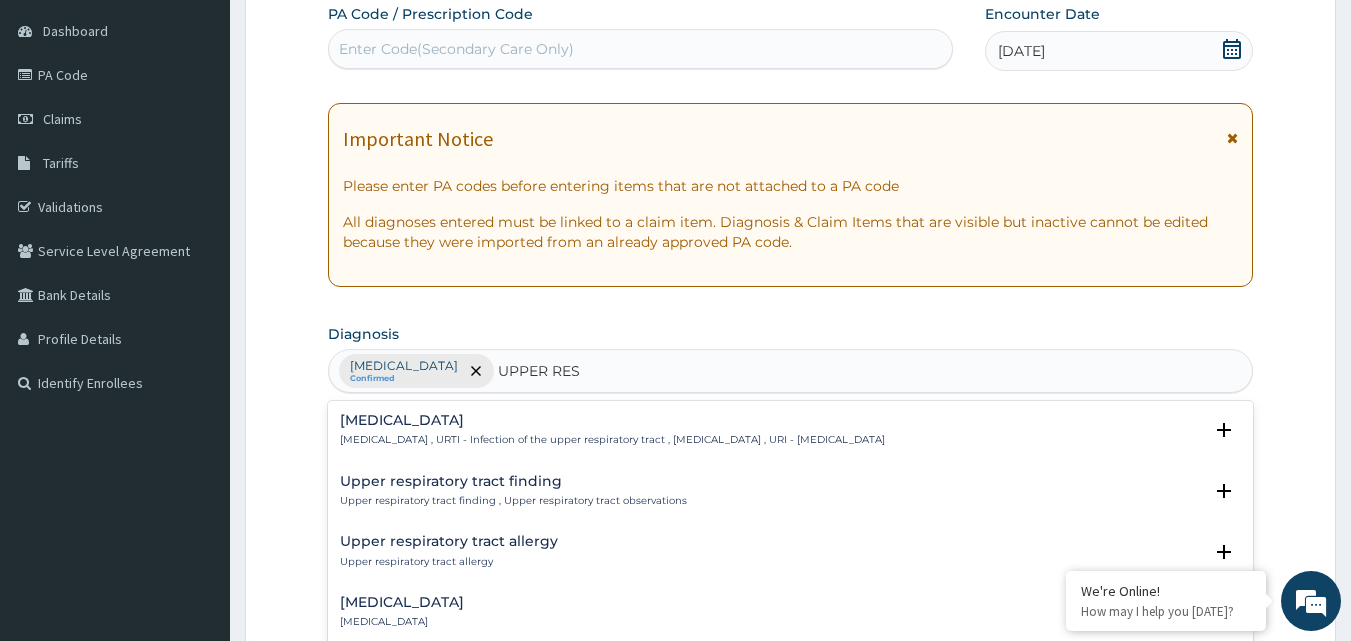 click on "Upper respiratory infection" at bounding box center [612, 420] 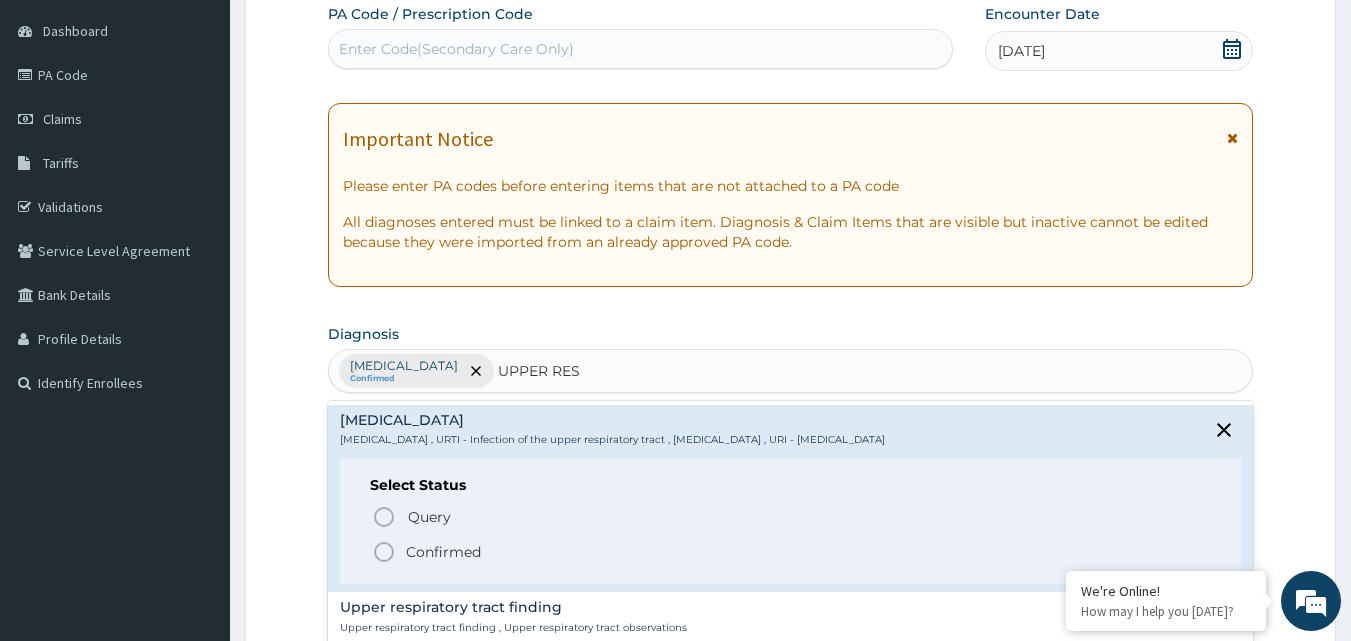 click on "Confirmed" at bounding box center (792, 552) 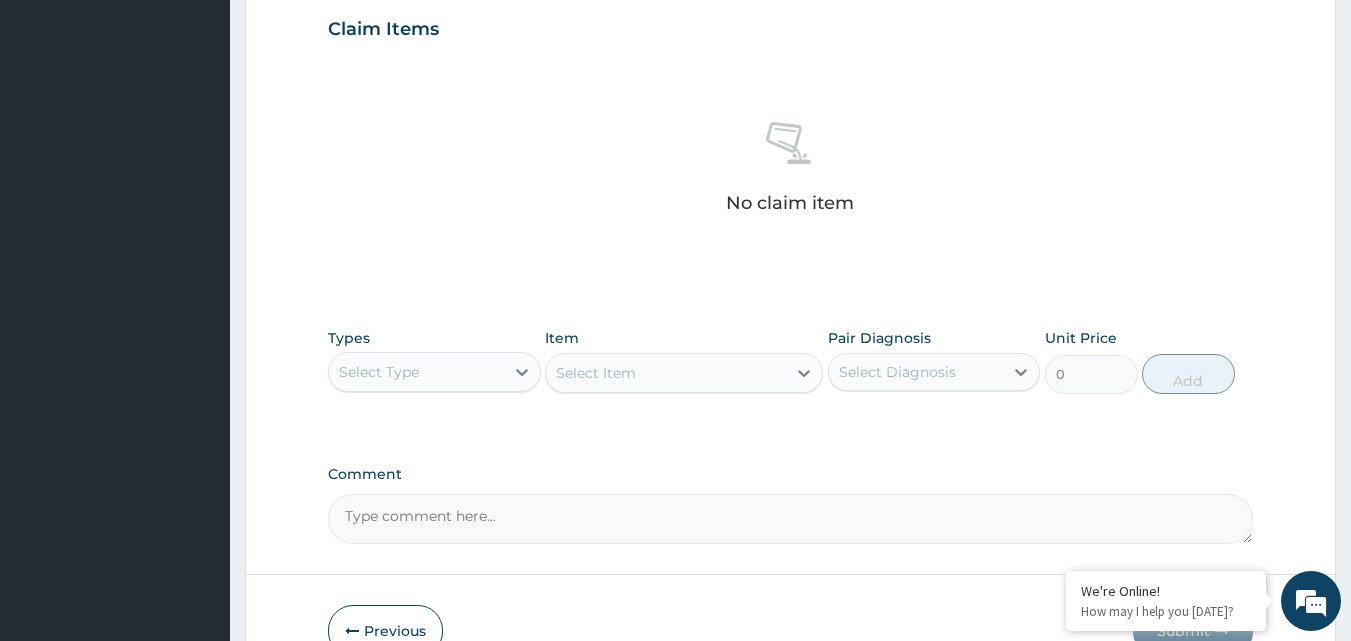 scroll, scrollTop: 690, scrollLeft: 0, axis: vertical 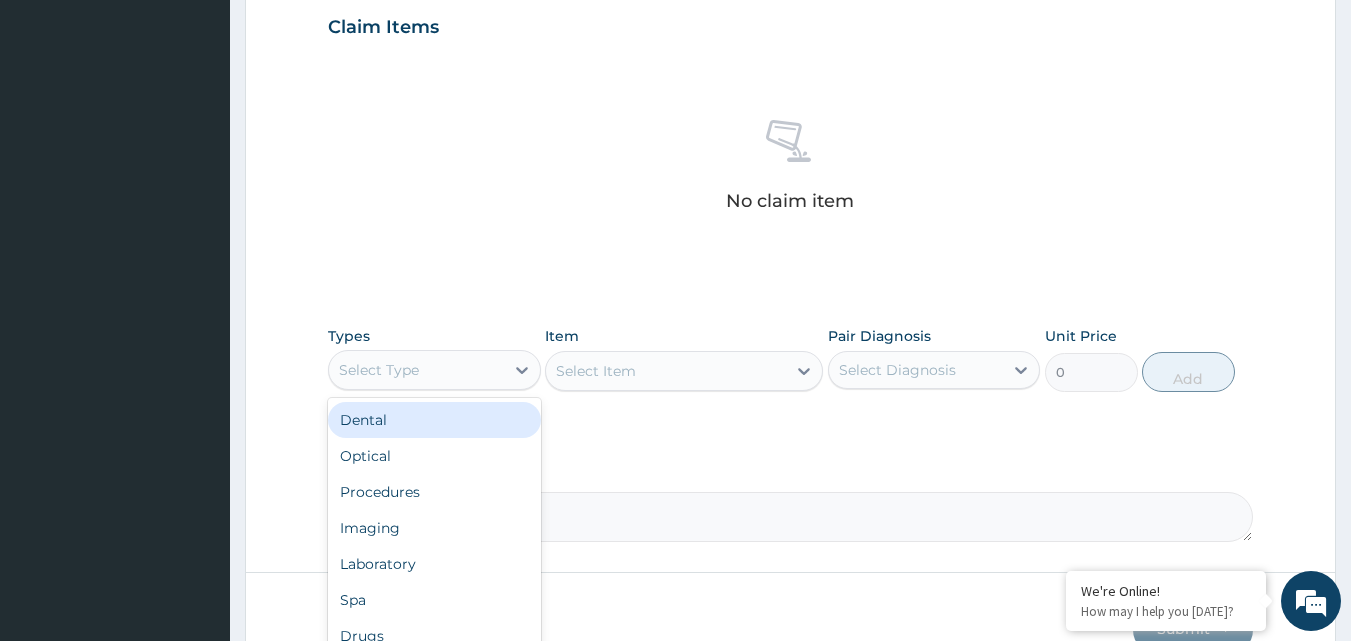 drag, startPoint x: 524, startPoint y: 382, endPoint x: 549, endPoint y: 377, distance: 25.495098 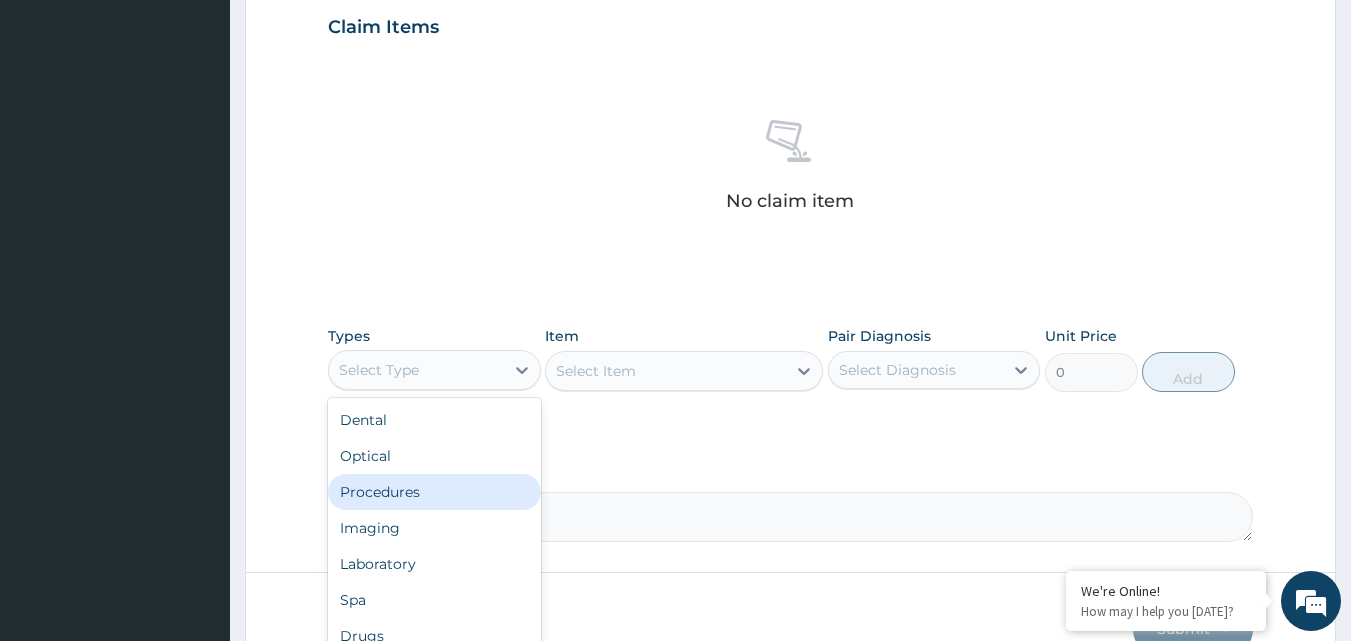 click on "Procedures" at bounding box center (434, 492) 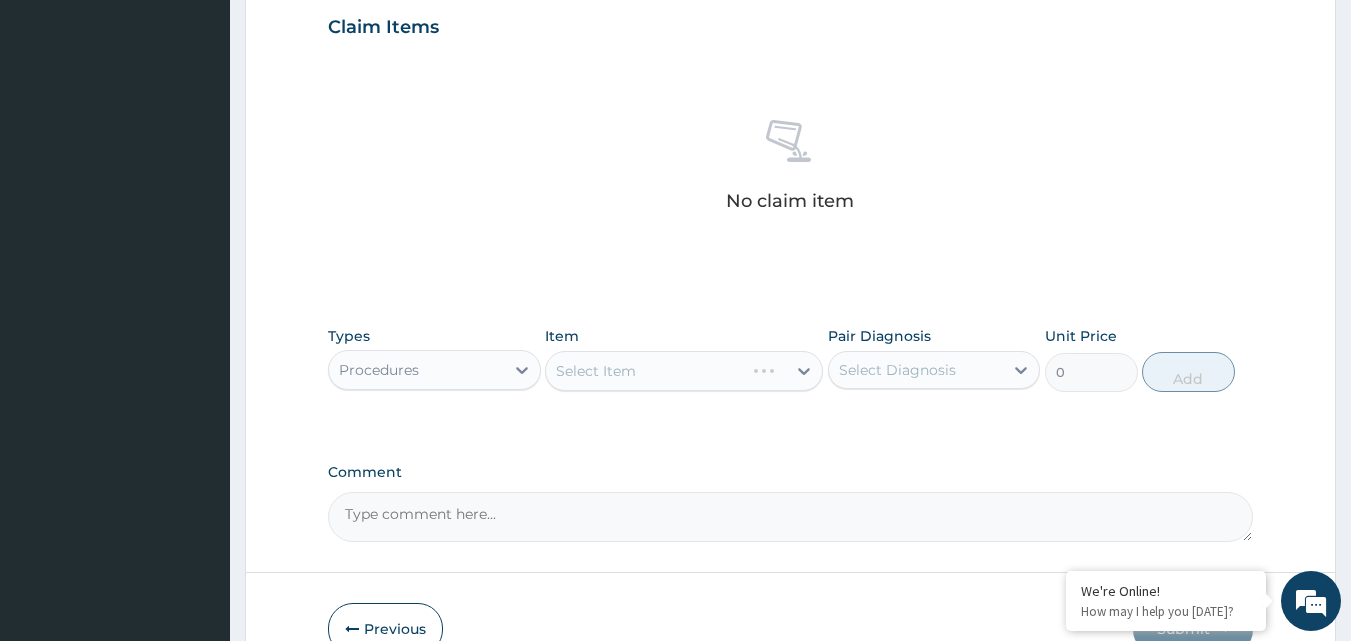 click on "Select Item" at bounding box center [684, 371] 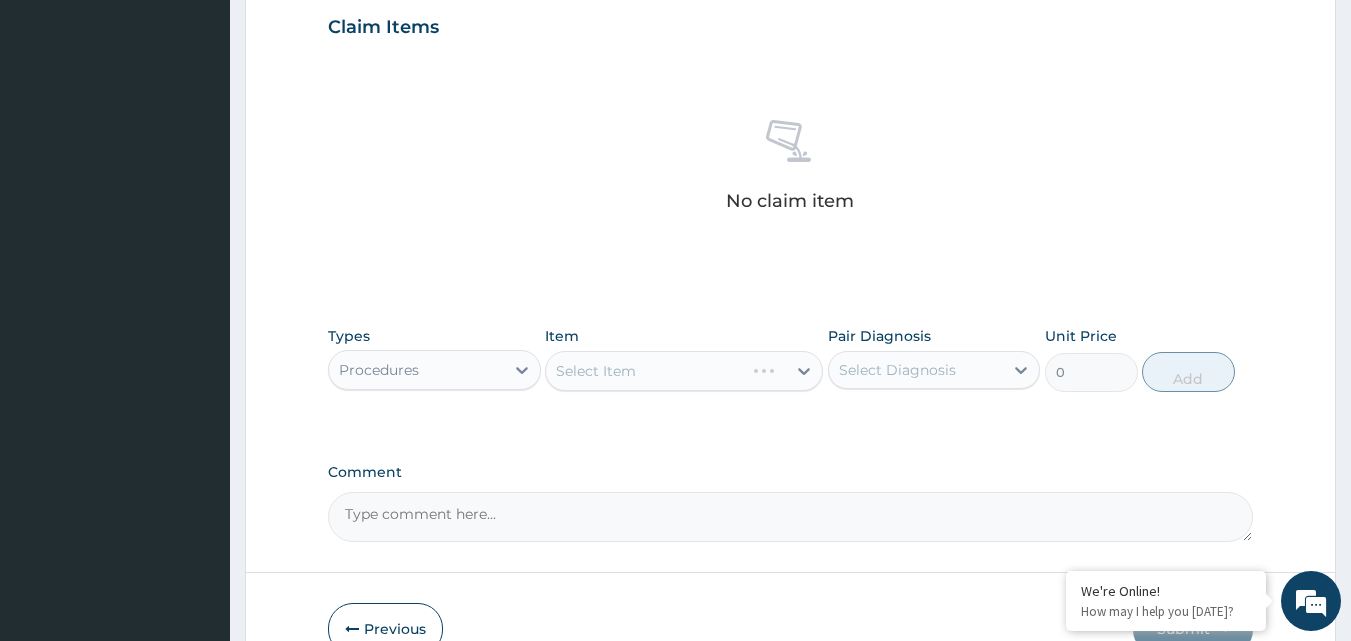 click on "Select Diagnosis" at bounding box center [916, 370] 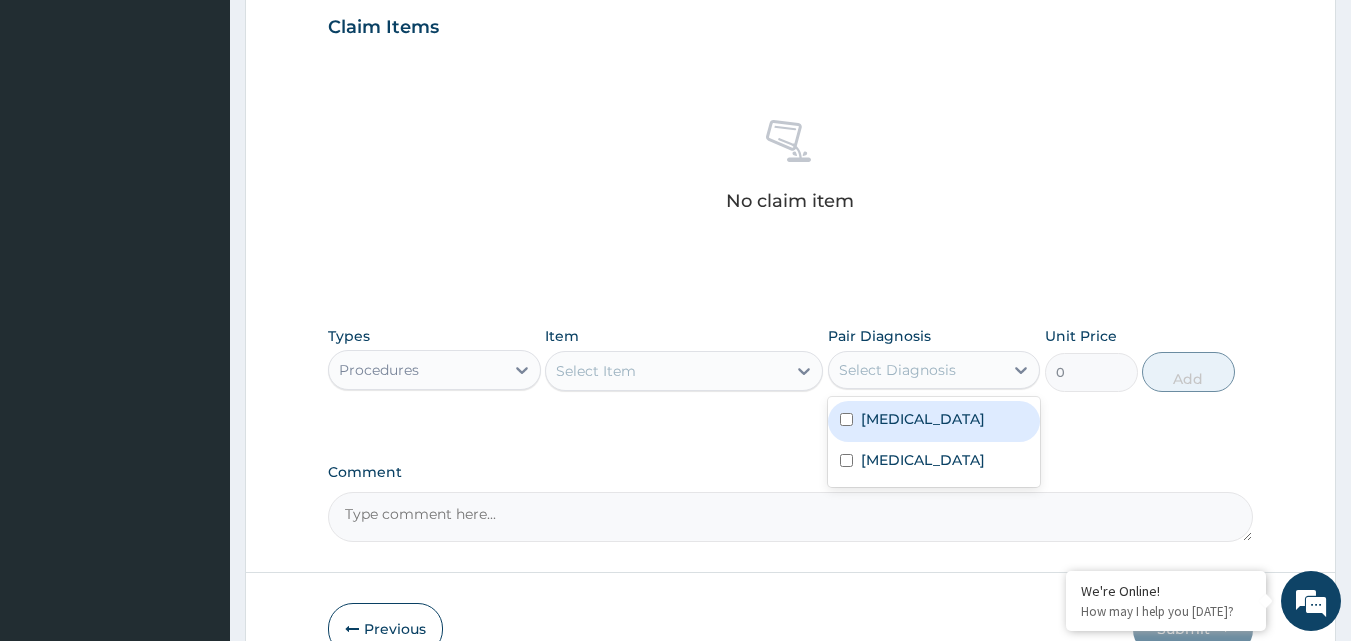 click on "Malaria" at bounding box center [923, 419] 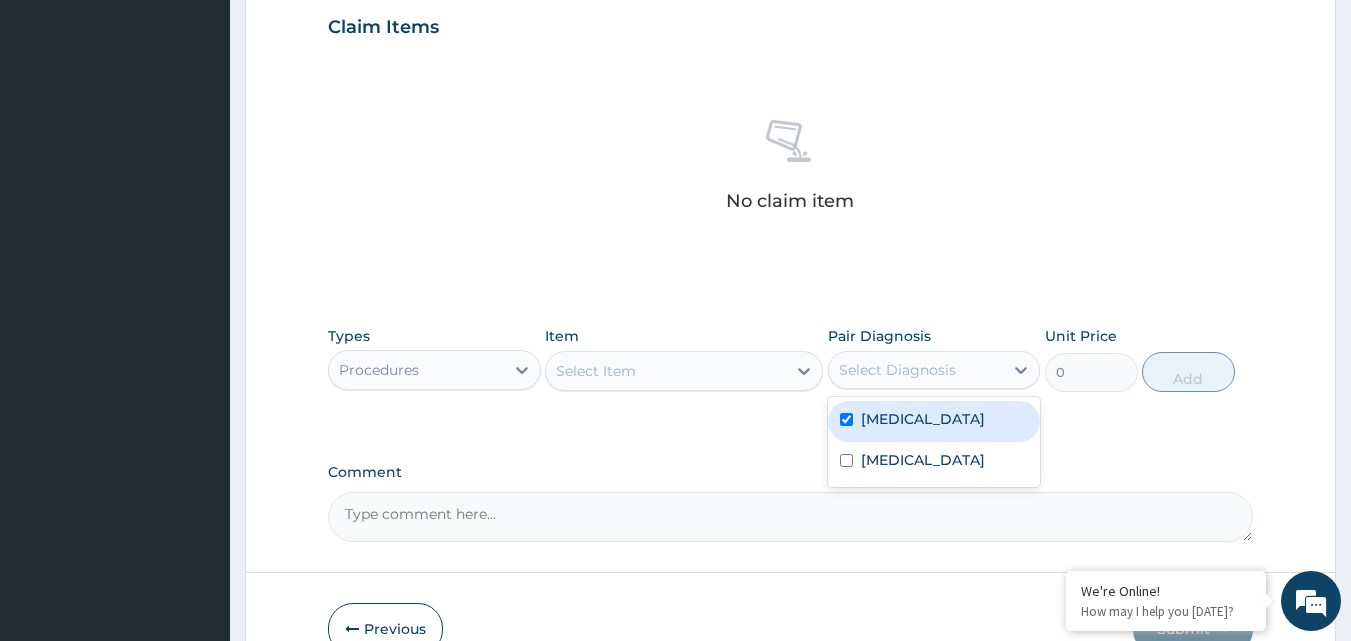 checkbox on "true" 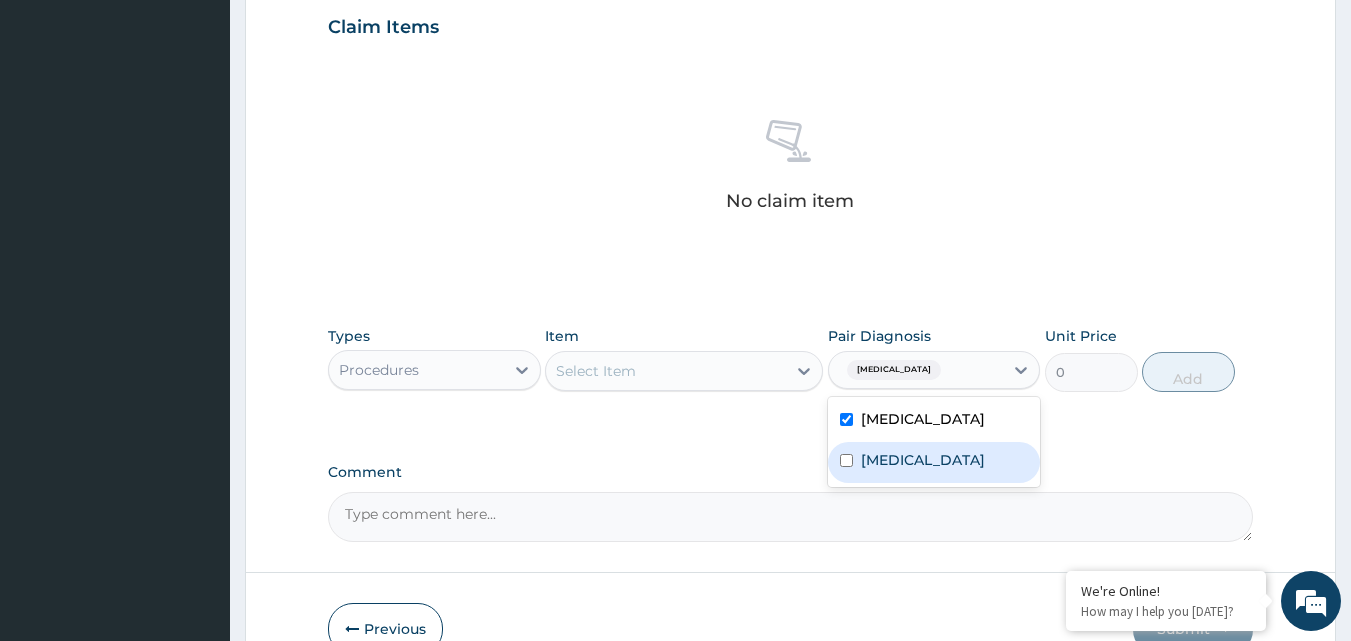 click on "Upper respiratory infection" at bounding box center (923, 460) 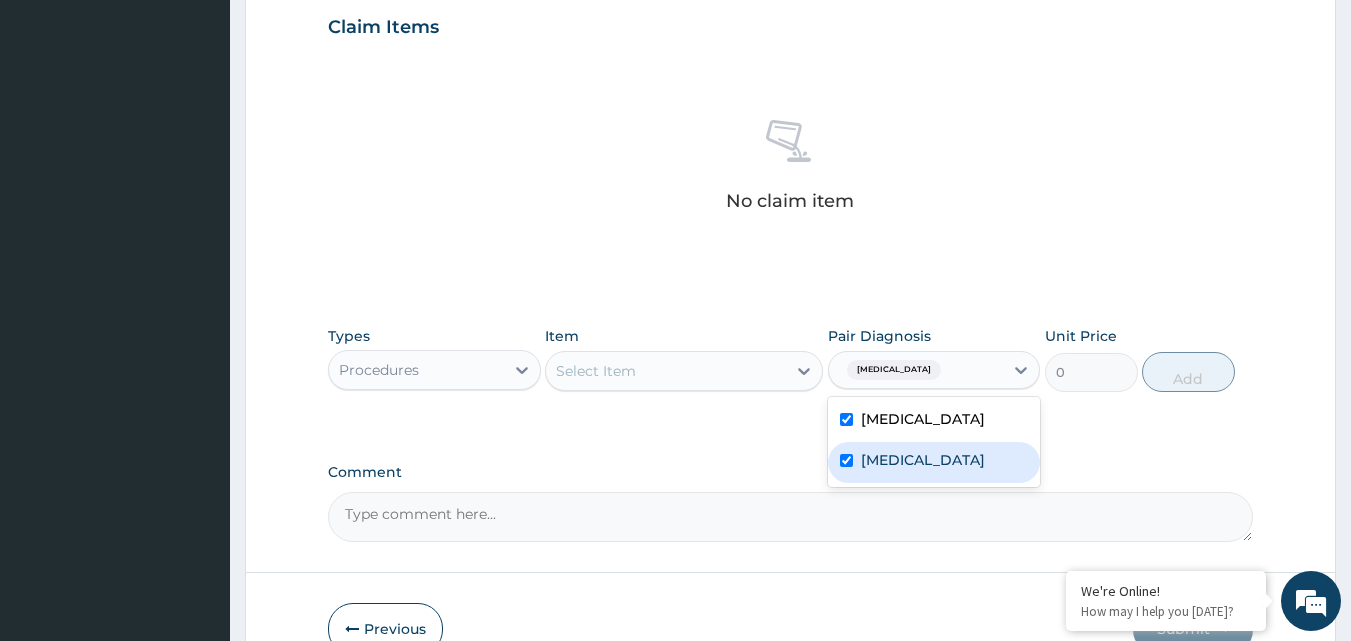 checkbox on "true" 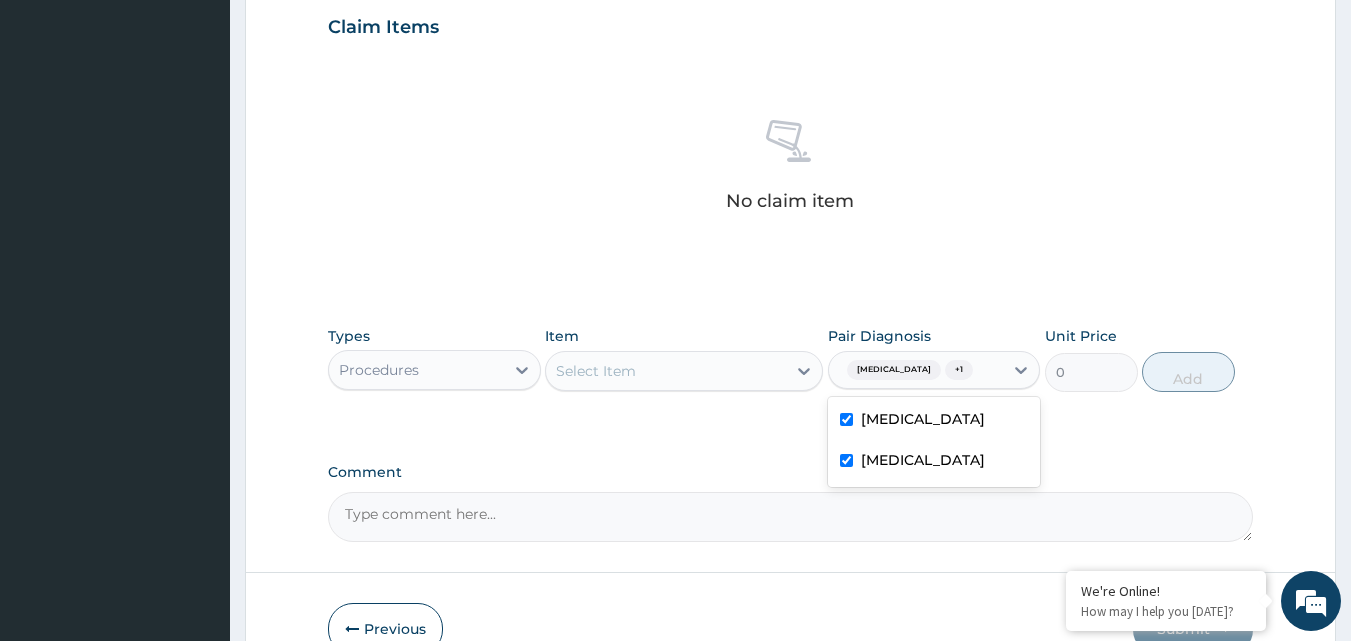 click on "Select Item" at bounding box center [666, 371] 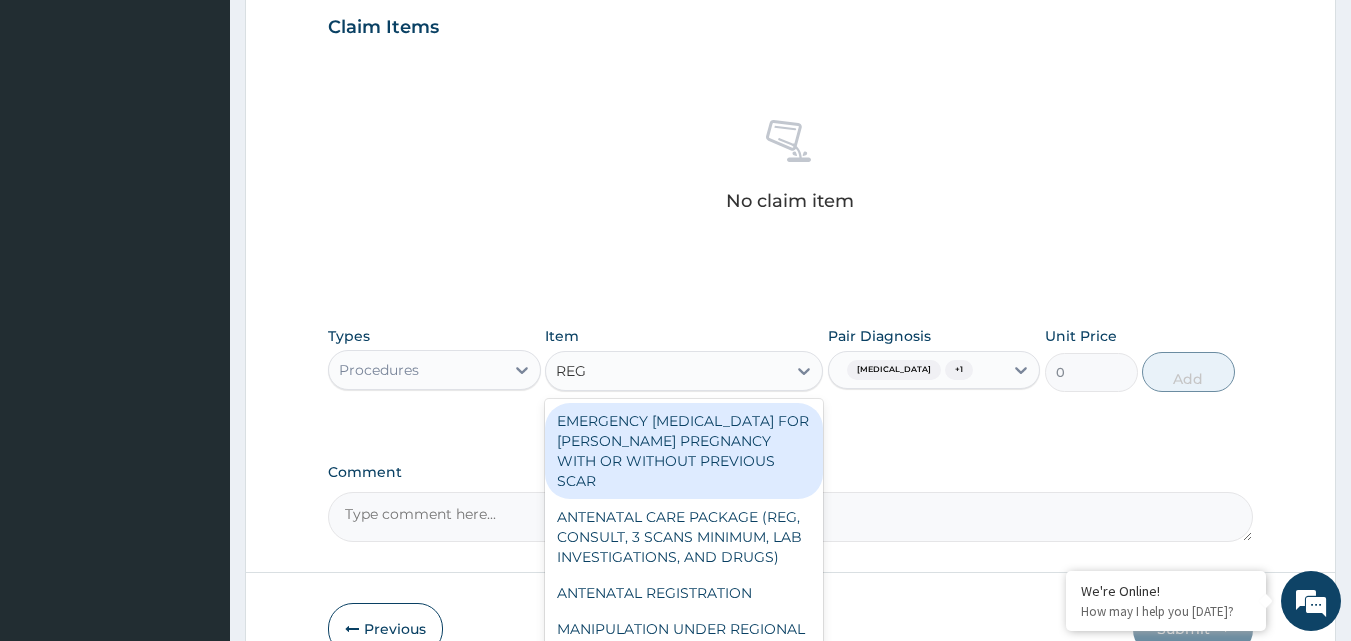type on "REGI" 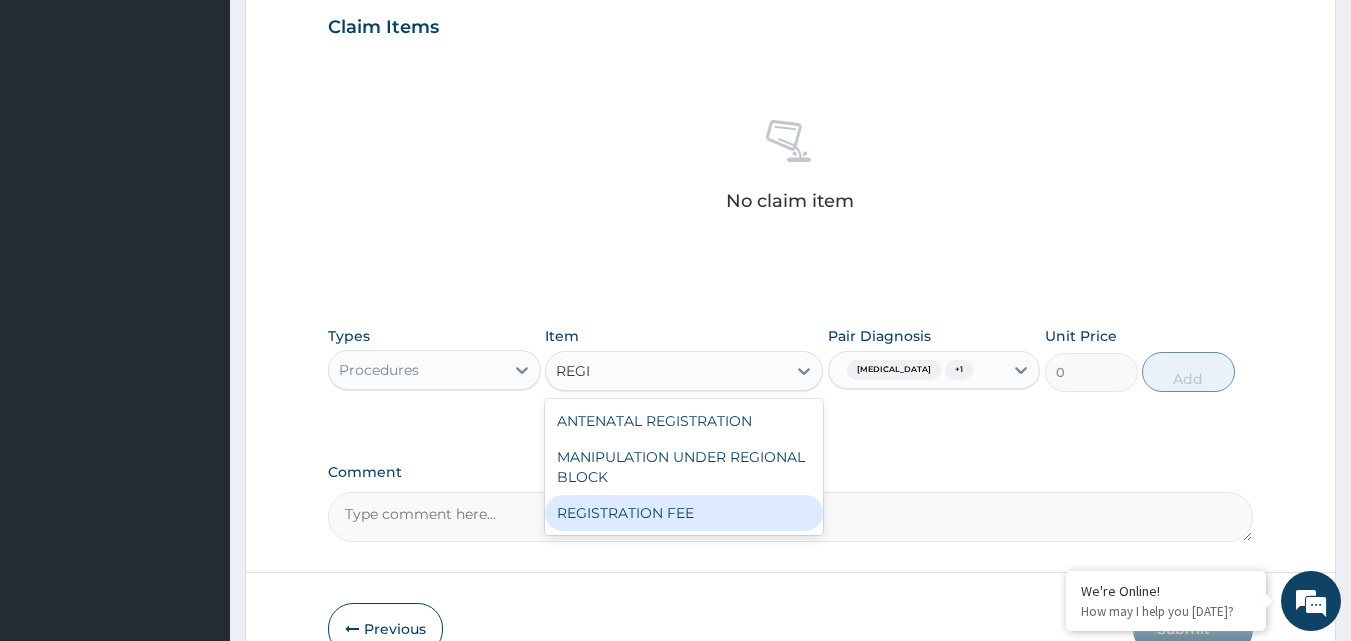 click on "REGISTRATION FEE" at bounding box center (684, 513) 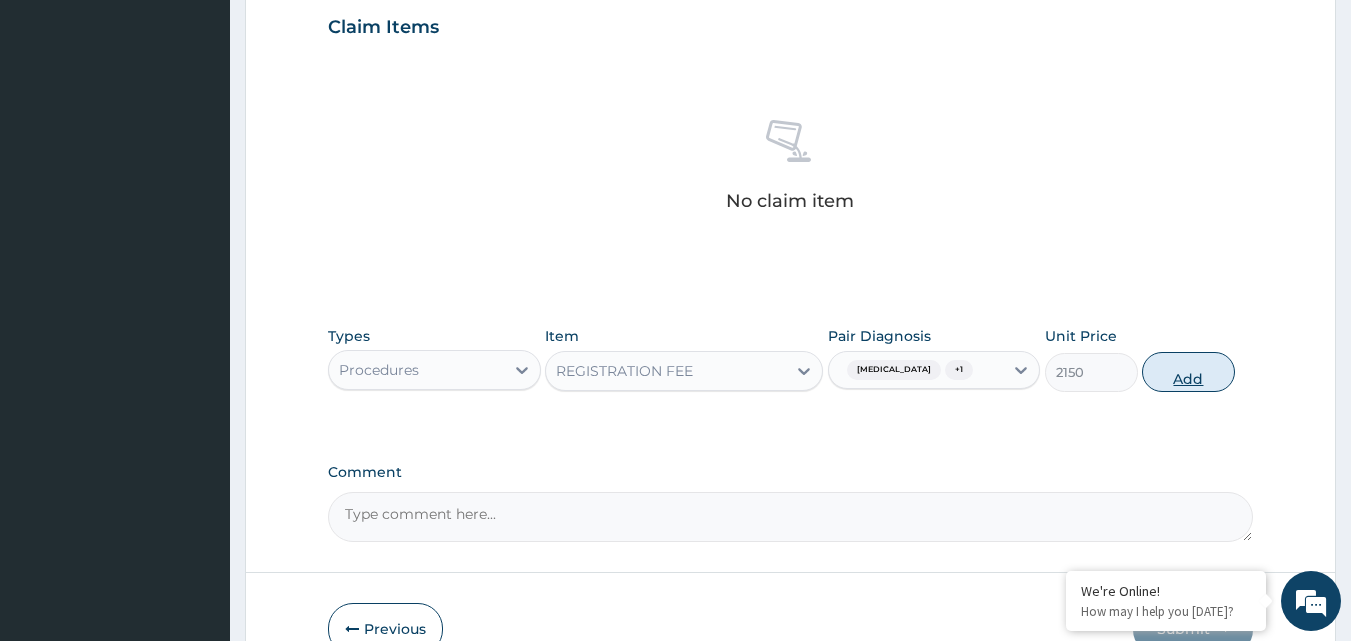 click on "Add" at bounding box center (1188, 372) 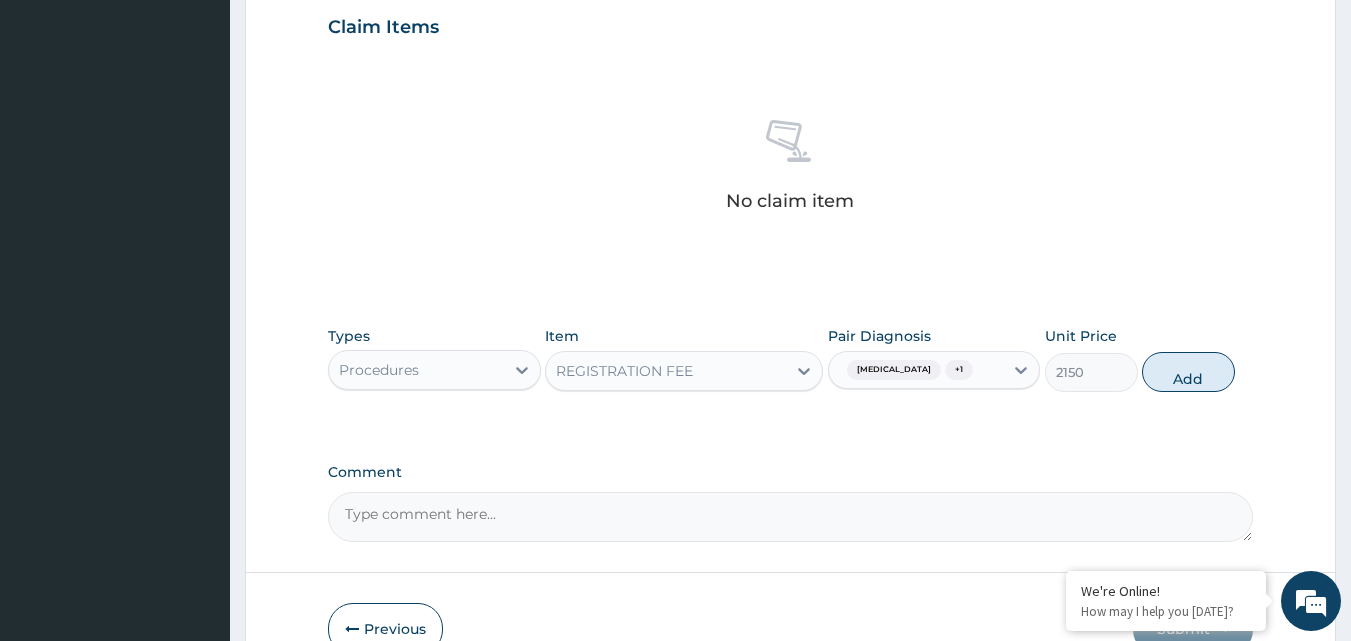 type on "0" 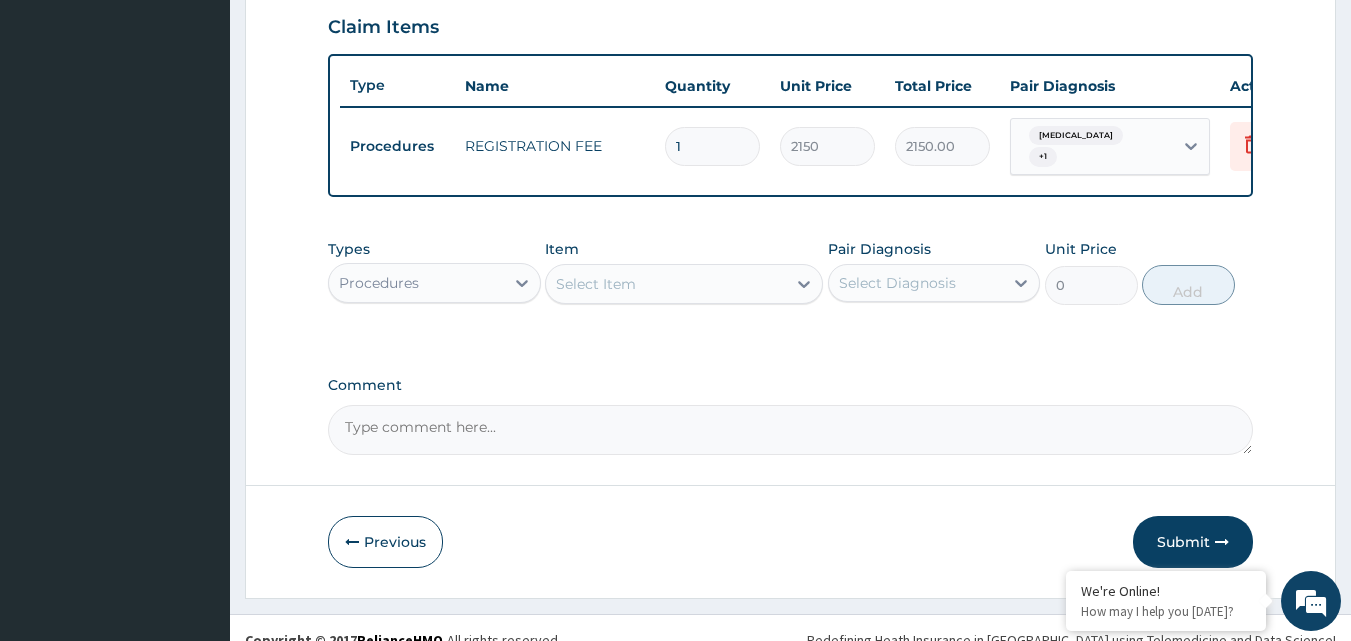 click on "Select Item" at bounding box center (596, 284) 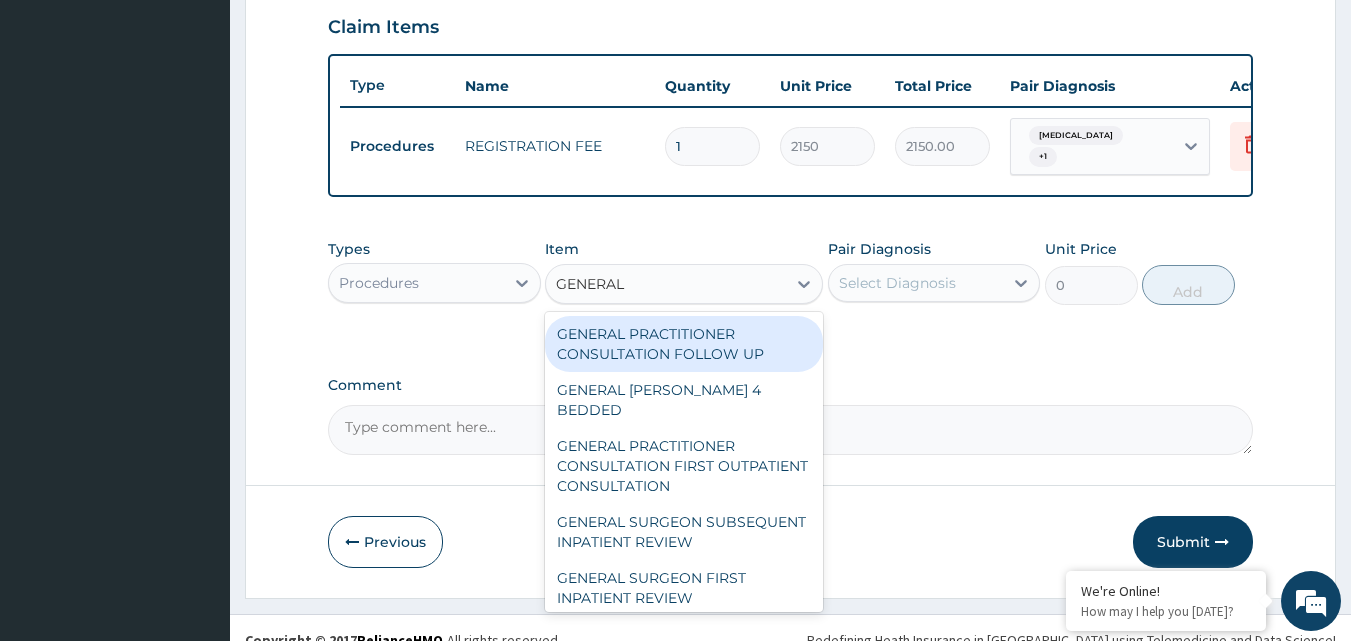 type on "GENERAL P" 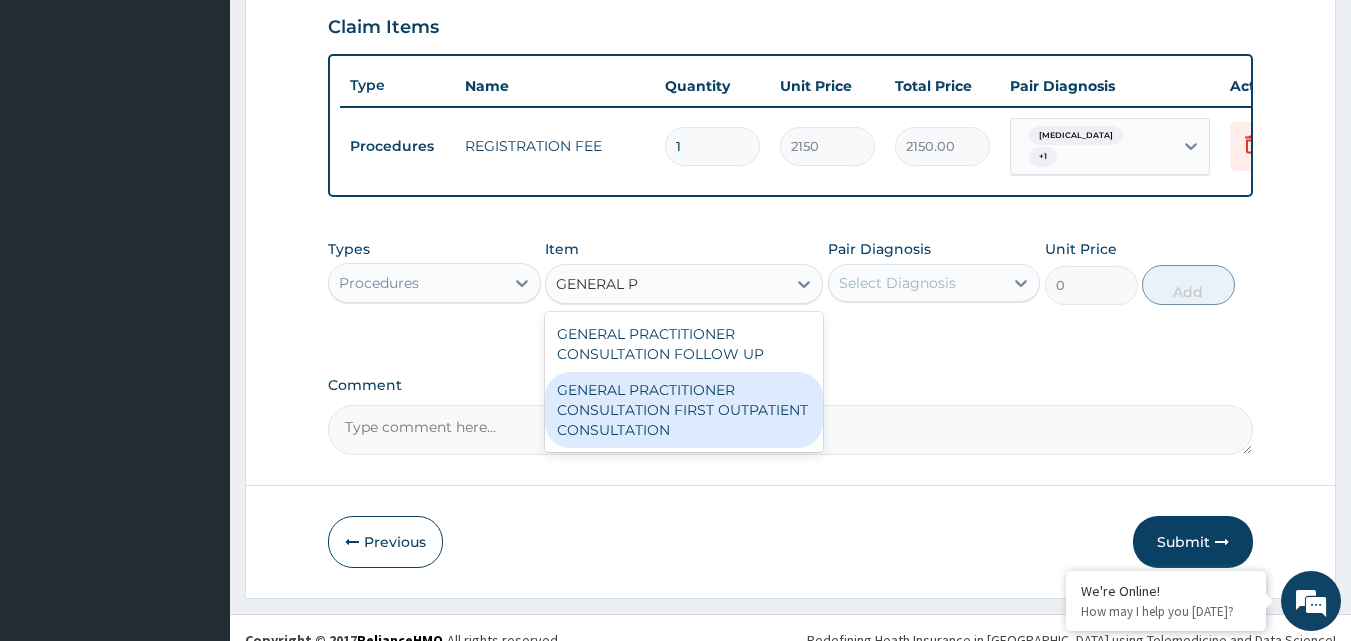 click on "GENERAL PRACTITIONER CONSULTATION FIRST OUTPATIENT CONSULTATION" at bounding box center (684, 410) 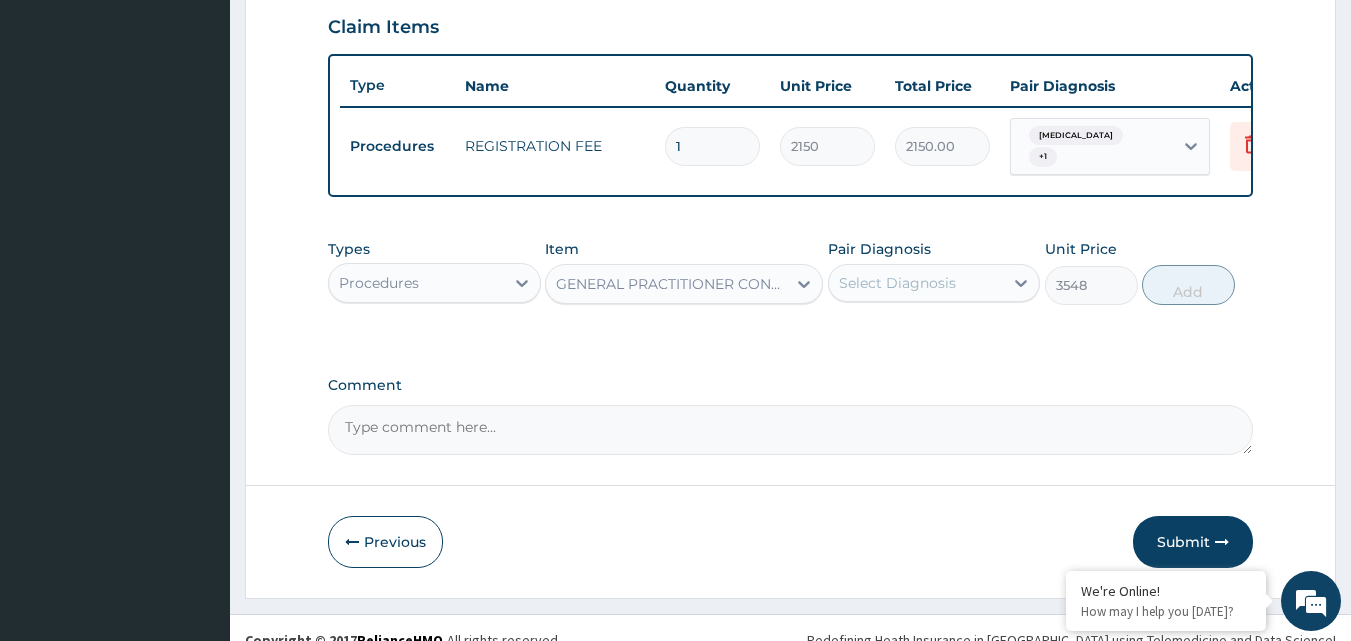 click on "Select Diagnosis" at bounding box center (916, 283) 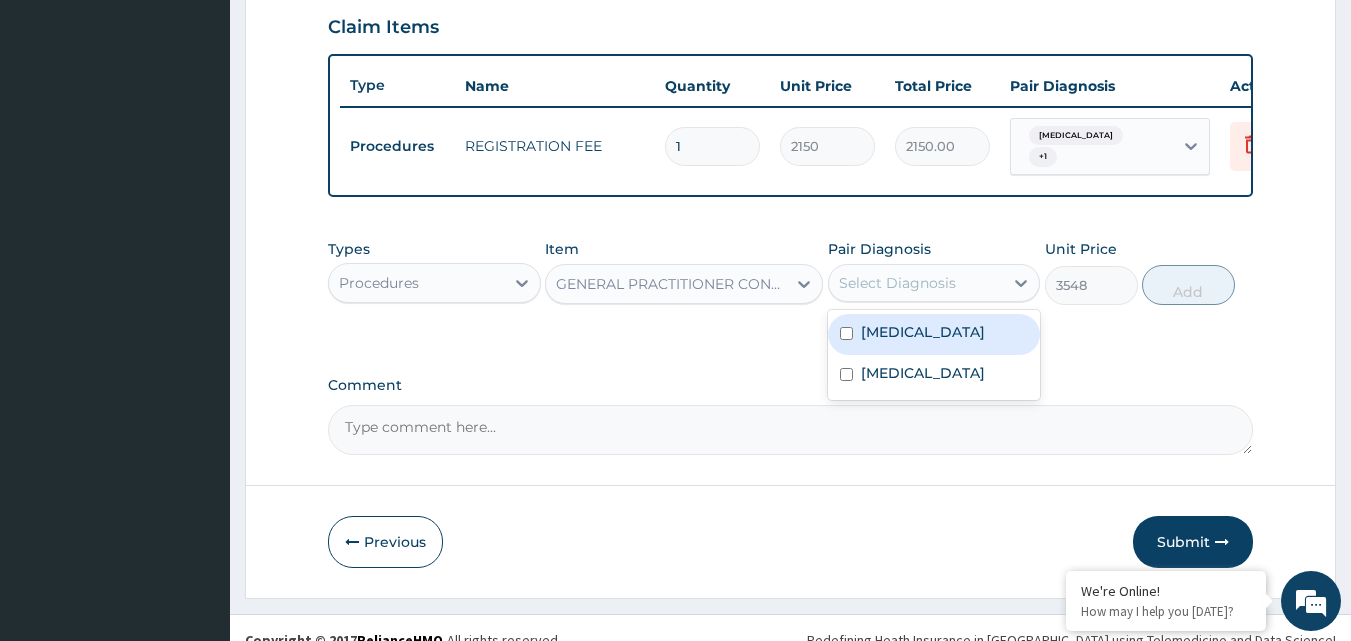 click on "Malaria" at bounding box center [934, 334] 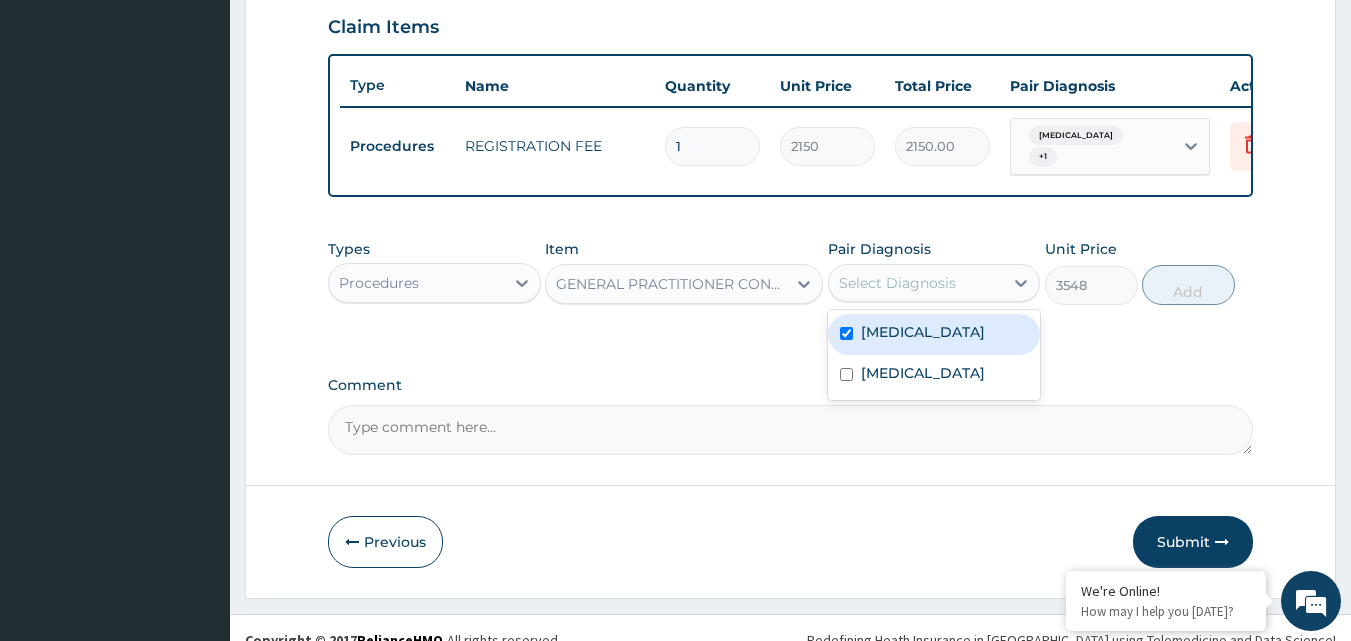 checkbox on "true" 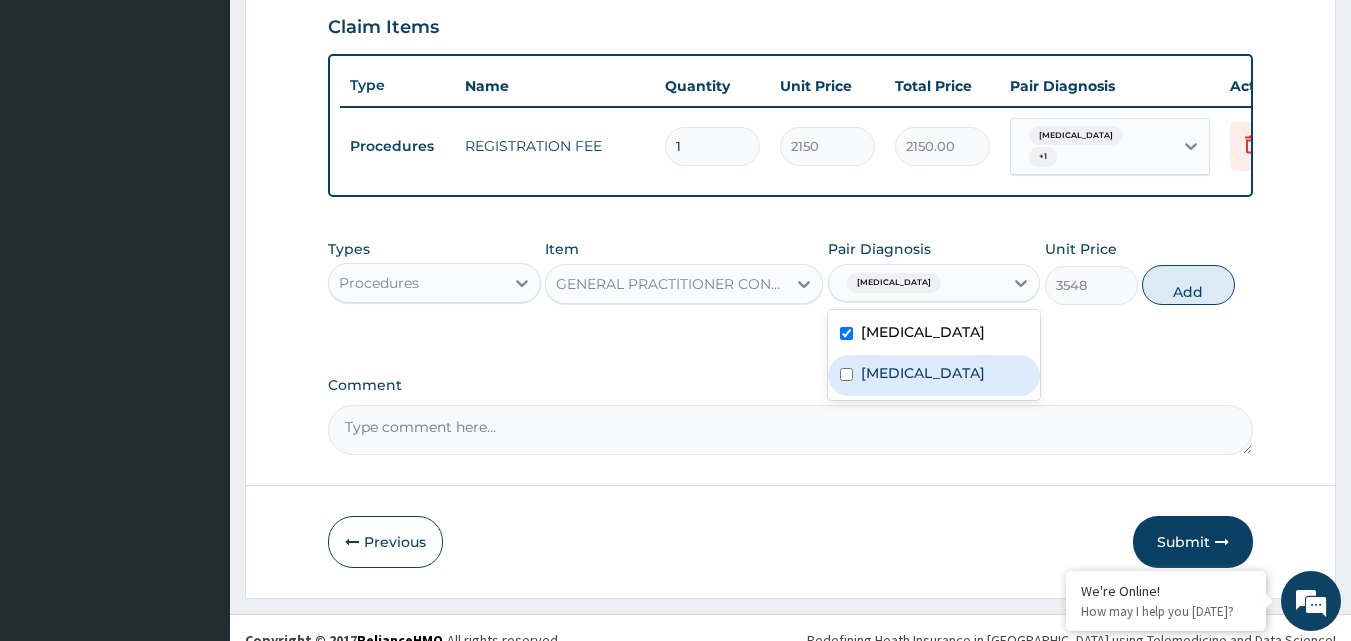 click on "Upper respiratory infection" at bounding box center [923, 373] 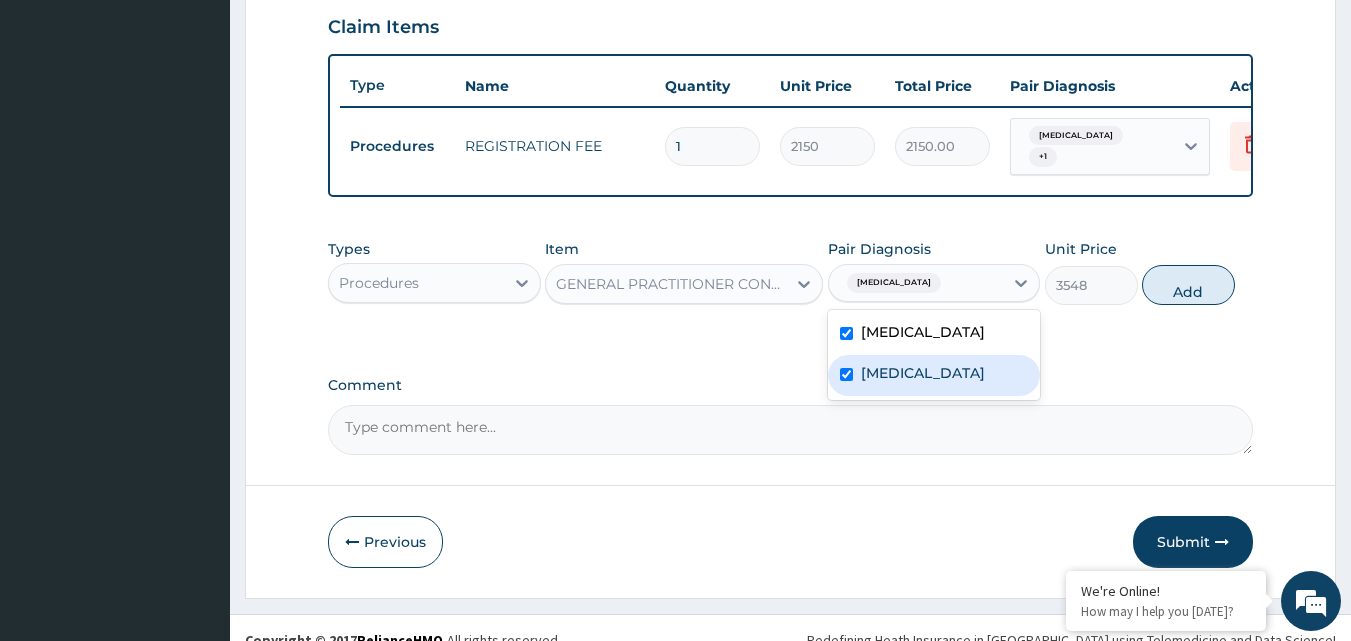 checkbox on "true" 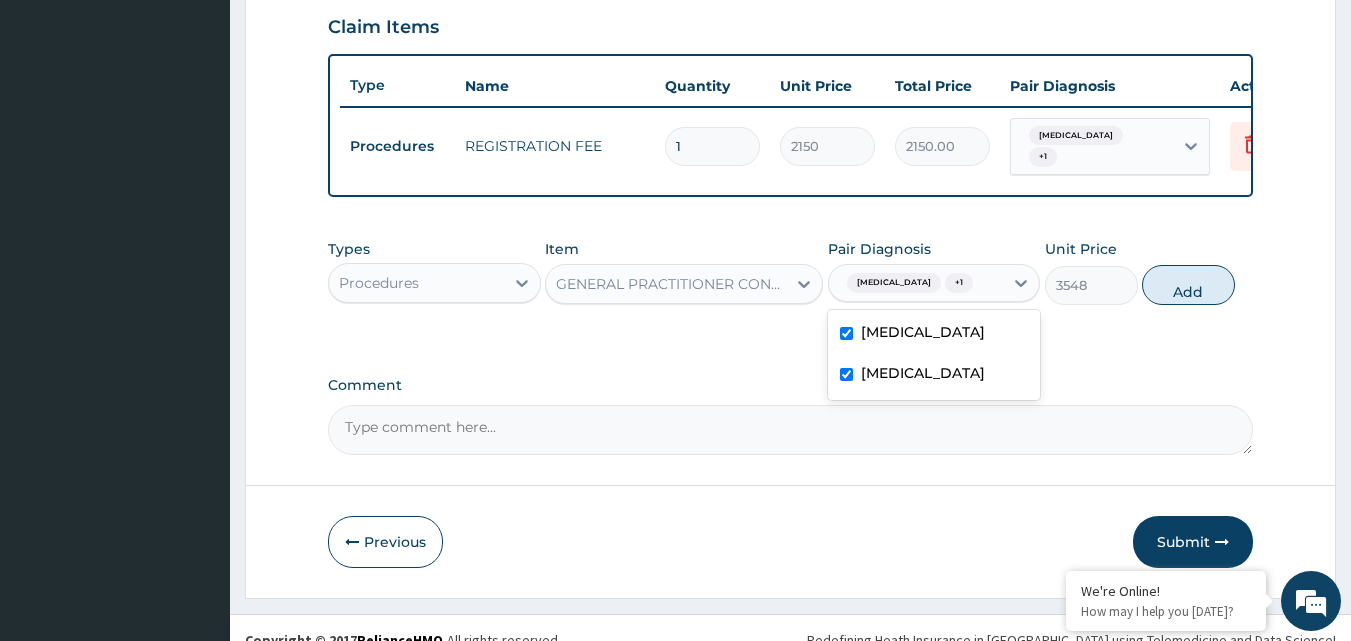 click on "Add" at bounding box center [1188, 285] 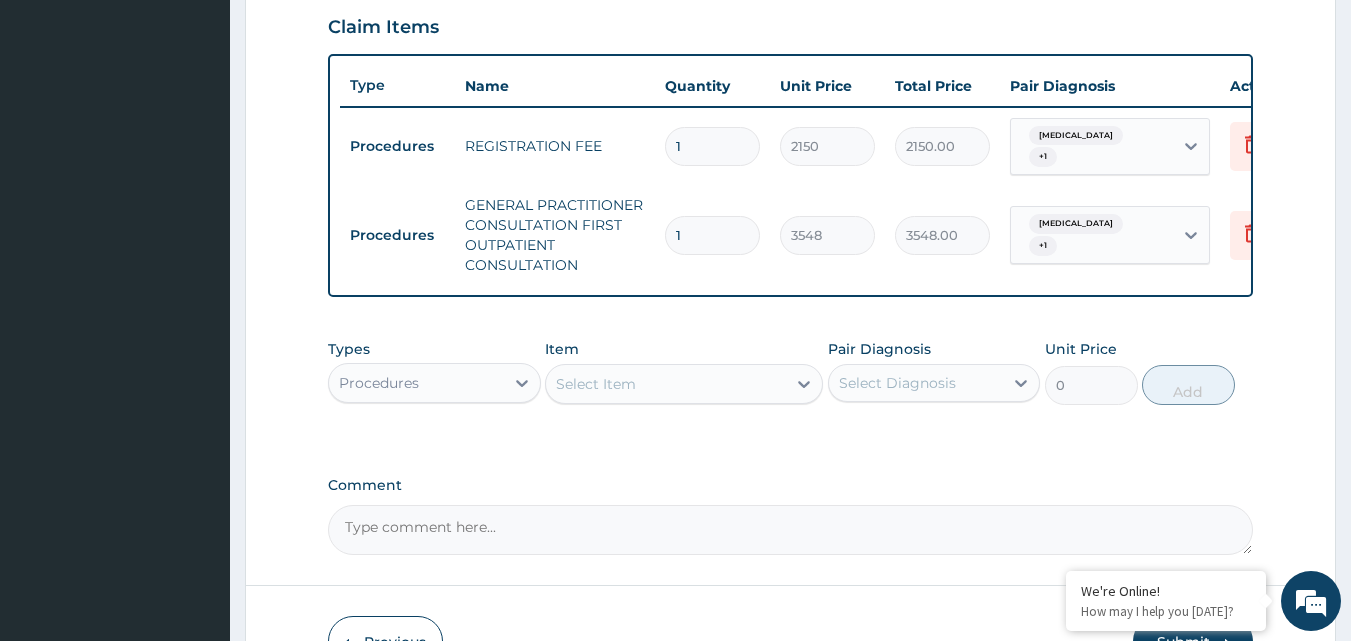 click on "Procedures" at bounding box center (416, 383) 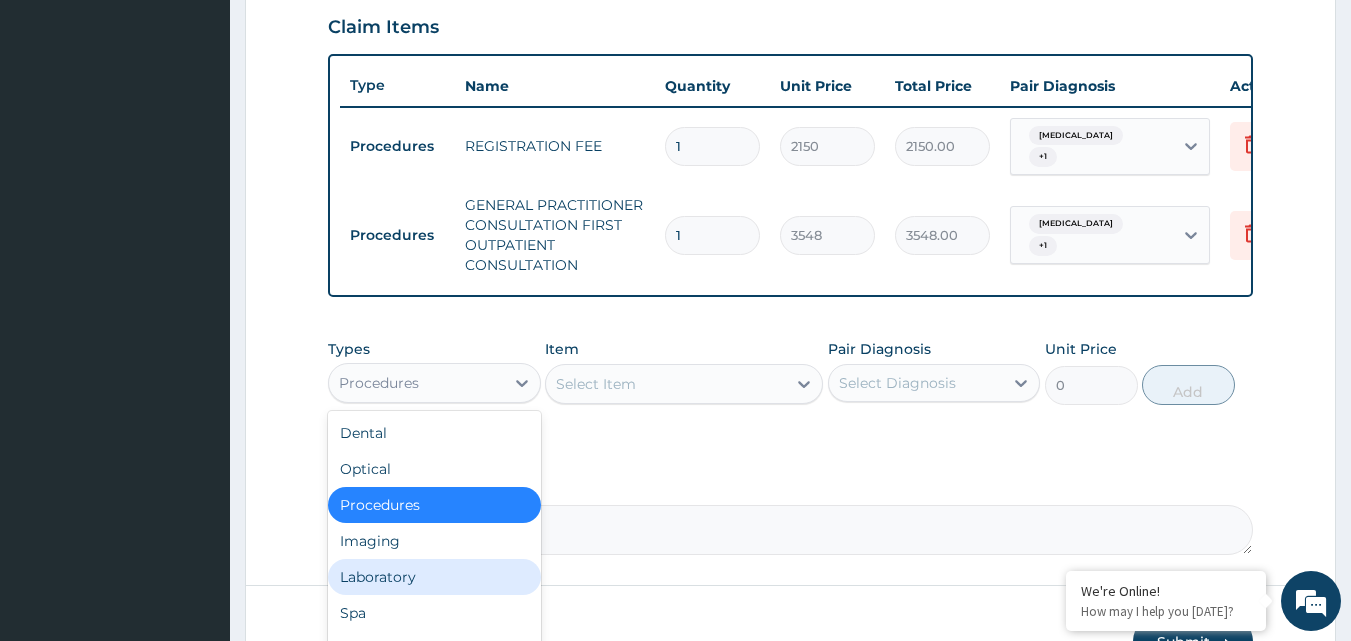 click on "Laboratory" at bounding box center (434, 577) 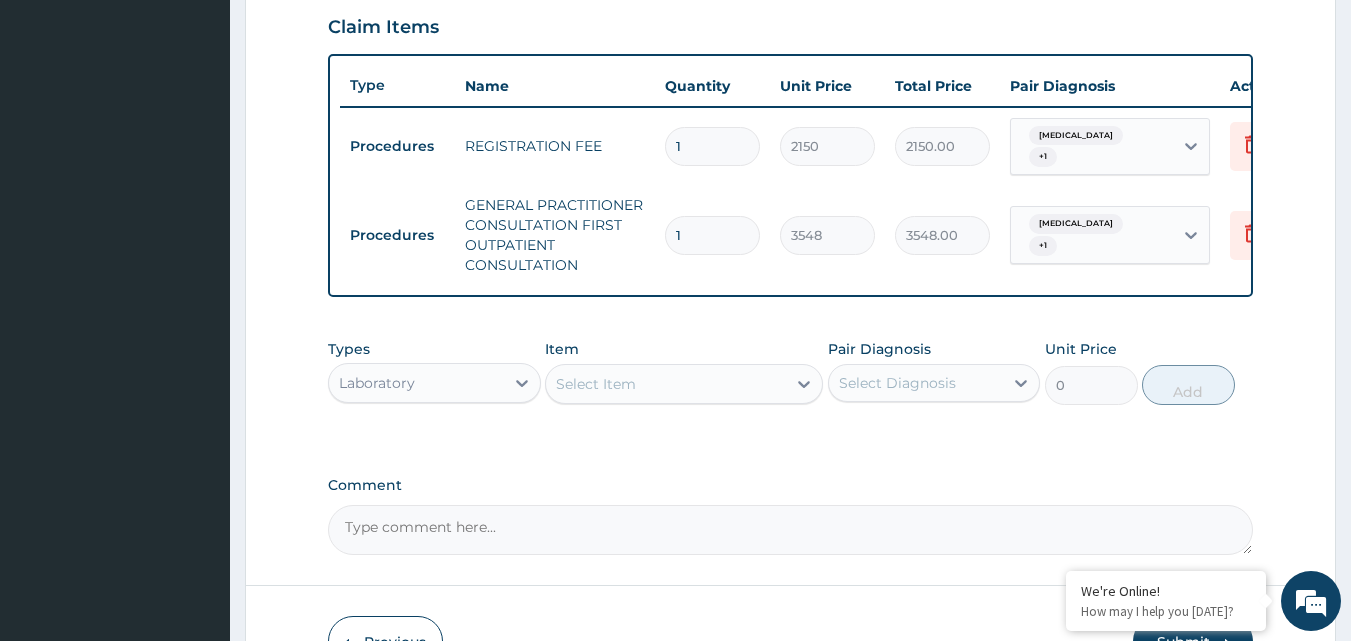 click on "Laboratory" at bounding box center (416, 383) 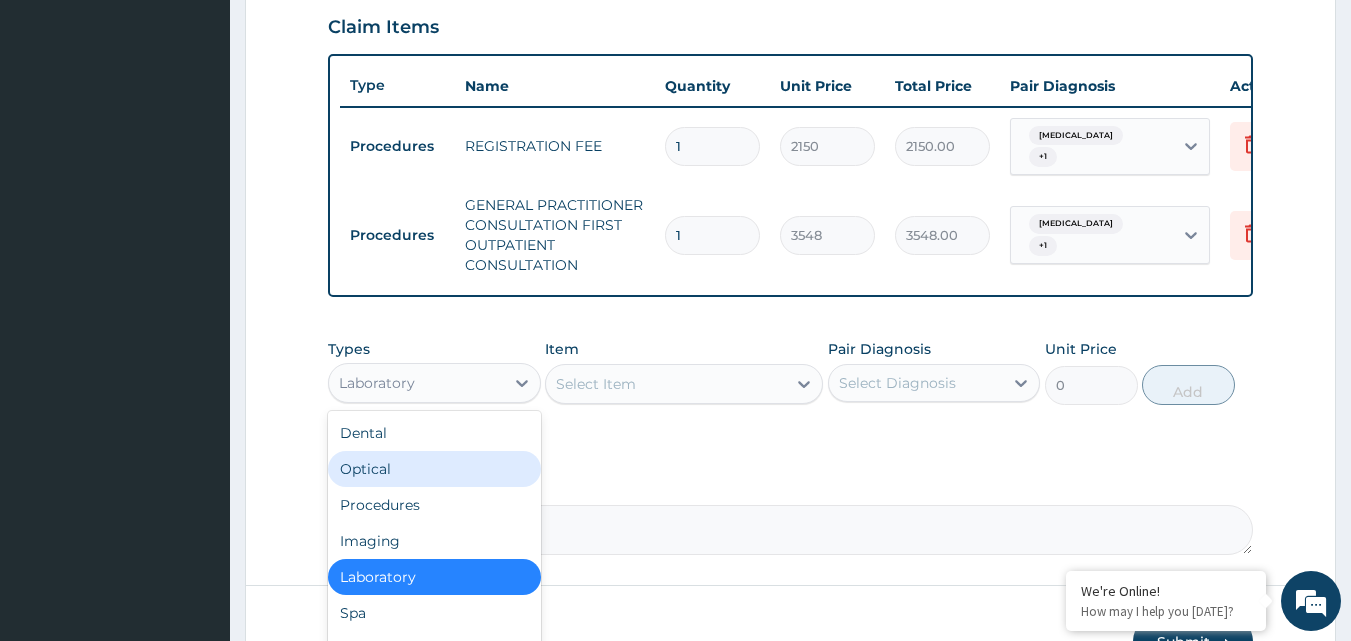 scroll, scrollTop: 68, scrollLeft: 0, axis: vertical 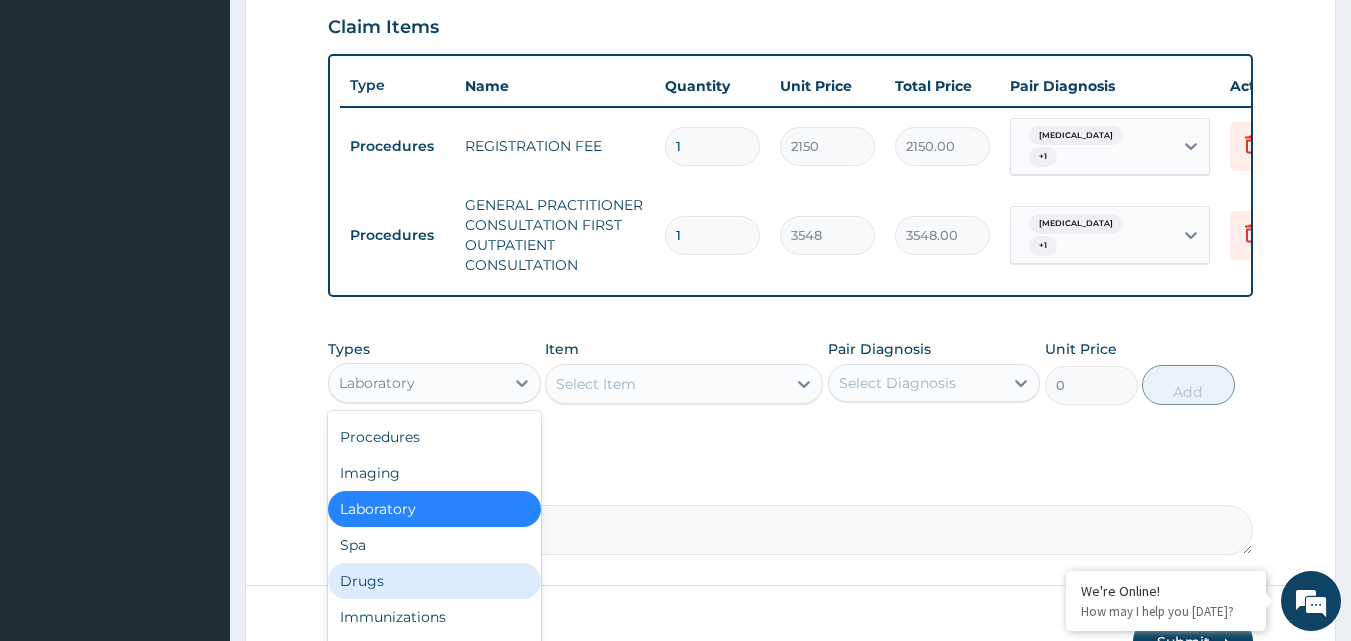click on "Drugs" at bounding box center (434, 581) 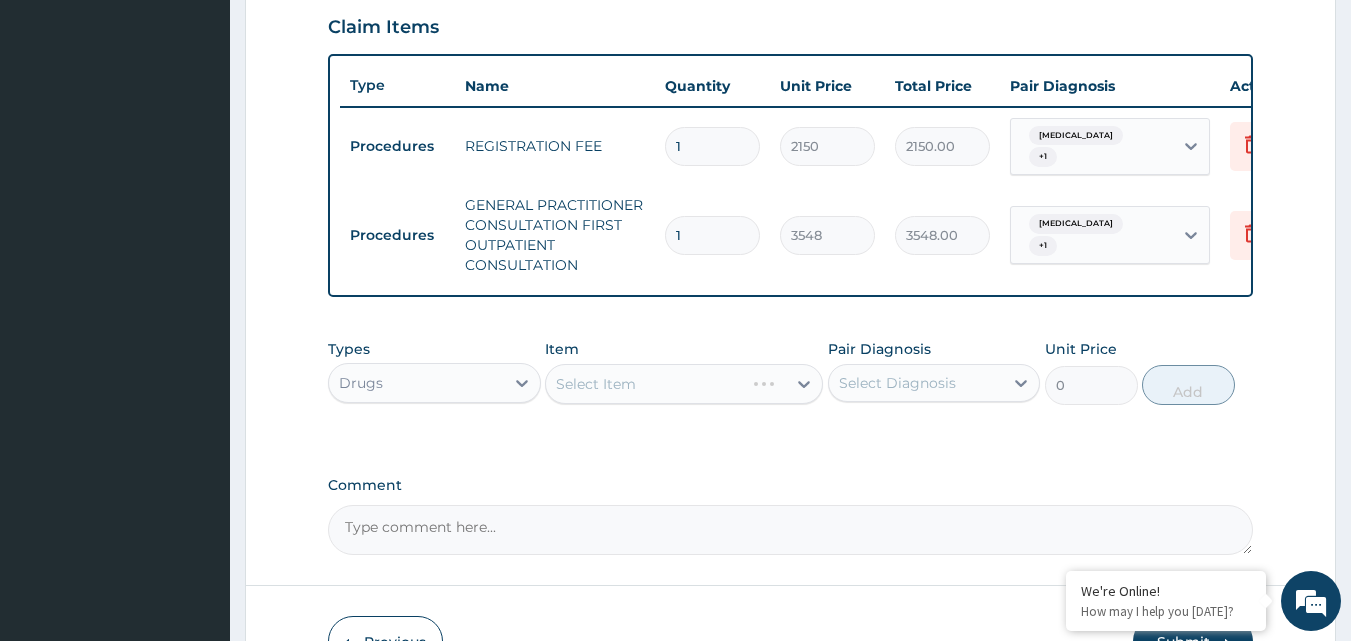 click on "PA Code / Prescription Code Enter Code(Secondary Care Only) Encounter Date 07-05-2025 Important Notice Please enter PA codes before entering items that are not attached to a PA code   All diagnoses entered must be linked to a claim item. Diagnosis & Claim Items that are visible but inactive cannot be edited because they were imported from an already approved PA code. Diagnosis Malaria Confirmed Upper respiratory infection Confirmed NB: All diagnosis must be linked to a claim item Claim Items Type Name Quantity Unit Price Total Price Pair Diagnosis Actions Procedures REGISTRATION FEE 1 2150 2150.00 Malaria  + 1 Delete Procedures GENERAL PRACTITIONER CONSULTATION FIRST OUTPATIENT CONSULTATION 1 3548 3548.00 Malaria  + 1 Delete Types option Drugs, selected.   Select is focused ,type to refine list, press Down to open the menu,  Drugs Item Select Item Pair Diagnosis Select Diagnosis Unit Price 0 Add Comment" at bounding box center [791, 28] 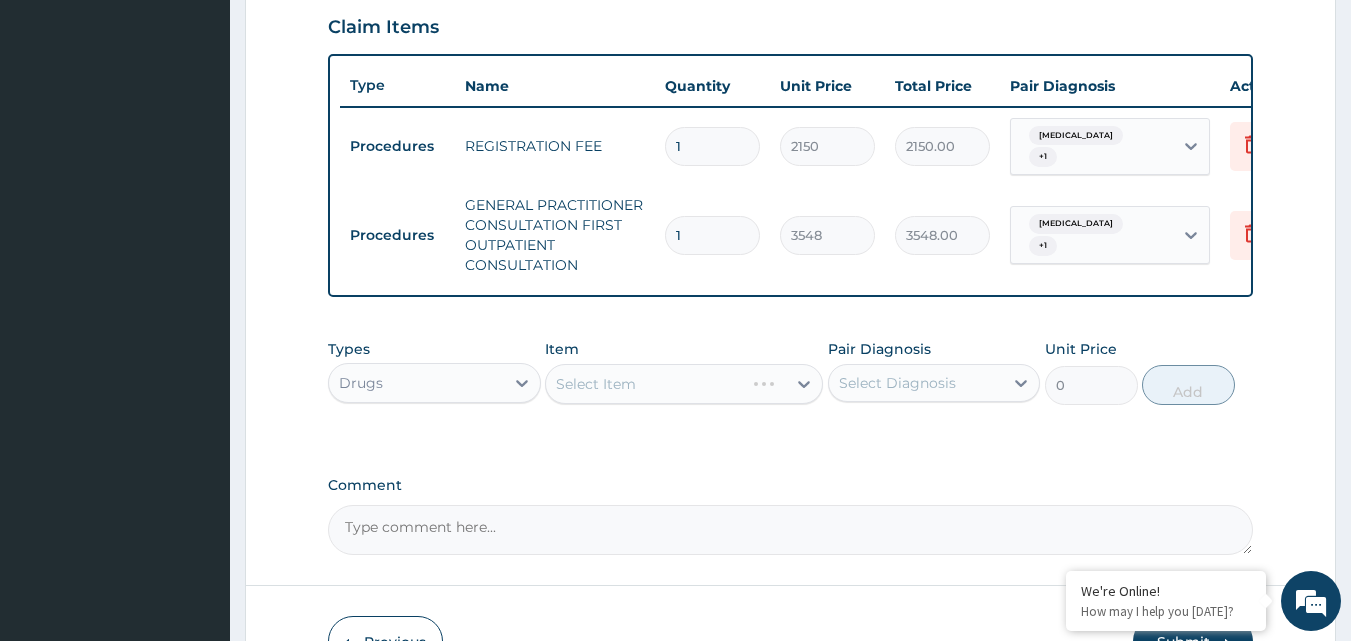 click on "Select Item" at bounding box center (684, 384) 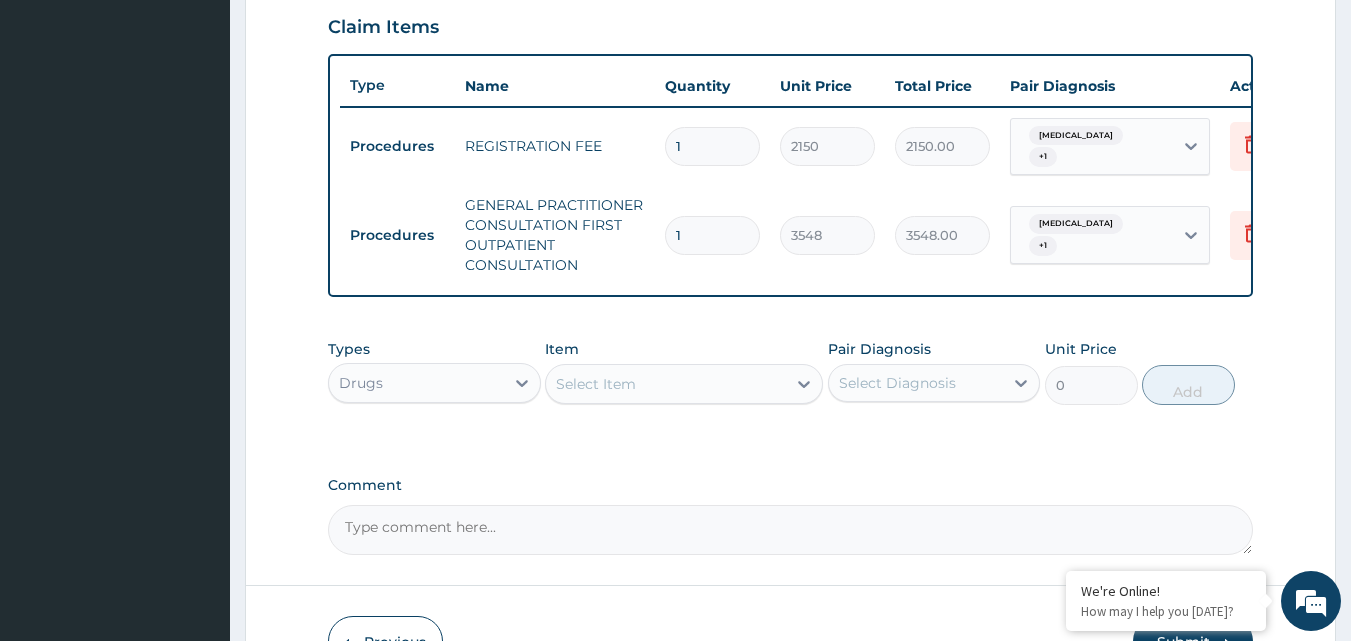 click on "Select Item" at bounding box center [596, 384] 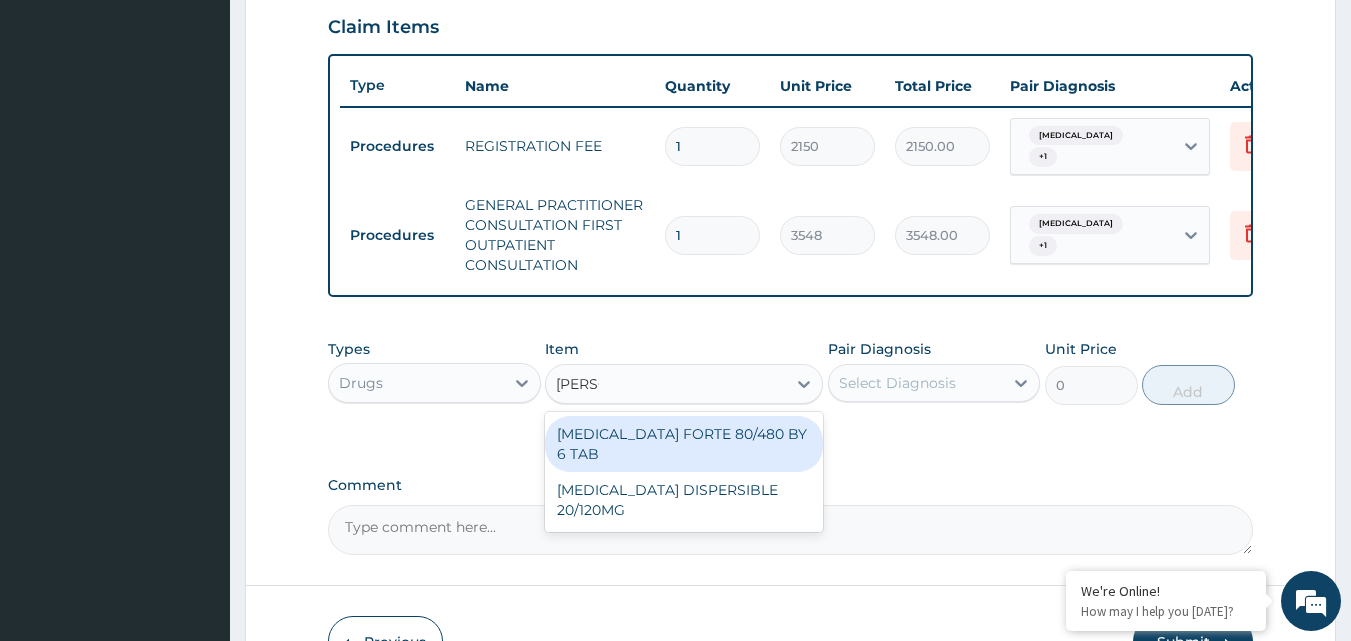 type on "COART" 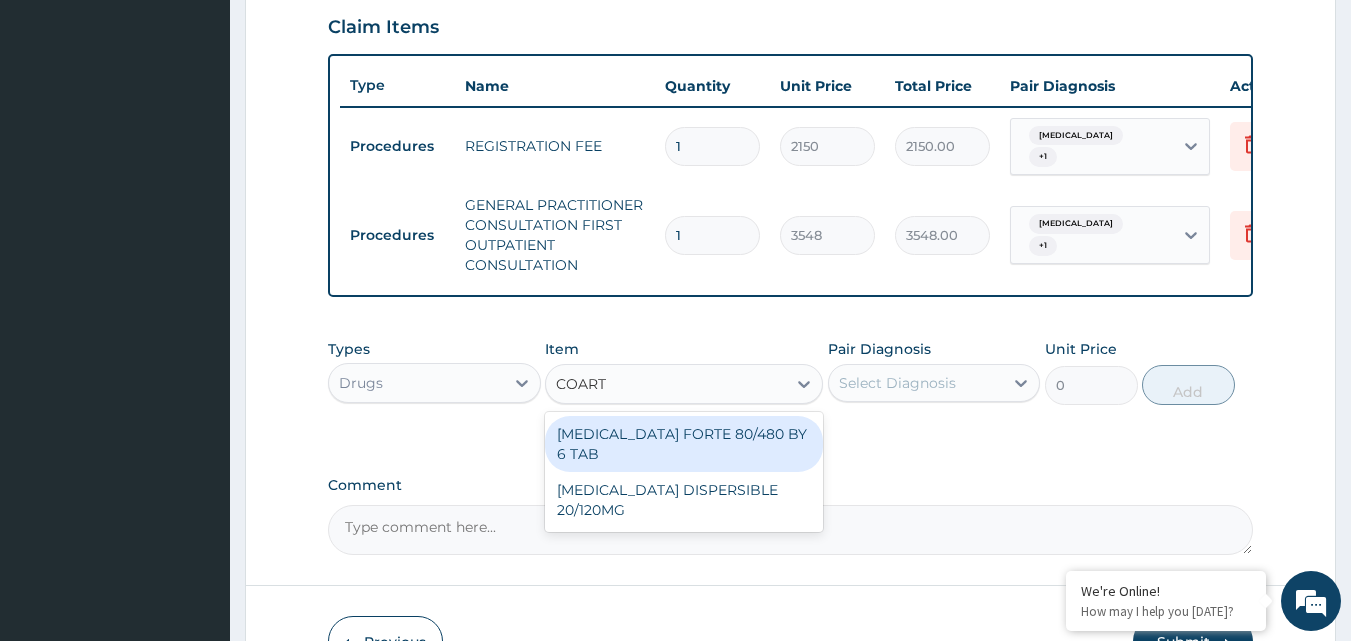 click on "COARTEM FORTE 80/480 BY 6 TAB" at bounding box center (684, 444) 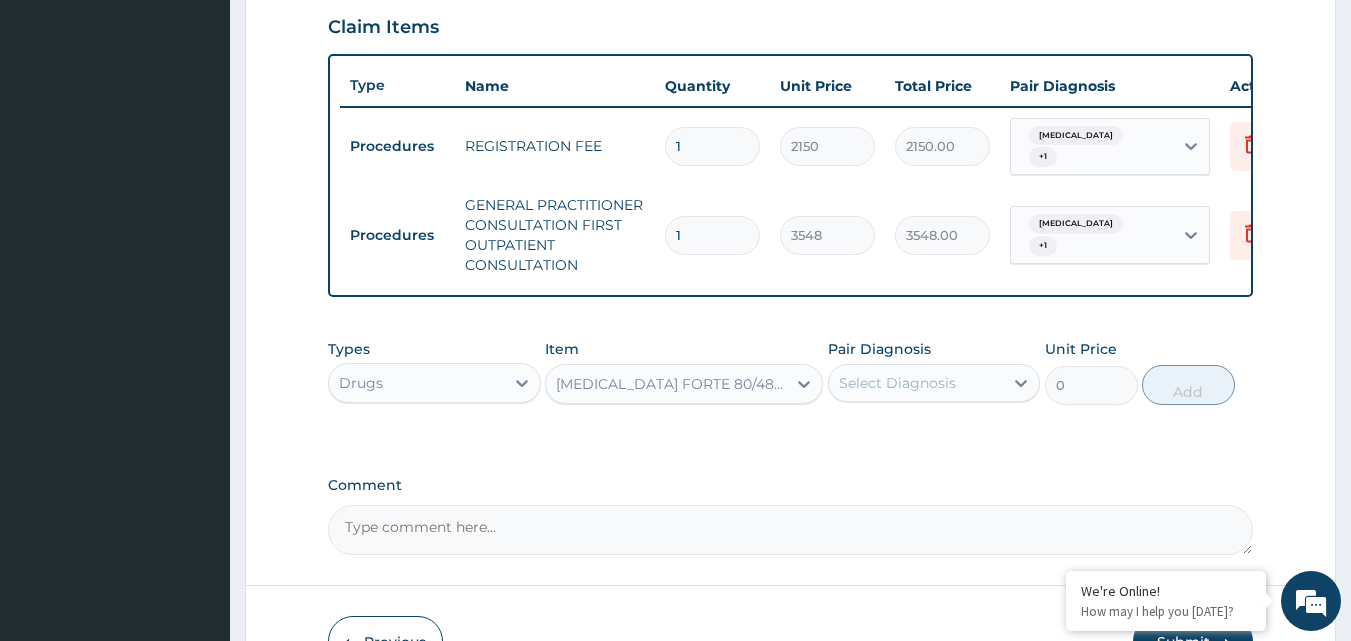 type 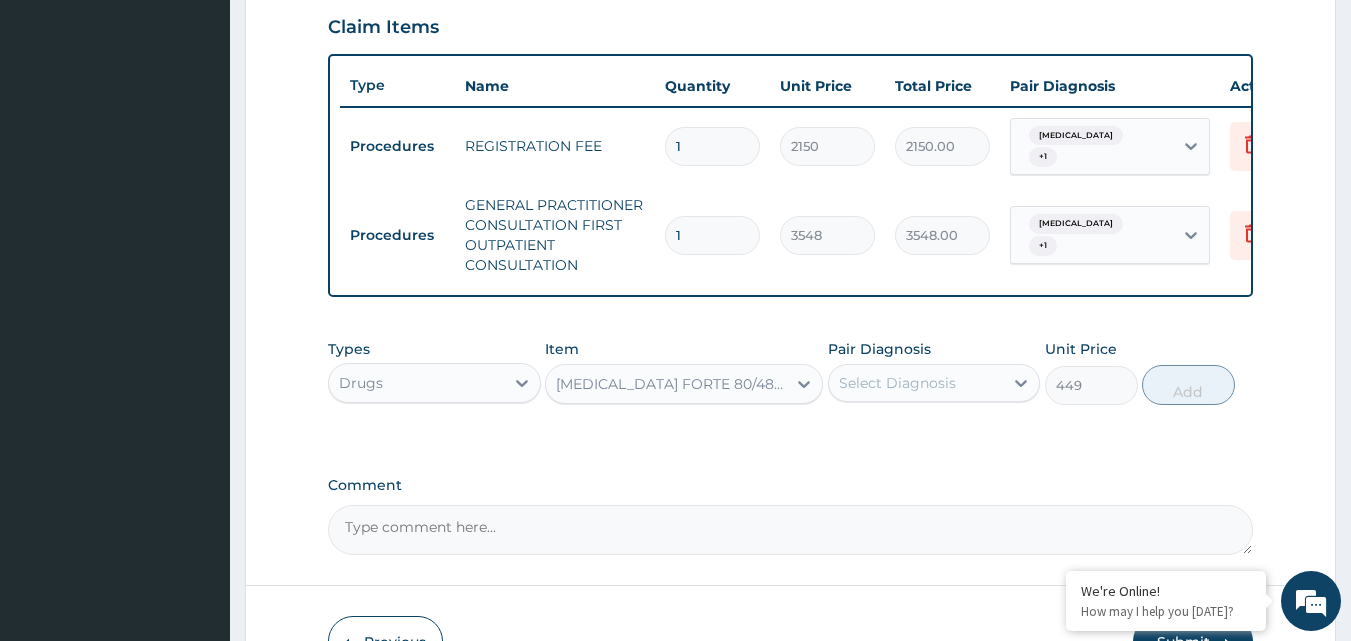 click on "Select Diagnosis" at bounding box center (897, 383) 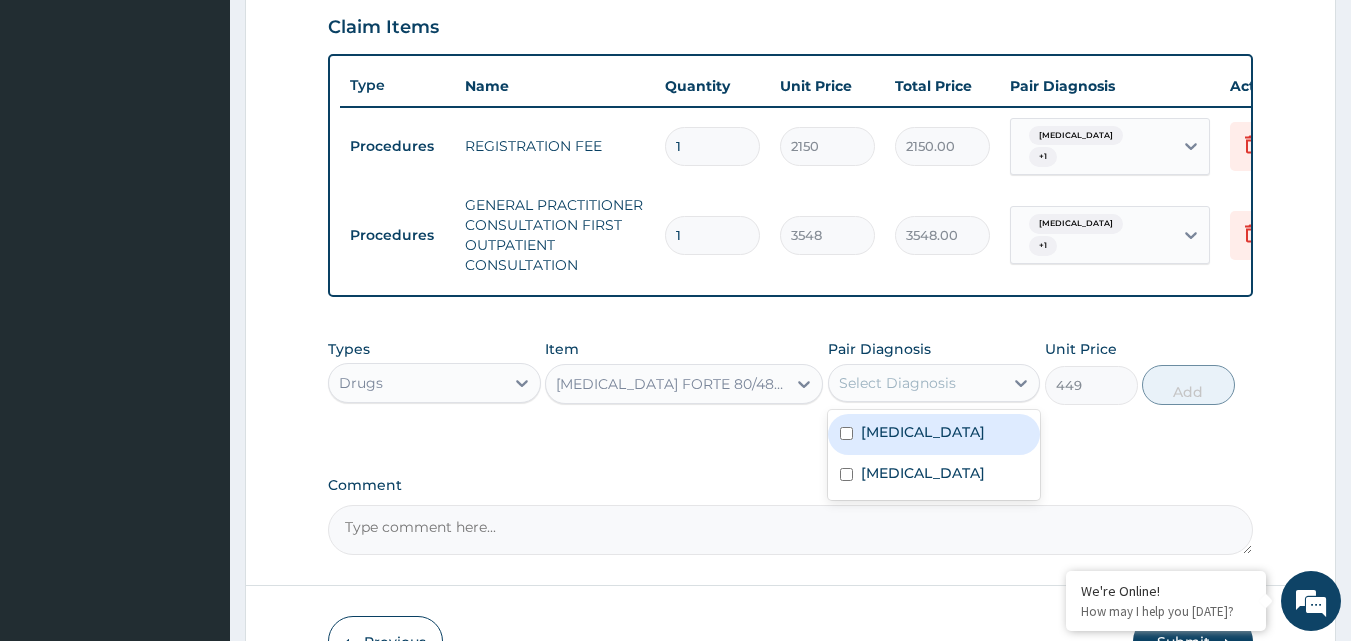click on "Malaria" at bounding box center [923, 432] 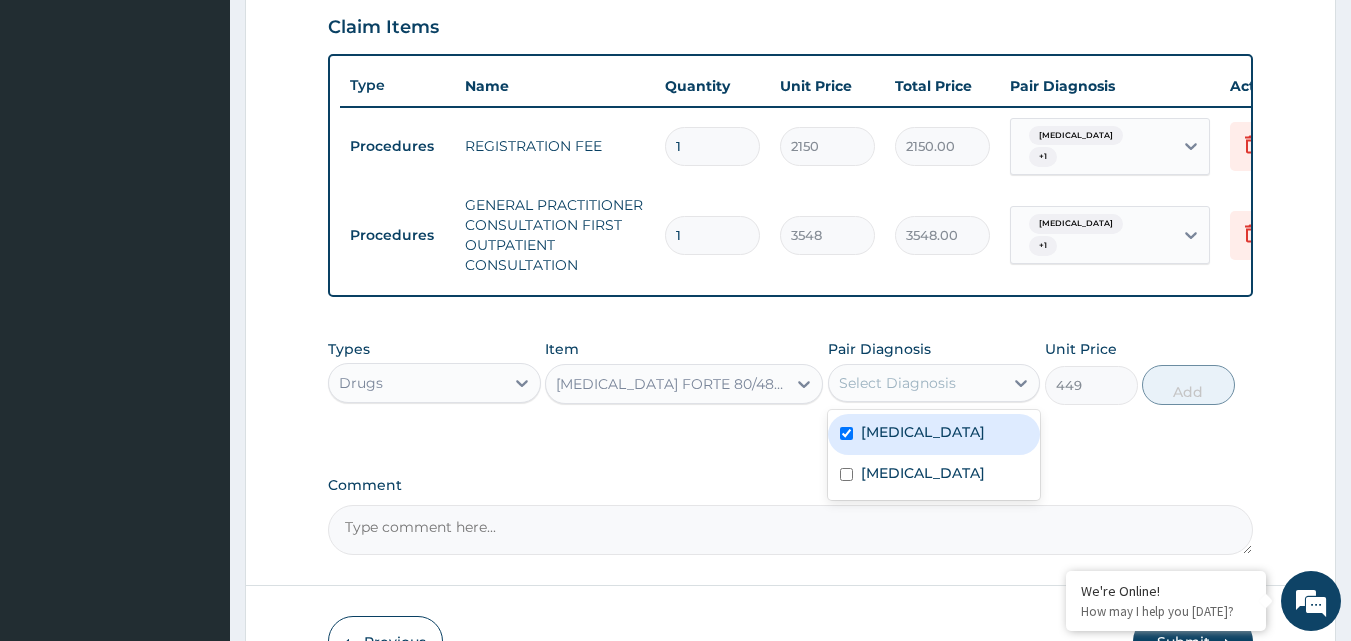 checkbox on "true" 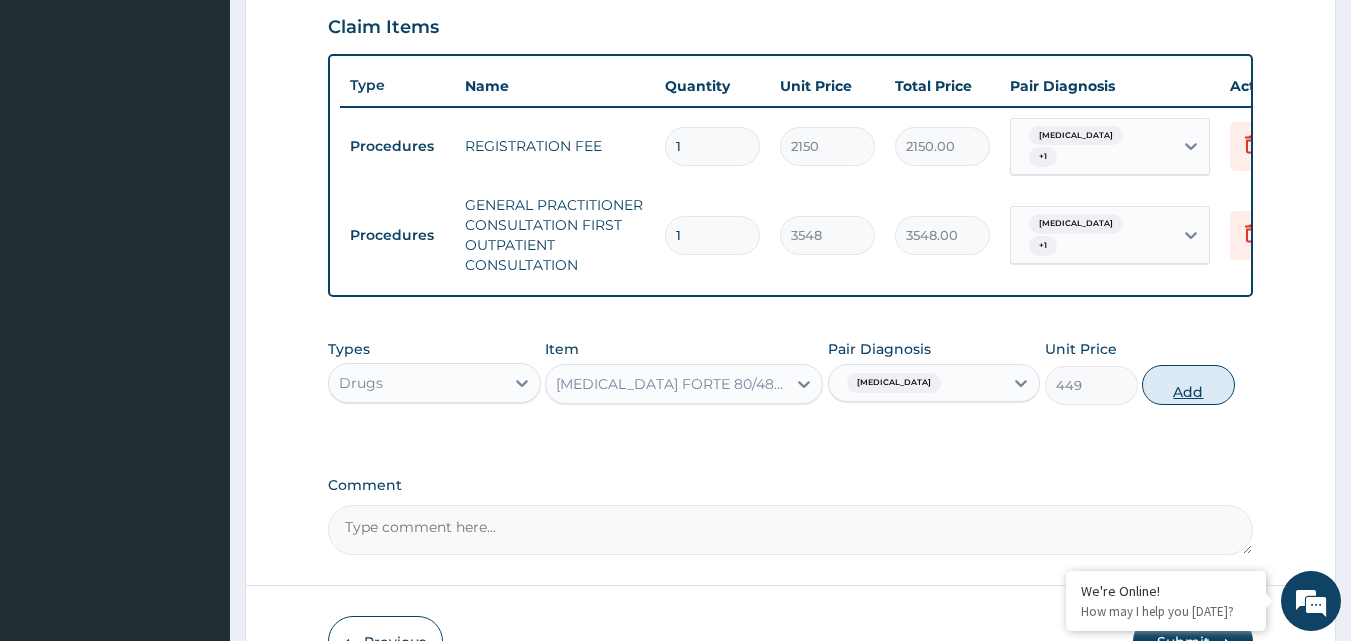 click on "Add" at bounding box center (1188, 385) 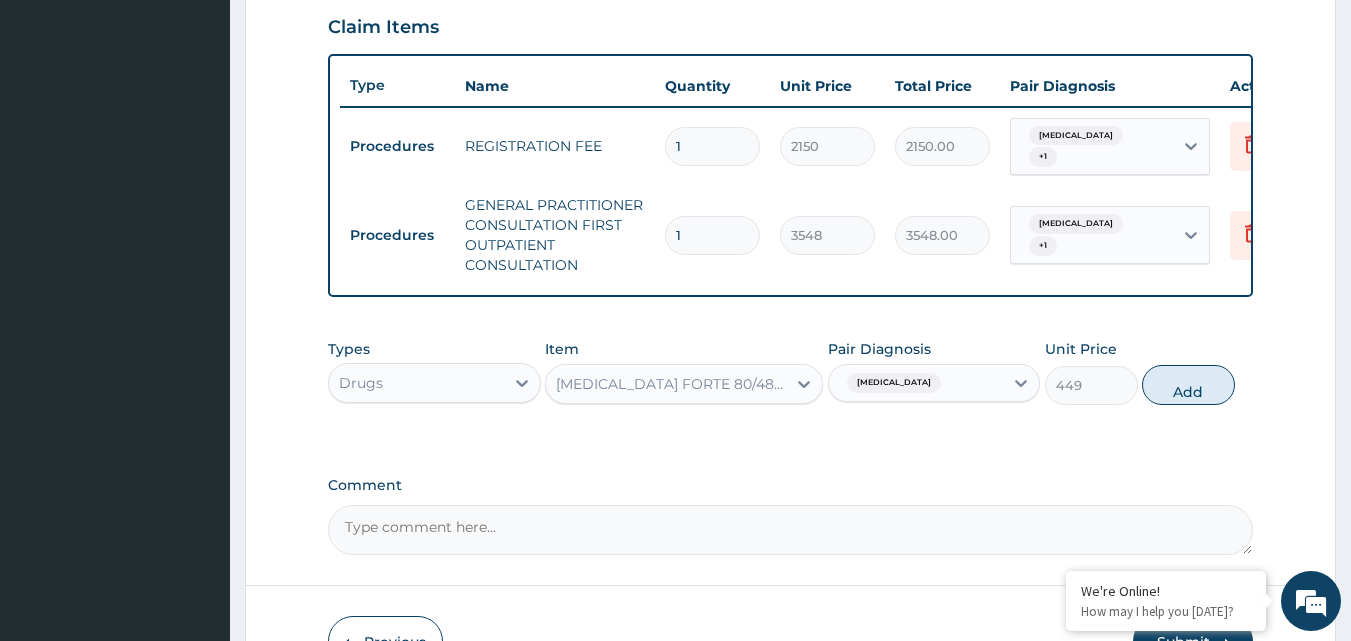 type on "0" 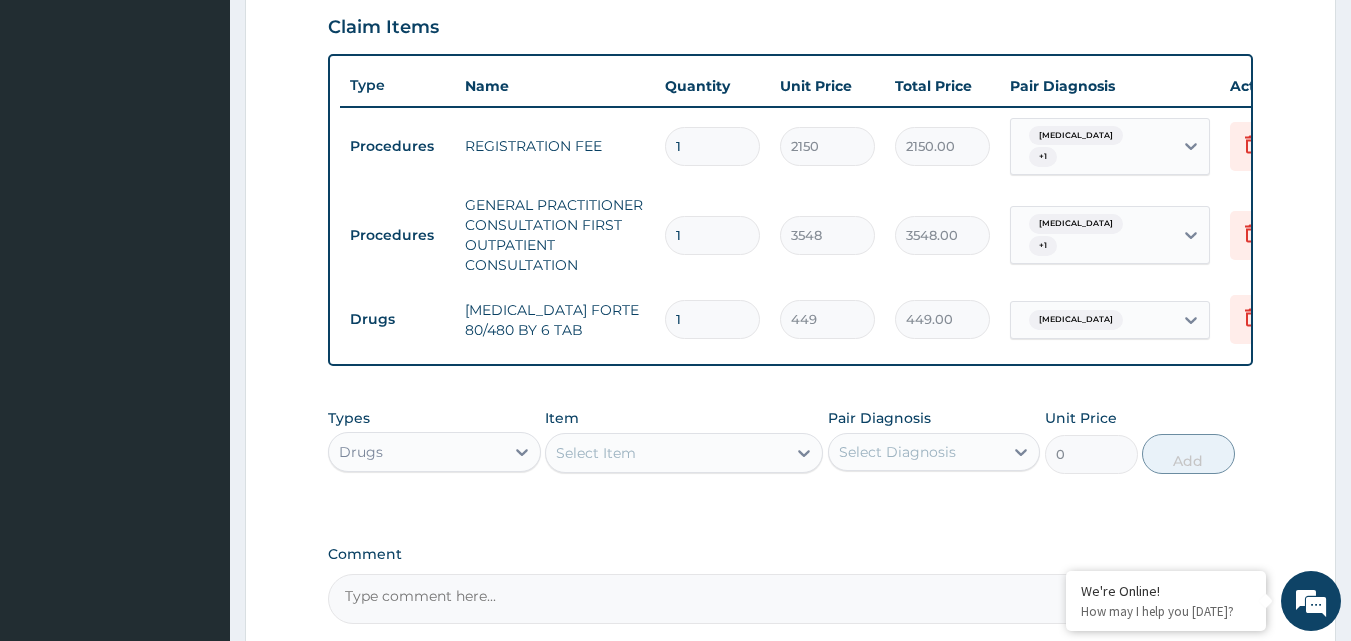 type 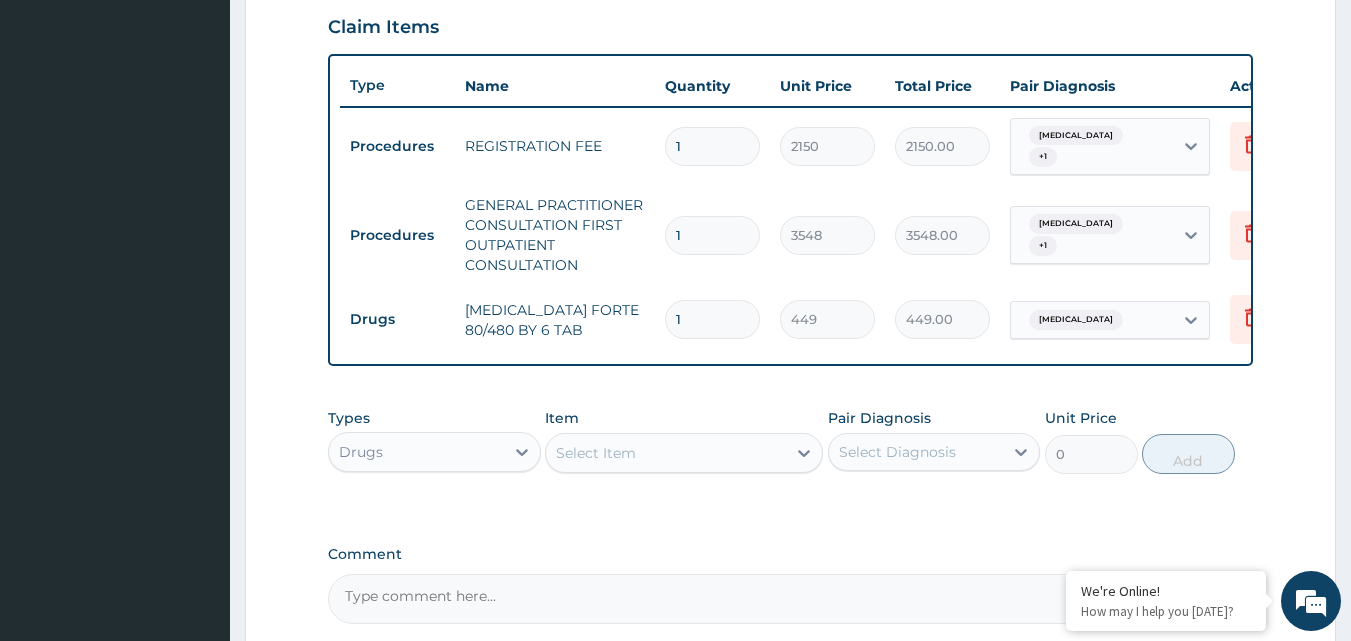 type on "0.00" 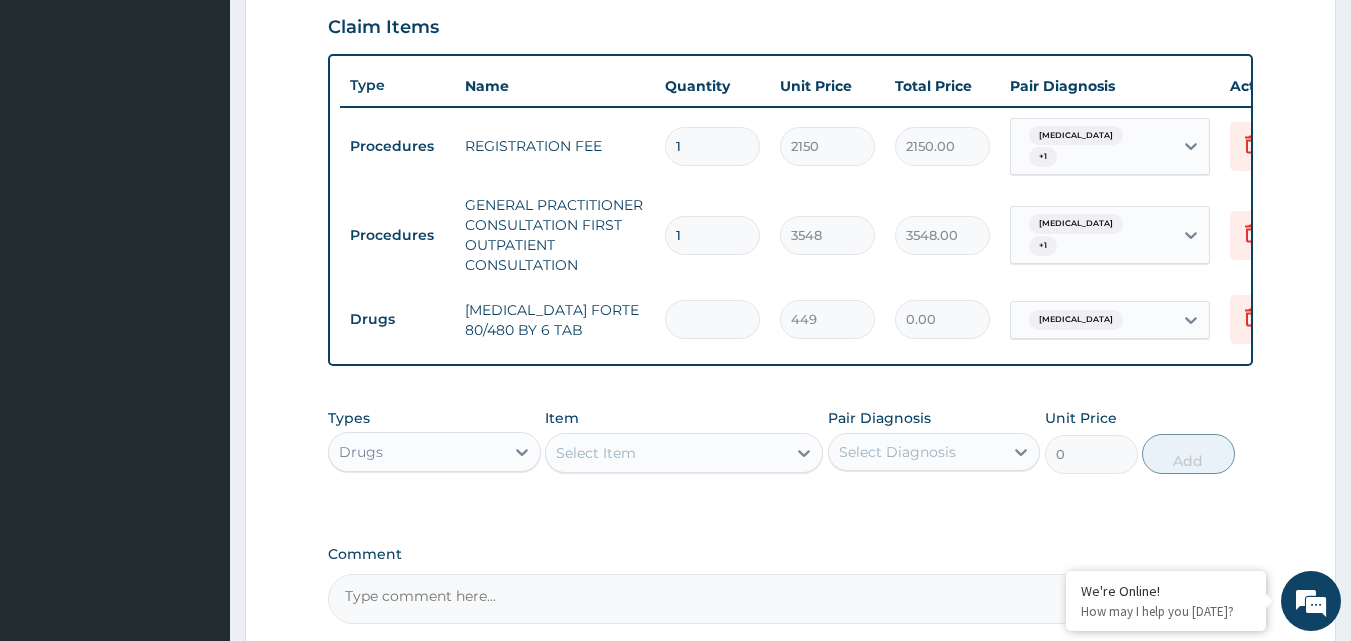 type on "6" 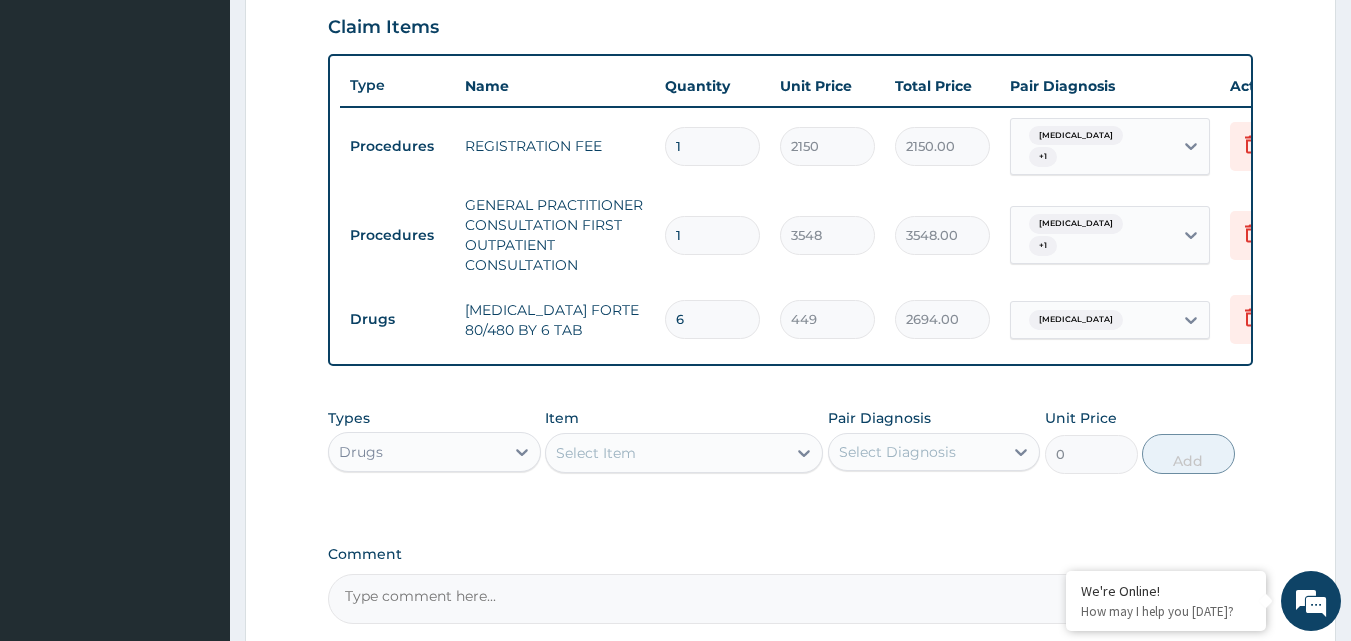 type on "6" 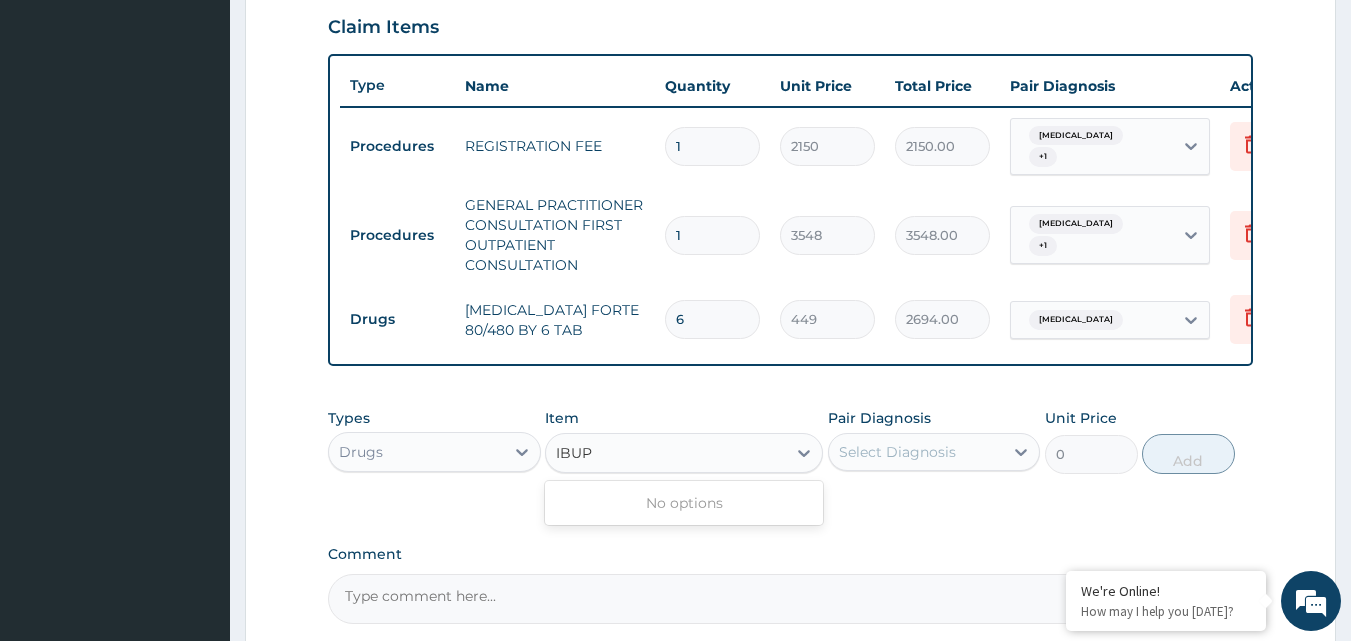 type on "IBU" 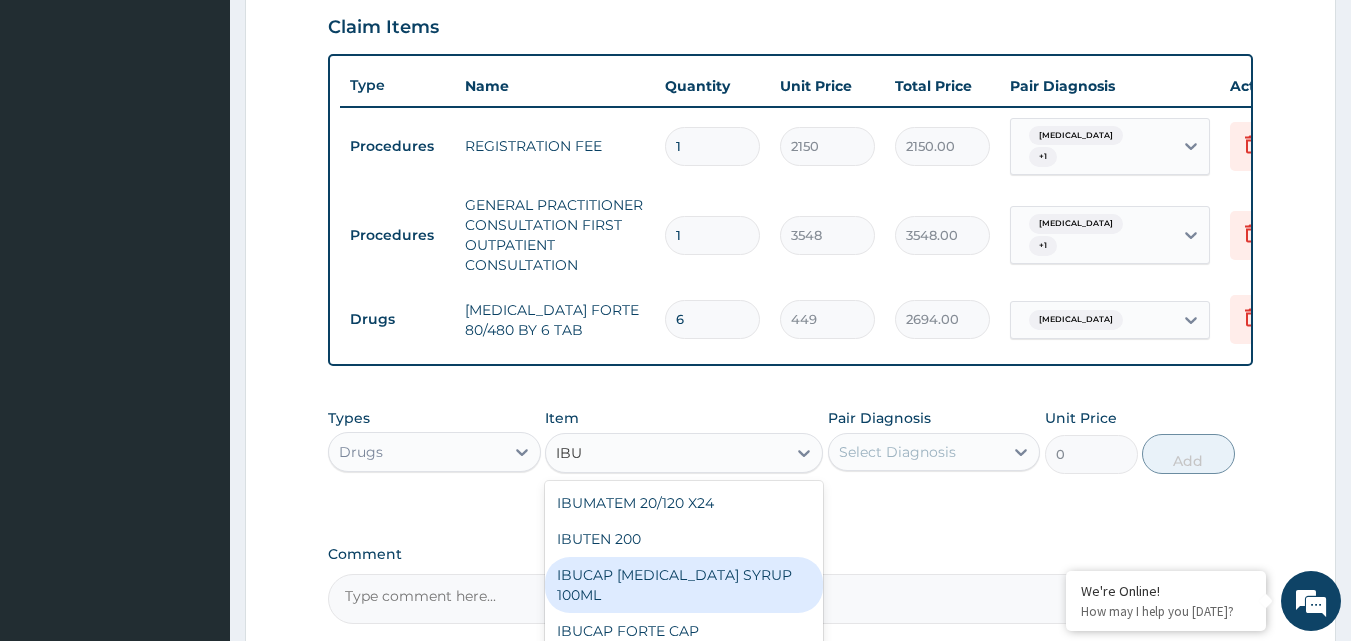 scroll, scrollTop: 890, scrollLeft: 0, axis: vertical 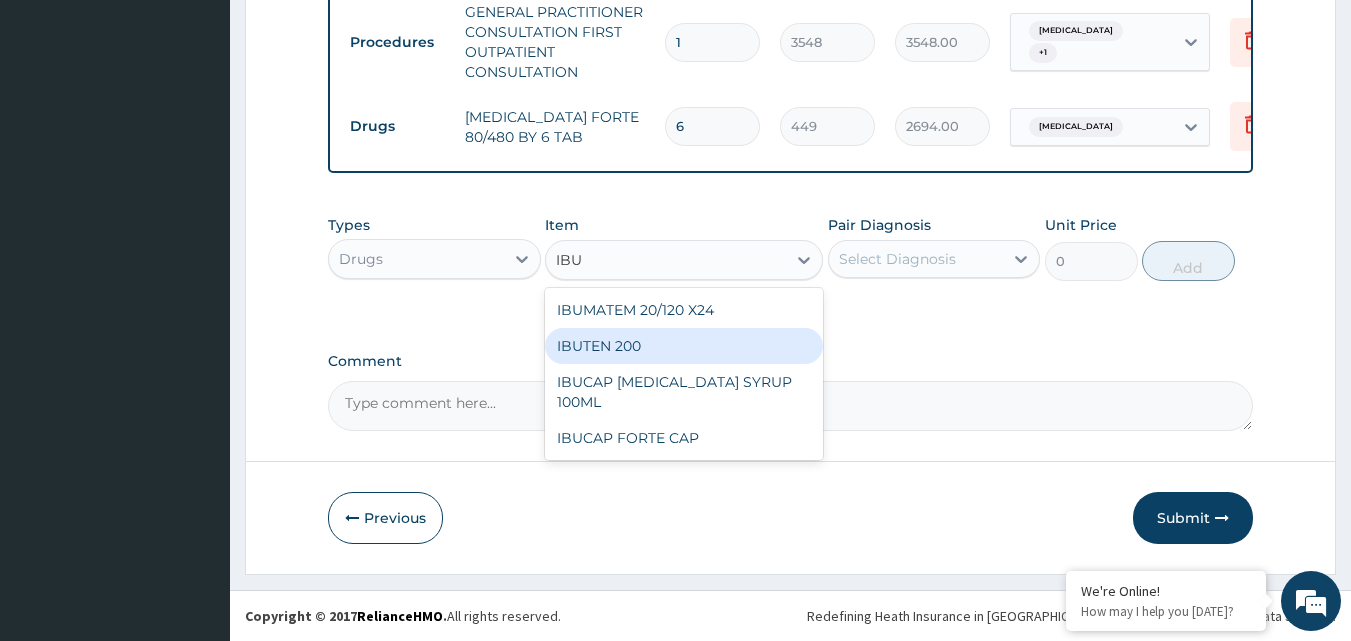 click on "IBUTEN 200" at bounding box center [684, 346] 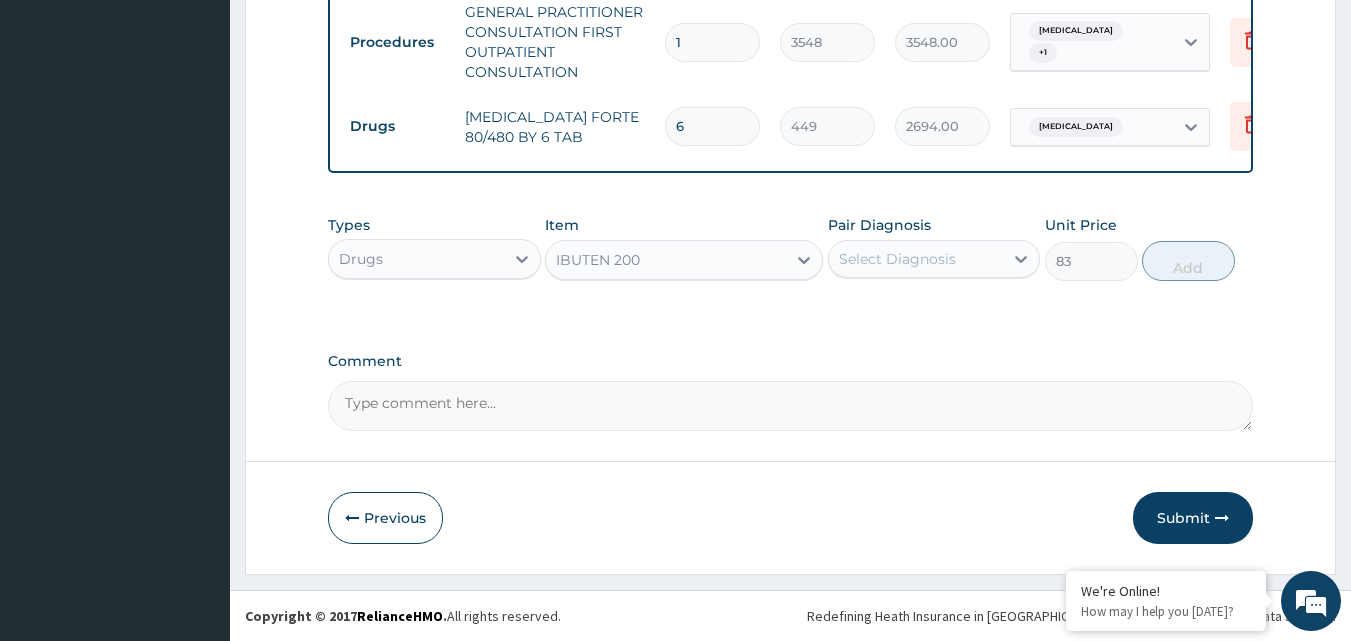 click on "Select Diagnosis" at bounding box center [916, 259] 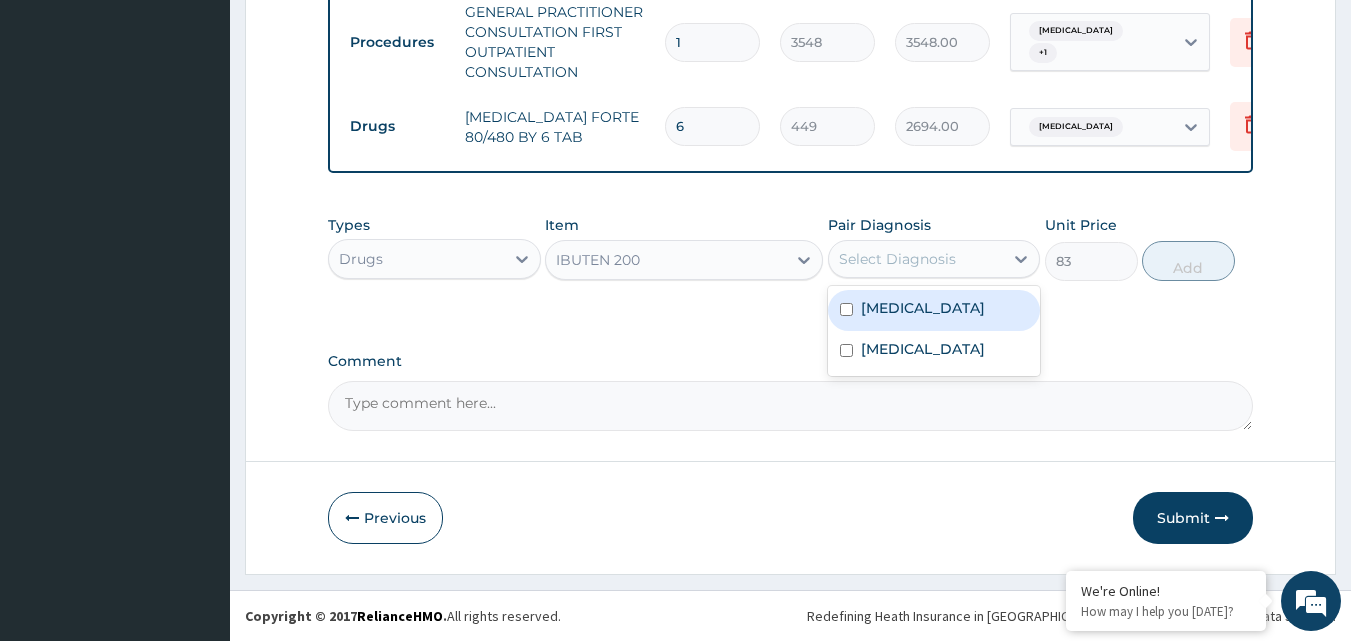 click on "Upper respiratory infection" at bounding box center [923, 349] 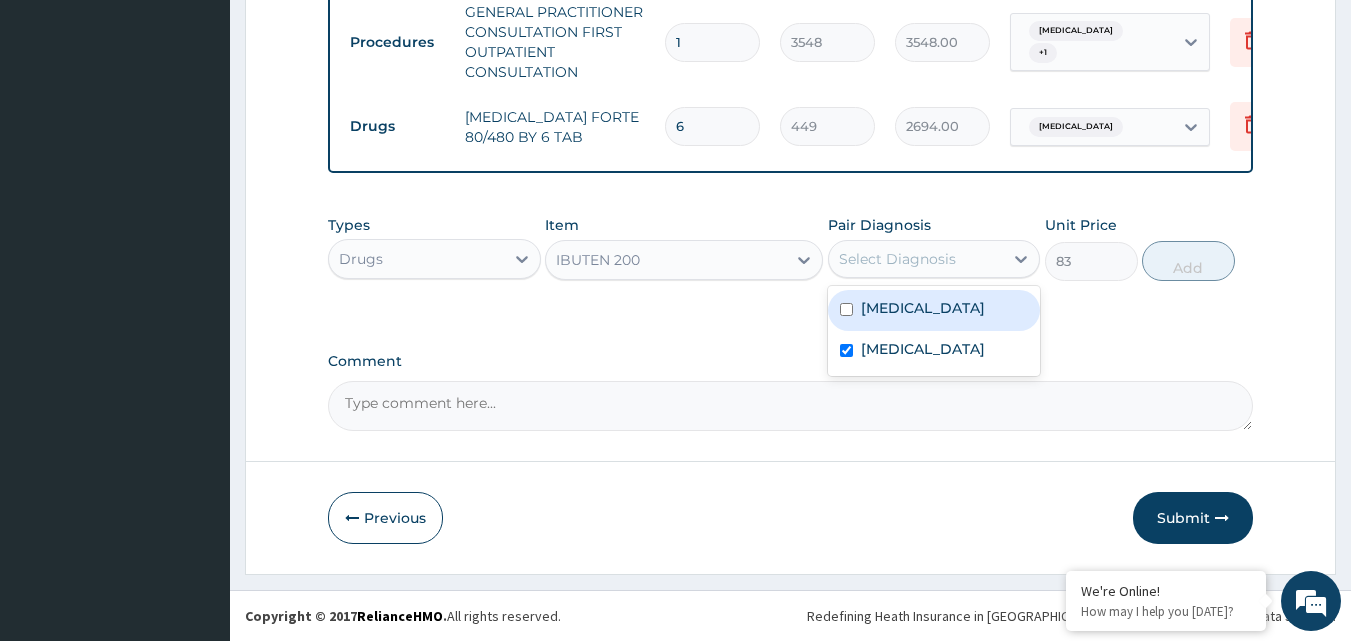 checkbox on "true" 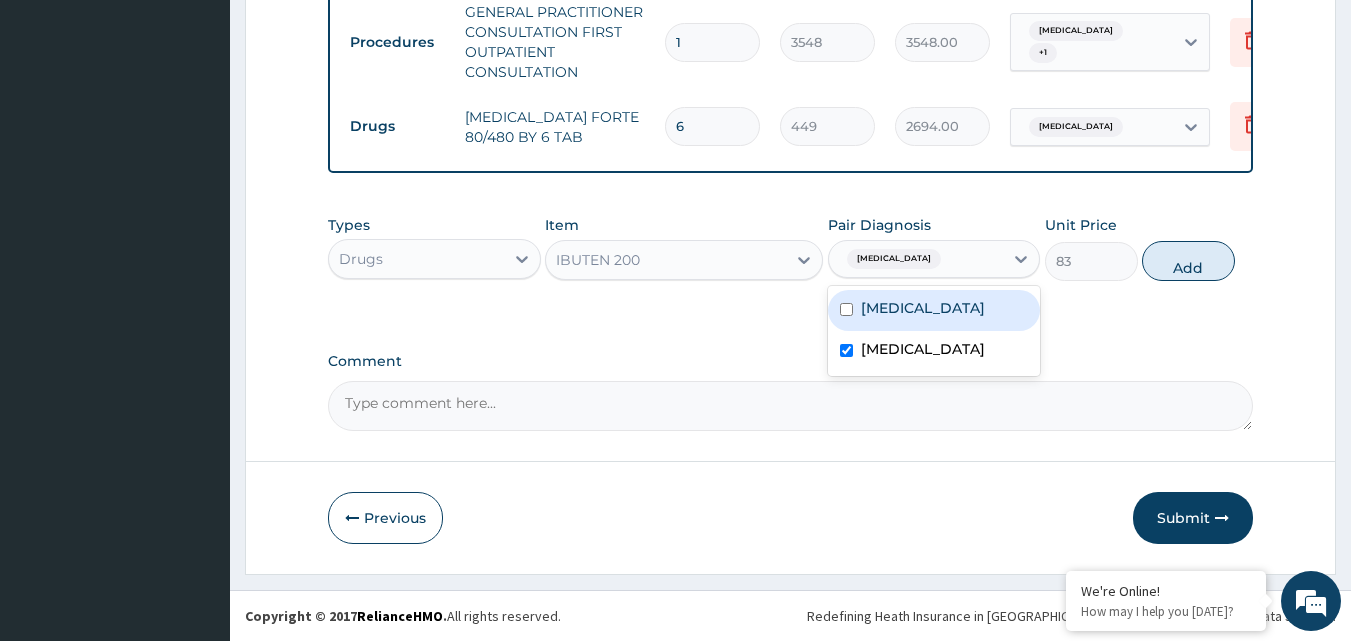 click on "[MEDICAL_DATA]" at bounding box center (934, 310) 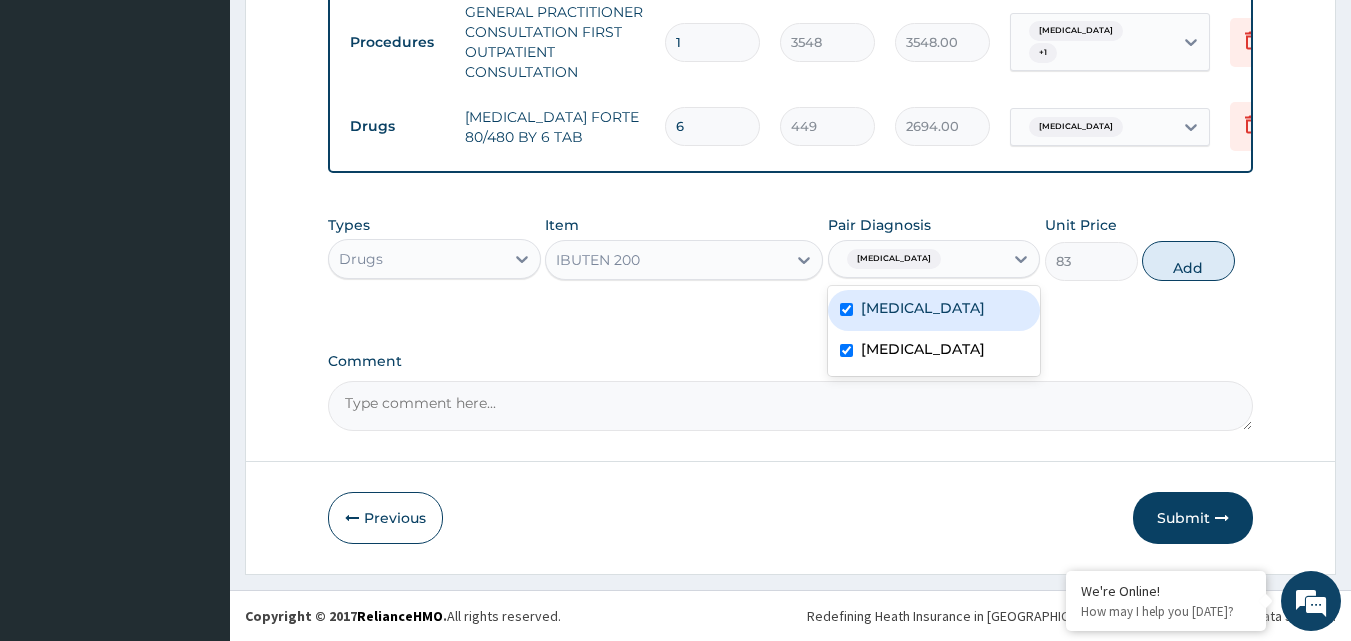 checkbox on "true" 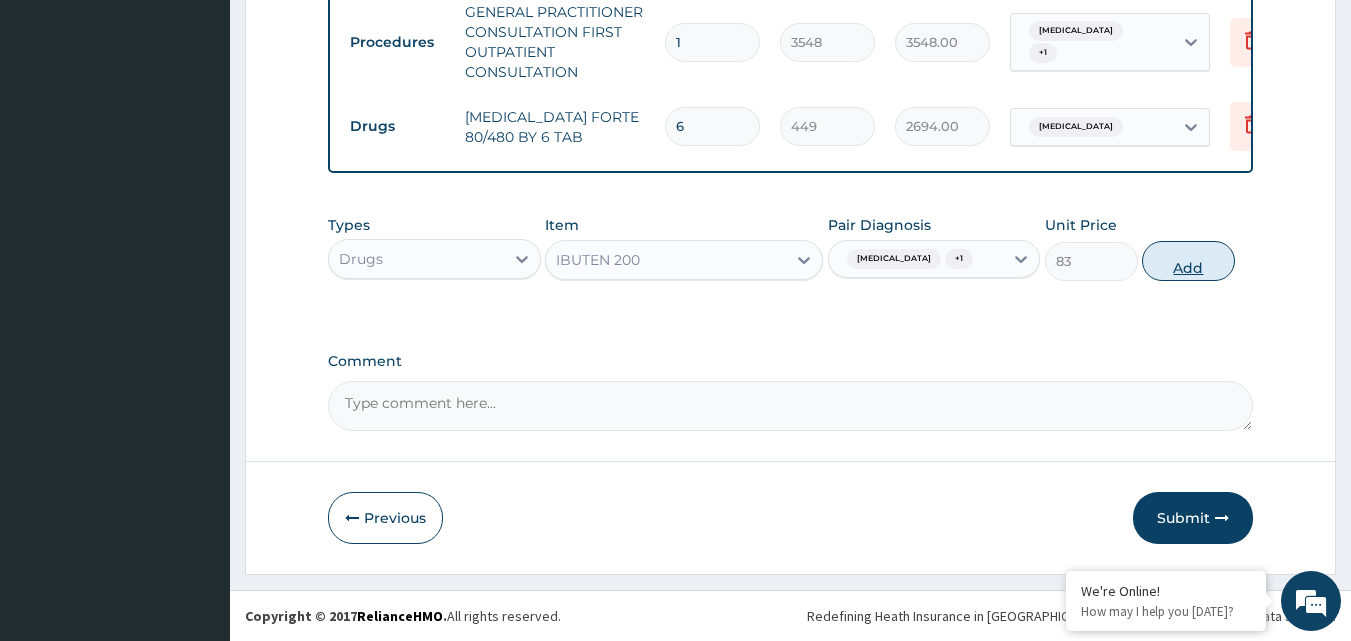 click on "Add" at bounding box center (1188, 261) 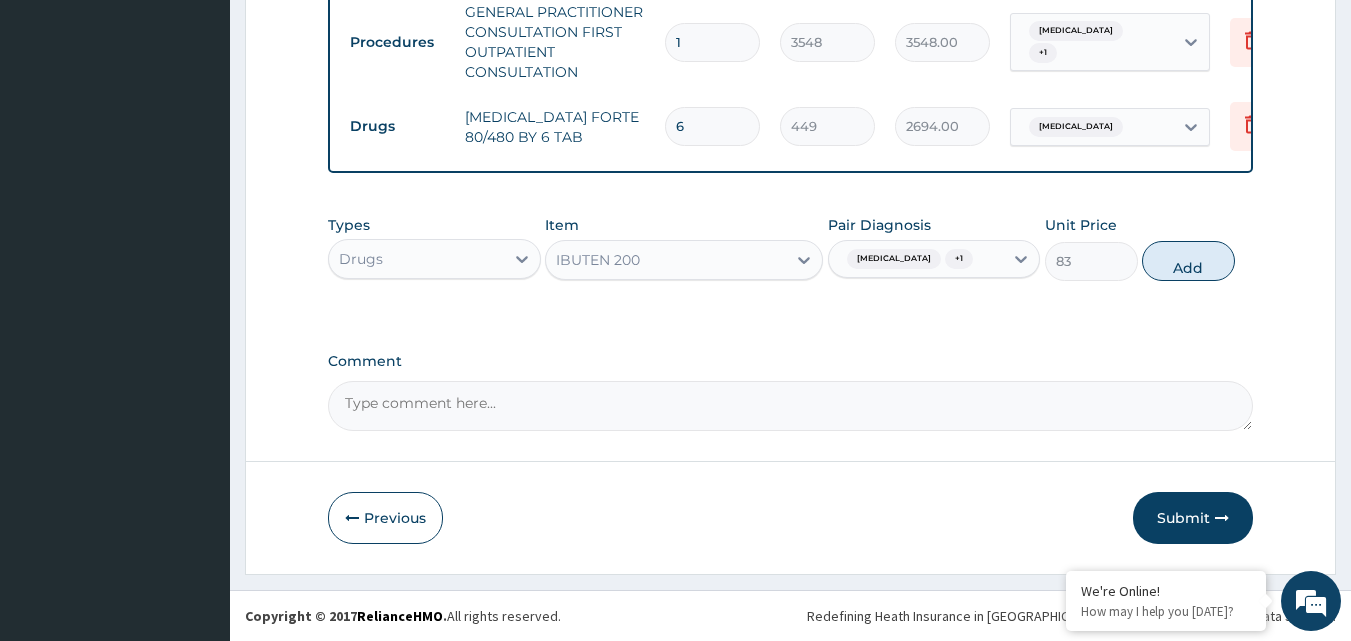 type on "0" 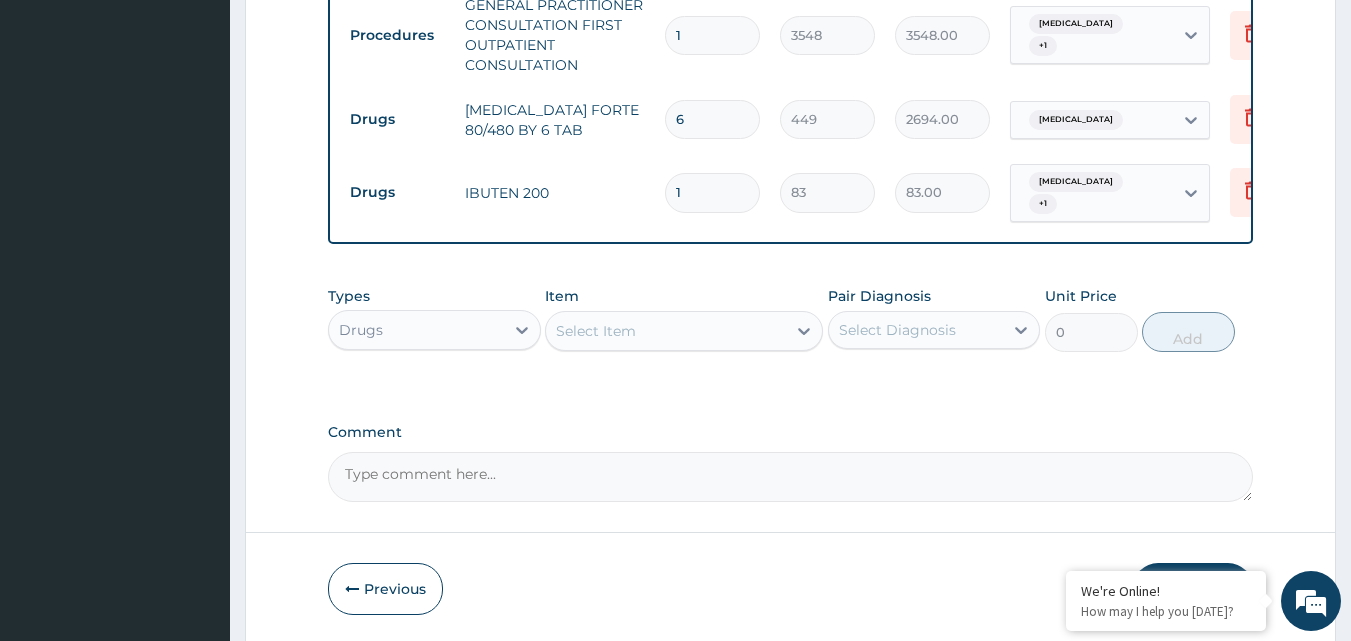 type on "18" 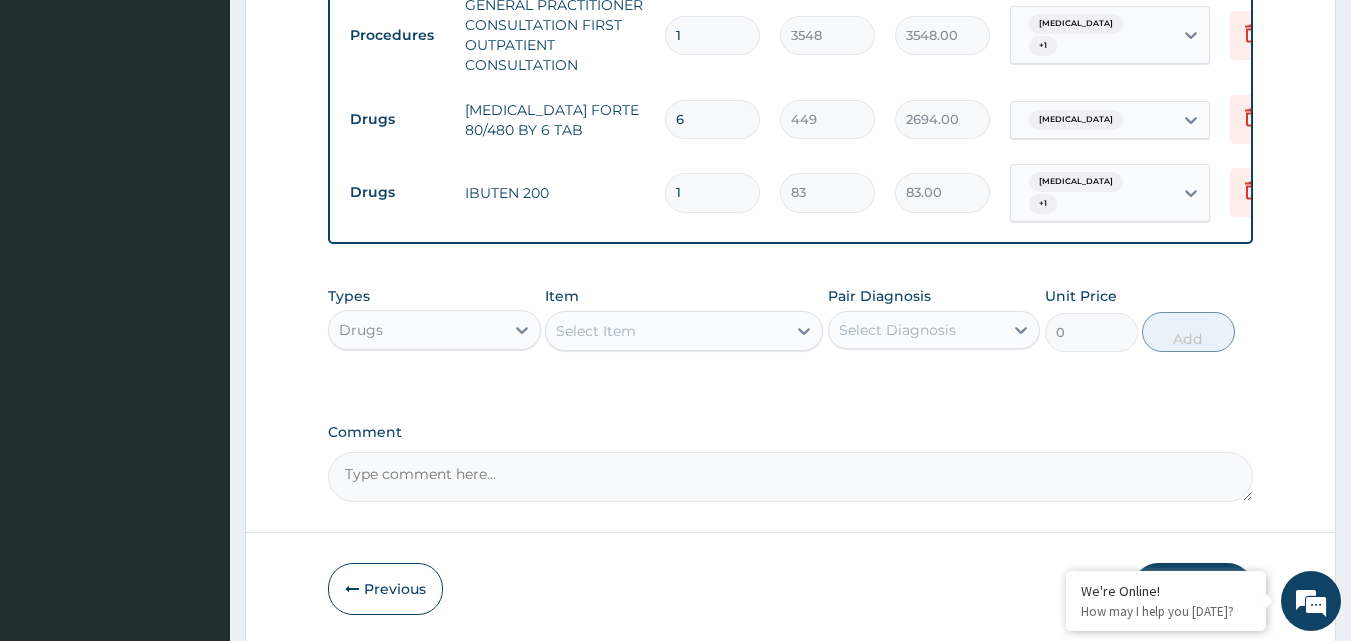 type on "1494.00" 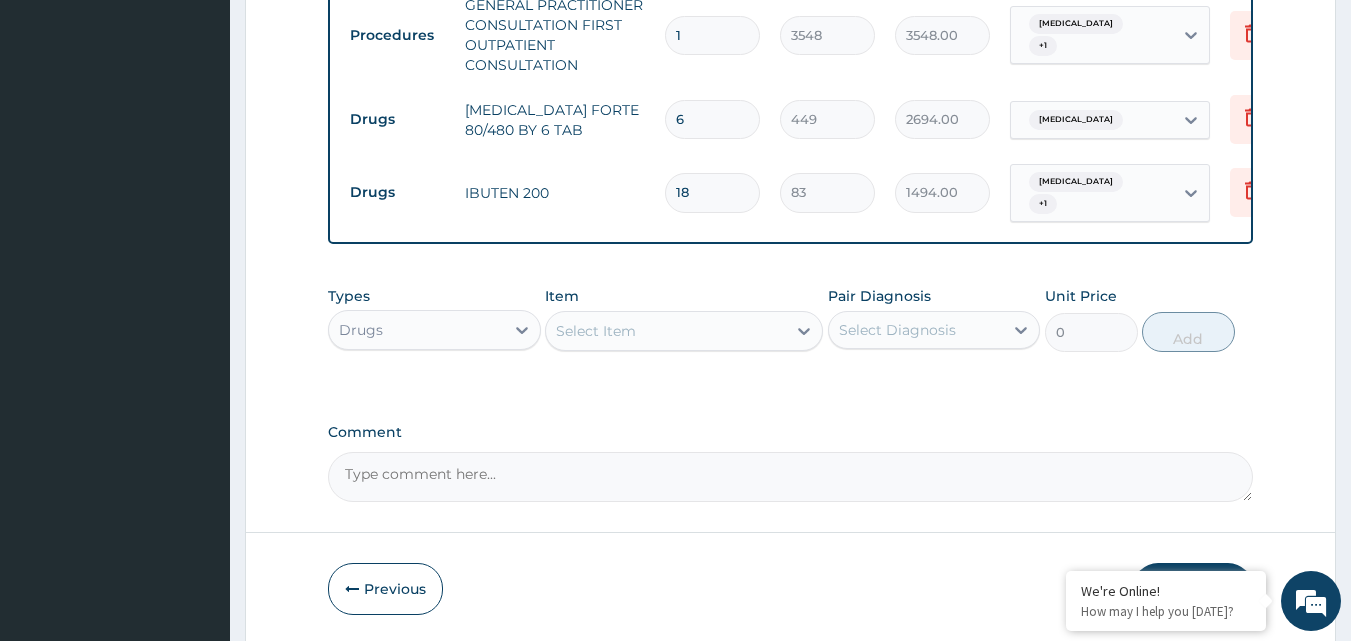 type on "18" 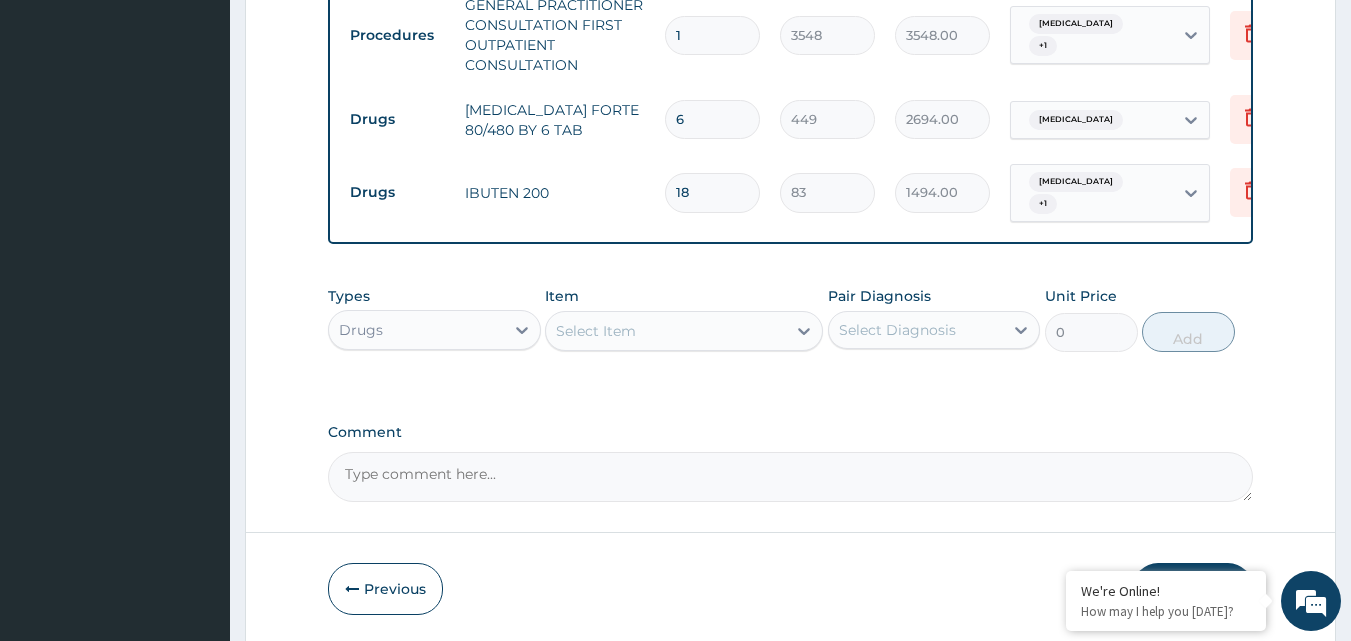 click on "Select Item" at bounding box center (666, 331) 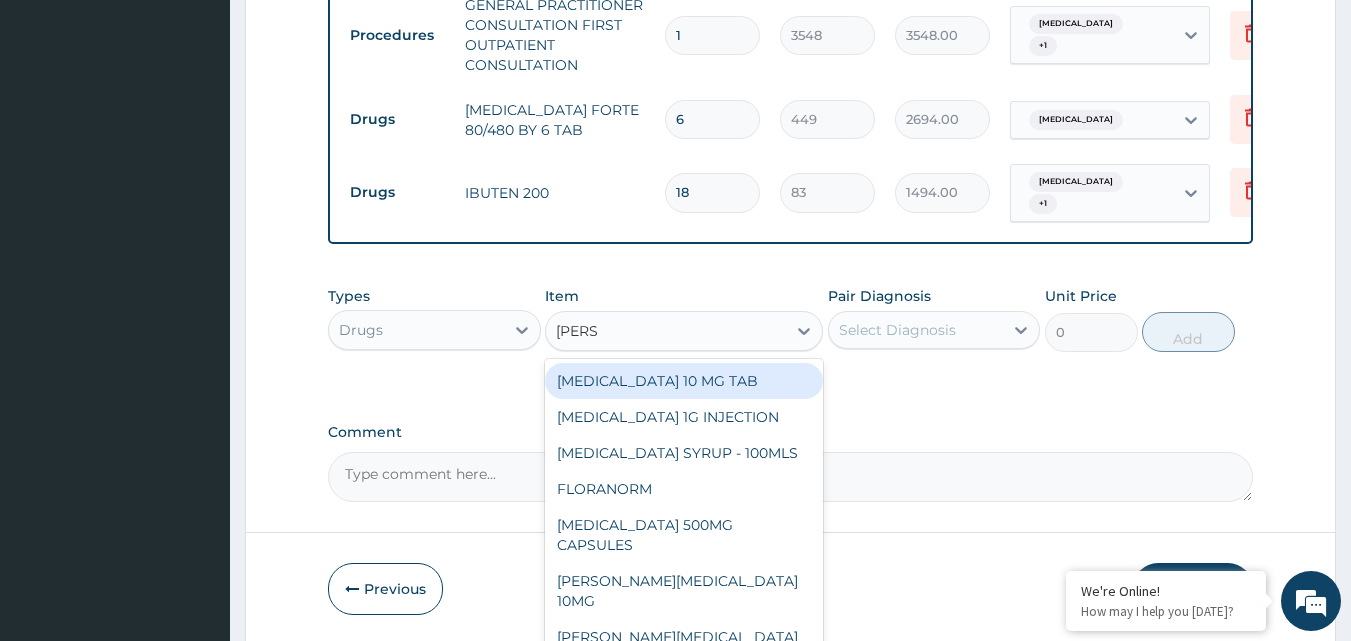 type on "LORAT" 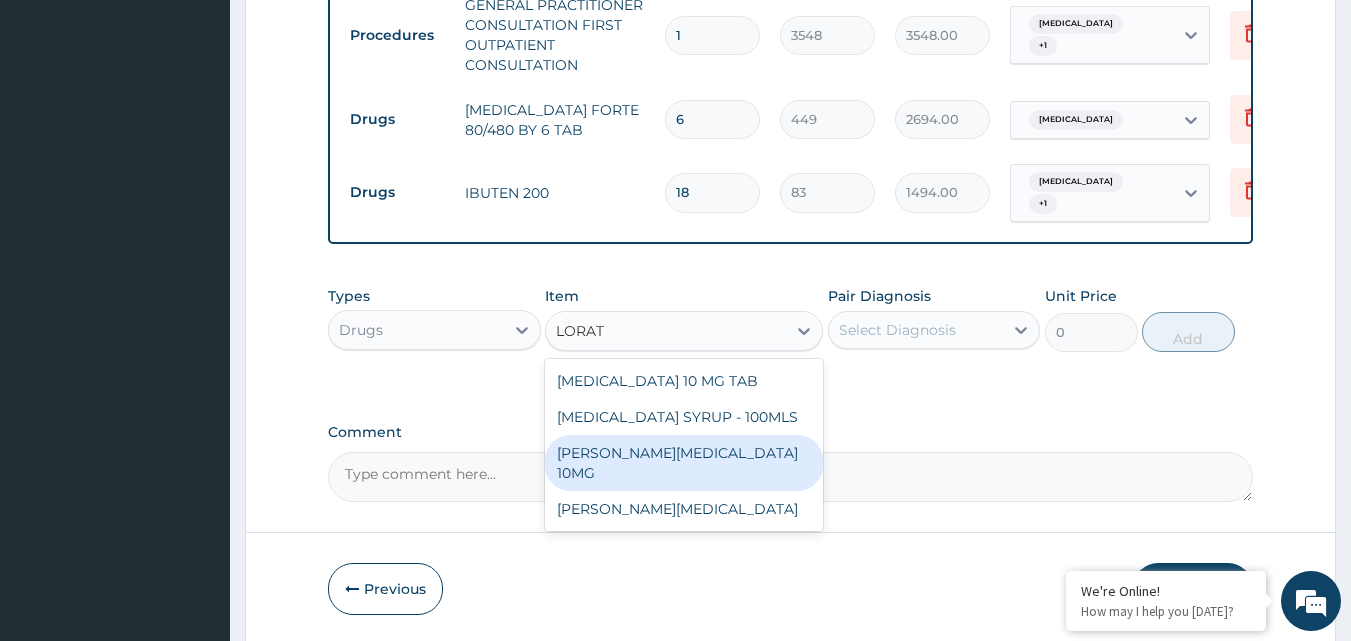 click on "[PERSON_NAME][MEDICAL_DATA] 10MG" at bounding box center [684, 463] 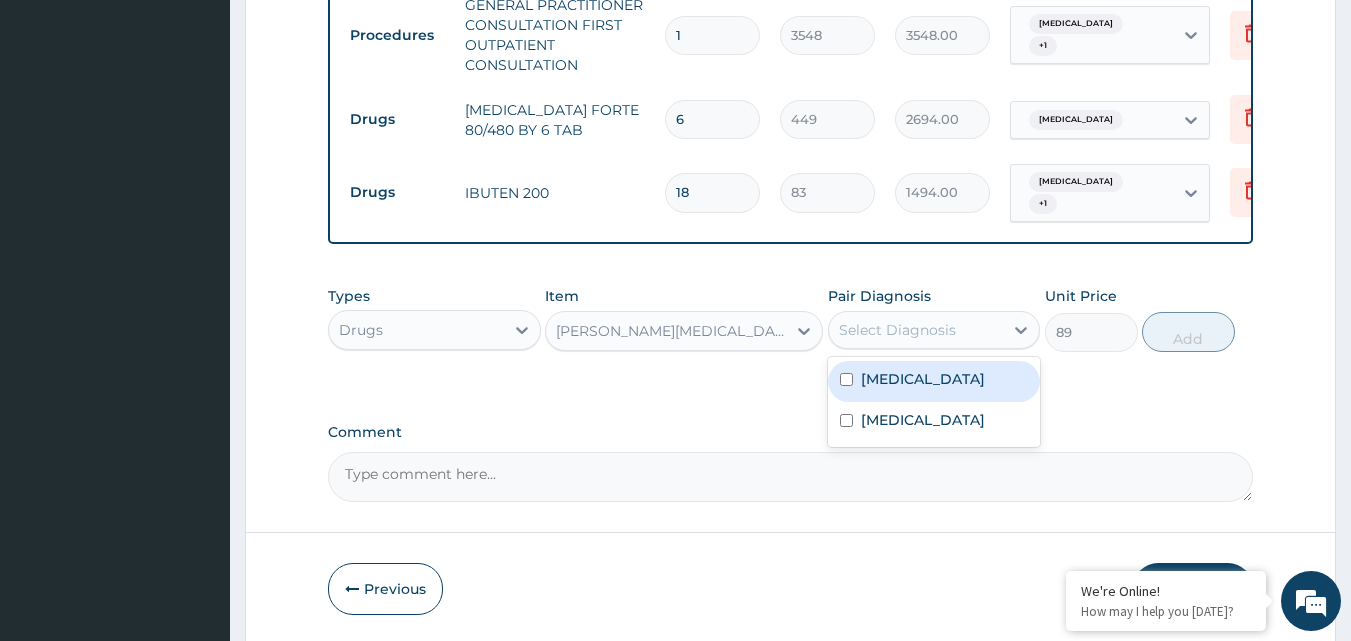 click on "Select Diagnosis" at bounding box center [897, 330] 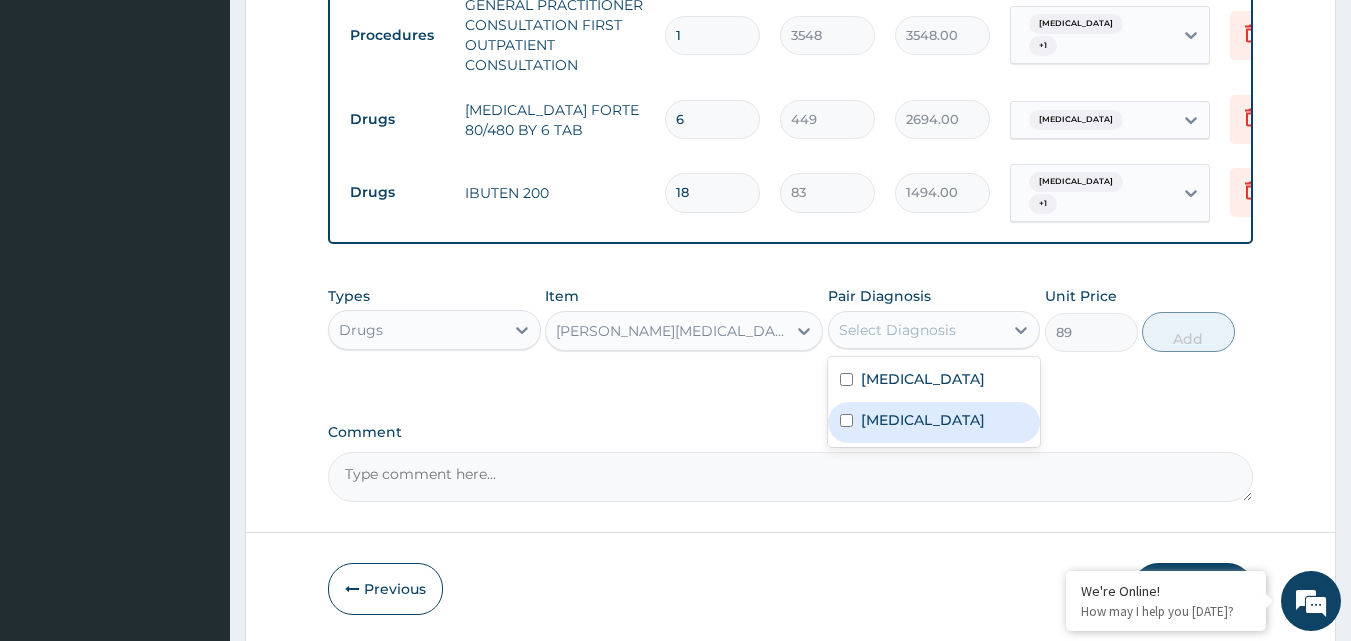 click on "Upper respiratory infection" at bounding box center [923, 420] 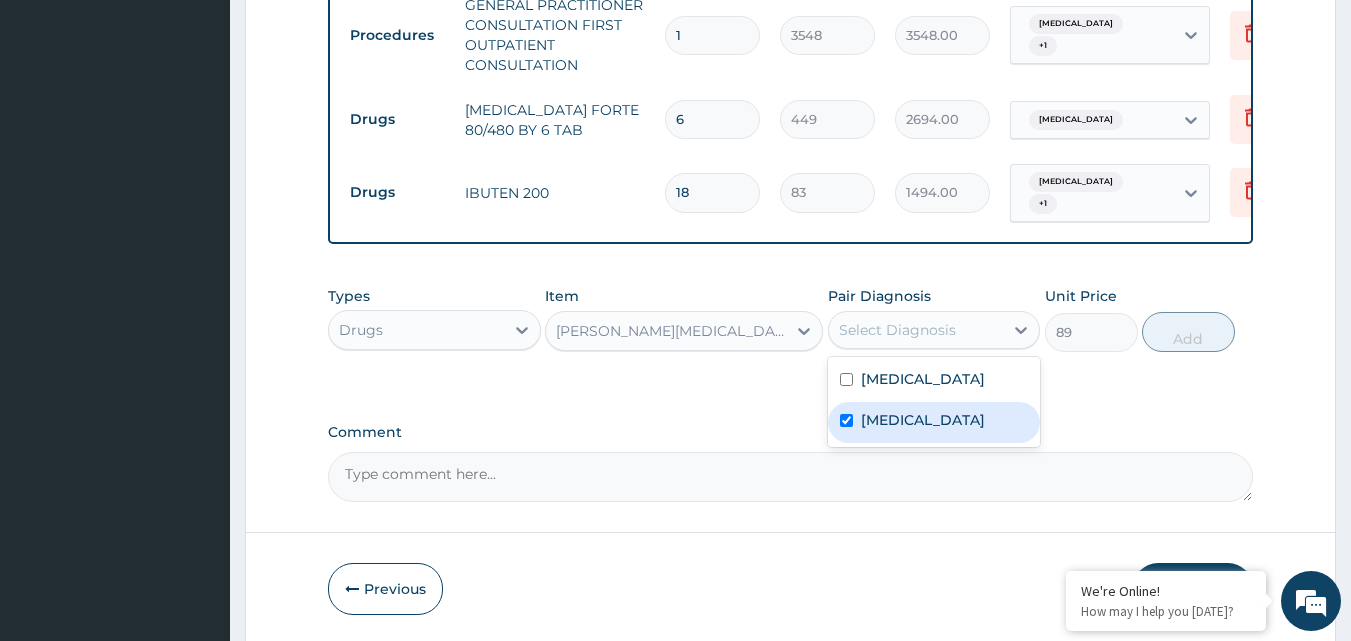 checkbox on "true" 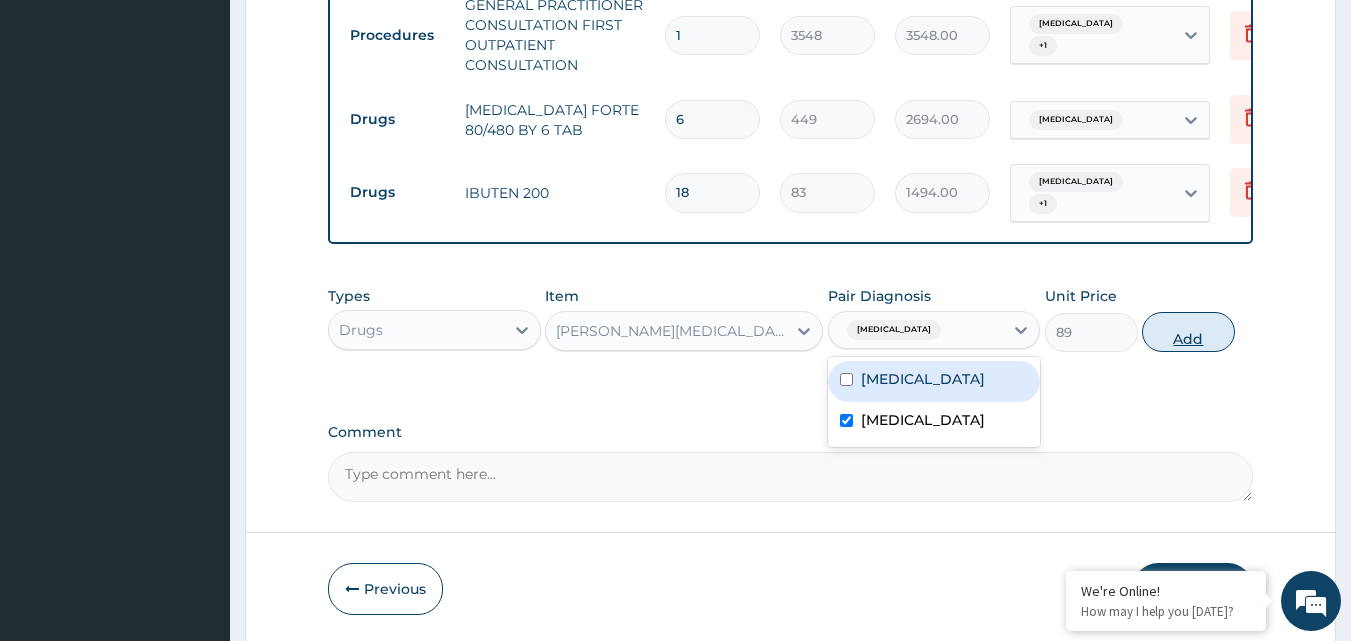 click on "Add" at bounding box center (1188, 332) 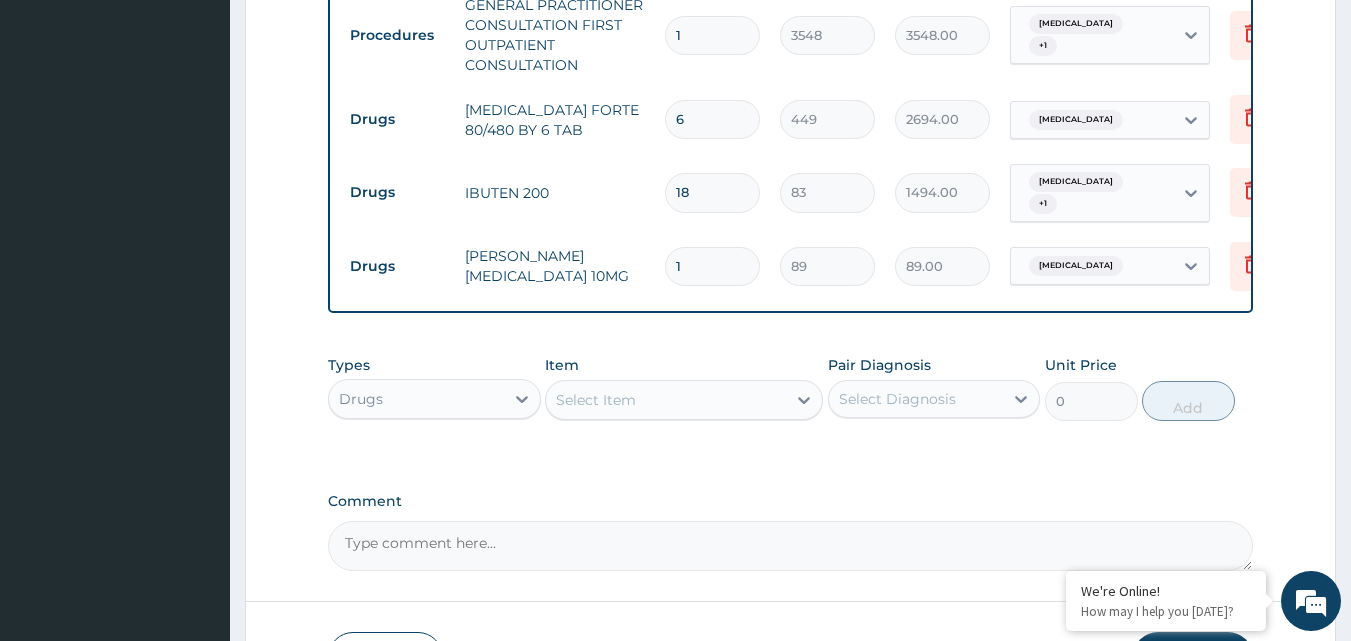 type 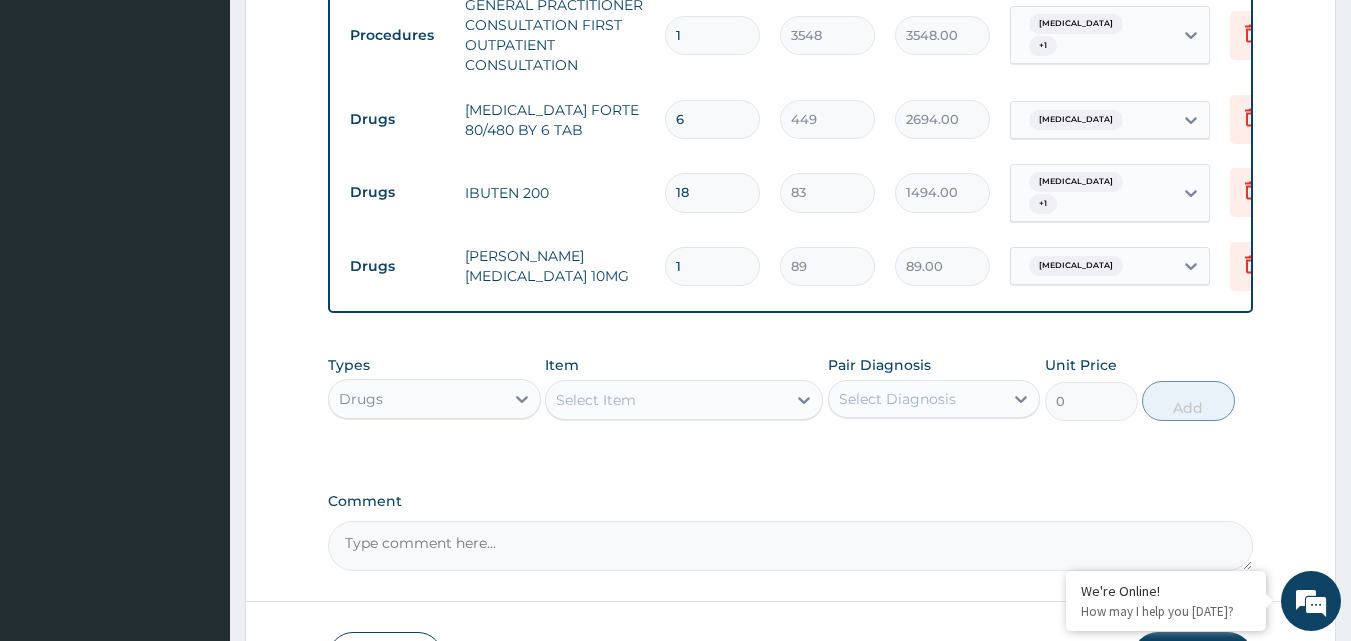type on "0.00" 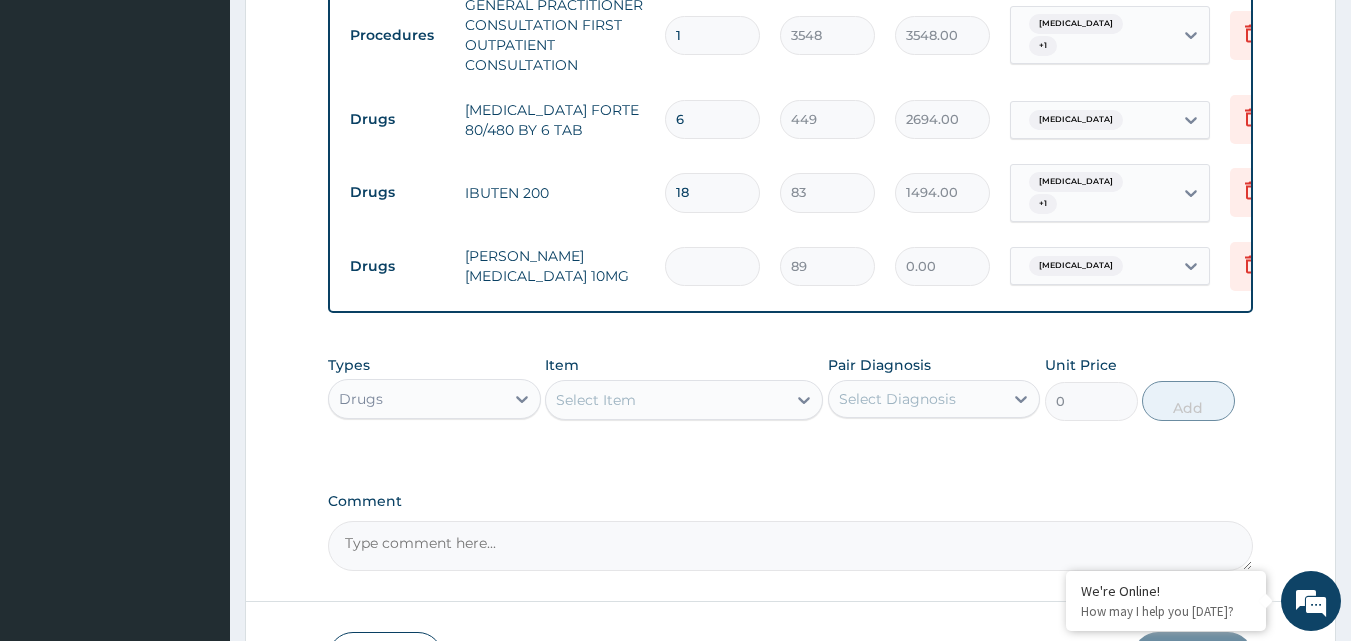 type on "5" 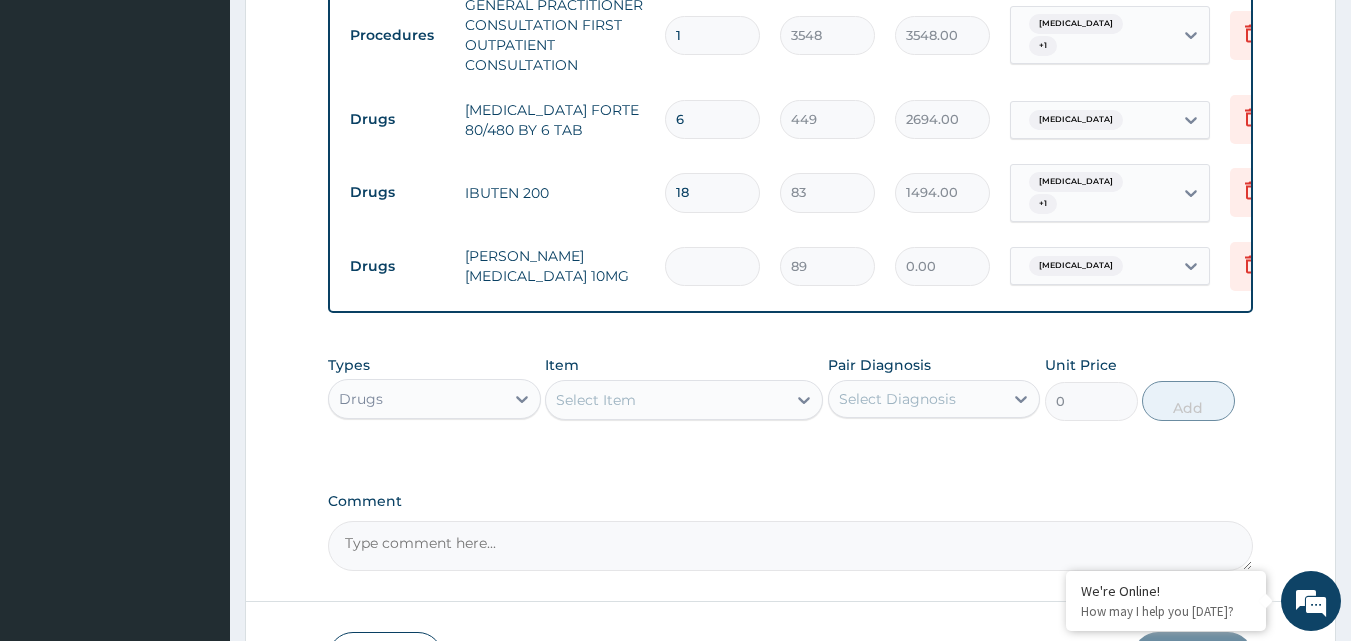 type on "445.00" 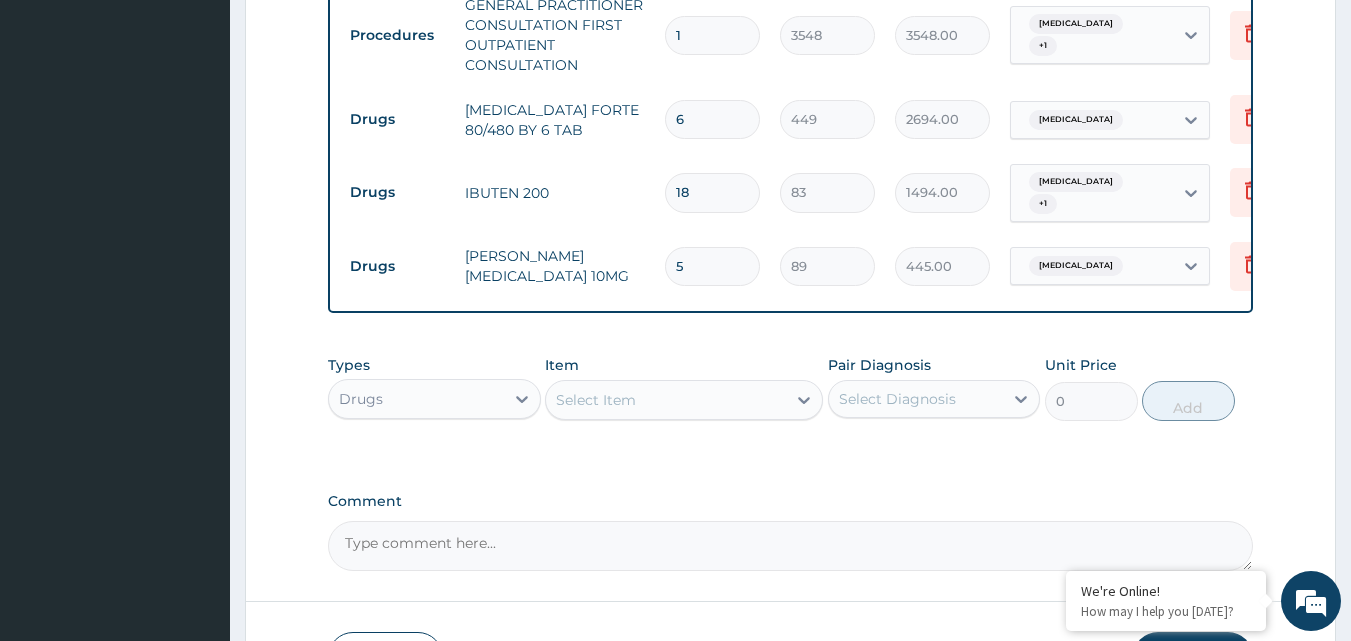 type on "5" 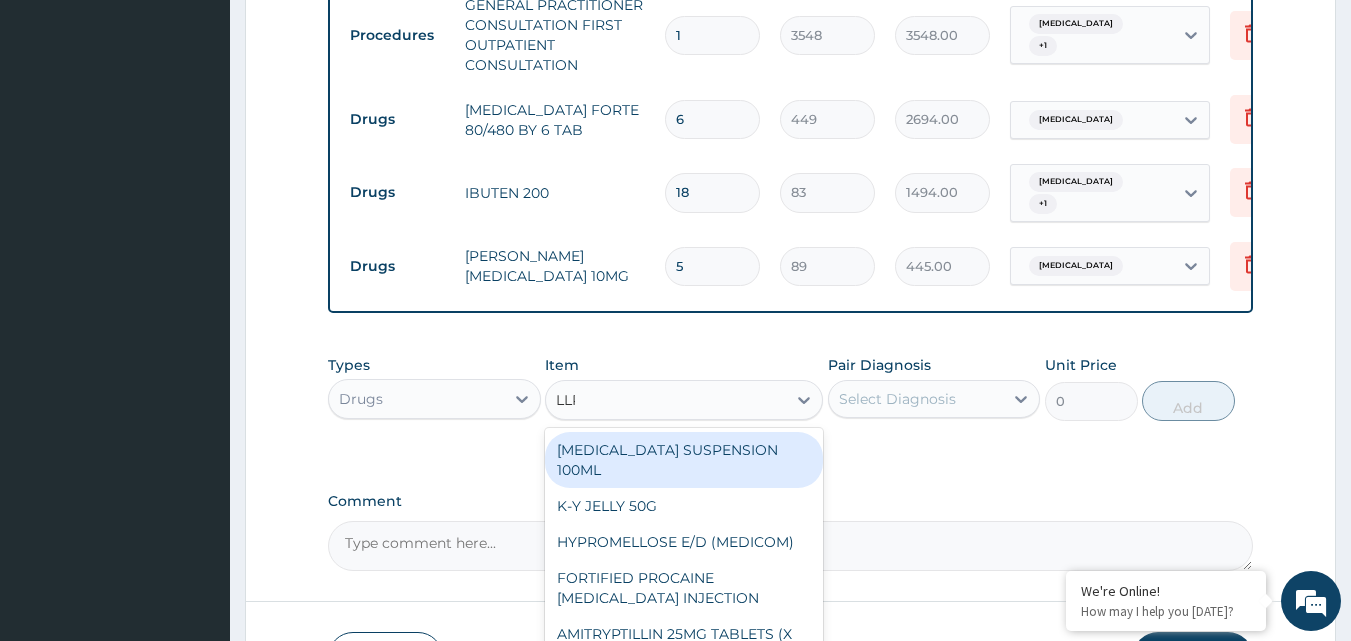type on "LLRA" 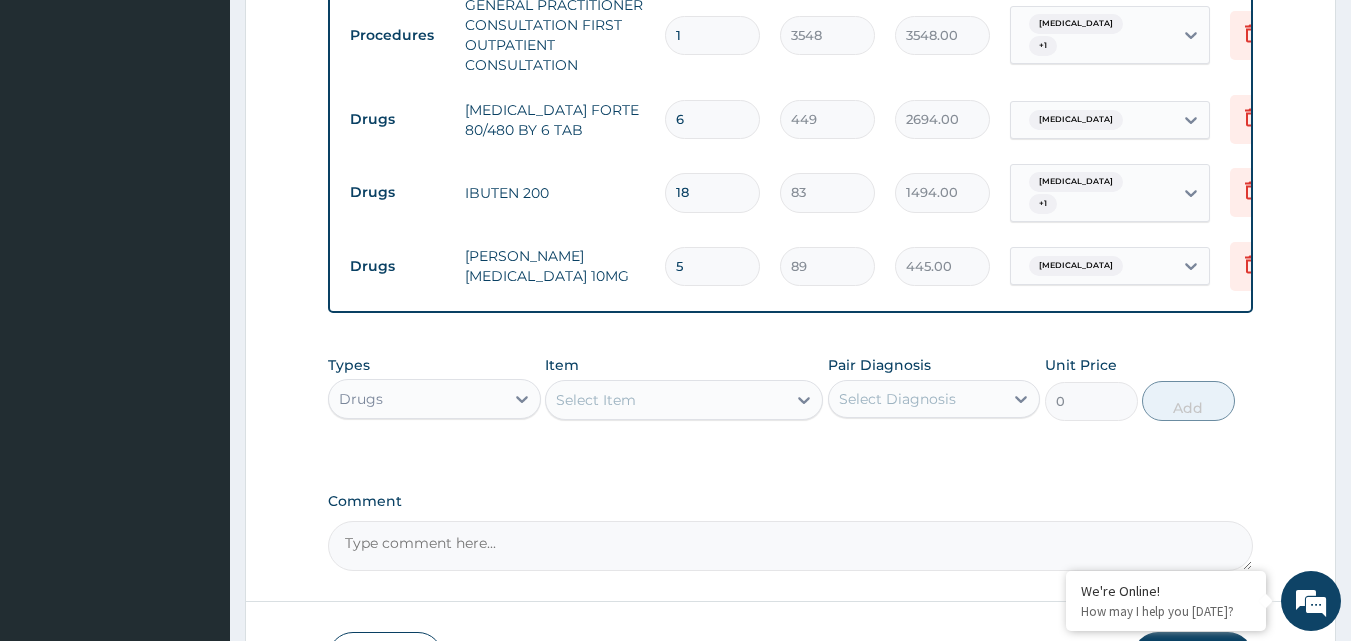 click on "Select Item" at bounding box center (666, 400) 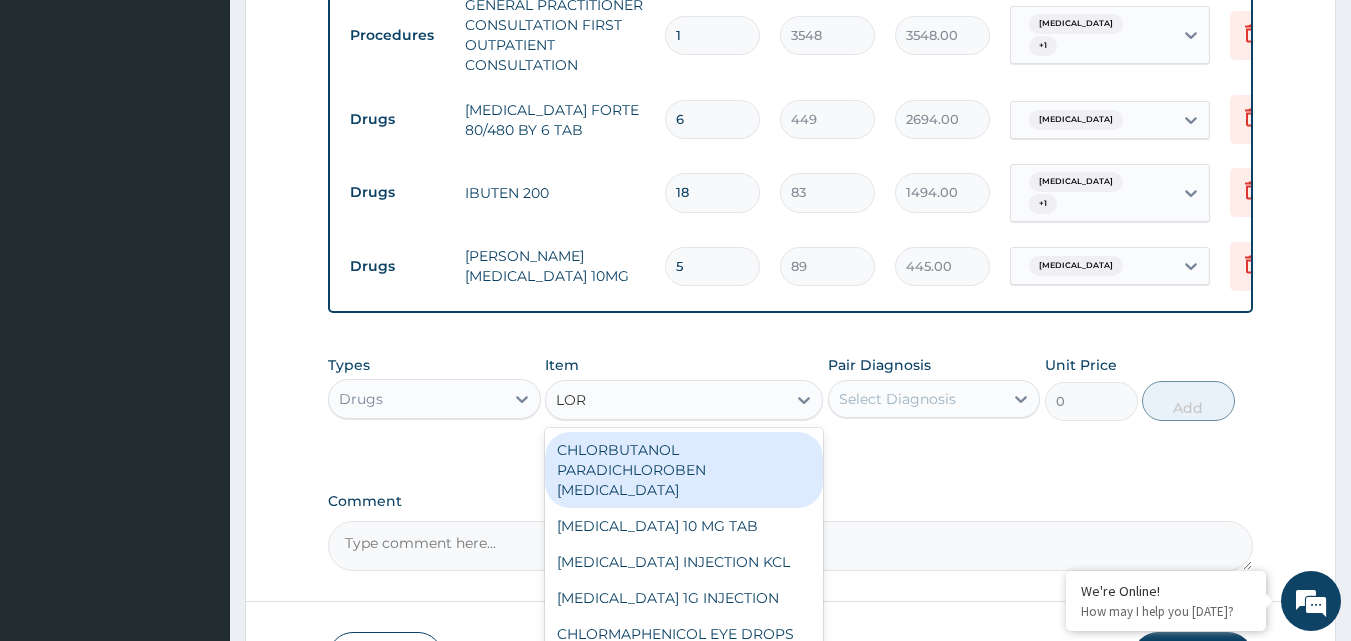 type on "[PERSON_NAME]" 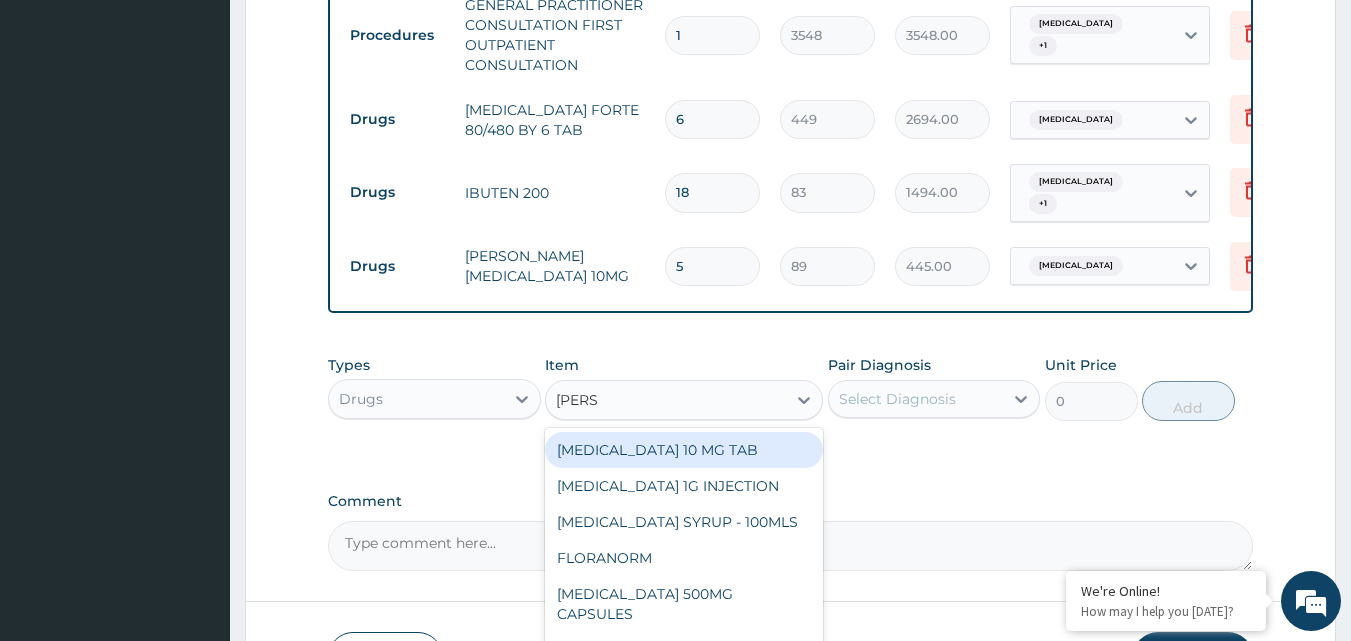 click on "[MEDICAL_DATA] 10 MG TAB" at bounding box center [684, 450] 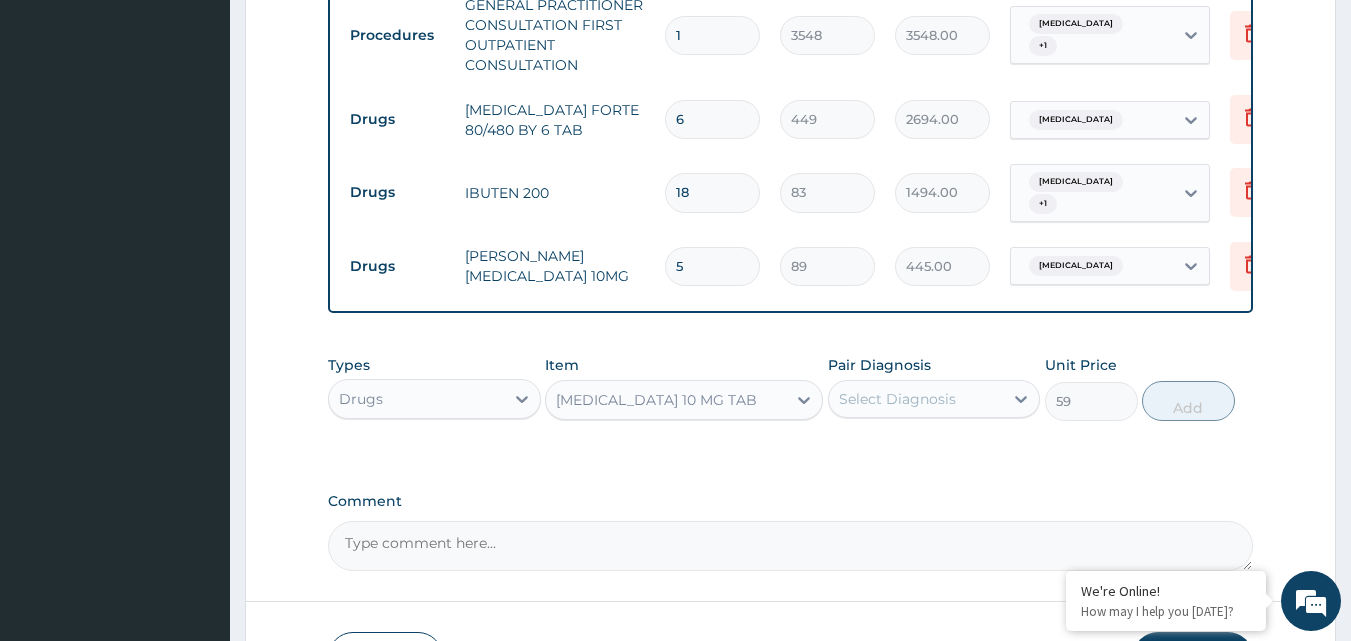 click on "[MEDICAL_DATA] 10 MG TAB" at bounding box center [656, 400] 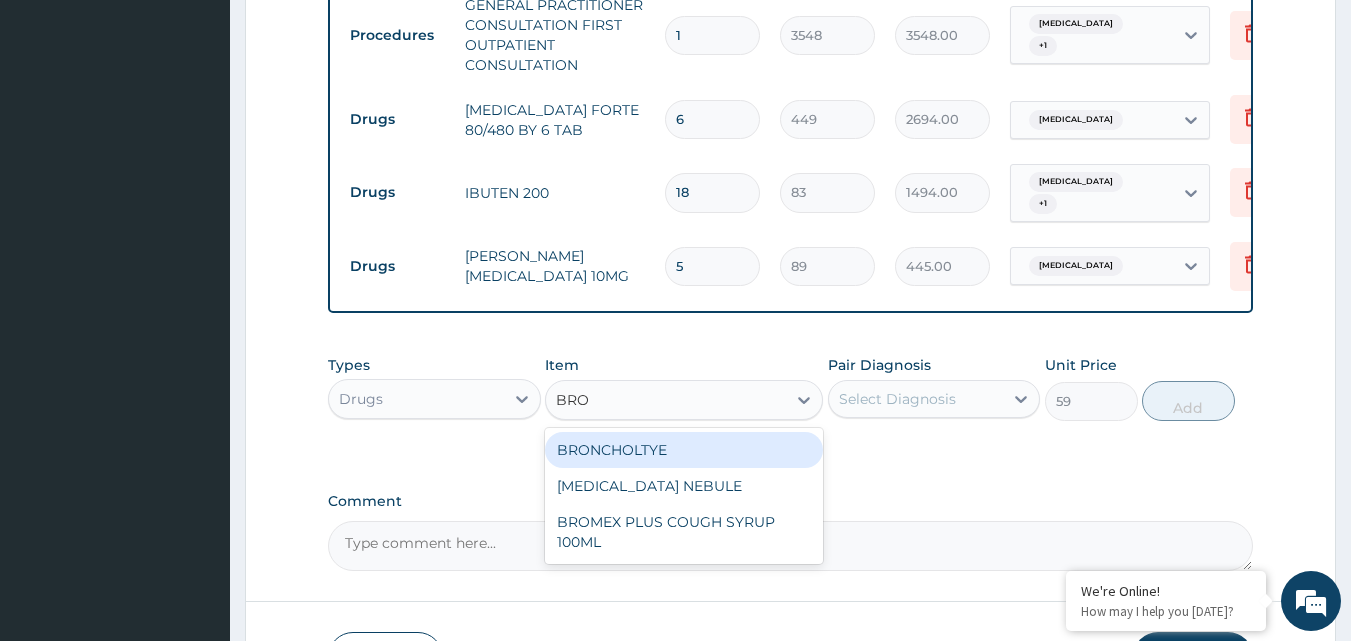 scroll, scrollTop: 0, scrollLeft: 0, axis: both 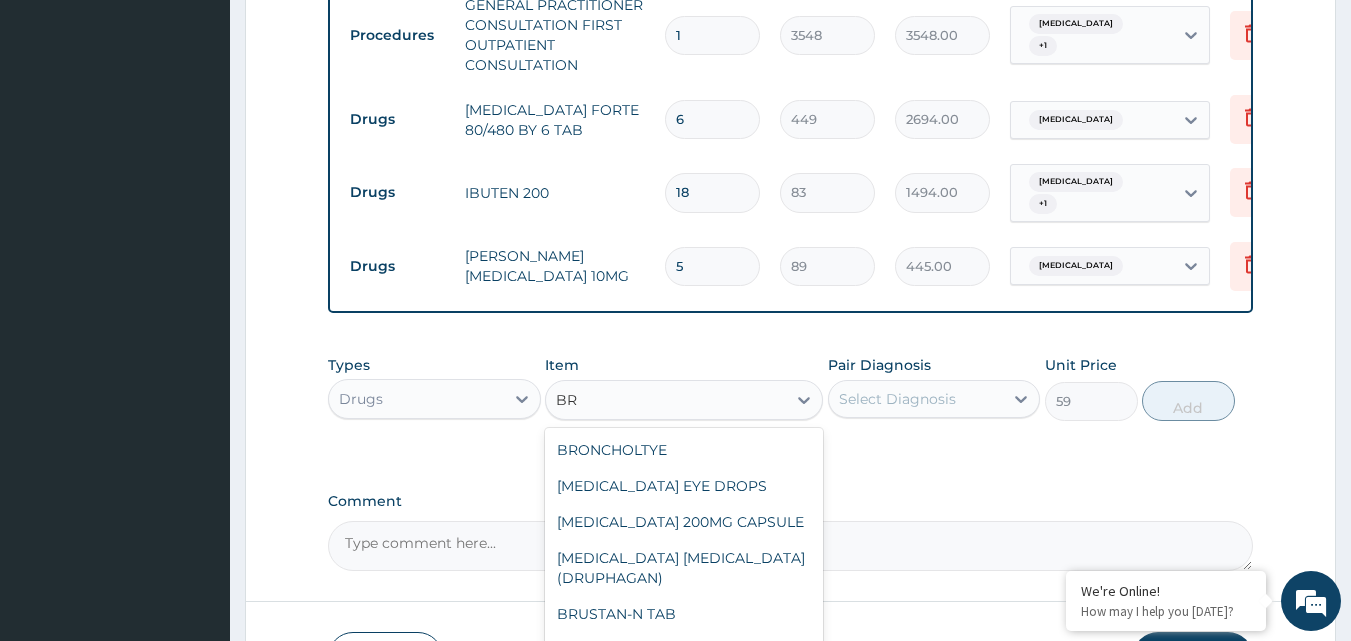 type on "B" 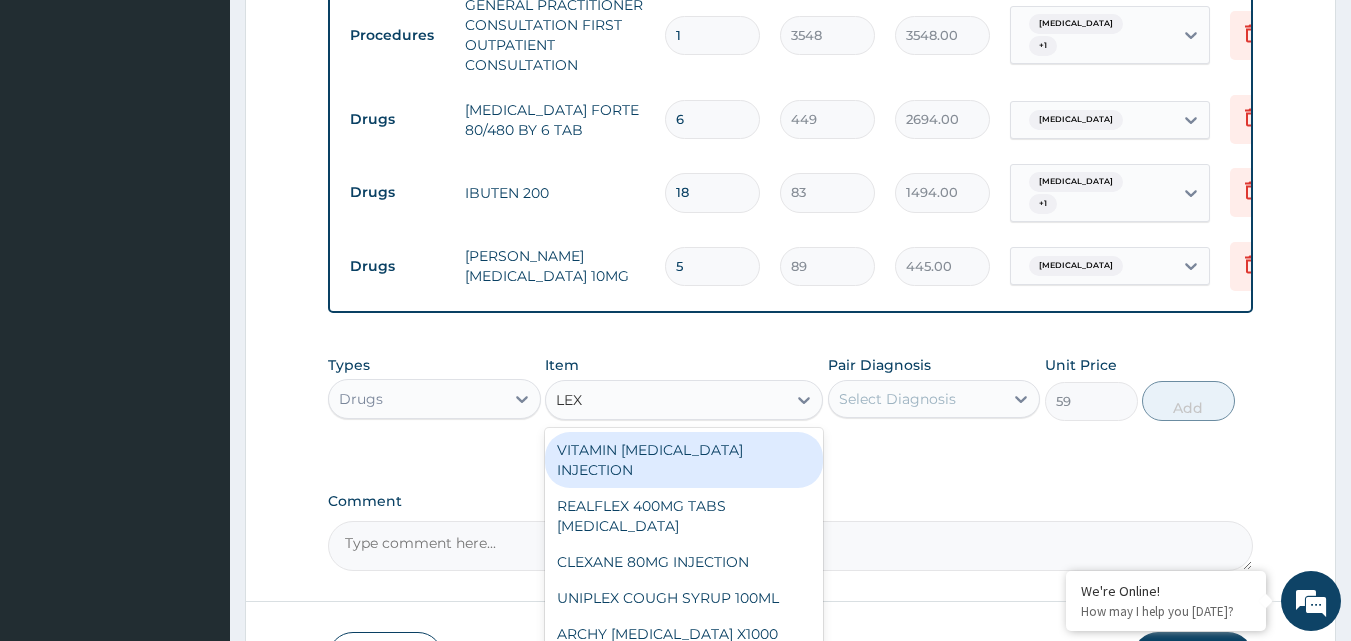 type on "LEXO" 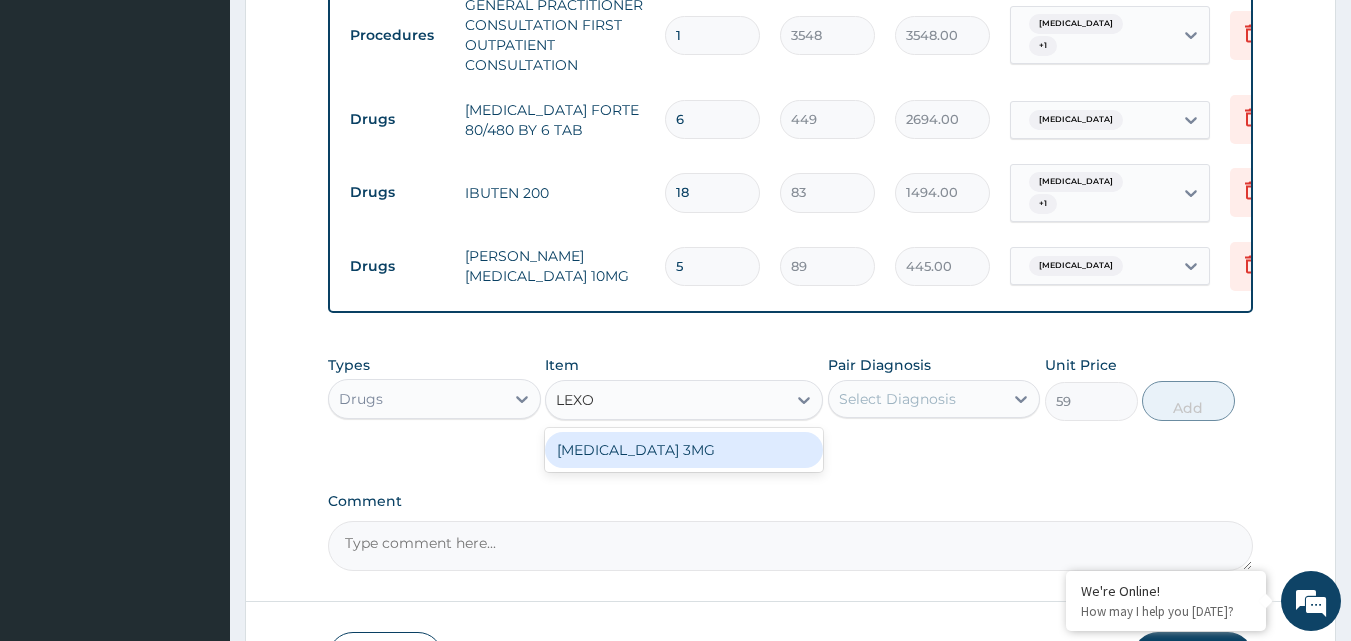 click on "[MEDICAL_DATA] 3MG" at bounding box center [684, 450] 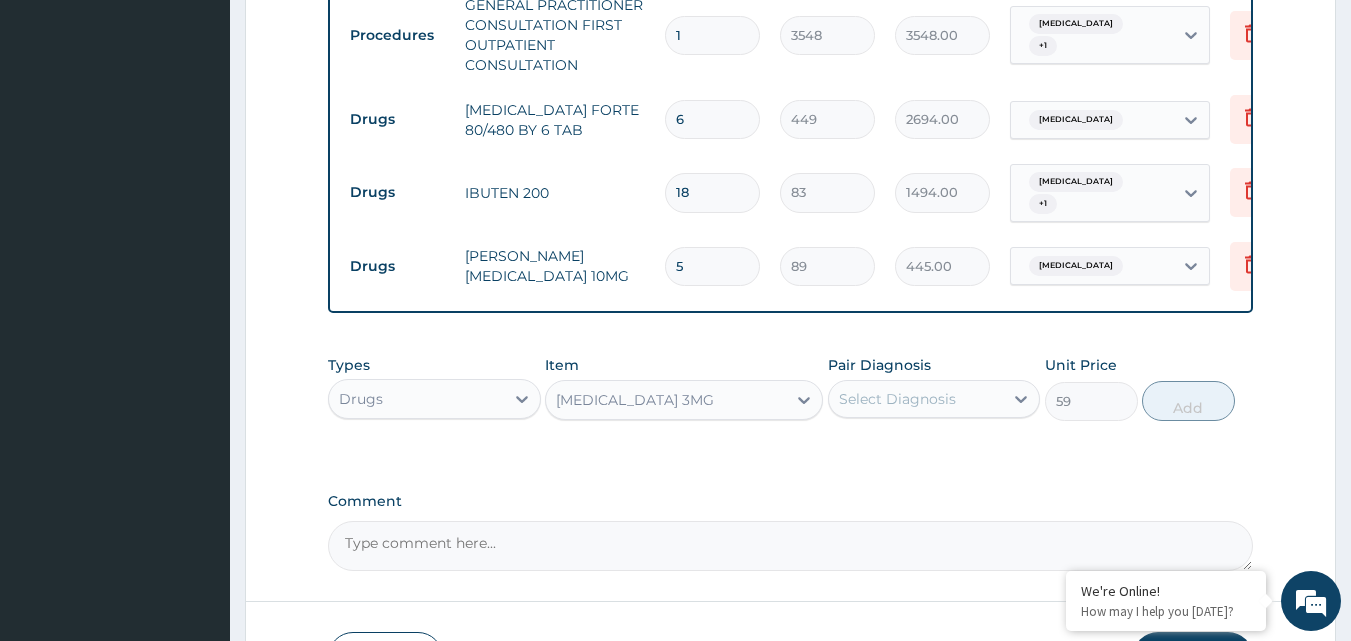 click on "Select Diagnosis" at bounding box center (897, 399) 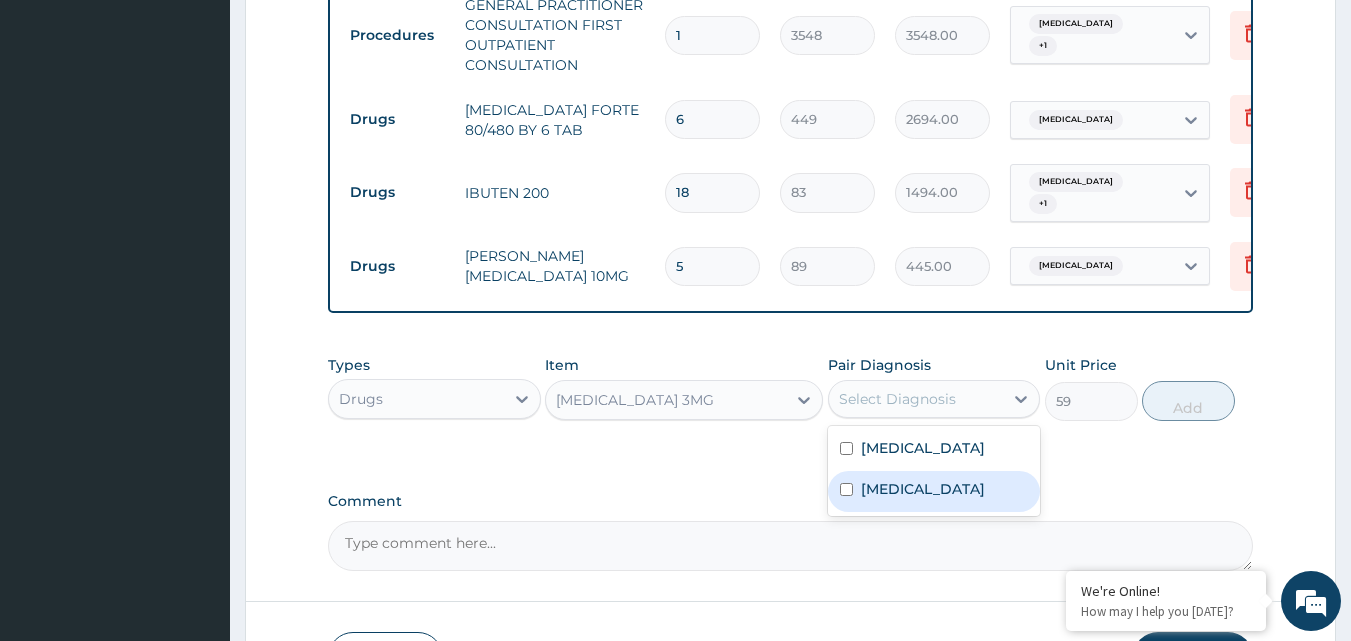 click on "[MEDICAL_DATA]" at bounding box center [923, 489] 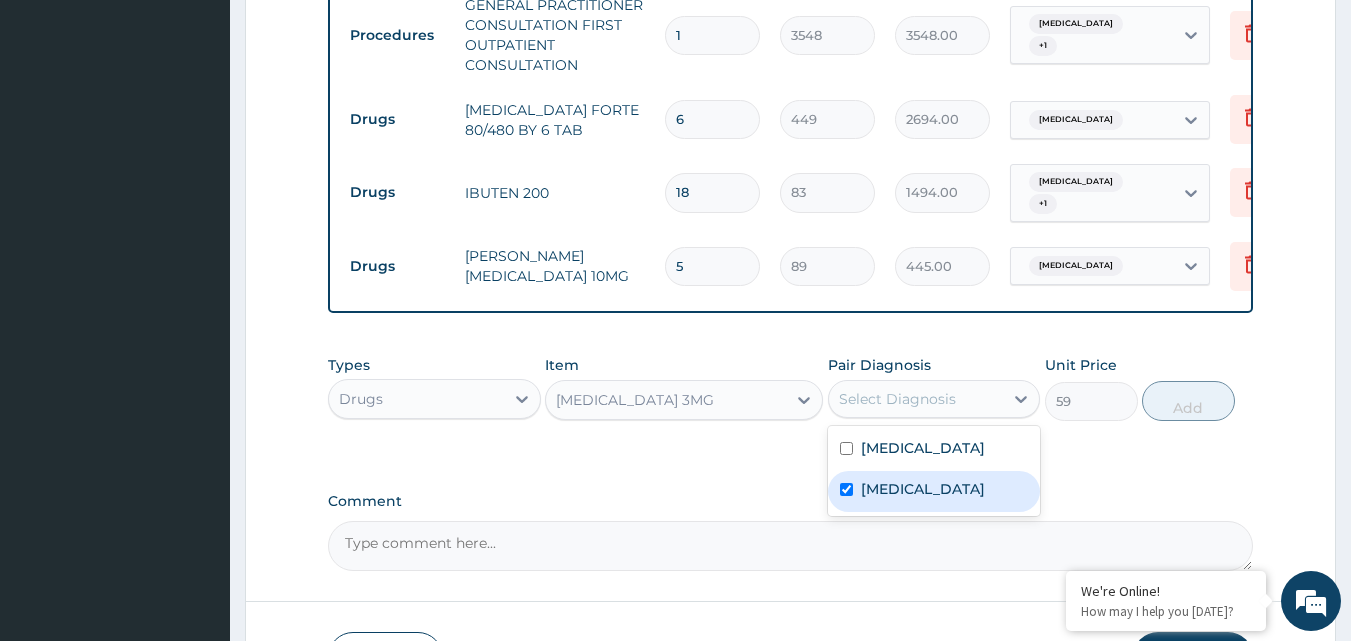 checkbox on "true" 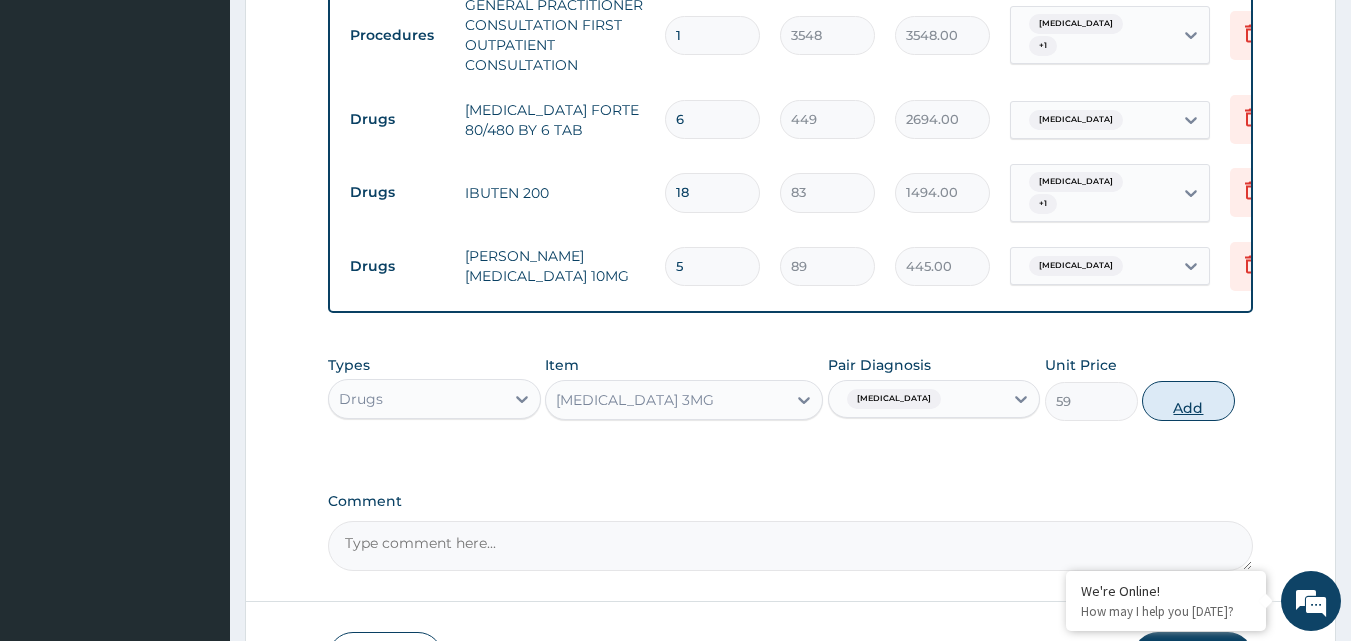 click on "Add" at bounding box center (1188, 401) 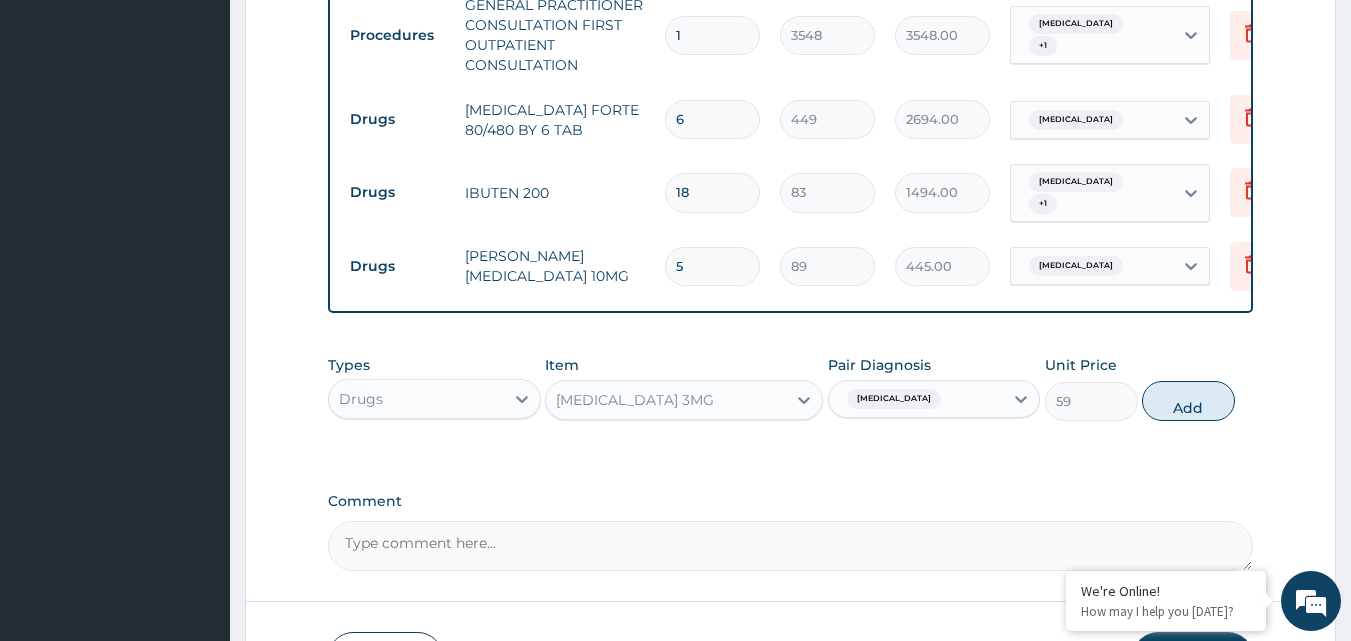 type on "0" 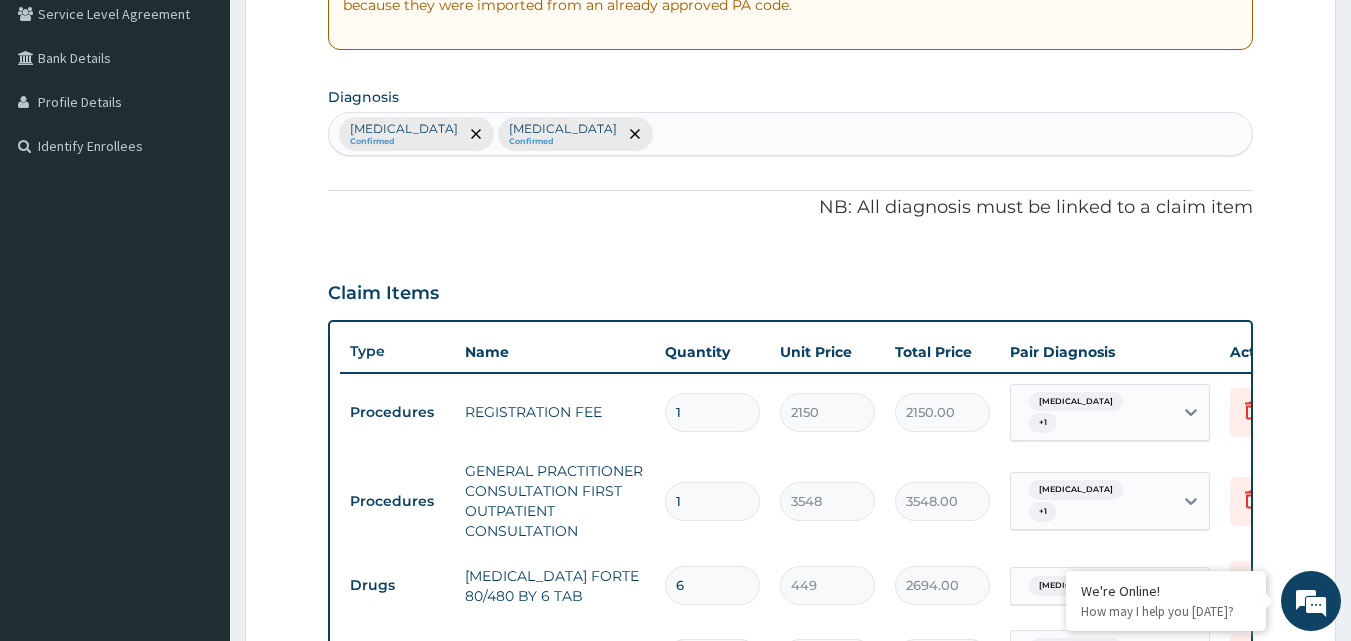 scroll, scrollTop: 223, scrollLeft: 0, axis: vertical 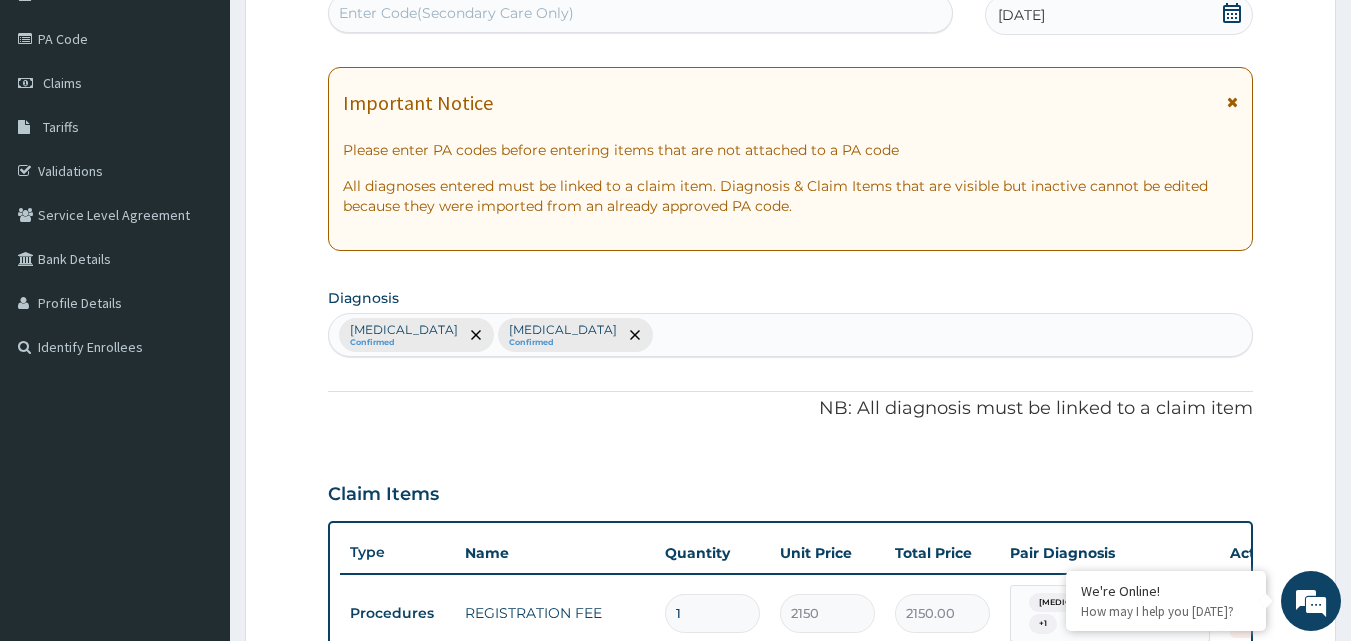 click on "Malaria Confirmed Upper respiratory infection Confirmed" at bounding box center [791, 335] 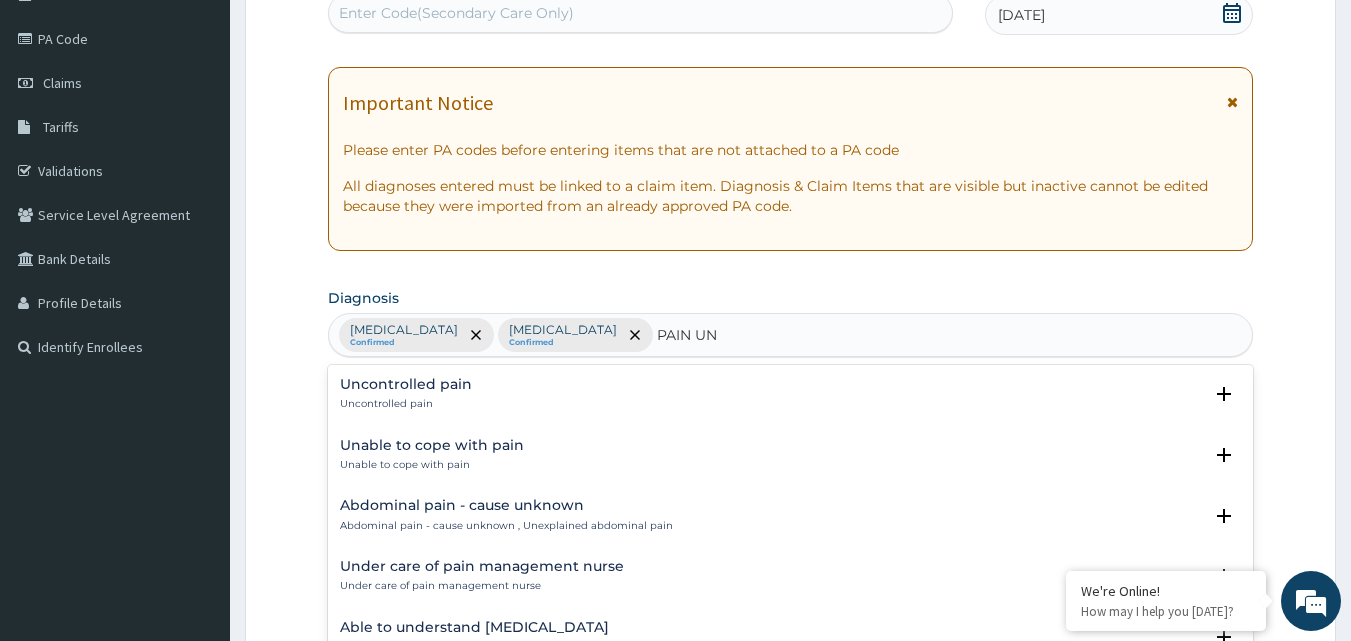 scroll, scrollTop: 133, scrollLeft: 0, axis: vertical 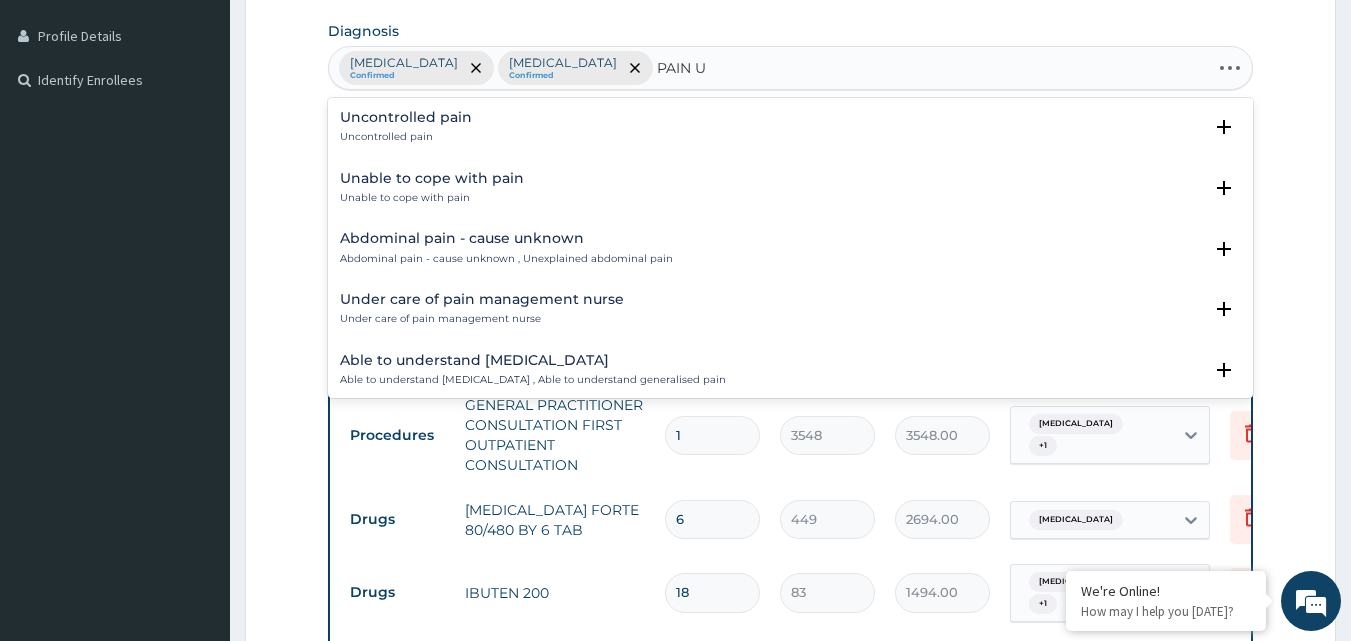 type on "PAIN" 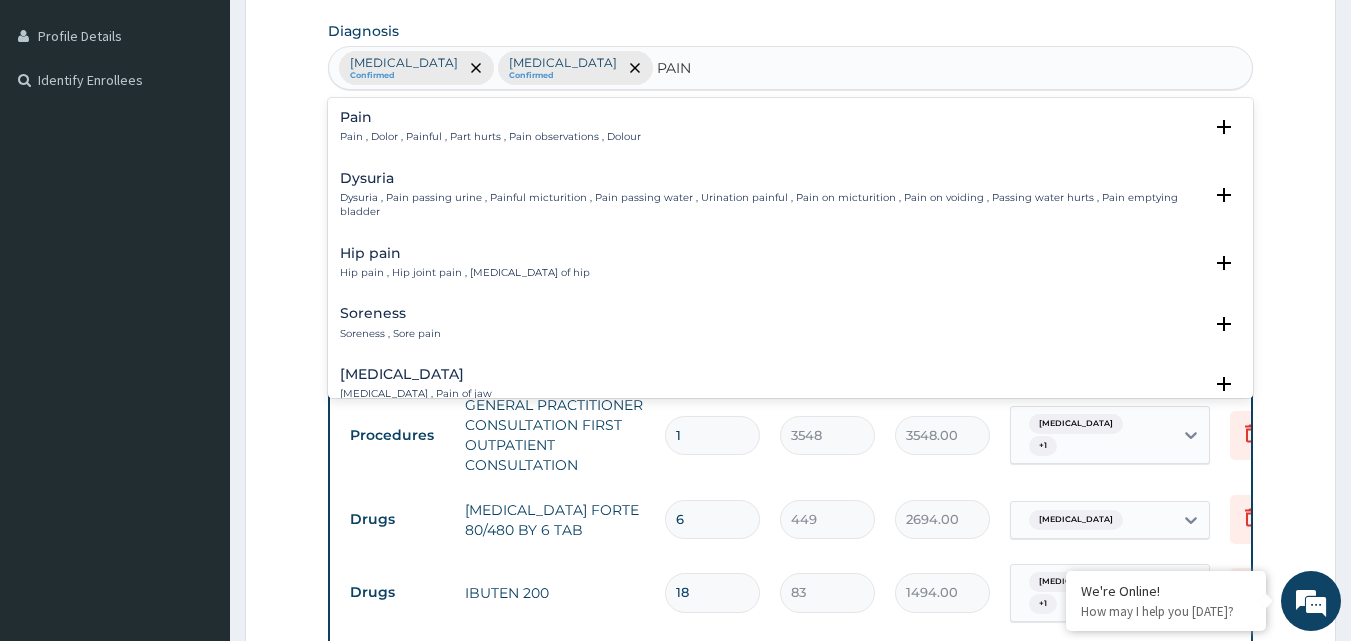 click on "Pain" at bounding box center [490, 117] 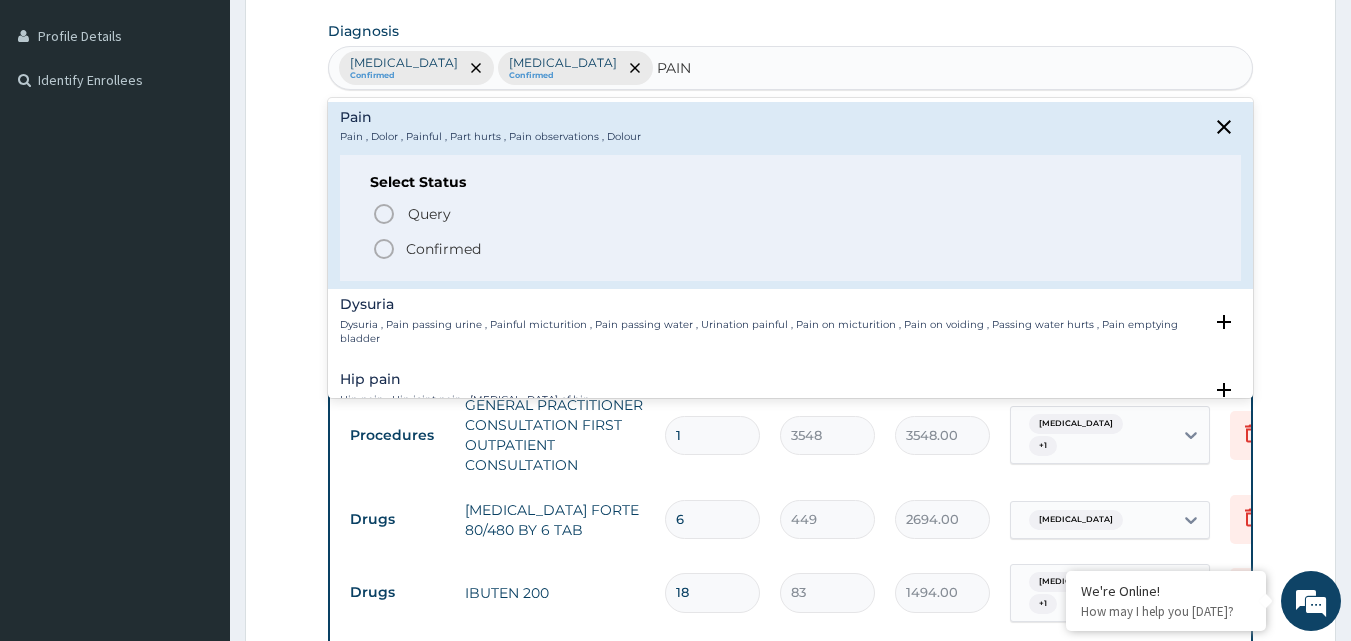 click on "Confirmed" at bounding box center (443, 249) 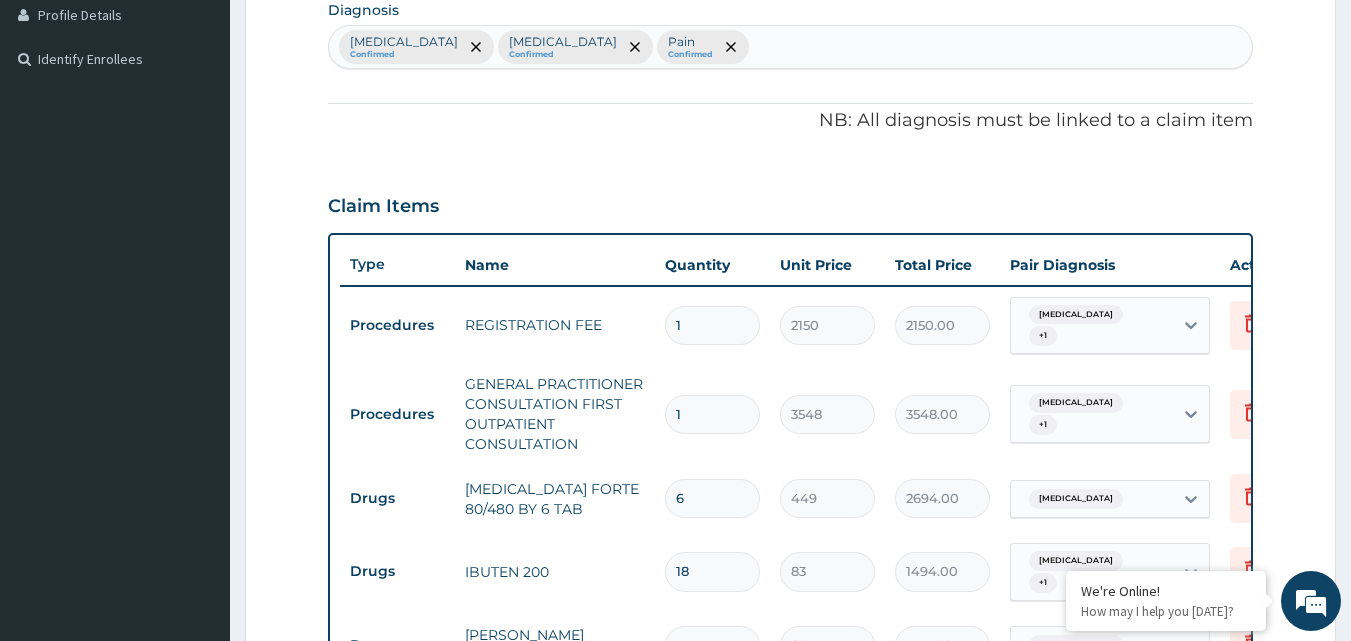 scroll, scrollTop: 1105, scrollLeft: 0, axis: vertical 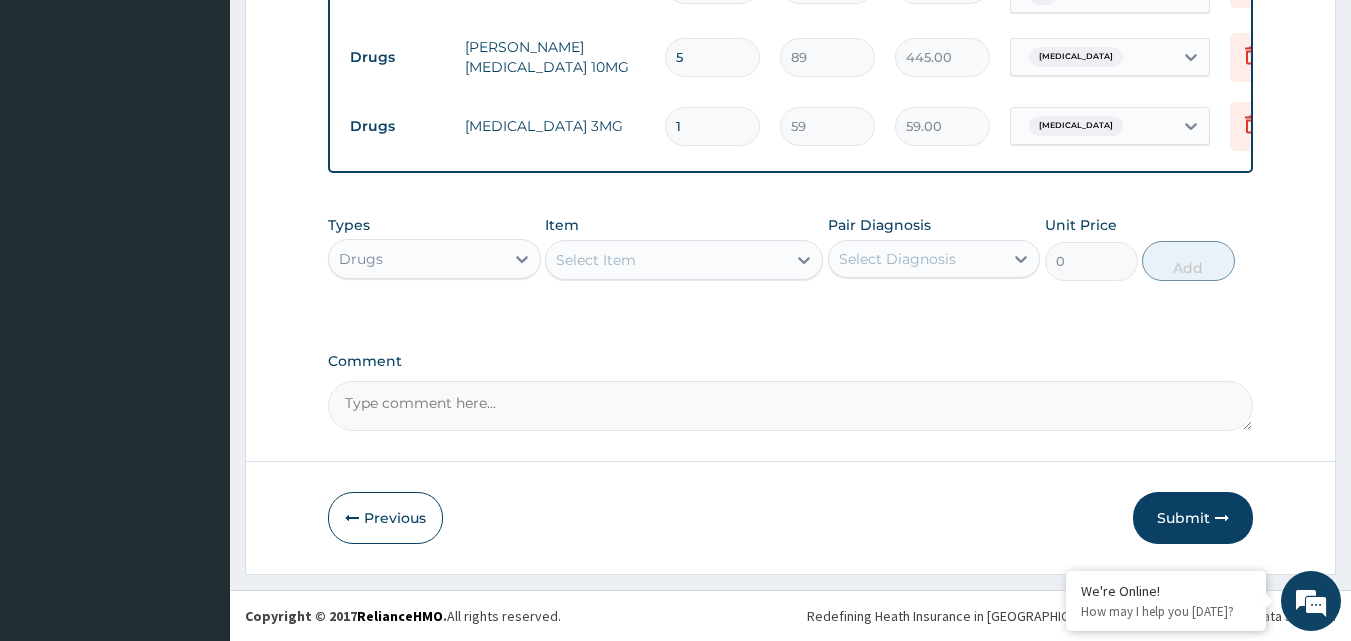 click on "Select Item" at bounding box center [666, 260] 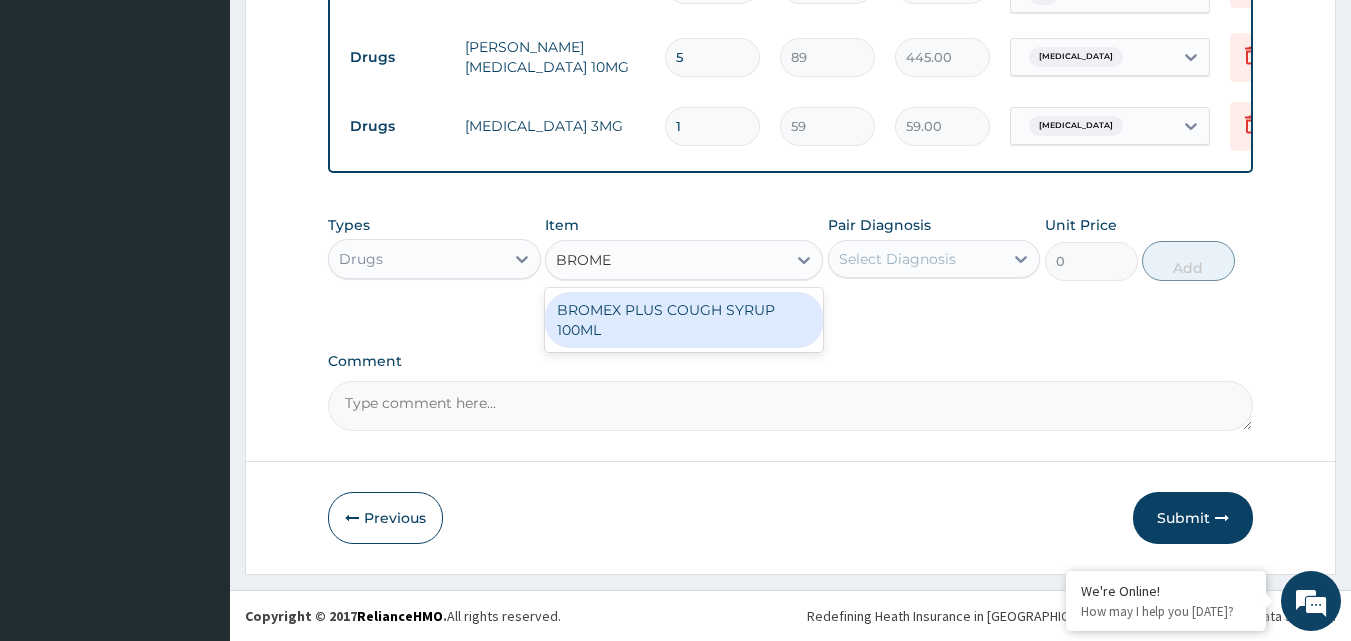 type on "BROME" 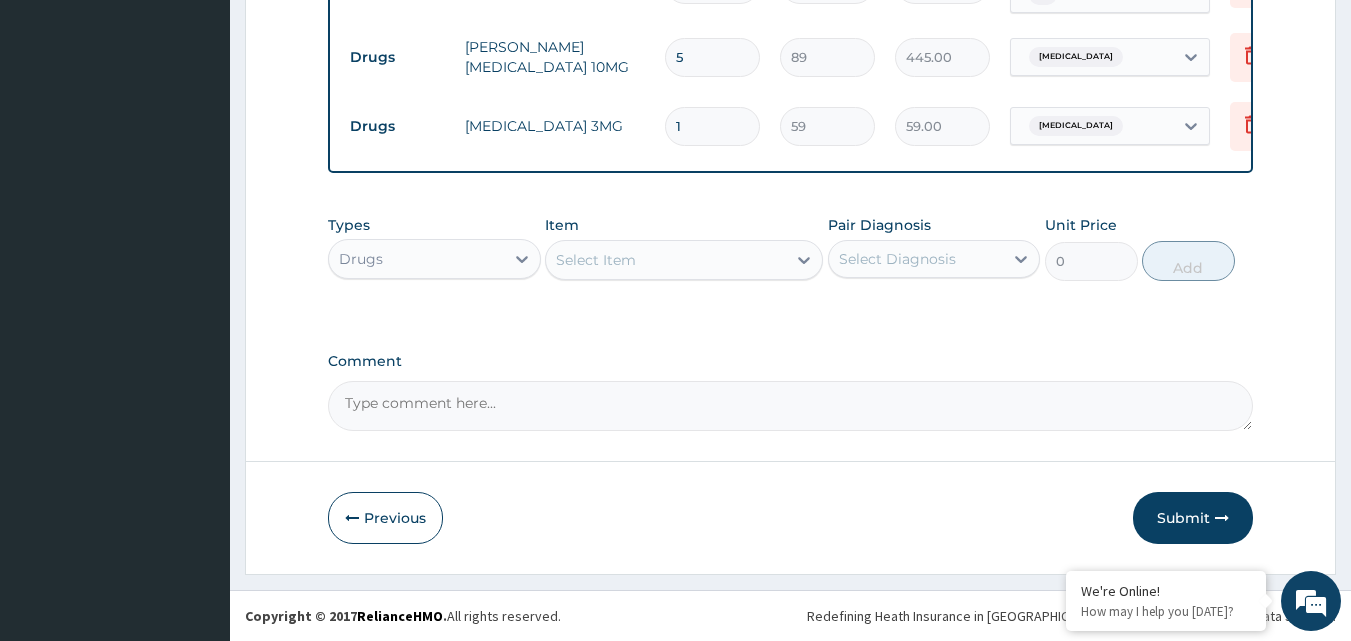 click on "1" at bounding box center (712, 126) 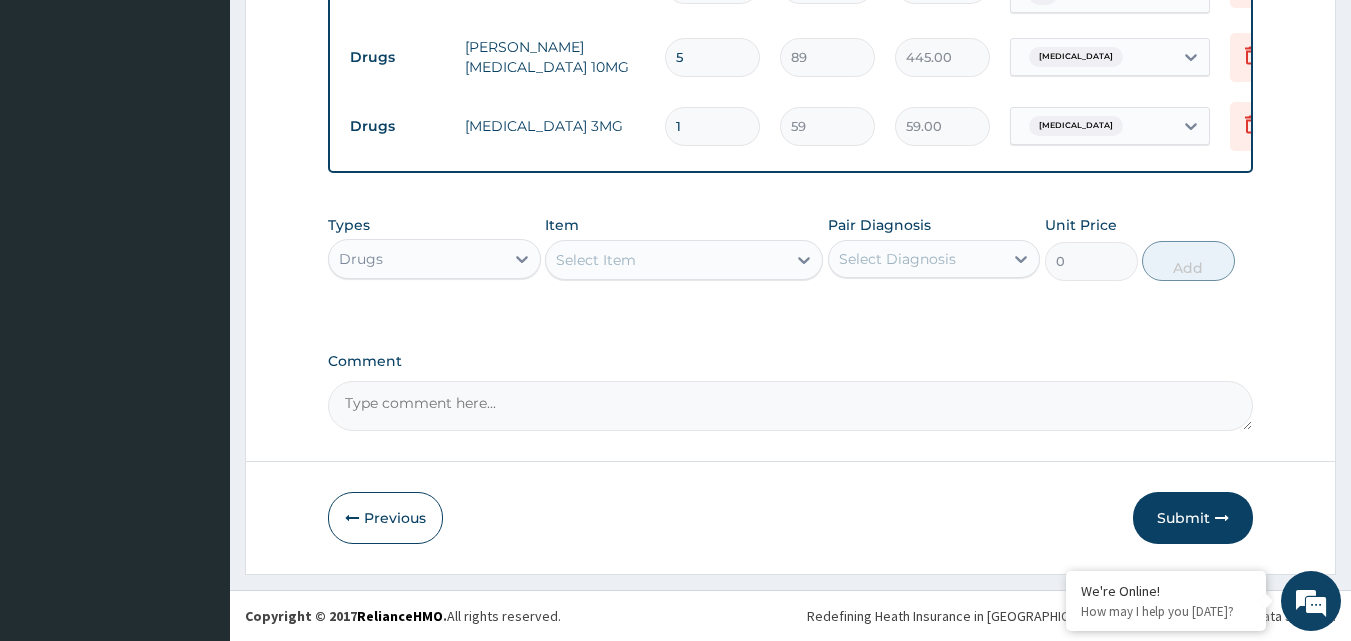 type 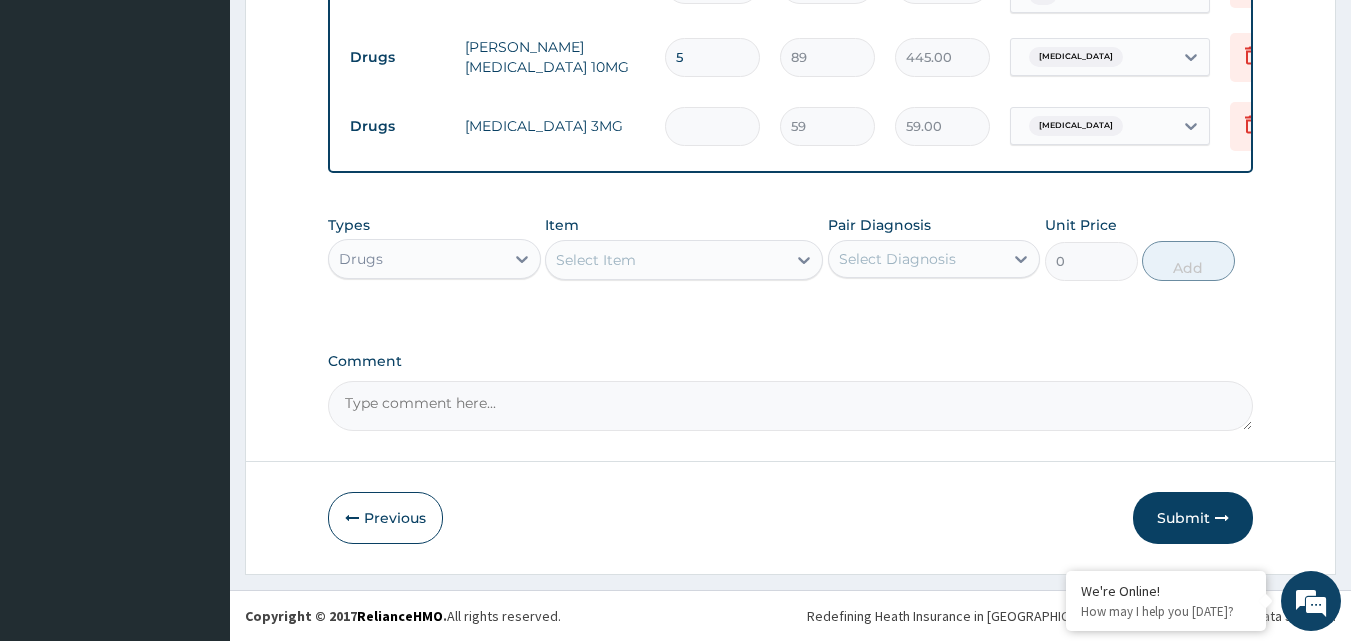 type on "0.00" 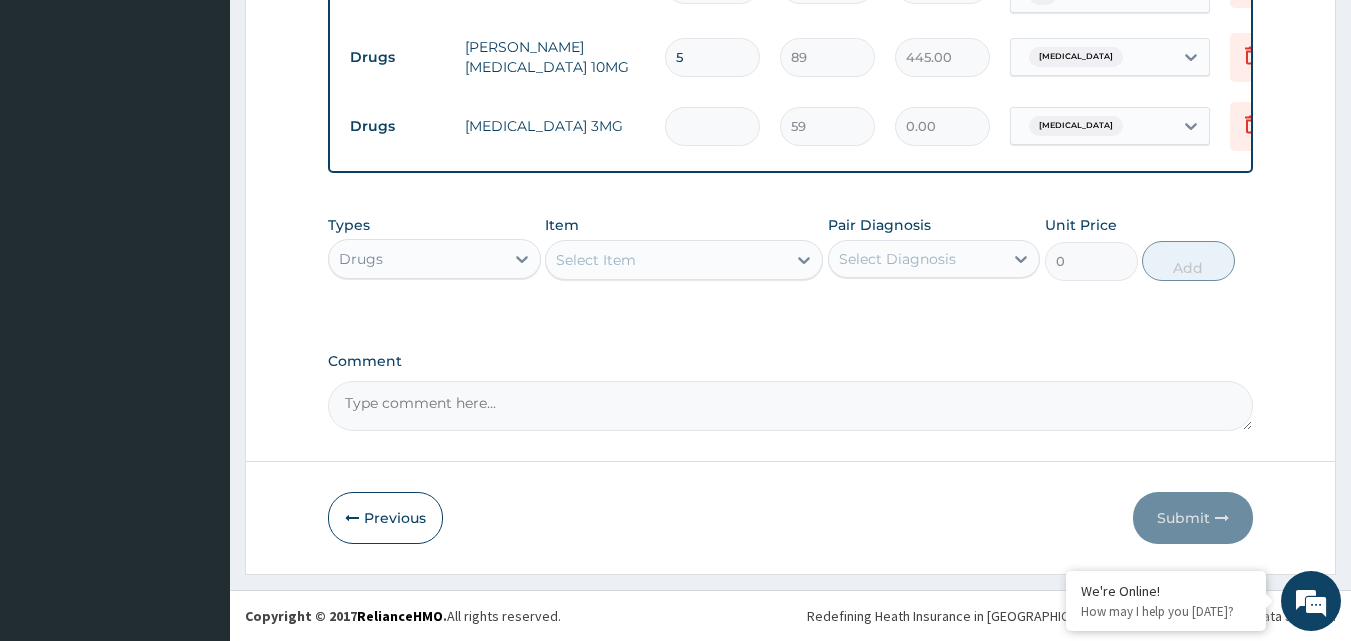 type on "2" 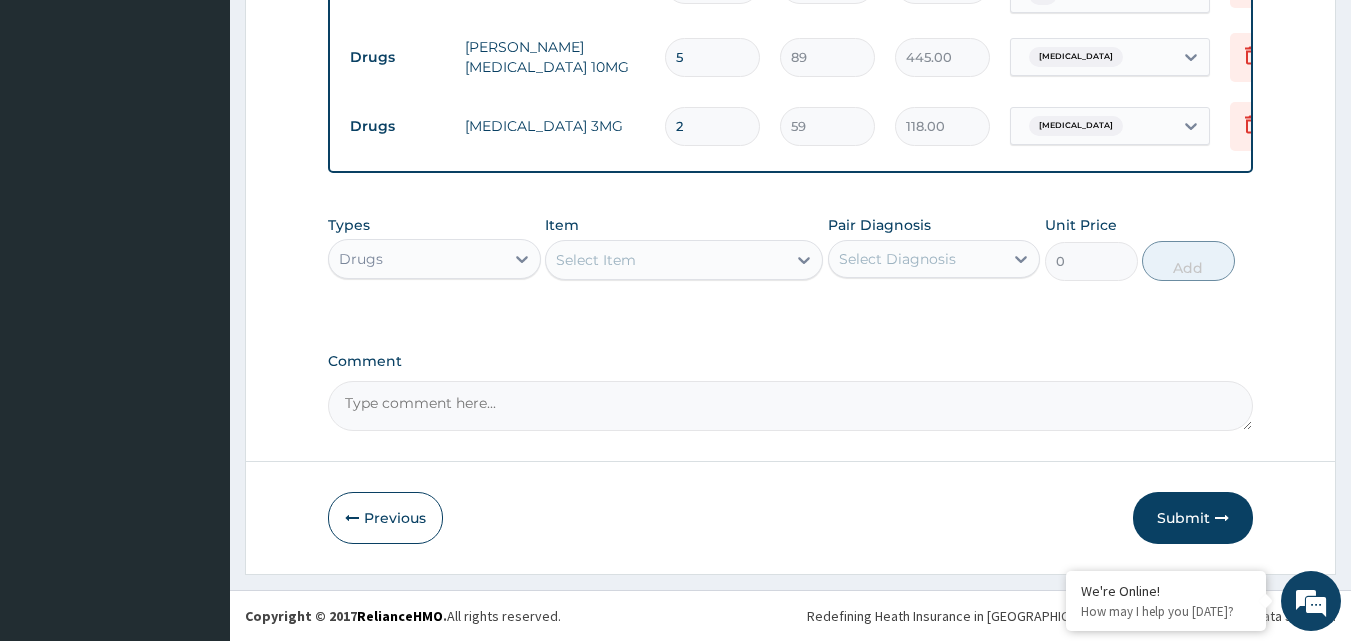 type on "2" 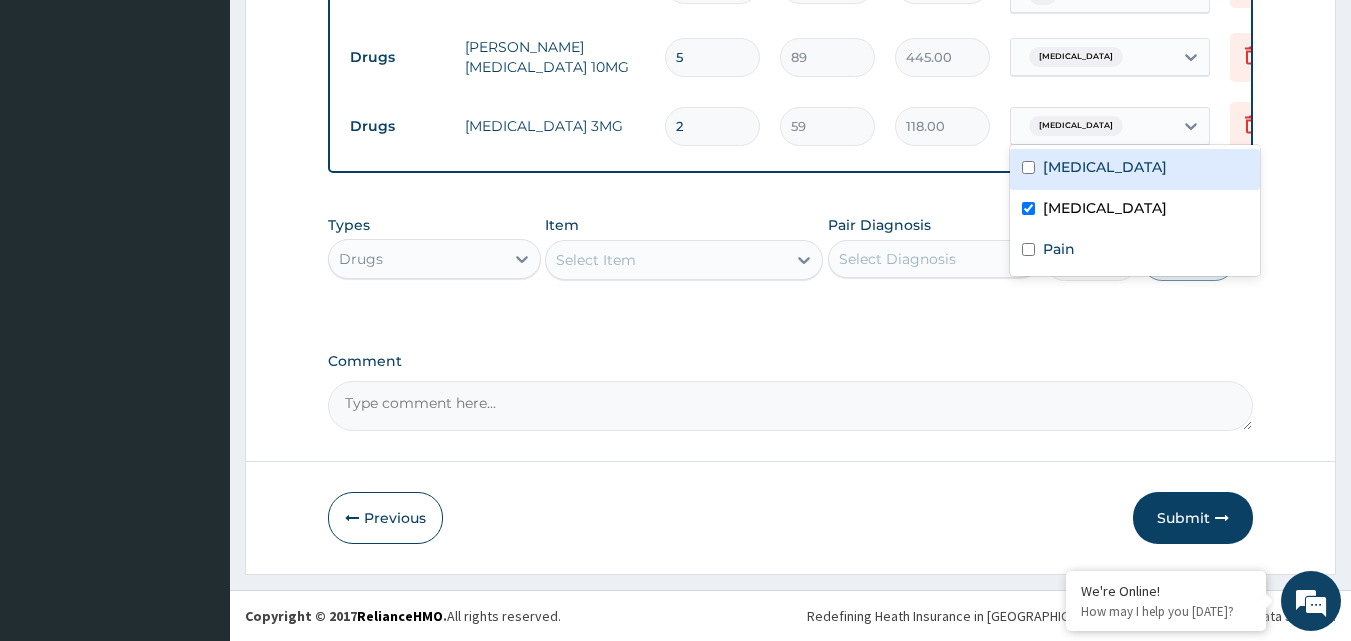 click on "Upper respiratory infection" at bounding box center (1076, 126) 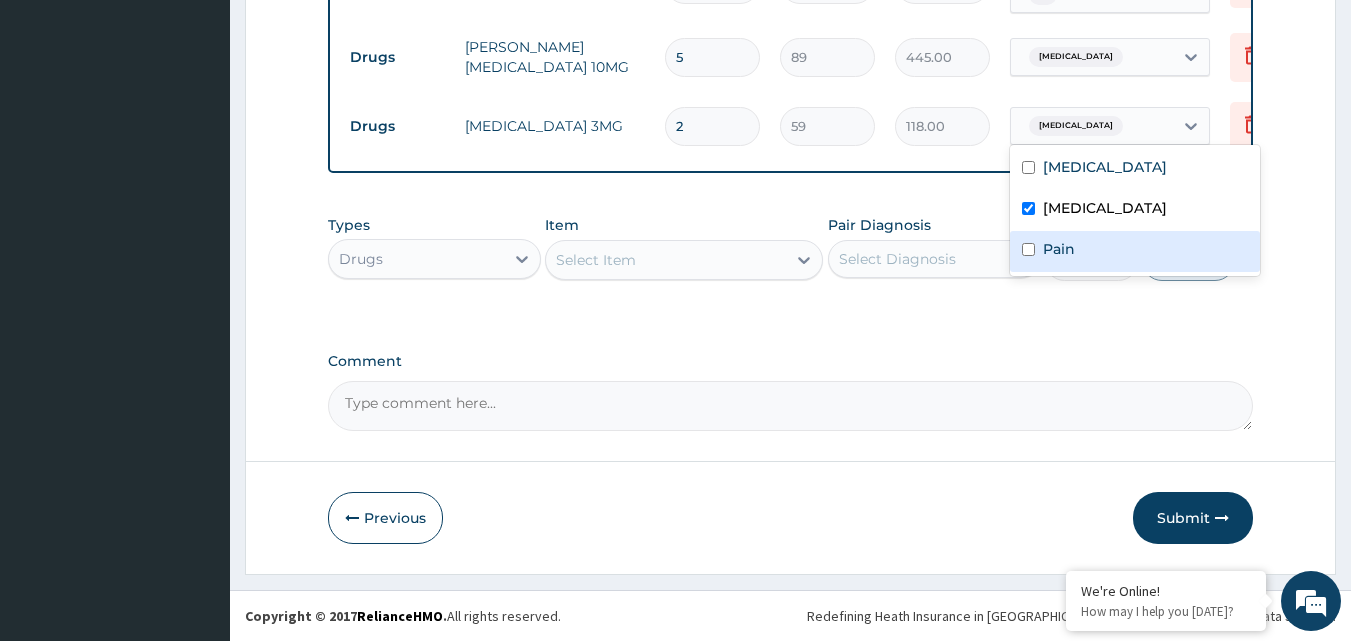 click on "Pain" at bounding box center (1059, 249) 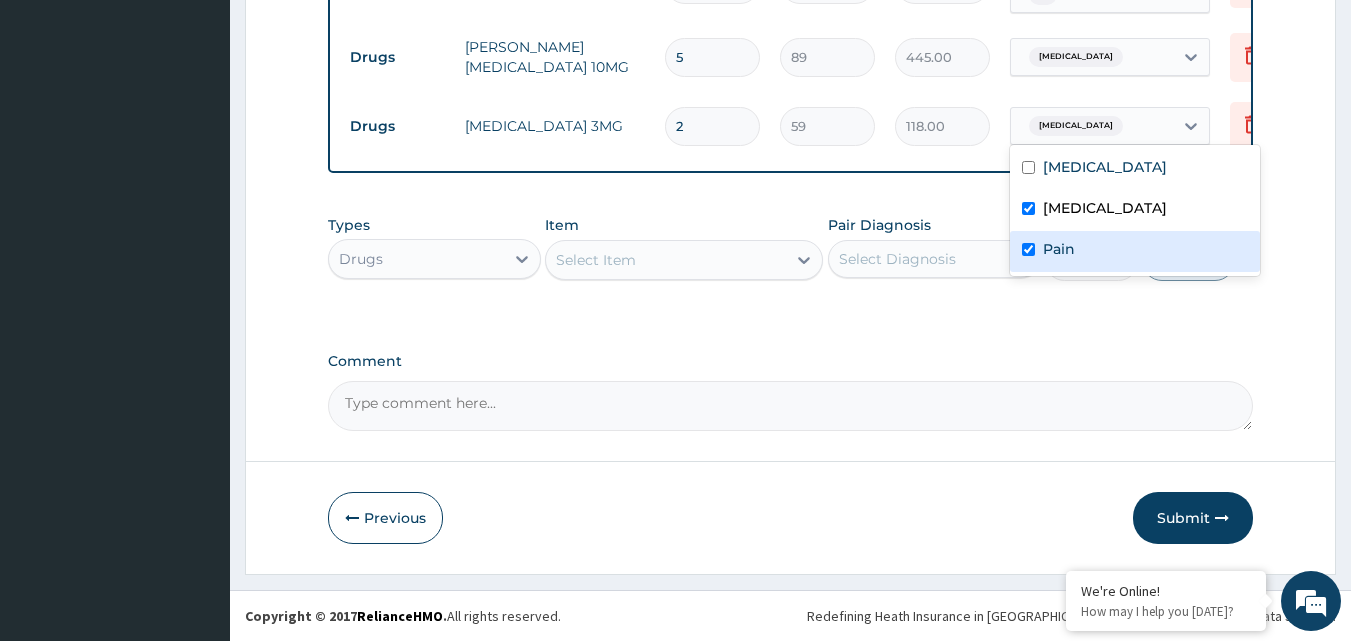 checkbox on "true" 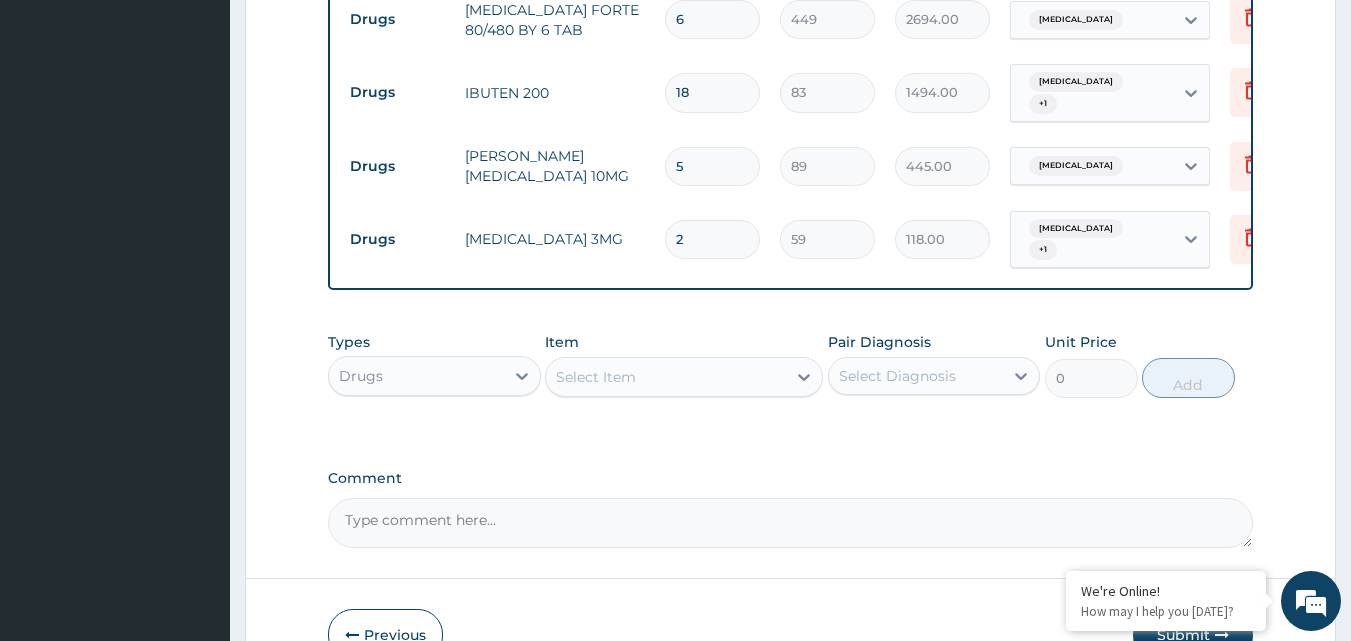 scroll, scrollTop: 838, scrollLeft: 0, axis: vertical 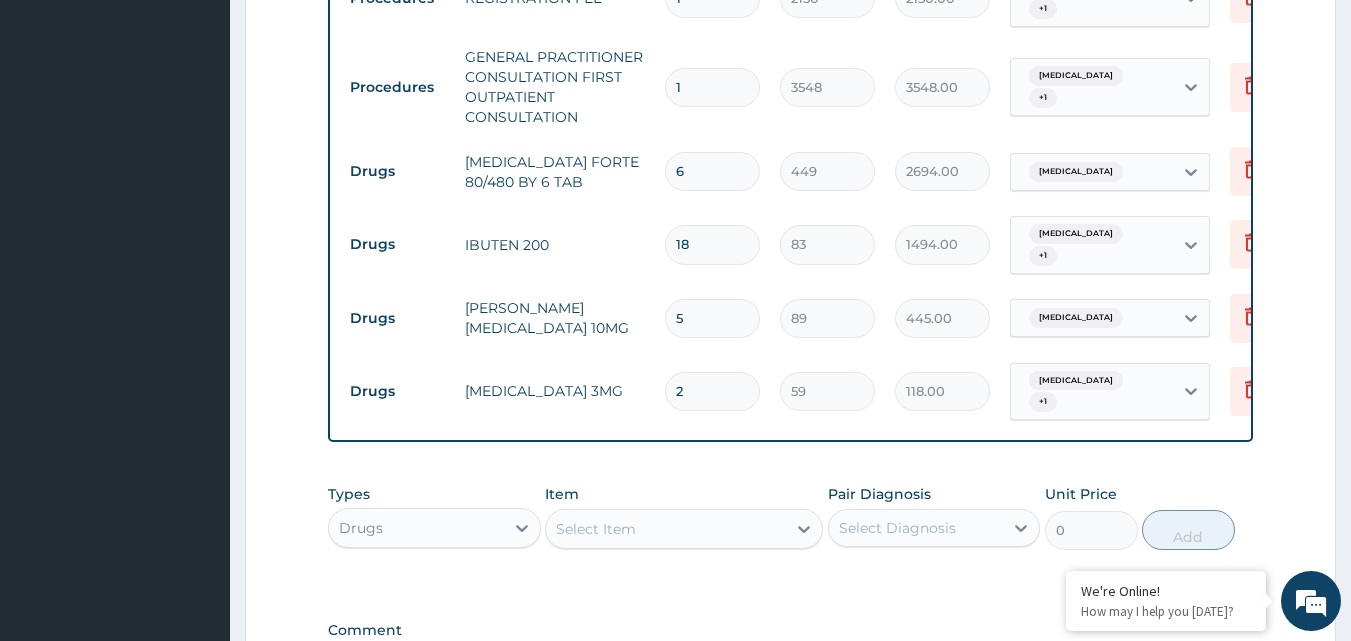 click on "Upper respiratory infection  + 1" at bounding box center (1089, 245) 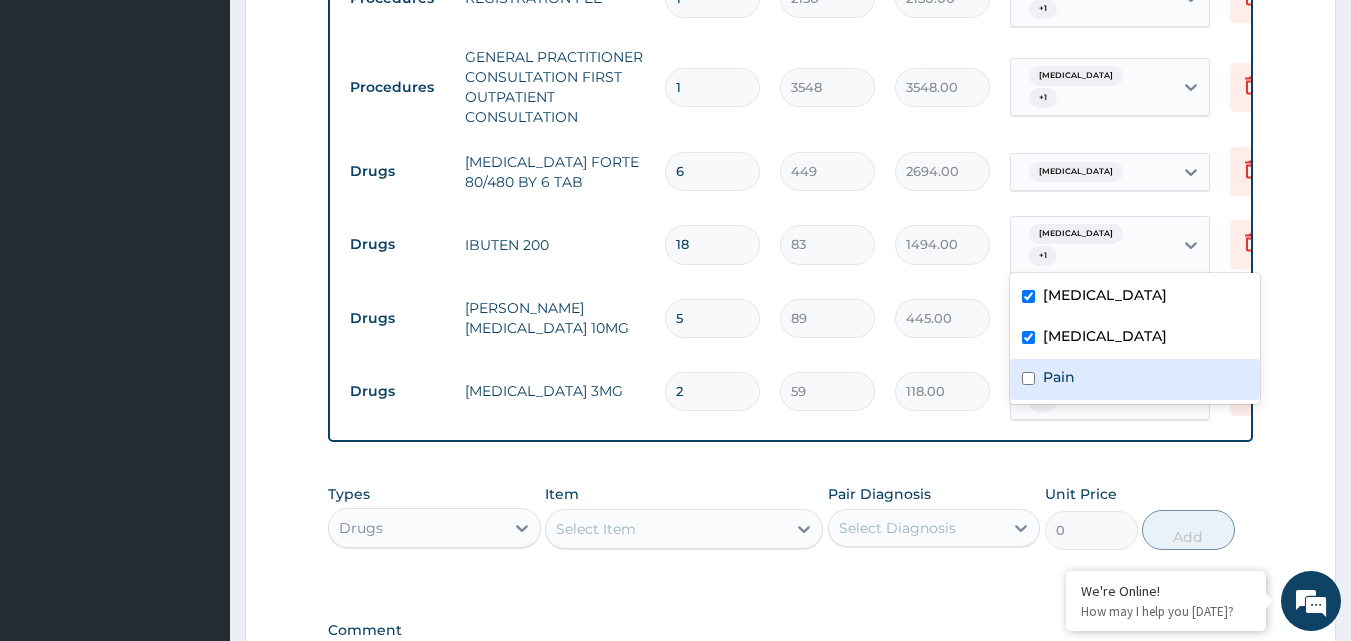 click on "Pain" at bounding box center [1135, 379] 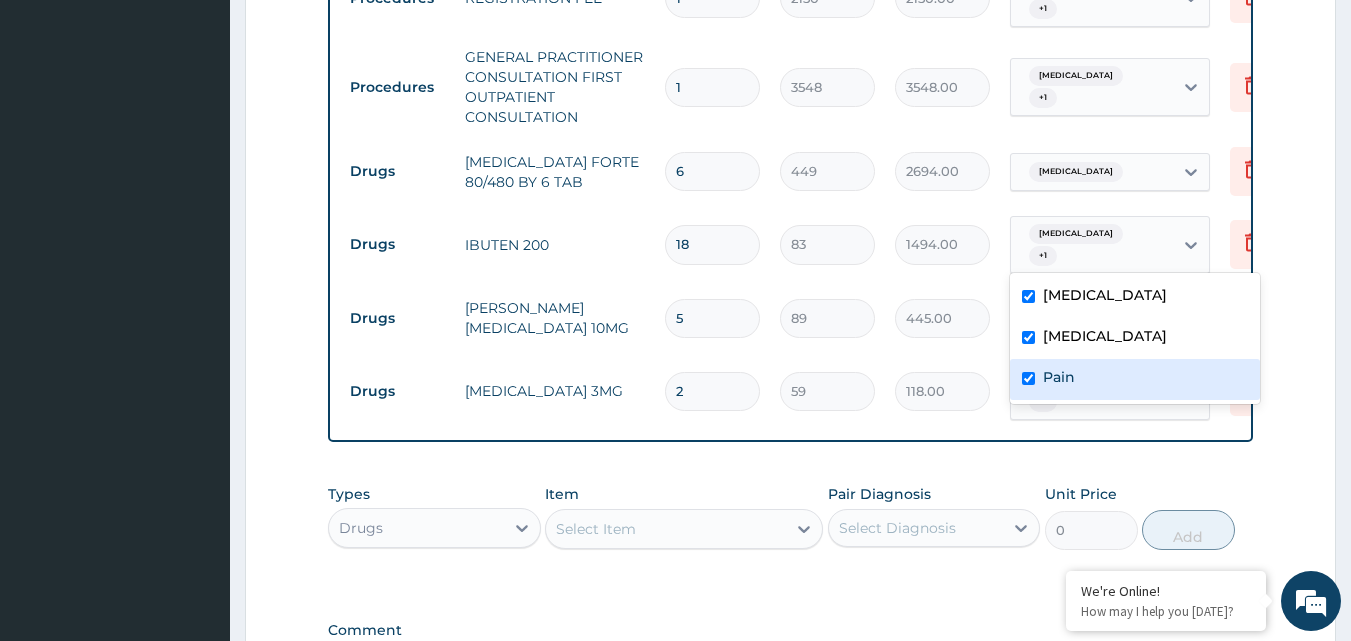 checkbox on "true" 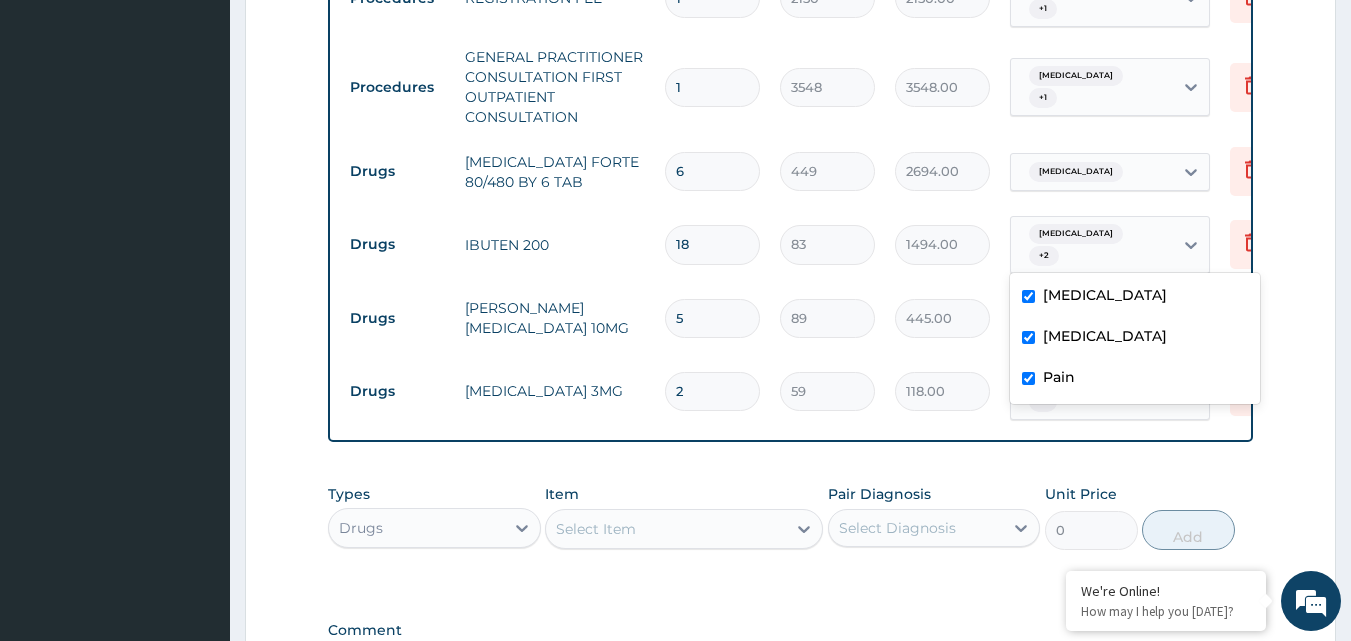 click on "Upper respiratory infection  + 2" at bounding box center (1089, 245) 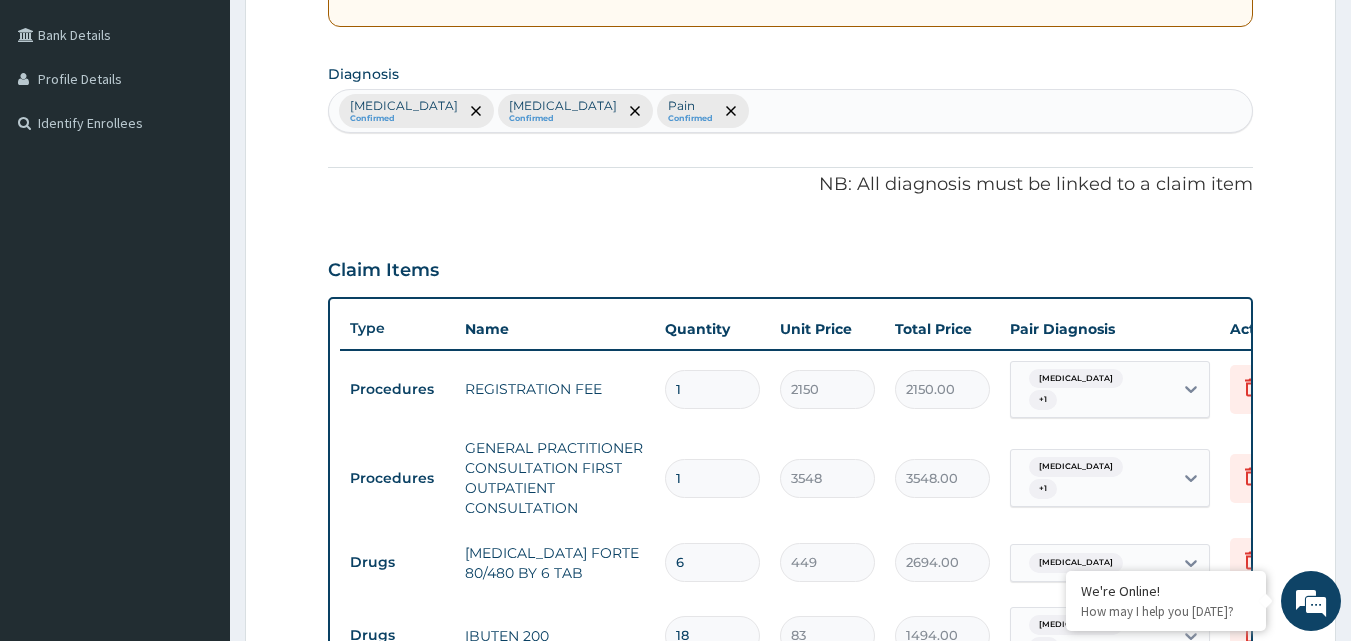 scroll, scrollTop: 181, scrollLeft: 0, axis: vertical 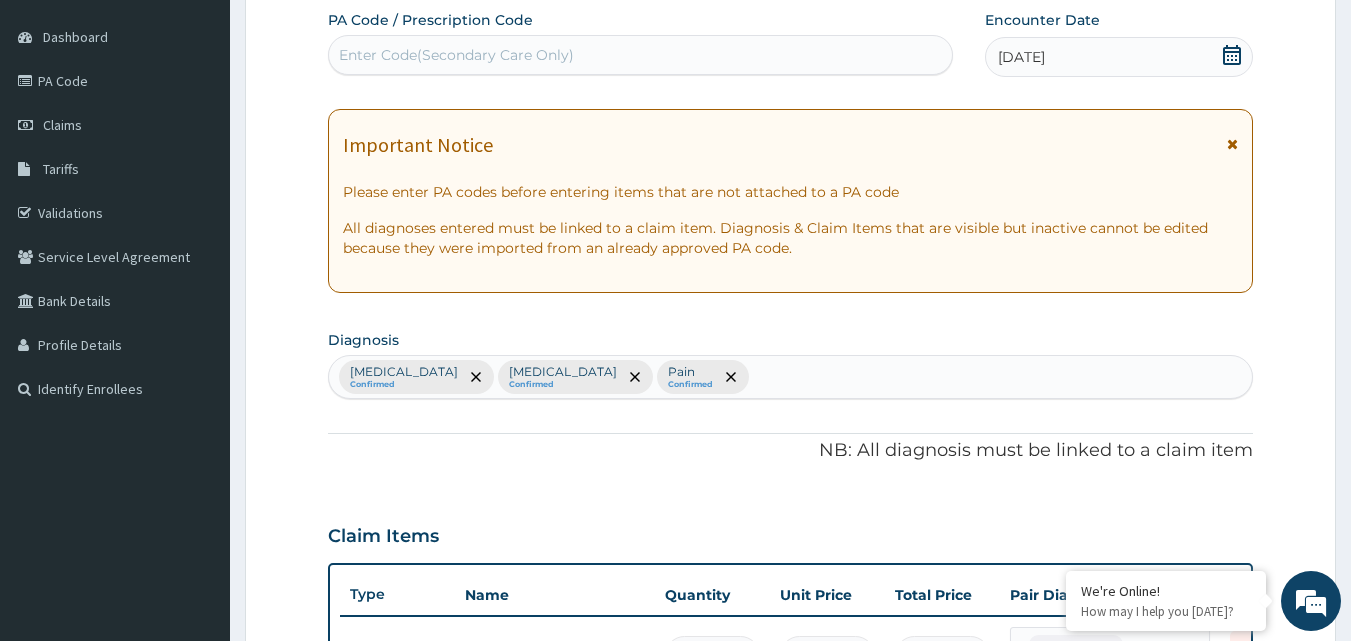 click on "Malaria Confirmed Upper respiratory infection Confirmed Pain Confirmed" at bounding box center [791, 377] 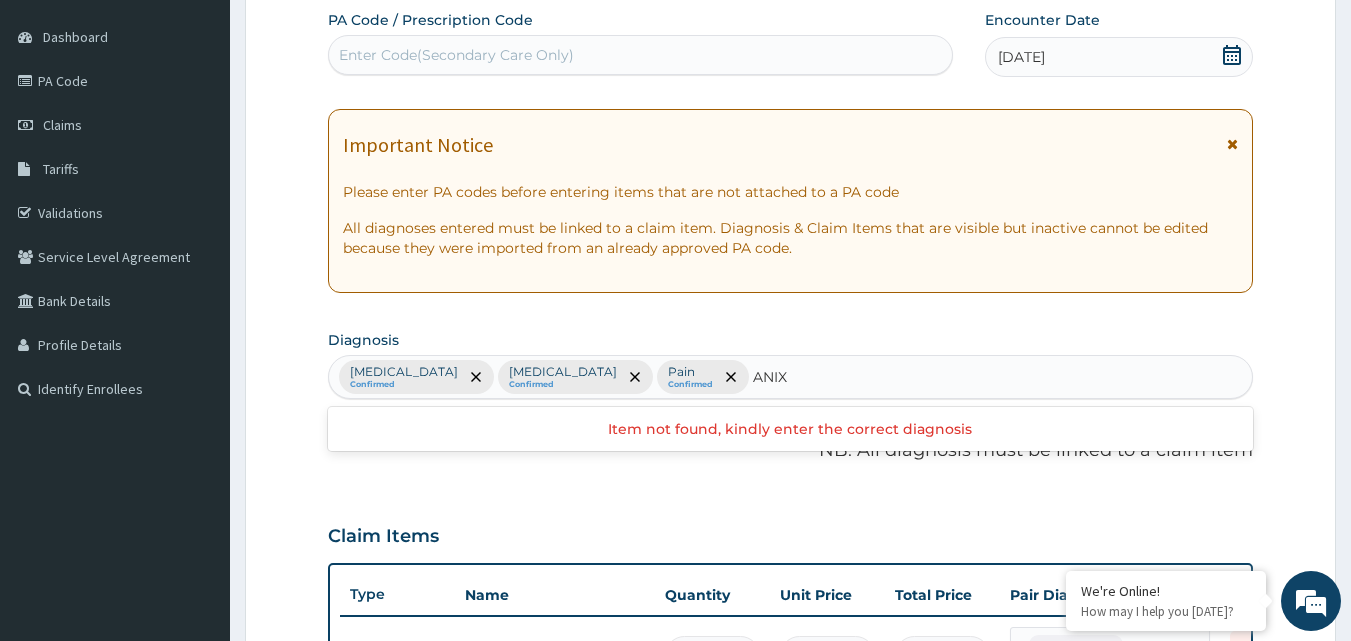 type on "ANIX" 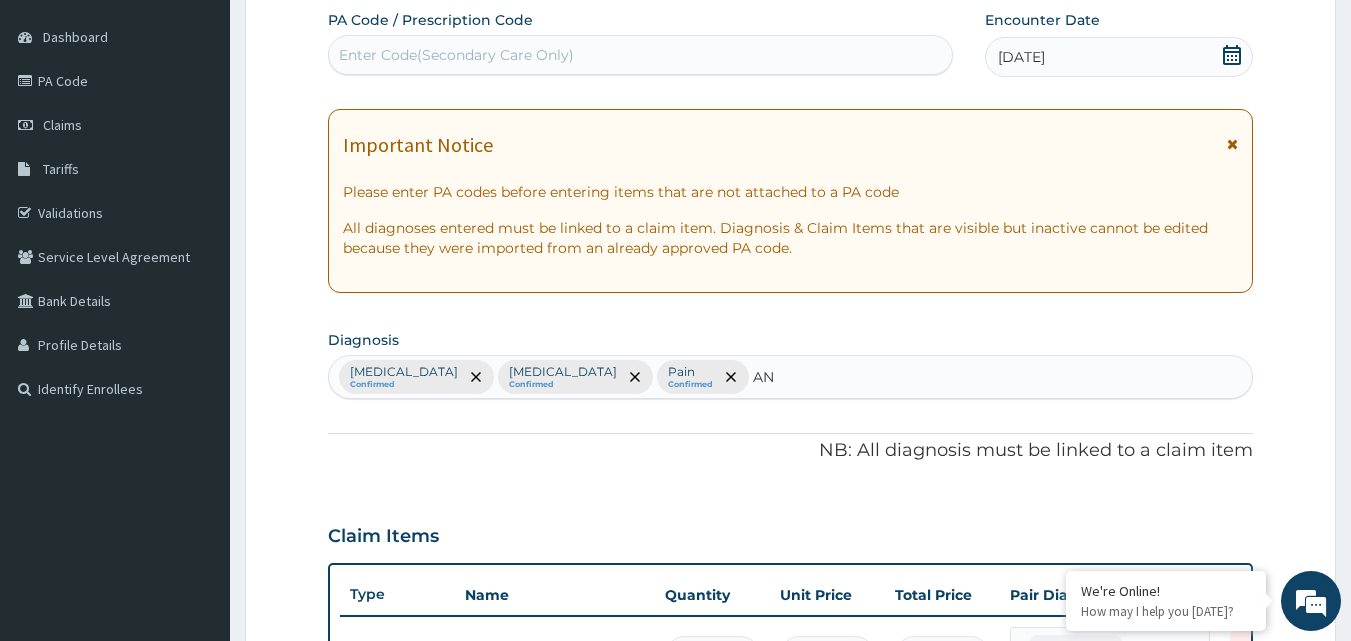 type on "ANX" 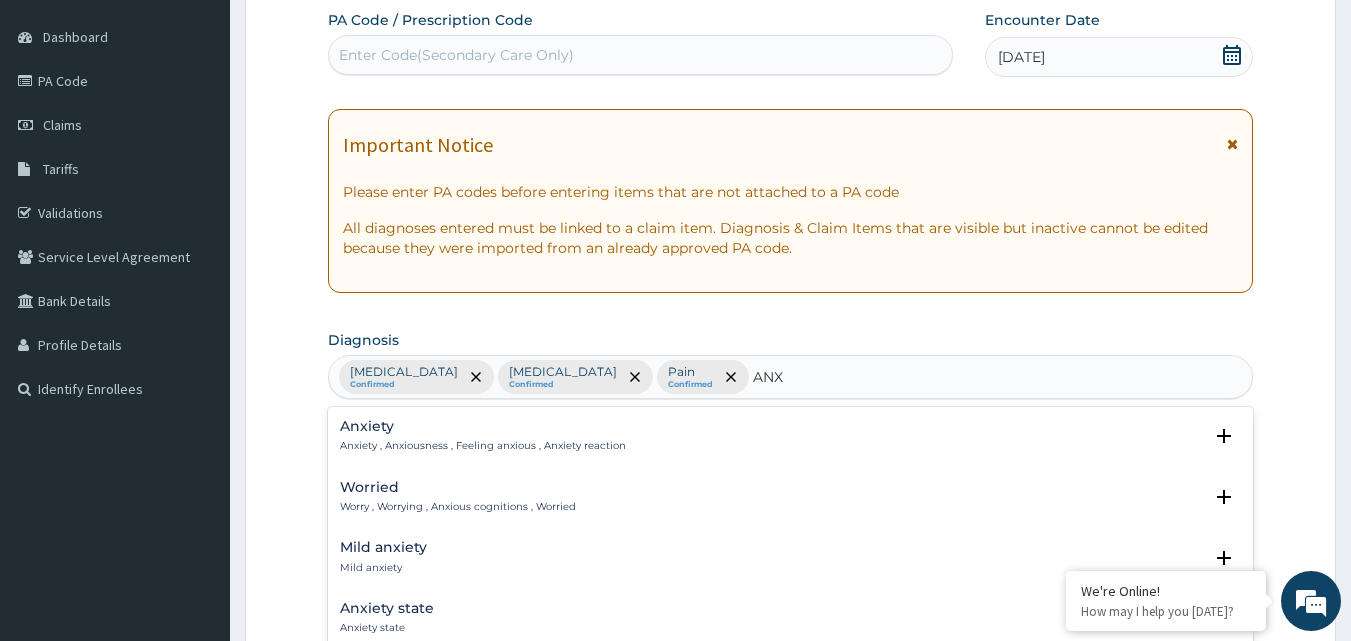 click on "Anxiety , Anxiousness , Feeling anxious , Anxiety reaction" at bounding box center [483, 446] 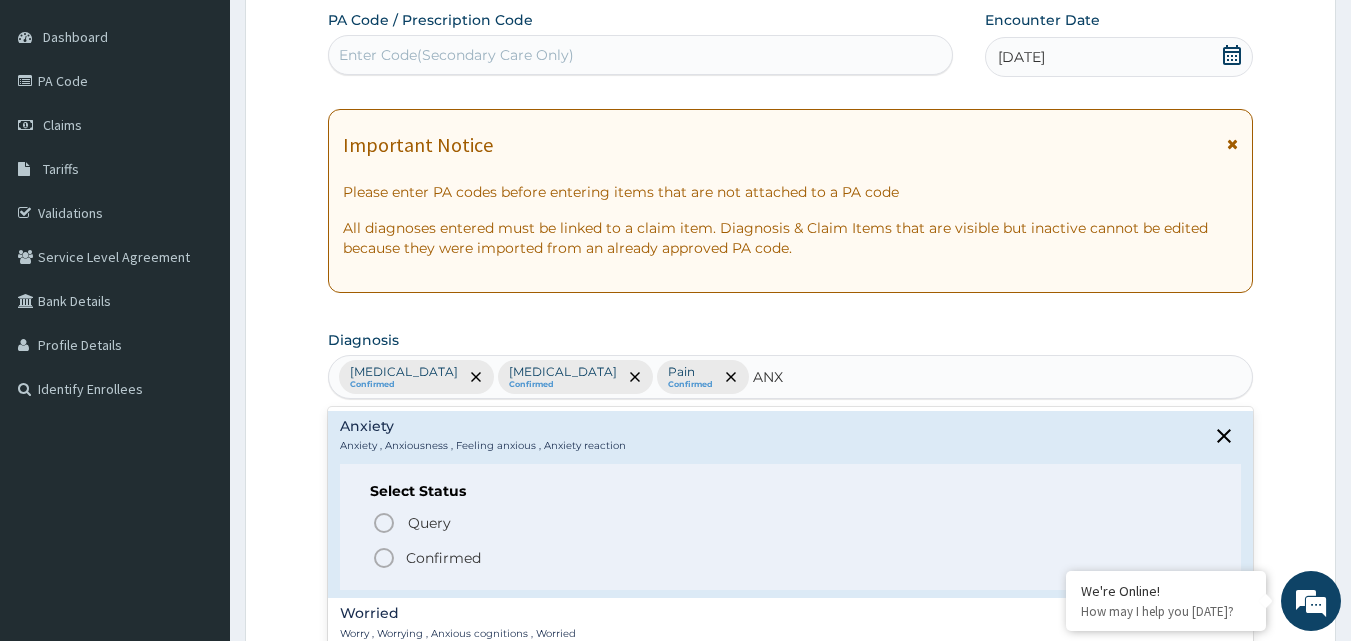 click on "Confirmed" at bounding box center [792, 558] 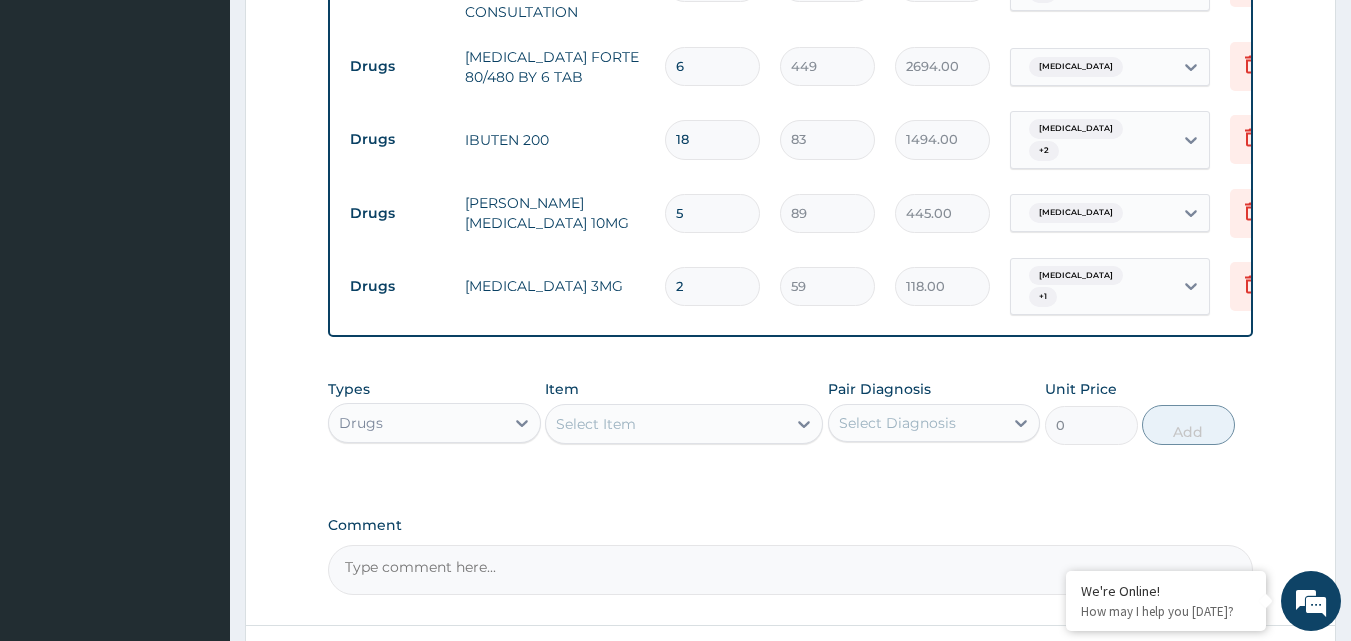 scroll, scrollTop: 981, scrollLeft: 0, axis: vertical 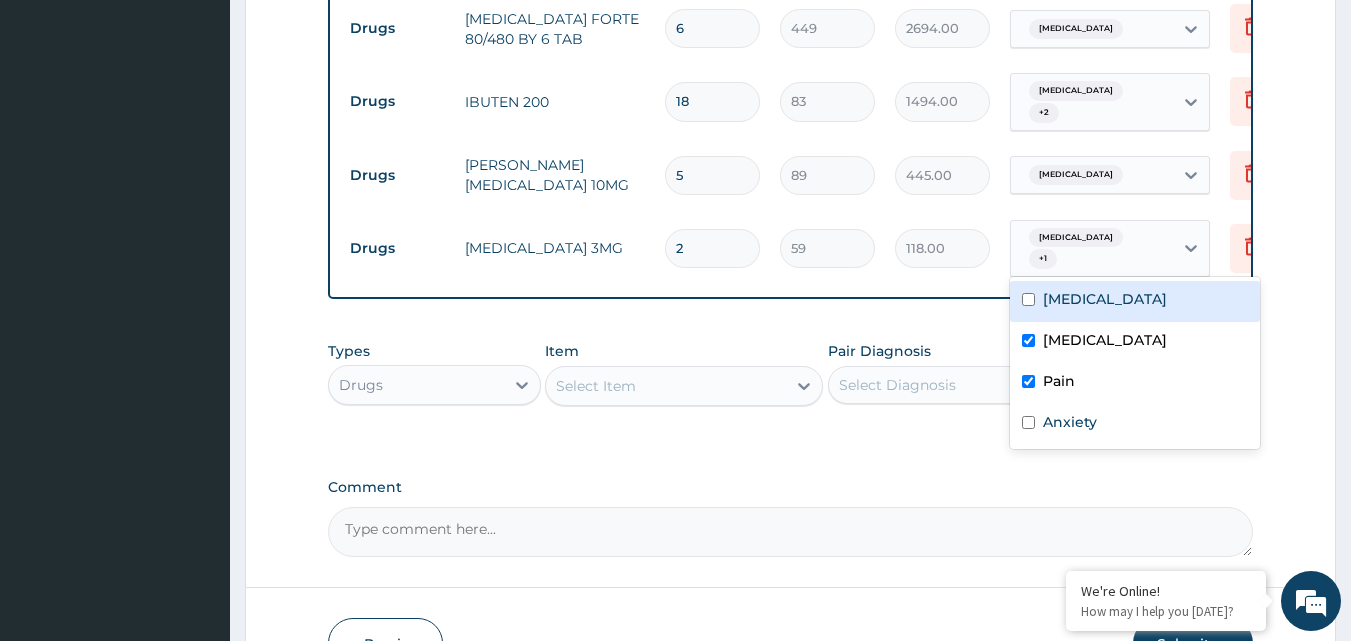 click on "Upper respiratory infection  + 1" at bounding box center [1089, 249] 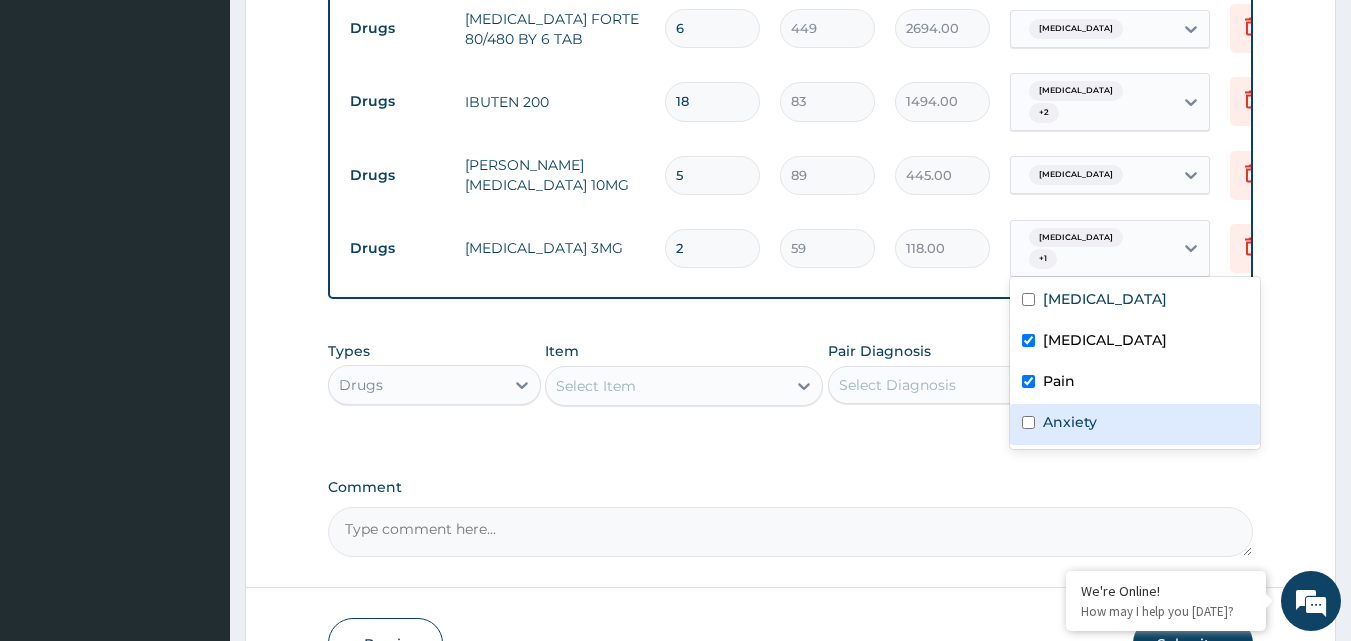 click on "Anxiety" at bounding box center [1070, 422] 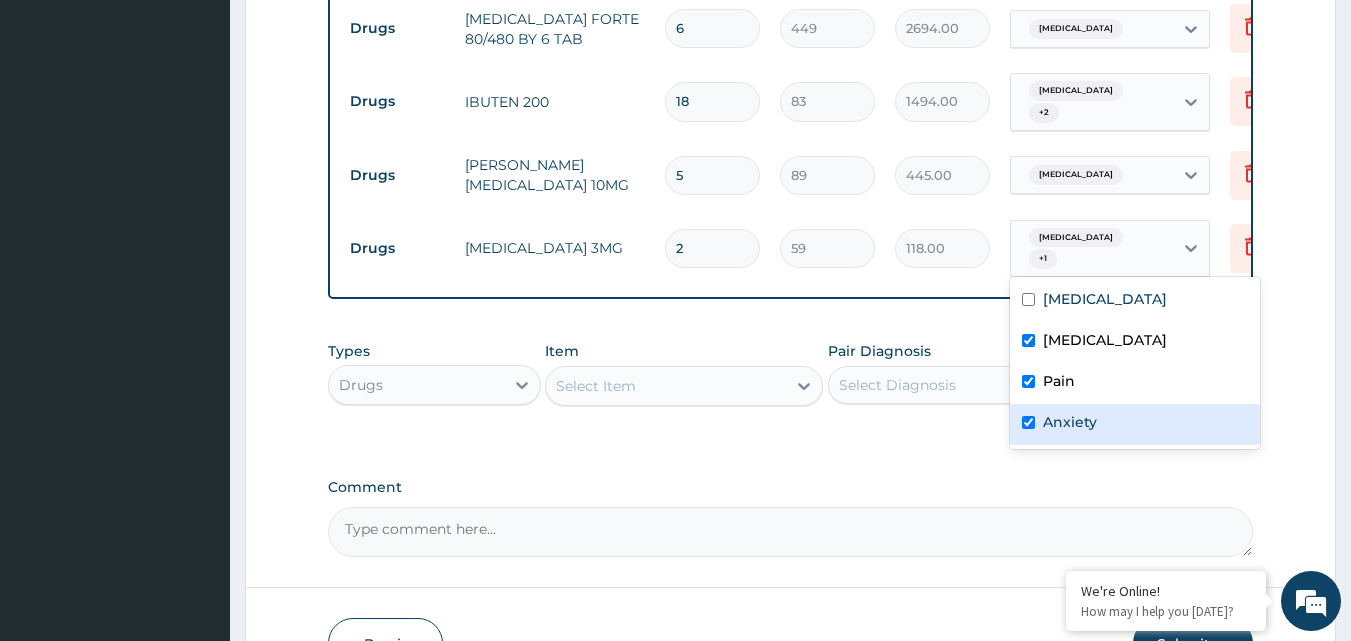 checkbox on "true" 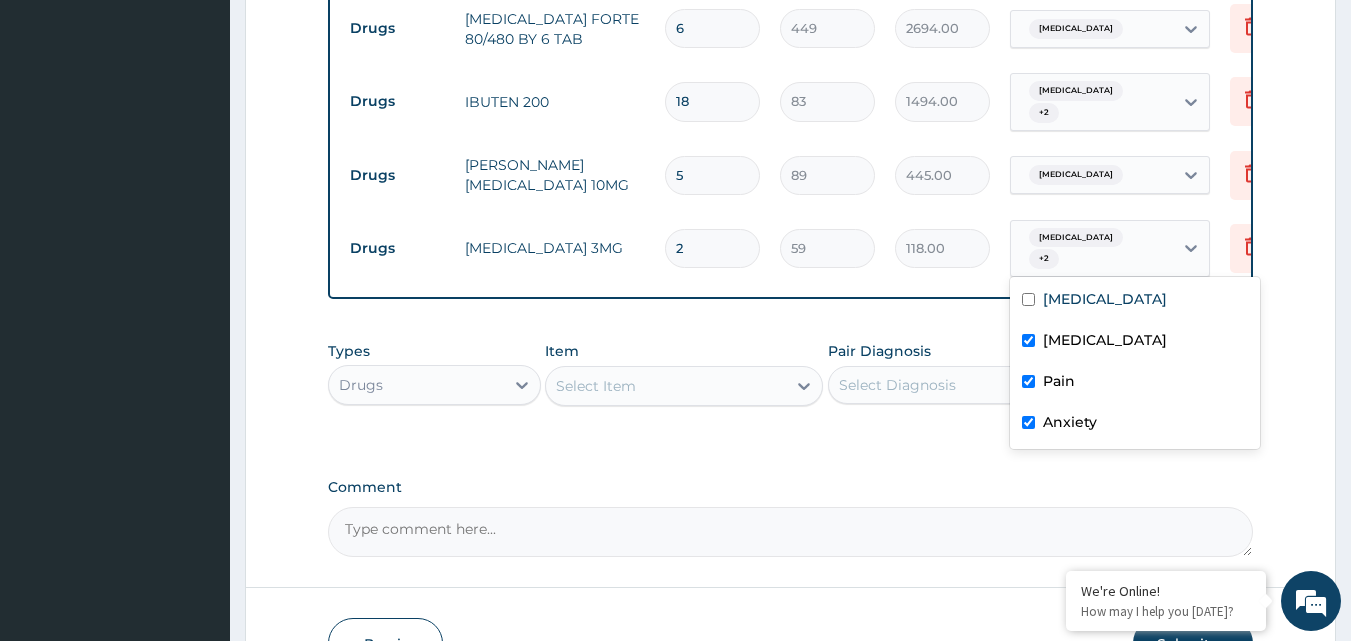 click on "Upper respiratory infection" at bounding box center [1105, 340] 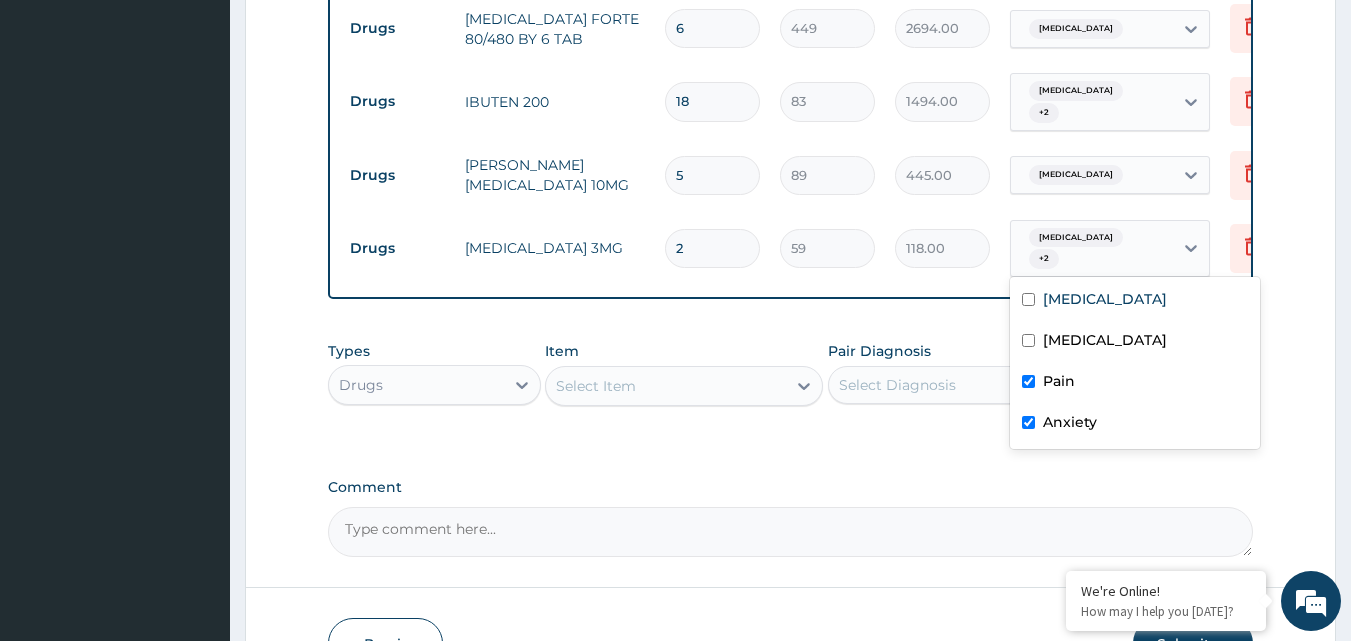 checkbox on "false" 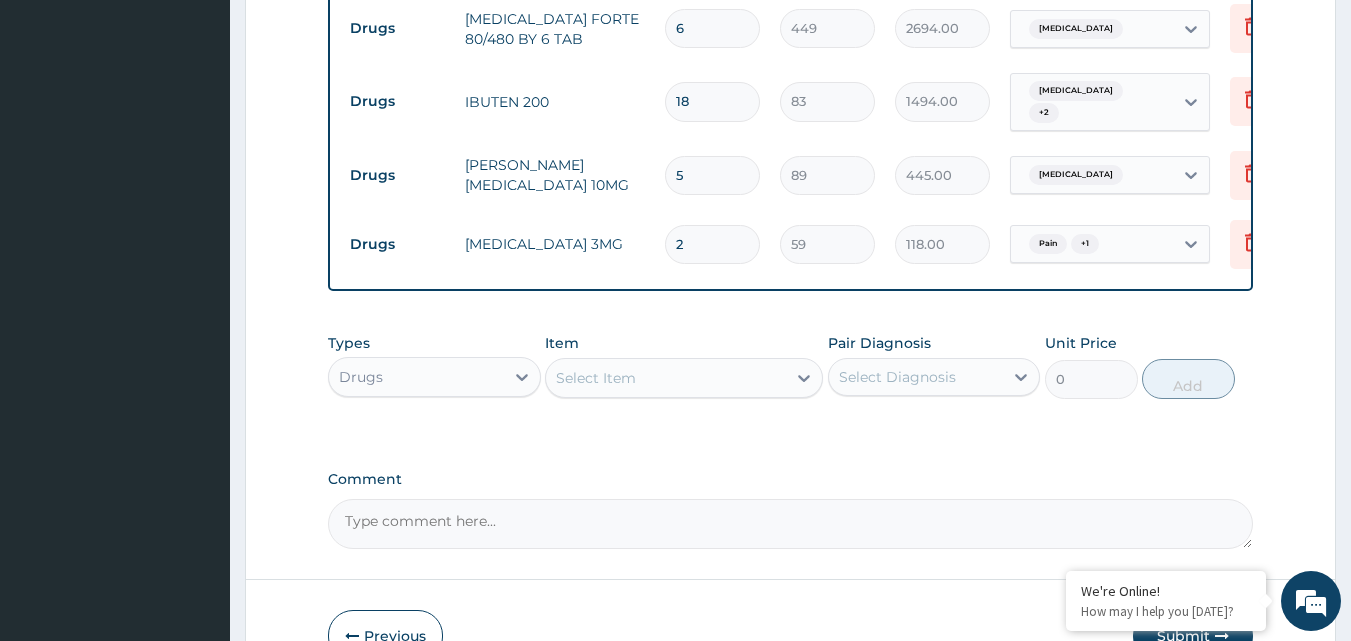click on "Comment" at bounding box center (791, 524) 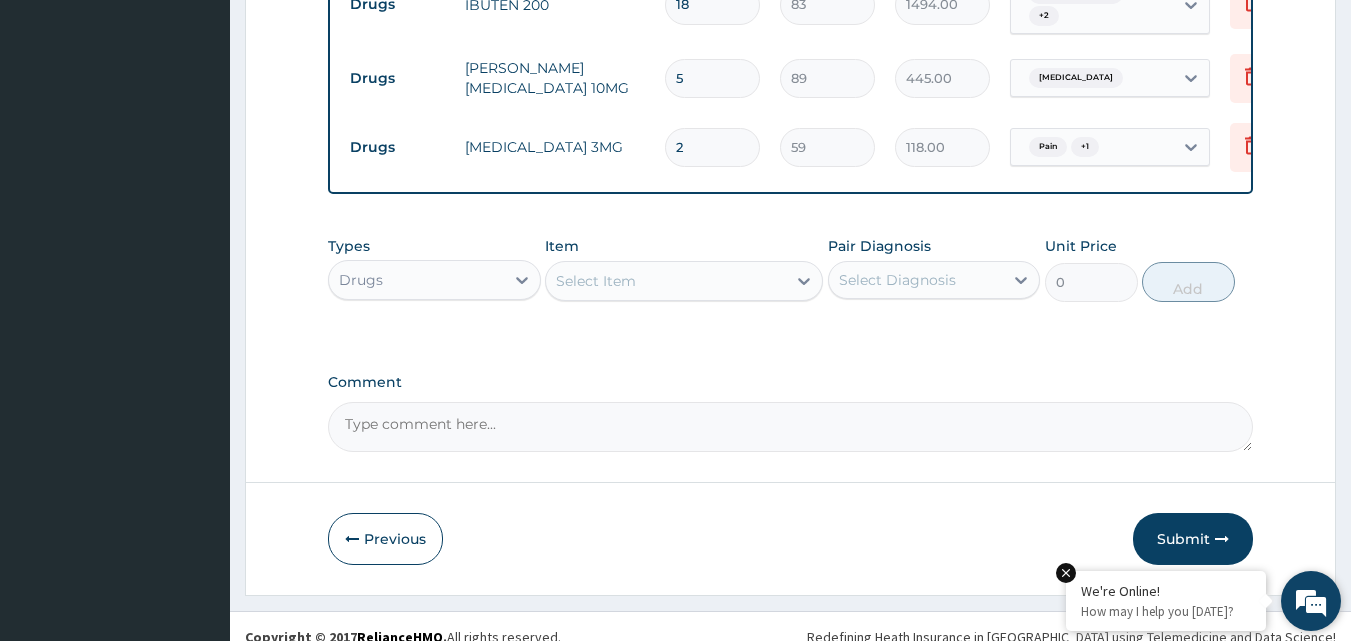 scroll, scrollTop: 1105, scrollLeft: 0, axis: vertical 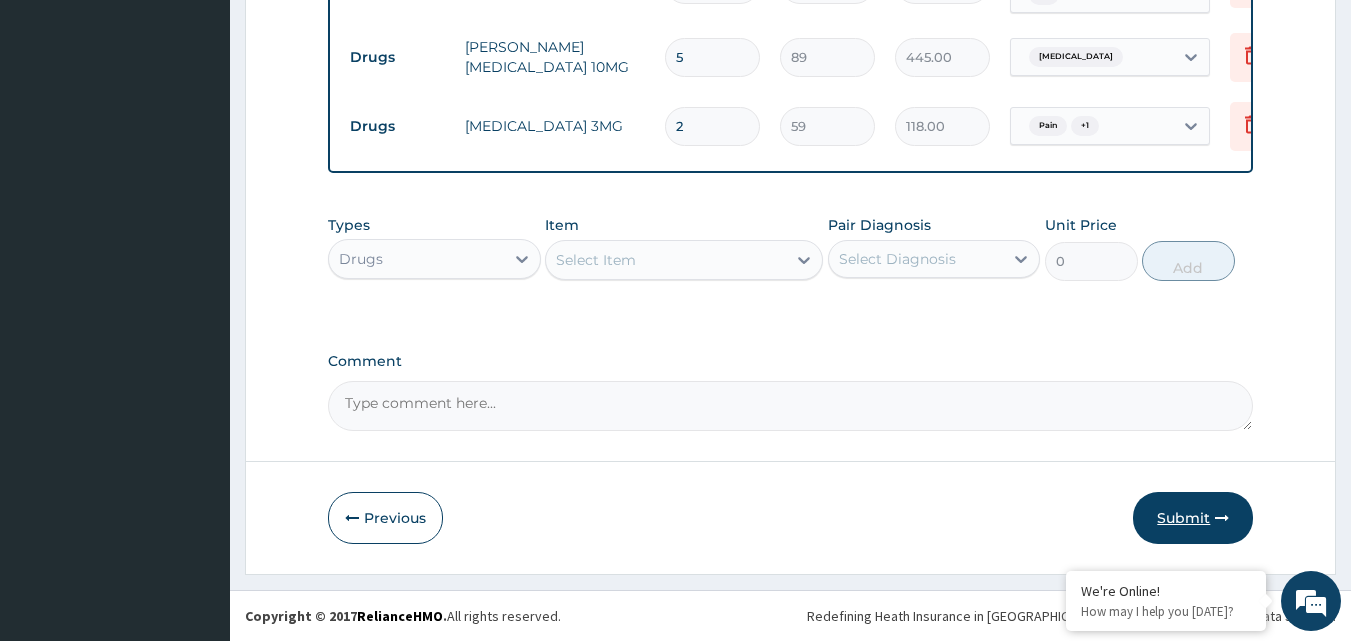 click on "Submit" at bounding box center [1193, 518] 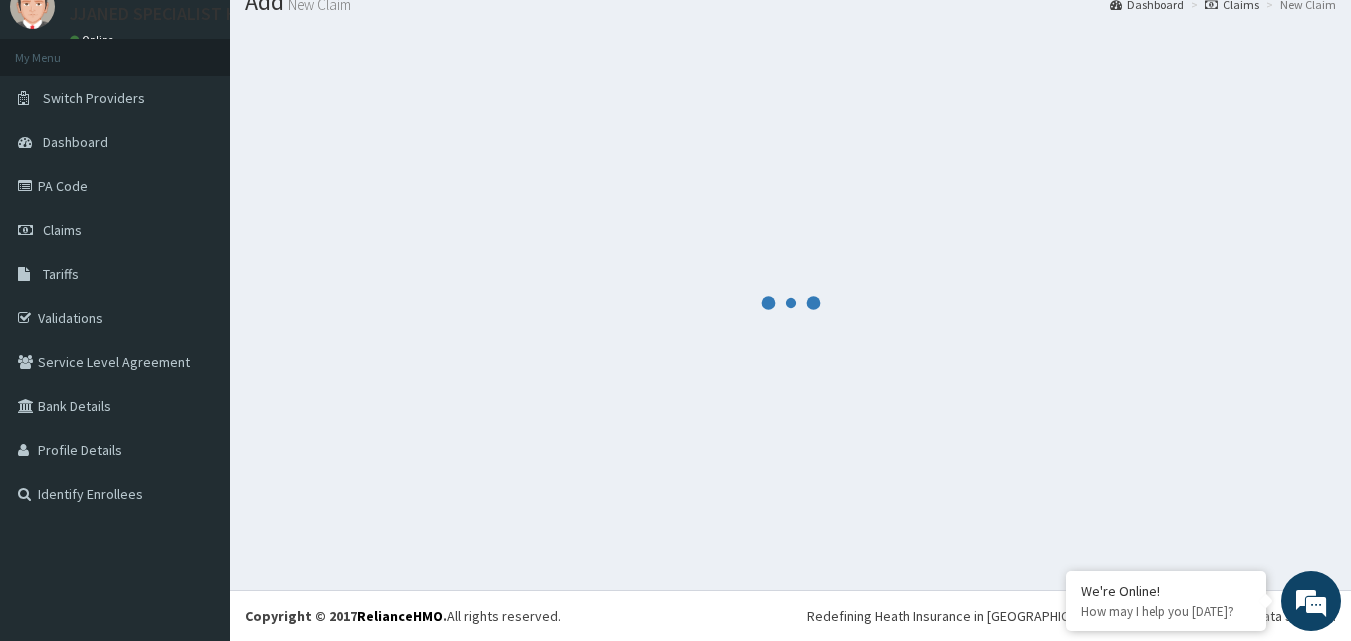 scroll, scrollTop: 76, scrollLeft: 0, axis: vertical 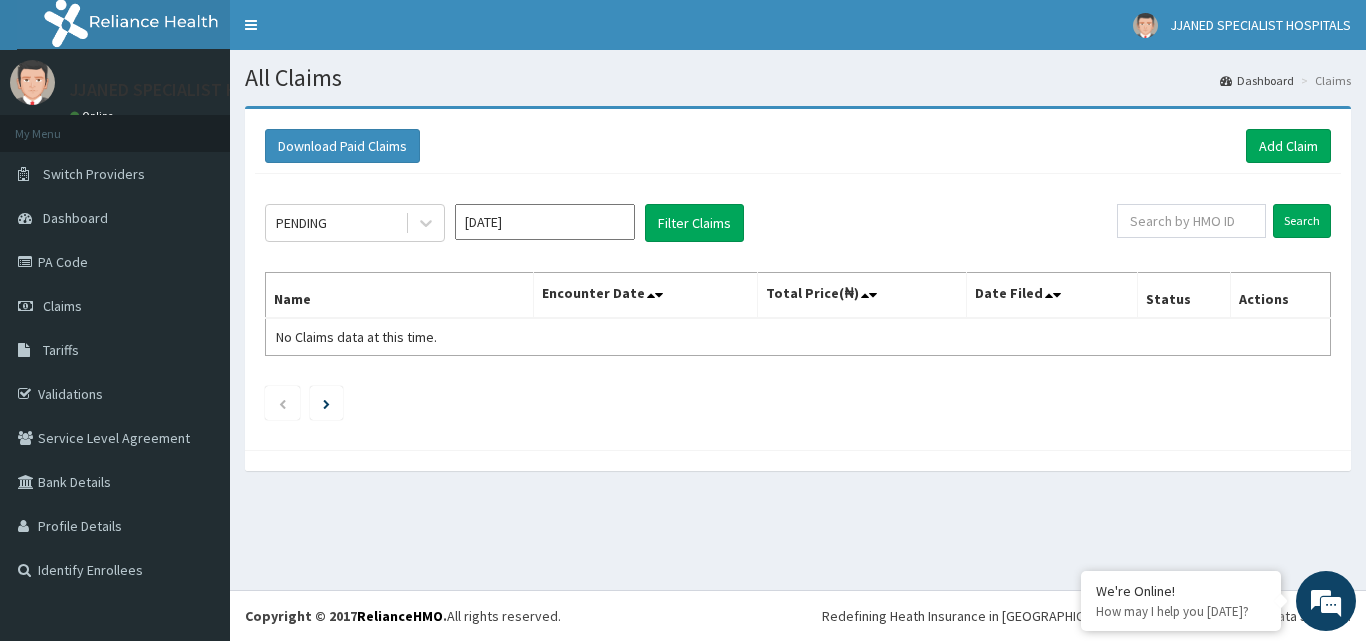 click on "Search" at bounding box center (1224, 223) 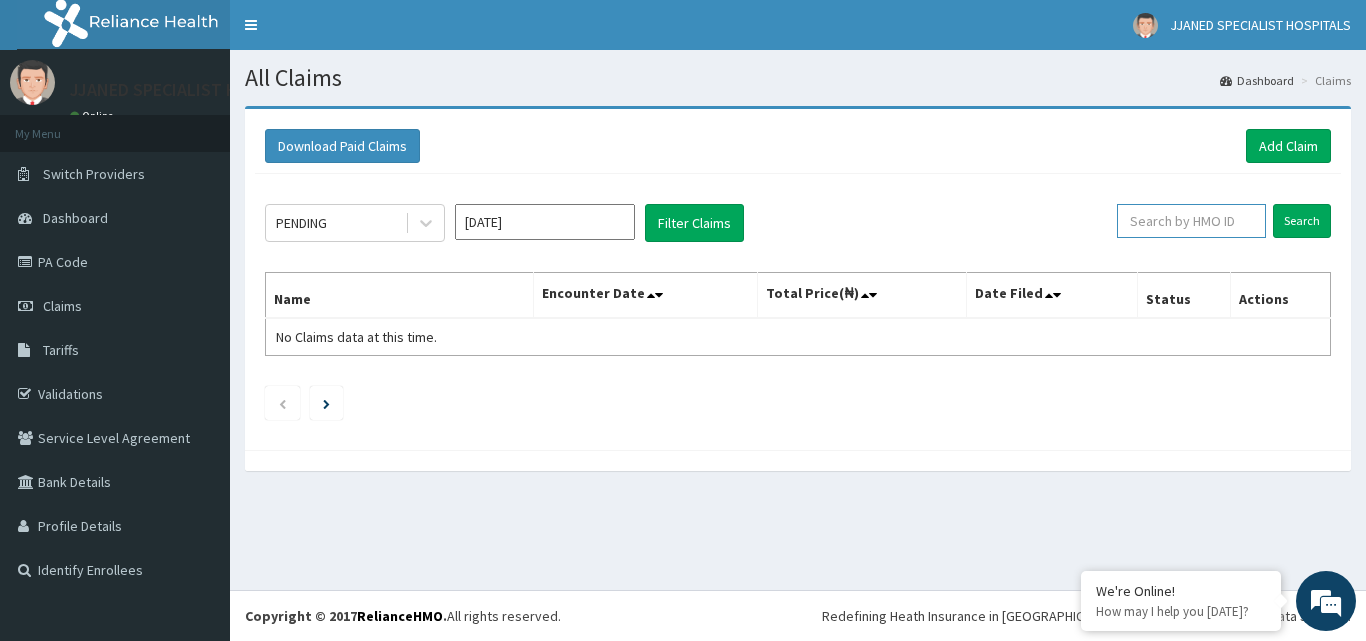 click at bounding box center (1191, 221) 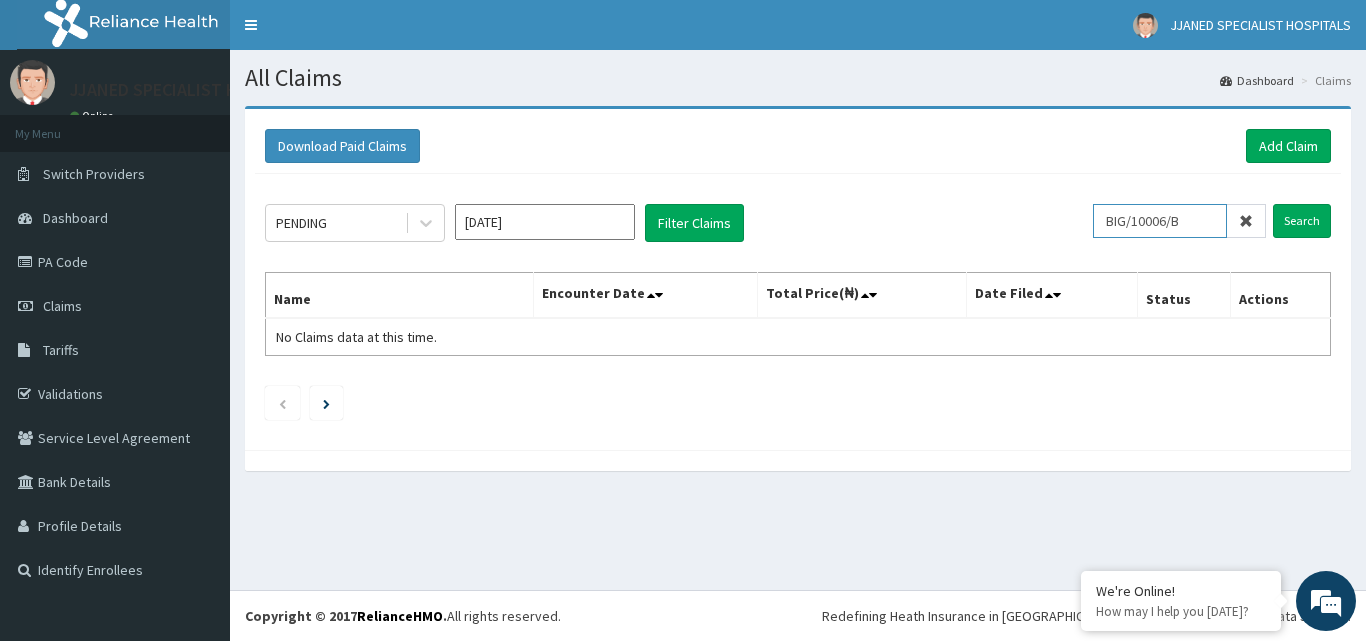 click on "Search" at bounding box center (1302, 221) 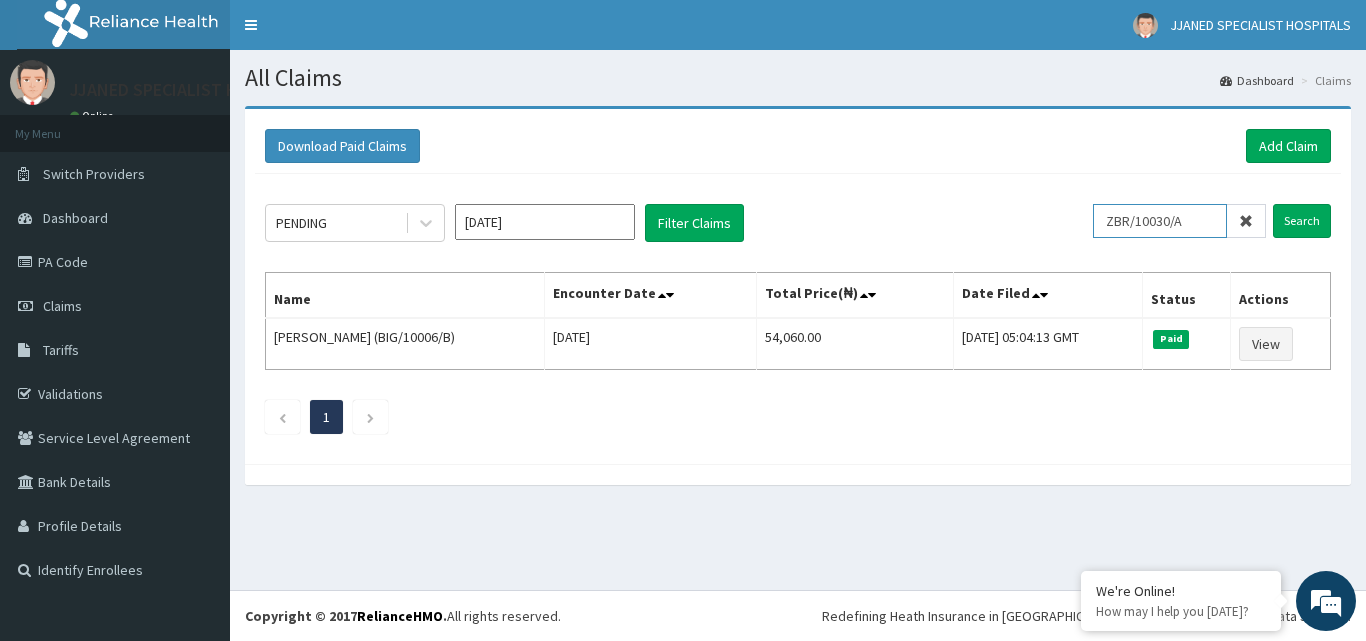 type on "ZBR/10030/A" 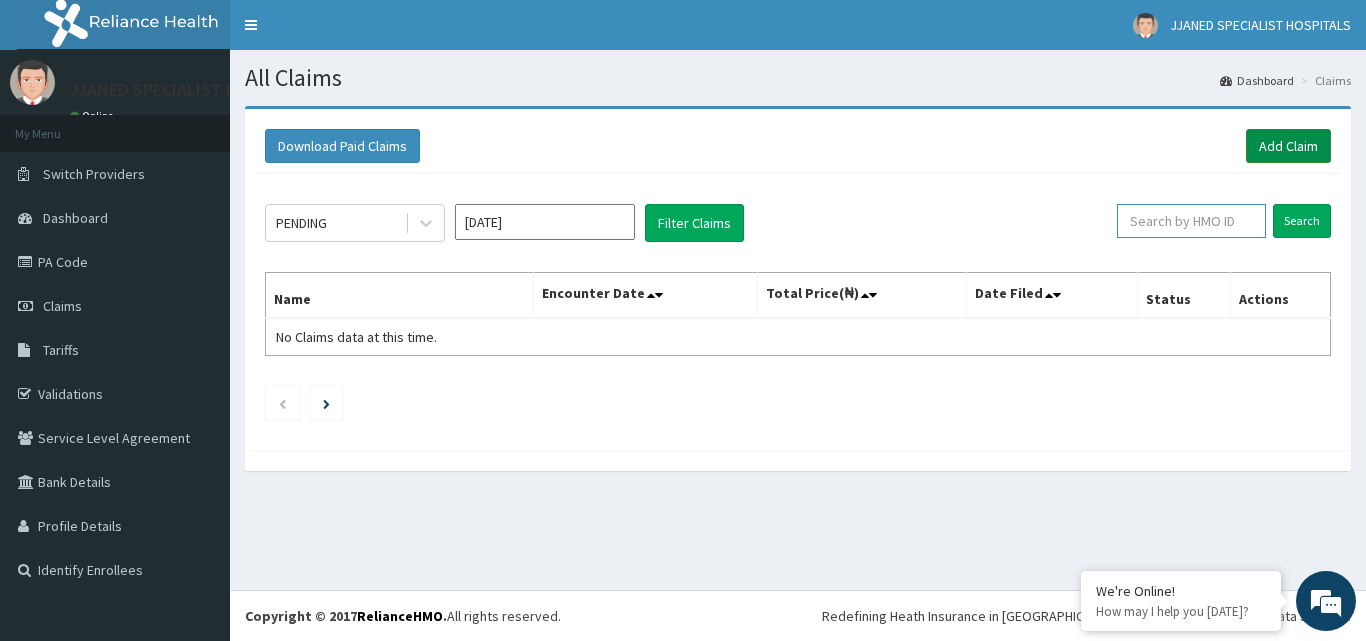 type 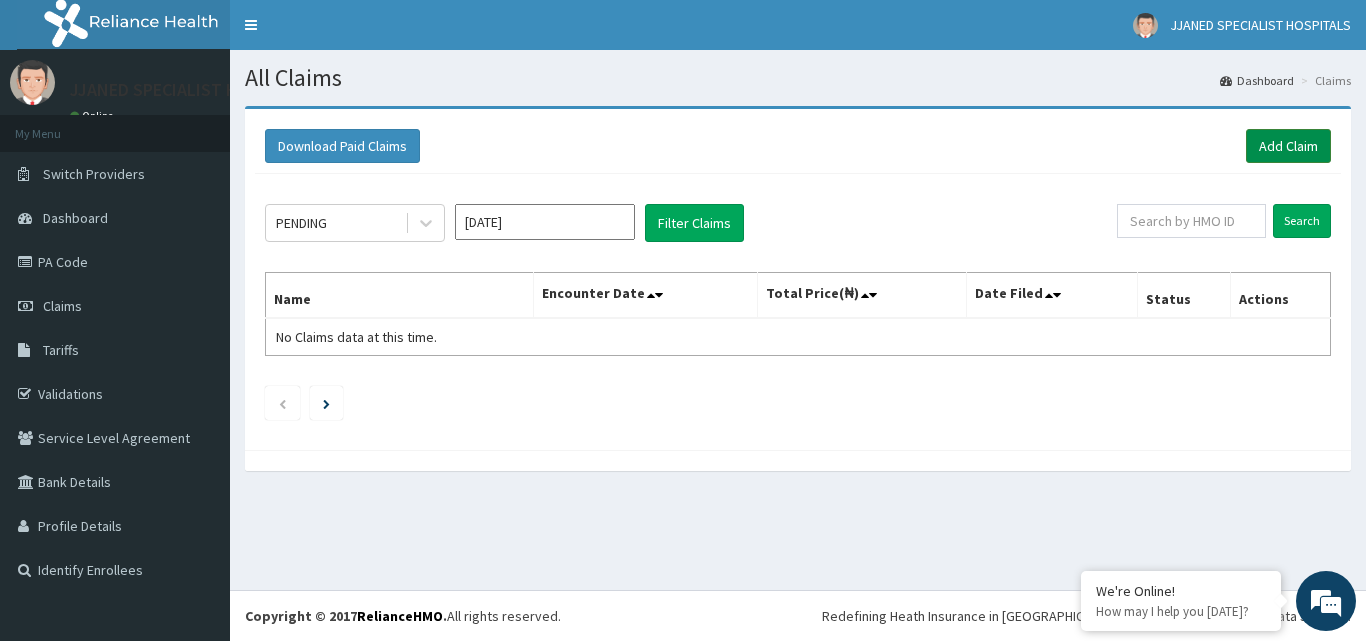 click on "Add Claim" at bounding box center [1288, 146] 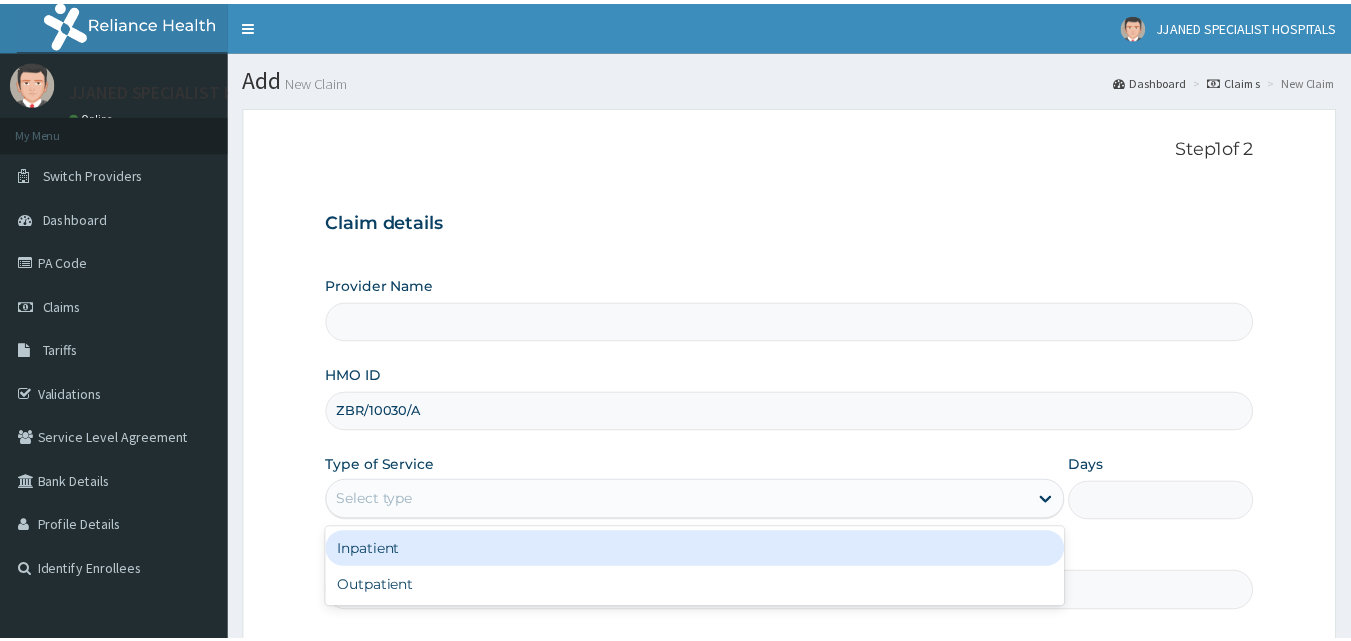scroll, scrollTop: 0, scrollLeft: 0, axis: both 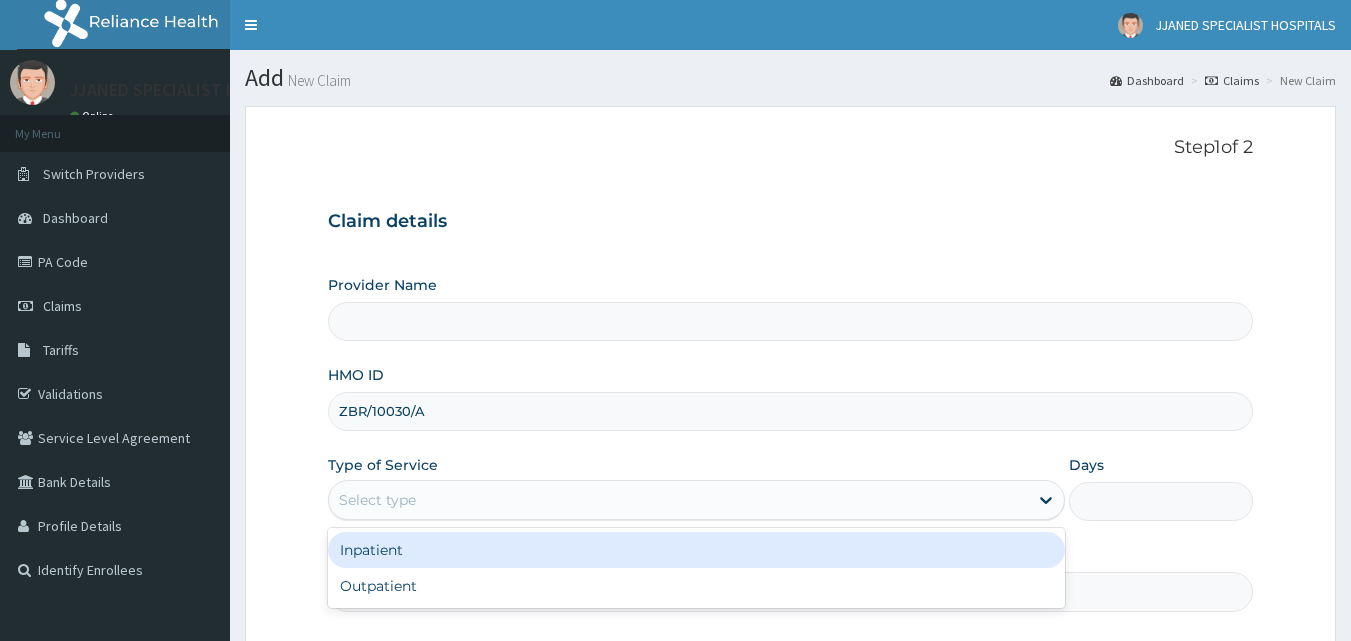 click on "Outpatient" at bounding box center (696, 586) 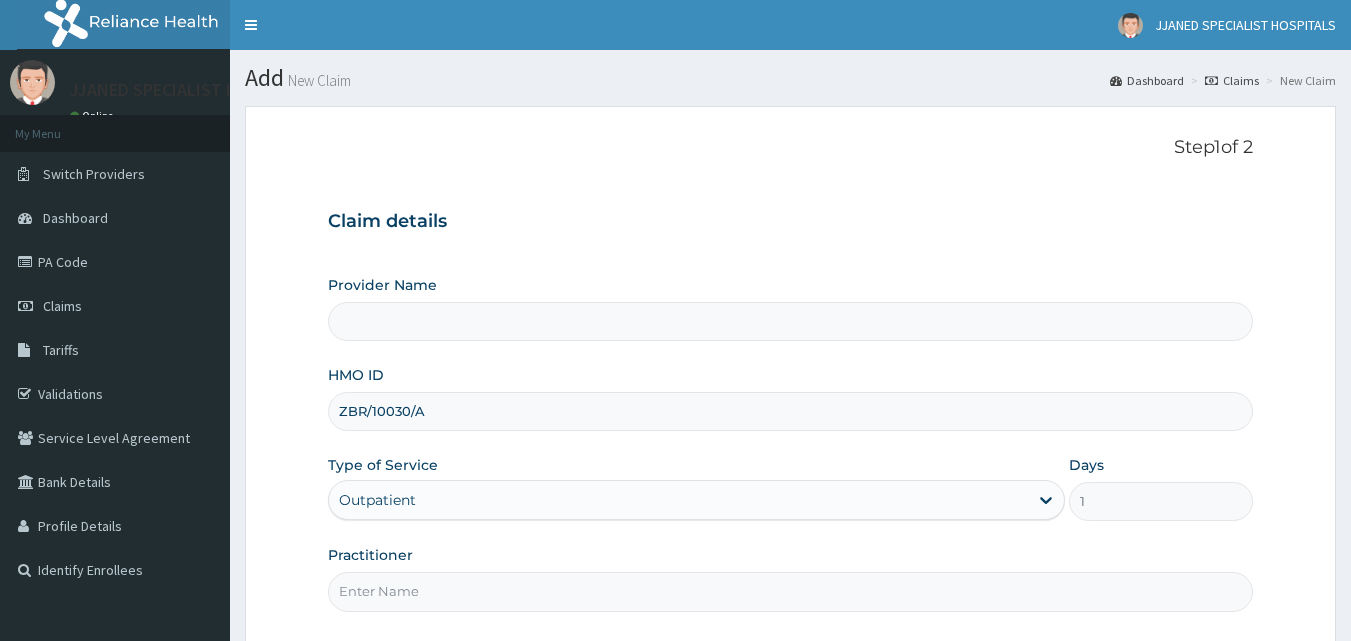 scroll, scrollTop: 0, scrollLeft: 0, axis: both 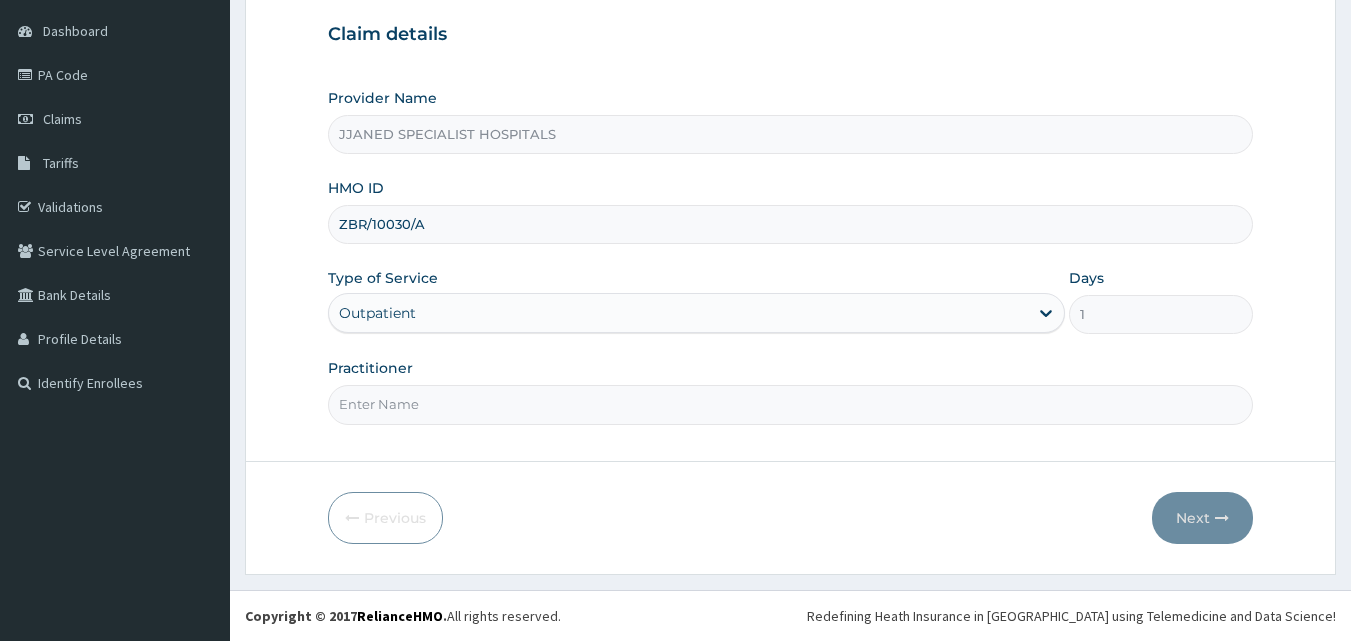 click on "Practitioner" at bounding box center [791, 404] 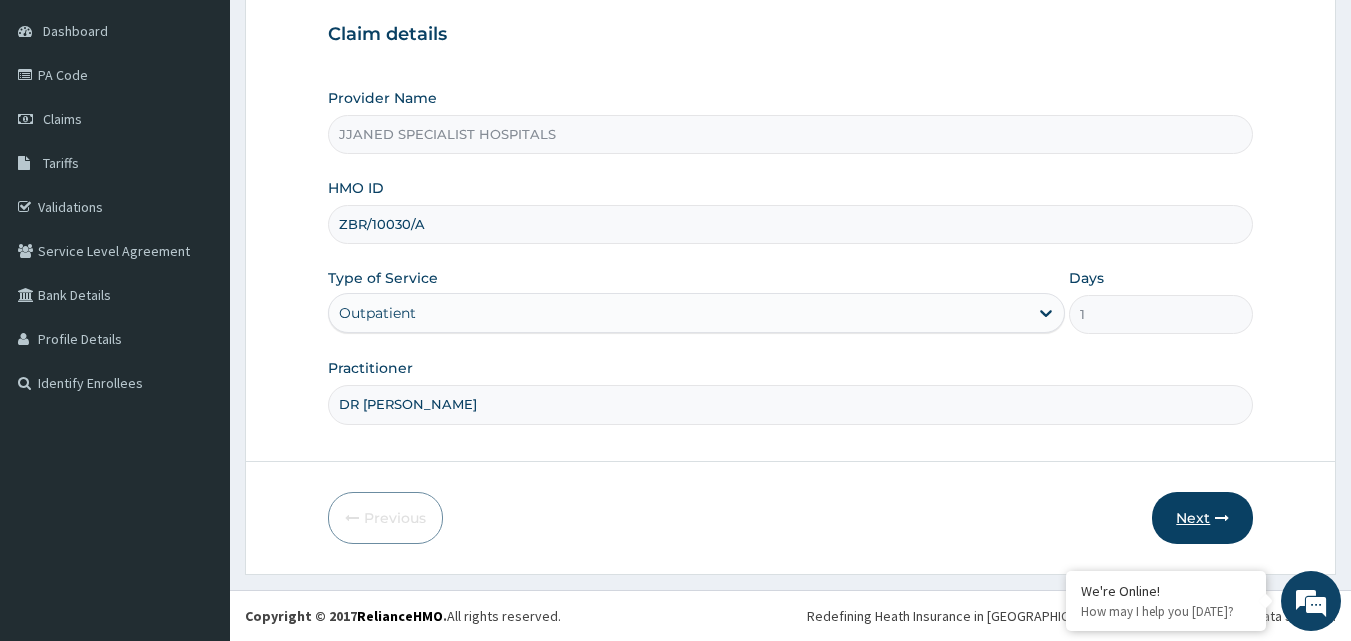 type on "DR [PERSON_NAME]" 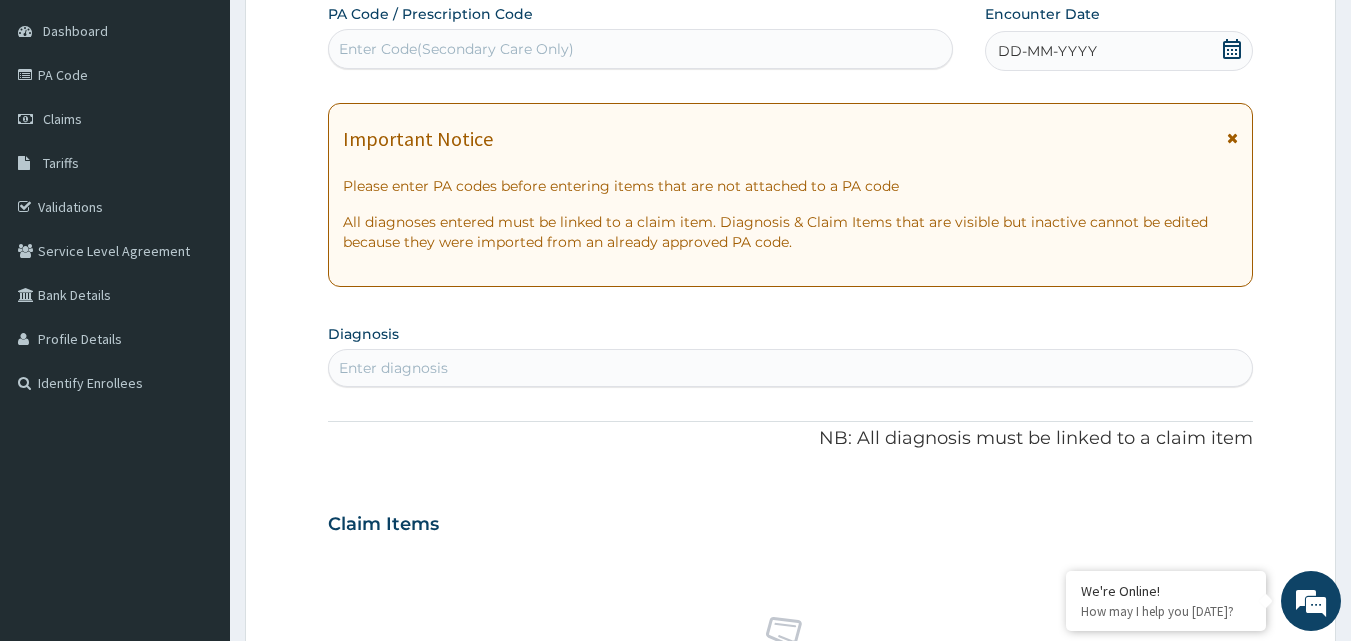 scroll, scrollTop: 0, scrollLeft: 0, axis: both 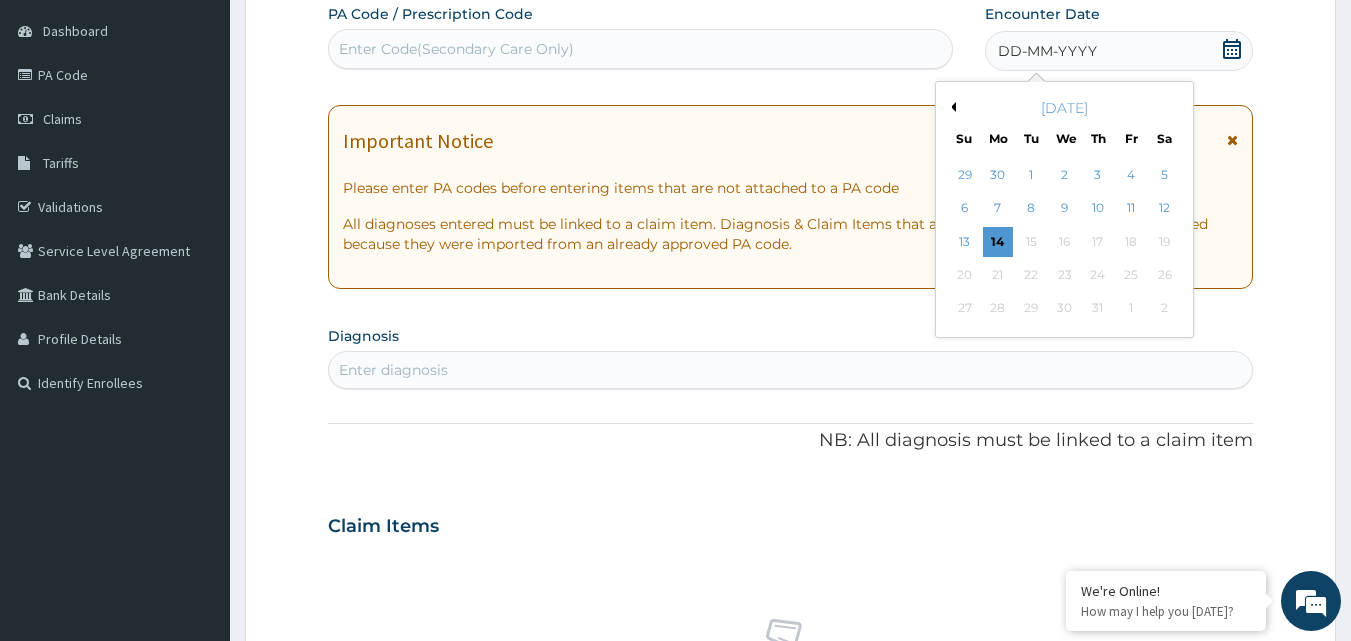 click on "Previous Month July 2025 Su Mo Tu We Th Fr Sa 29 30 1 2 3 4 5 6 7 8 9 10 11 12 13 14 15 16 17 18 19 20 21 22 23 24 25 26 27 28 29 30 31 1 2" at bounding box center [1064, 209] 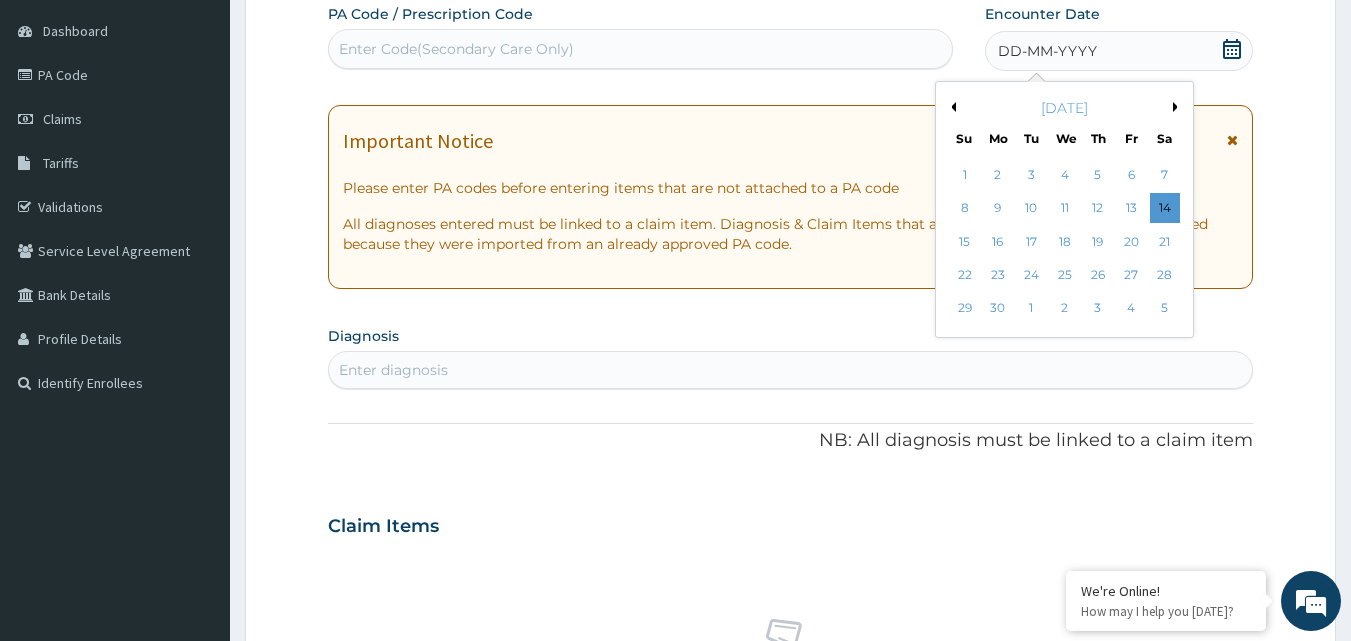 click on "Previous Month" at bounding box center [951, 107] 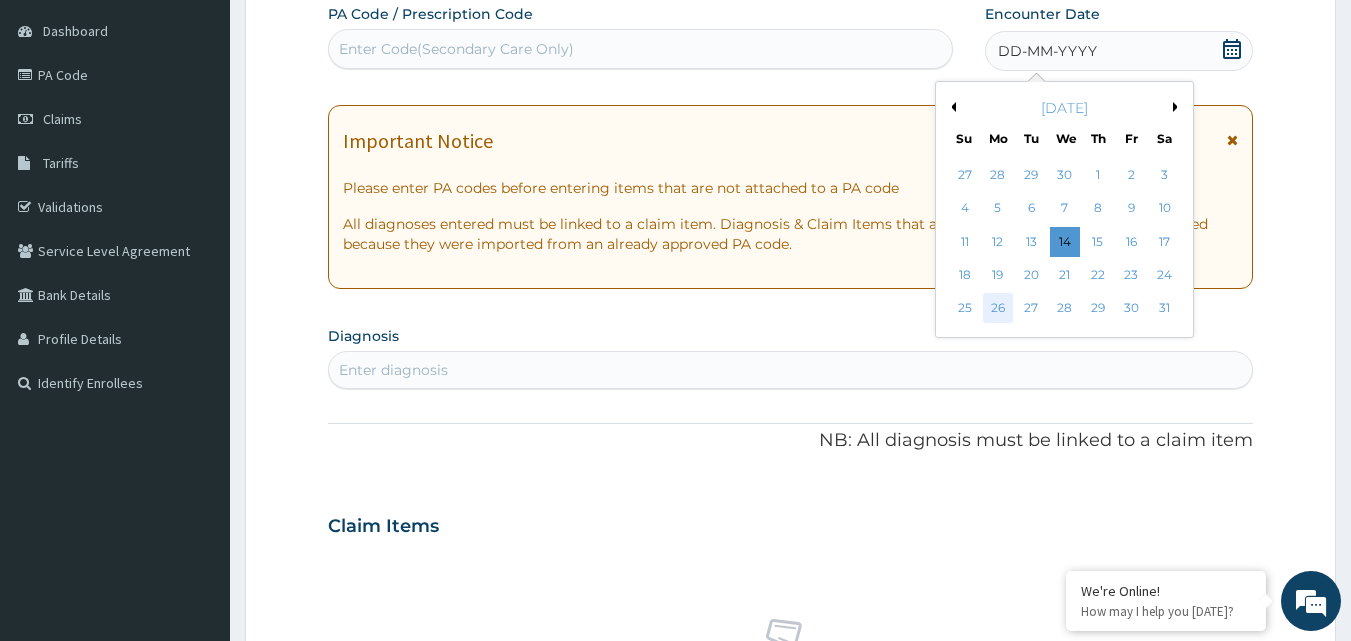 click on "26" at bounding box center [998, 309] 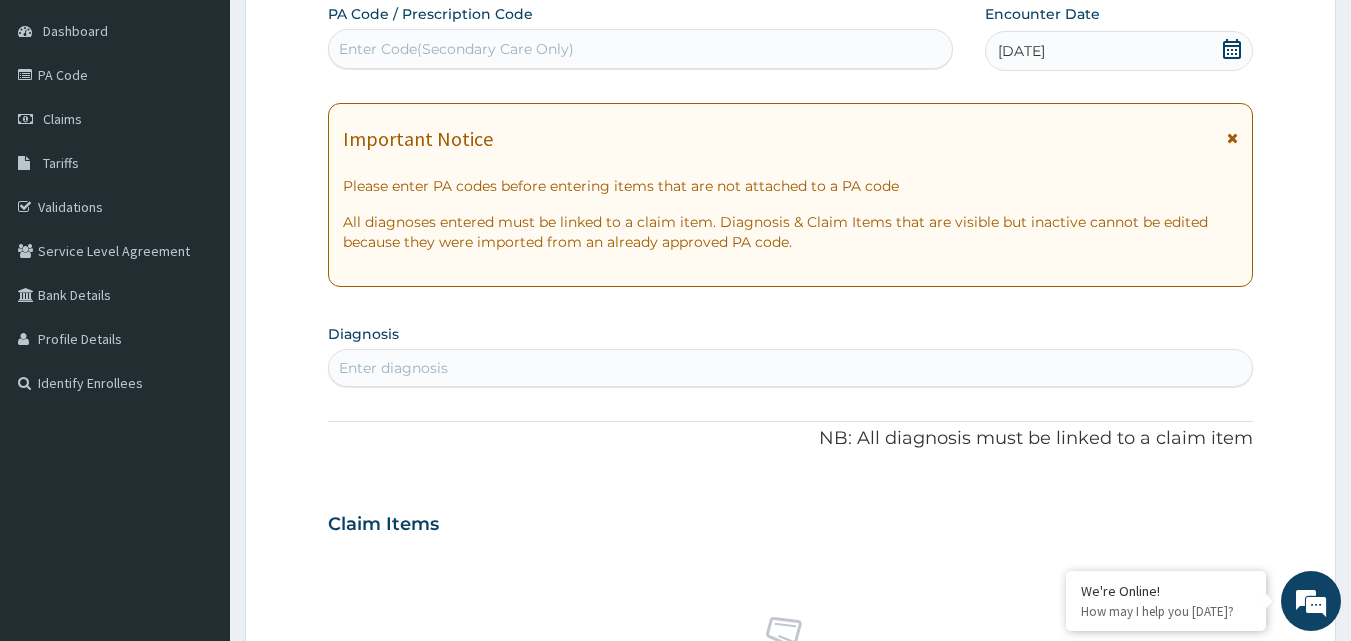 click on "Enter diagnosis" at bounding box center (791, 368) 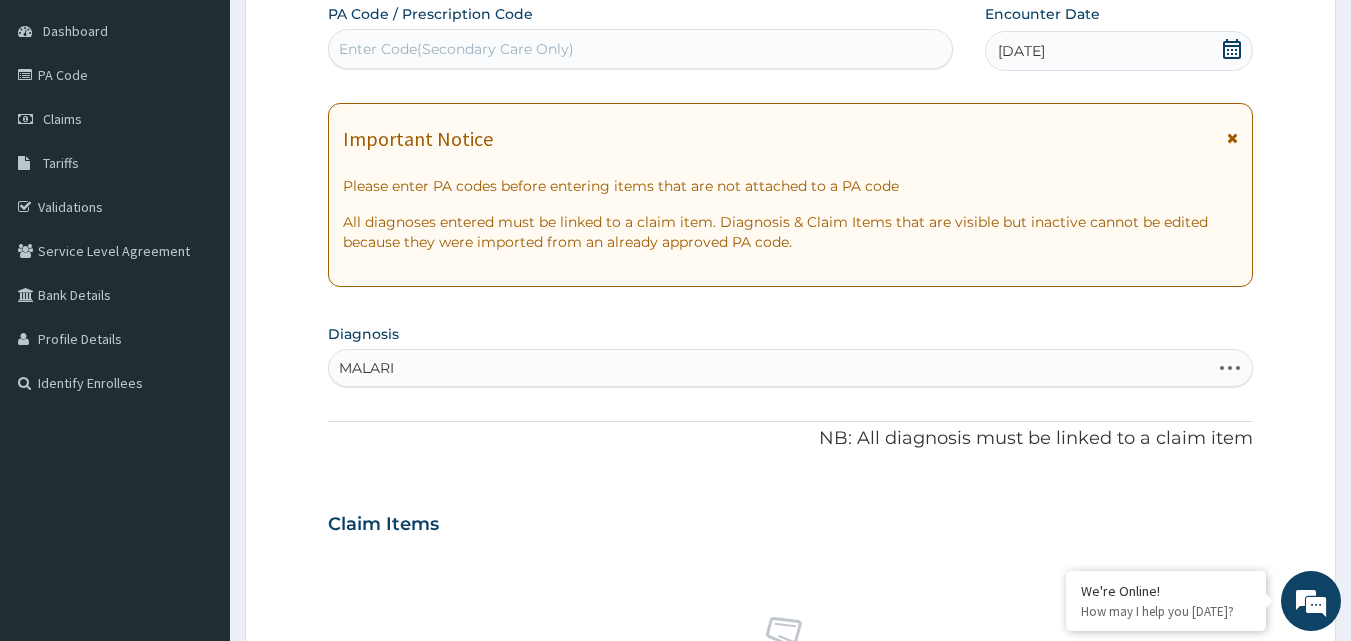 type on "MALARIA" 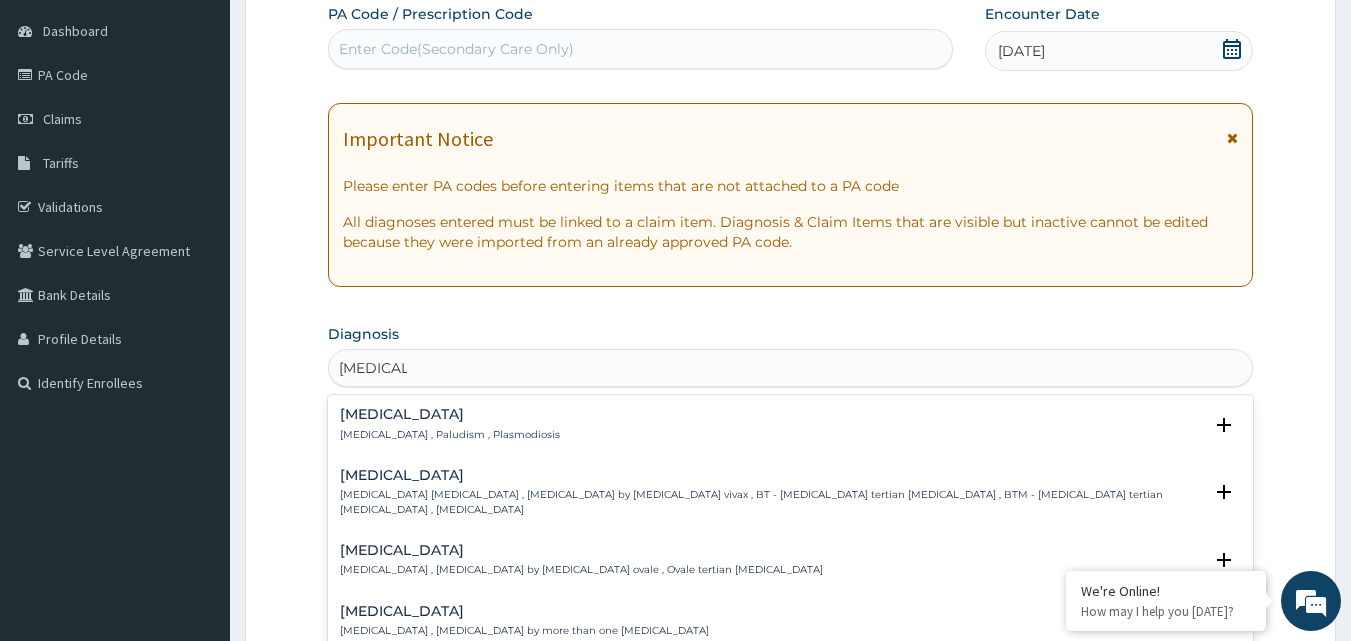 click on "Malaria Malaria , Paludism , Plasmodiosis" at bounding box center [791, 424] 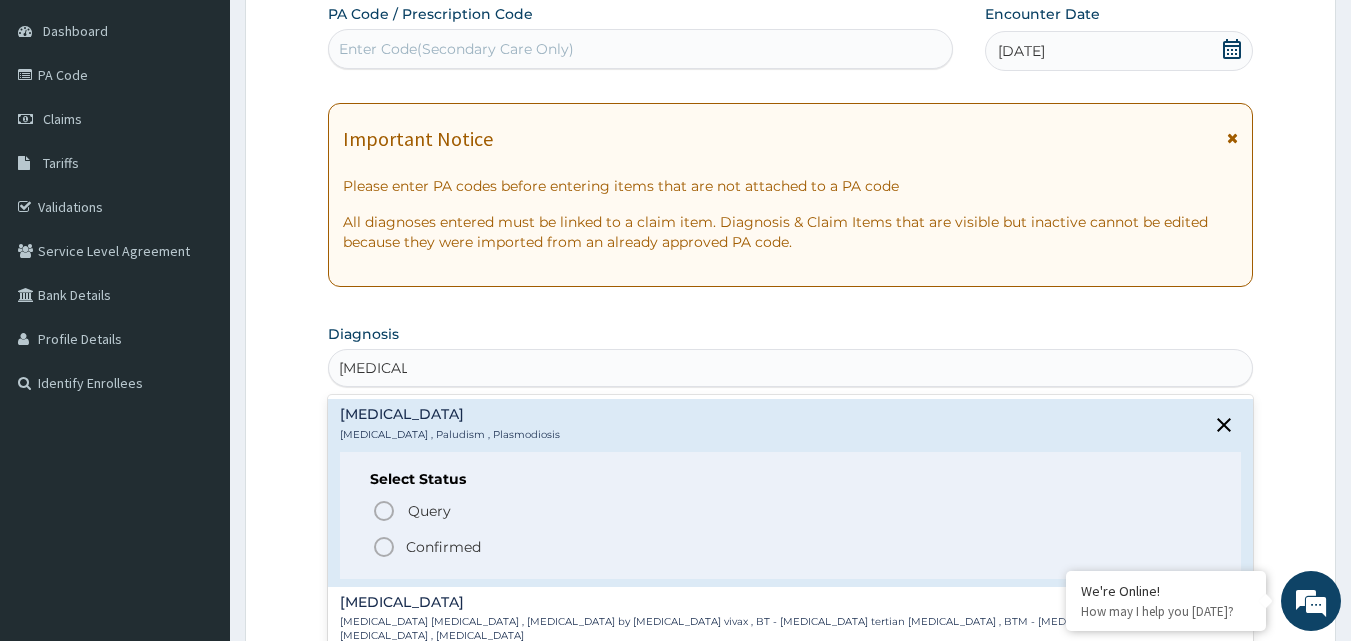click on "Confirmed" at bounding box center [443, 547] 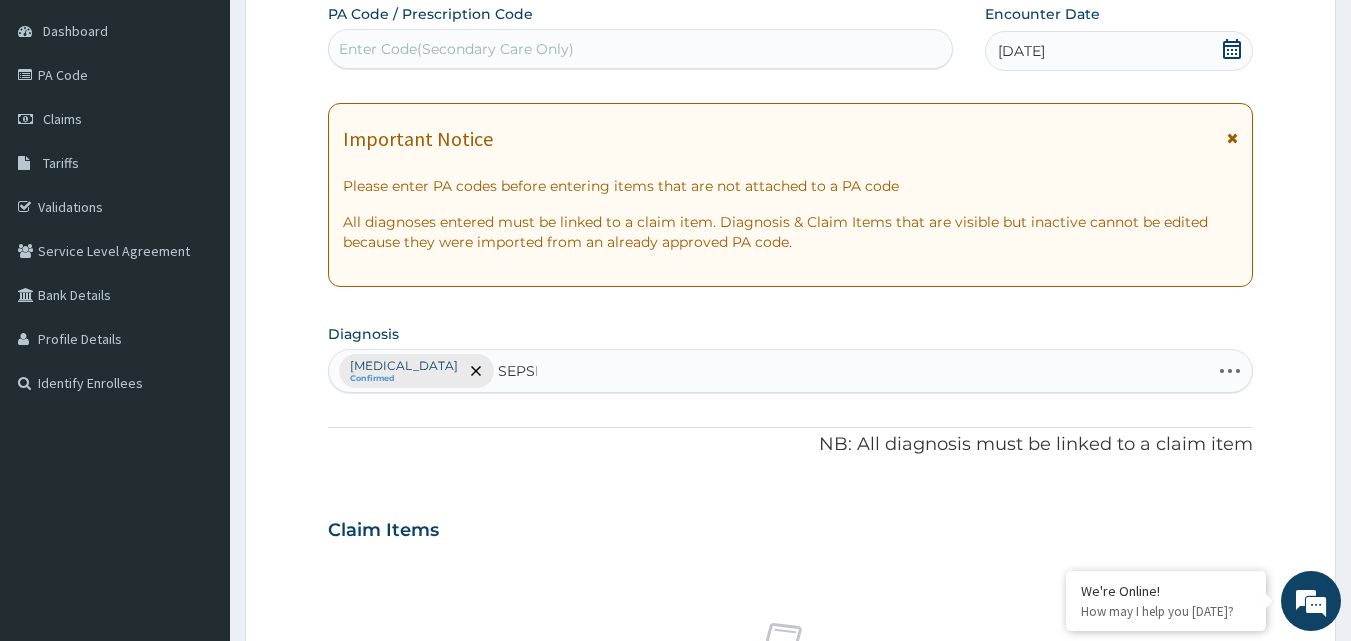 type on "SEPSIS" 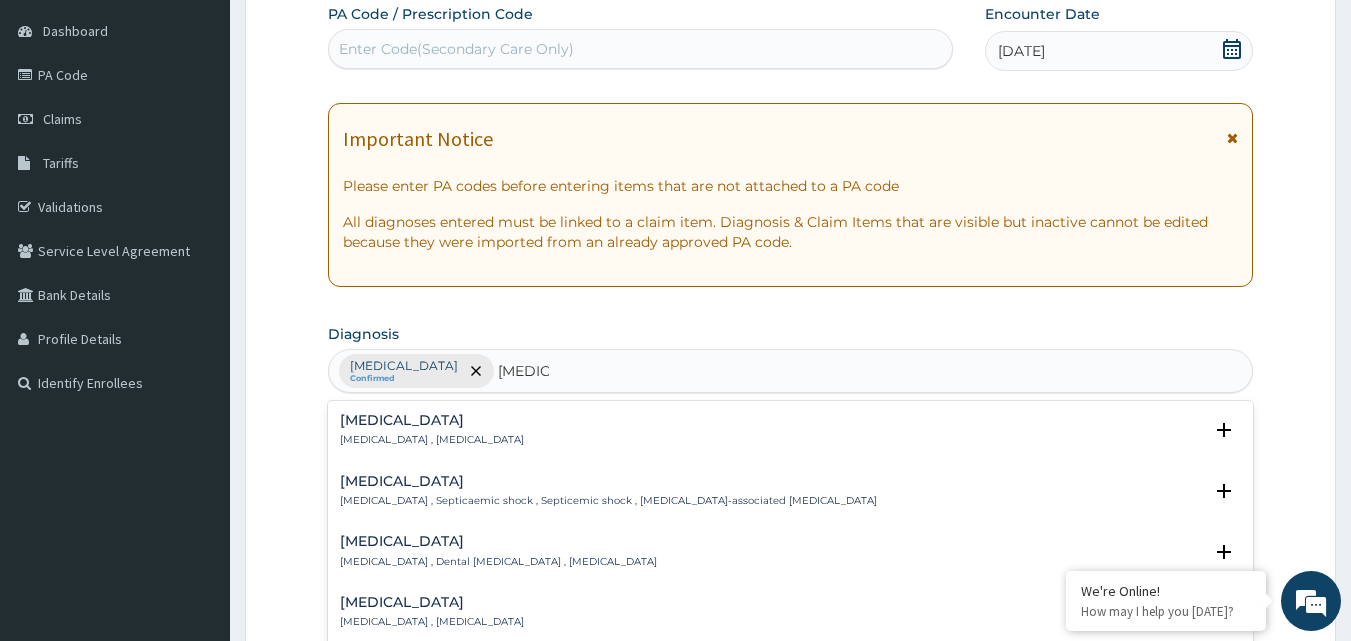 click on "Sepsis Systemic infection , Sepsis" at bounding box center [791, 430] 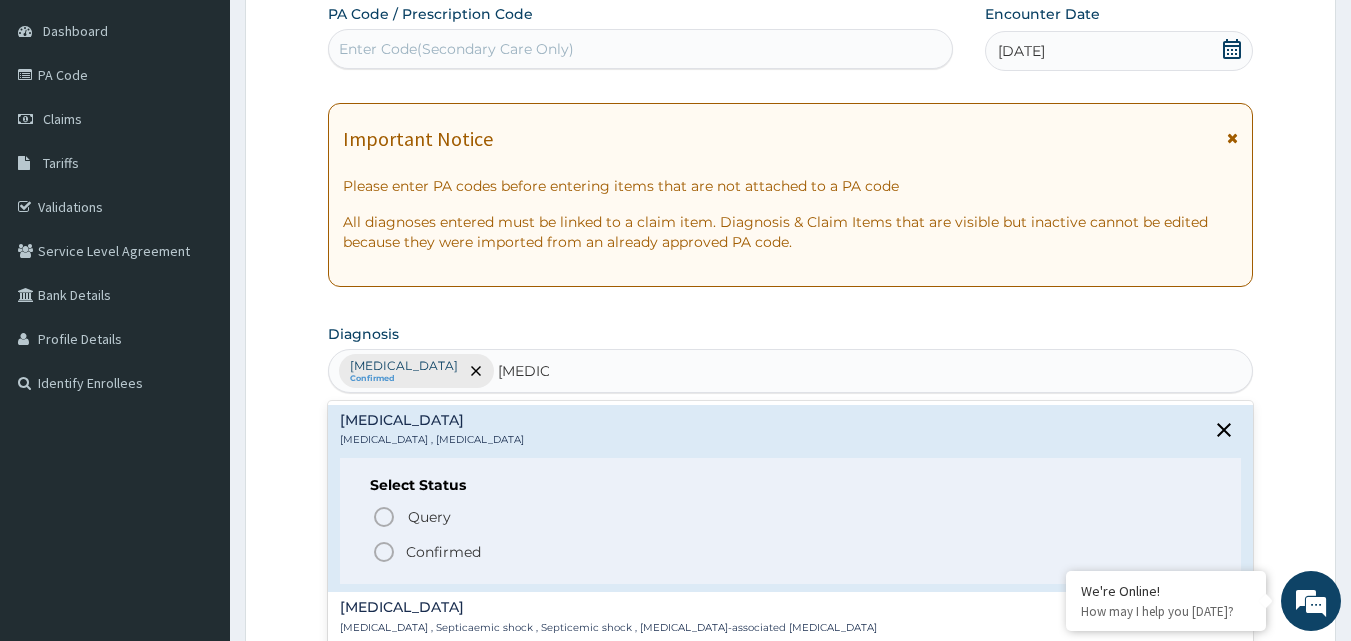 click on "Confirmed" at bounding box center (443, 552) 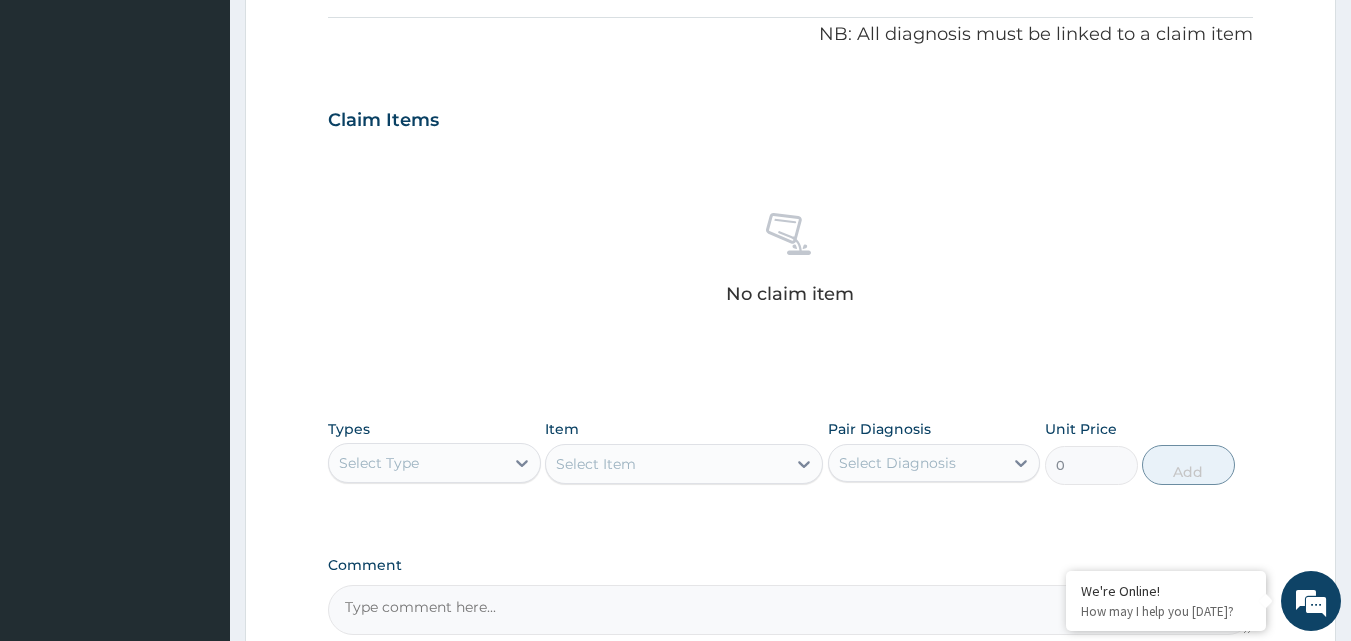 scroll, scrollTop: 599, scrollLeft: 0, axis: vertical 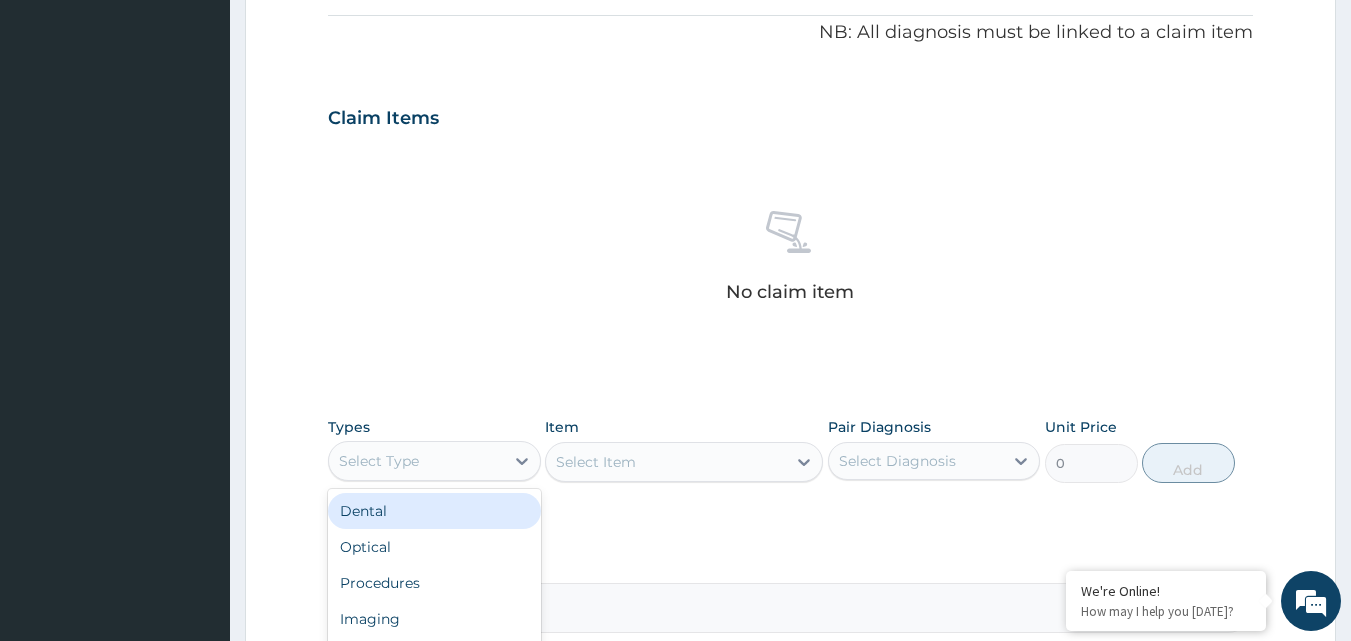 click on "Select Type" at bounding box center [416, 461] 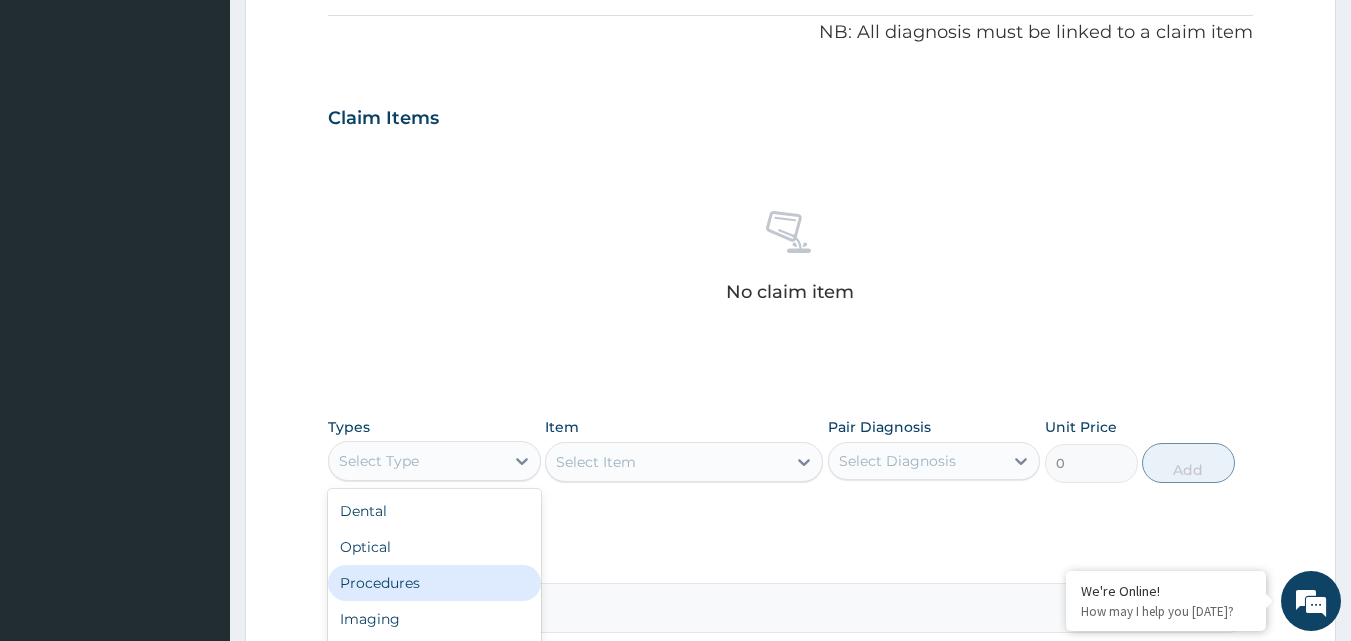 click on "Procedures" at bounding box center [434, 583] 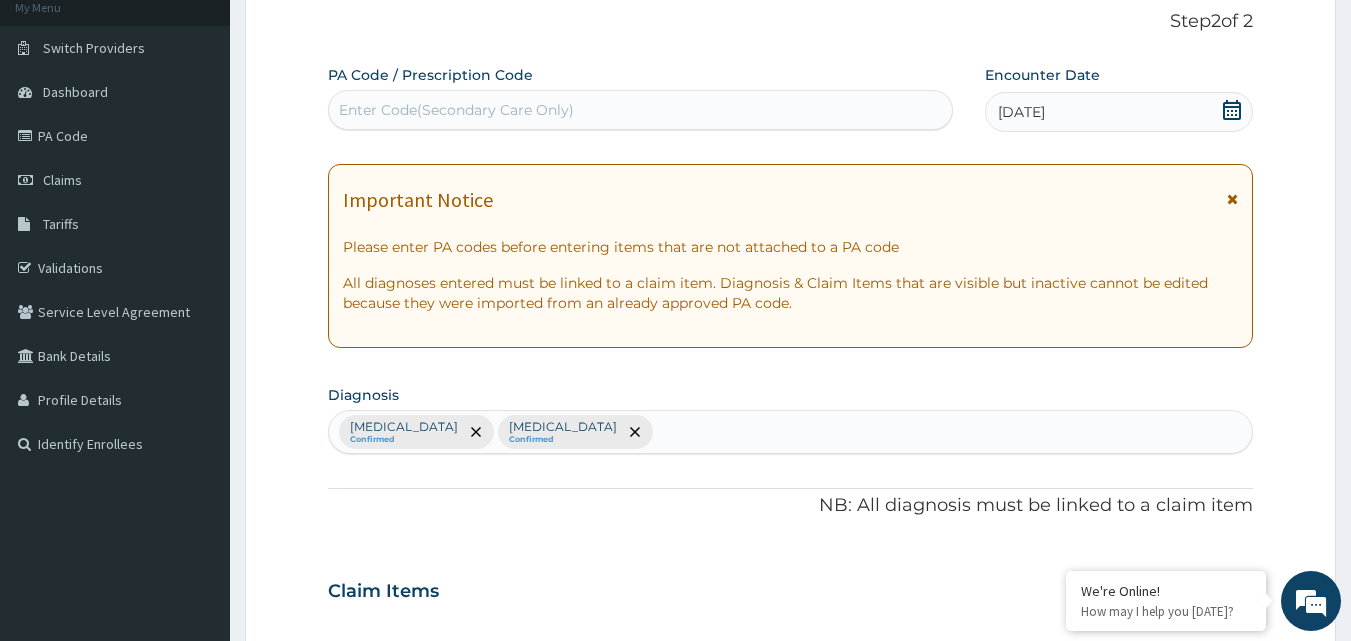 scroll, scrollTop: 0, scrollLeft: 0, axis: both 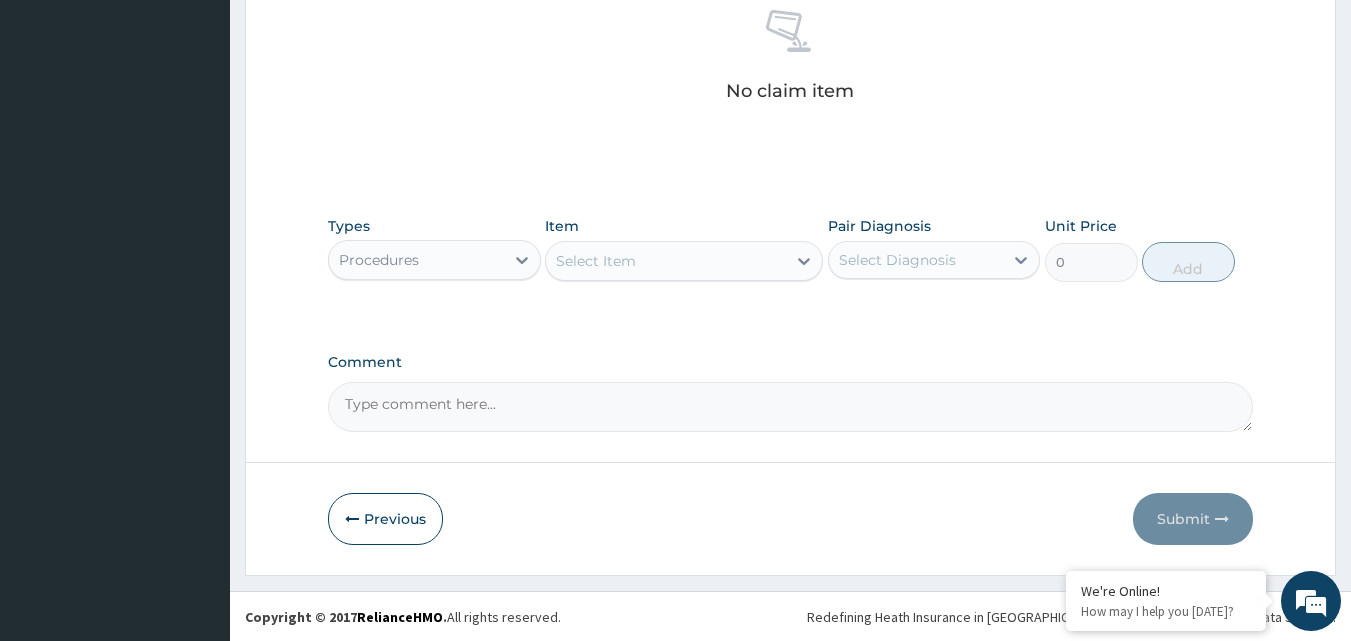 click on "Select Item" at bounding box center [596, 261] 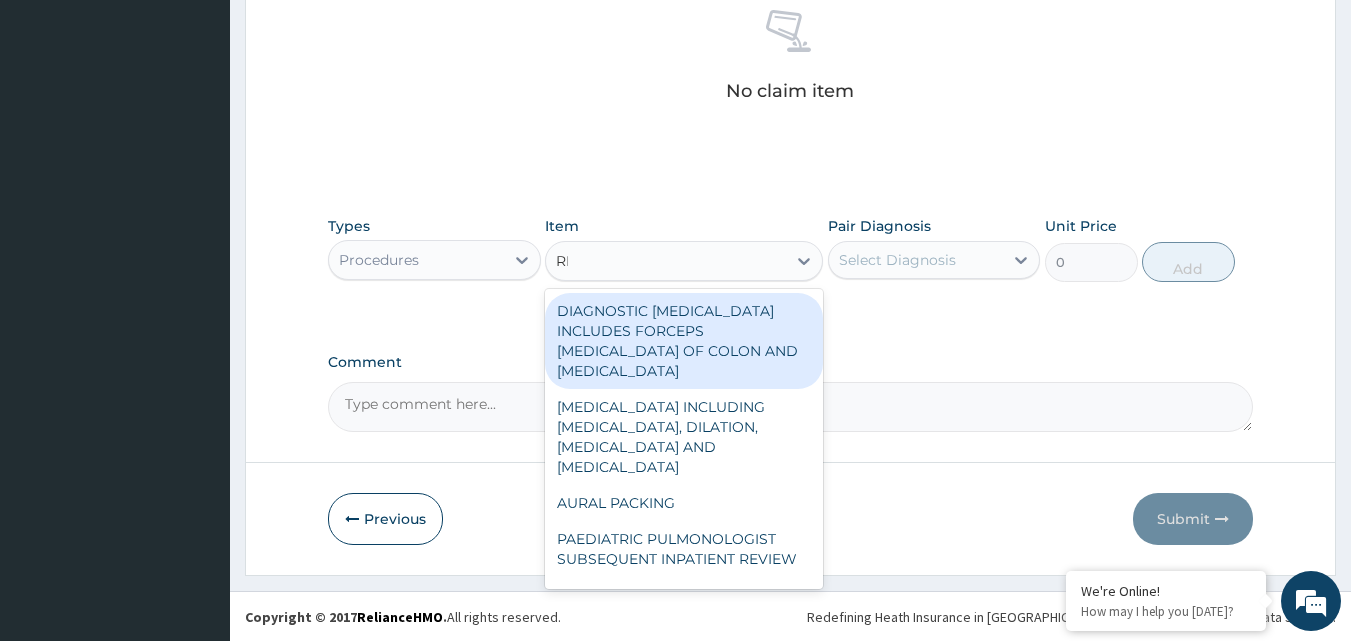type on "REGIS" 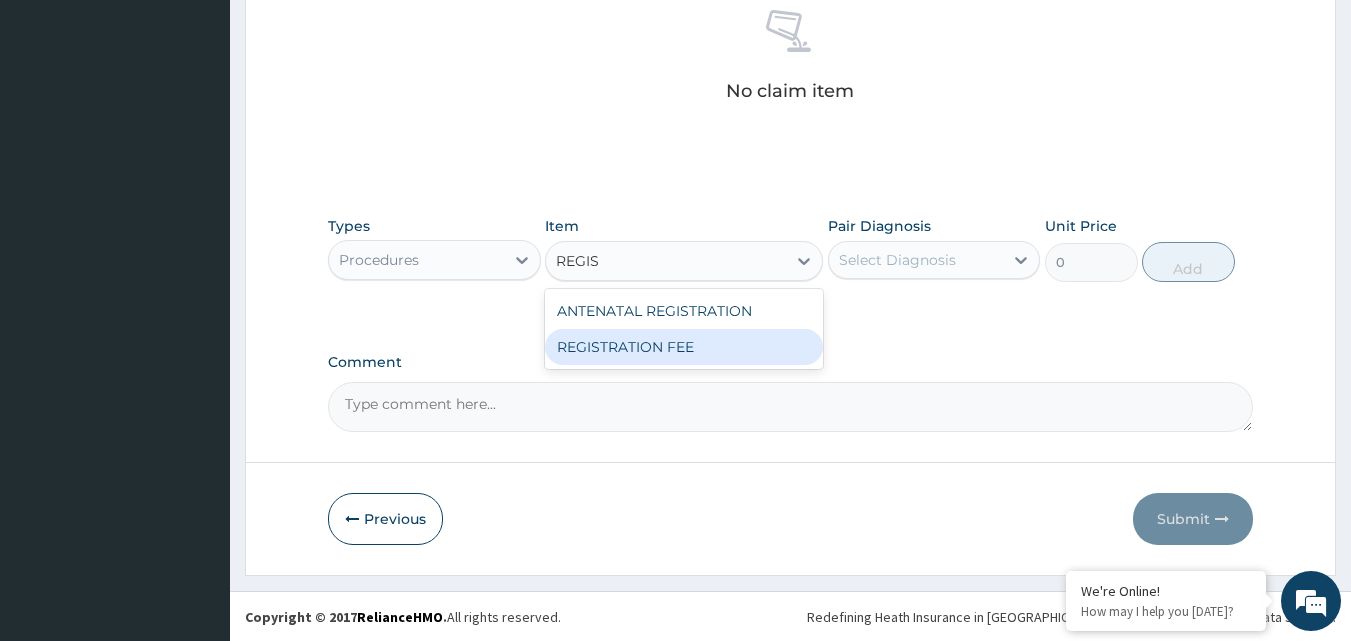 click on "REGISTRATION FEE" at bounding box center (684, 347) 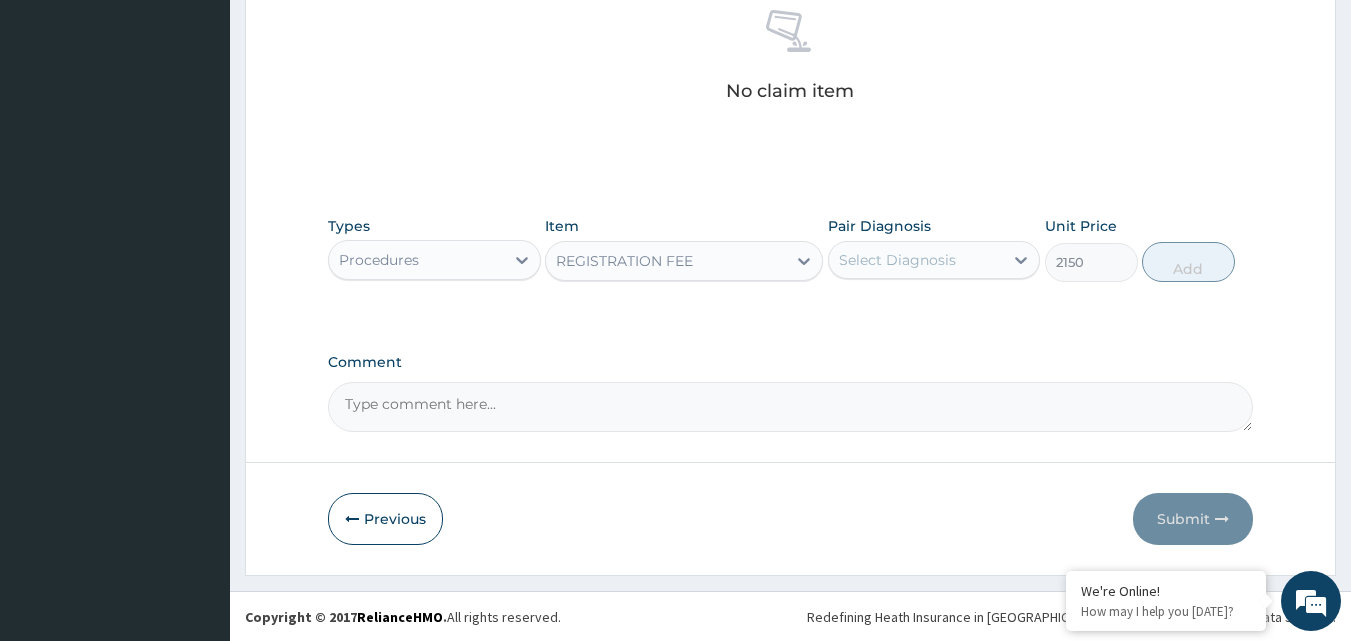 click on "Select Diagnosis" at bounding box center (897, 260) 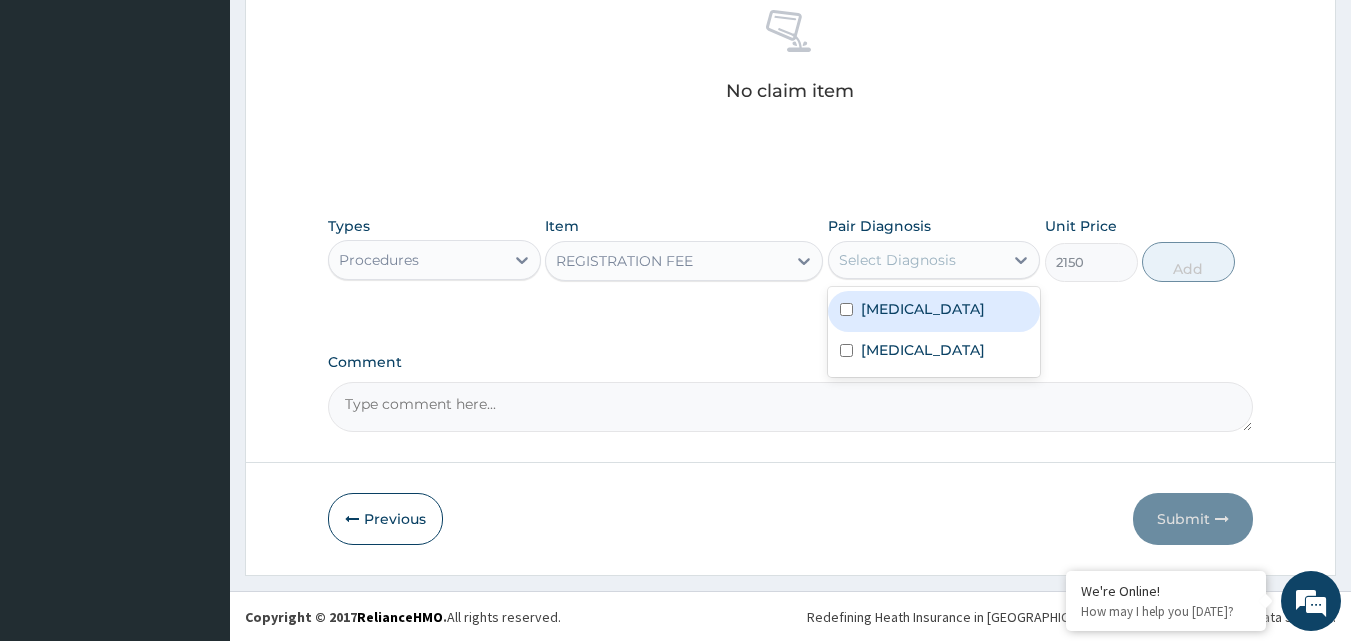 click on "Malaria" at bounding box center (934, 311) 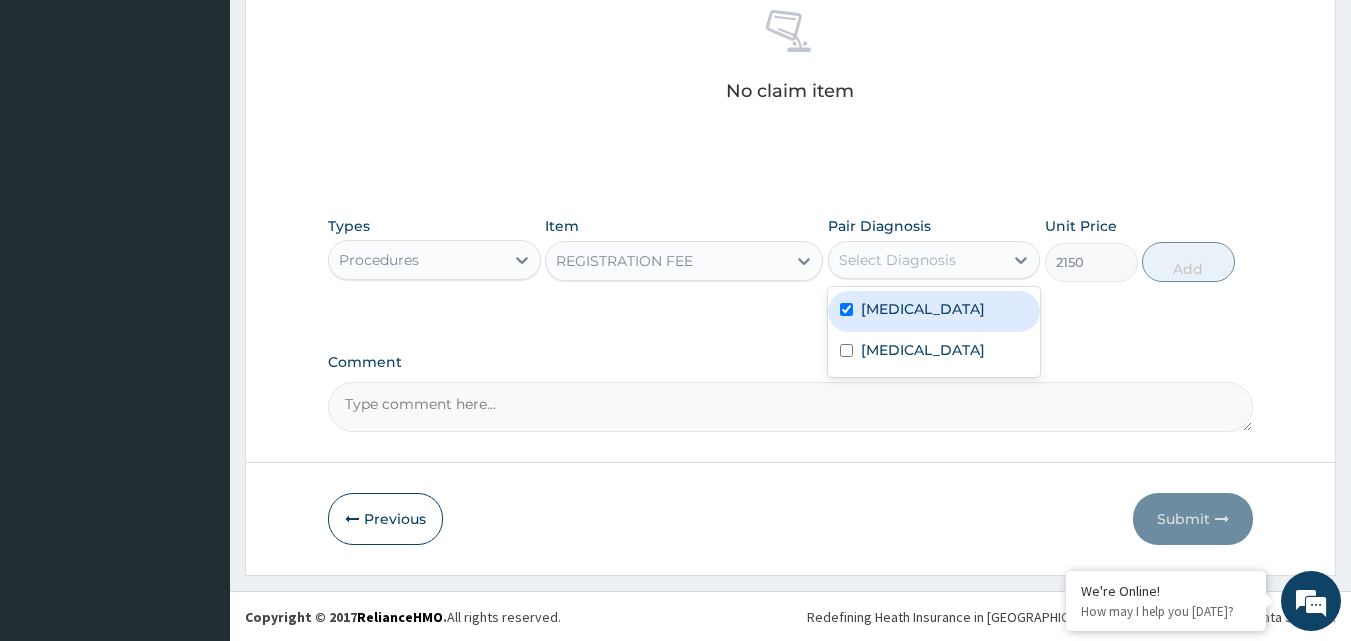checkbox on "true" 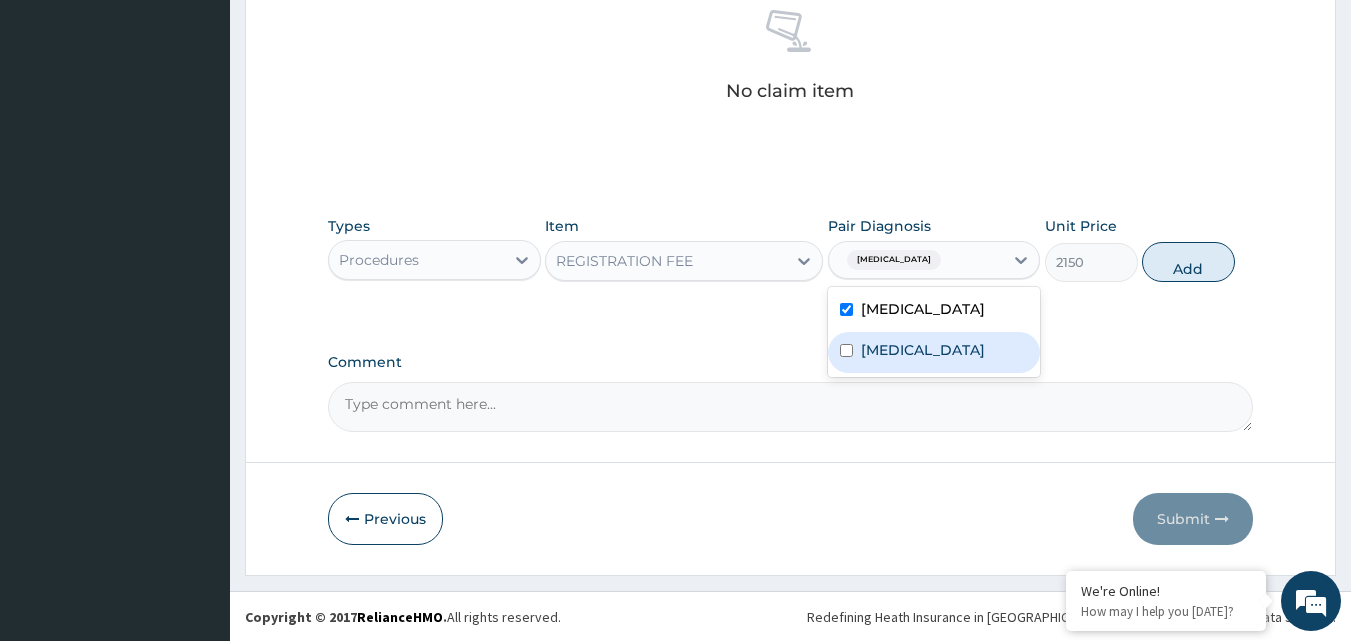 click on "Sepsis" at bounding box center (923, 350) 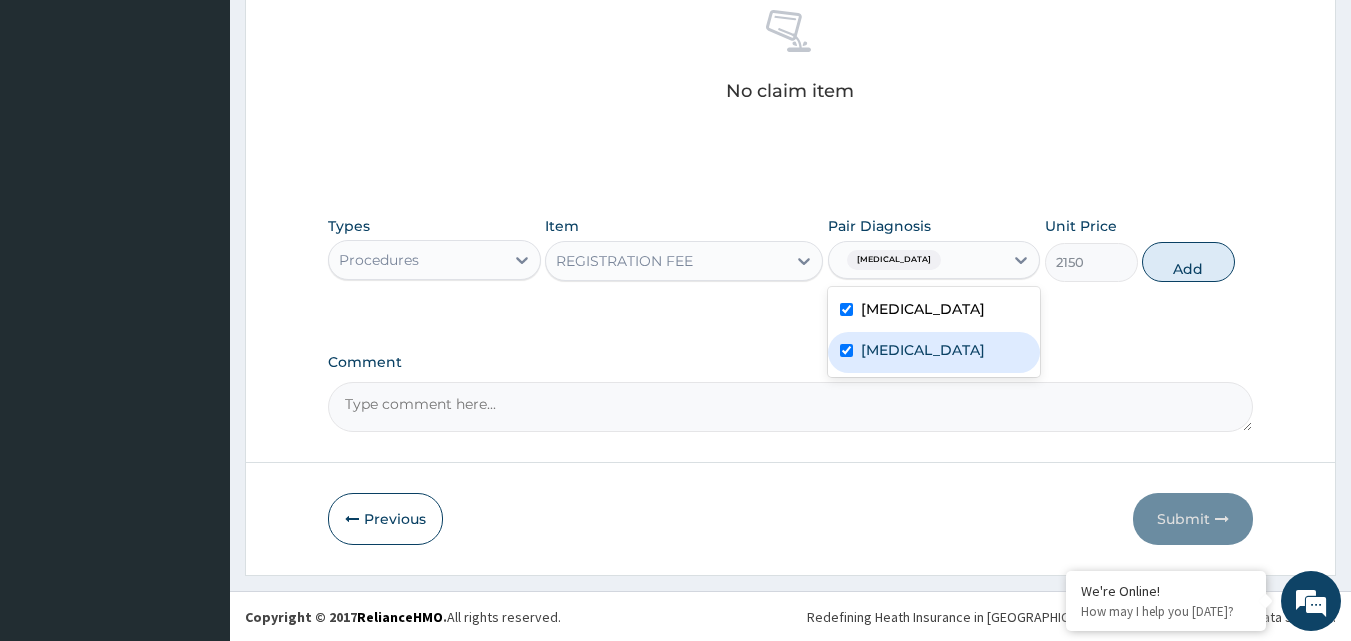 checkbox on "true" 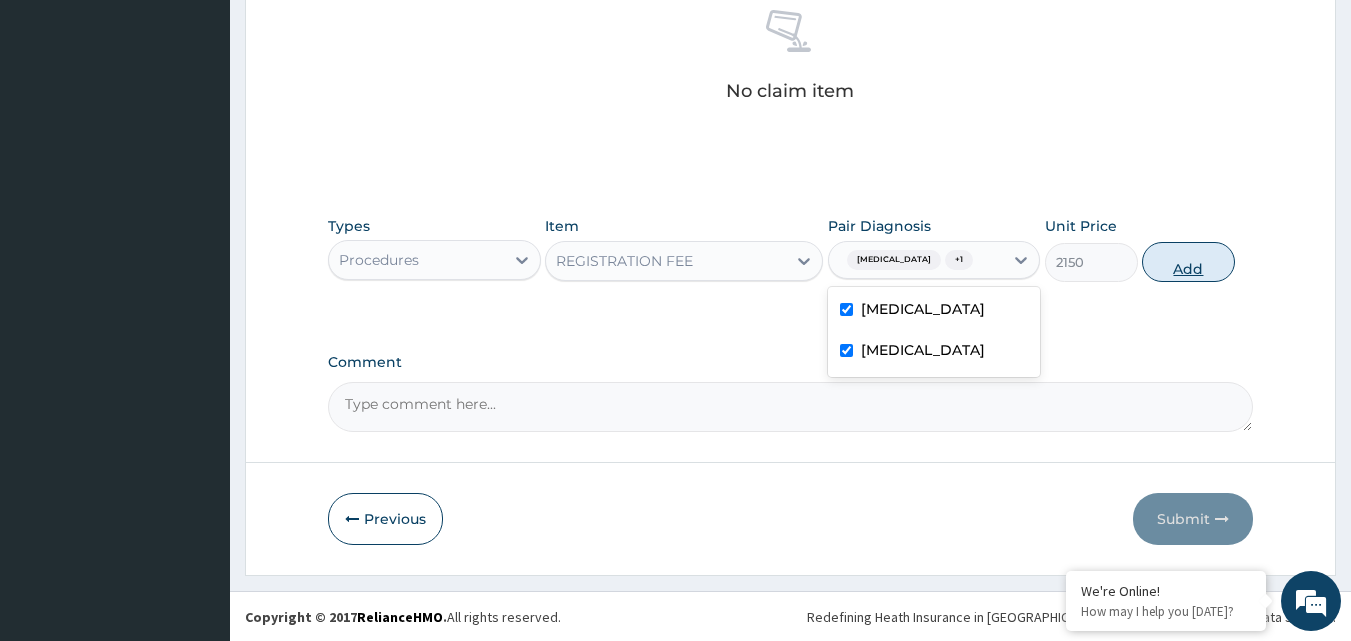 click on "Add" at bounding box center [1188, 262] 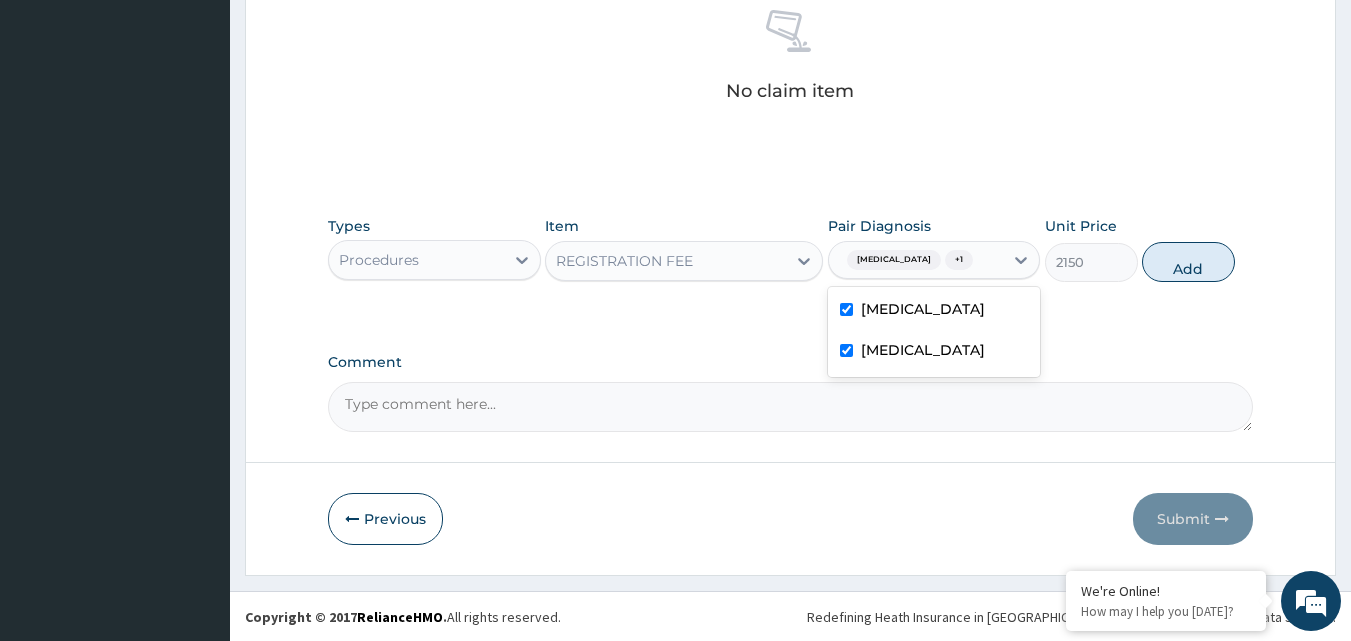 type on "0" 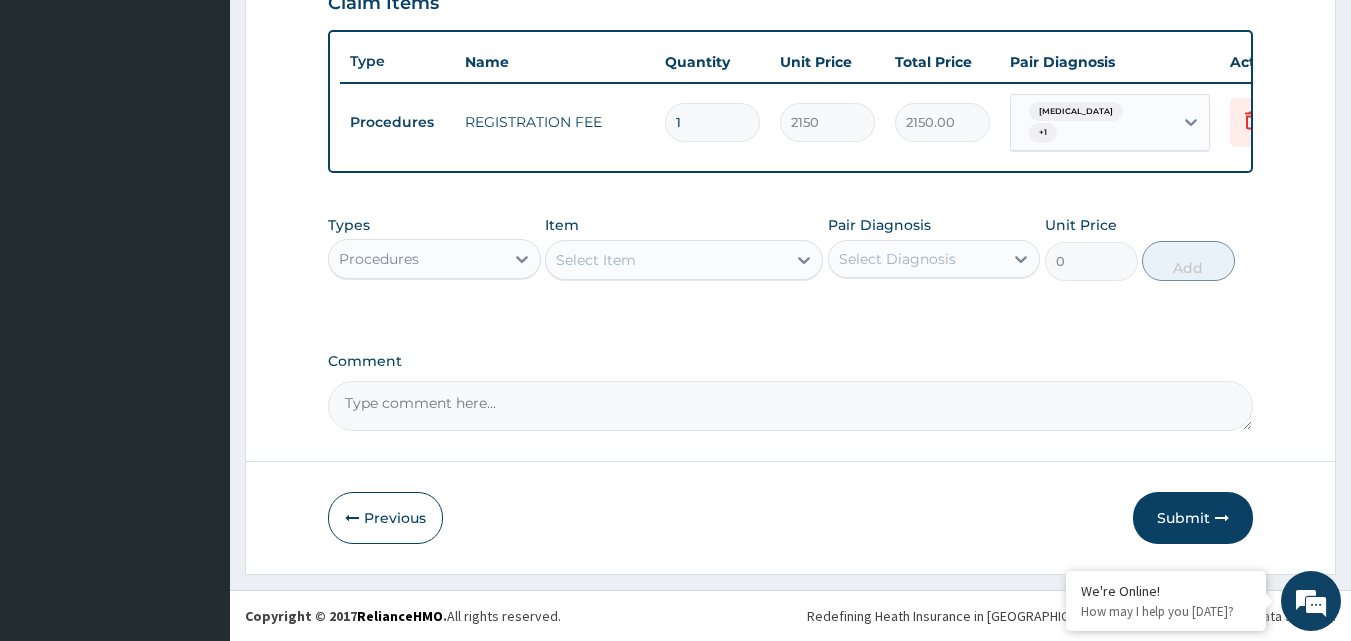 scroll, scrollTop: 721, scrollLeft: 0, axis: vertical 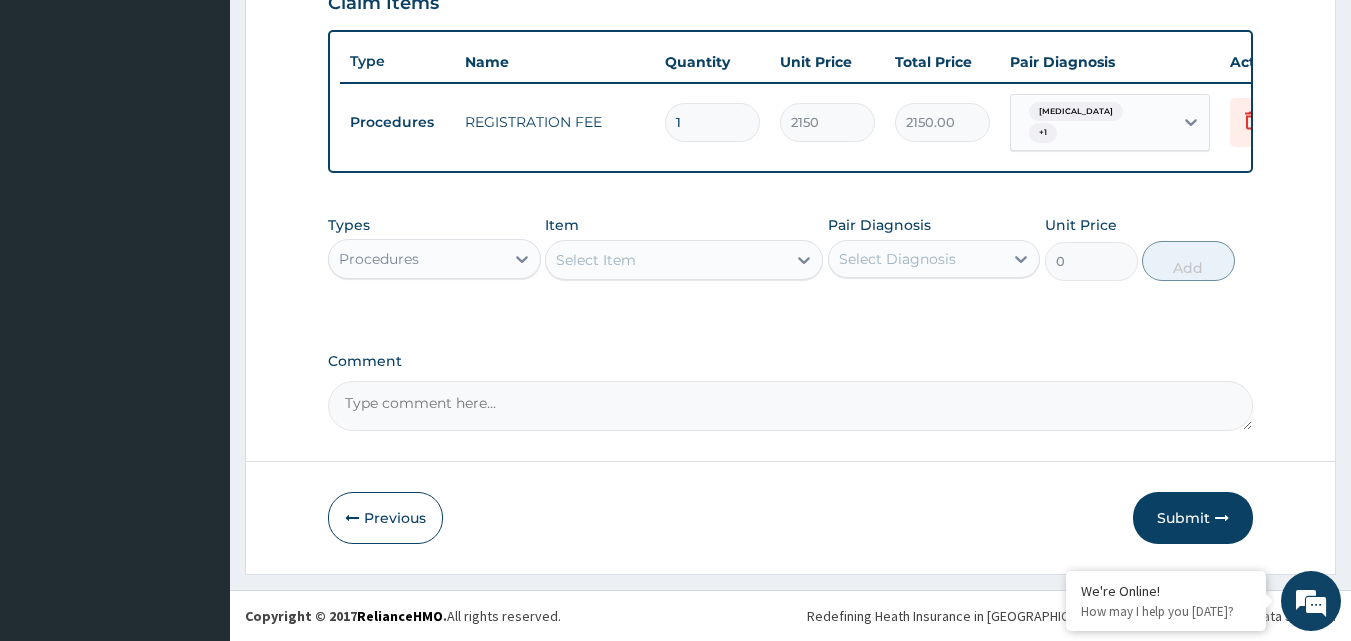 click on "Select Item" at bounding box center [666, 260] 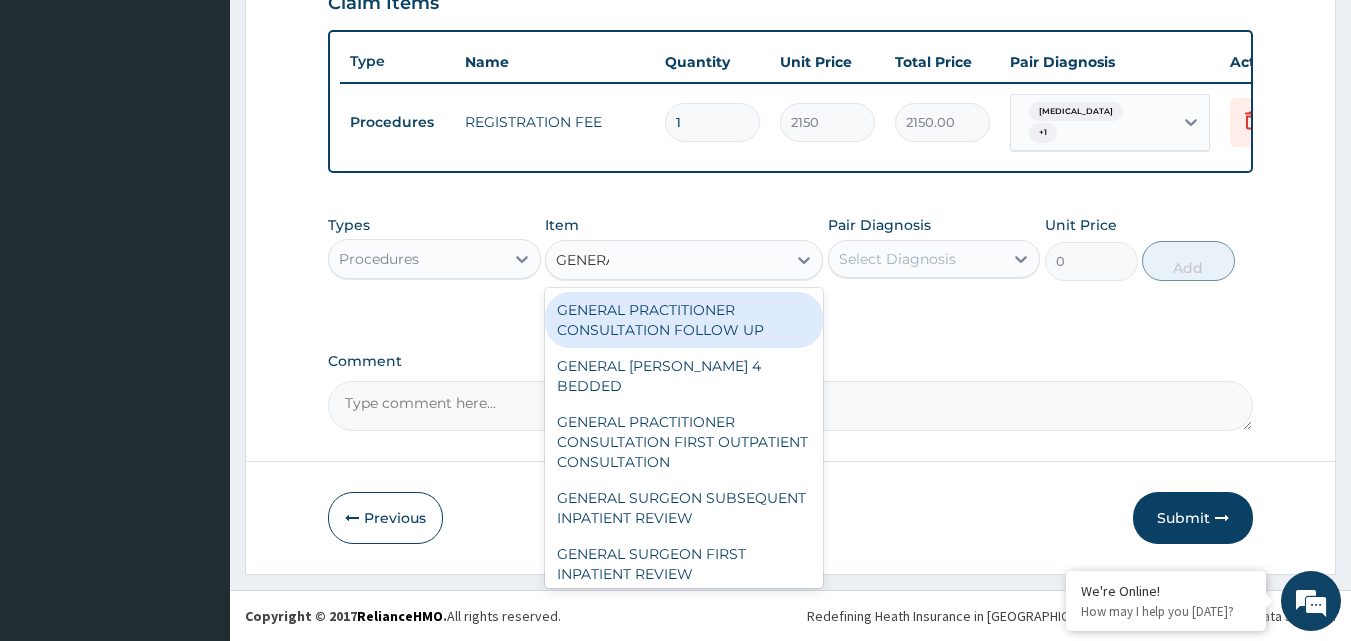 type on "GENERAL" 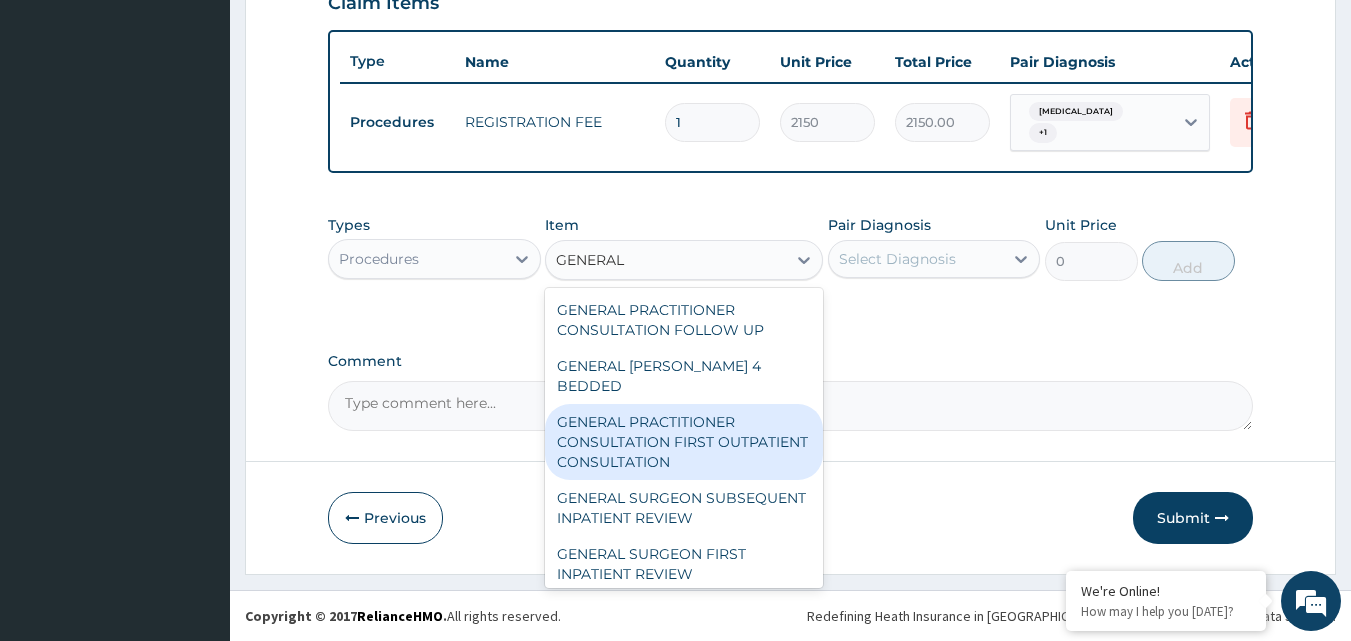 click on "GENERAL PRACTITIONER CONSULTATION FIRST OUTPATIENT CONSULTATION" at bounding box center (684, 442) 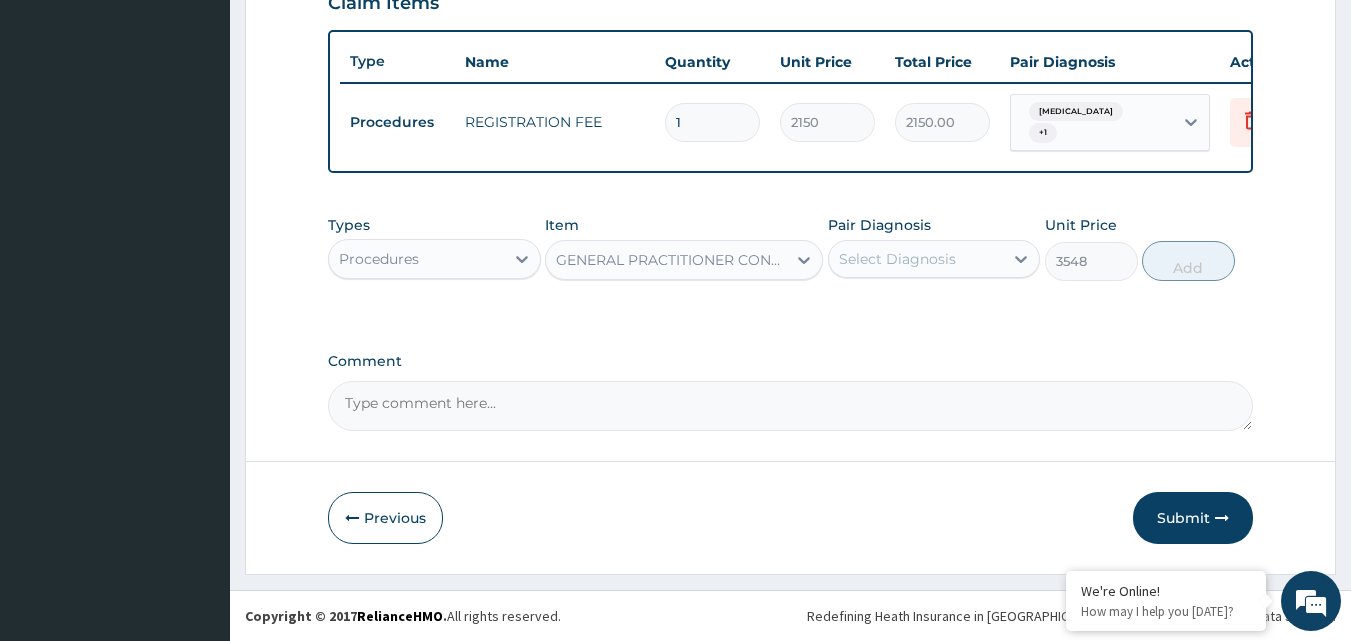 click on "Select Diagnosis" at bounding box center [916, 259] 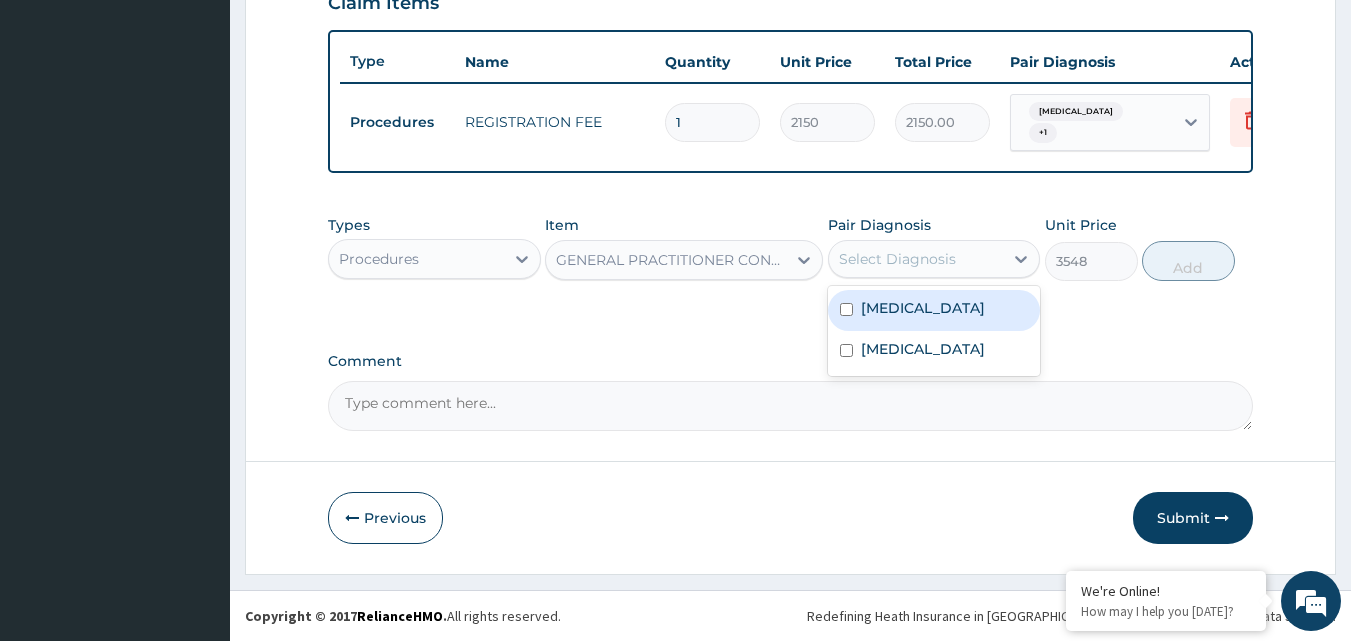 click on "Malaria" at bounding box center [934, 310] 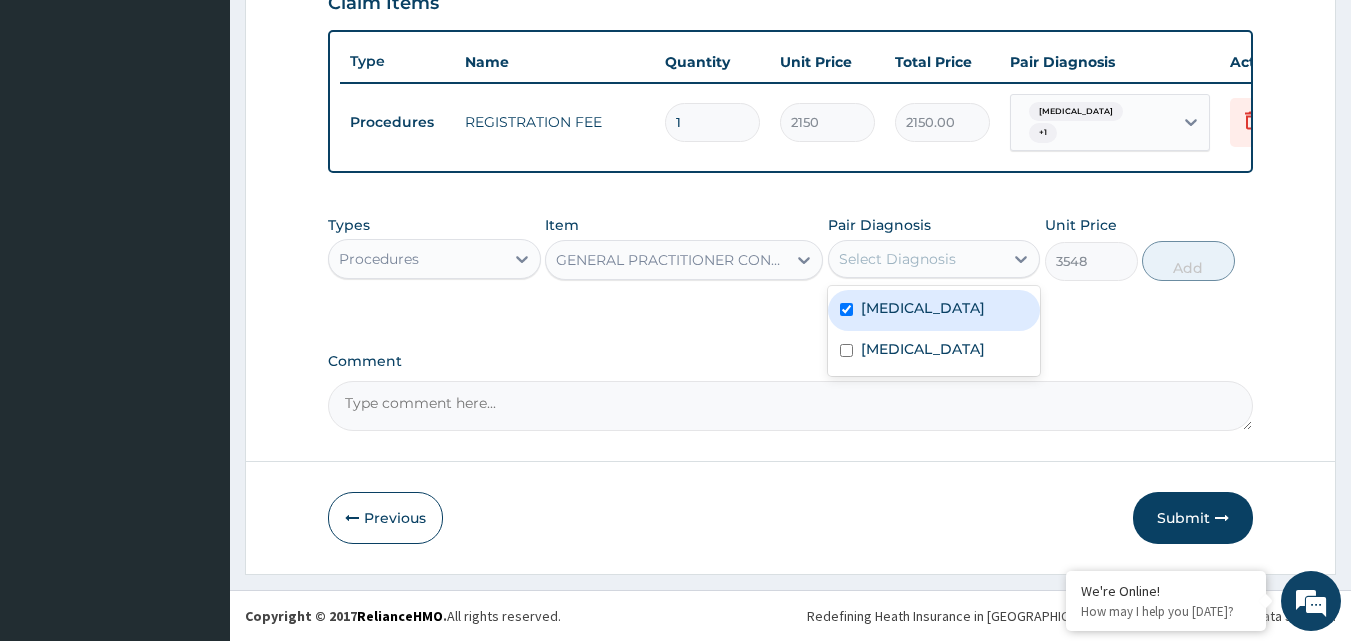 checkbox on "true" 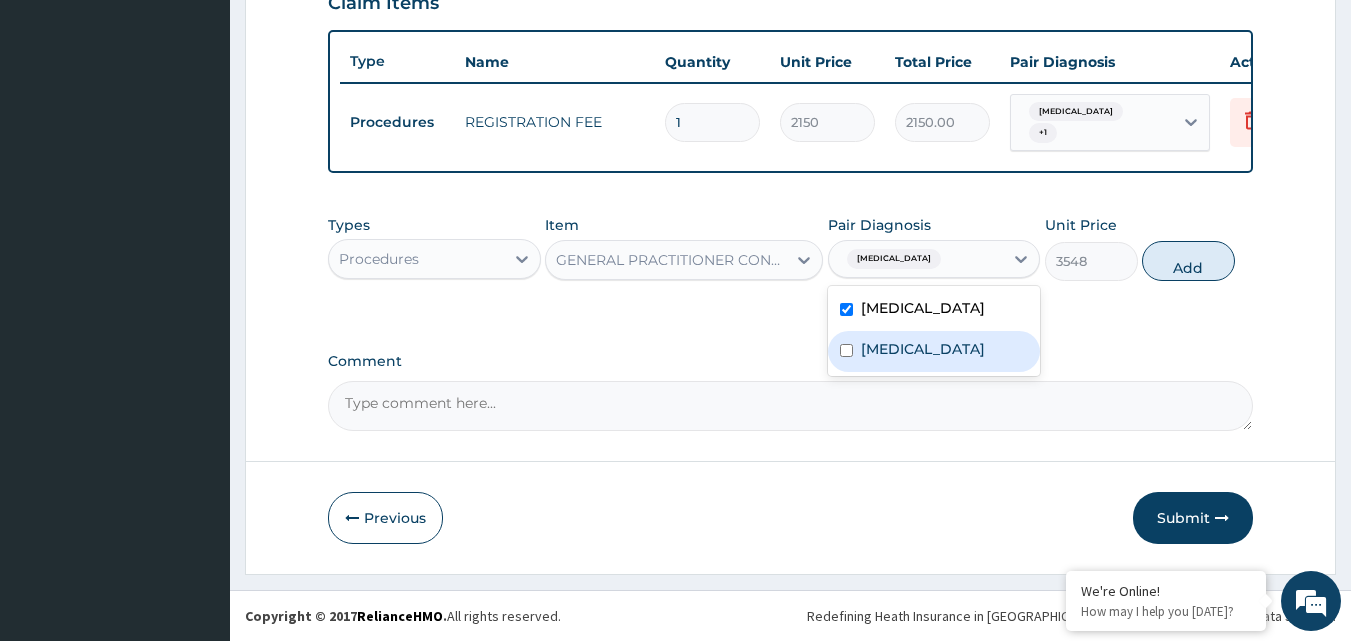 click on "Sepsis" at bounding box center (934, 351) 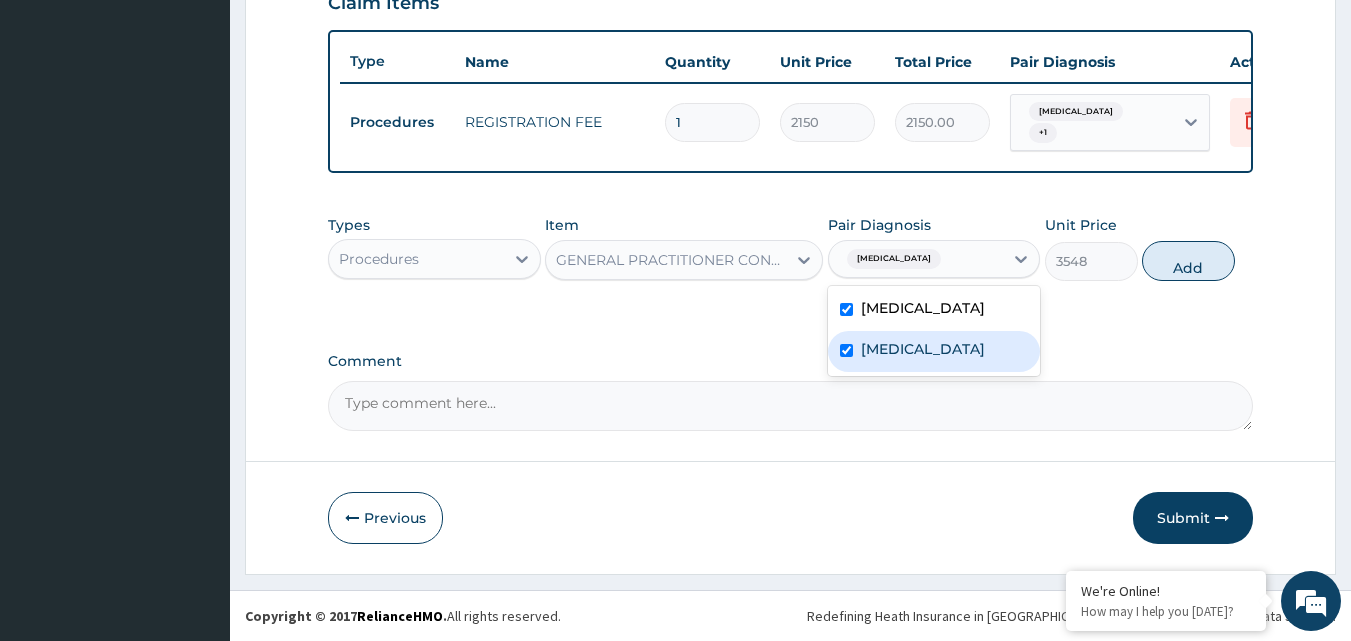 checkbox on "true" 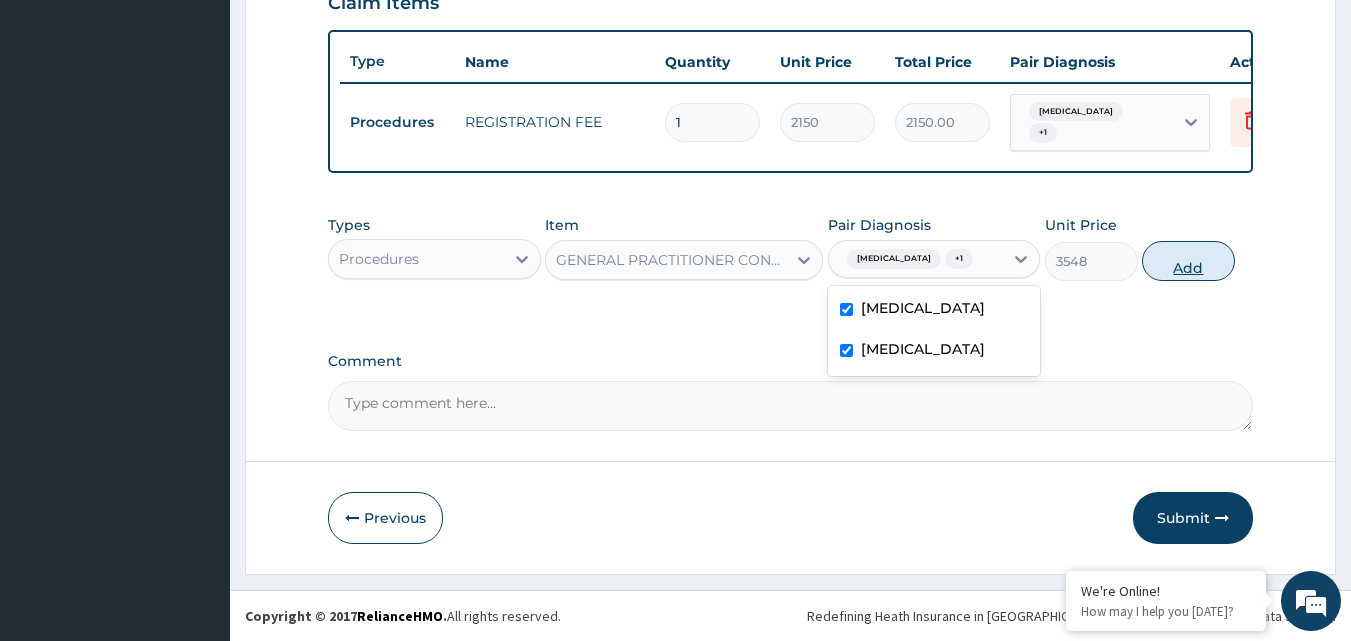 click on "Add" at bounding box center [1188, 261] 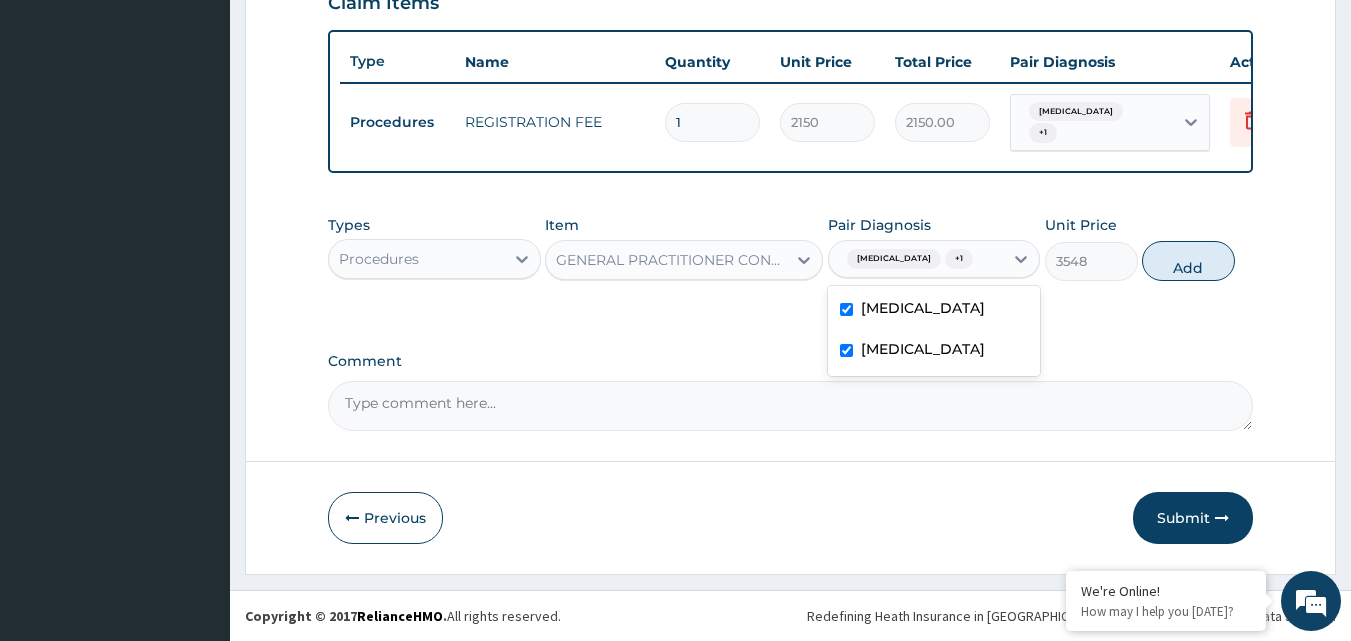 type on "0" 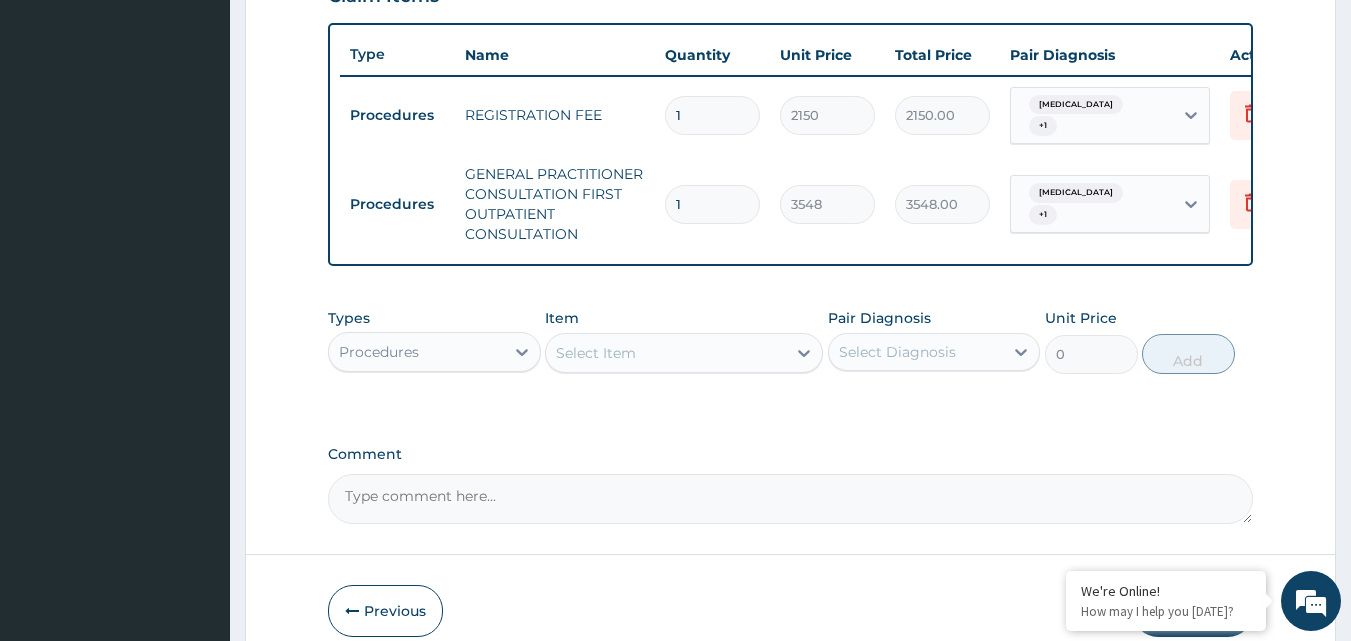 click on "Procedures" at bounding box center [416, 352] 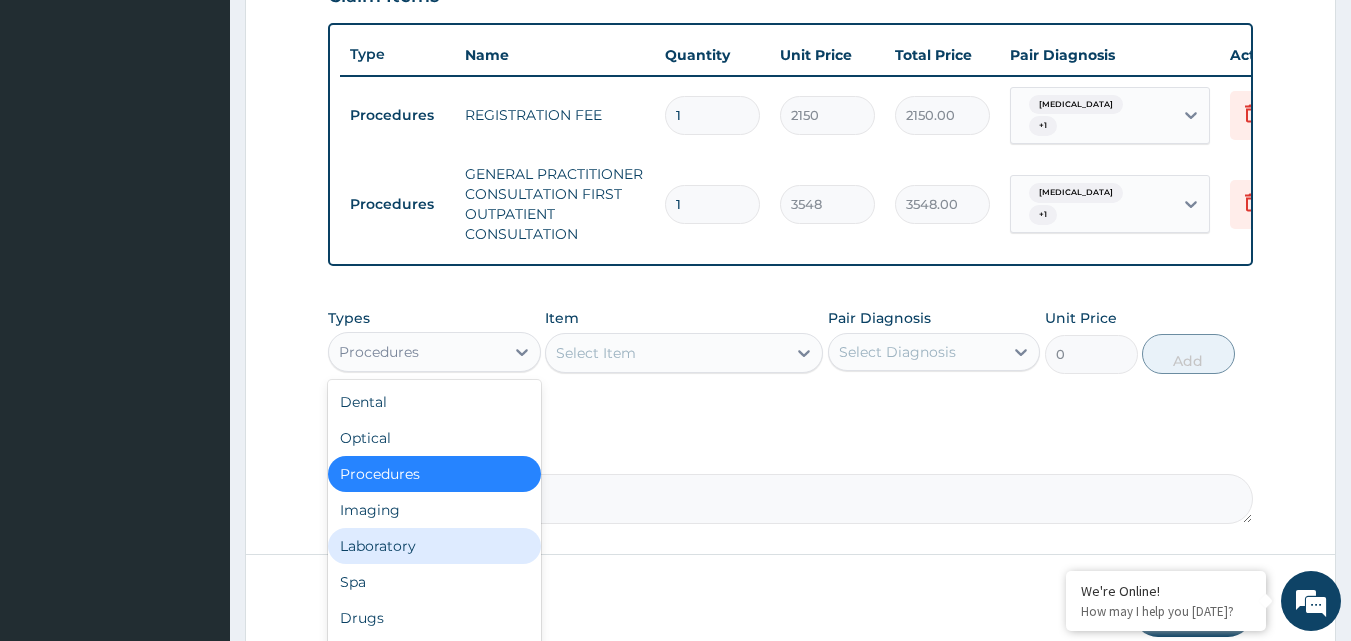 click on "Laboratory" at bounding box center (434, 546) 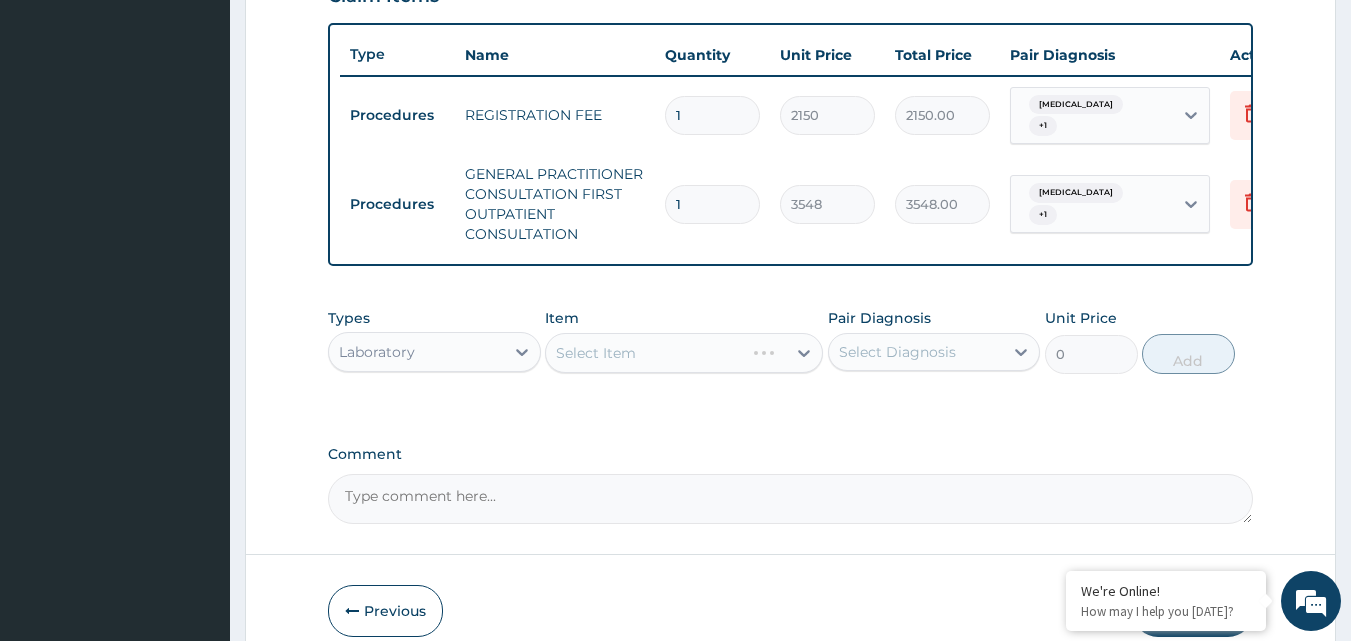click on "Select Item" at bounding box center (684, 353) 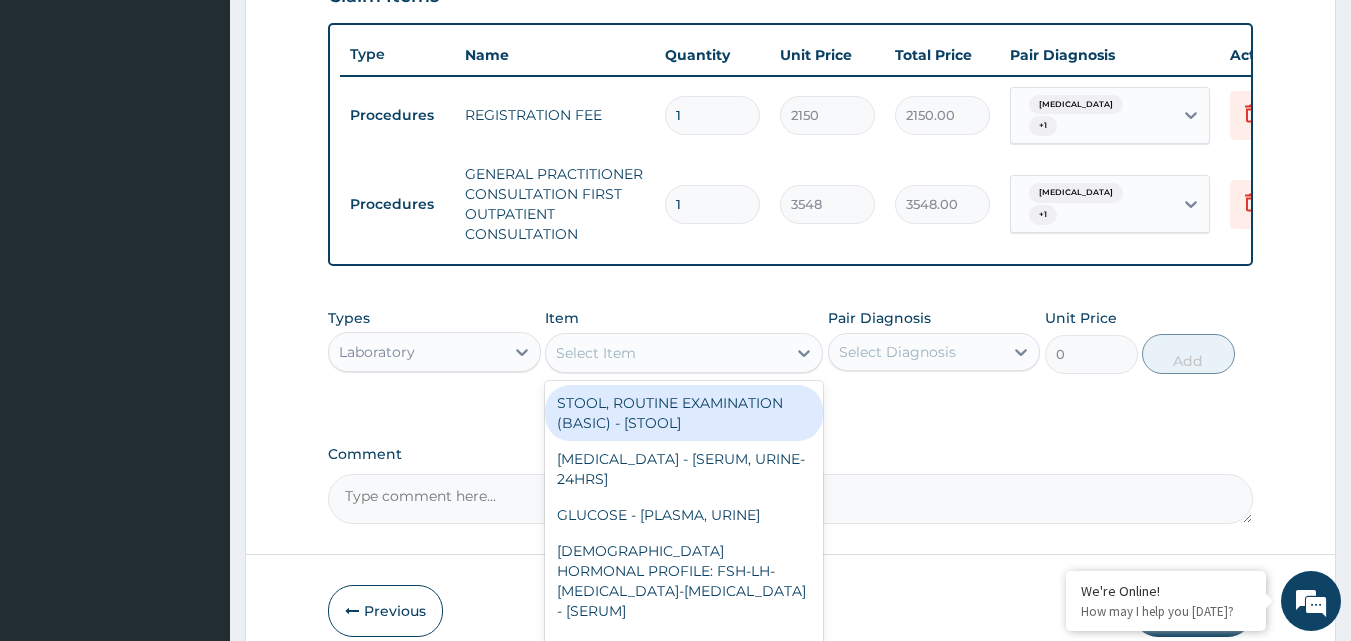 click on "Select Item" at bounding box center [666, 353] 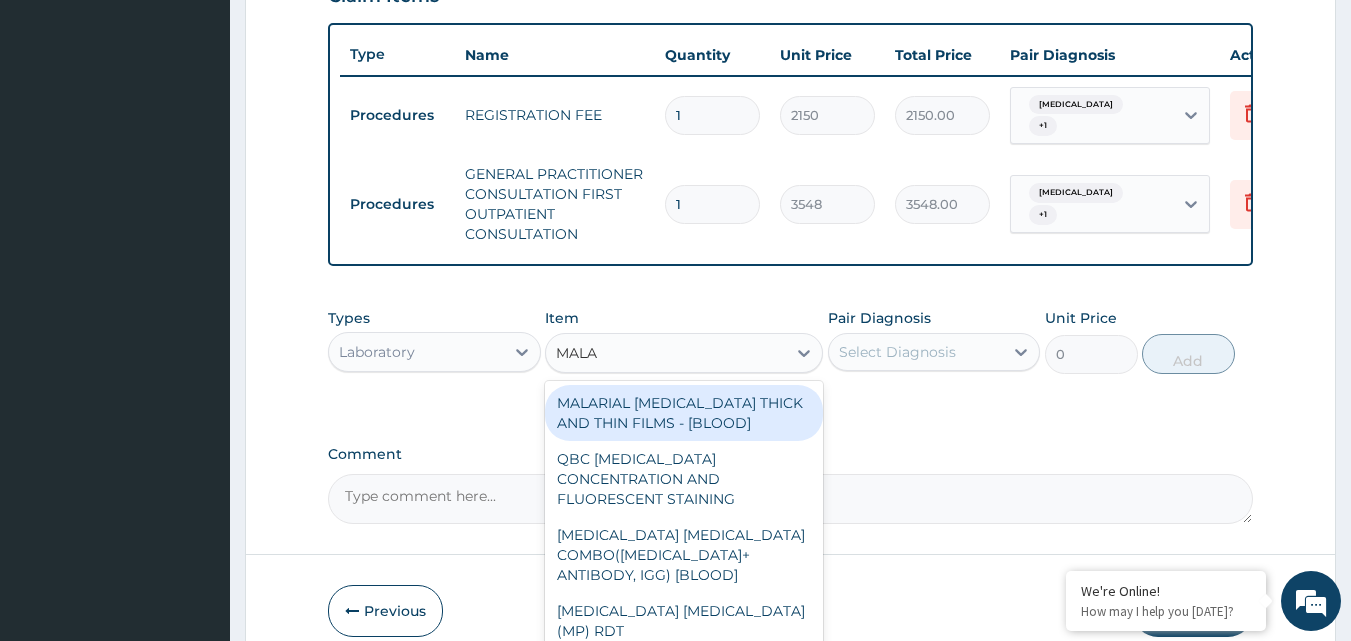 type on "MALAR" 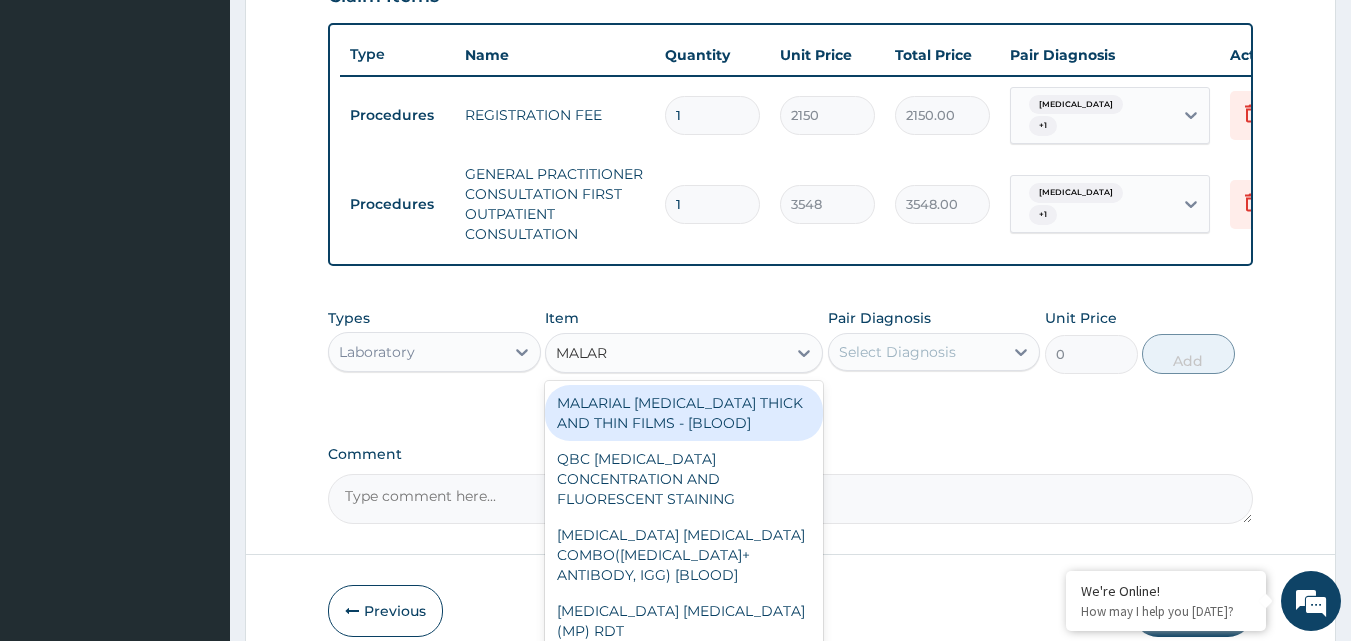 click on "MALARIAL PARASITE THICK AND THIN FILMS - [BLOOD]" at bounding box center [684, 413] 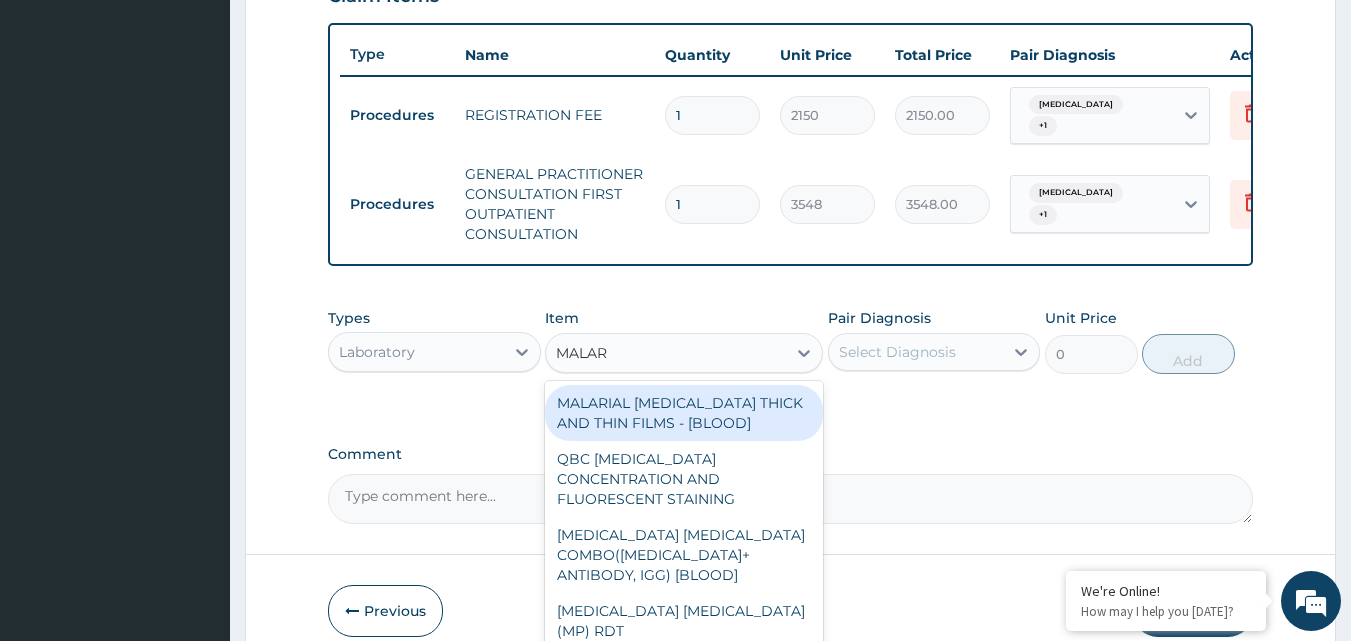 type 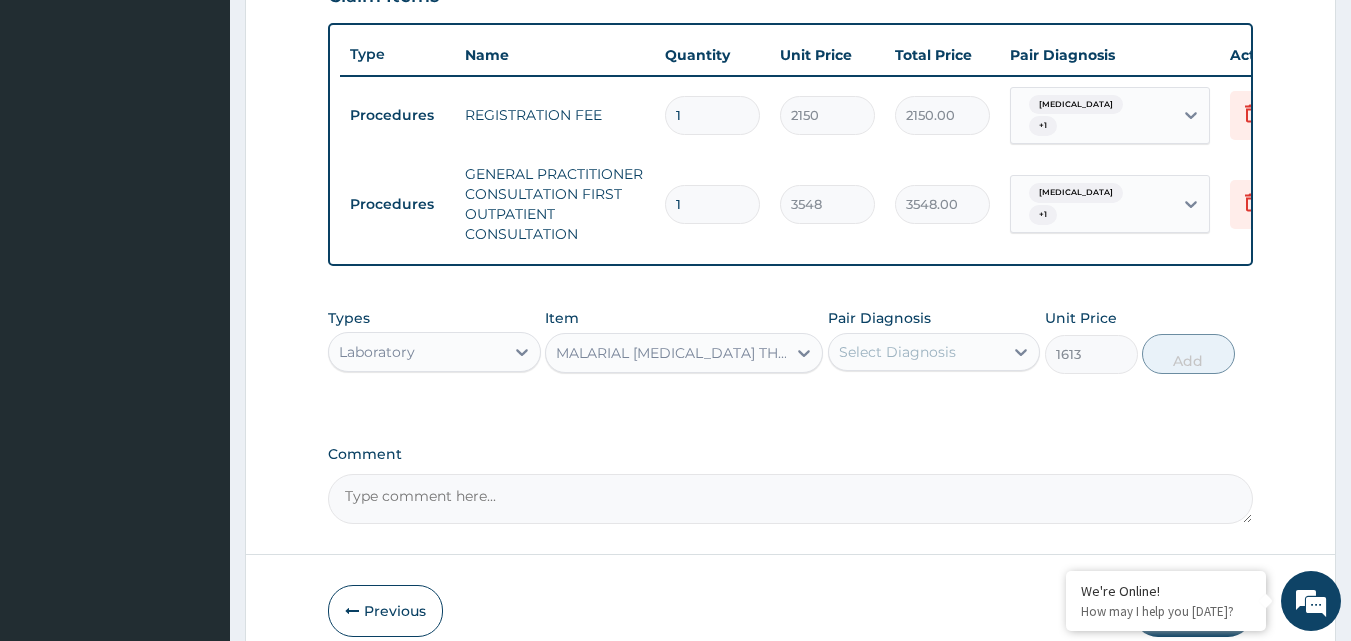 click on "Select Diagnosis" at bounding box center (897, 352) 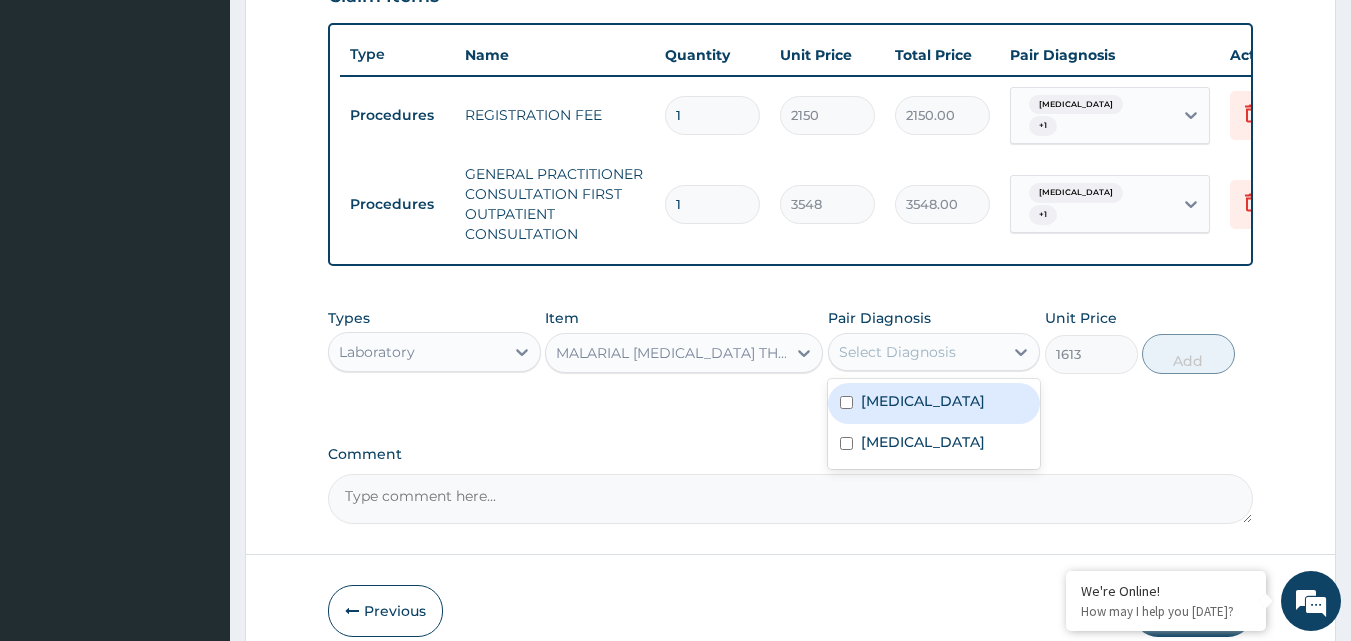 click on "Malaria" at bounding box center (934, 403) 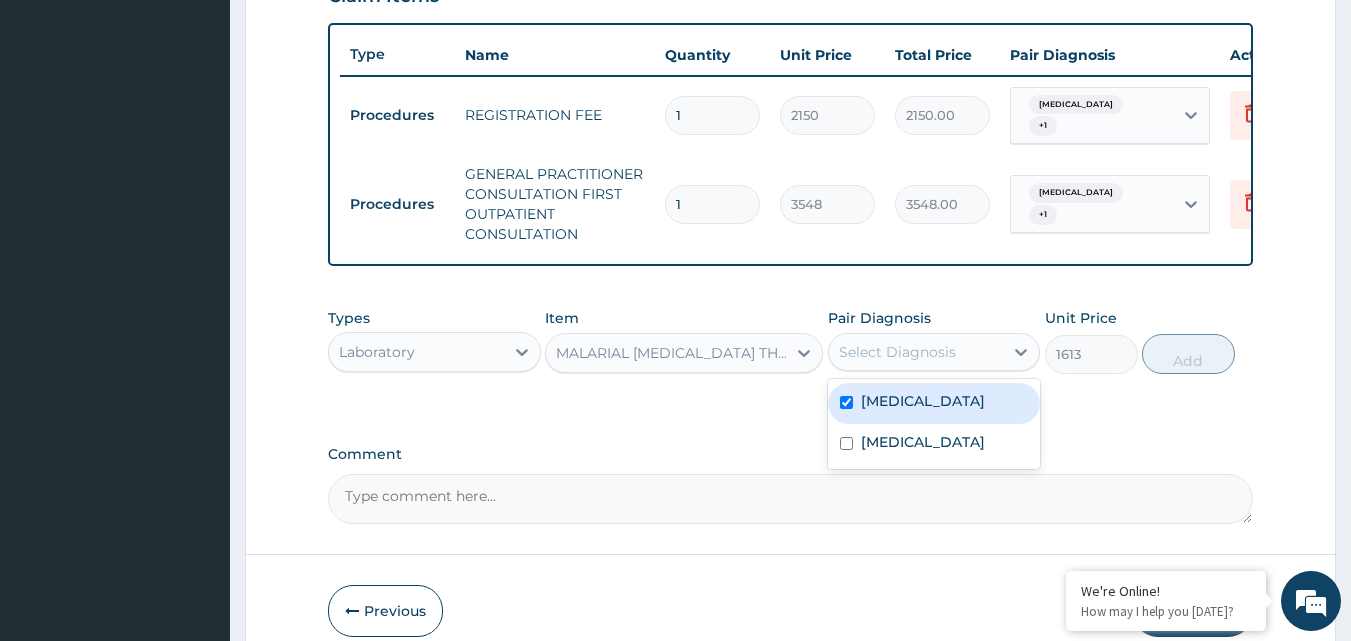 checkbox on "true" 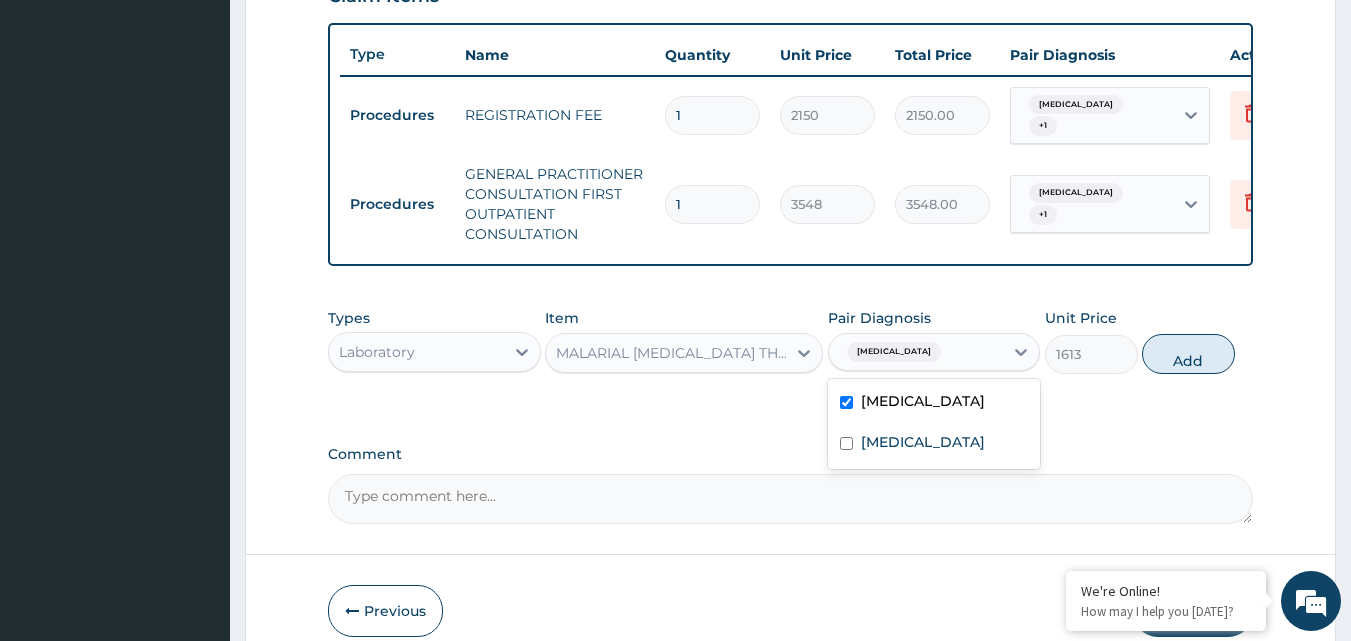 click on "Add" at bounding box center (1188, 354) 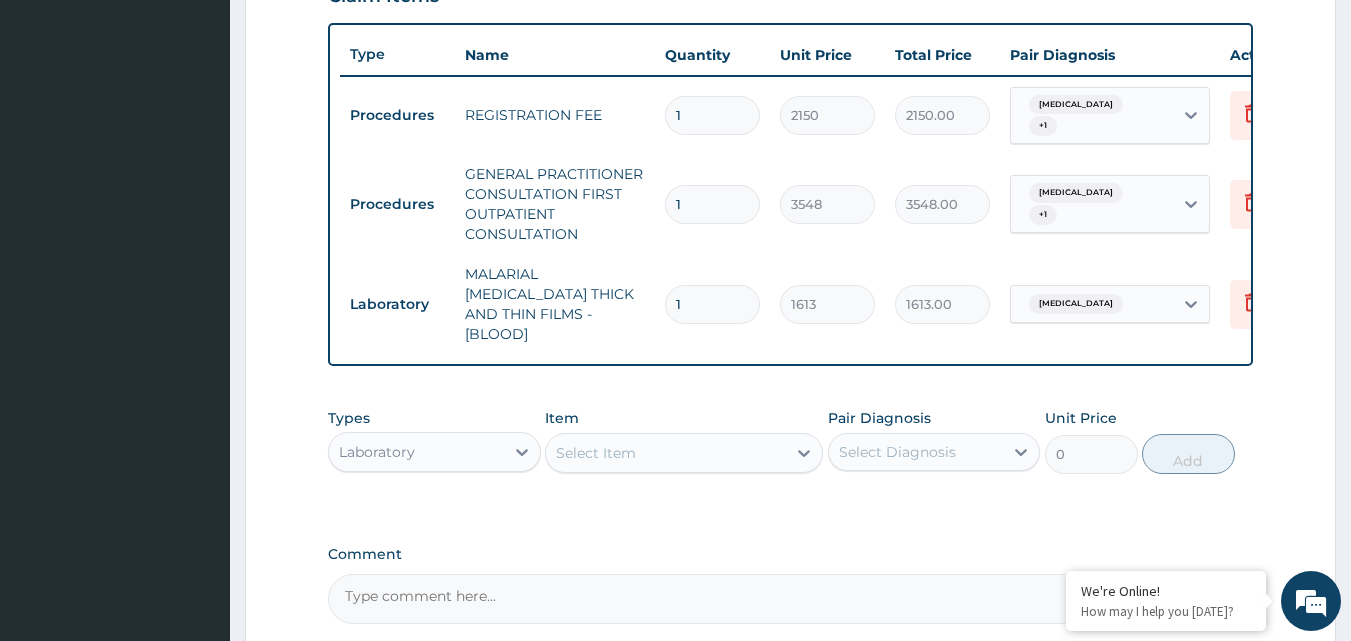 click on "Laboratory" at bounding box center (416, 452) 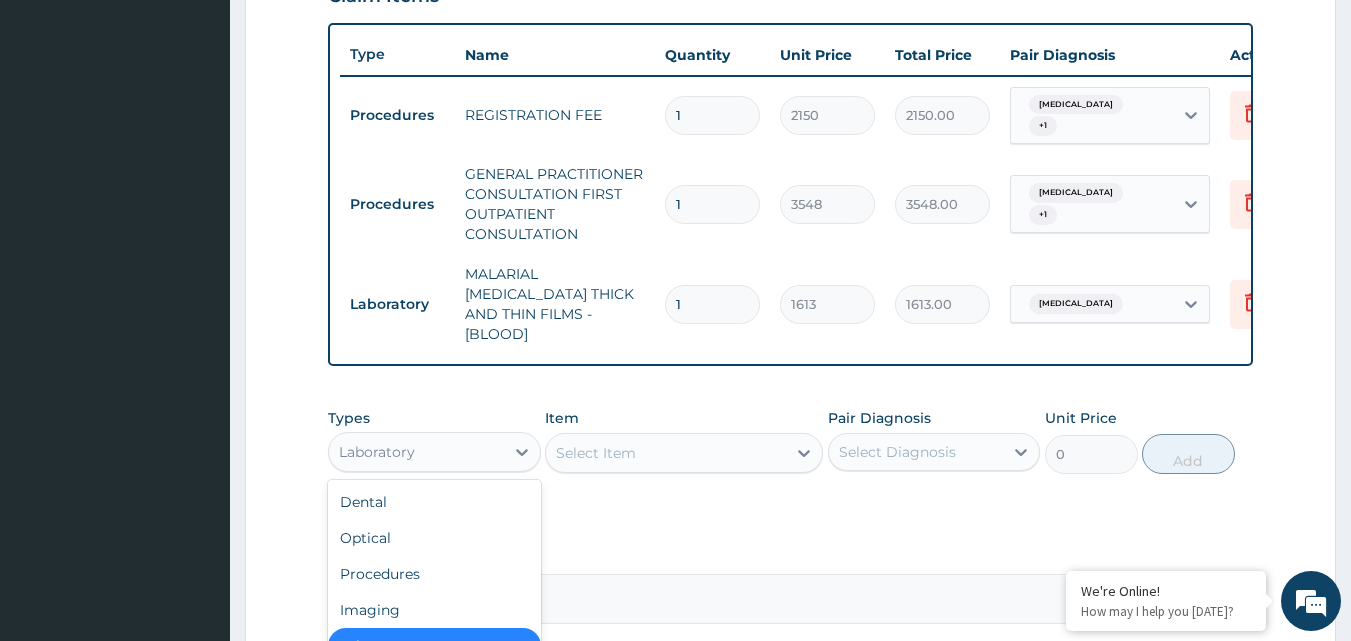 scroll, scrollTop: 68, scrollLeft: 0, axis: vertical 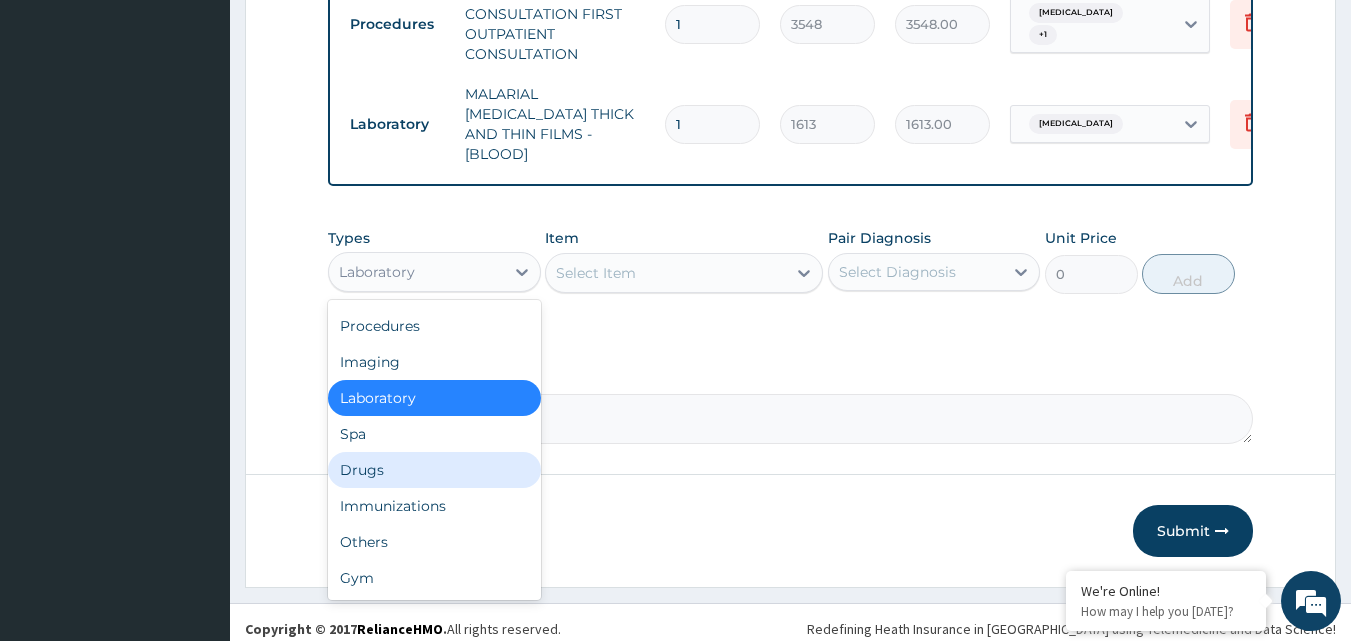 click on "Drugs" at bounding box center (434, 470) 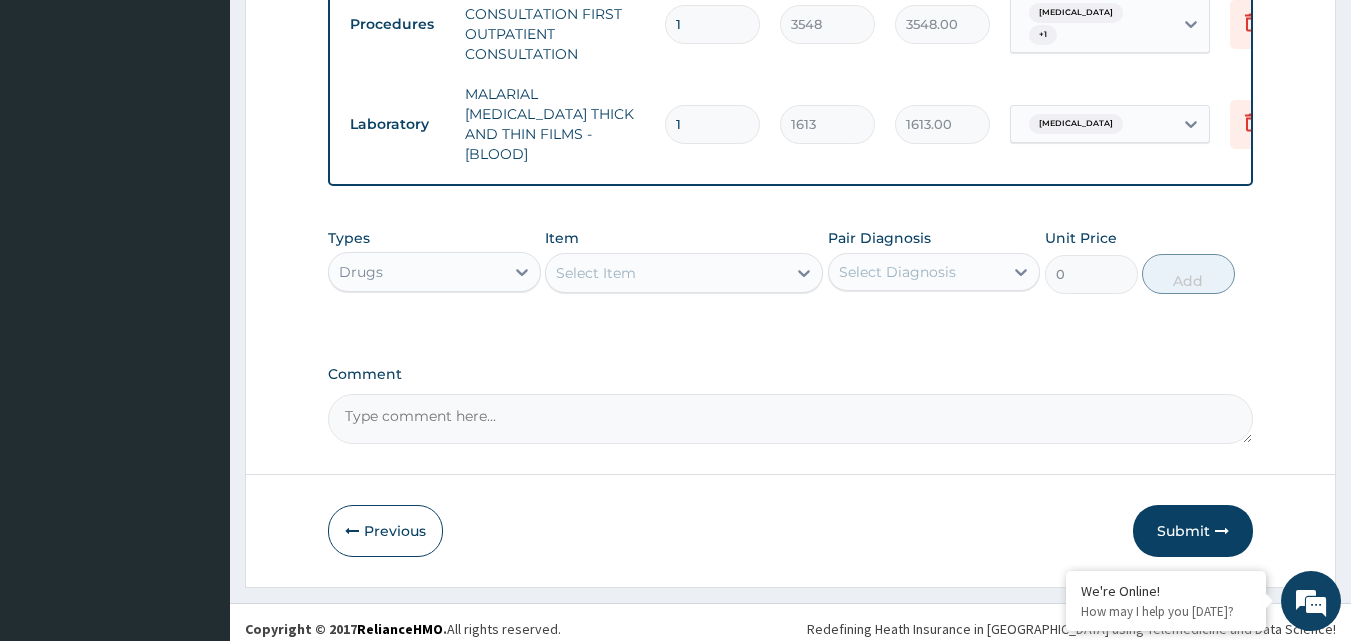 click on "Select Item" at bounding box center (684, 273) 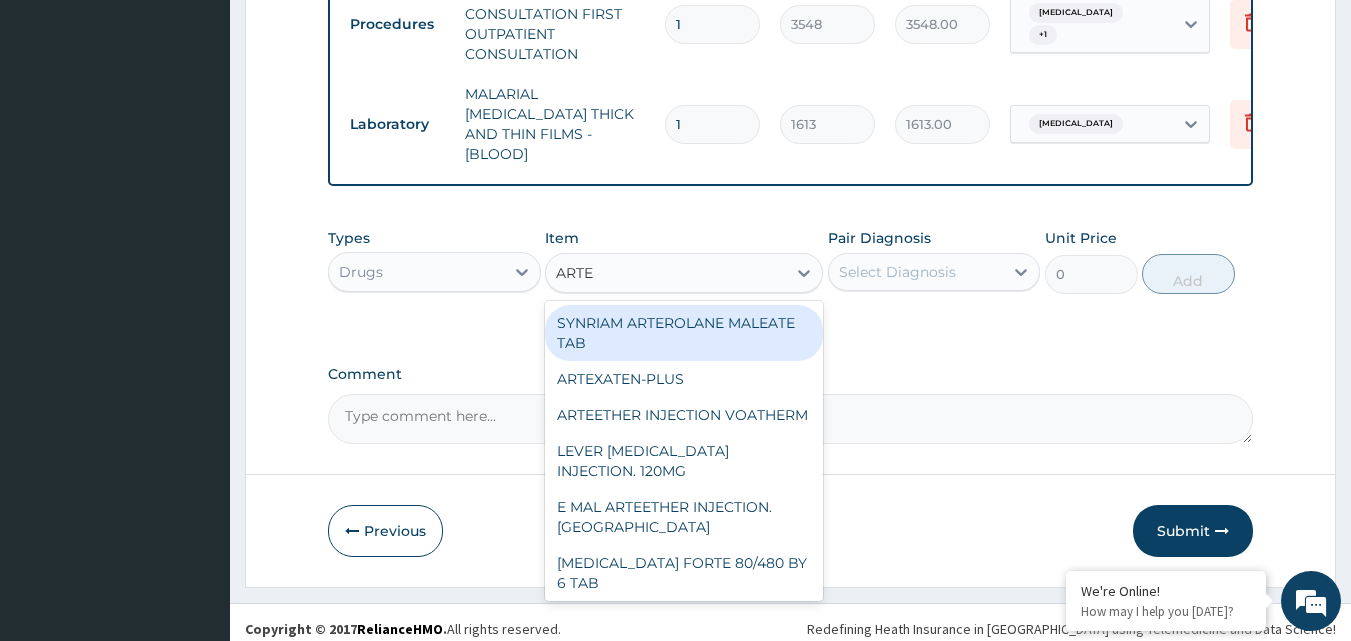 type on "ARTEM" 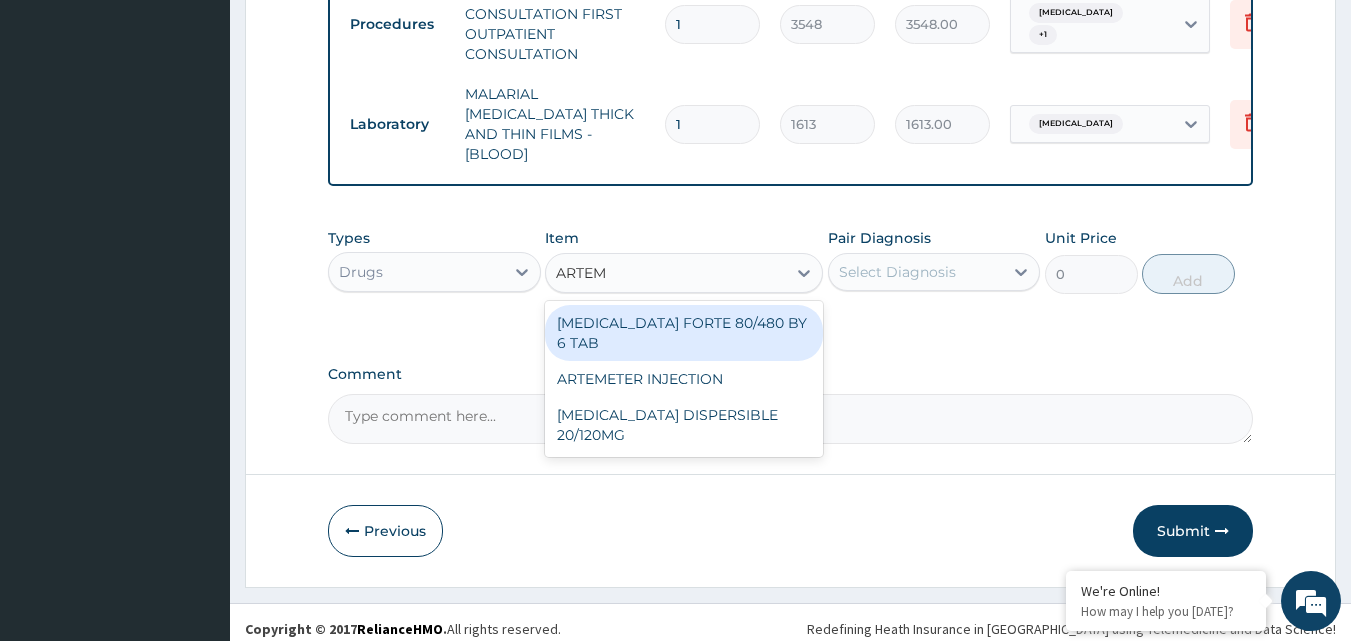 click on "COARTEM FORTE 80/480 BY 6 TAB" at bounding box center (684, 333) 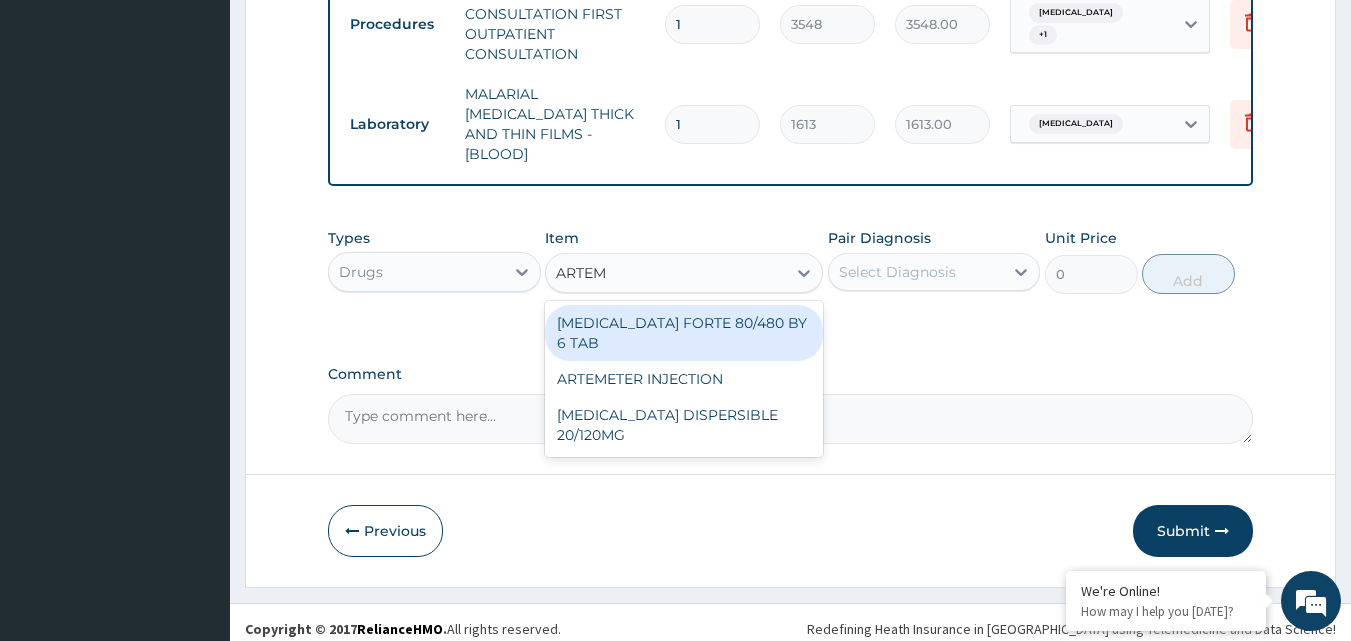 type 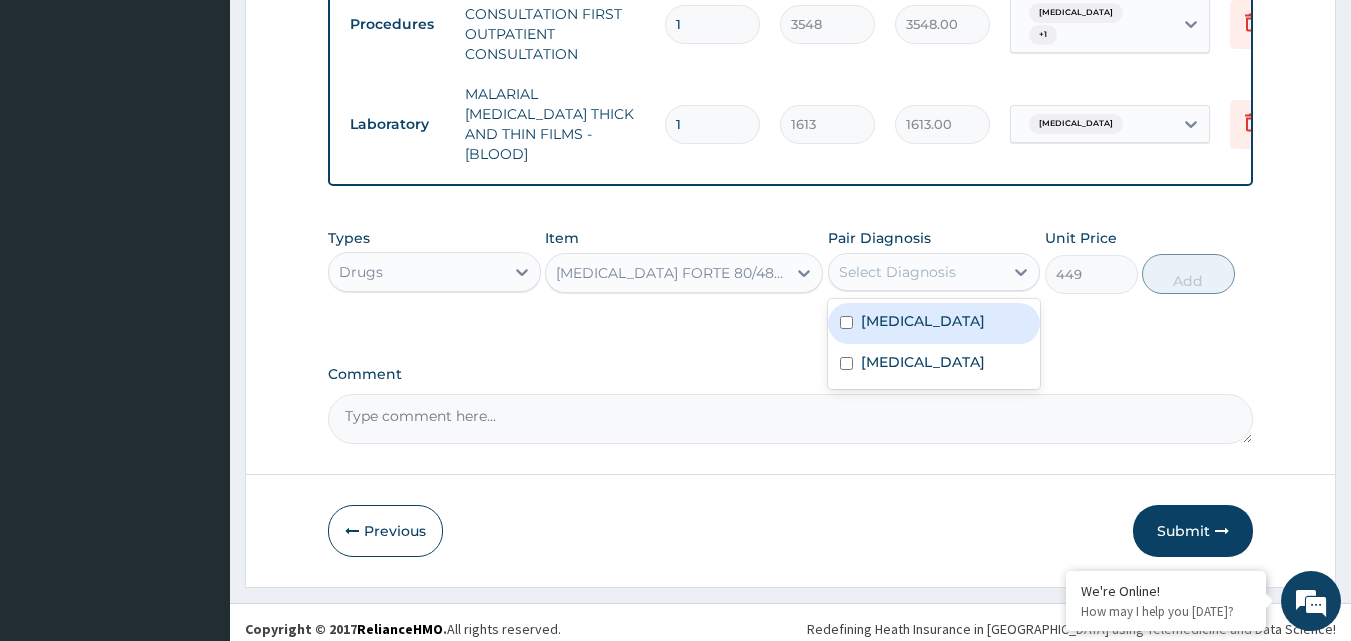 click on "Select Diagnosis" at bounding box center [897, 272] 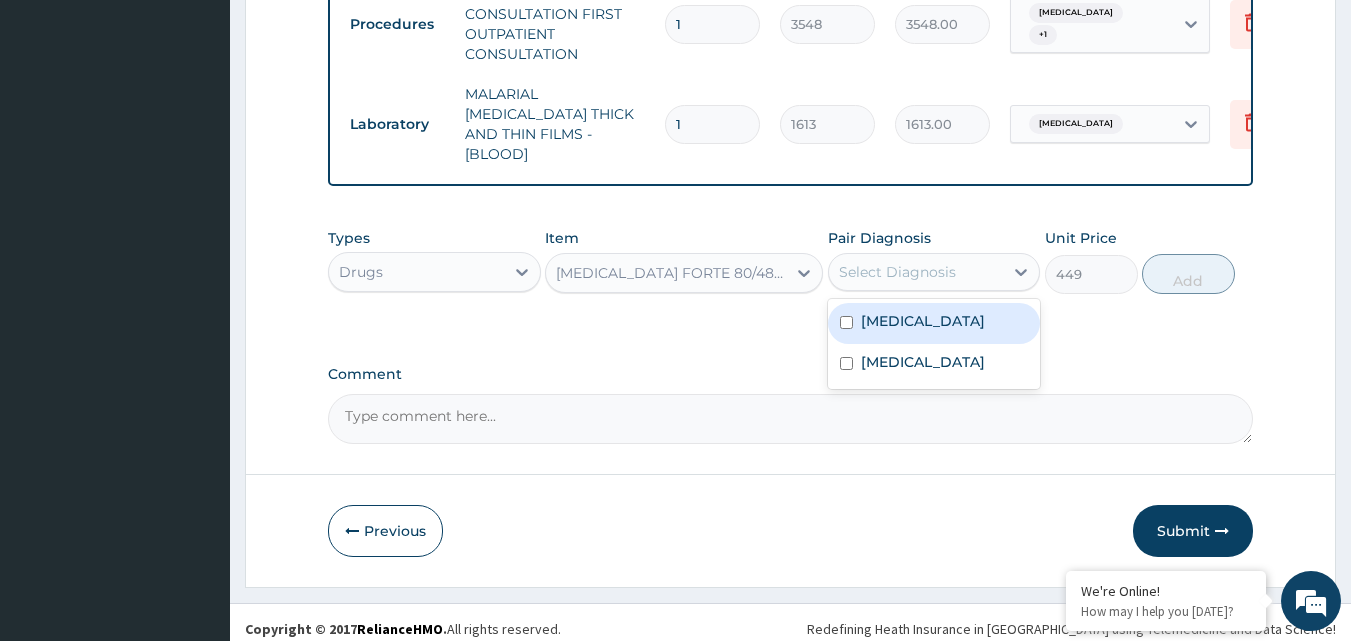 click on "Malaria" at bounding box center (923, 321) 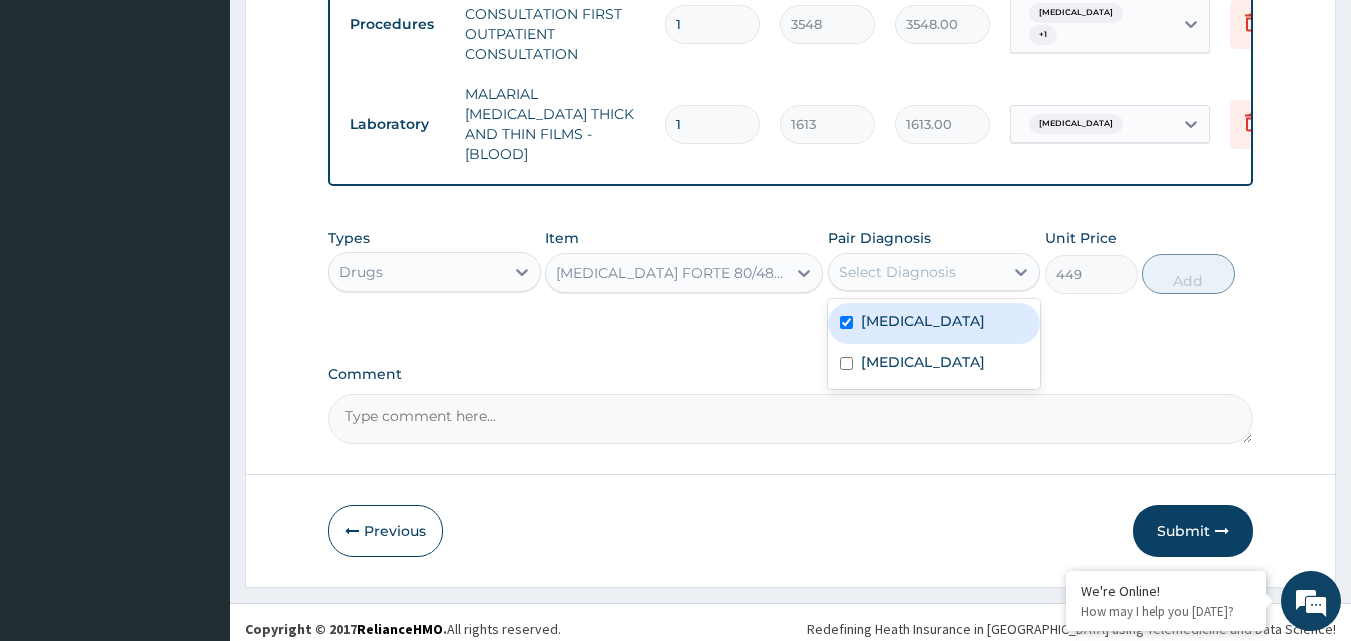 checkbox on "true" 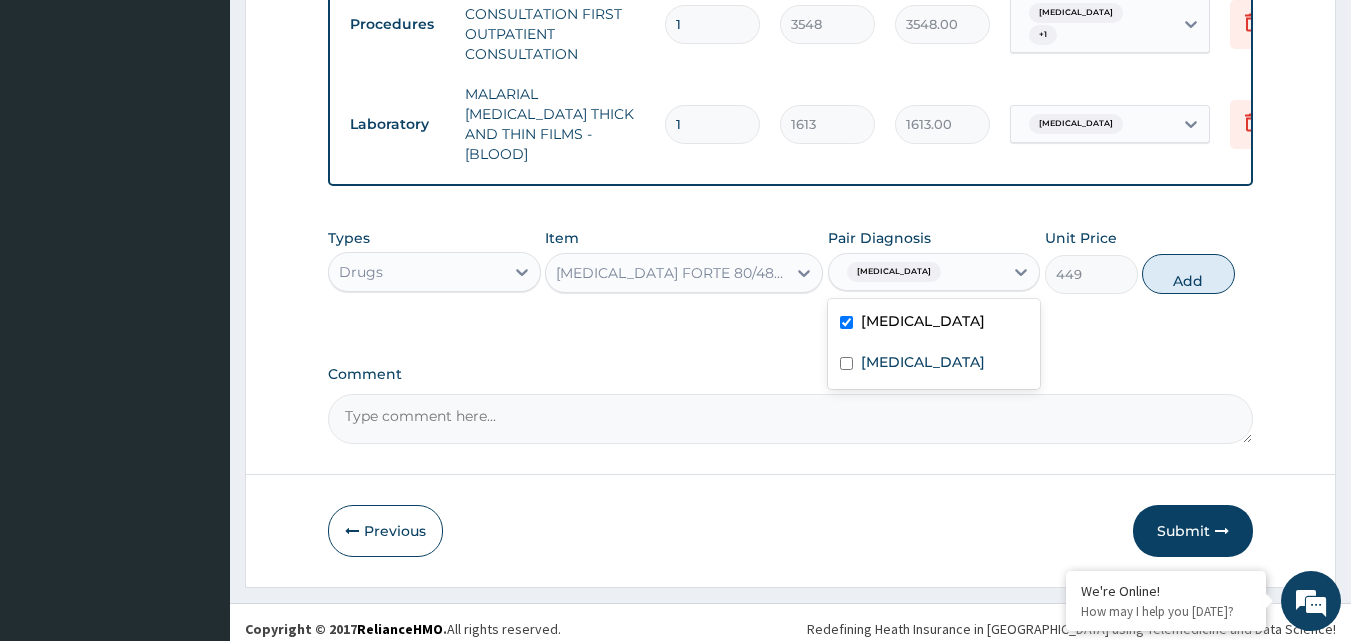 click on "Add" at bounding box center (1188, 274) 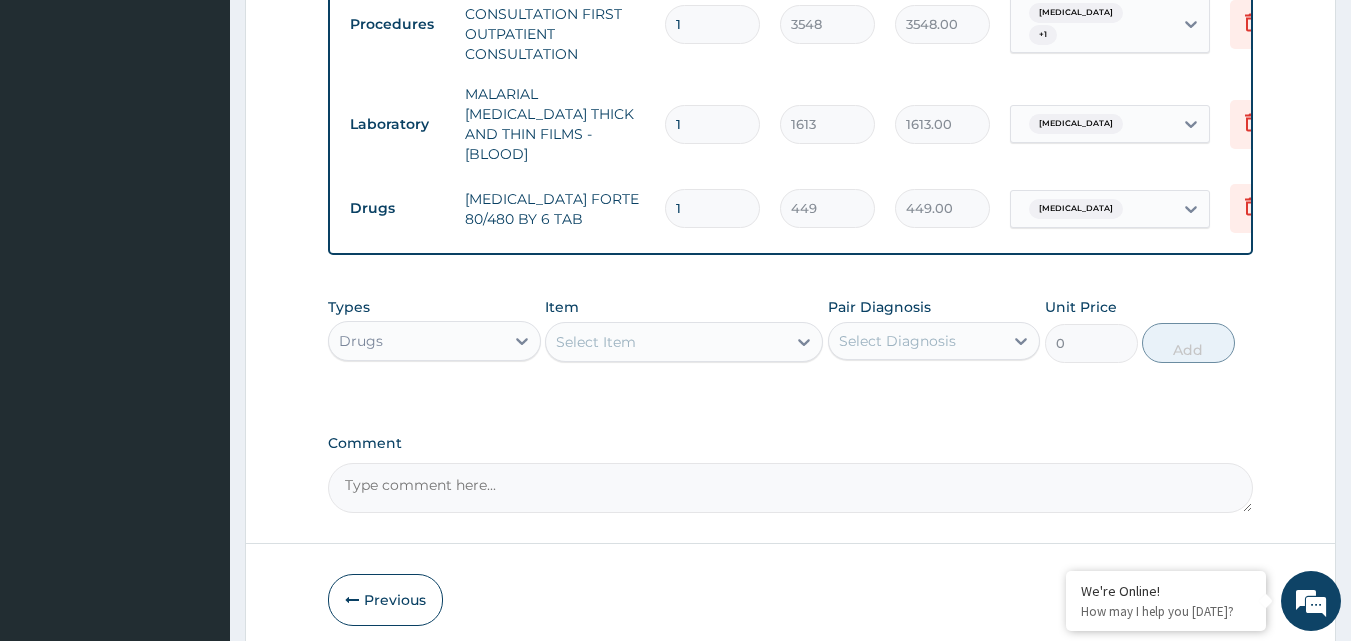 click on "1" at bounding box center [712, 208] 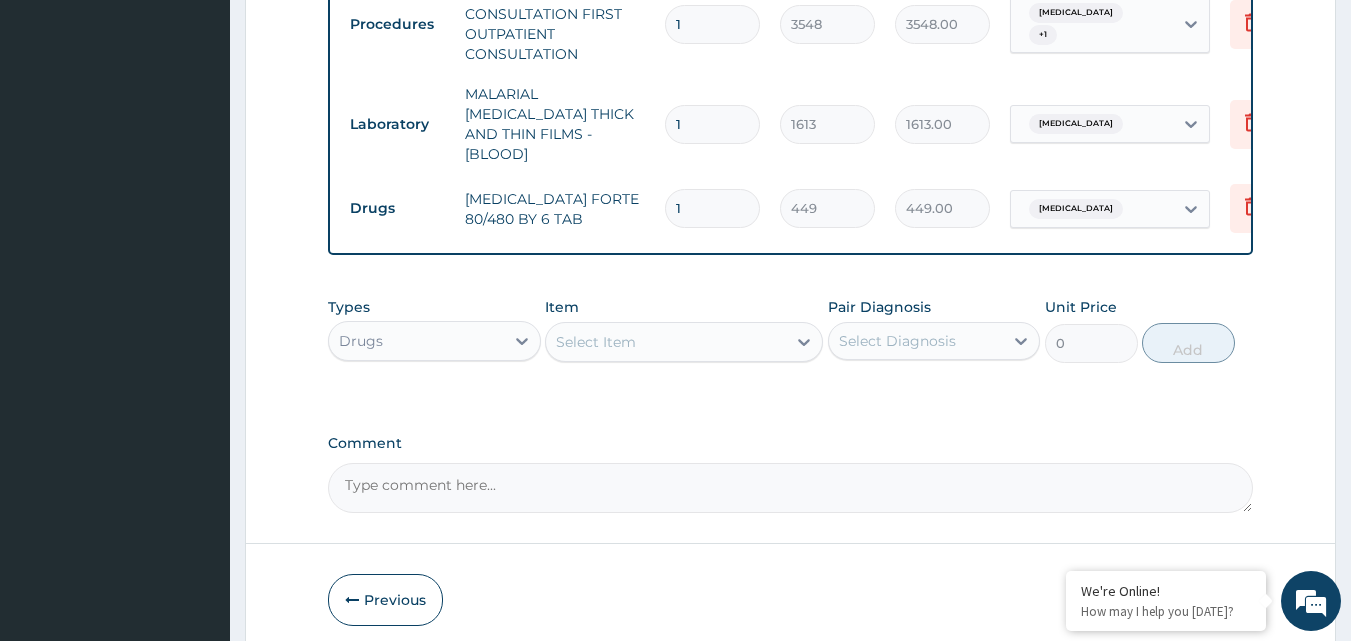 click on "1" at bounding box center (712, 208) 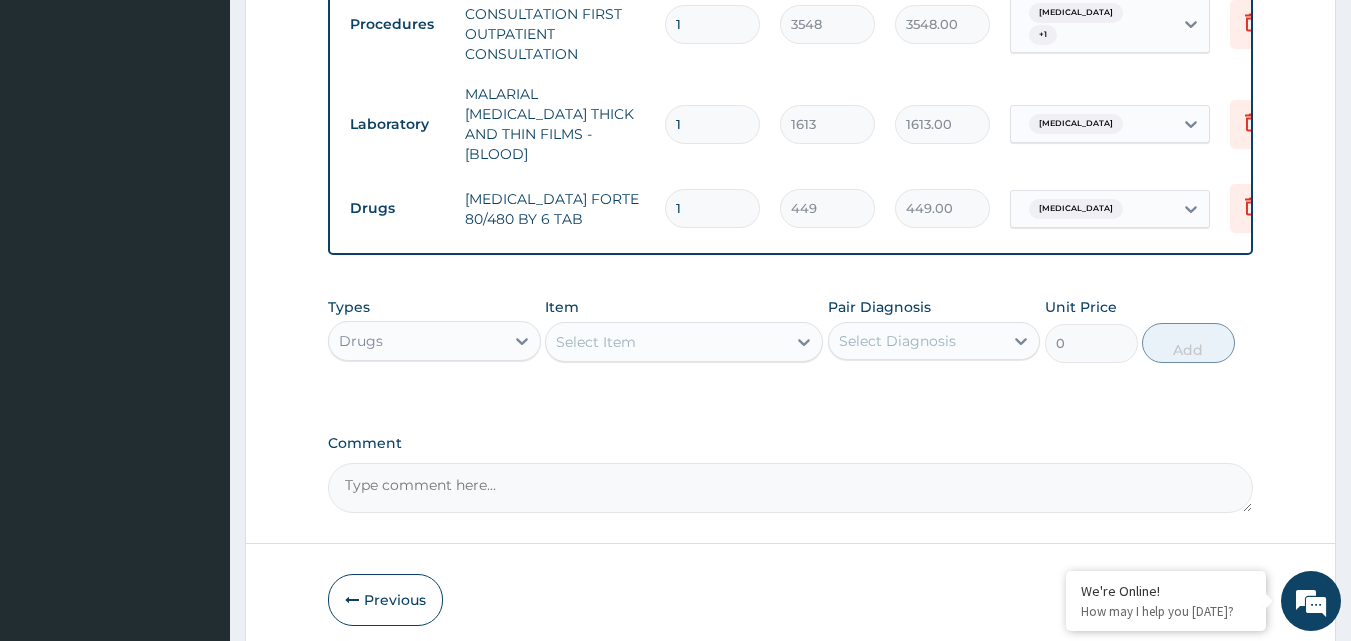 type on "6" 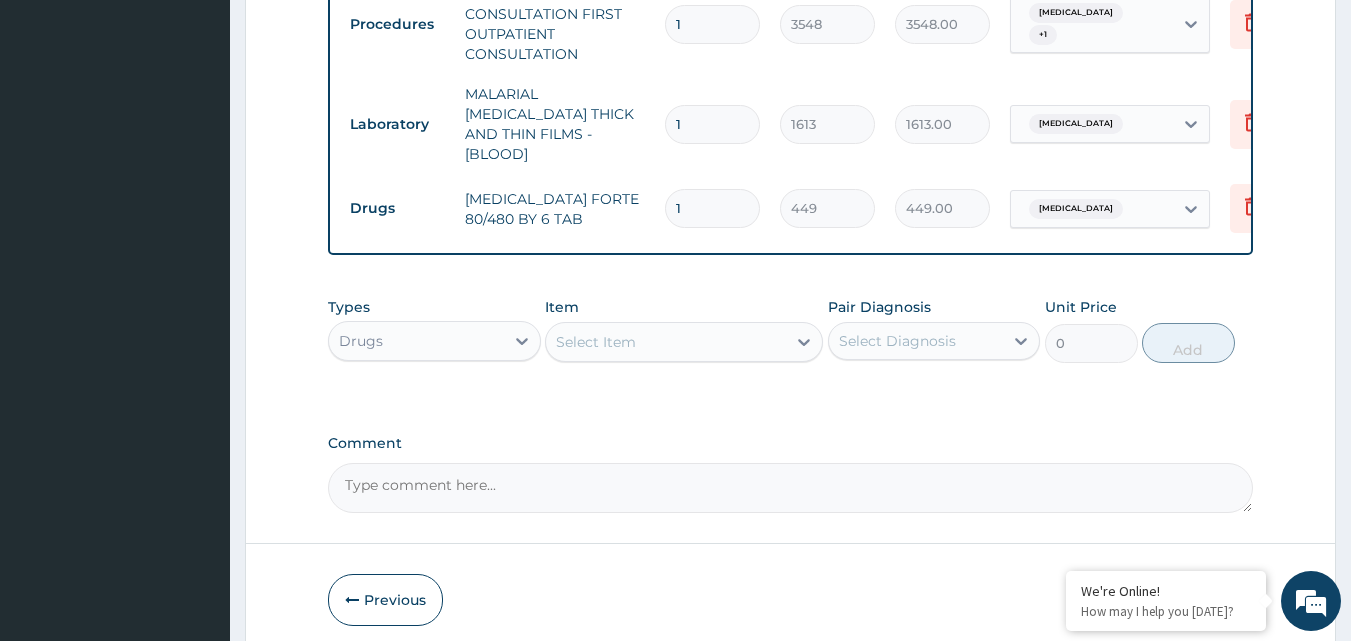 type on "2694.00" 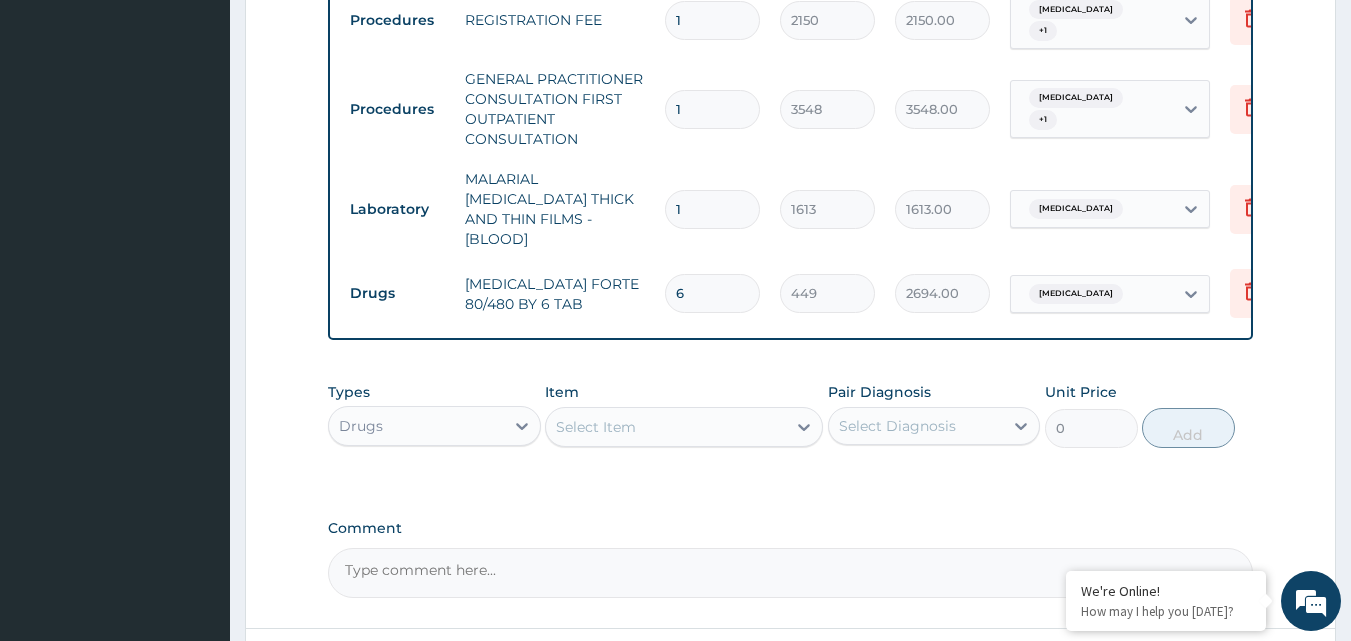 scroll, scrollTop: 970, scrollLeft: 0, axis: vertical 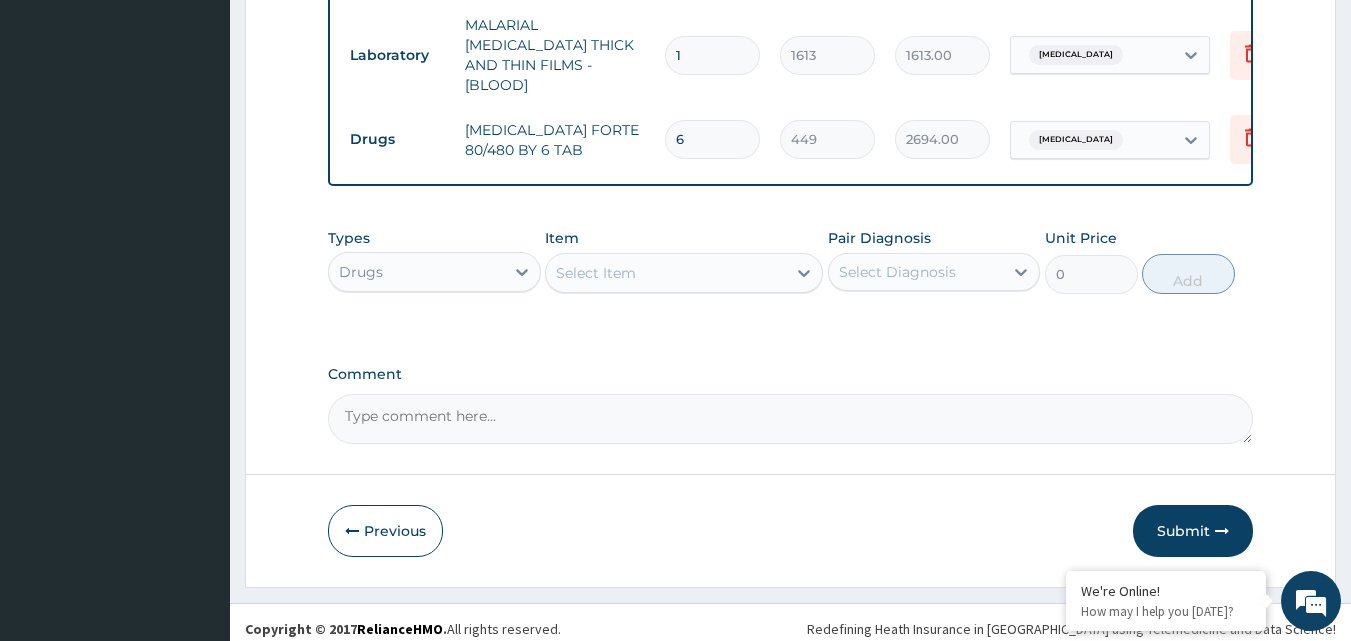 type on "6" 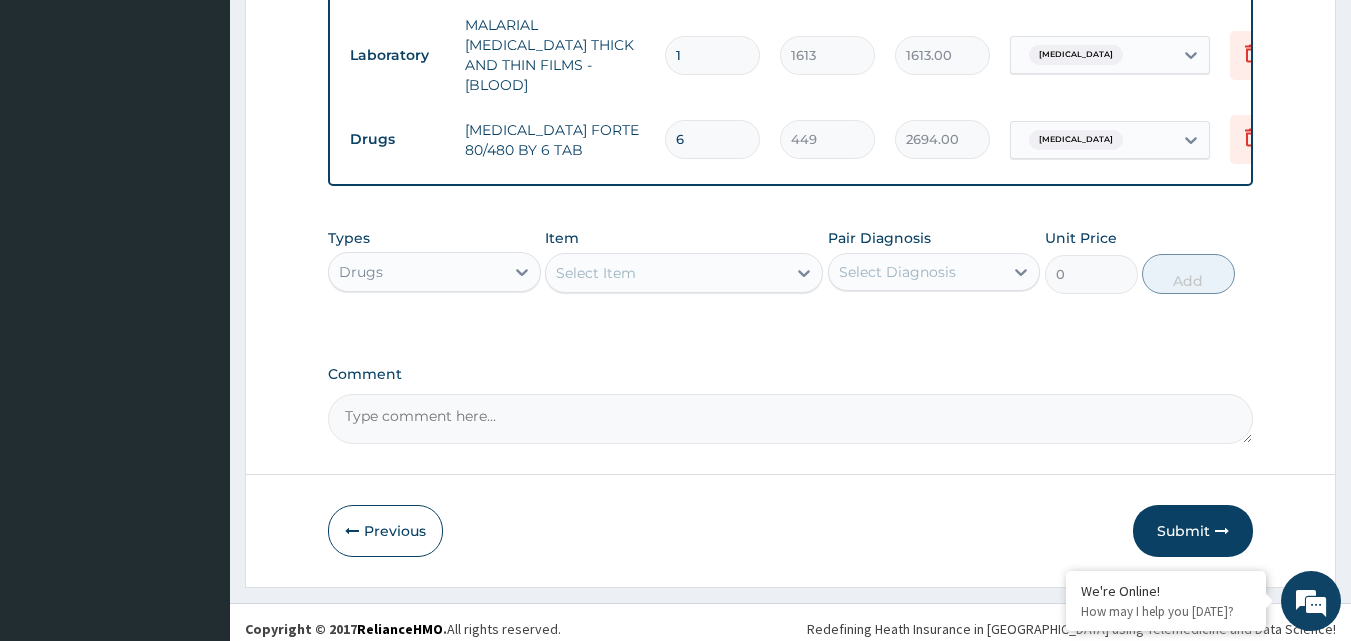 click on "Select Item" at bounding box center [666, 273] 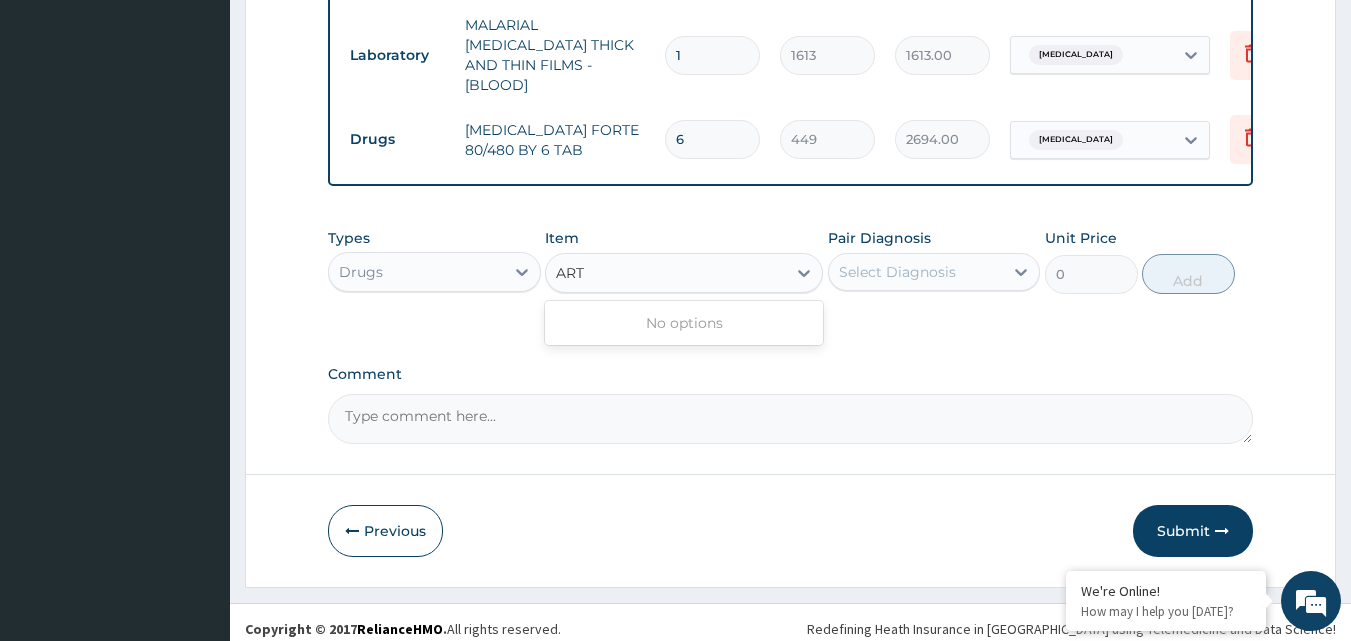 type on "ARTE" 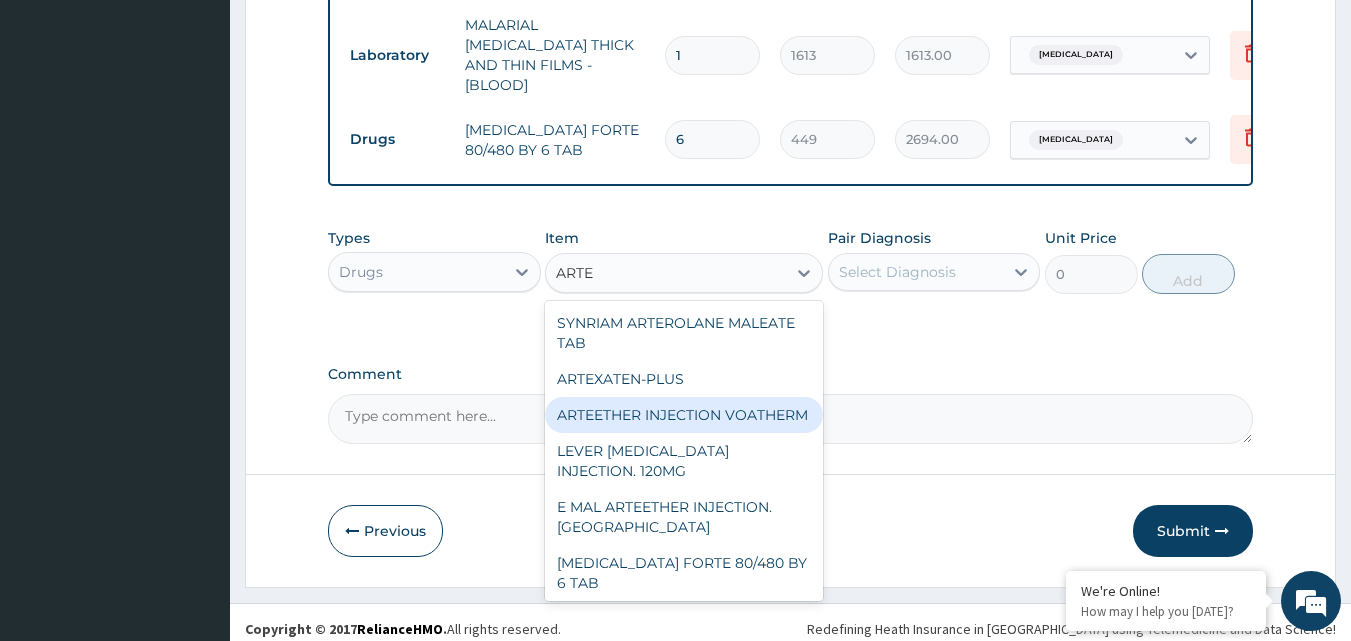 click on "ARTEETHER INJECTION VOATHERM" at bounding box center [684, 415] 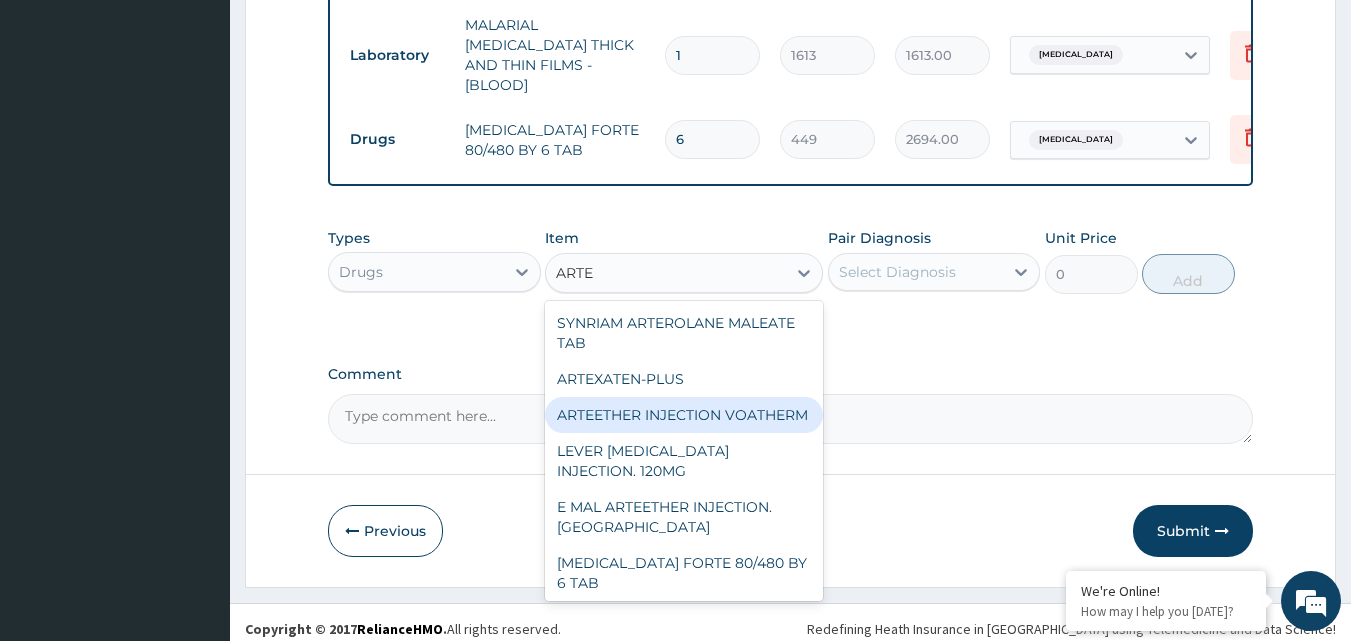 type 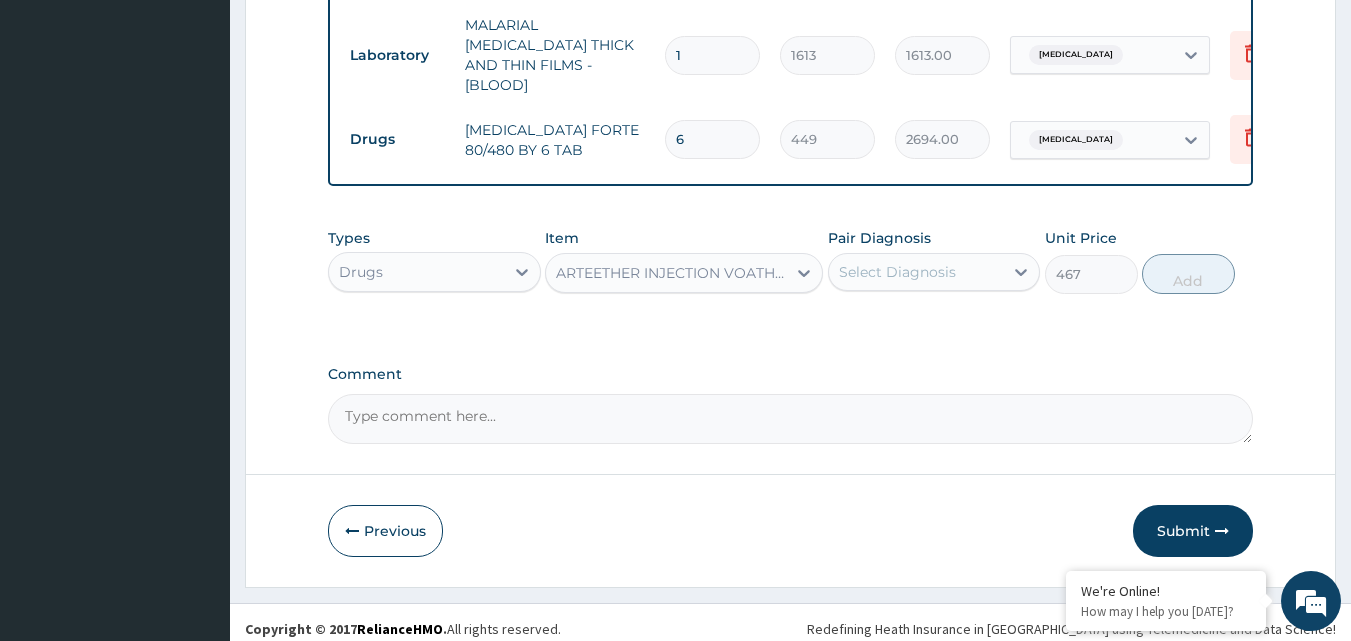 click on "Select Diagnosis" at bounding box center (916, 272) 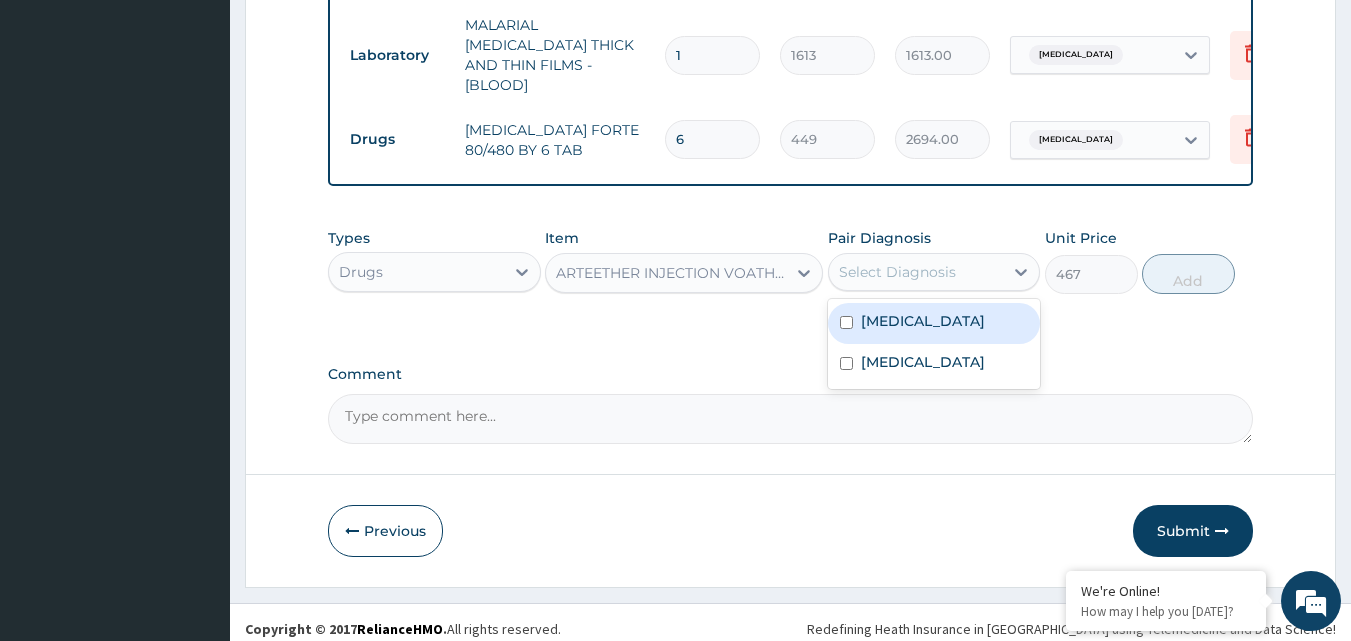 click on "[MEDICAL_DATA]" at bounding box center [923, 321] 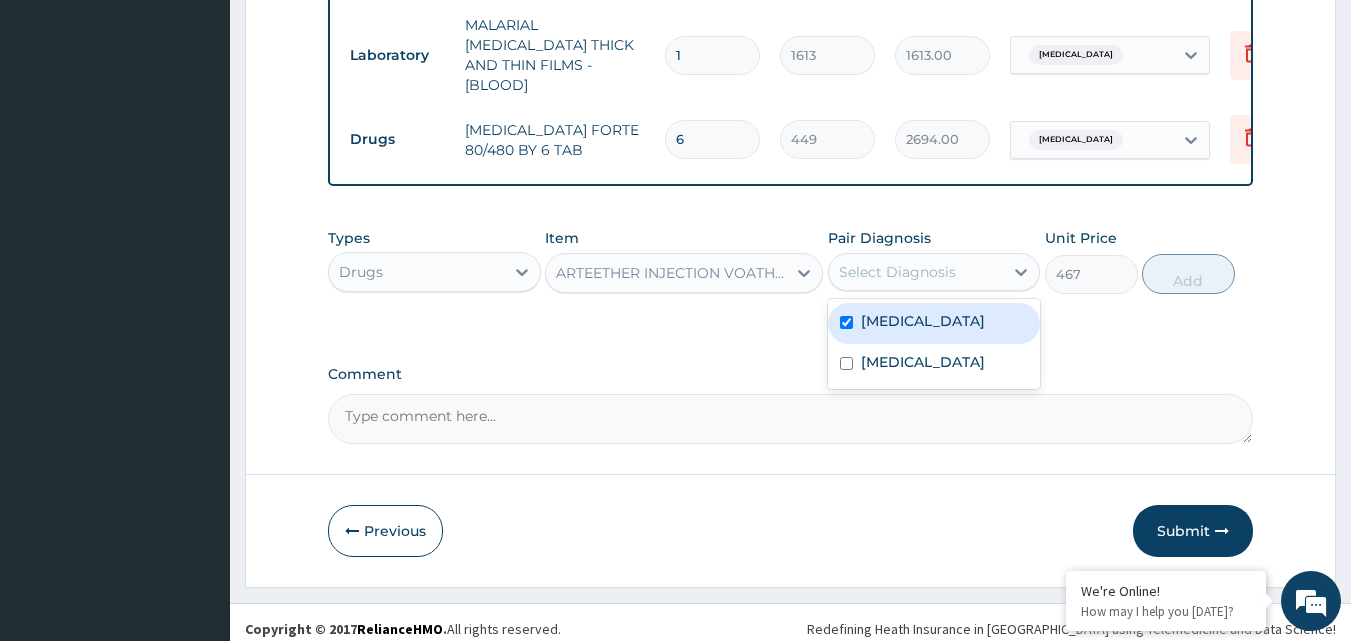 checkbox on "true" 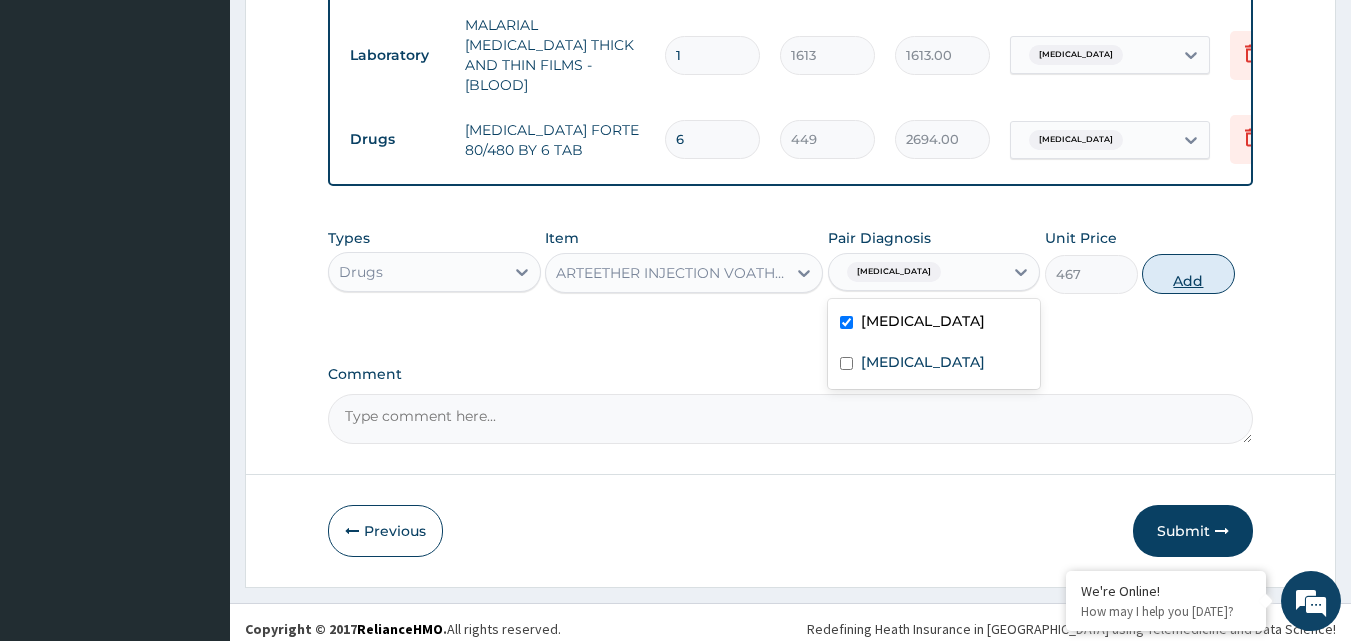 click on "Add" at bounding box center [1188, 274] 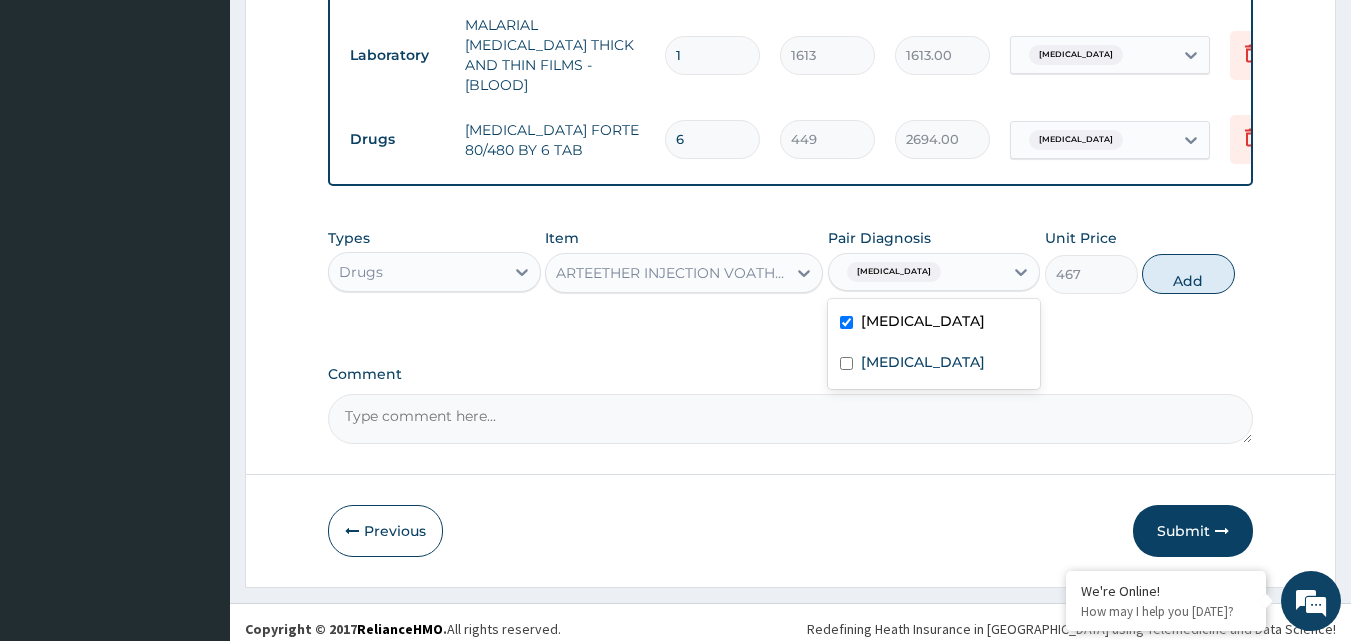 type on "0" 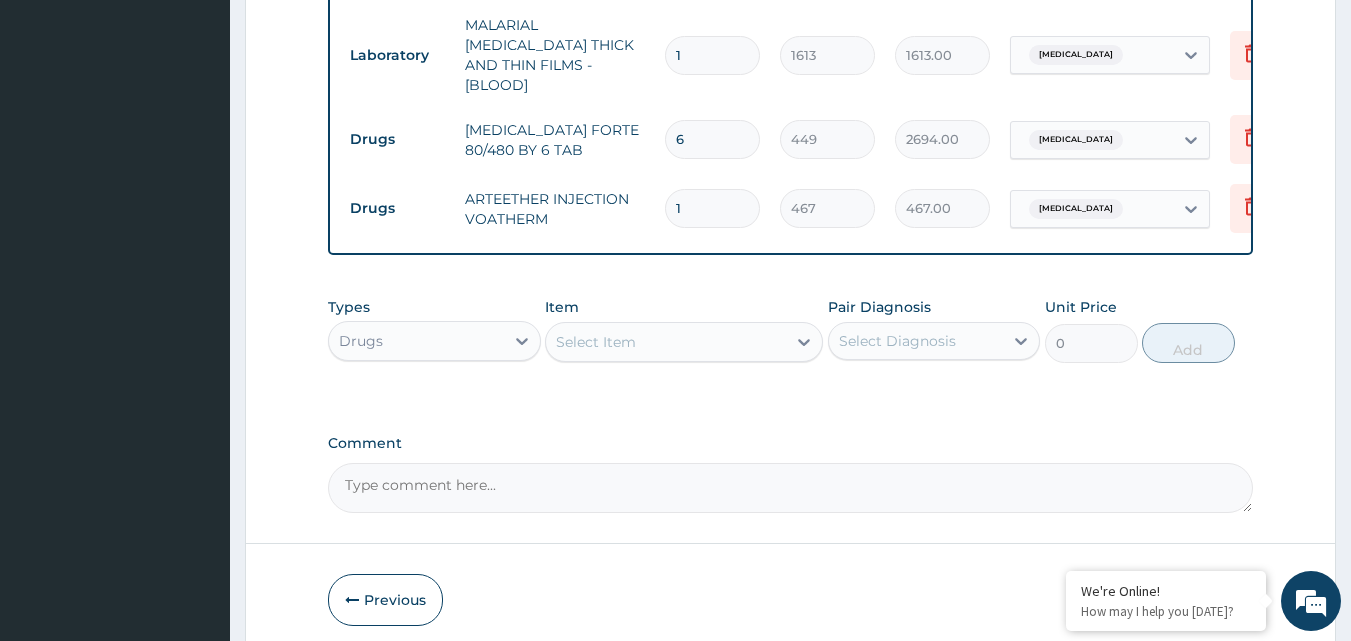 click on "Select Item" at bounding box center (684, 342) 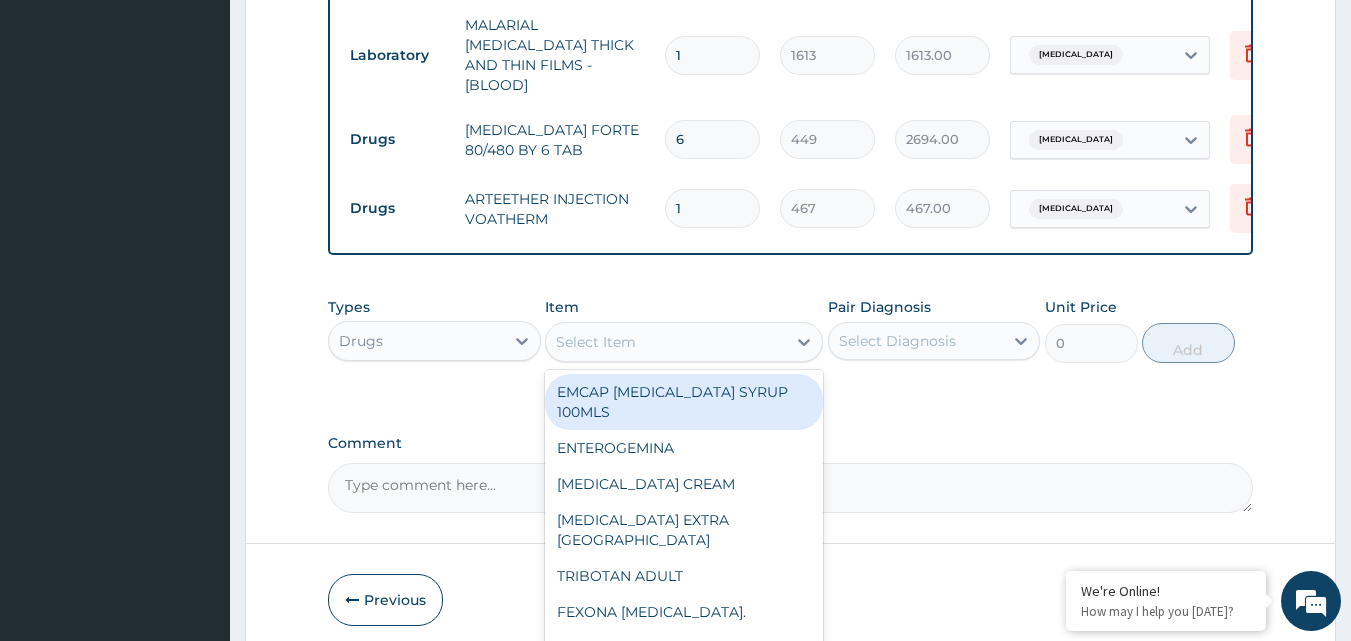 click on "Select Item" at bounding box center [666, 342] 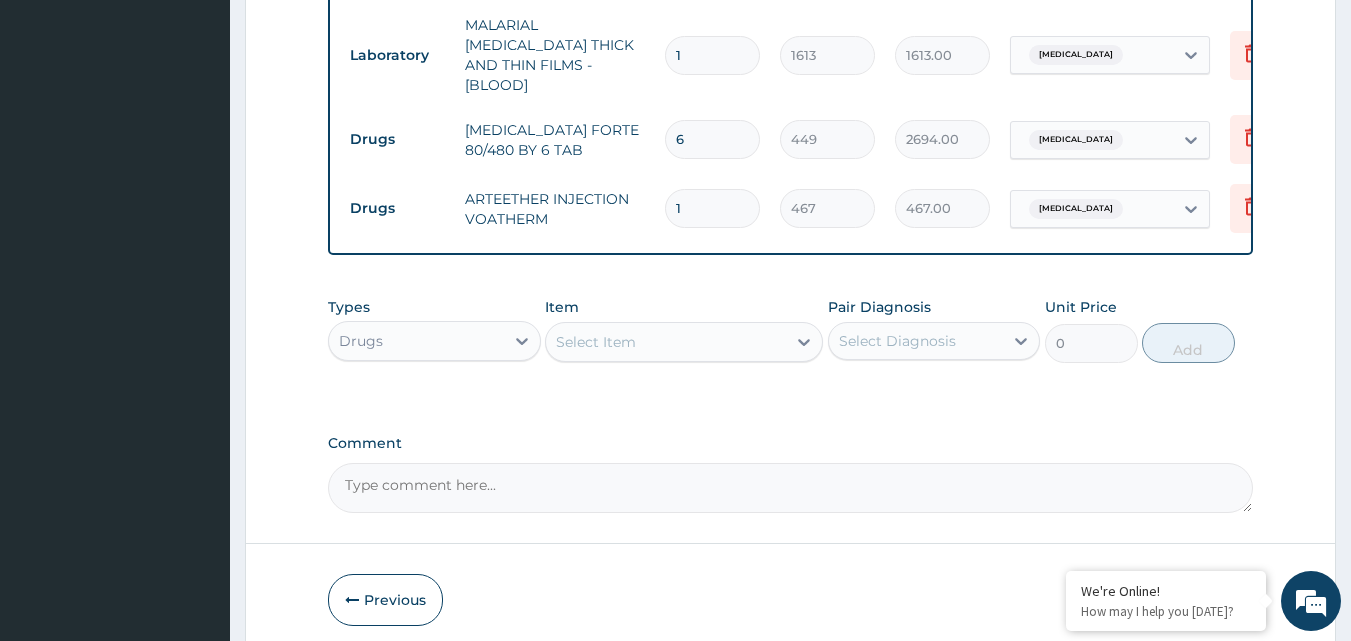 click on "Select Item" at bounding box center (666, 342) 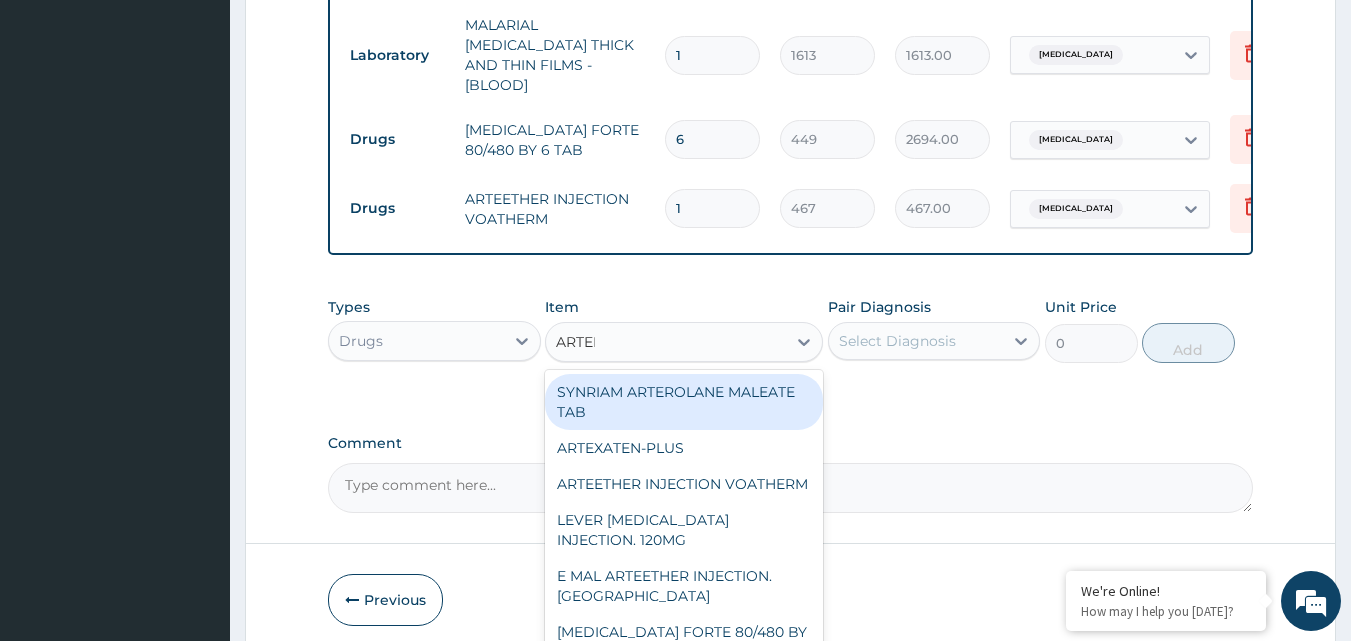 type on "ARTEME" 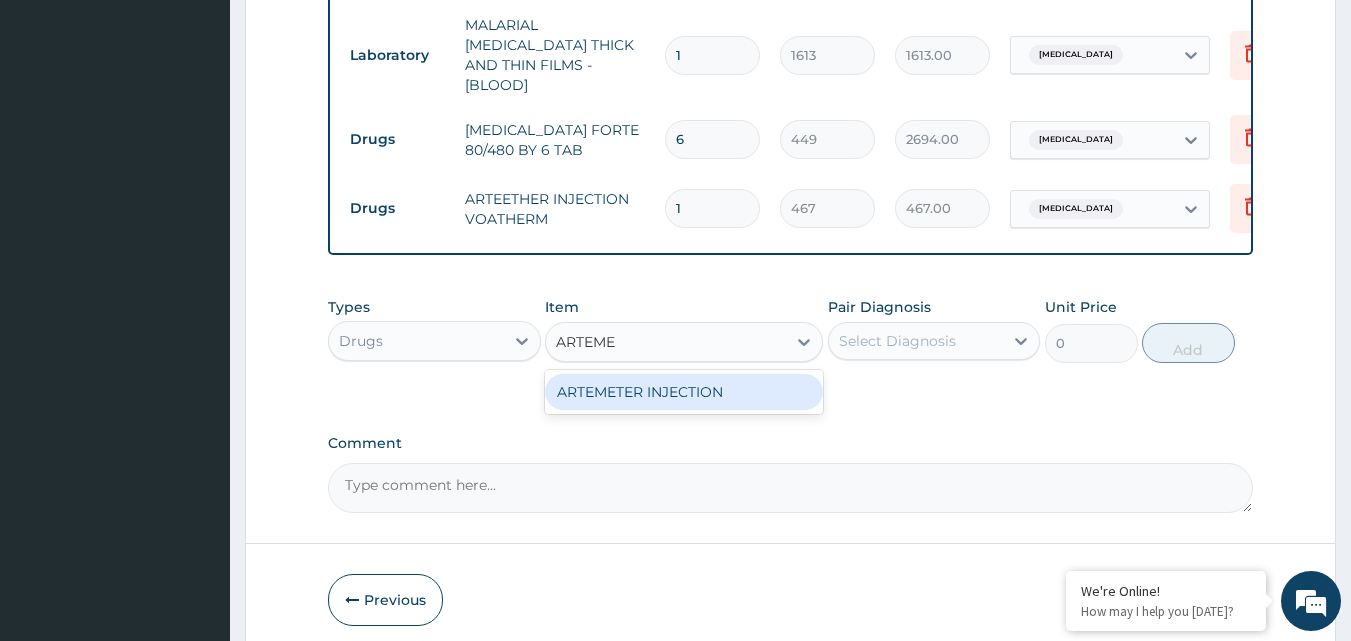 click on "ARTEMETER INJECTION" at bounding box center (684, 392) 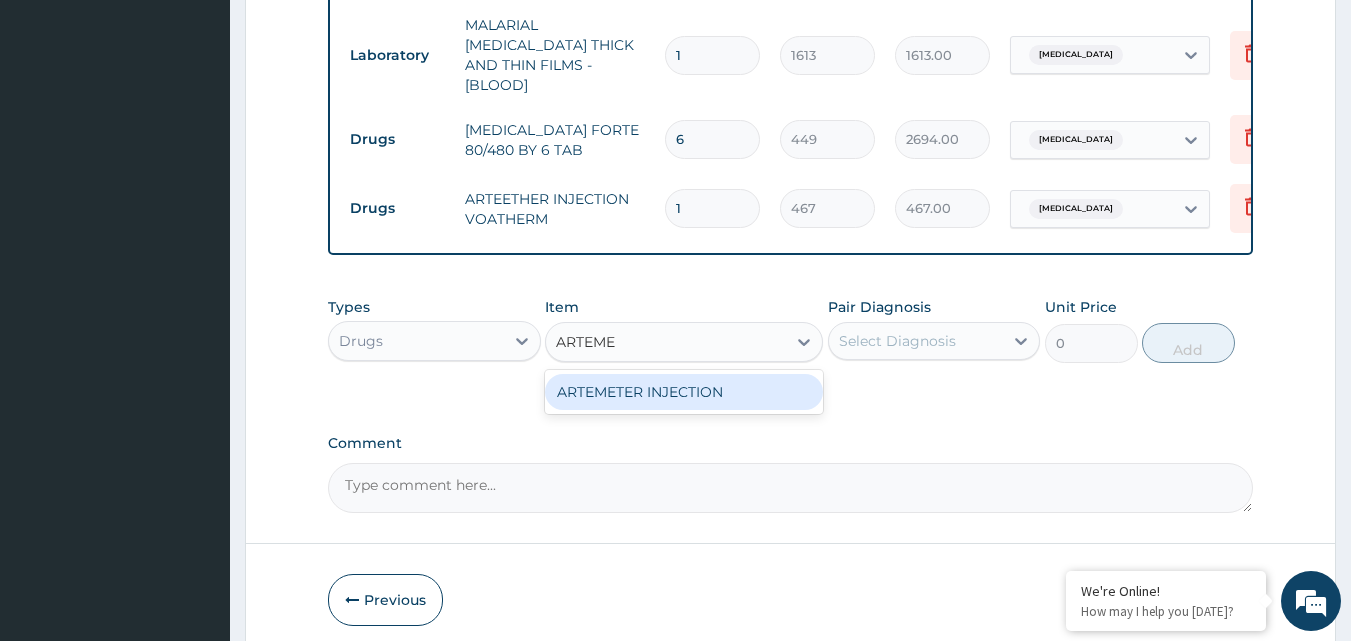 type 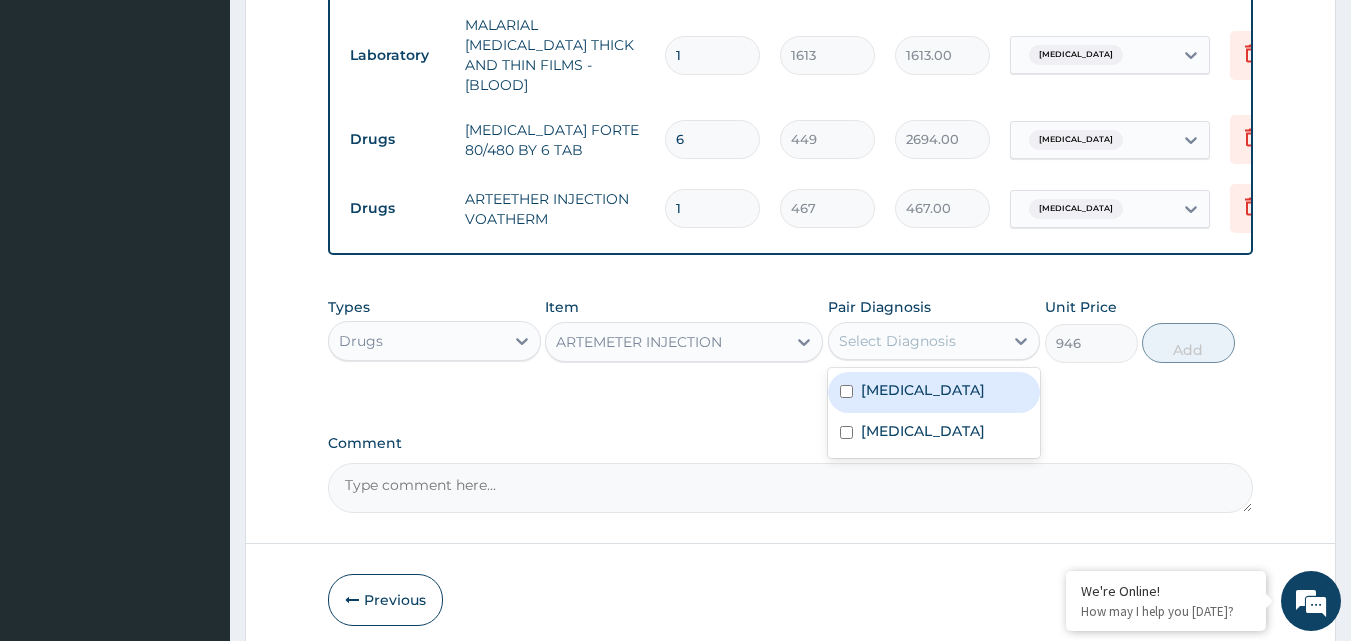 click on "Select Diagnosis" at bounding box center (897, 341) 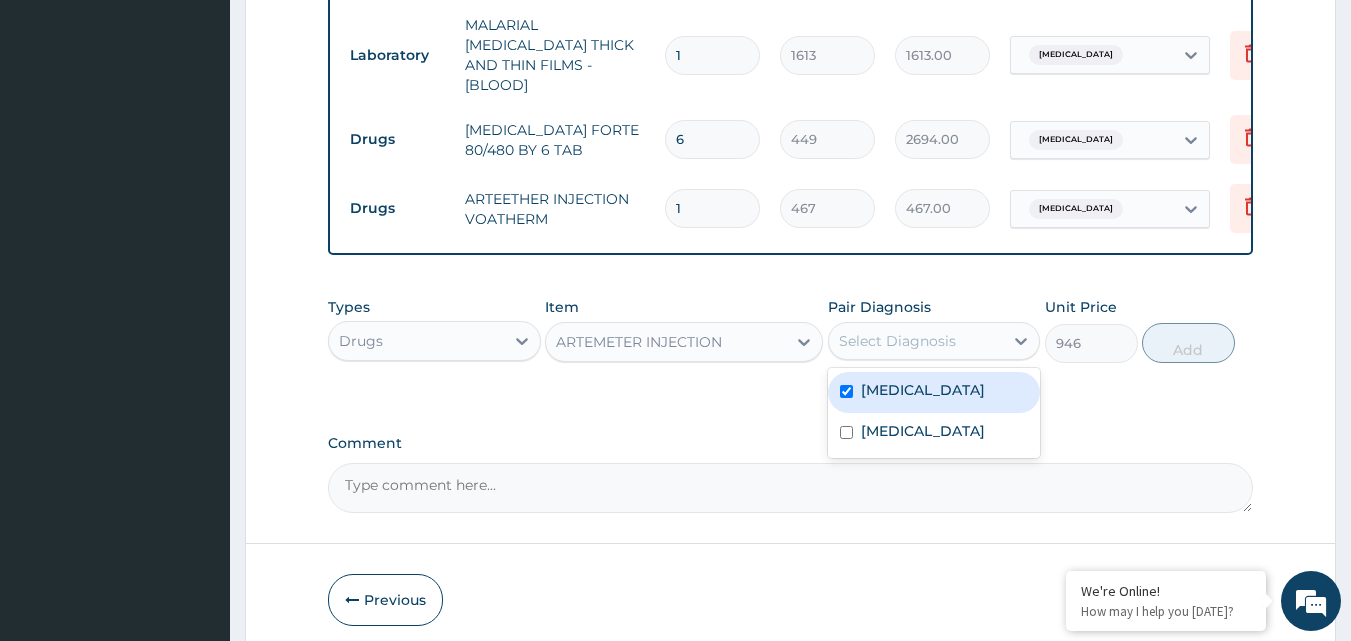 checkbox on "true" 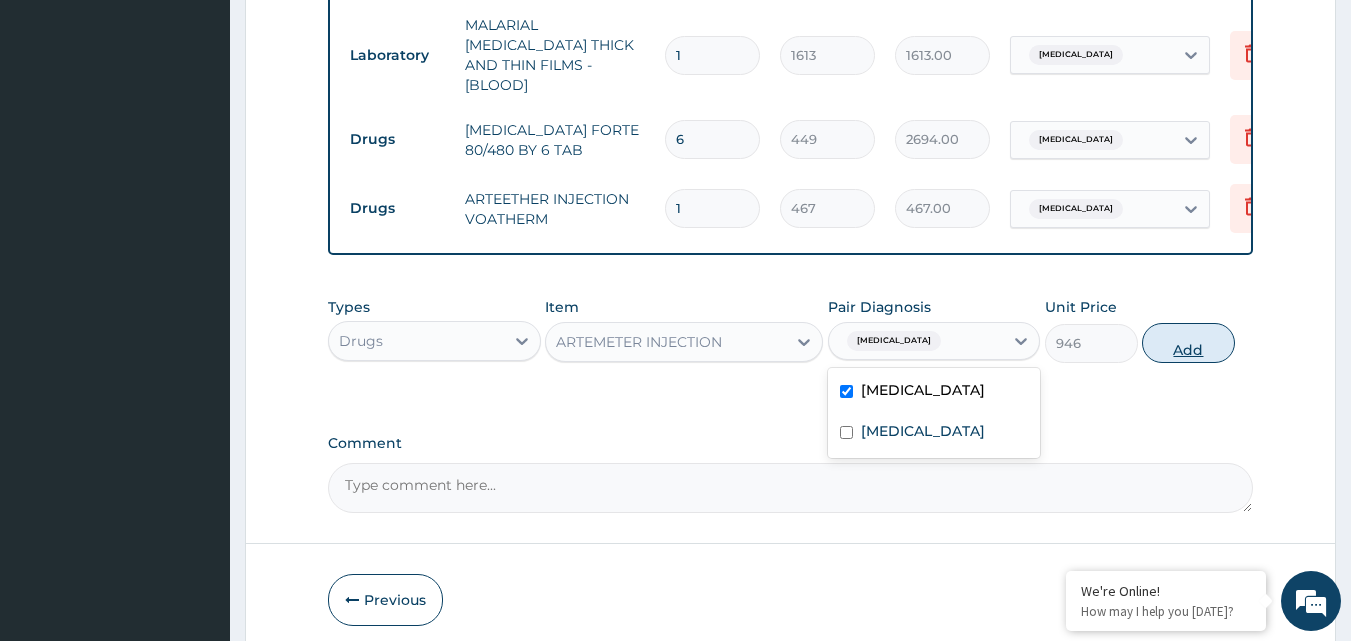click on "Add" at bounding box center (1188, 343) 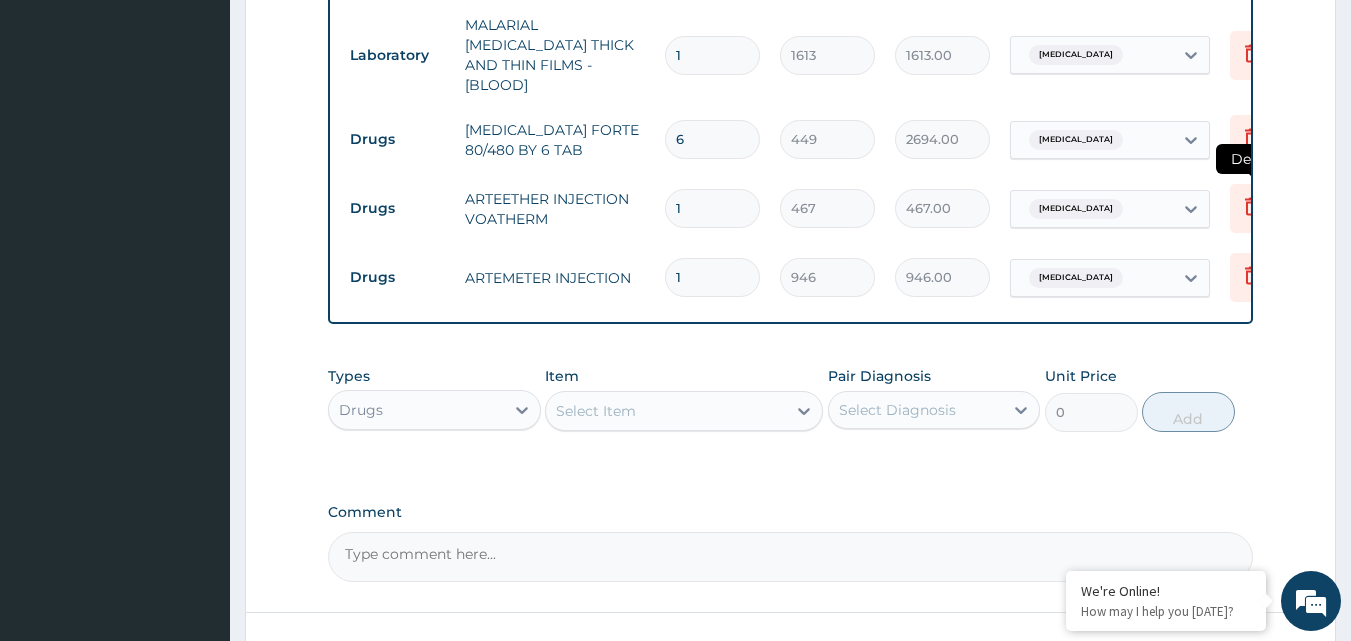 click 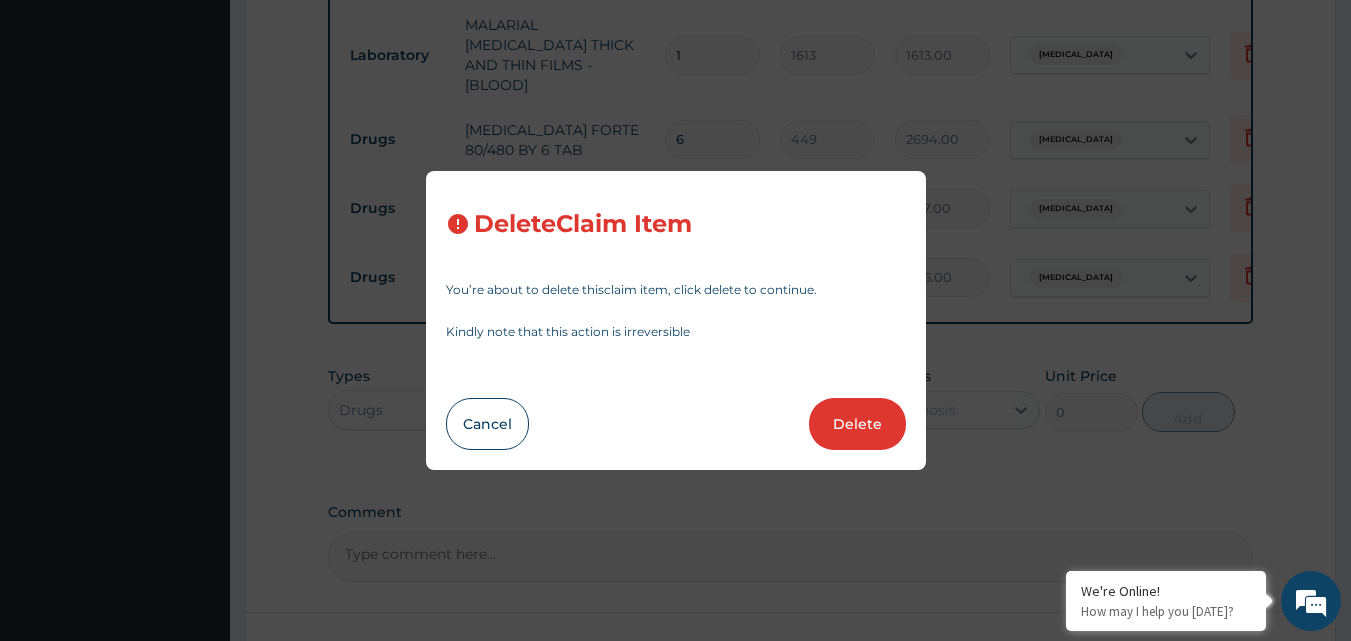 click on "Delete" at bounding box center (857, 424) 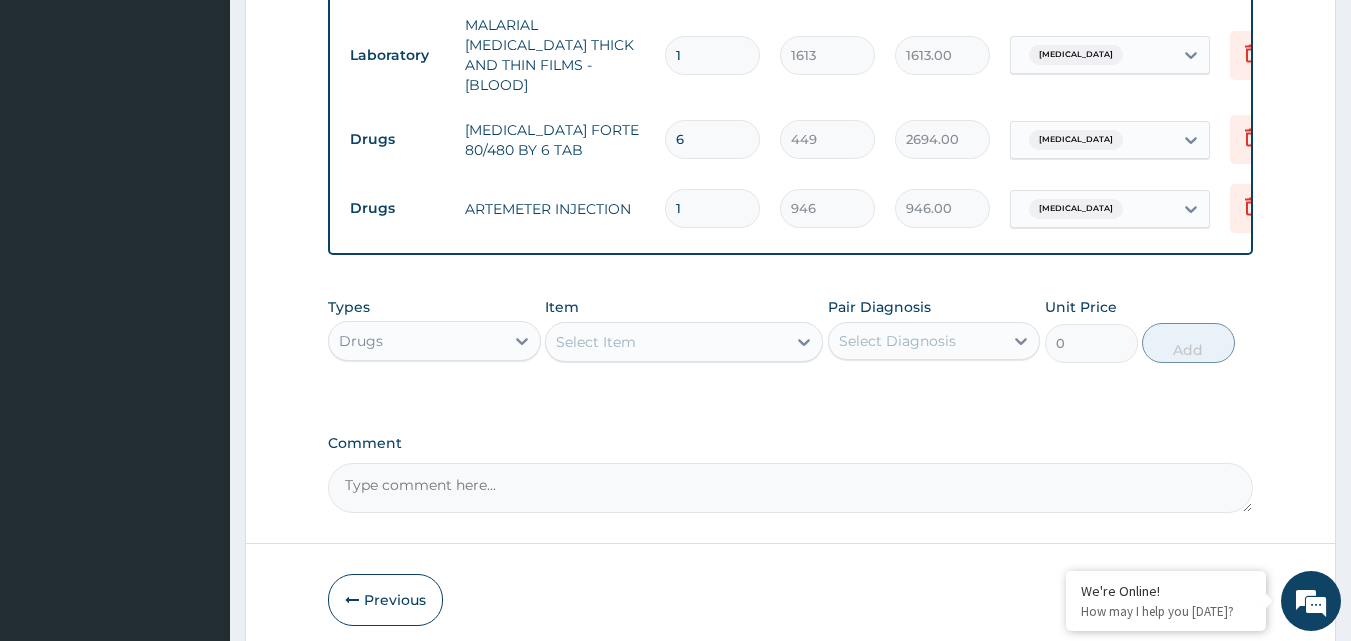 click on "1" at bounding box center (712, 208) 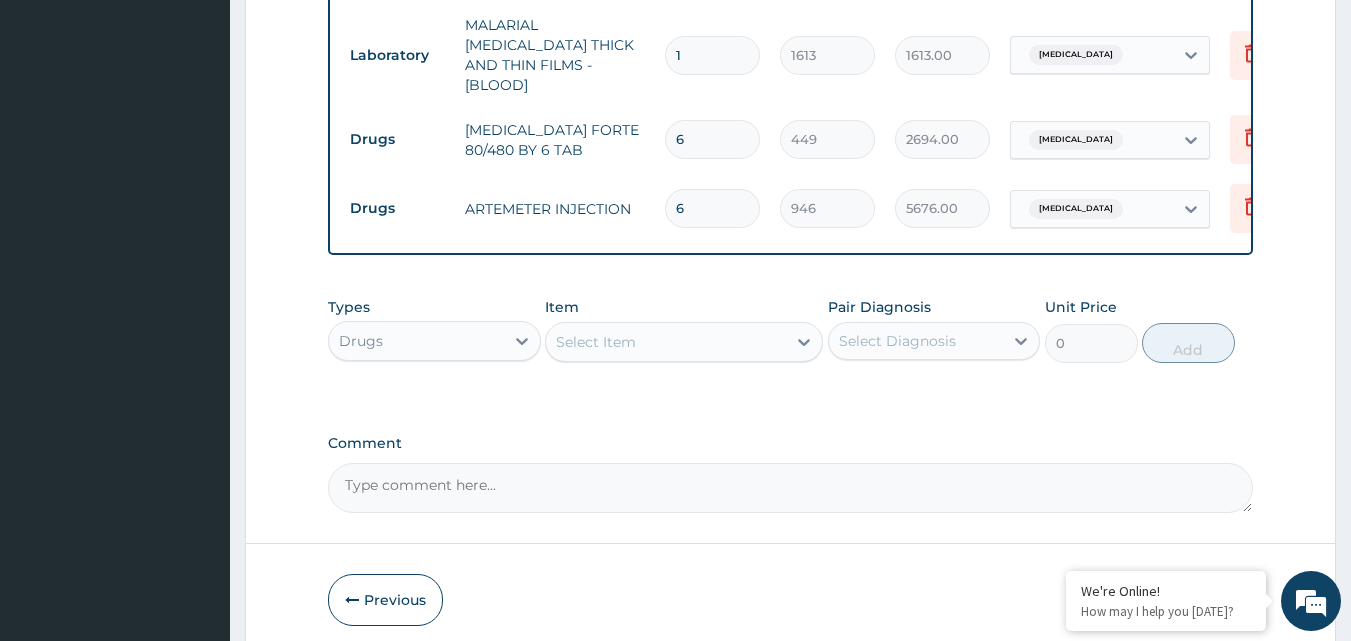 type on "6" 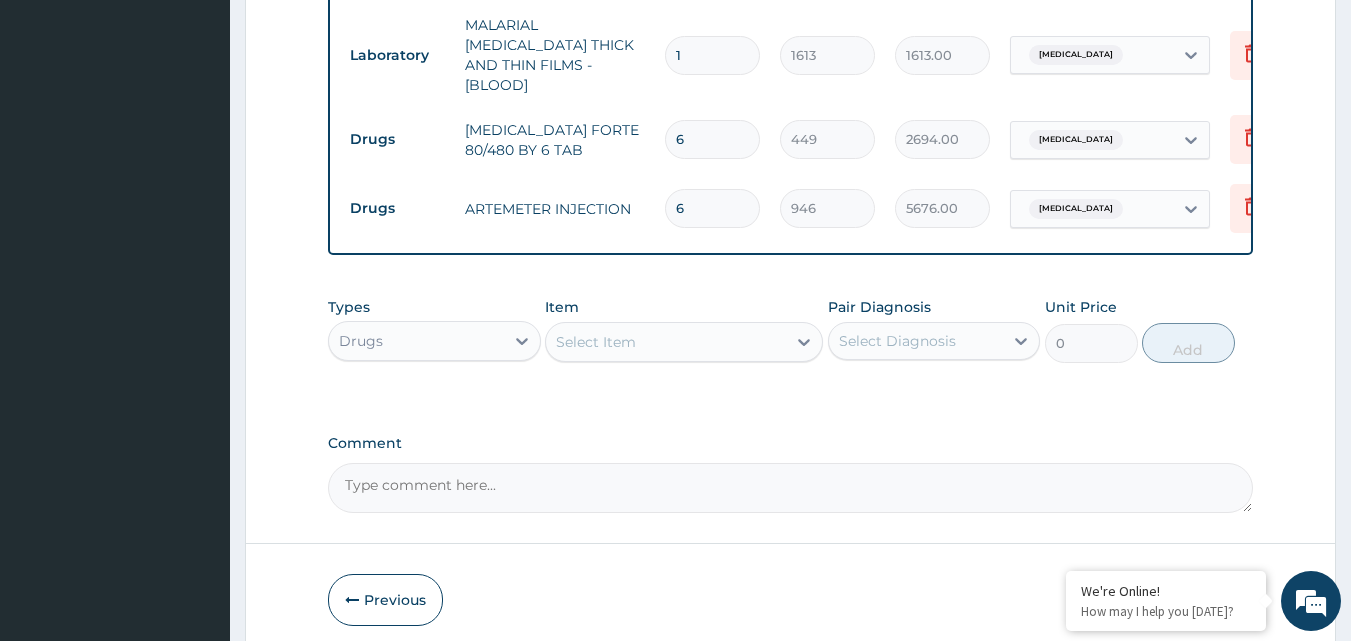 click on "Select Item" at bounding box center (666, 342) 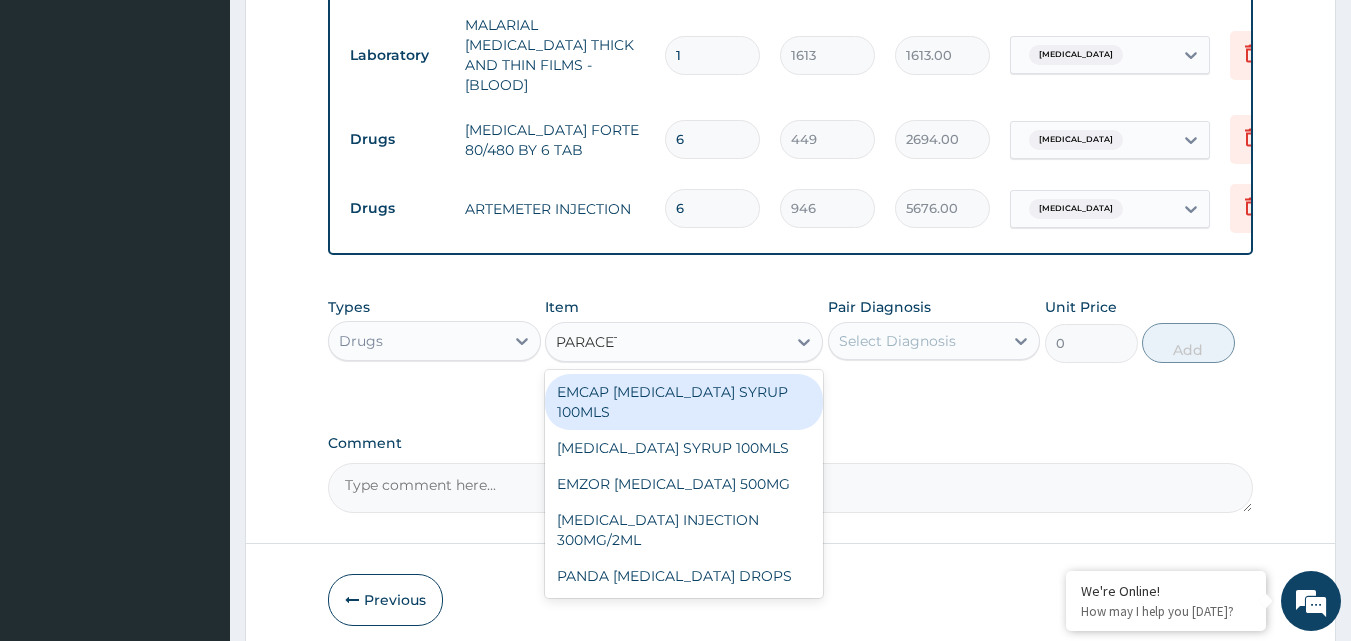 type on "PARACETA" 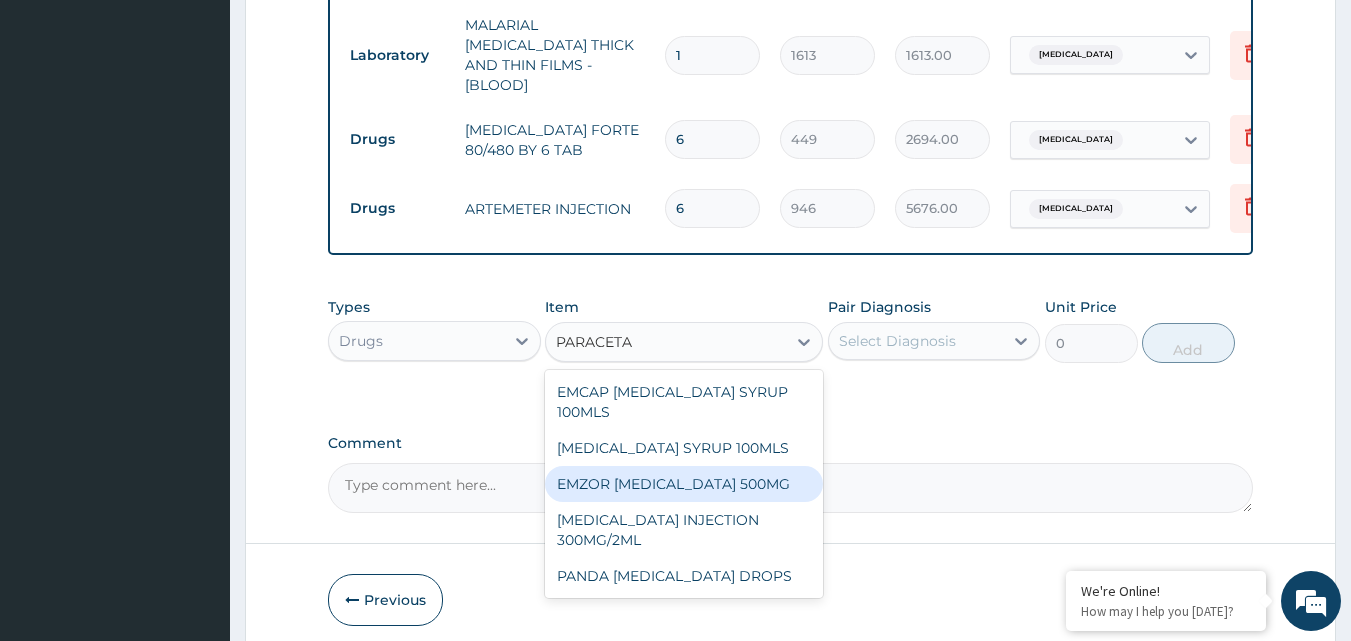 click on "EMZOR PARACETAMOL 500MG" at bounding box center [684, 484] 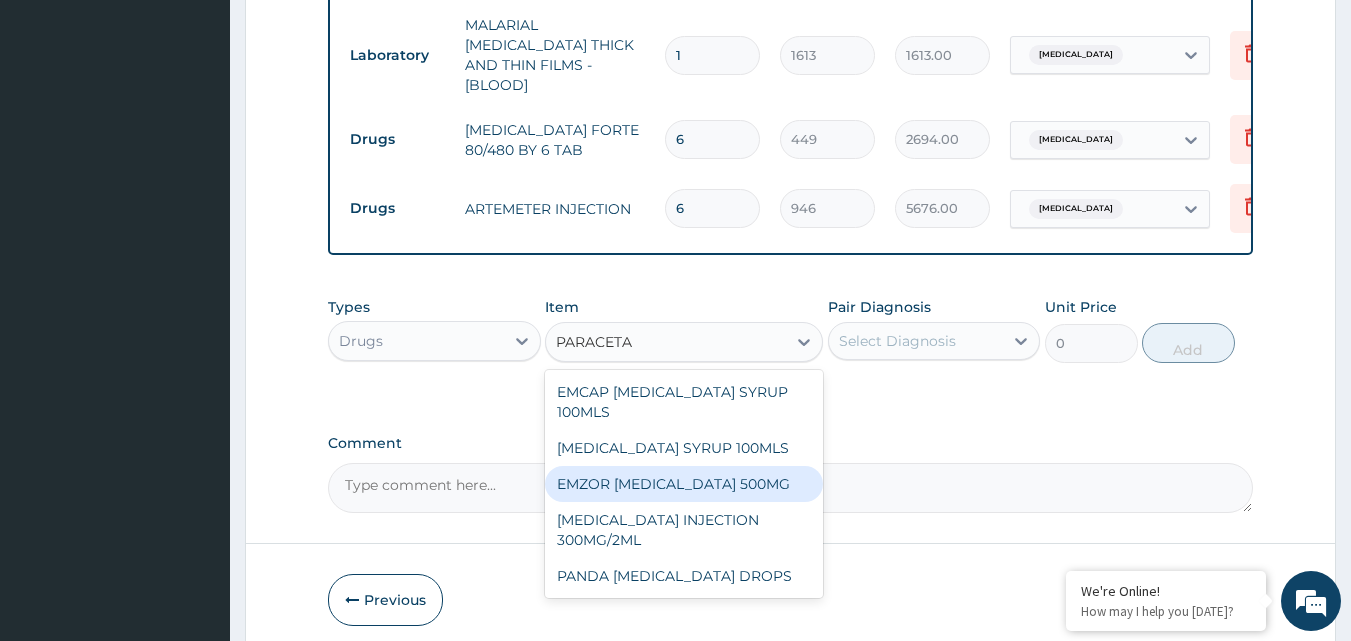 type 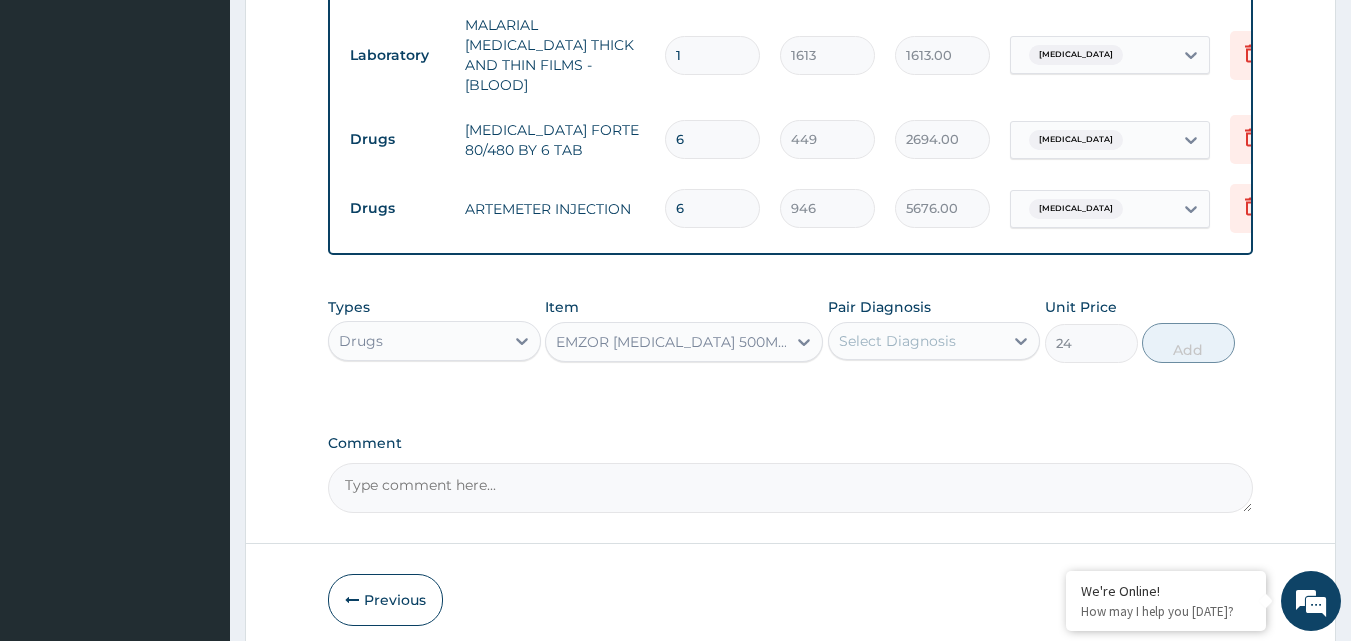 click on "Select Diagnosis" at bounding box center (897, 341) 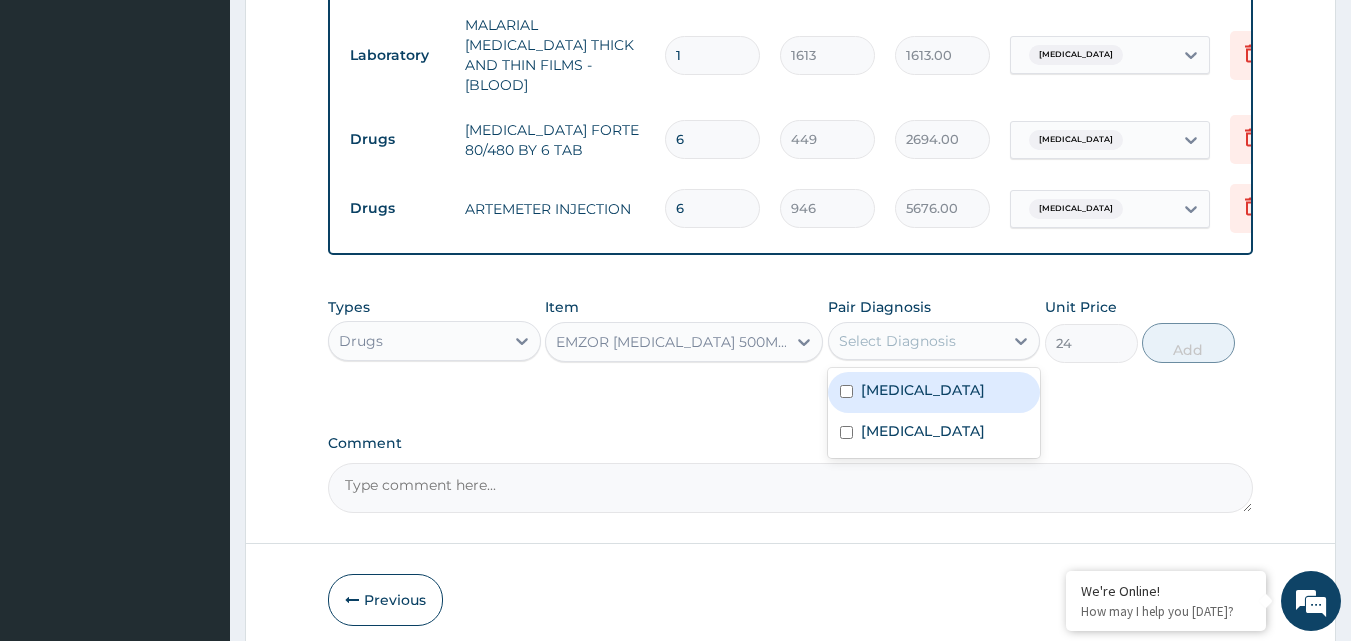 click on "Malaria" at bounding box center [923, 390] 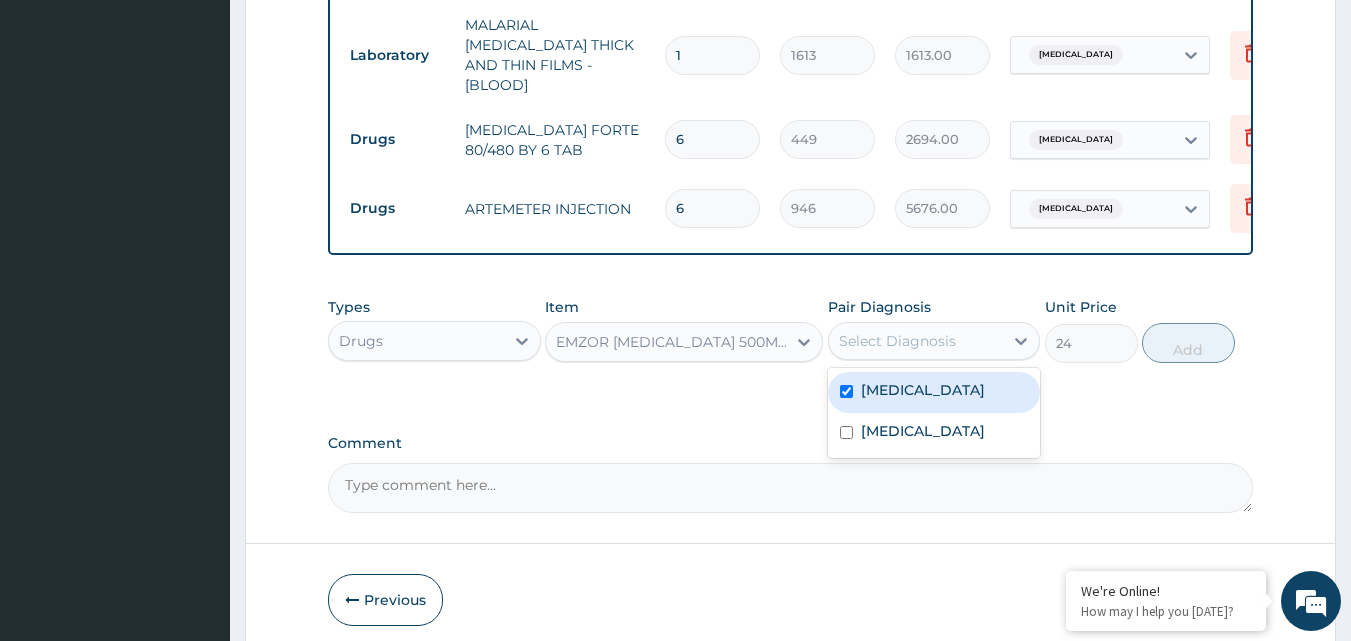 checkbox on "true" 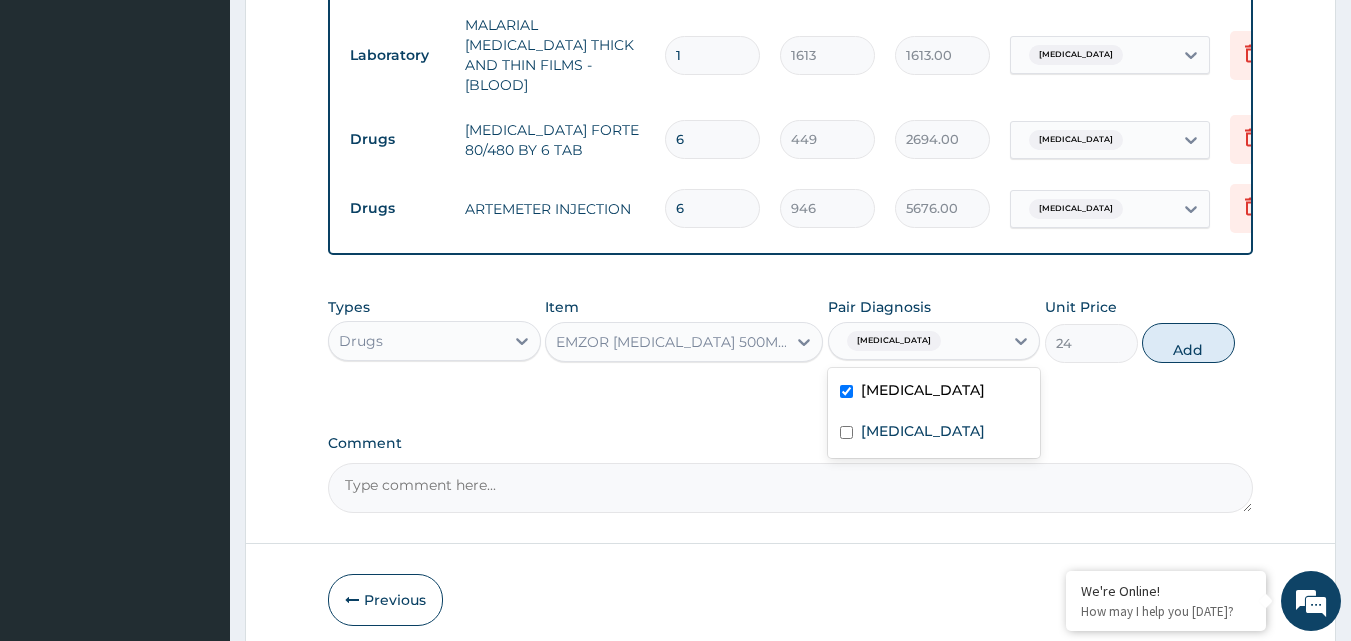 click on "Add" at bounding box center [1188, 343] 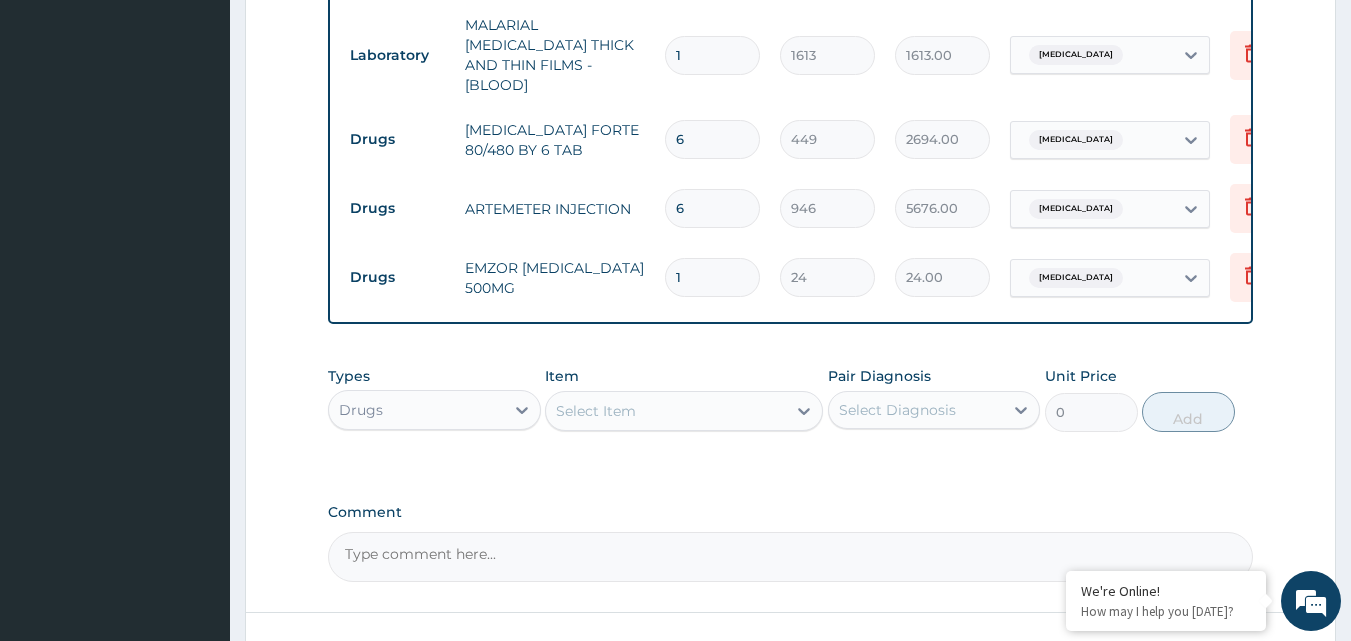type on "18" 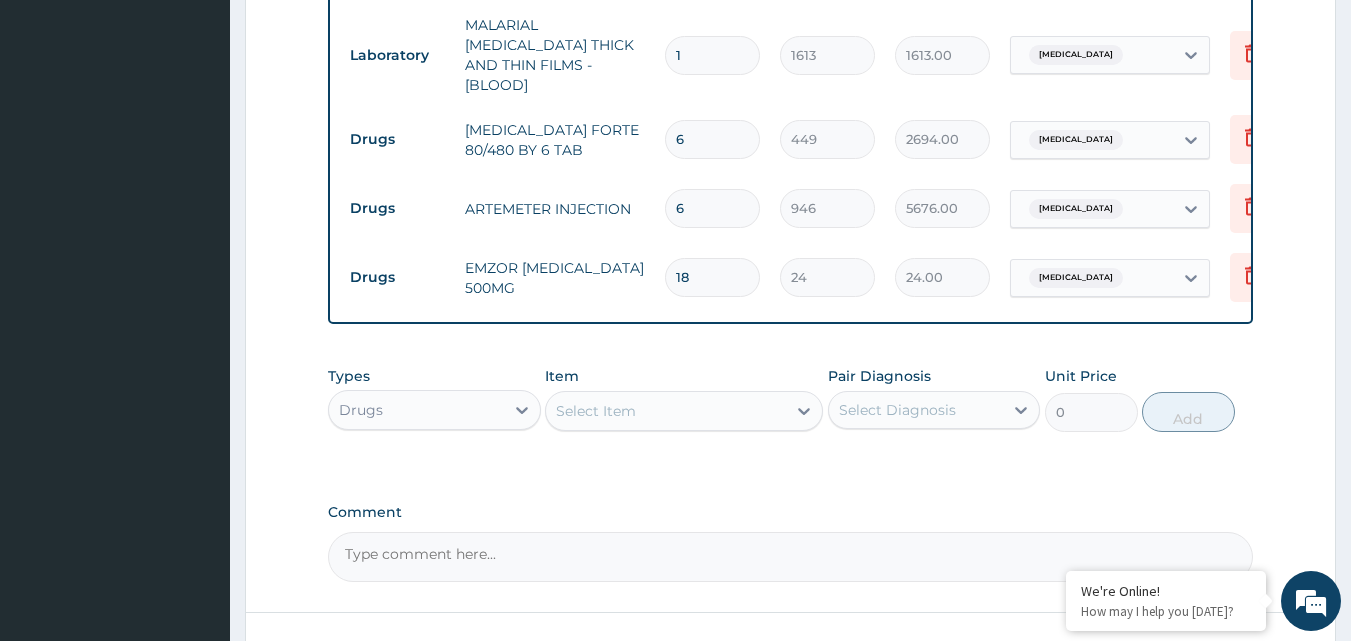 type on "432.00" 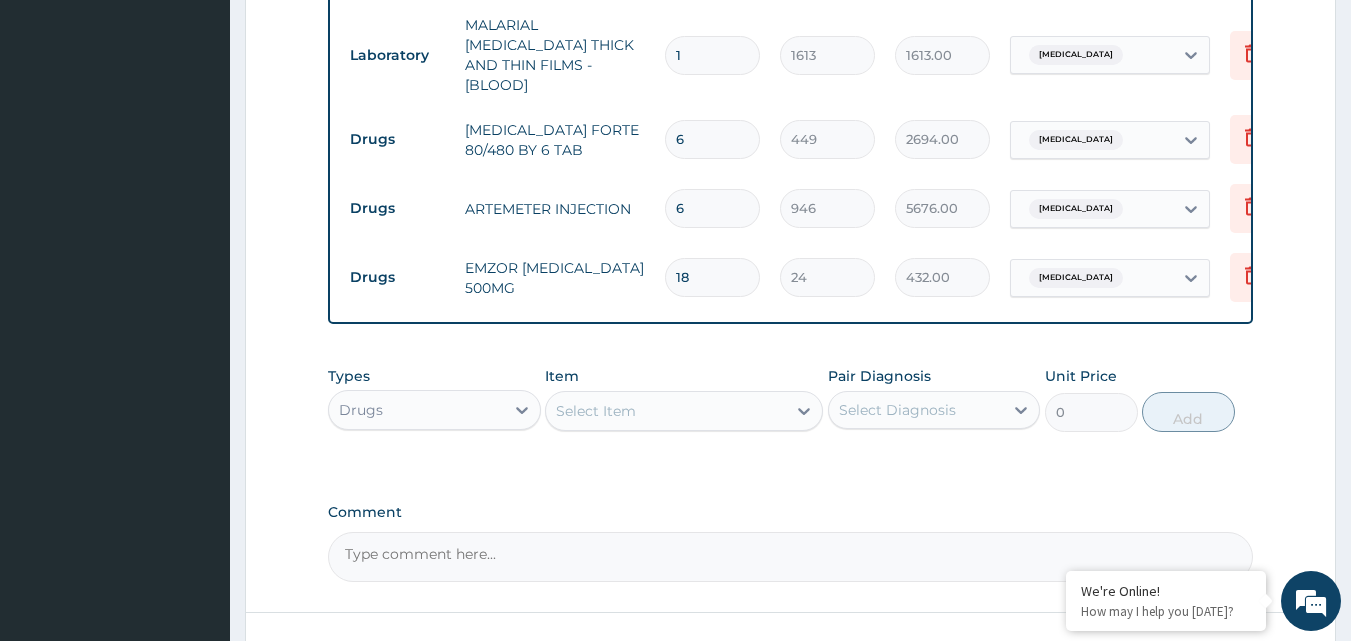 type on "18" 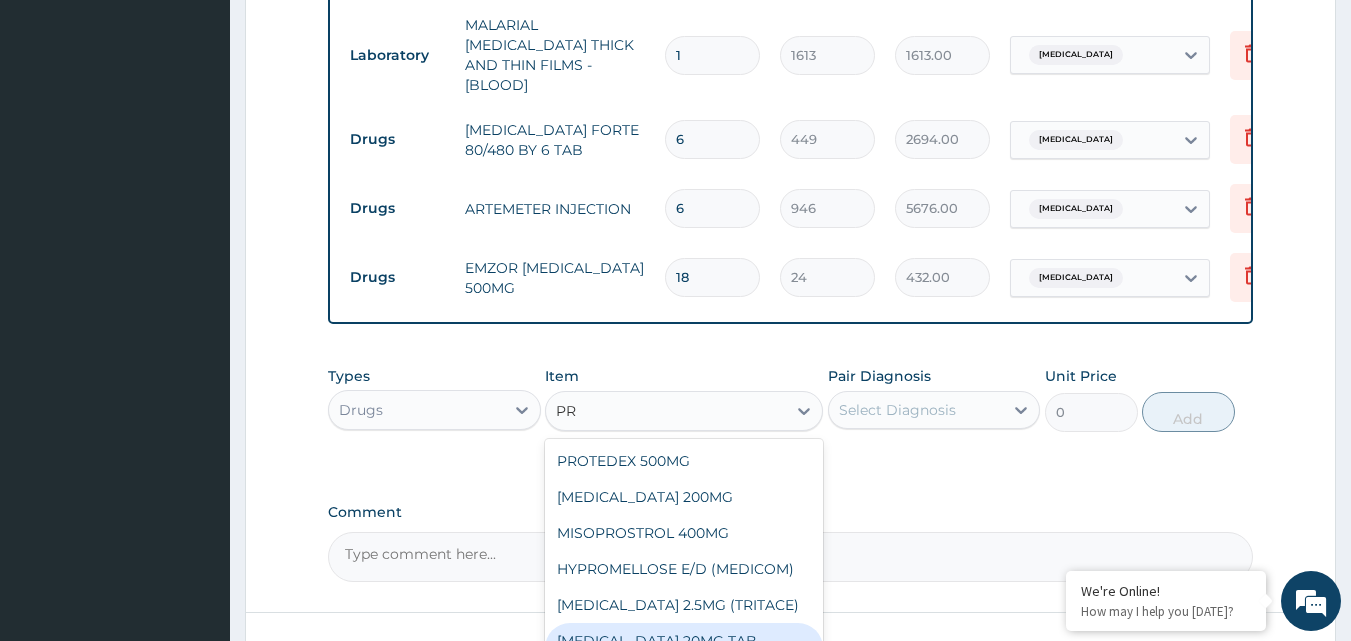 type on "P" 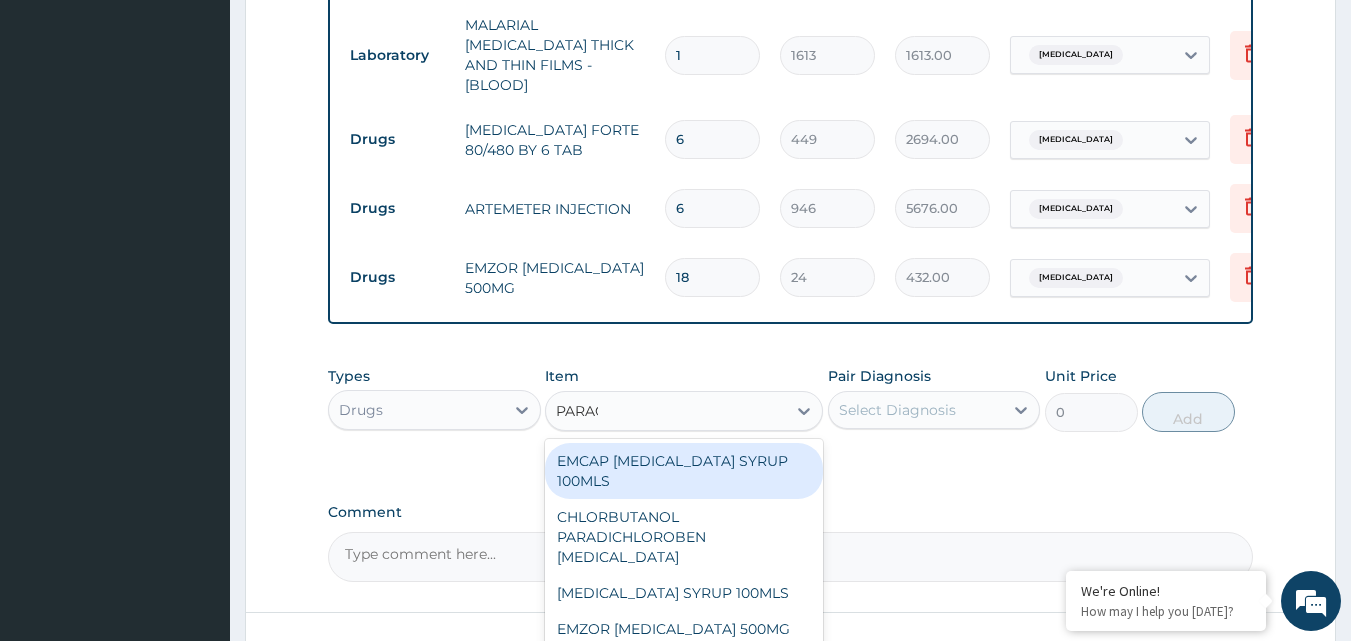 type on "PARACE" 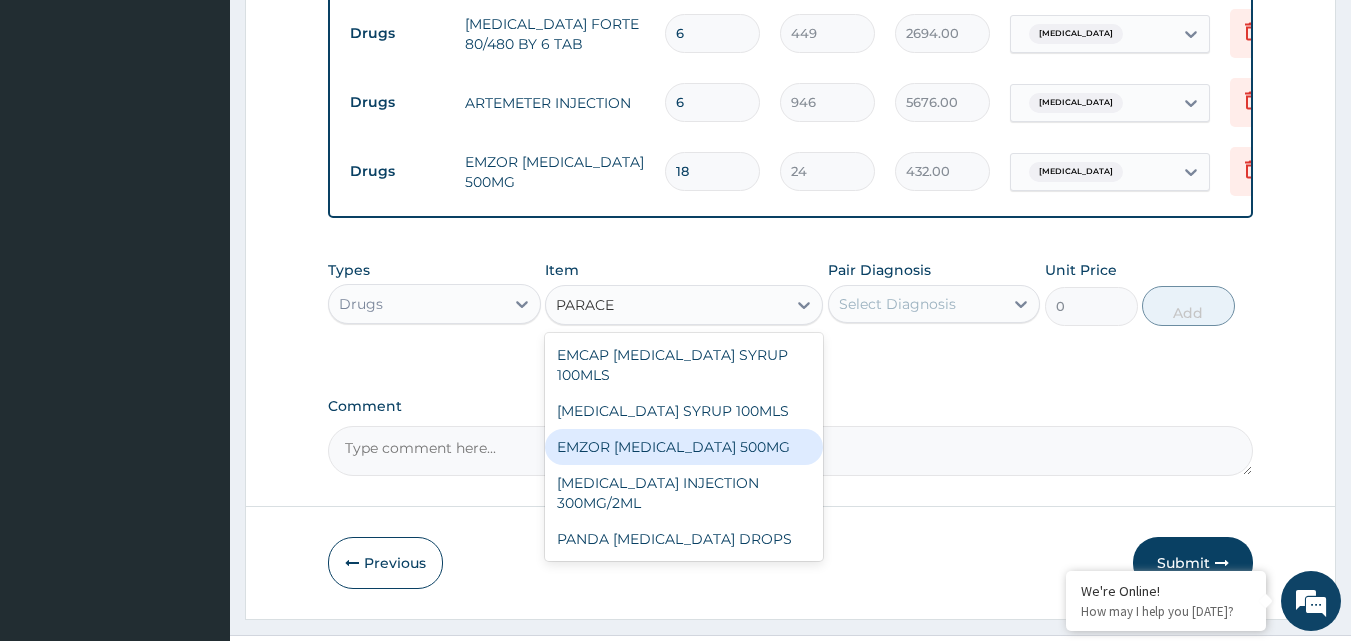 scroll, scrollTop: 1108, scrollLeft: 0, axis: vertical 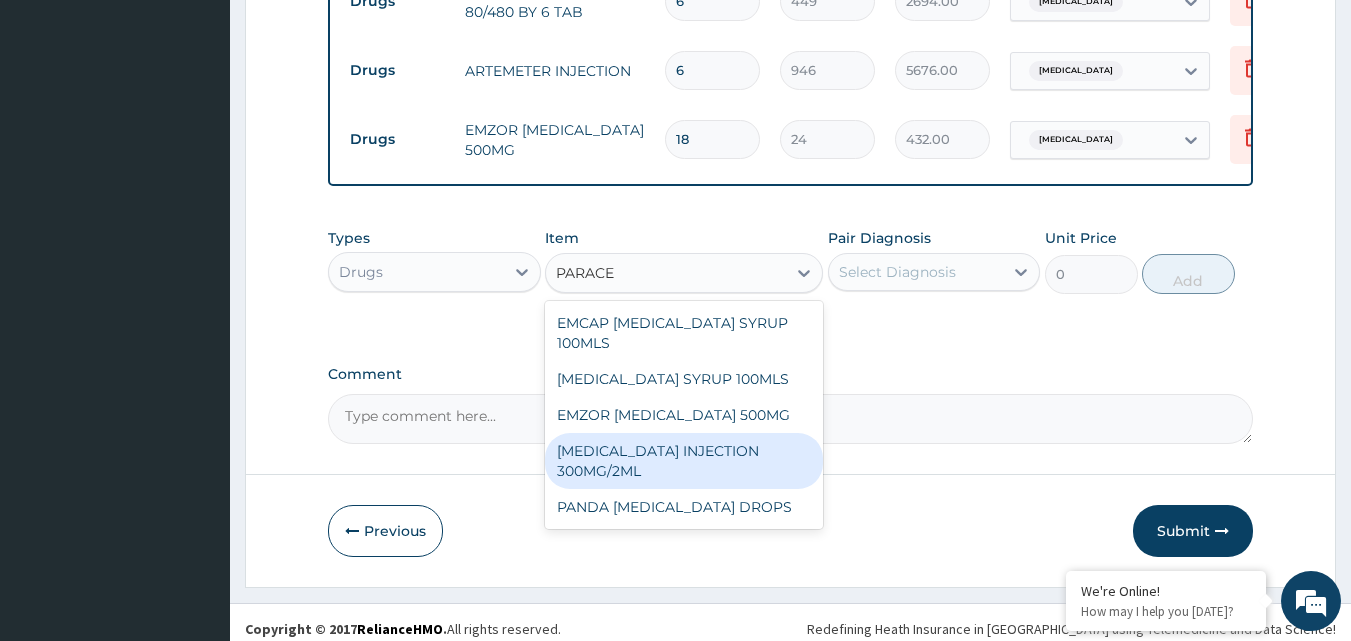 click on "[MEDICAL_DATA] INJECTION 300MG/2ML" at bounding box center [684, 461] 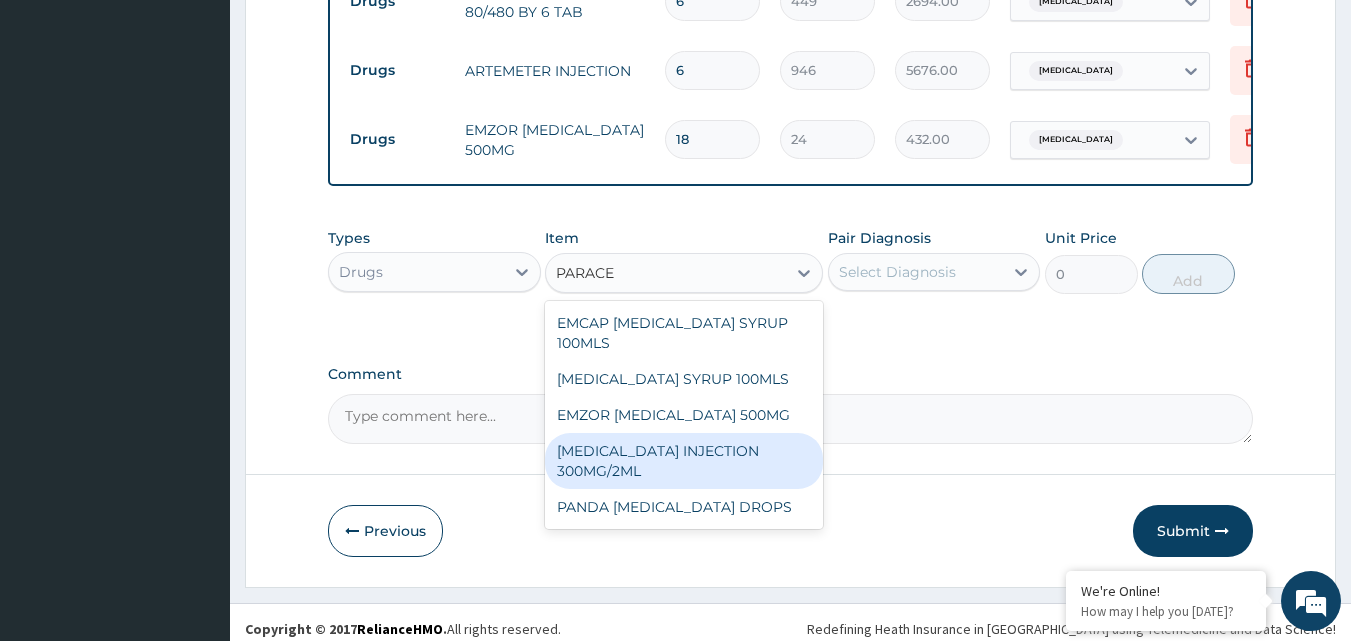 type 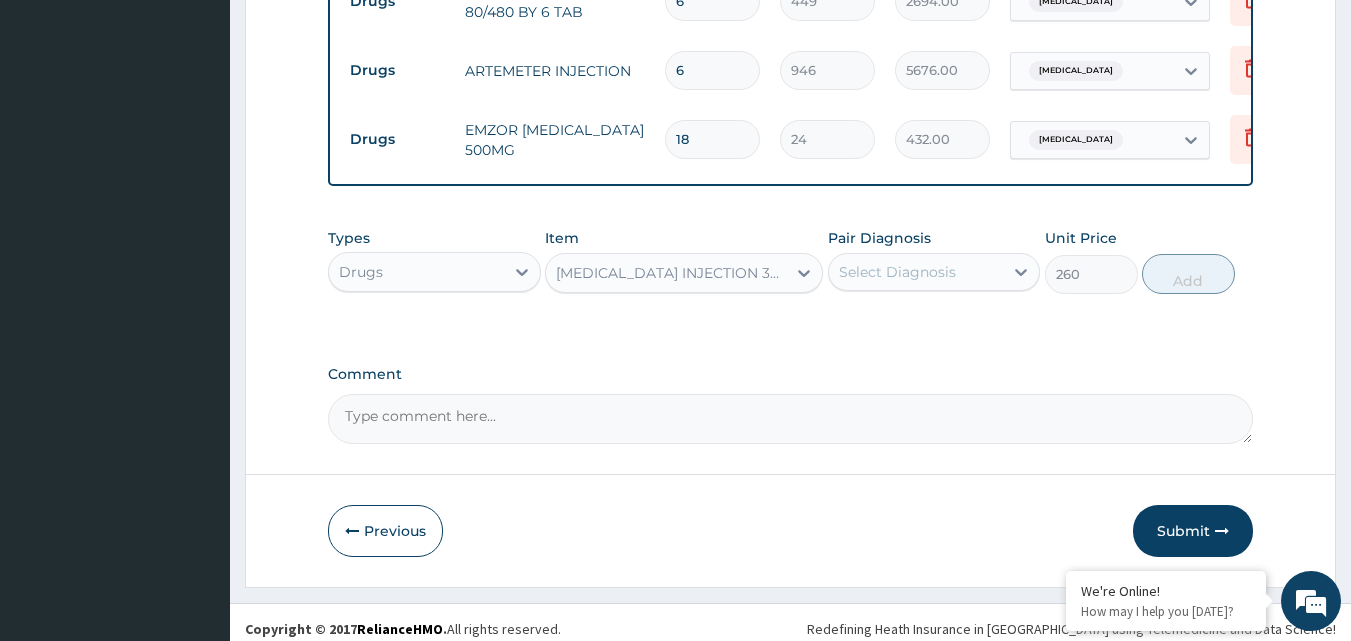 click on "Select Diagnosis" at bounding box center (897, 272) 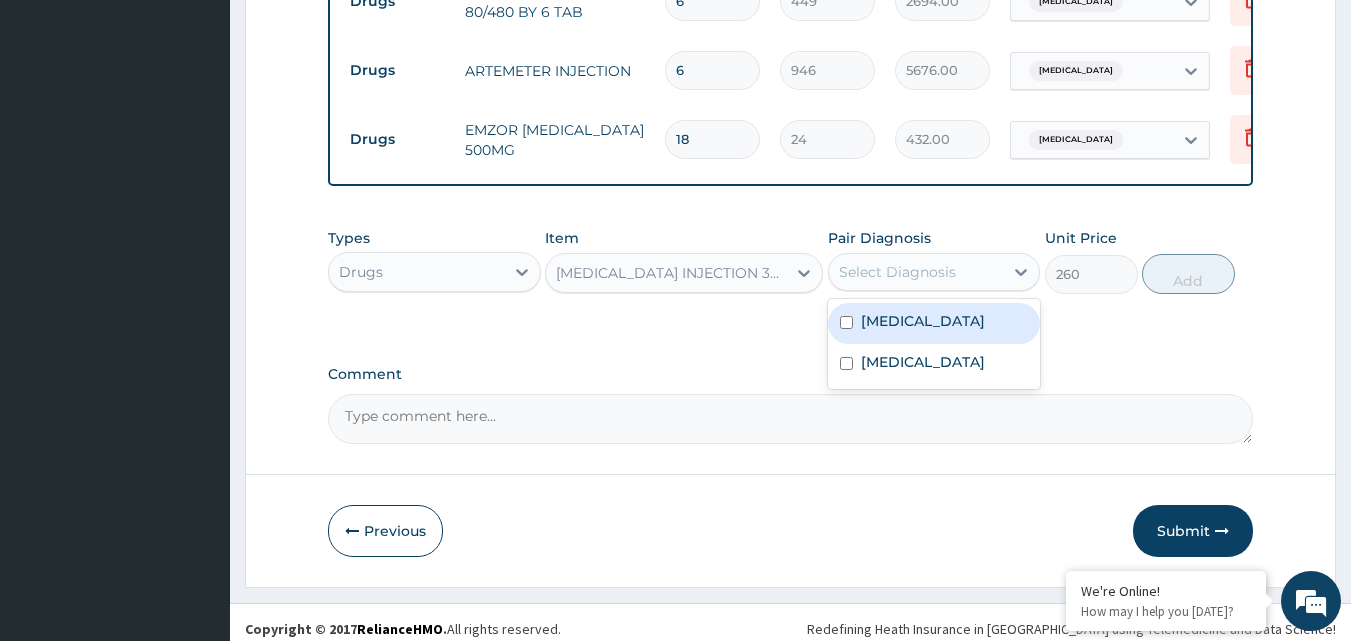 click on "[MEDICAL_DATA]" at bounding box center (923, 321) 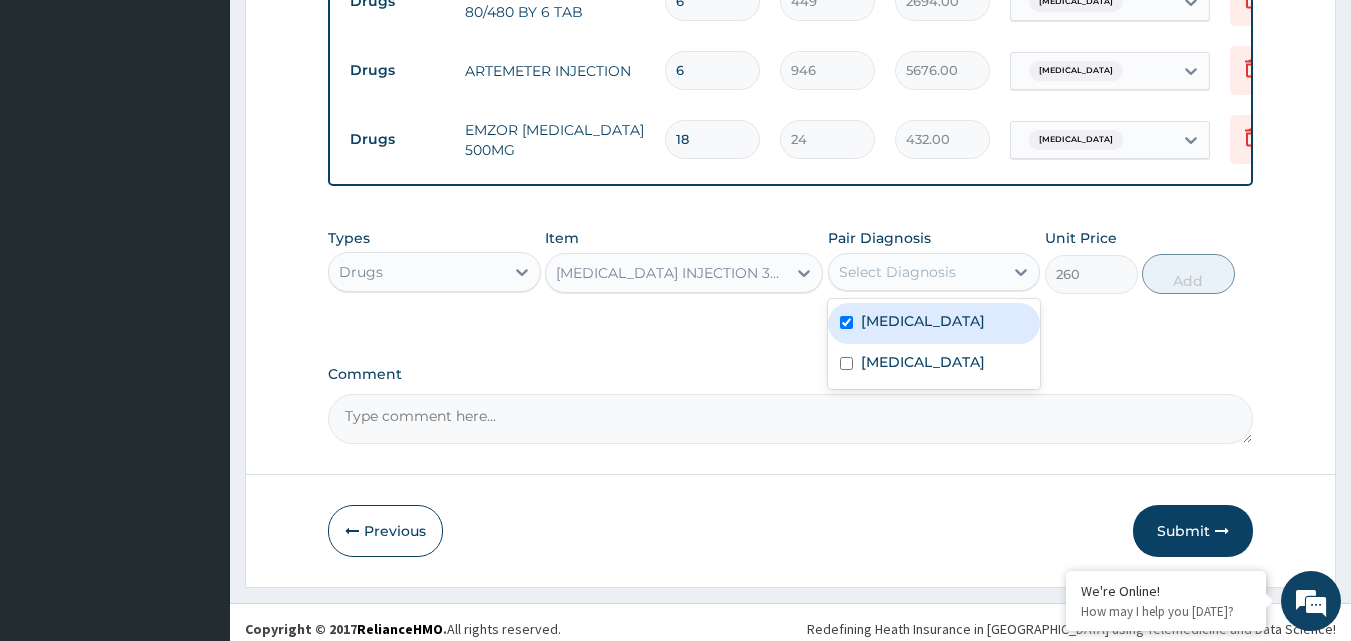 checkbox on "true" 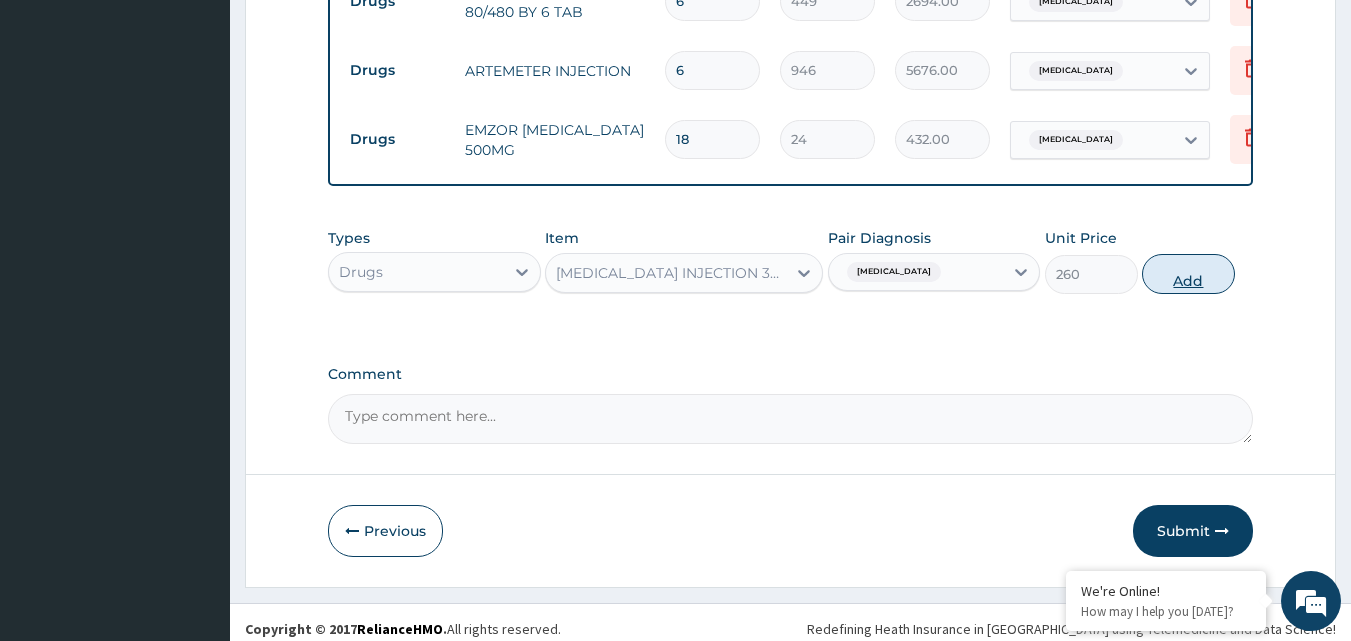 click on "Add" at bounding box center [1188, 274] 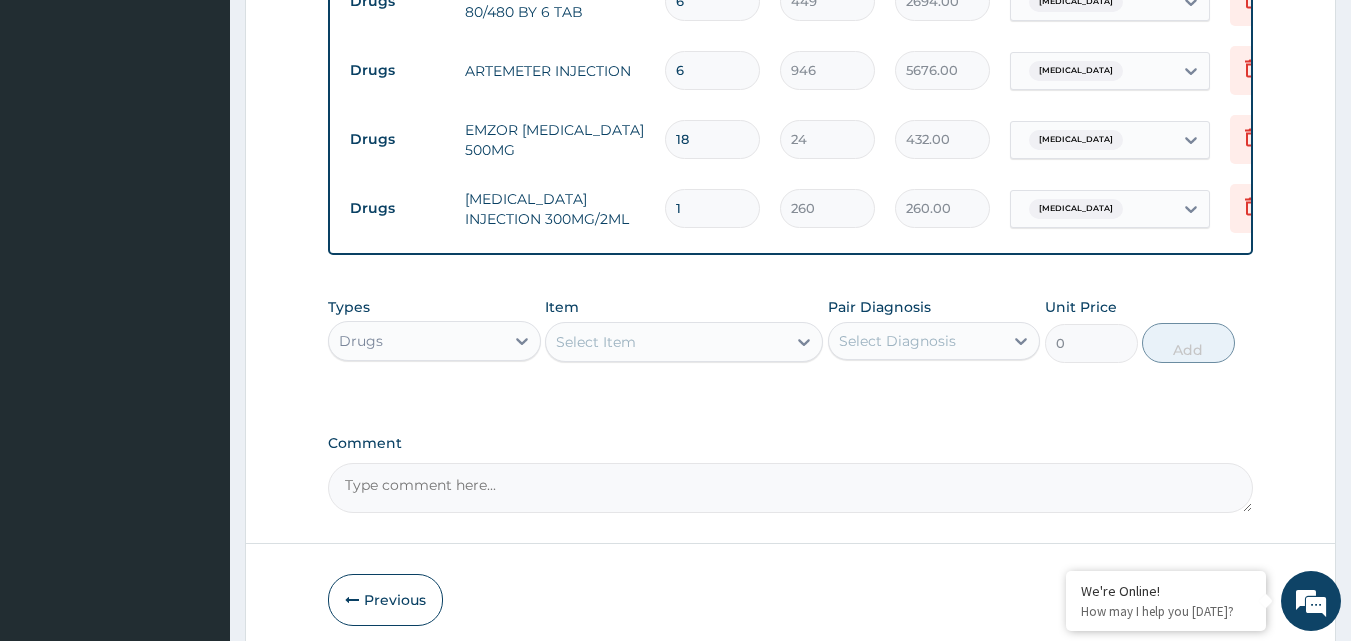 click on "1" at bounding box center (712, 208) 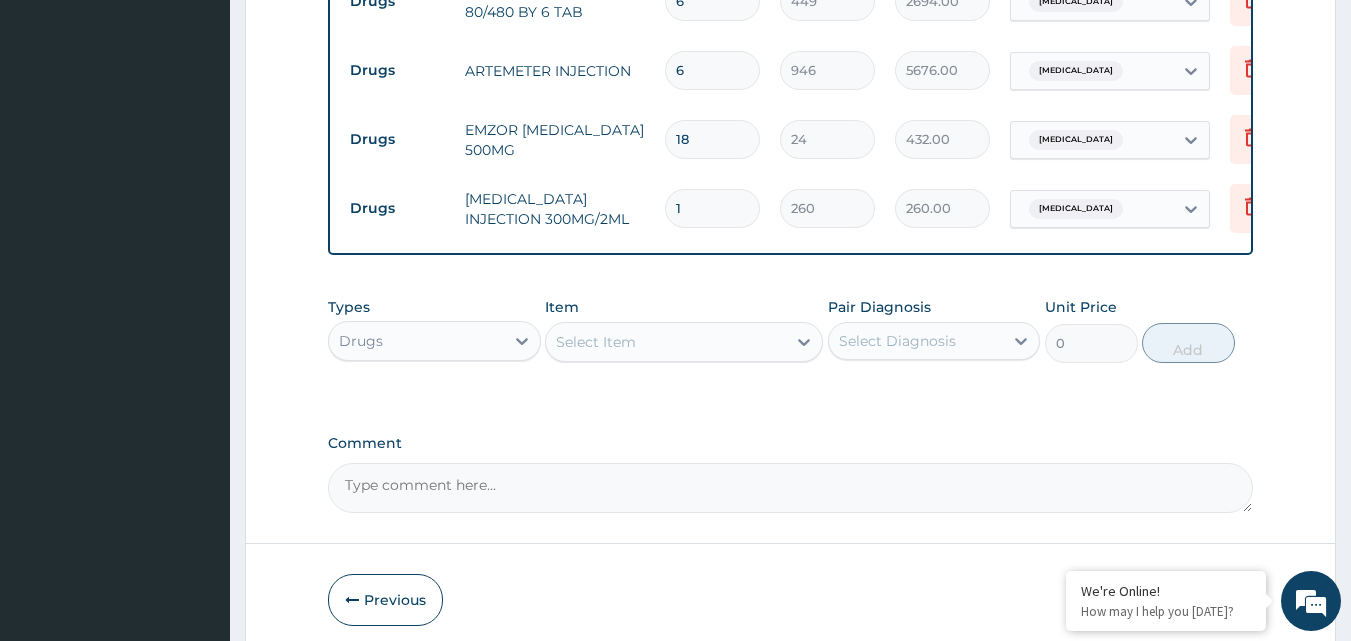 click on "1" at bounding box center (712, 208) 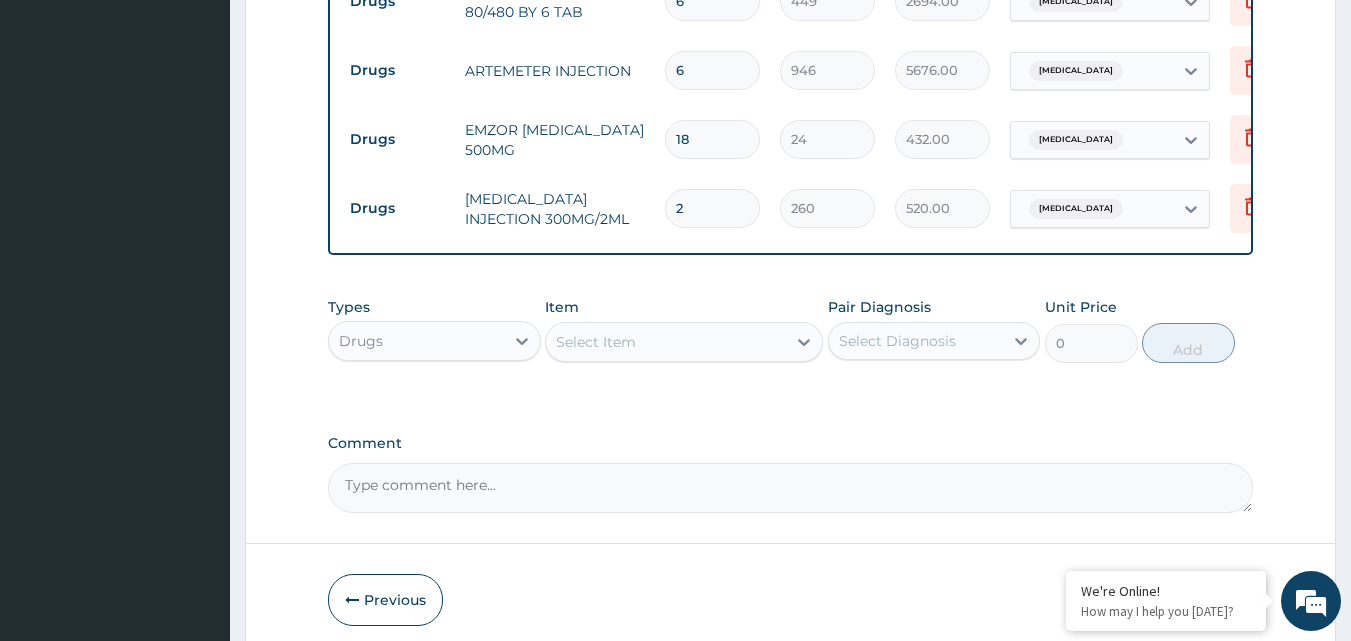 type on "2" 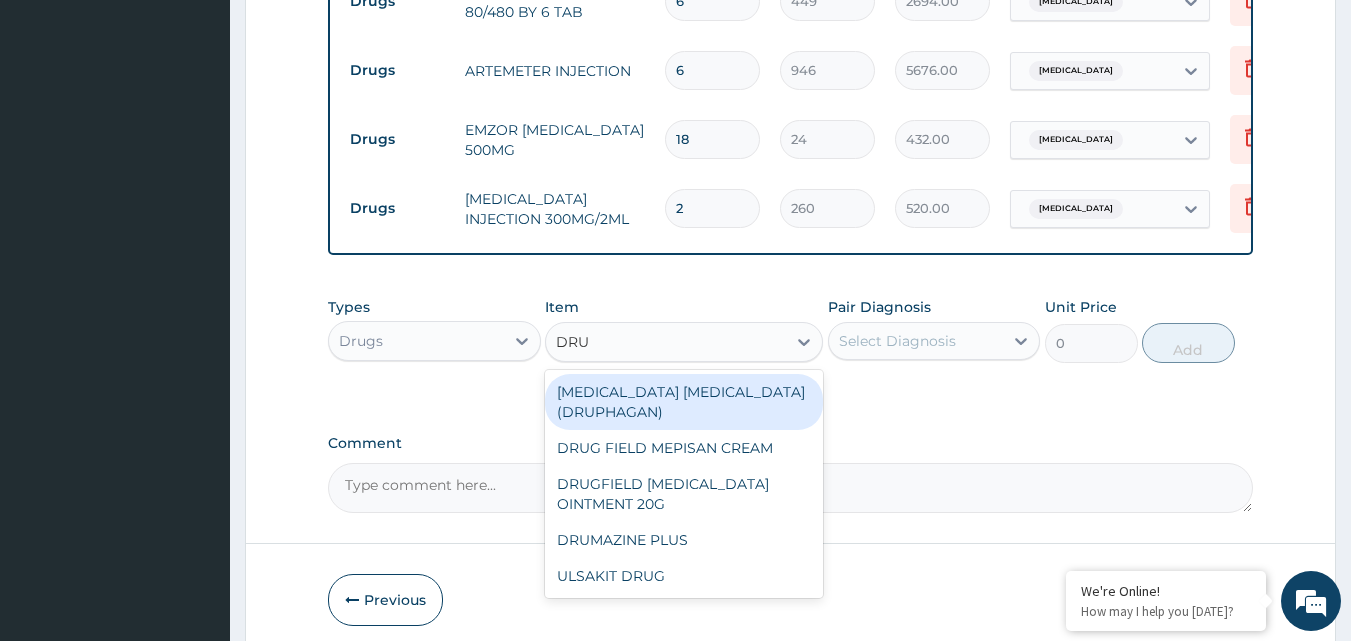 type on "DRUG" 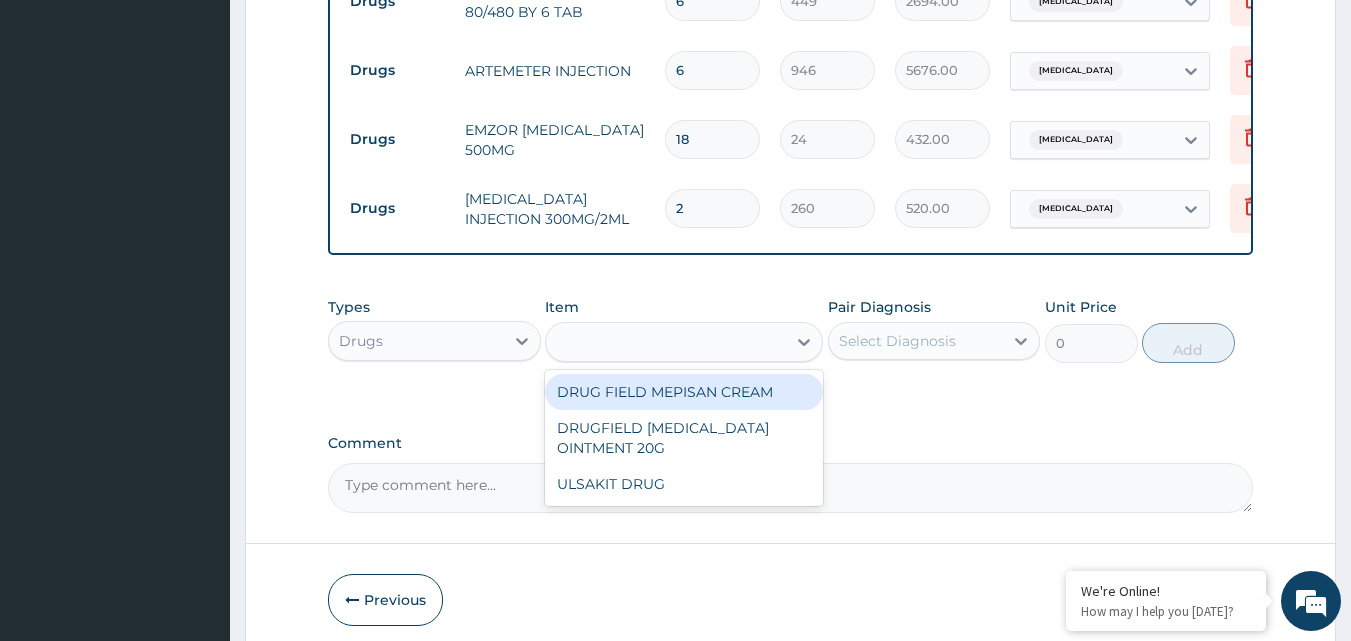 click on "DRUG" at bounding box center (666, 342) 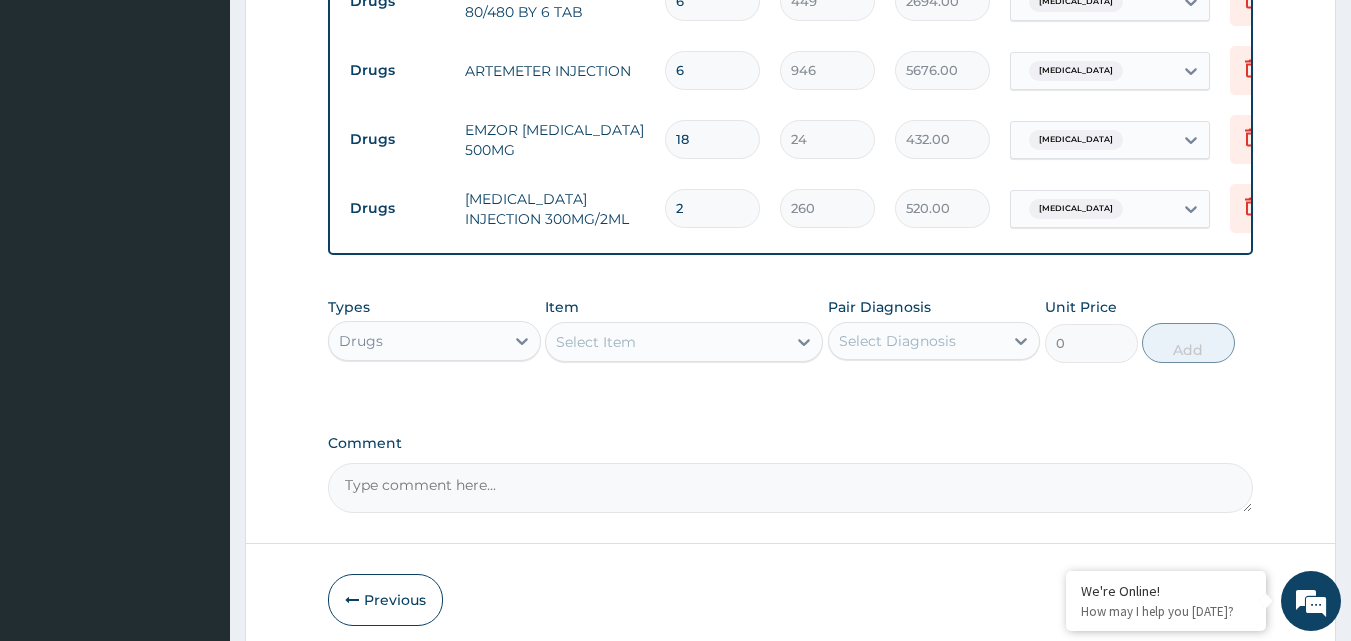 click on "Select Item" at bounding box center [666, 342] 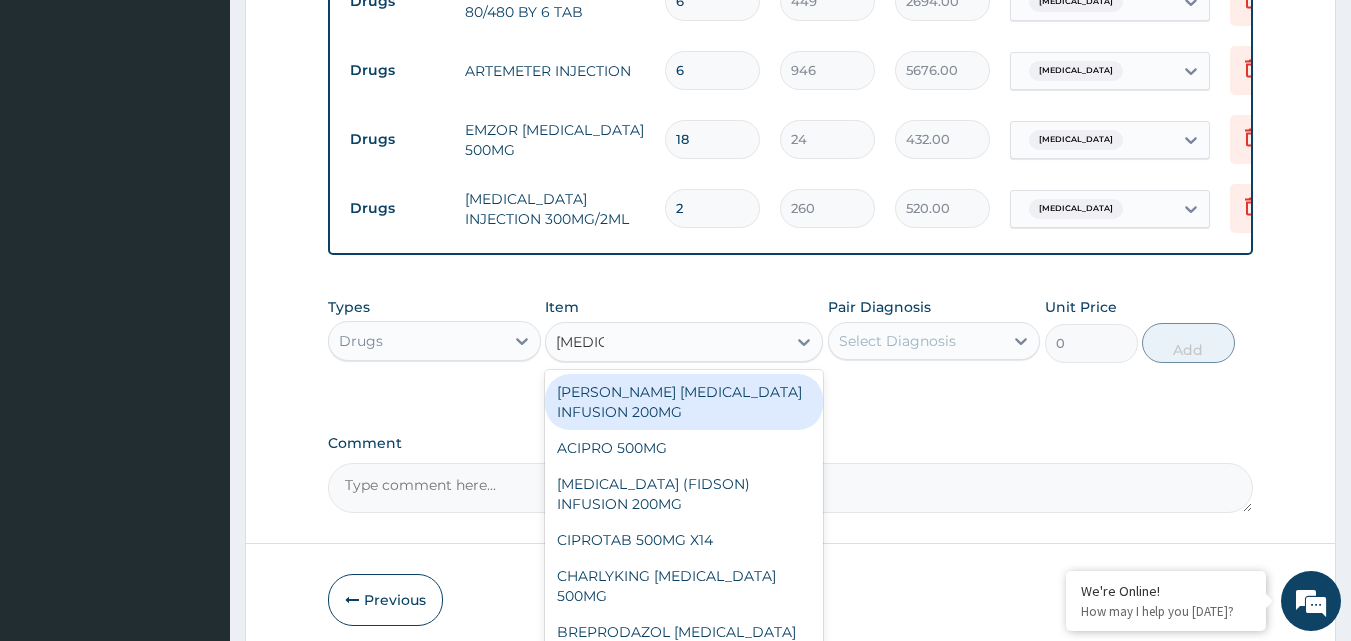type on "CIPROF" 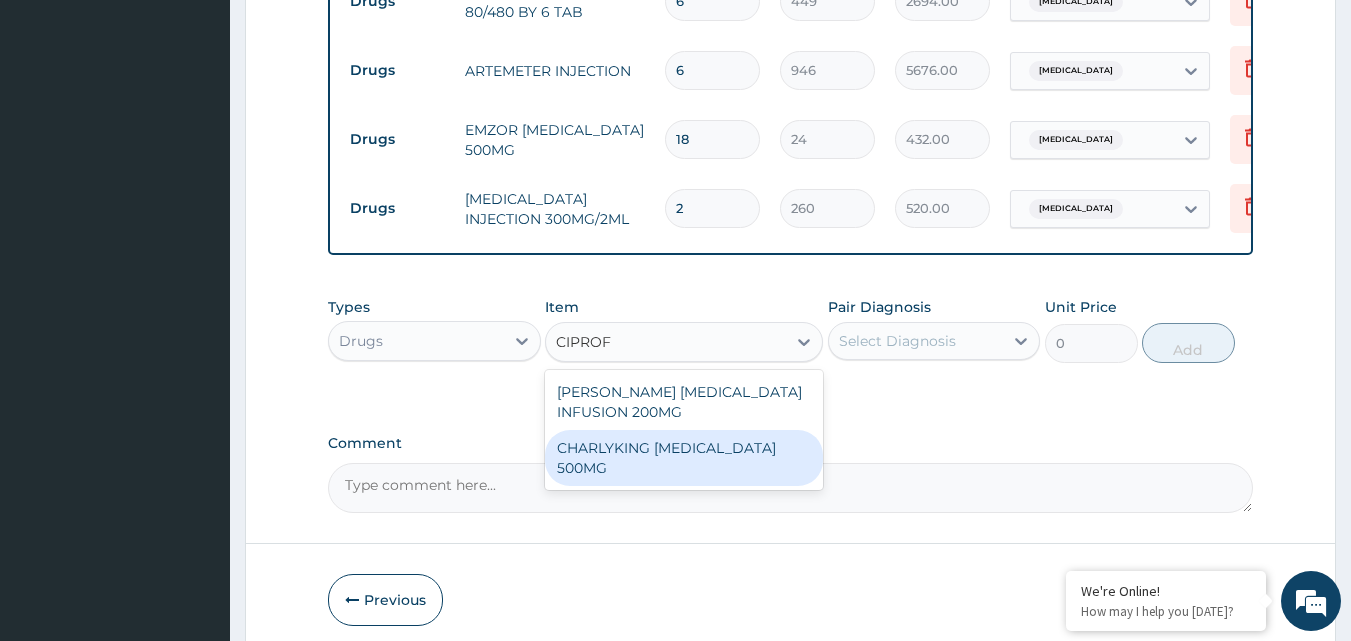 click on "CHARLYKING [MEDICAL_DATA] 500MG" at bounding box center [684, 458] 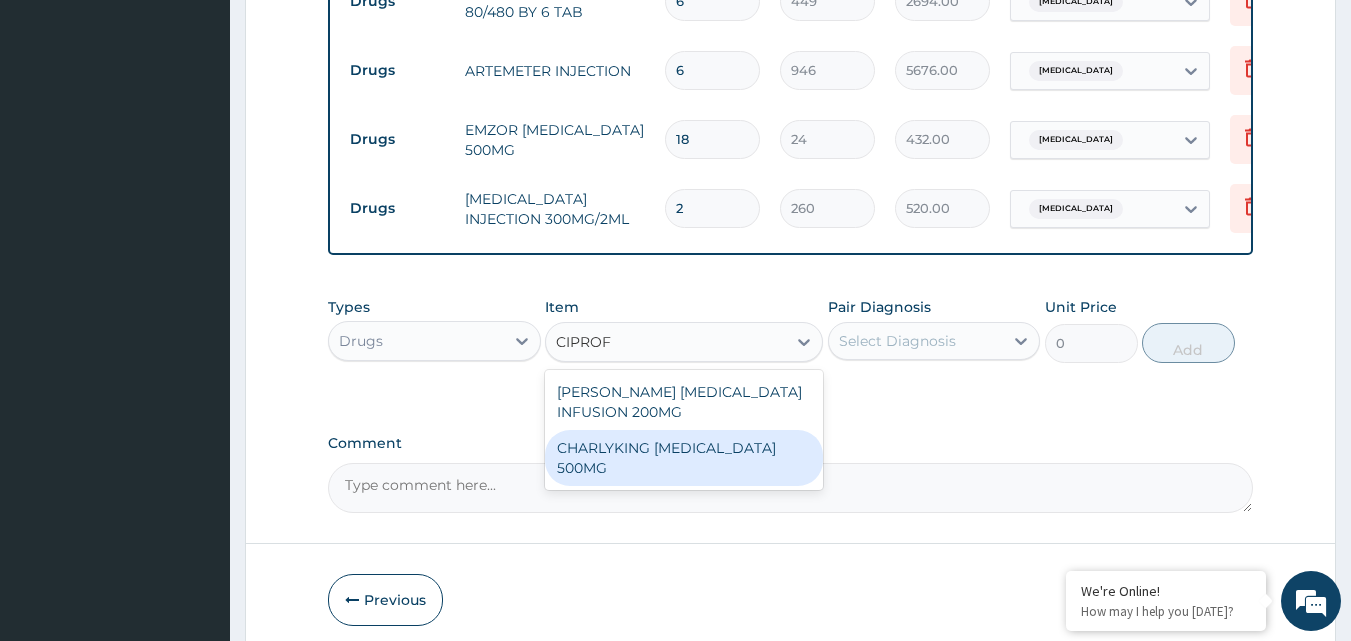 type 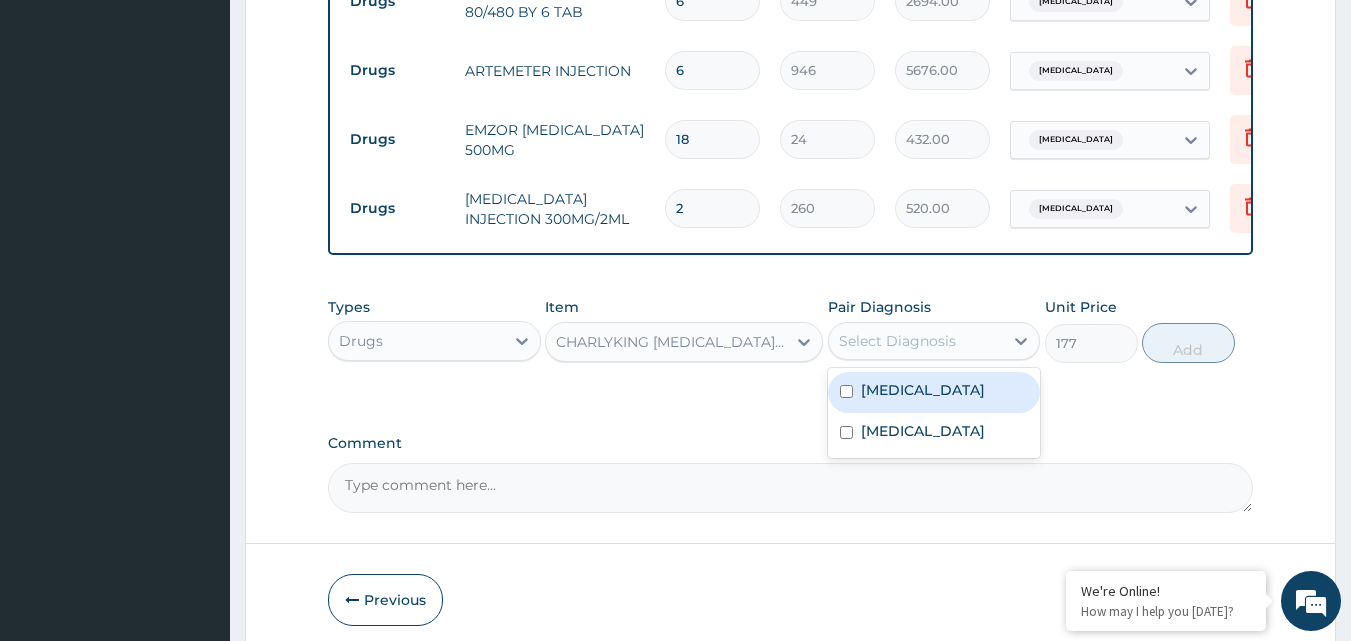 click on "Select Diagnosis" at bounding box center [916, 341] 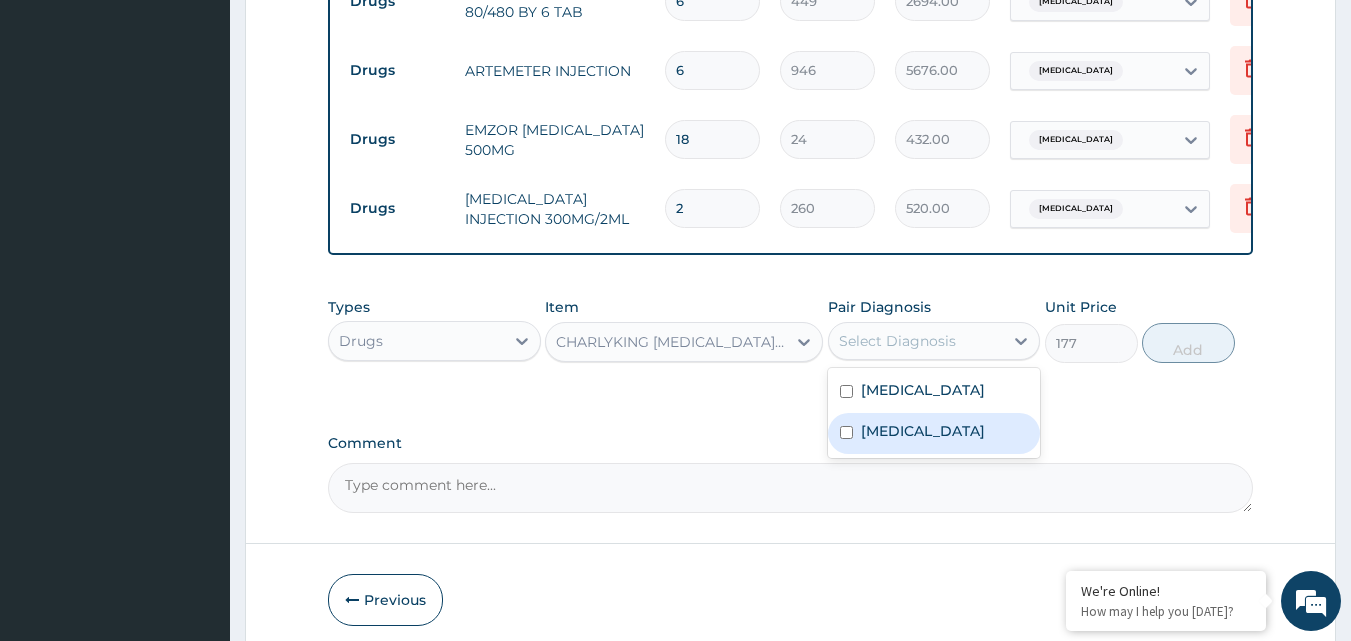 click on "[MEDICAL_DATA]" at bounding box center [923, 431] 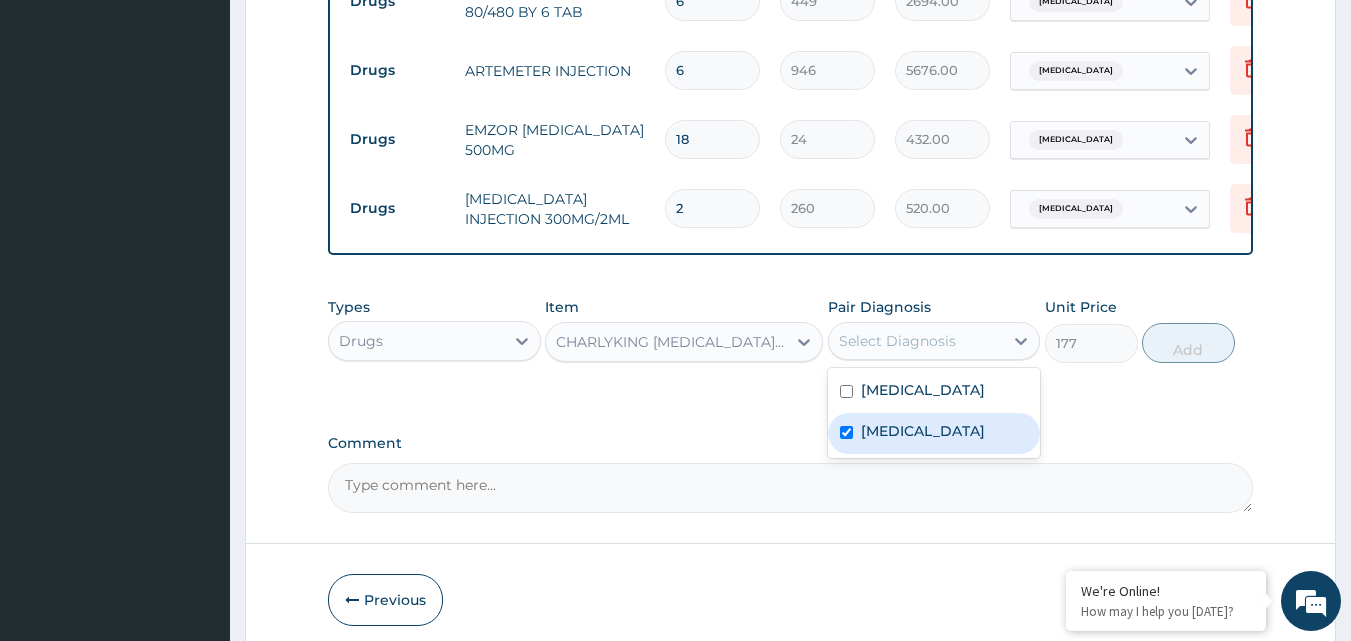 checkbox on "true" 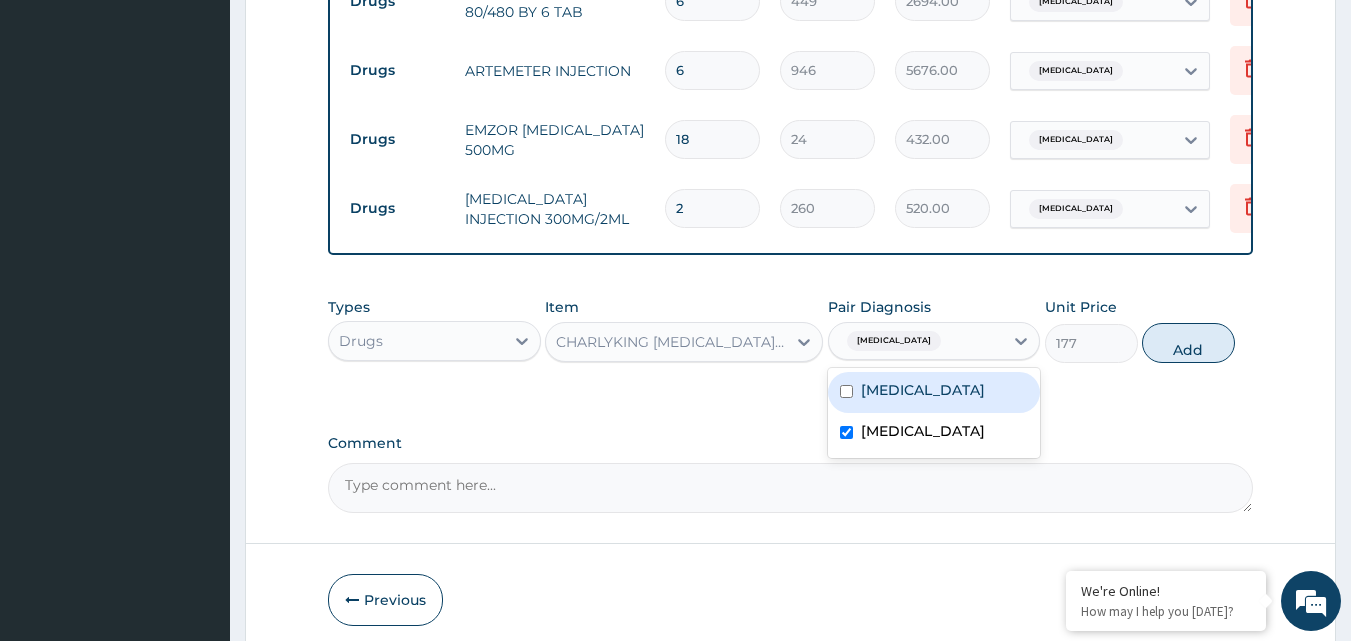 click on "Add" at bounding box center (1188, 343) 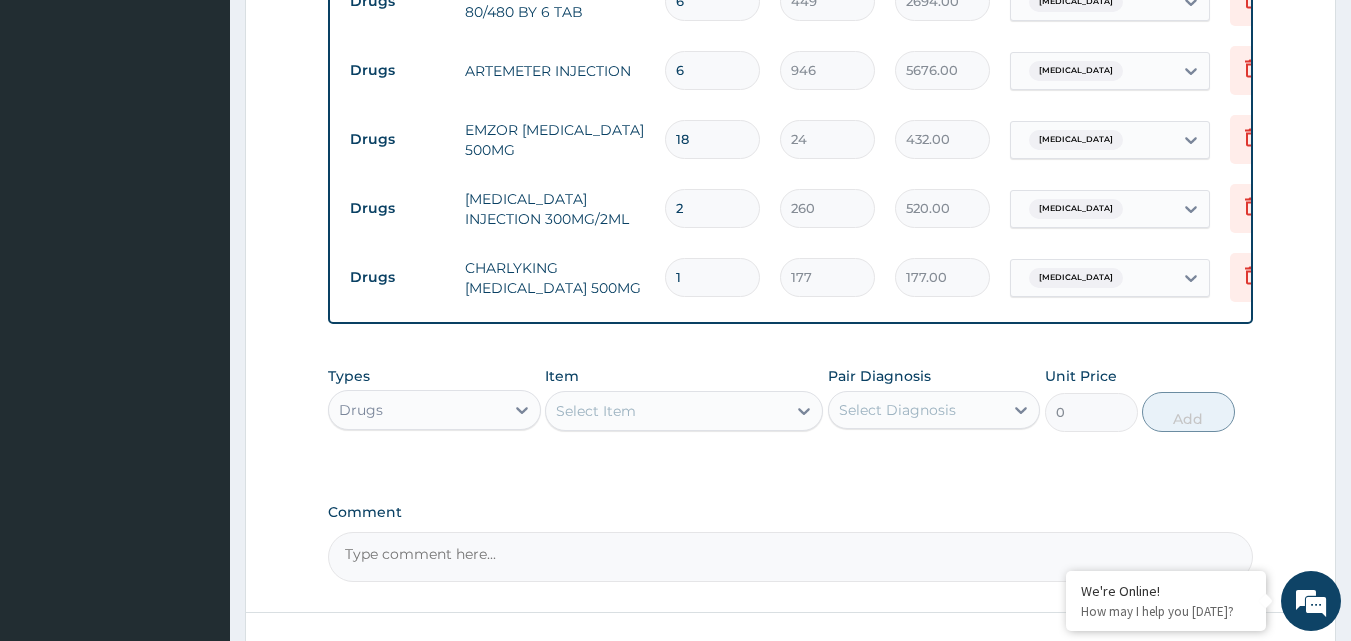 type on "10" 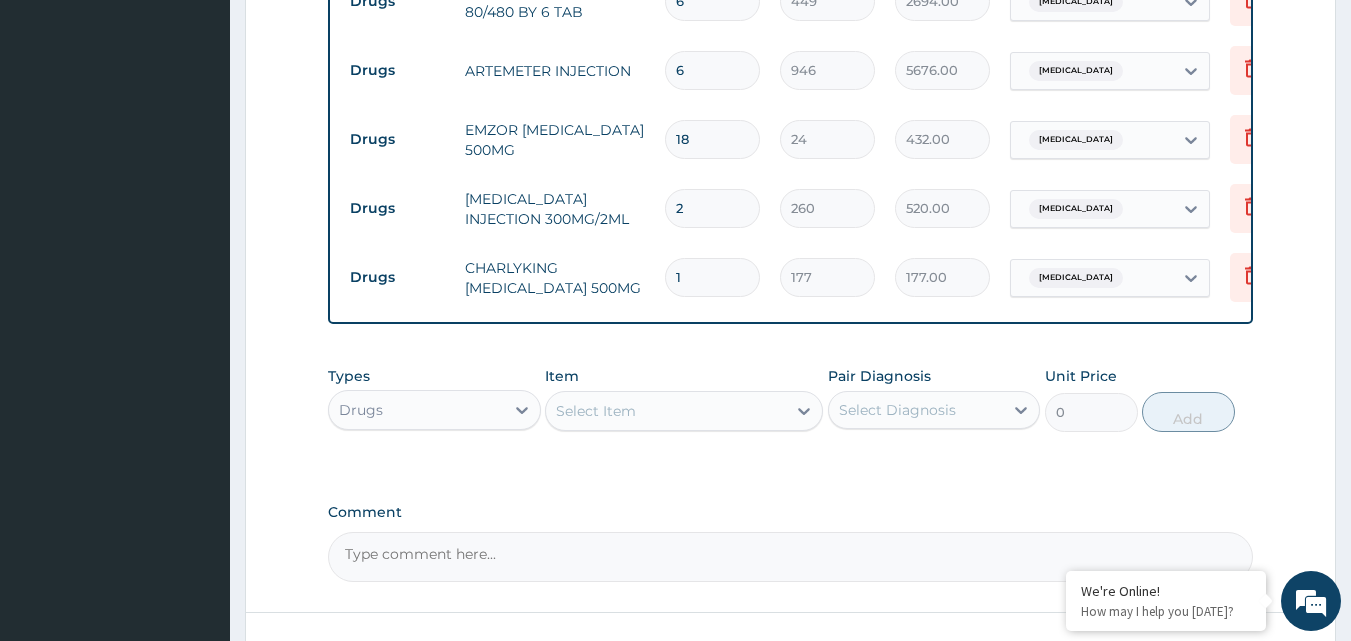 type on "1770.00" 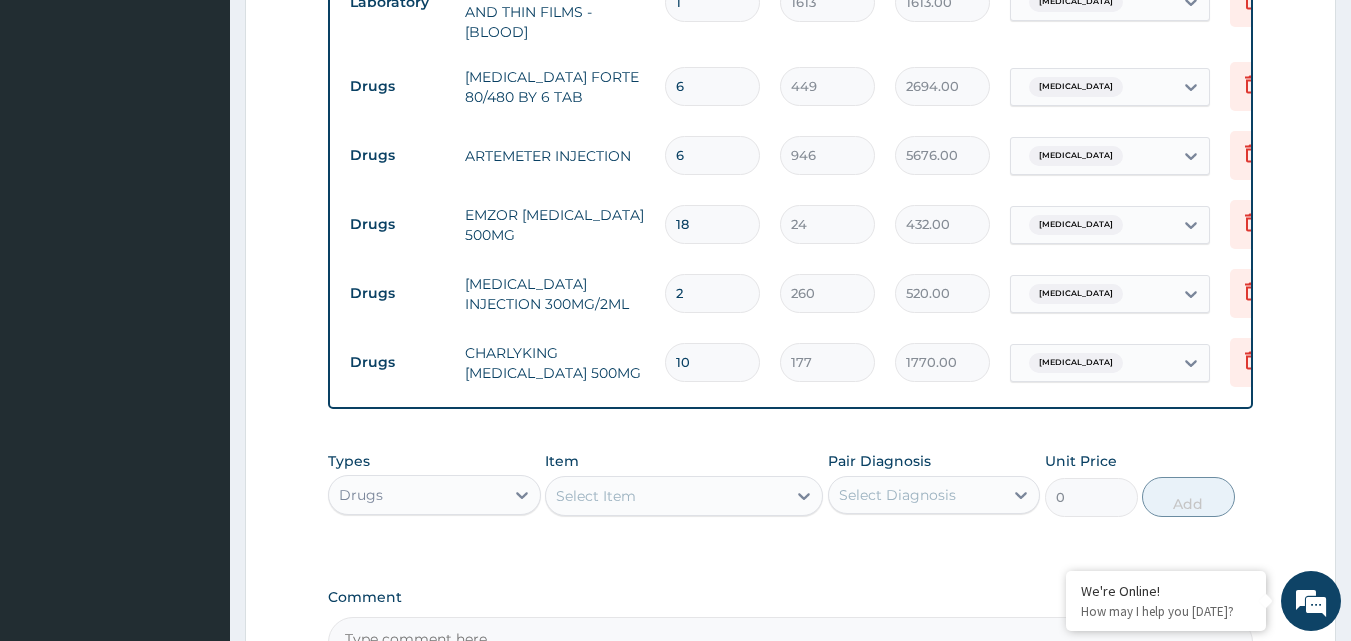 scroll, scrollTop: 1246, scrollLeft: 0, axis: vertical 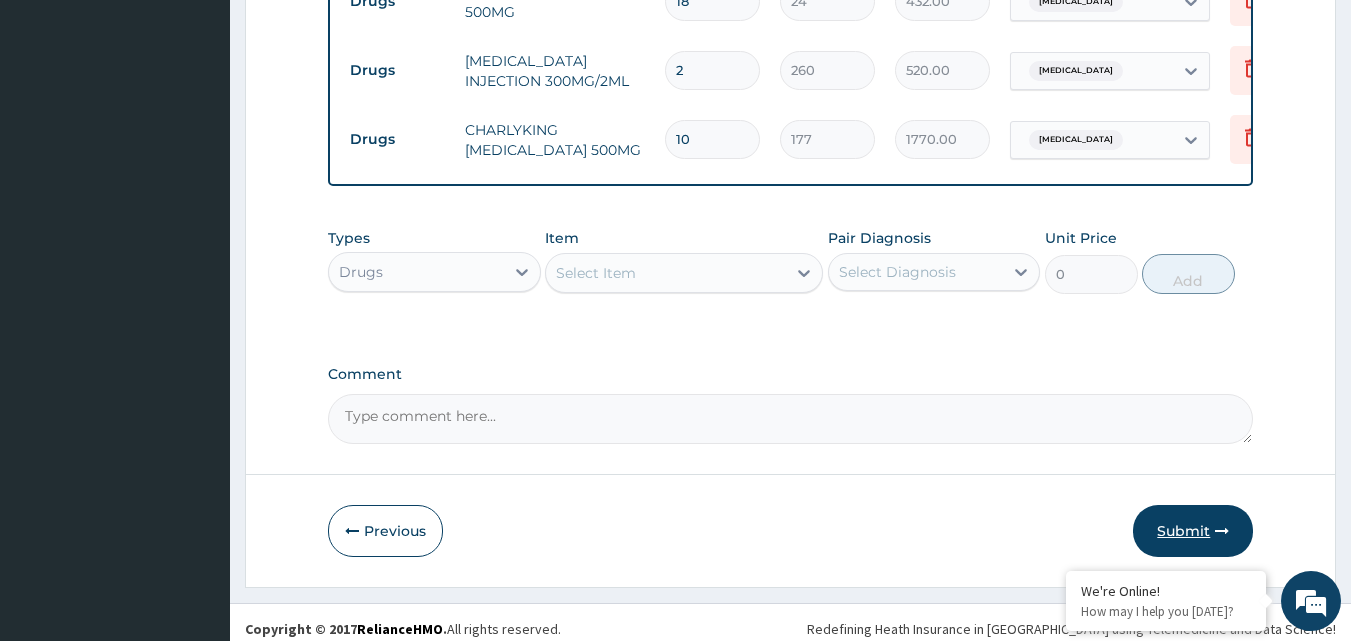 type on "10" 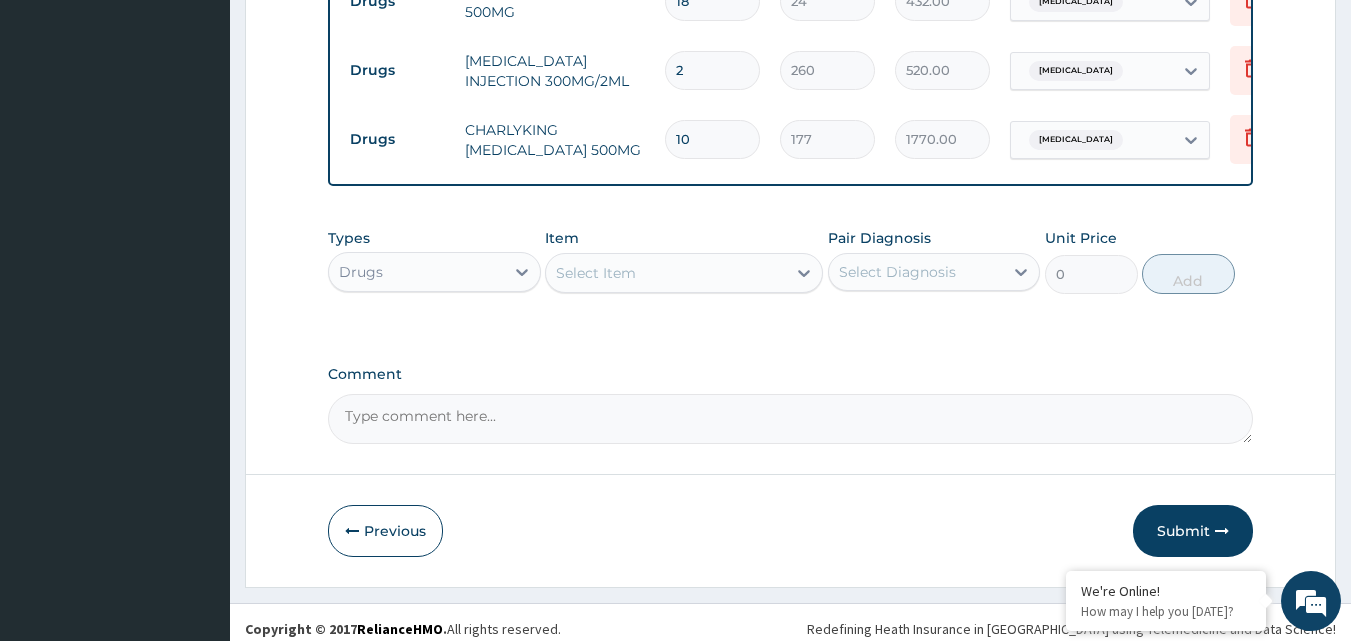 click on "Submit" at bounding box center (1193, 531) 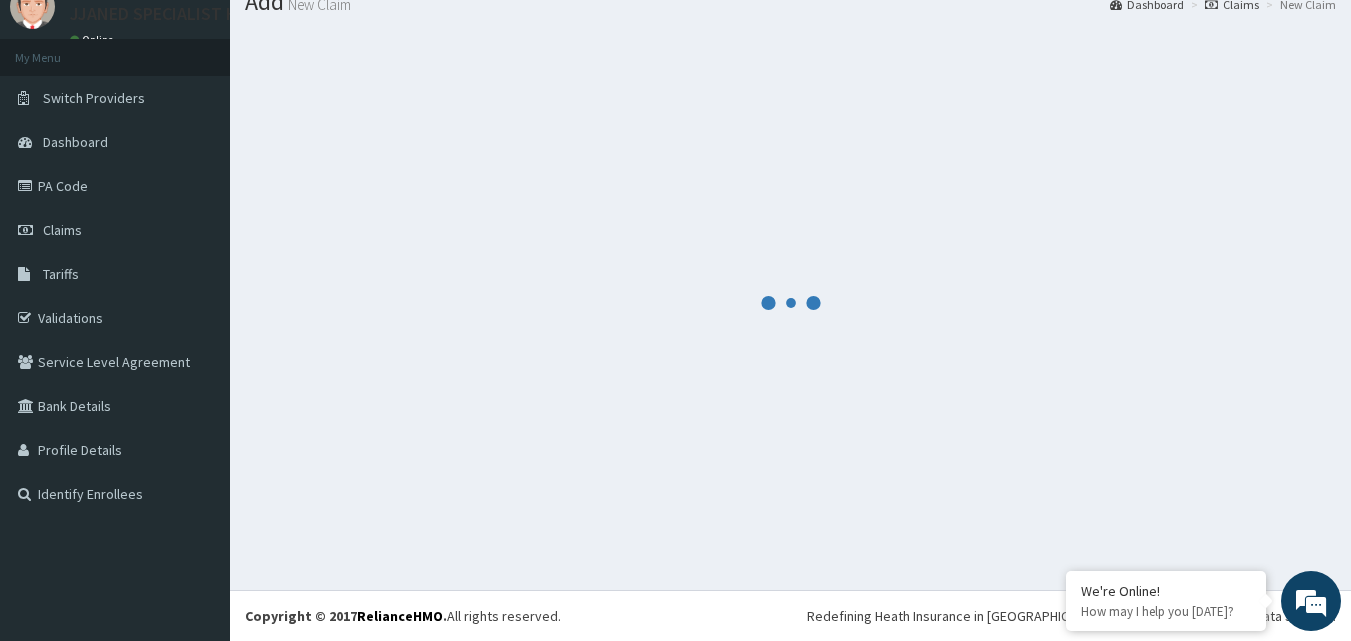 scroll, scrollTop: 1246, scrollLeft: 0, axis: vertical 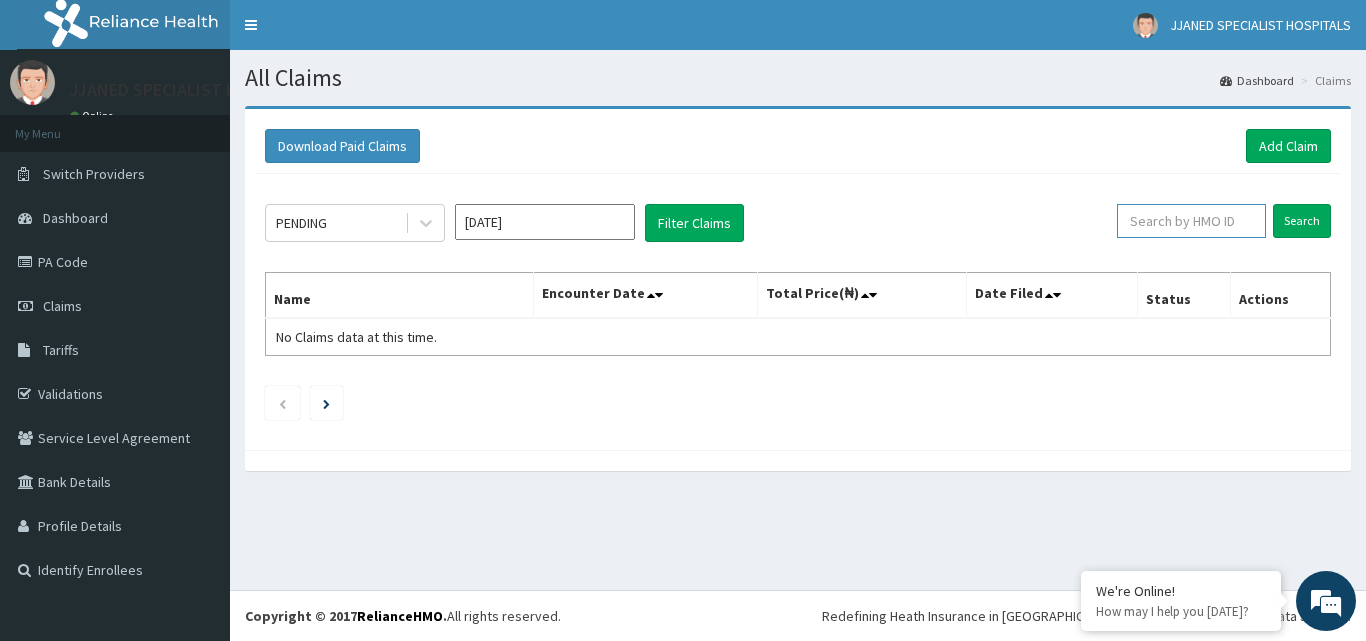 click at bounding box center (1191, 221) 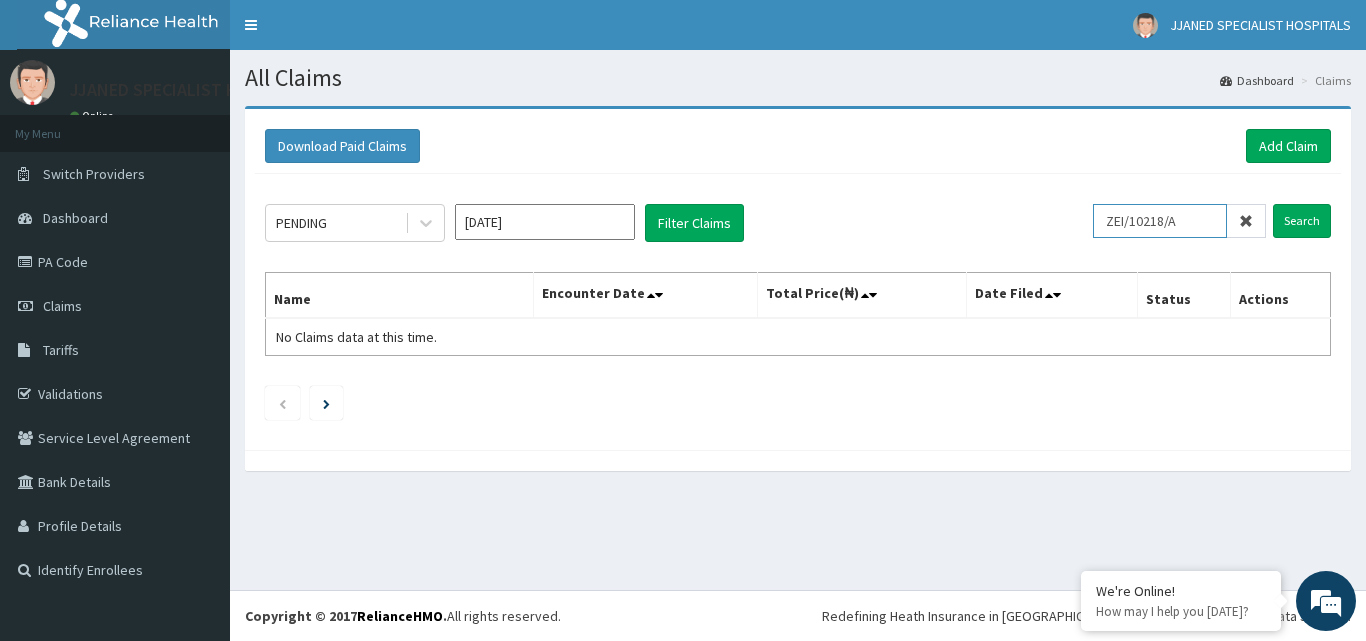 type on "ZEI/10218/A" 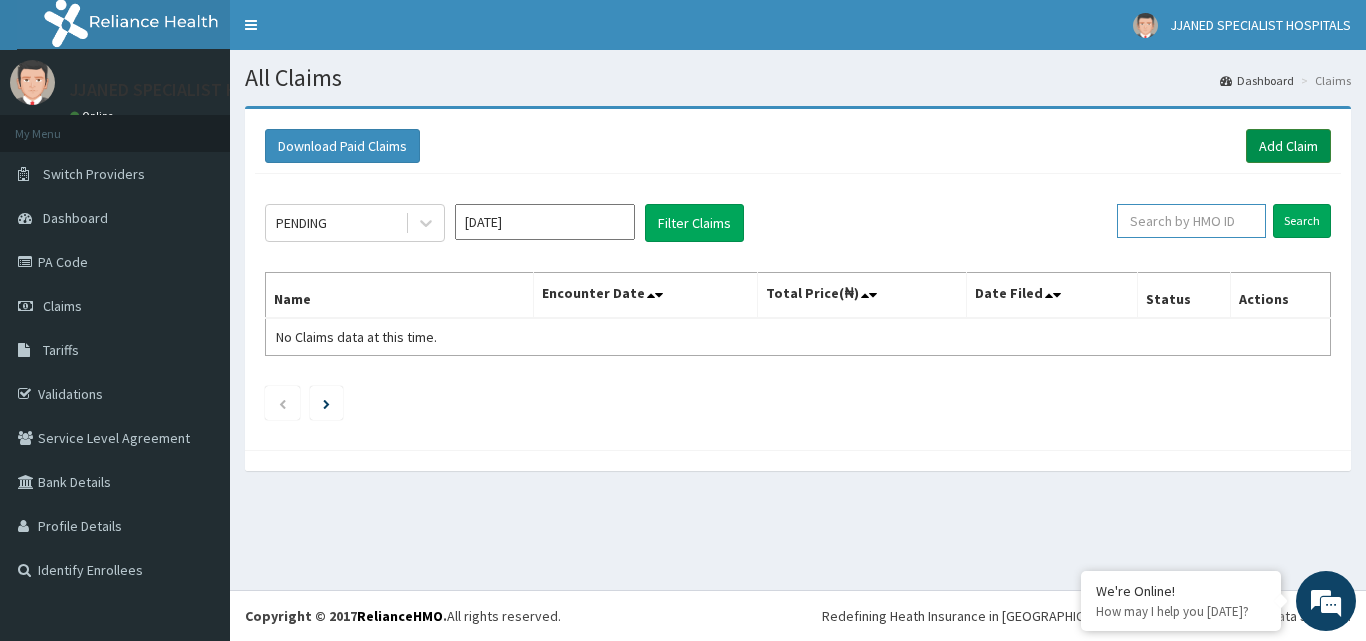 type 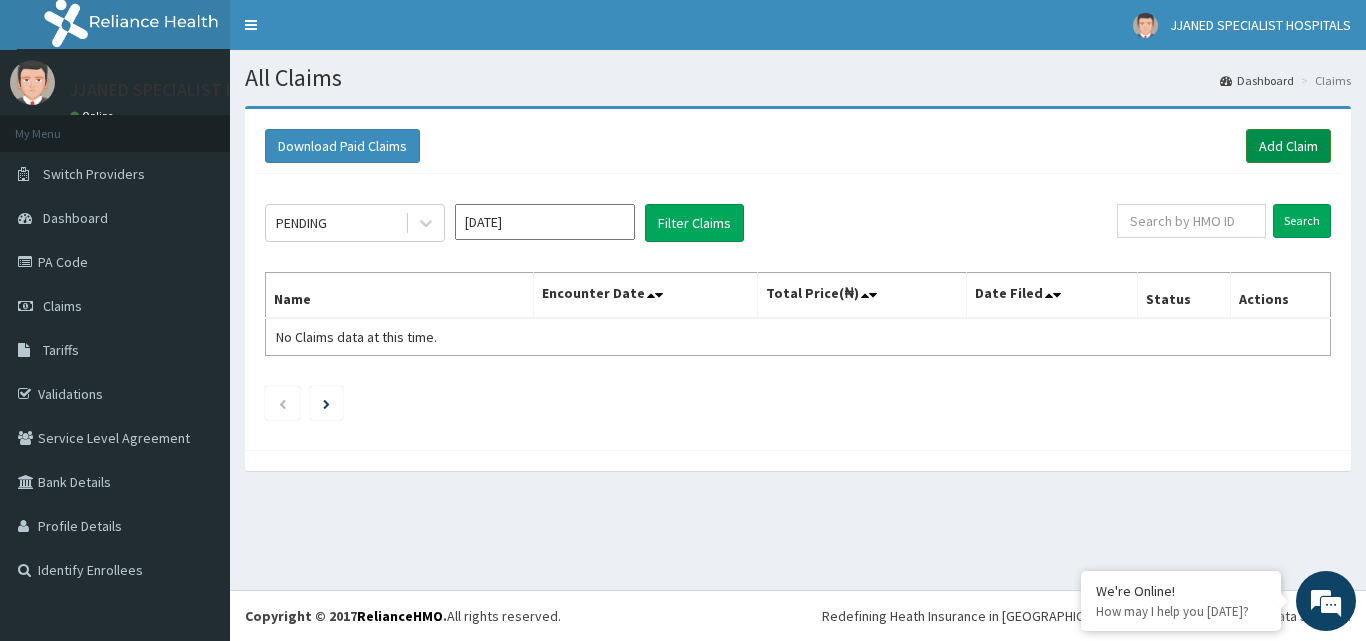 click on "Add Claim" at bounding box center [1288, 146] 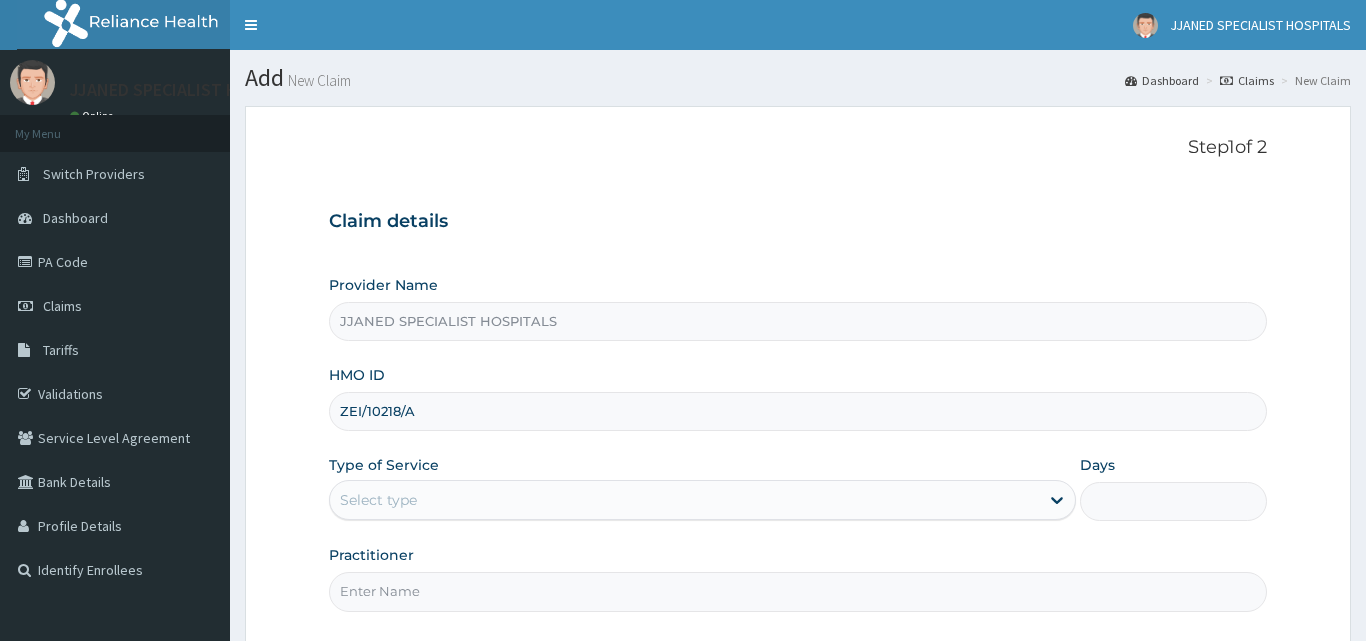 type on "ZEI/10218/A" 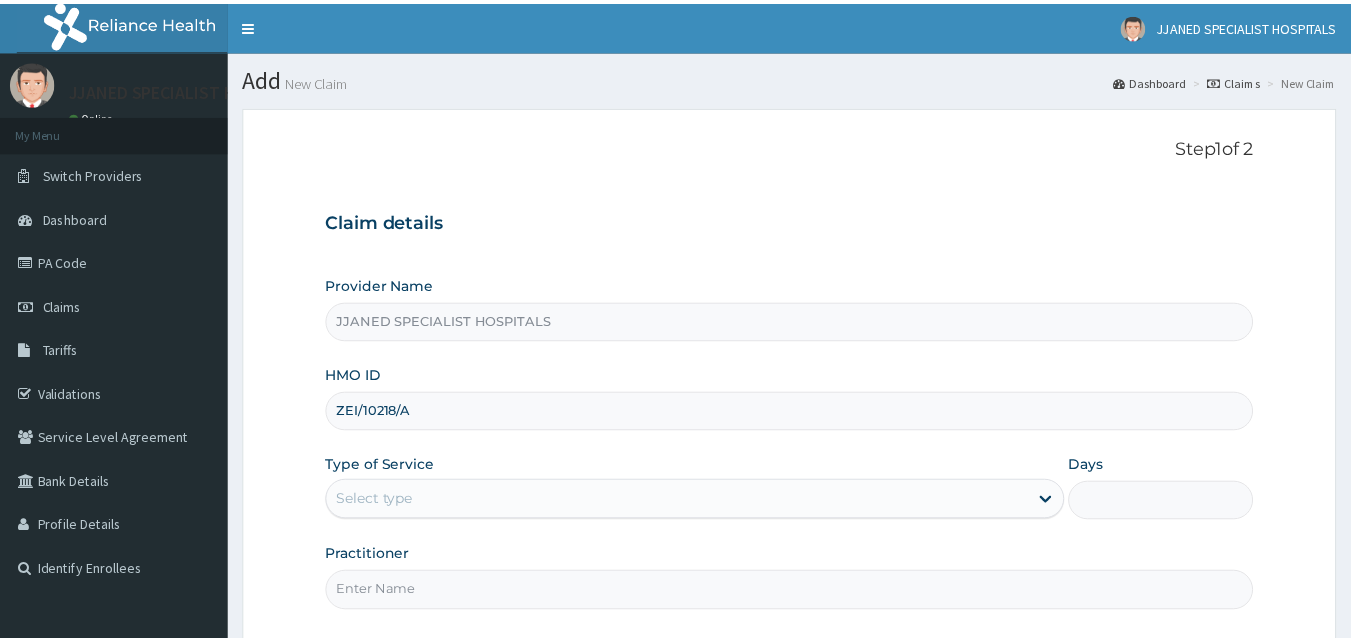 scroll, scrollTop: 0, scrollLeft: 0, axis: both 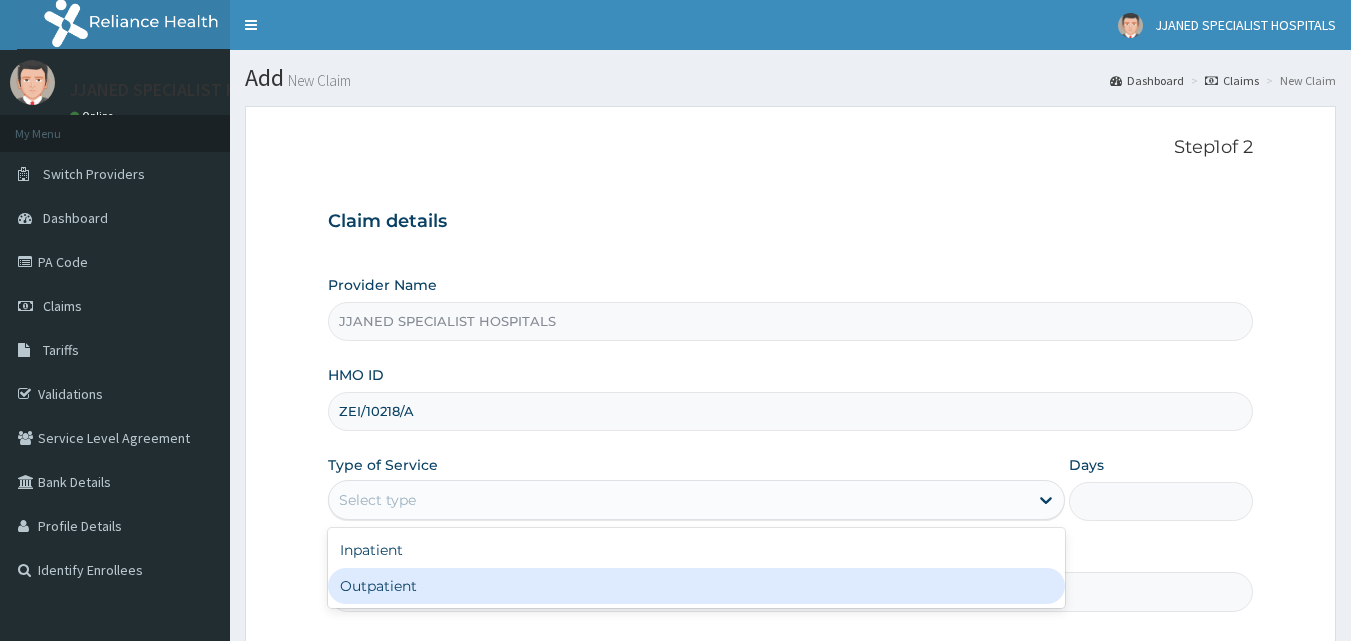click on "Outpatient" at bounding box center (696, 586) 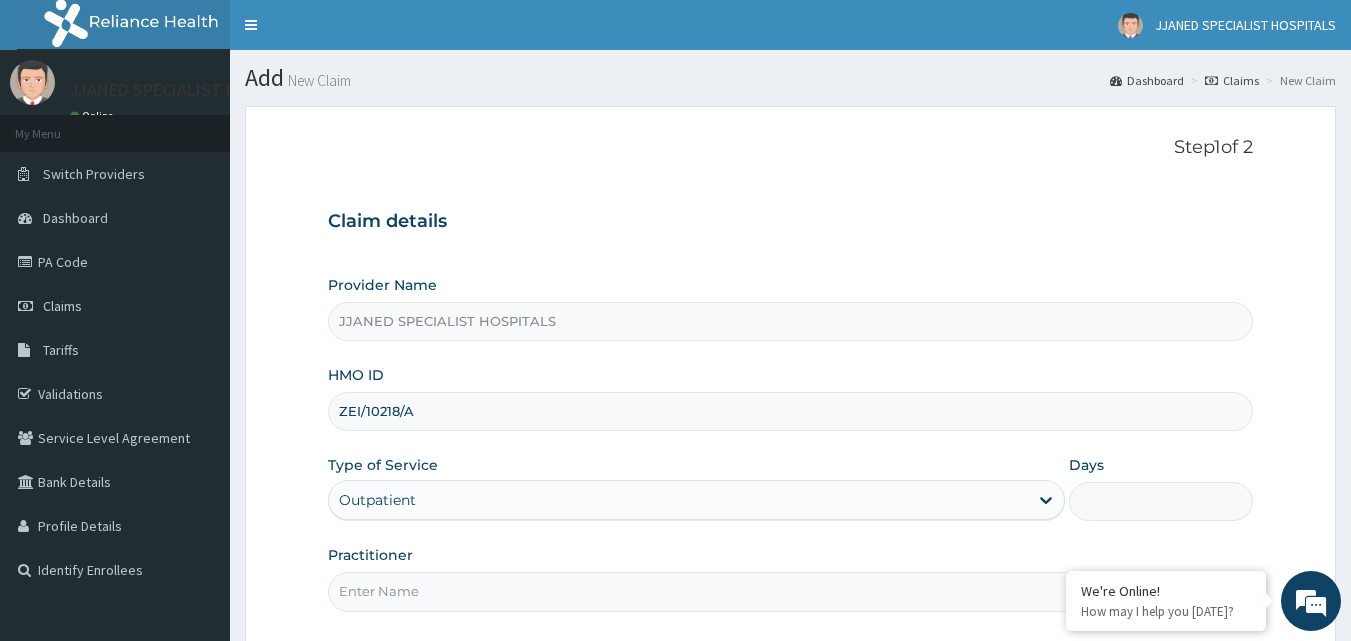 type on "1" 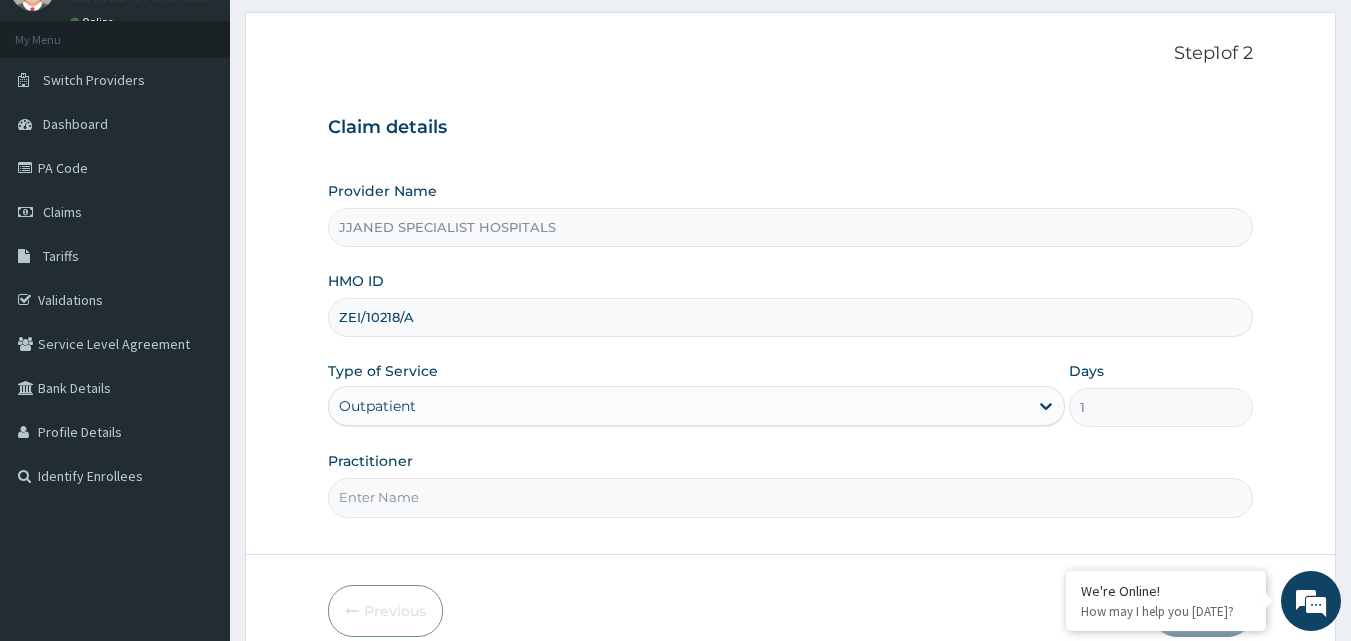 scroll, scrollTop: 187, scrollLeft: 0, axis: vertical 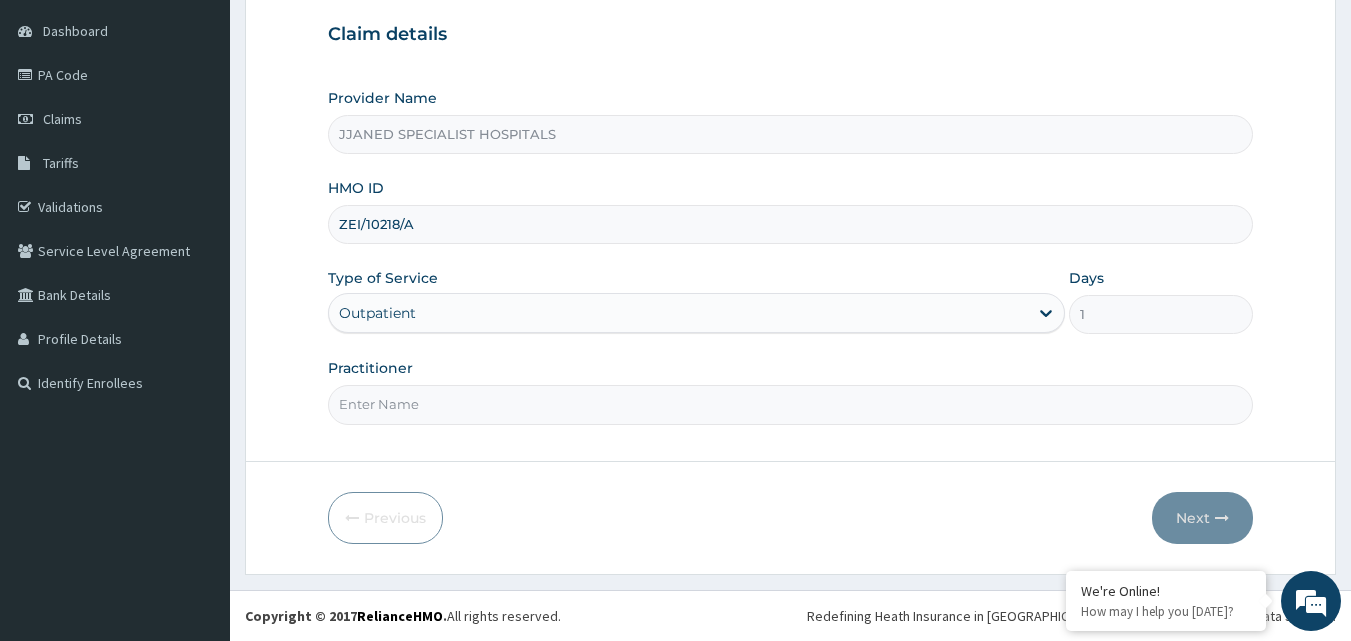 click on "Practitioner" at bounding box center [791, 404] 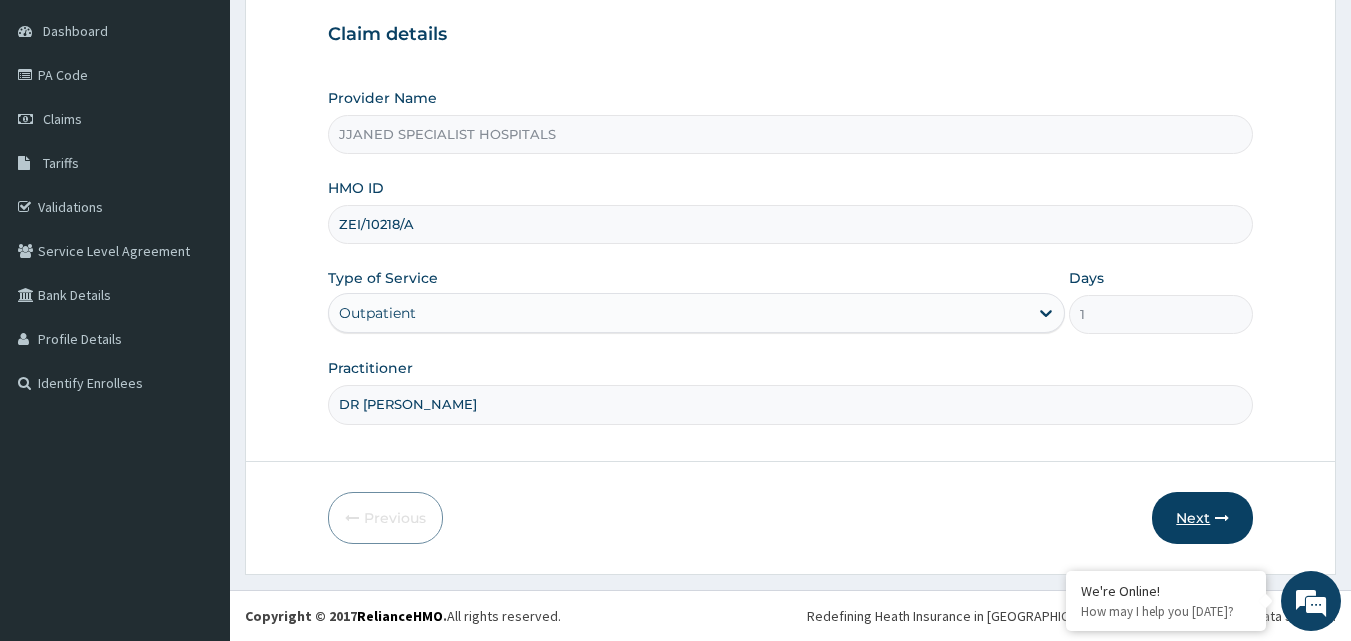 type on "DR [PERSON_NAME]" 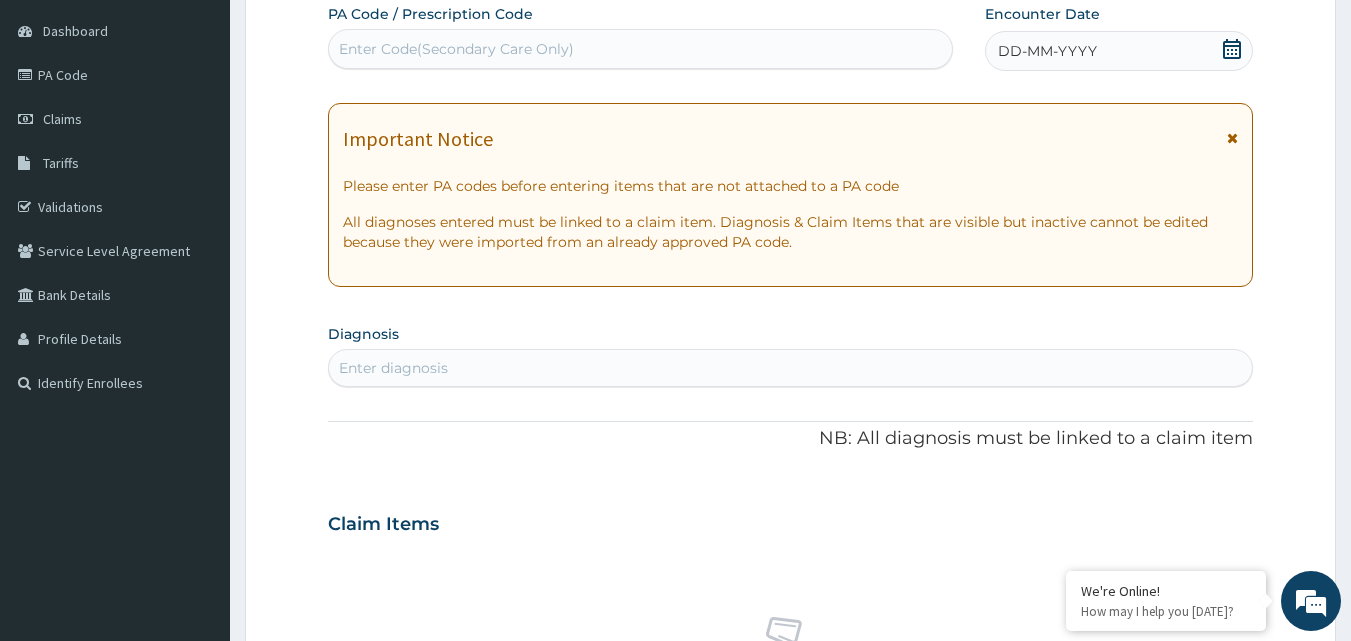 scroll, scrollTop: 0, scrollLeft: 0, axis: both 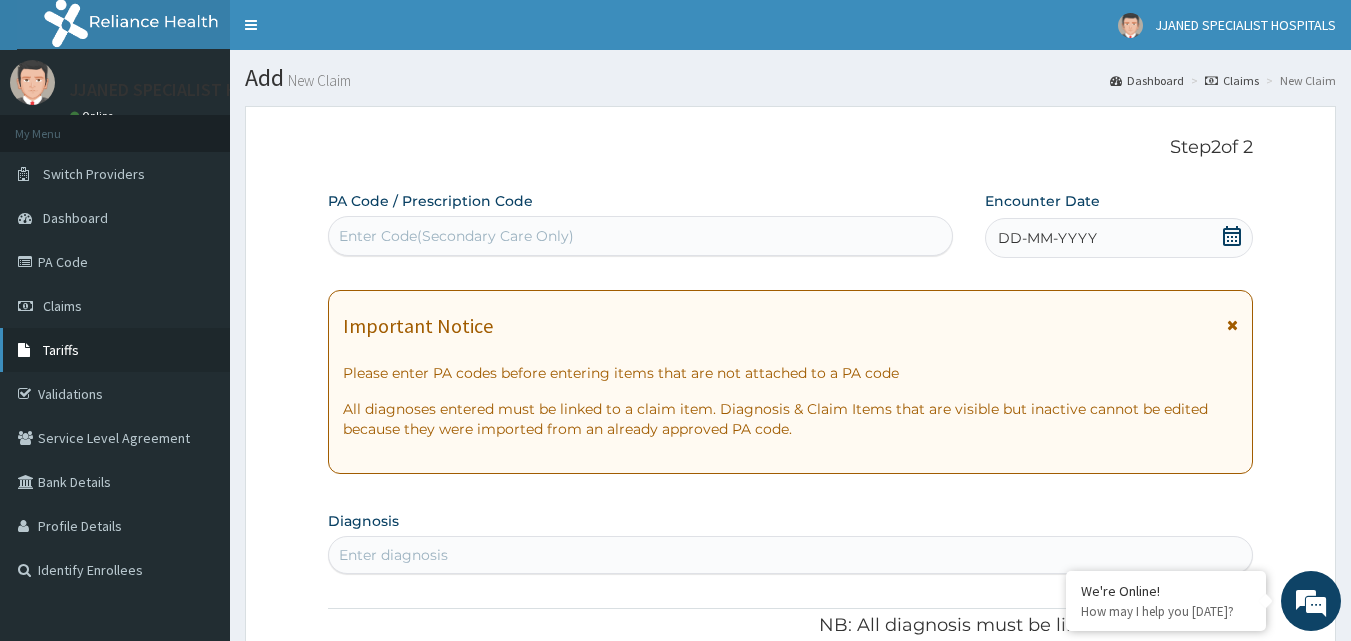 click on "Tariffs" at bounding box center [115, 350] 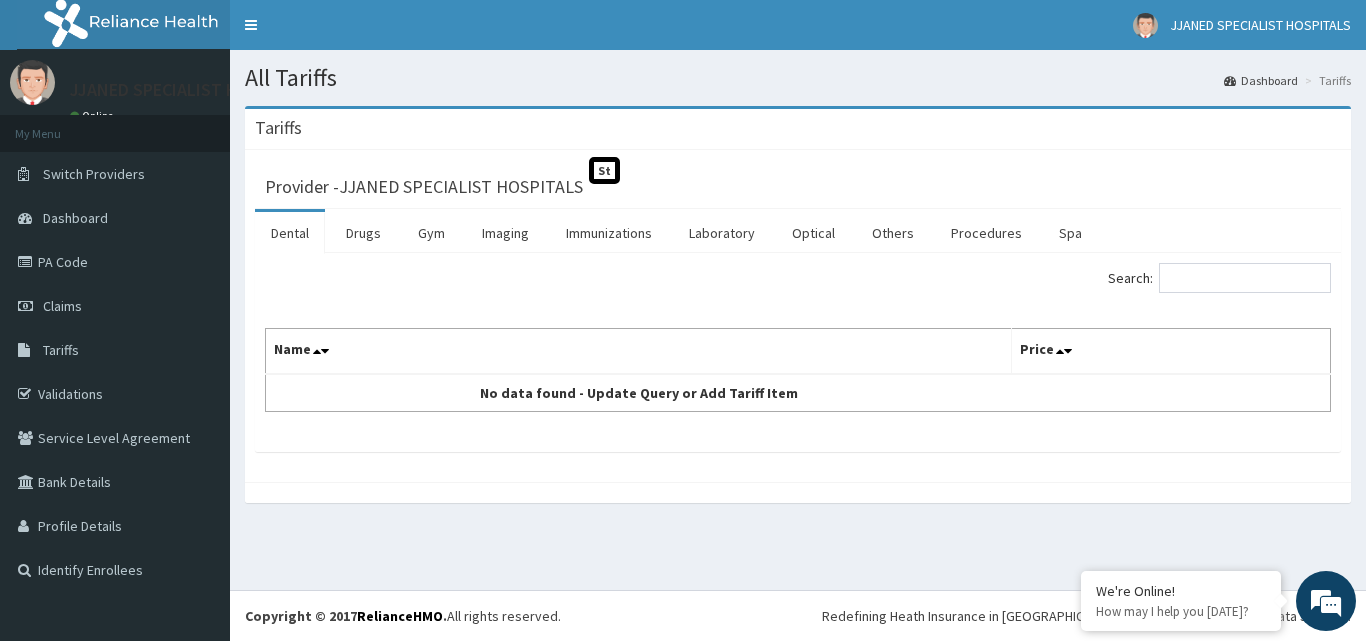 scroll, scrollTop: 0, scrollLeft: 0, axis: both 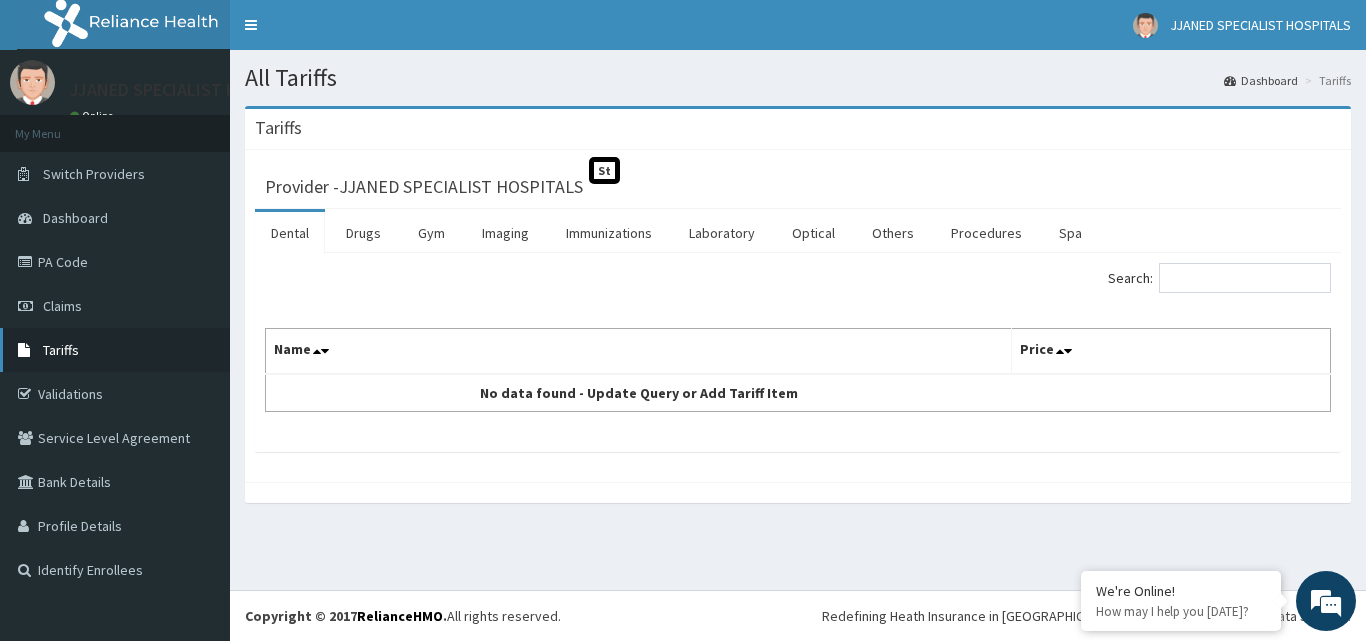 click on "Tariffs" at bounding box center (115, 350) 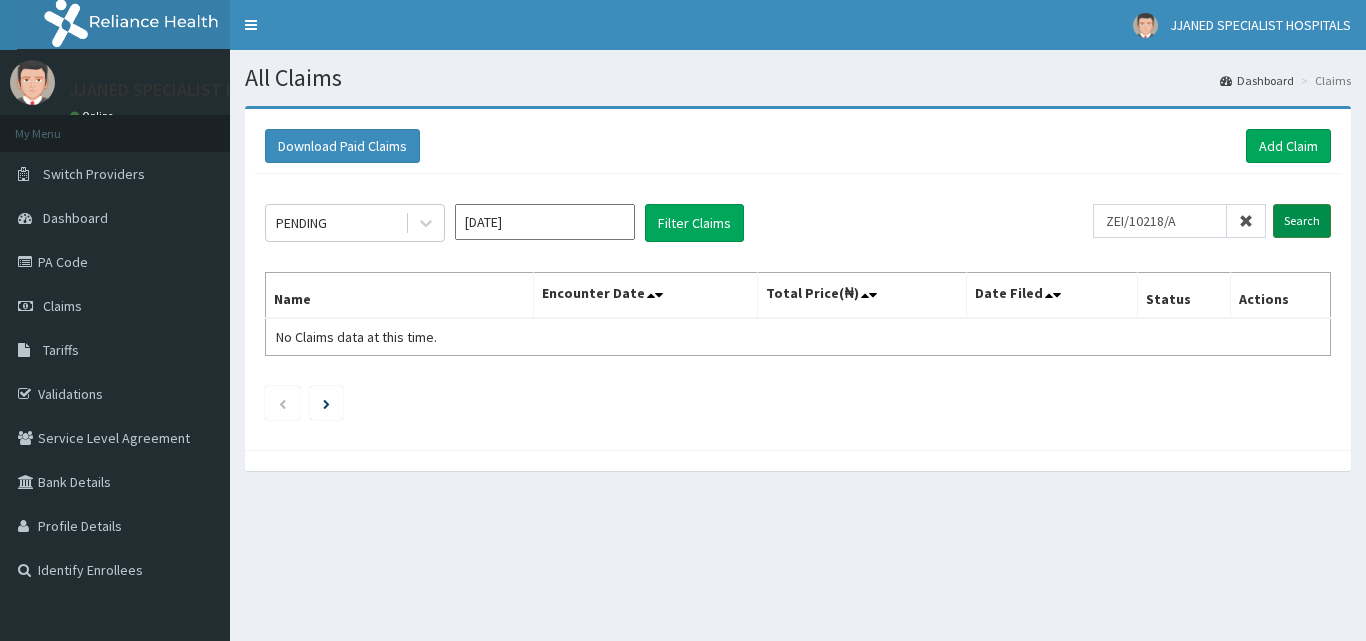 type on "ZEI/10218/A" 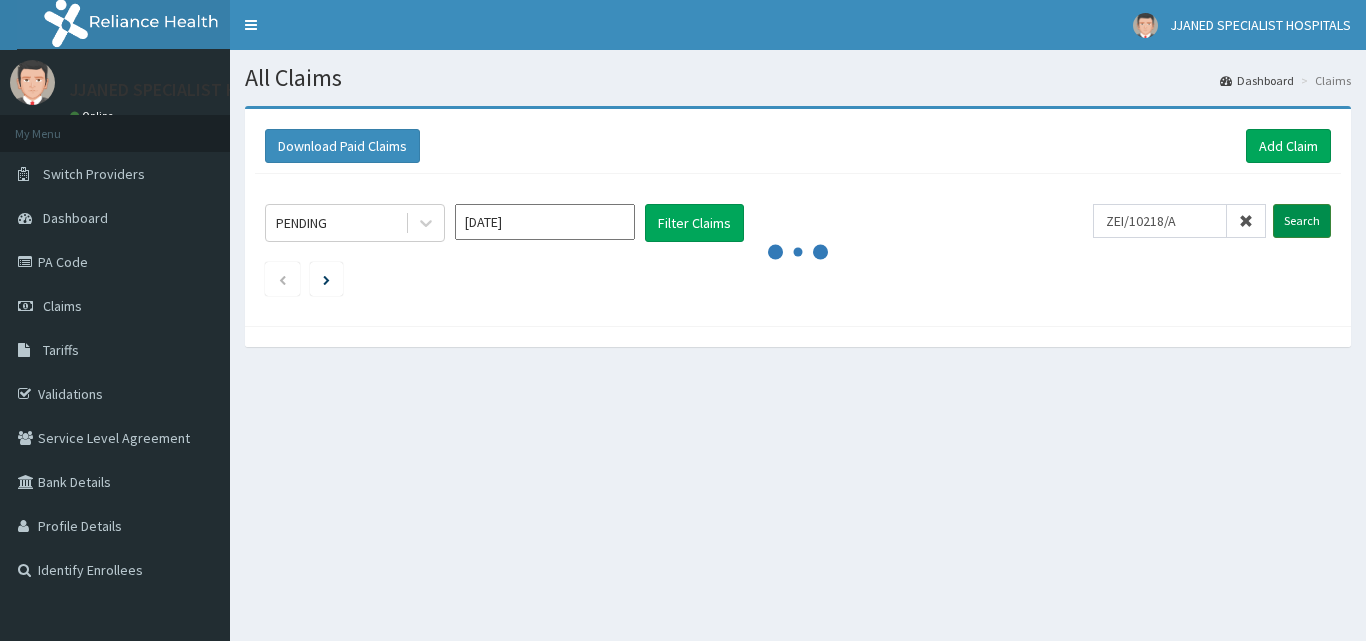 scroll, scrollTop: 0, scrollLeft: 0, axis: both 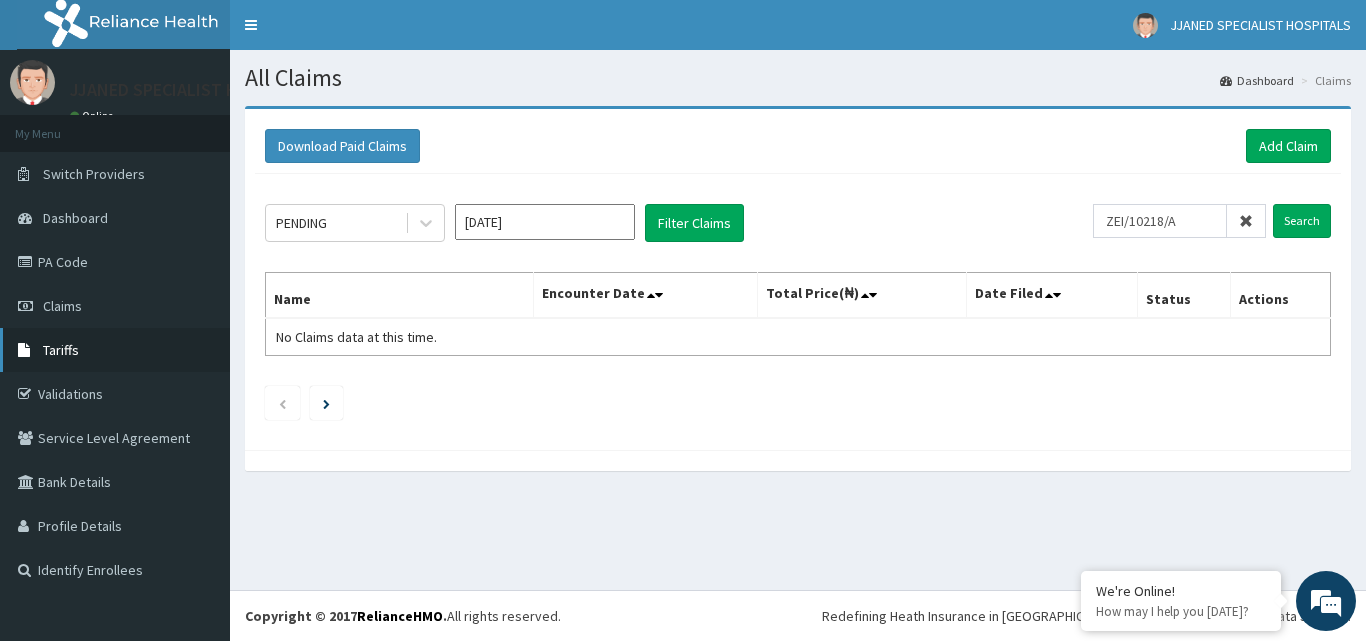 click on "Tariffs" at bounding box center [115, 350] 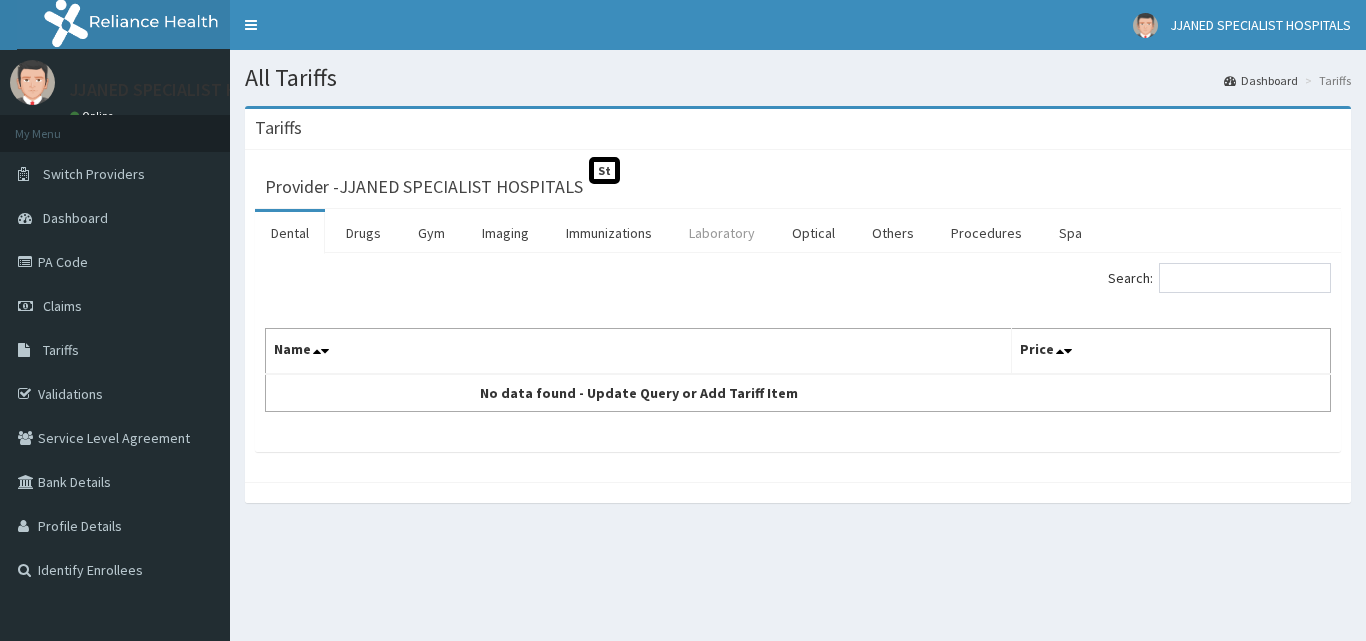 click on "Laboratory" at bounding box center [722, 233] 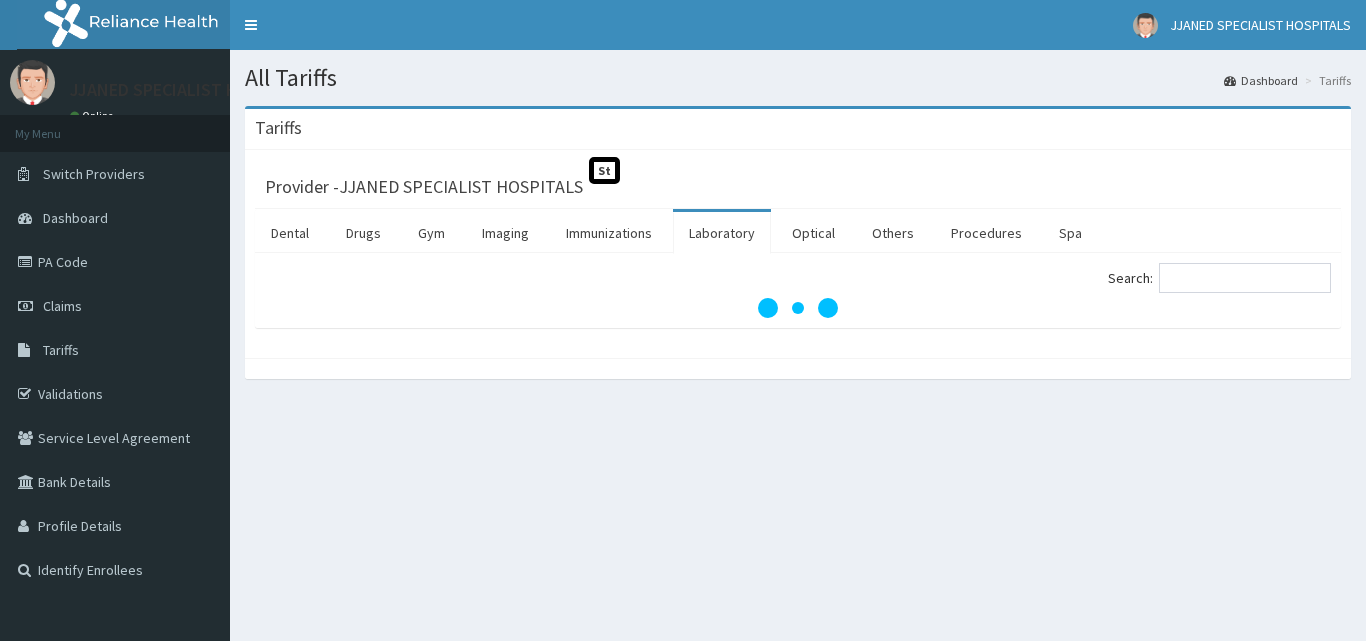 scroll, scrollTop: 0, scrollLeft: 0, axis: both 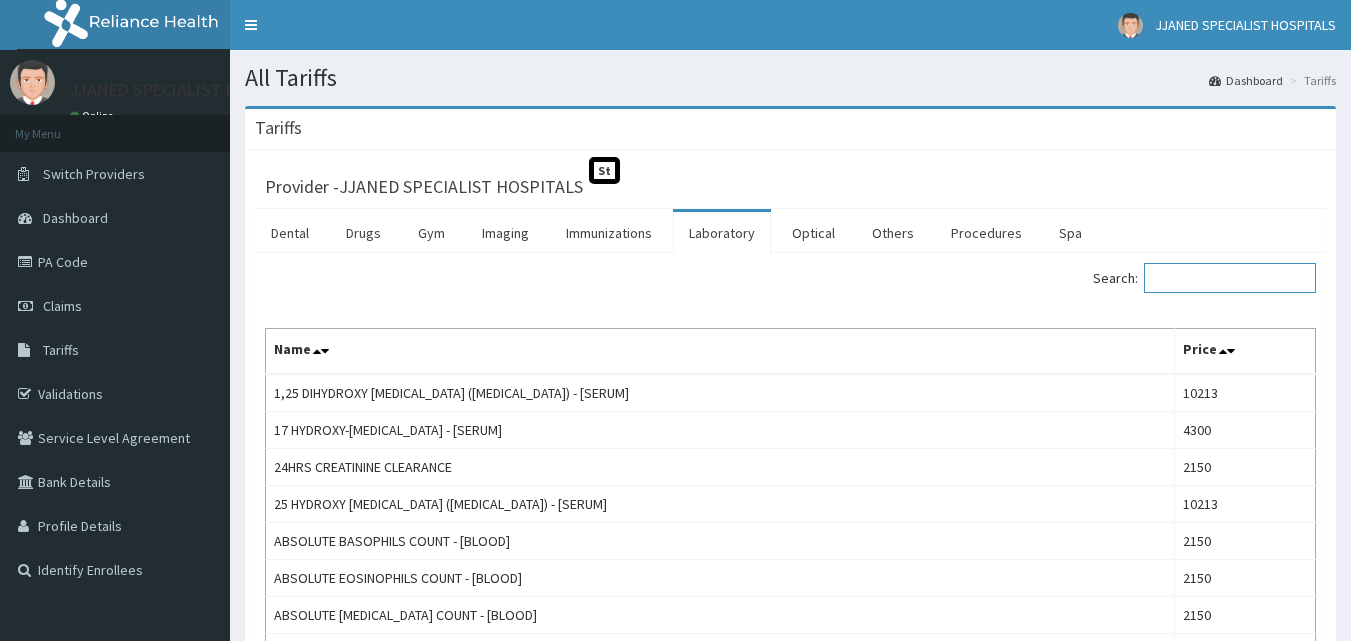 click on "Search:" at bounding box center (1230, 278) 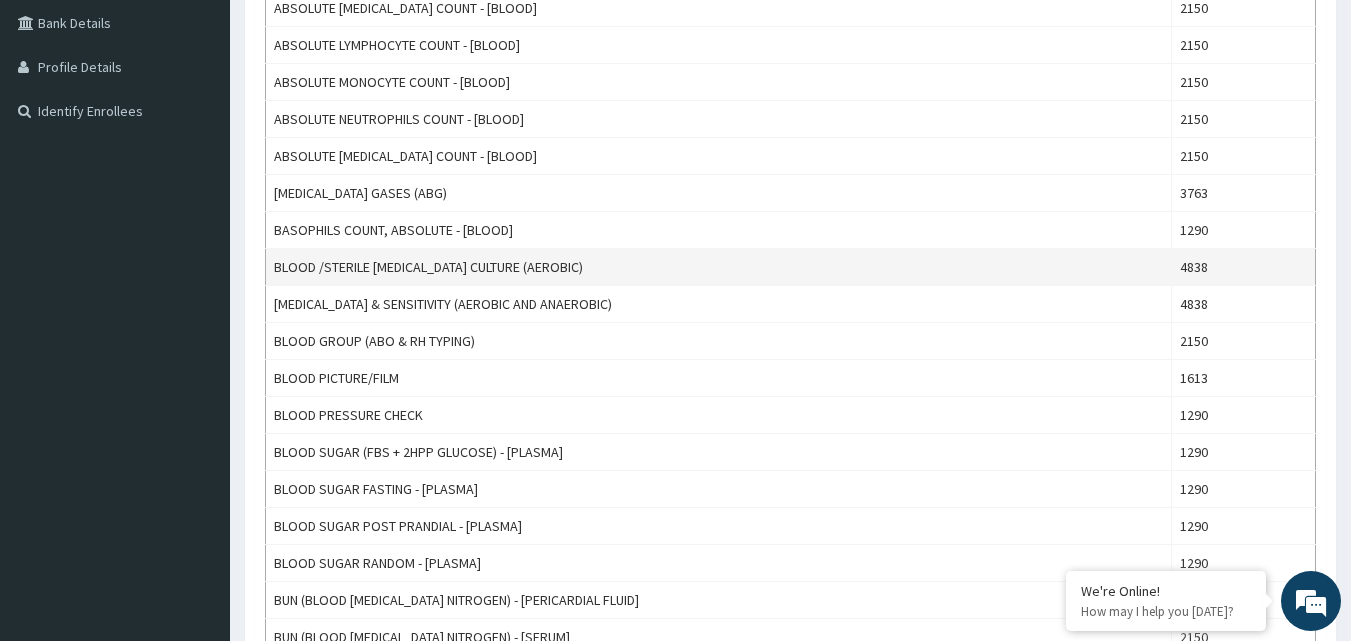 scroll, scrollTop: 533, scrollLeft: 0, axis: vertical 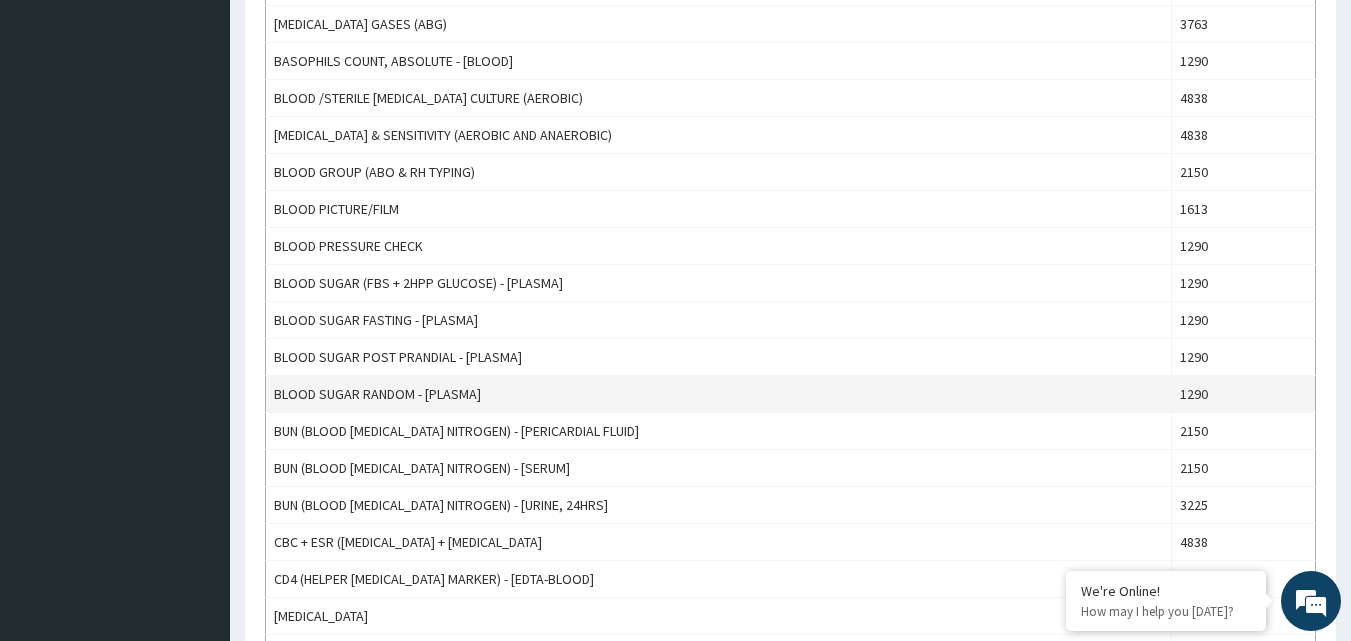 click on "BLOOD SUGAR RANDOM - [PLASMA]" at bounding box center [719, 394] 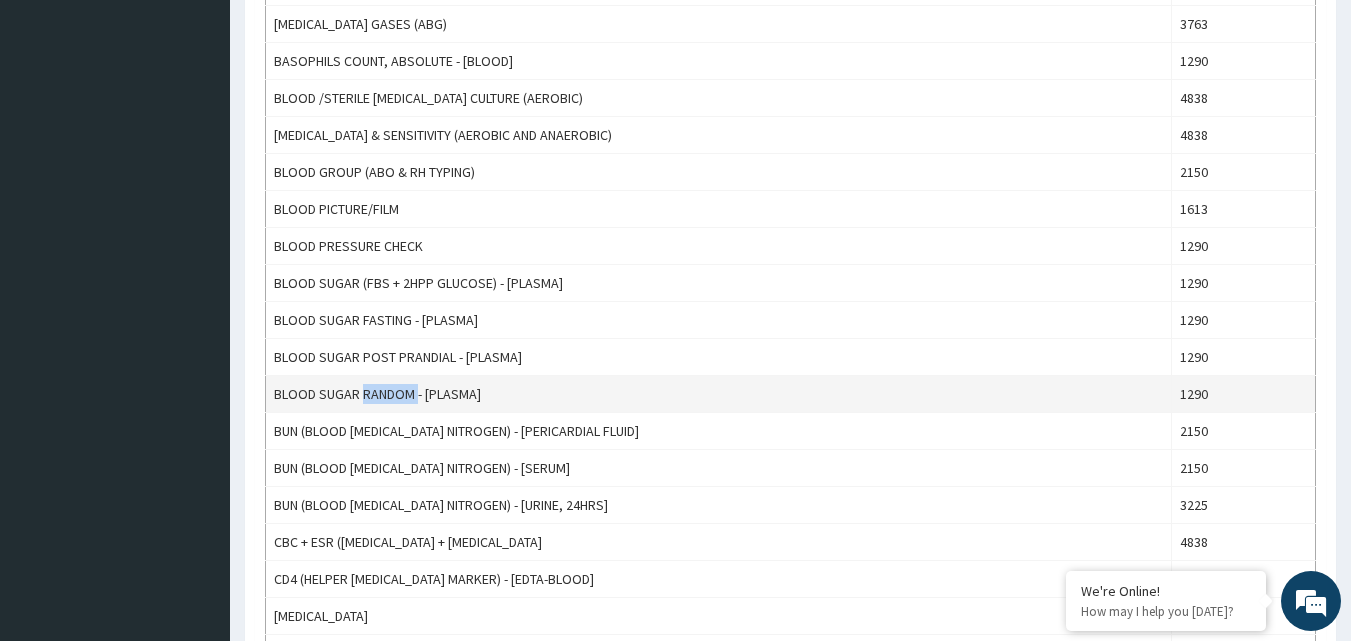 click on "BLOOD SUGAR RANDOM - [PLASMA]" at bounding box center (719, 394) 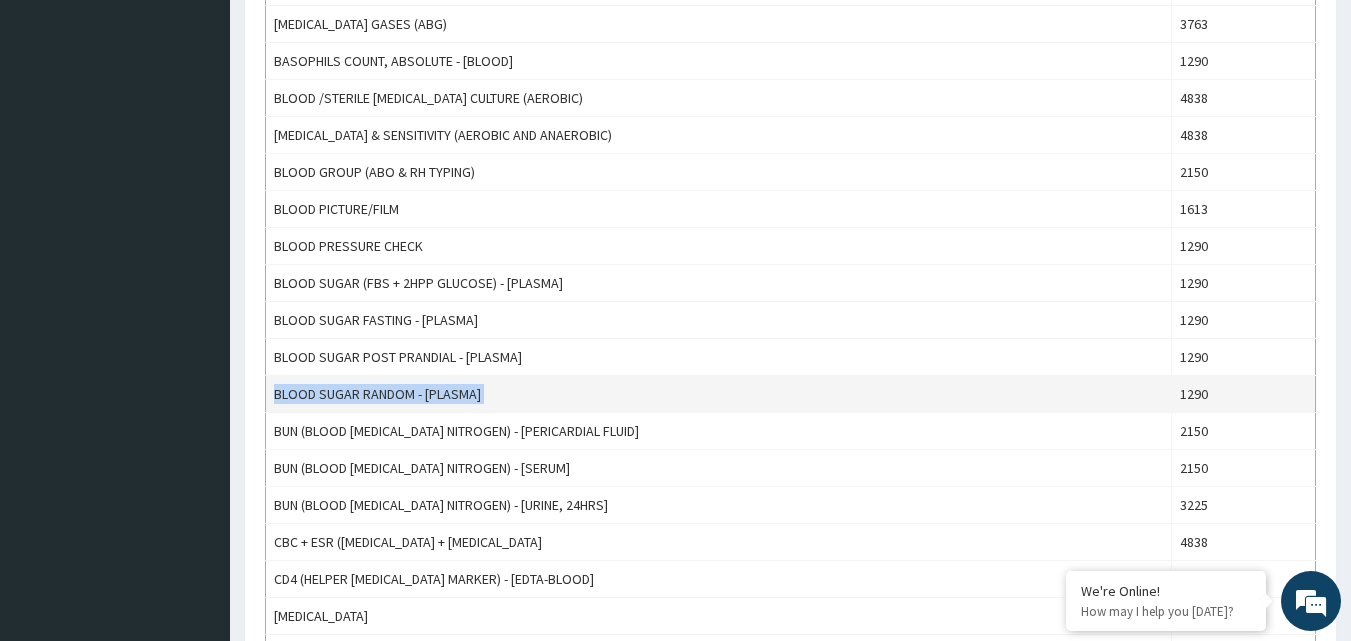 click on "BLOOD SUGAR RANDOM - [PLASMA]" at bounding box center (719, 394) 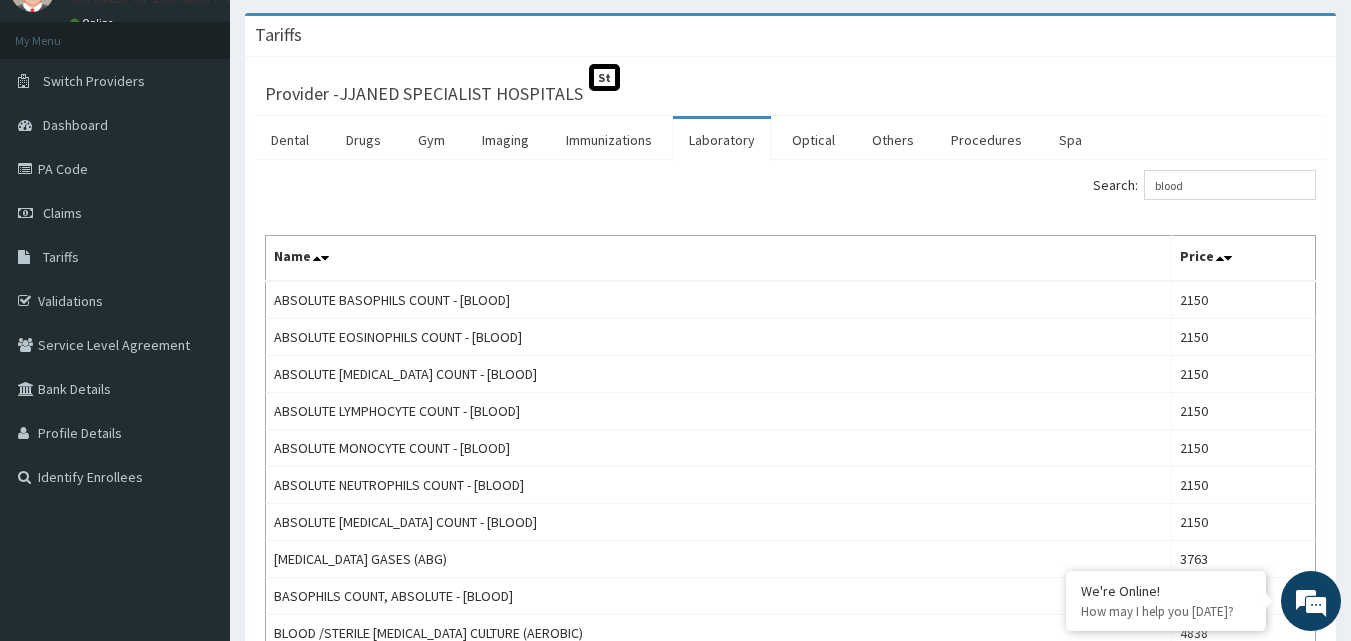 scroll, scrollTop: 133, scrollLeft: 0, axis: vertical 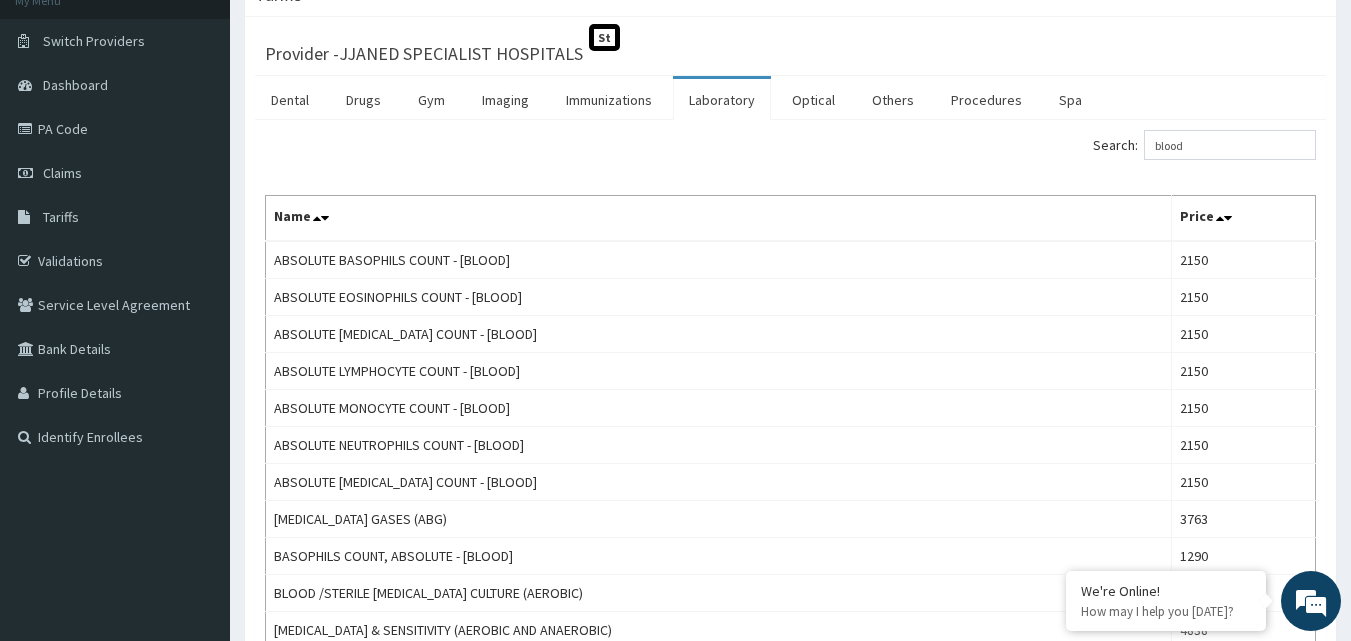 click on "Search: blood" at bounding box center [1061, 147] 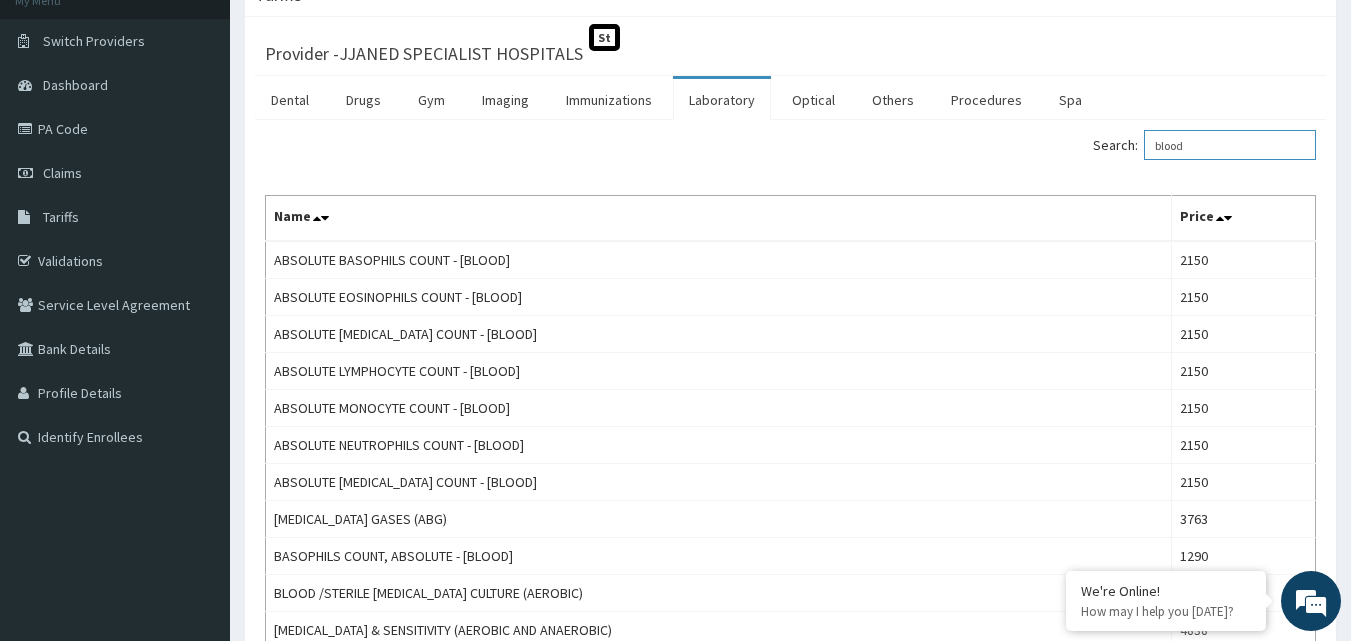 click on "blood" at bounding box center (1230, 145) 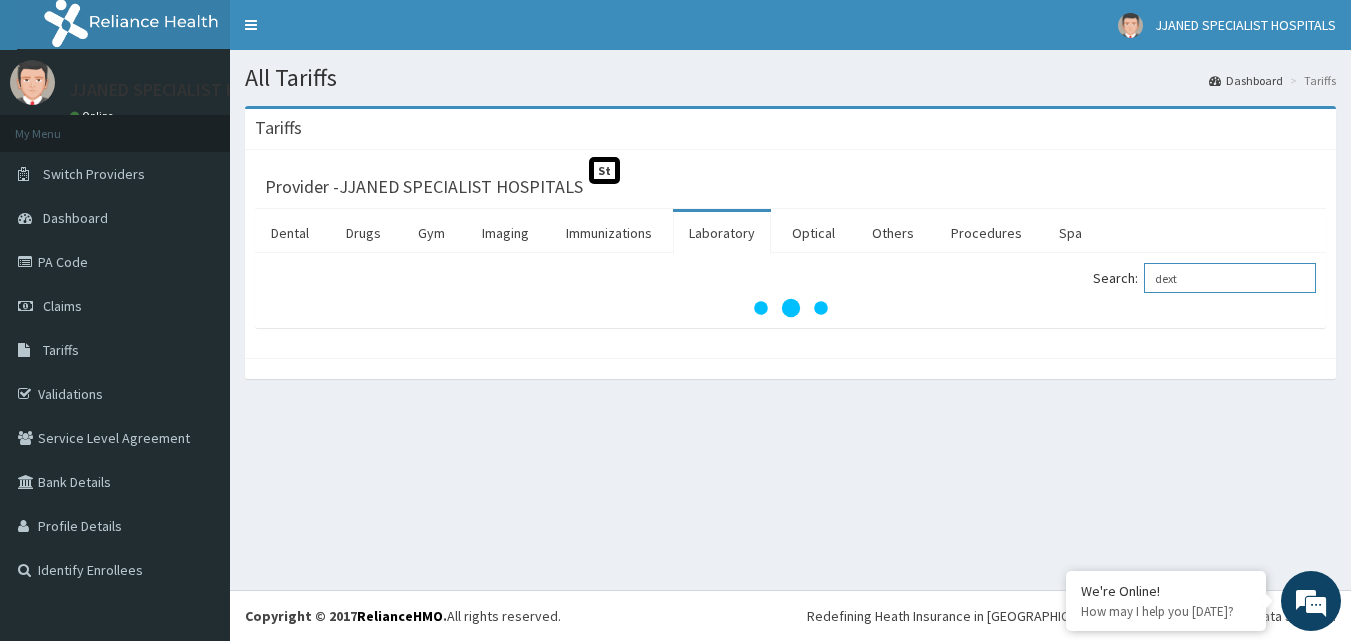 scroll, scrollTop: 0, scrollLeft: 0, axis: both 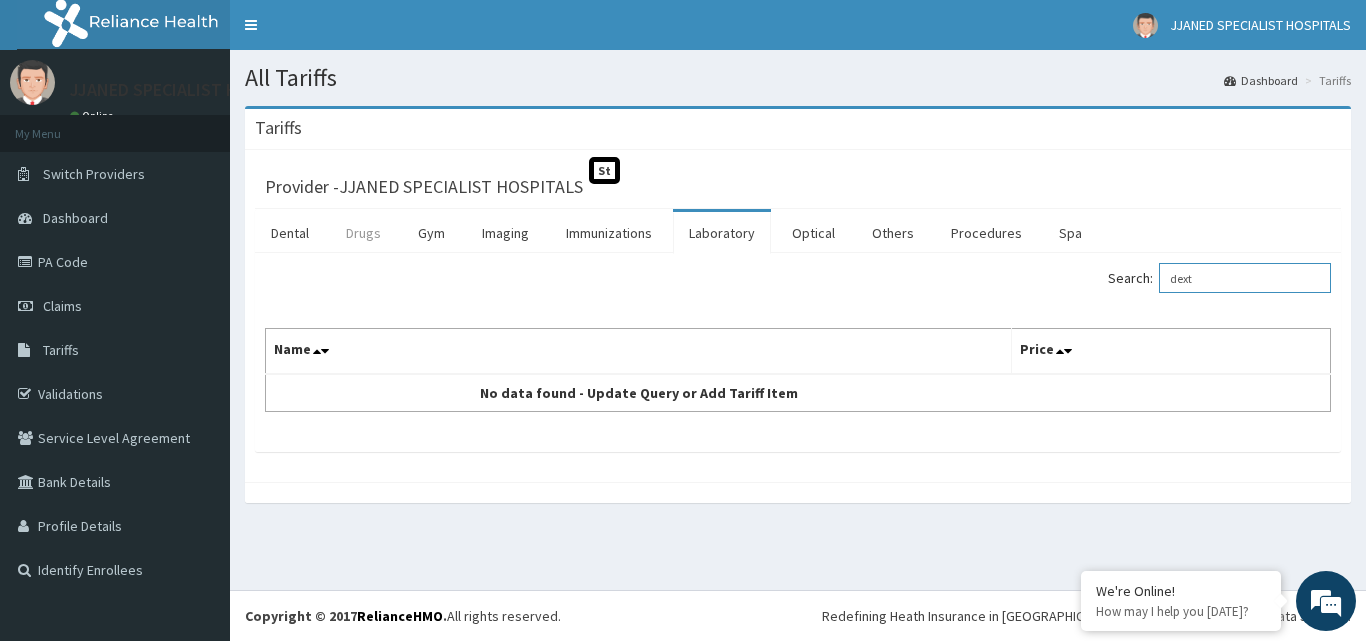 type on "dext" 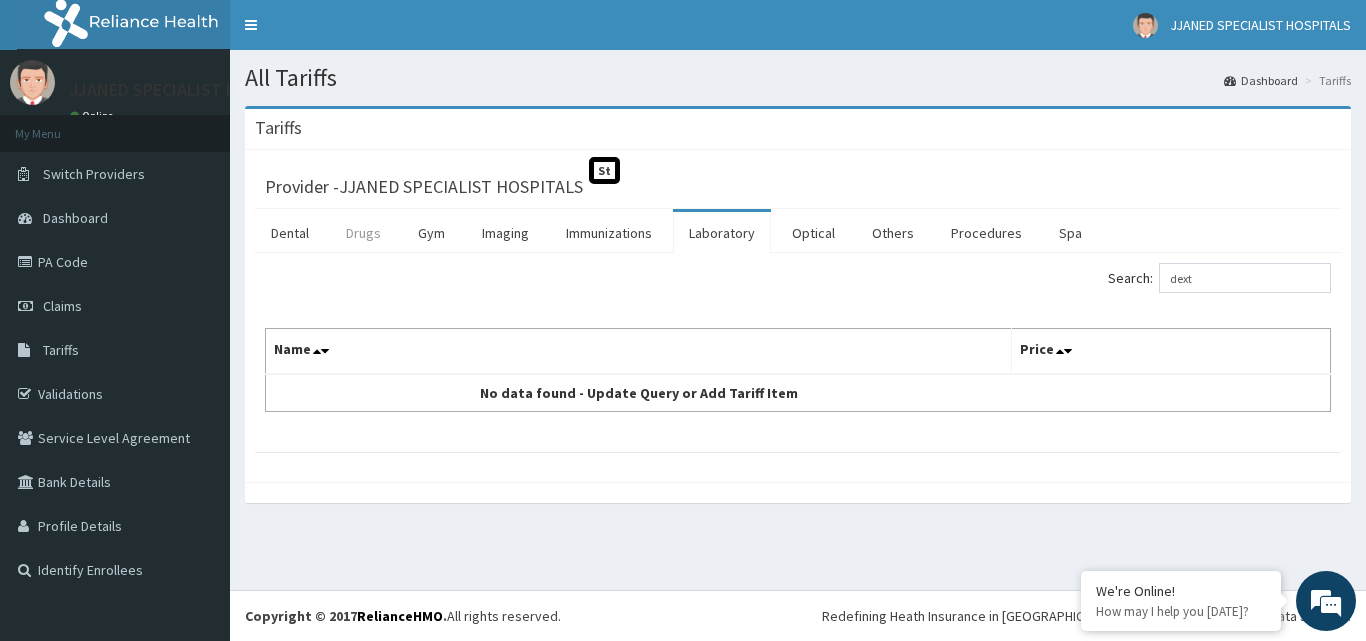 click on "Drugs" at bounding box center (363, 233) 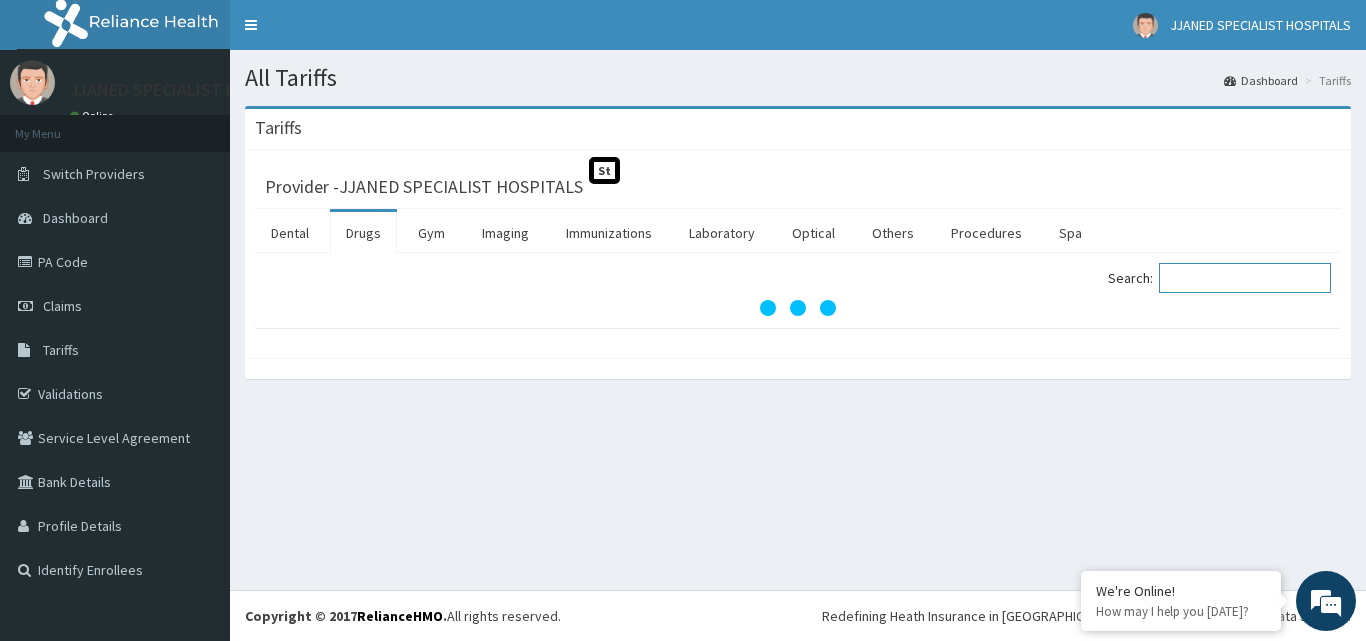 click on "Search:" at bounding box center [1245, 278] 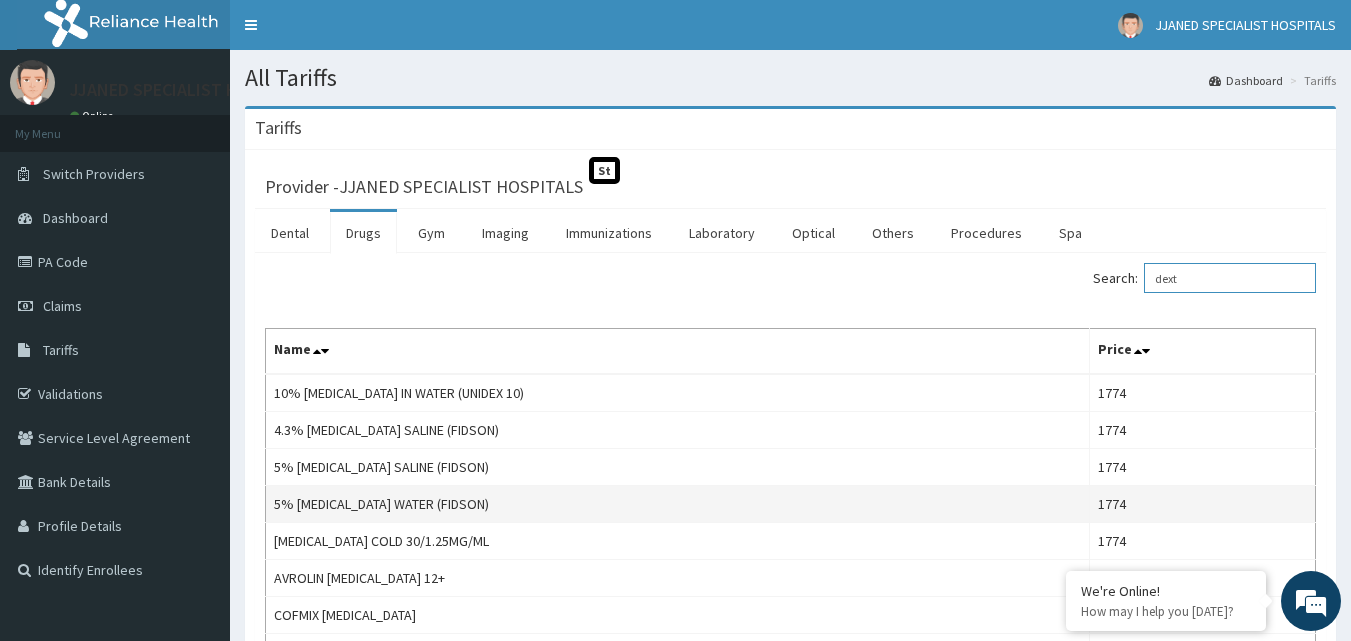 type on "dext" 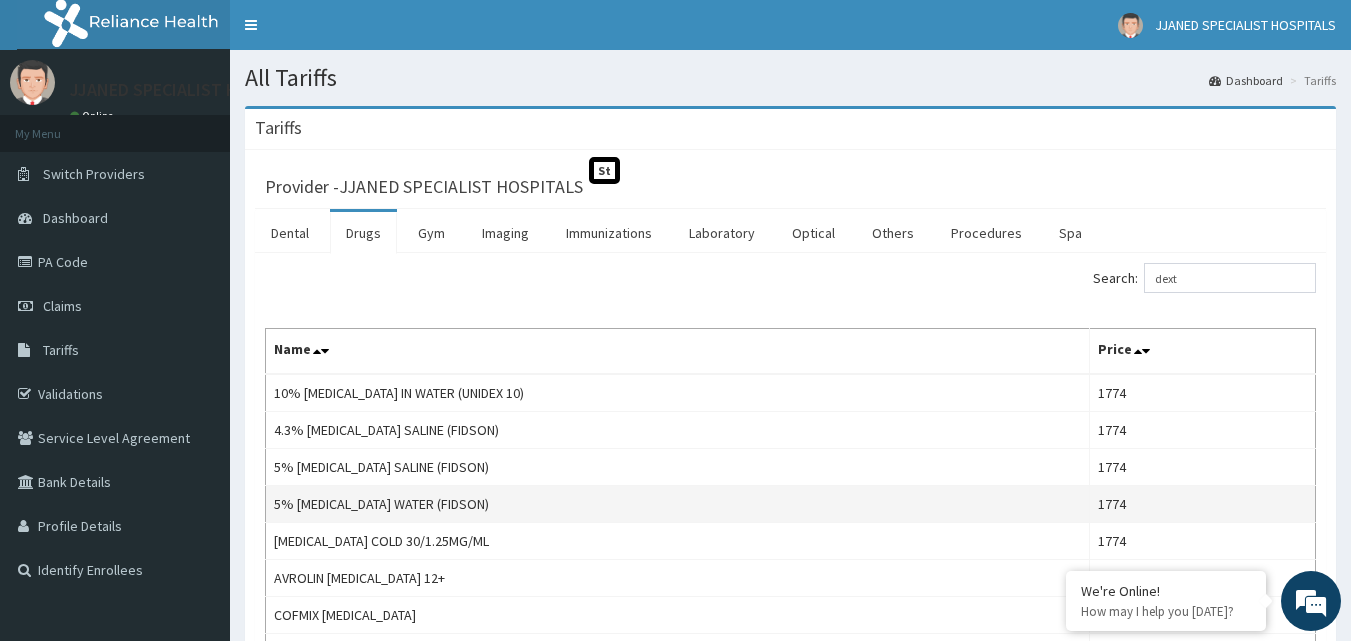 click on "5% DEXTROSE WATER (FIDSON)" at bounding box center [678, 504] 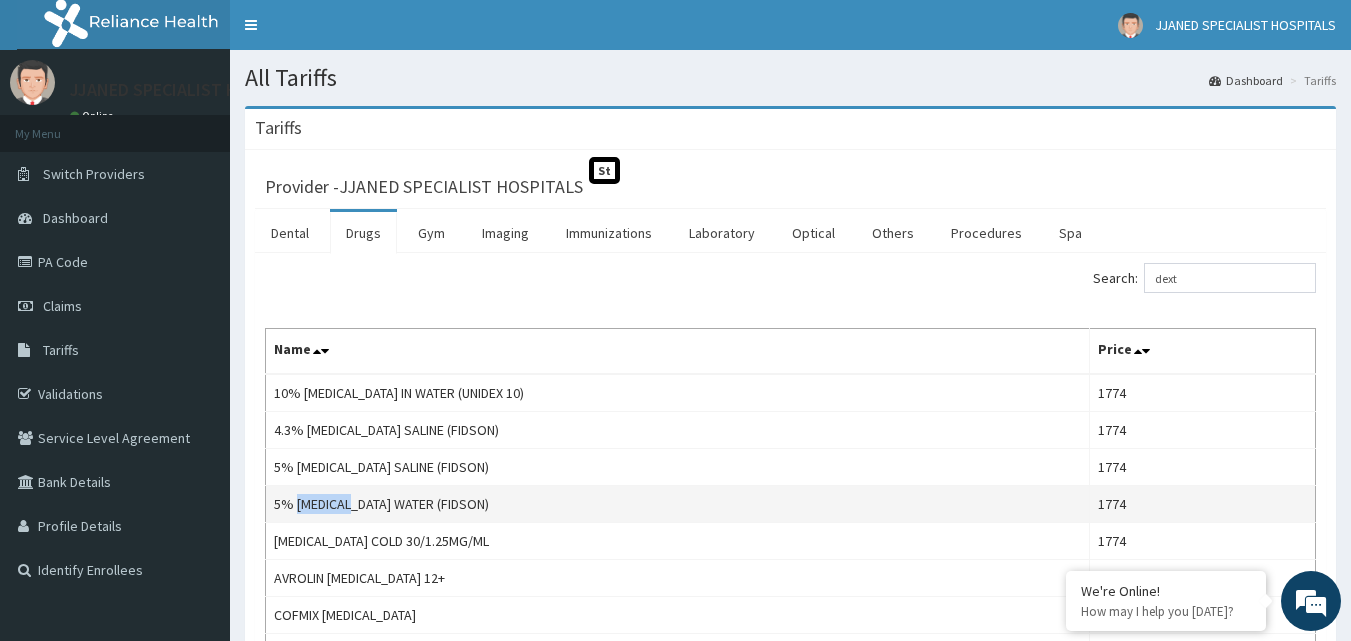 click on "5% DEXTROSE WATER (FIDSON)" at bounding box center (678, 504) 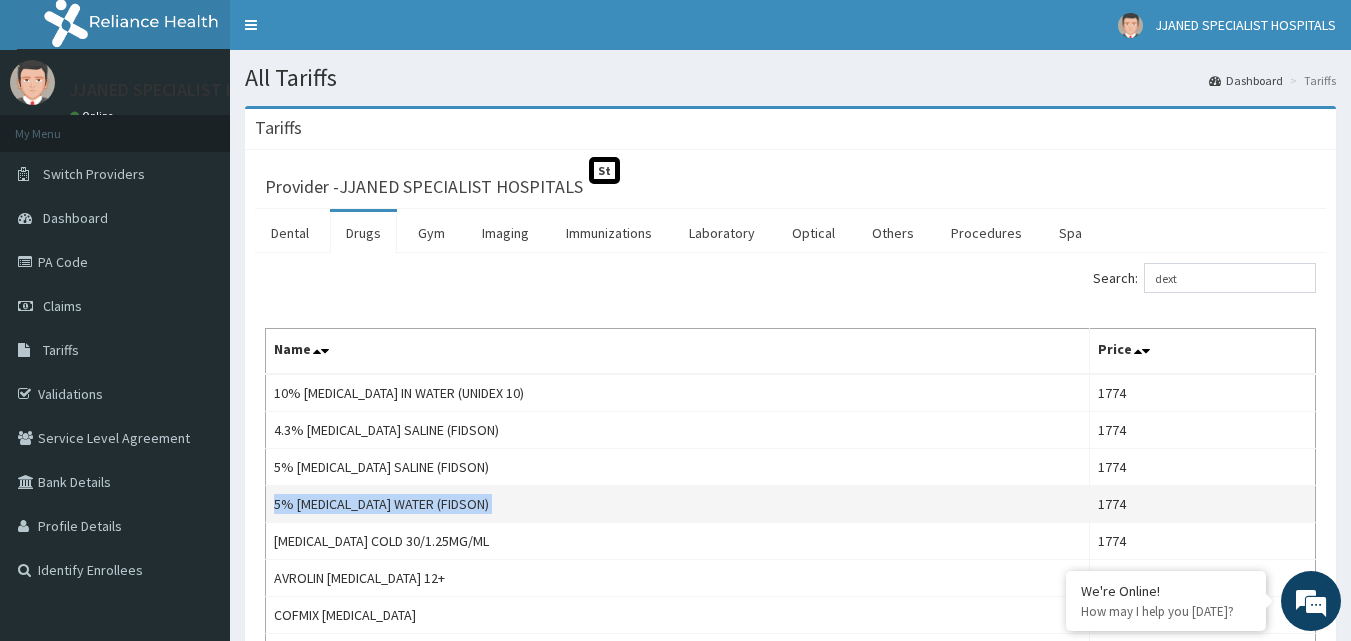 click on "5% DEXTROSE WATER (FIDSON)" at bounding box center (678, 504) 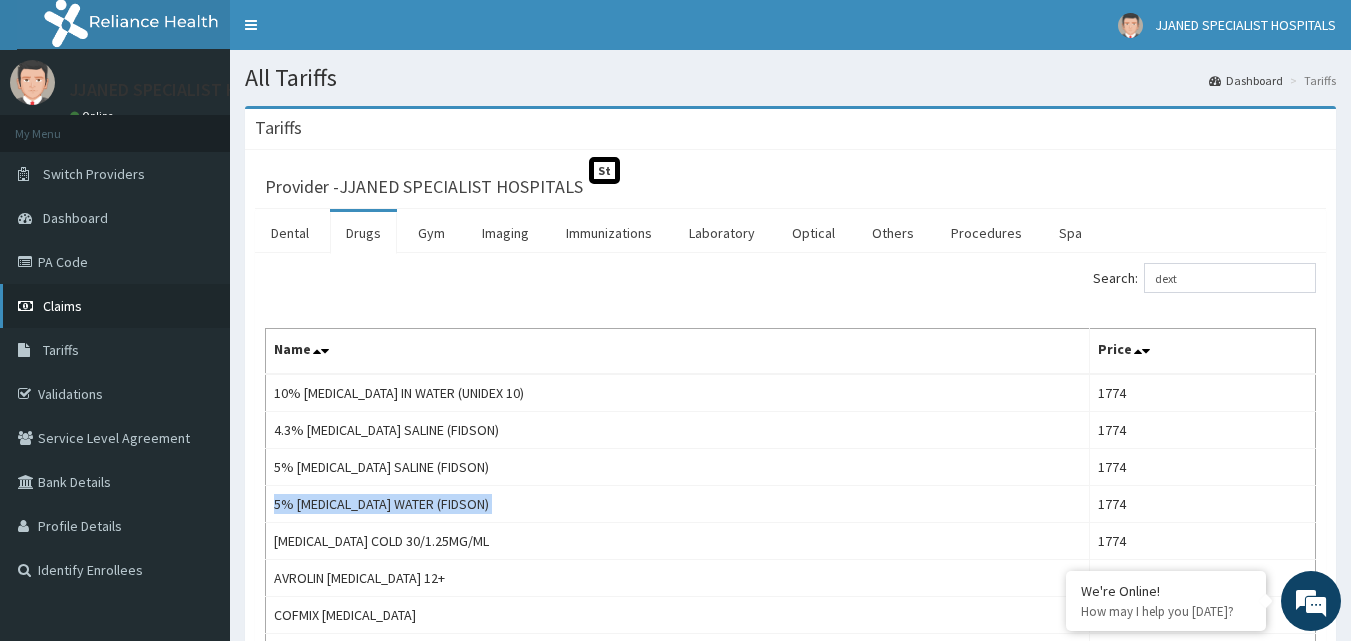click on "Claims" at bounding box center [115, 306] 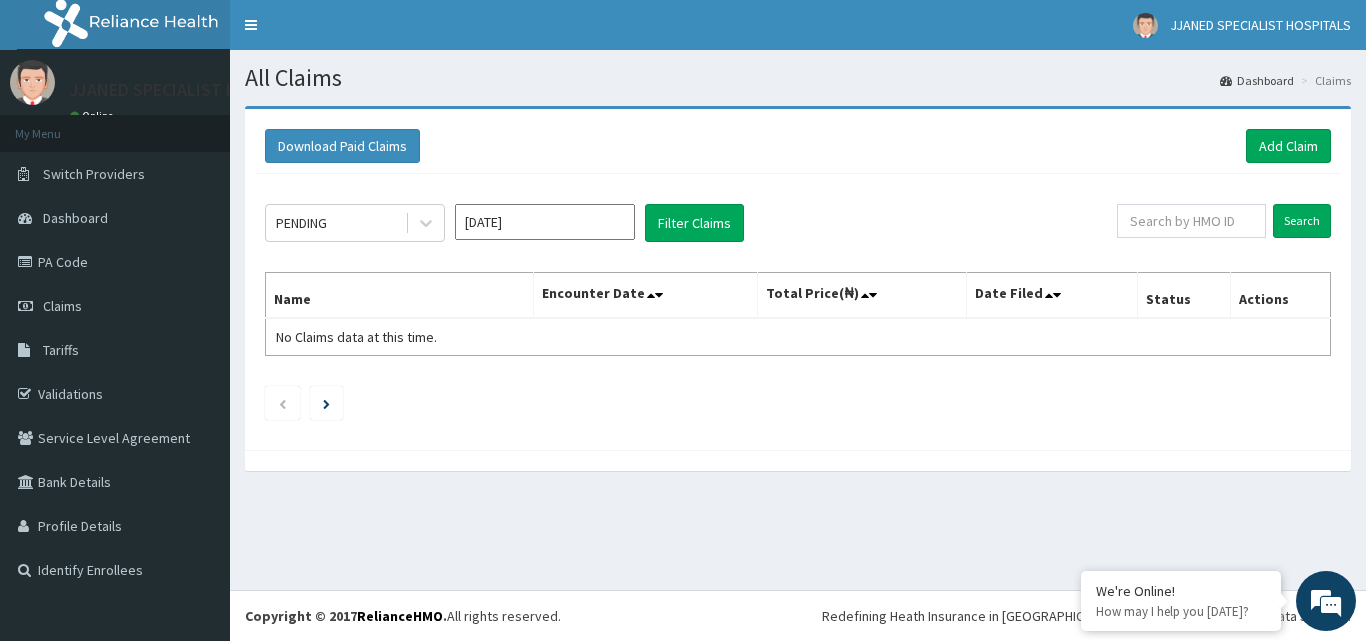 scroll, scrollTop: 0, scrollLeft: 0, axis: both 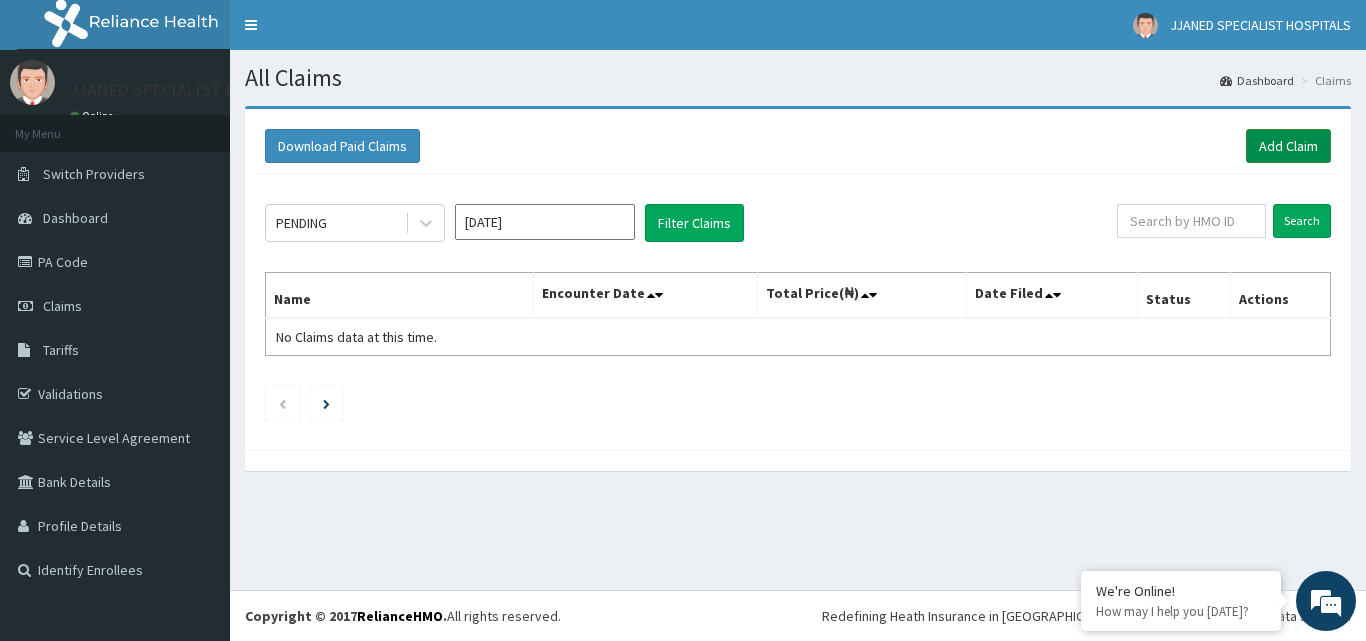 click on "Add Claim" at bounding box center [1288, 146] 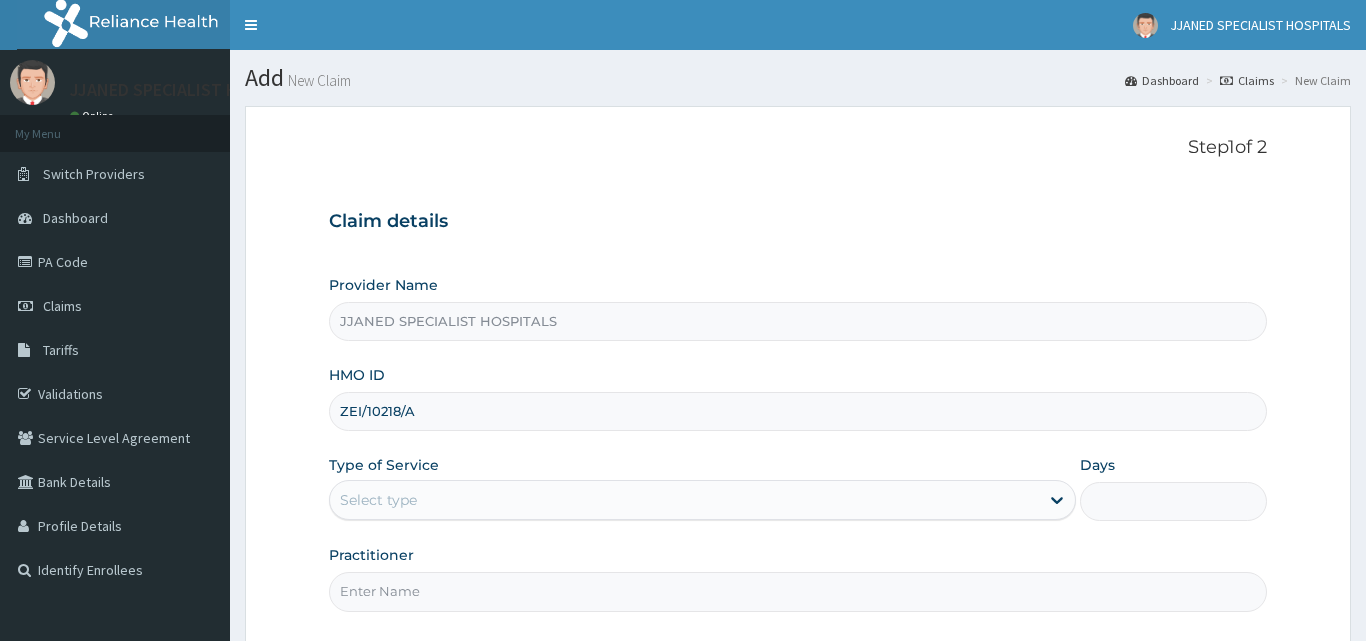 type on "ZEI/10218/A" 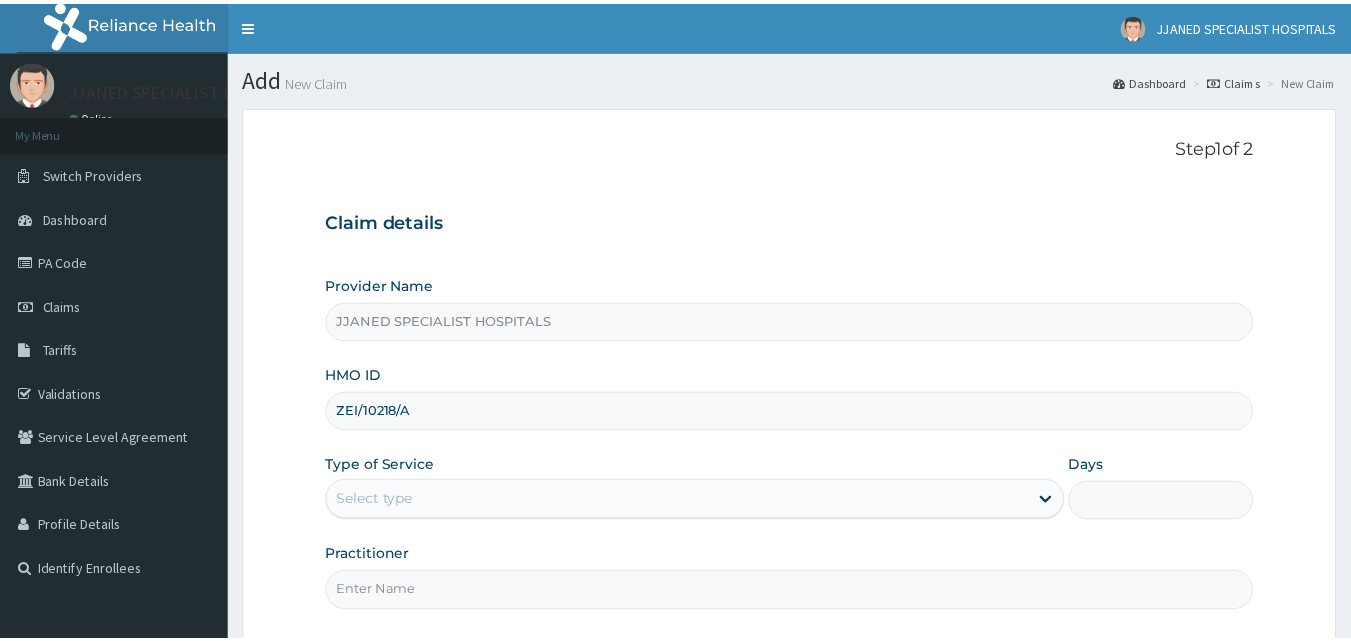 scroll, scrollTop: 0, scrollLeft: 0, axis: both 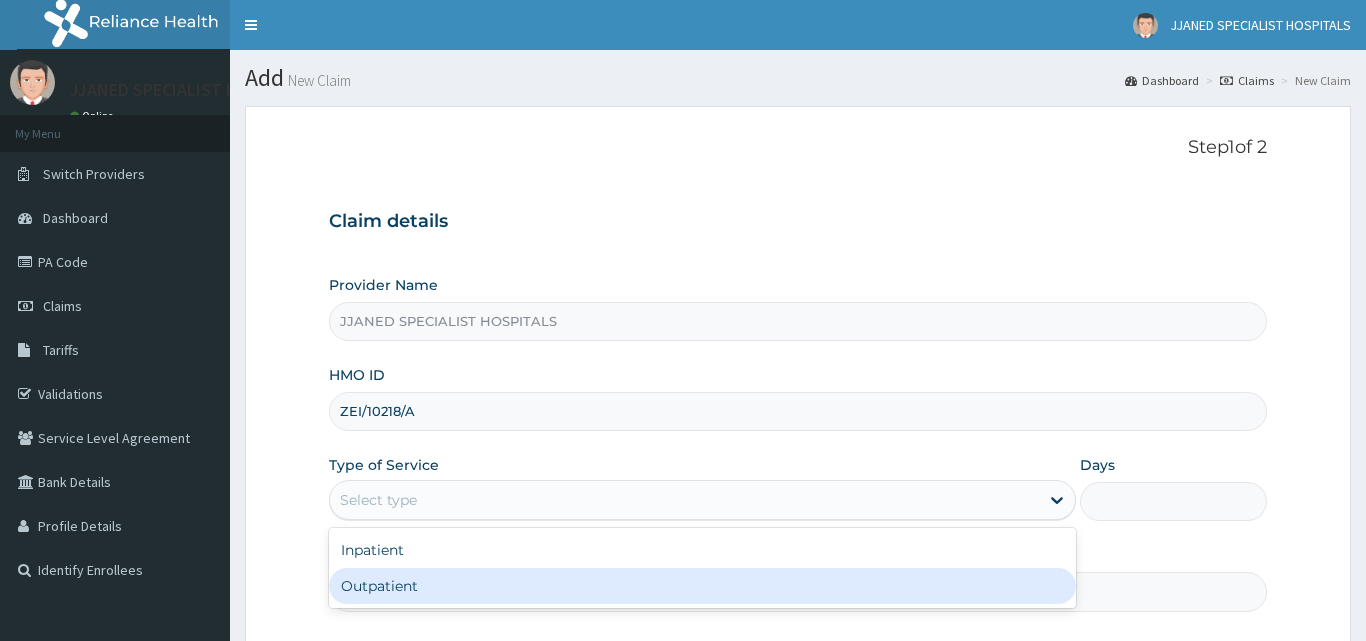 click on "Outpatient" at bounding box center (703, 586) 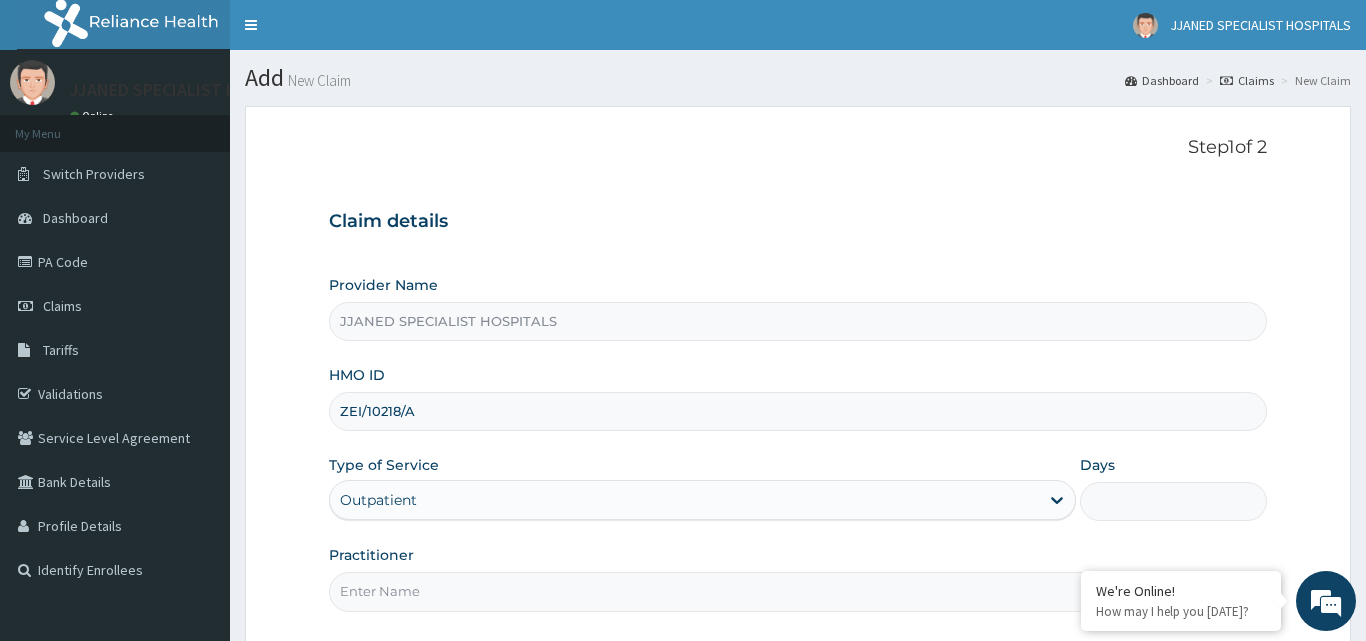 type on "1" 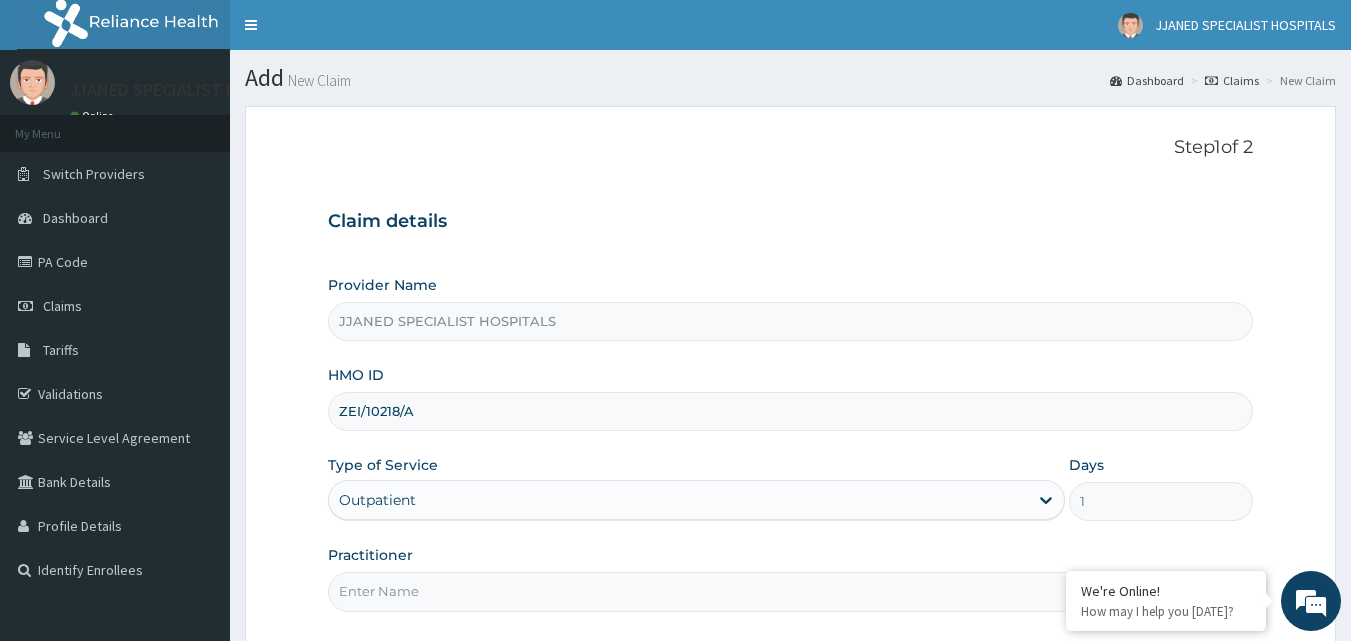 scroll, scrollTop: 0, scrollLeft: 0, axis: both 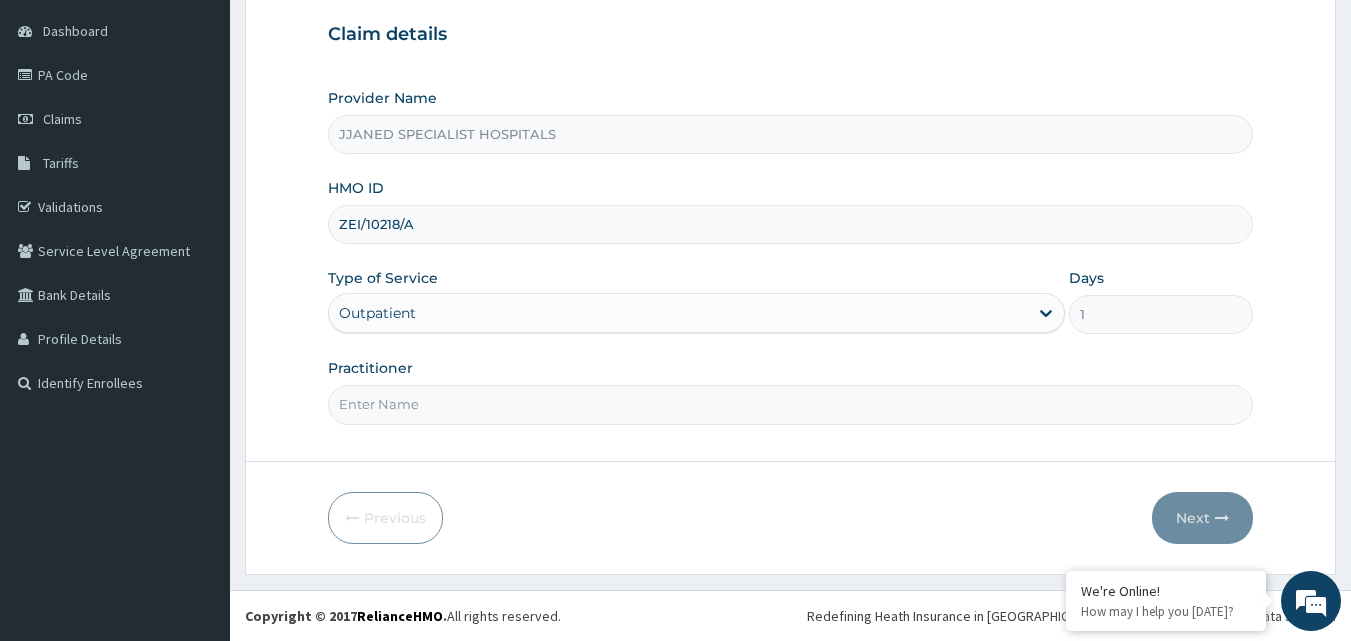 click on "Practitioner" at bounding box center (791, 404) 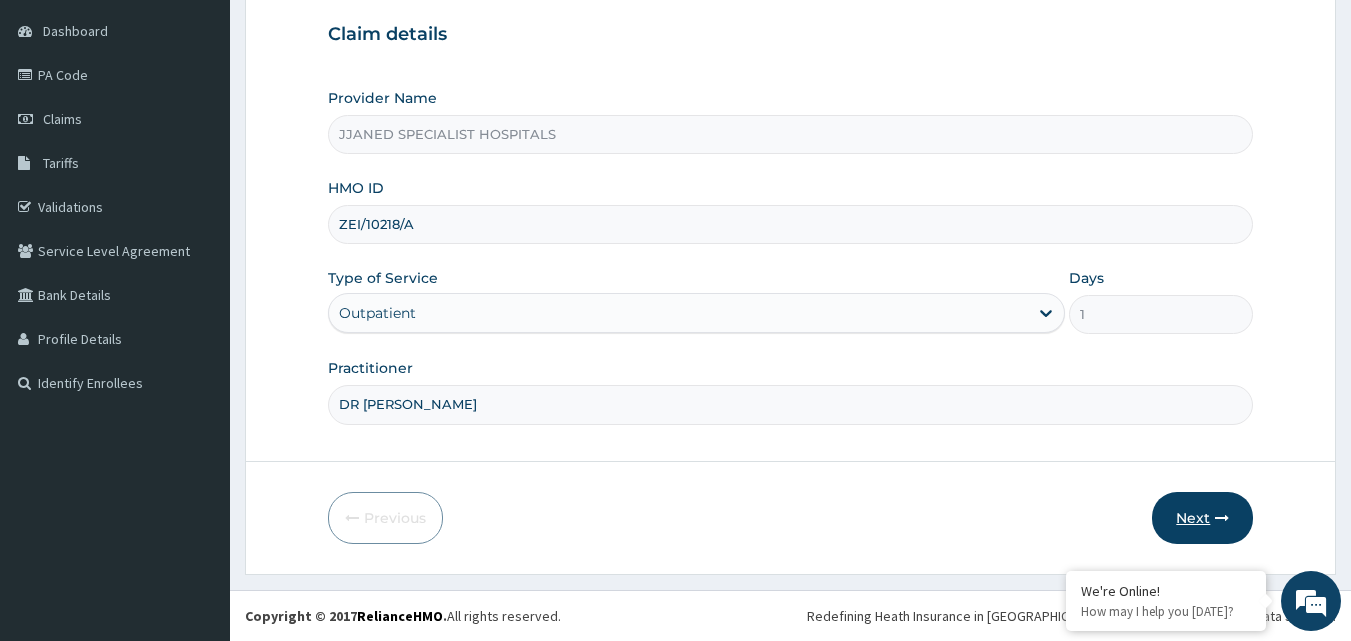 type on "DR [PERSON_NAME]" 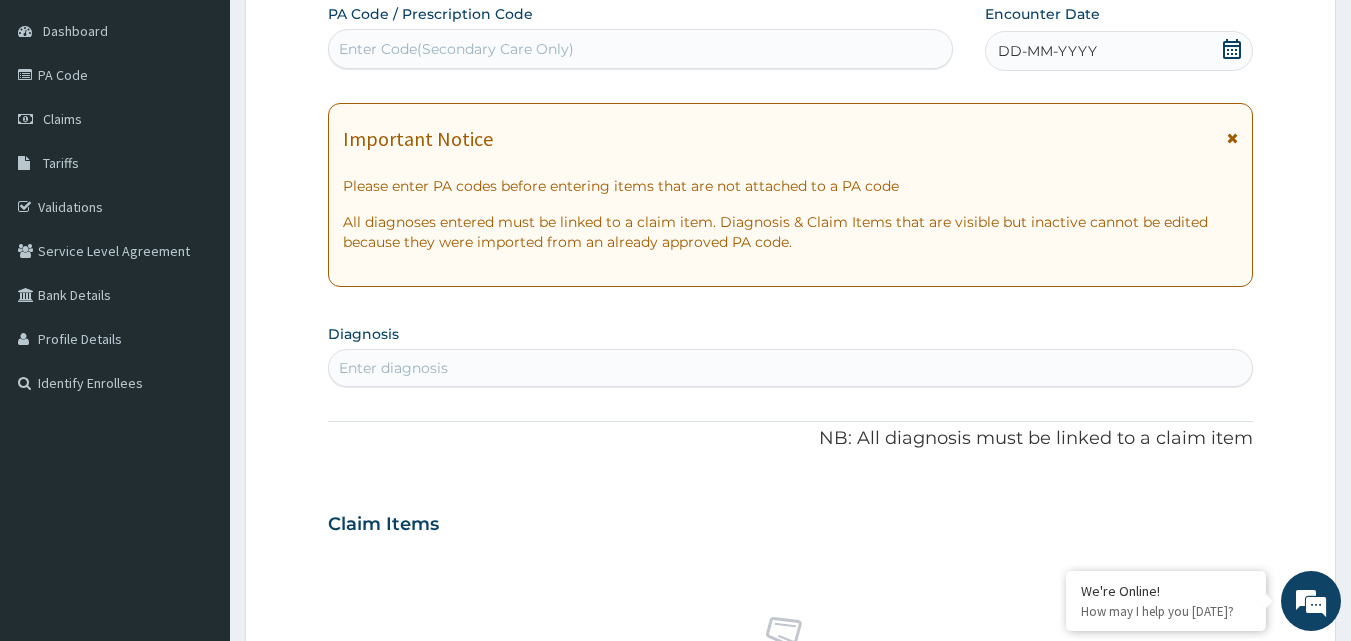 scroll, scrollTop: 0, scrollLeft: 0, axis: both 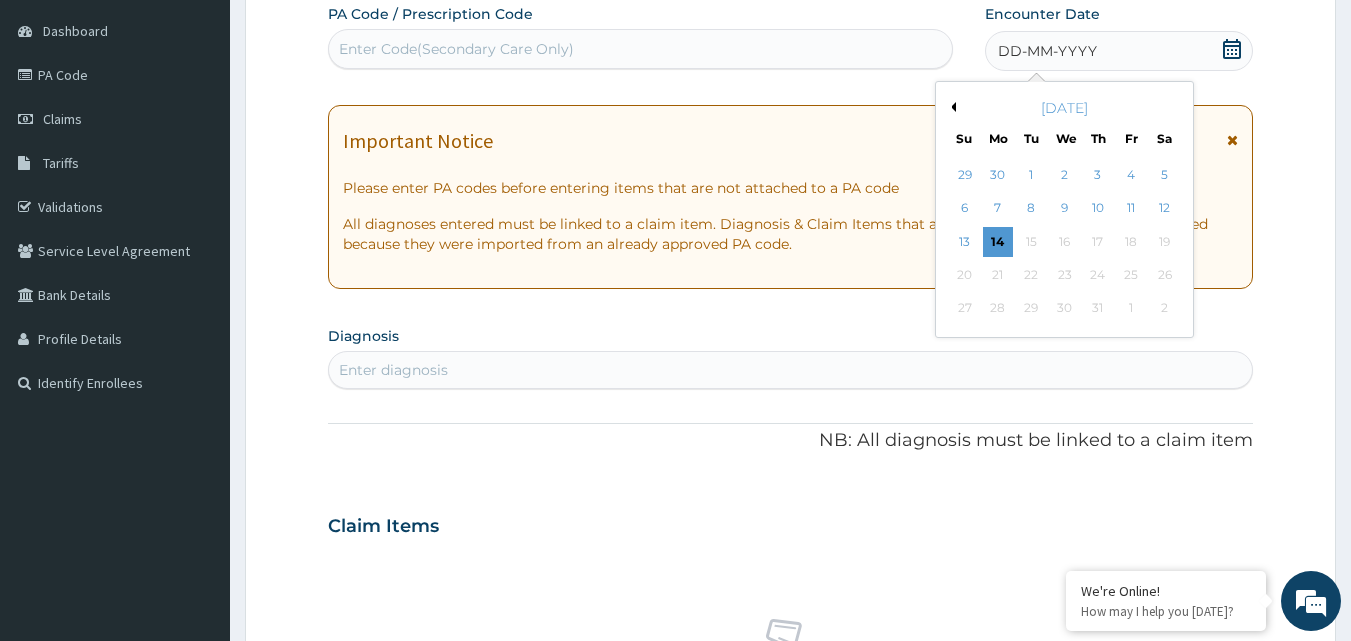 click on "Previous Month" at bounding box center [951, 107] 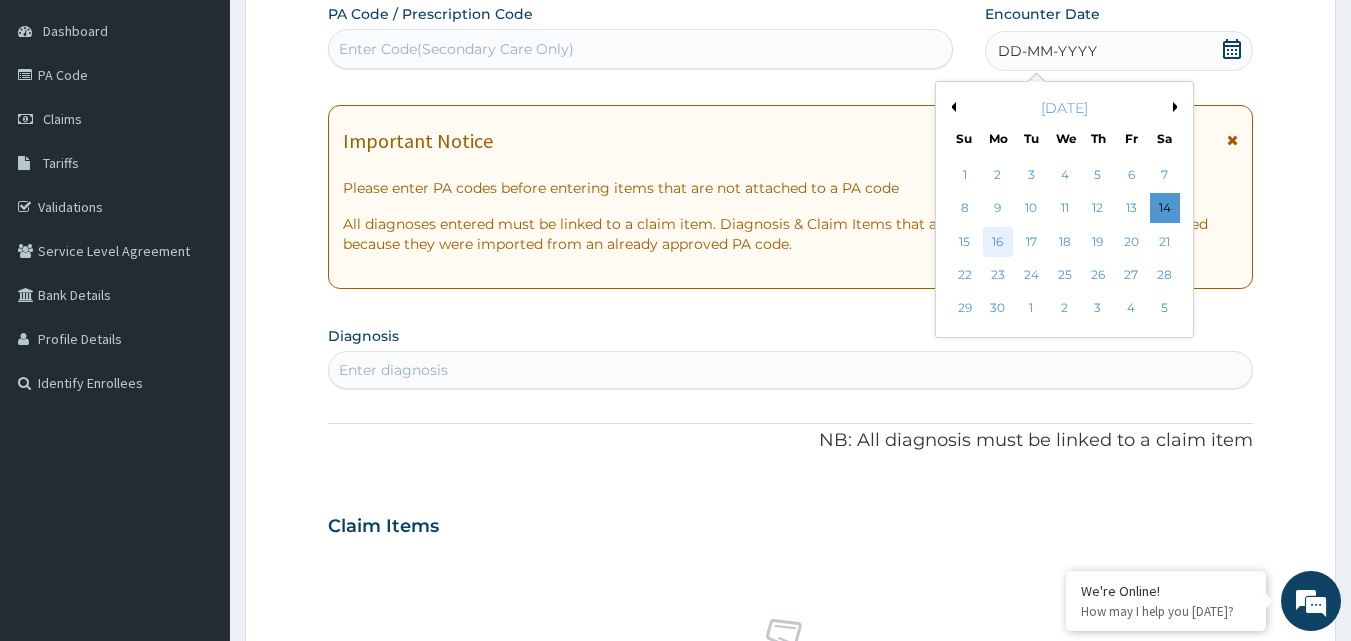 click on "16" at bounding box center [998, 242] 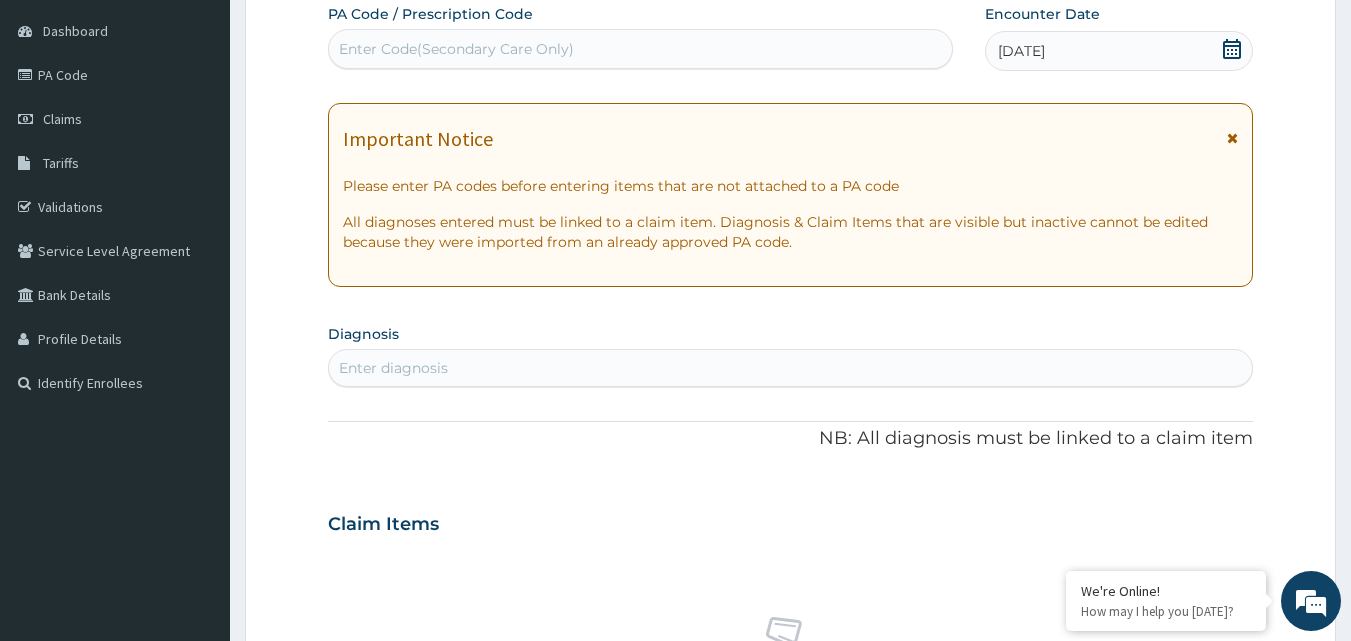 click on "Enter diagnosis" at bounding box center [791, 368] 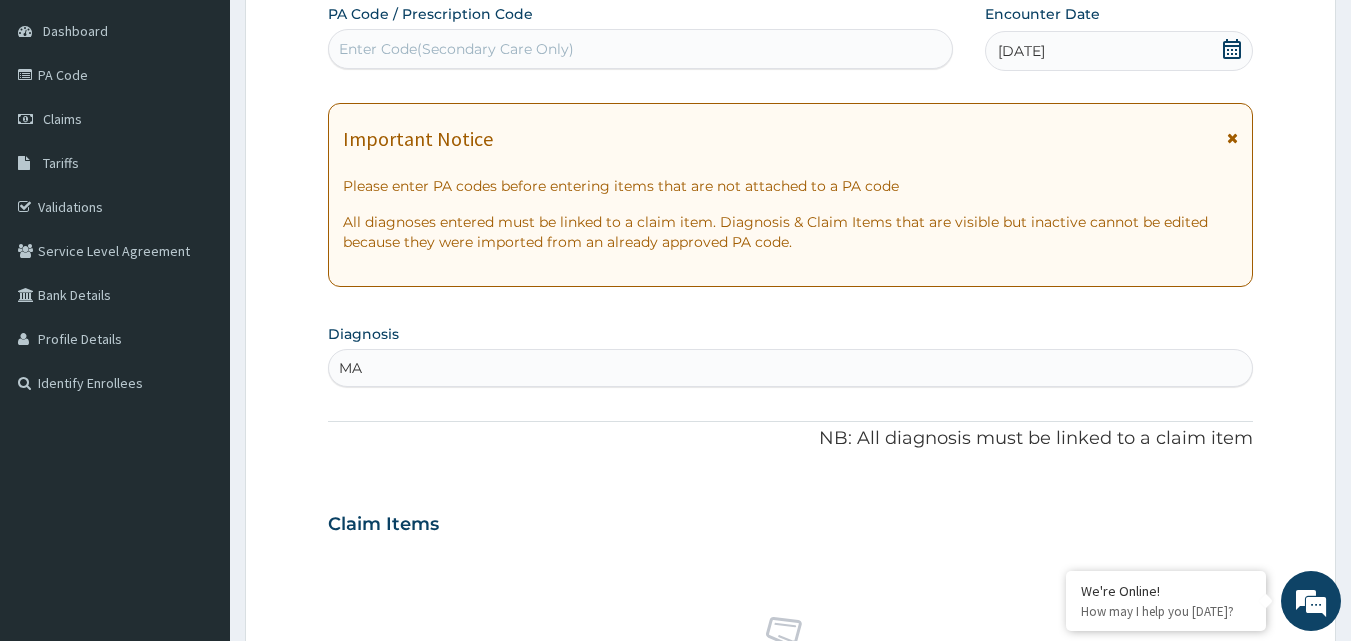type on "MA" 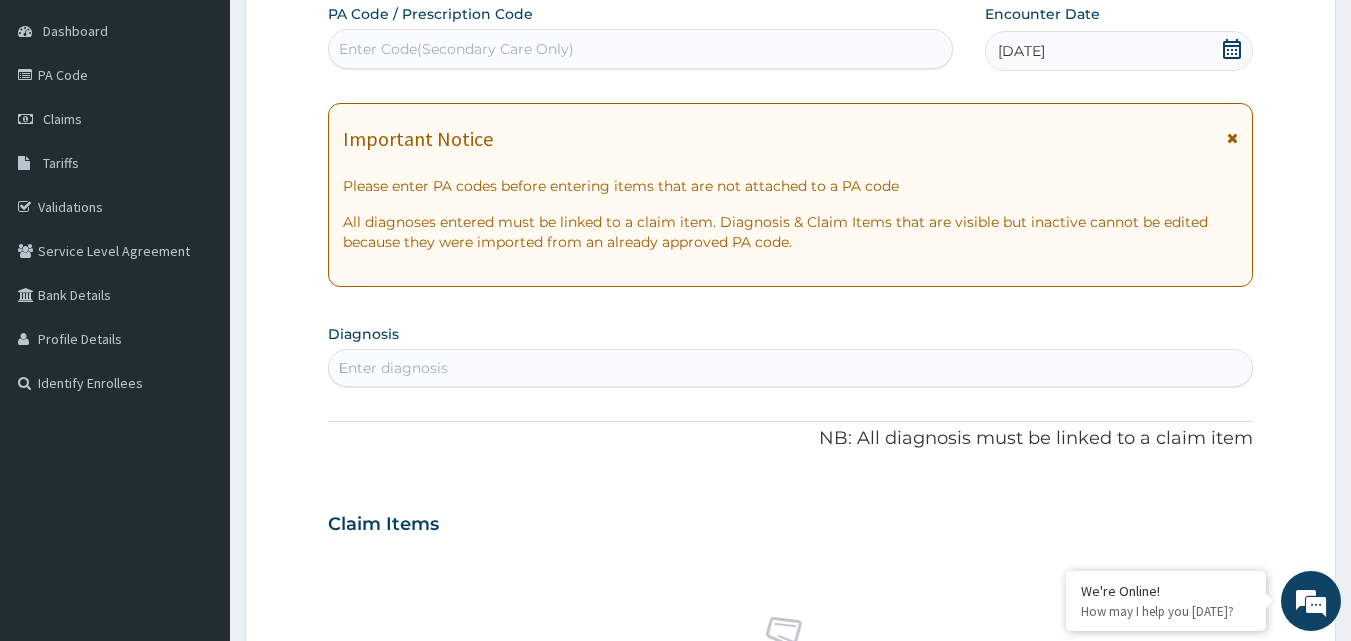 type 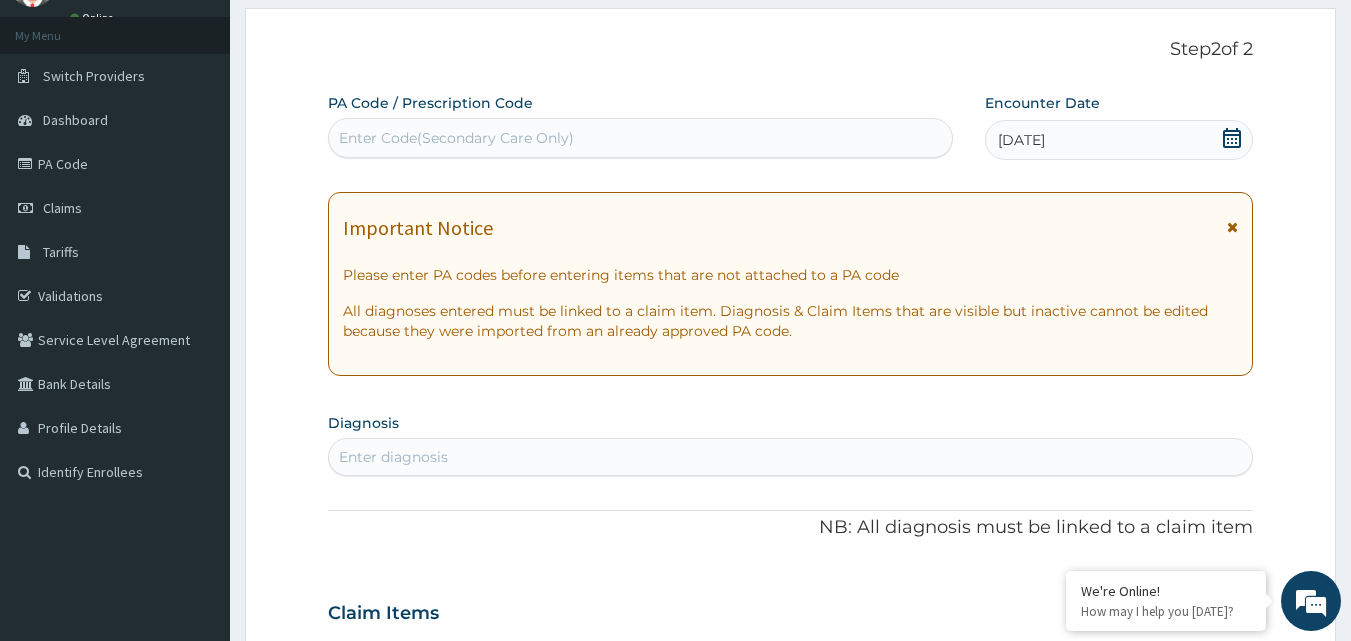 scroll, scrollTop: 0, scrollLeft: 0, axis: both 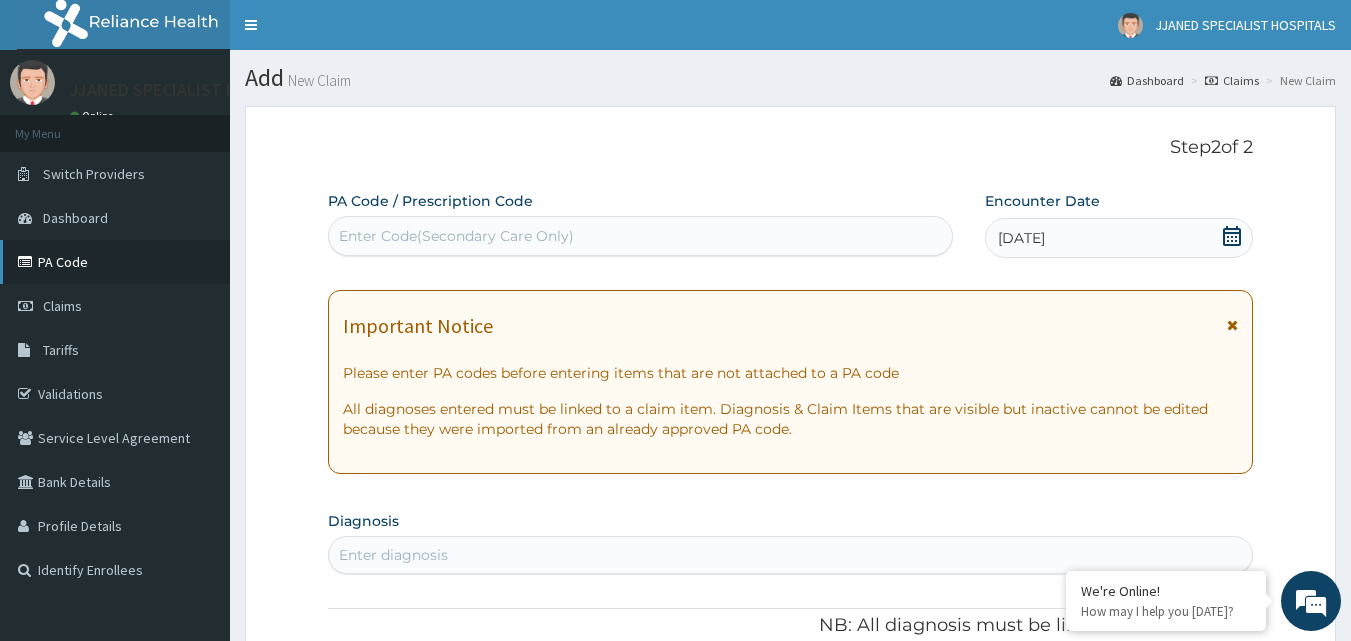 click on "PA Code" at bounding box center (115, 262) 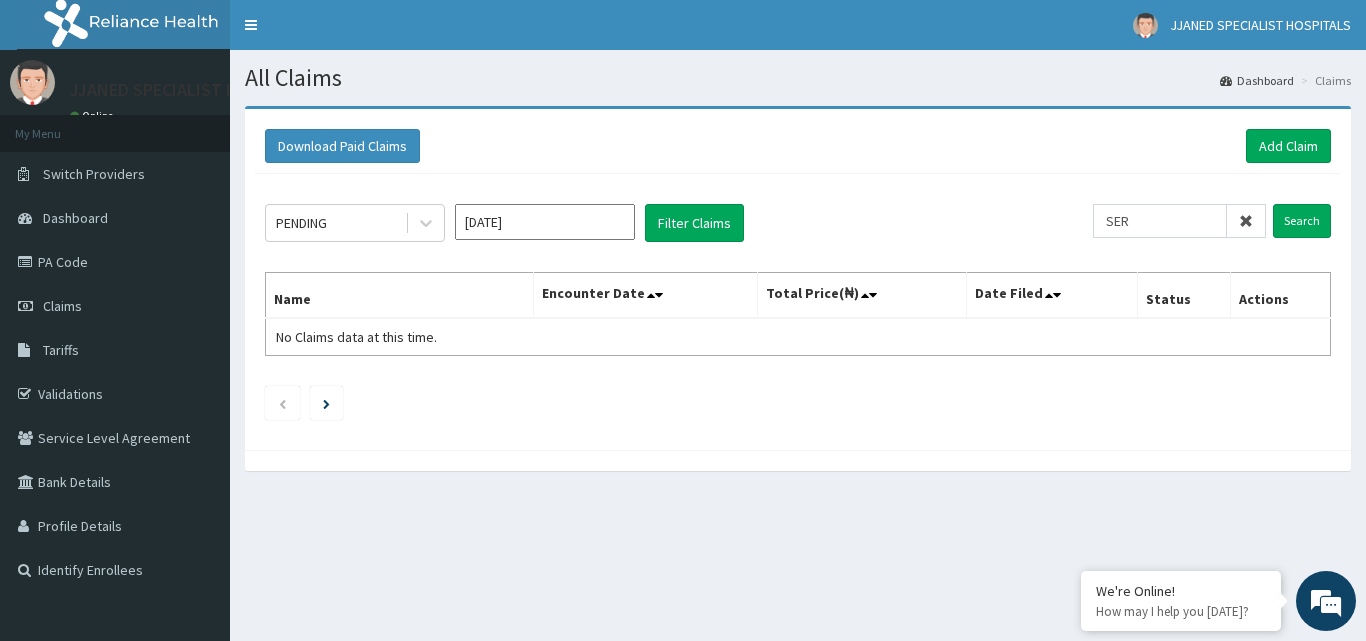 scroll, scrollTop: 0, scrollLeft: 0, axis: both 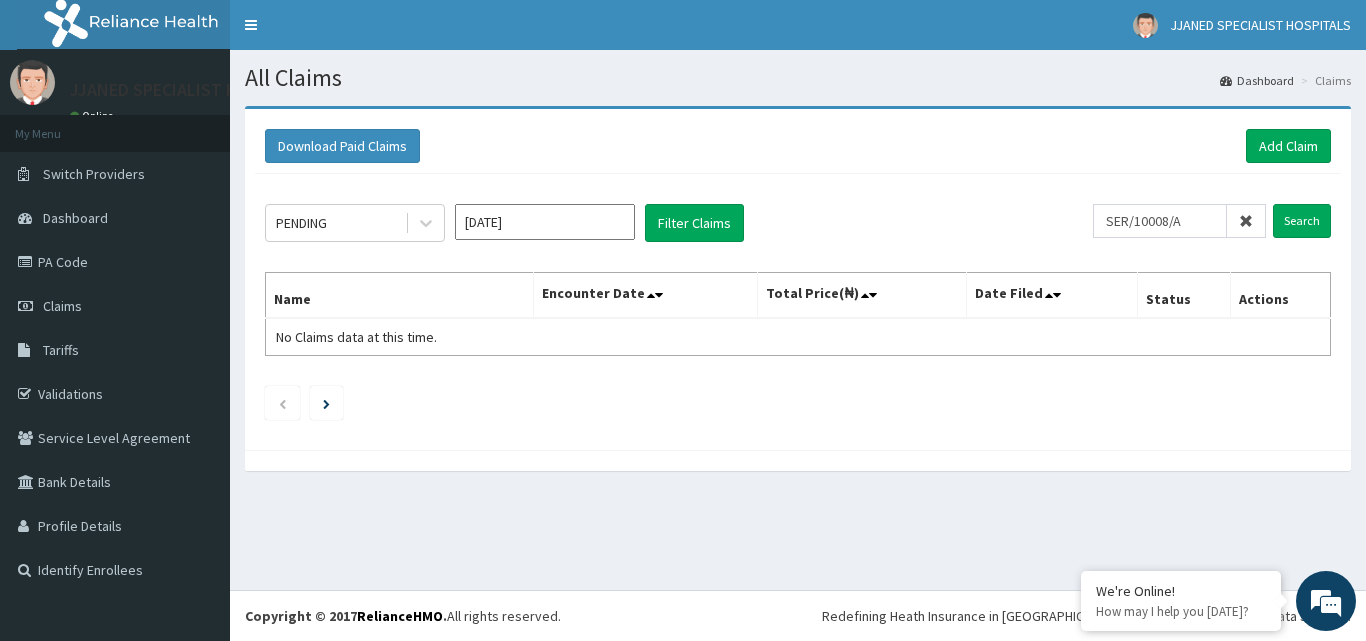 type on "SER/10008/A" 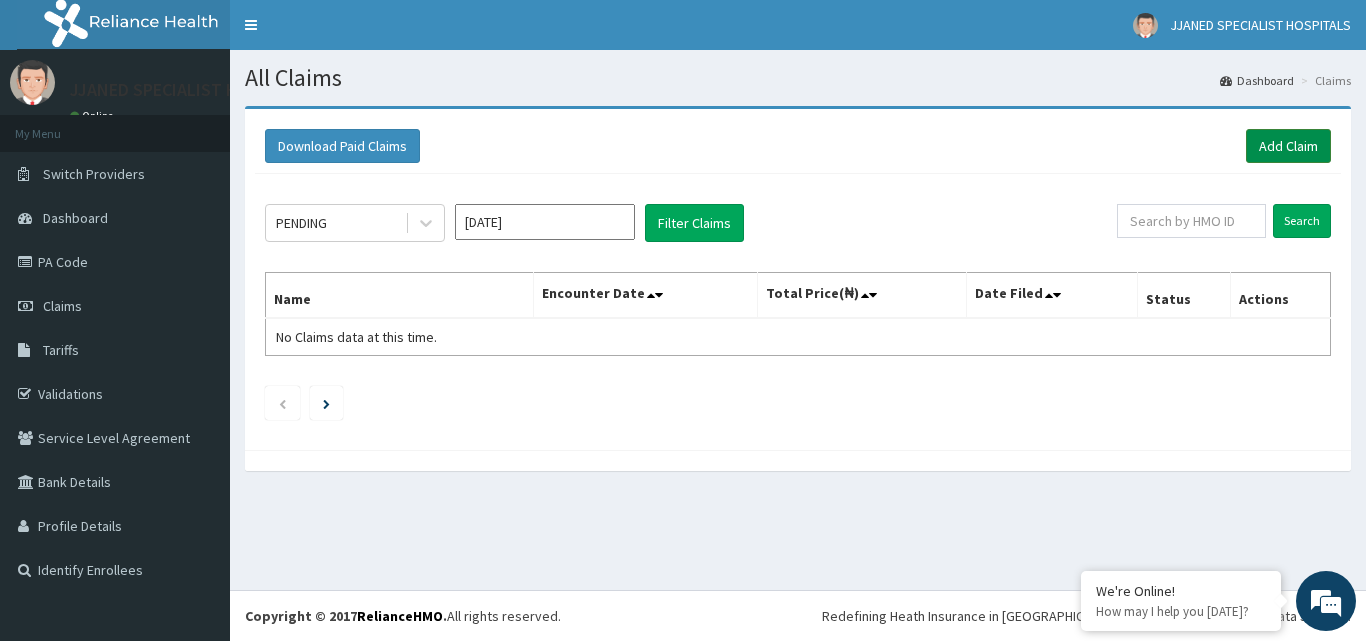 type 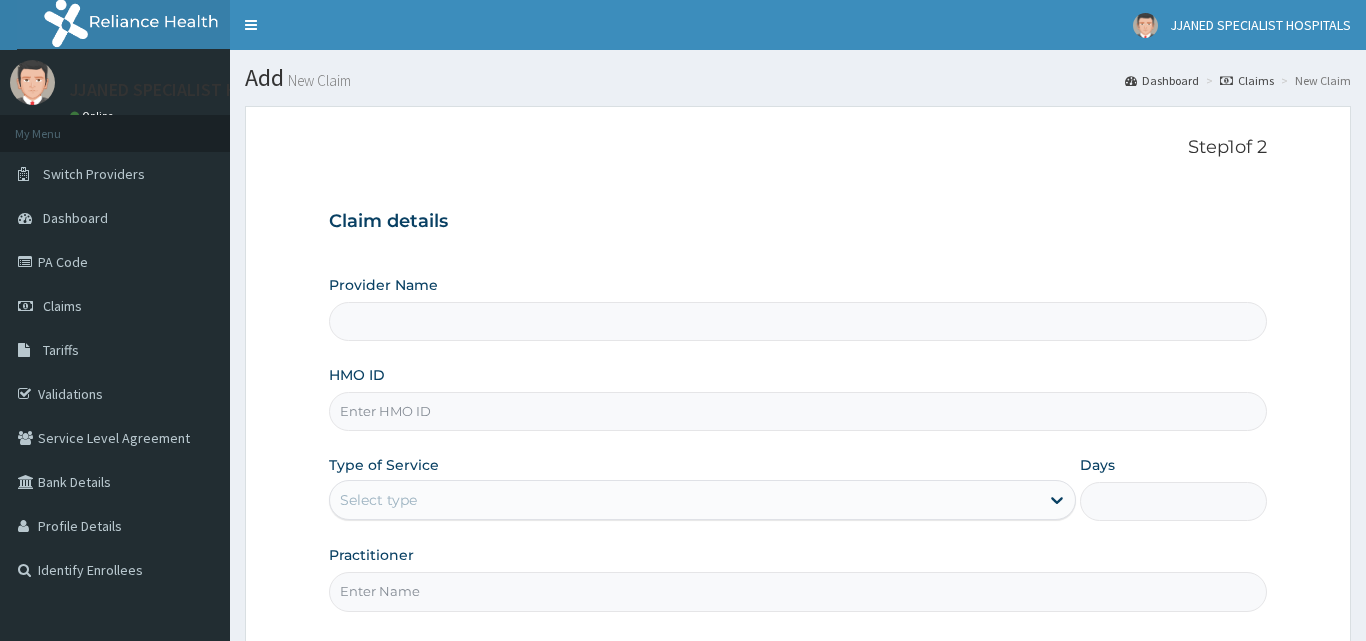 type on "JJANED SPECIALIST HOSPITALS" 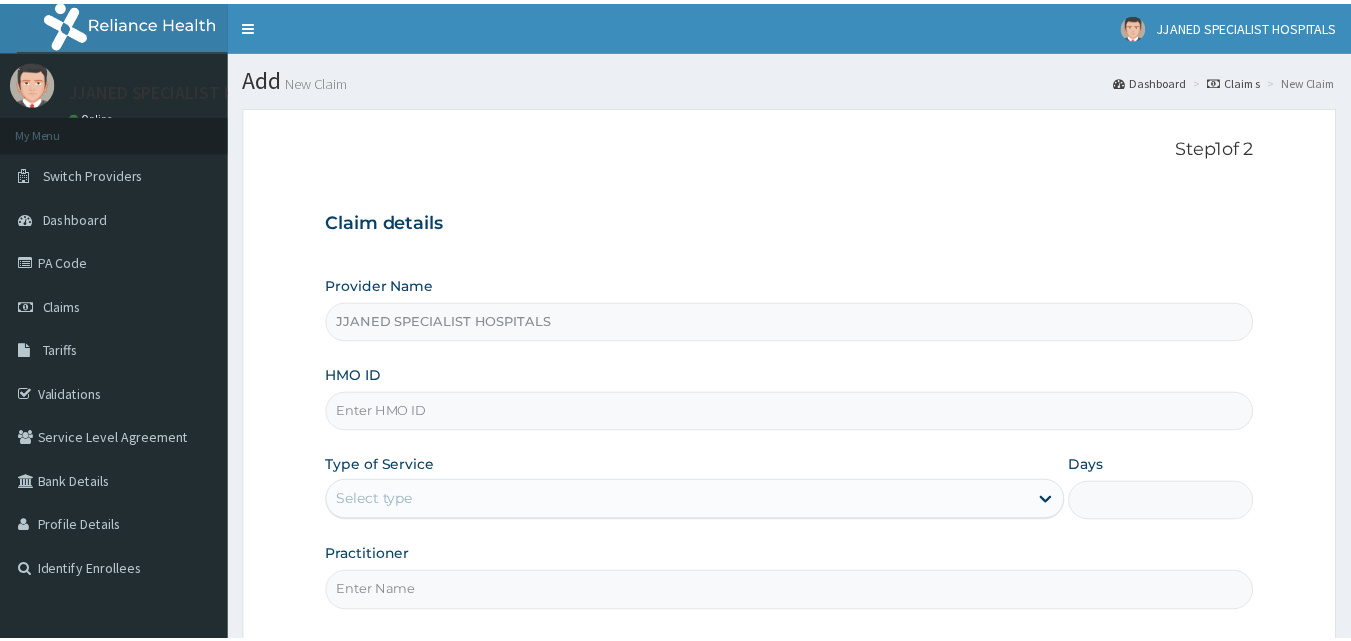 scroll, scrollTop: 0, scrollLeft: 0, axis: both 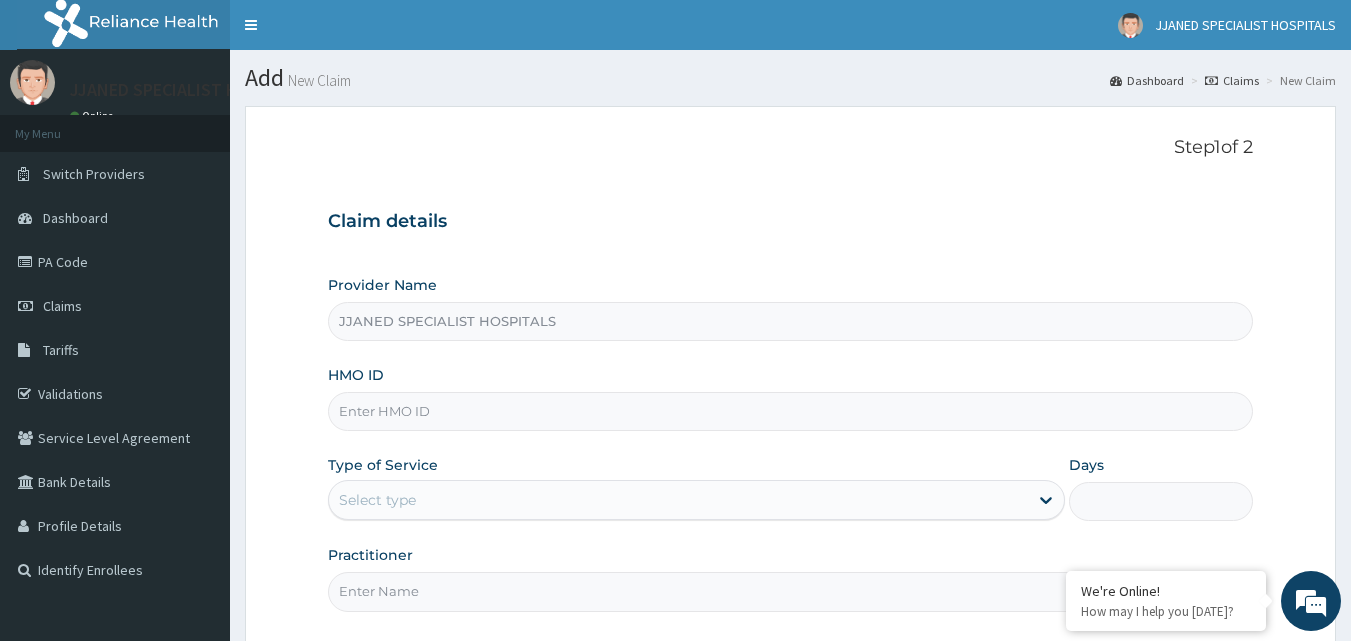 click on "HMO ID" at bounding box center (791, 411) 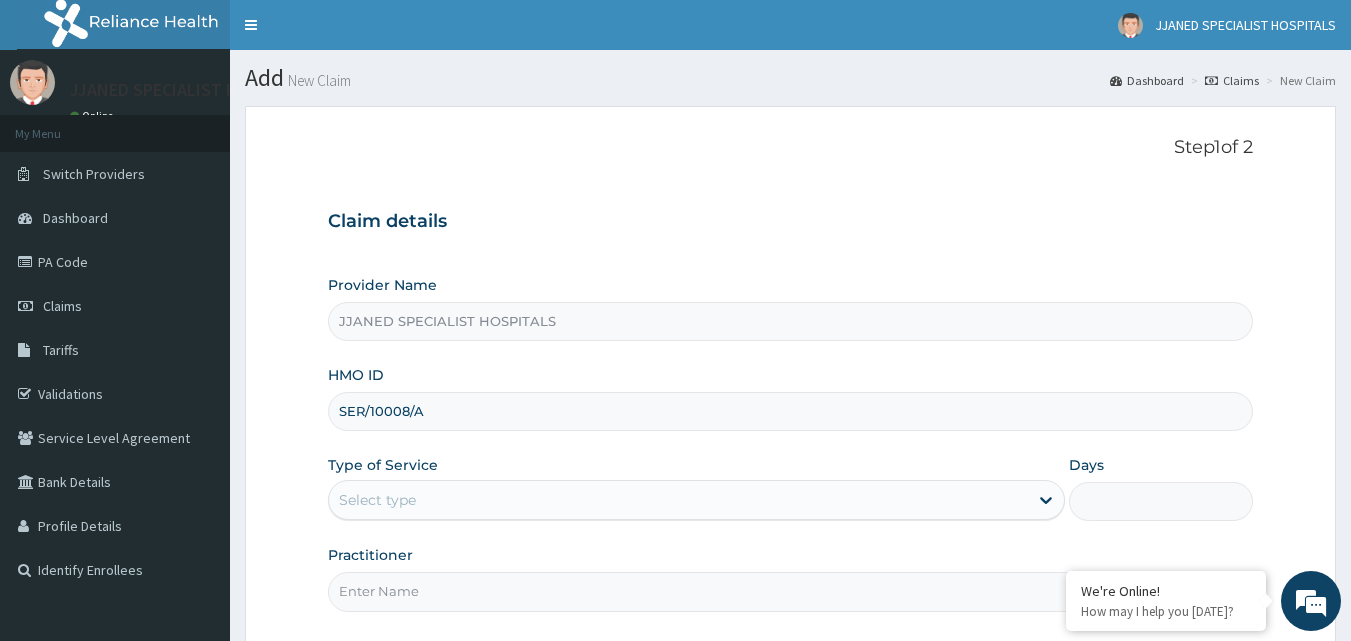 type on "SER/10008/A" 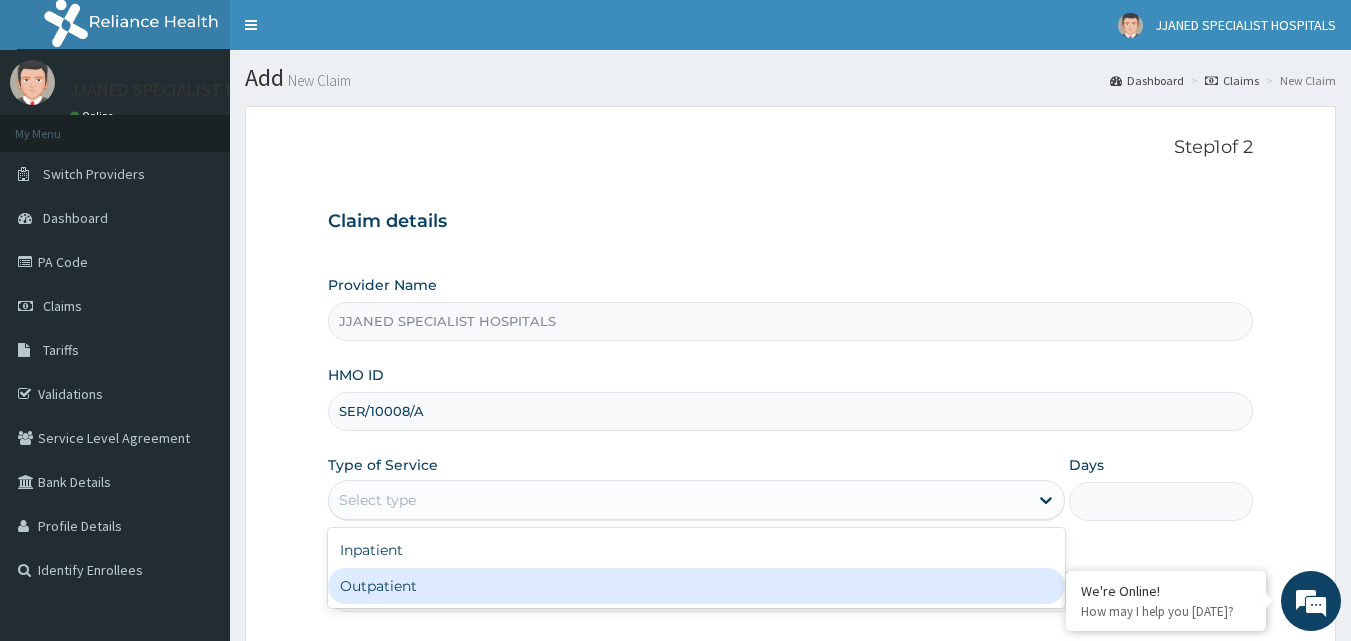click on "Outpatient" at bounding box center (696, 586) 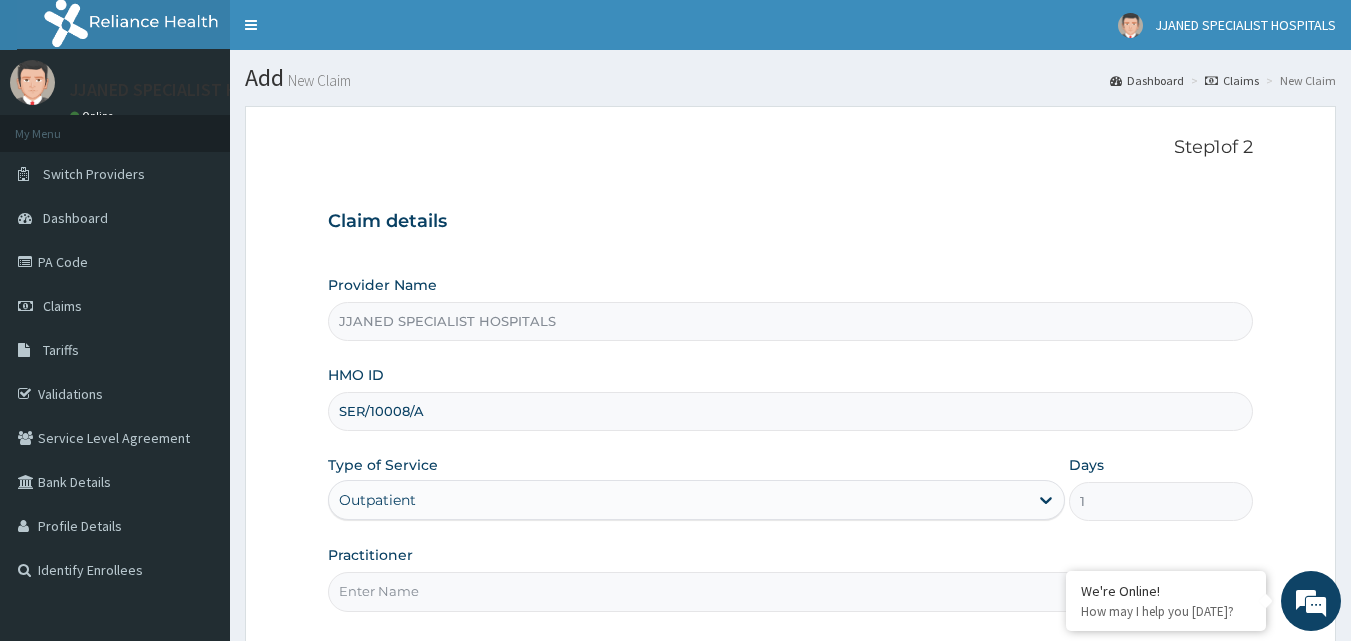 scroll, scrollTop: 133, scrollLeft: 0, axis: vertical 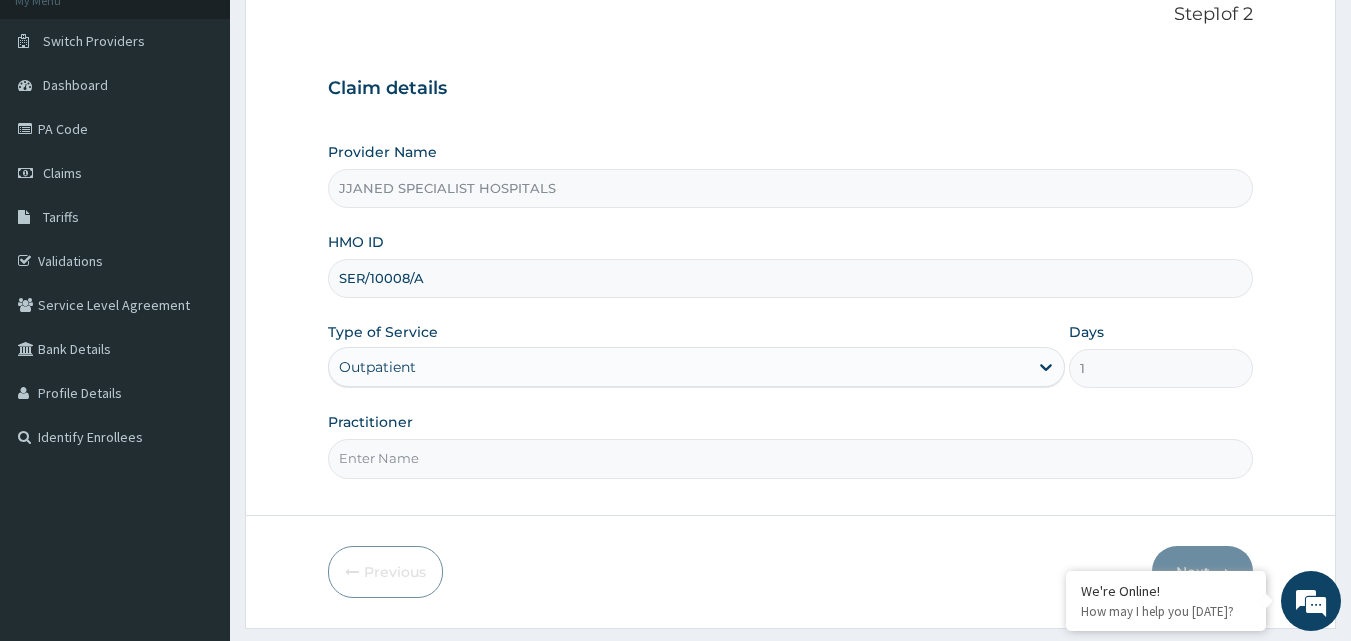 click on "Practitioner" at bounding box center (791, 458) 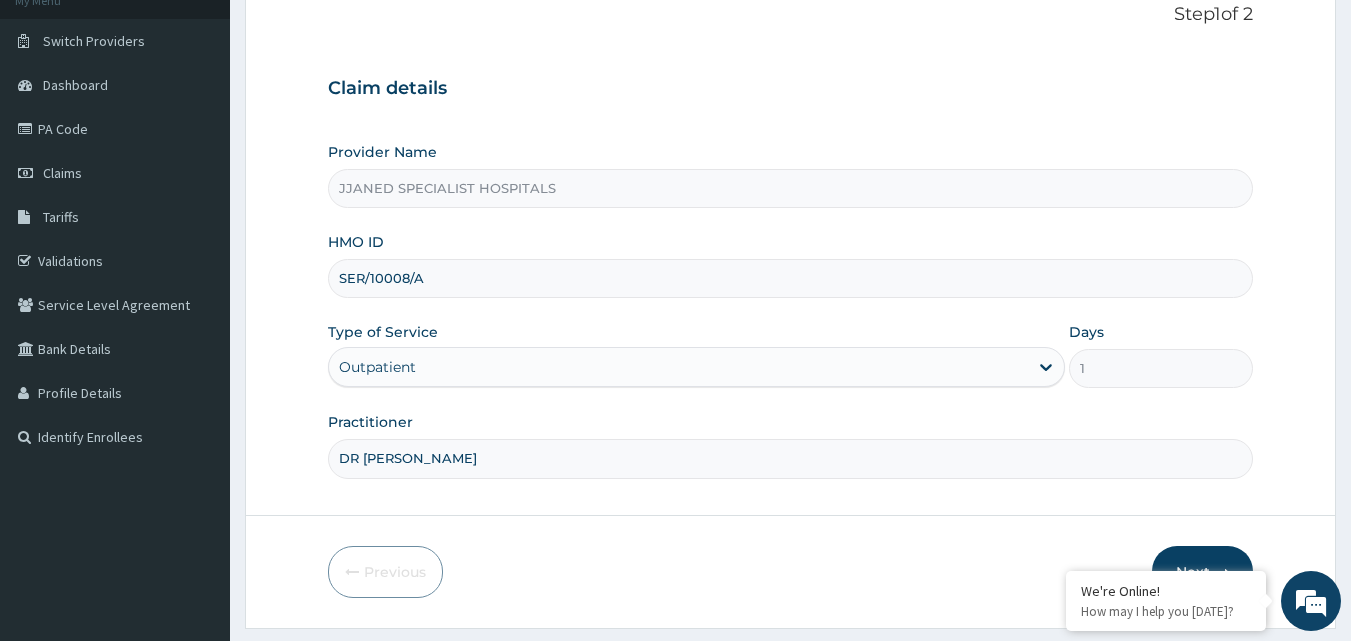 type on "DR [PERSON_NAME]" 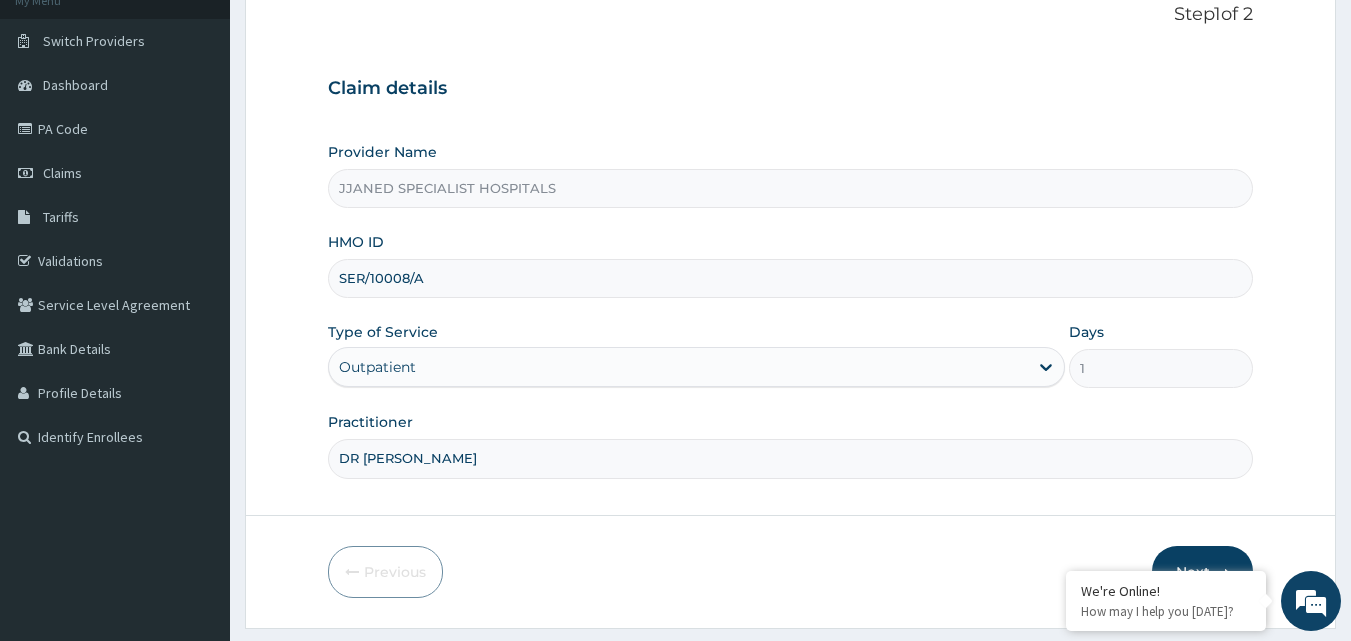 click on "Next" at bounding box center [1202, 572] 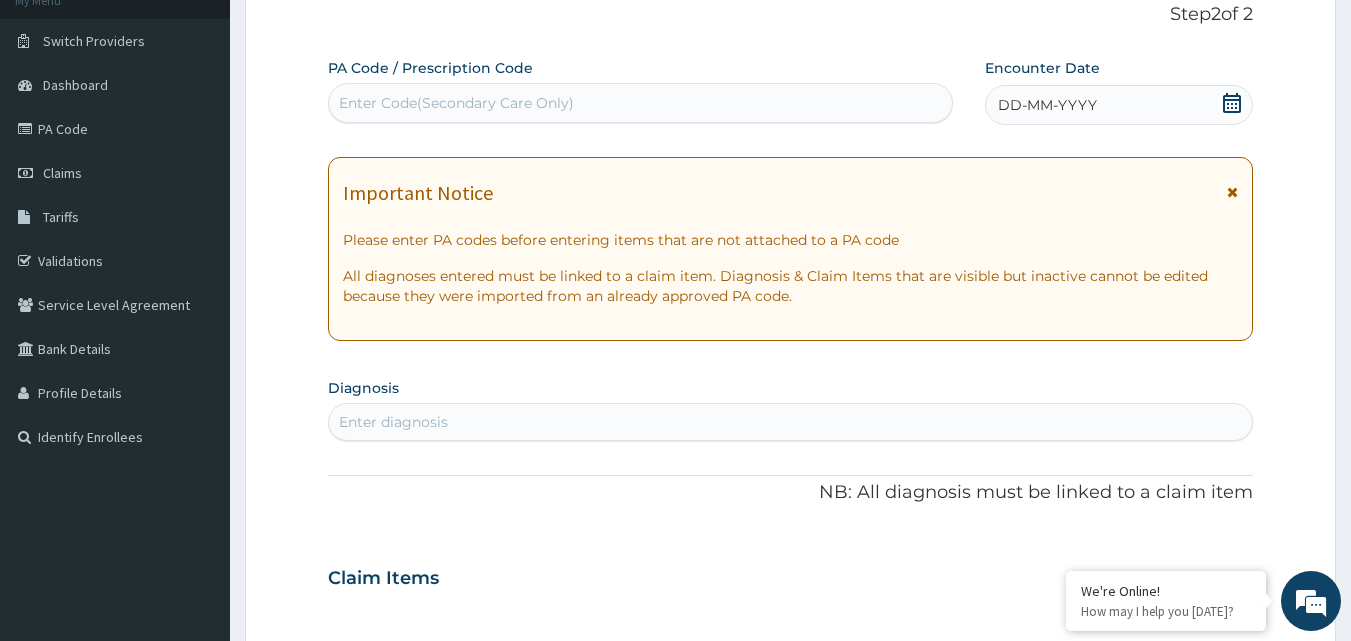 click 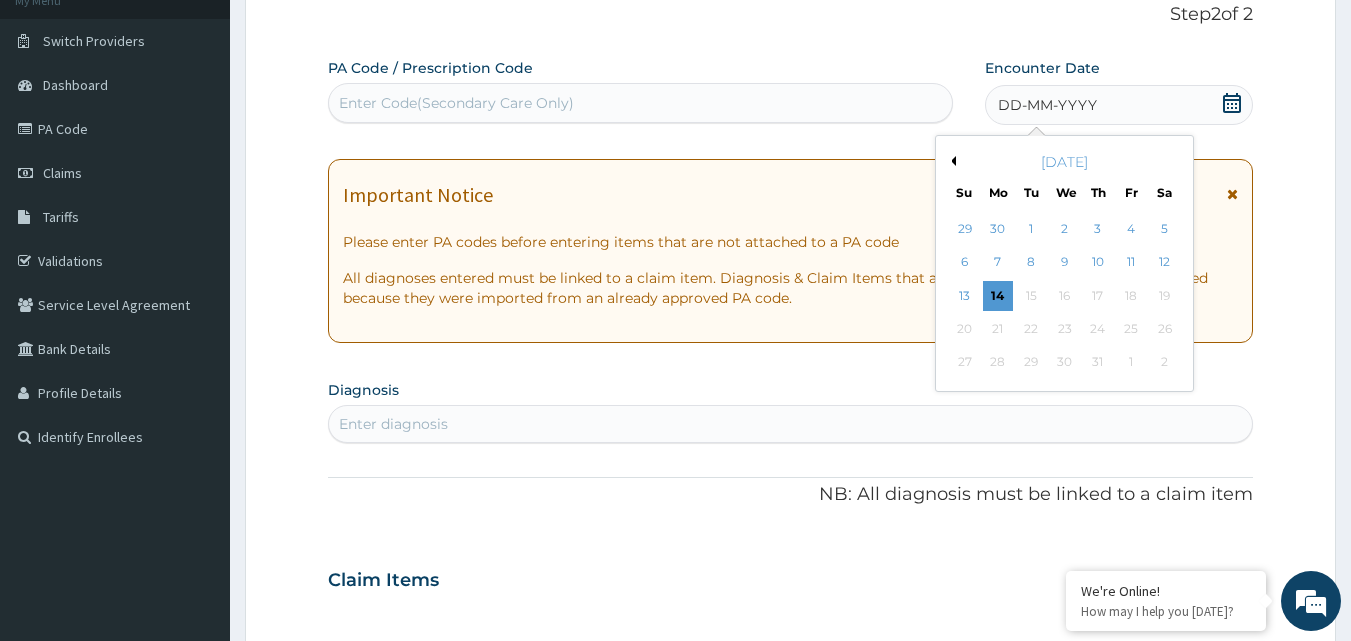 click on "Previous Month" at bounding box center (951, 161) 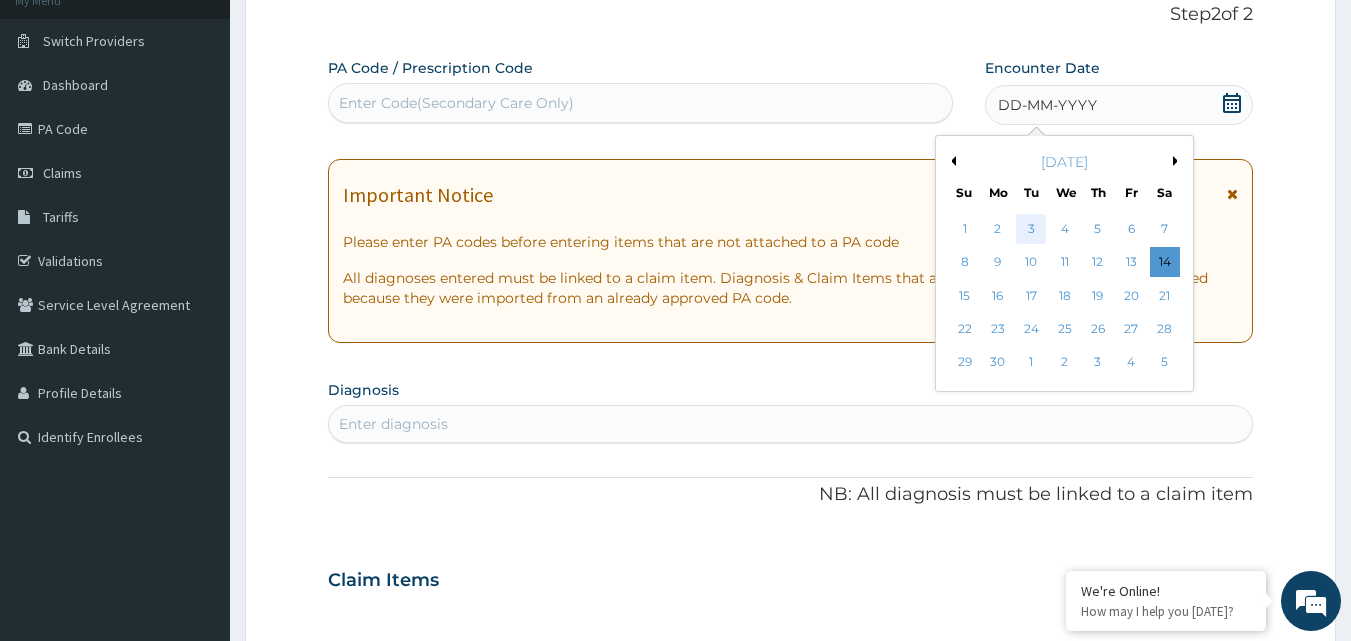 click on "3" at bounding box center (1032, 229) 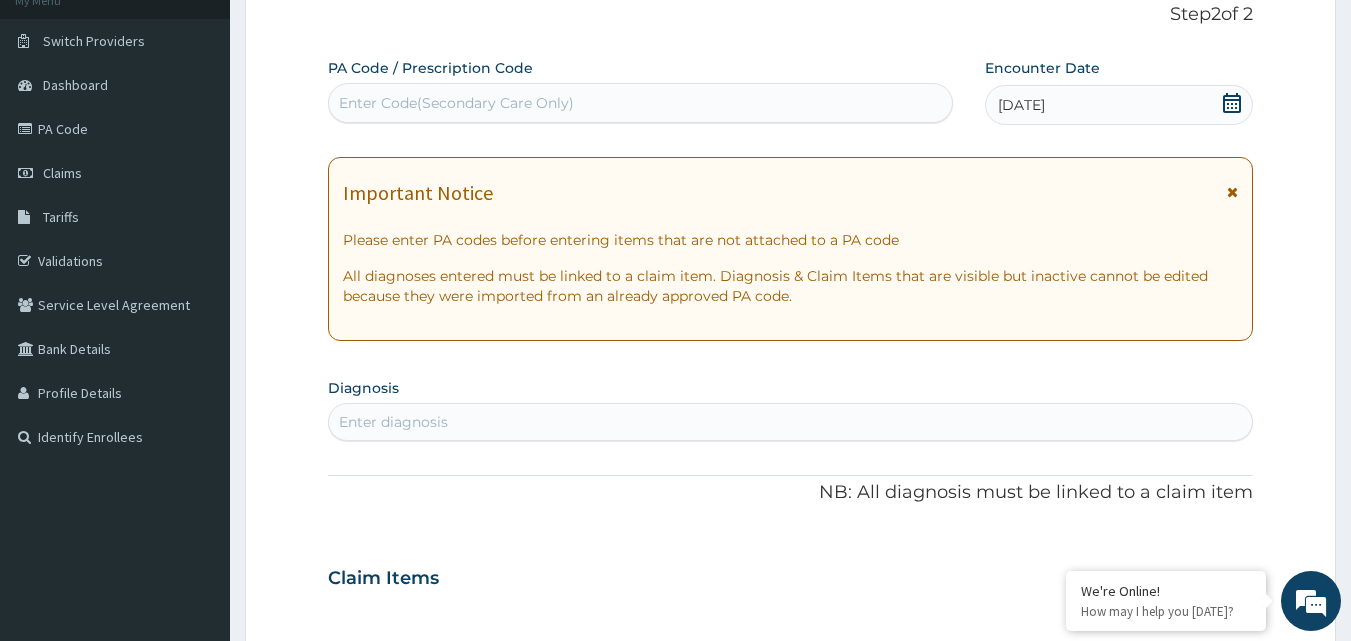 click on "Enter diagnosis" at bounding box center [791, 422] 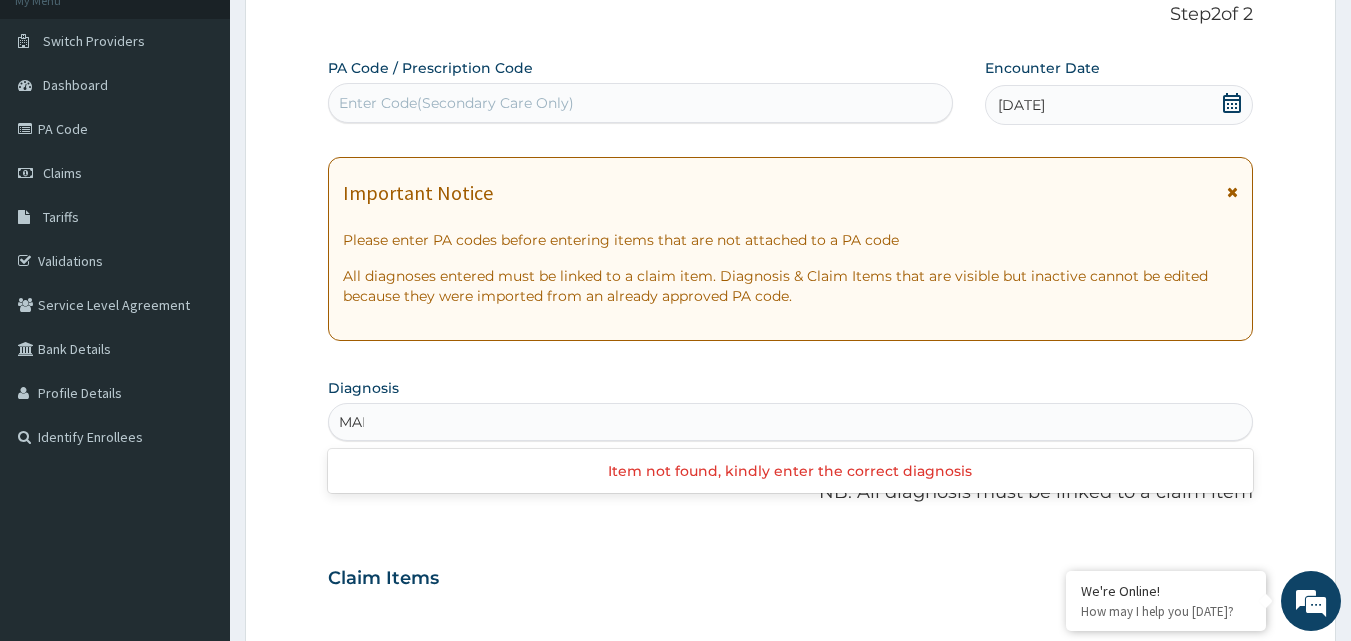 type on "MALA" 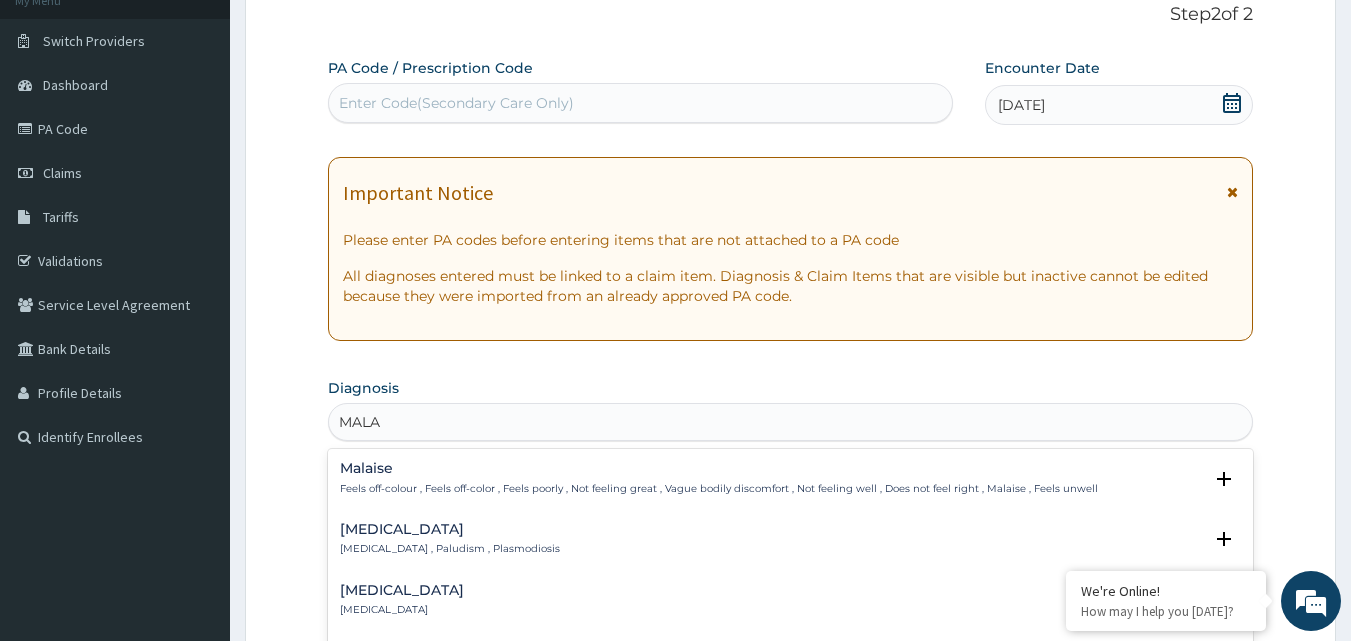 click on "Malaria Malaria , Paludism , Plasmodiosis" at bounding box center [450, 539] 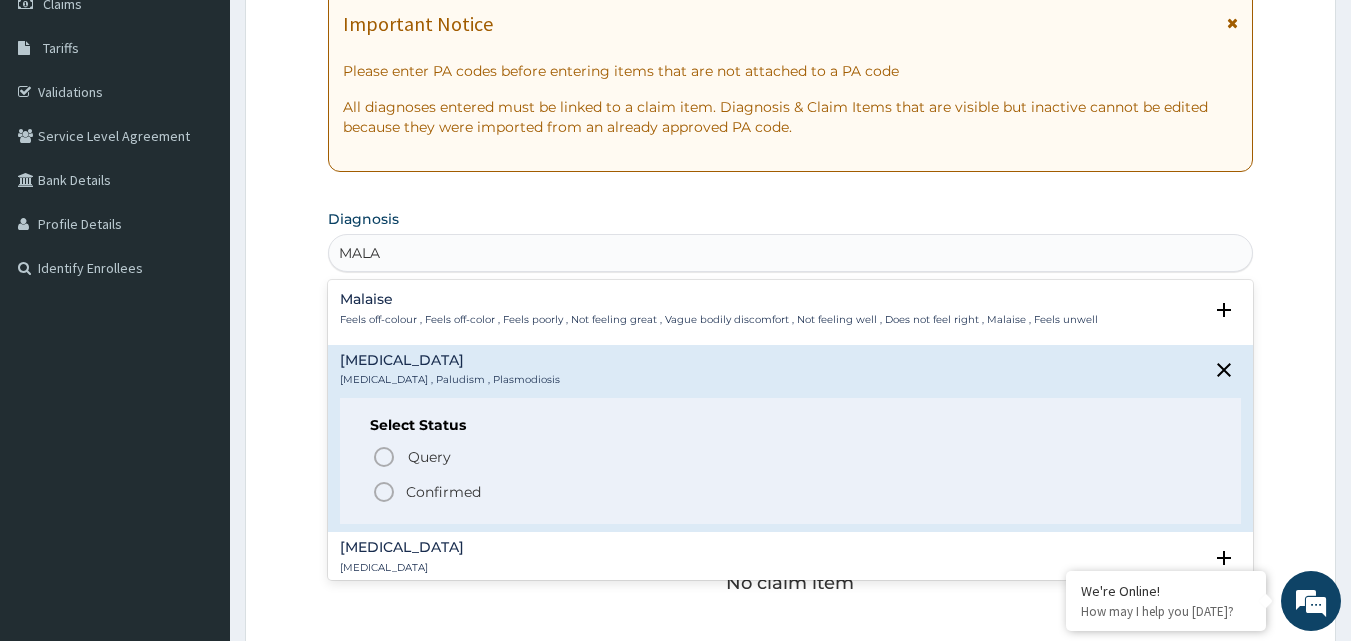scroll, scrollTop: 316, scrollLeft: 0, axis: vertical 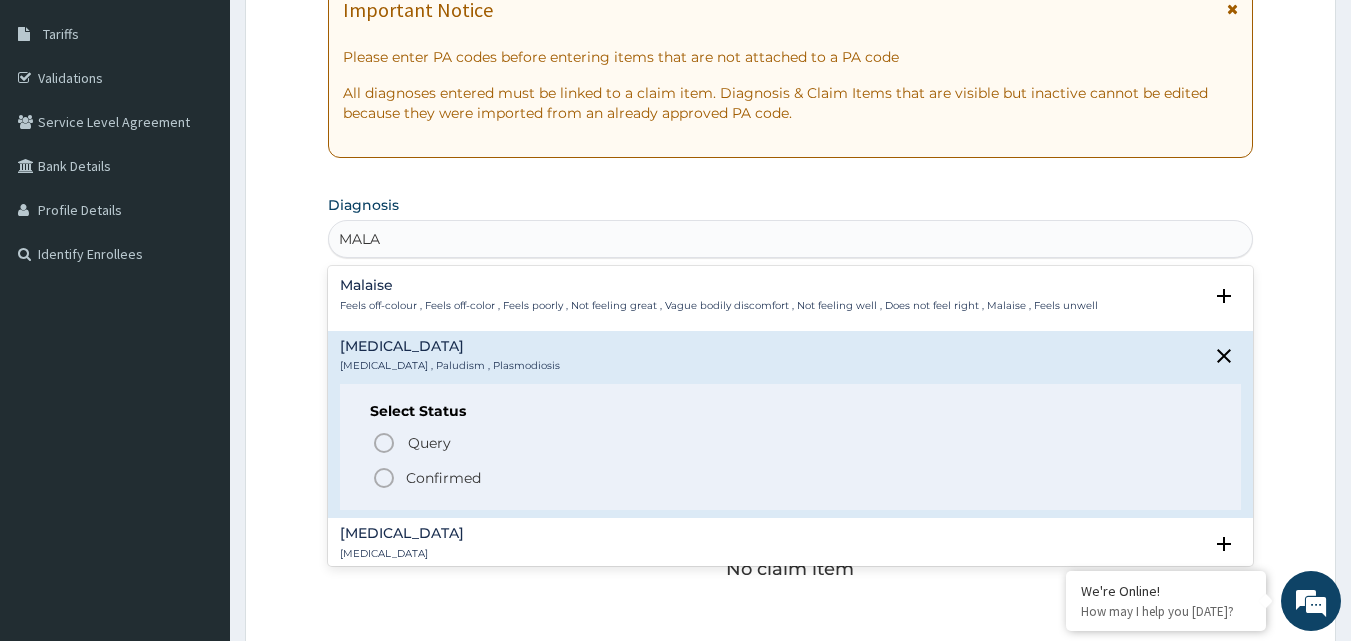 click on "Confirmed" at bounding box center [443, 478] 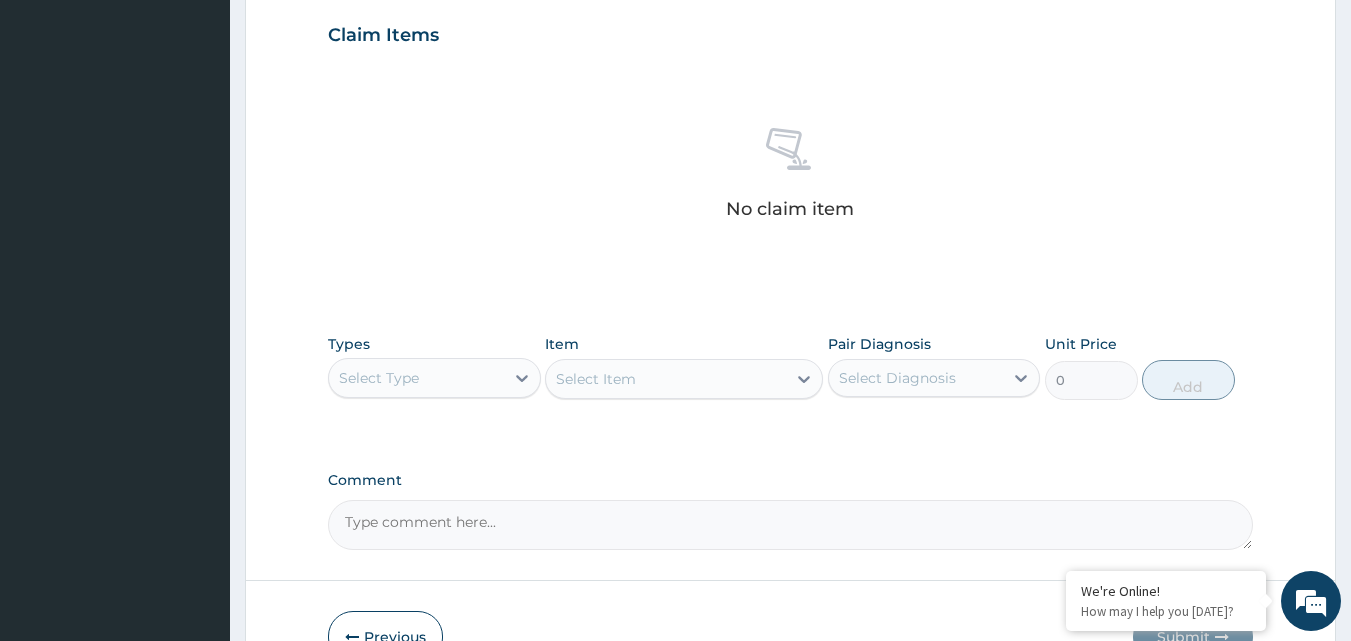 scroll, scrollTop: 801, scrollLeft: 0, axis: vertical 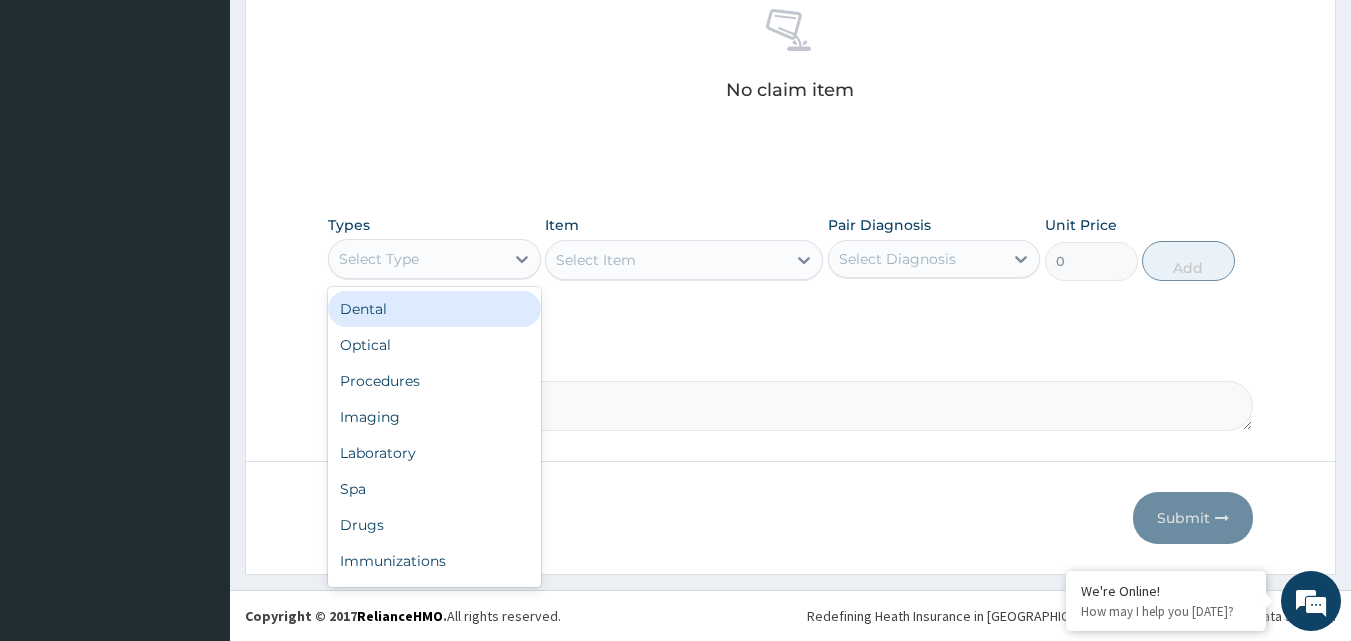 click on "Select Type" at bounding box center [416, 259] 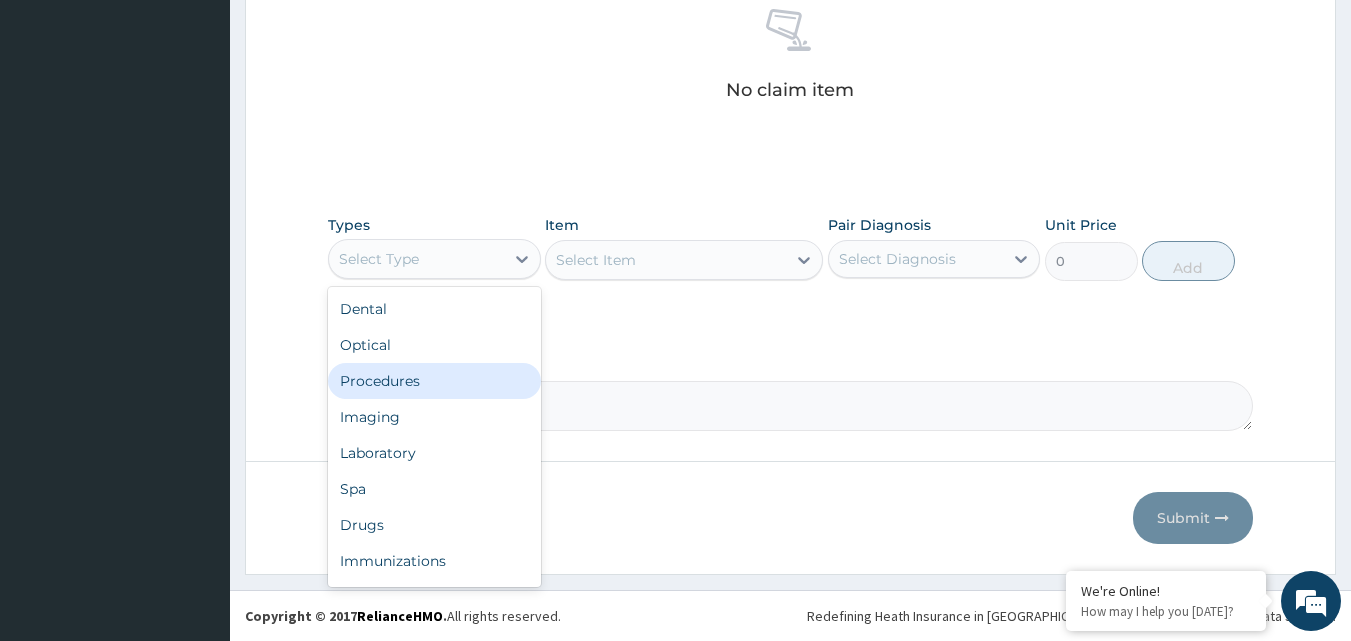 click on "Procedures" at bounding box center [434, 381] 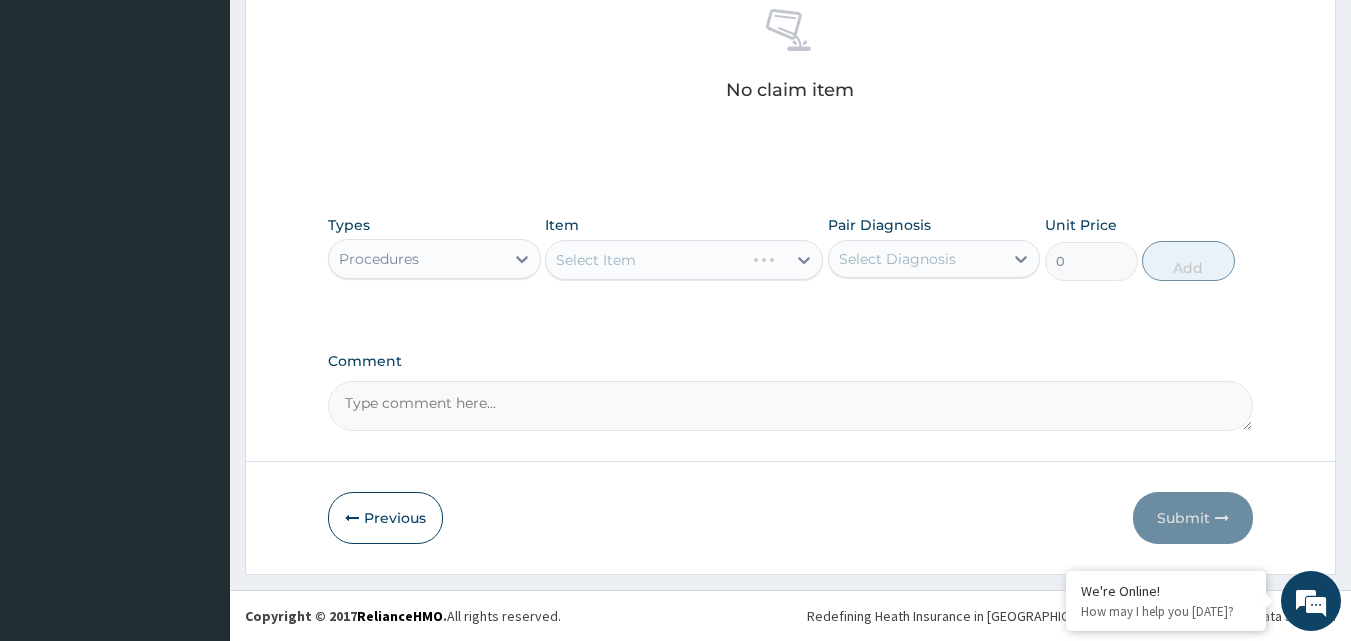 click on "PA Code / Prescription Code Enter Code(Secondary Care Only) Encounter Date 03-06-2025 Important Notice Please enter PA codes before entering items that are not attached to a PA code   All diagnoses entered must be linked to a claim item. Diagnosis & Claim Items that are visible but inactive cannot be edited because they were imported from an already approved PA code. Diagnosis Malaria Confirmed NB: All diagnosis must be linked to a claim item Claim Items No claim item Types option Procedures, selected.   Select is focused ,type to refine list, press Down to open the menu,  Procedures Item Select Item Pair Diagnosis Select Diagnosis Unit Price 0 Add Comment" at bounding box center (791, -90) 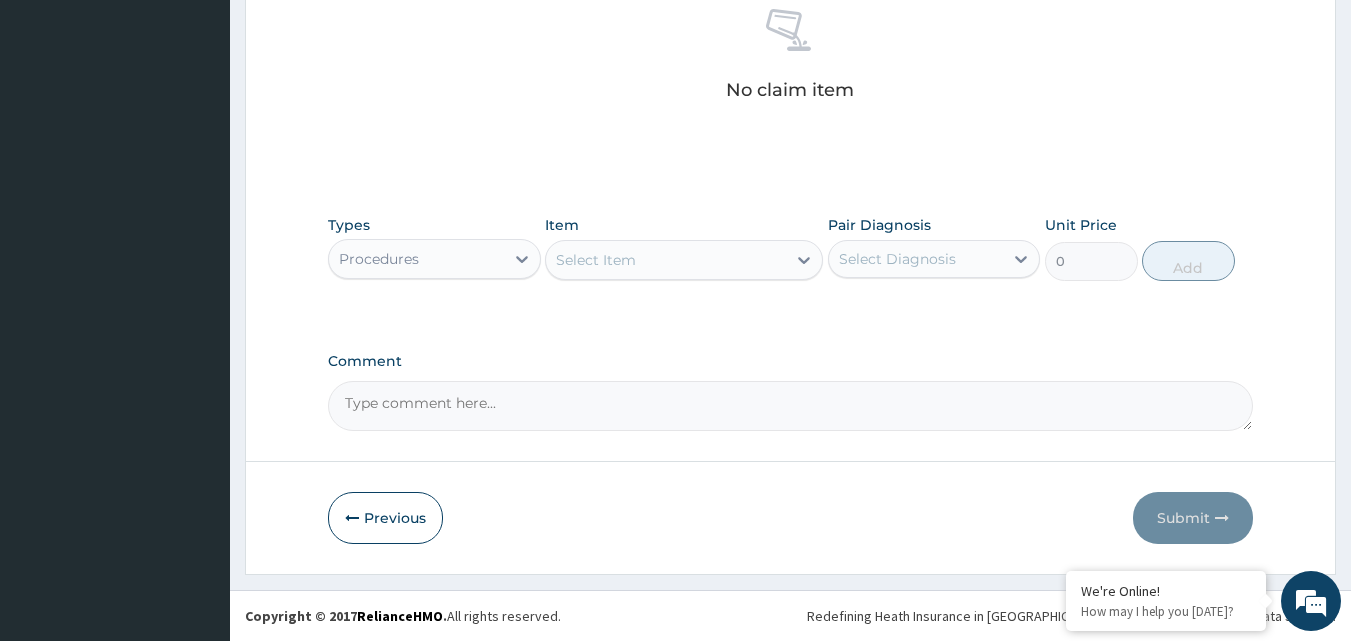 click on "Select Item" at bounding box center [666, 260] 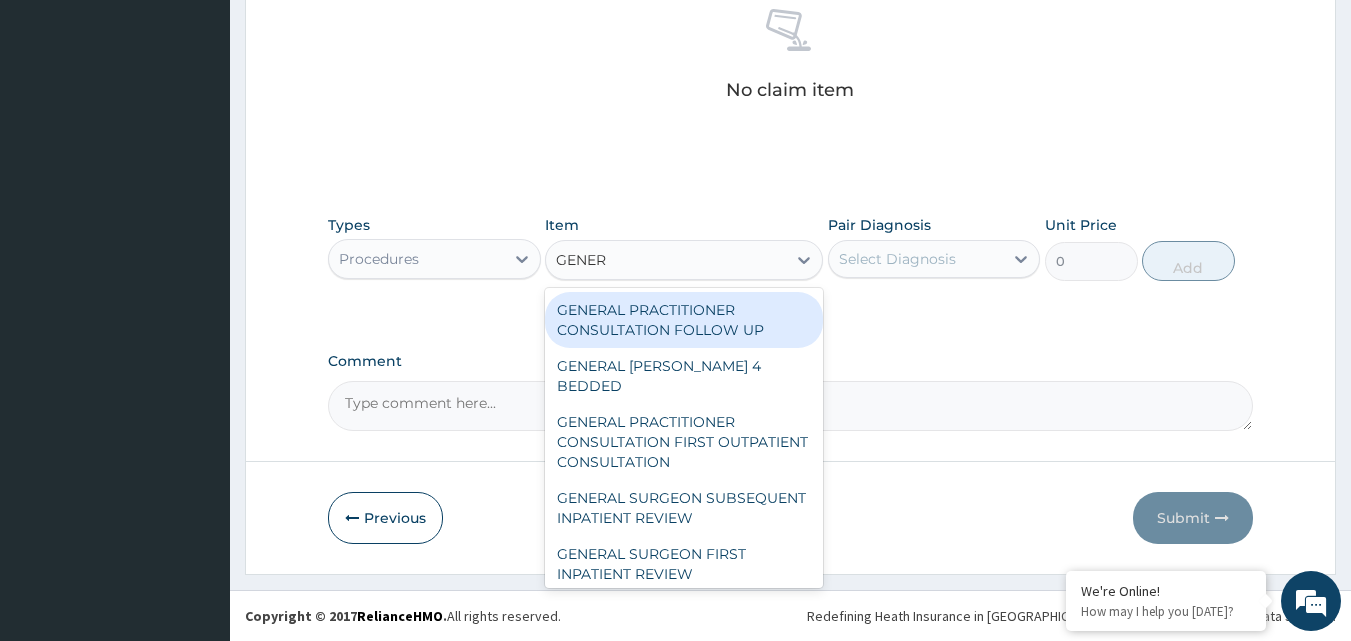 type on "GENERA" 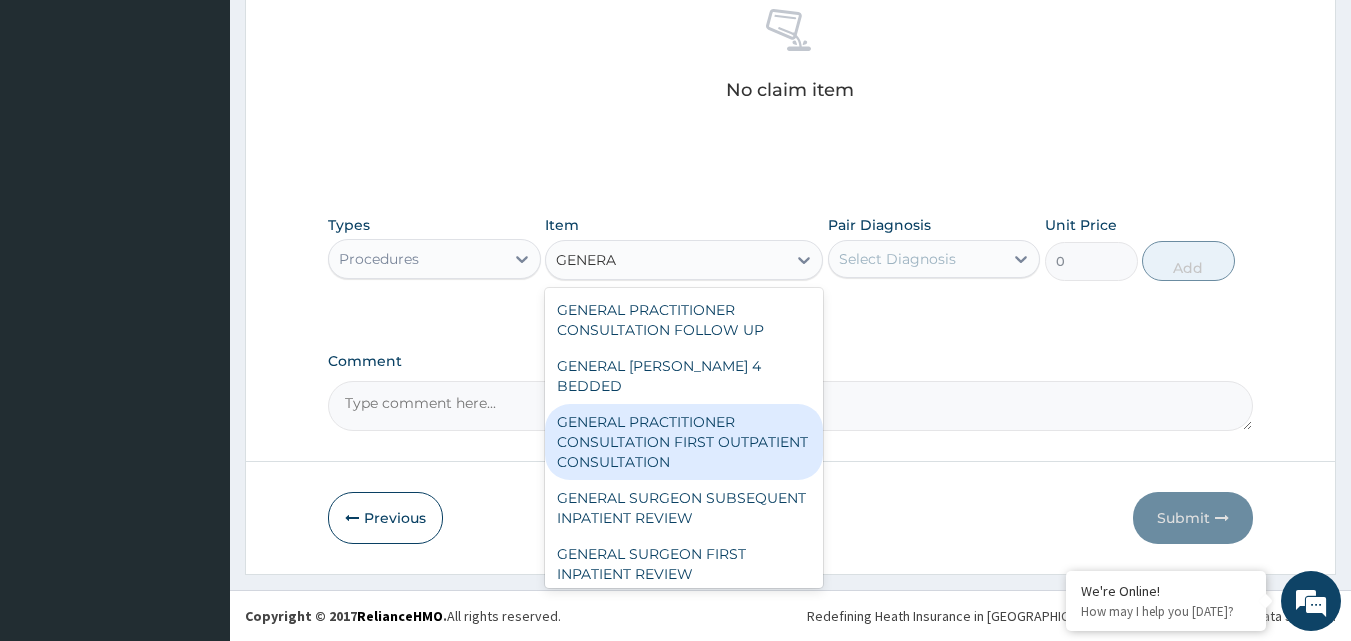 click on "GENERAL PRACTITIONER CONSULTATION FIRST OUTPATIENT CONSULTATION" at bounding box center (684, 442) 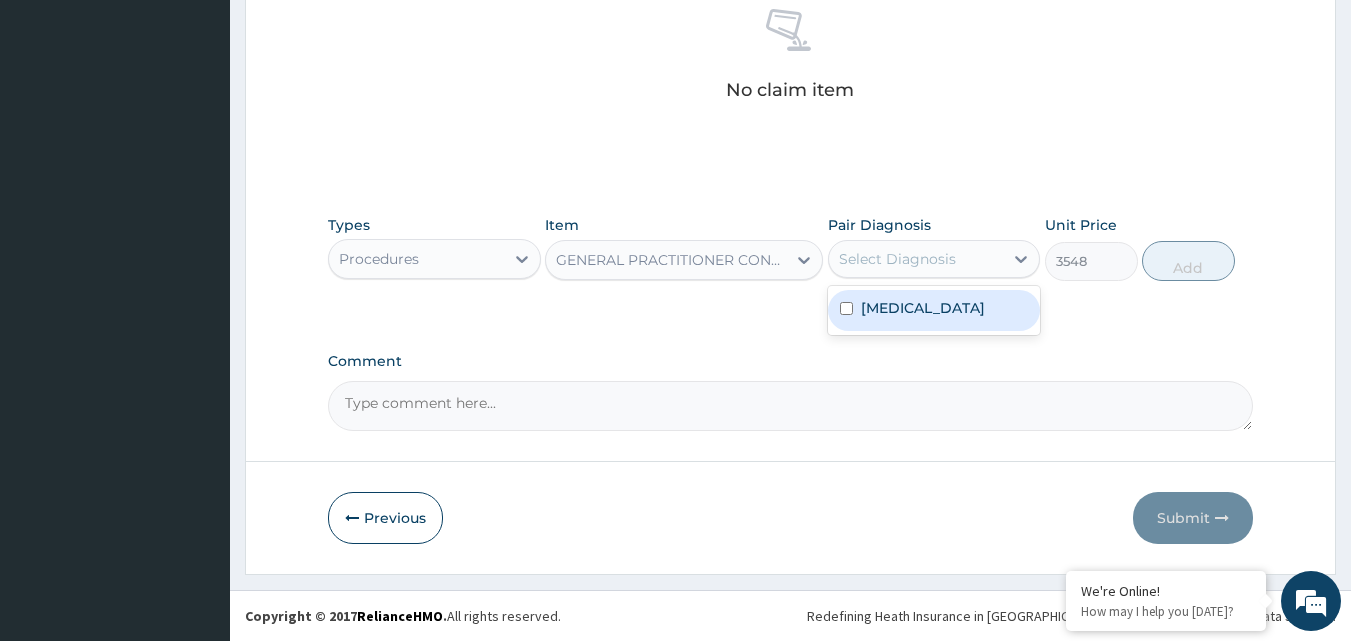 click on "Select Diagnosis" at bounding box center [897, 259] 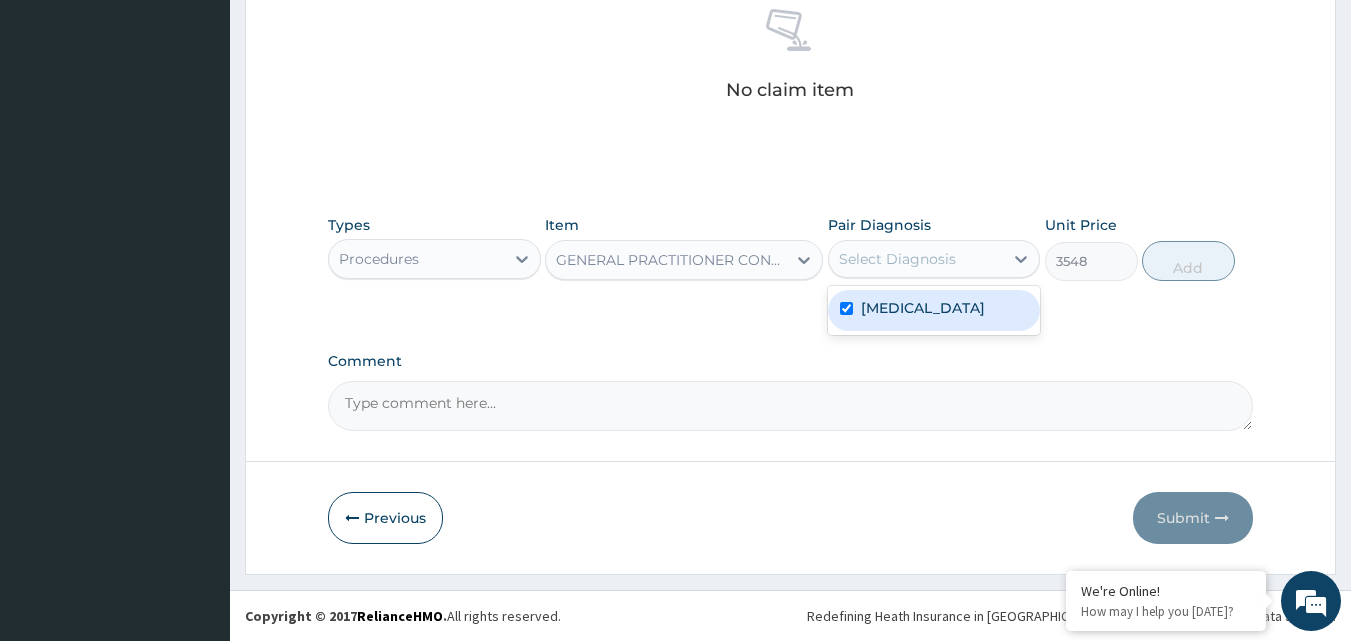 checkbox on "true" 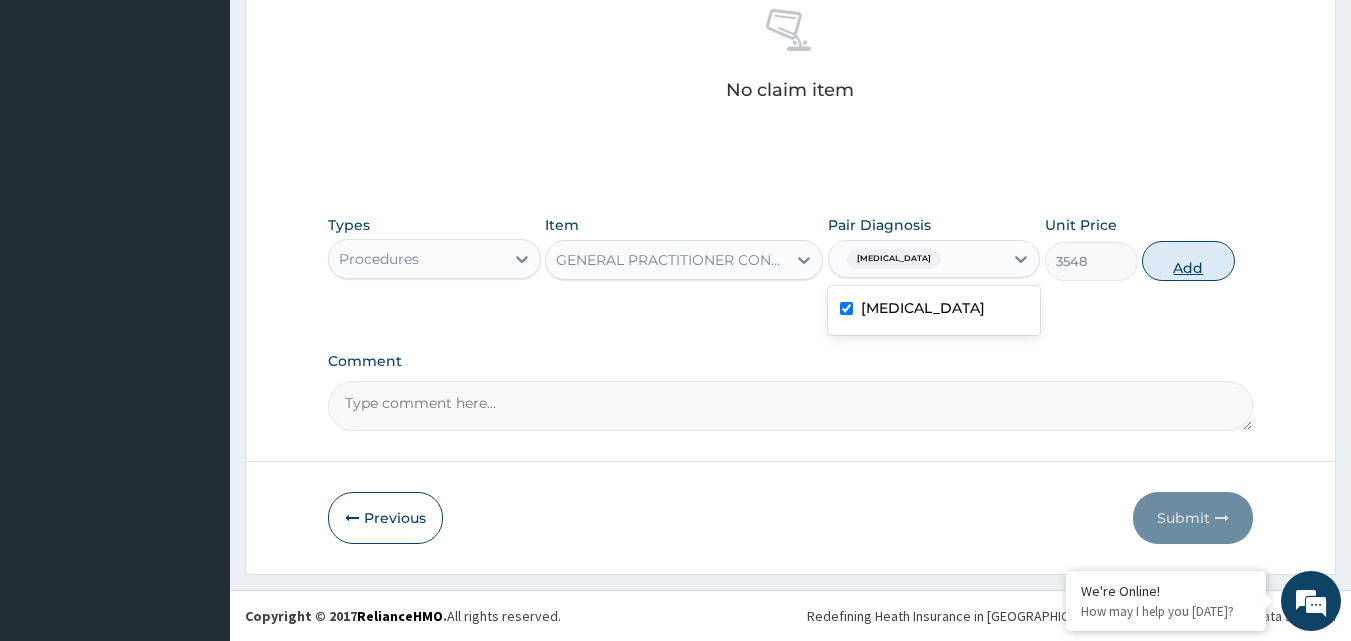 click on "Add" at bounding box center (1188, 261) 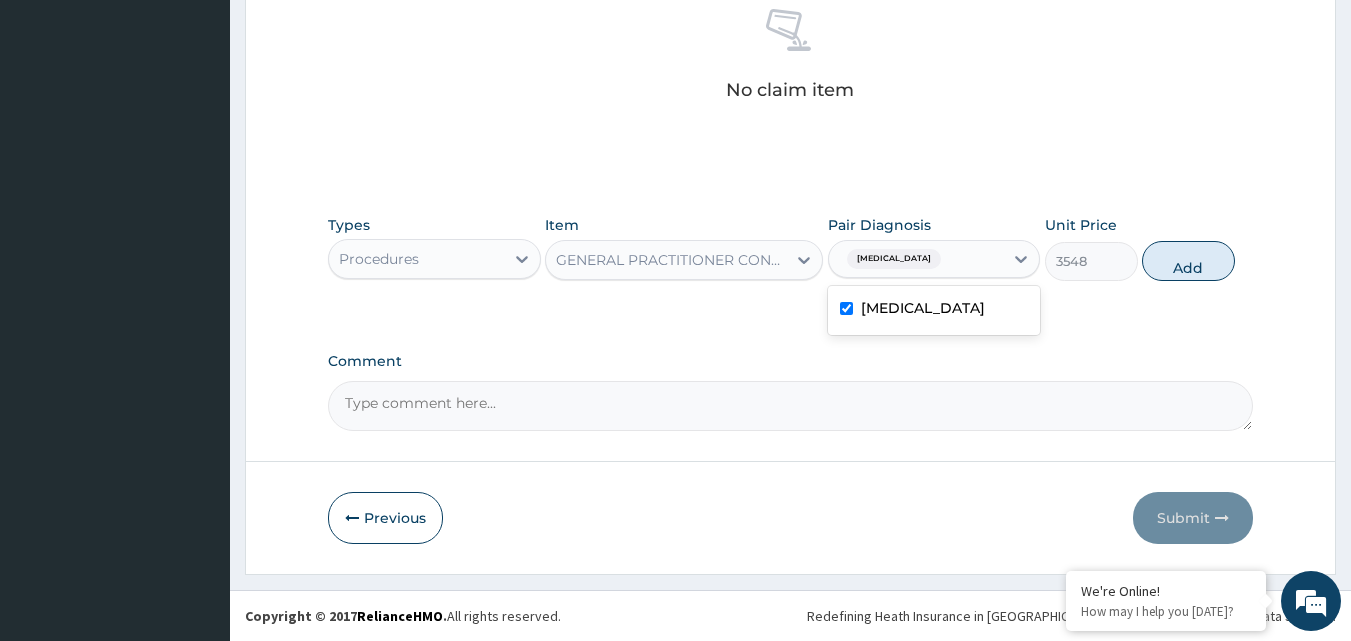 type on "0" 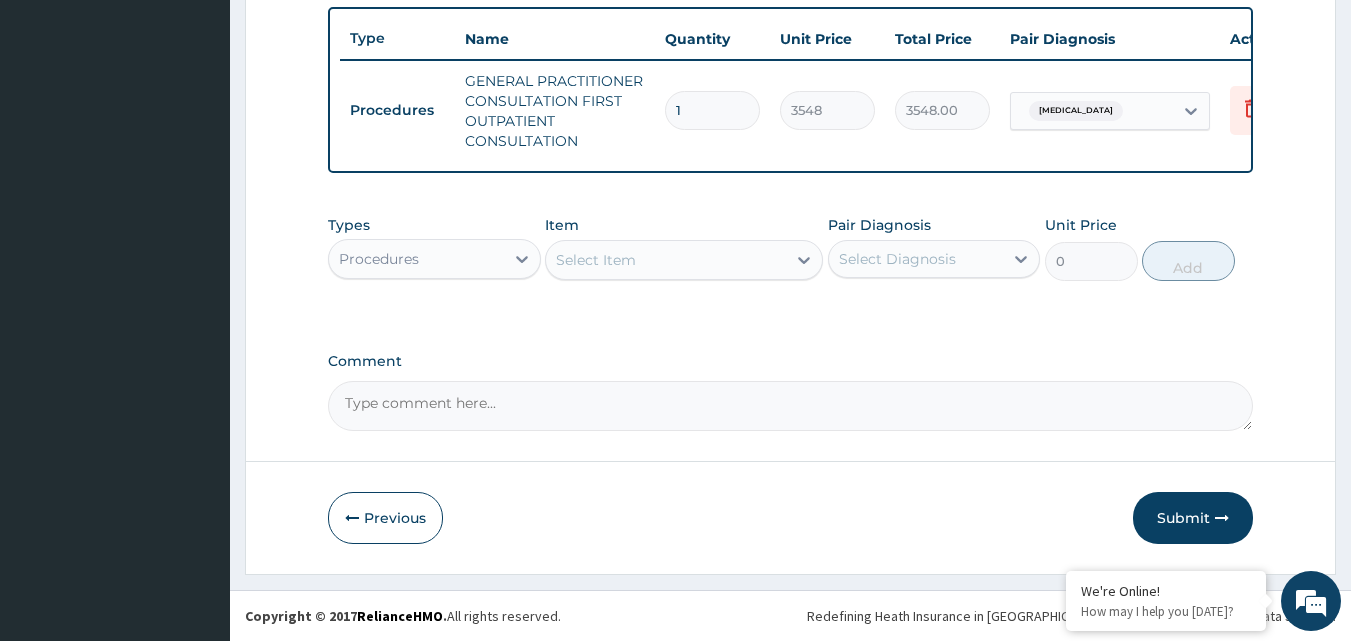 scroll, scrollTop: 752, scrollLeft: 0, axis: vertical 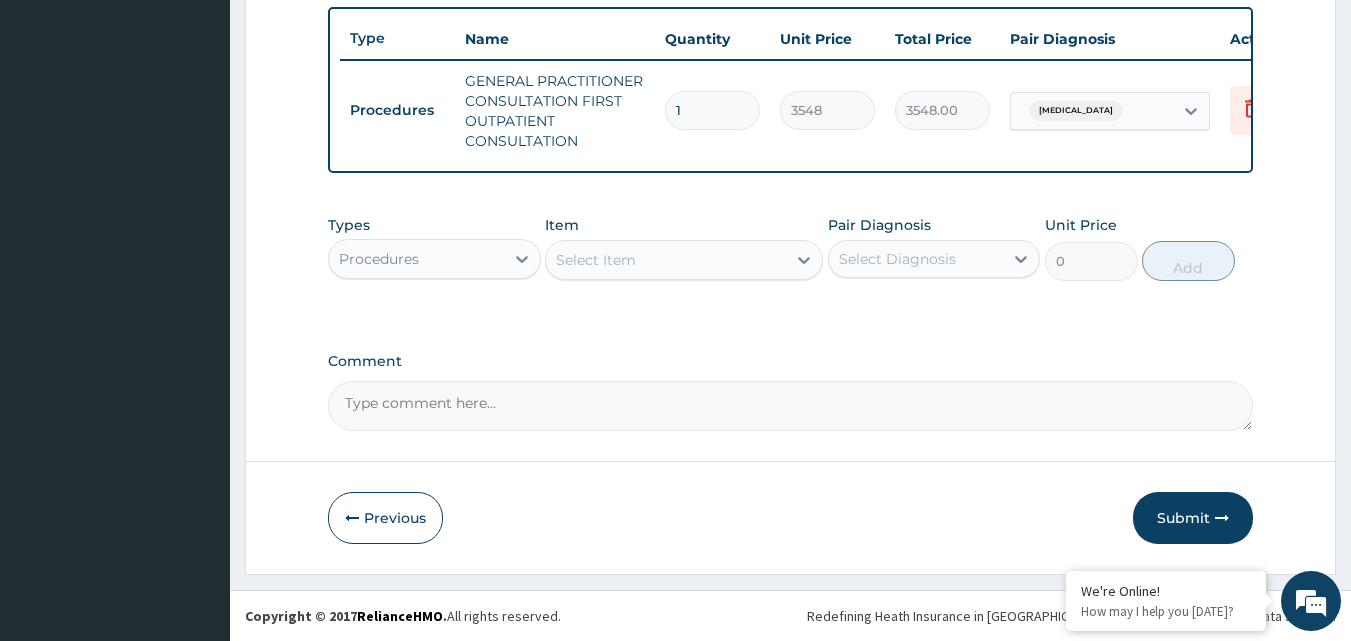 click on "Select Item" at bounding box center [666, 260] 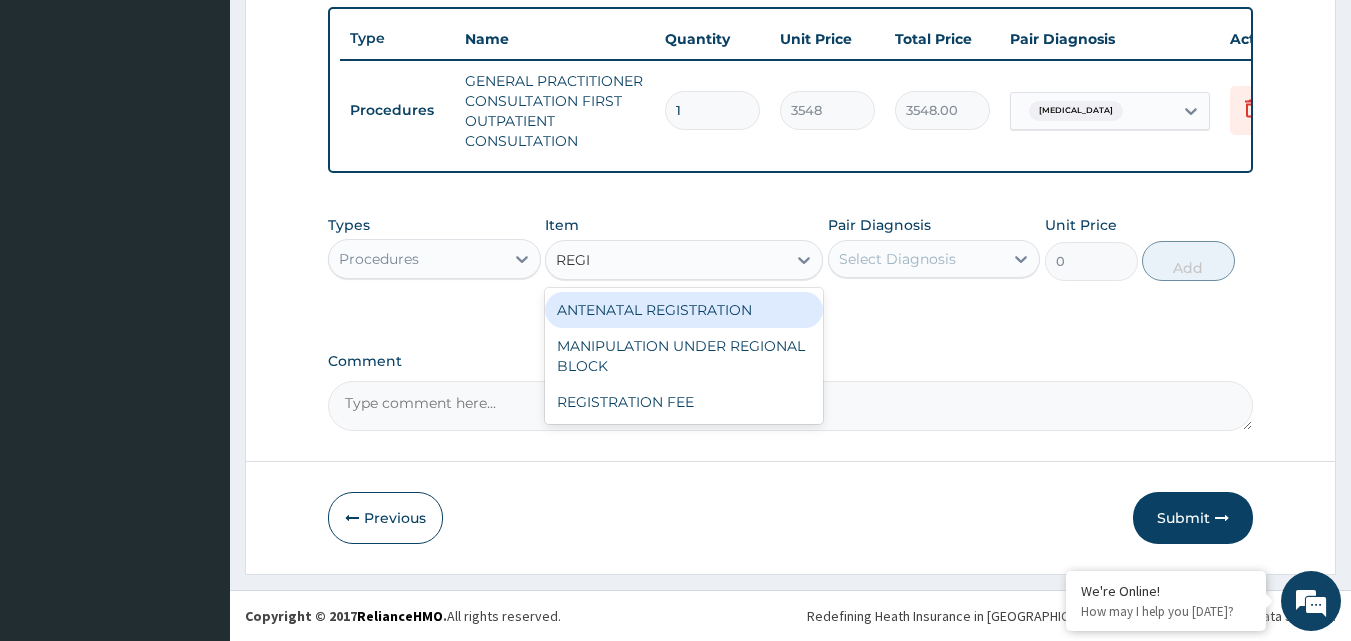 type on "REGIS" 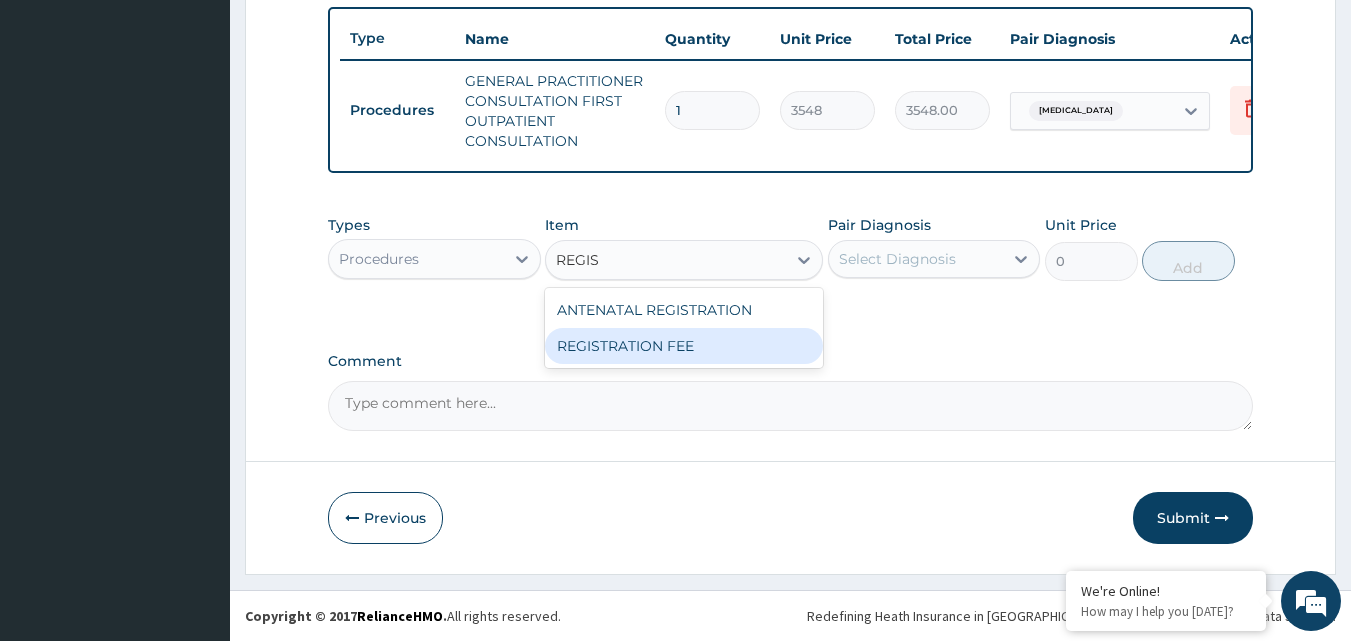 click on "REGISTRATION FEE" at bounding box center (684, 346) 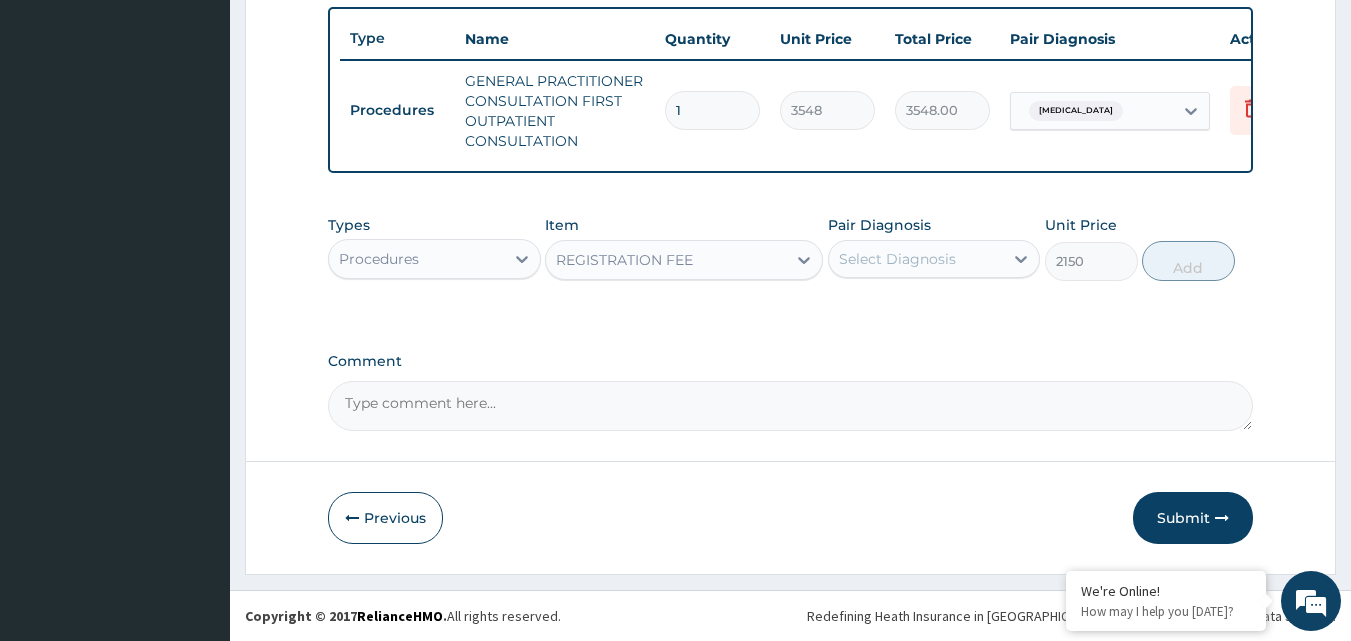 click on "Select Diagnosis" at bounding box center [897, 259] 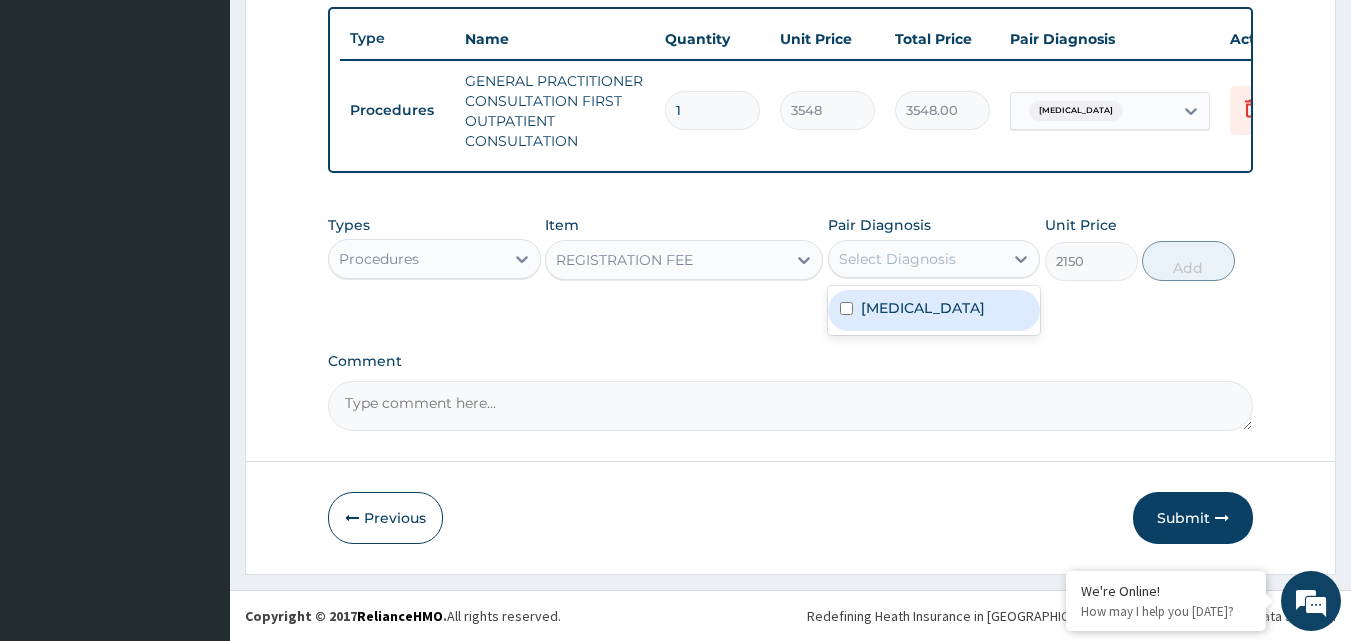 click on "[MEDICAL_DATA]" at bounding box center (923, 308) 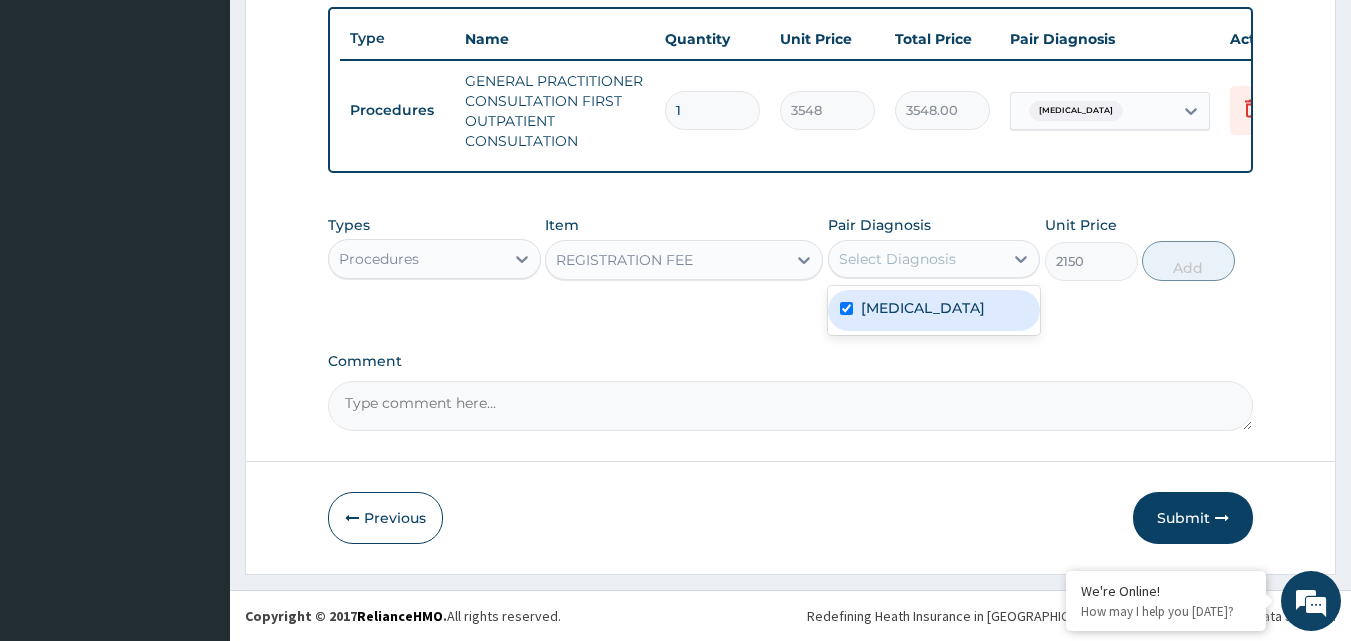 checkbox on "true" 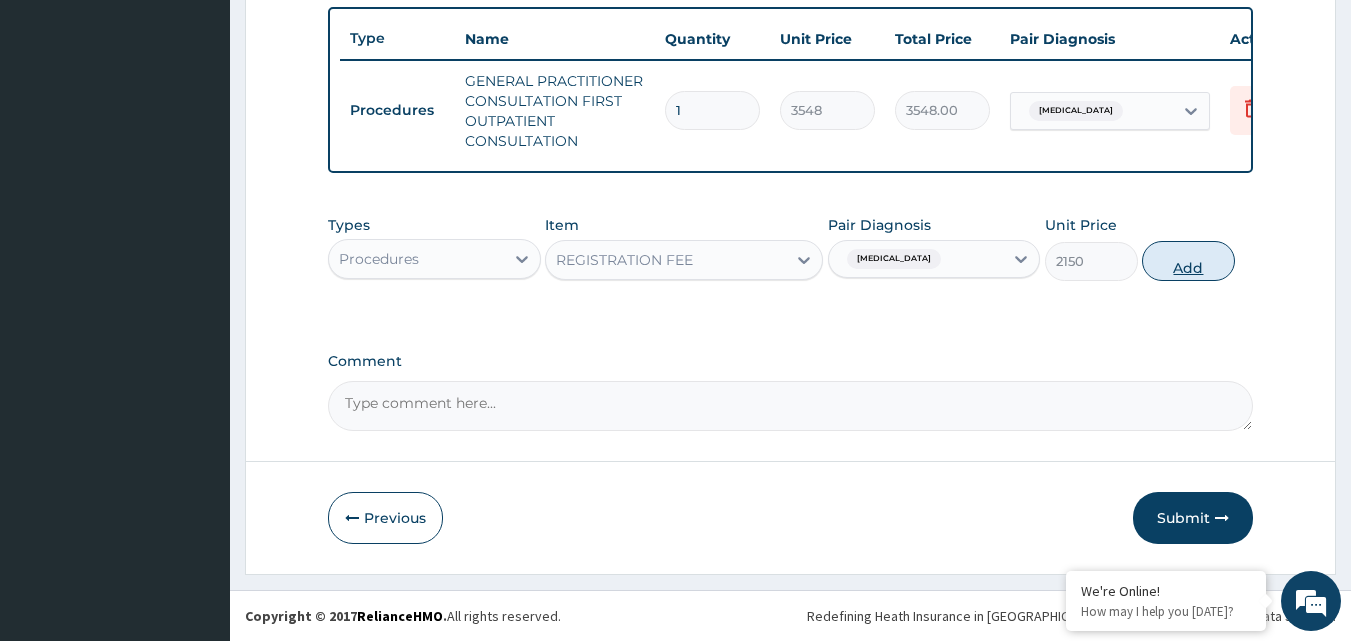 click on "Add" at bounding box center (1188, 261) 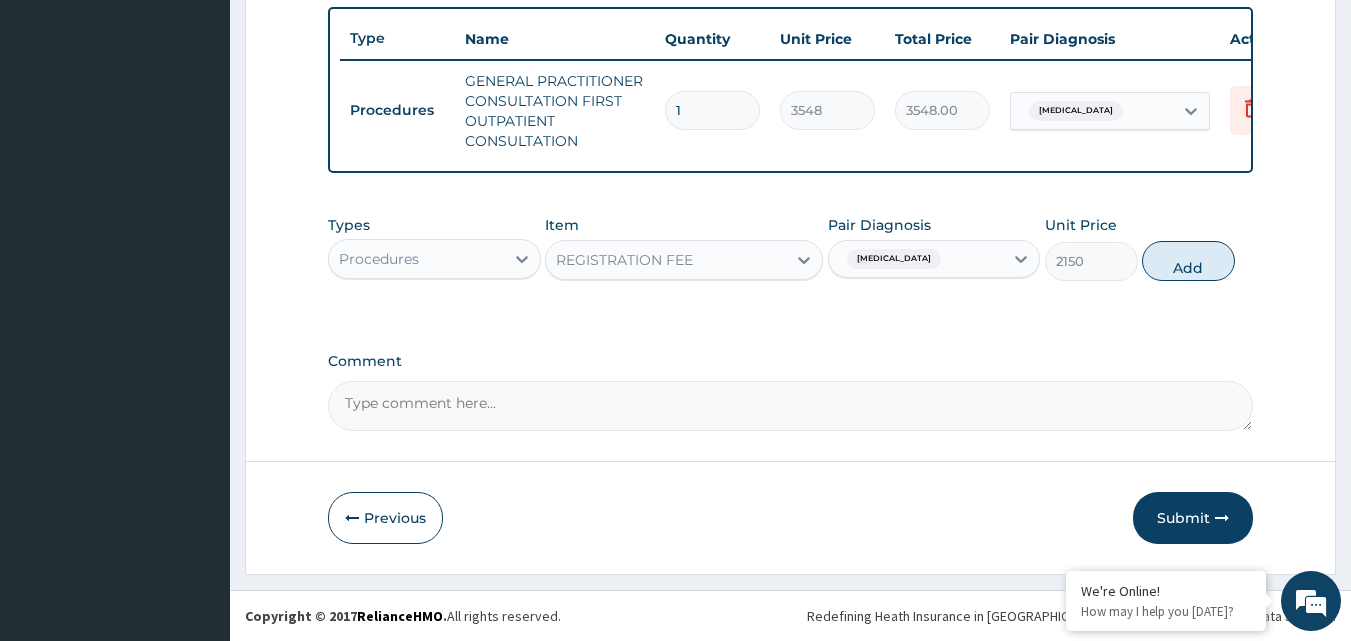 type on "0" 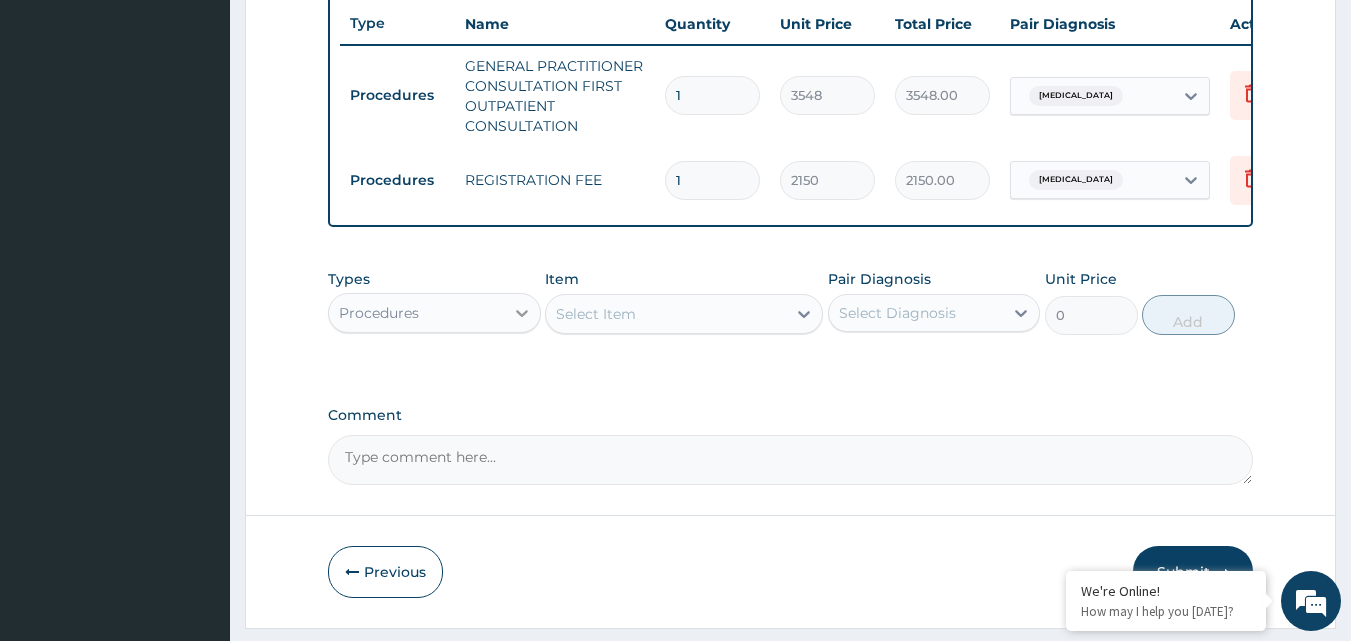click 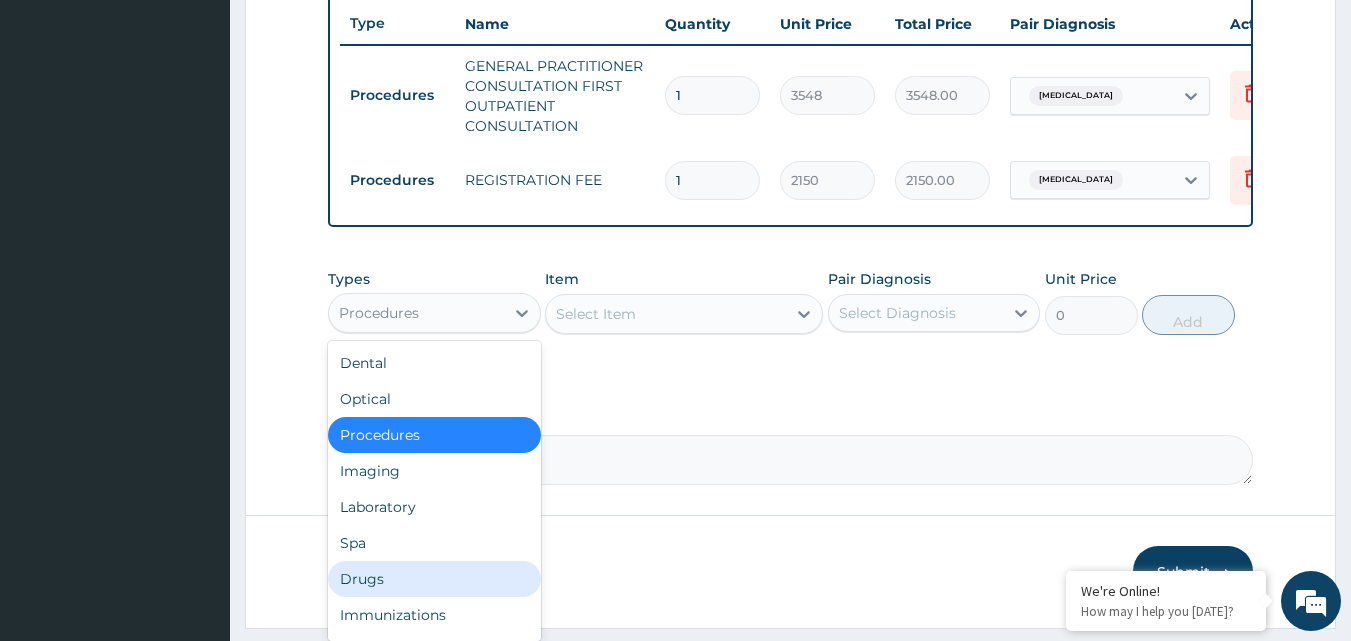 click on "Drugs" at bounding box center [434, 579] 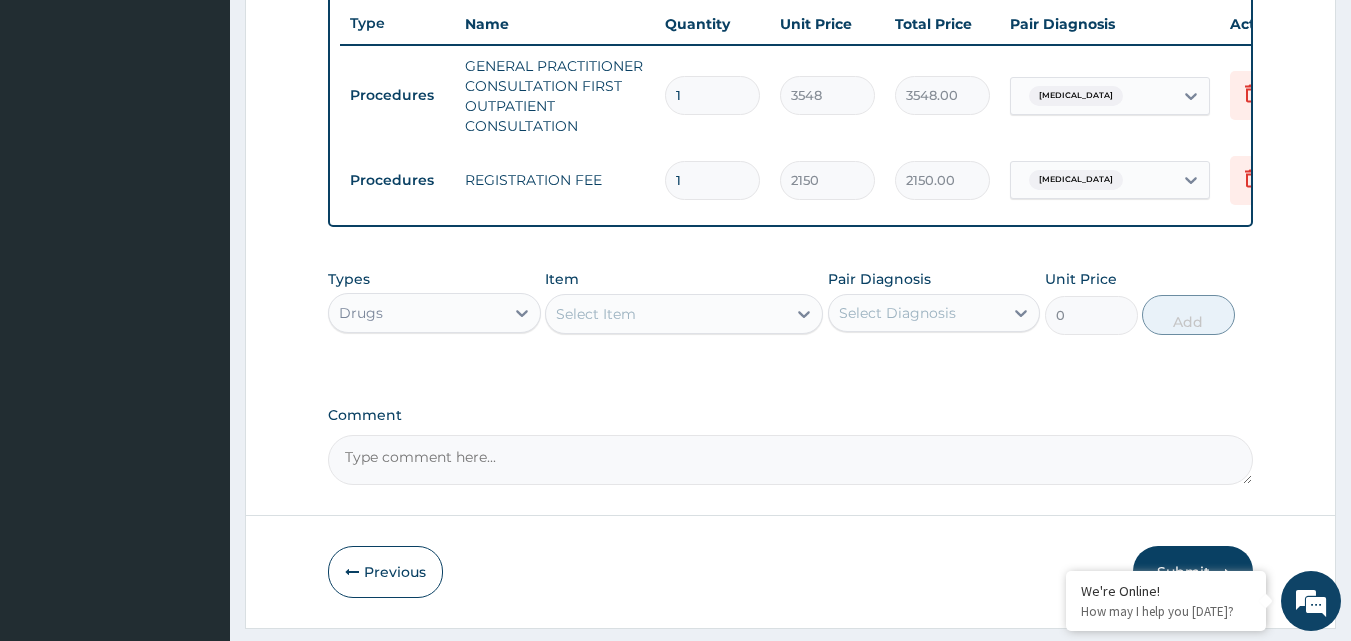 click on "Select Item" at bounding box center [596, 314] 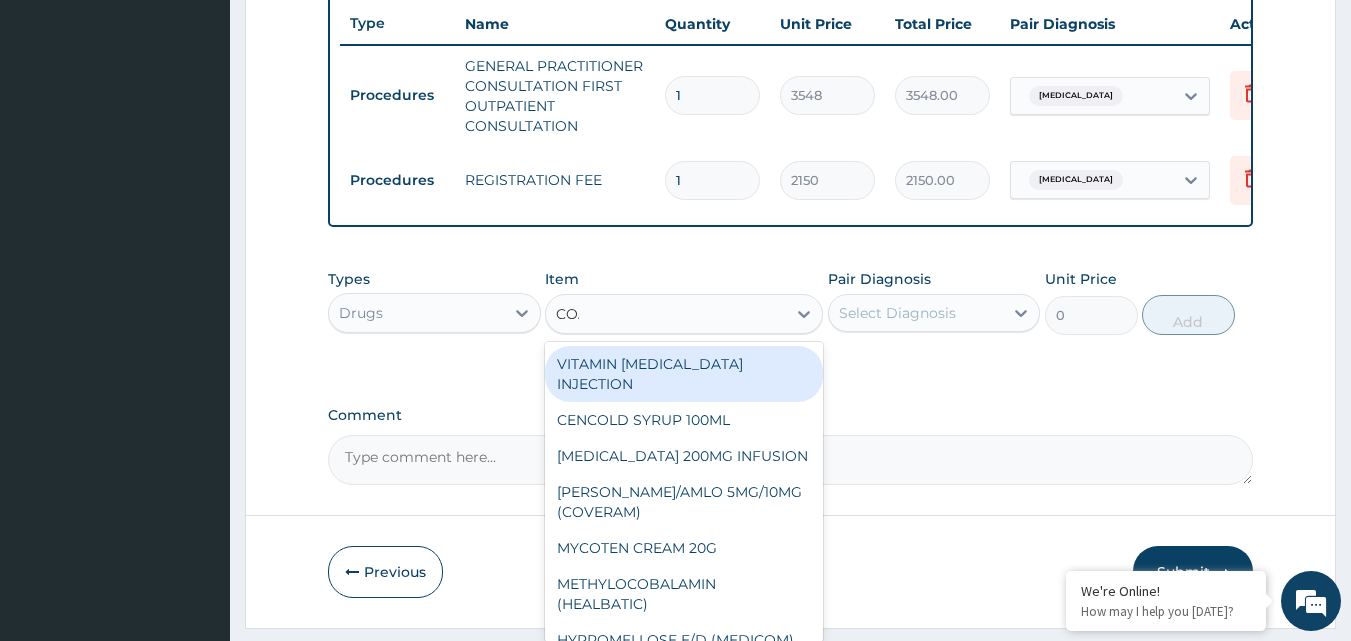 type on "[PERSON_NAME]" 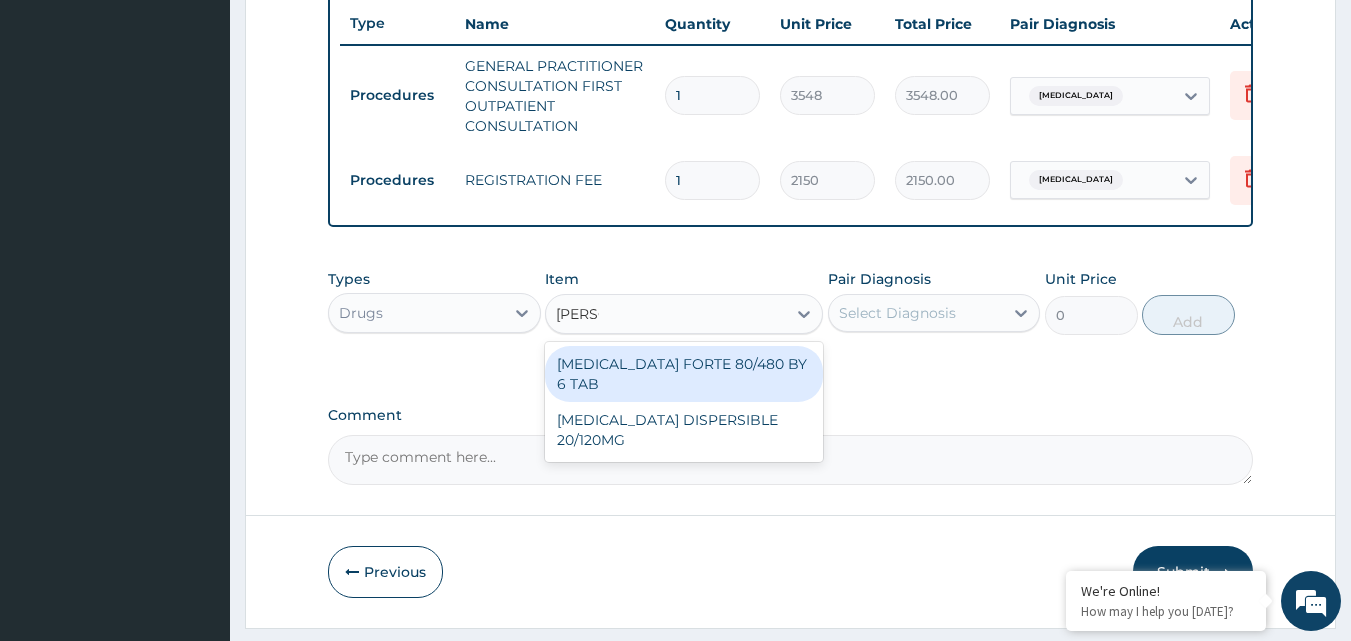click on "[MEDICAL_DATA] FORTE 80/480 BY 6 TAB" at bounding box center (684, 374) 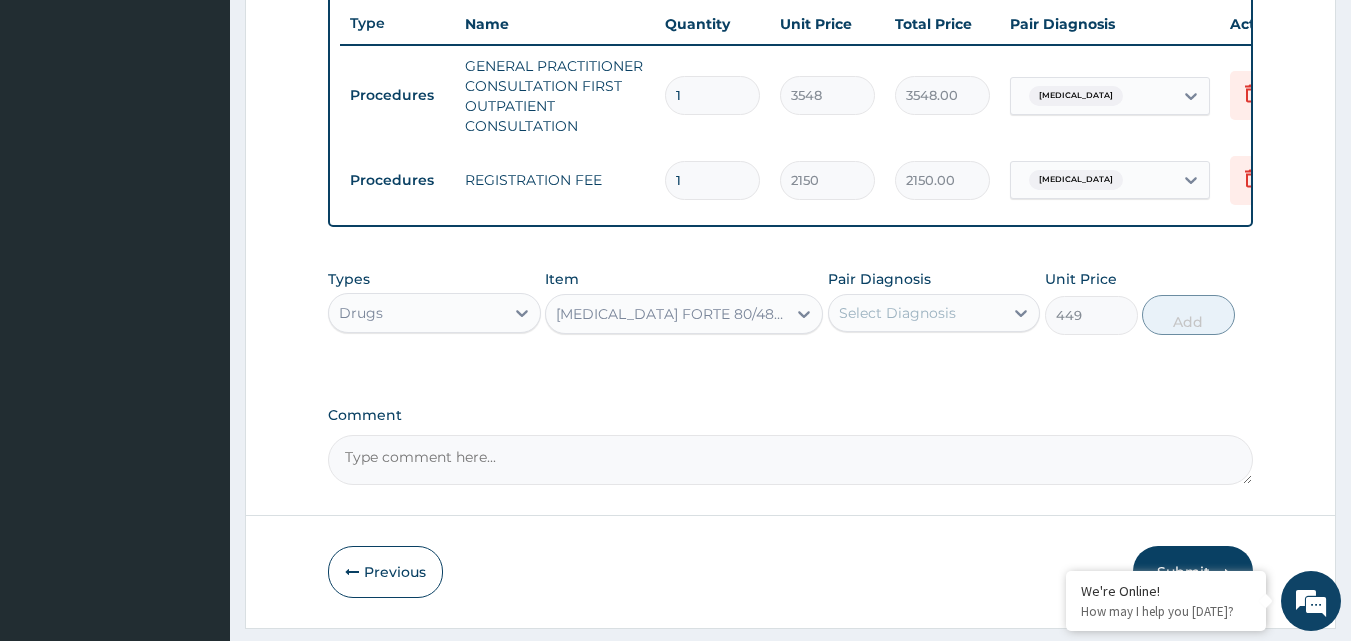 click on "Select Diagnosis" at bounding box center (897, 313) 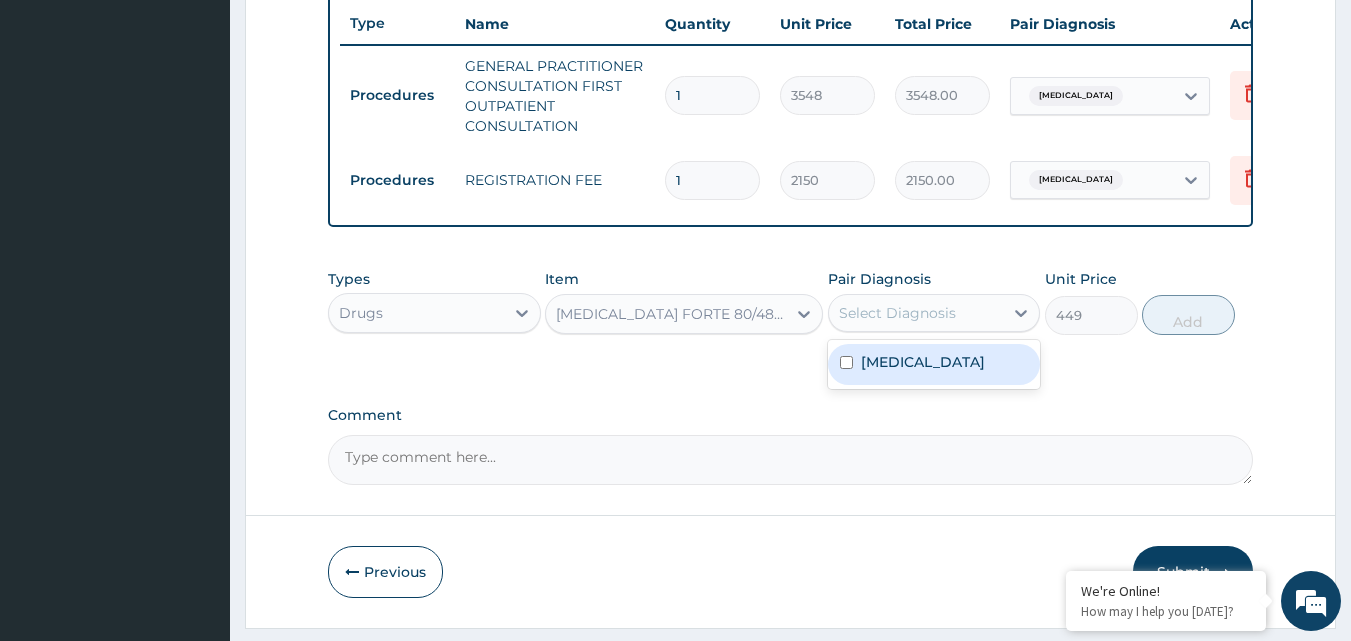 click on "Malaria" at bounding box center [934, 364] 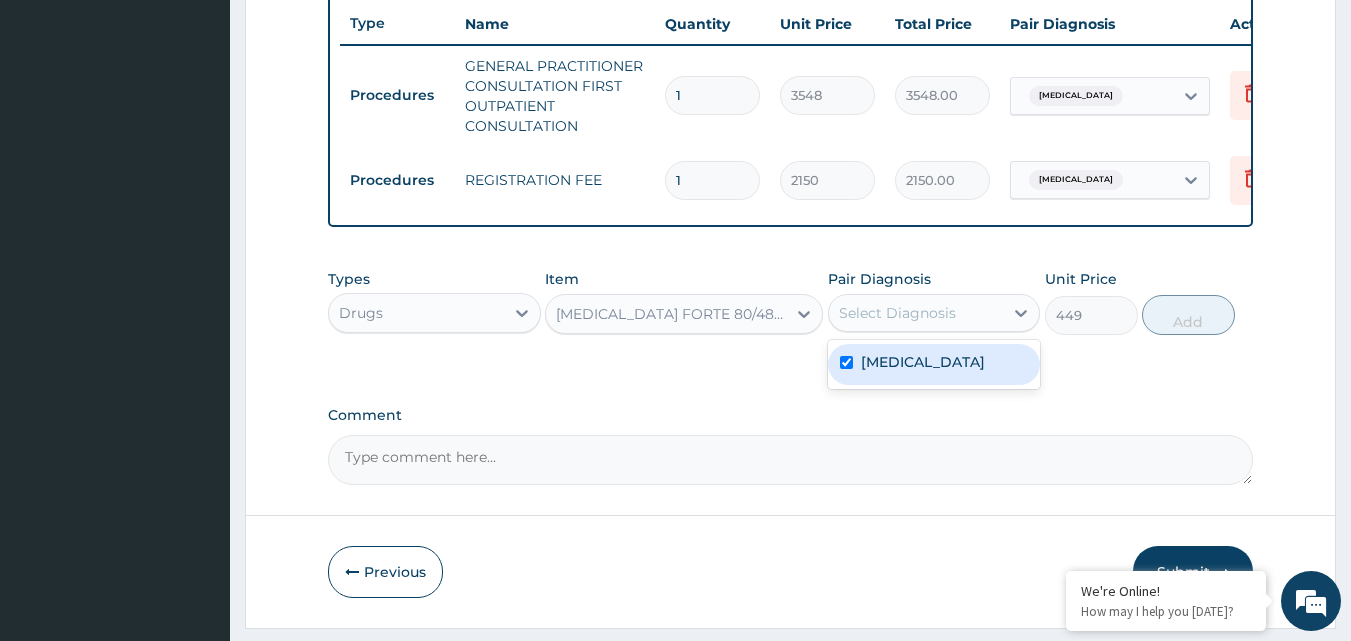 checkbox on "true" 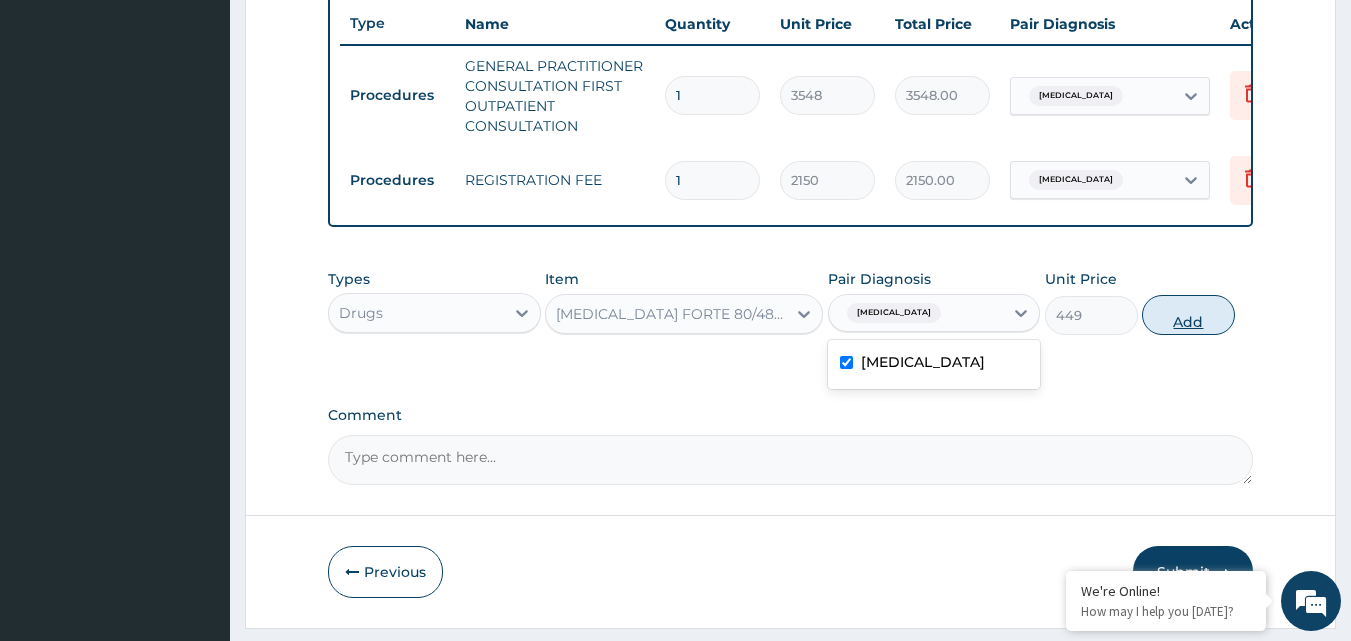 click on "Add" at bounding box center [1188, 315] 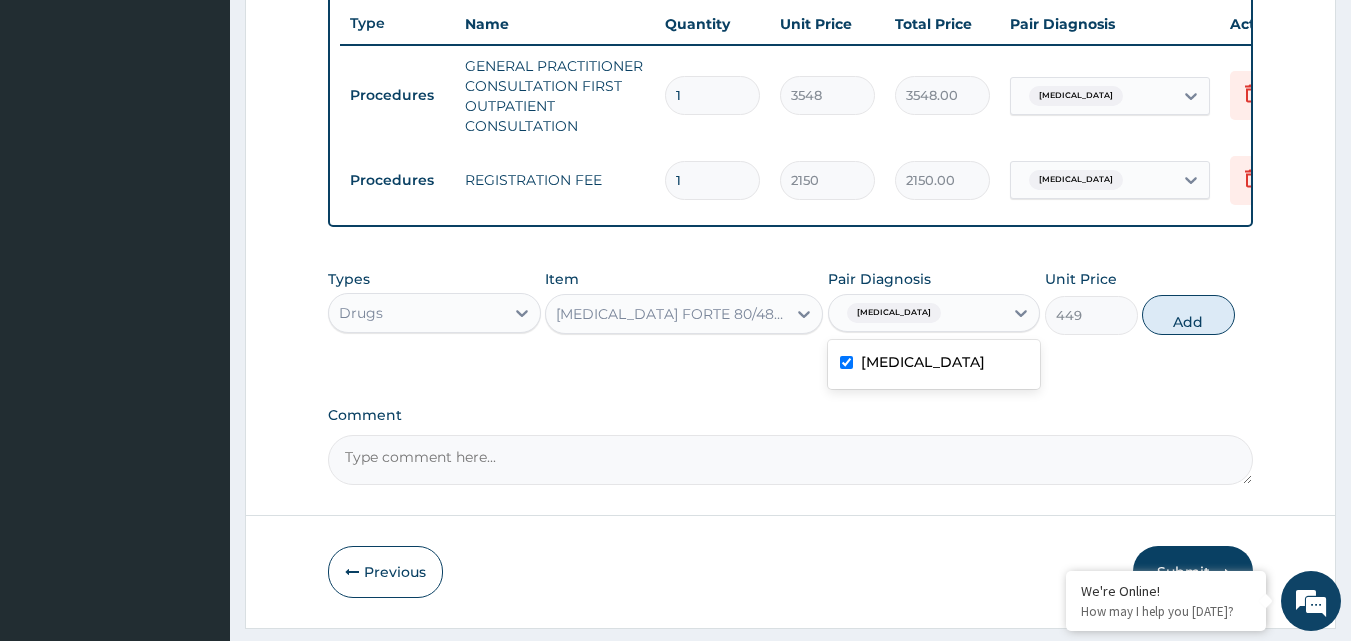 type on "0" 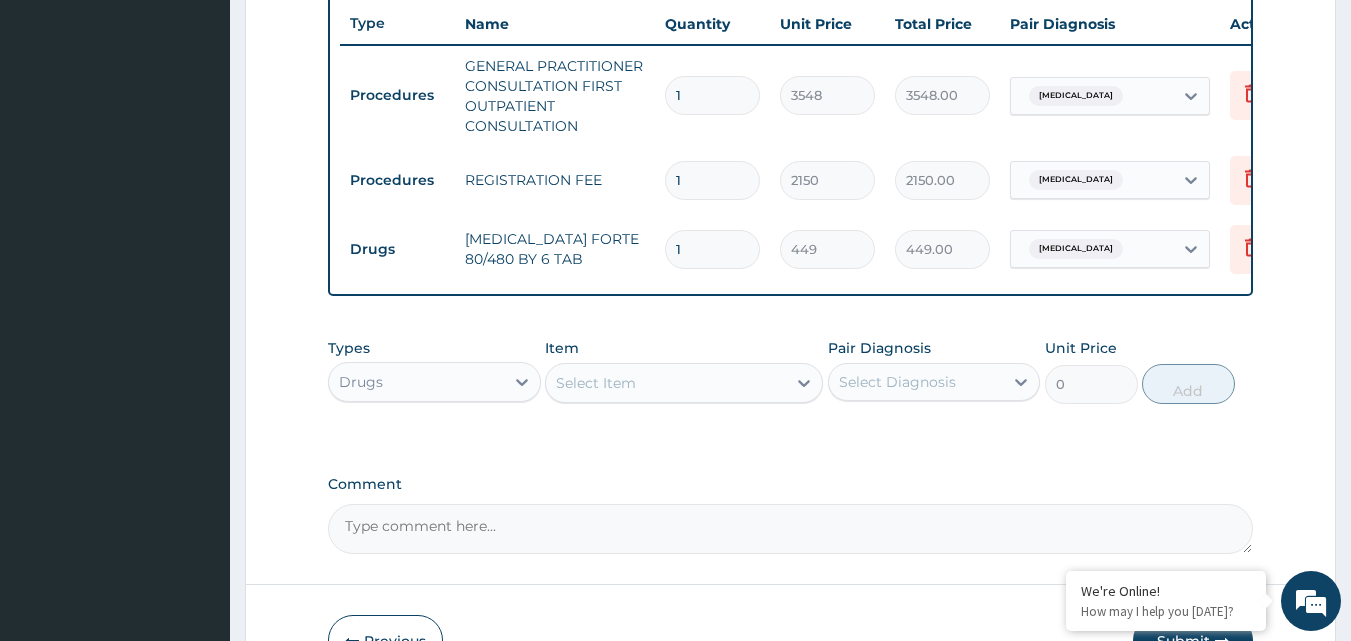 click on "Select Item" at bounding box center (666, 383) 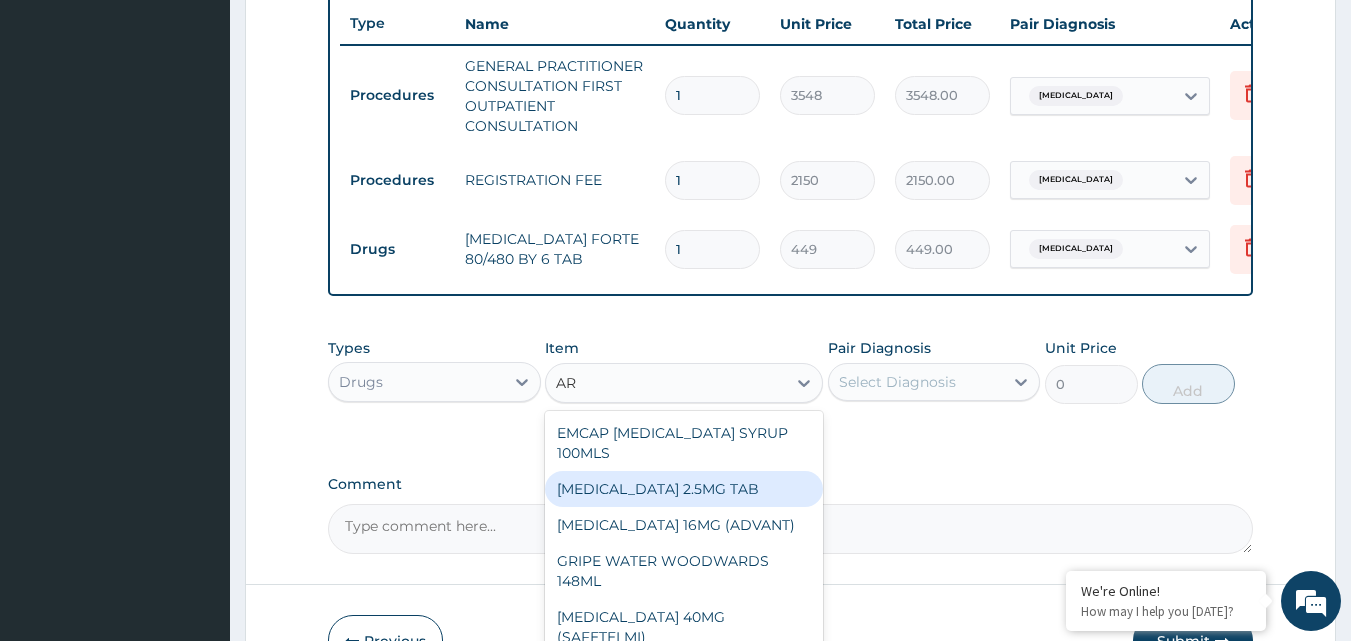 type on "A" 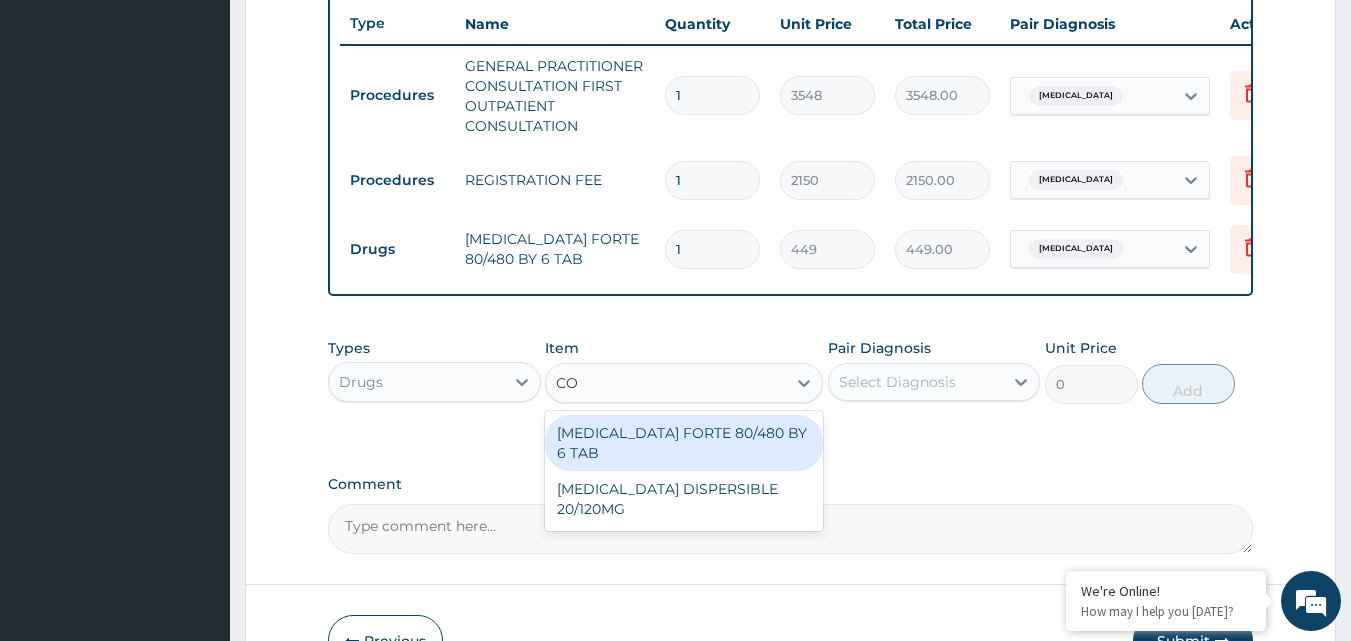 type on "C" 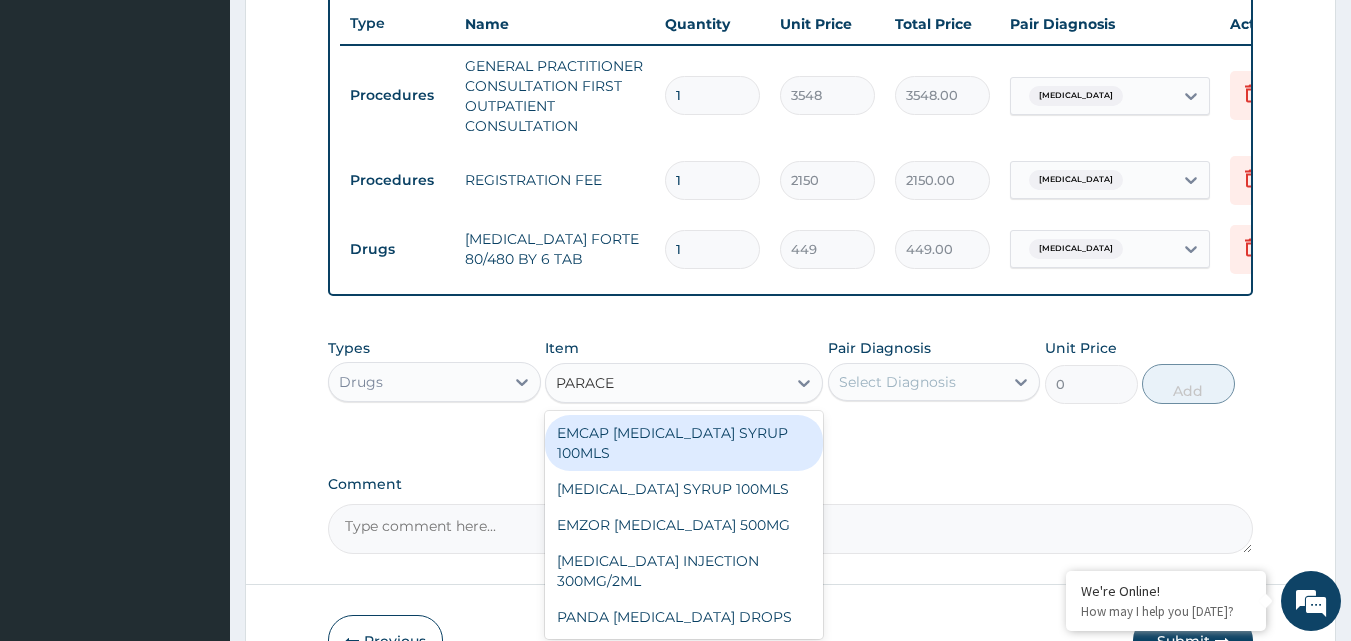 type on "PARACET" 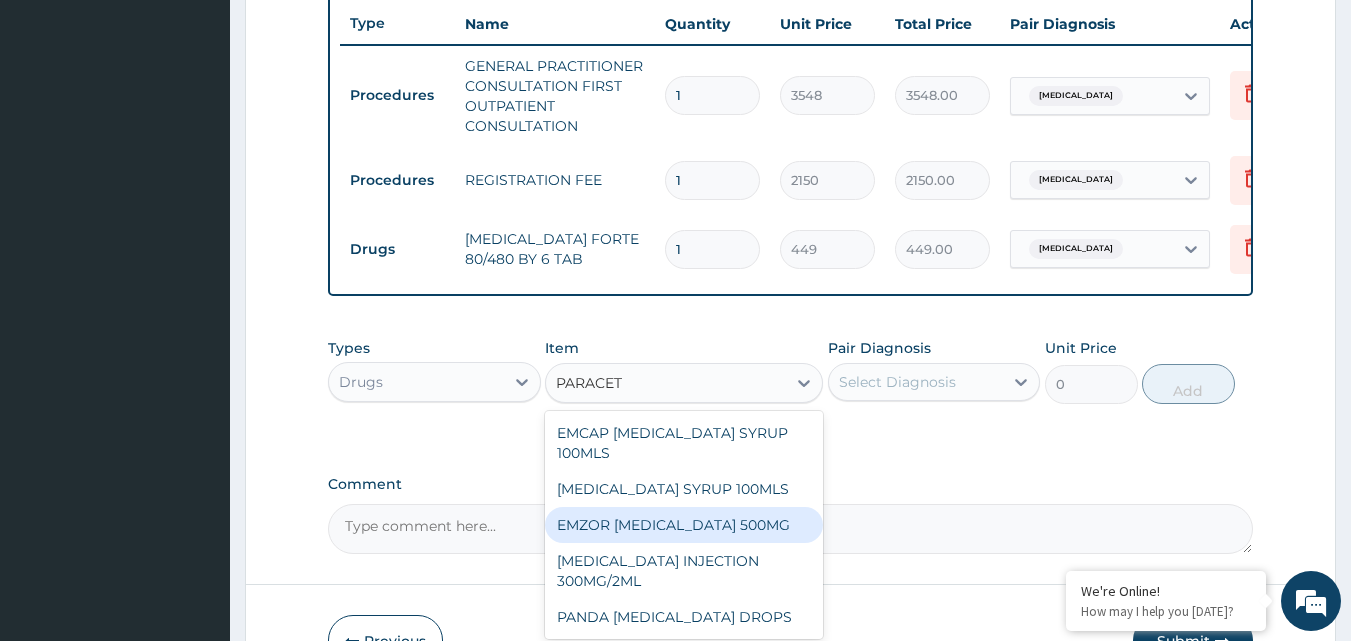 click on "EMZOR PARACETAMOL 500MG" at bounding box center [684, 525] 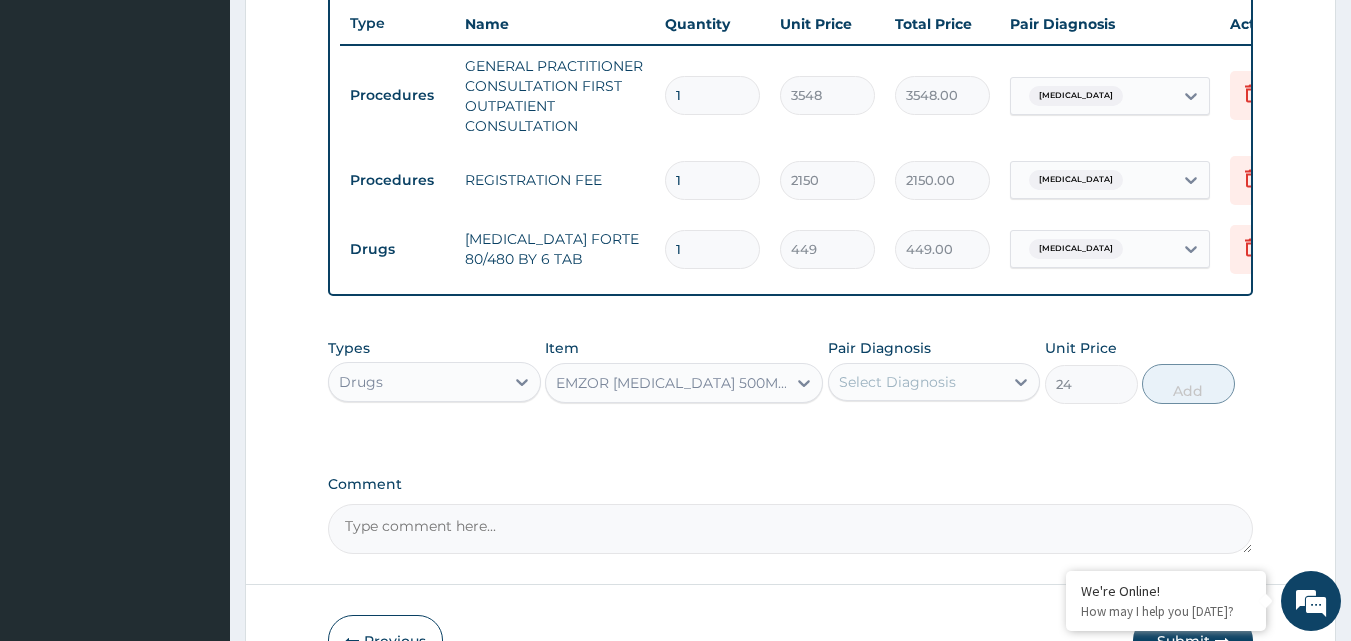 click on "Select Diagnosis" at bounding box center (897, 382) 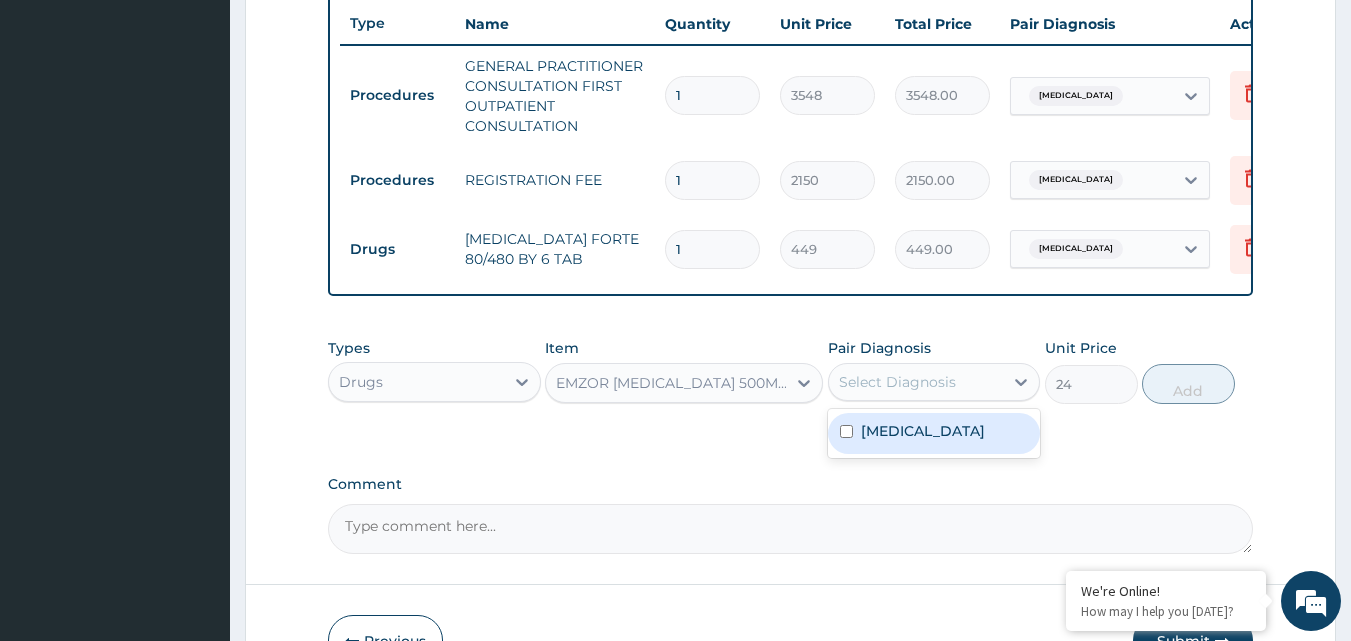 click on "Malaria" at bounding box center (934, 433) 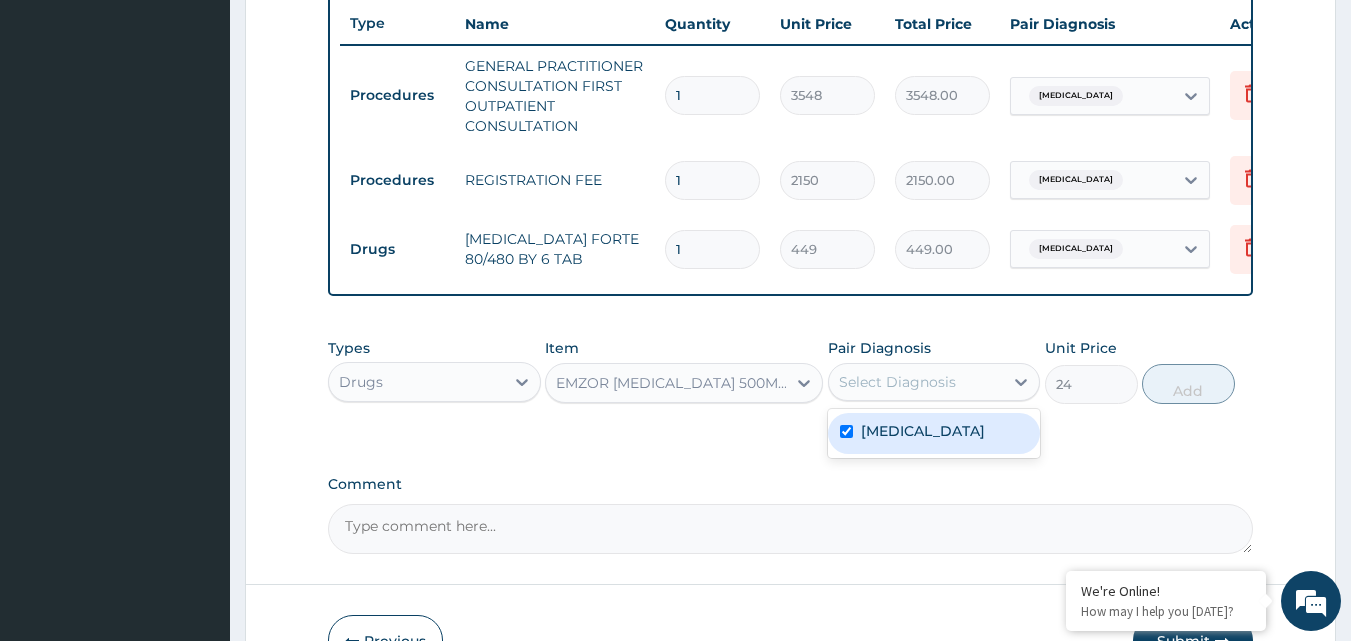 checkbox on "true" 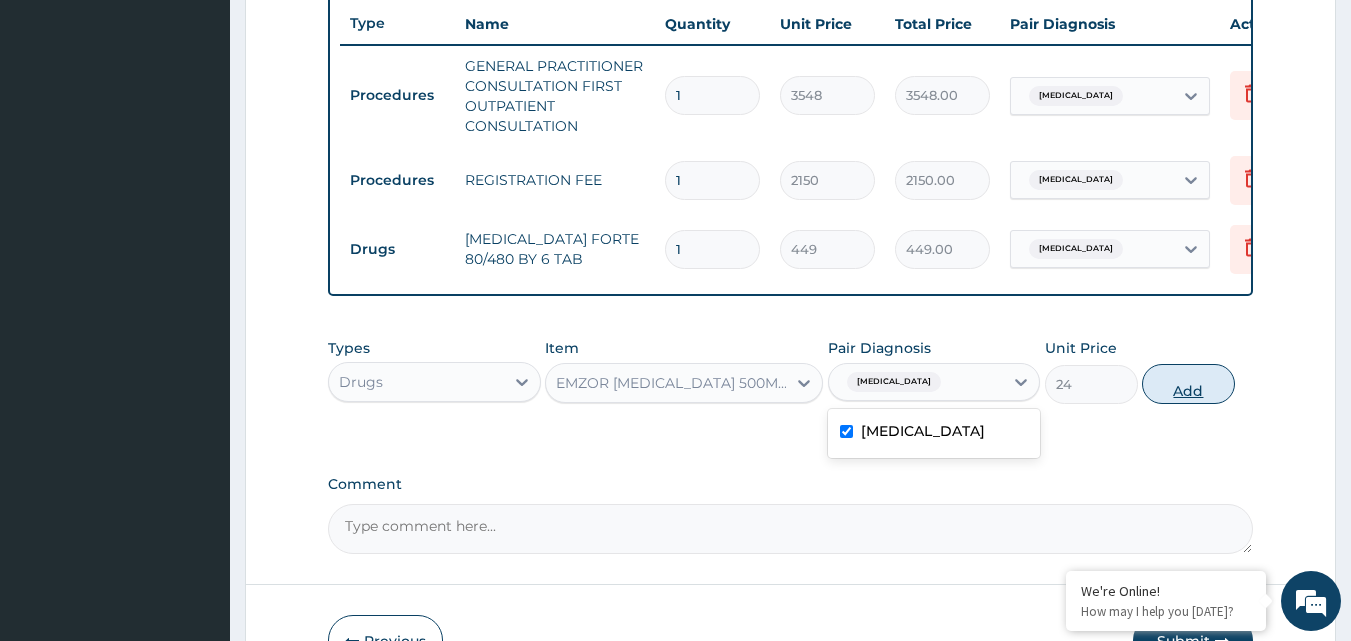 click on "Add" at bounding box center [1188, 384] 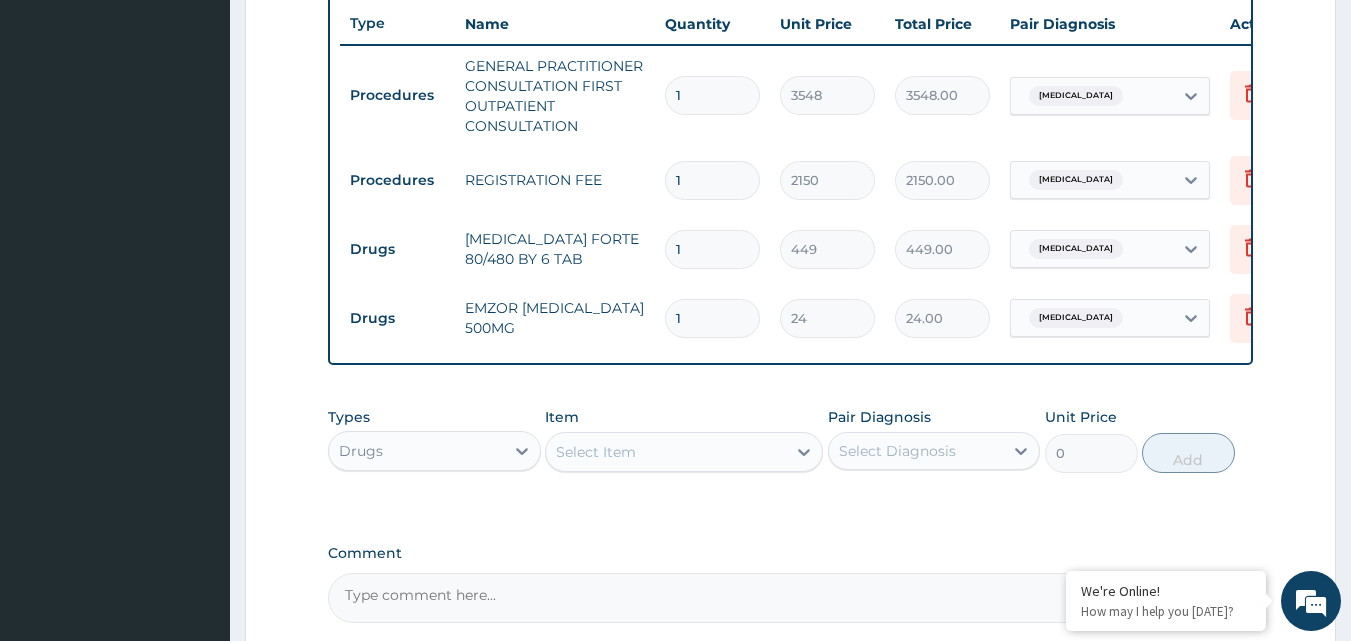 click on "Select Item" at bounding box center (666, 452) 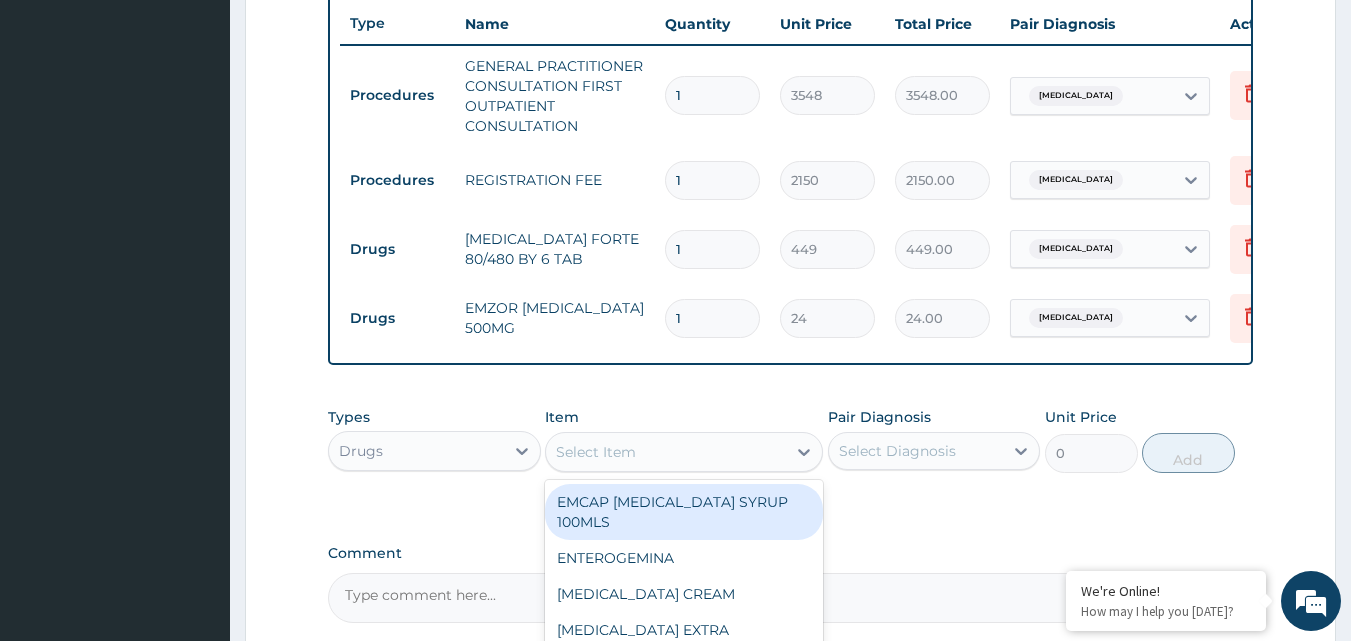 click on "Types Drugs Item option EMZOR PARACETAMOL 500MG, selected. option EMCAP PARACETAMOL SYRUP 100MLS focused, 1 of 787. 787 results available. Use Up and Down to choose options, press Enter to select the currently focused option, press Escape to exit the menu, press Tab to select the option and exit the menu. Select Item EMCAP PARACETAMOL SYRUP 100MLS ENTEROGEMINA TRIAMCINOLONE CREAM PANADOL EXTRA NIGERIA TRIBOTAN ADULT FEXONA KETAMINE INJECTION. MAXIQUINE TABLET EMGYL 400MG ABF-3 CREAM ARTANE 2.5MG TAB VITAMIN B COMPLEX INJECTION EFEMOLINE EYE DROP PROTEDEX 500MG XYZAL 5MG DERMAZIN 50G CENCOLD SYRUP 100ML FLUCONAZOLE 200MG INFUSION PERIN/AMLO 5MG/10MG (COVERAM) B-1 ORGANIC HEALTH AMPICILLIN SUSPENSION 100ML TRIMETHOPRIM 200MG FLAGYL SYRUP 100ML CASODEX 50MG TAB CANDESARTAN 16MG (ADVANT) GRIPE WATER WOODWARDS 148ML YTACAN PLUS CREAM TELMISARTAN 40MG (SAFETELMI) K-Y JELLY 50G MUPIDERM OINTMENT CHYMORAL INJECTION NEURACALM 75MG GSK AMOXIL 250MG CEFDOXIM CEFPODOXIME TAB 200MG MISOPROSTROL 400MG STROVID-400 ELICORID" at bounding box center [791, 440] 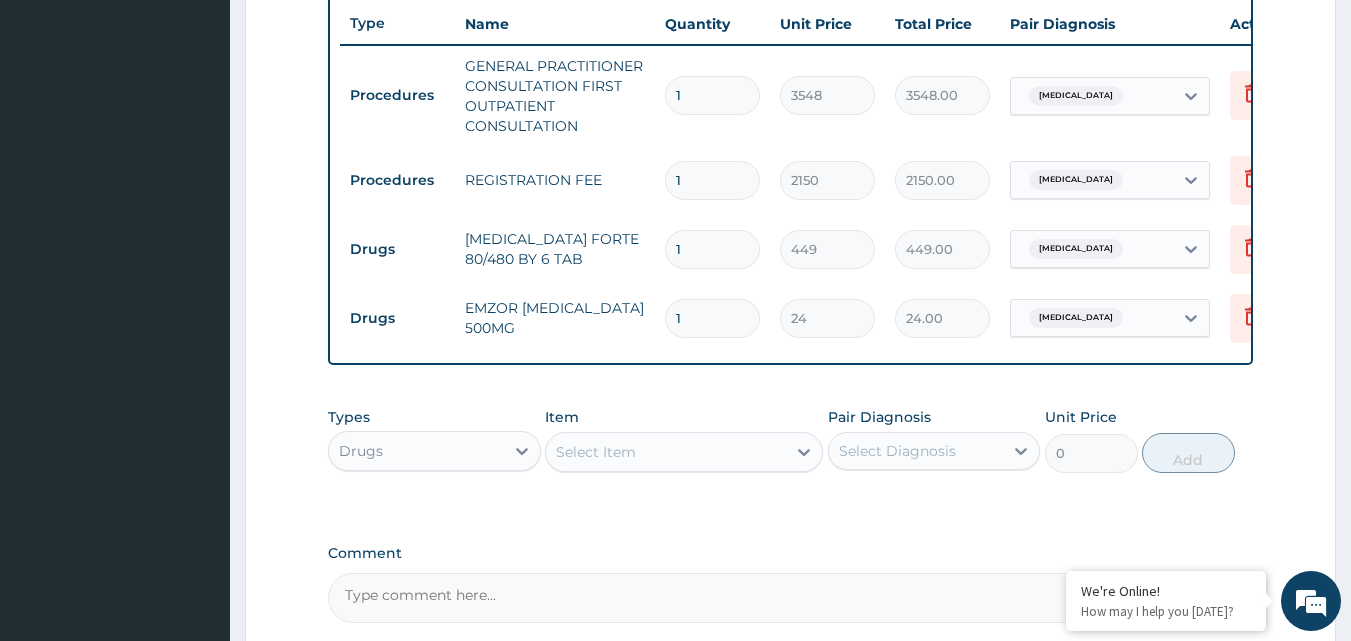click on "Drugs" at bounding box center [416, 451] 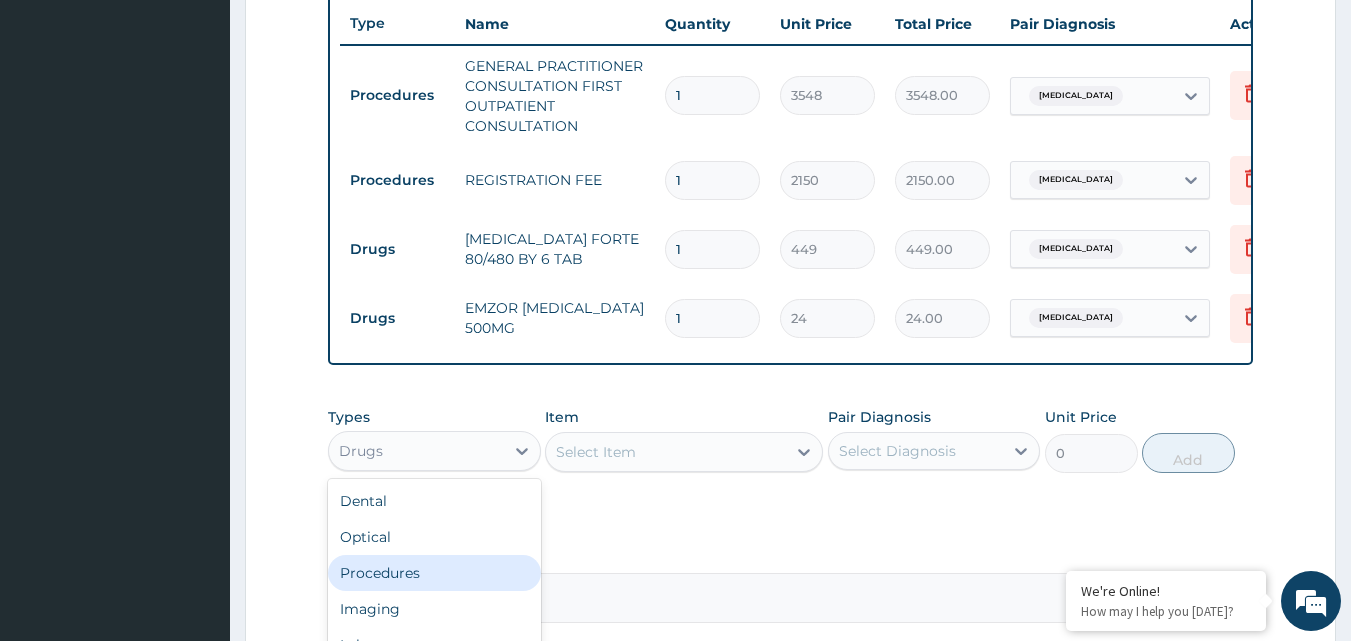 scroll, scrollTop: 68, scrollLeft: 0, axis: vertical 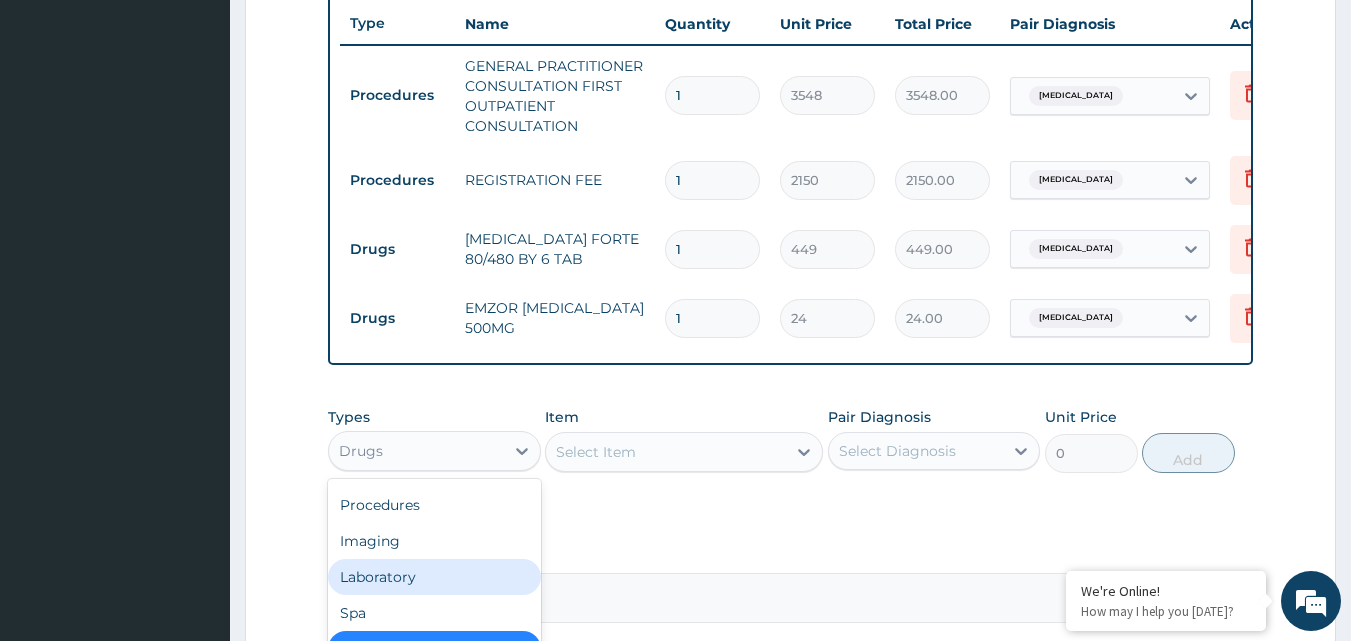 click on "Laboratory" at bounding box center (434, 577) 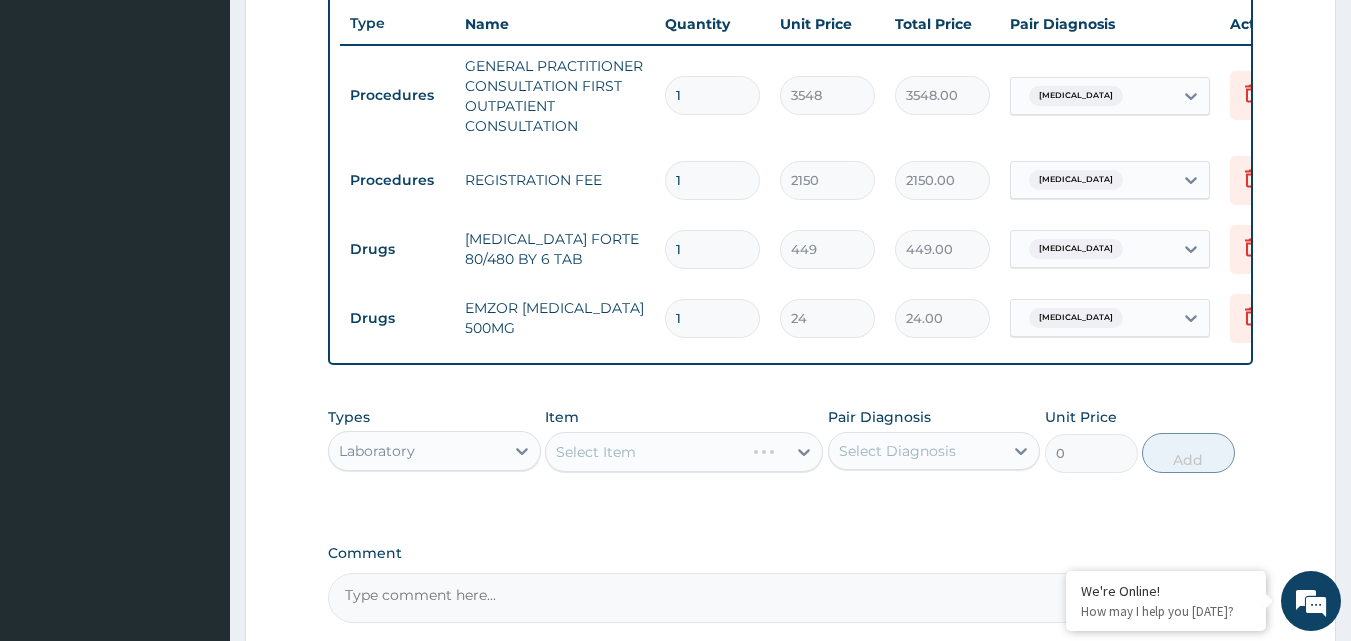 click on "PA Code / Prescription Code Enter Code(Secondary Care Only) Encounter Date 03-06-2025 Important Notice Please enter PA codes before entering items that are not attached to a PA code   All diagnoses entered must be linked to a claim item. Diagnosis & Claim Items that are visible but inactive cannot be edited because they were imported from an already approved PA code. Diagnosis Malaria Confirmed NB: All diagnosis must be linked to a claim item Claim Items Type Name Quantity Unit Price Total Price Pair Diagnosis Actions Procedures GENERAL PRACTITIONER CONSULTATION FIRST OUTPATIENT CONSULTATION 1 3548 3548.00 Malaria Delete Procedures REGISTRATION FEE 1 2150 2150.00 Malaria Delete Drugs COARTEM FORTE 80/480 BY 6 TAB 1 449 449.00 Malaria Delete Drugs EMZOR PARACETAMOL 500MG 1 24 24.00 Malaria Delete Types Laboratory Item Select Item Pair Diagnosis Select Diagnosis Unit Price 0 Add Comment" at bounding box center (791, 31) 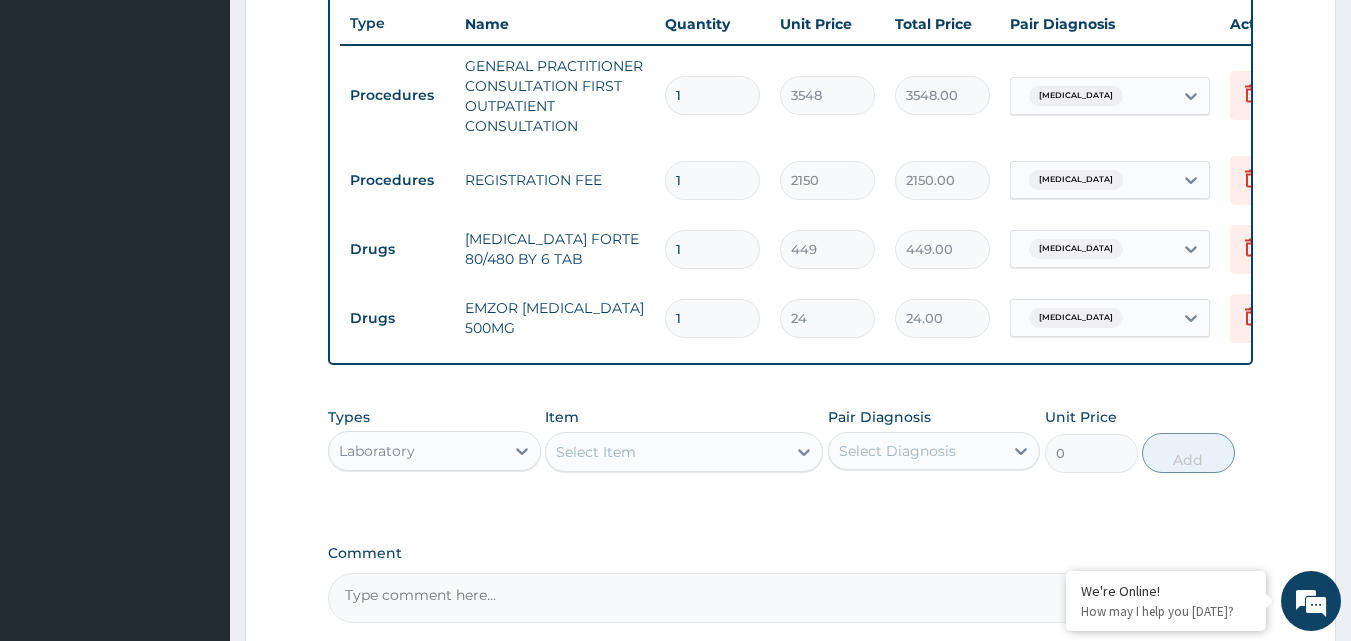 click on "Select Item" at bounding box center [666, 452] 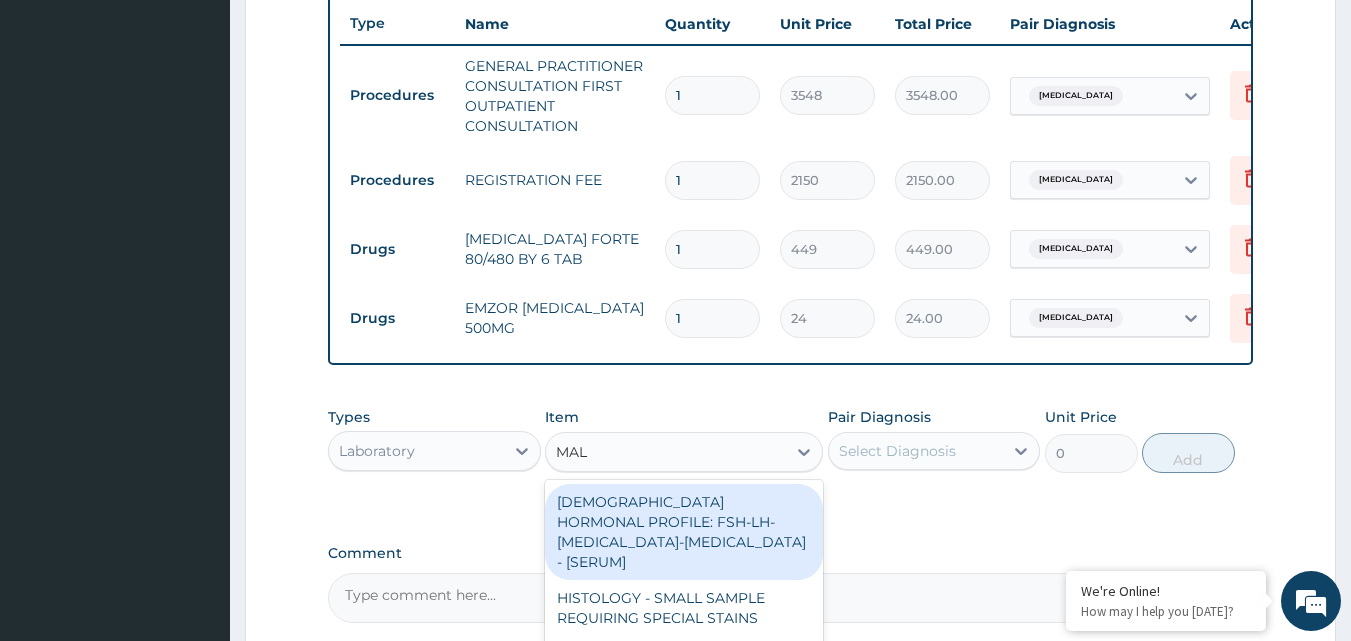 type on "MALA" 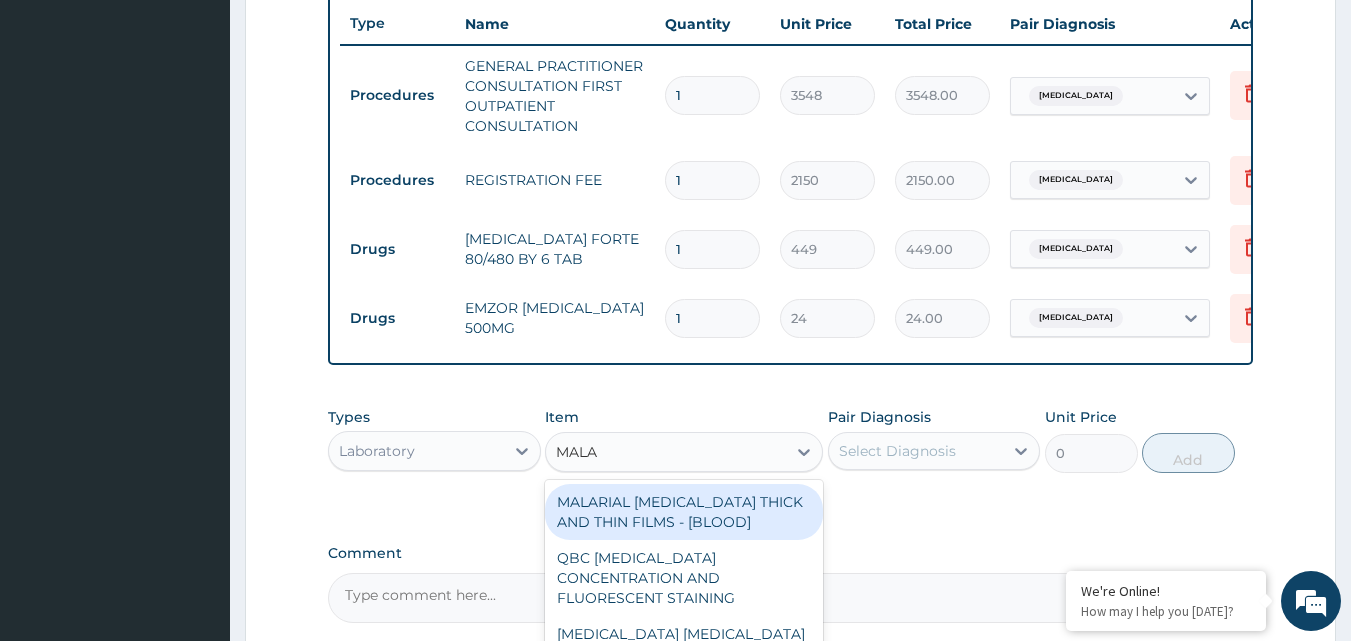 click on "MALARIAL PARASITE THICK AND THIN FILMS - [BLOOD]" at bounding box center (684, 512) 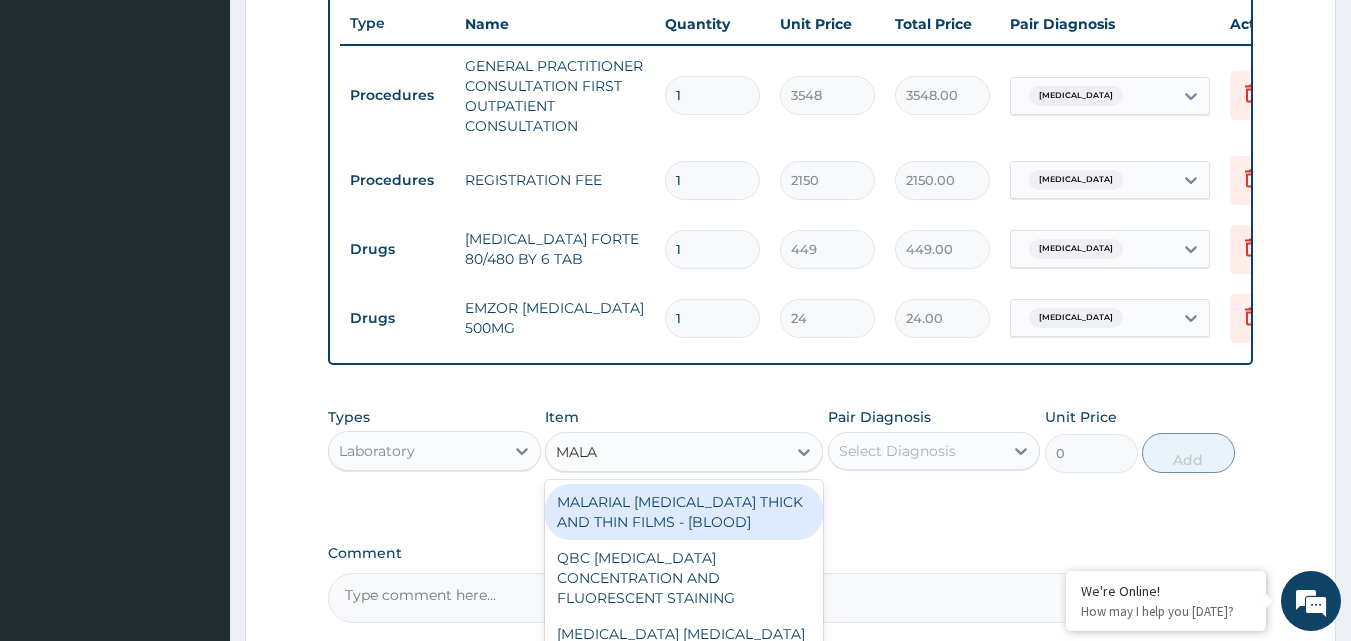 type 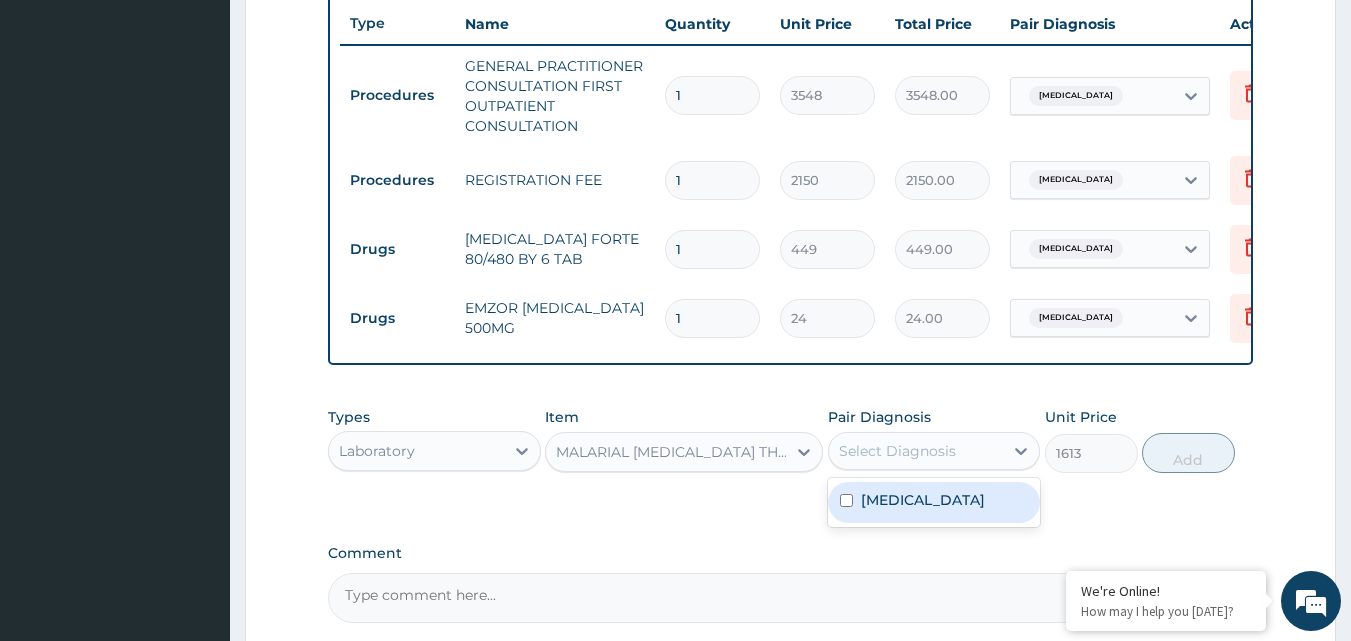 click on "Select Diagnosis" at bounding box center [916, 451] 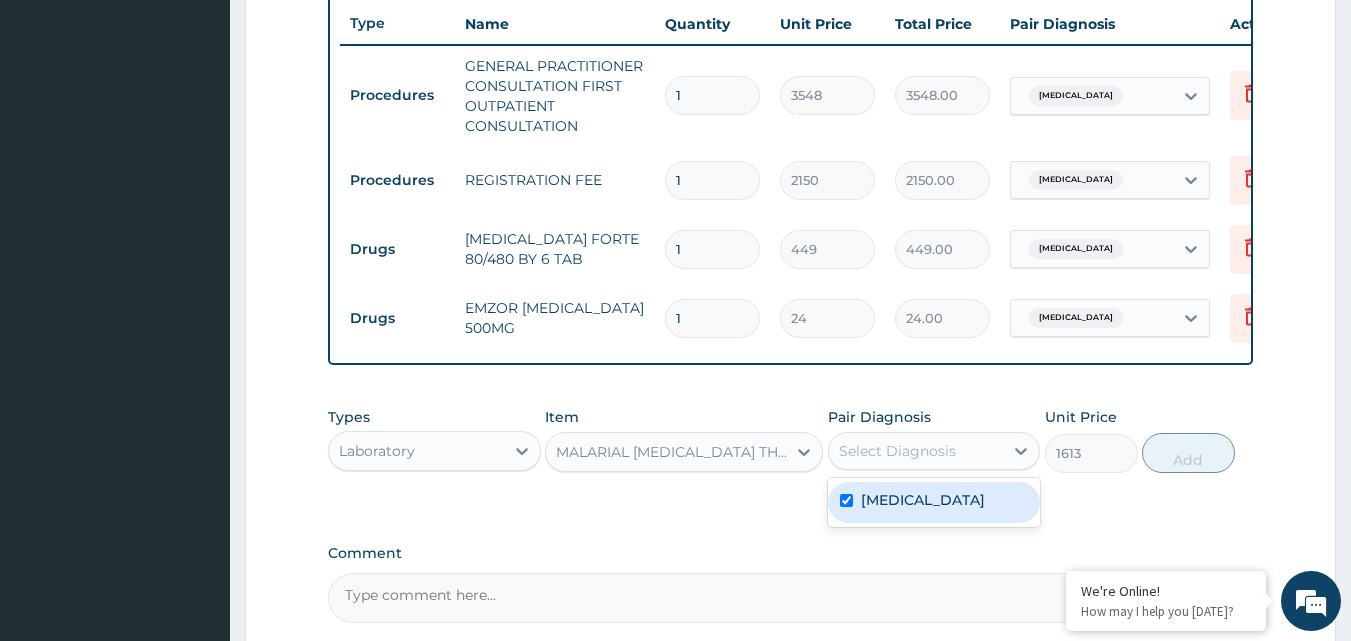 checkbox on "true" 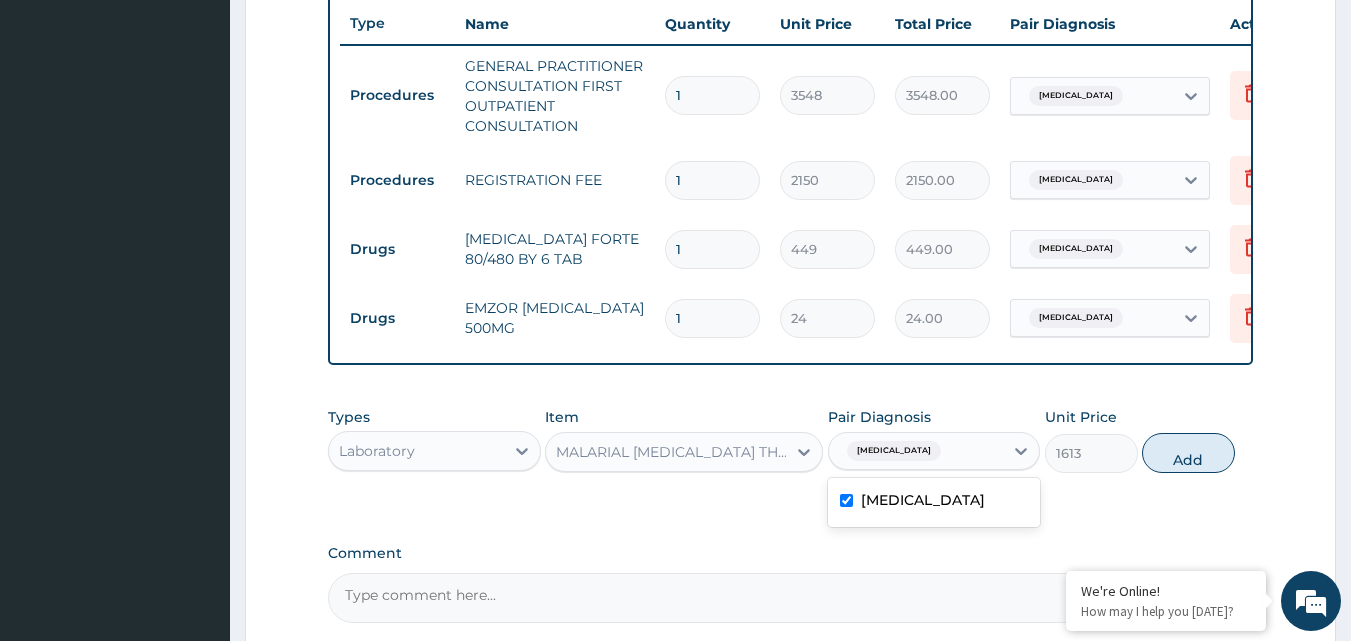 click on "Add" at bounding box center [1188, 453] 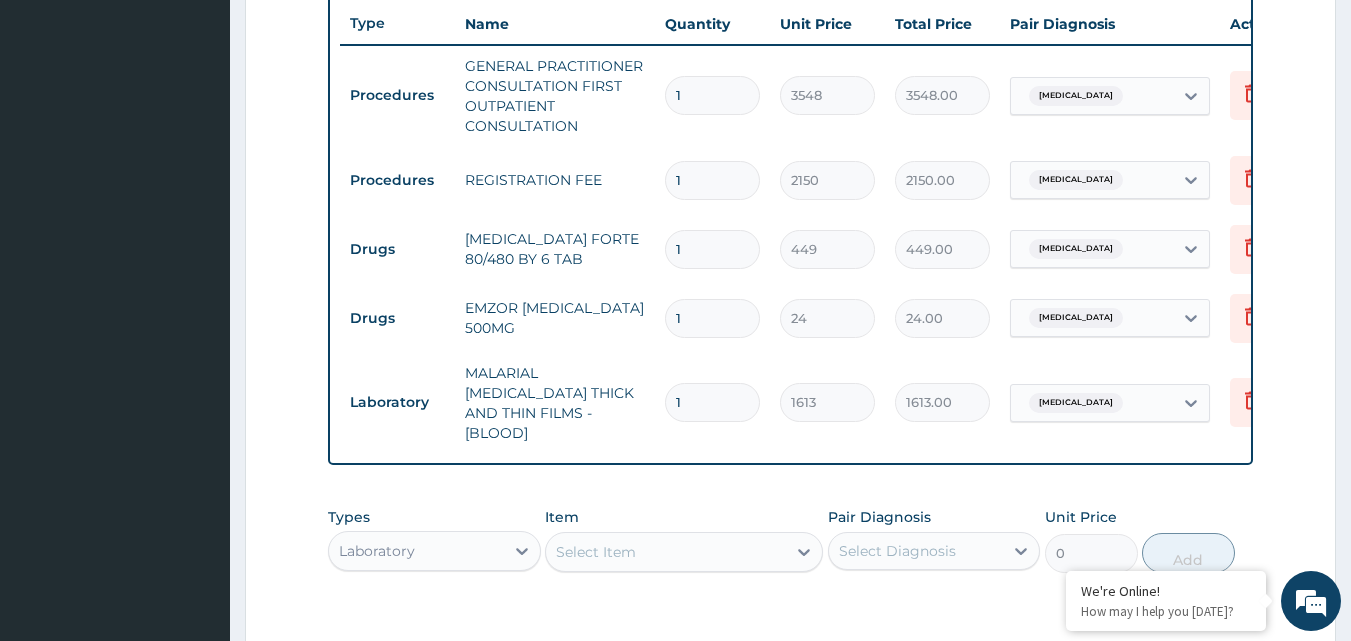 click on "1" at bounding box center (712, 249) 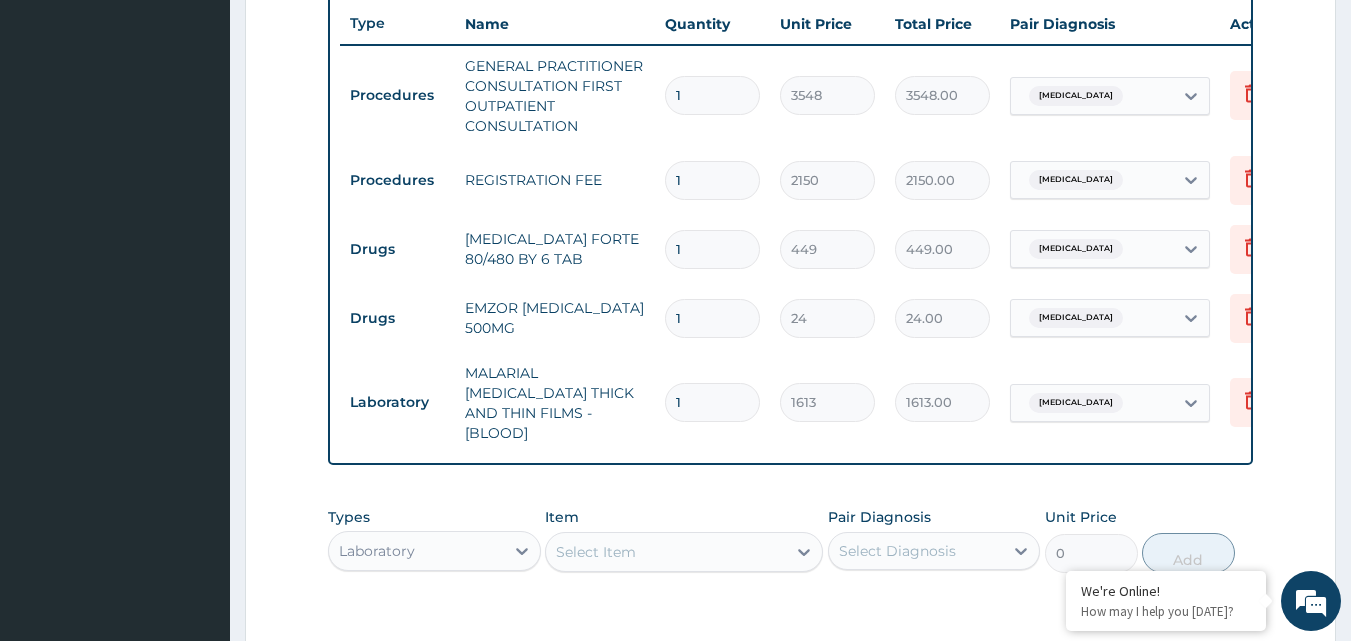 type on "6" 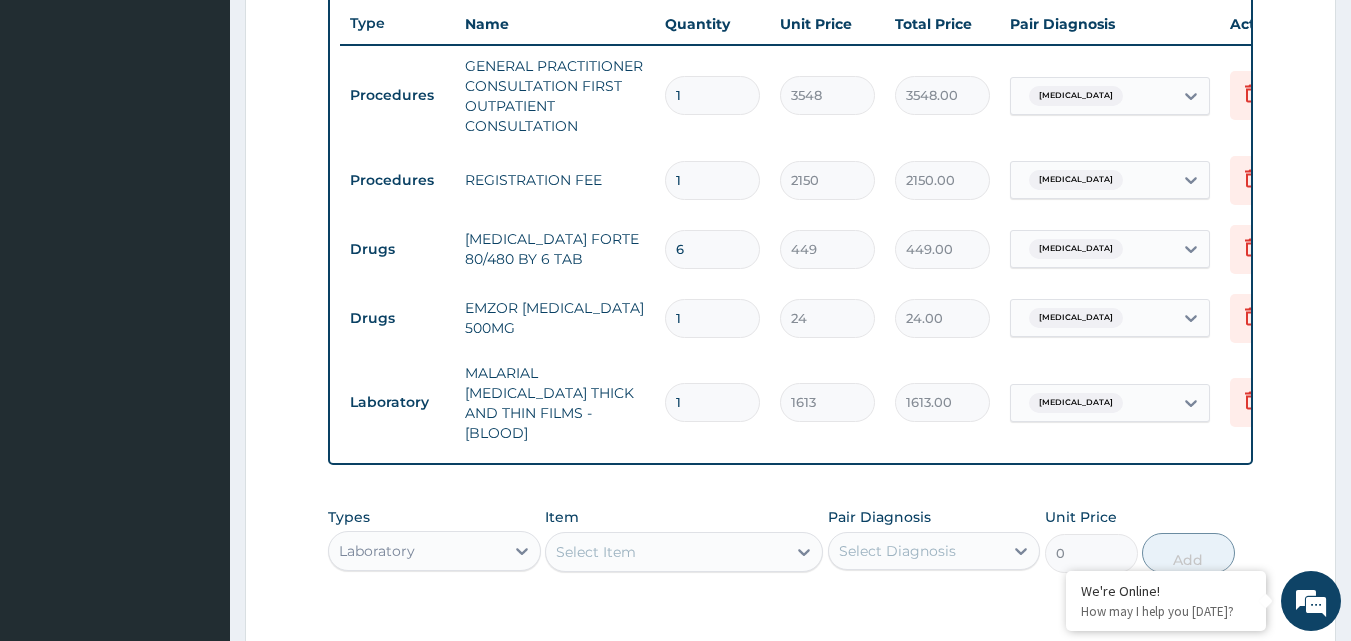 type on "2694.00" 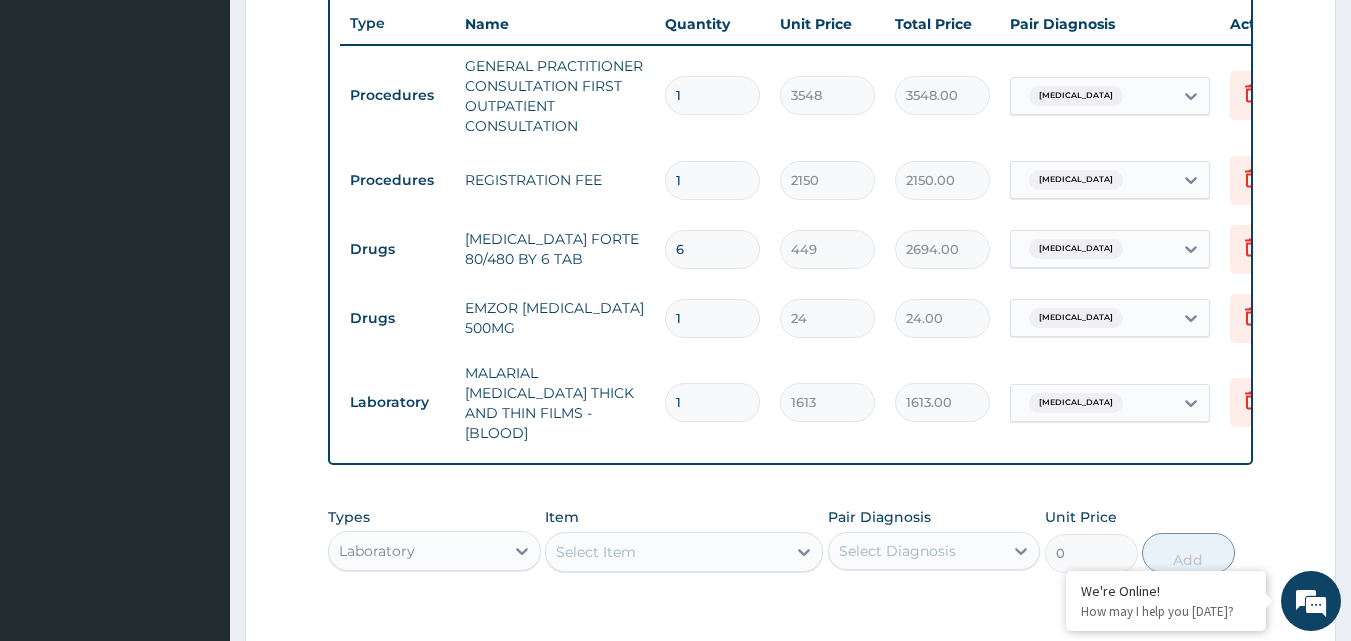 type on "6" 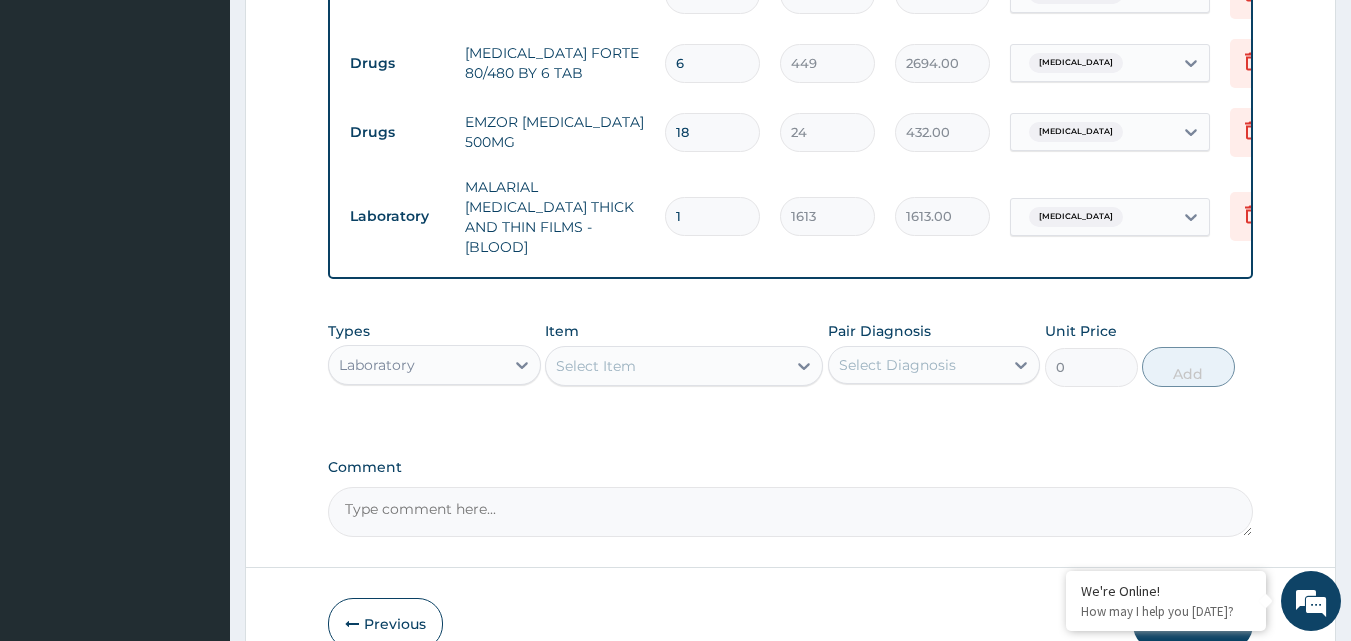 scroll, scrollTop: 1039, scrollLeft: 0, axis: vertical 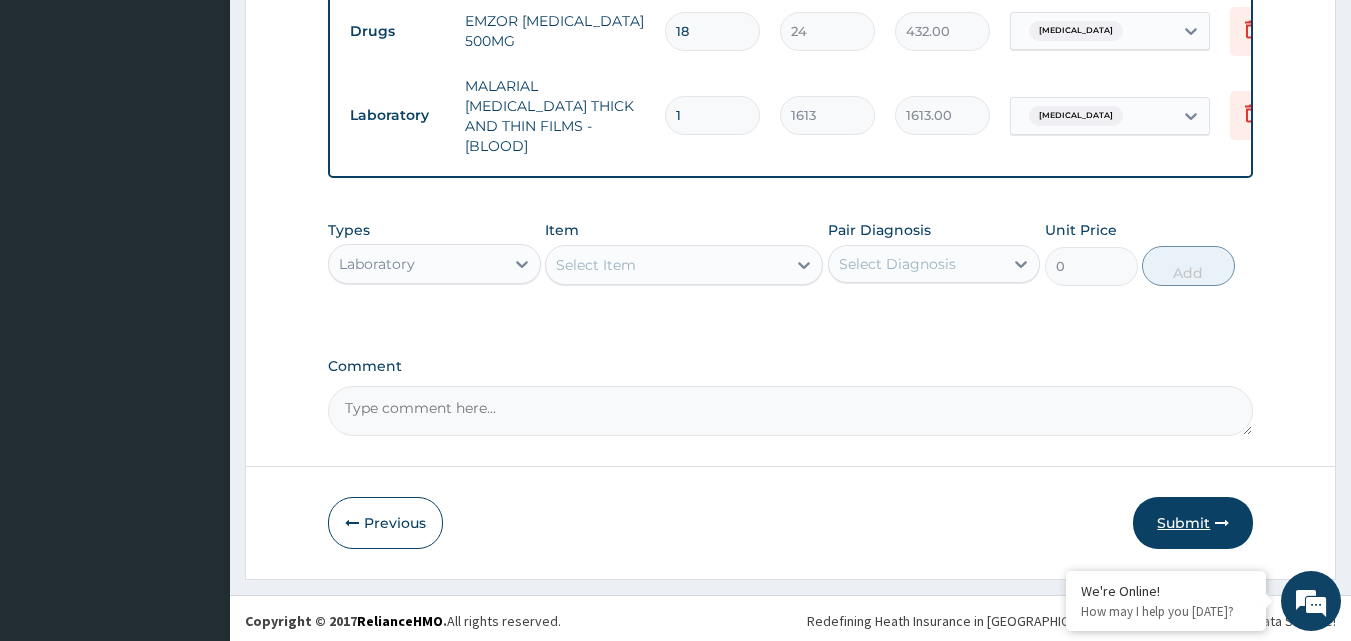 type on "18" 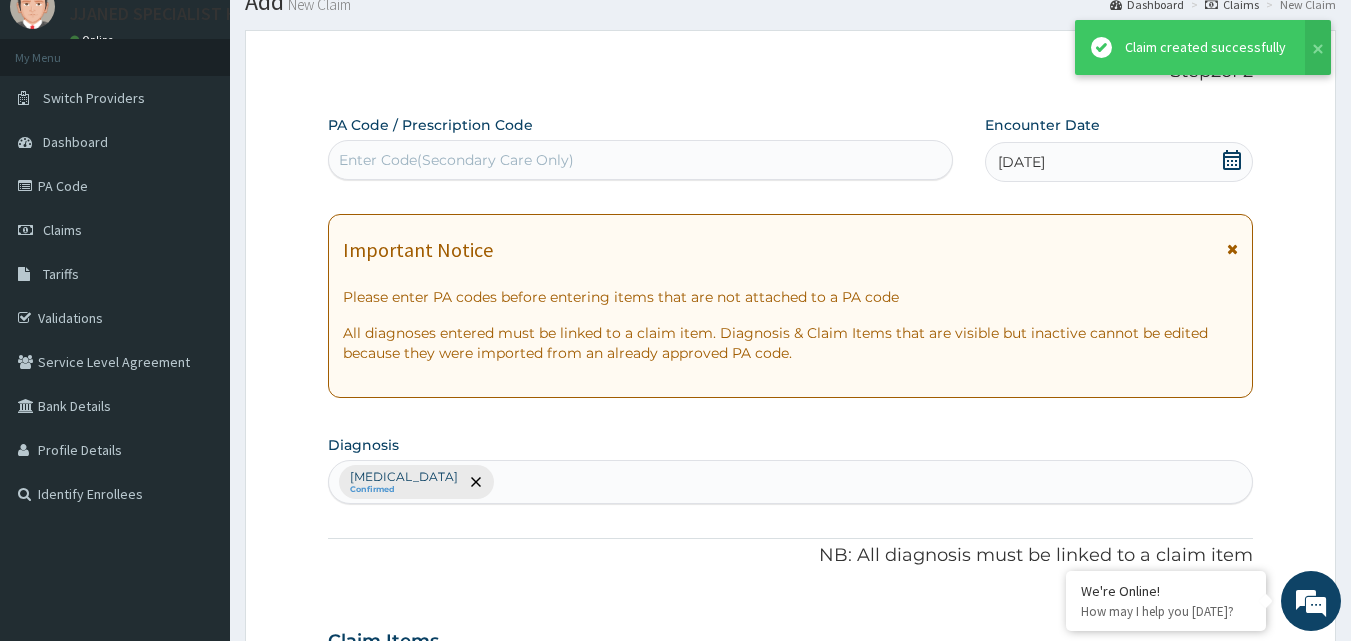 scroll, scrollTop: 1039, scrollLeft: 0, axis: vertical 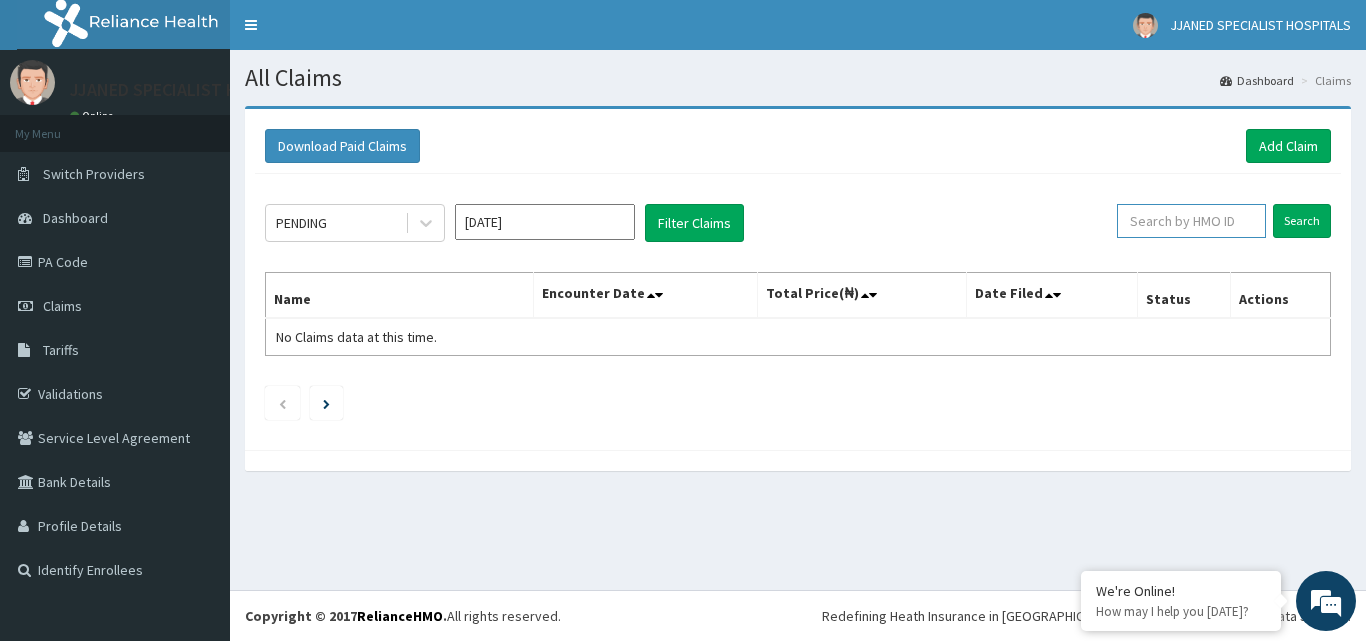 click at bounding box center (1191, 221) 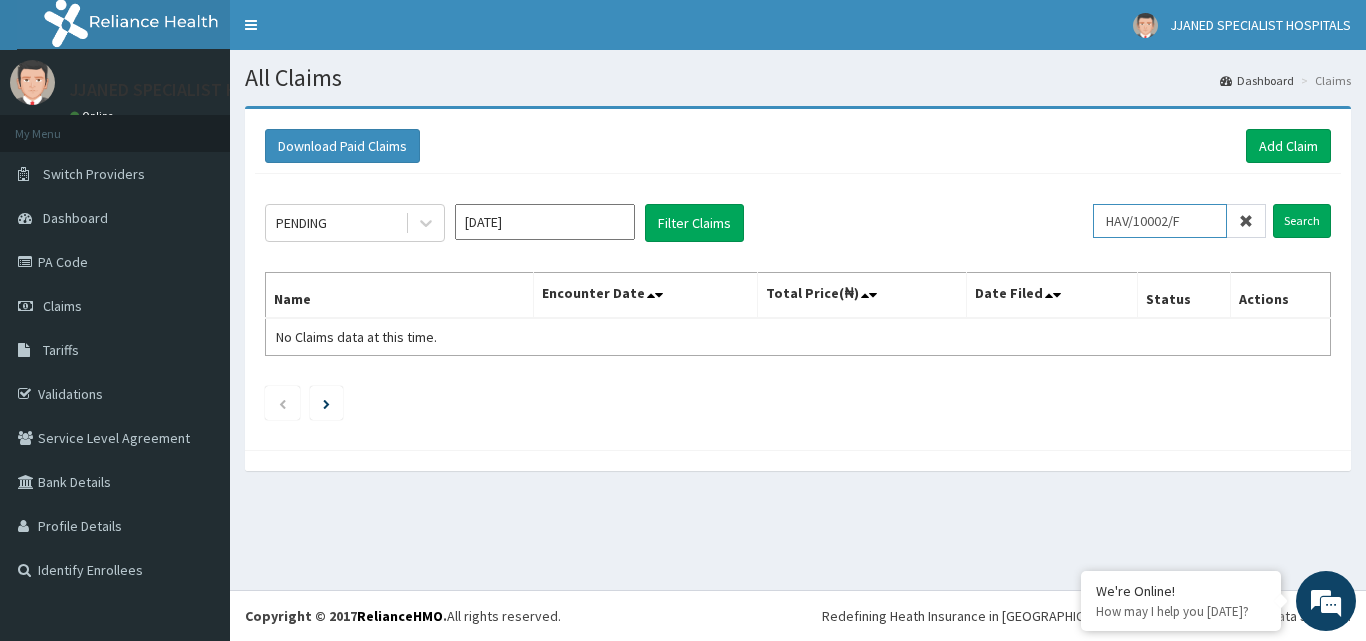click on "Search" at bounding box center (1302, 221) 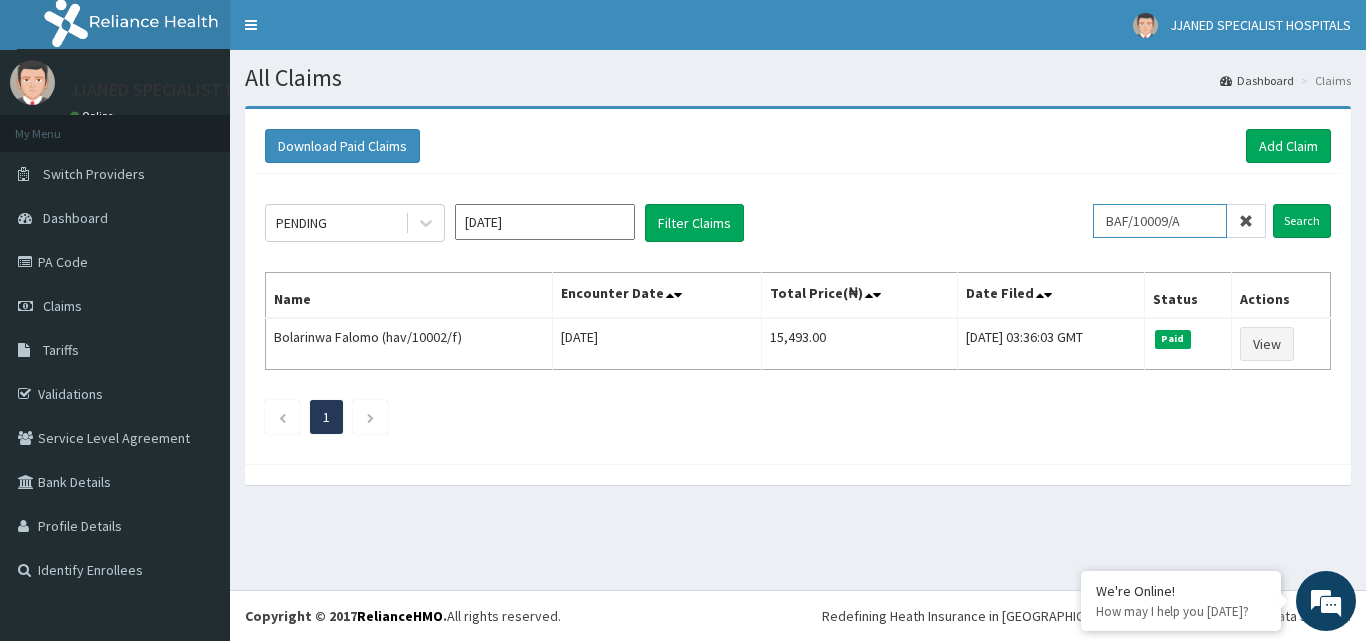 type on "BAF/10009/A" 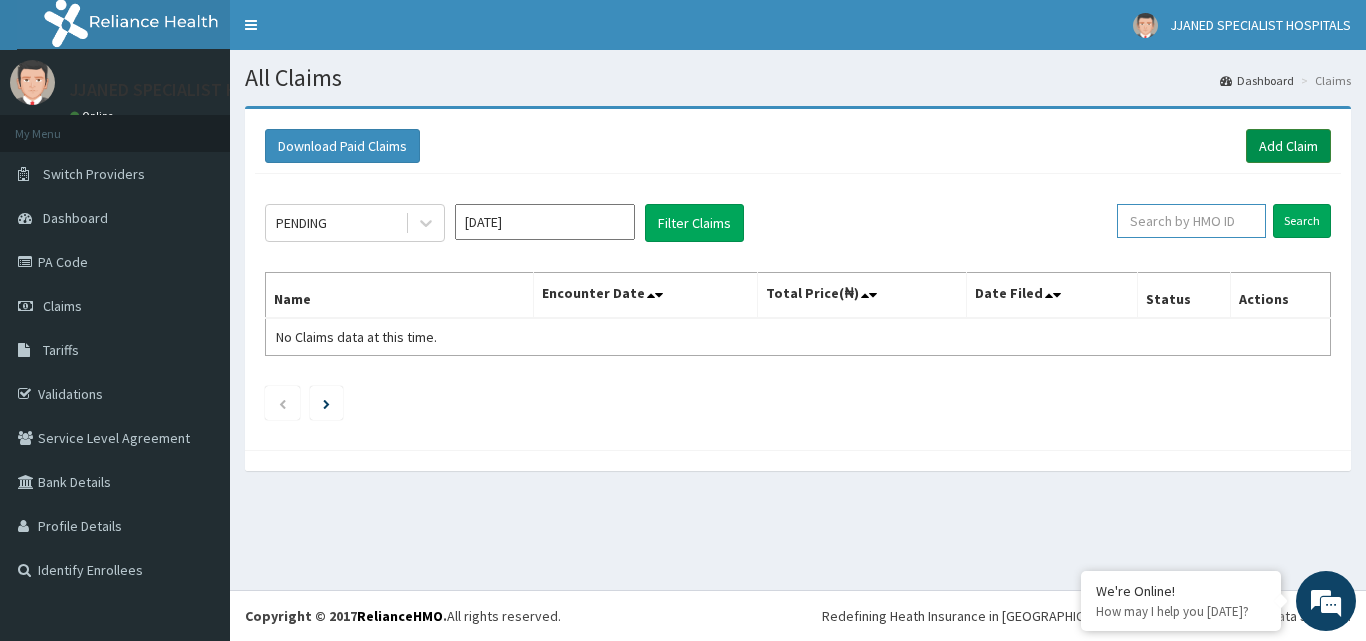 type 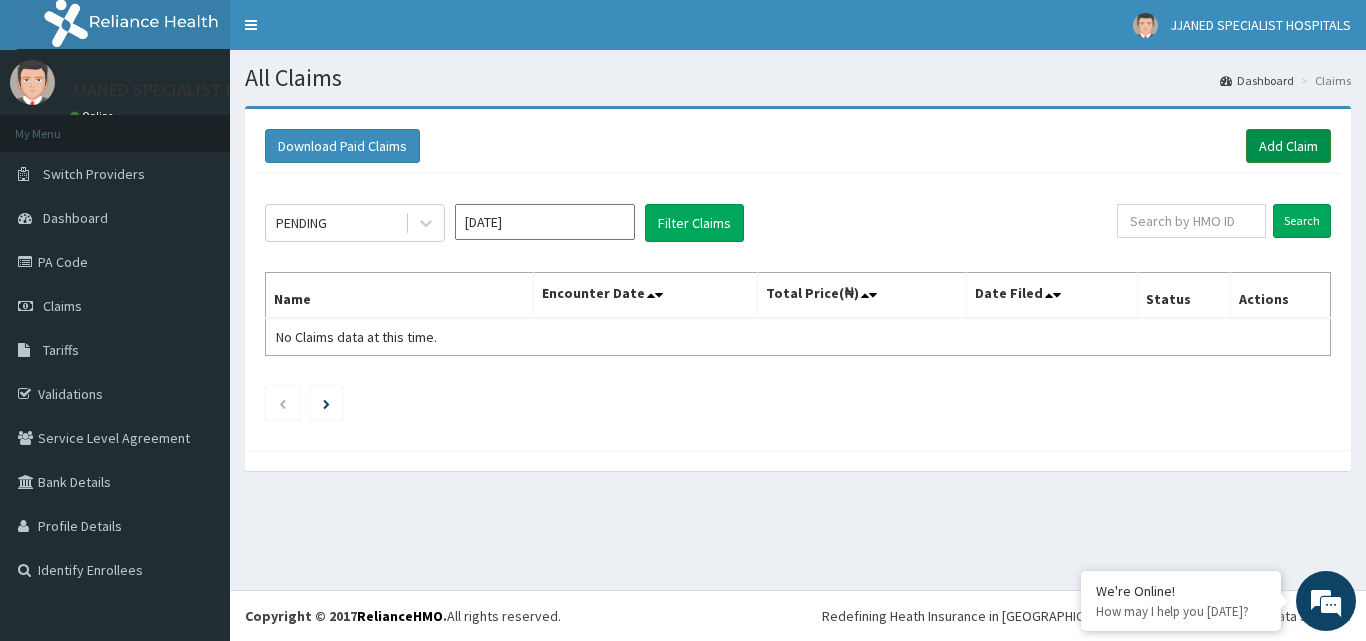 click on "Add Claim" at bounding box center (1288, 146) 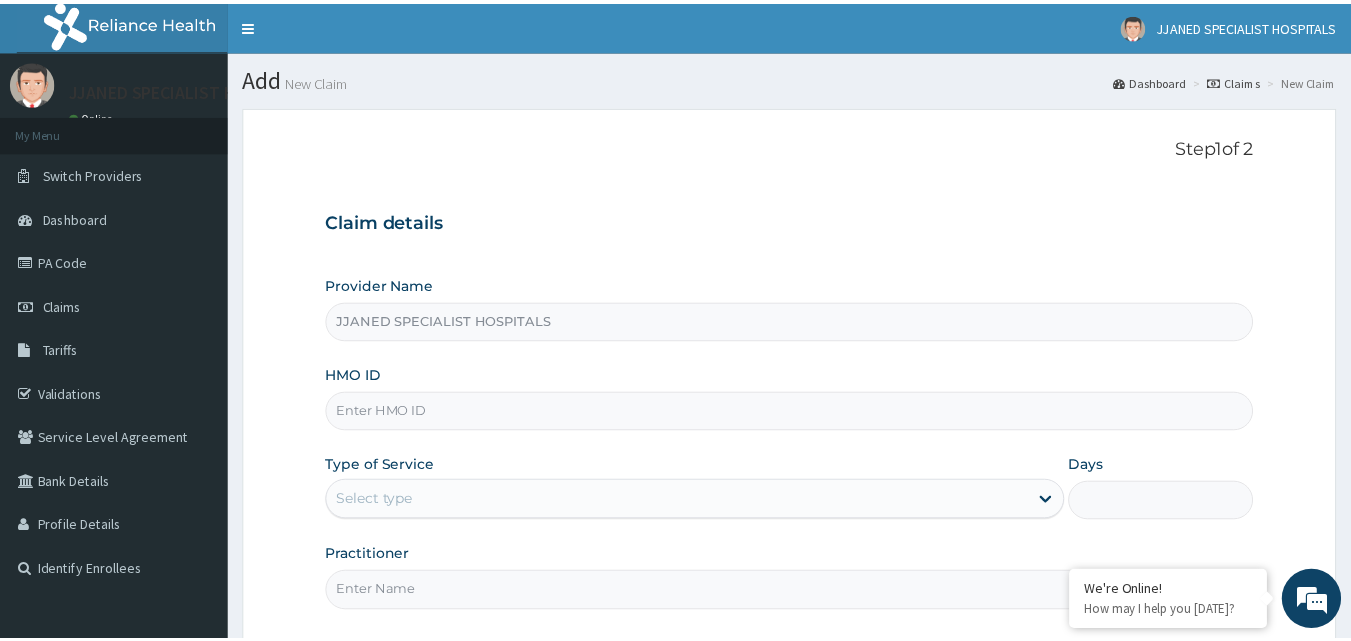 scroll, scrollTop: 0, scrollLeft: 0, axis: both 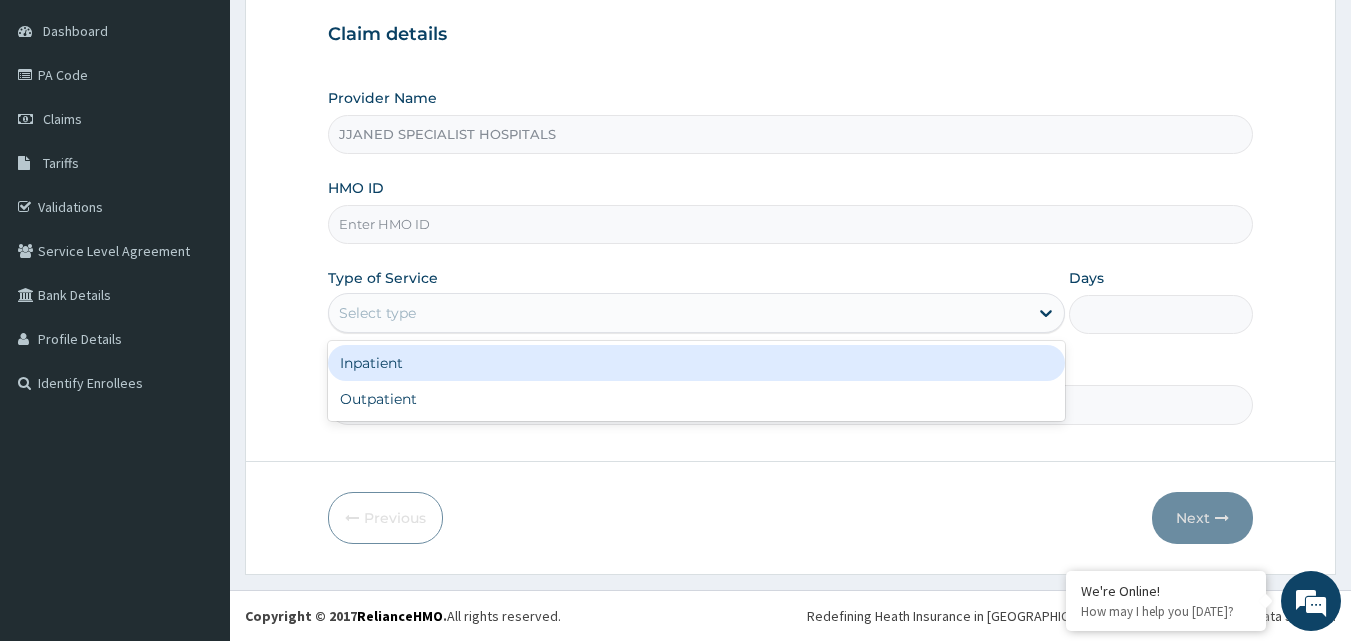click on "Select type" at bounding box center [678, 313] 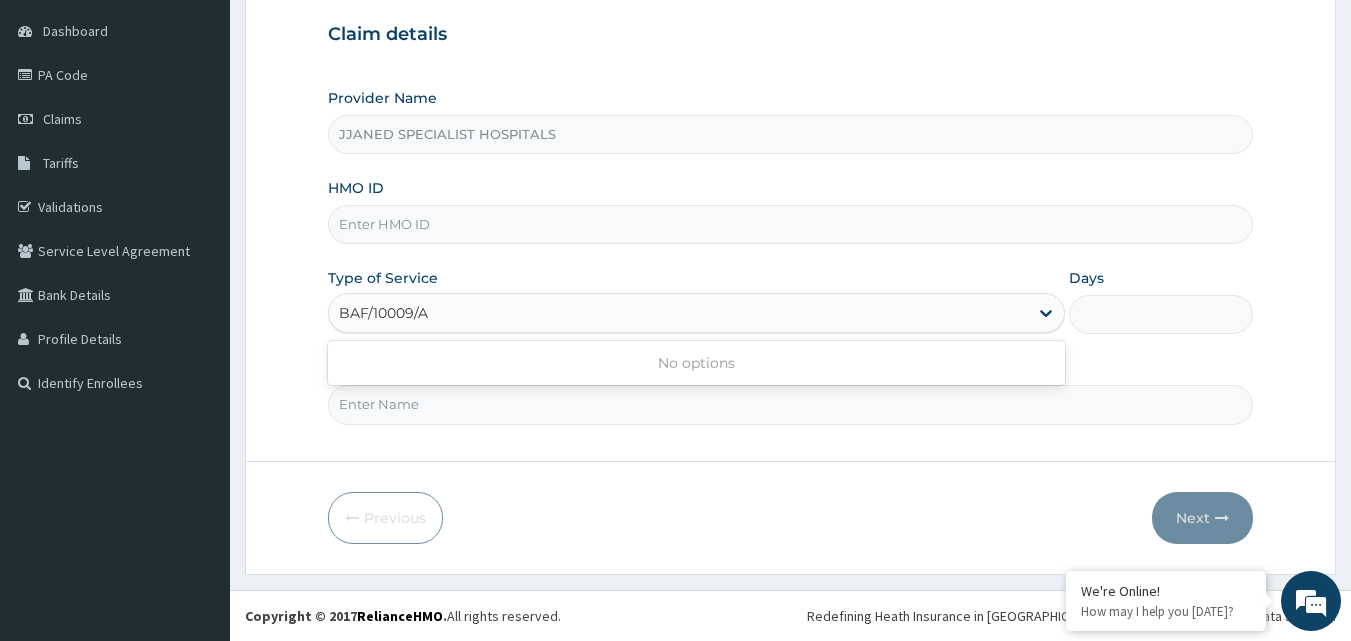 type on "BAF/10009/A" 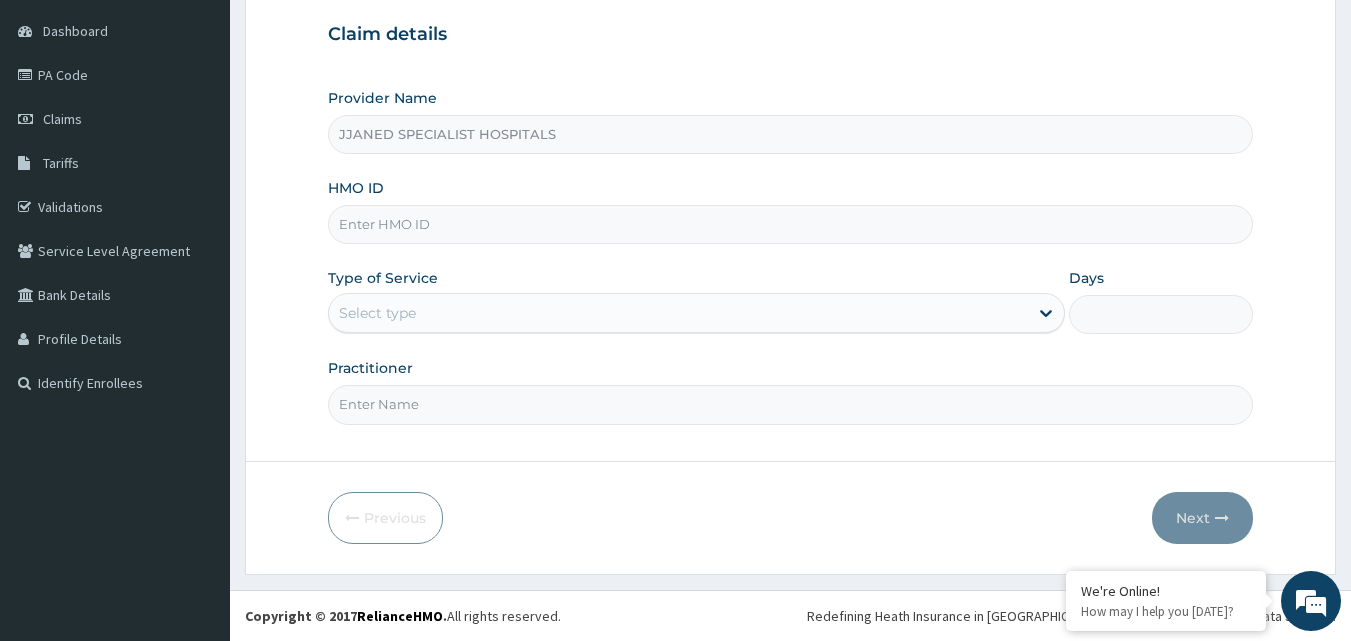 click on "HMO ID" at bounding box center (791, 224) 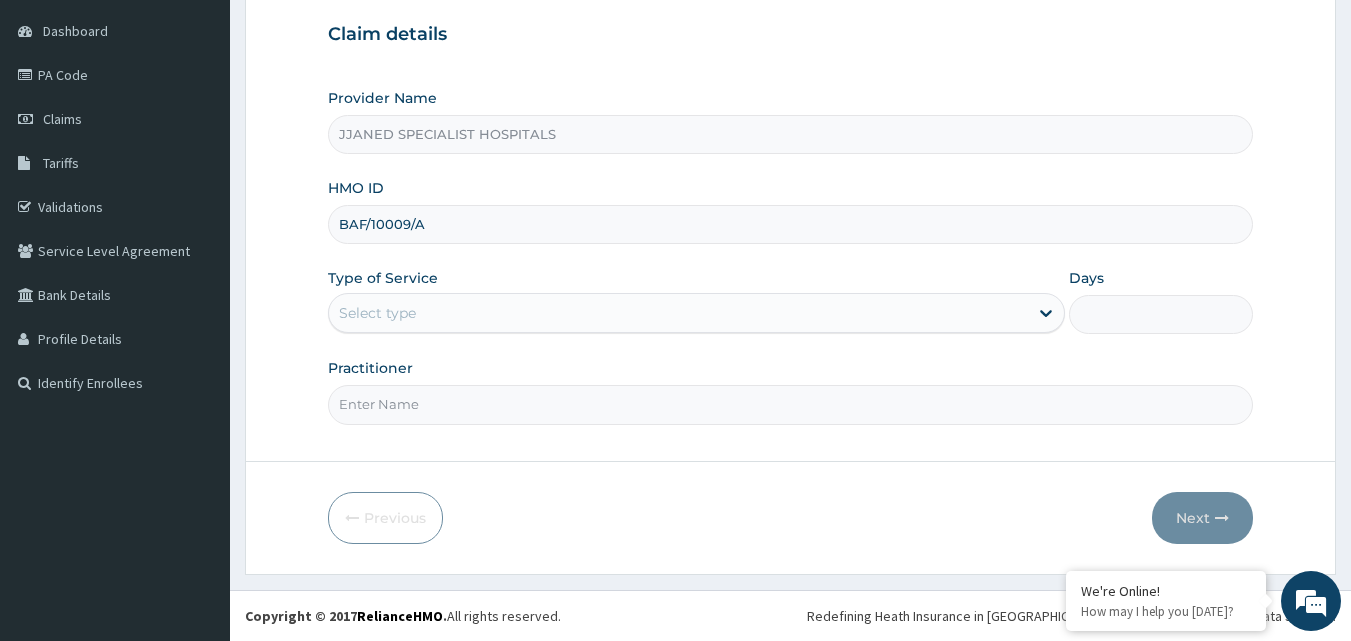 type on "BAF/10009/A" 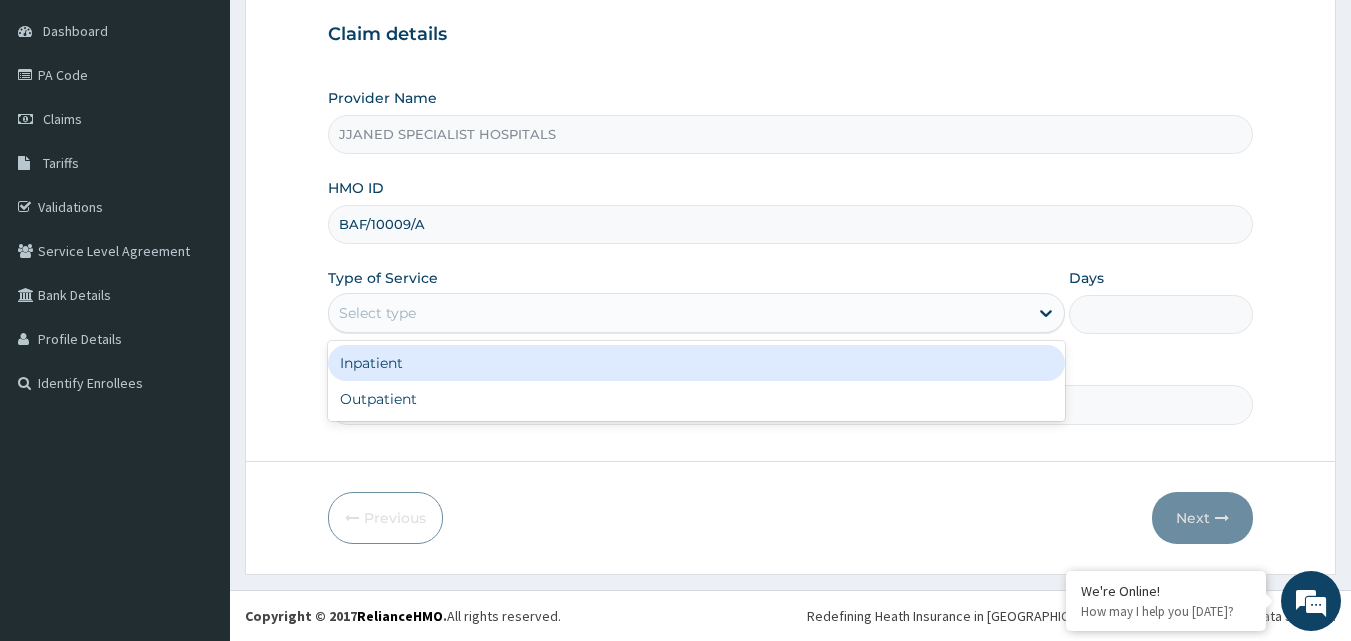 click on "Select type" at bounding box center (696, 313) 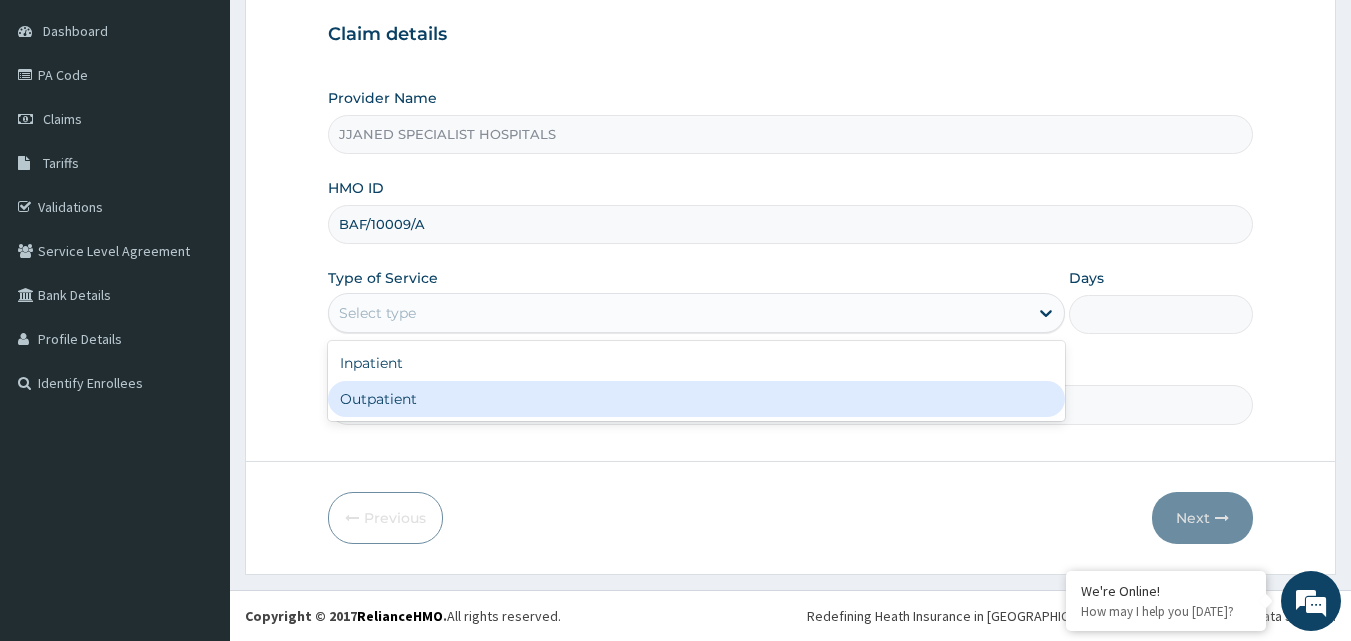 click on "Outpatient" at bounding box center [696, 399] 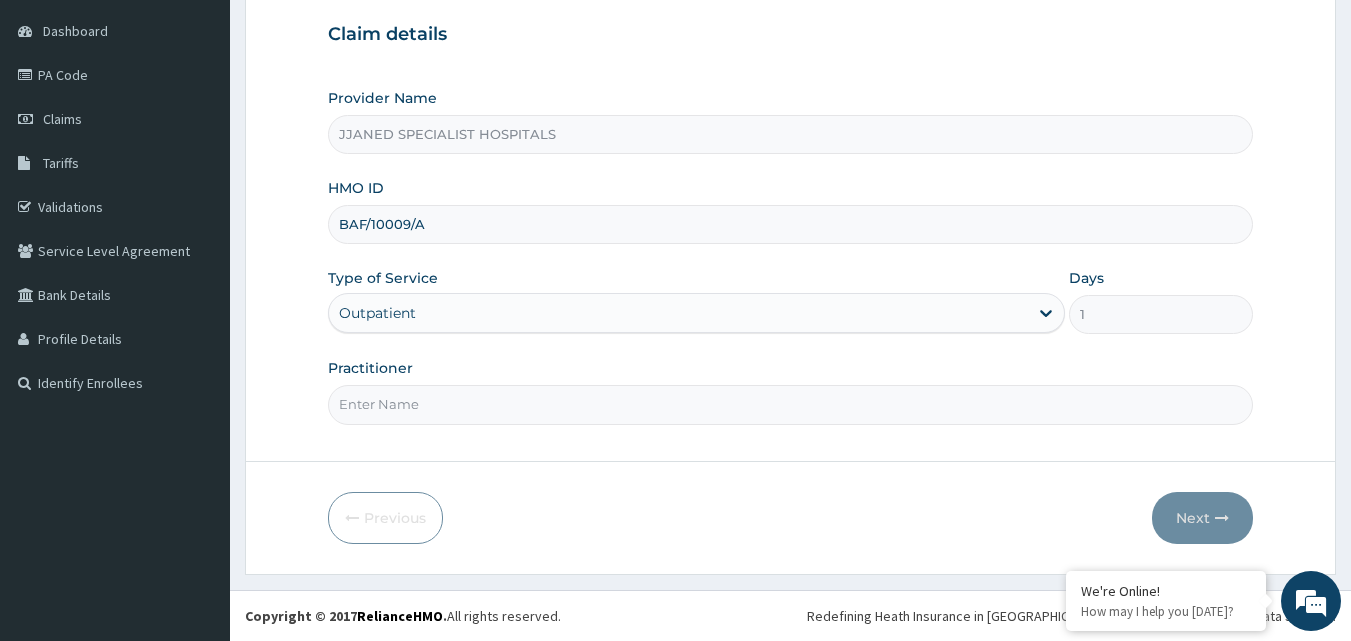 click on "Practitioner" at bounding box center [791, 404] 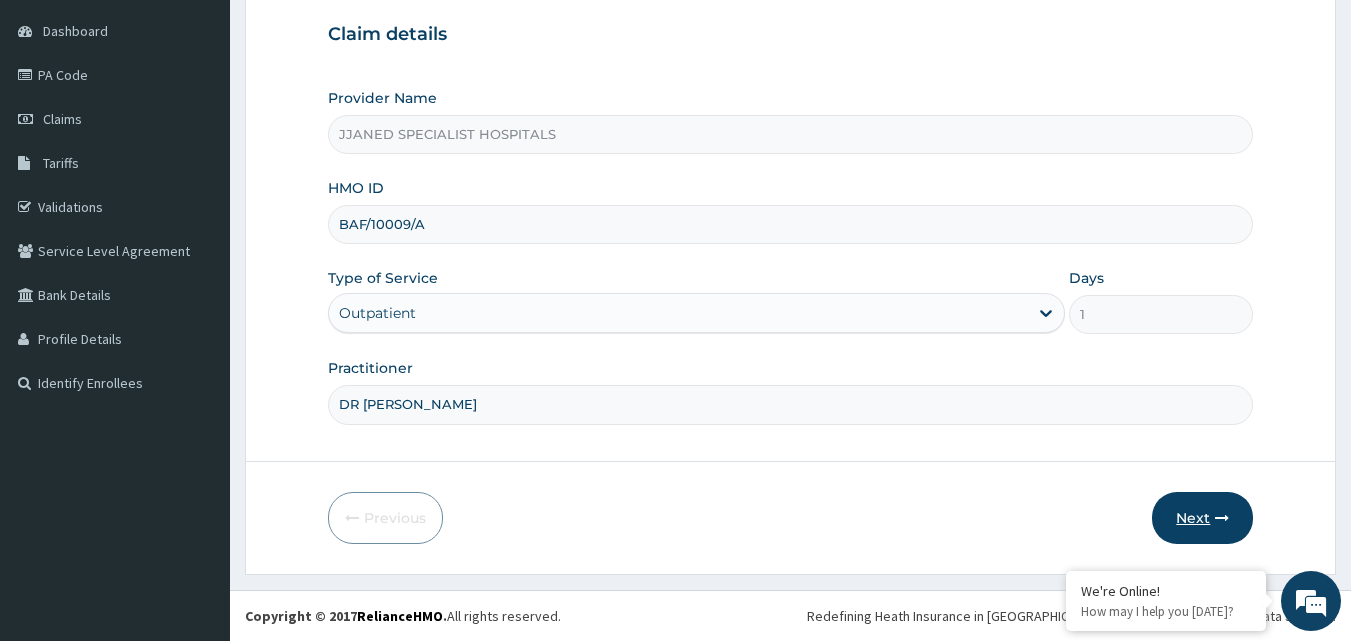 type on "DR [PERSON_NAME]" 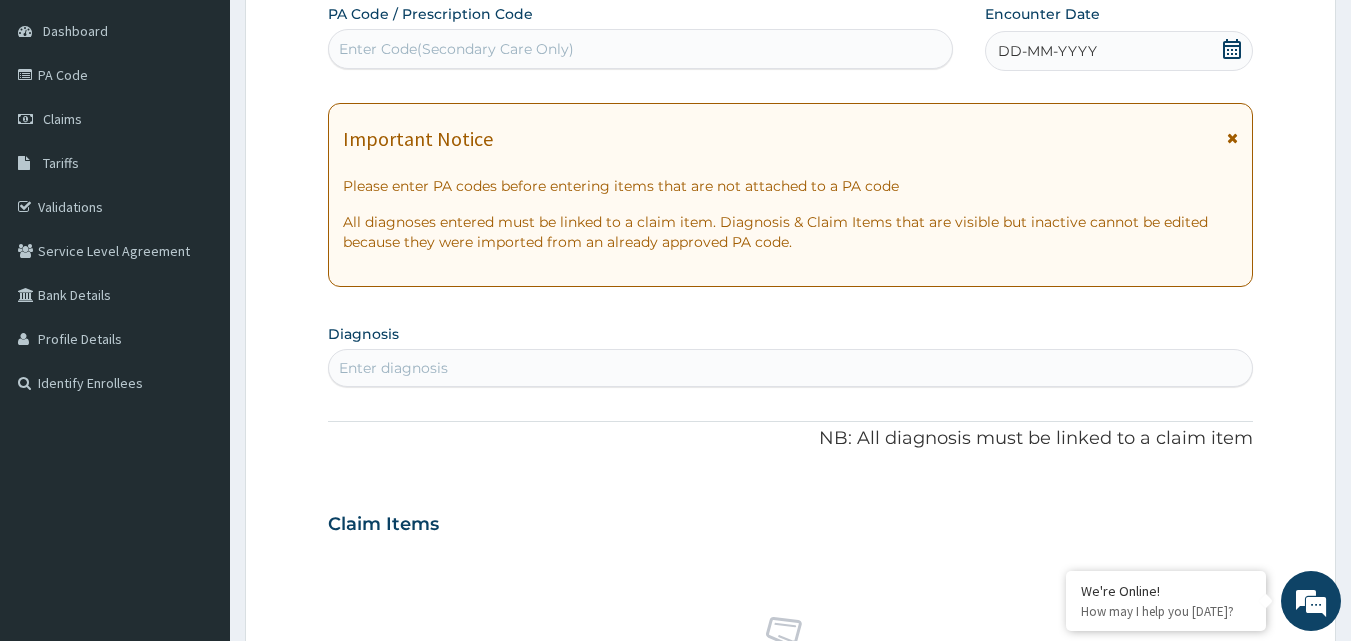 click on "Claim Items" at bounding box center (791, 520) 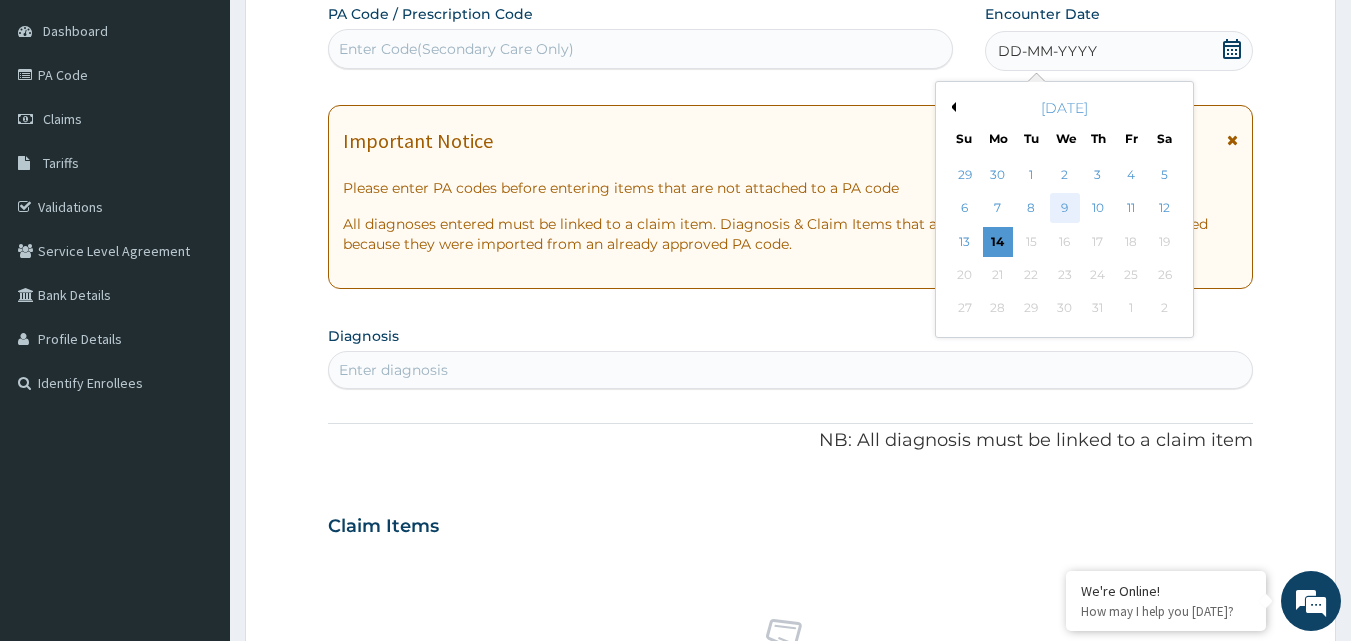 click on "9" at bounding box center (1065, 209) 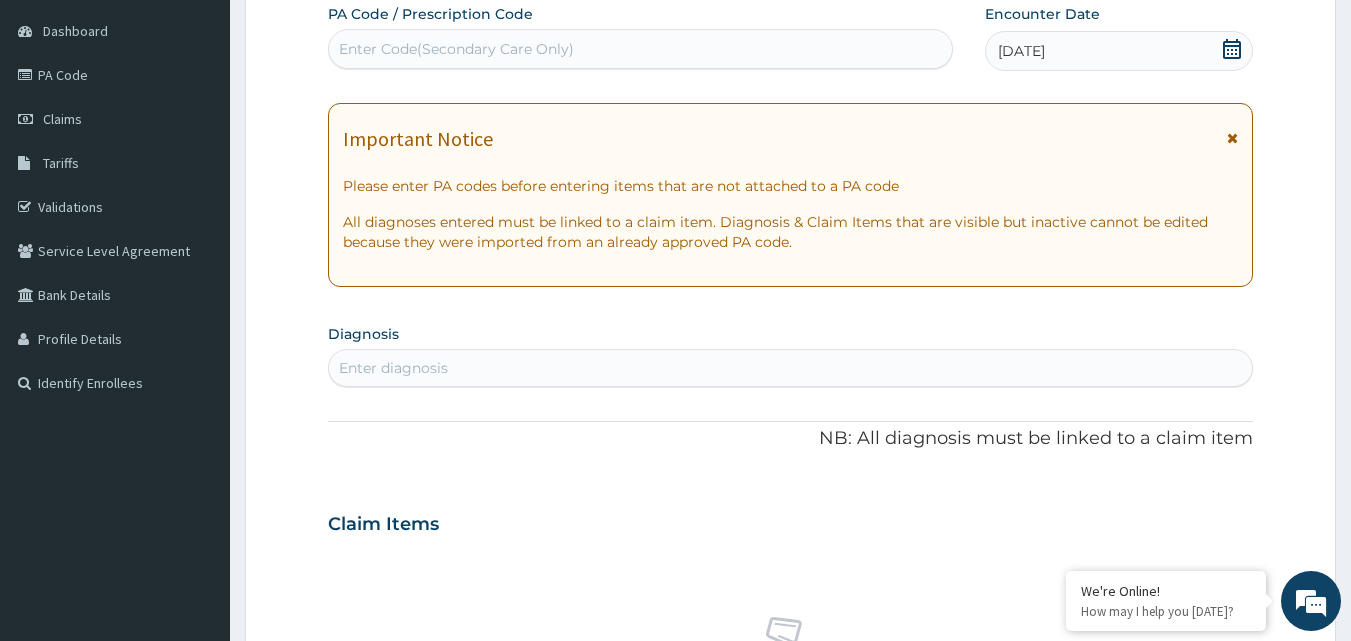 click on "Enter diagnosis" at bounding box center [791, 368] 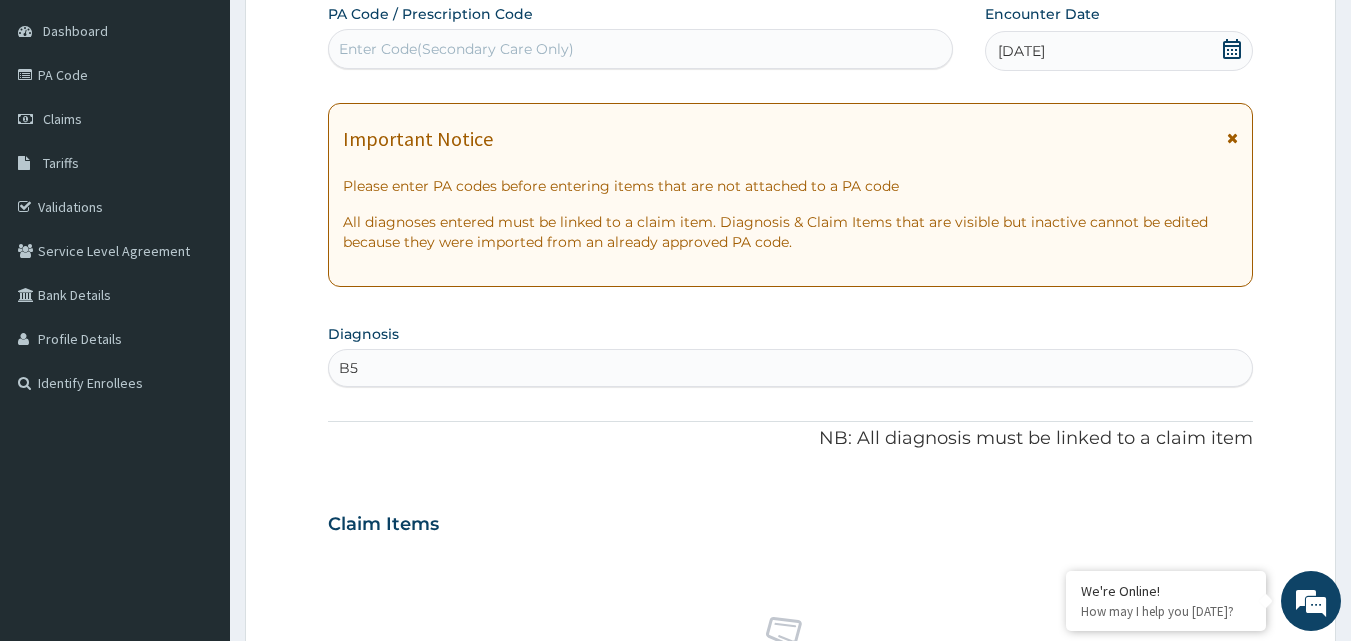 type on "B" 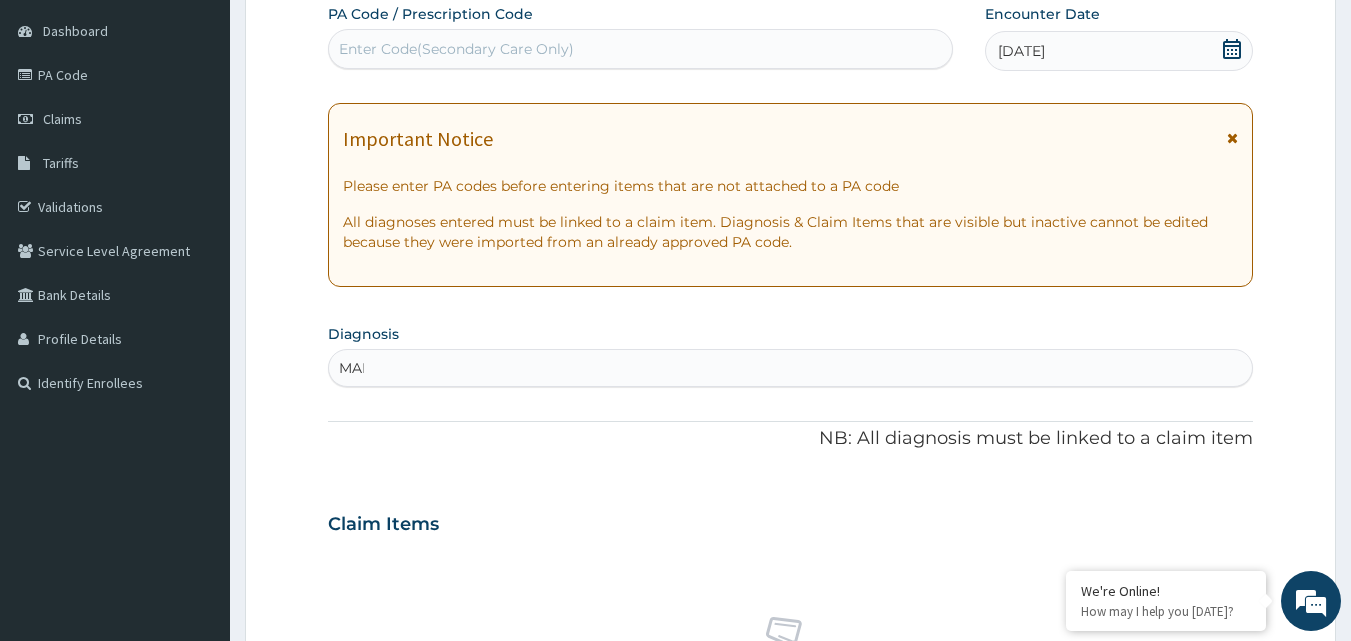 type on "MALA" 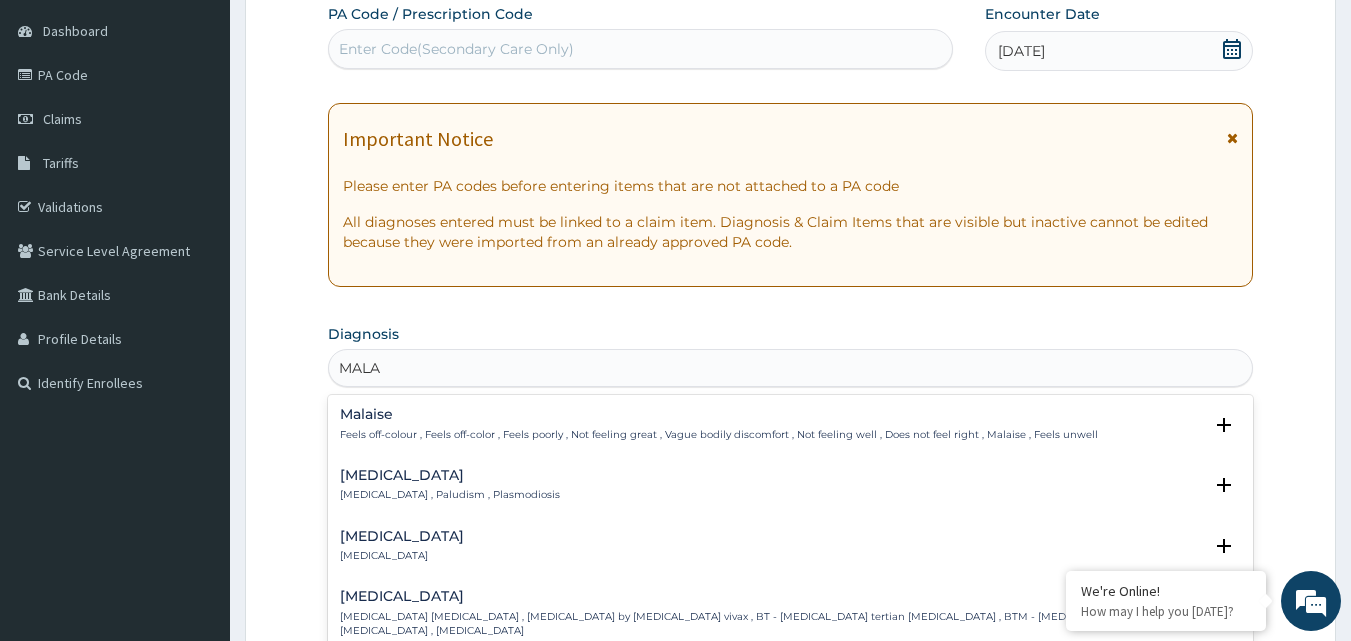 click on "Malaria Malaria , Paludism , Plasmodiosis" at bounding box center [450, 485] 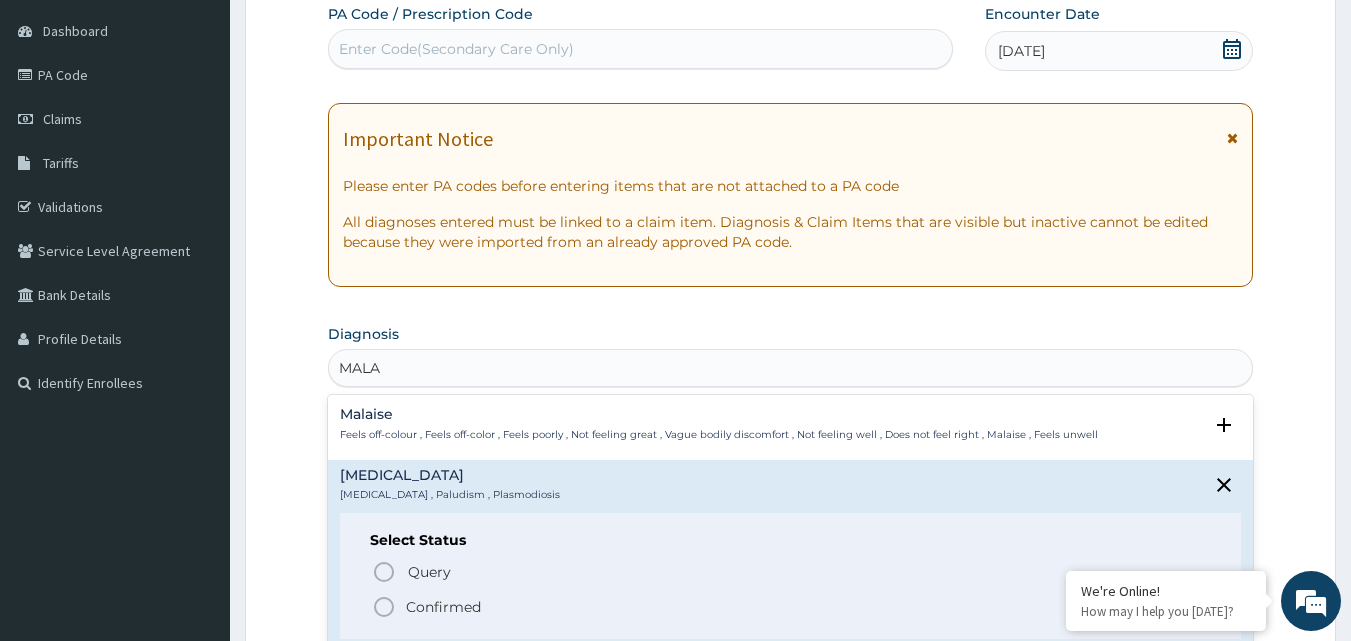 click on "Confirmed" at bounding box center (443, 607) 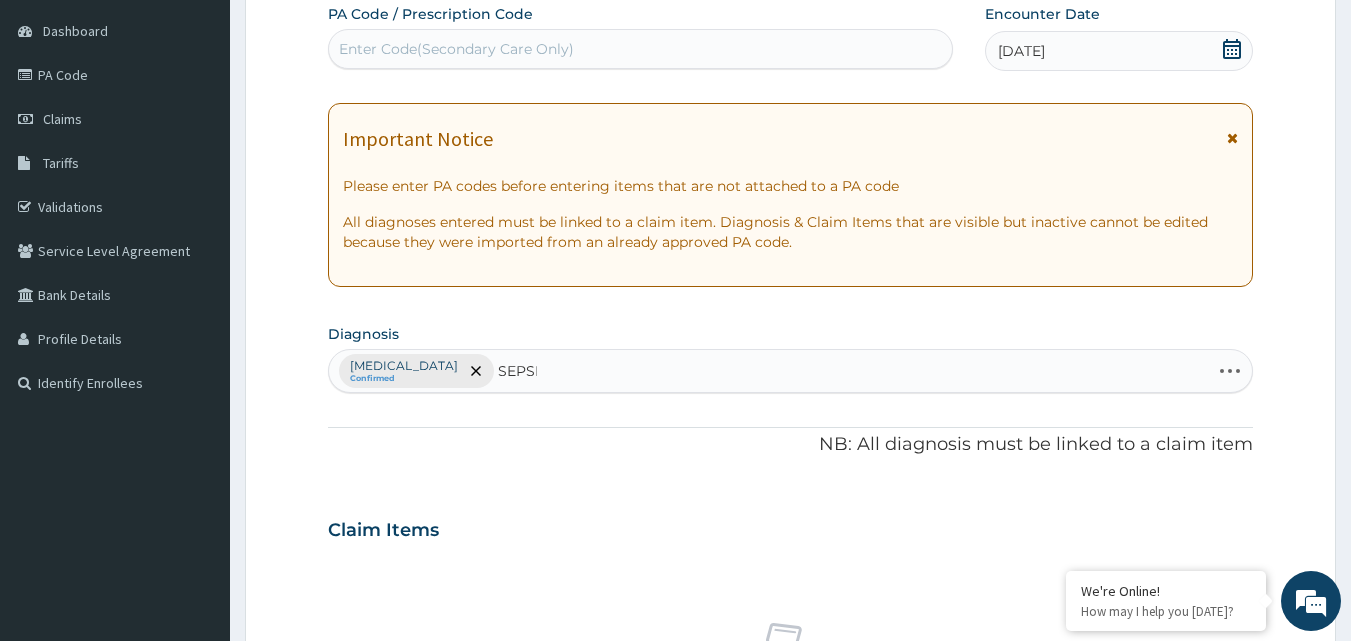 type on "SEPSIS" 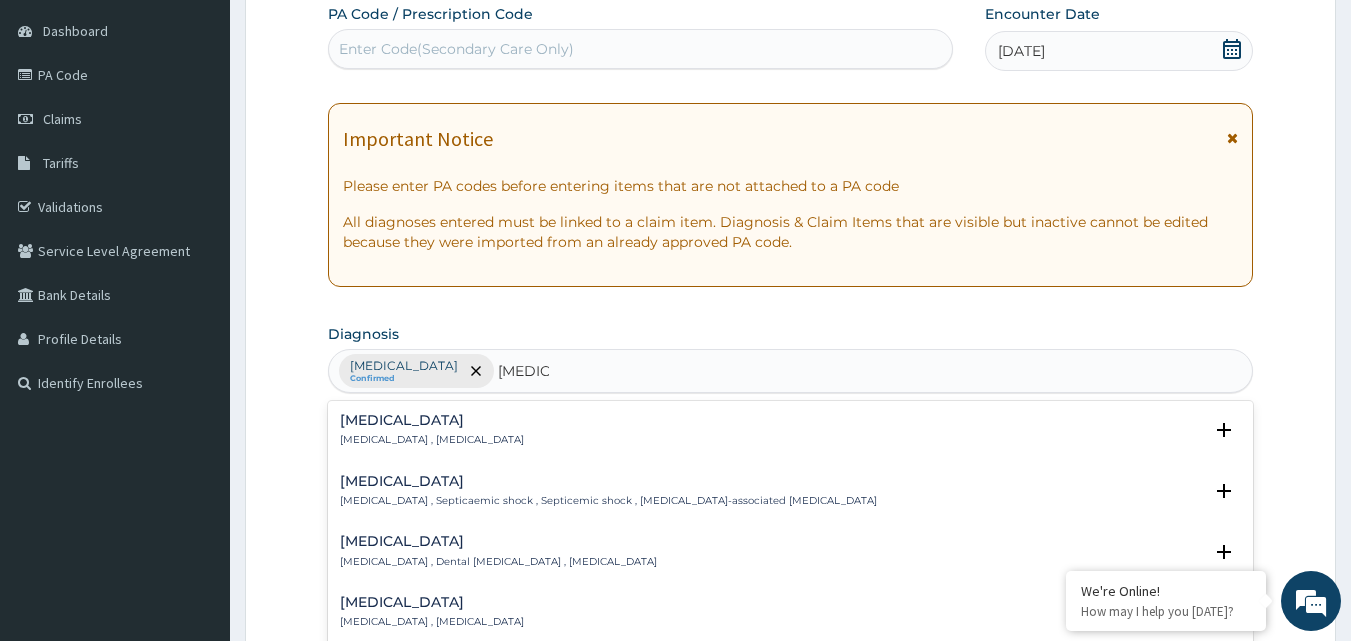 click on "Sepsis Systemic infection , Sepsis" at bounding box center [432, 430] 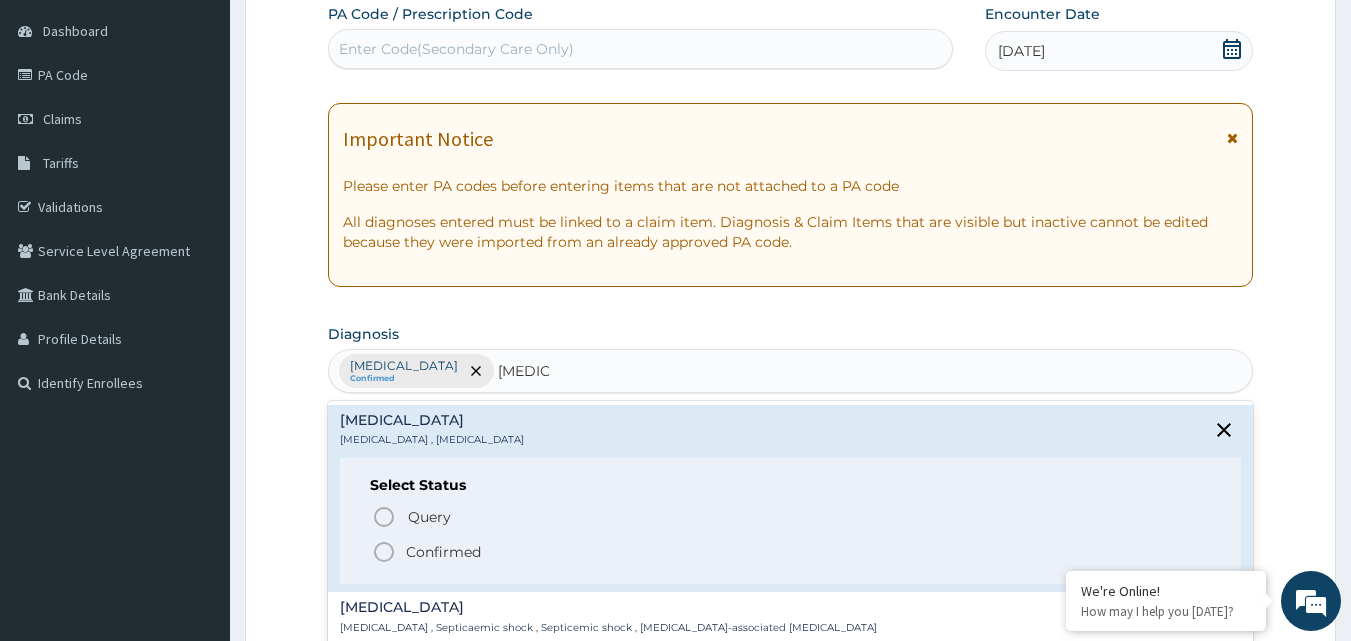 click 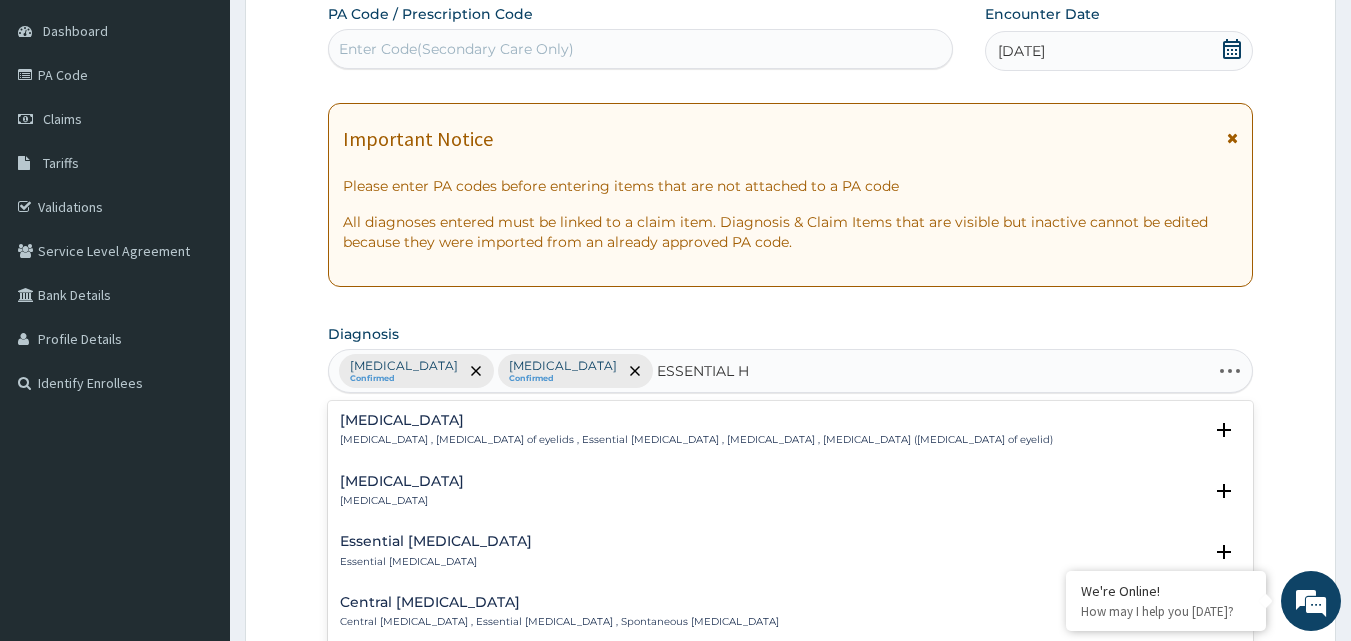 type on "ESSENTIAL HY" 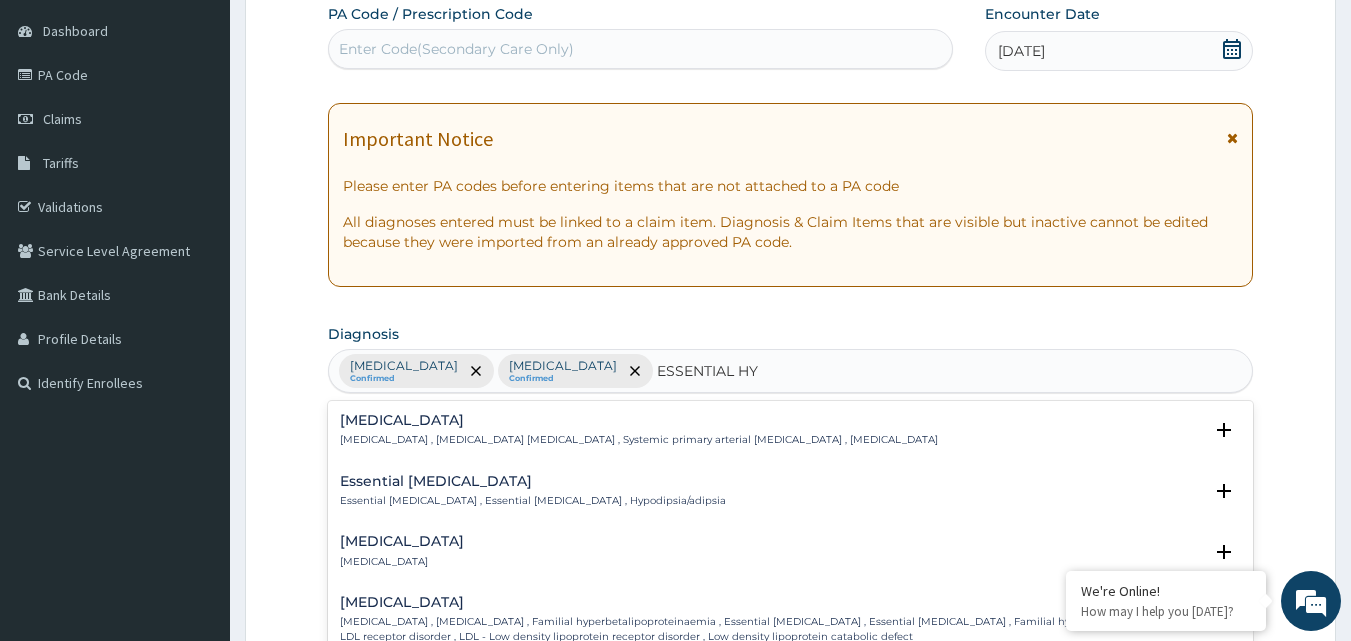 click on "Essential hypertension Essential hypertension , Idiopathic hypertension , Systemic primary arterial hypertension , Primary hypertension" at bounding box center [639, 430] 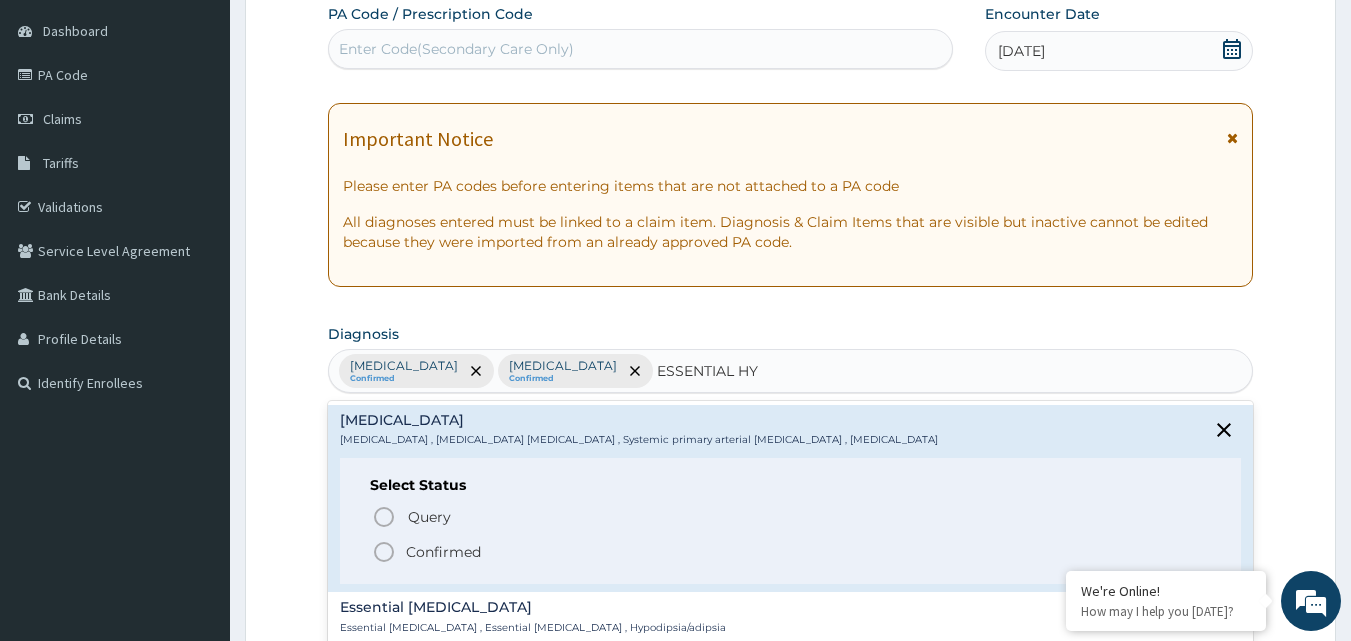 click on "Confirmed" at bounding box center [443, 552] 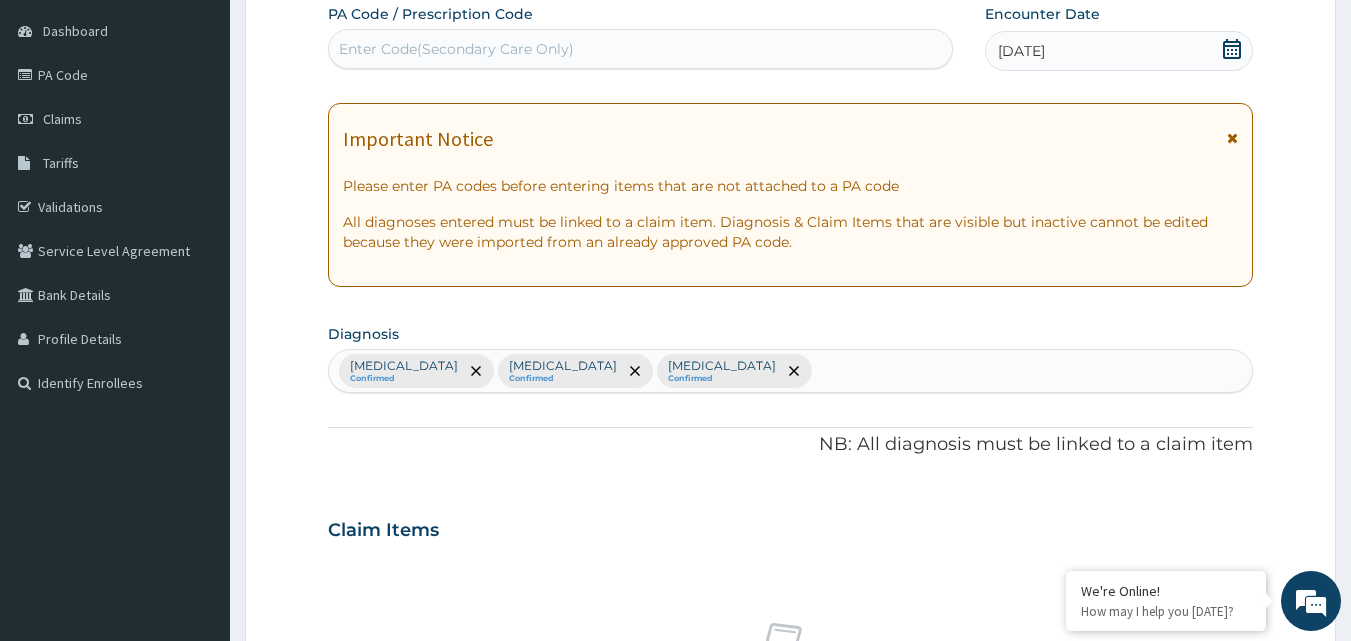 click on "Enter Code(Secondary Care Only)" at bounding box center (641, 49) 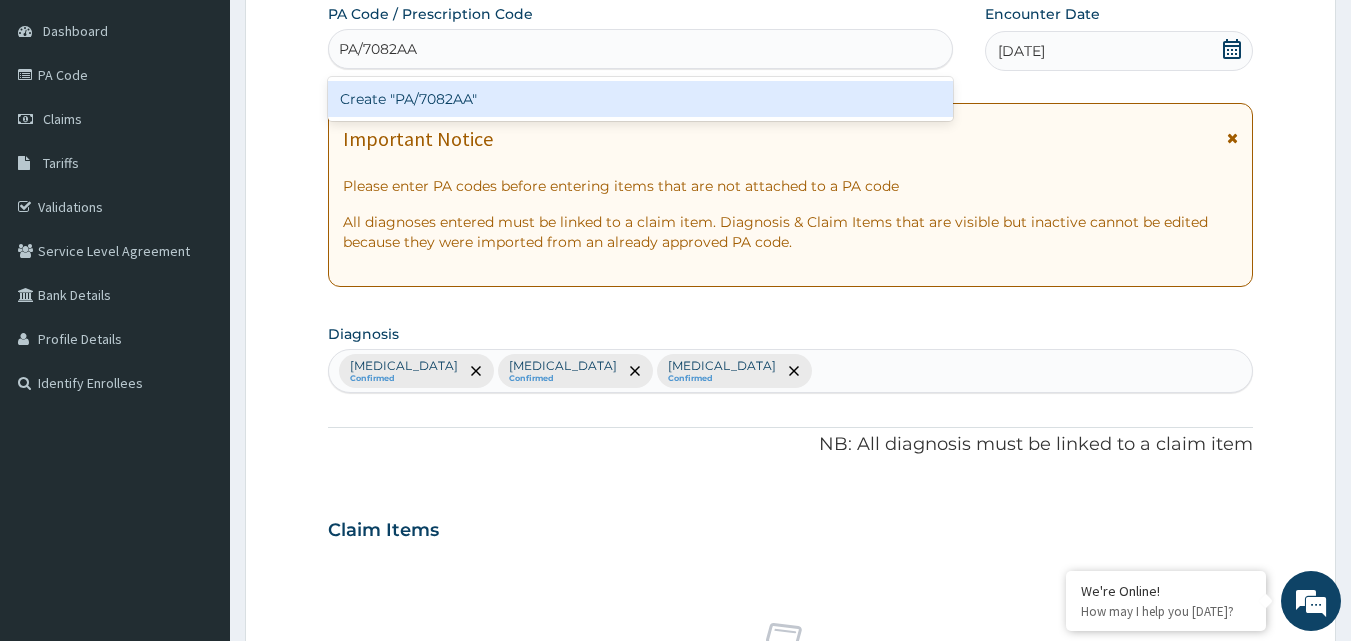 click on "Create "PA/7082AA"" at bounding box center (641, 99) 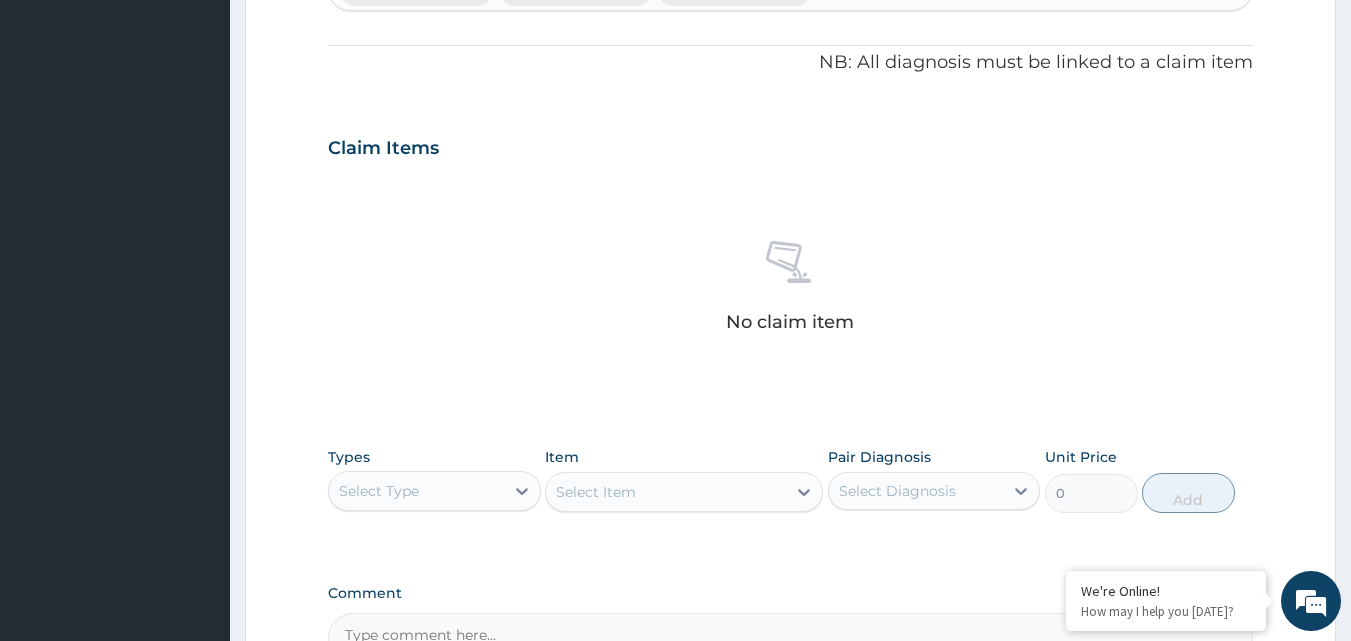 scroll, scrollTop: 819, scrollLeft: 0, axis: vertical 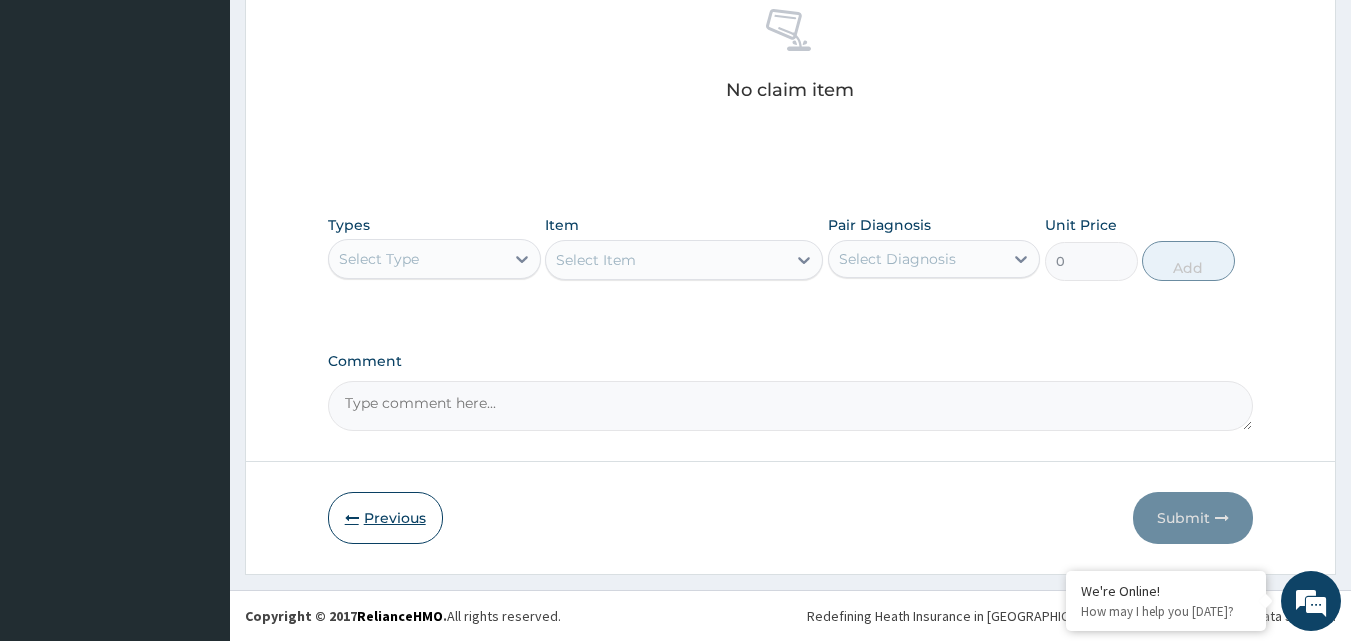 click on "Previous" at bounding box center (385, 518) 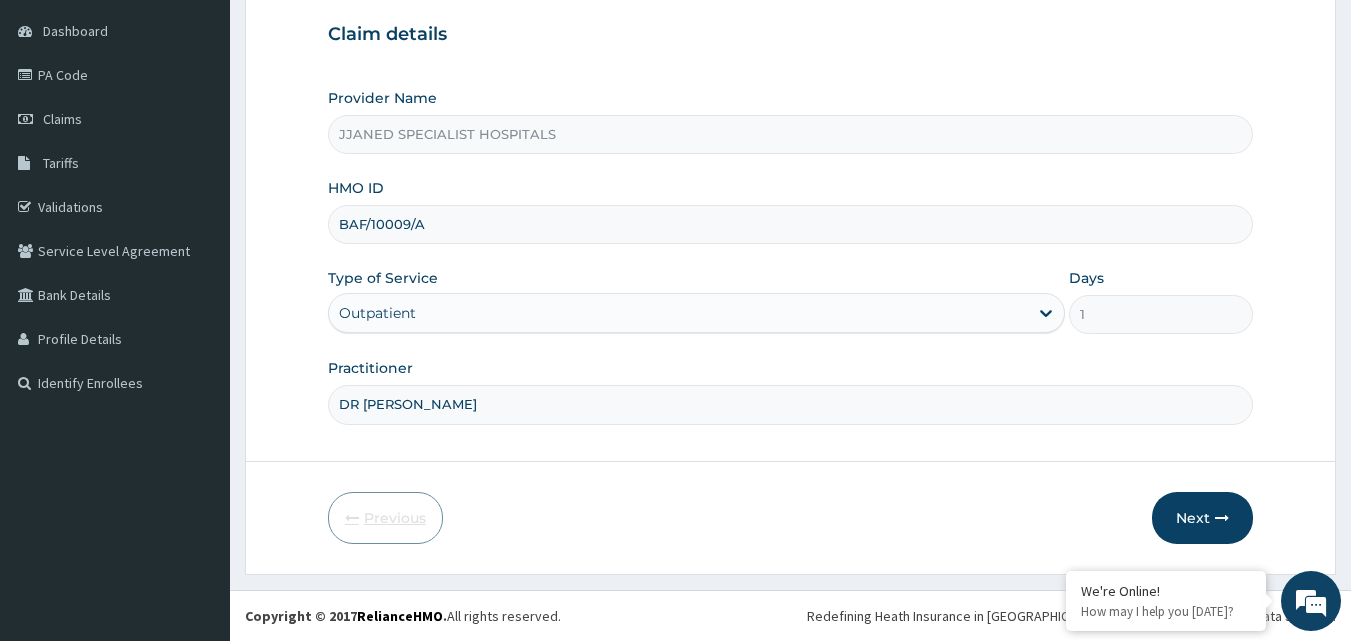 scroll, scrollTop: 187, scrollLeft: 0, axis: vertical 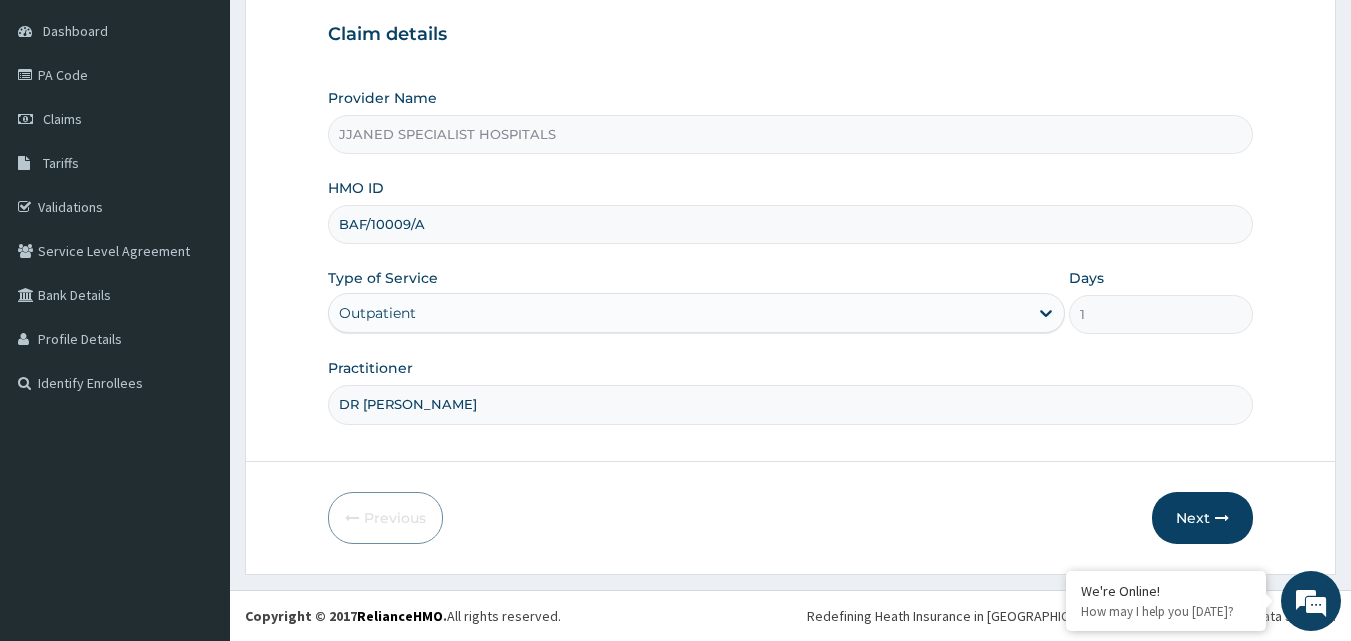 click on "BAF/10009/A" at bounding box center [791, 224] 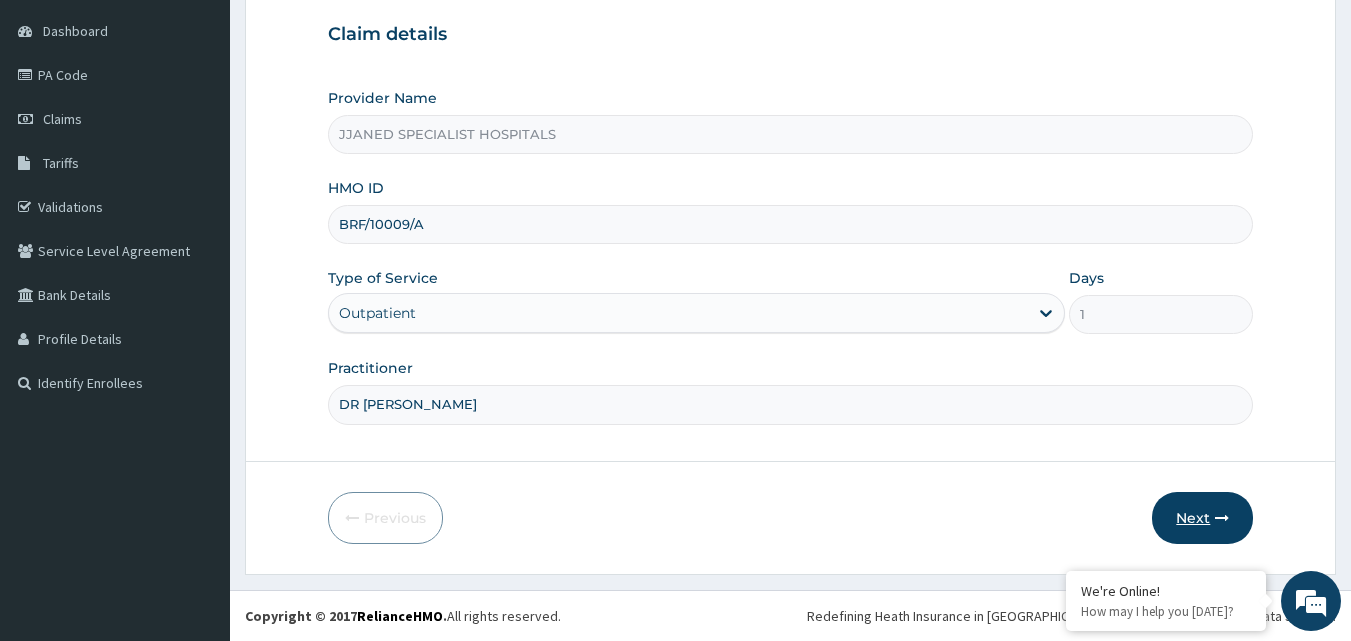 type on "BRF/10009/A" 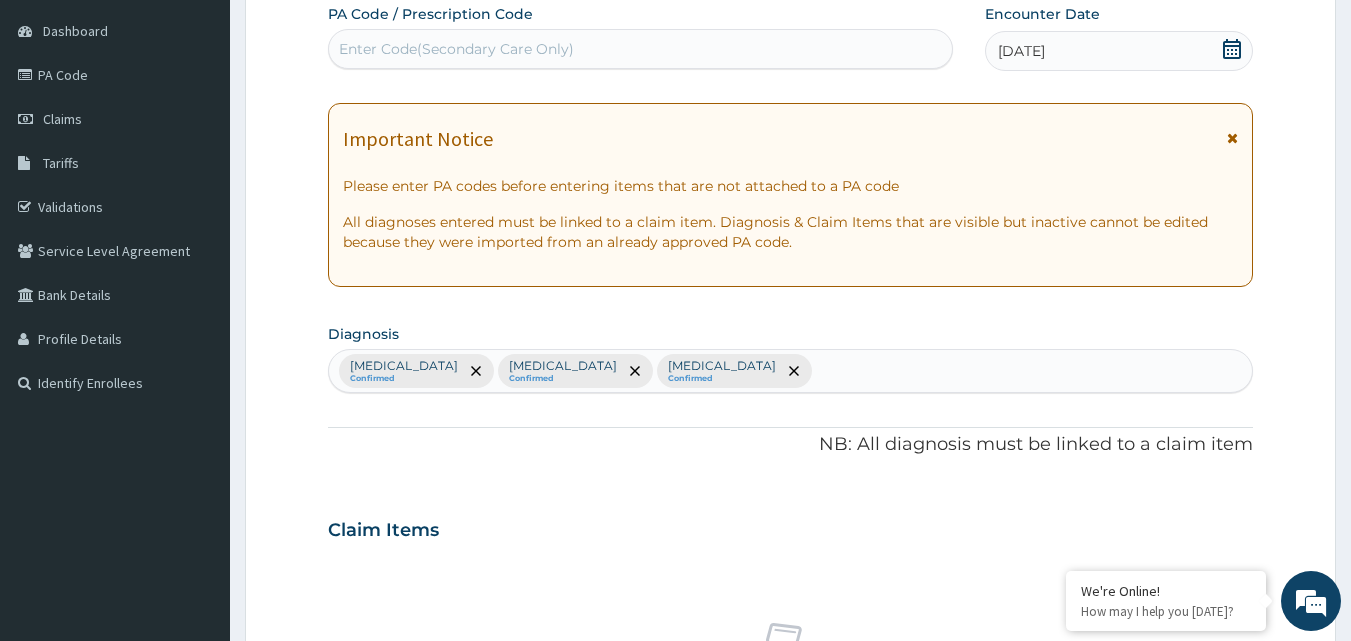 click on "Enter Code(Secondary Care Only)" at bounding box center [641, 49] 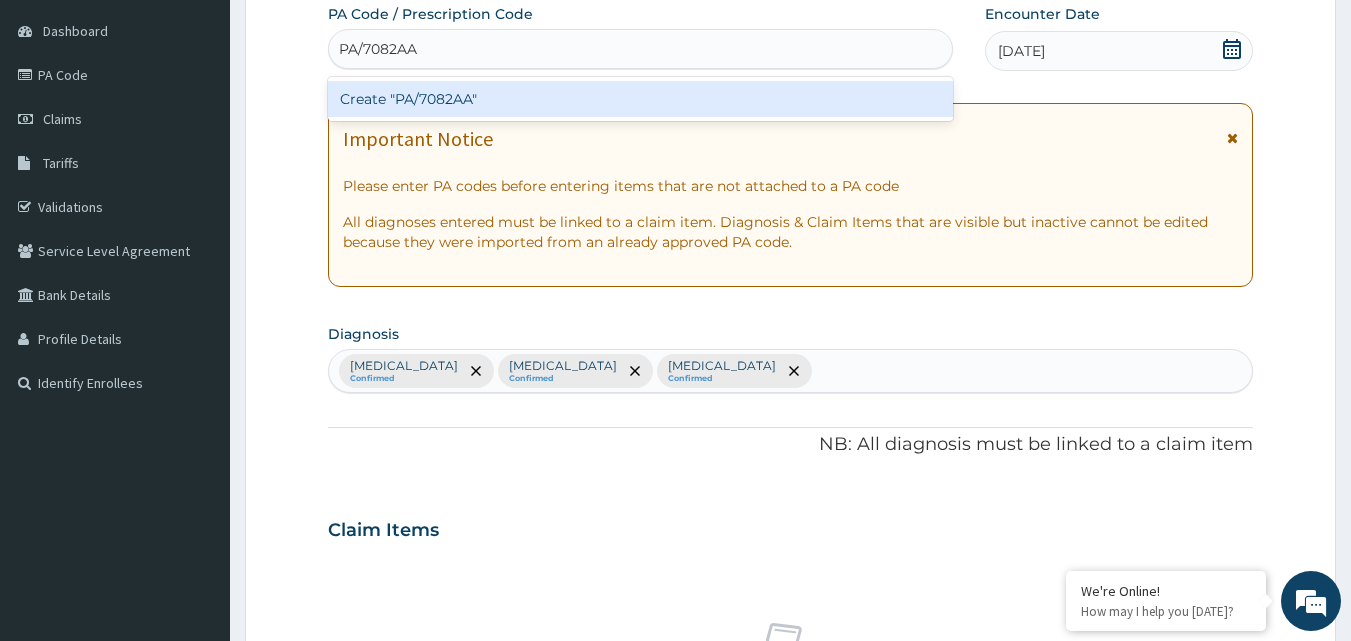 click on "Create "PA/7082AA"" at bounding box center [641, 99] 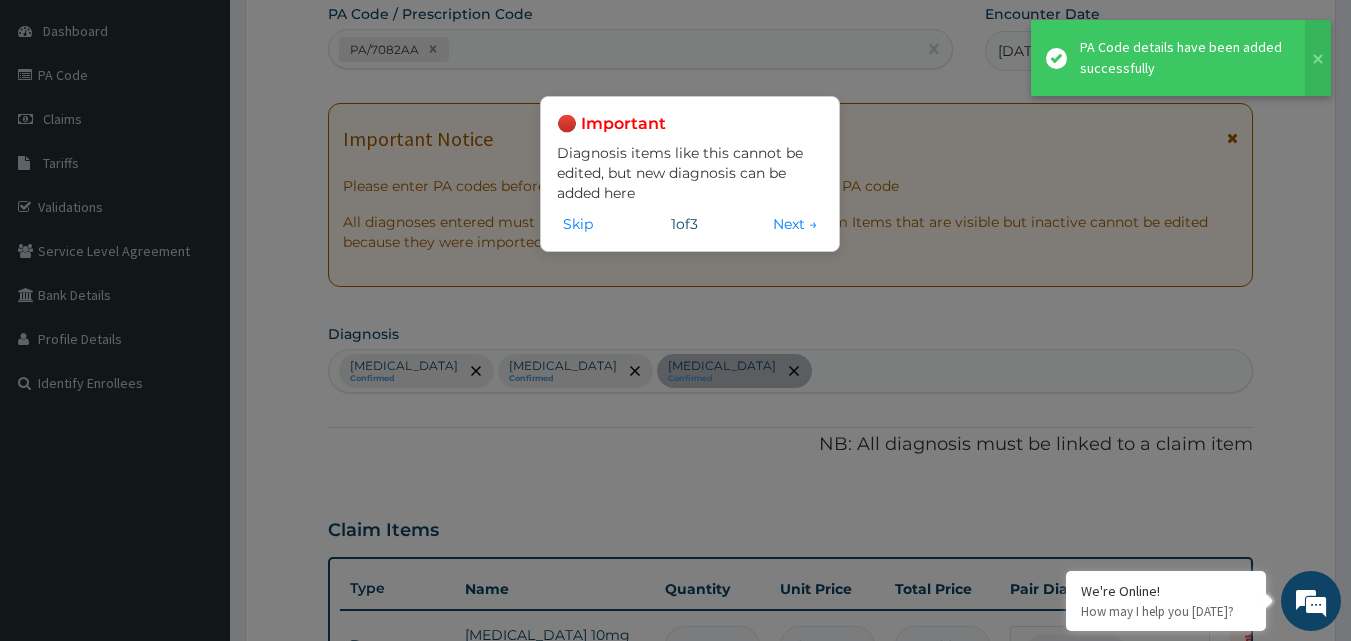 scroll, scrollTop: 211, scrollLeft: 0, axis: vertical 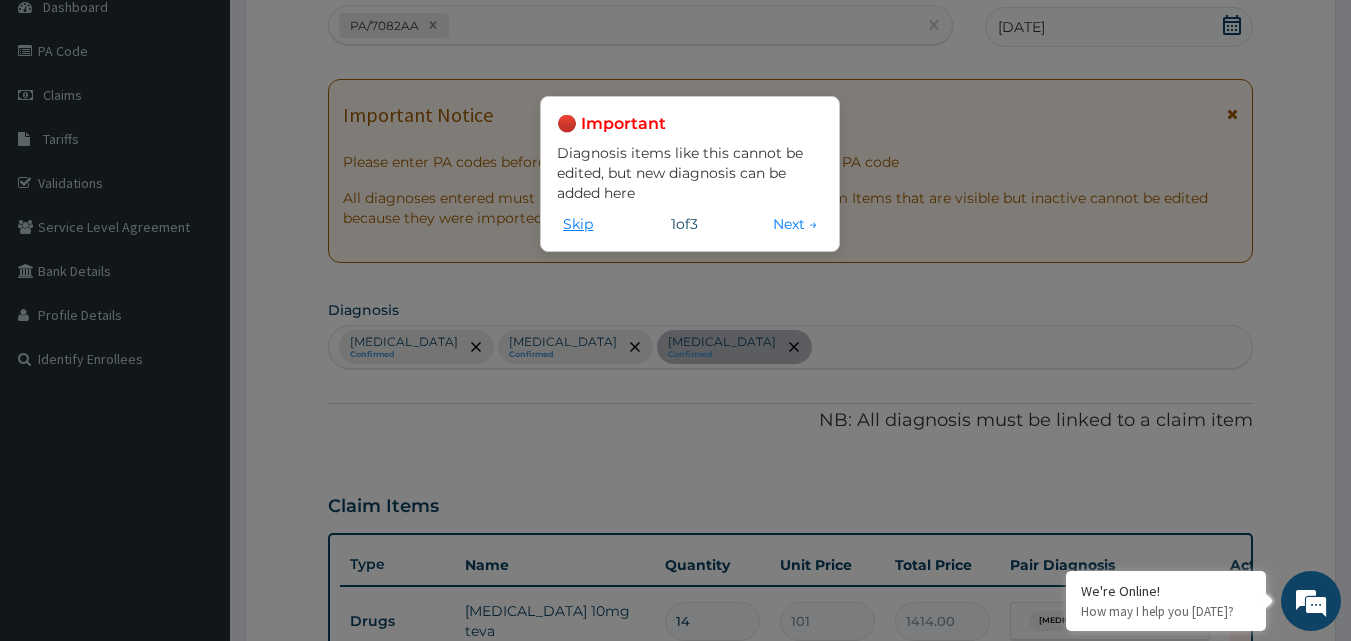 click on "Skip" at bounding box center [578, 224] 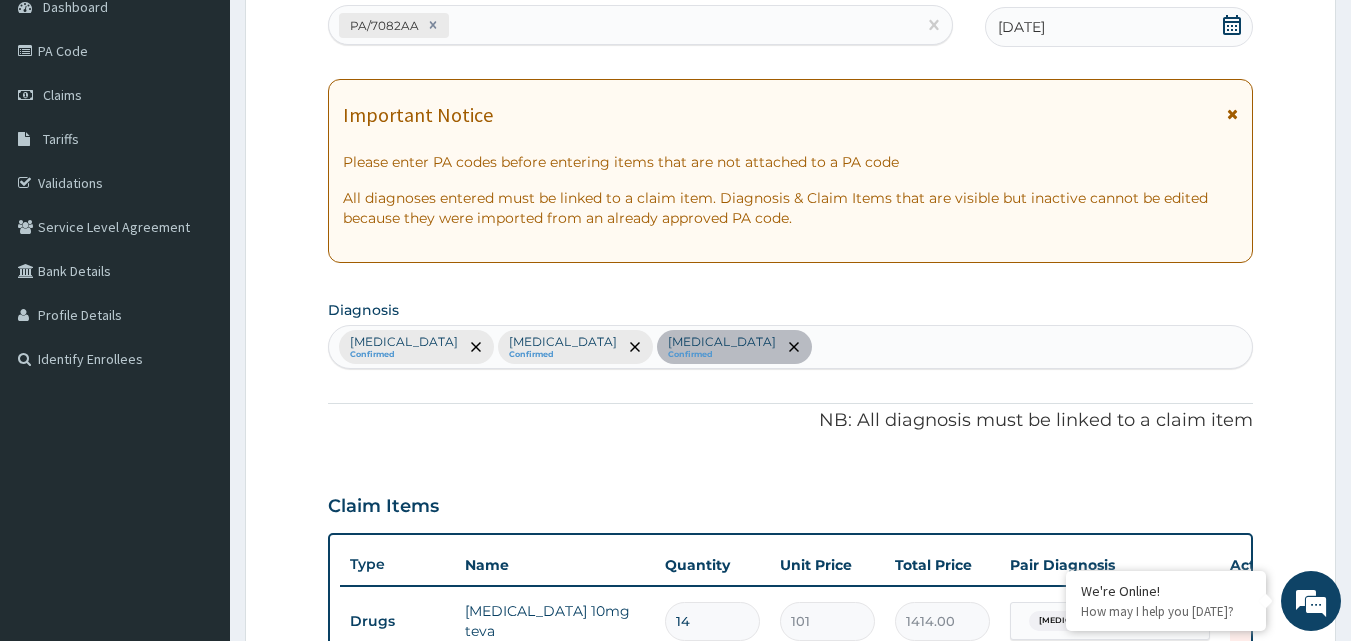 scroll, scrollTop: 478, scrollLeft: 0, axis: vertical 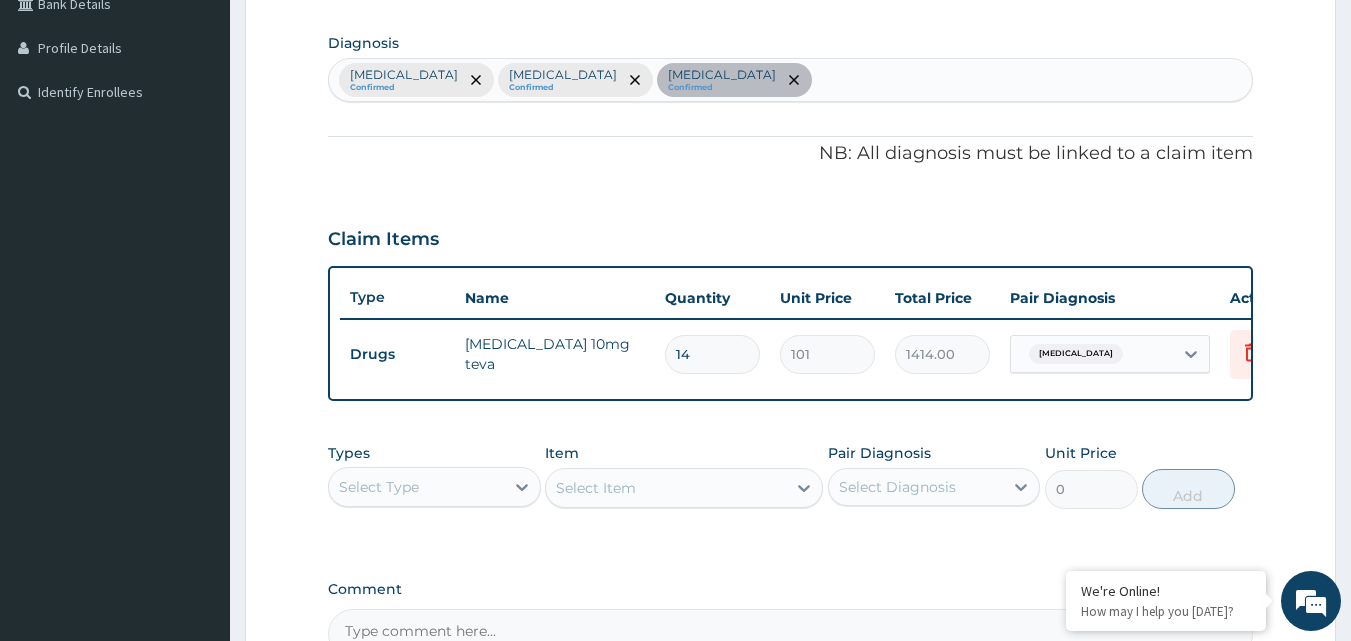click on "Select Type" at bounding box center (416, 487) 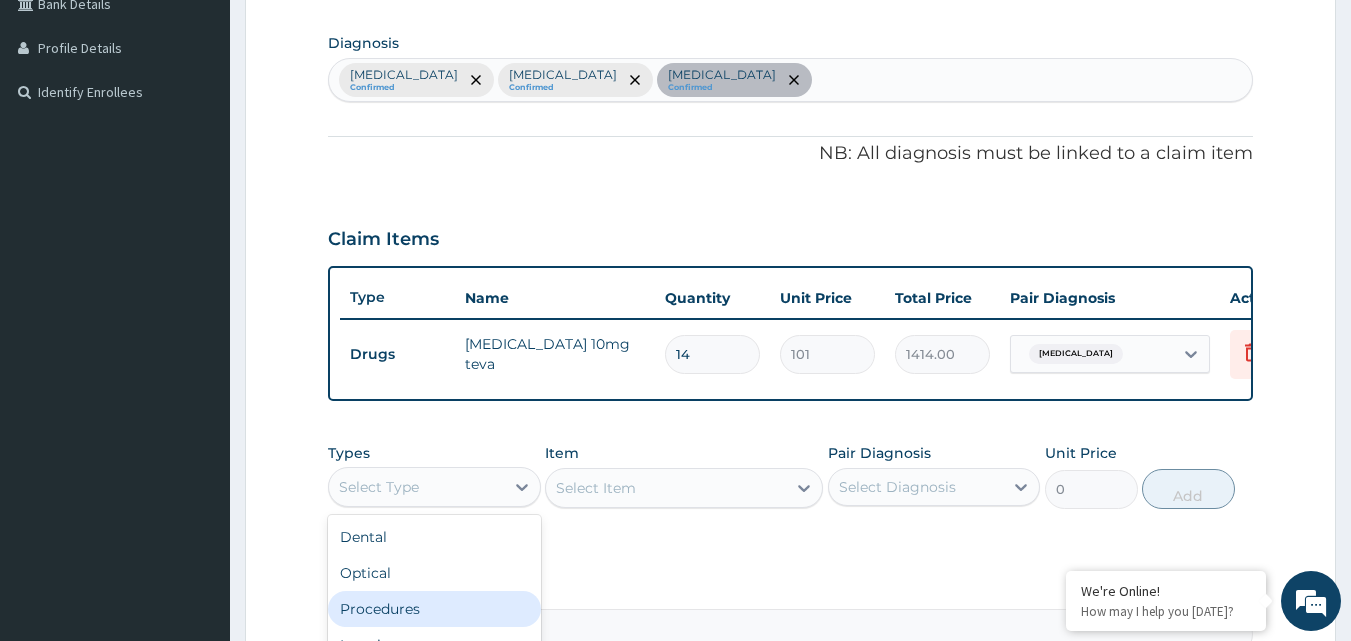 click on "Procedures" at bounding box center (434, 609) 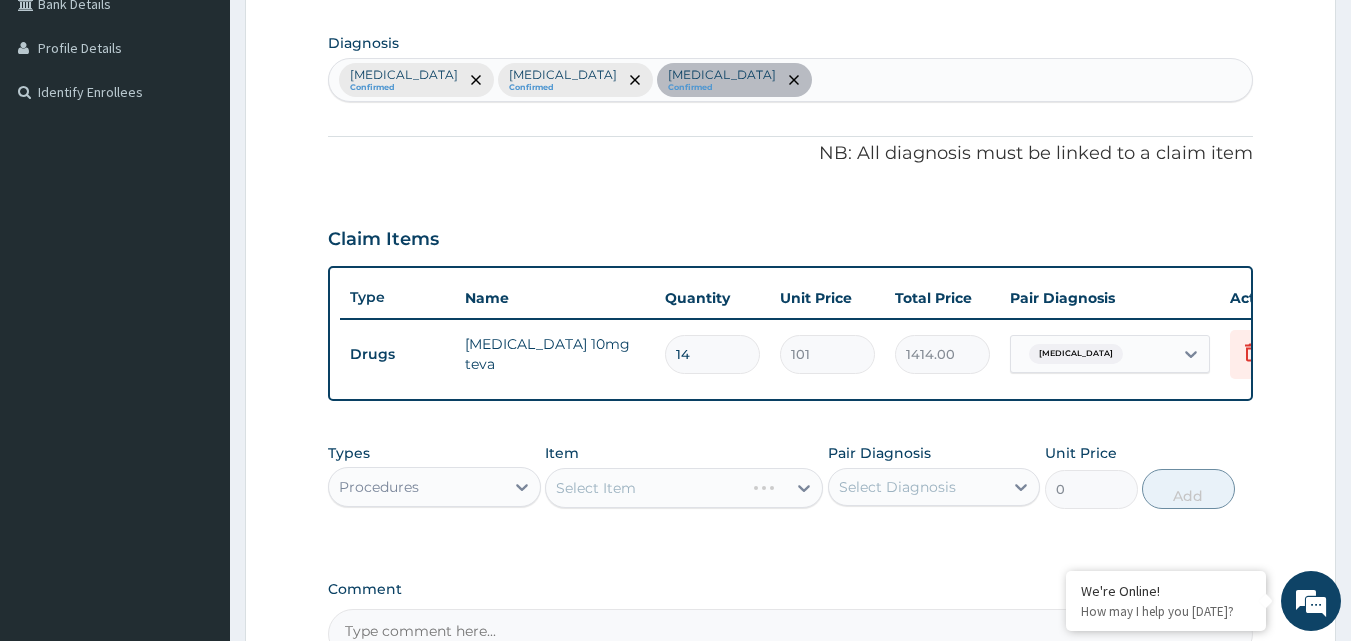 click on "Select Item" at bounding box center (684, 488) 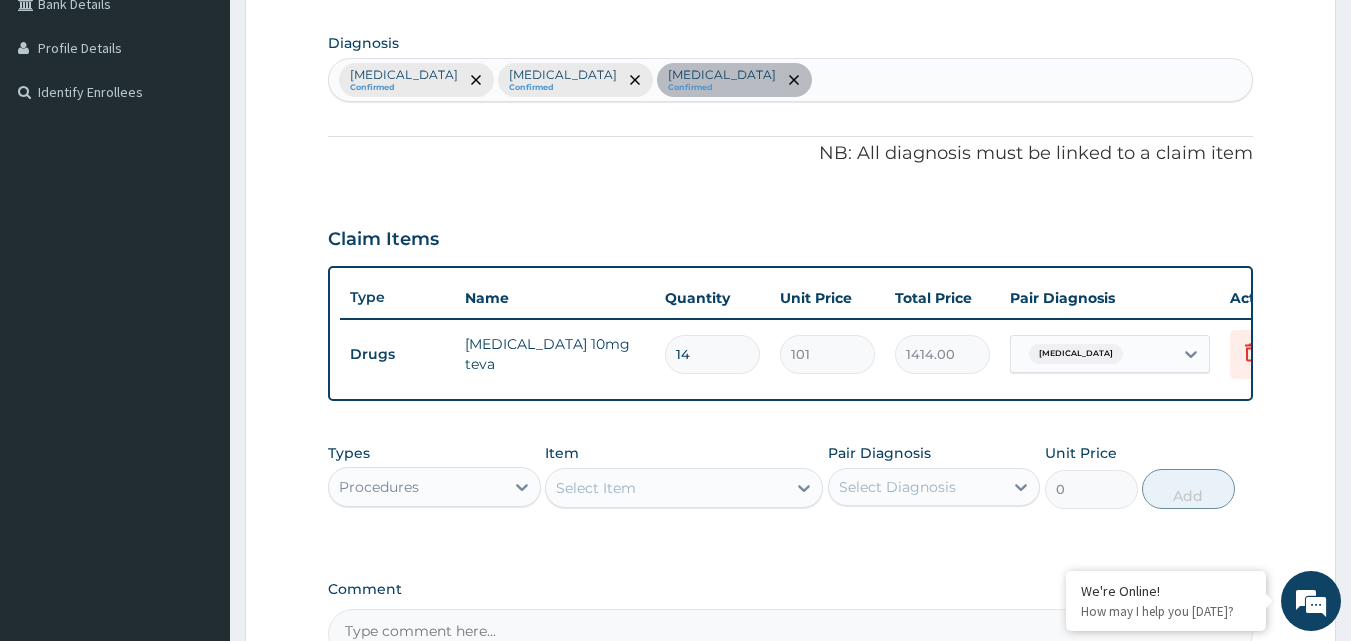 click on "Select Item" at bounding box center [596, 488] 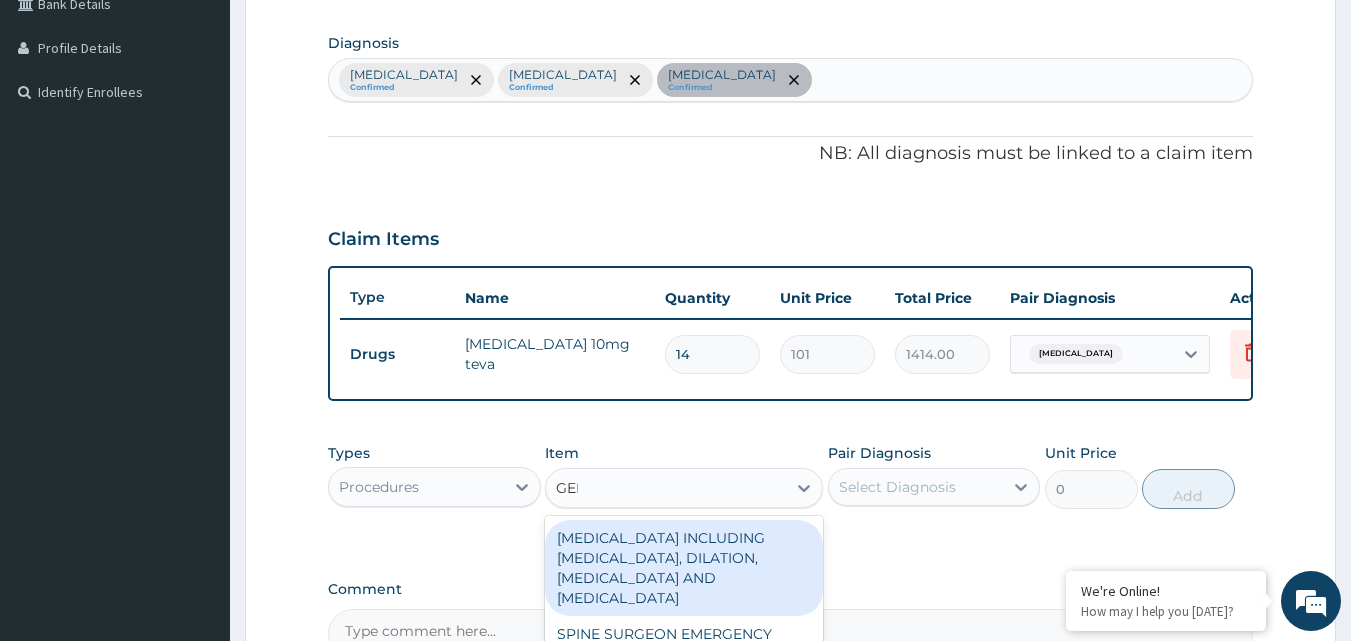 type on "GENE" 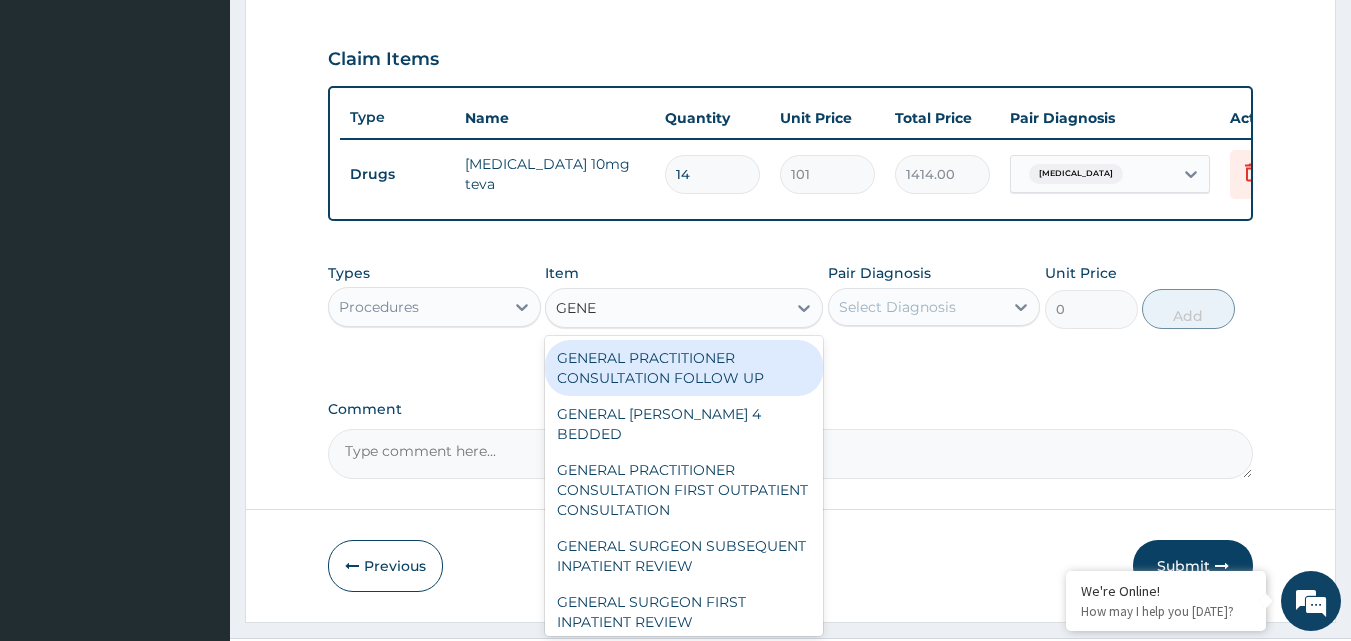 scroll, scrollTop: 721, scrollLeft: 0, axis: vertical 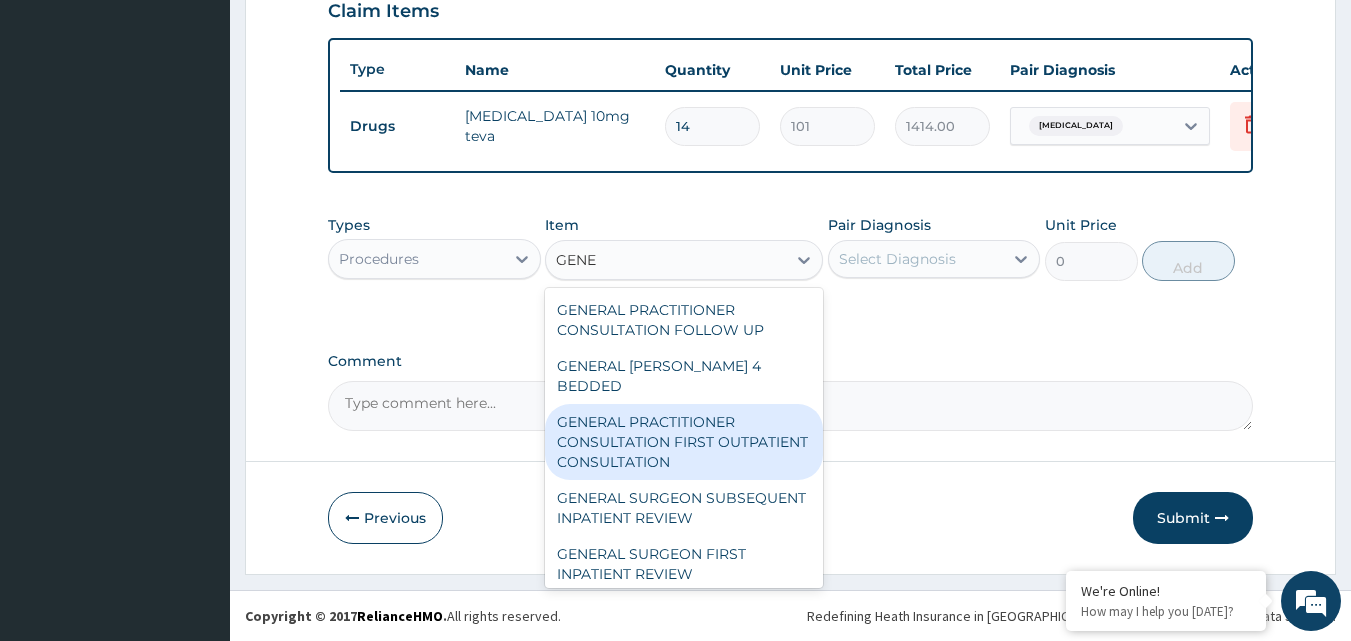 click on "GENERAL PRACTITIONER CONSULTATION FIRST OUTPATIENT CONSULTATION" at bounding box center [684, 442] 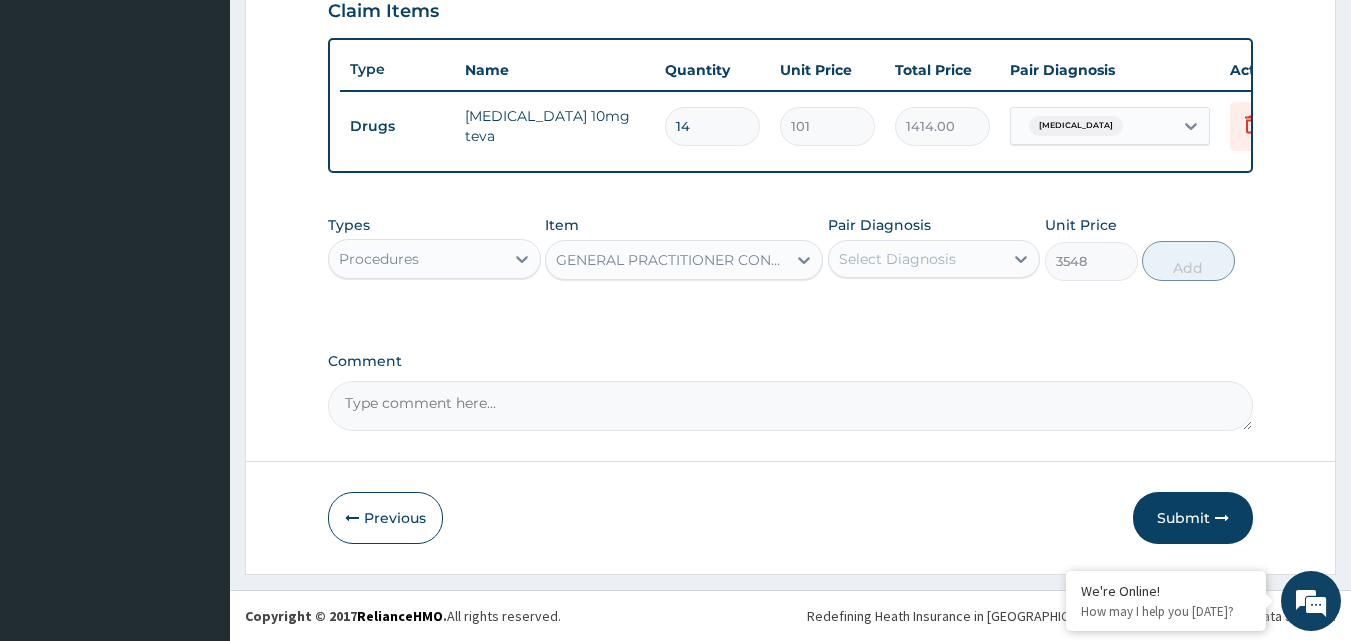 click on "Select Diagnosis" at bounding box center [916, 259] 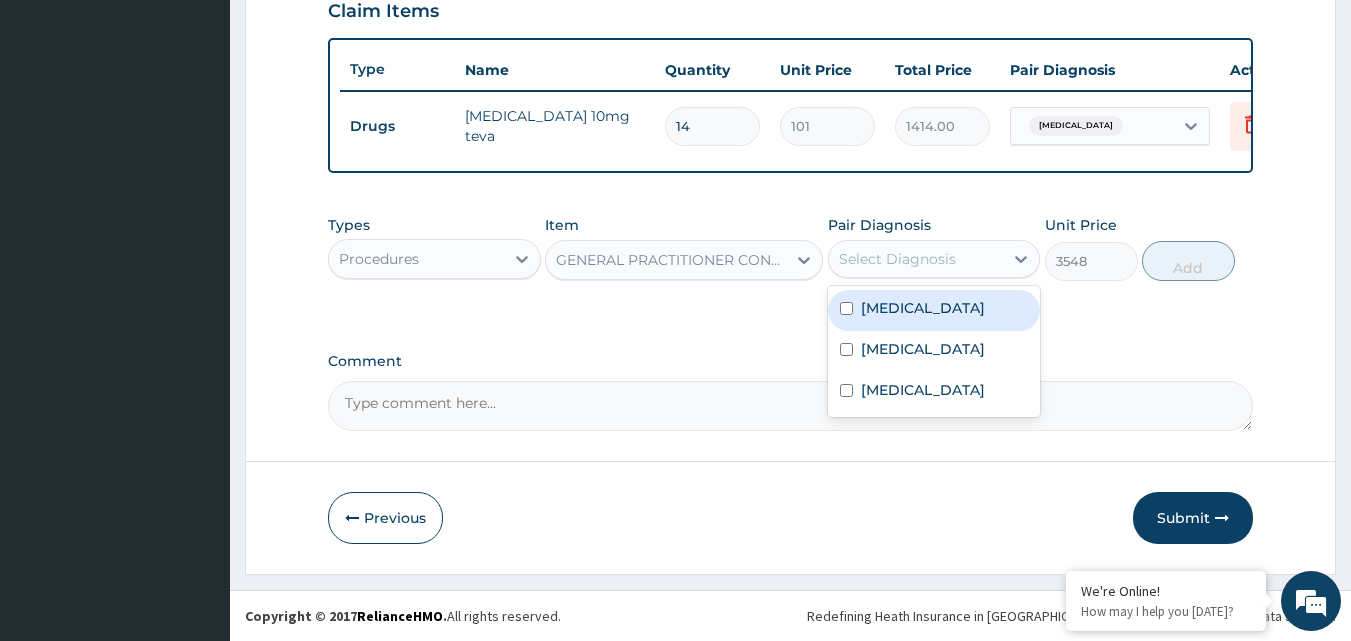 click on "Malaria" at bounding box center [934, 310] 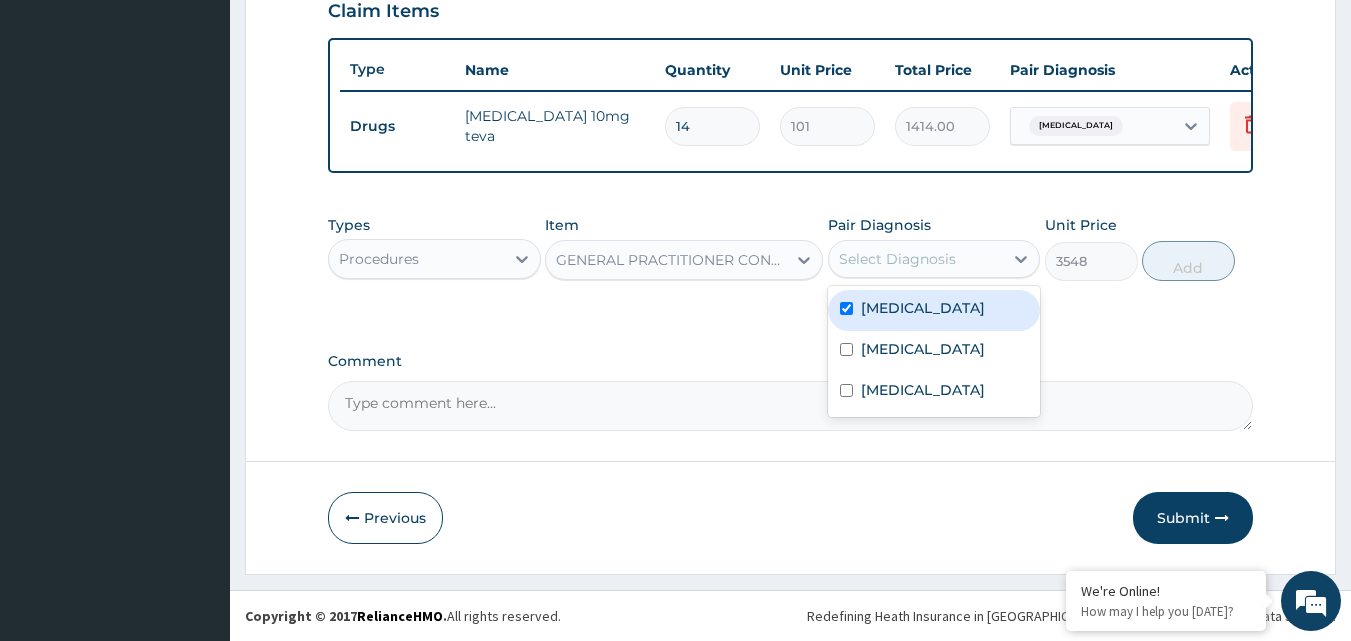 checkbox on "true" 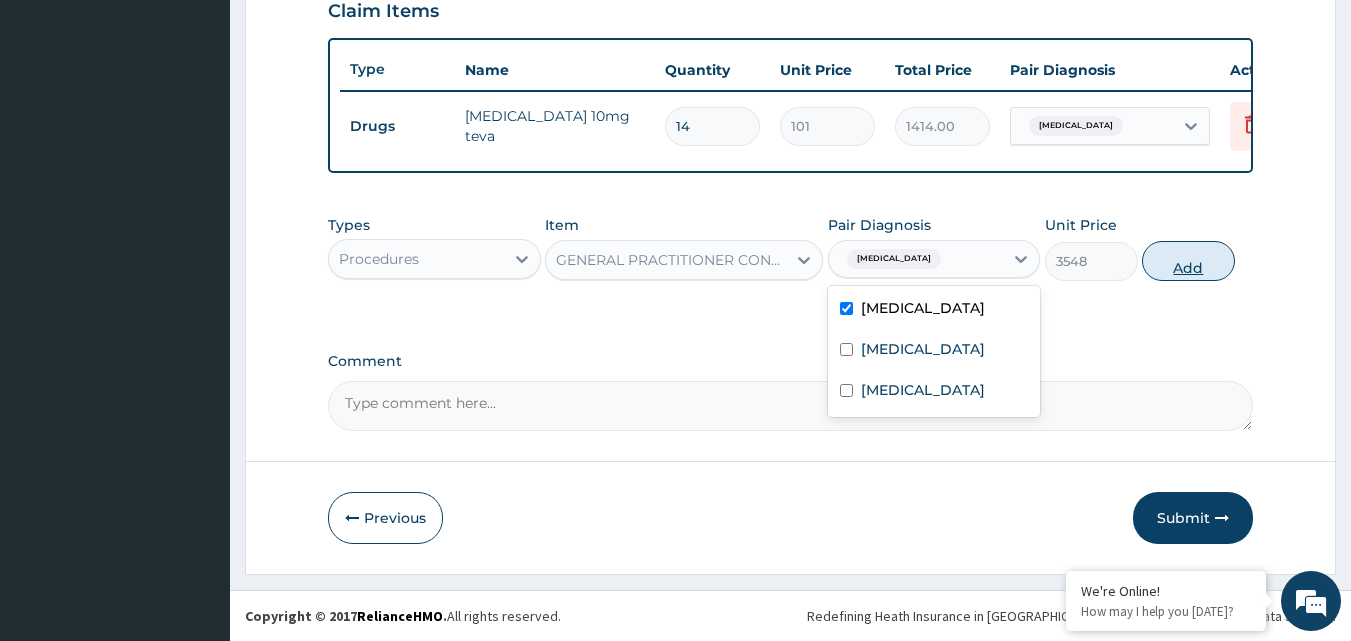 click on "Add" at bounding box center (1188, 261) 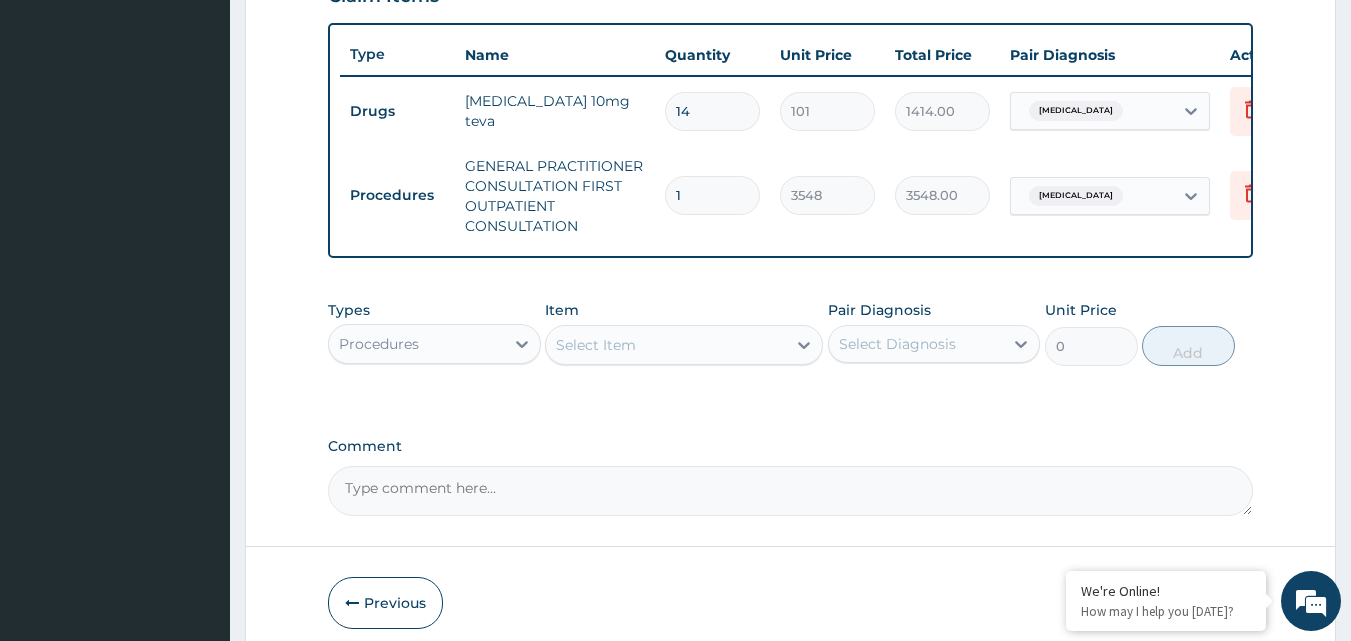 click on "Select Item" at bounding box center (666, 345) 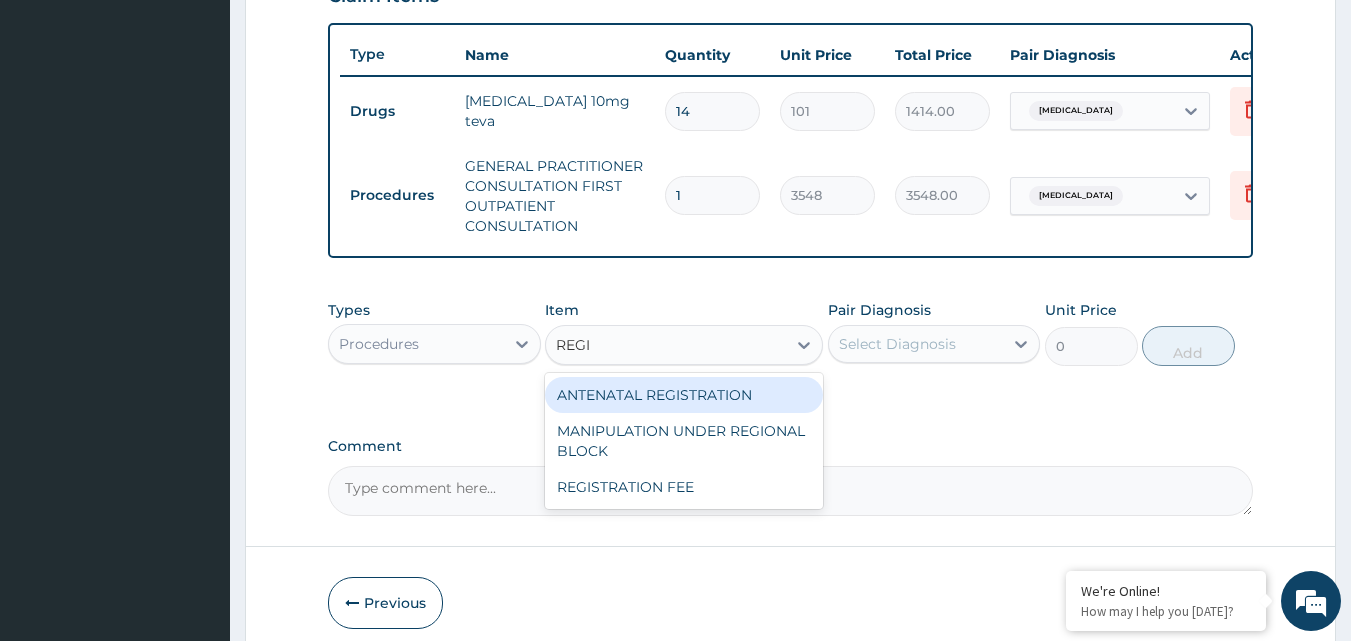 type on "REGIS" 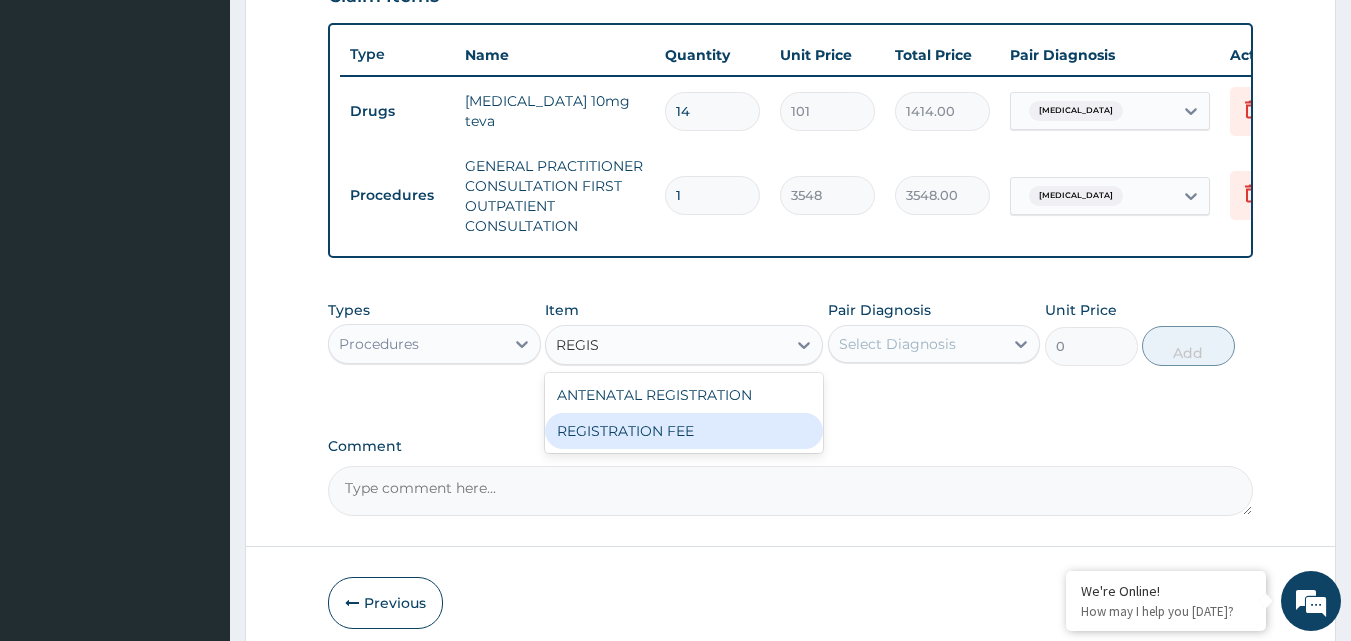click on "REGISTRATION FEE" at bounding box center (684, 431) 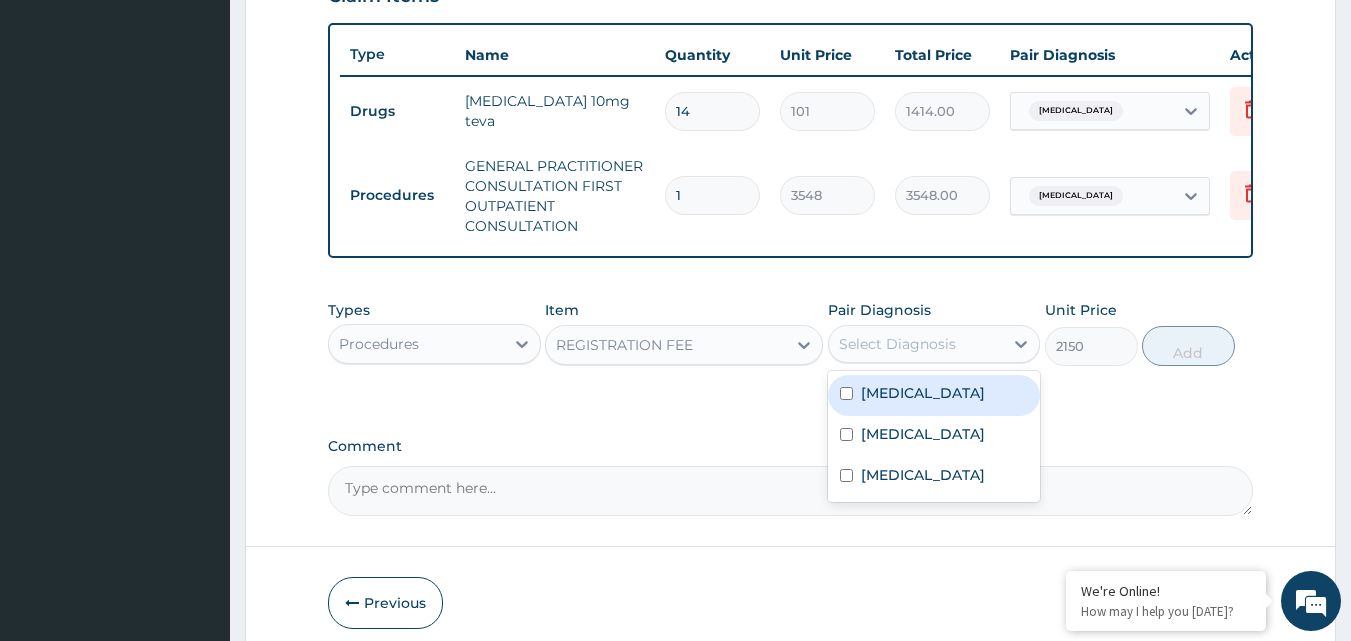 click on "Select Diagnosis" at bounding box center (916, 344) 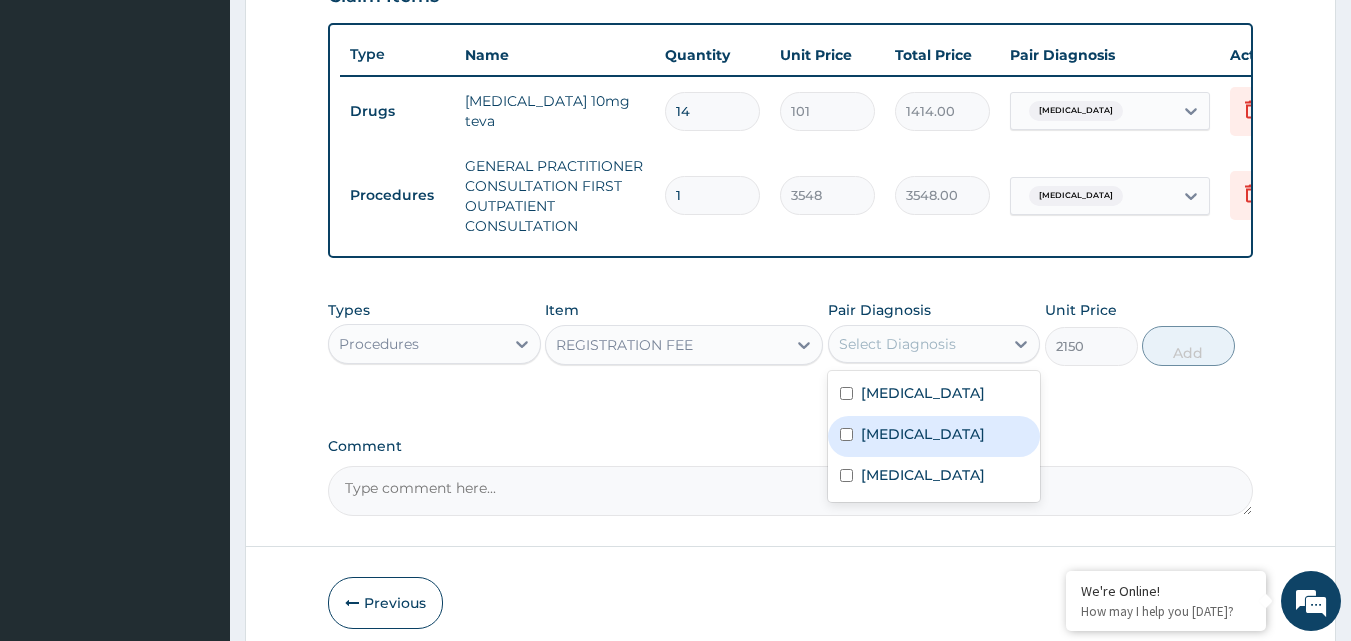 click on "Sepsis" at bounding box center (923, 434) 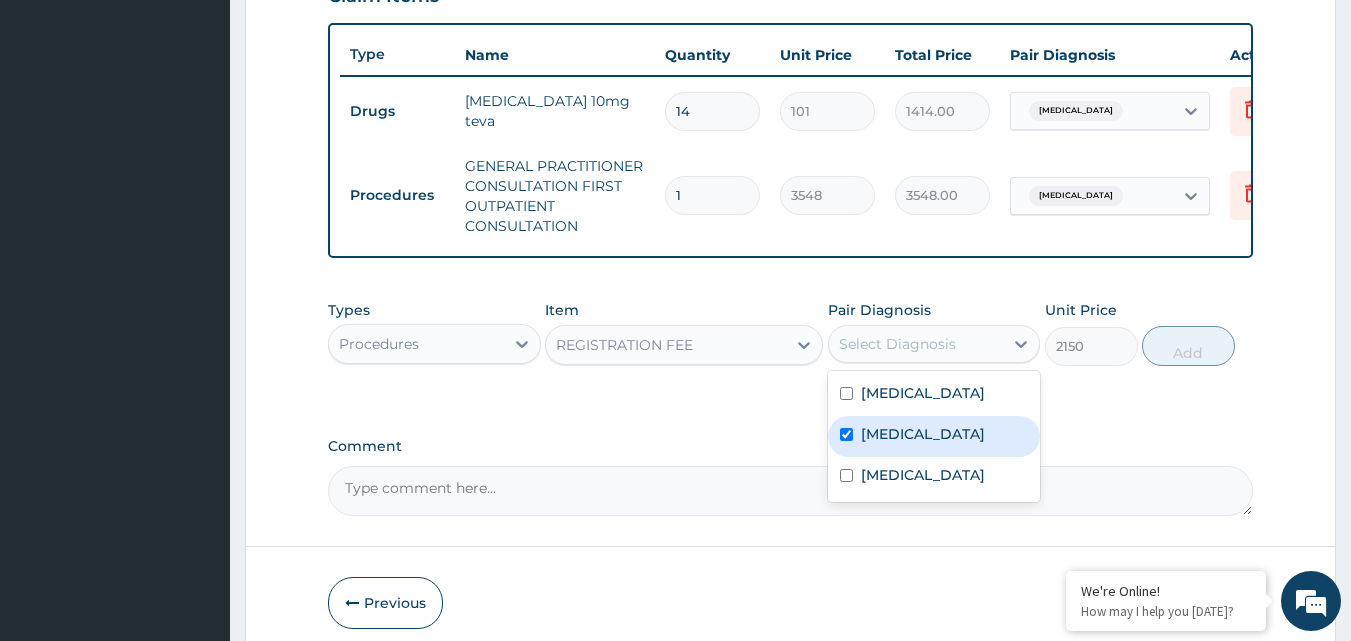 checkbox on "true" 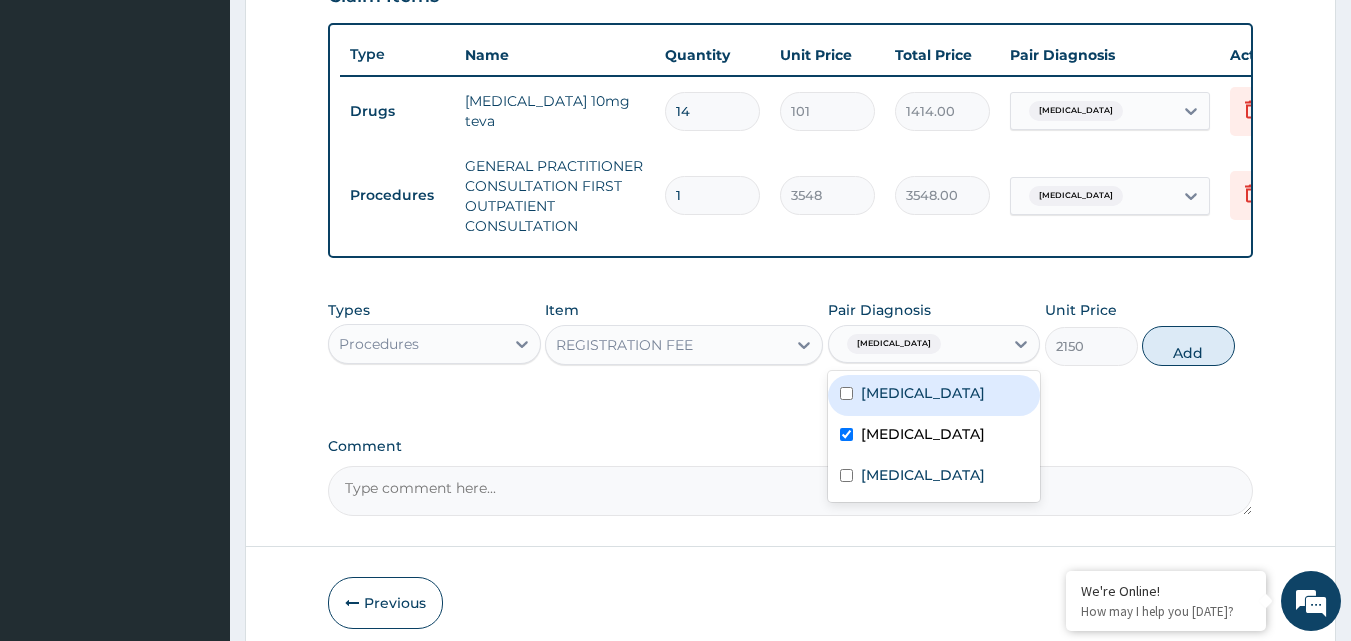click on "Malaria" at bounding box center [923, 393] 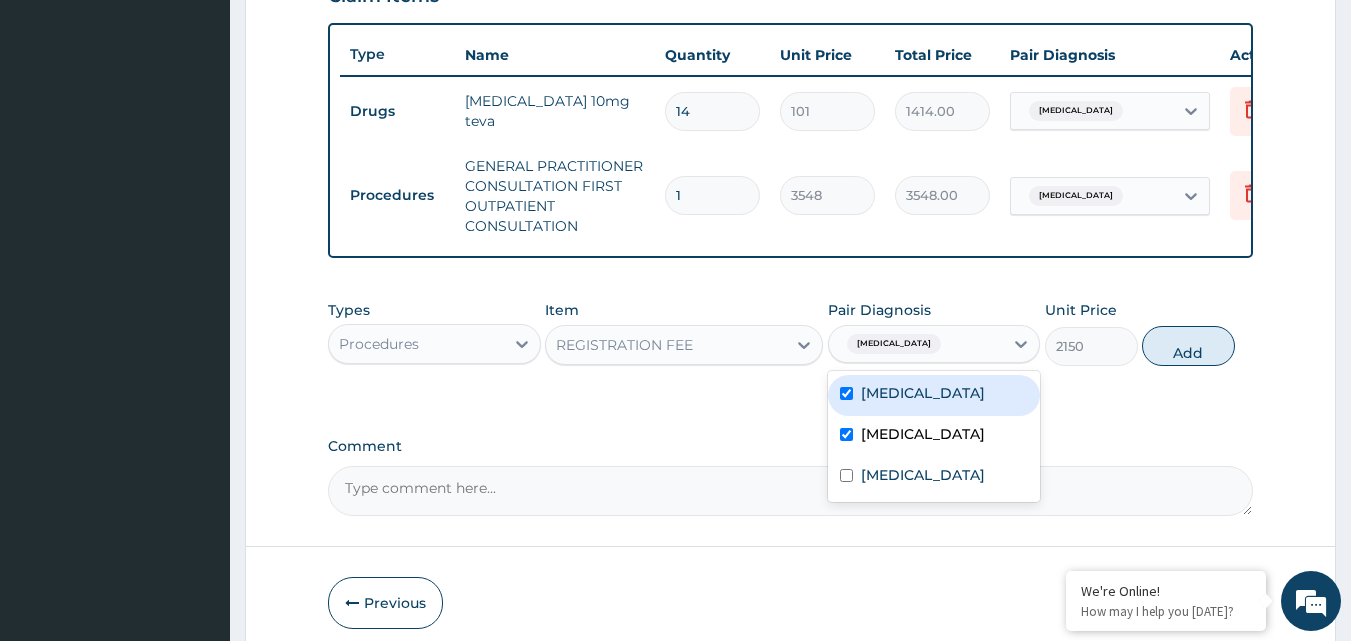 checkbox on "true" 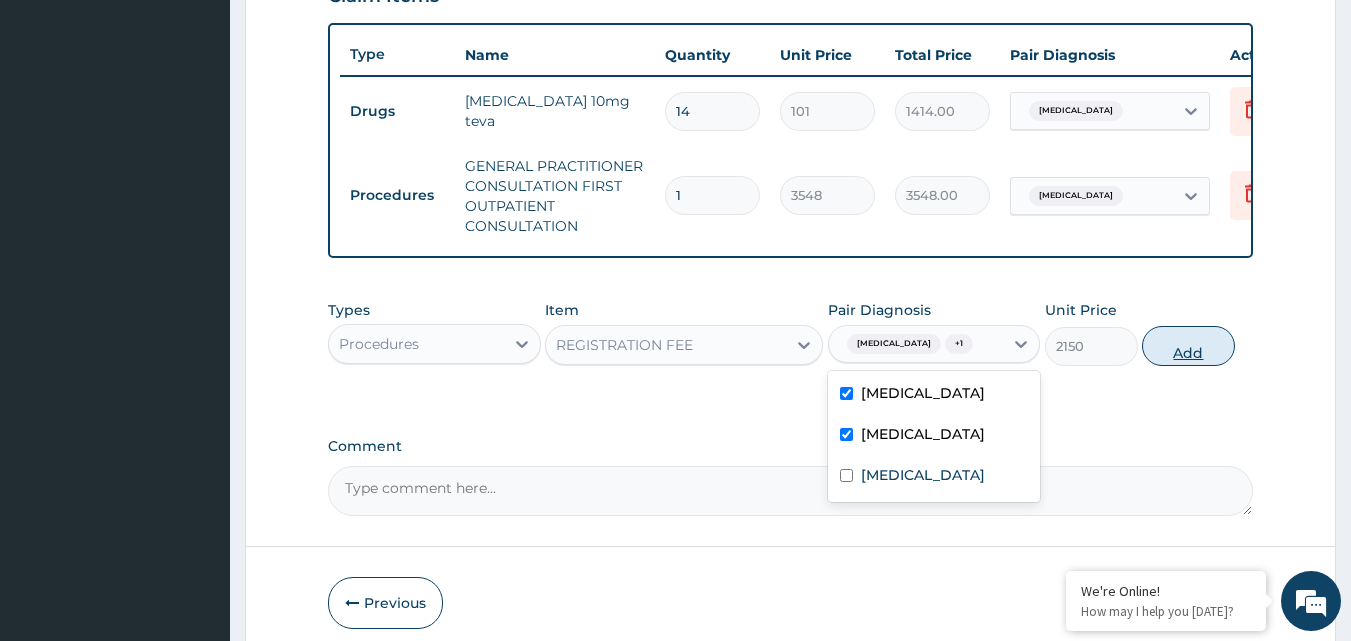 click on "Add" at bounding box center [1188, 346] 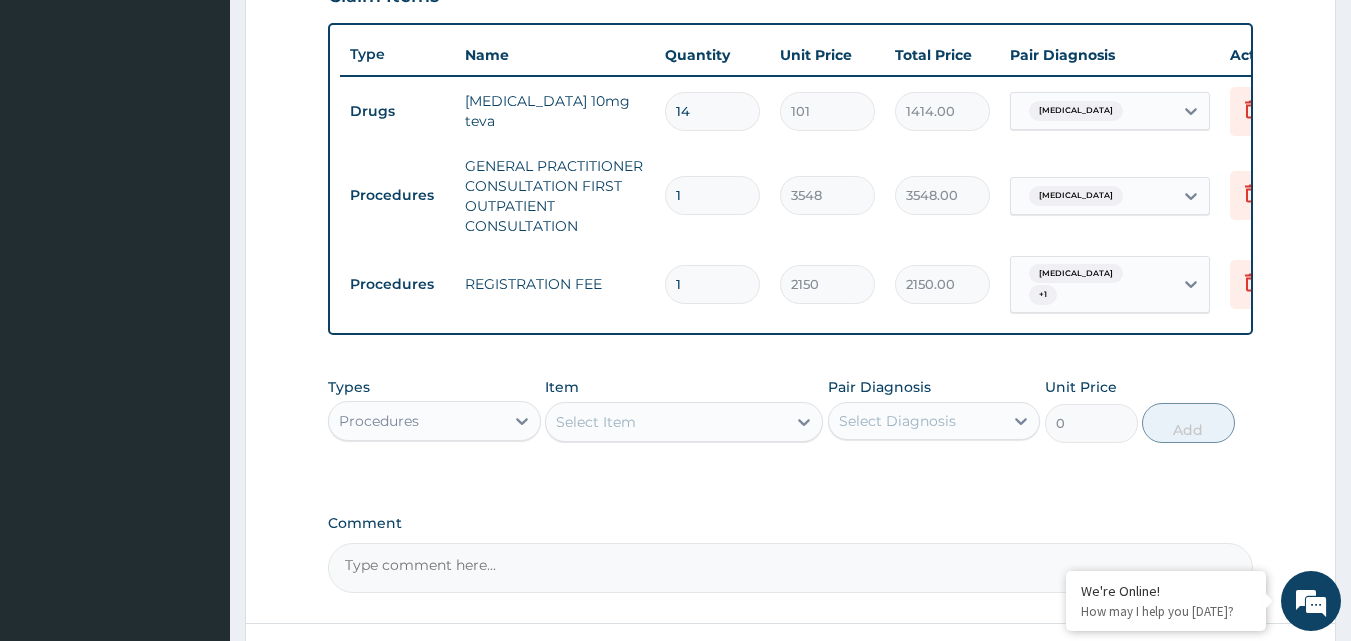 click on "Select Item" at bounding box center [666, 422] 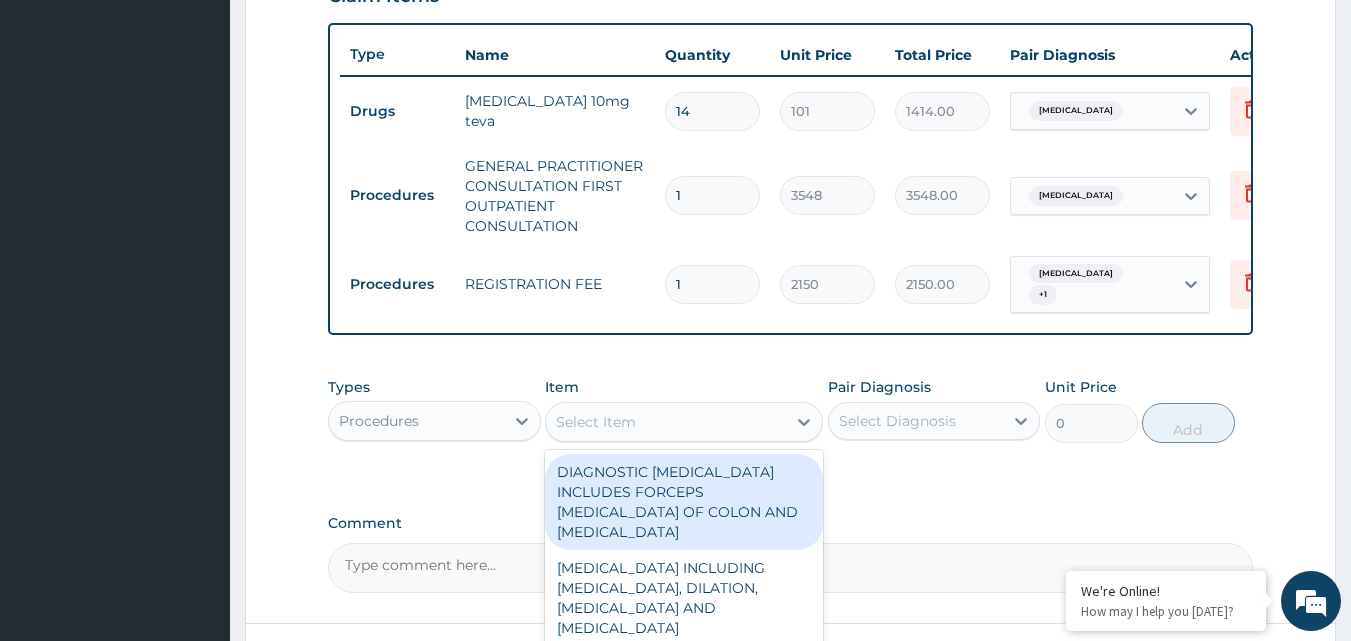 click on "Procedures" at bounding box center (416, 421) 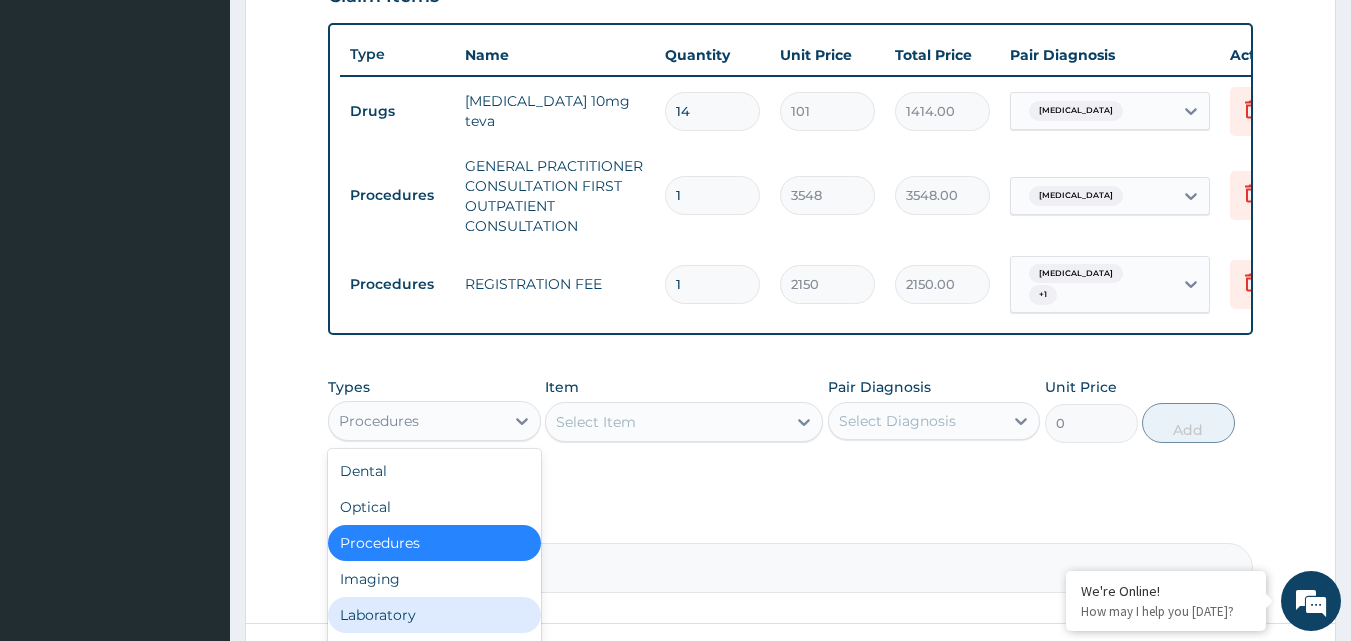 click on "Laboratory" at bounding box center [434, 615] 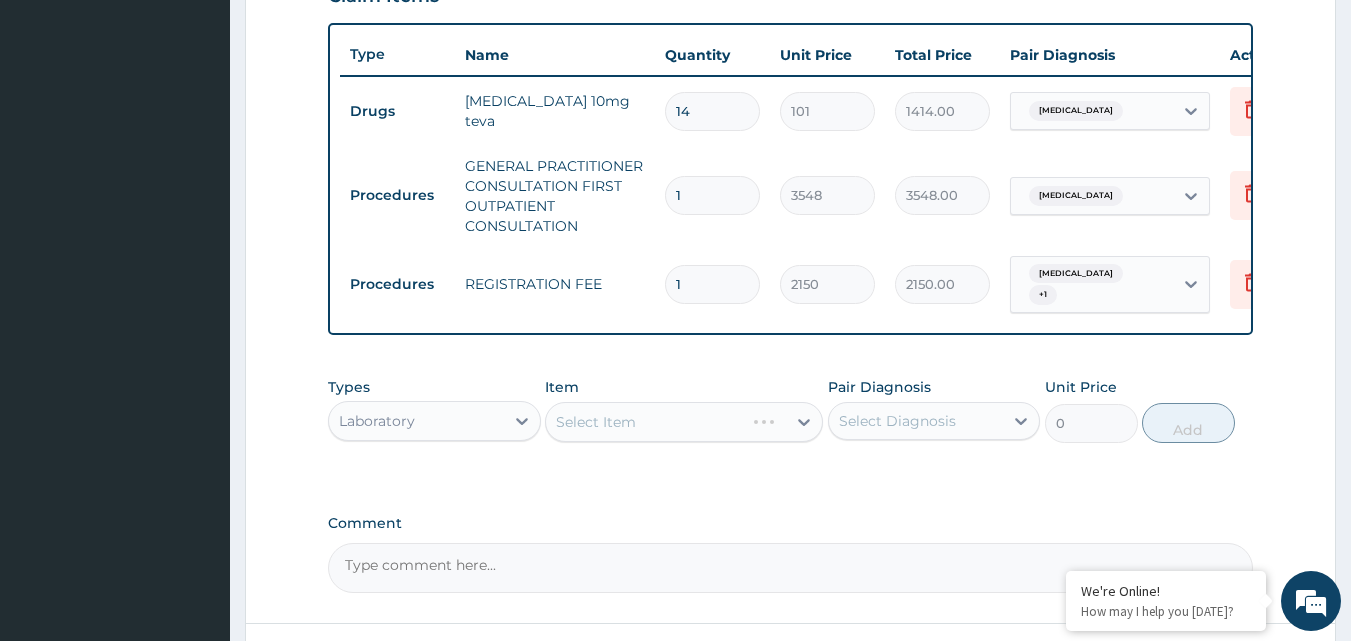 click on "Comment" at bounding box center (791, 523) 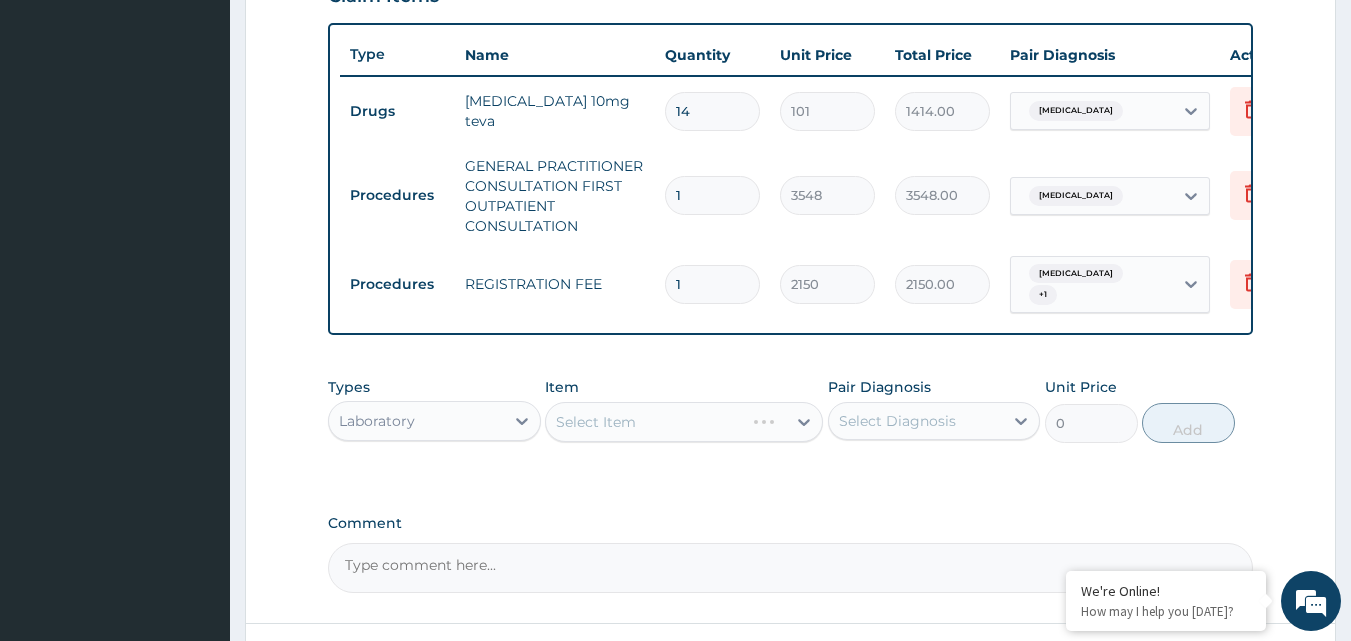 click on "Comment" at bounding box center (791, 568) 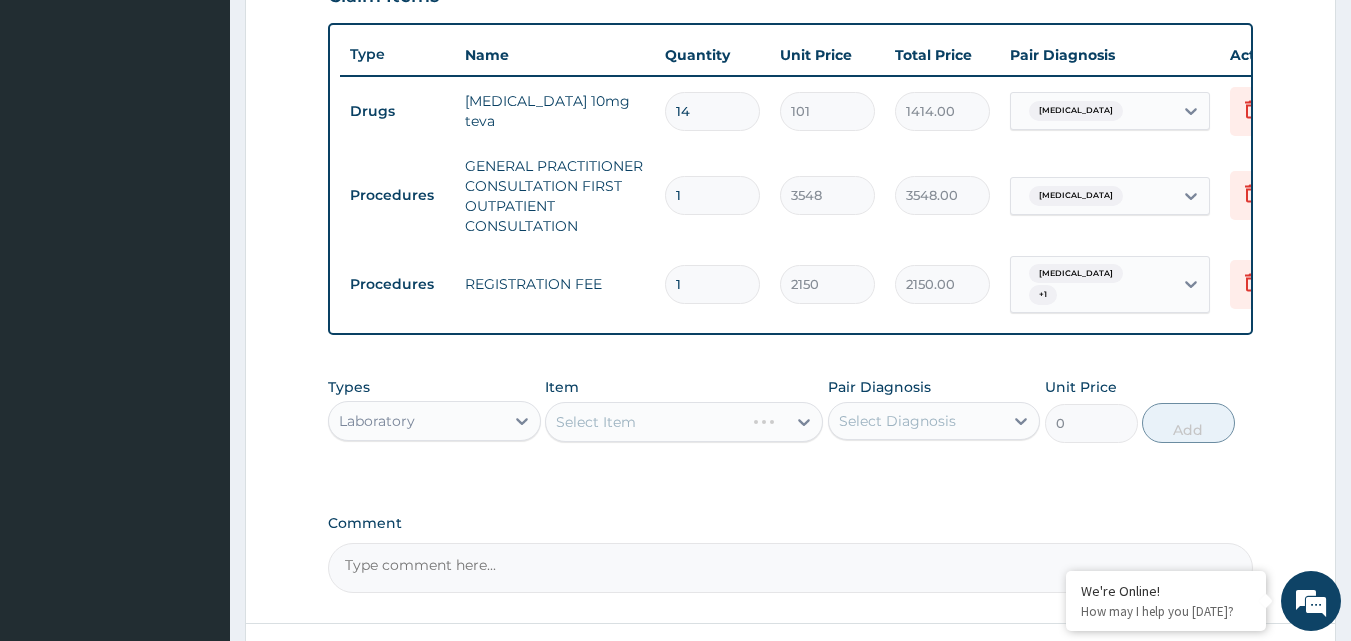 click on "Select Item" at bounding box center [684, 422] 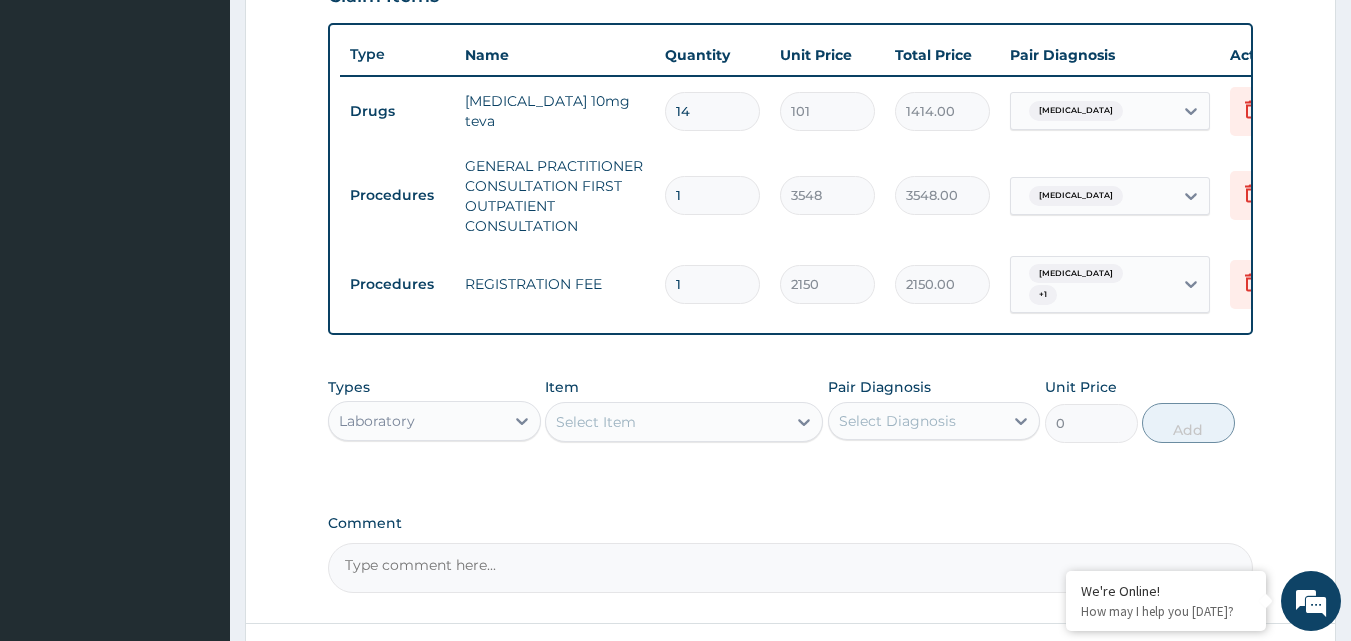 click on "Select Item" at bounding box center [666, 422] 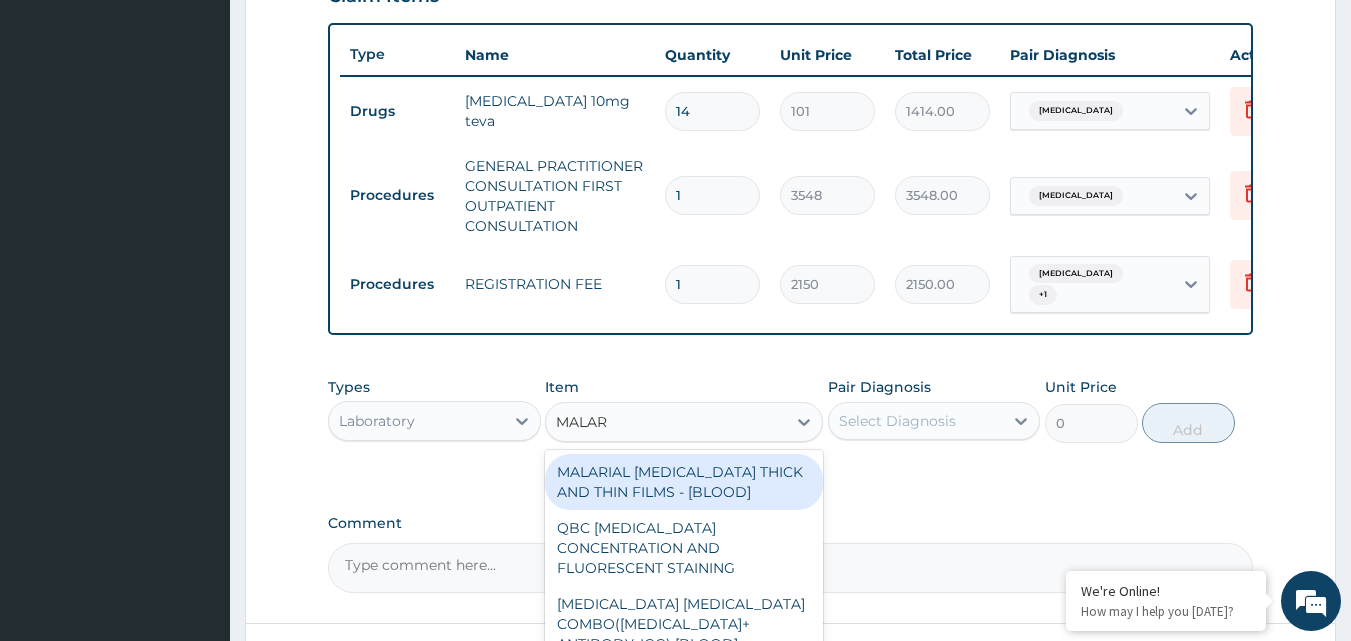 type on "MALARI" 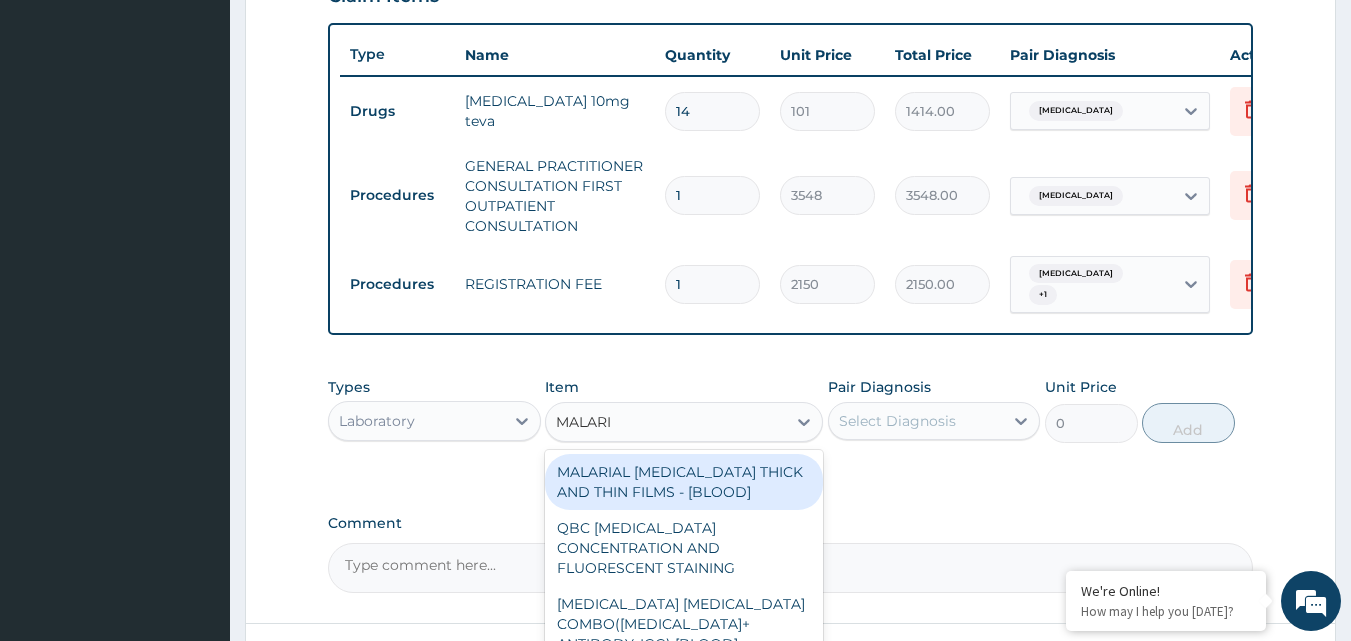 click on "MALARIAL PARASITE THICK AND THIN FILMS - [BLOOD]" at bounding box center (684, 482) 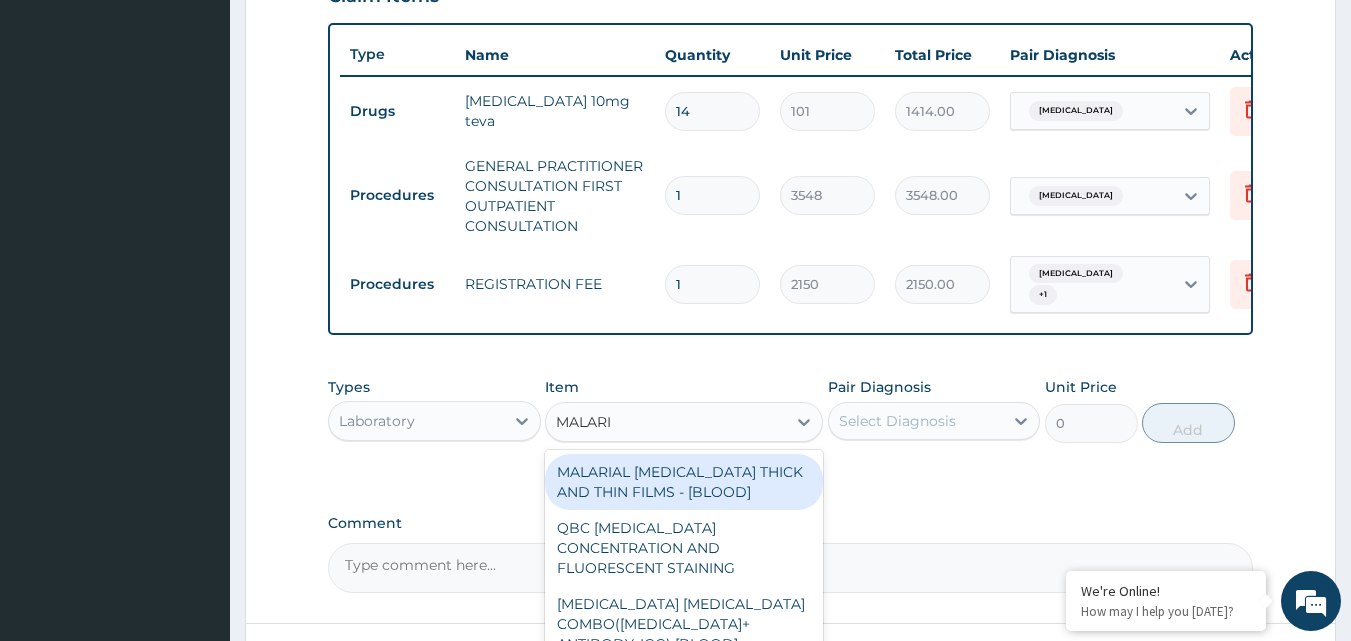 type 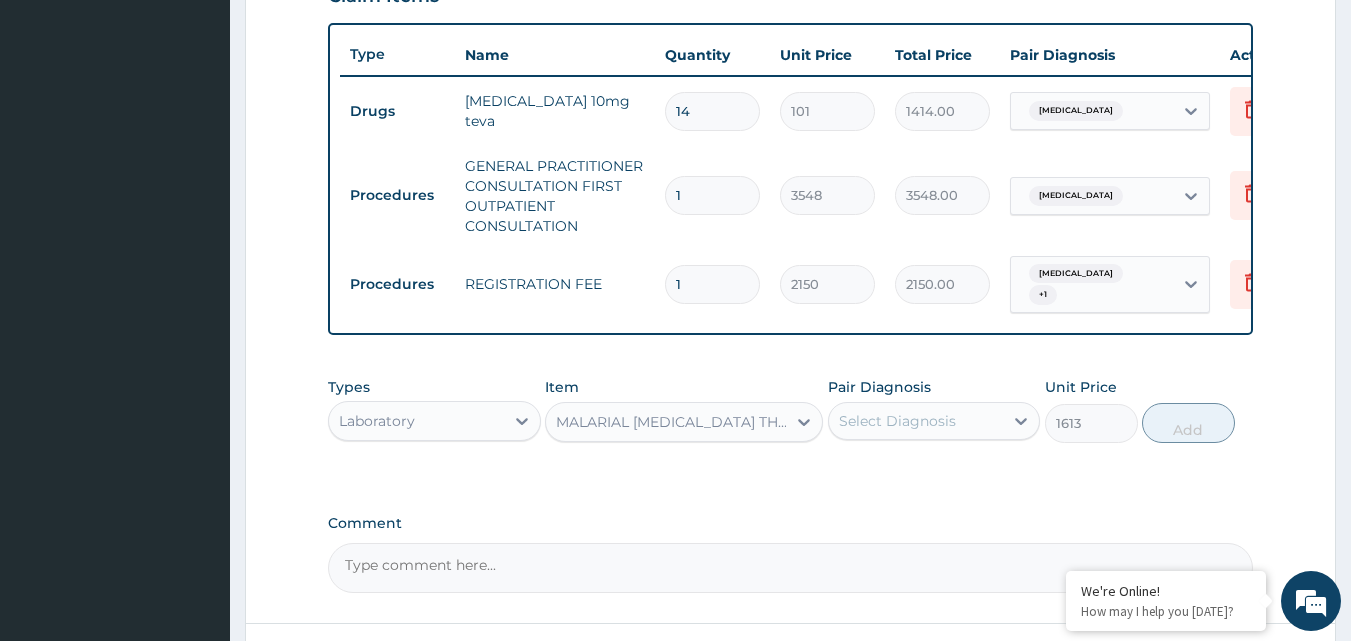 click on "Select Diagnosis" at bounding box center [897, 421] 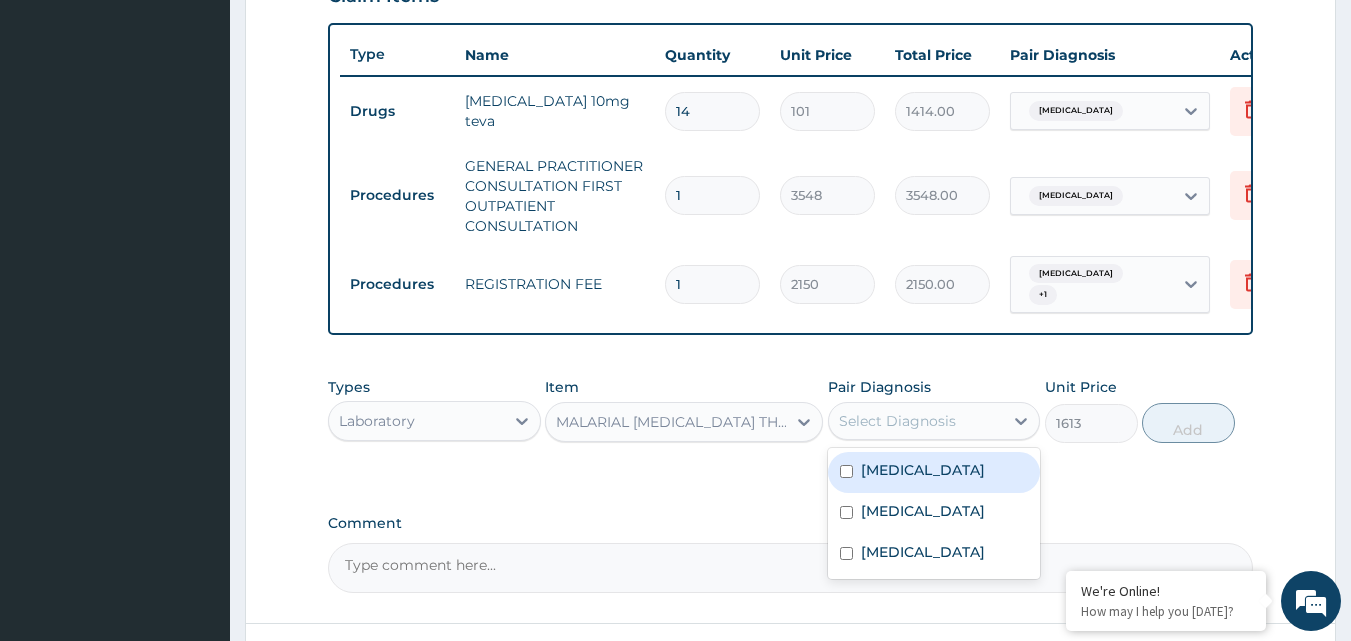 click on "Malaria" at bounding box center (934, 472) 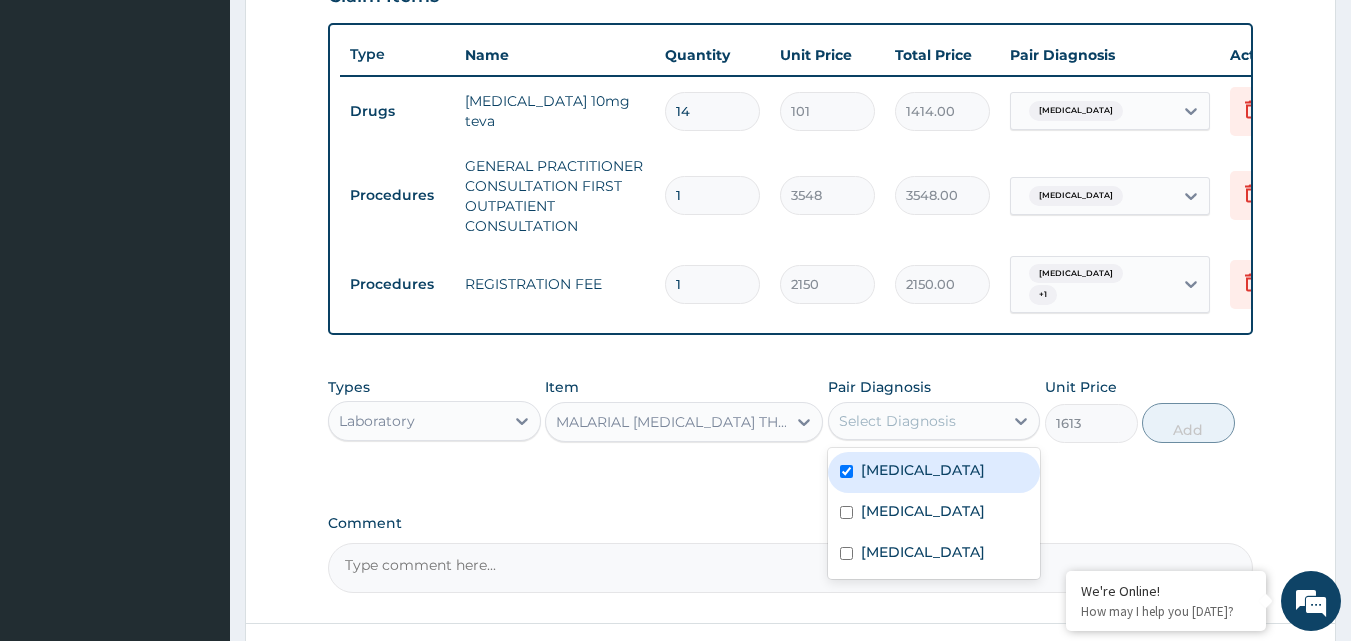 checkbox on "true" 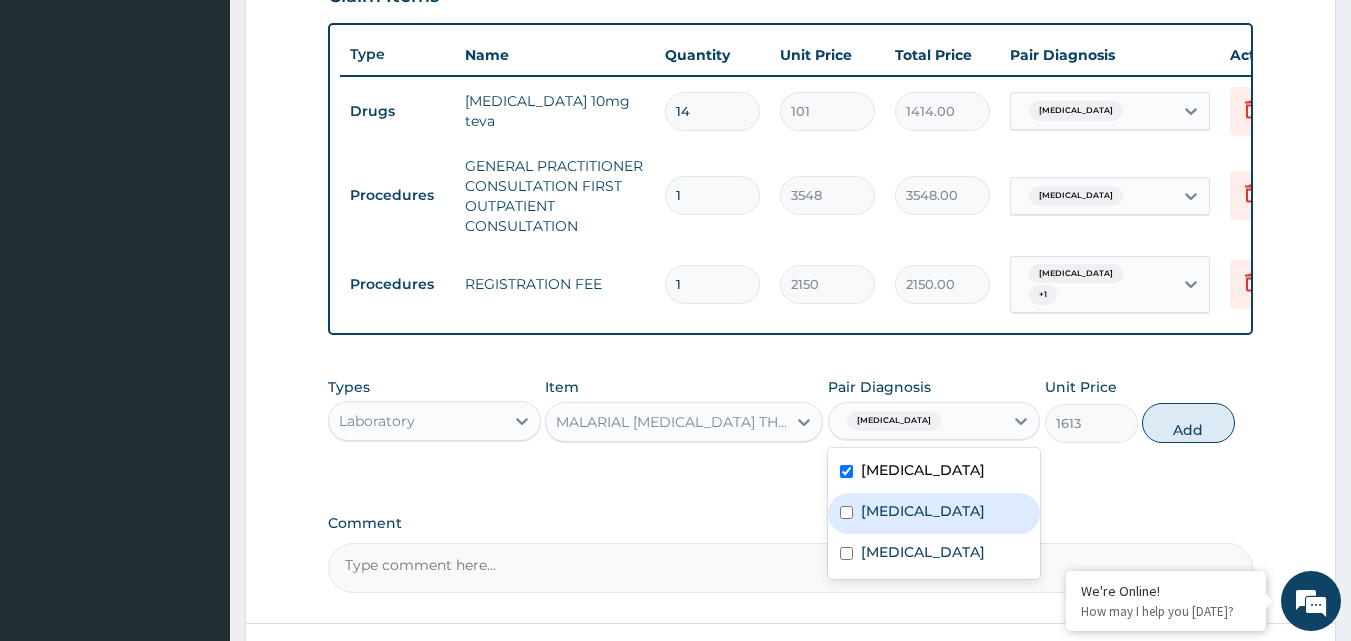 click on "Add" at bounding box center [1188, 423] 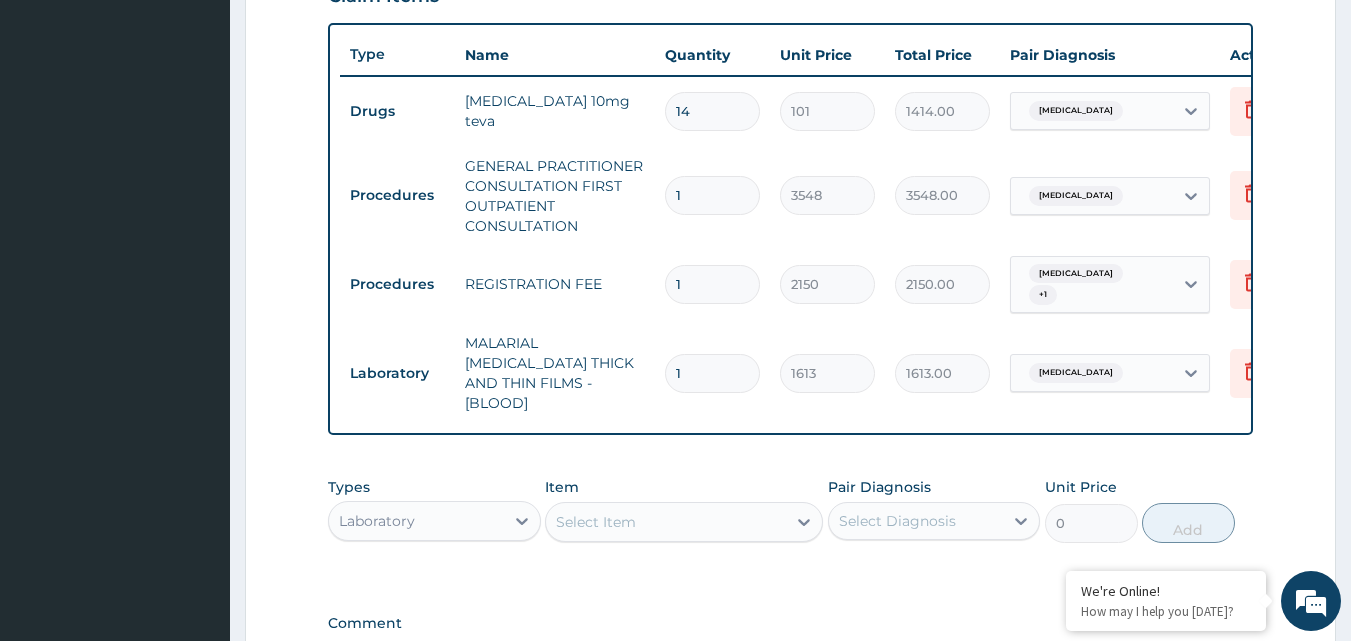 click on "Select Item" at bounding box center [666, 522] 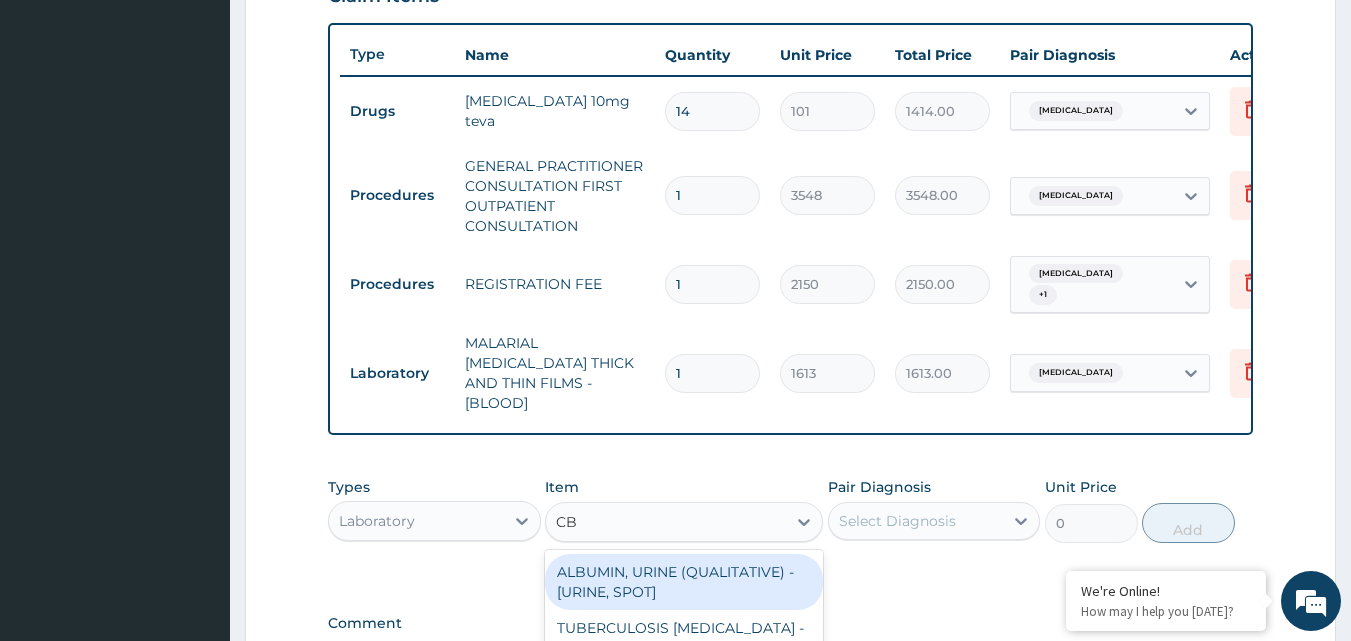 type on "CBC" 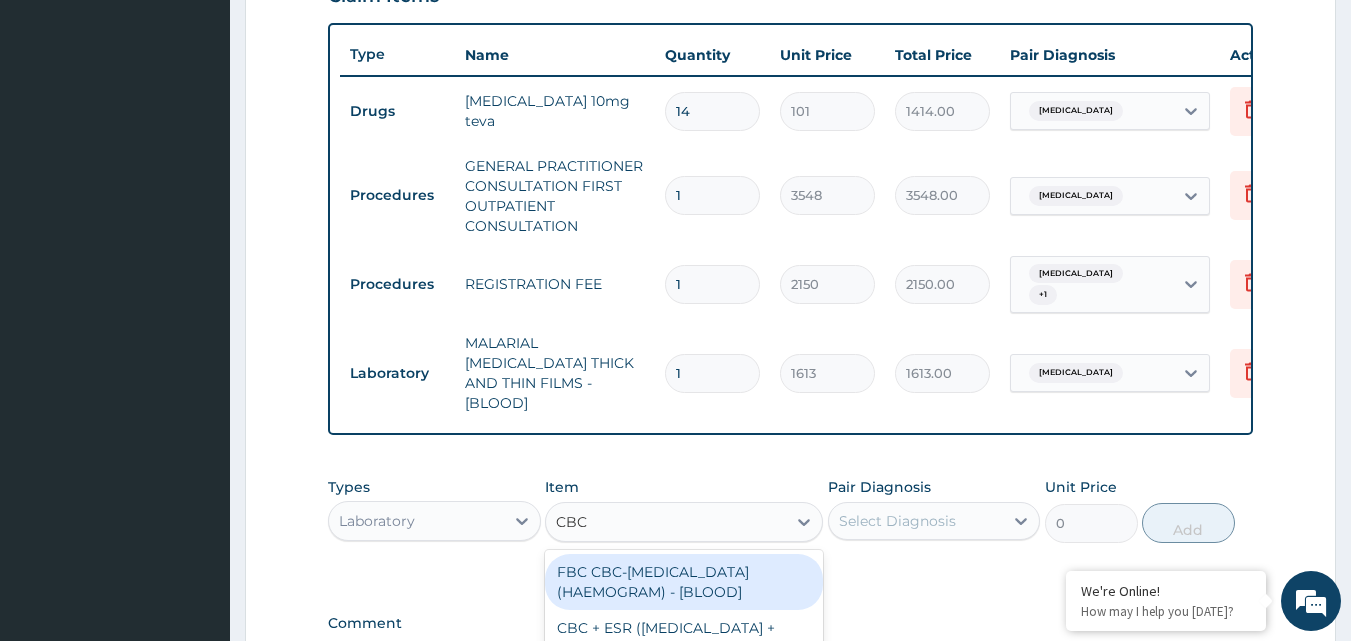click on "FBC CBC-COMPLETE BLOOD COUNT (HAEMOGRAM) - [BLOOD]" at bounding box center [684, 582] 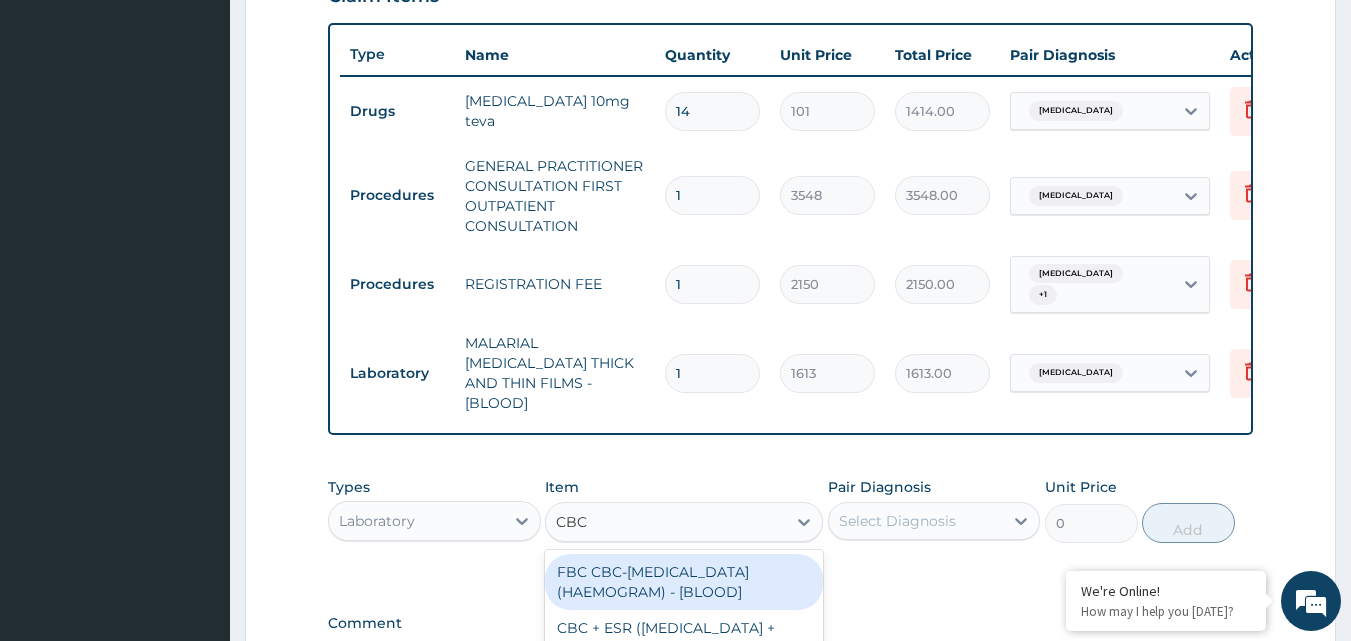 type 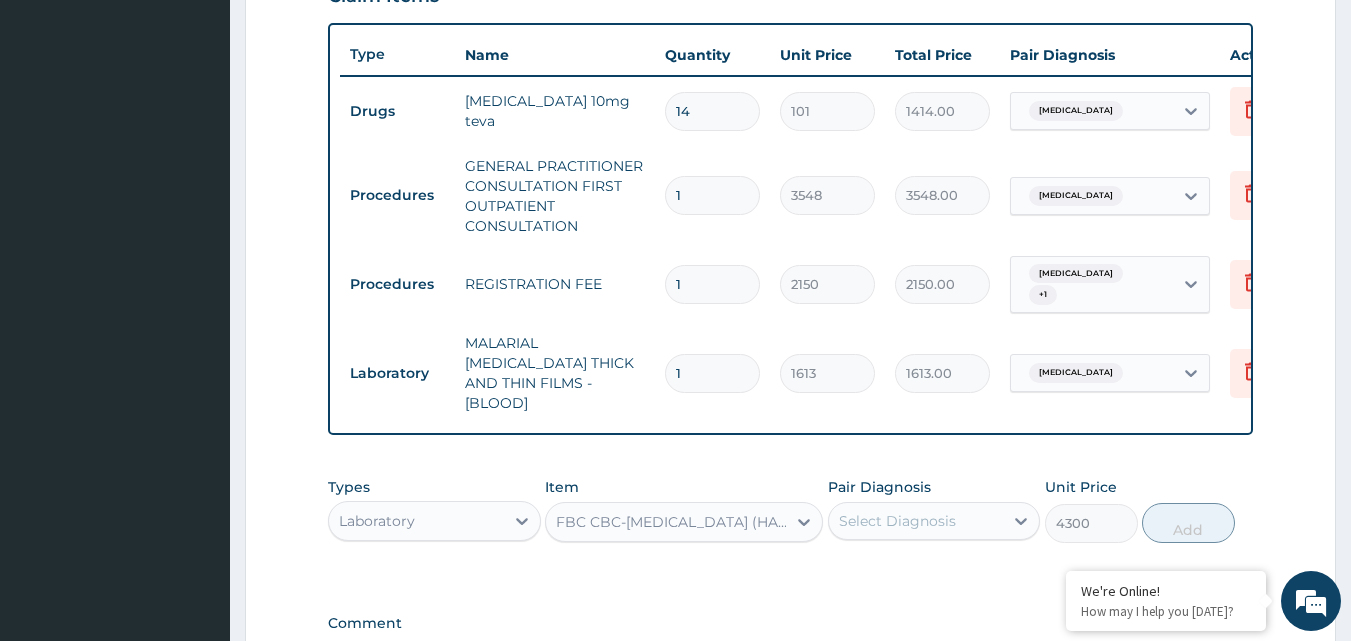 click on "Select Diagnosis" at bounding box center (916, 521) 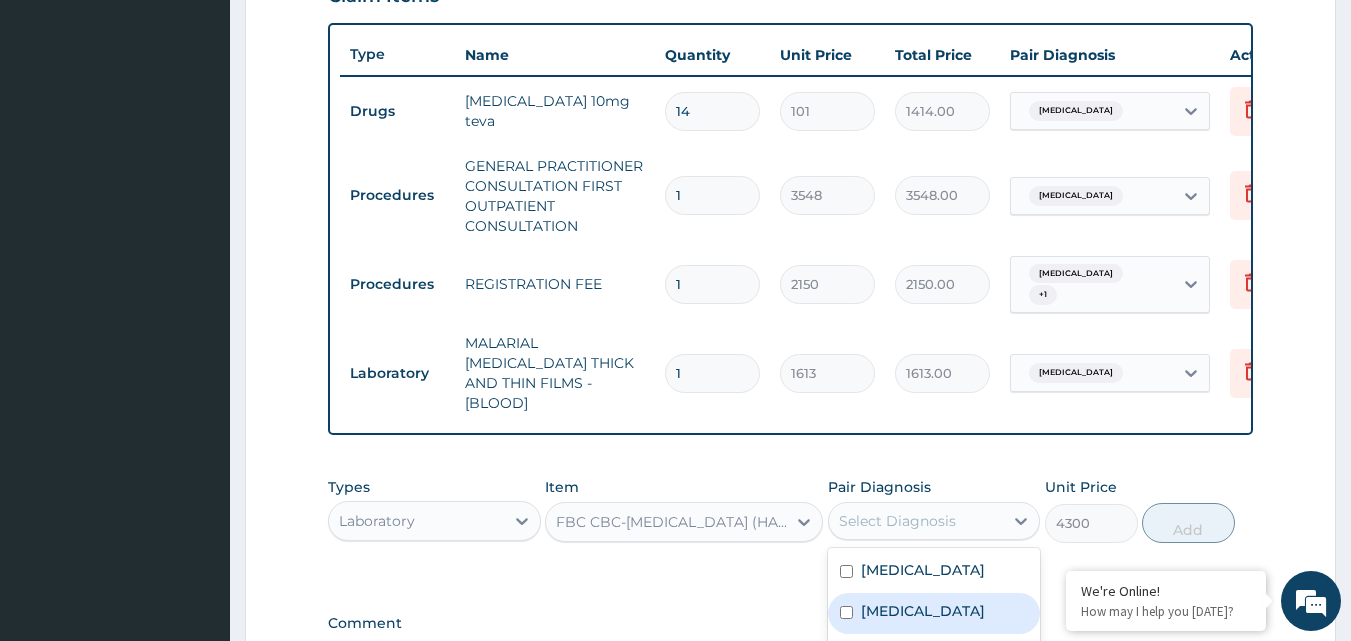 click on "Sepsis" at bounding box center (934, 613) 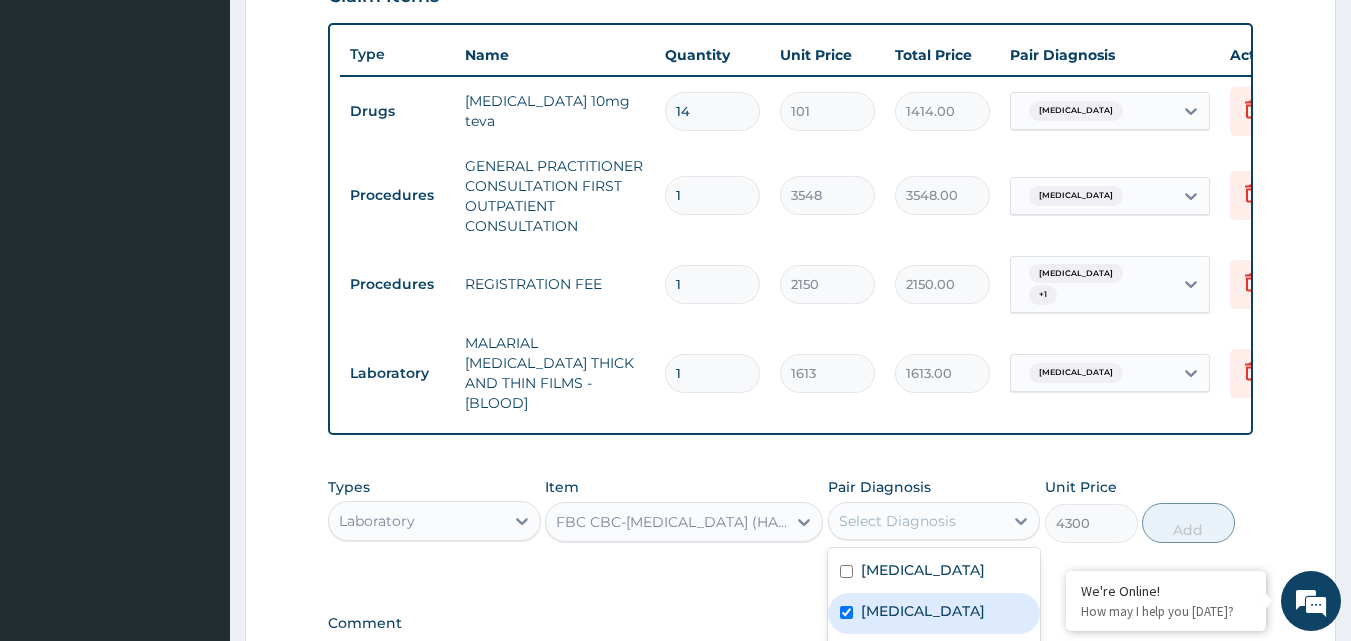 checkbox on "true" 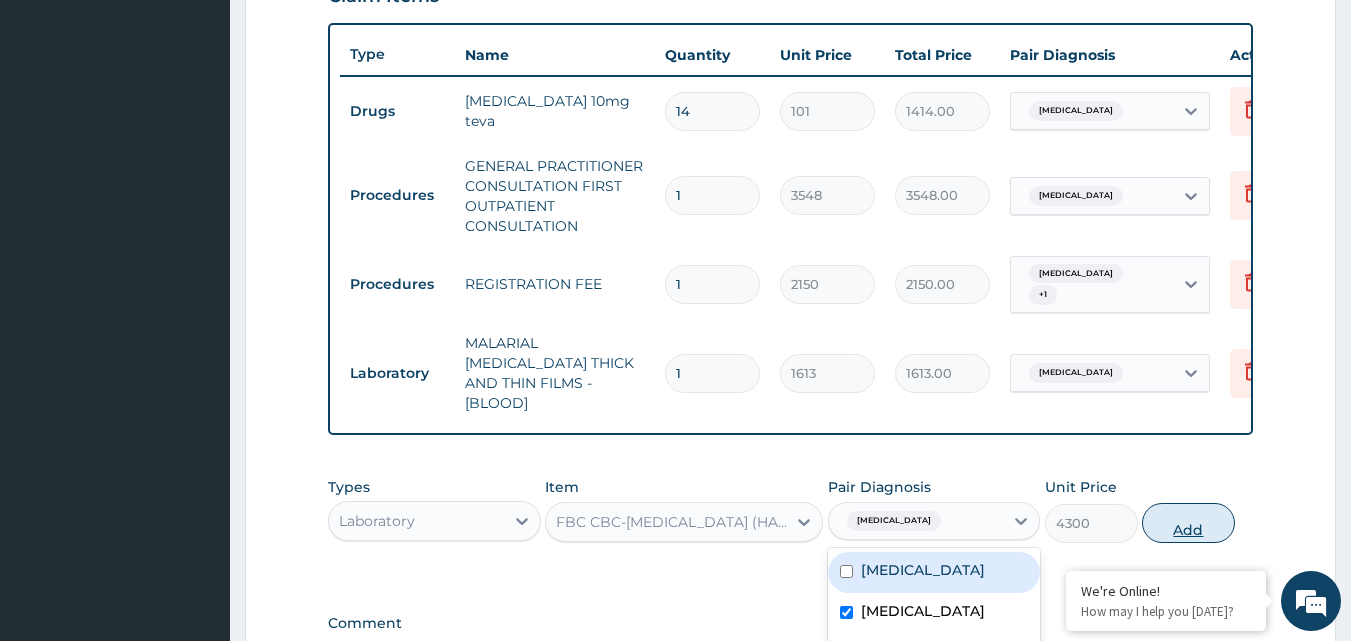 click on "Add" at bounding box center [1188, 523] 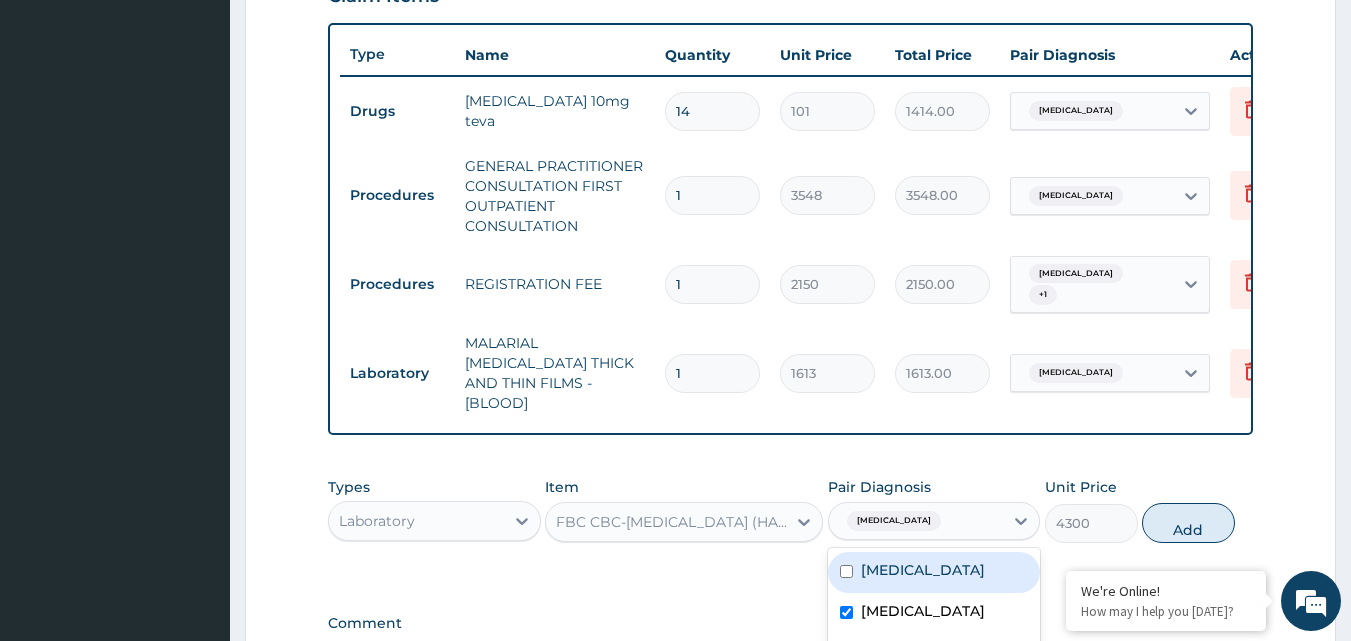 type on "0" 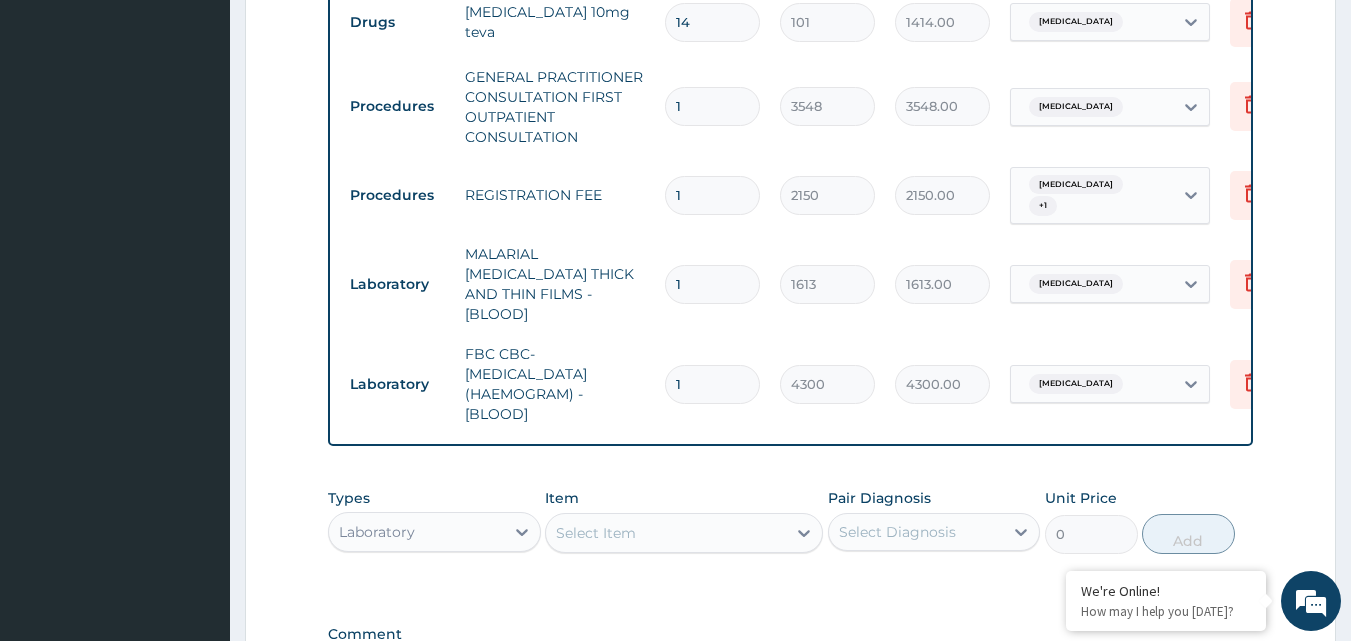 scroll, scrollTop: 854, scrollLeft: 0, axis: vertical 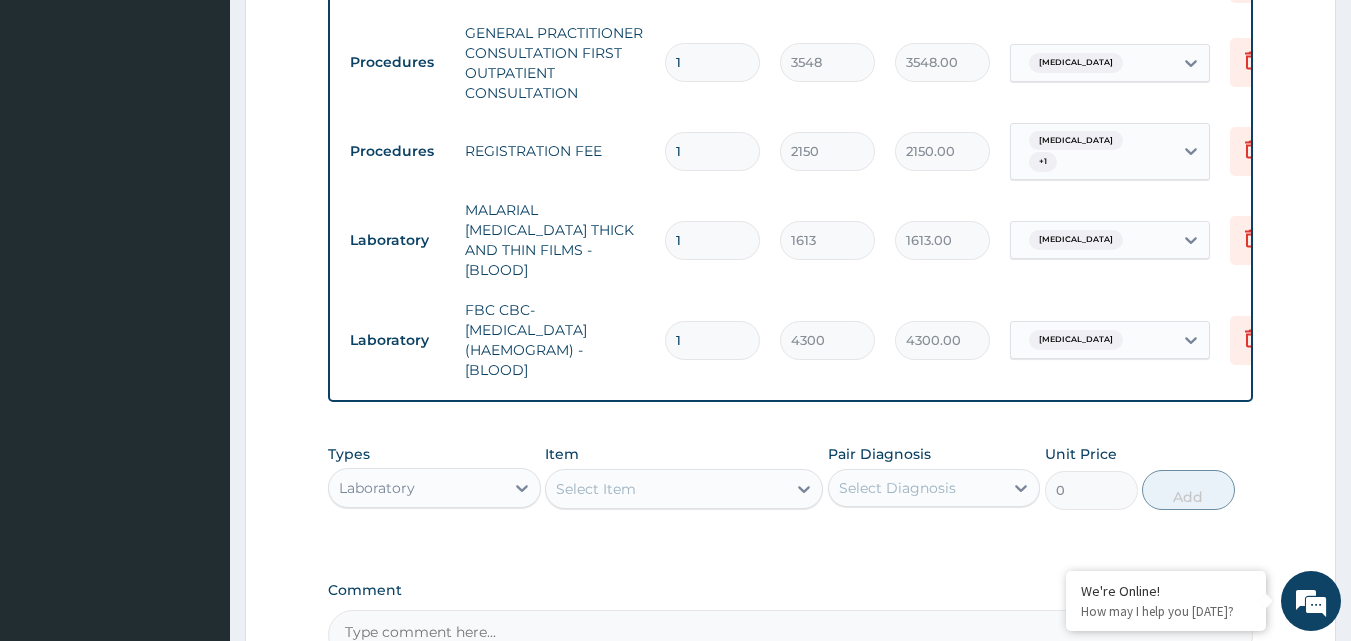 click on "Select Item" at bounding box center (666, 489) 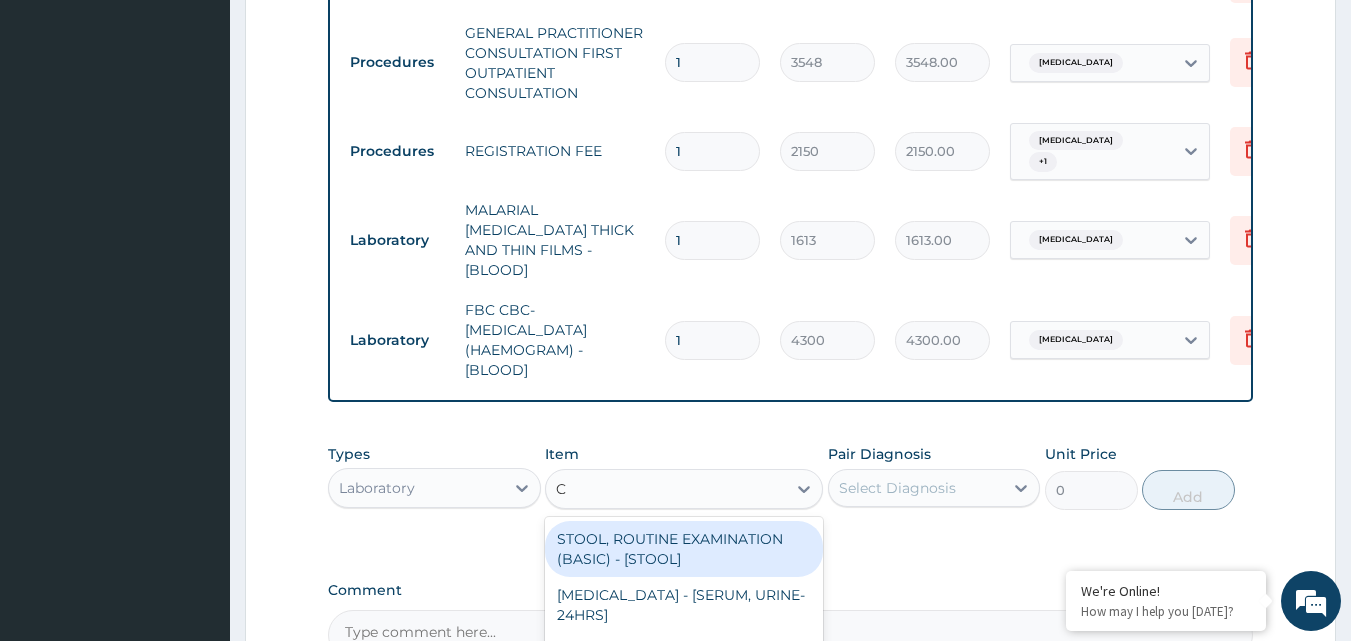 type on "CB" 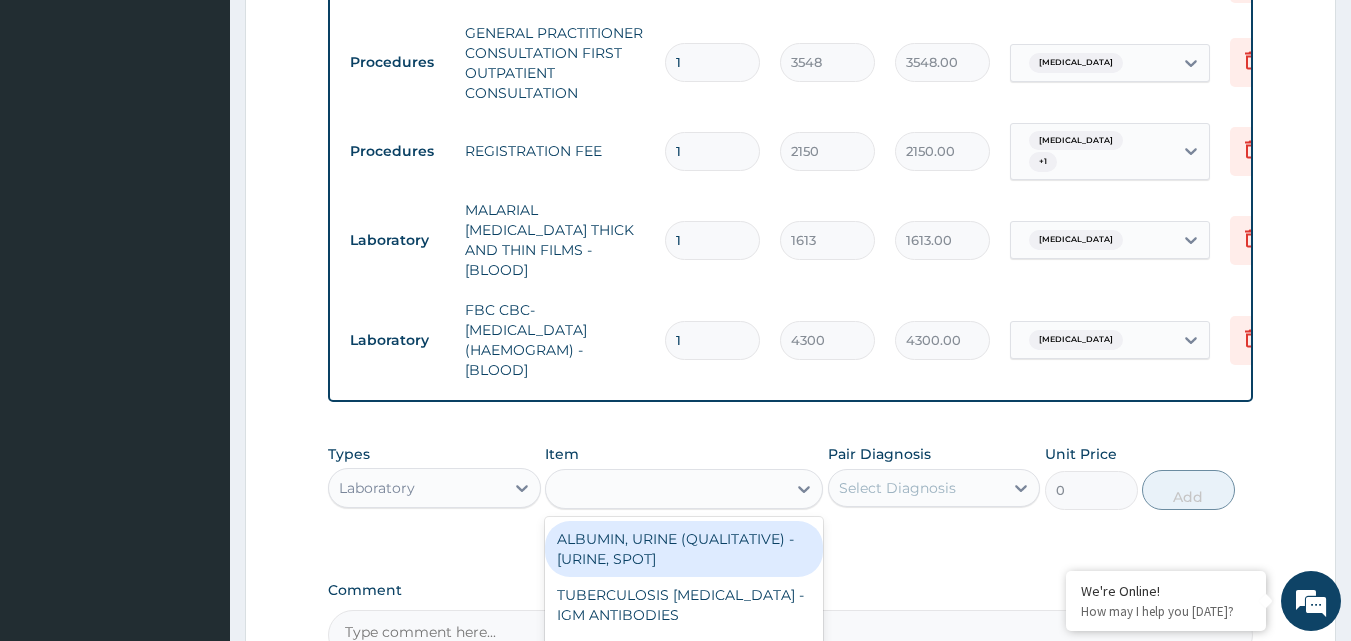 click on "CB" at bounding box center (666, 489) 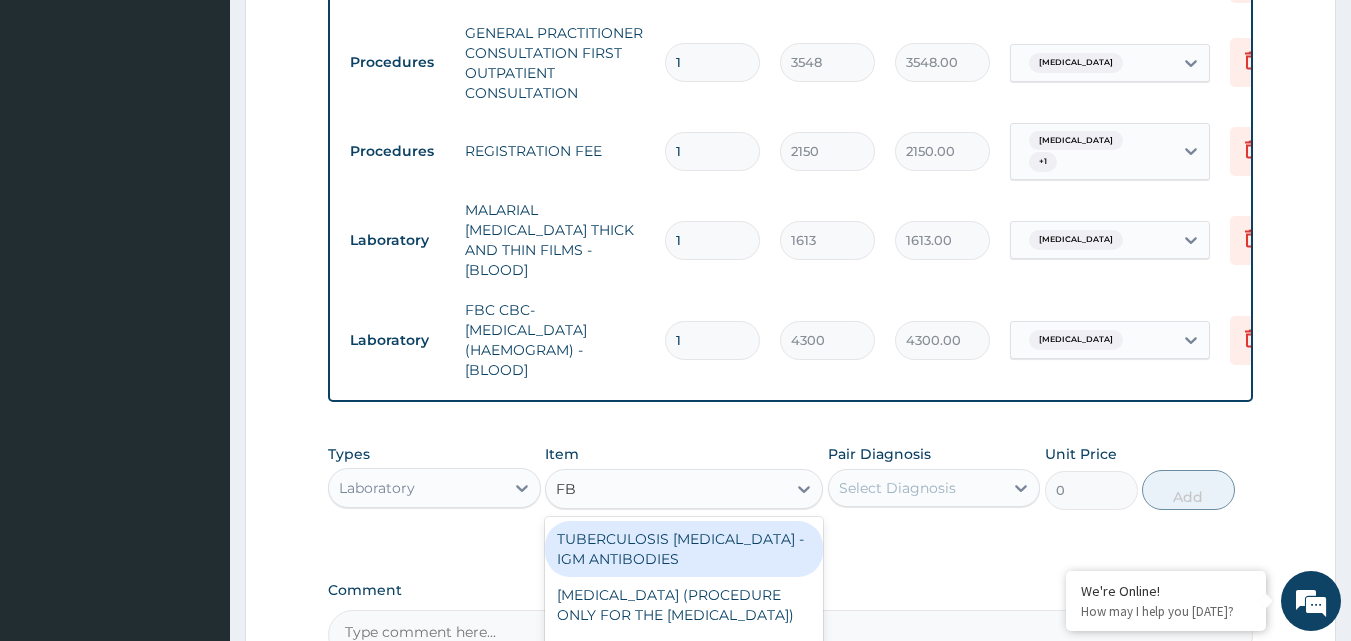 type on "FBC" 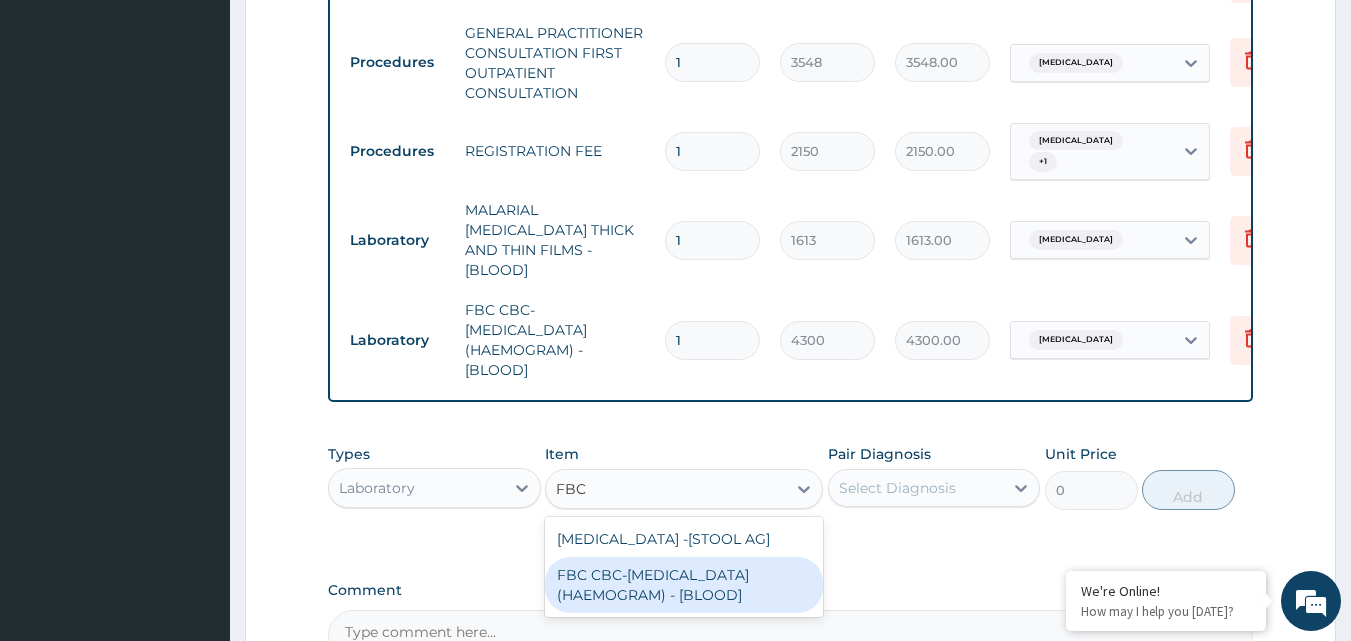 click on "FBC CBC-COMPLETE BLOOD COUNT (HAEMOGRAM) - [BLOOD]" at bounding box center (684, 585) 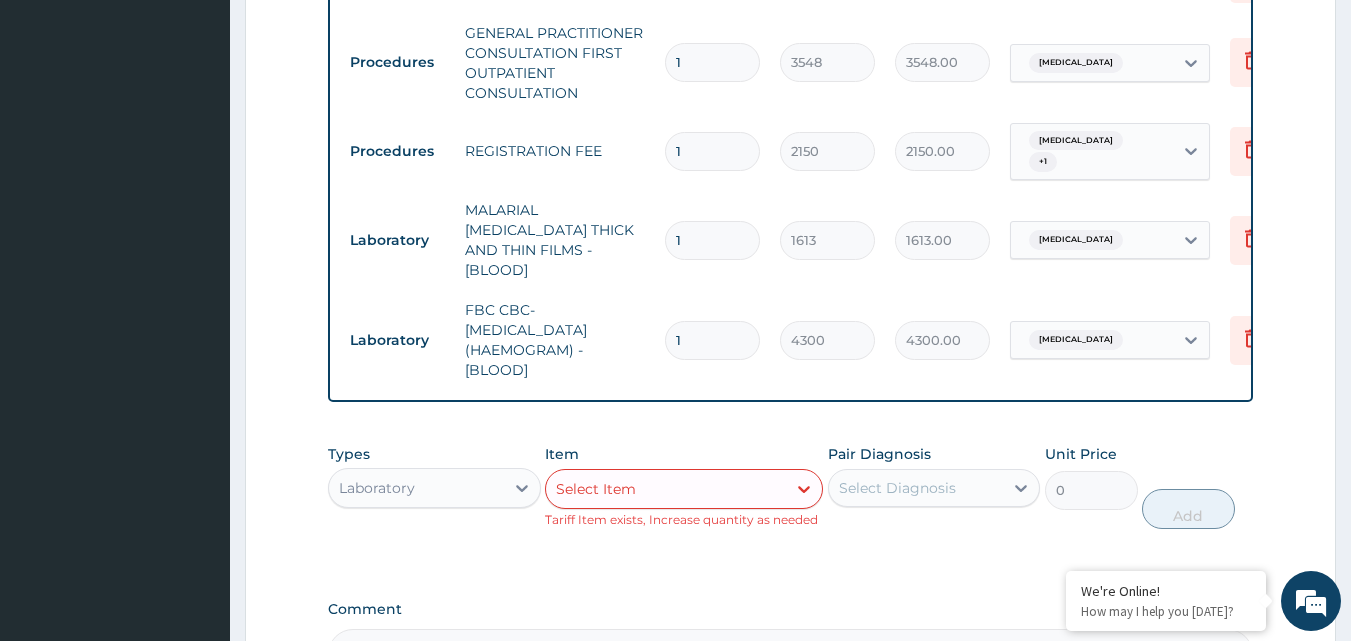 click on "Laboratory" at bounding box center (416, 488) 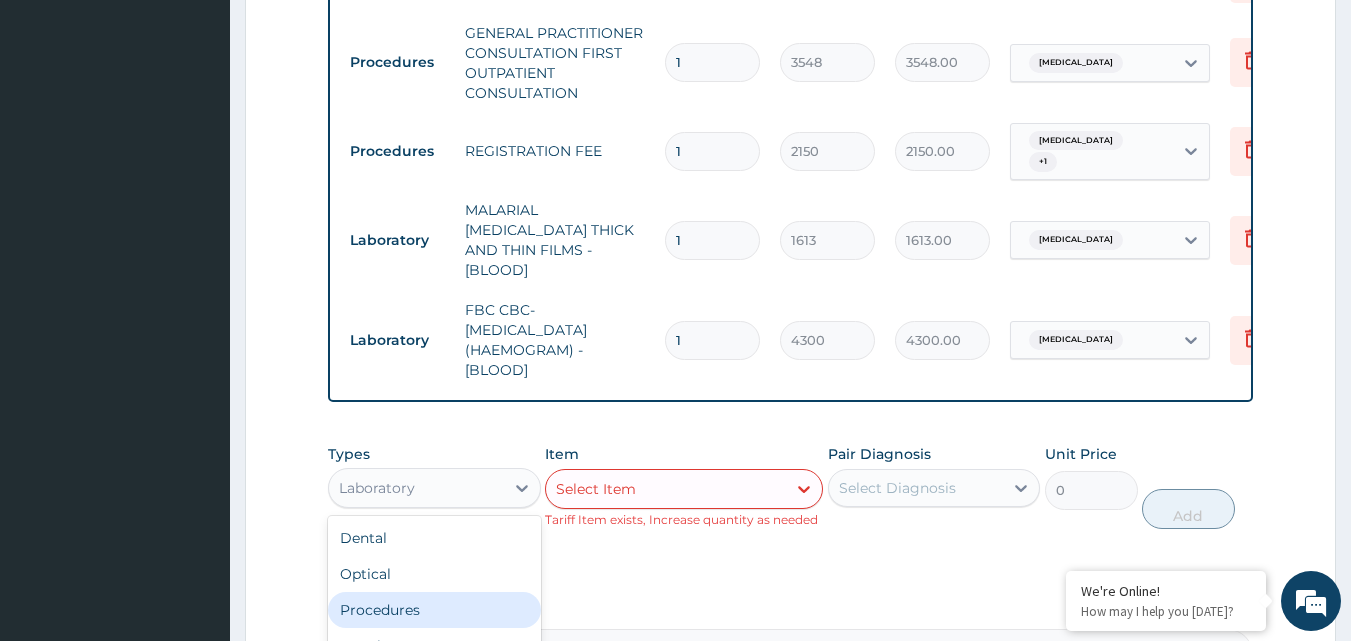scroll, scrollTop: 68, scrollLeft: 0, axis: vertical 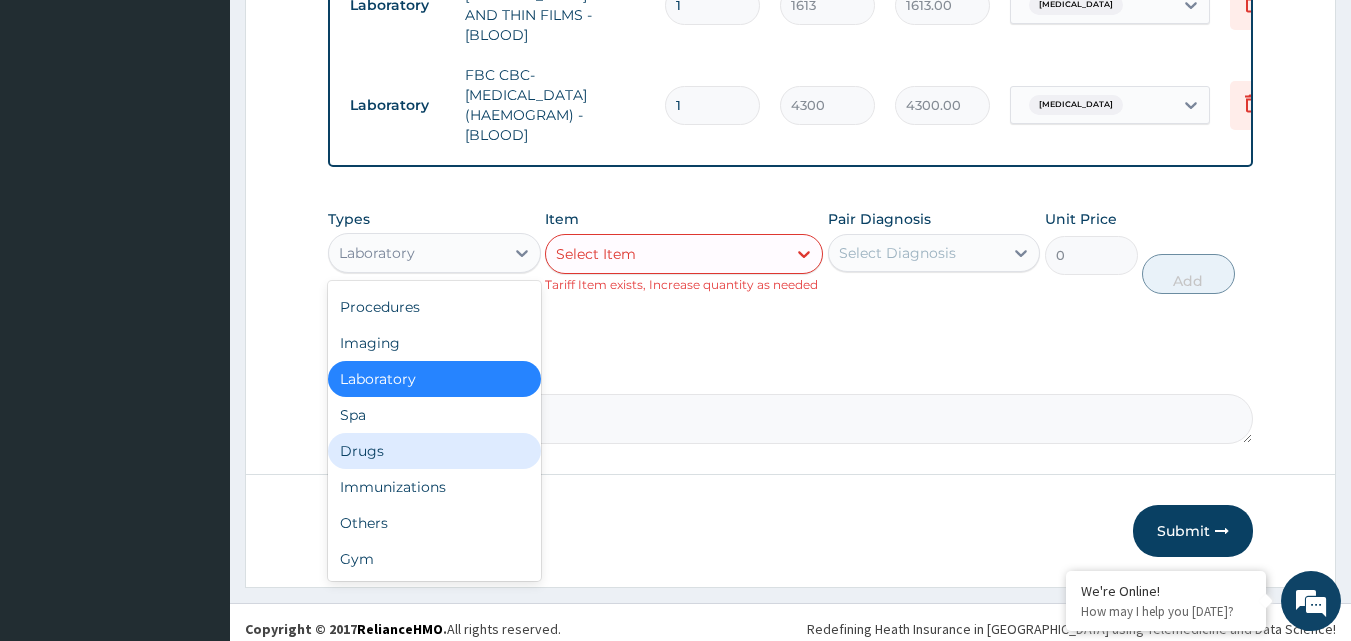 click on "Drugs" at bounding box center [434, 451] 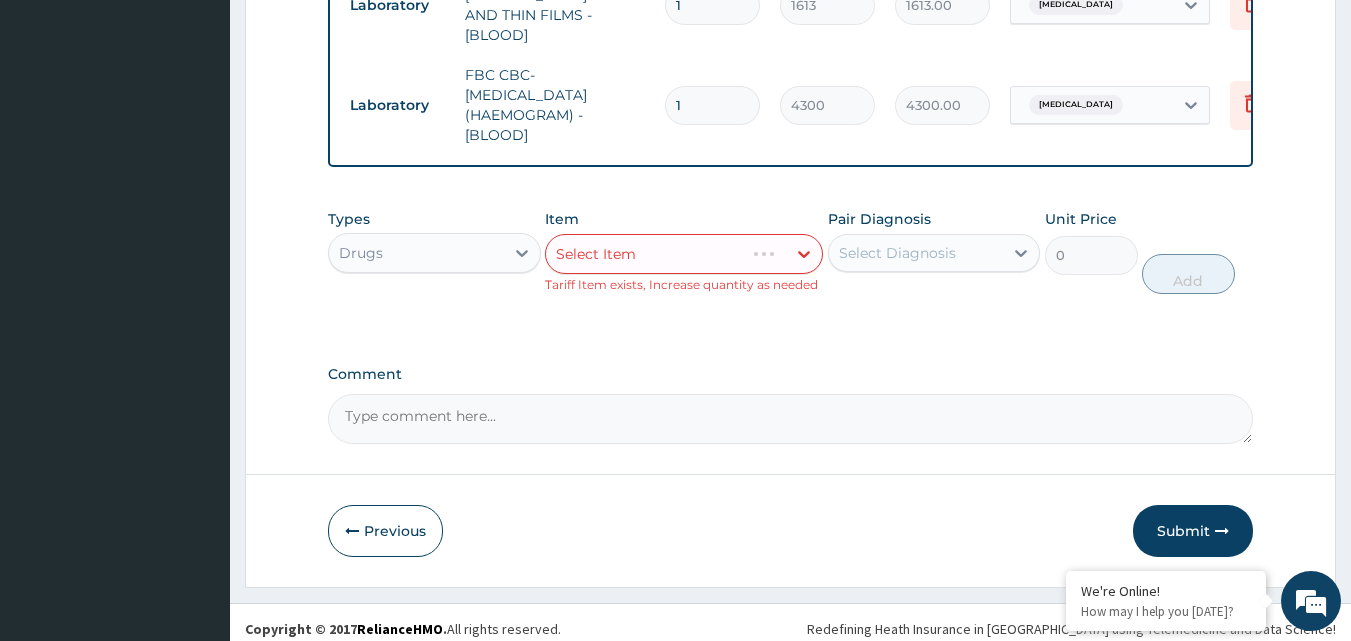 click on "PA Code / Prescription Code PA/7082AA Encounter Date 09-07-2025 Important Notice Please enter PA codes before entering items that are not attached to a PA code   All diagnoses entered must be linked to a claim item. Diagnosis & Claim Items that are visible but inactive cannot be edited because they were imported from an already approved PA code. Diagnosis Malaria Confirmed Sepsis Confirmed Essential hypertension Confirmed NB: All diagnosis must be linked to a claim item Claim Items Type Name Quantity Unit Price Total Price Pair Diagnosis Actions Drugs amlodipine 10mg teva 14 101 1414.00 Essential hypertension Delete Procedures GENERAL PRACTITIONER CONSULTATION FIRST OUTPATIENT CONSULTATION 1 3548 3548.00 Malaria Delete Procedures REGISTRATION FEE 1 2150 2150.00 Sepsis  + 1 Delete Laboratory MALARIAL PARASITE THICK AND THIN FILMS - [BLOOD] 1 1613 1613.00 Malaria Delete Laboratory FBC CBC-COMPLETE BLOOD COUNT (HAEMOGRAM) - [BLOOD] 1 4300 4300.00 Sepsis Delete Types option Drugs, selected. Drugs Item Select Item" at bounding box center (791, -227) 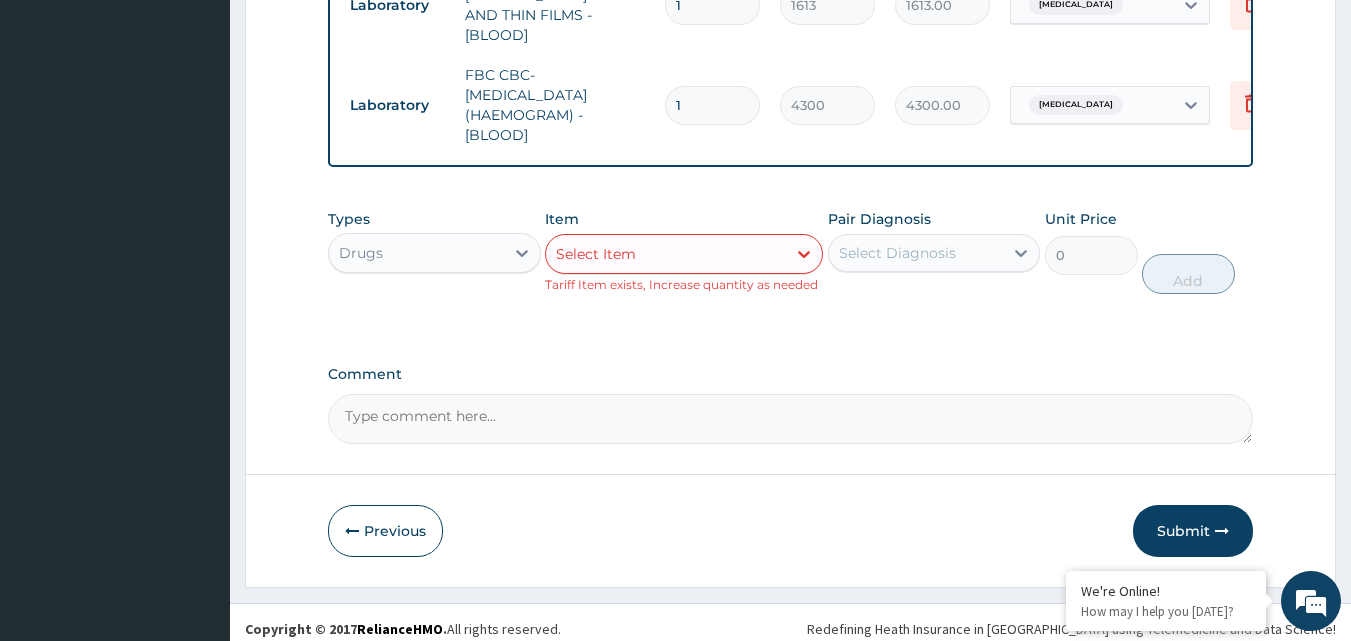 click on "PA Code / Prescription Code PA/7082AA Encounter Date 09-07-2025 Important Notice Please enter PA codes before entering items that are not attached to a PA code   All diagnoses entered must be linked to a claim item. Diagnosis & Claim Items that are visible but inactive cannot be edited because they were imported from an already approved PA code. Diagnosis Malaria Confirmed Sepsis Confirmed Essential hypertension Confirmed NB: All diagnosis must be linked to a claim item Claim Items Type Name Quantity Unit Price Total Price Pair Diagnosis Actions Drugs amlodipine 10mg teva 14 101 1414.00 Essential hypertension Delete Procedures GENERAL PRACTITIONER CONSULTATION FIRST OUTPATIENT CONSULTATION 1 3548 3548.00 Malaria Delete Procedures REGISTRATION FEE 1 2150 2150.00 Sepsis  + 1 Delete Laboratory MALARIAL PARASITE THICK AND THIN FILMS - [BLOOD] 1 1613 1613.00 Malaria Delete Laboratory FBC CBC-COMPLETE BLOOD COUNT (HAEMOGRAM) - [BLOOD] 1 4300 4300.00 Sepsis Delete Types Drugs Item Select Item Pair Diagnosis 0 Add" at bounding box center [791, -227] 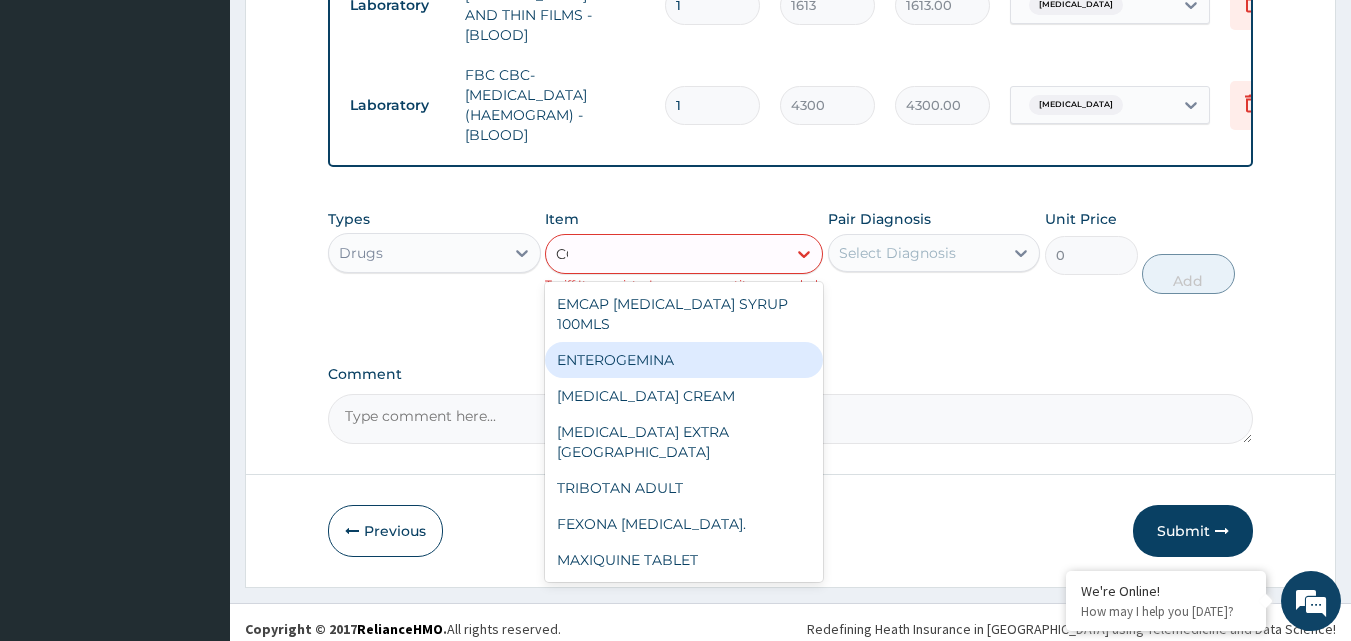type on "COAR" 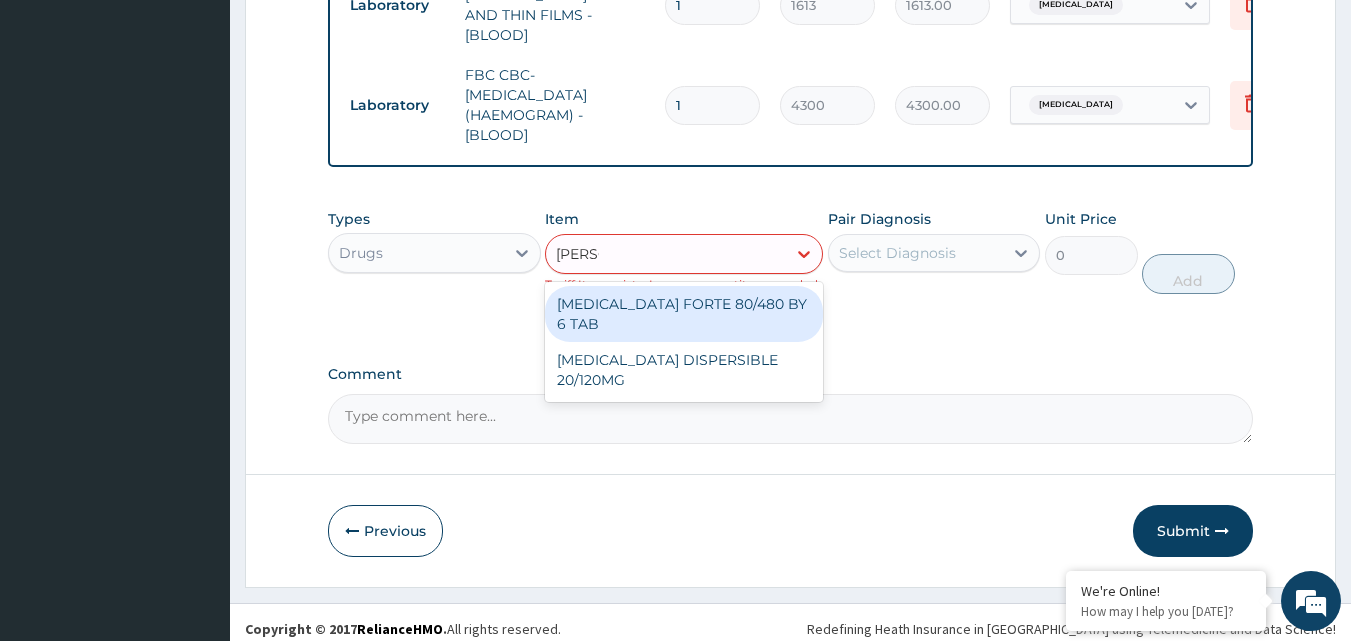 click on "COARTEM FORTE 80/480 BY 6 TAB" at bounding box center (684, 314) 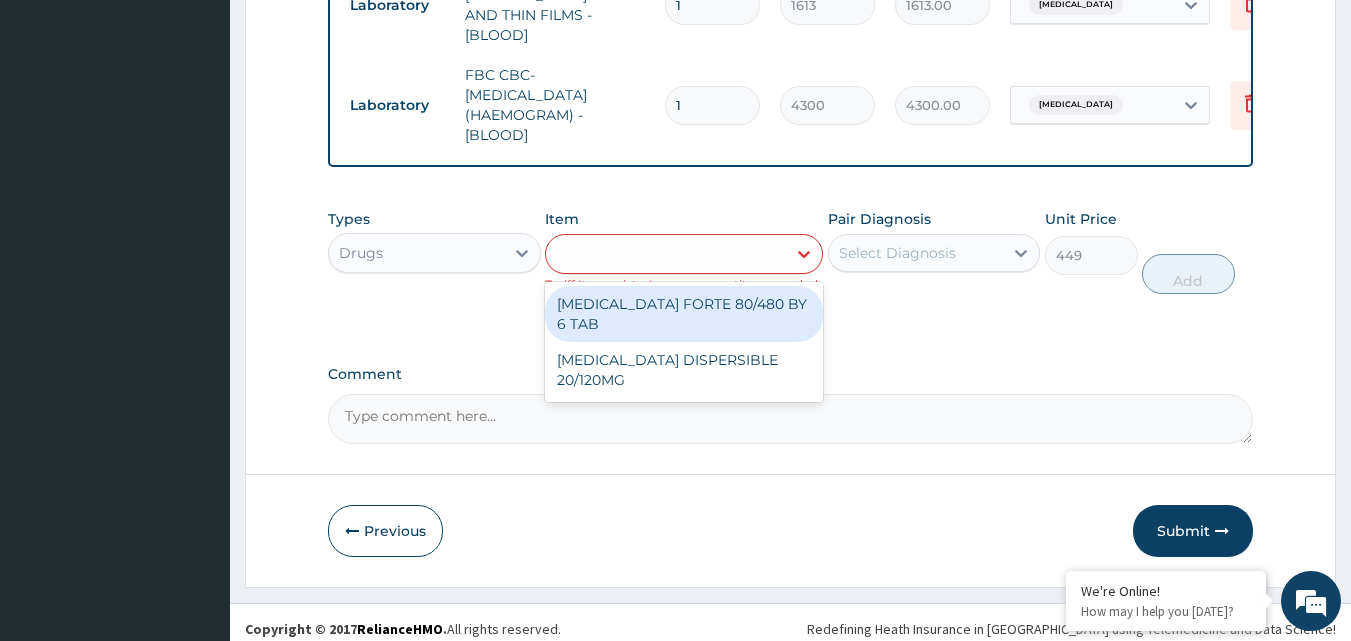 scroll, scrollTop: 1070, scrollLeft: 0, axis: vertical 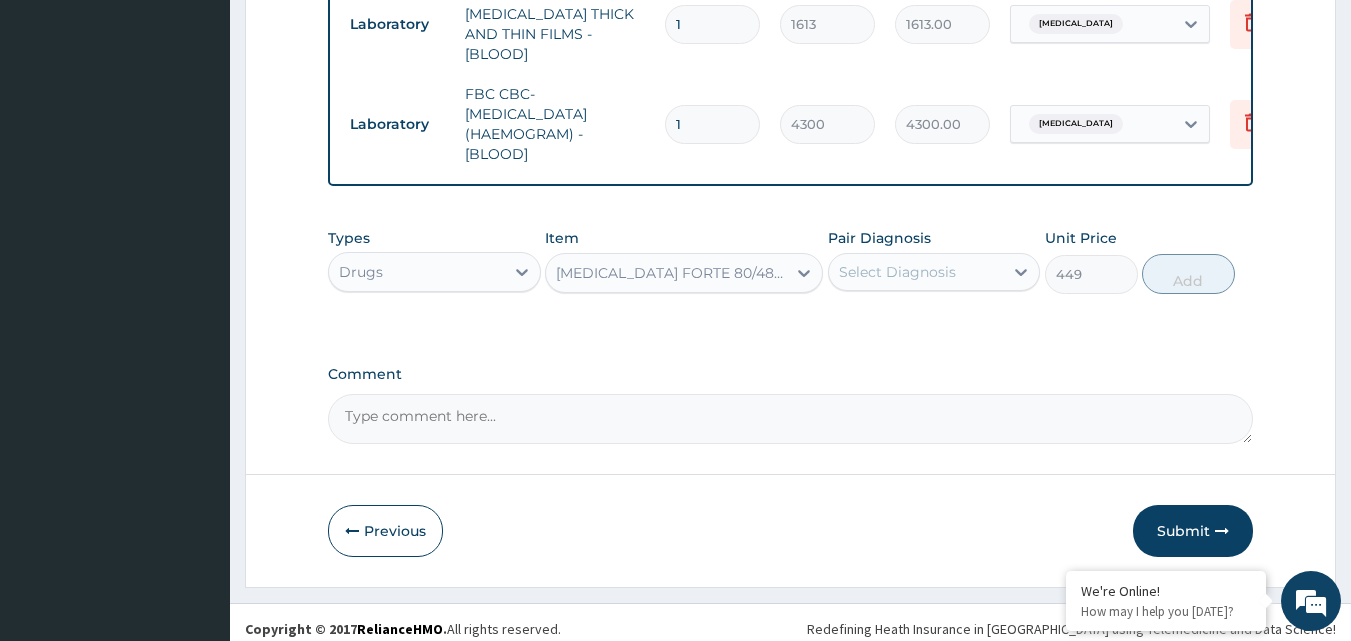 click on "Types Drugs Item option COARTEM FORTE 80/480 BY 6 TAB, selected.   Select is focused ,type to refine list, press Down to open the menu,  COARTEM FORTE 80/480 BY 6 TAB Pair Diagnosis Select Diagnosis Unit Price 449 Add" at bounding box center (791, 261) 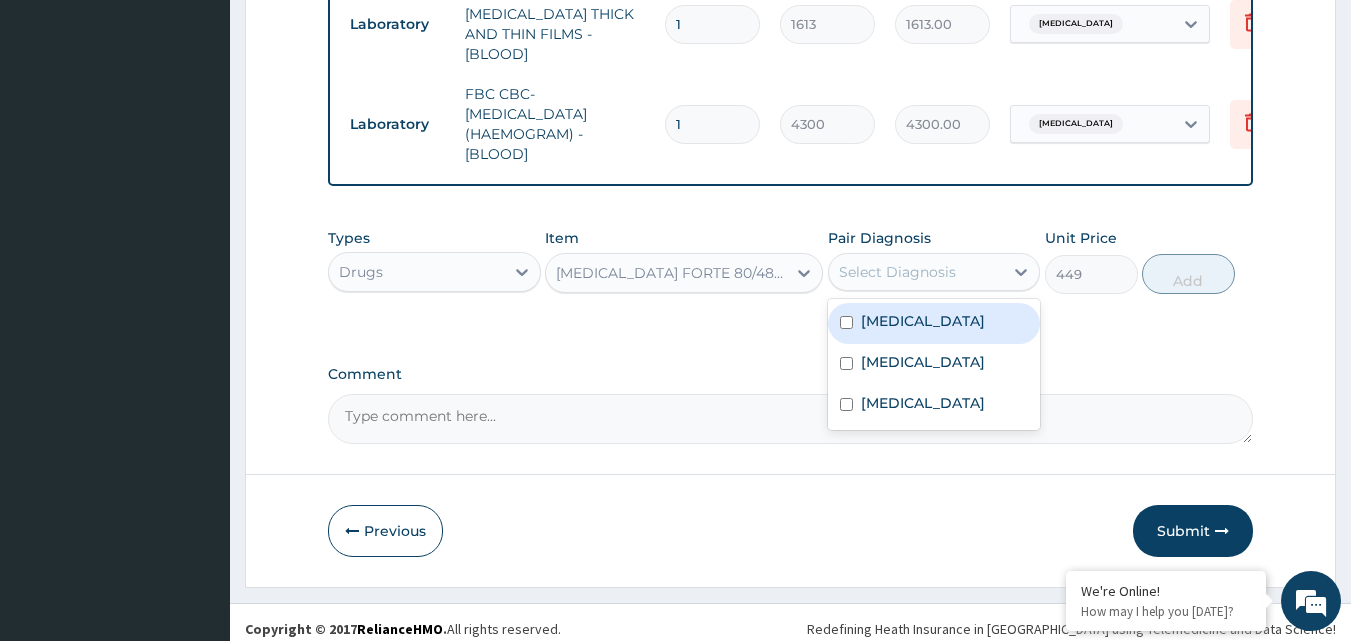 click on "Select Diagnosis" at bounding box center (897, 272) 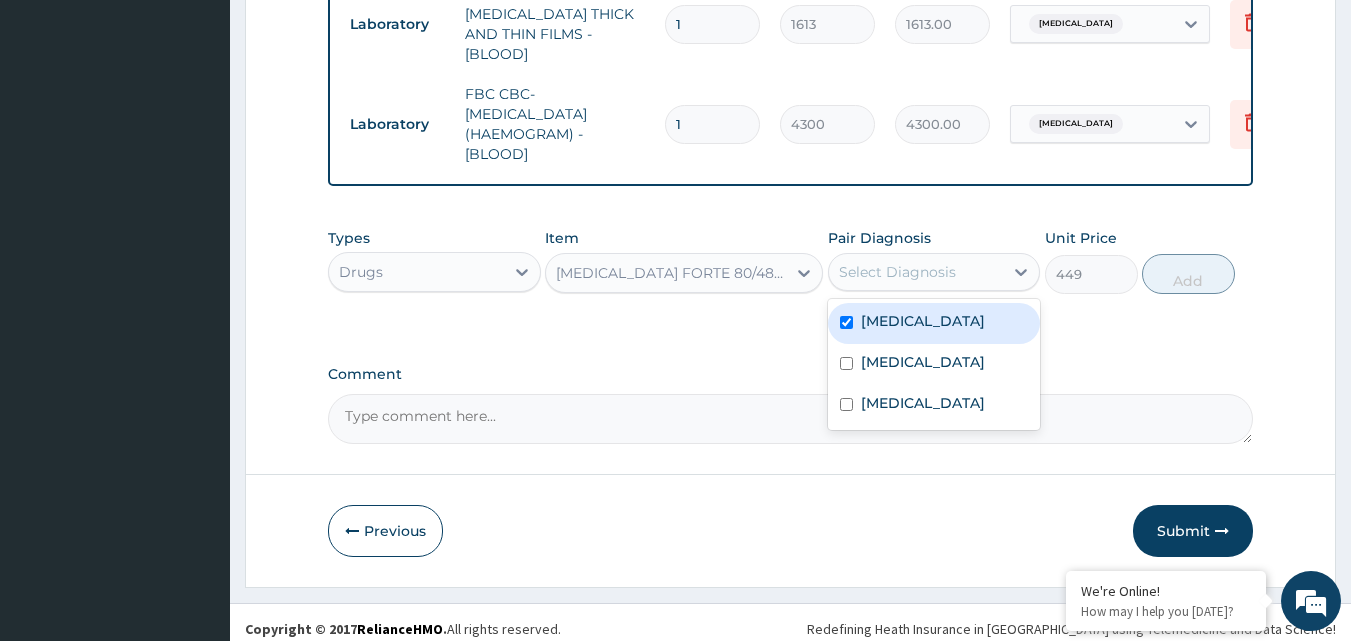 checkbox on "true" 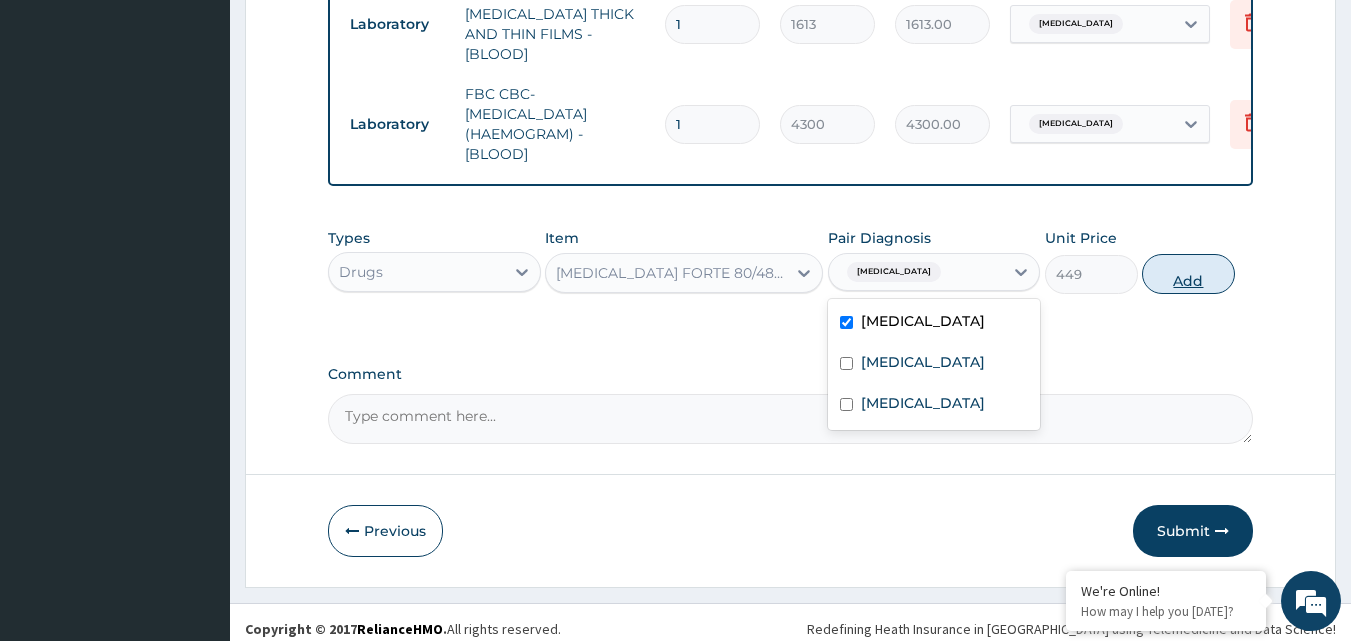 click on "Add" at bounding box center [1188, 274] 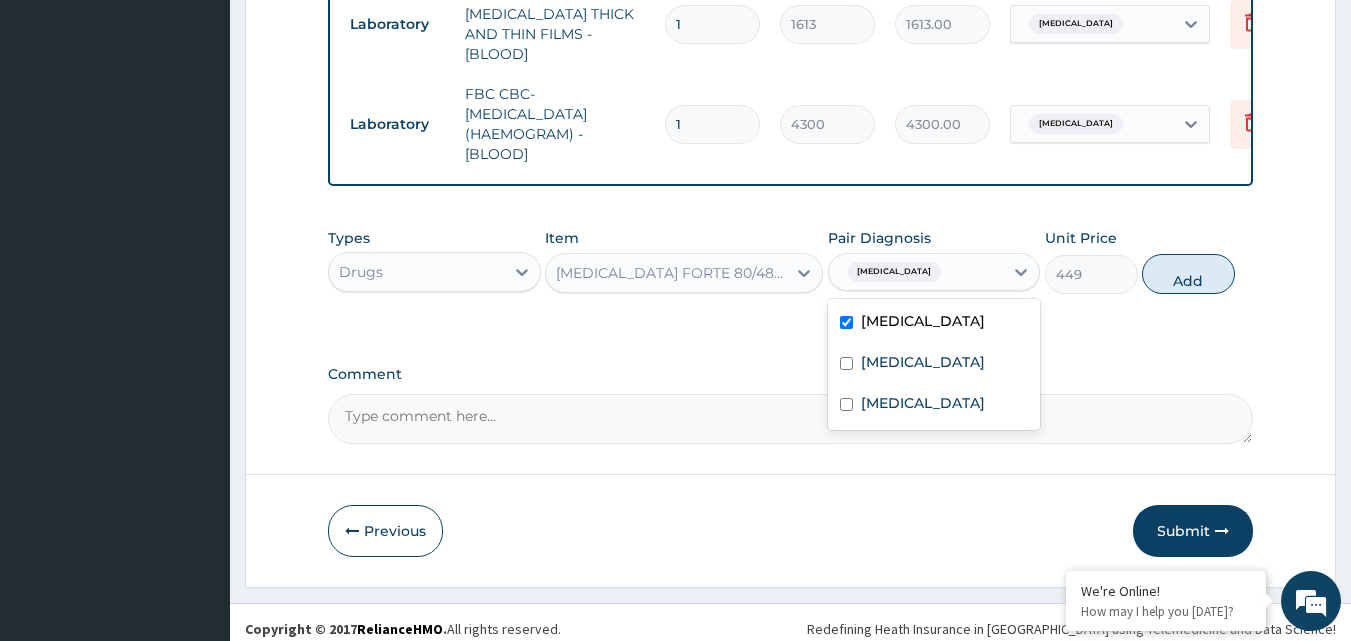 type on "0" 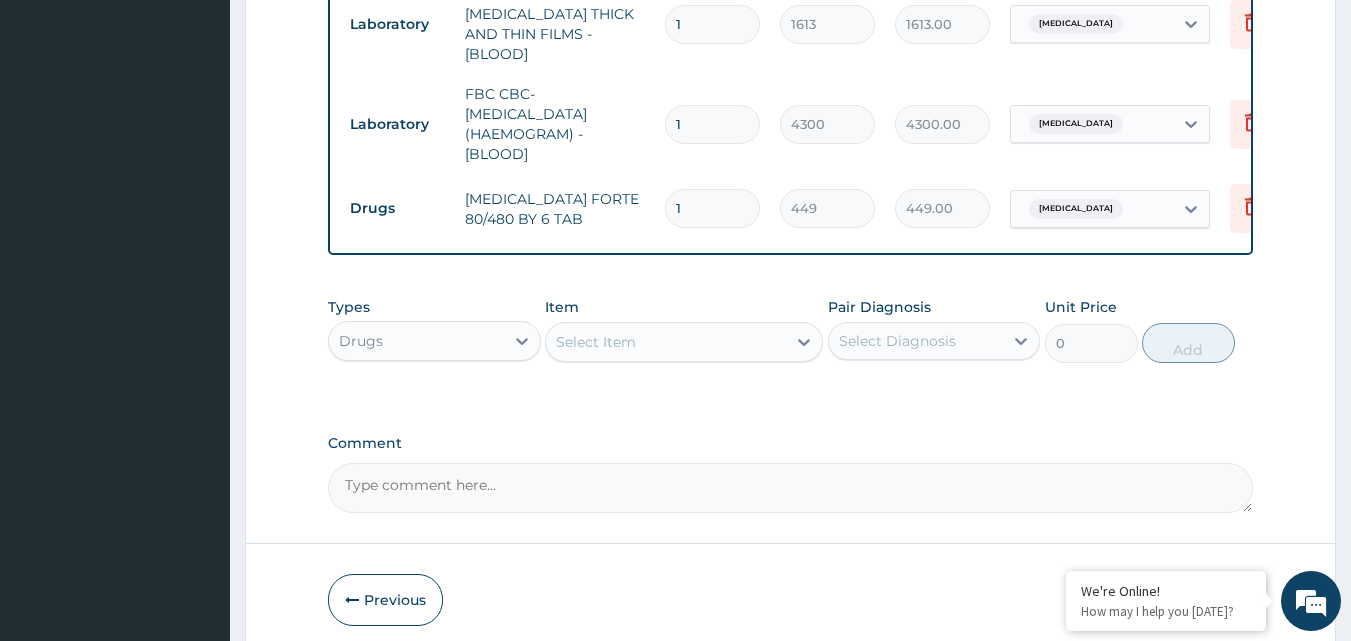 click on "1" at bounding box center [712, 208] 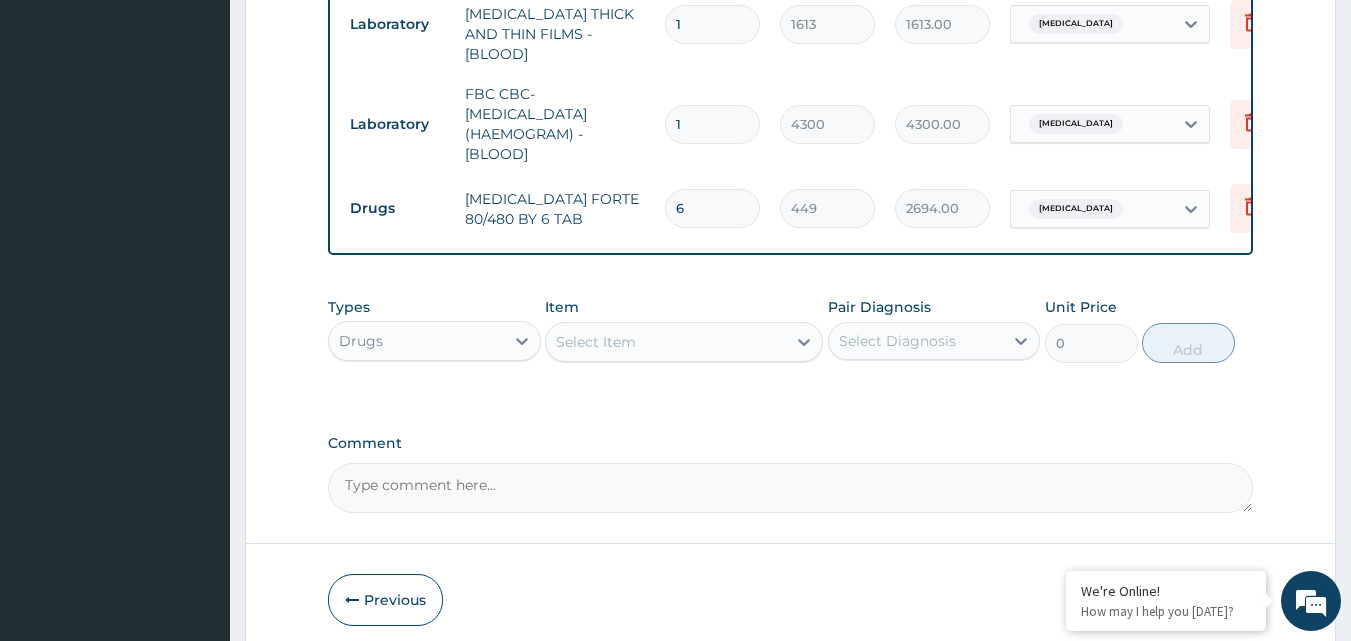 type 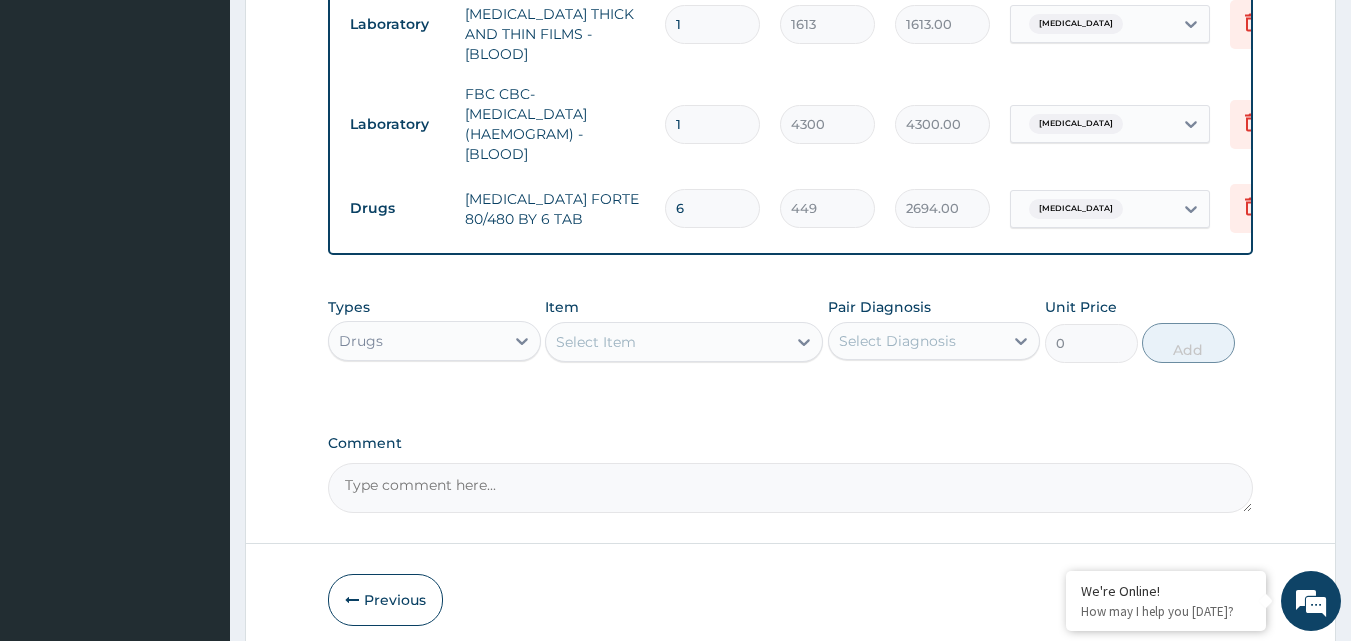 type on "0.00" 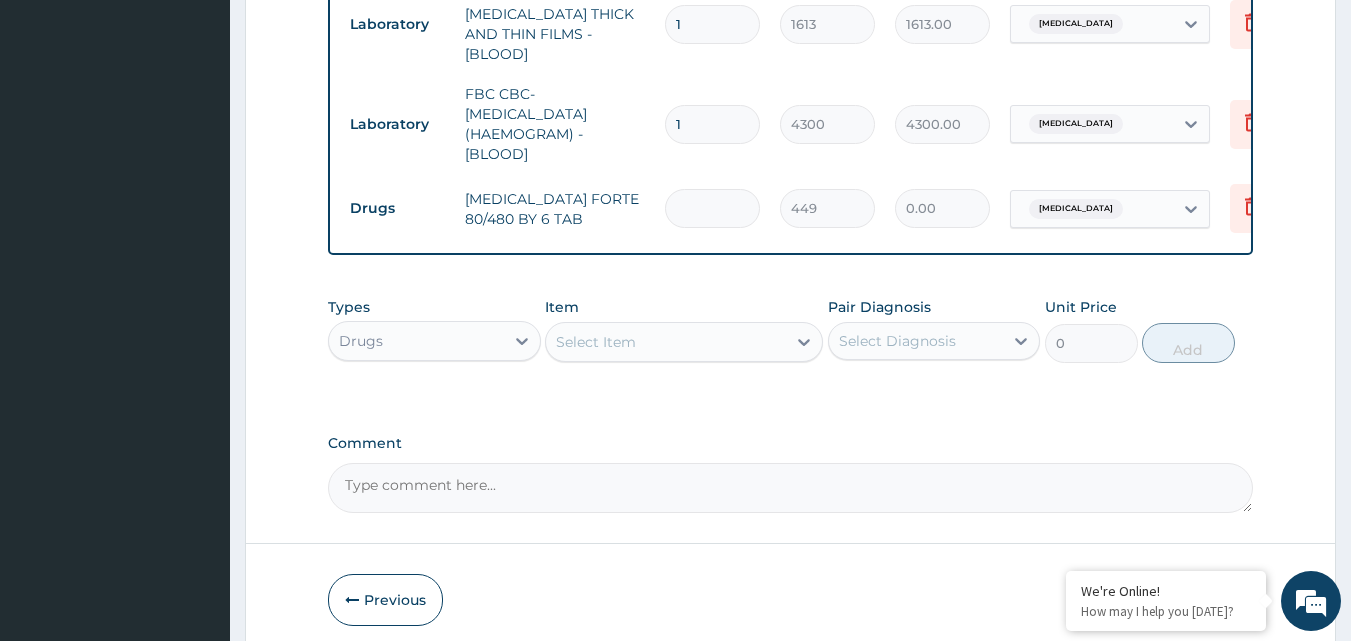 type 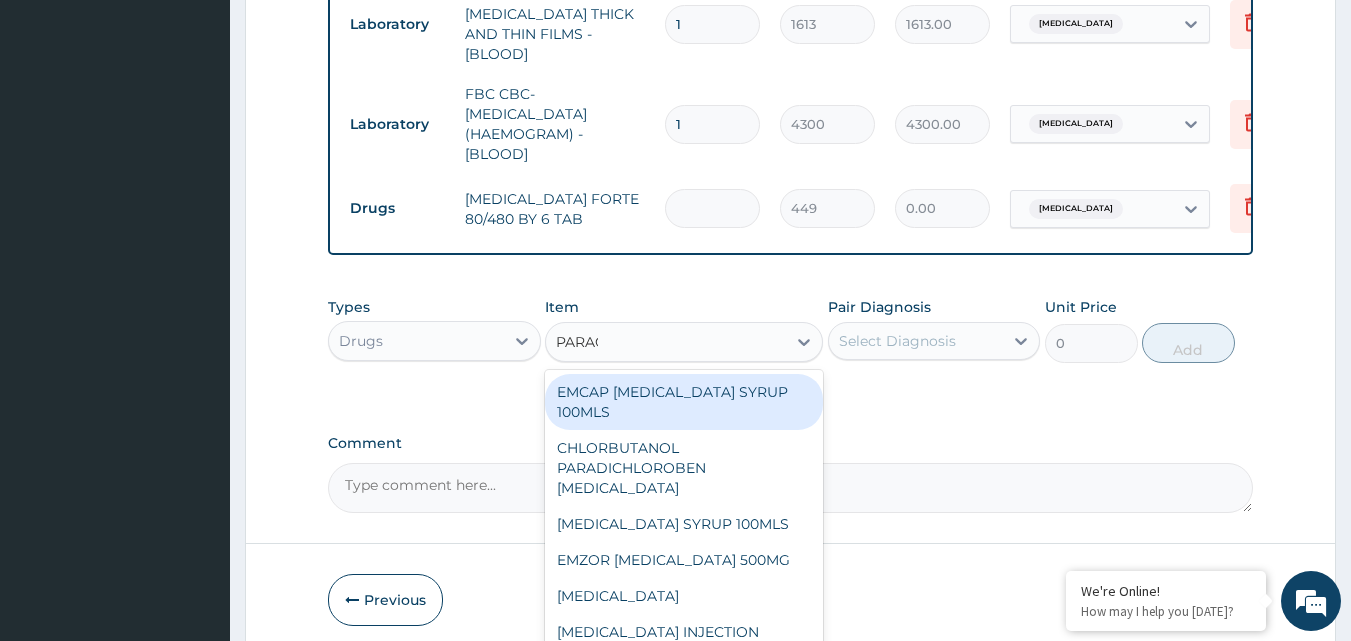 type on "PARACE" 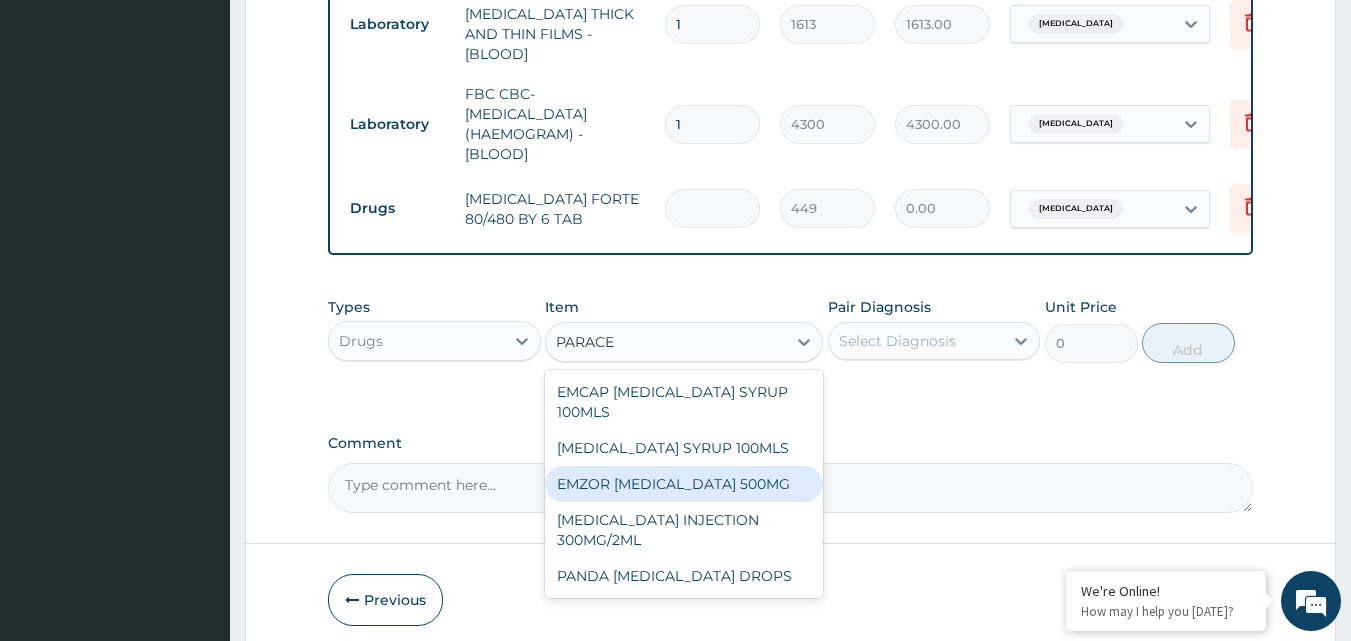 click on "EMZOR PARACETAMOL 500MG" at bounding box center (684, 484) 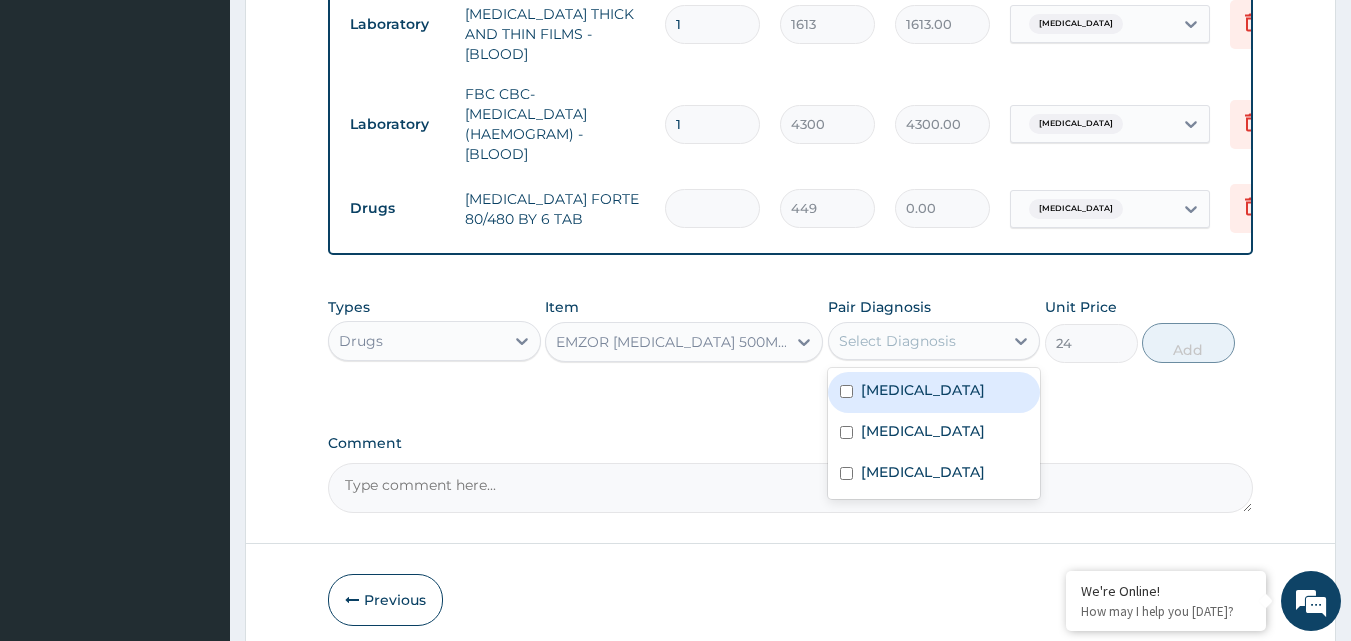 click on "Select Diagnosis" at bounding box center (916, 341) 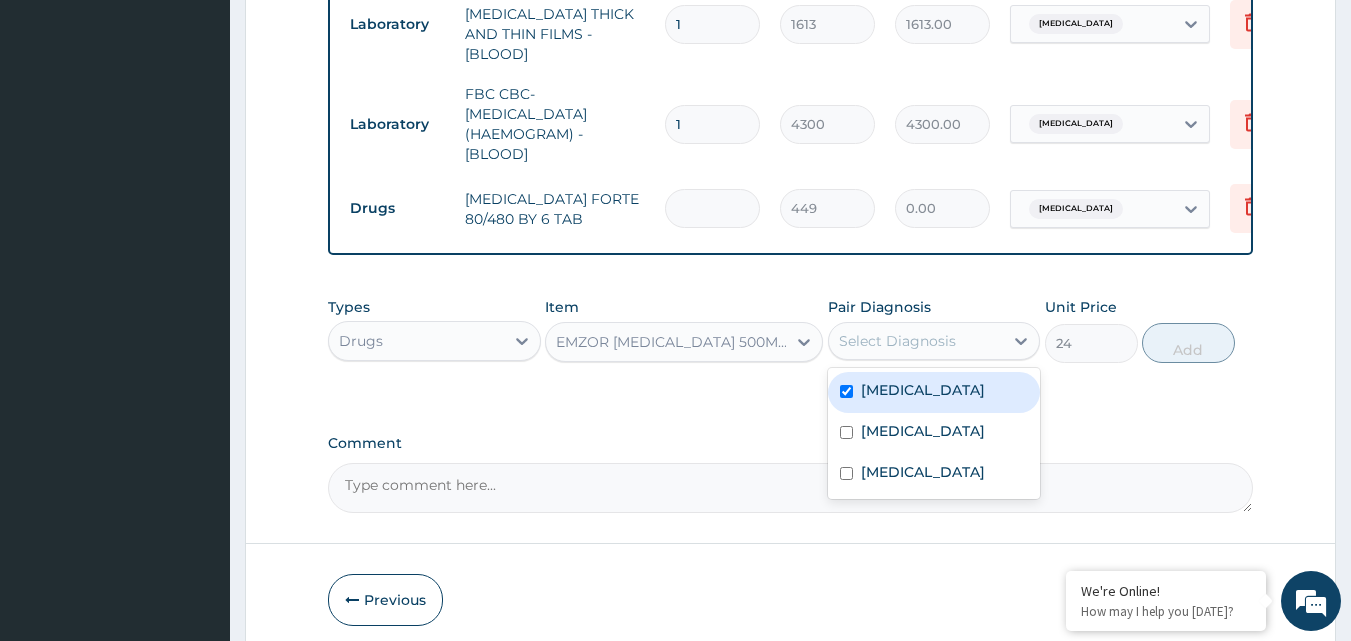 checkbox on "true" 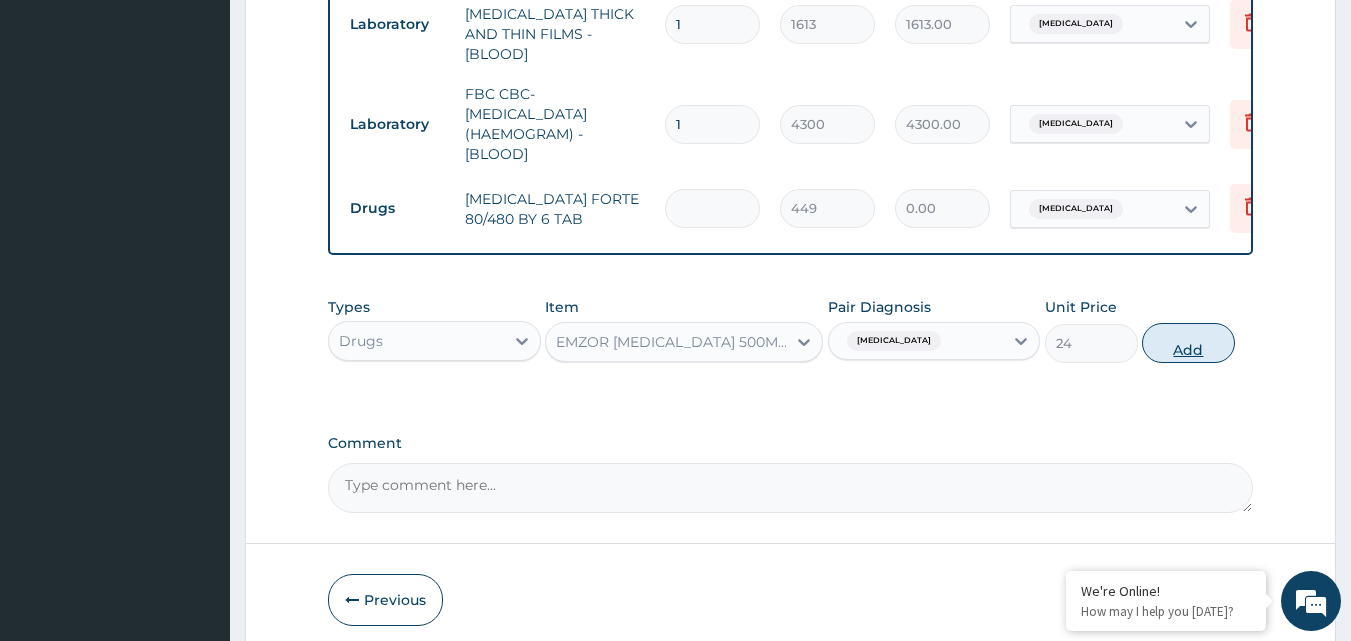 click on "Add" at bounding box center [1188, 343] 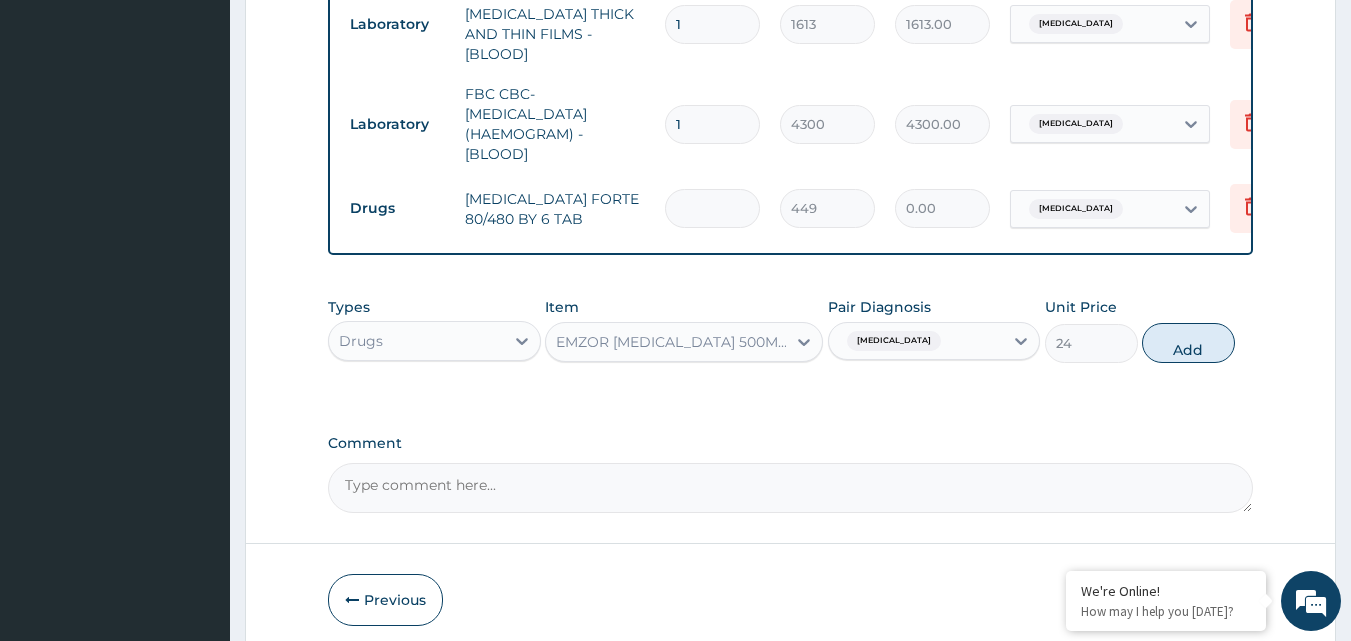 type on "0" 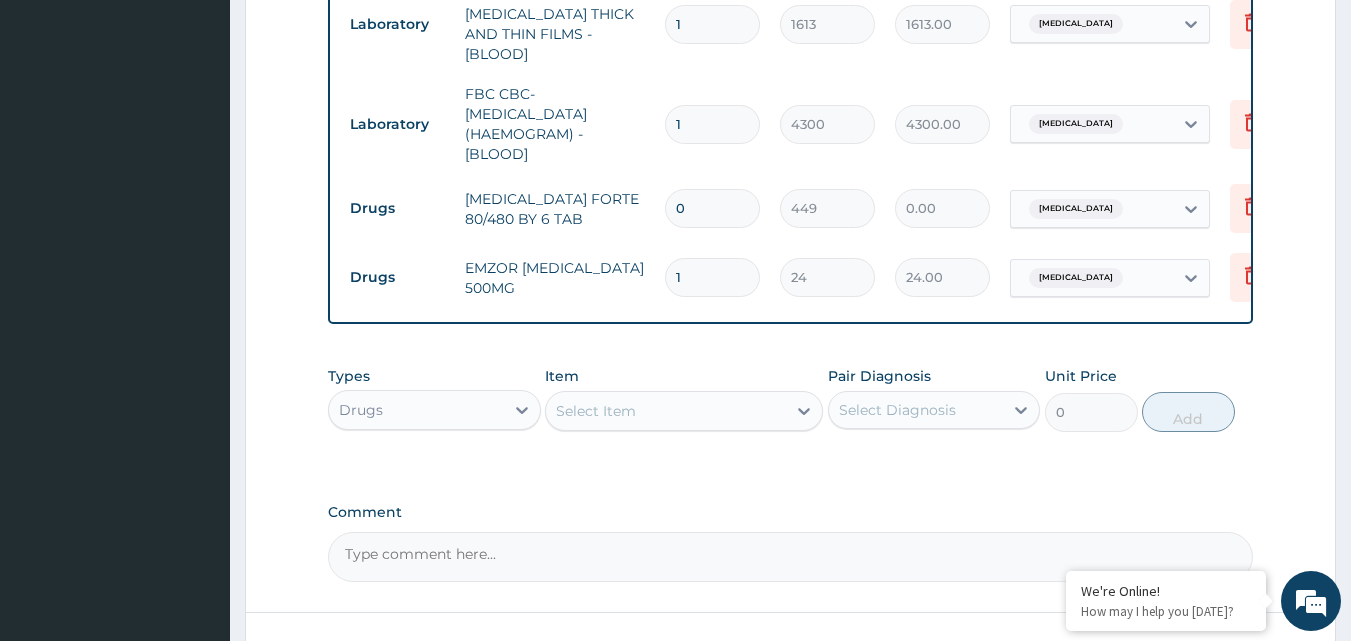 click on "0" at bounding box center (712, 208) 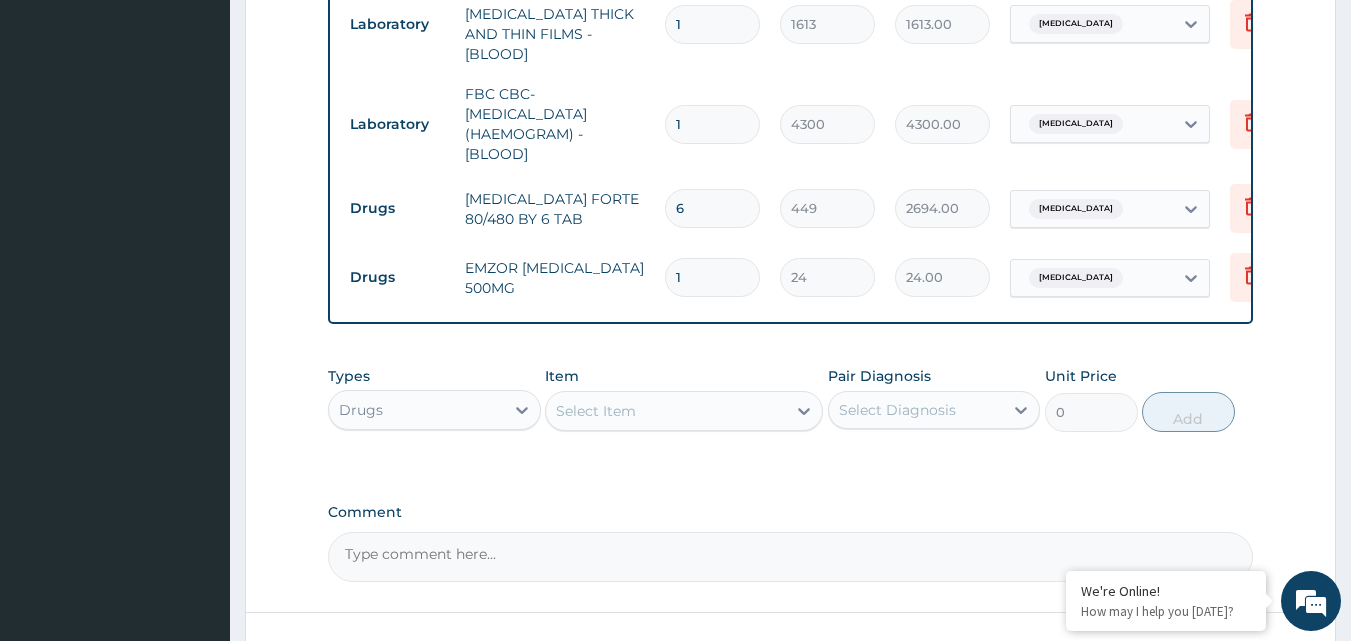 type on "6" 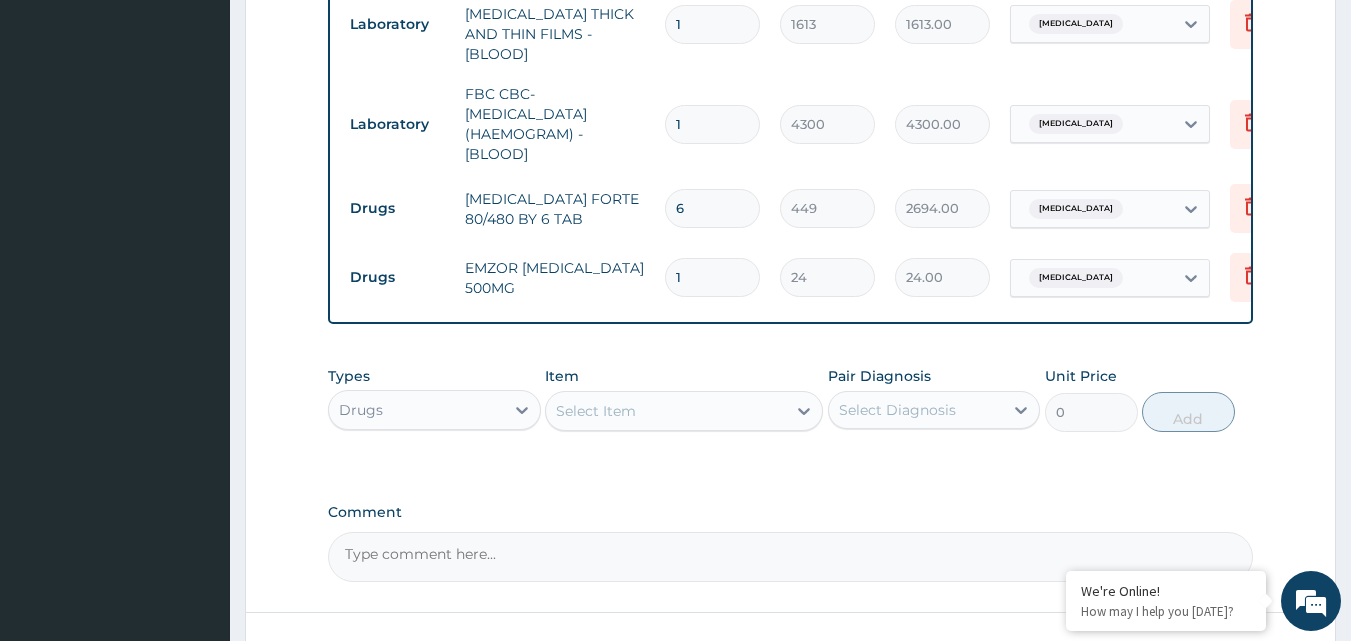 click on "1" at bounding box center [712, 277] 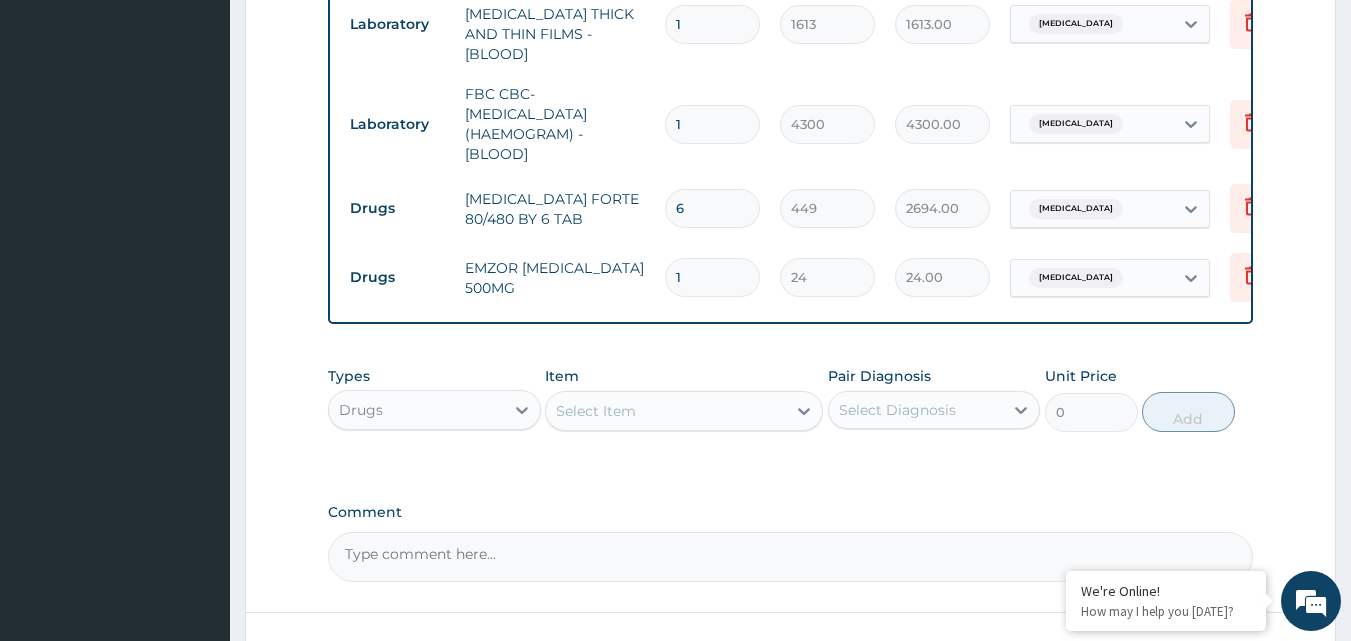 type on "18" 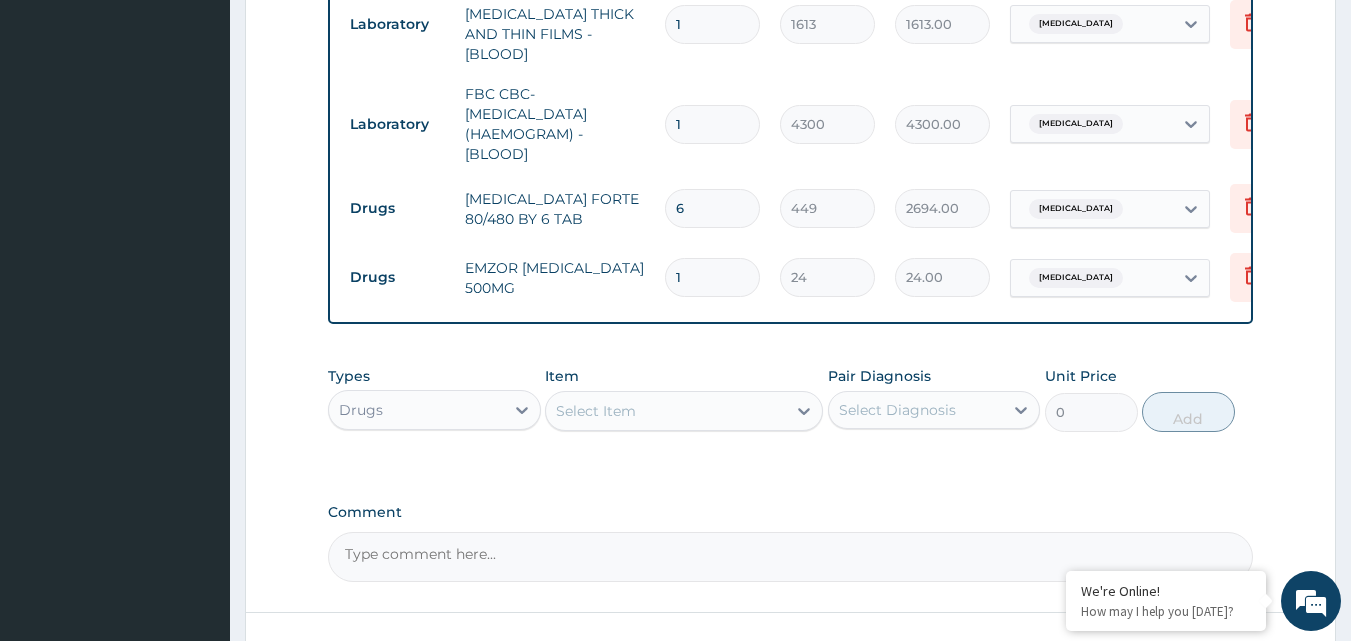 type on "432.00" 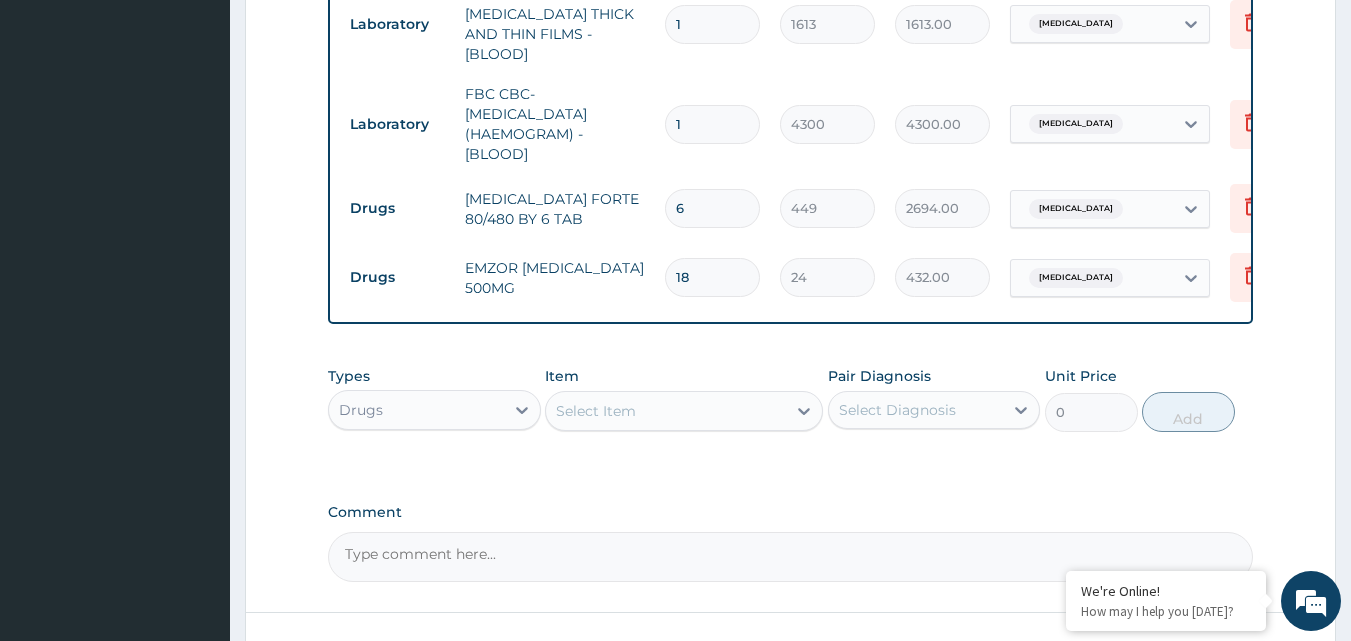 type on "18" 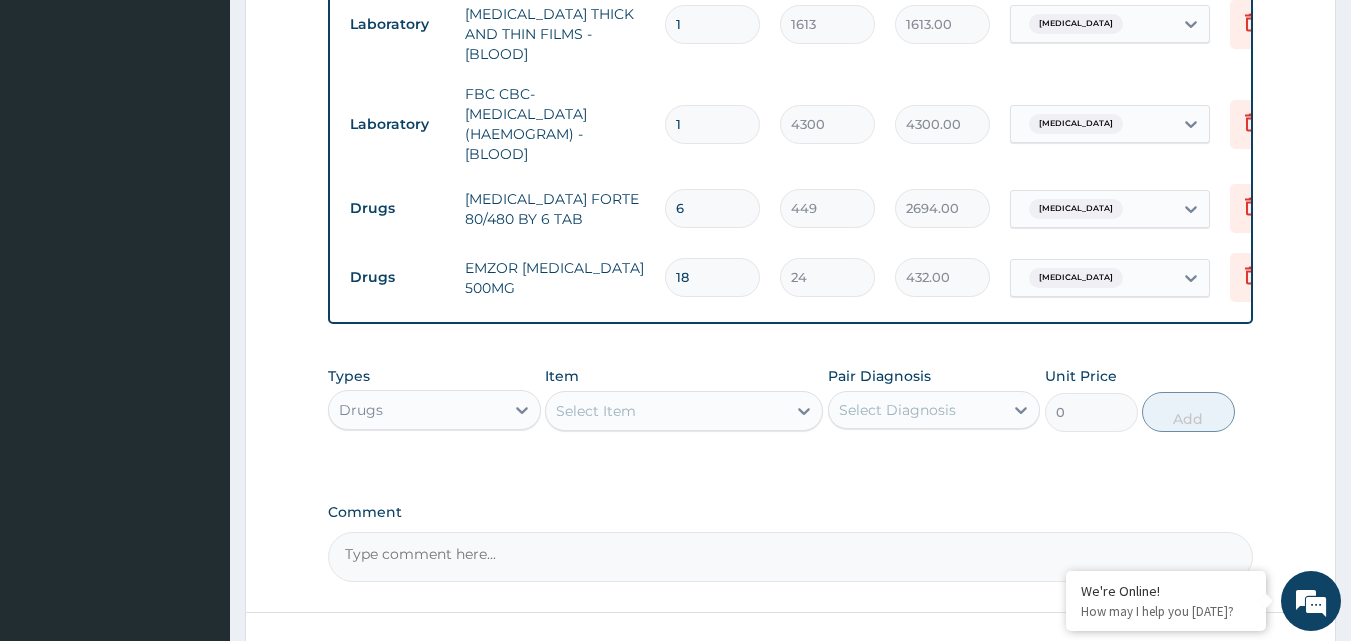 click on "Select Item" at bounding box center [596, 411] 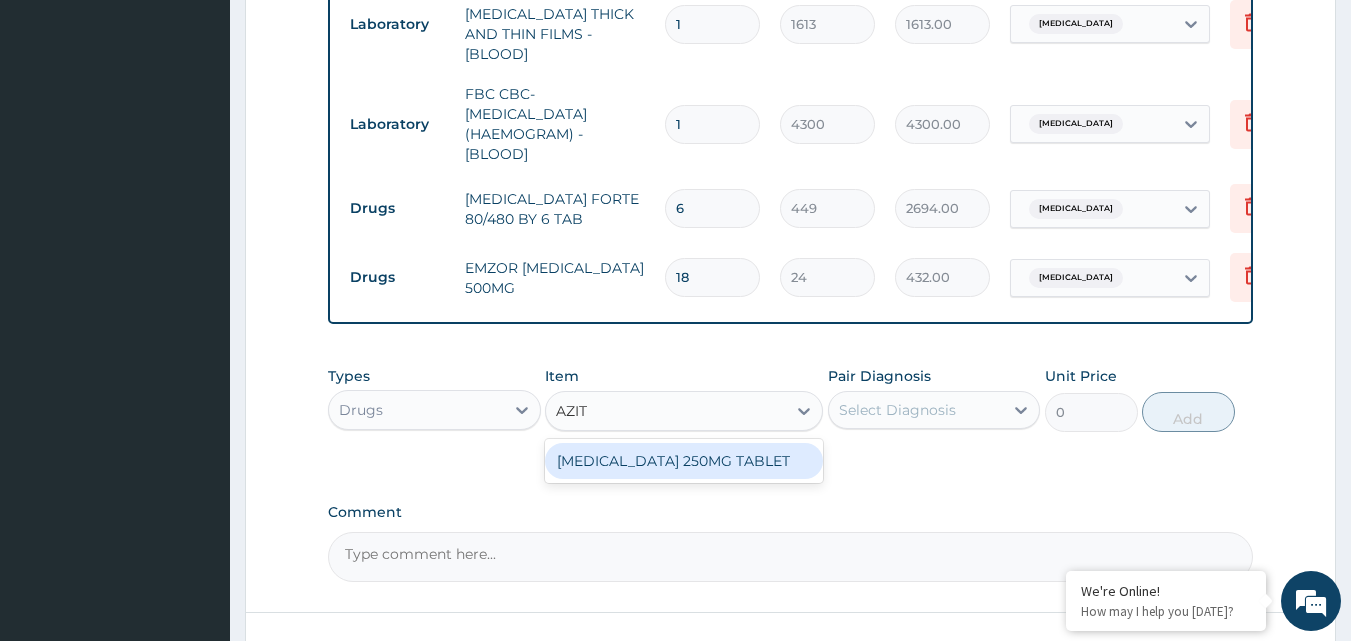 type on "AZITH" 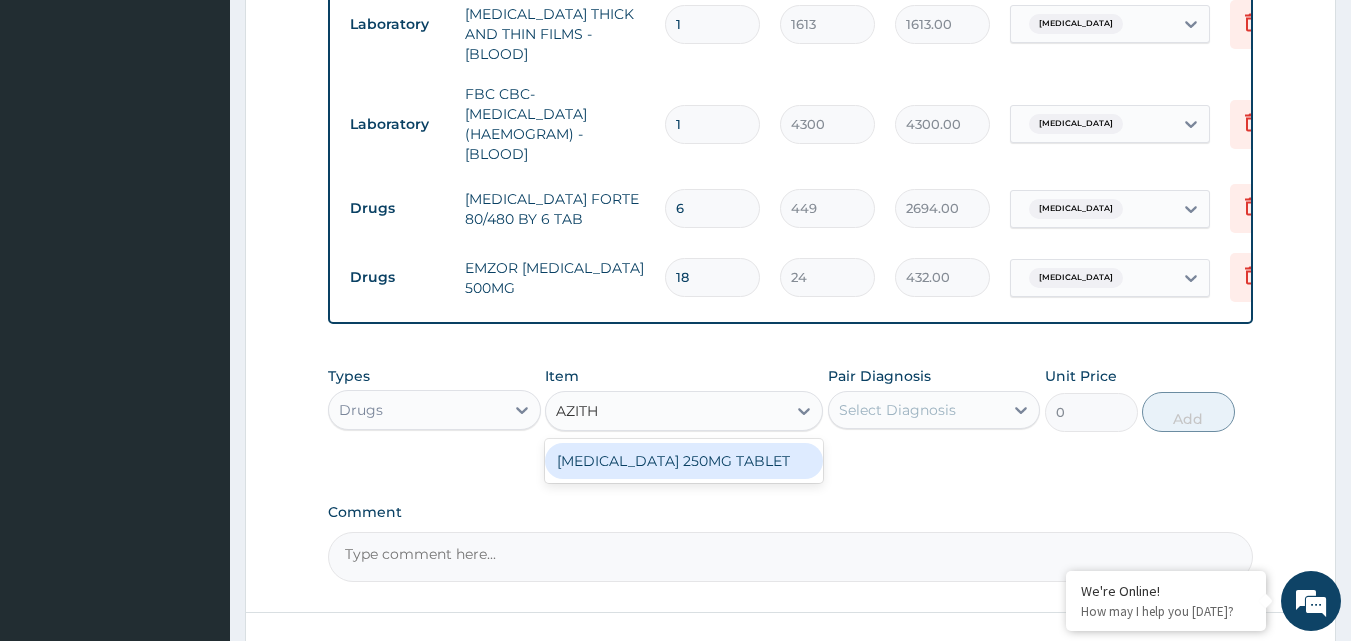 click on "AZITHROMYCIN 250MG TABLET" at bounding box center [684, 461] 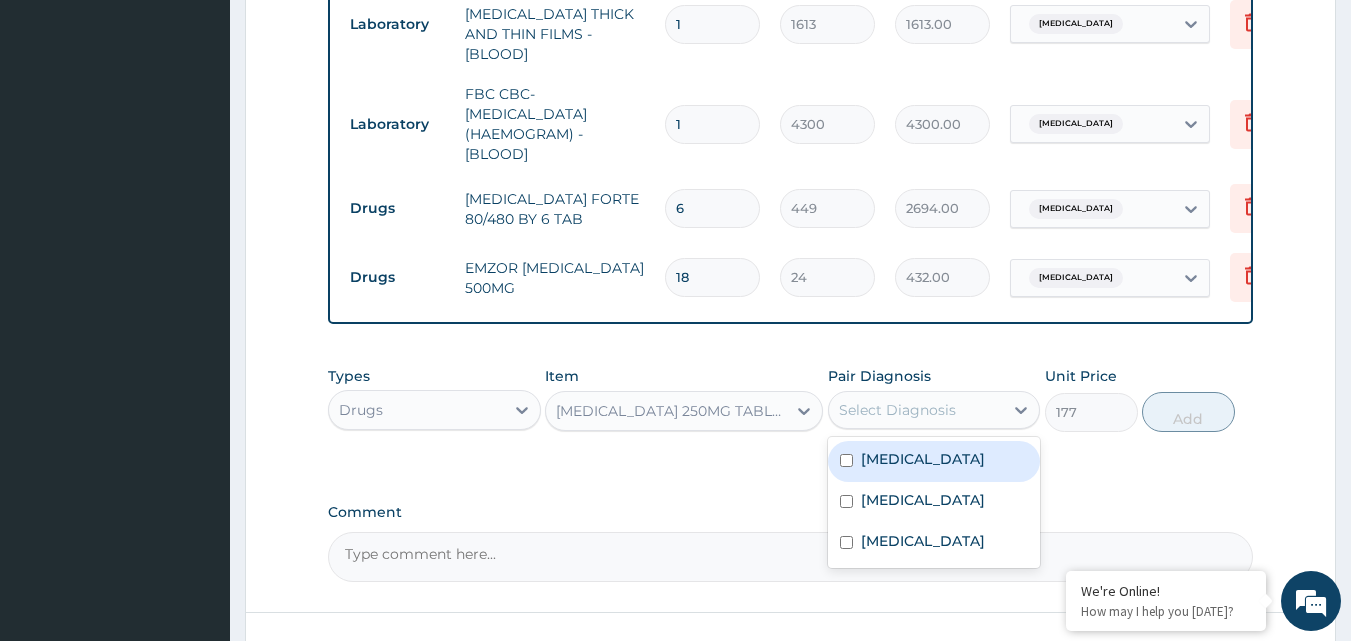 click on "Select Diagnosis" at bounding box center [916, 410] 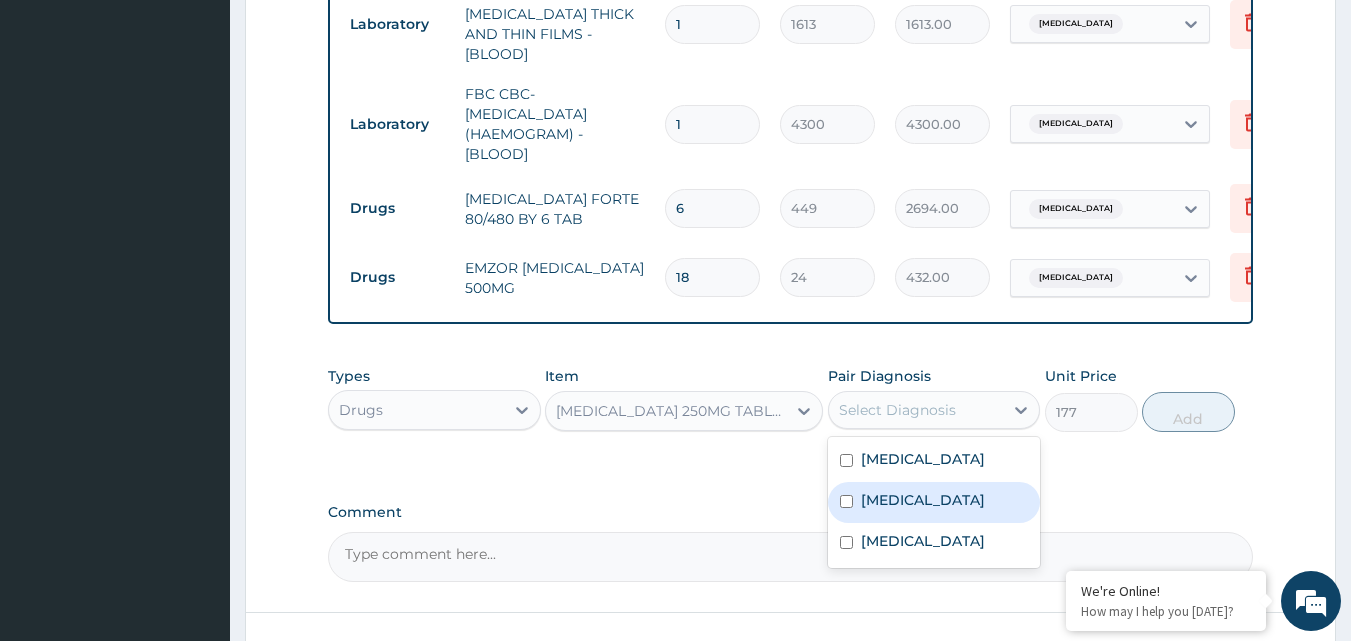 click on "Sepsis" at bounding box center [923, 500] 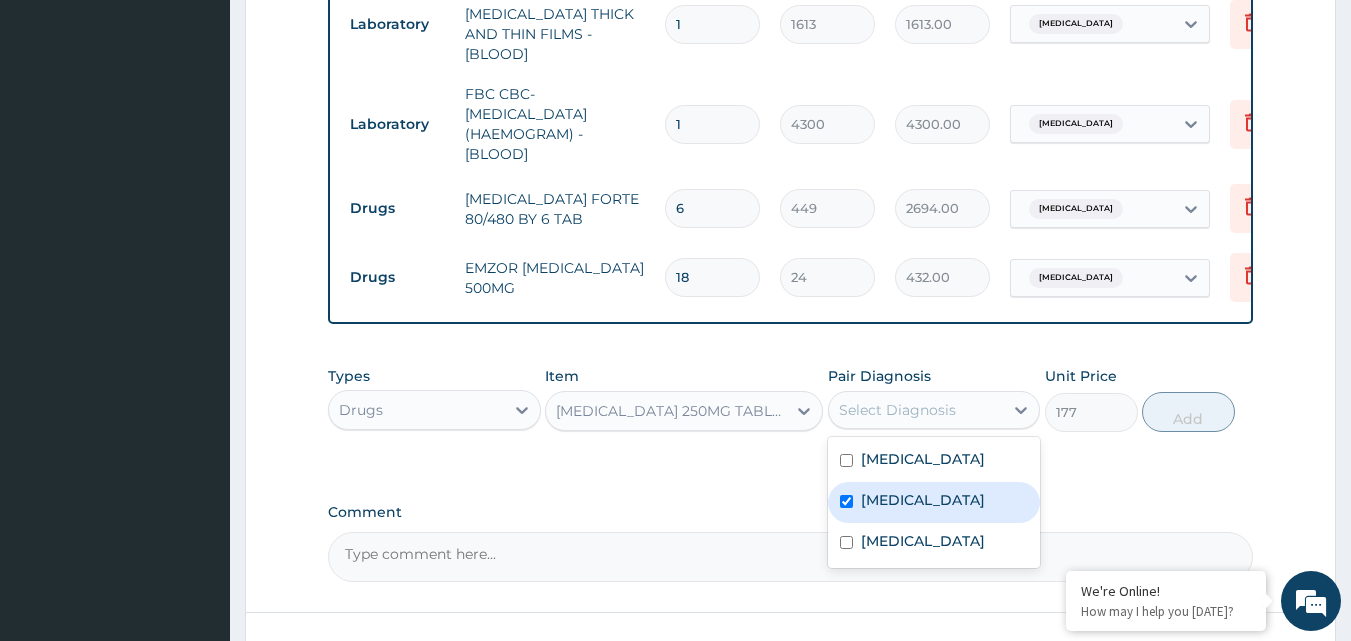 checkbox on "true" 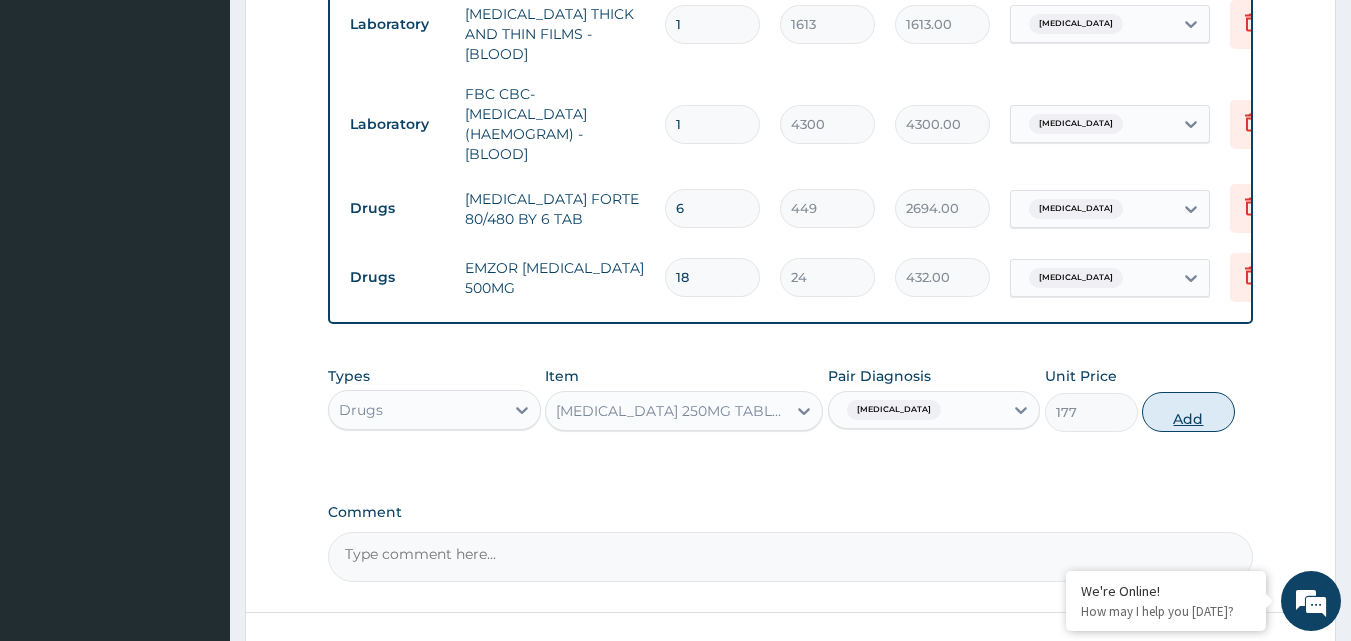 click on "Add" at bounding box center (1188, 412) 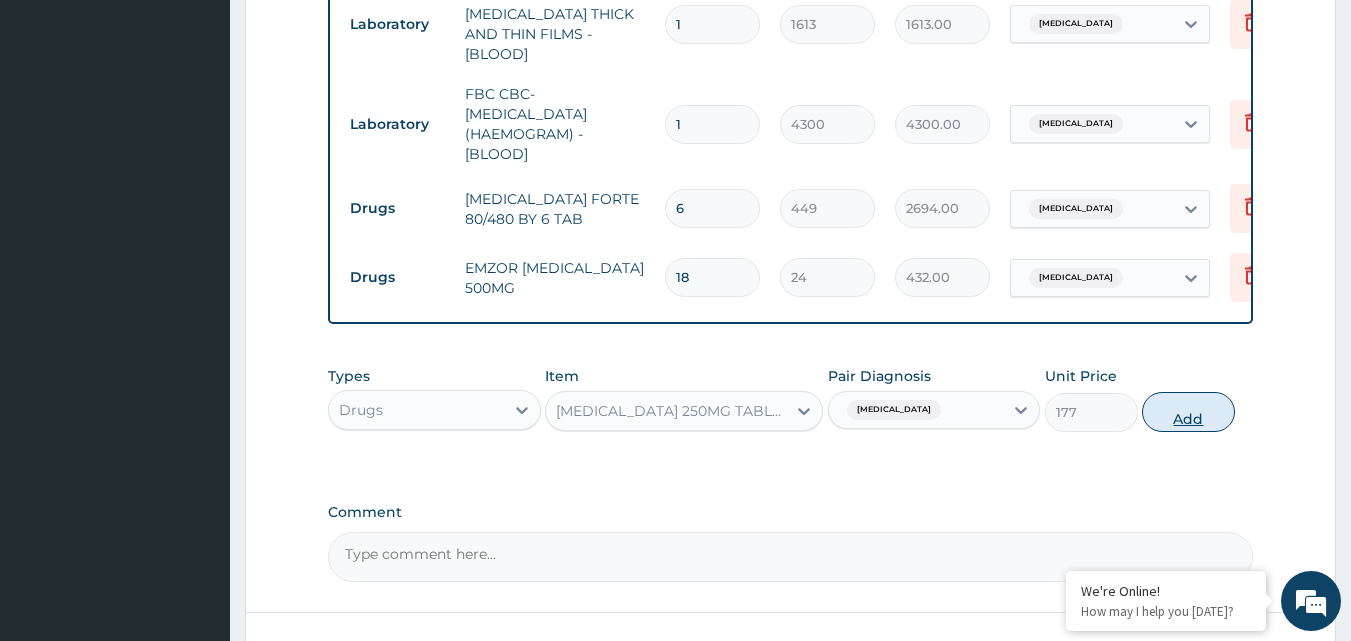 type on "0" 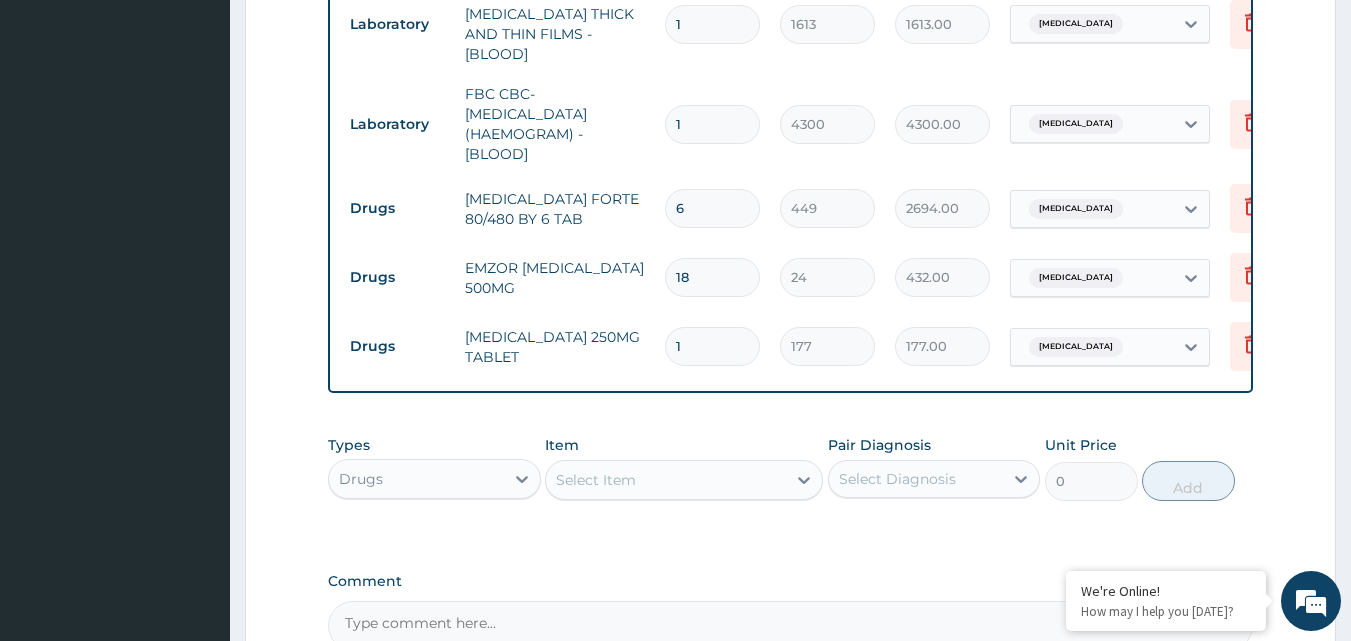 click on "1" at bounding box center (712, 346) 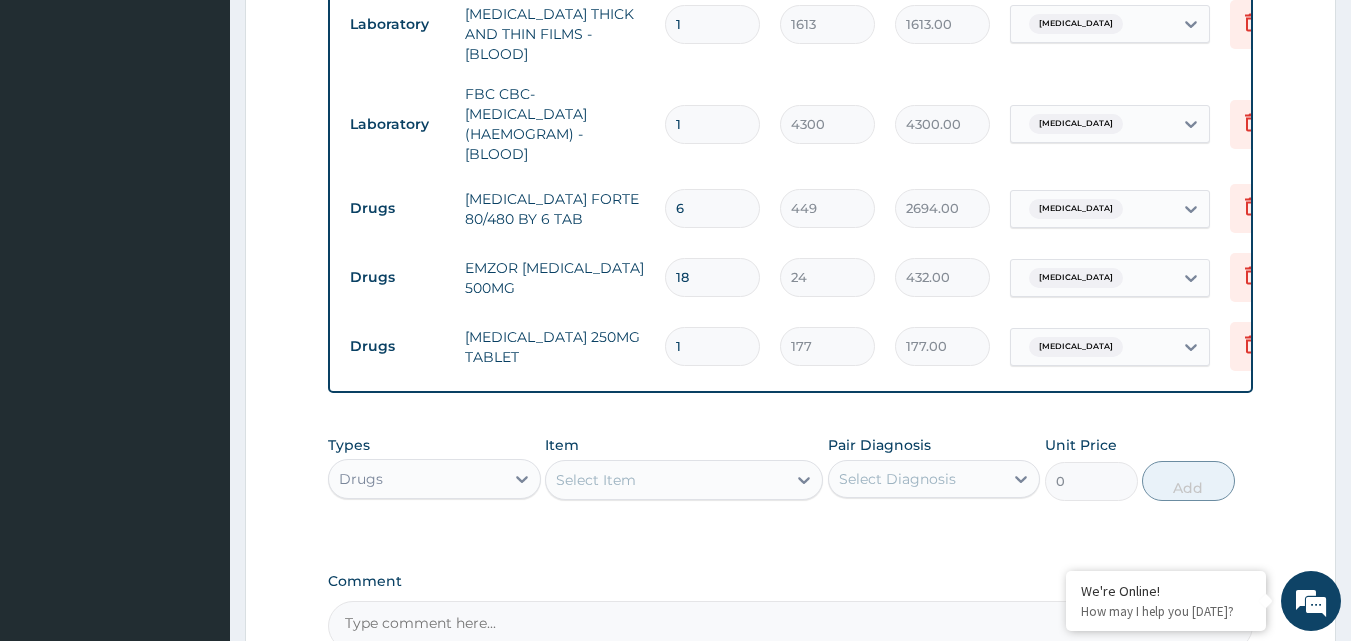 type on "1770.00" 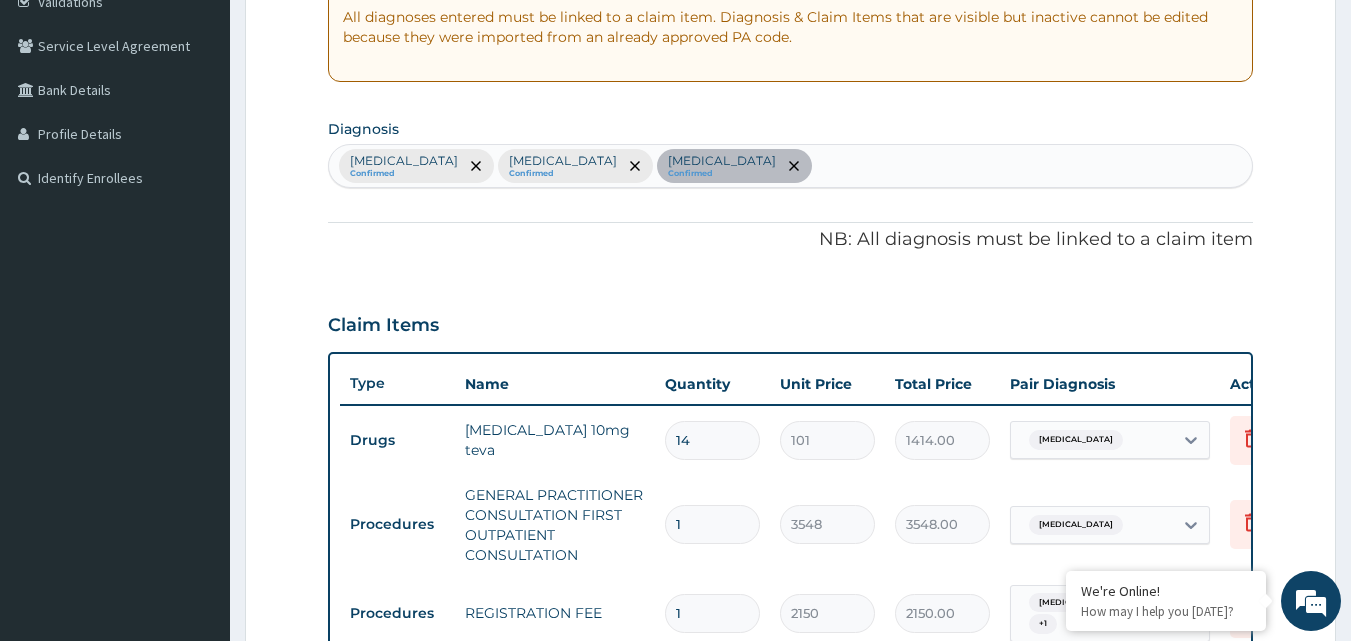 scroll, scrollTop: 389, scrollLeft: 0, axis: vertical 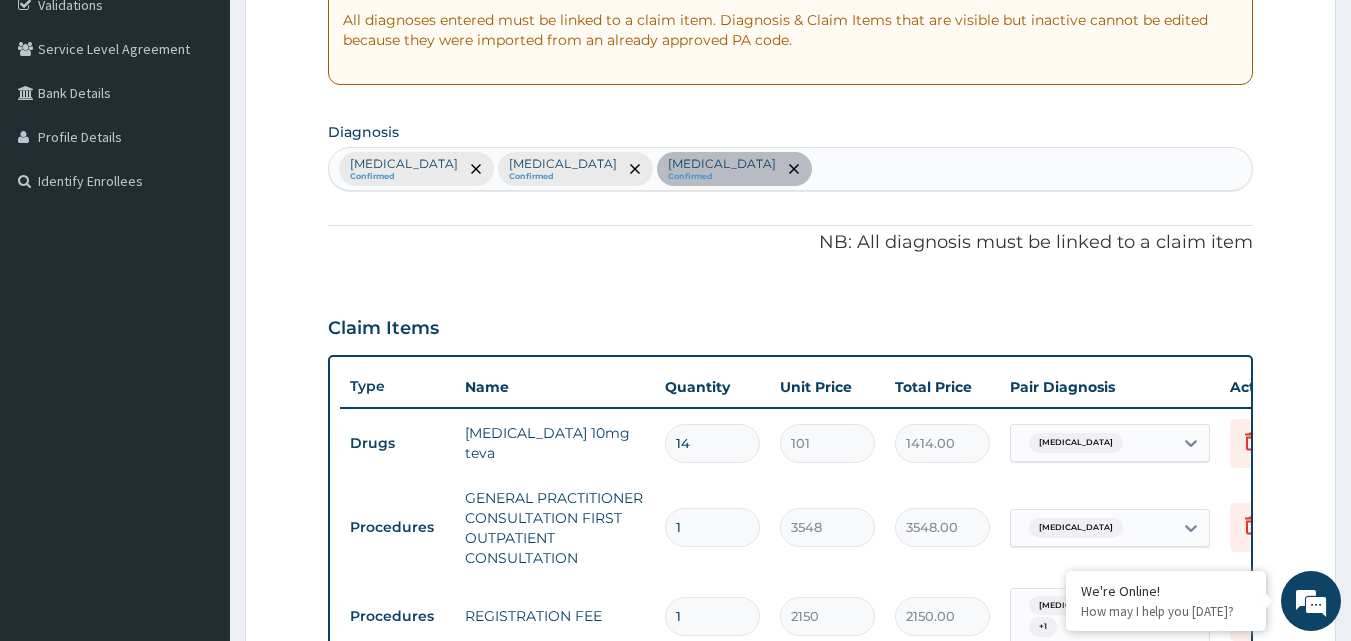 type on "10" 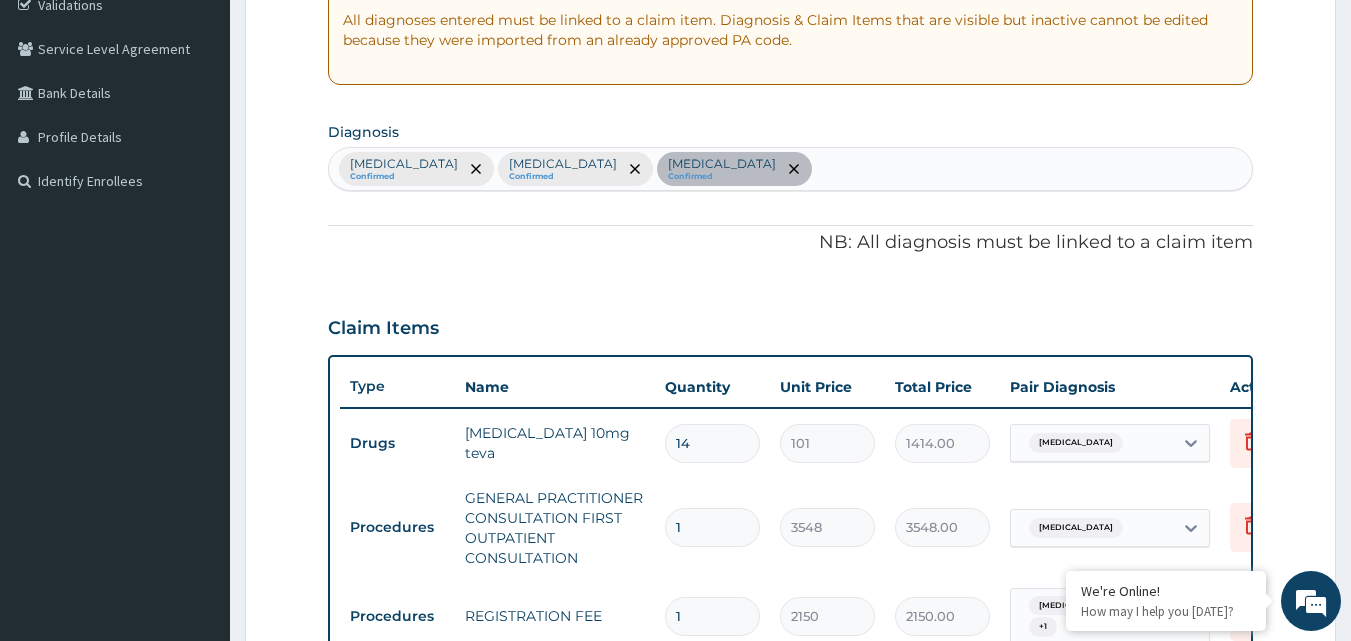 click on "Malaria Confirmed Sepsis Confirmed Essential hypertension Confirmed" at bounding box center [791, 169] 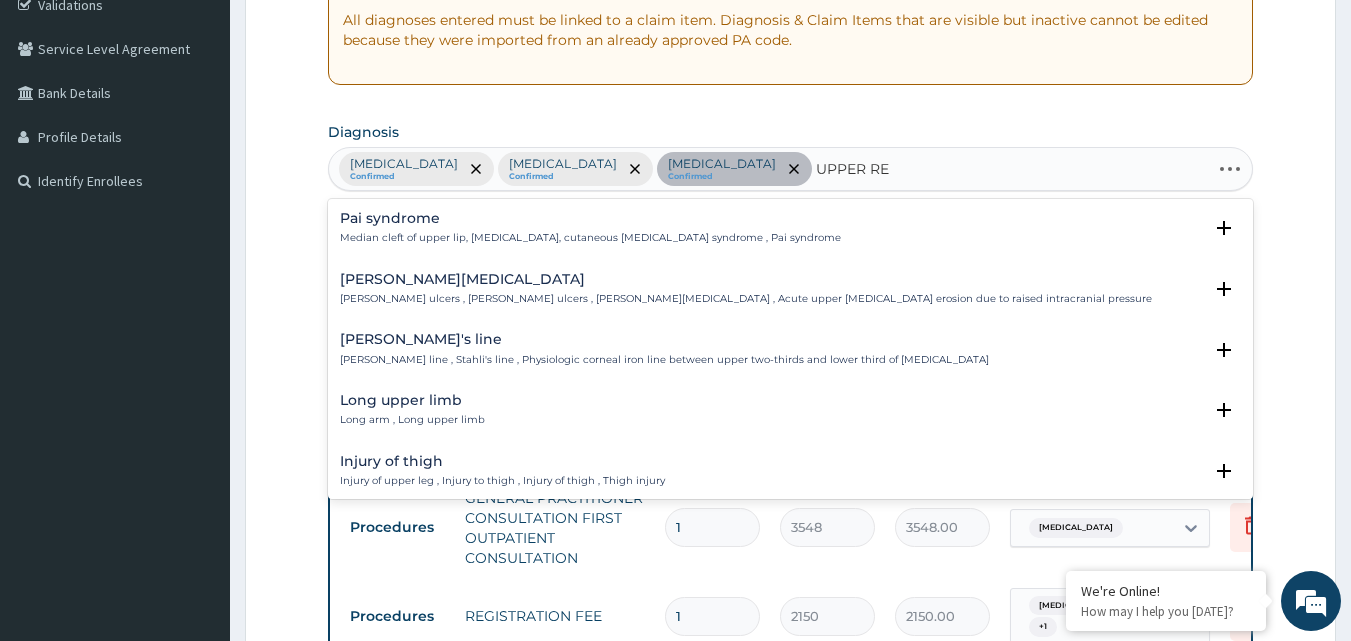 type on "UPPER RES" 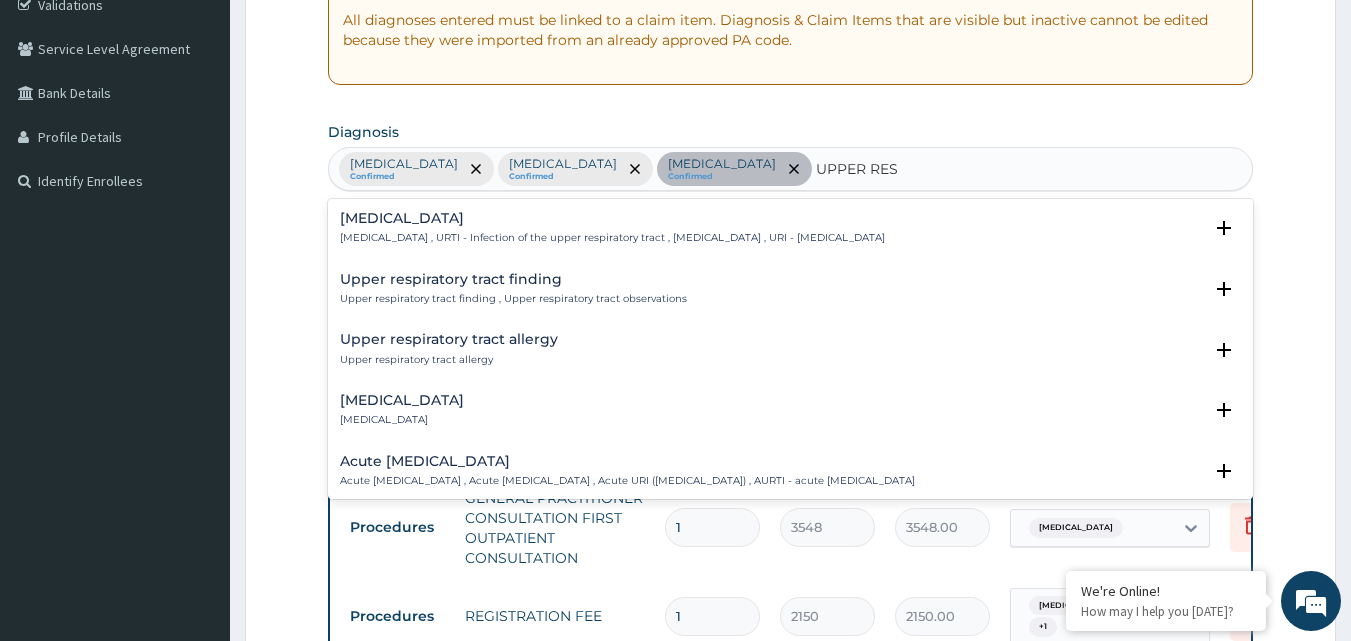 click on "Upper respiratory infection" at bounding box center (612, 218) 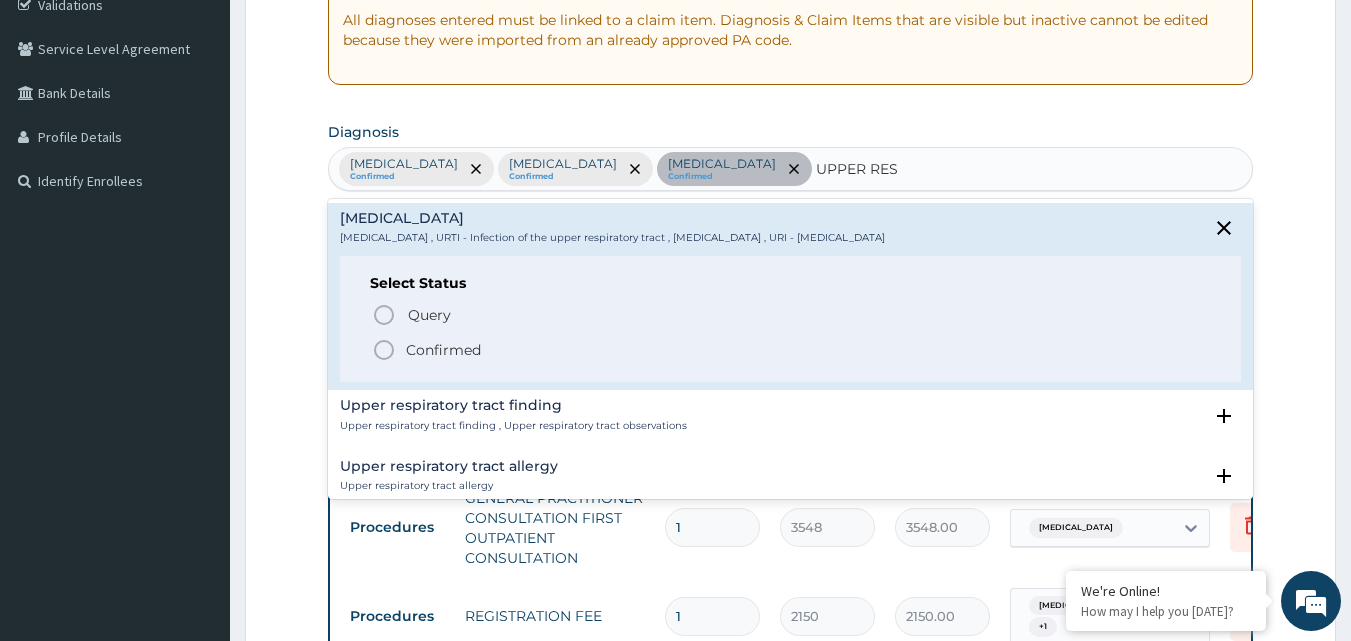click on "Confirmed" at bounding box center (443, 350) 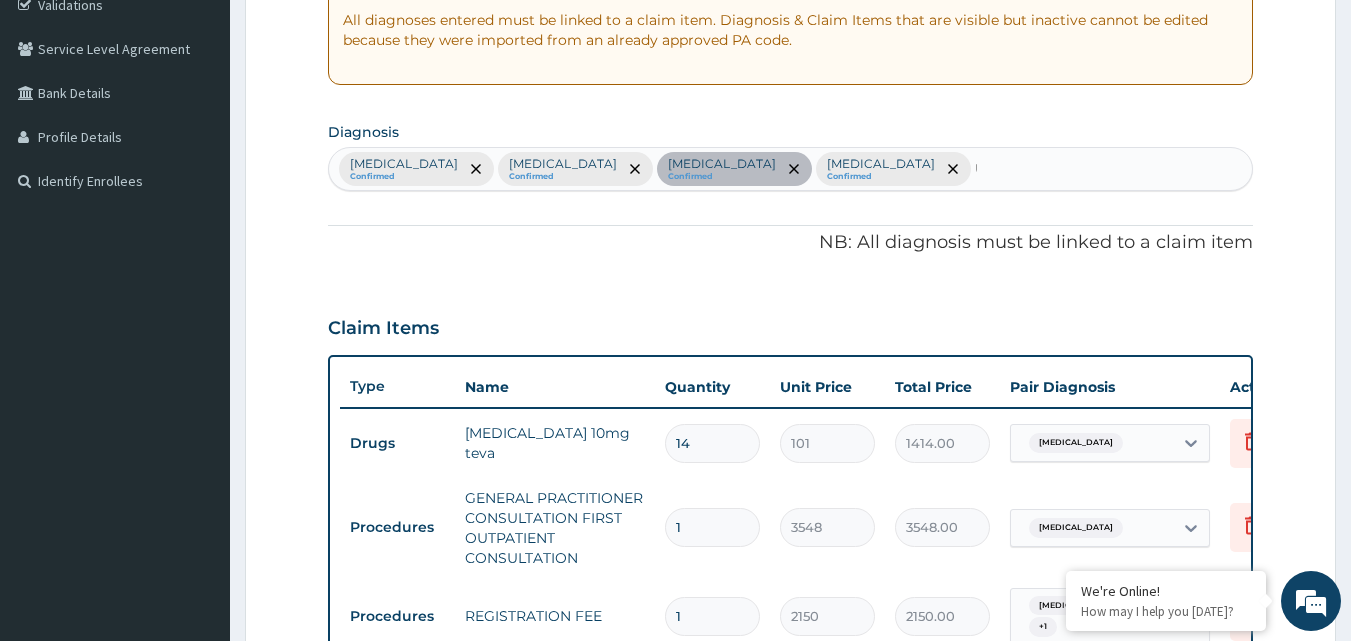 type 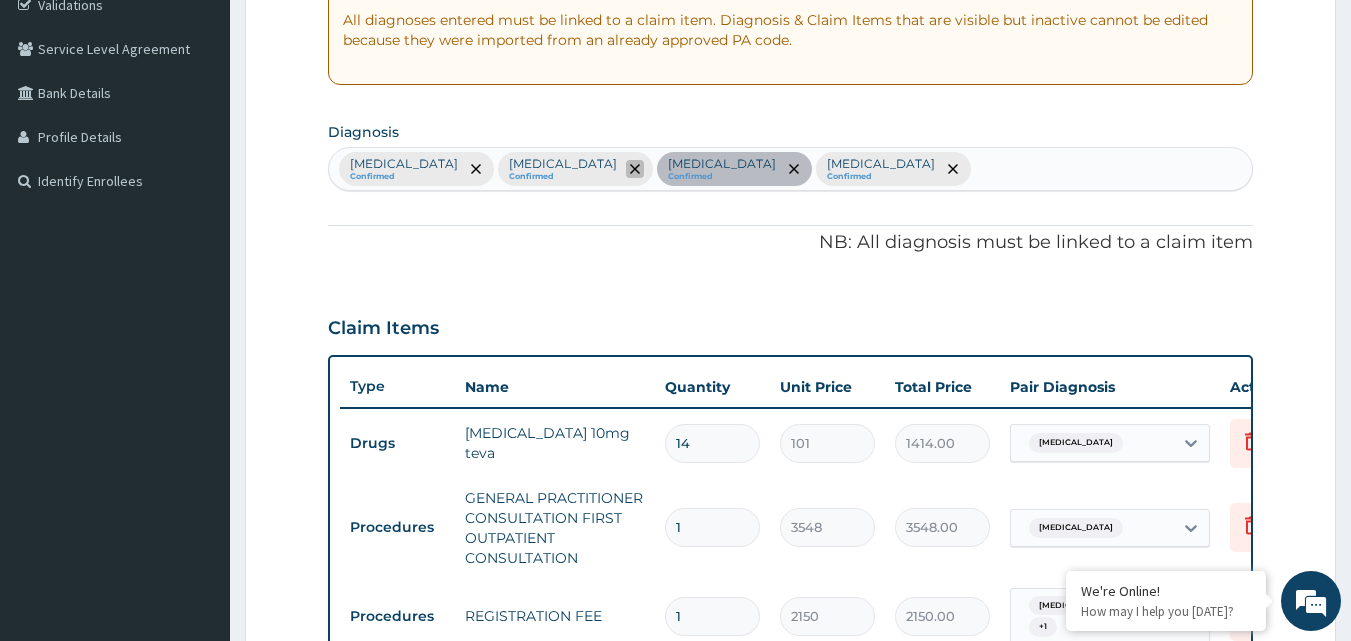 click 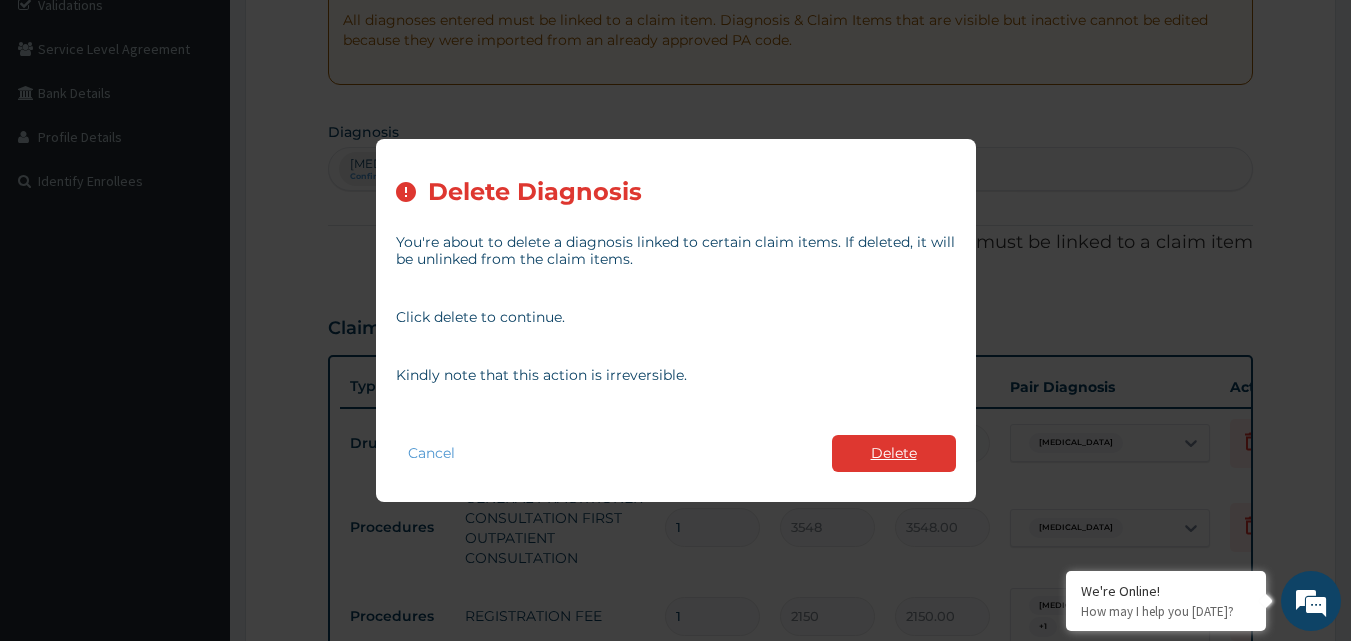 click on "Delete" at bounding box center (894, 453) 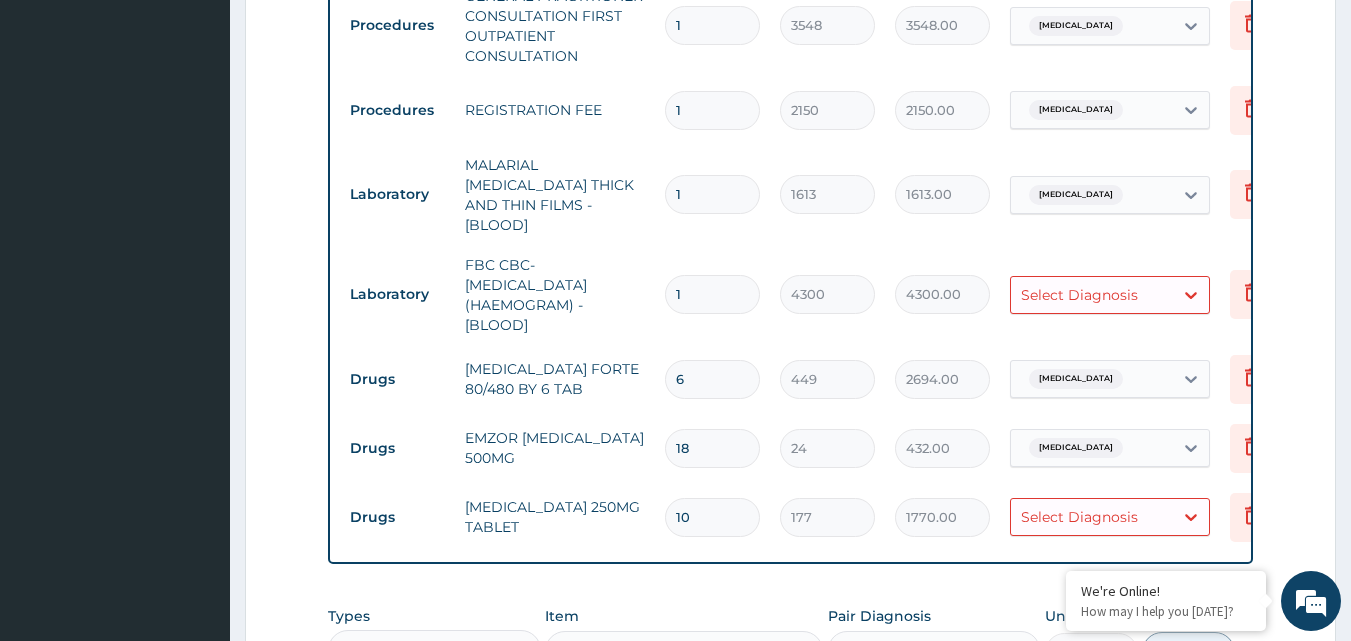 scroll, scrollTop: 1055, scrollLeft: 0, axis: vertical 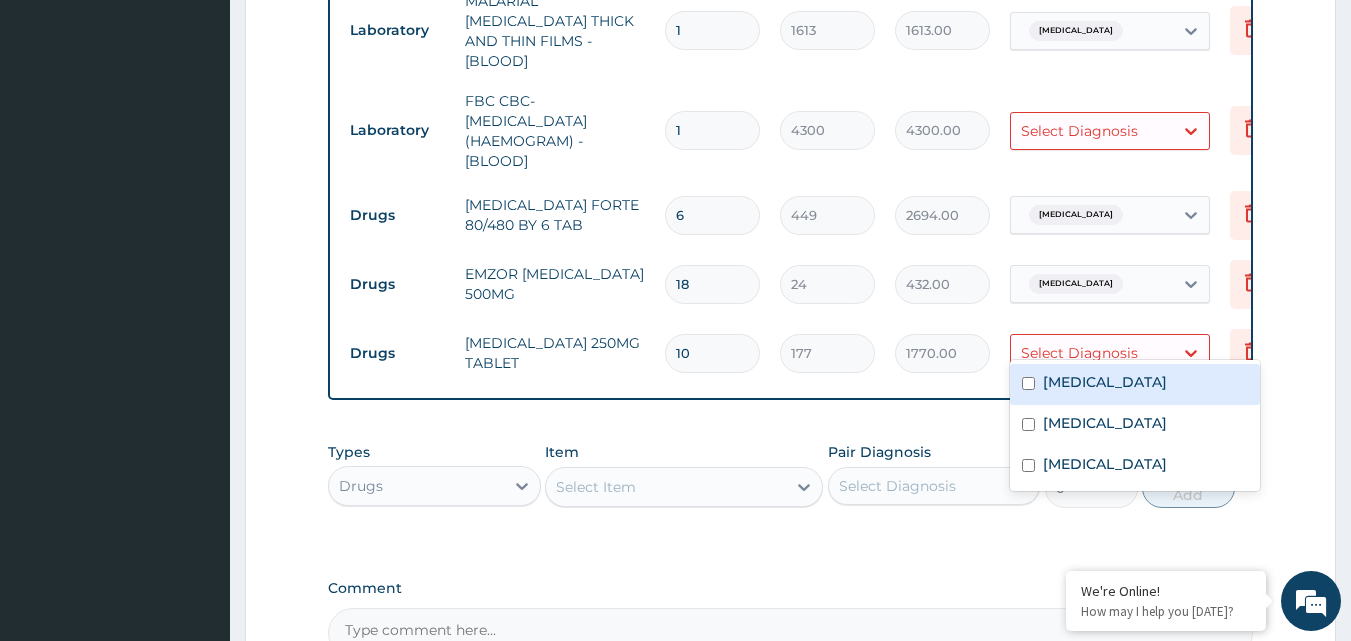 click on "Select Diagnosis" at bounding box center (1079, 353) 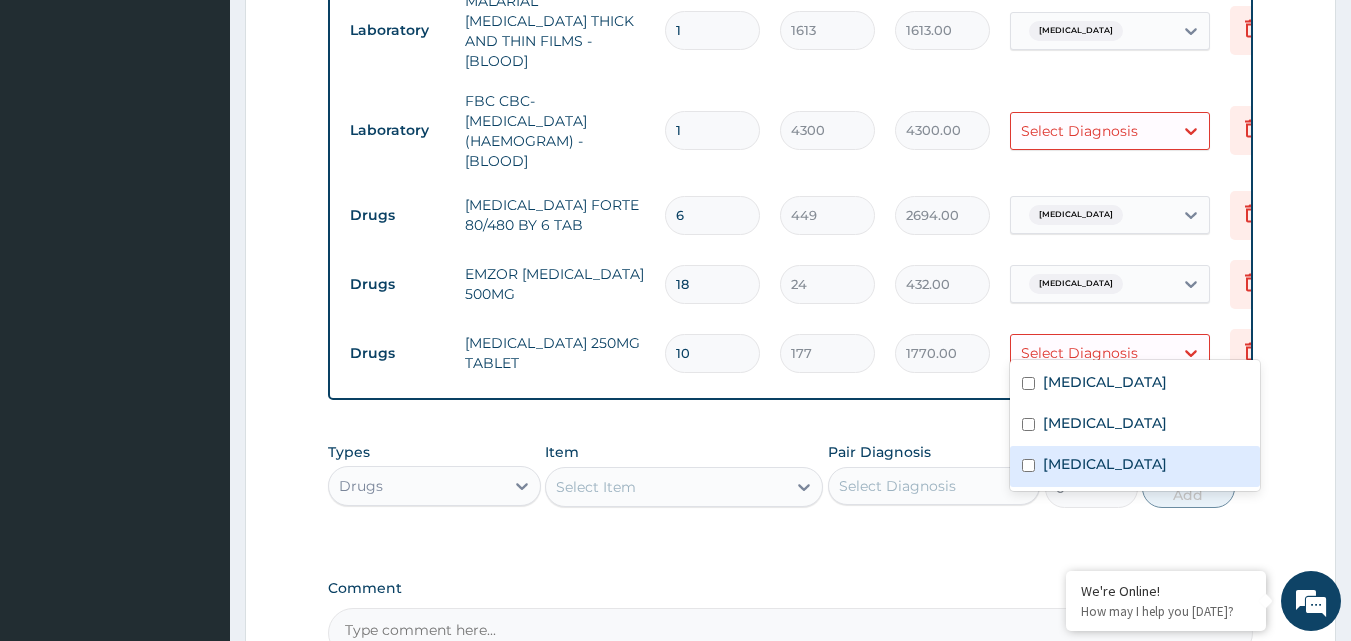 drag, startPoint x: 1074, startPoint y: 465, endPoint x: 1077, endPoint y: 444, distance: 21.213203 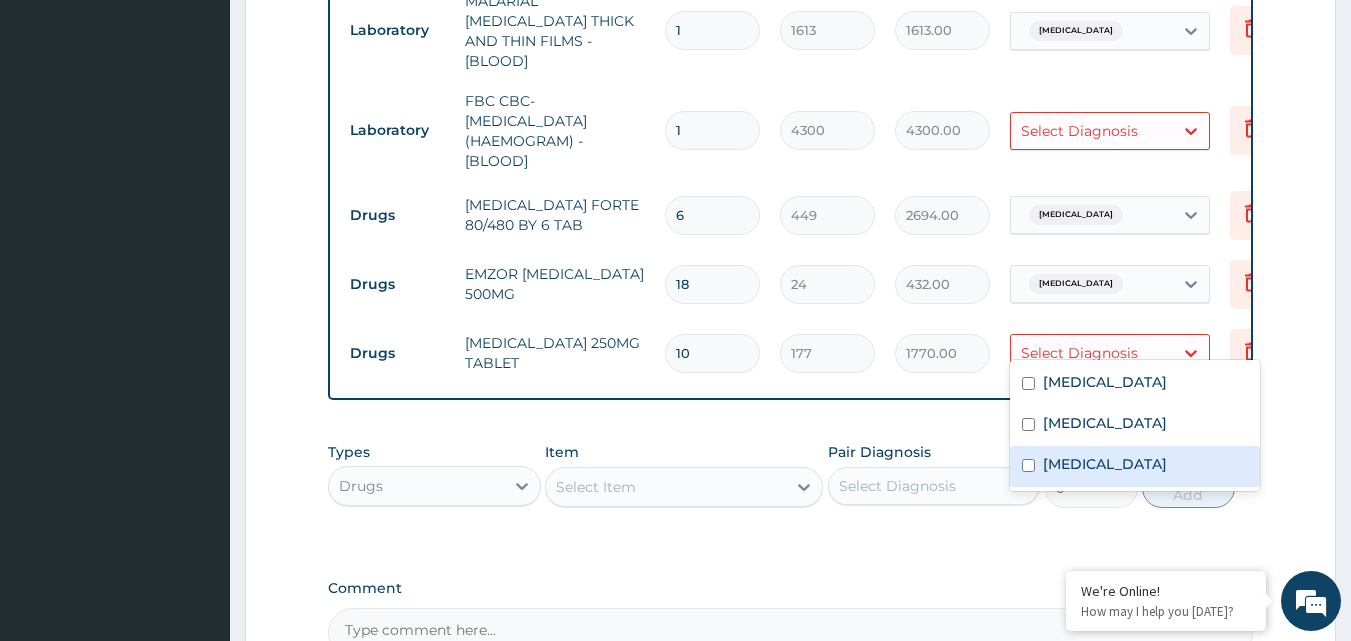 click on "Upper respiratory infection" at bounding box center [1105, 464] 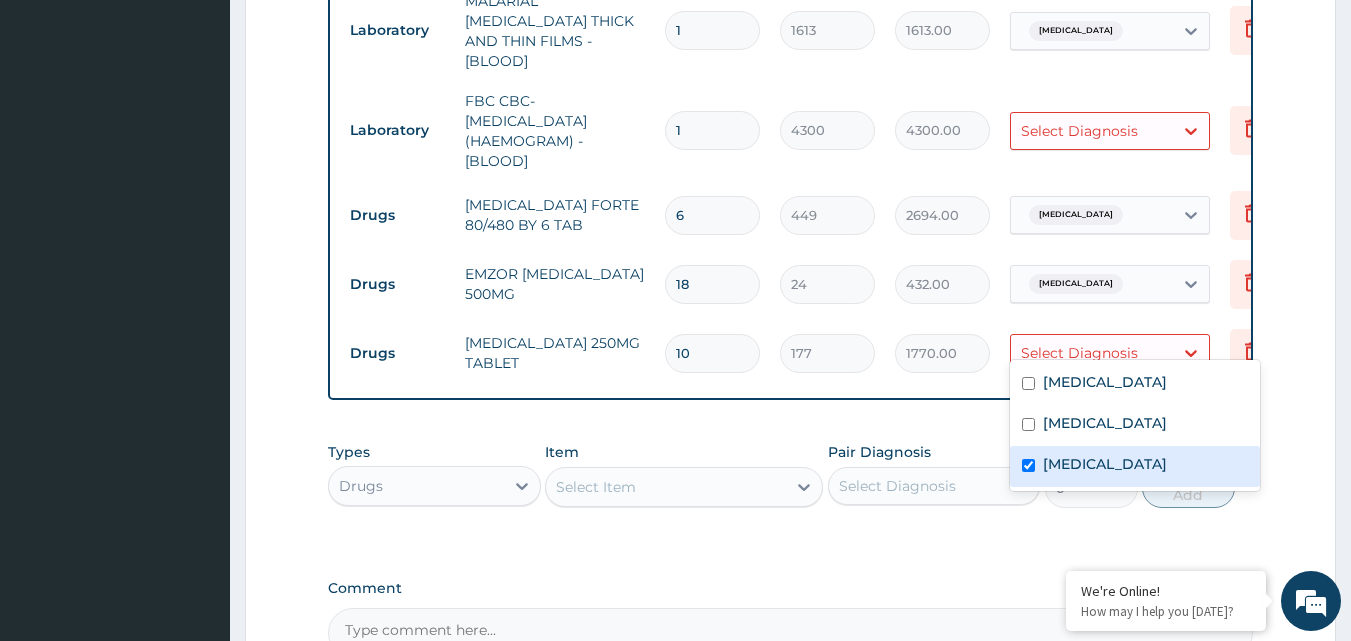 checkbox on "true" 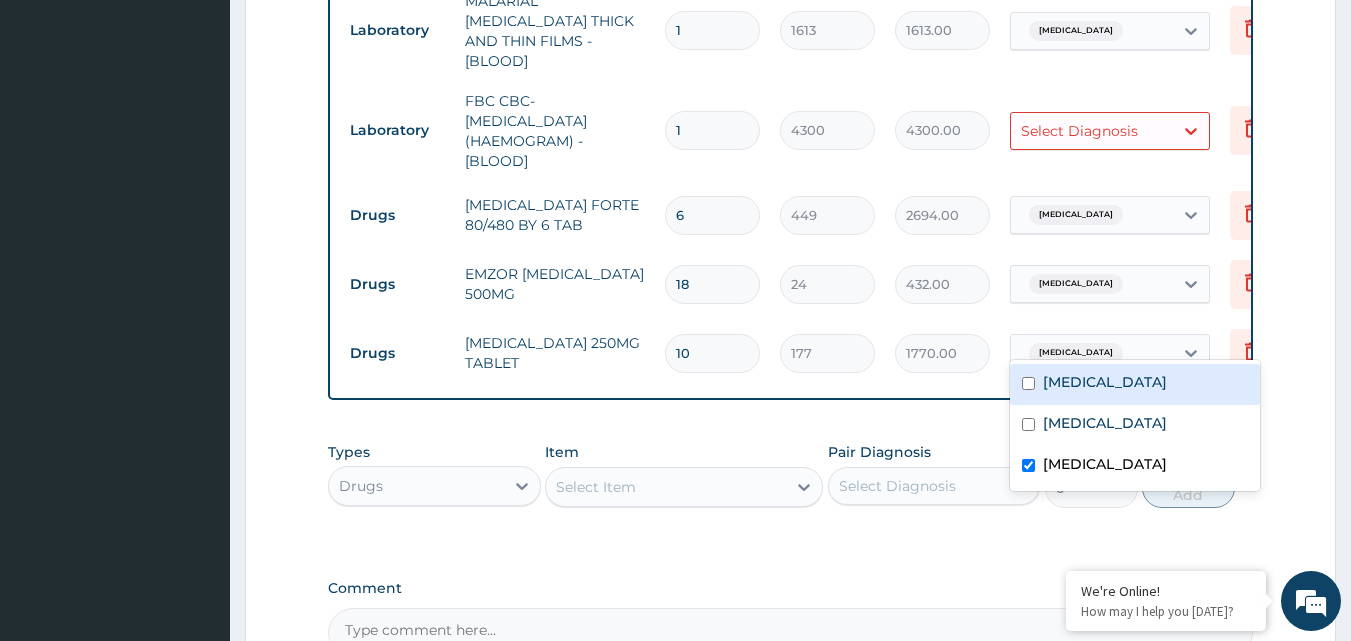click on "Select Diagnosis" at bounding box center [1079, 131] 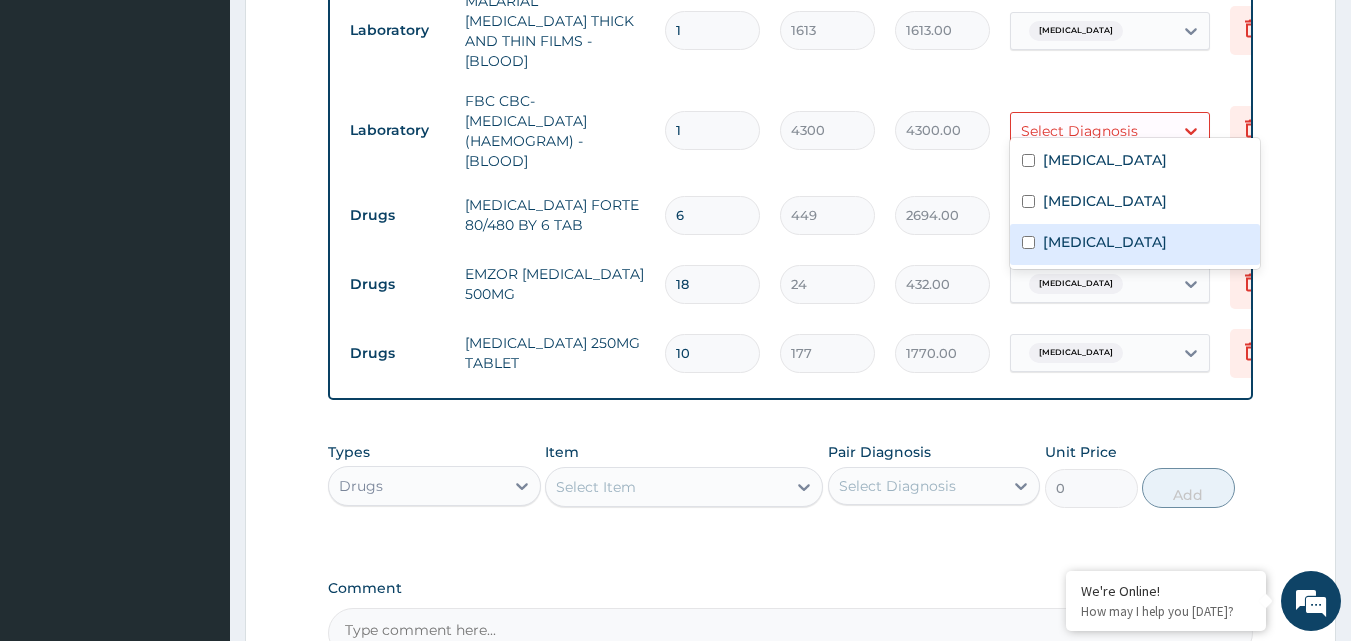click on "Upper respiratory infection" at bounding box center [1105, 242] 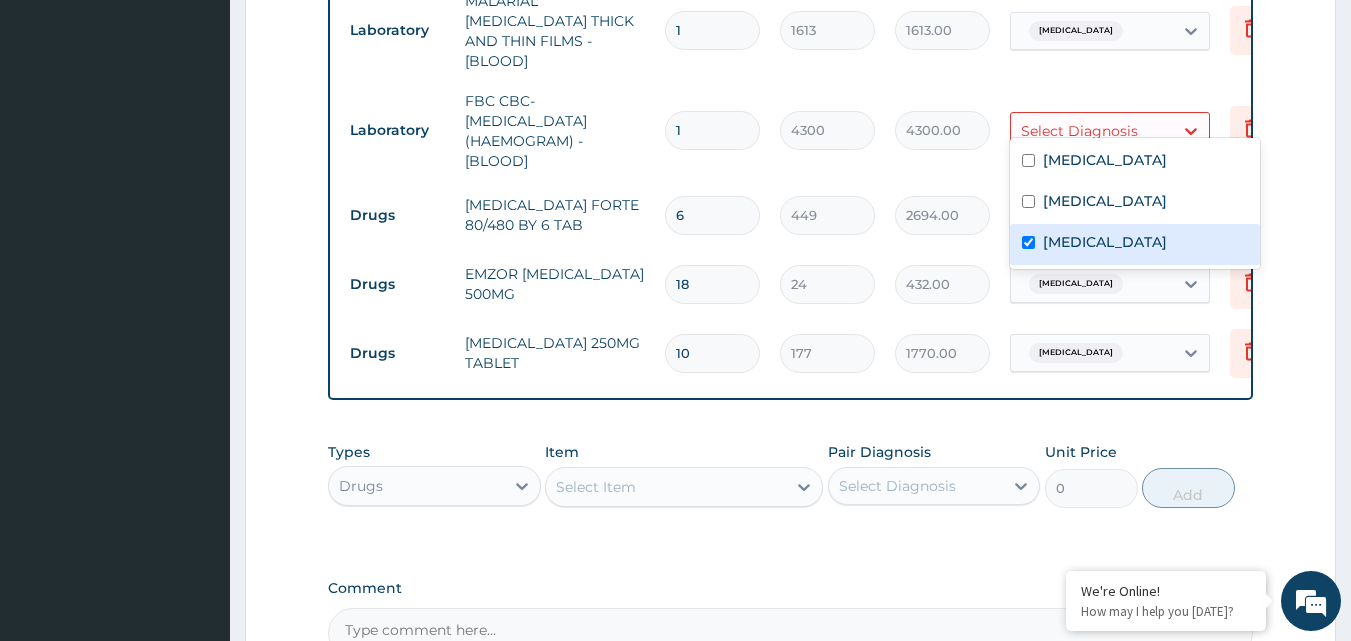 checkbox on "true" 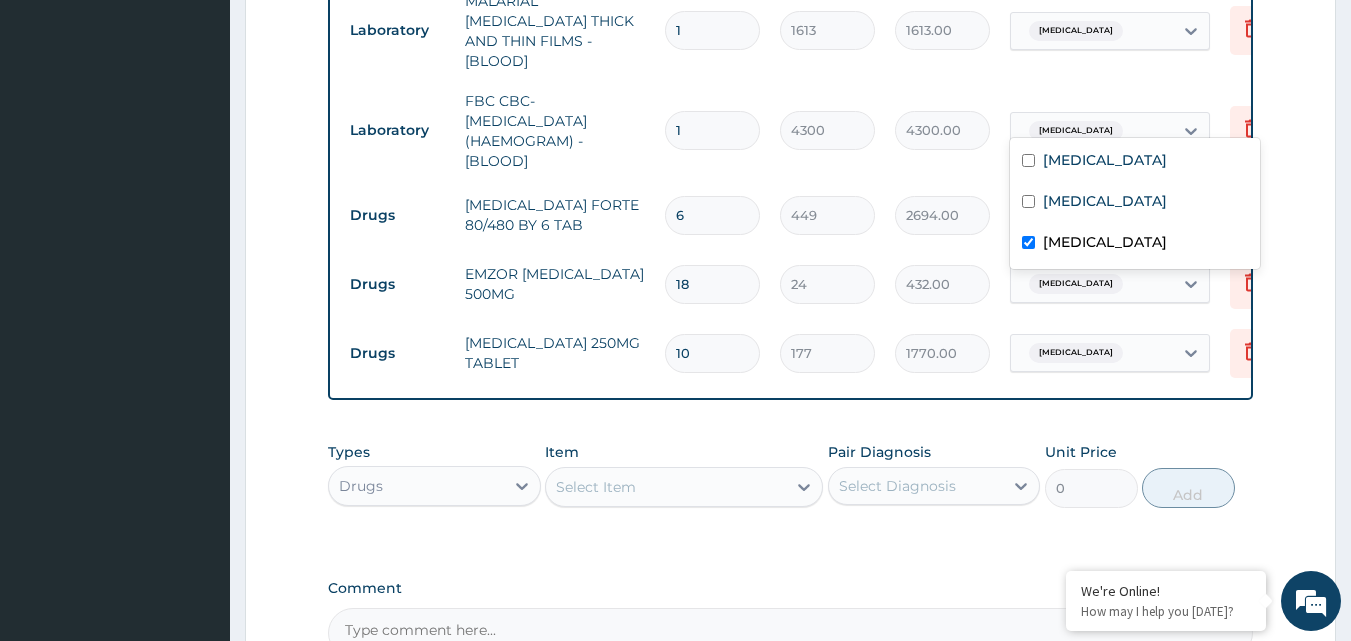 click on "Select Item" at bounding box center (666, 487) 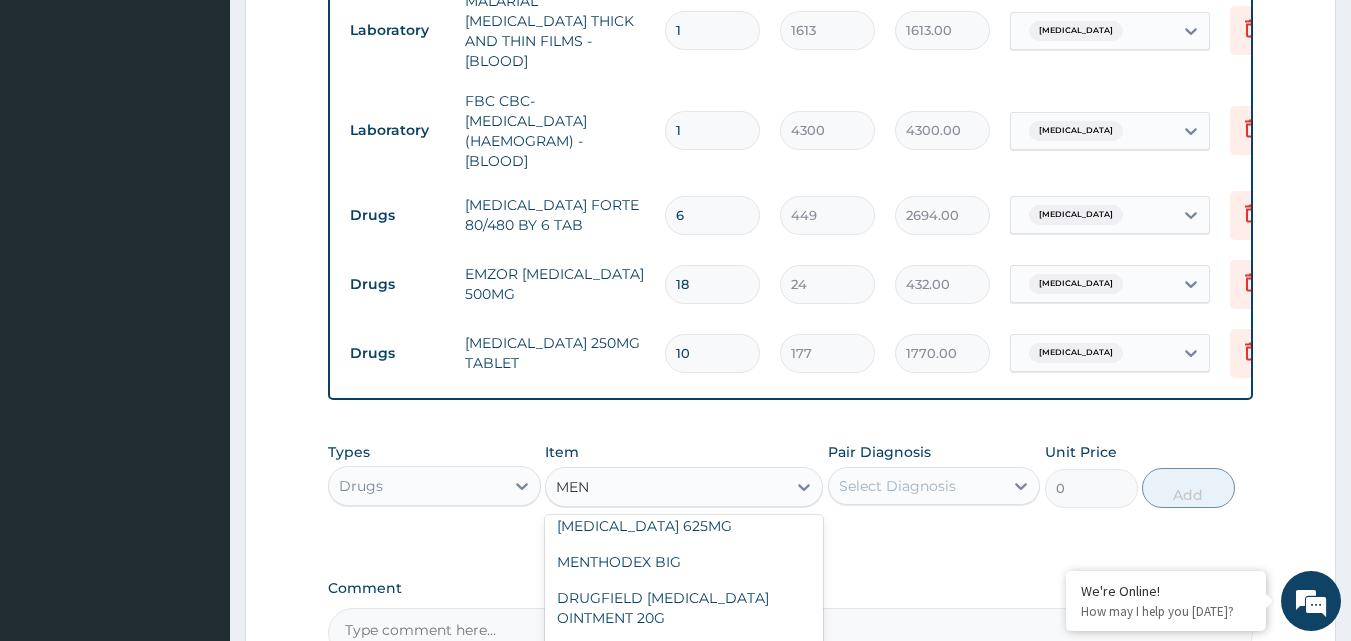 scroll, scrollTop: 380, scrollLeft: 0, axis: vertical 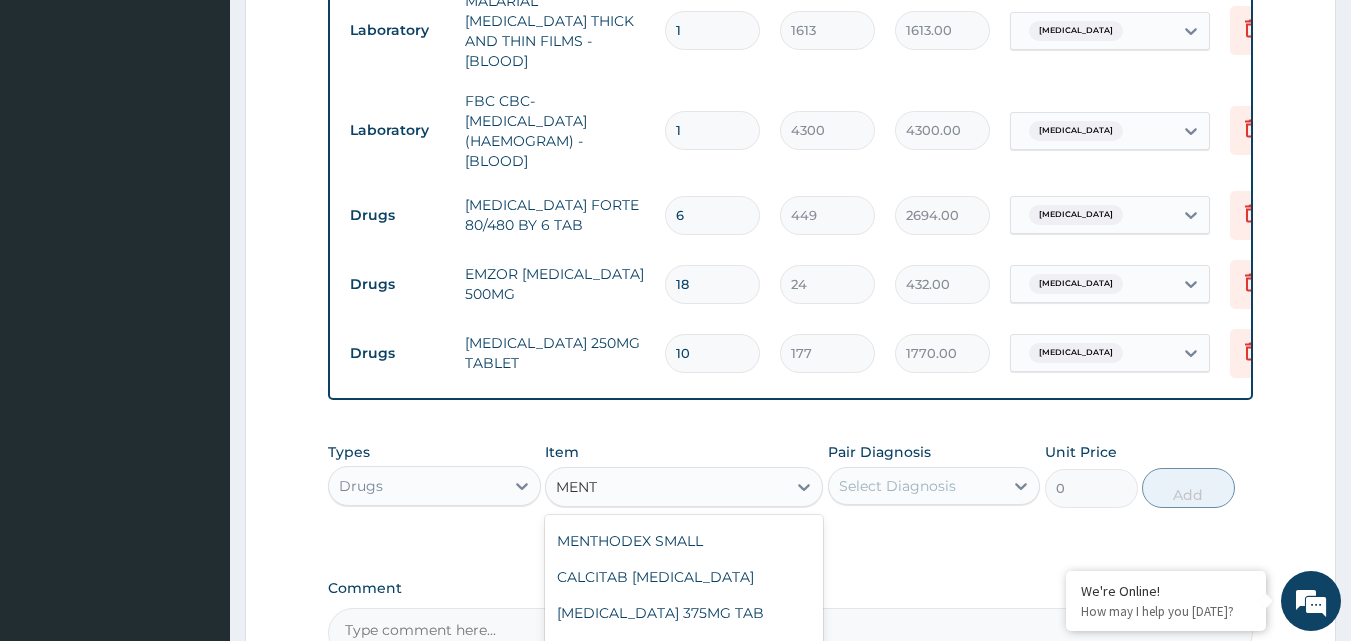 type on "MENTH" 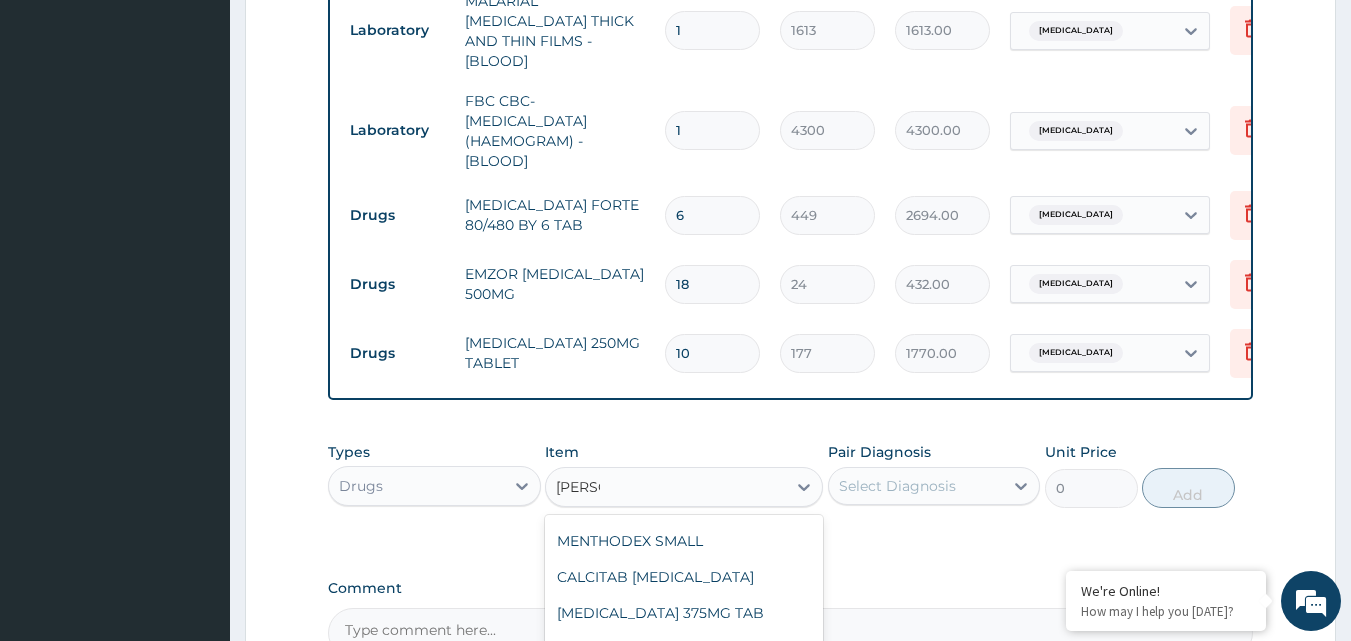 scroll, scrollTop: 0, scrollLeft: 0, axis: both 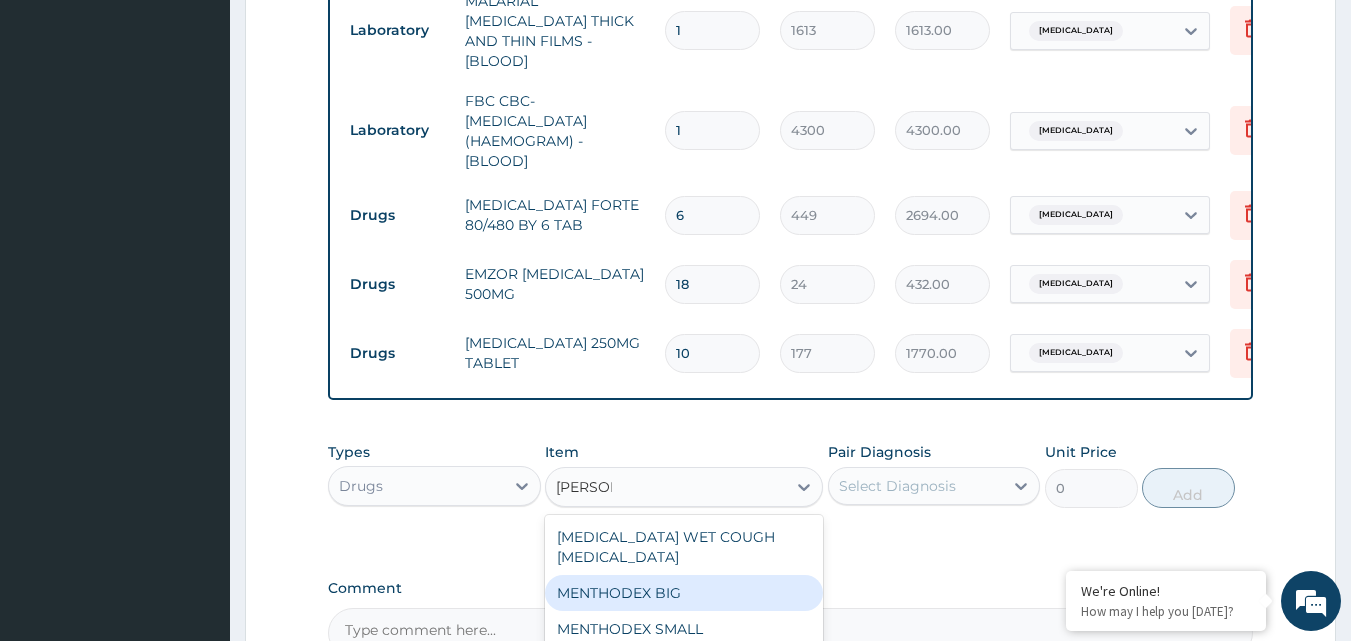 click on "MENTHODEX BIG" at bounding box center (684, 593) 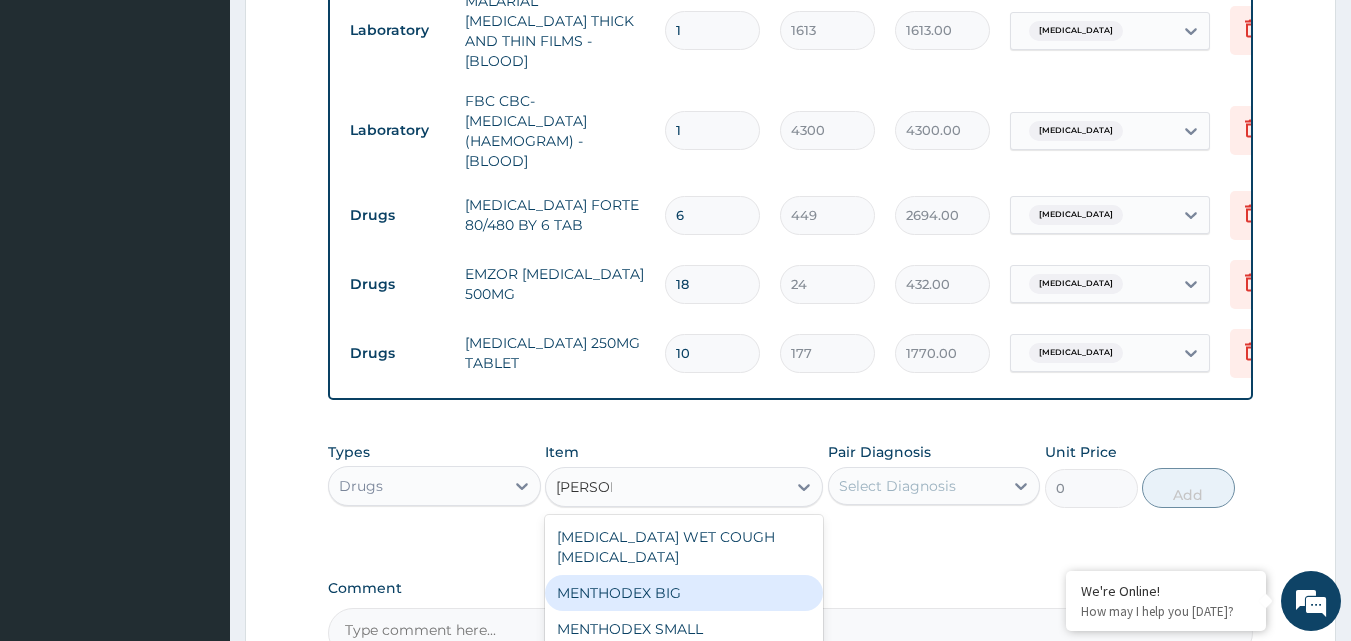 type 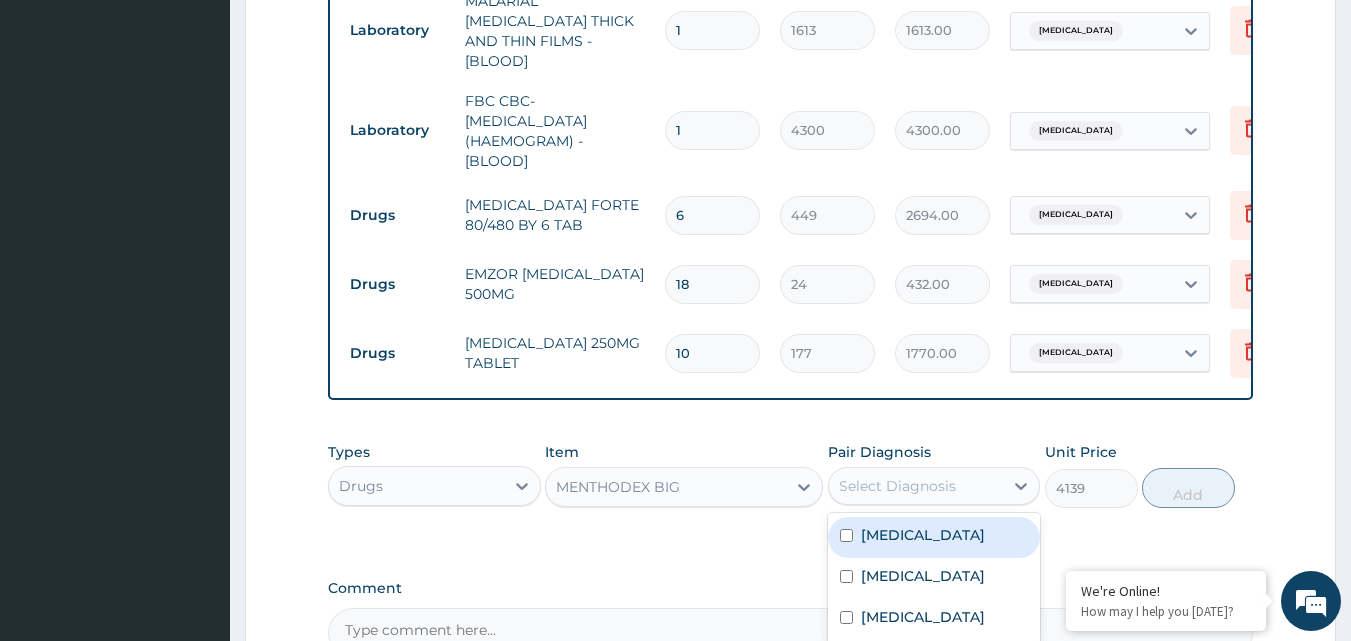 click on "Select Diagnosis" at bounding box center [916, 486] 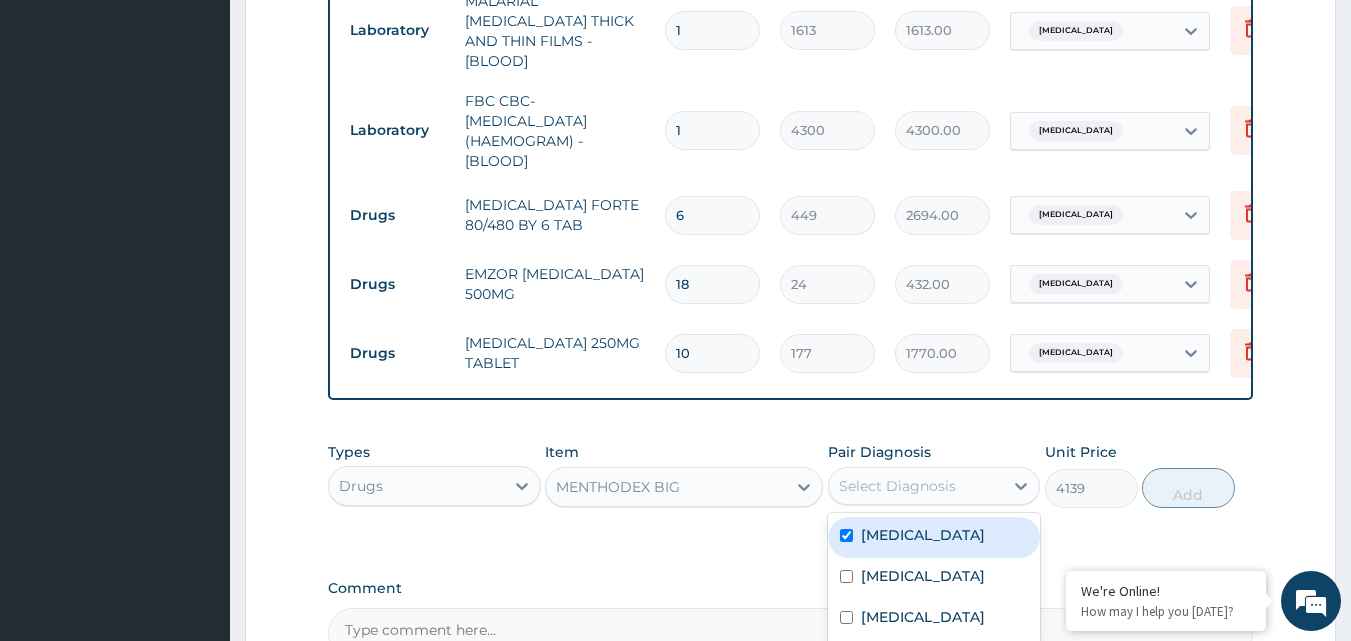 checkbox on "true" 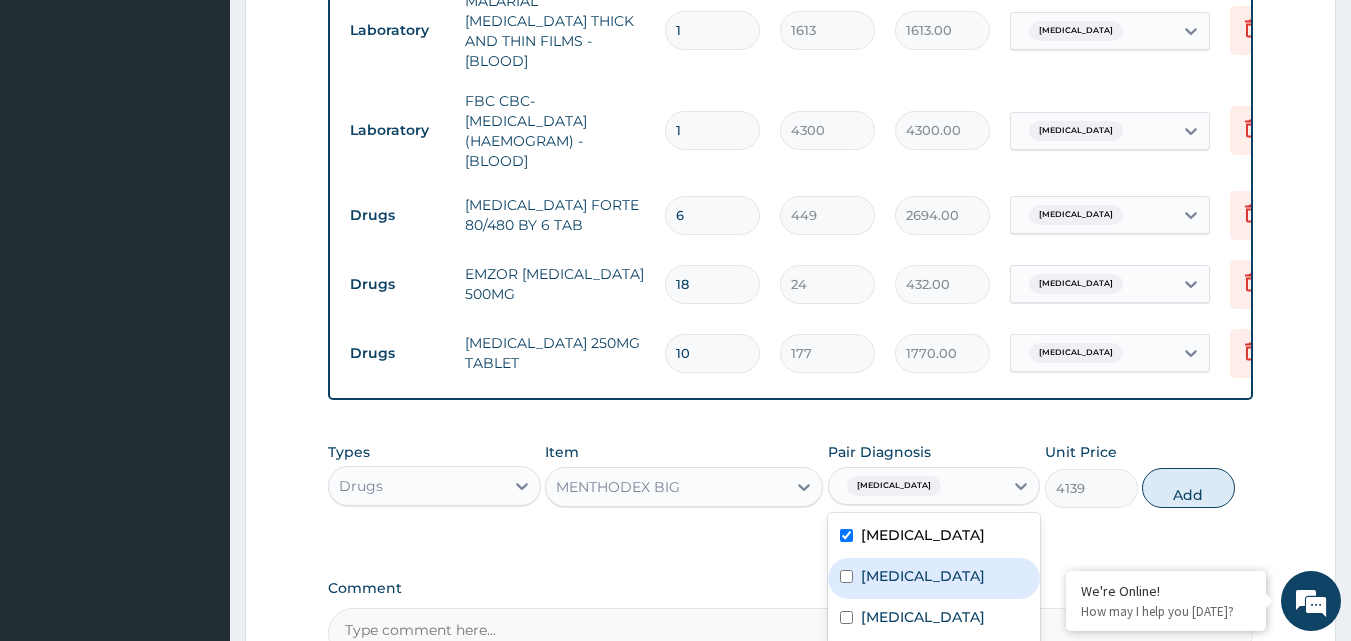 click on "Essential hypertension" at bounding box center (934, 578) 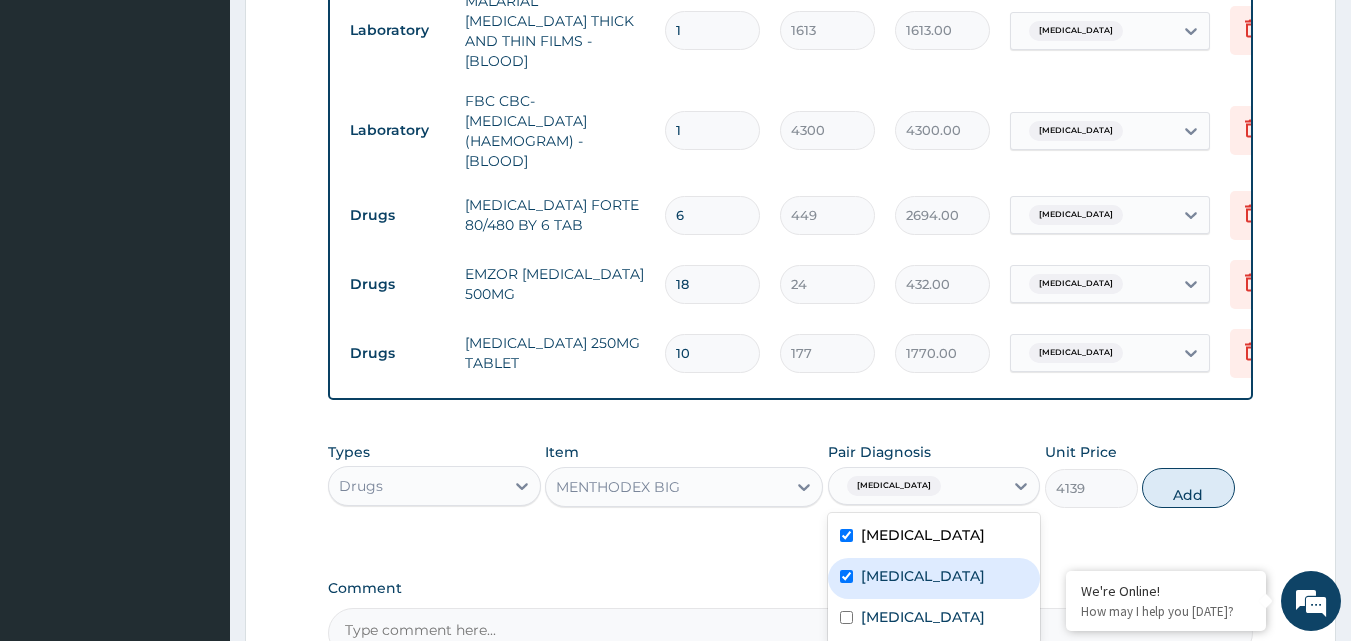 checkbox on "true" 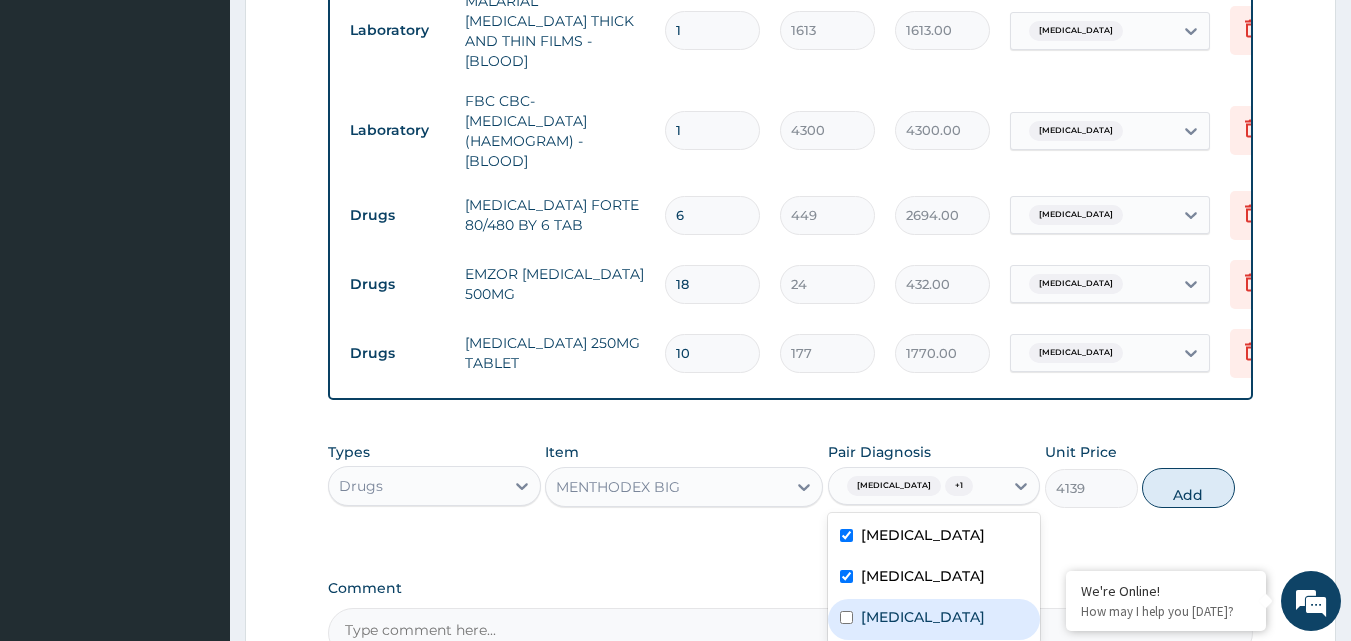 click on "Upper respiratory infection" at bounding box center (923, 617) 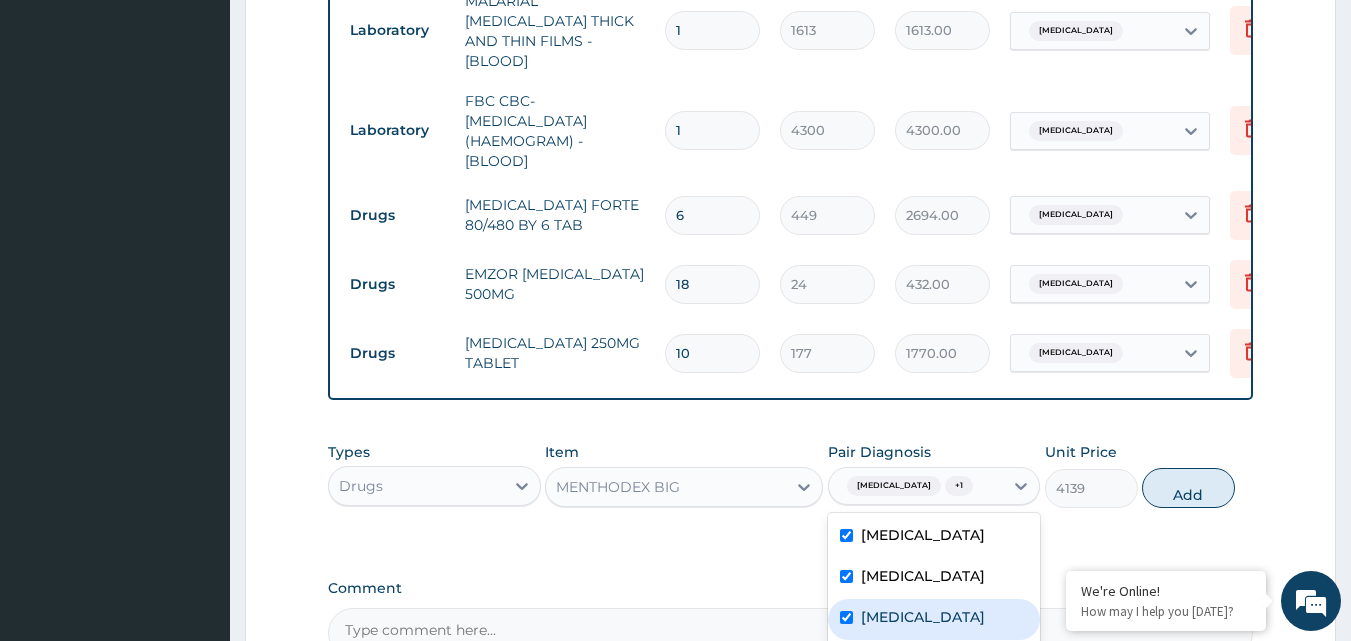 checkbox on "true" 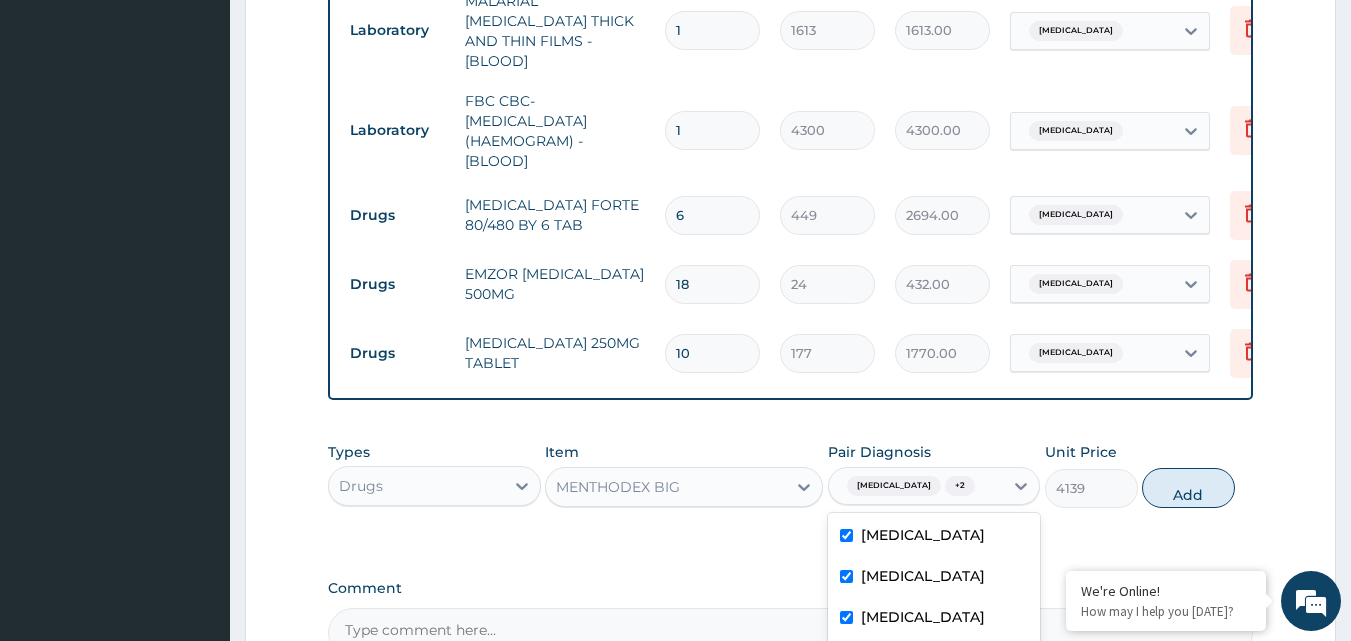 click on "Essential hypertension" at bounding box center [923, 576] 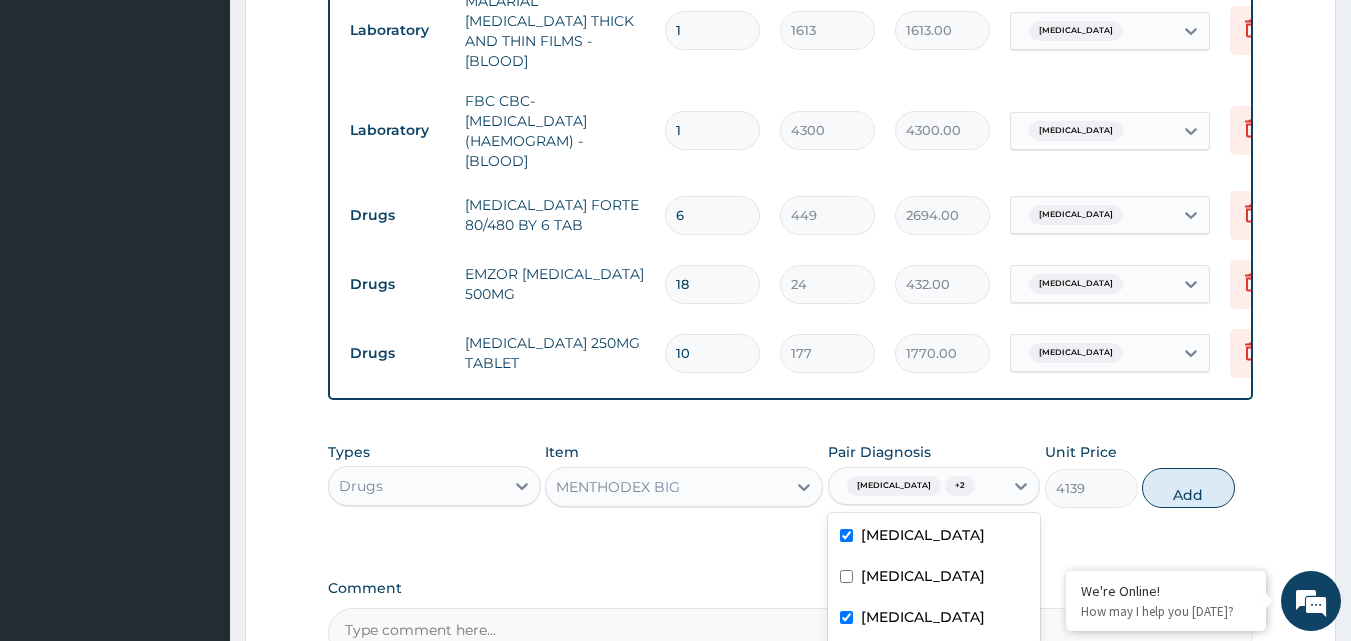 checkbox on "false" 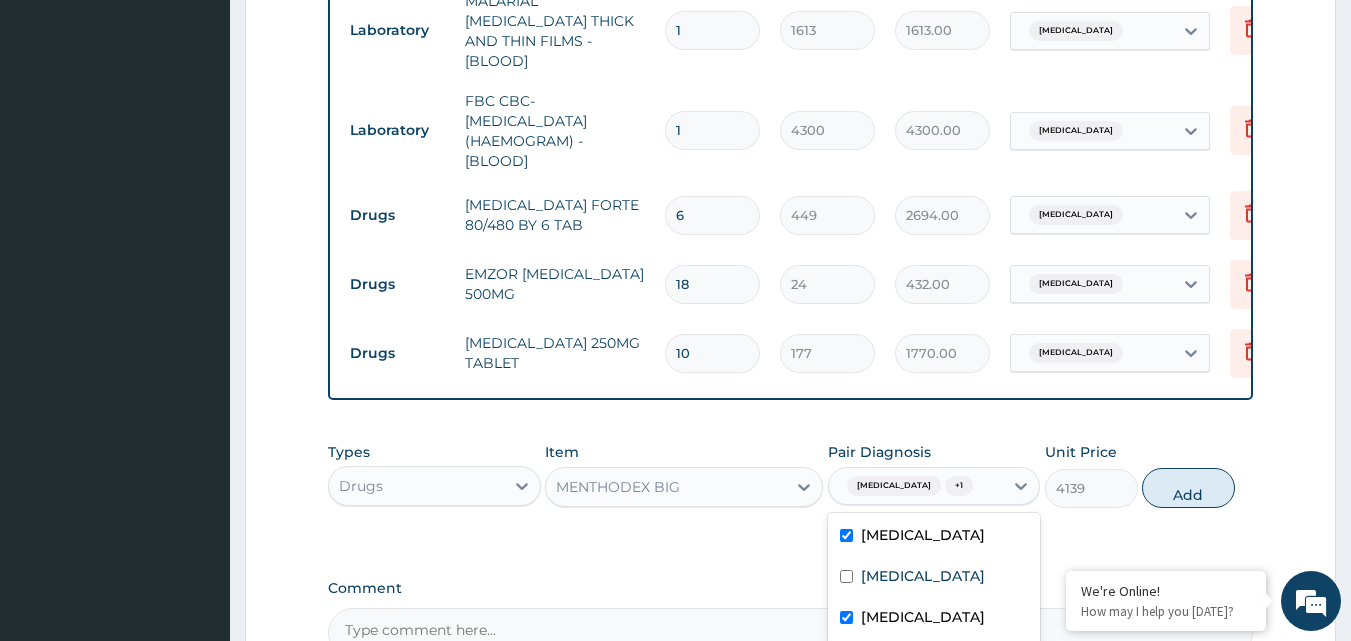 click on "Malaria" at bounding box center (923, 535) 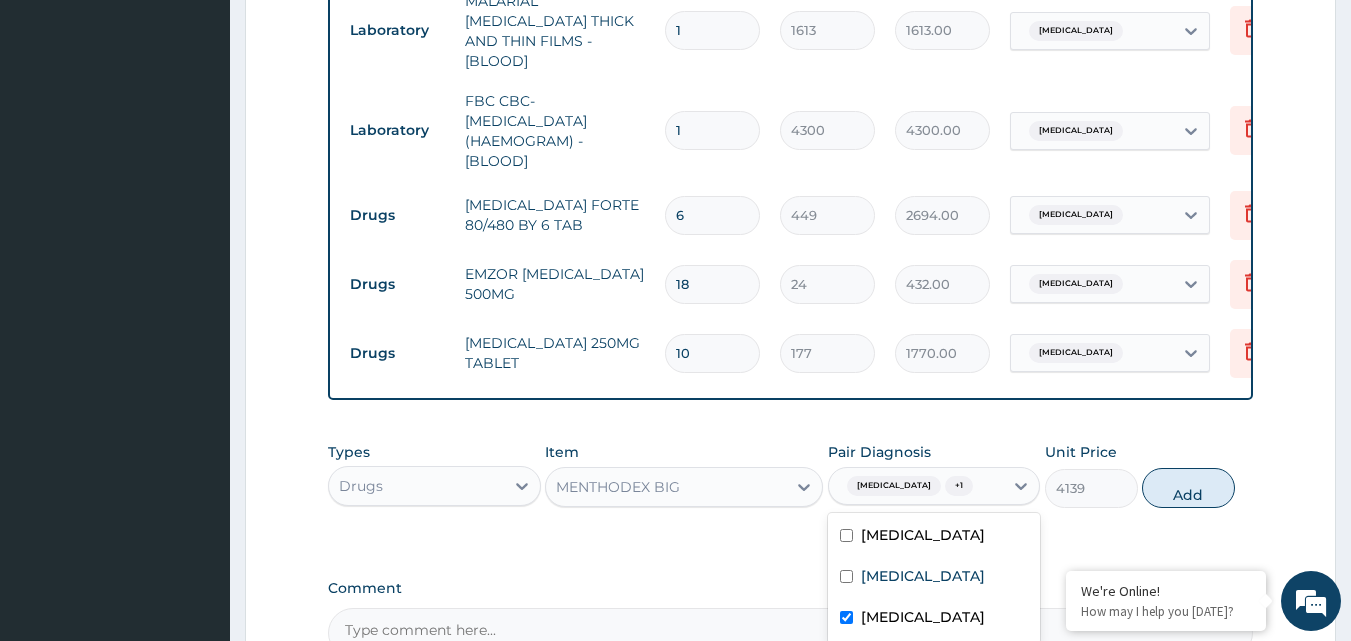 checkbox on "false" 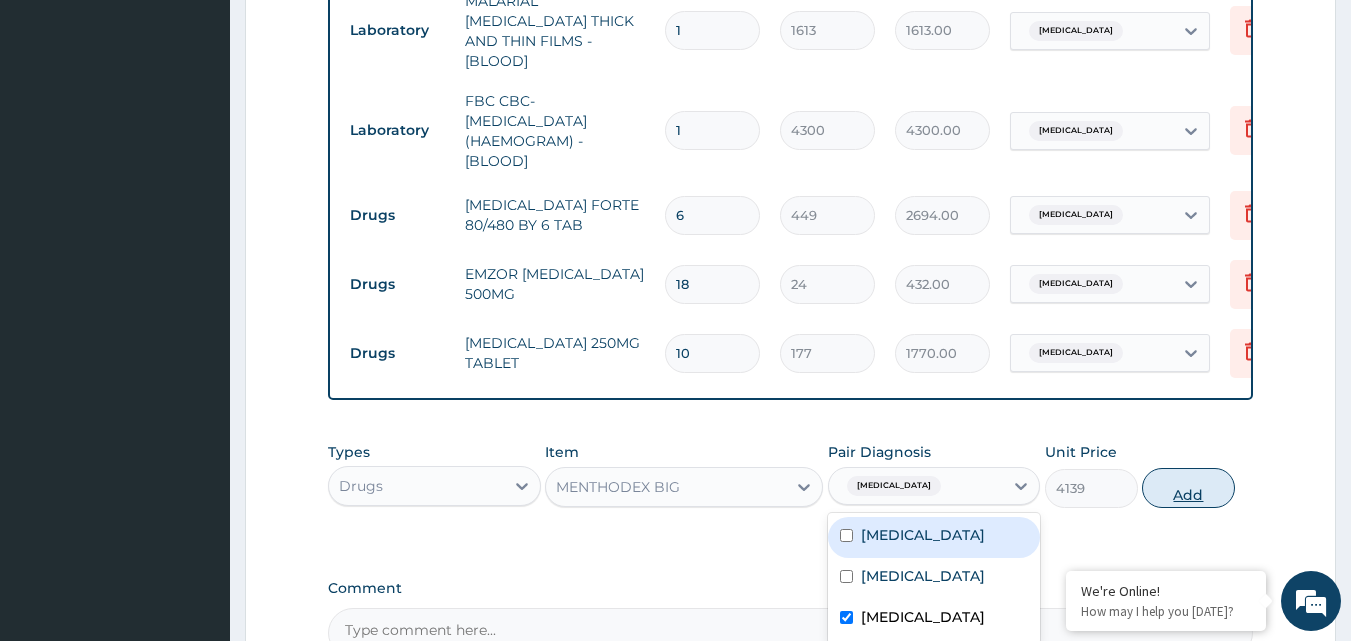 click on "Add" at bounding box center (1188, 488) 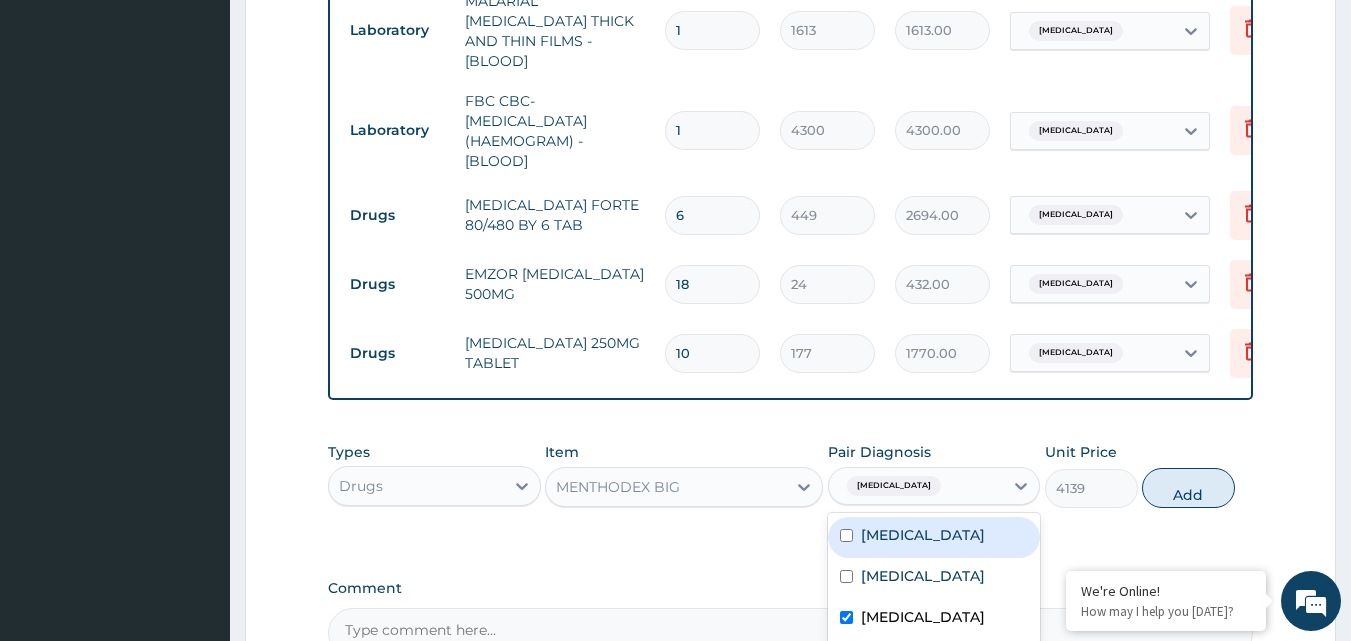 type on "0" 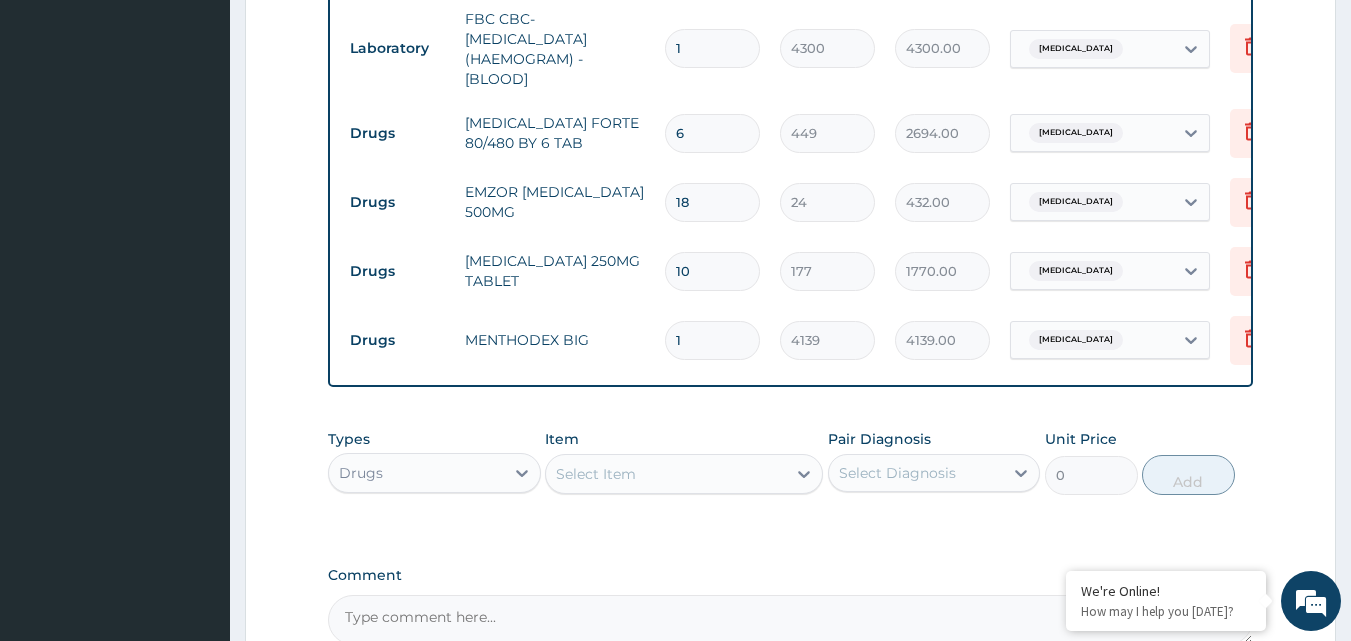 scroll, scrollTop: 1344, scrollLeft: 0, axis: vertical 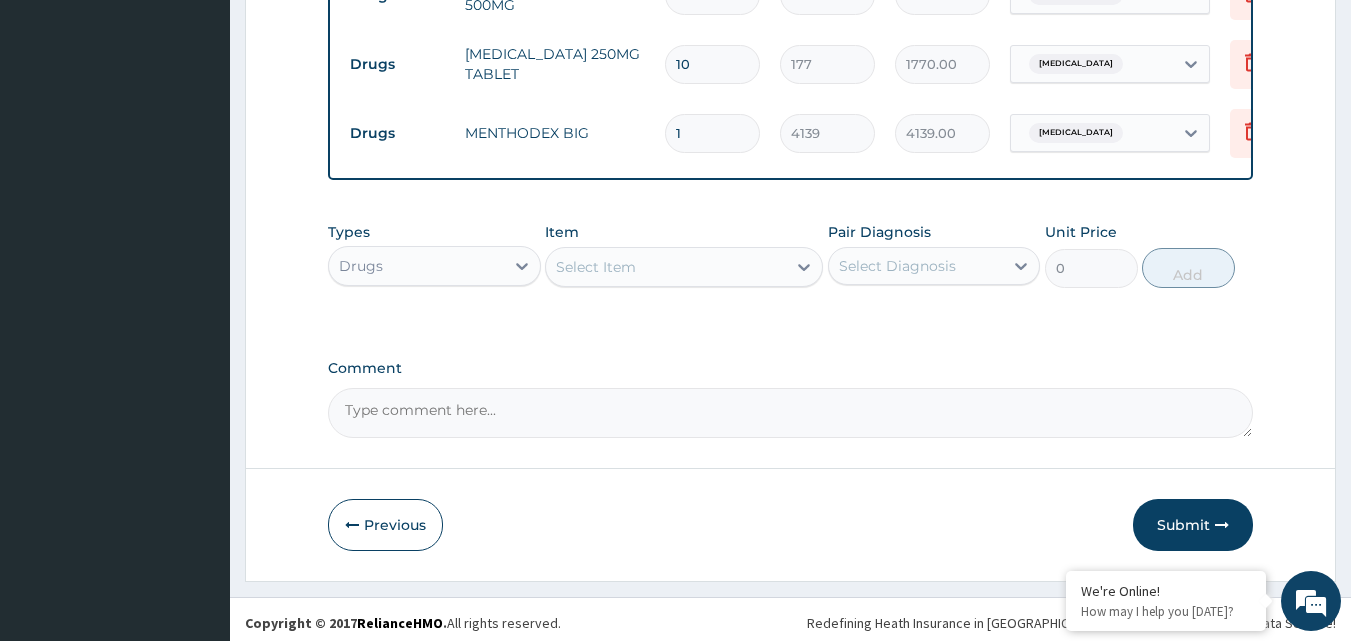 click on "Select Item" at bounding box center (666, 267) 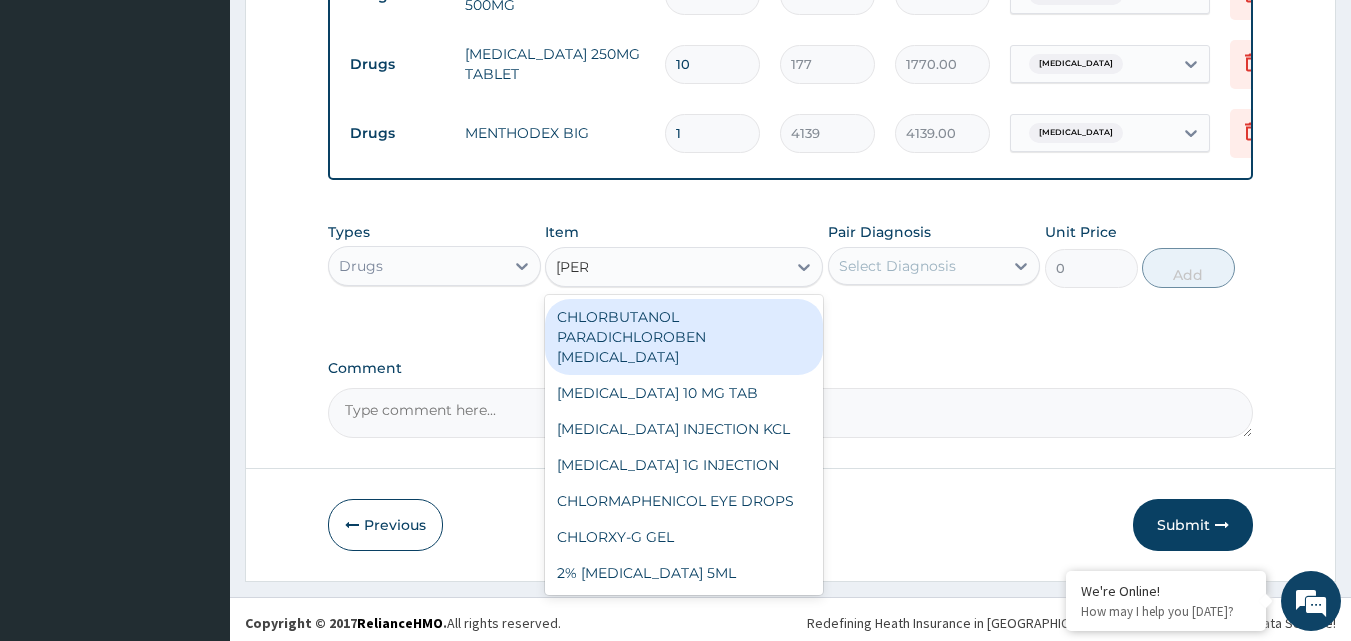 type on "LORAT" 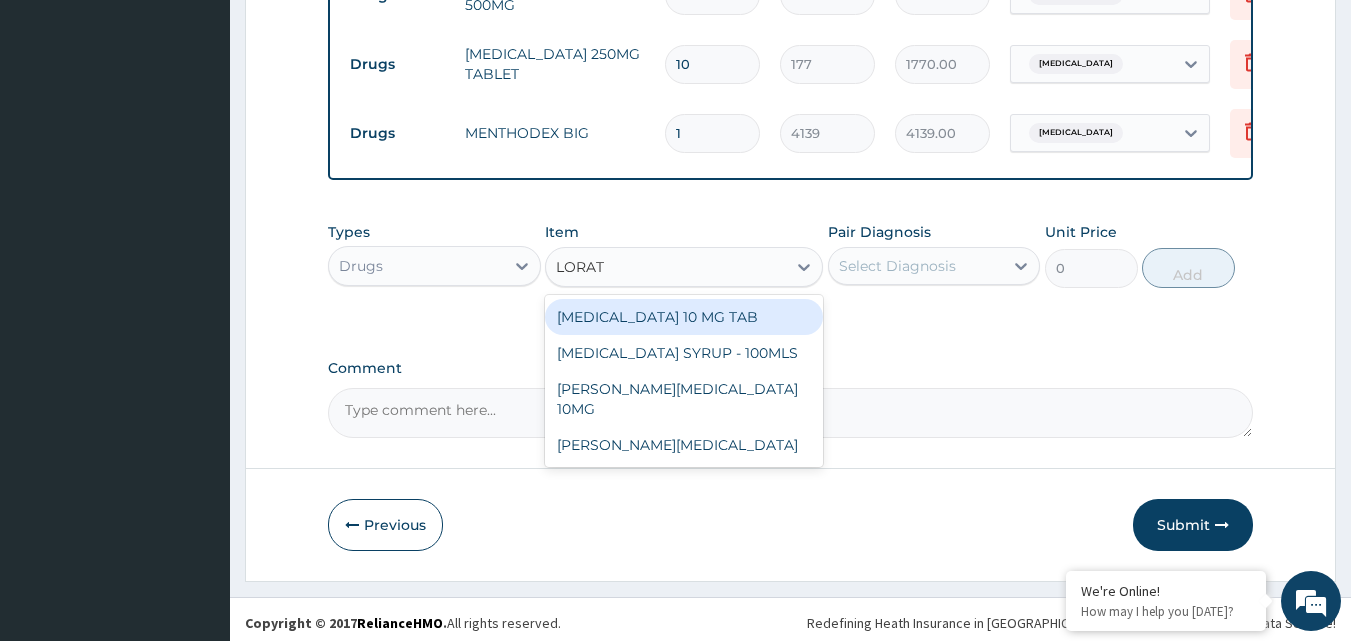 click on "LORATADINE 10 MG TAB" at bounding box center (684, 317) 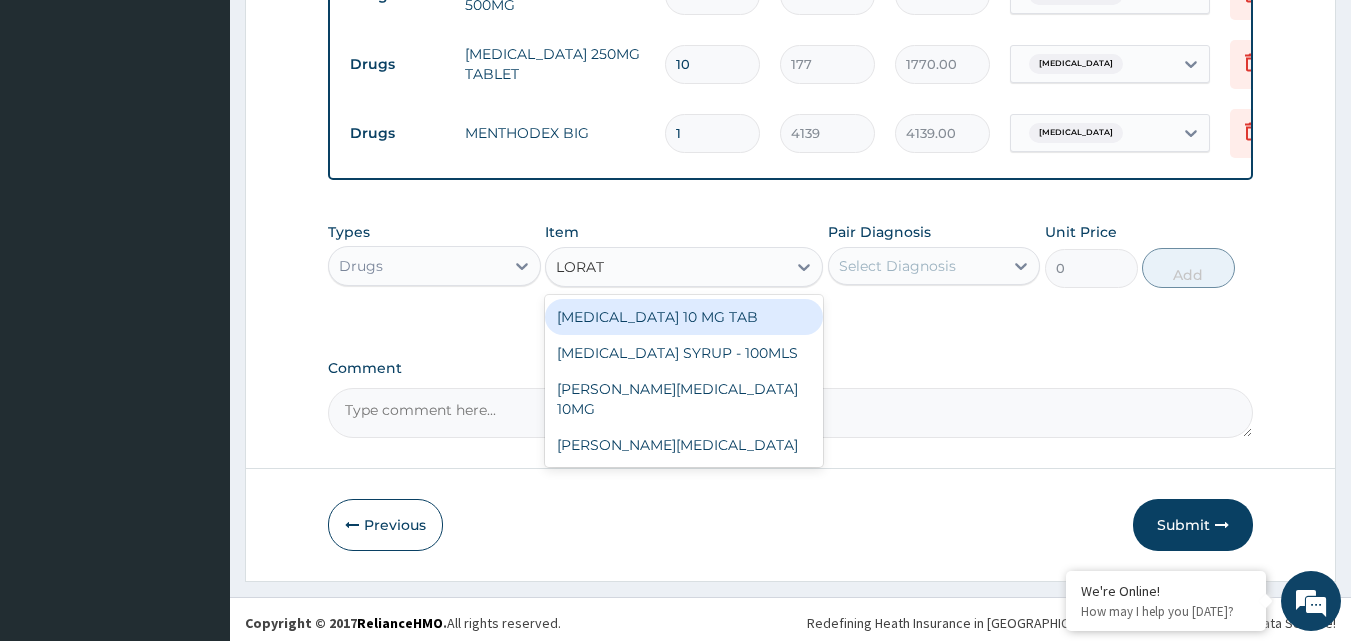type 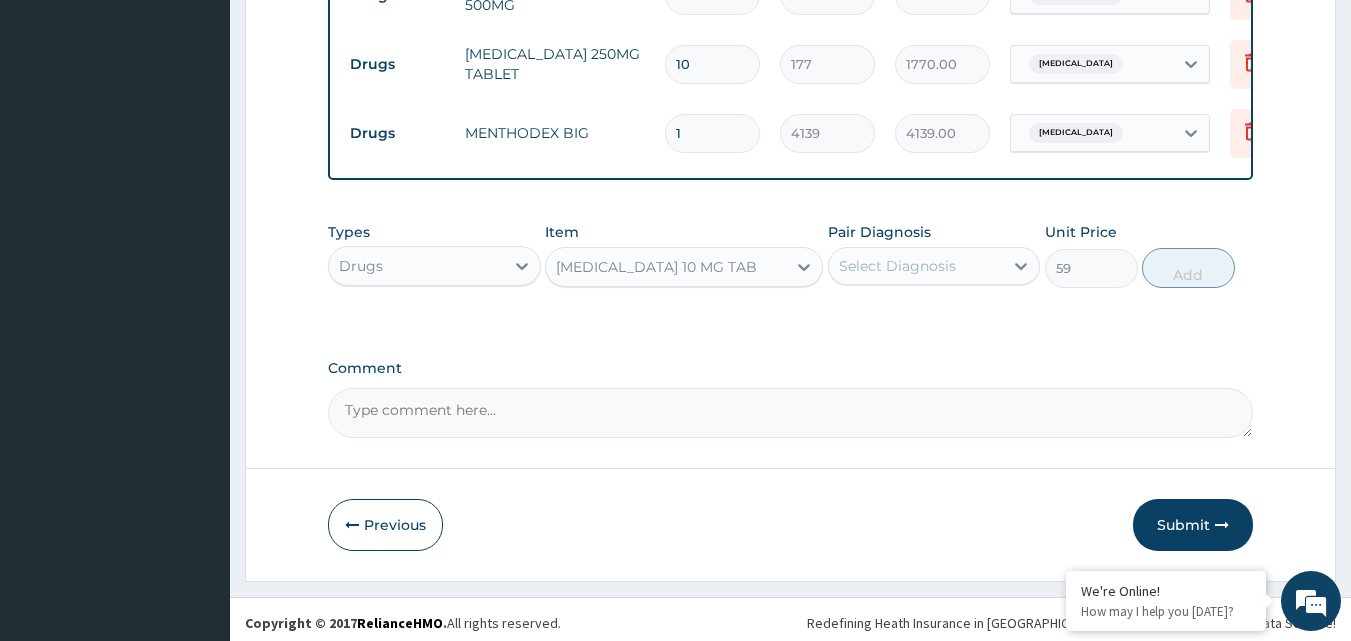 click on "Select Diagnosis" at bounding box center (897, 266) 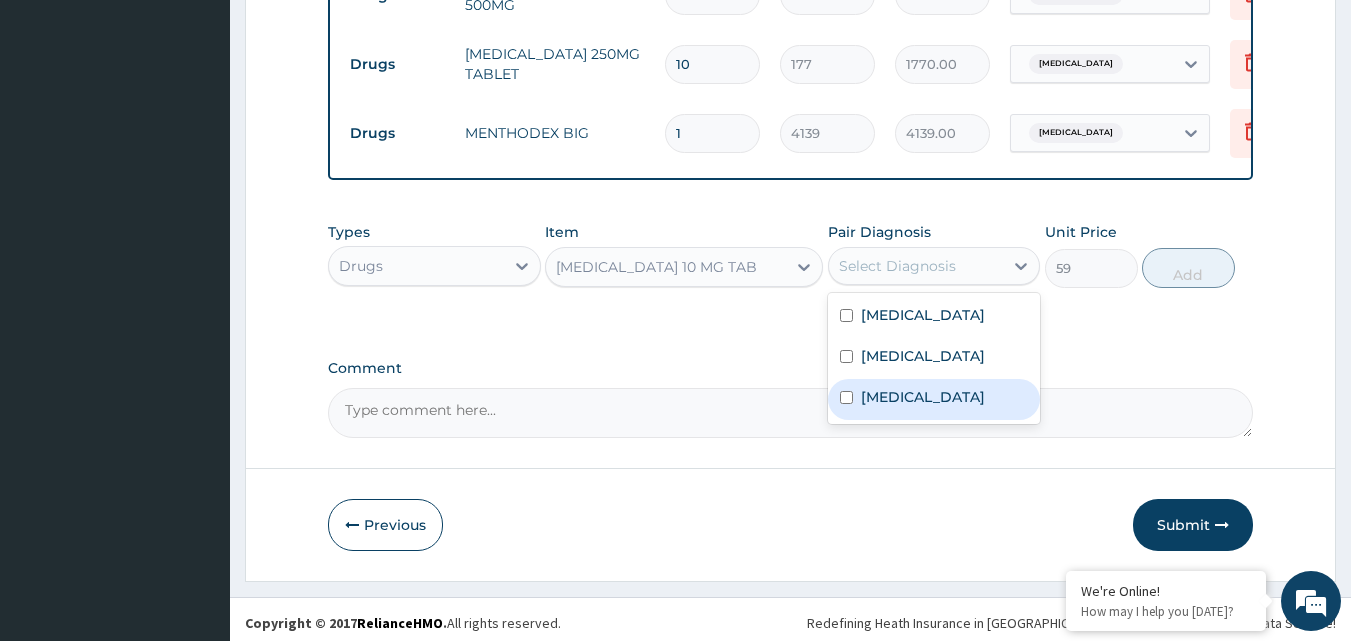 click on "Upper respiratory infection" at bounding box center (923, 397) 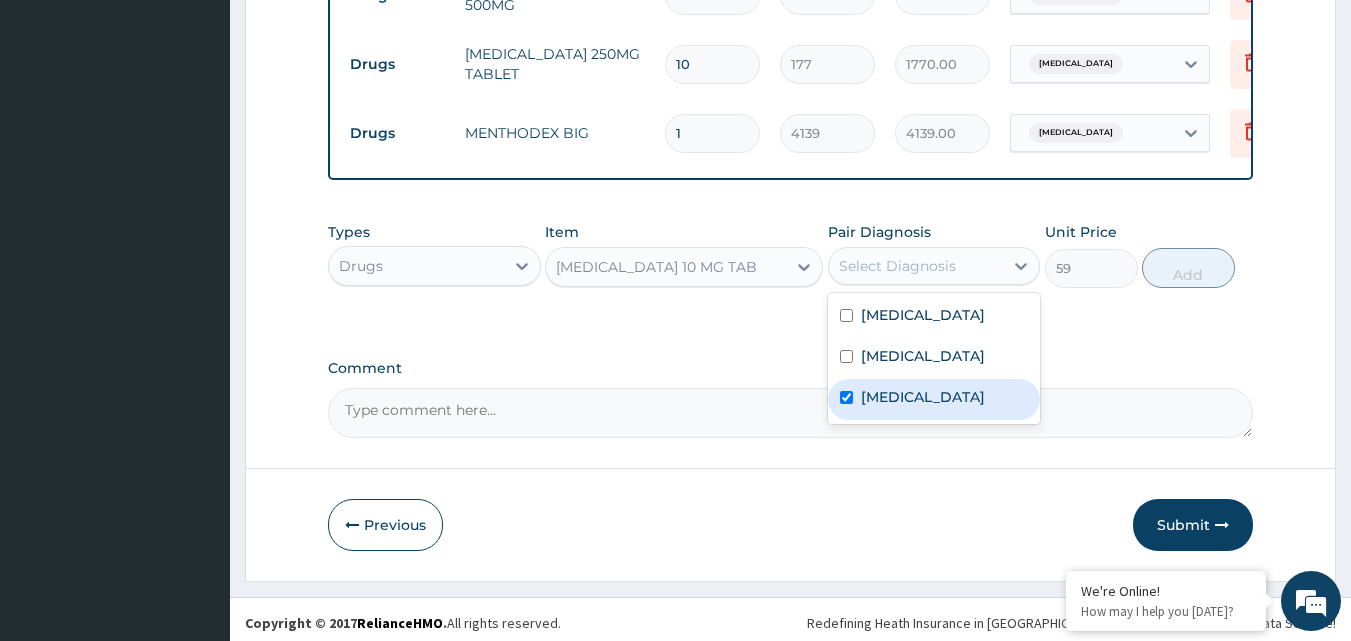 checkbox on "true" 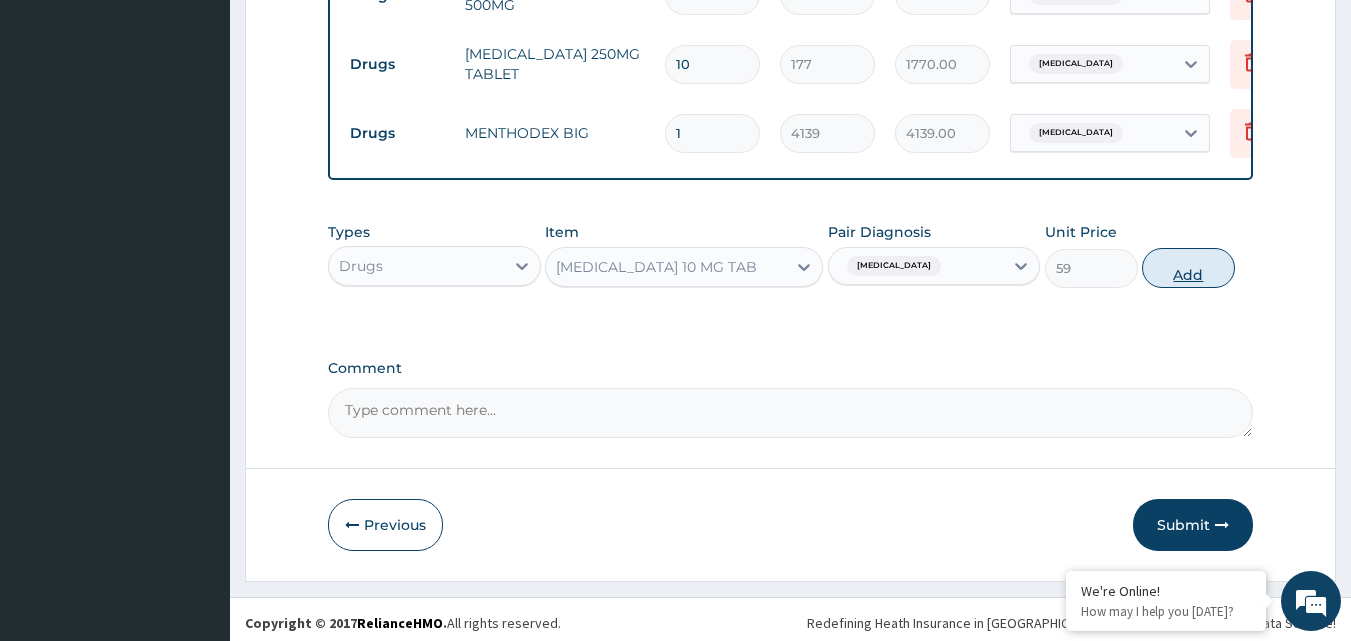 click on "Add" at bounding box center [1188, 268] 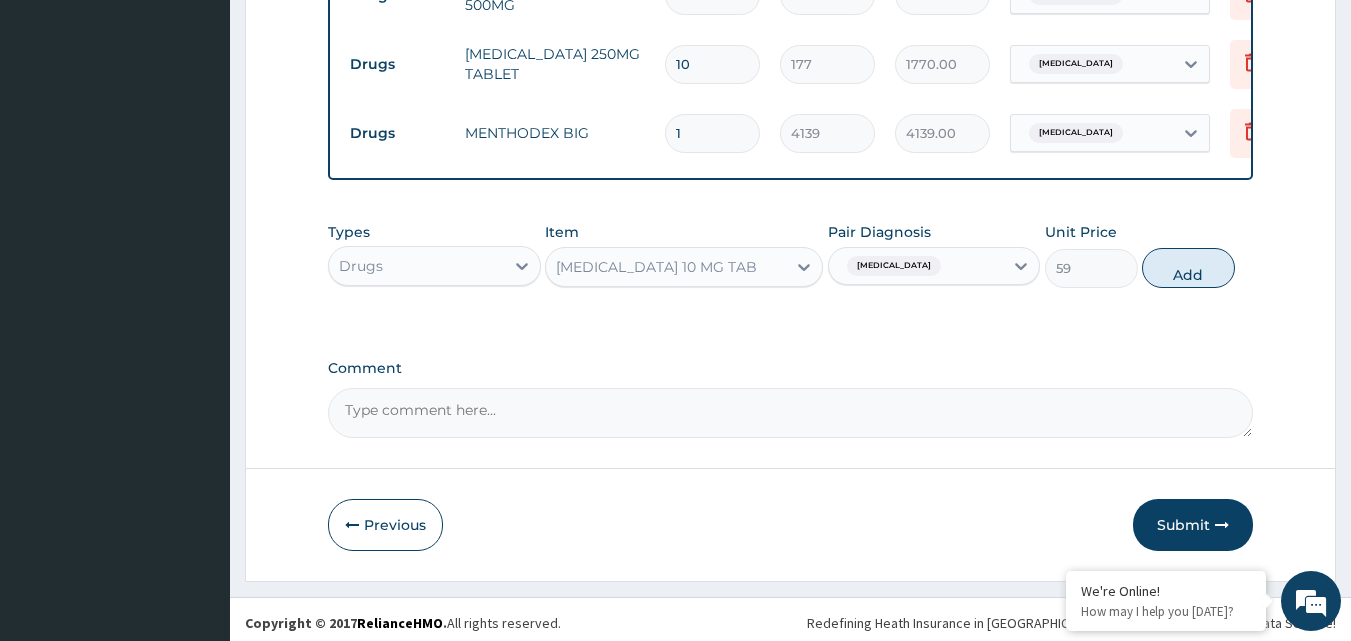type on "0" 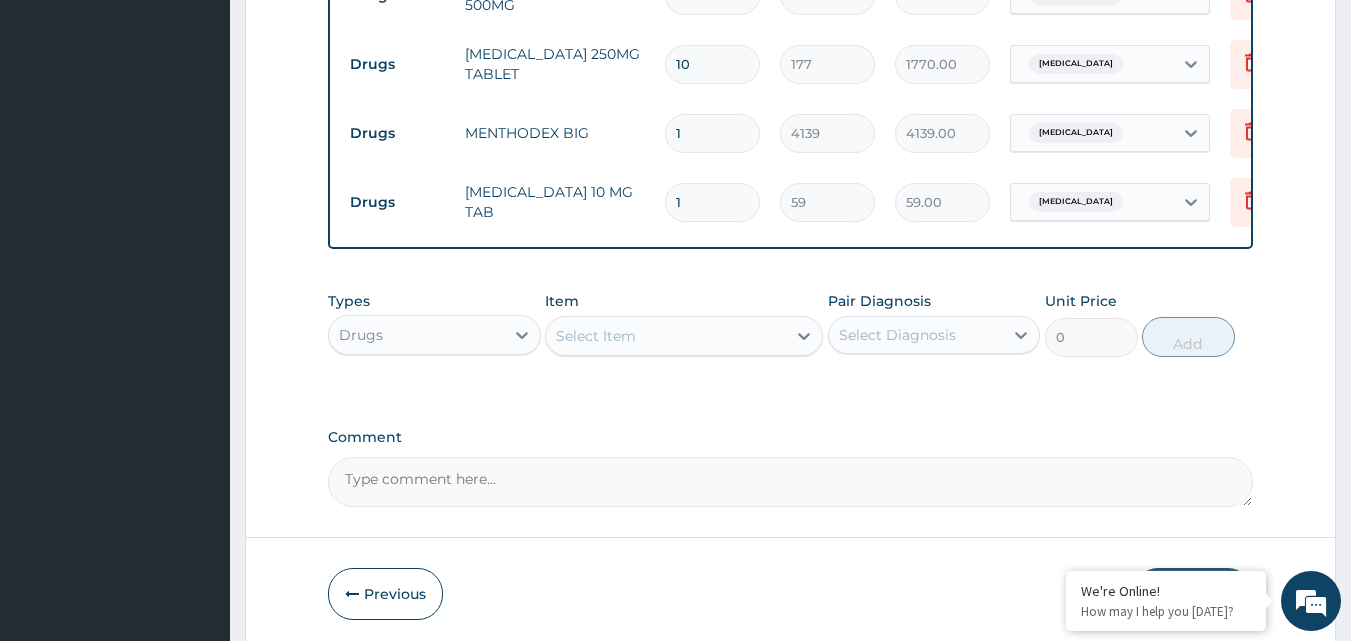 type 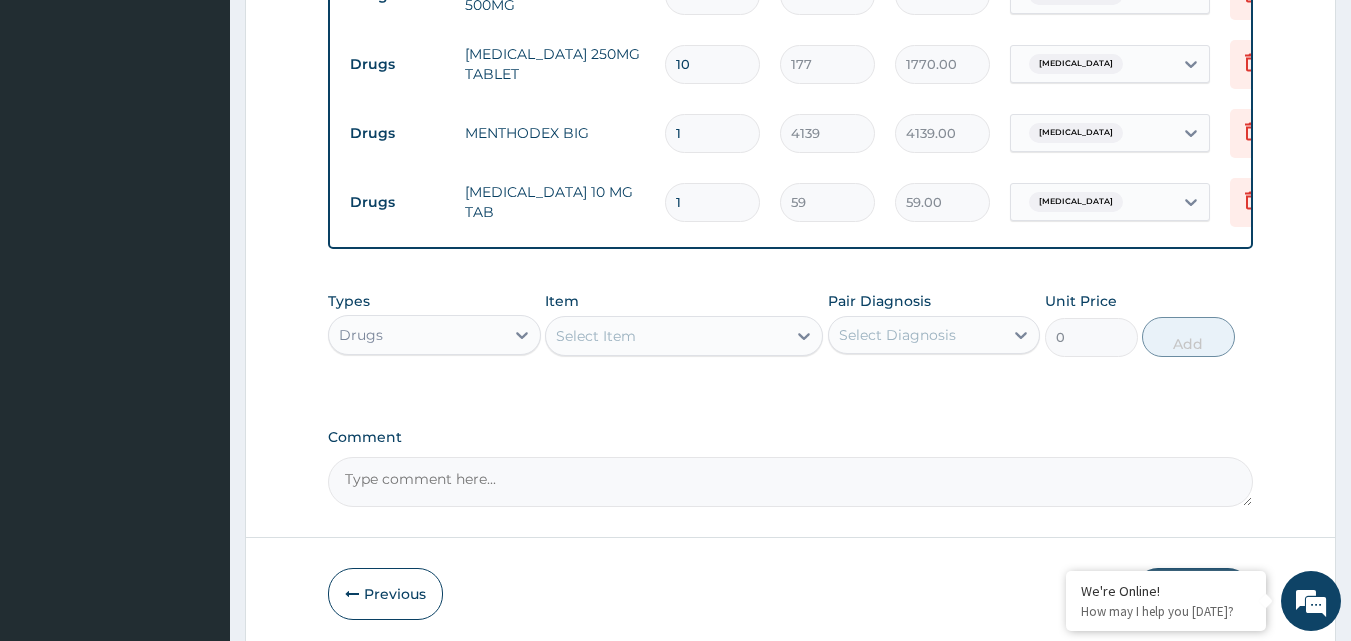 type on "0.00" 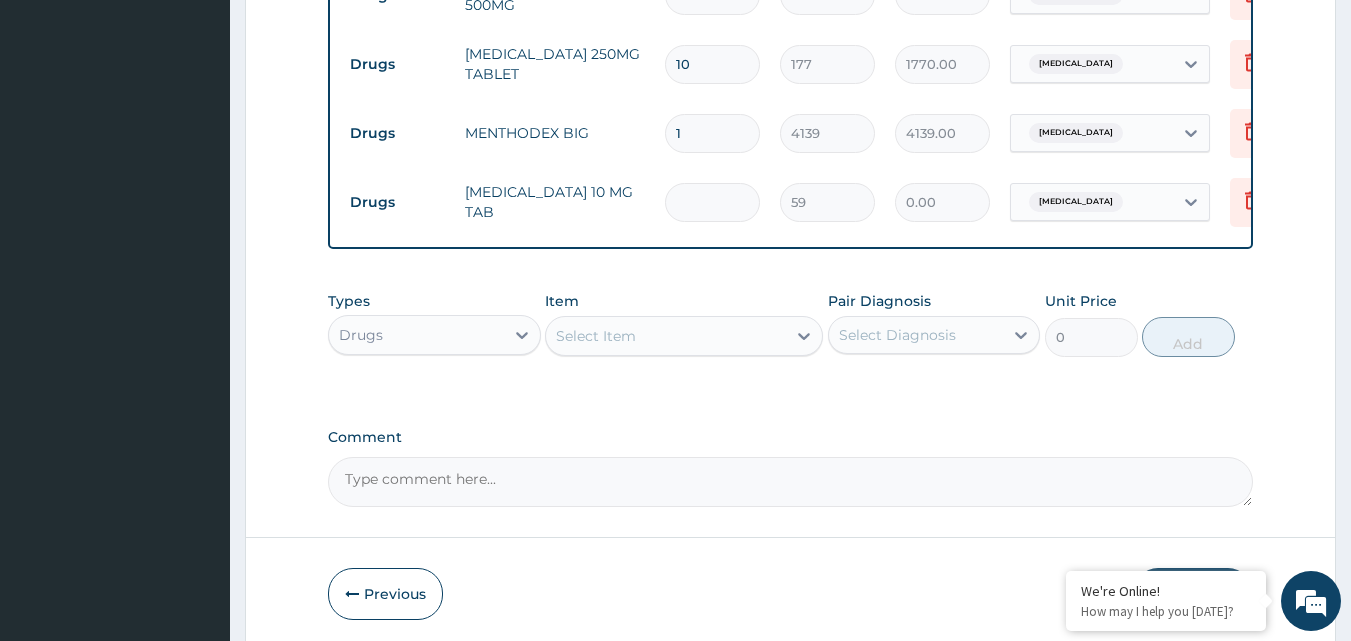 type on "5" 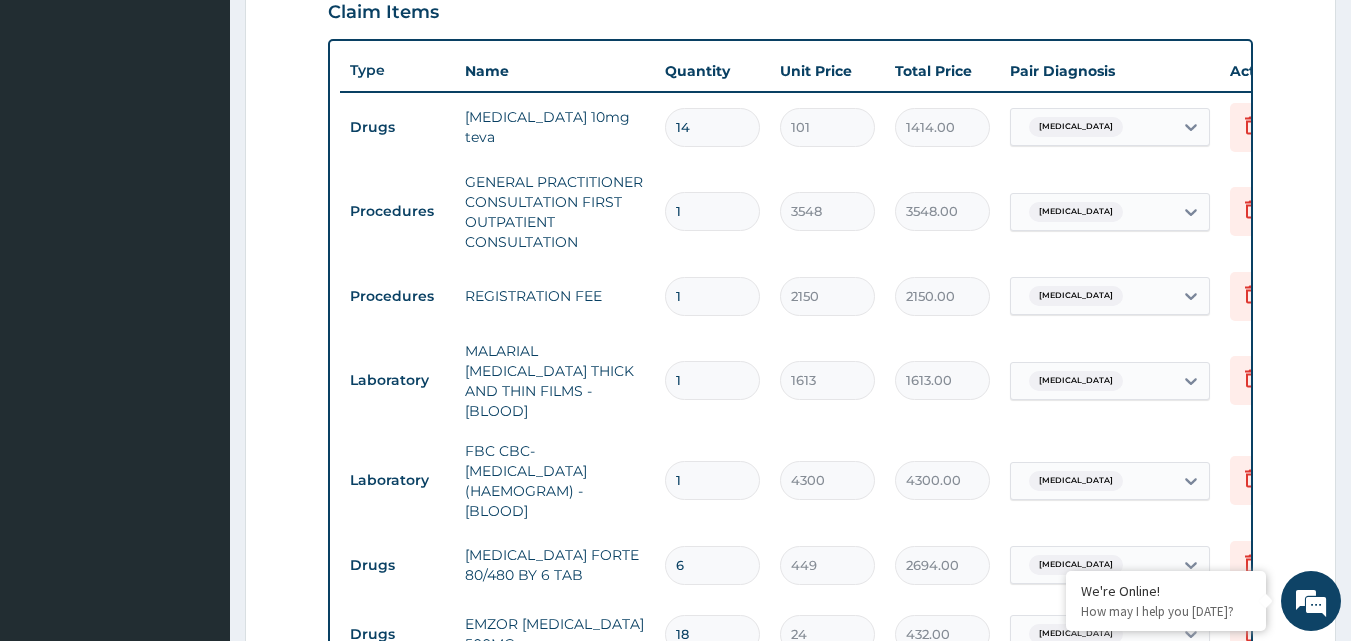 scroll, scrollTop: 1415, scrollLeft: 0, axis: vertical 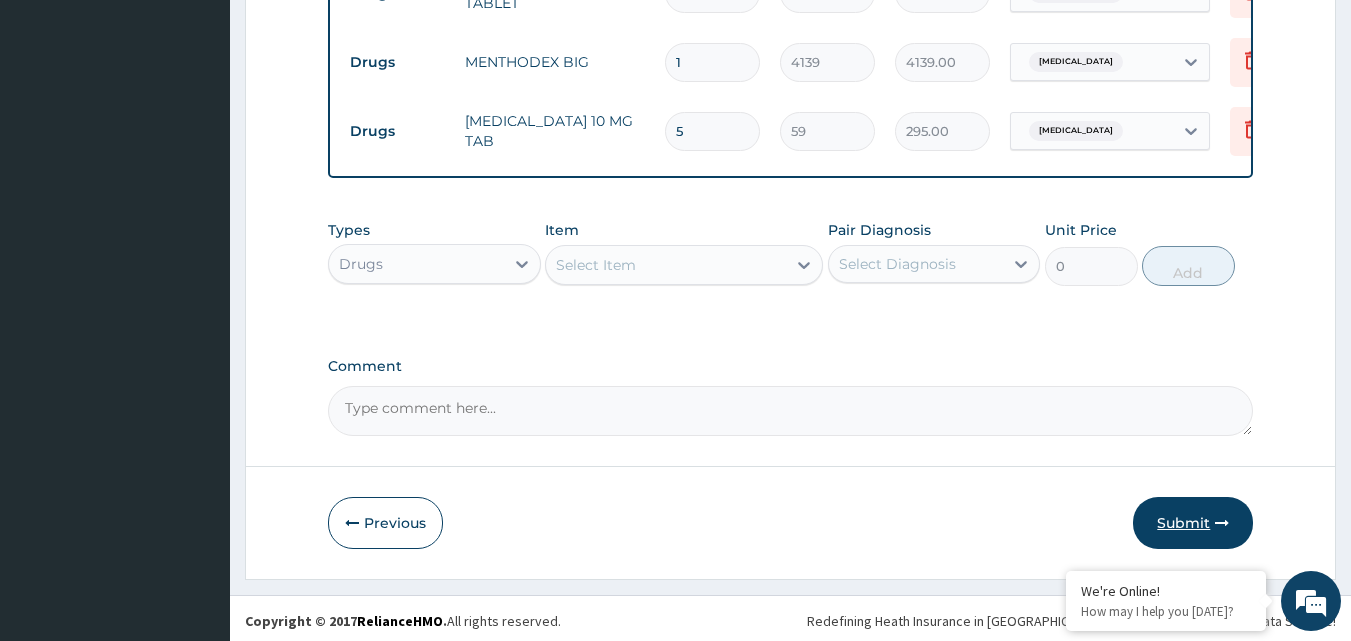 type on "5" 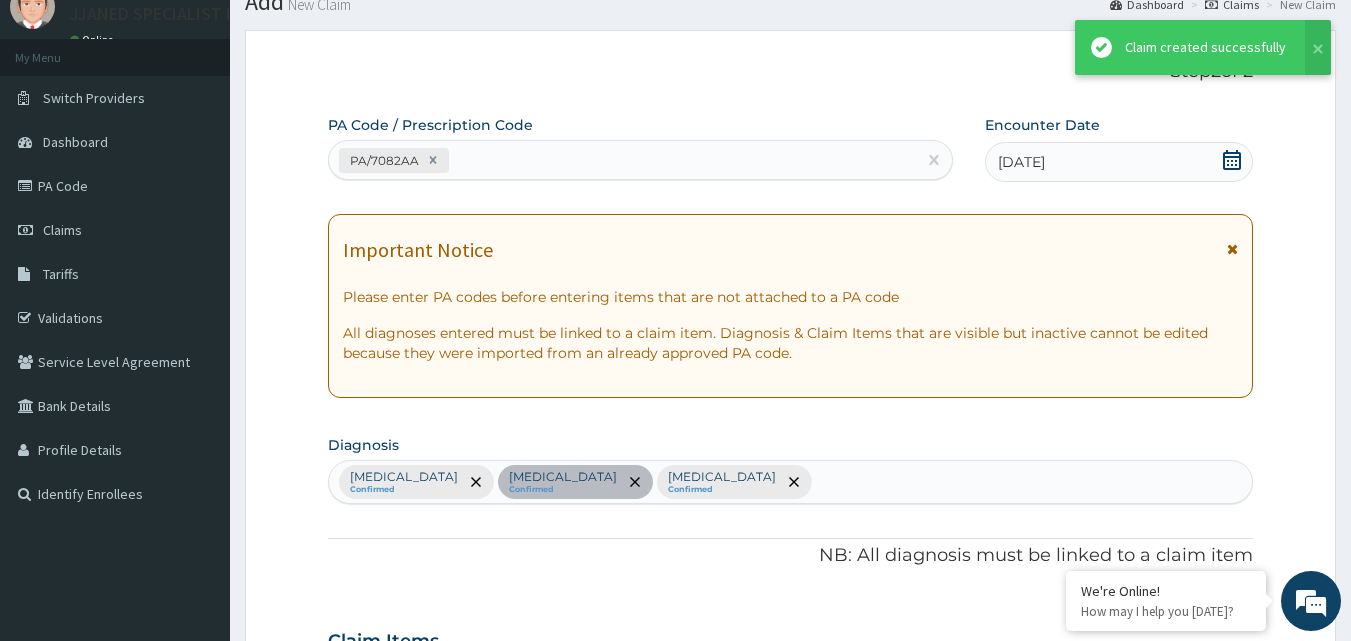 scroll, scrollTop: 1415, scrollLeft: 0, axis: vertical 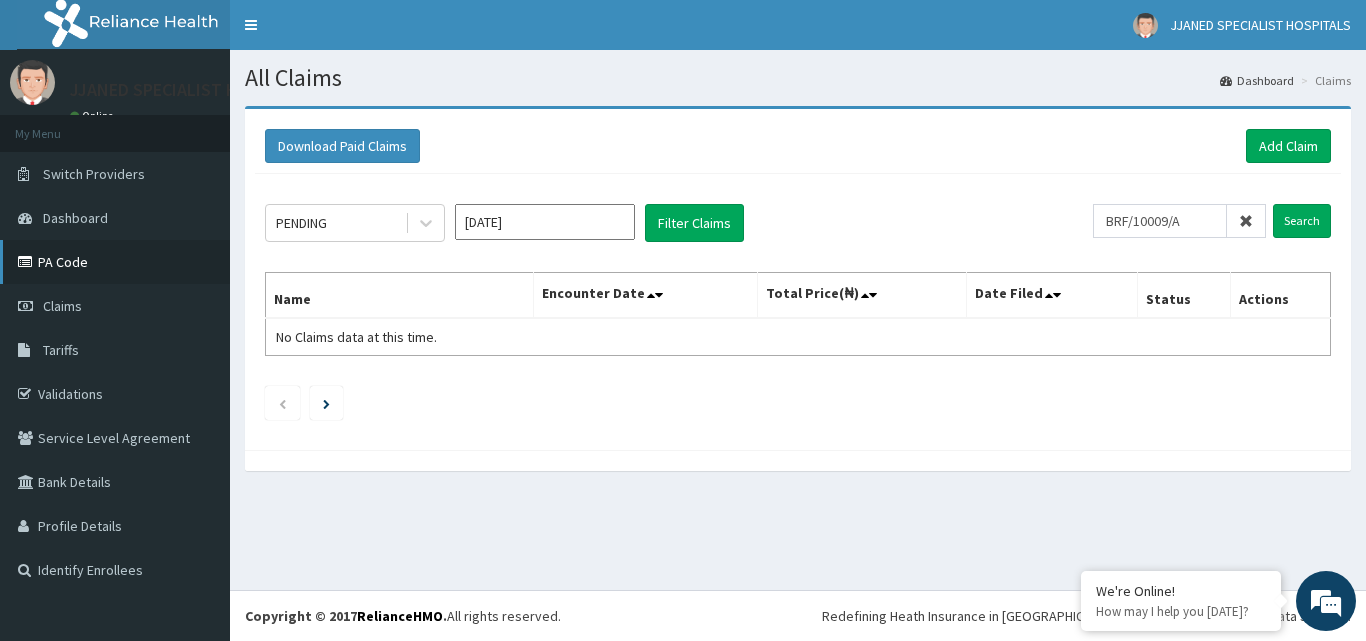 click on "PA Code" at bounding box center (115, 262) 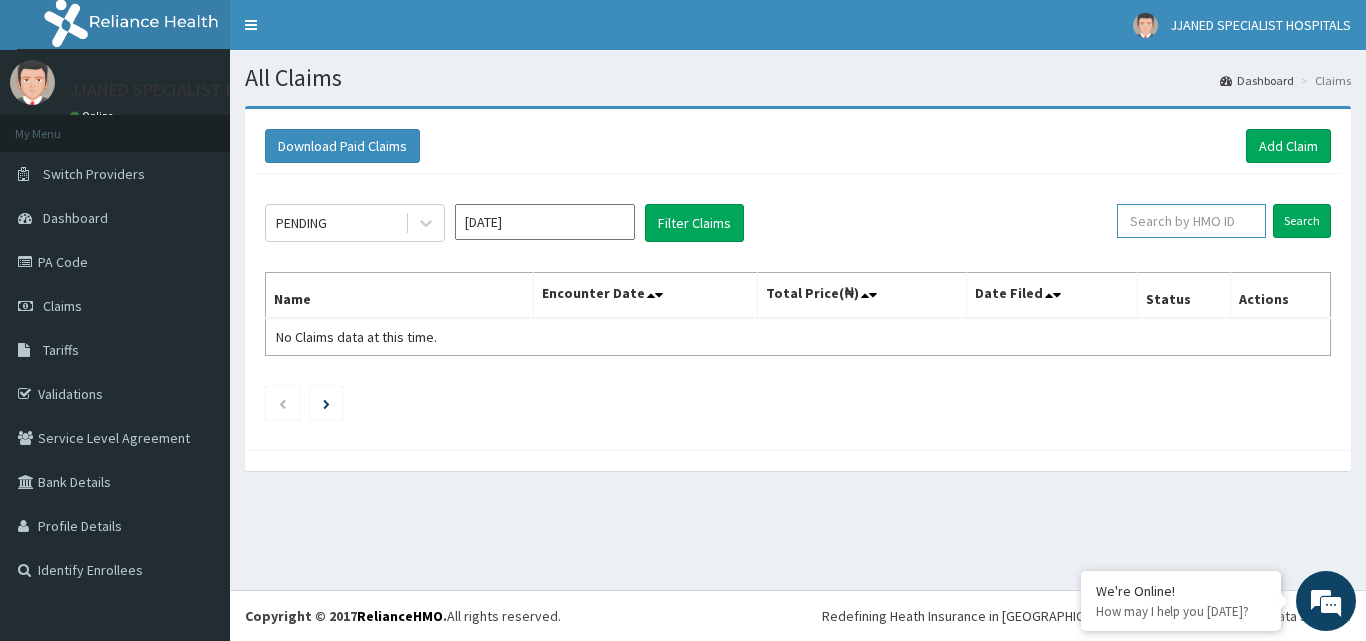 click at bounding box center (1191, 221) 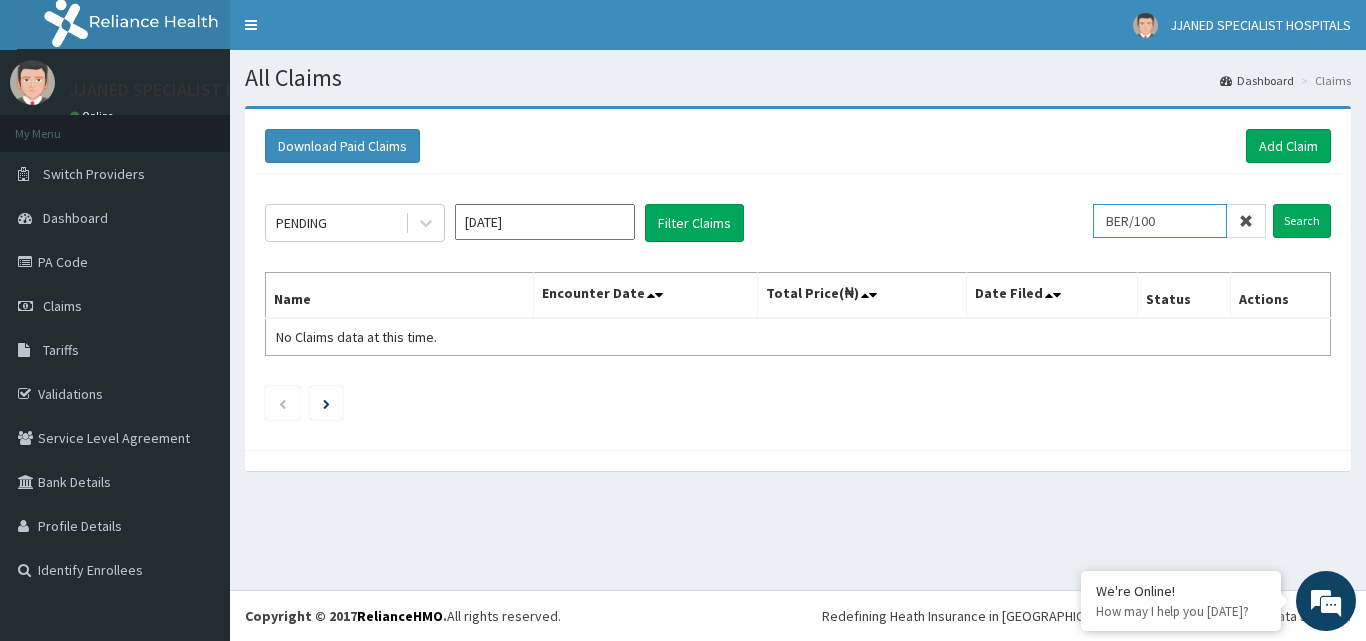 click on "BER/100" at bounding box center (1160, 221) 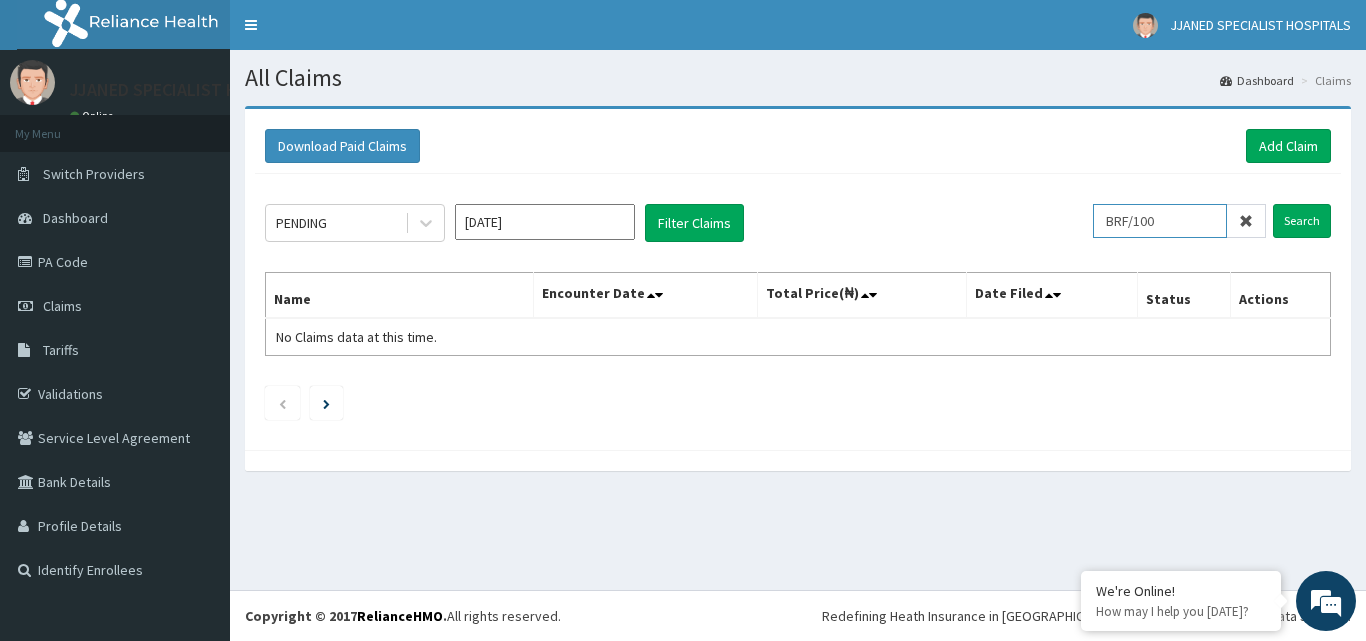 scroll, scrollTop: 0, scrollLeft: 0, axis: both 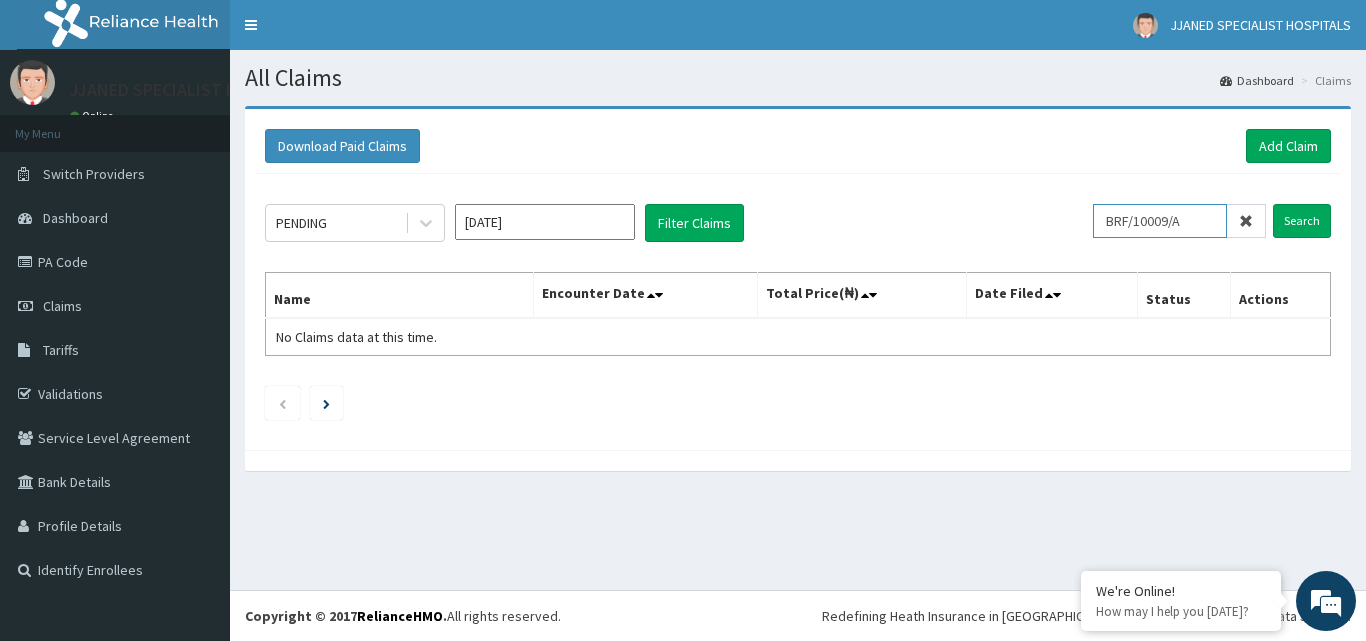 type on "BRF/10009/A" 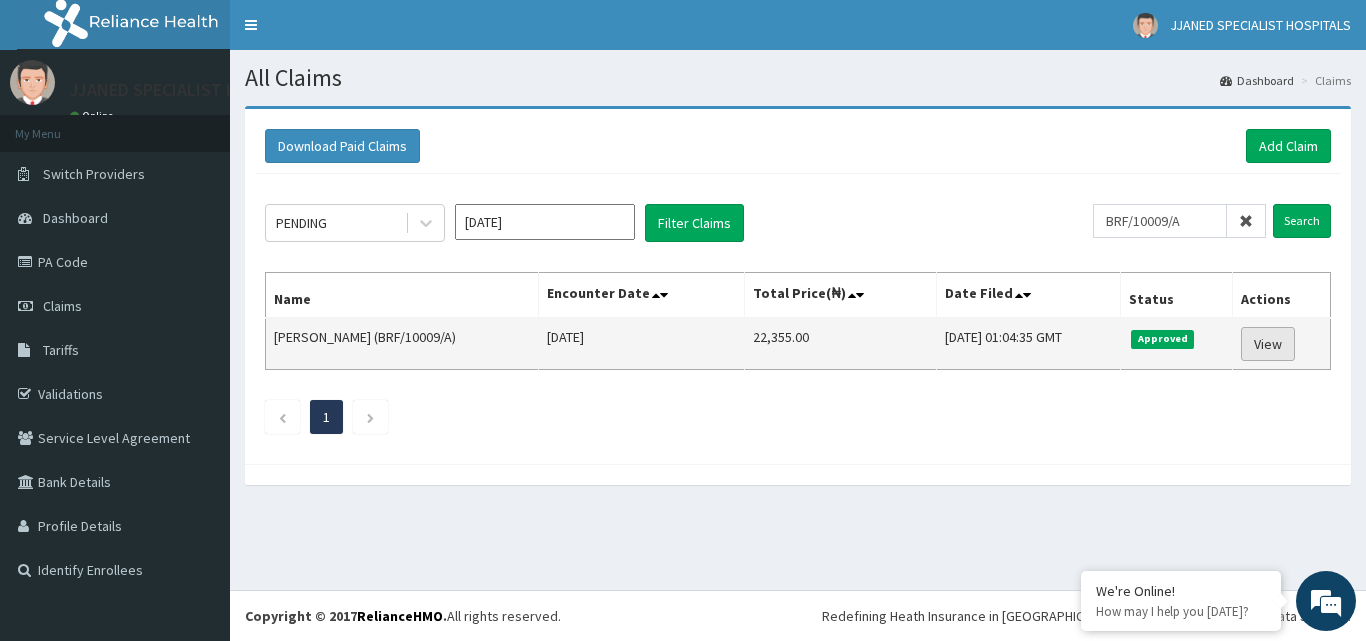 click on "View" at bounding box center (1268, 344) 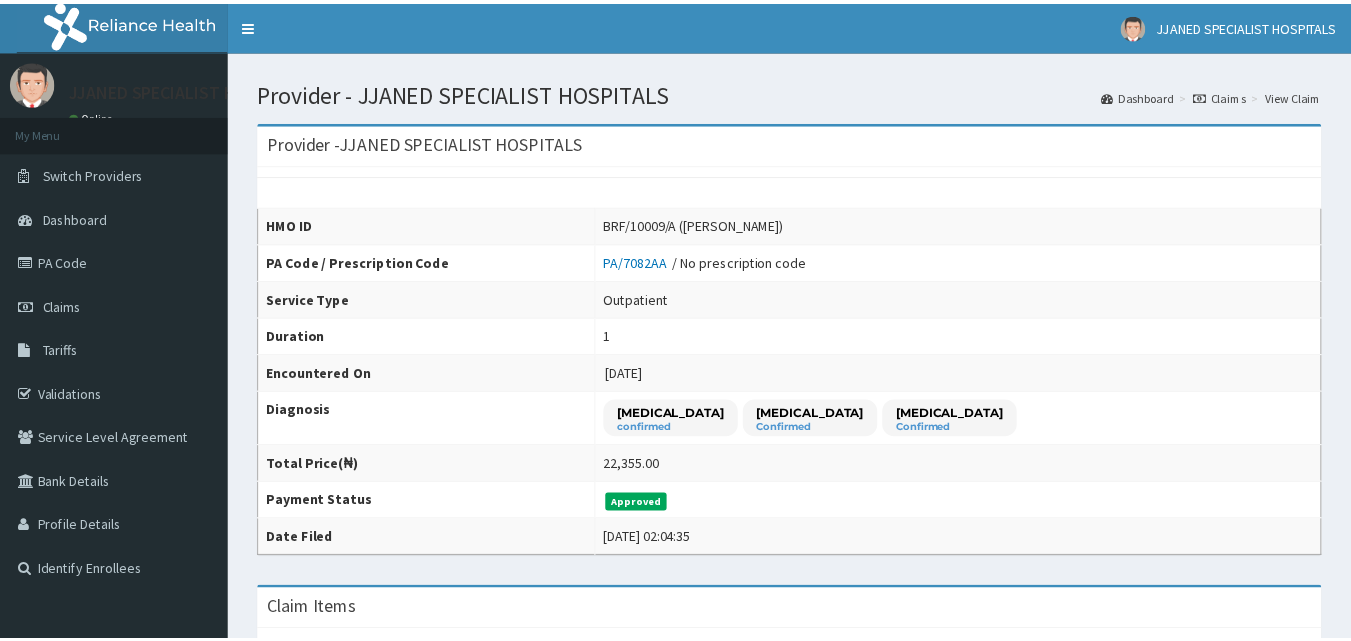 scroll, scrollTop: 0, scrollLeft: 0, axis: both 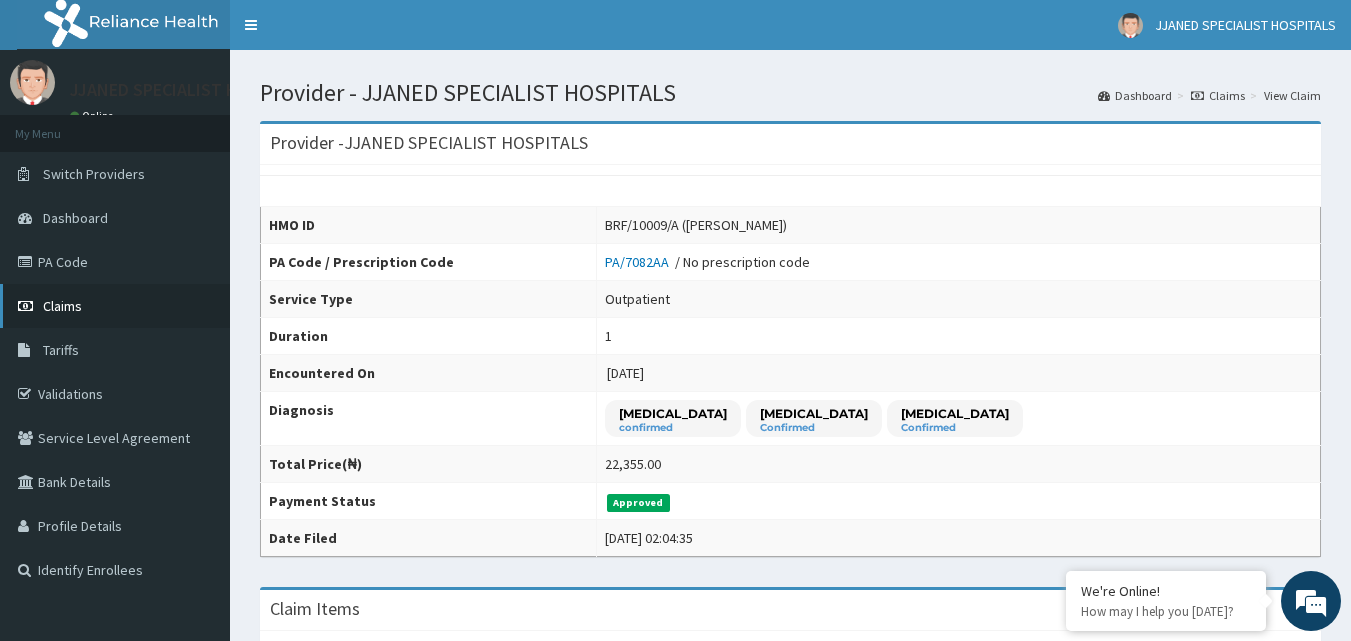 click on "Claims" at bounding box center [115, 306] 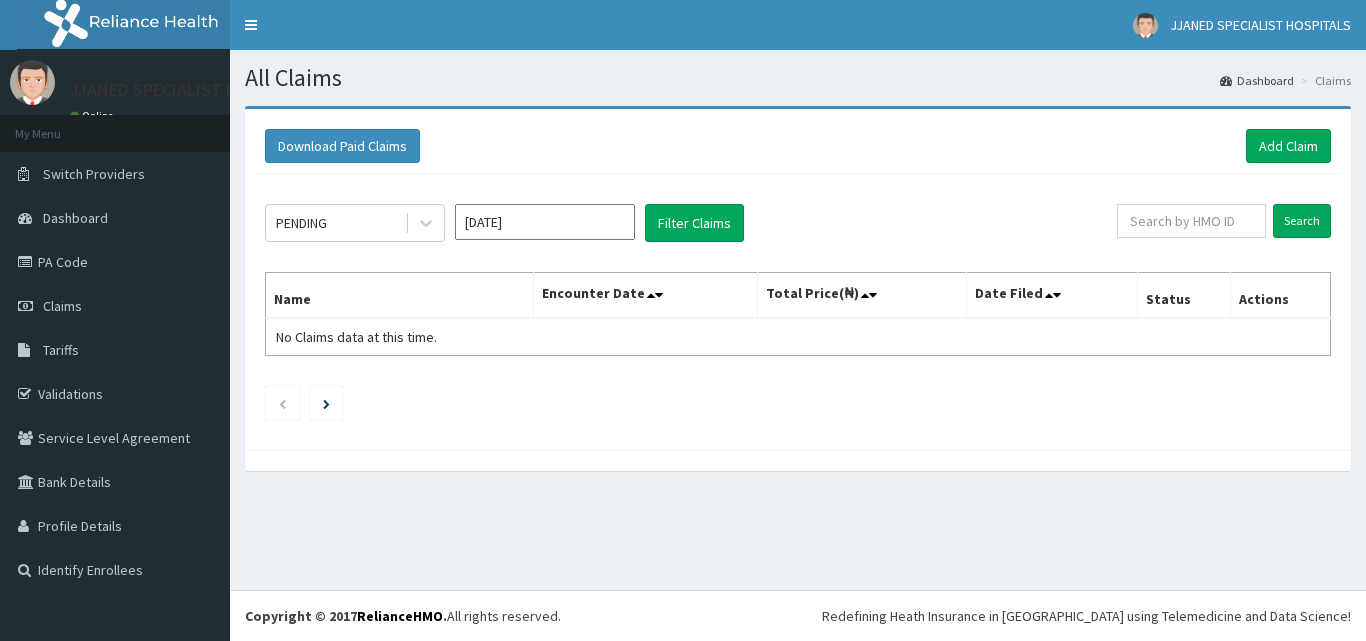 scroll, scrollTop: 0, scrollLeft: 0, axis: both 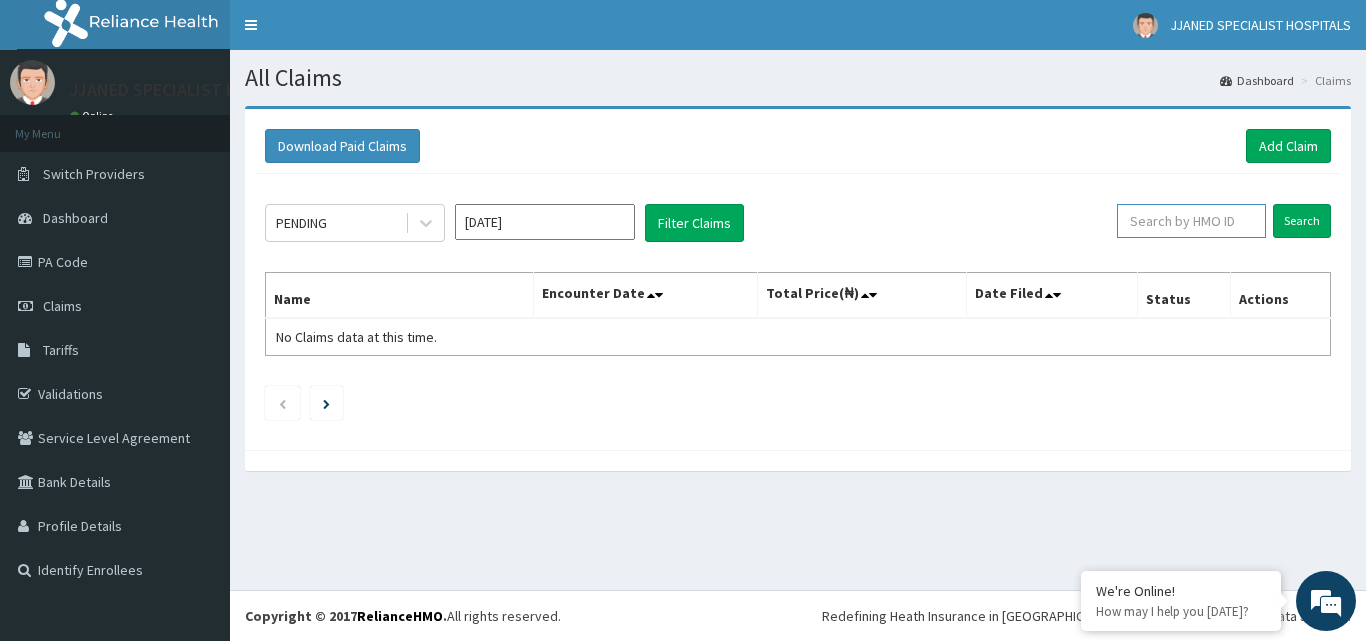 paste on "ZEI/10218/A" 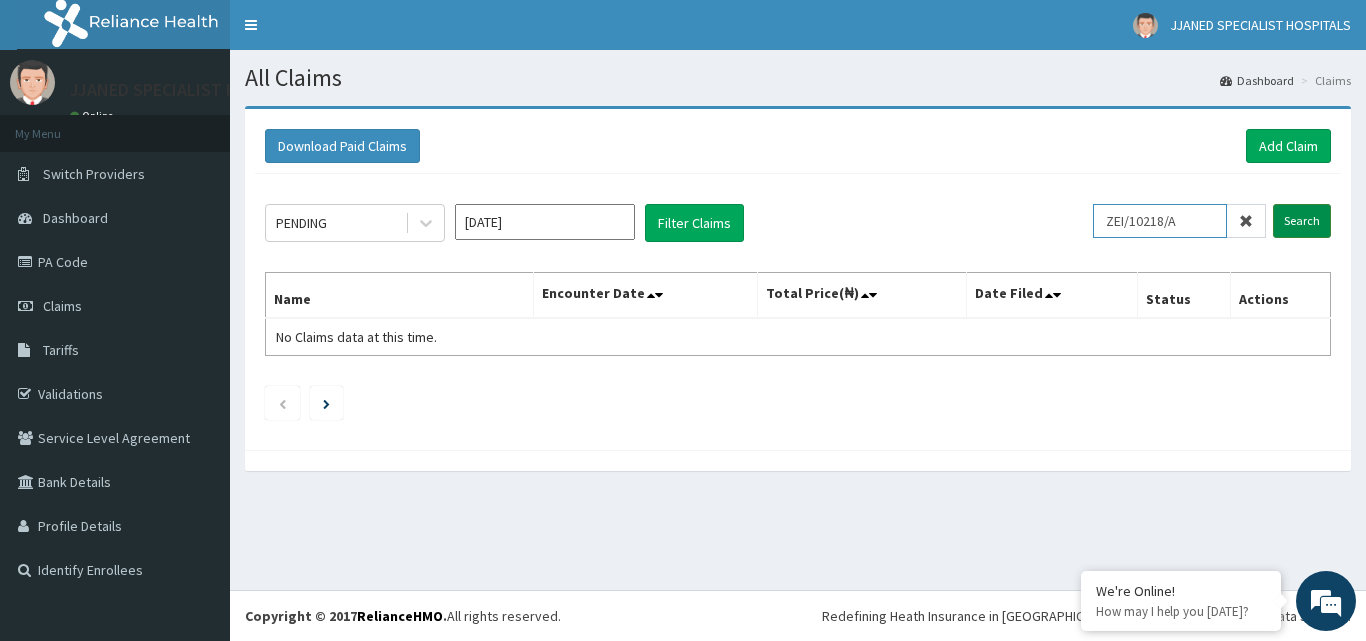 type on "ZEI/10218/A" 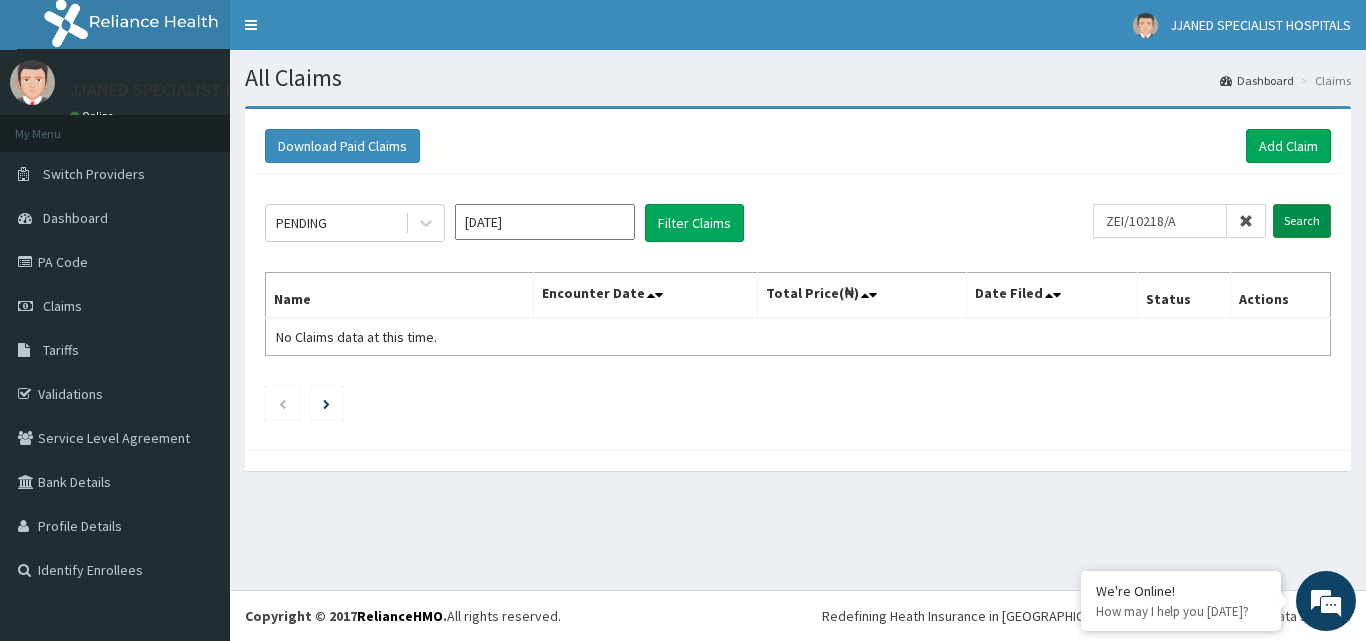 click on "Search" at bounding box center [1302, 221] 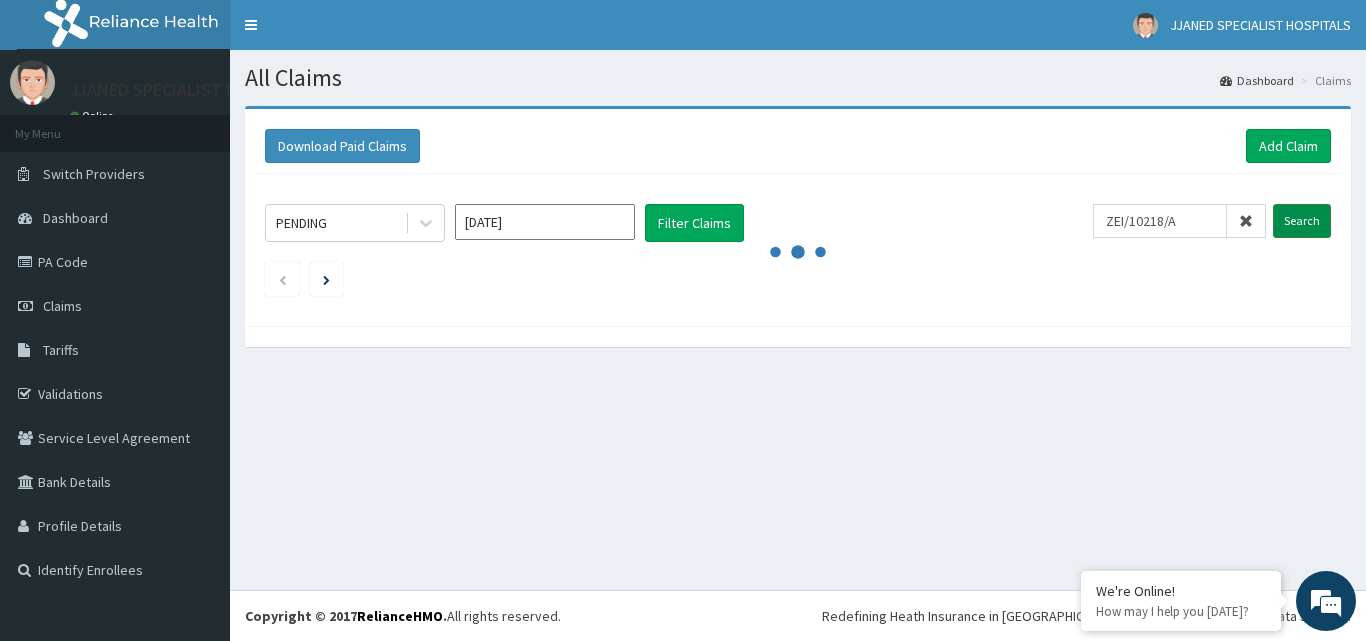 scroll, scrollTop: 0, scrollLeft: 0, axis: both 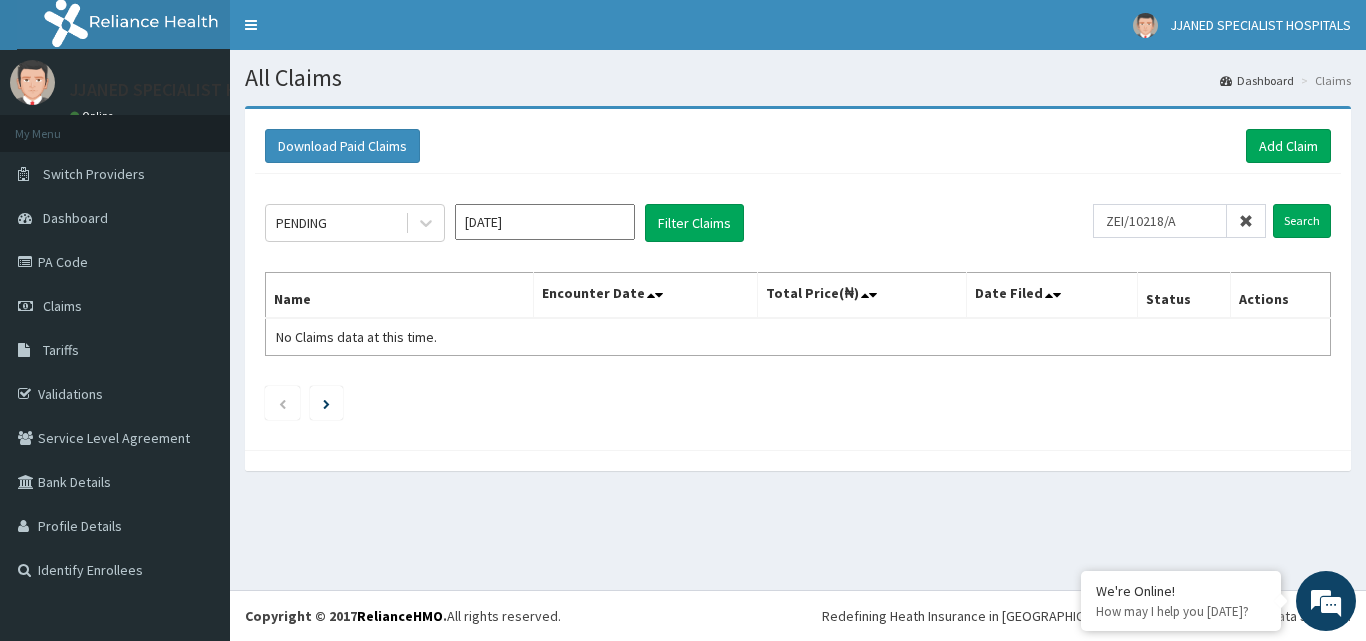 click on "Download Paid Claims Add Claim" at bounding box center [798, 146] 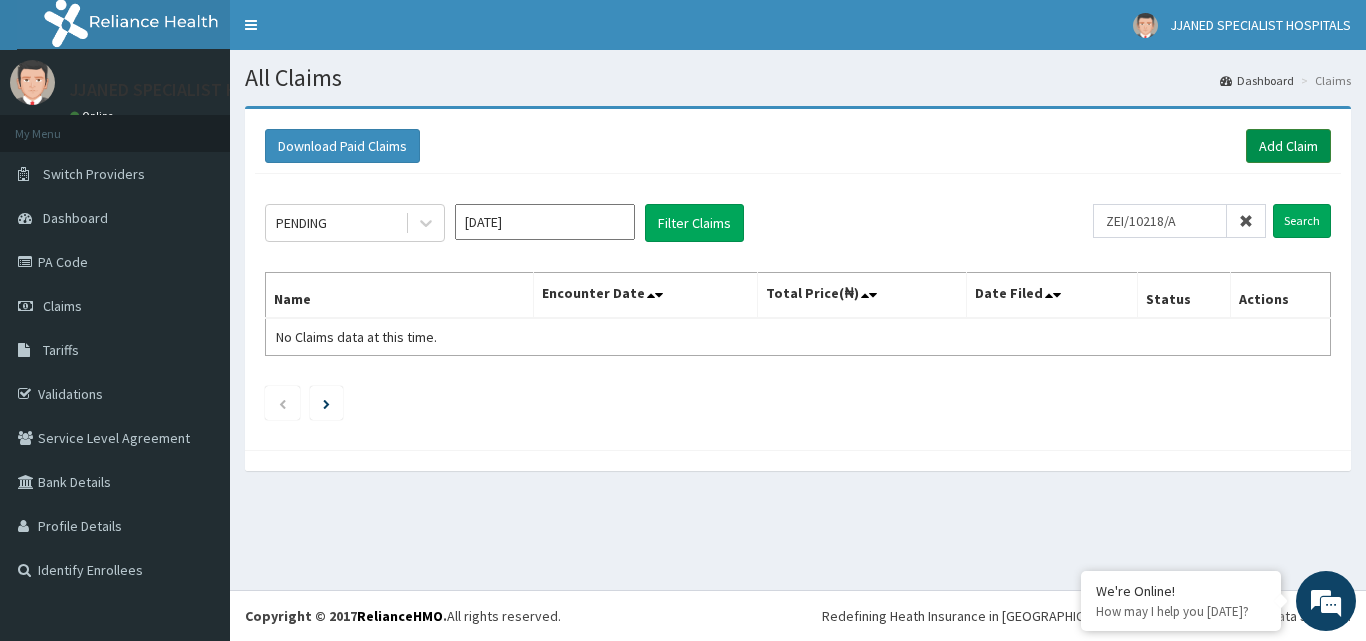 click on "Add Claim" at bounding box center (1288, 146) 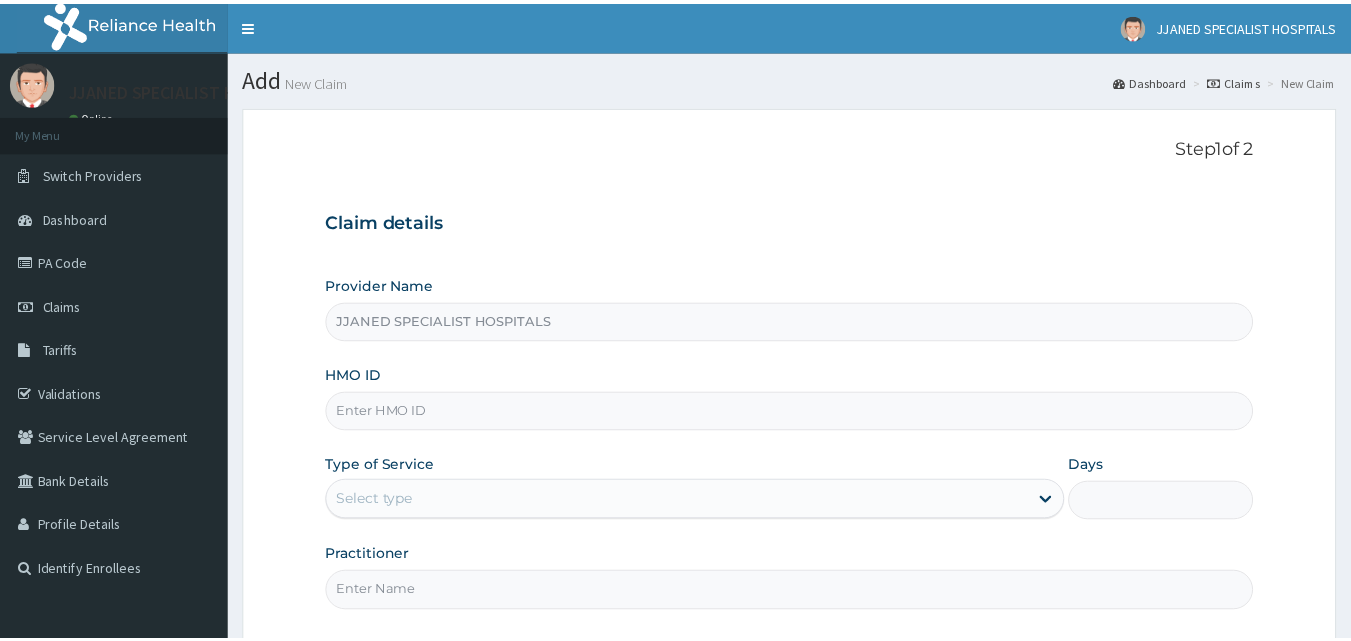 scroll, scrollTop: 0, scrollLeft: 0, axis: both 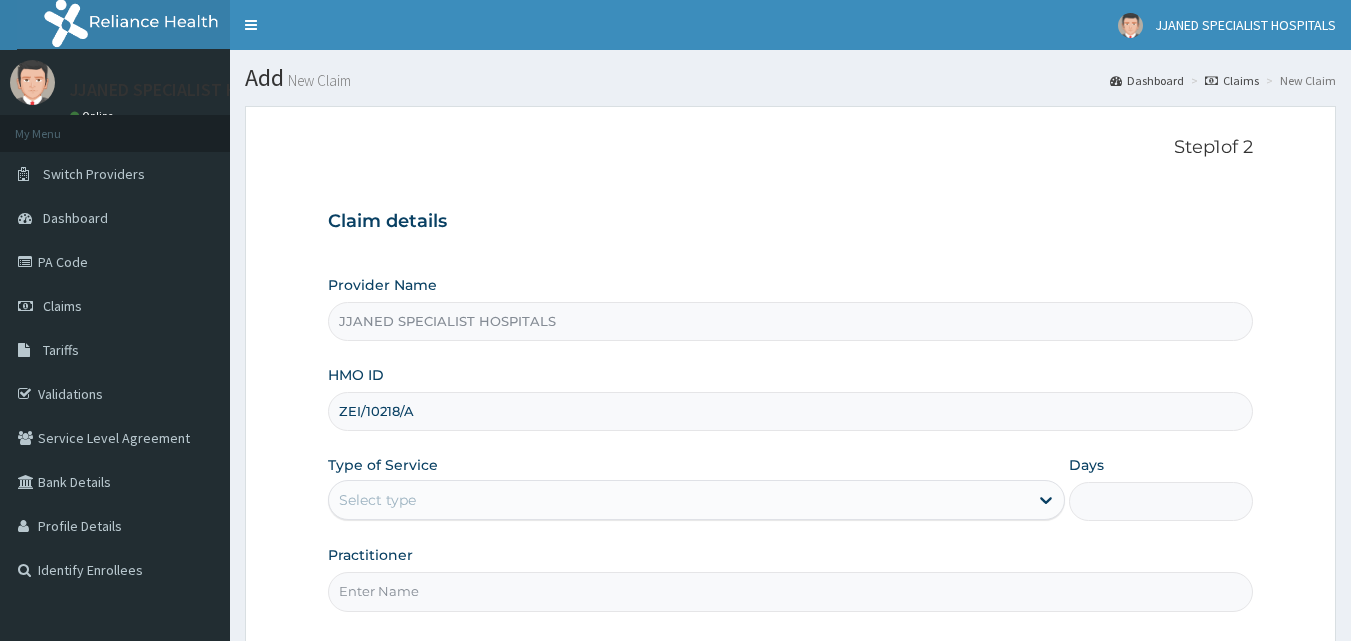 type on "ZEI/10218/A" 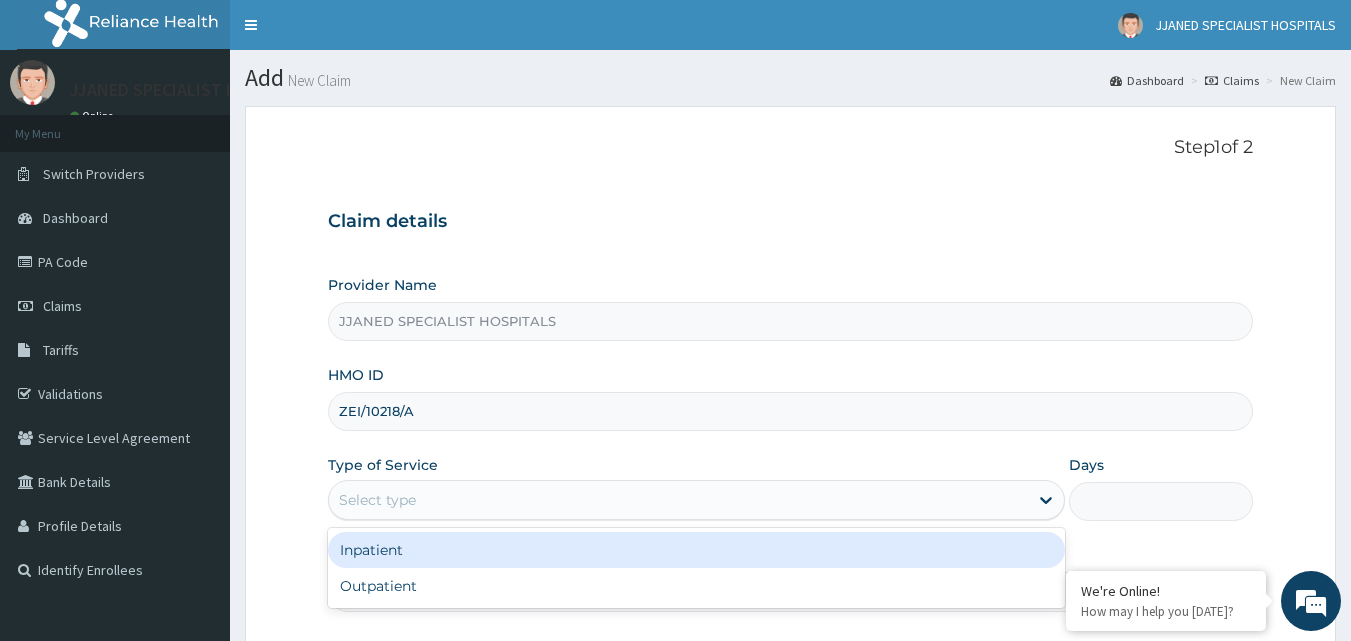 scroll, scrollTop: 0, scrollLeft: 0, axis: both 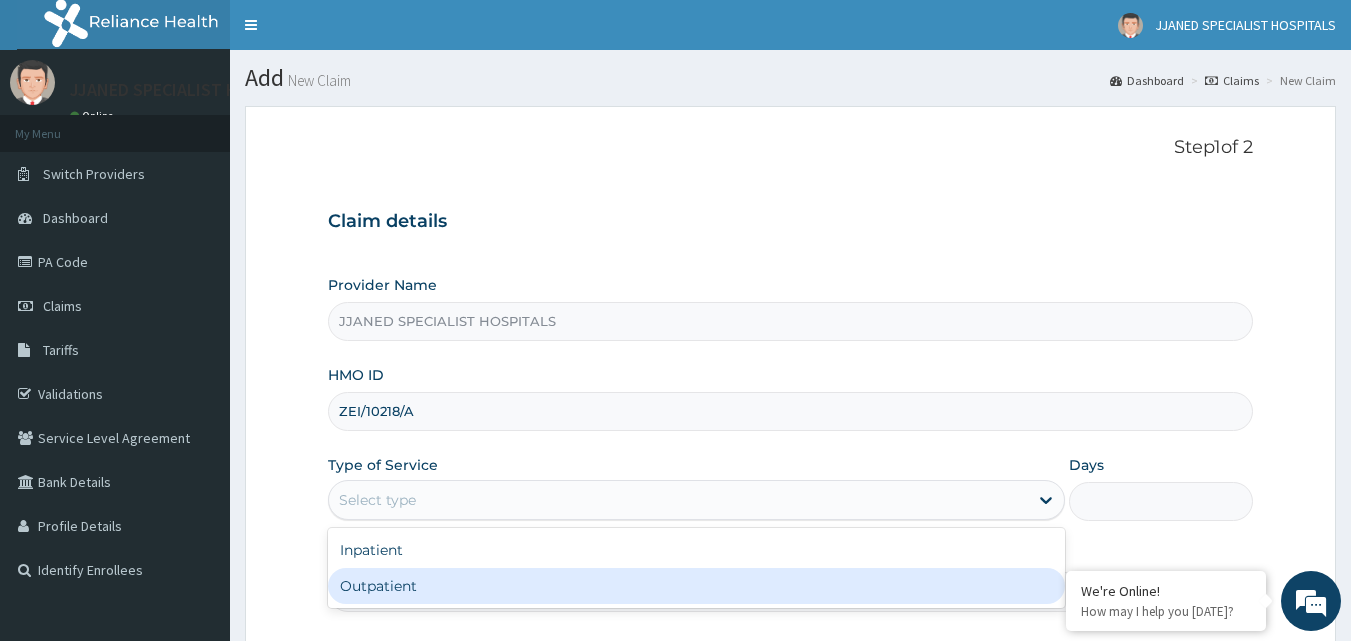 click on "Outpatient" at bounding box center (696, 586) 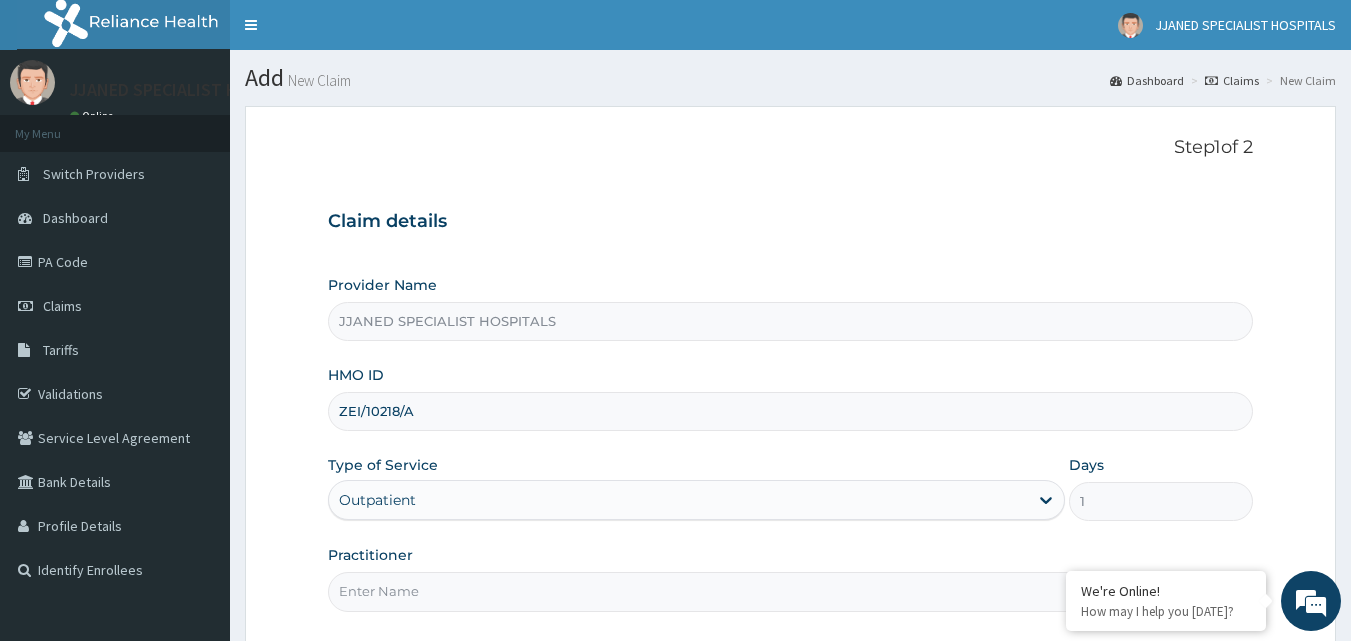 click on "Practitioner" at bounding box center [791, 591] 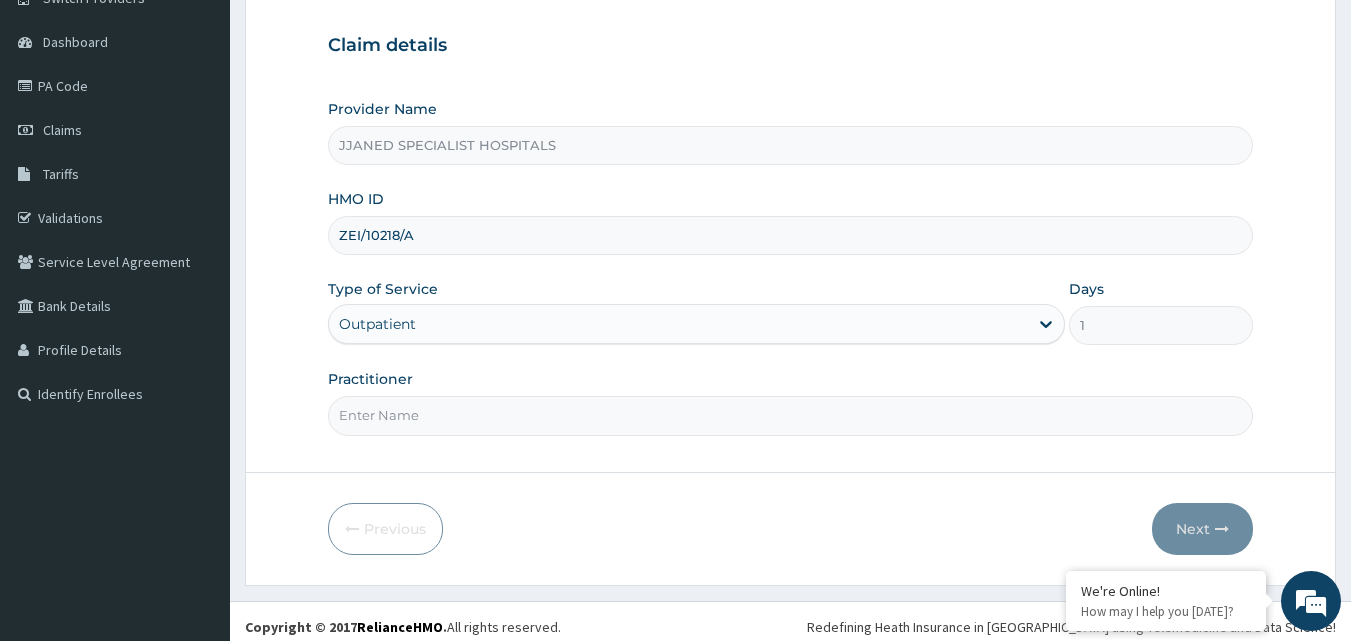 scroll, scrollTop: 187, scrollLeft: 0, axis: vertical 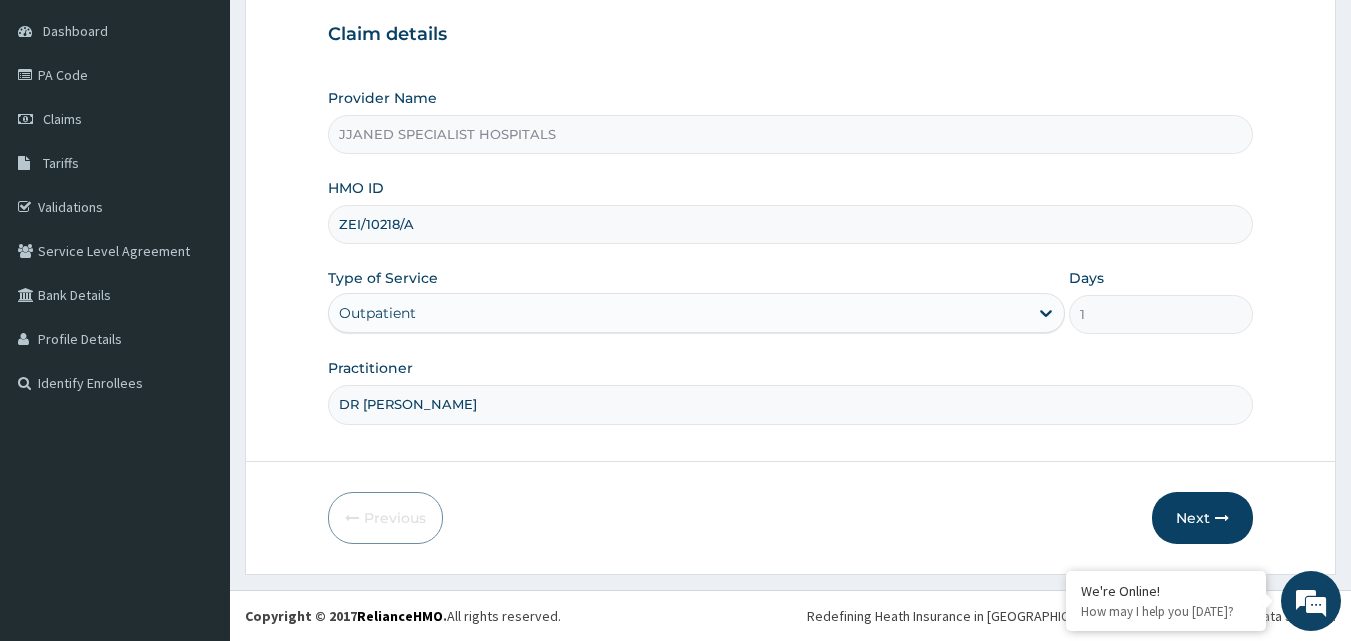 type on "DR EGAI" 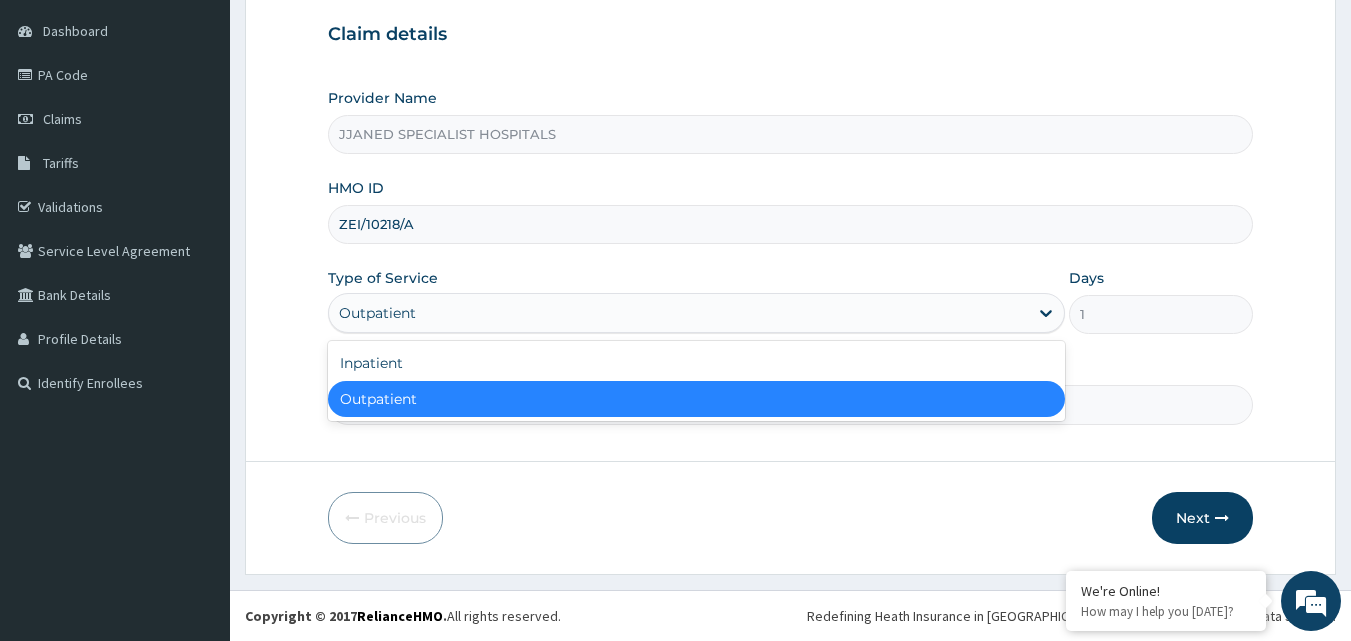 drag, startPoint x: 943, startPoint y: 323, endPoint x: 909, endPoint y: 345, distance: 40.496914 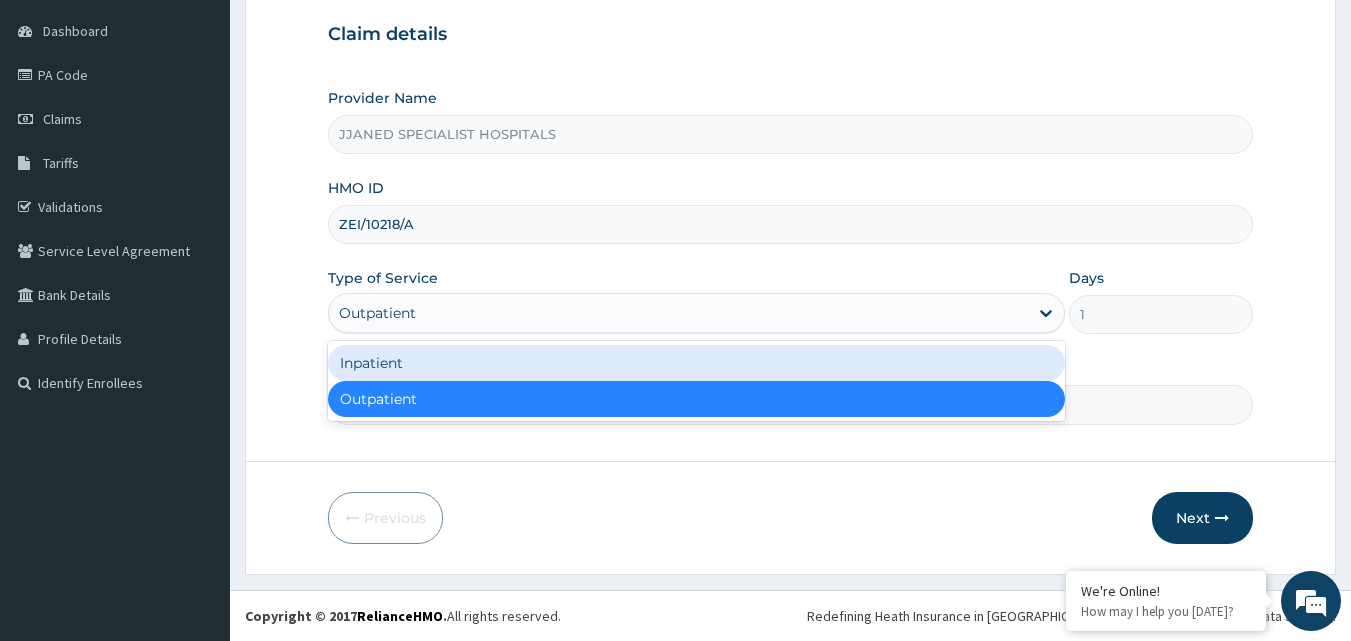 click on "Inpatient" at bounding box center (696, 363) 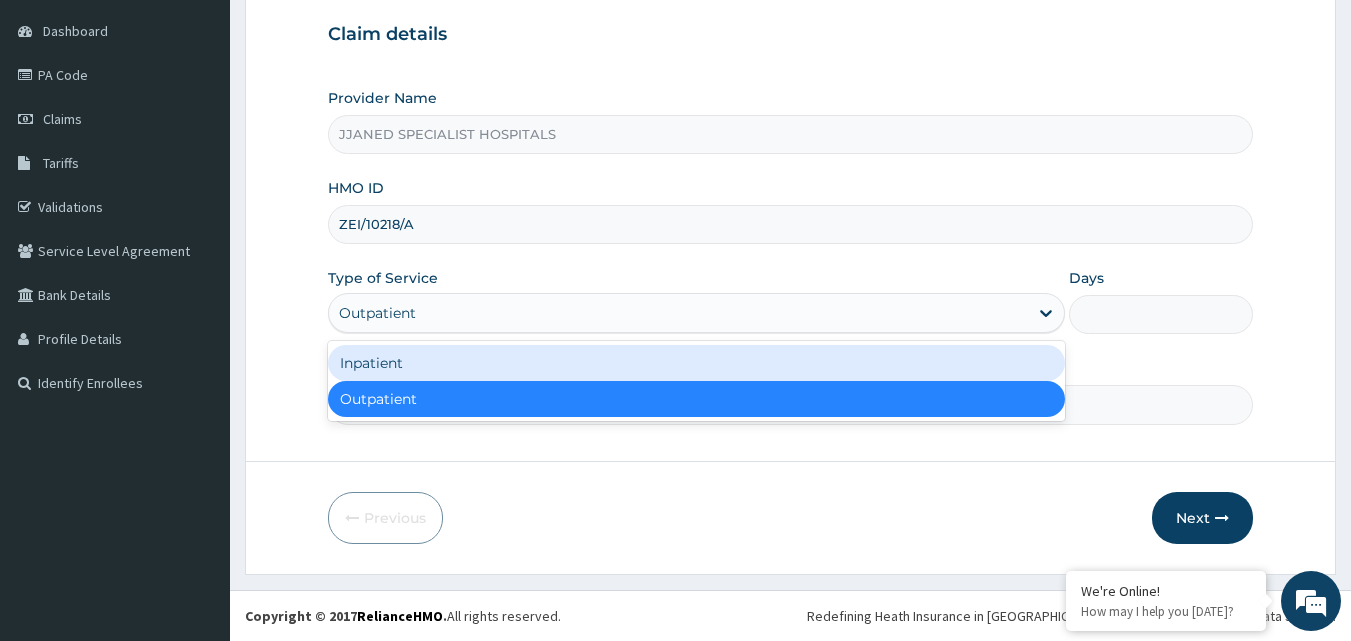 scroll, scrollTop: 0, scrollLeft: 0, axis: both 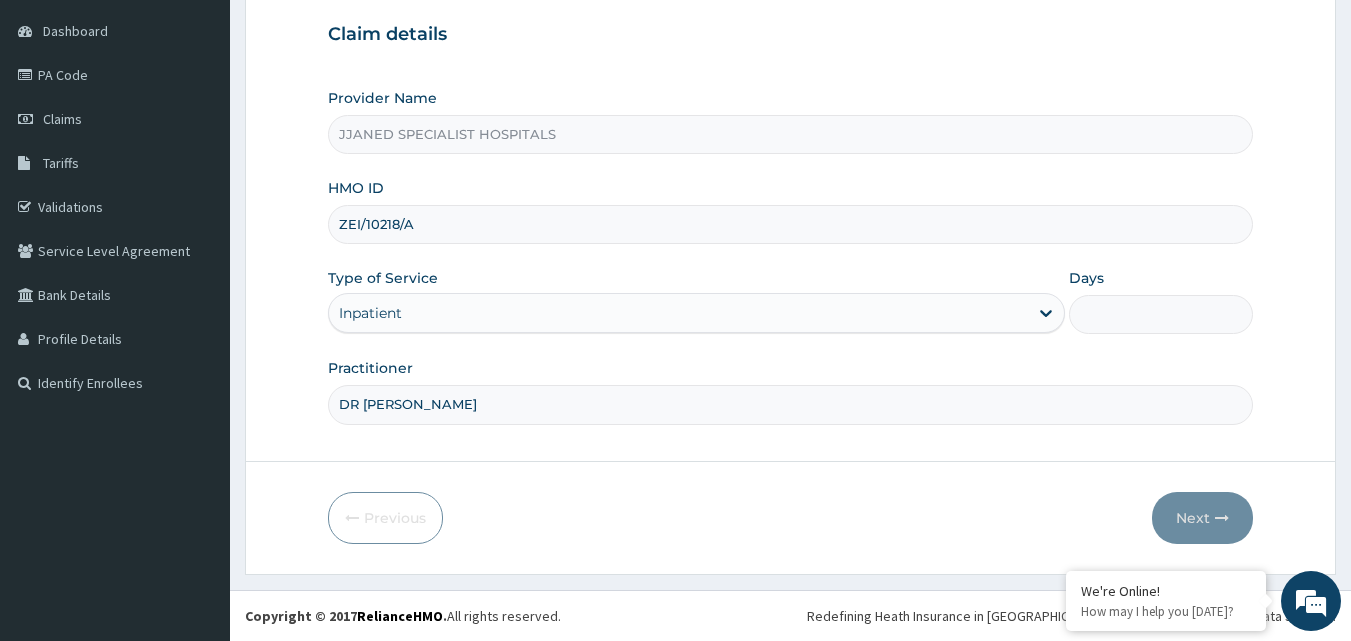 click on "Days" at bounding box center (1161, 314) 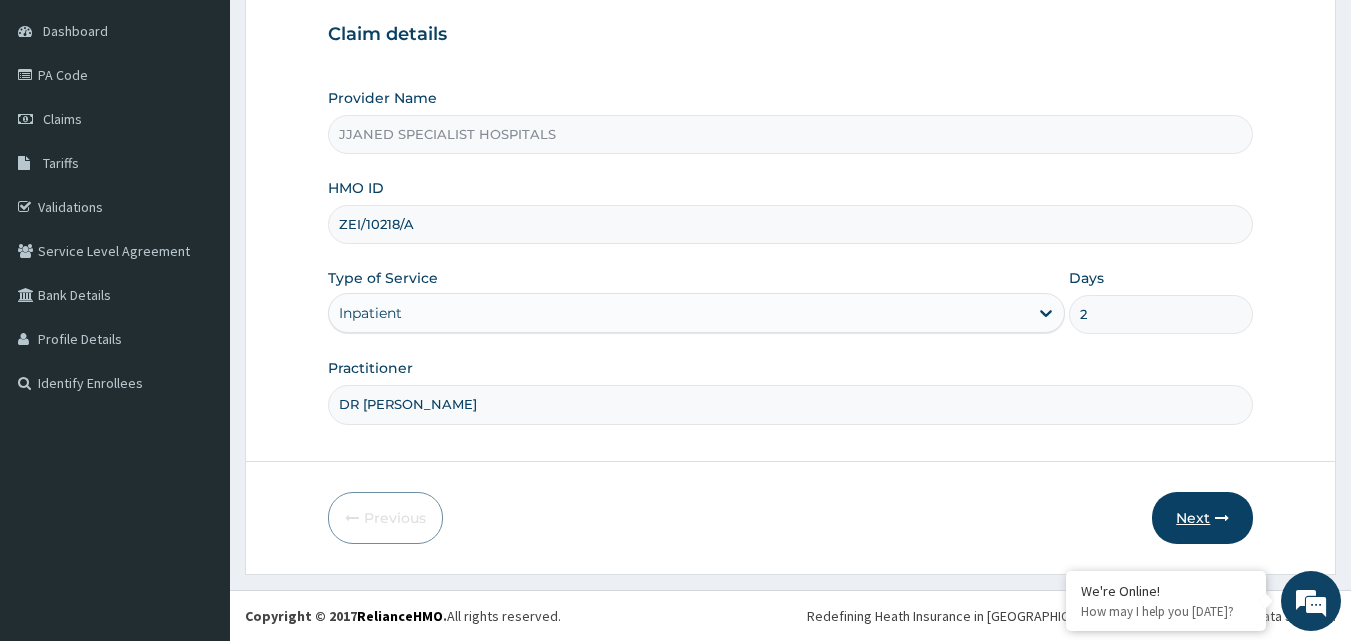 type on "2" 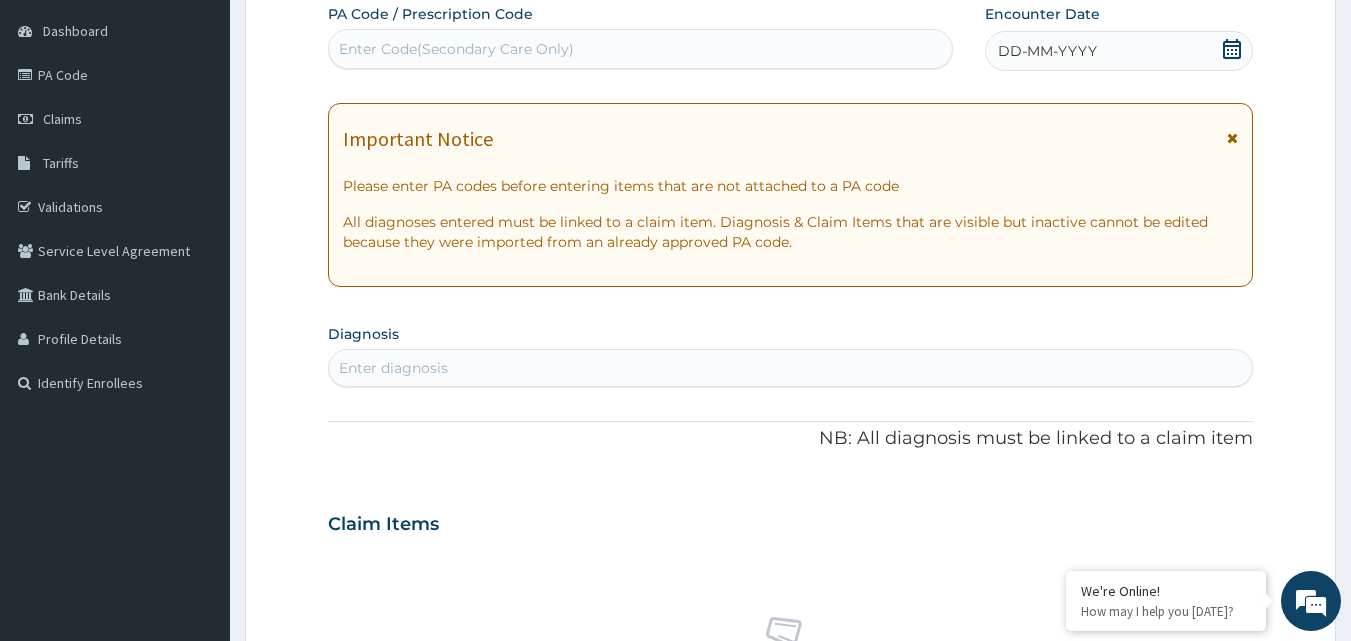 click on "Enter Code(Secondary Care Only)" at bounding box center [641, 49] 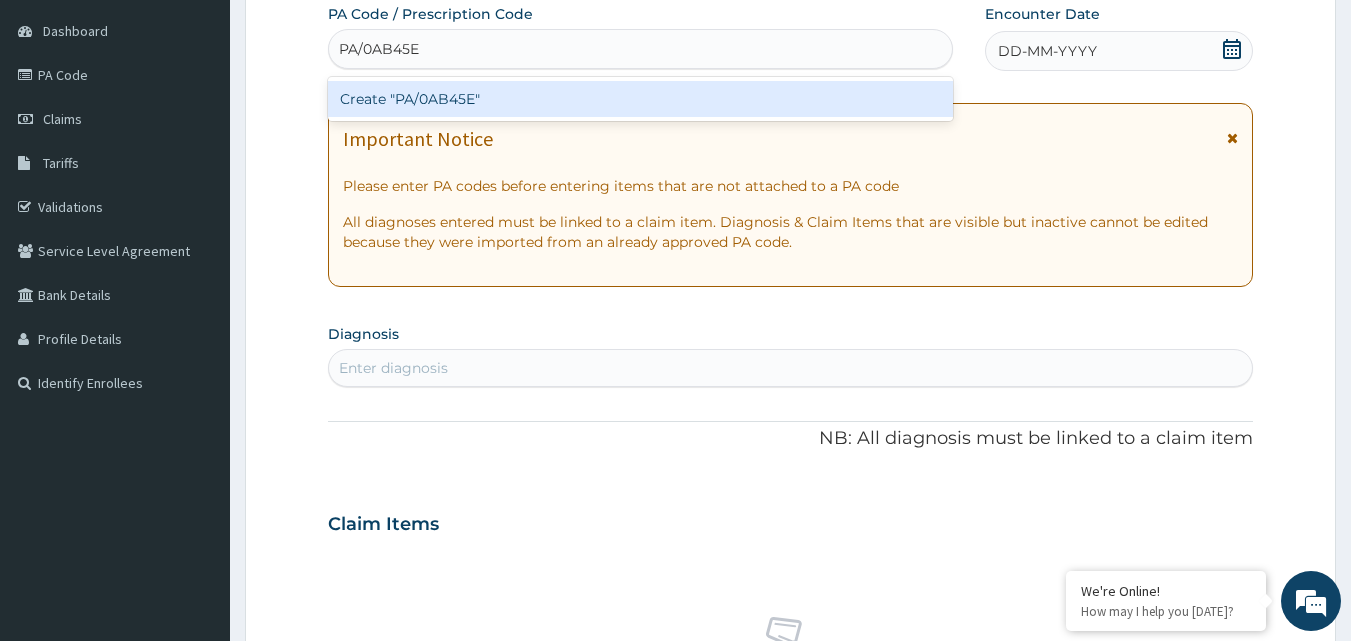 click on "Create "PA/0AB45E"" at bounding box center (641, 99) 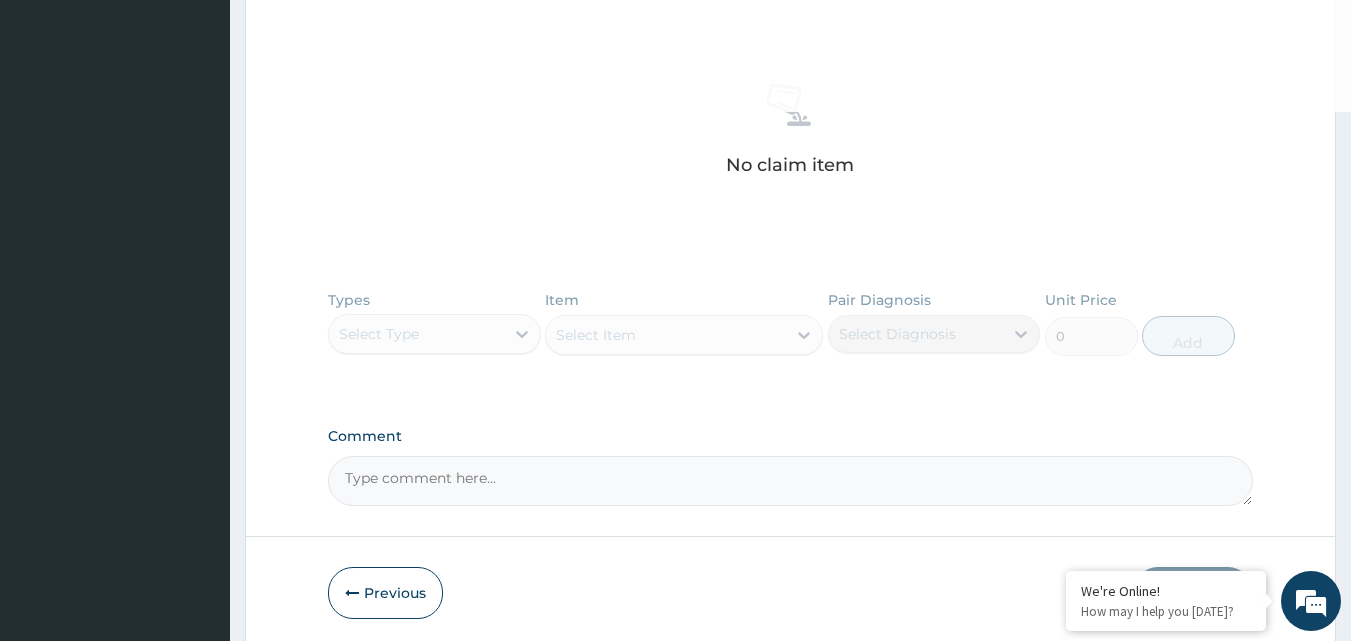 scroll, scrollTop: 1190, scrollLeft: 0, axis: vertical 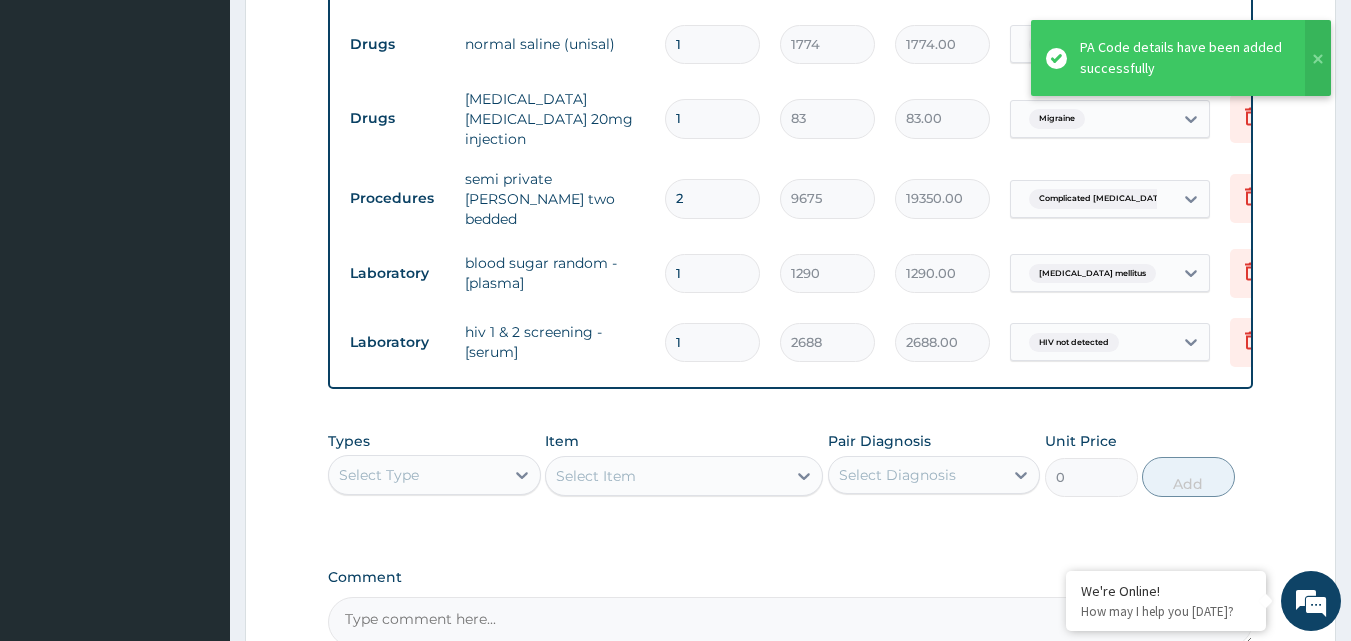 click on "Select Type" at bounding box center [416, 475] 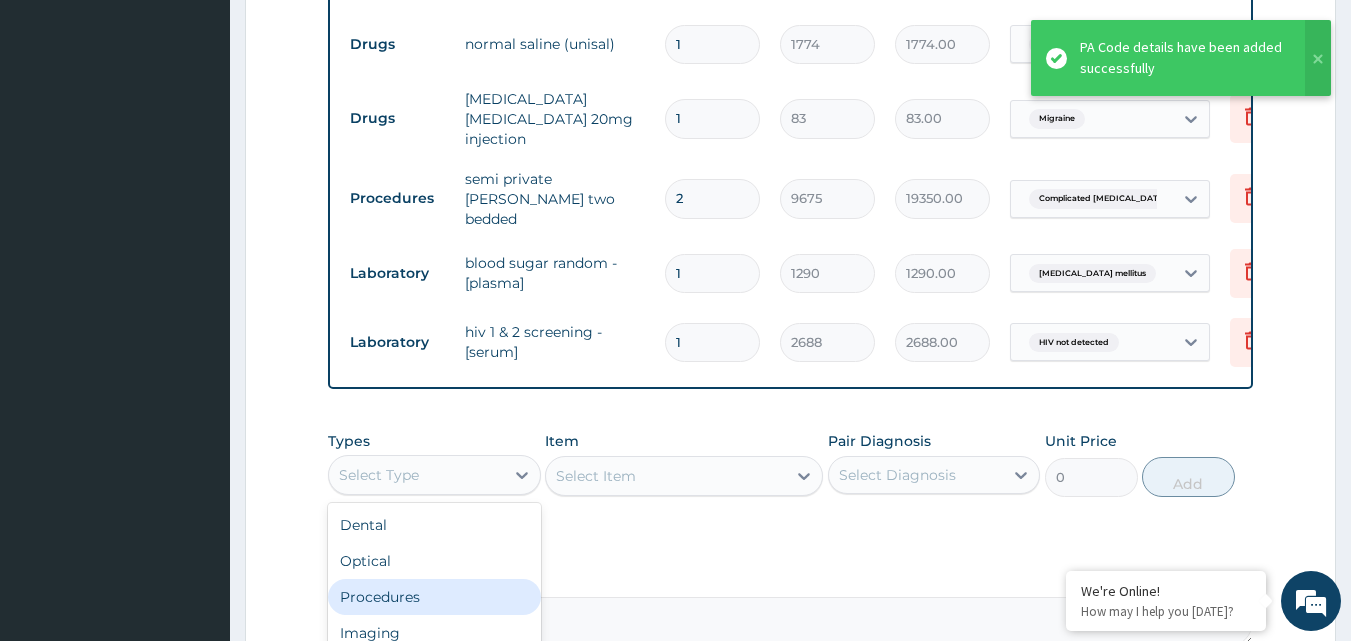 click on "Procedures" at bounding box center [434, 597] 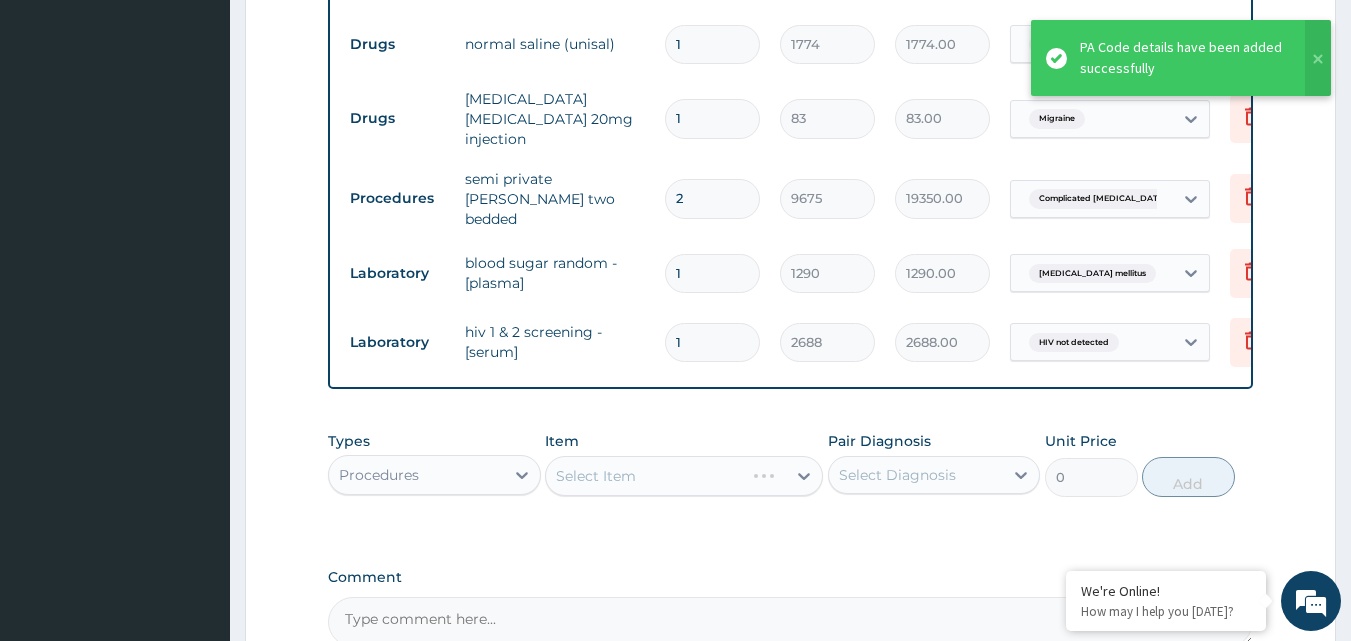 click on "Select Item" at bounding box center (684, 476) 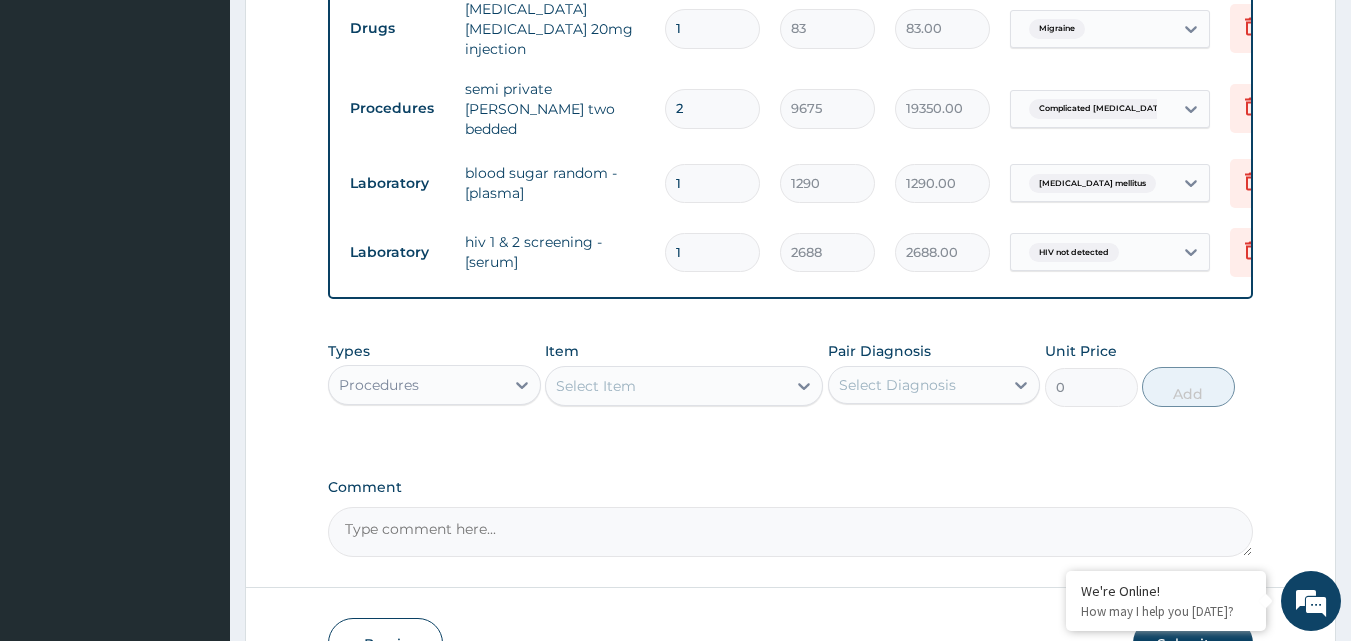 scroll, scrollTop: 1399, scrollLeft: 0, axis: vertical 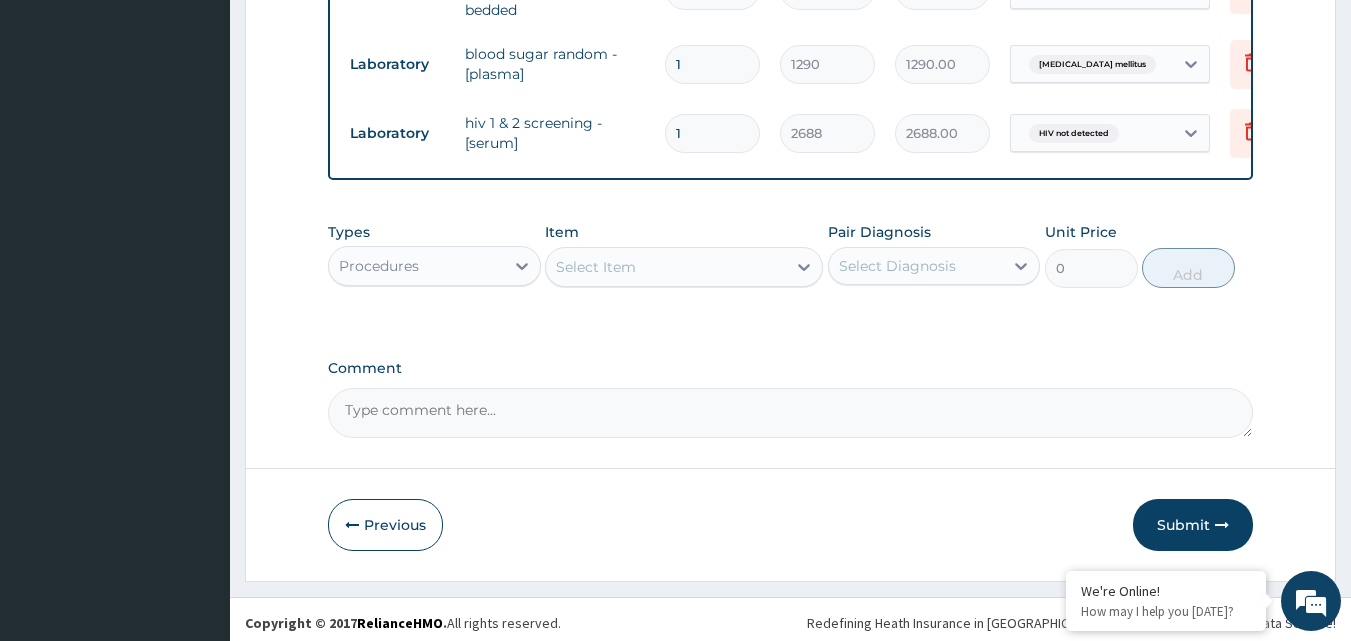 click on "Select Item" at bounding box center [666, 267] 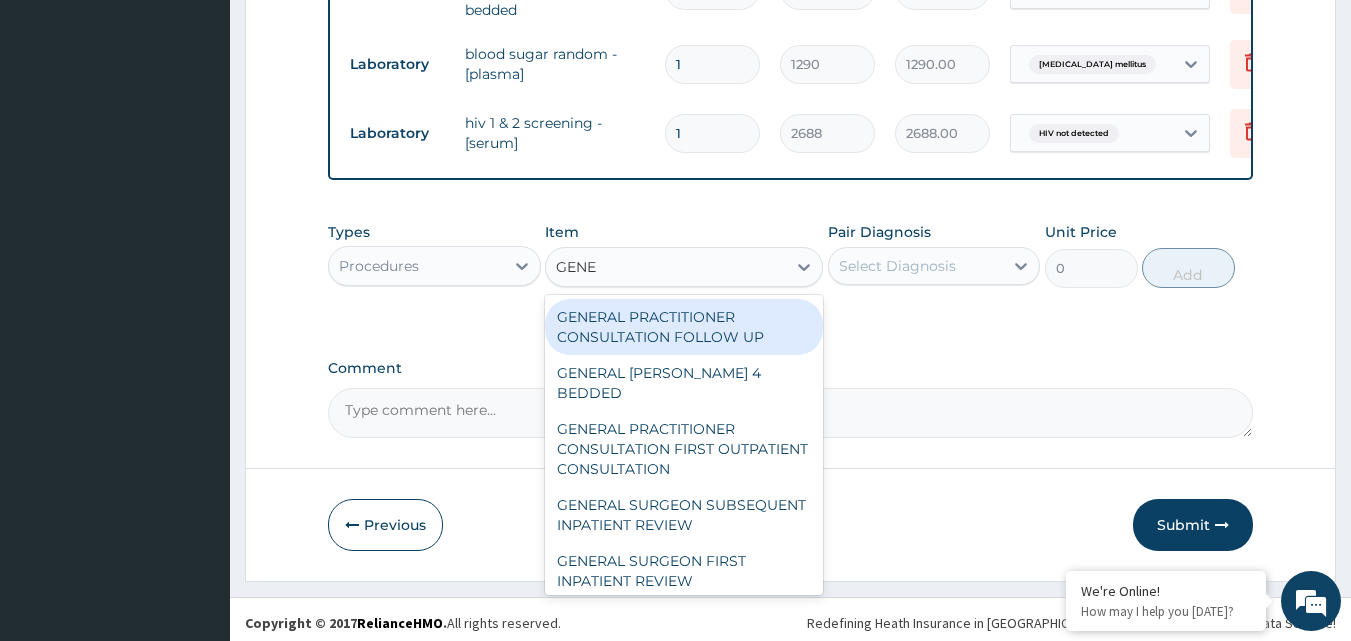 type on "GENER" 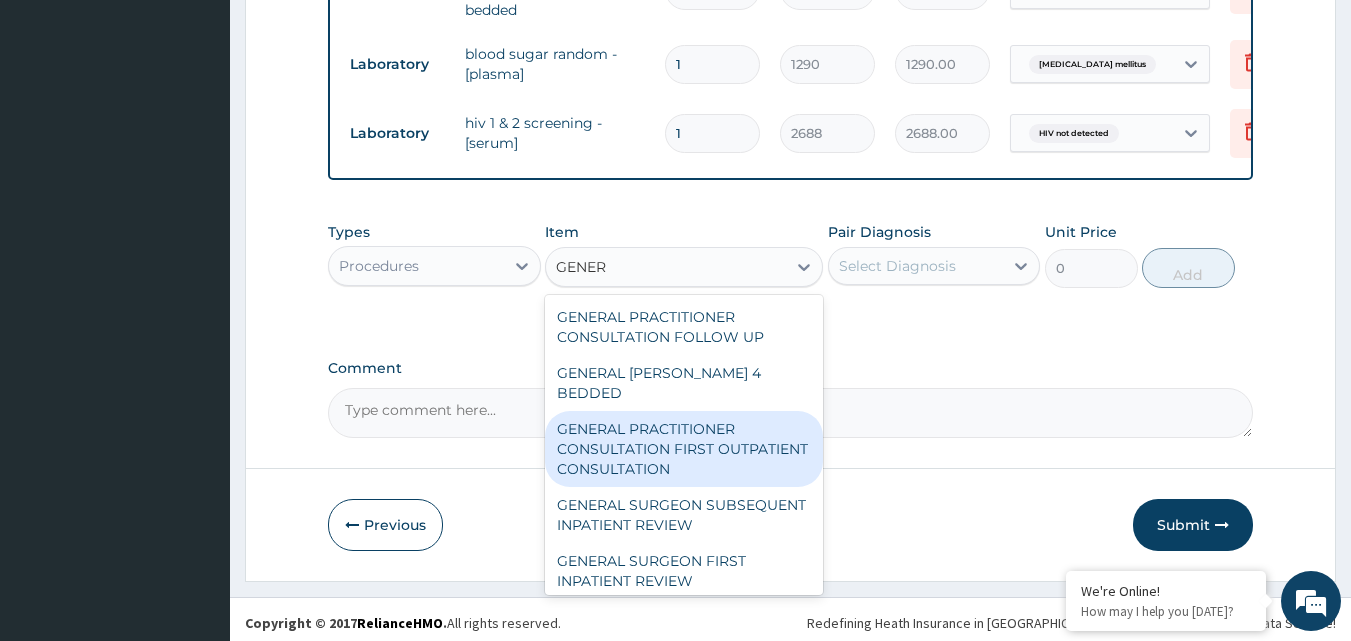 click on "GENERAL PRACTITIONER CONSULTATION FIRST OUTPATIENT CONSULTATION" at bounding box center (684, 449) 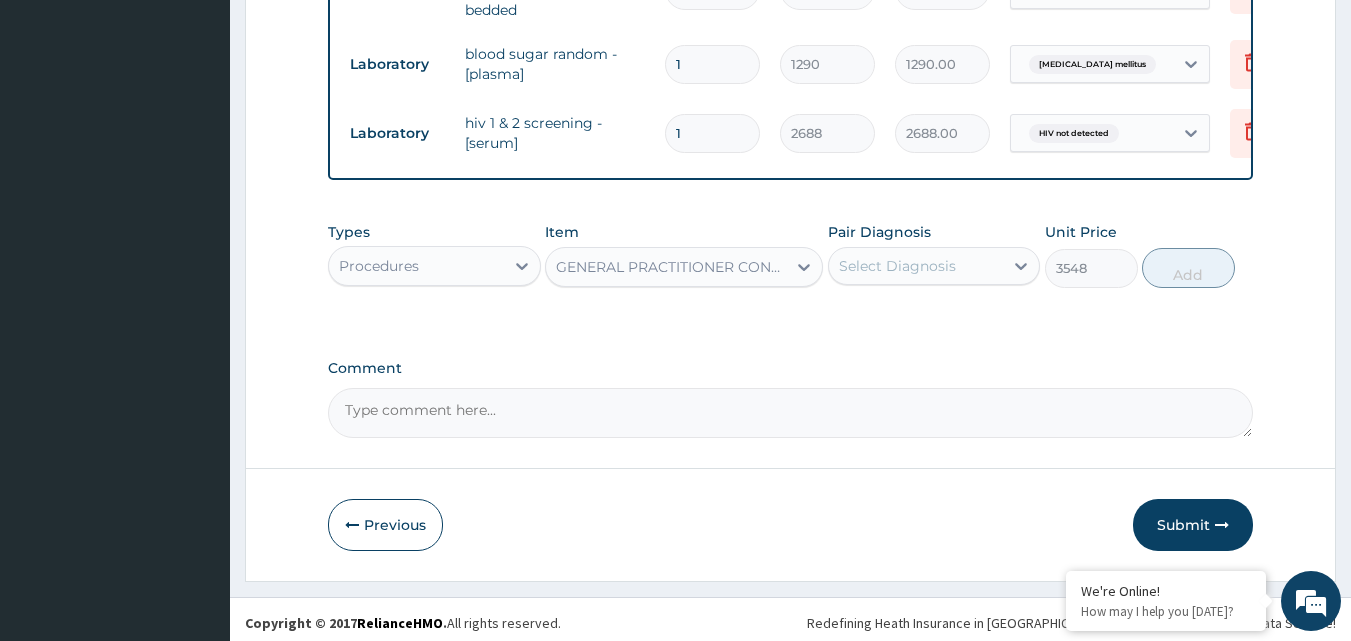 click on "Select Diagnosis" at bounding box center (934, 266) 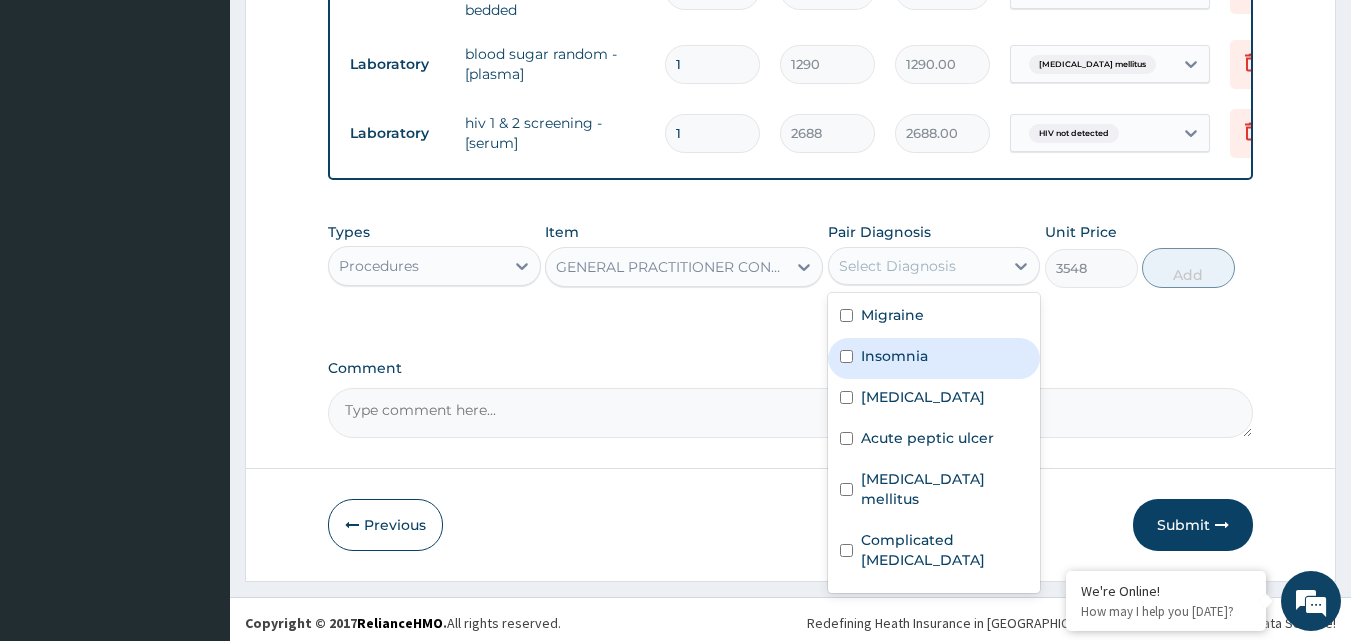 click on "Insomnia" at bounding box center [894, 356] 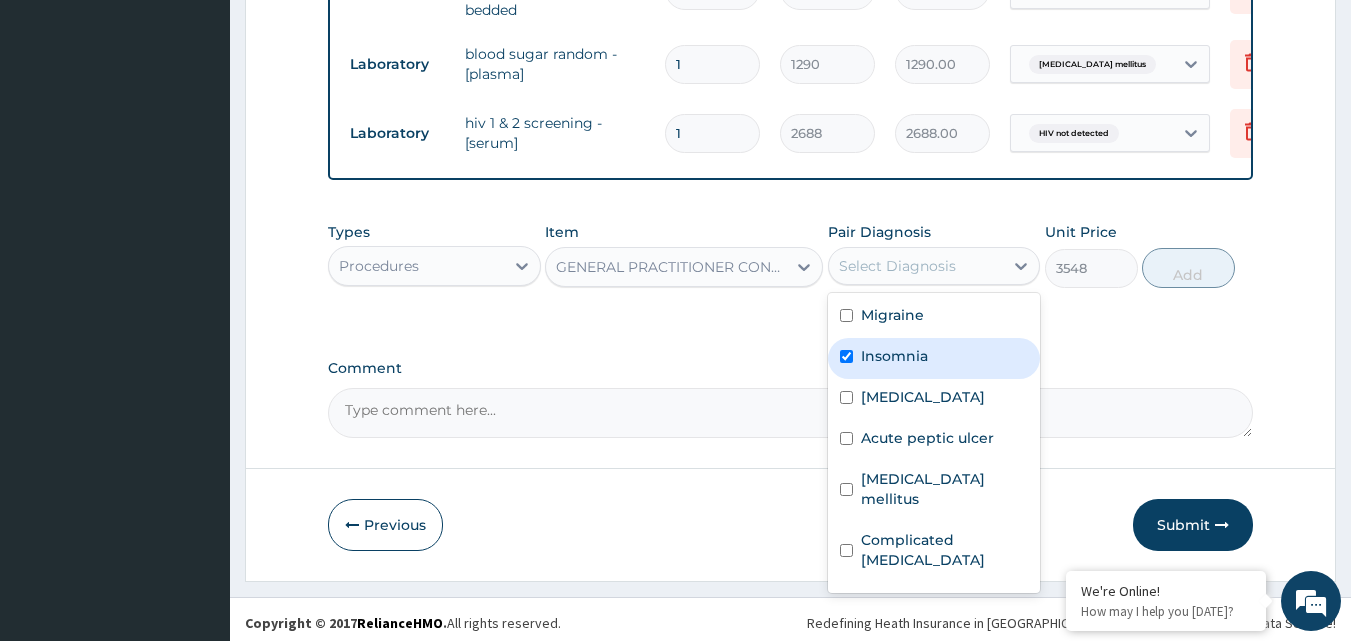 checkbox on "true" 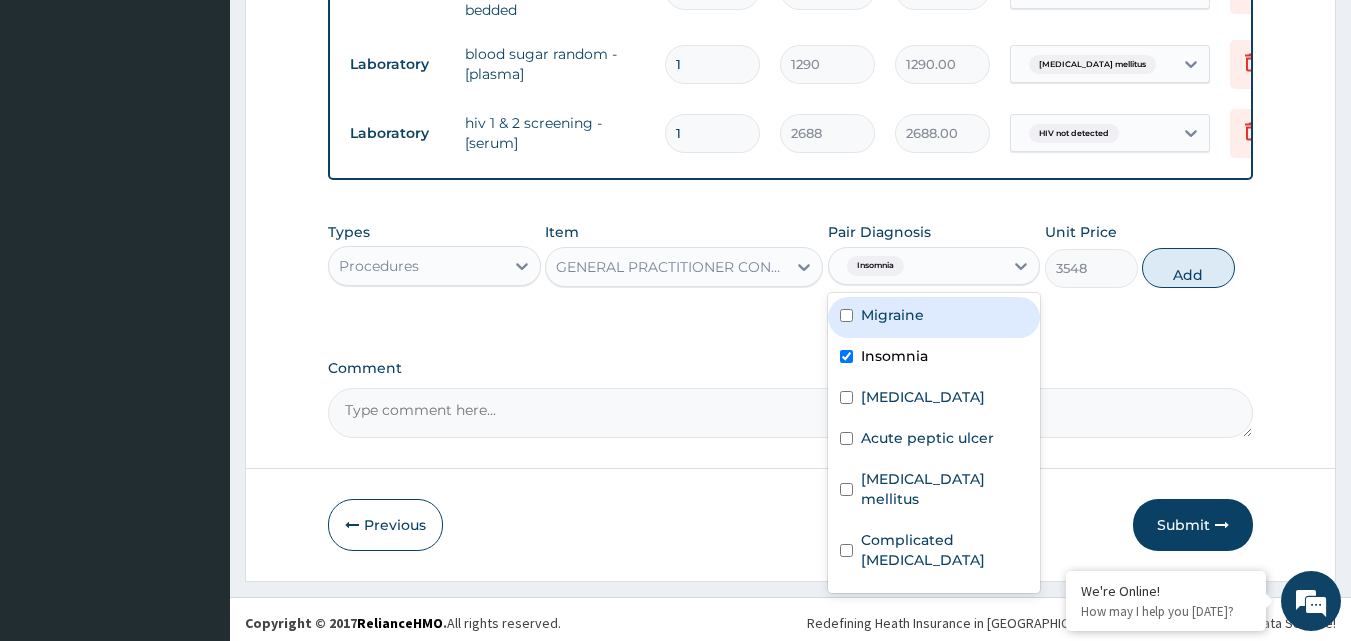 click on "Migraine" at bounding box center [892, 315] 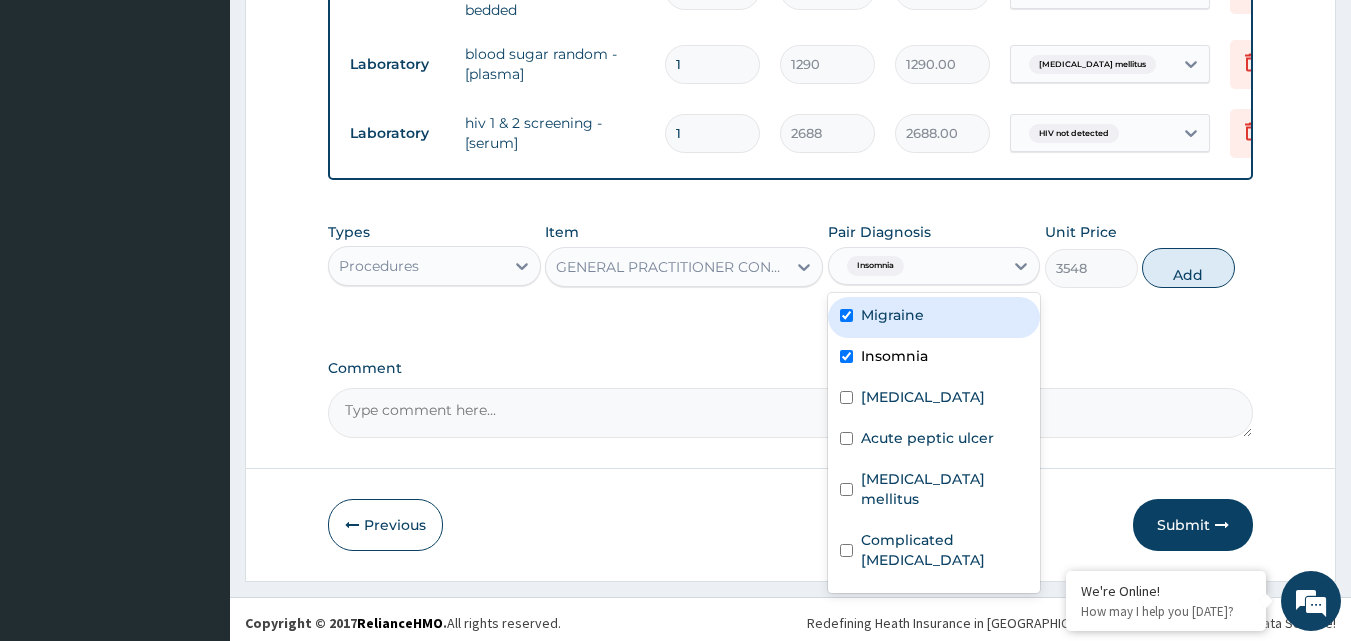 checkbox on "true" 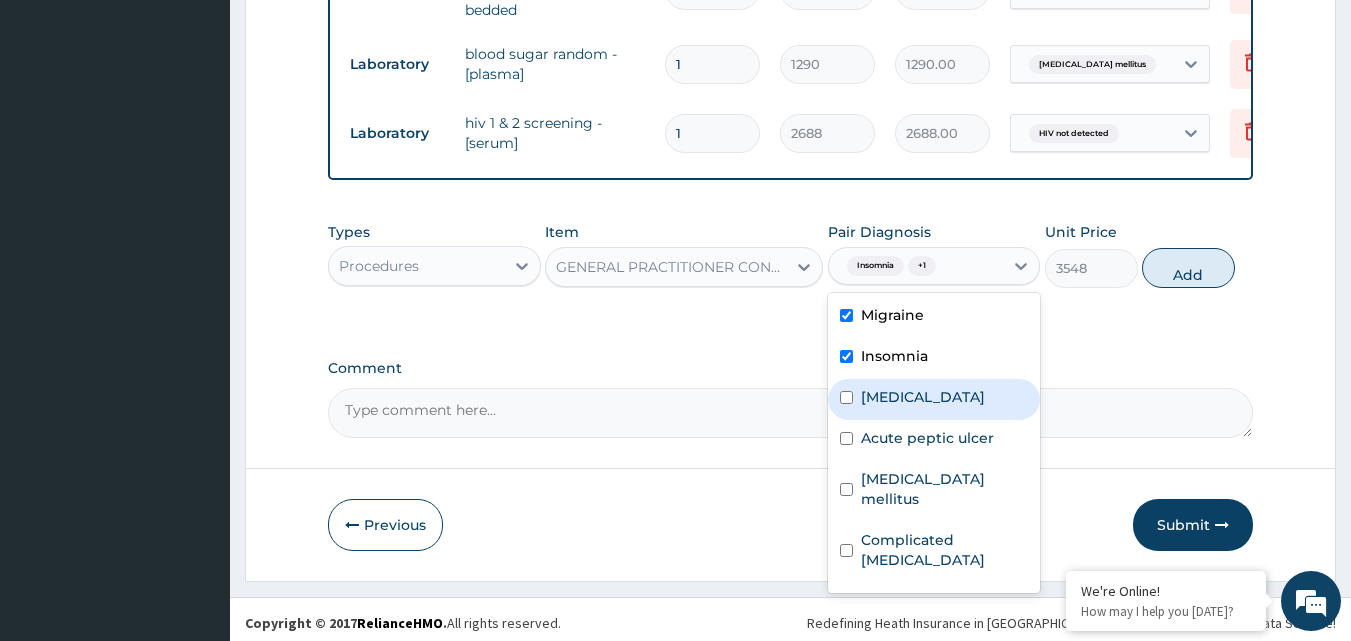 click on "Essential hypertension" at bounding box center [934, 399] 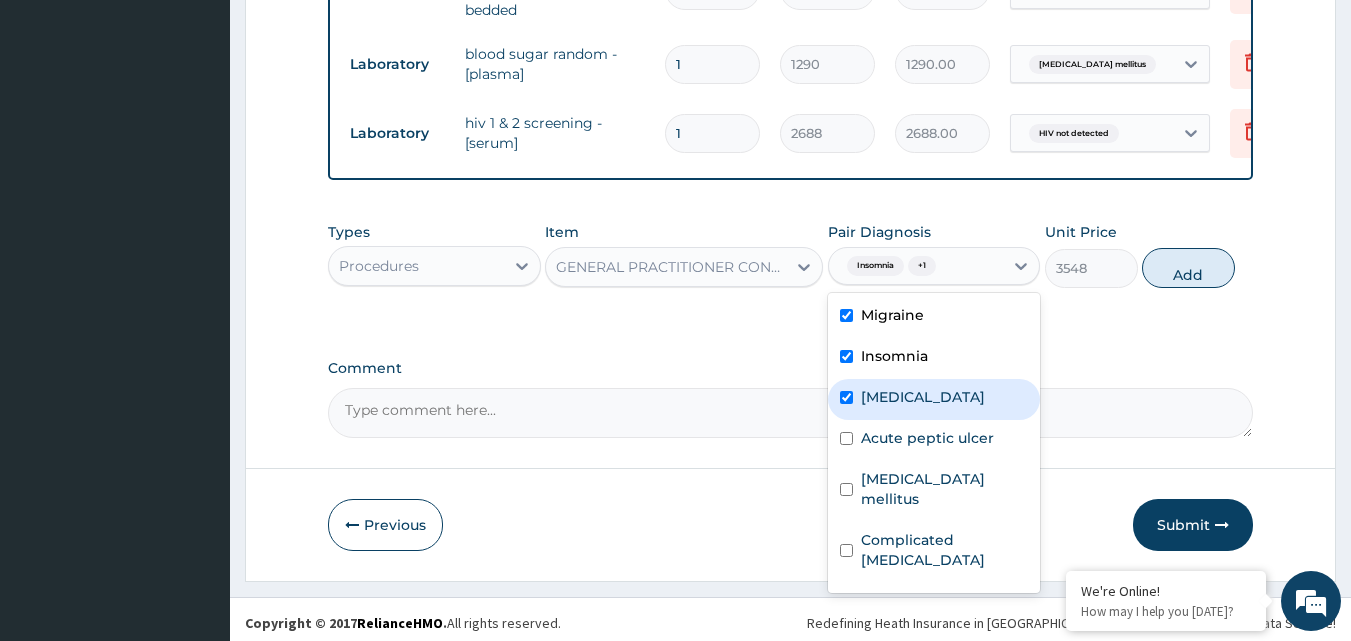 checkbox on "true" 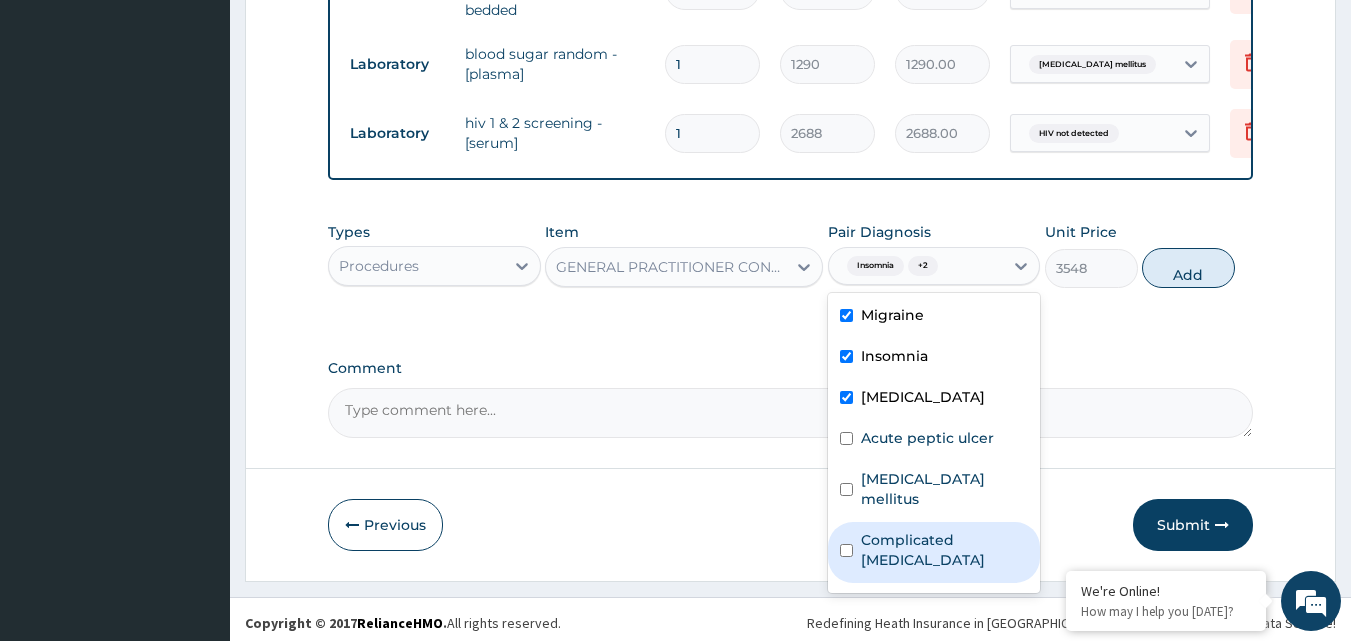 click on "Complicated malaria" at bounding box center (945, 550) 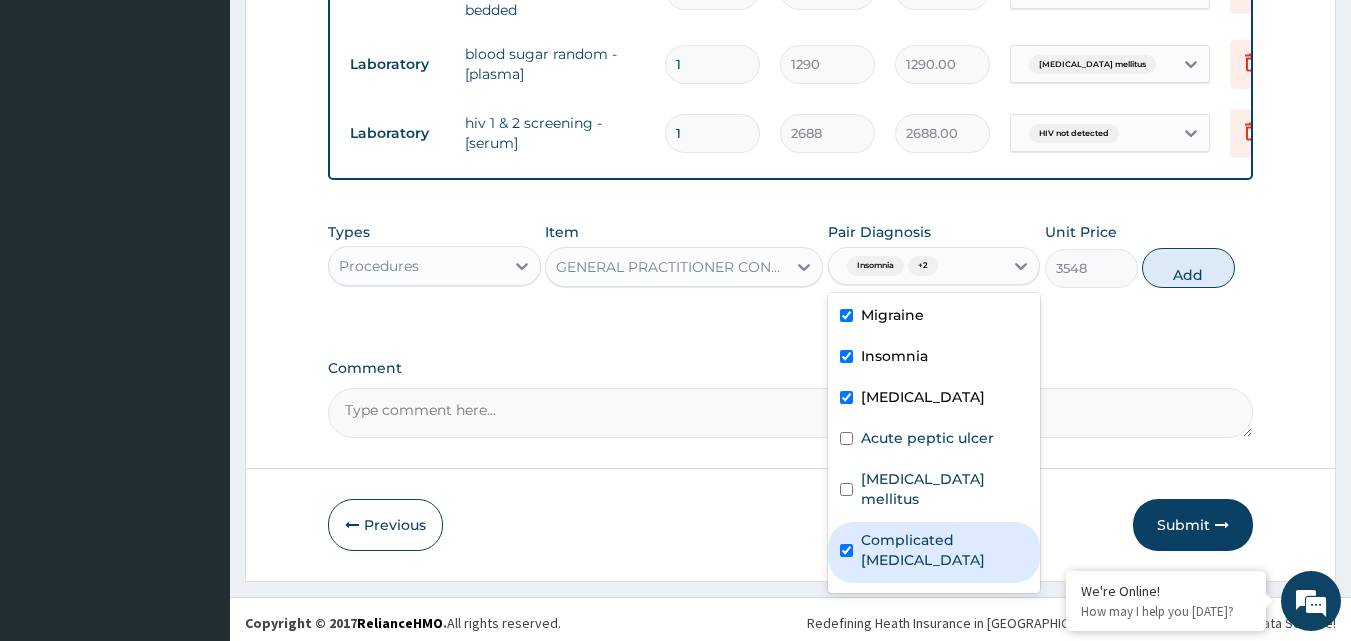 checkbox on "true" 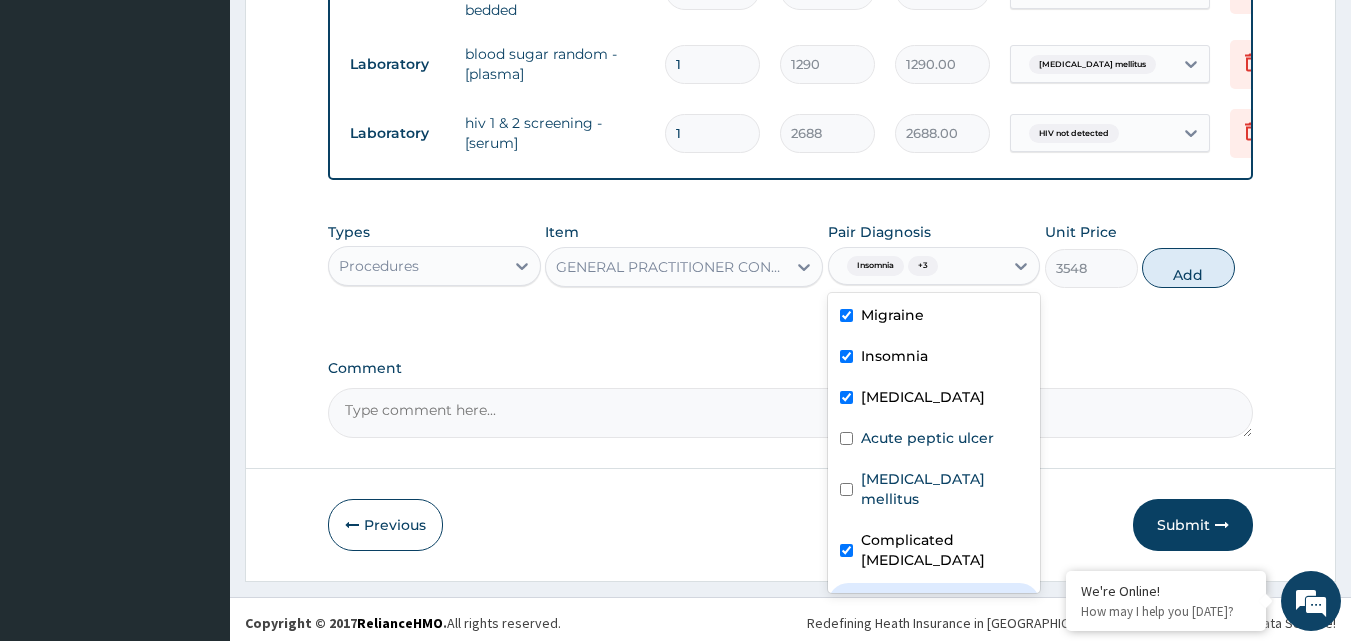 click on "HIV not detected" at bounding box center (934, 603) 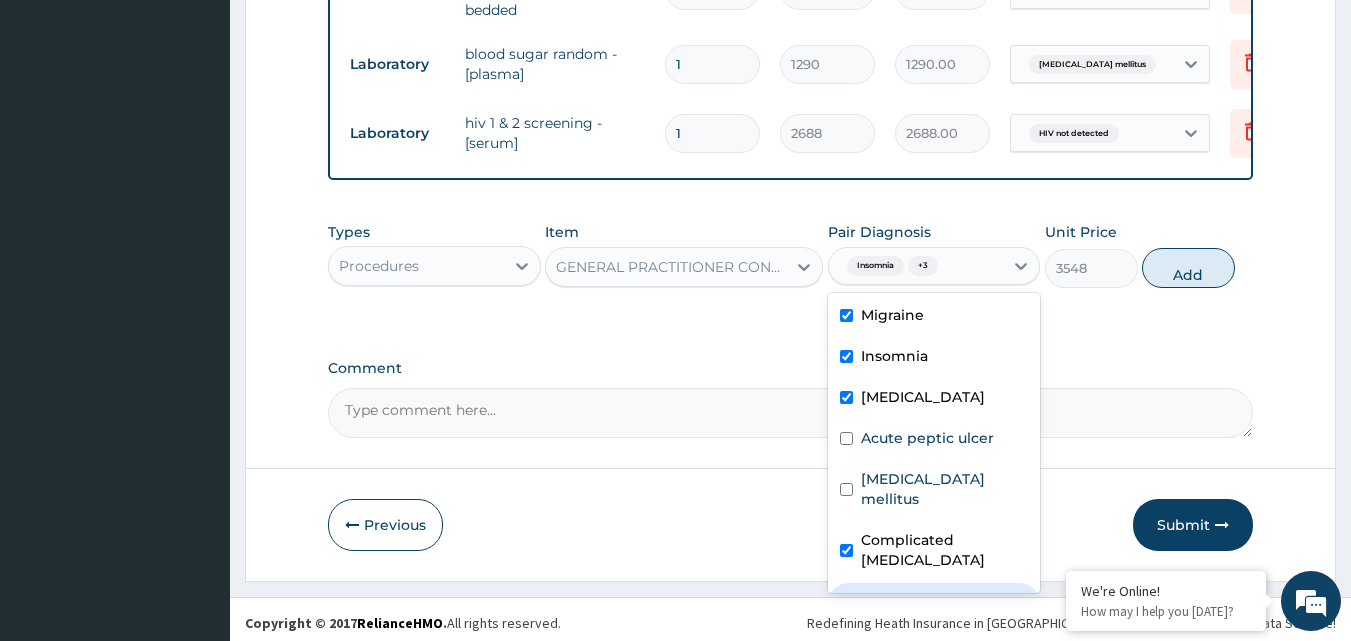 checkbox on "true" 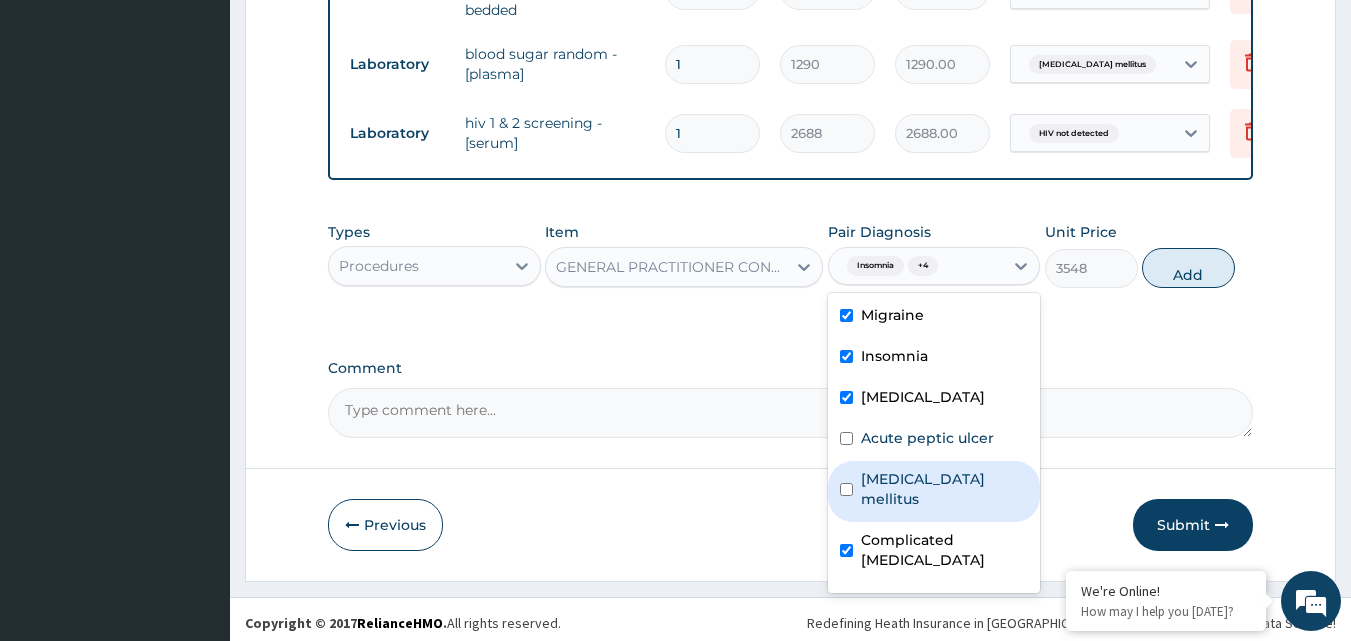 click on "Diabetes mellitus" at bounding box center (945, 489) 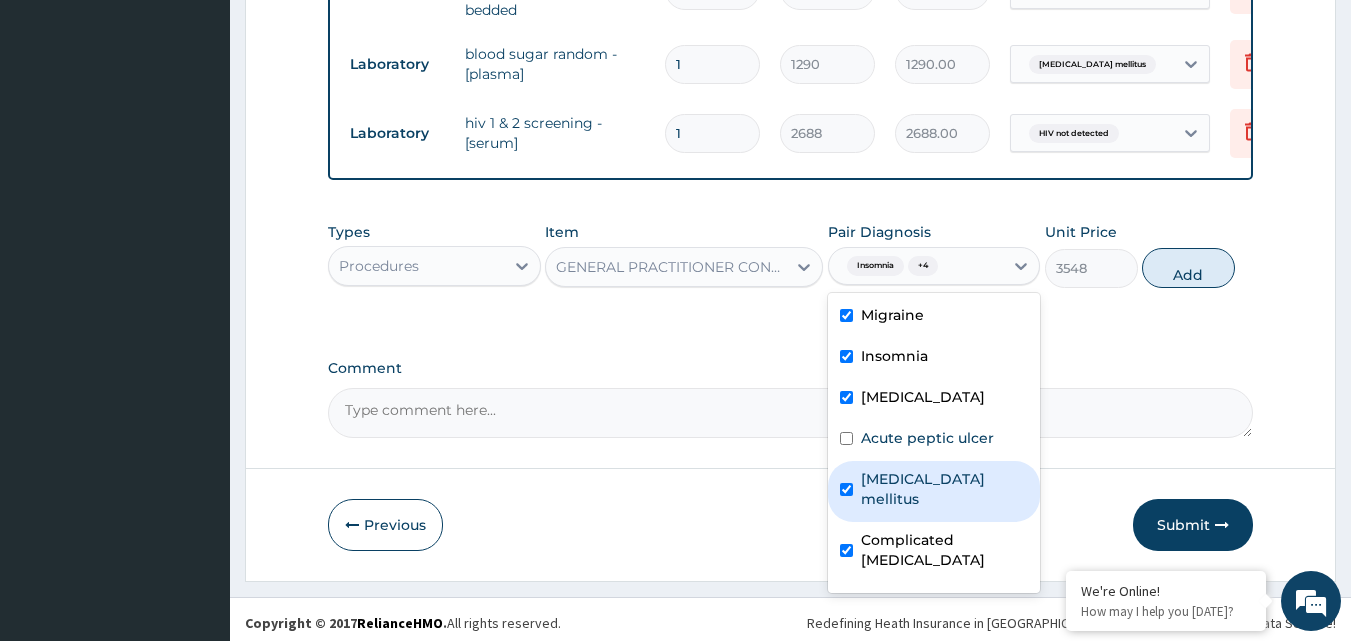 checkbox on "true" 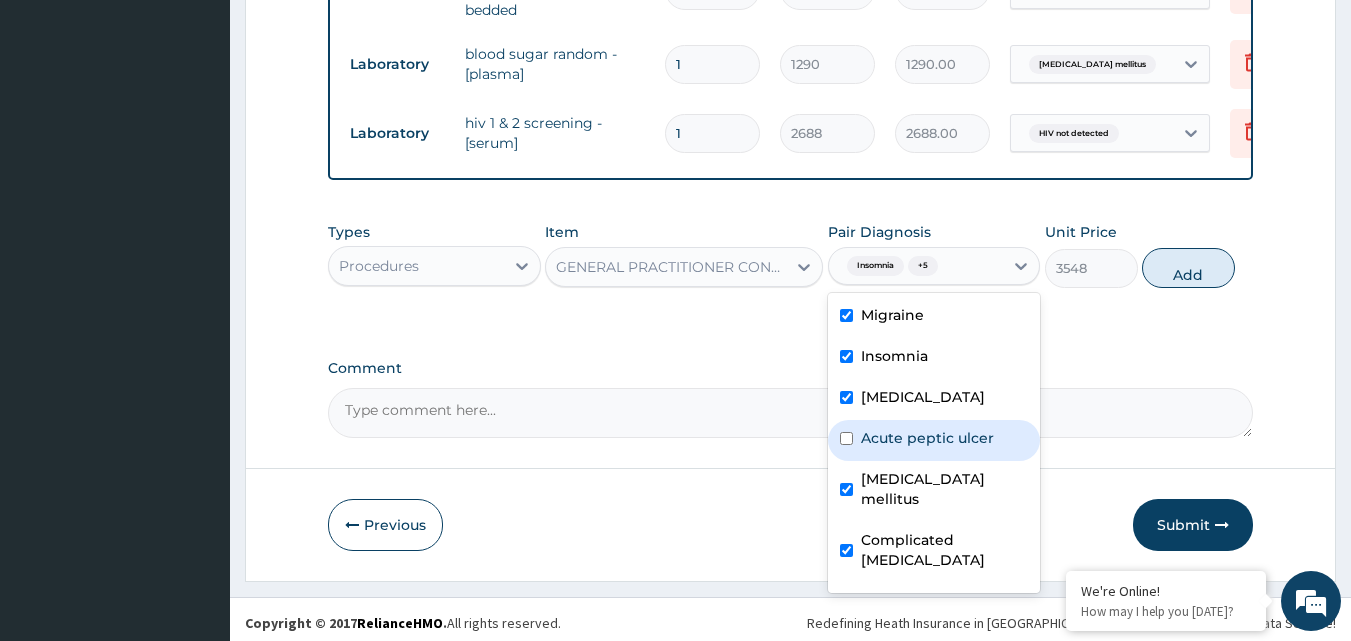 click on "Acute peptic ulcer" at bounding box center (927, 438) 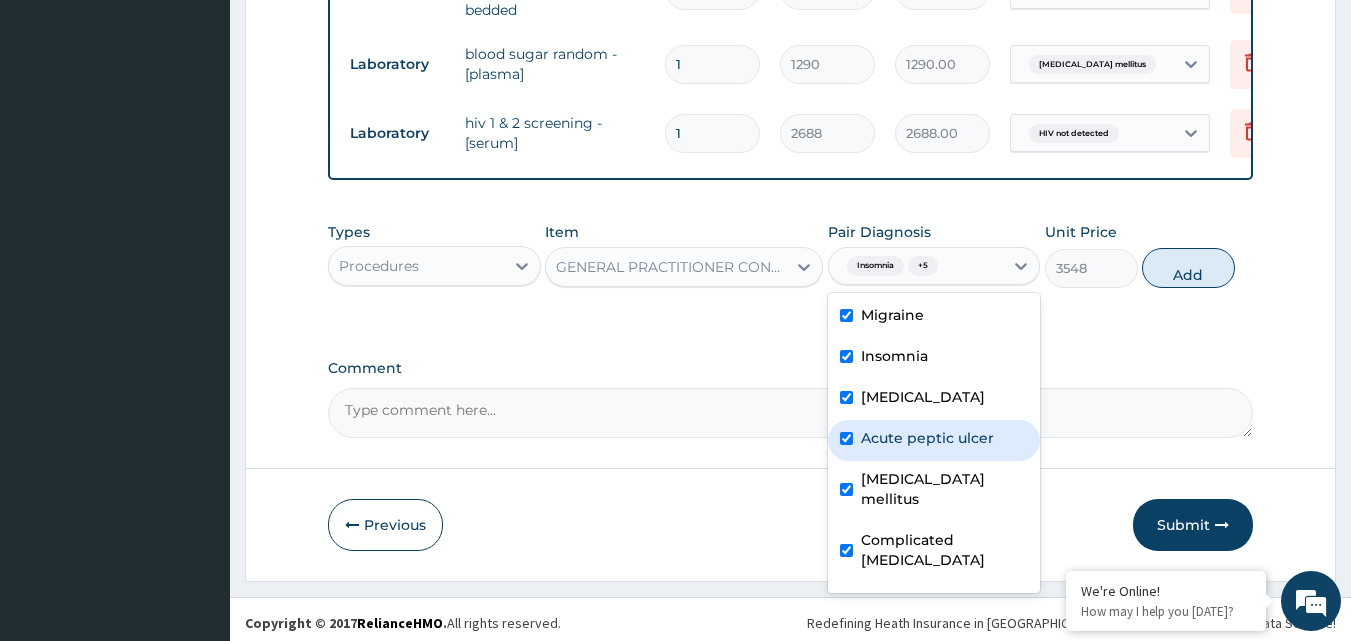 checkbox on "true" 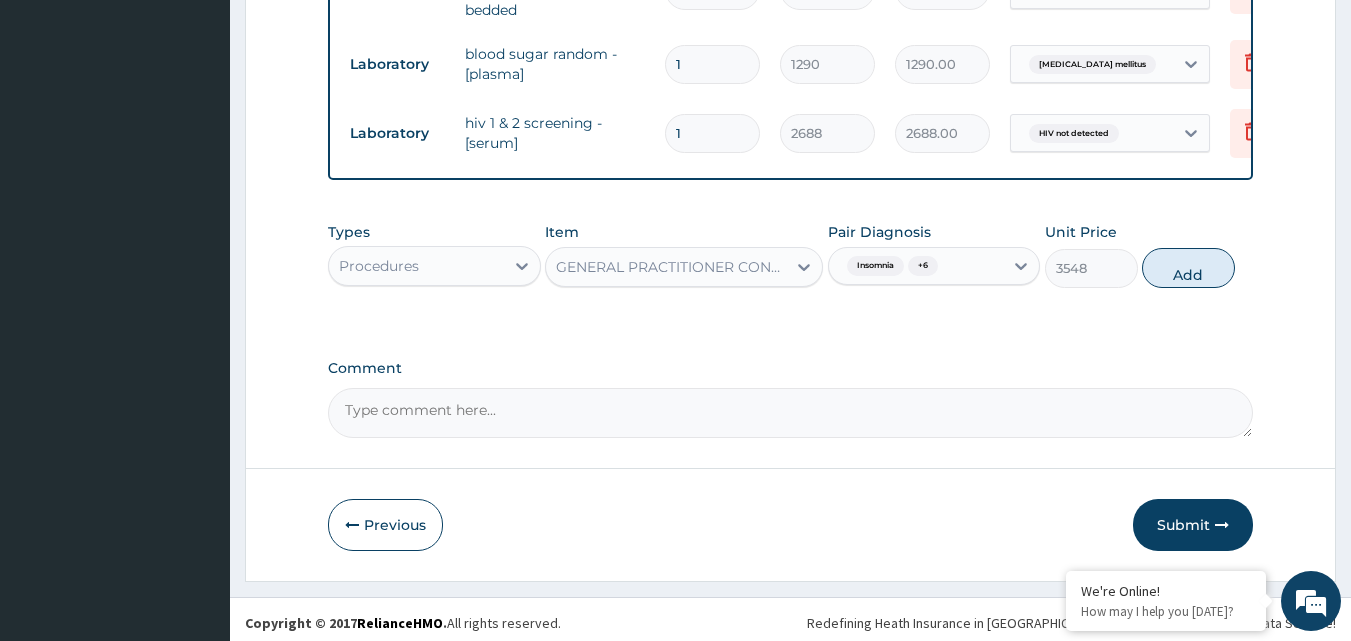 drag, startPoint x: 1171, startPoint y: 266, endPoint x: 1127, endPoint y: 264, distance: 44.04543 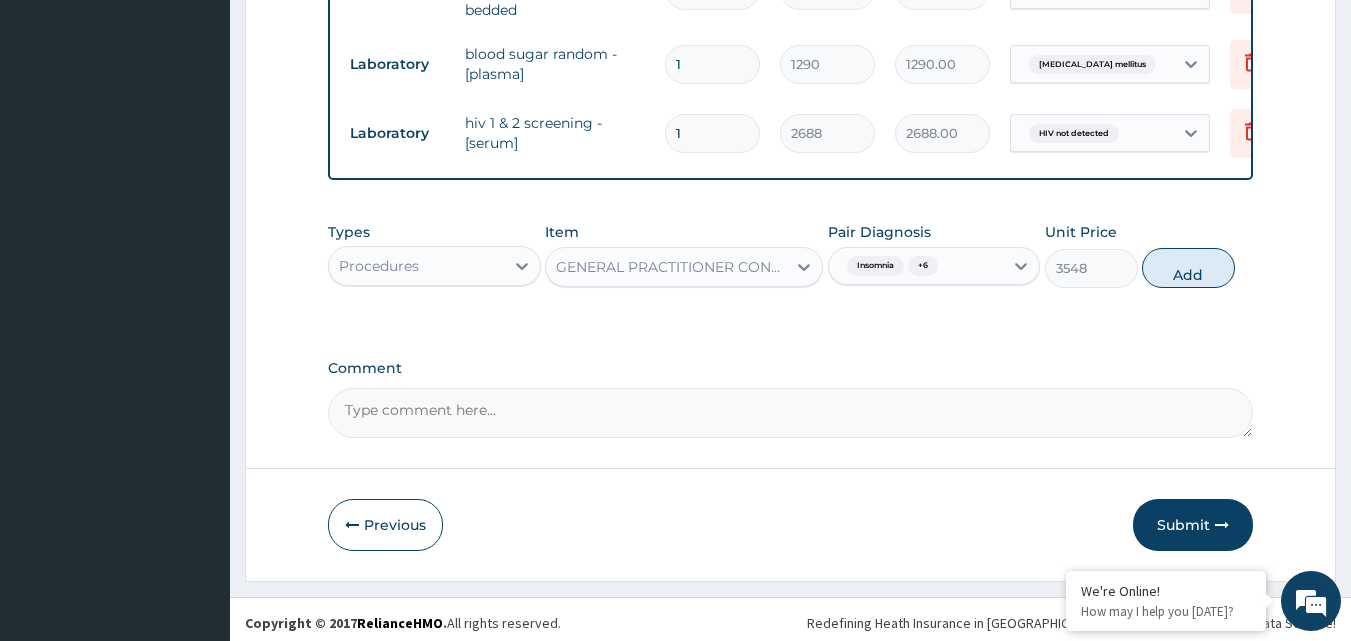 click on "Add" at bounding box center (1188, 268) 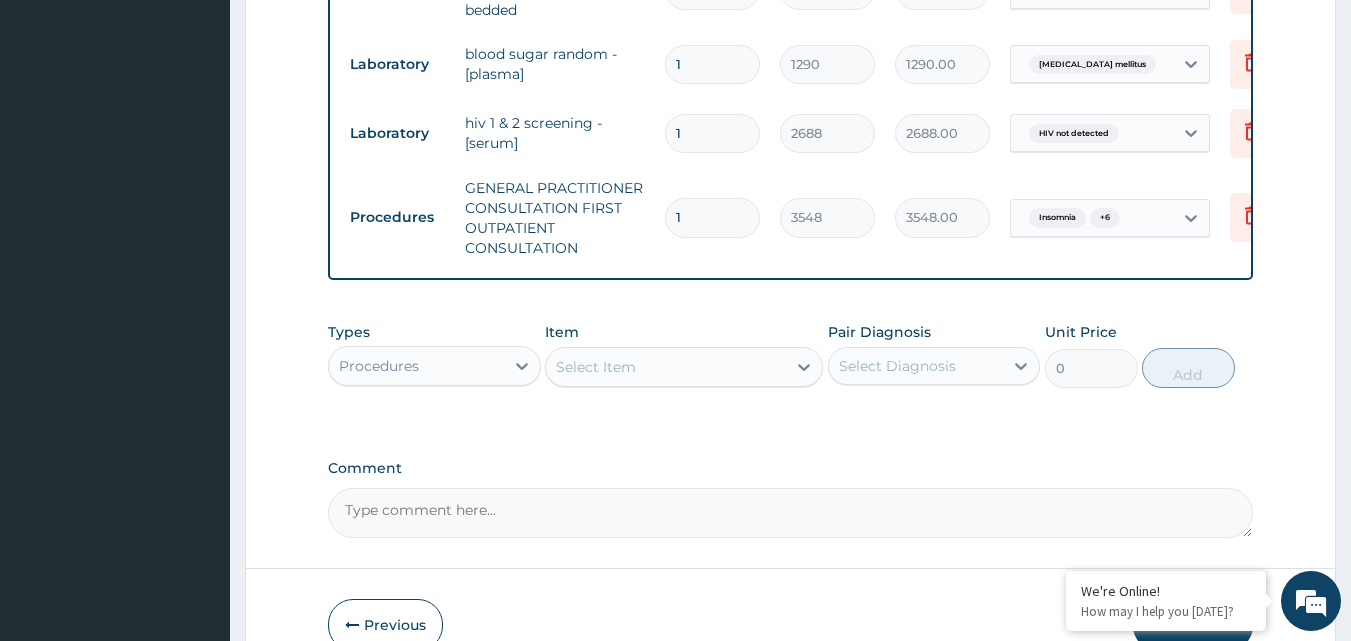 click on "Select Item" at bounding box center [666, 367] 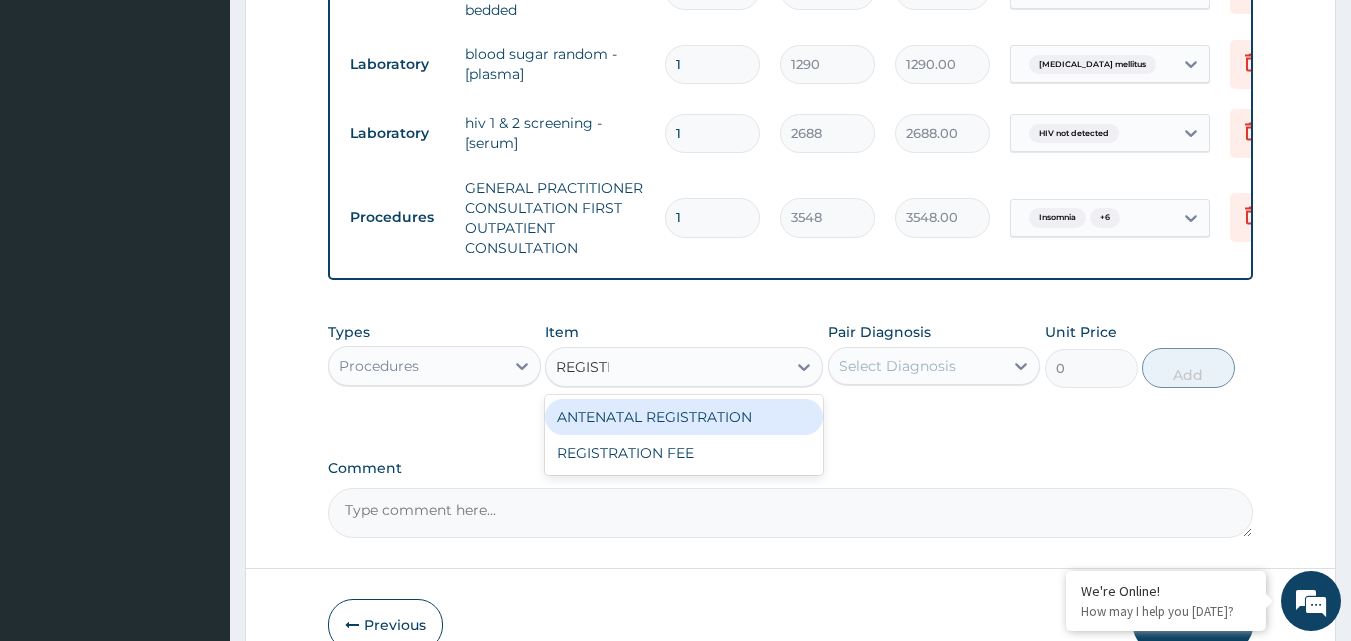type on "REGISTRA" 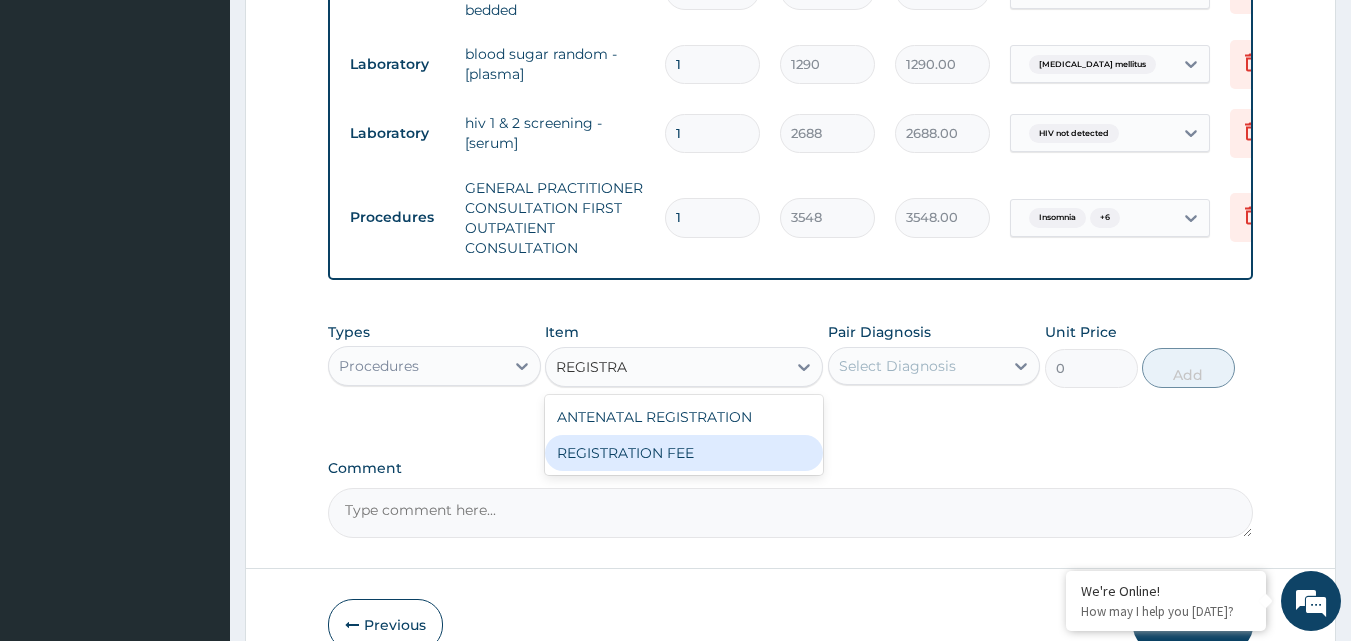 click on "REGISTRATION FEE" at bounding box center [684, 453] 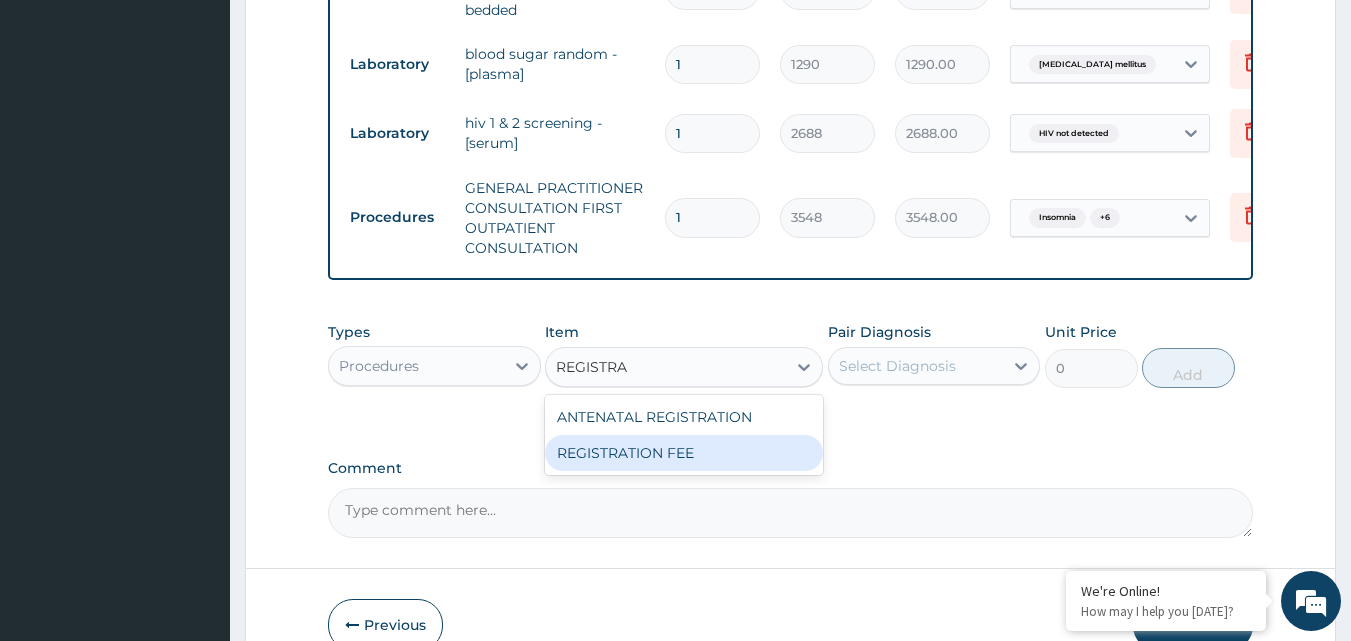 type 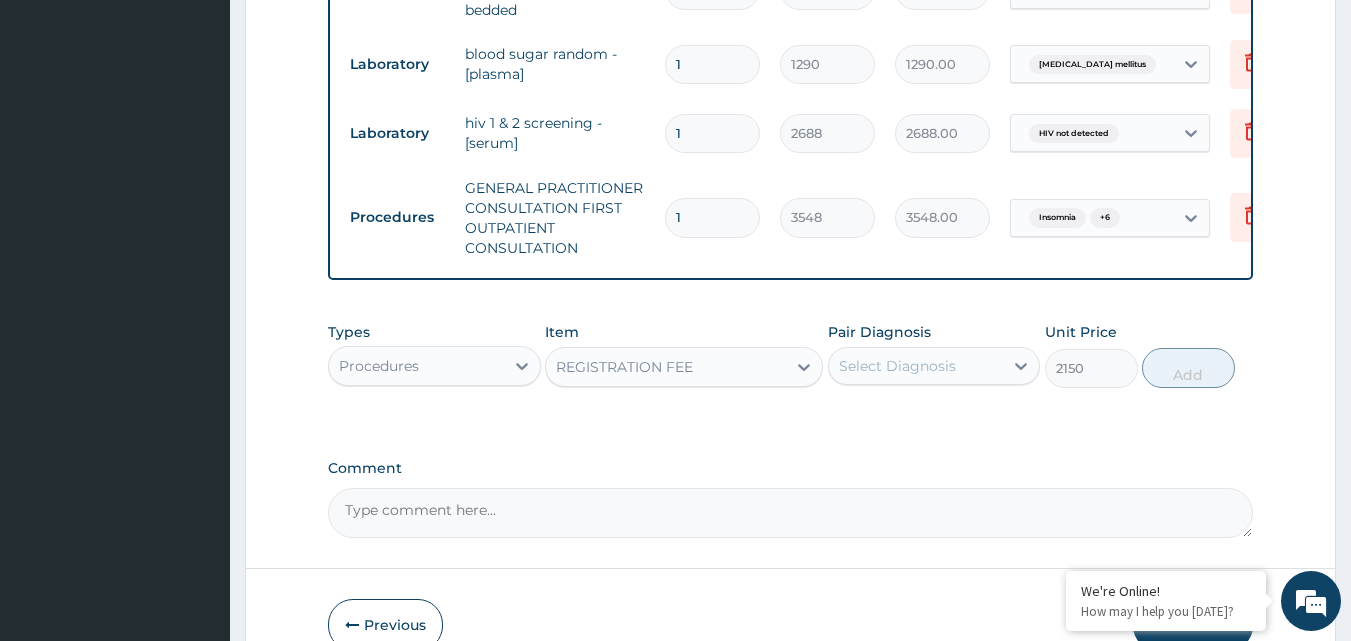 click on "Select Diagnosis" at bounding box center (916, 366) 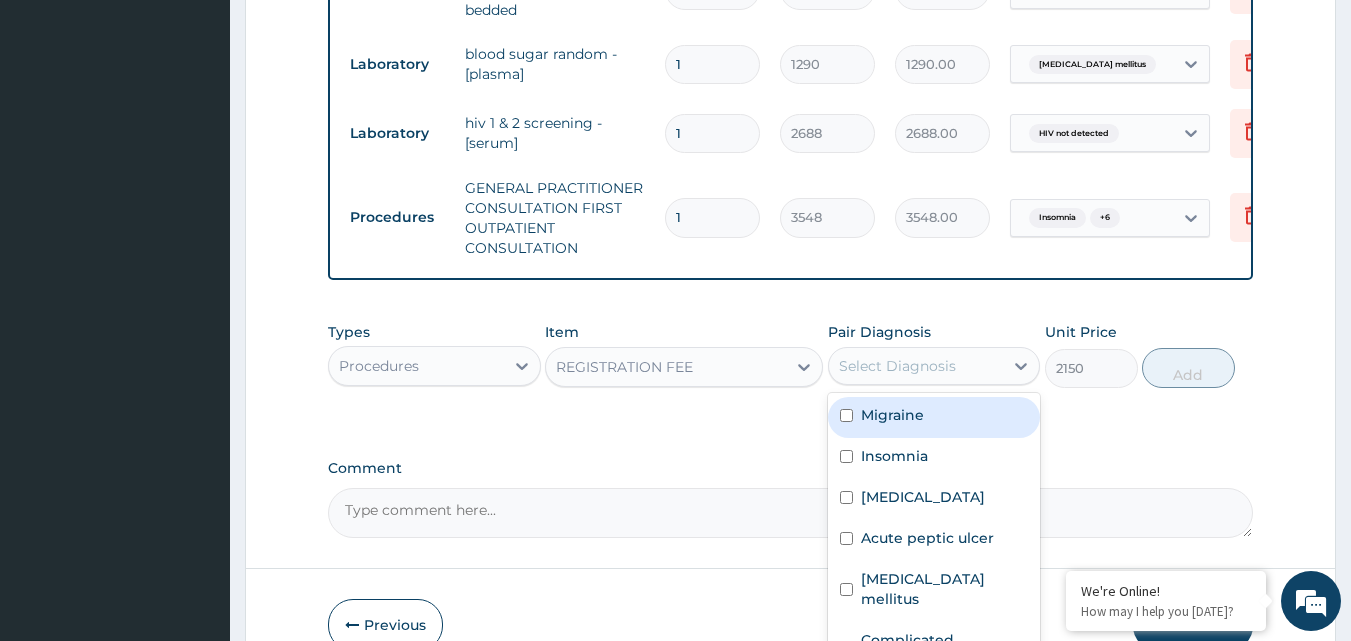 click on "Migraine" at bounding box center (934, 417) 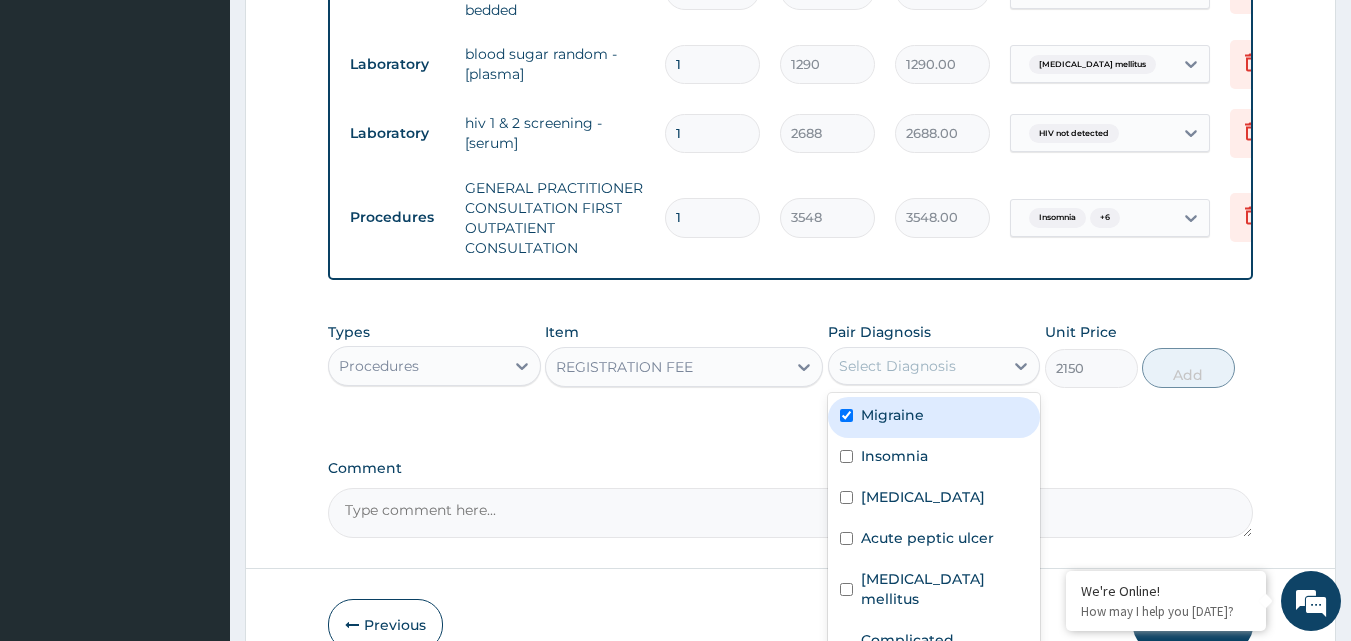checkbox on "true" 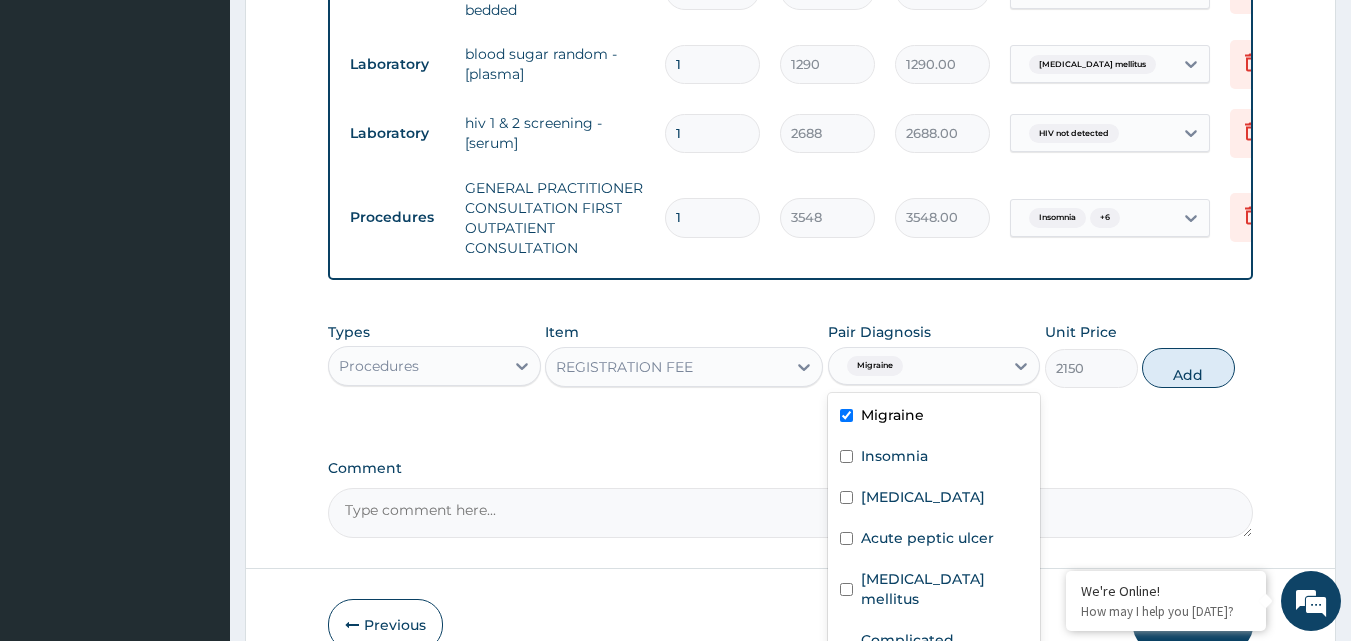 click on "Insomnia" at bounding box center [934, 458] 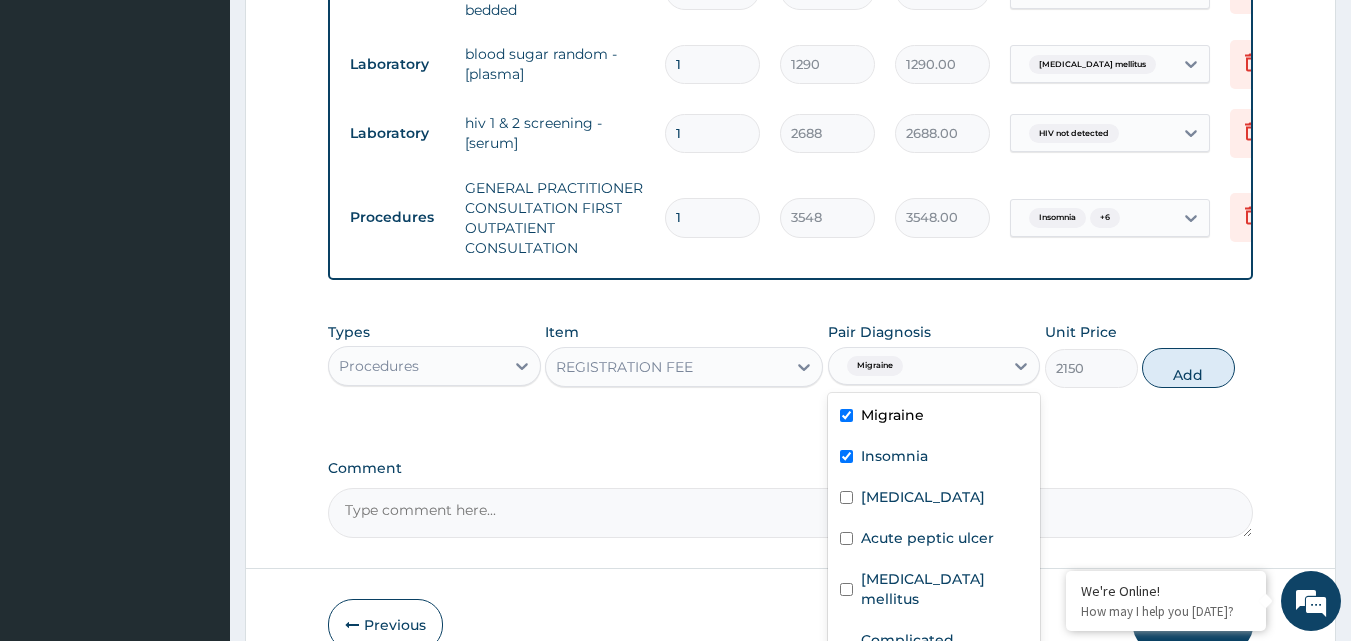 checkbox on "true" 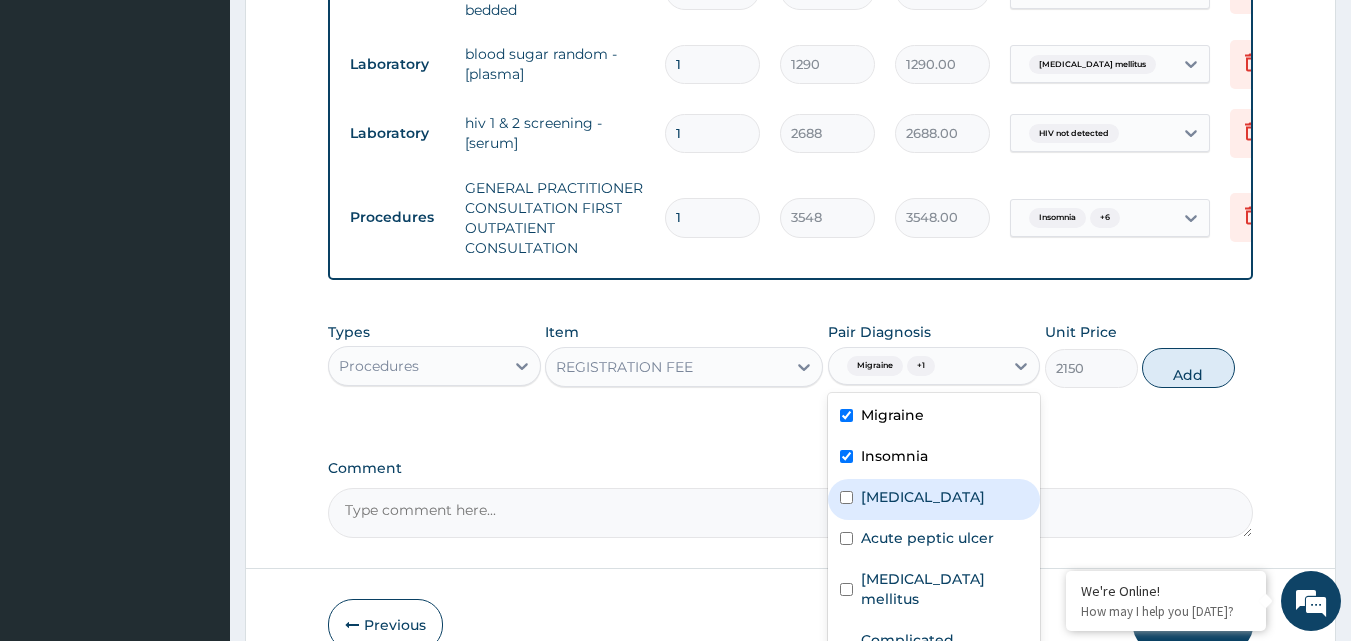 drag, startPoint x: 945, startPoint y: 507, endPoint x: 937, endPoint y: 543, distance: 36.878178 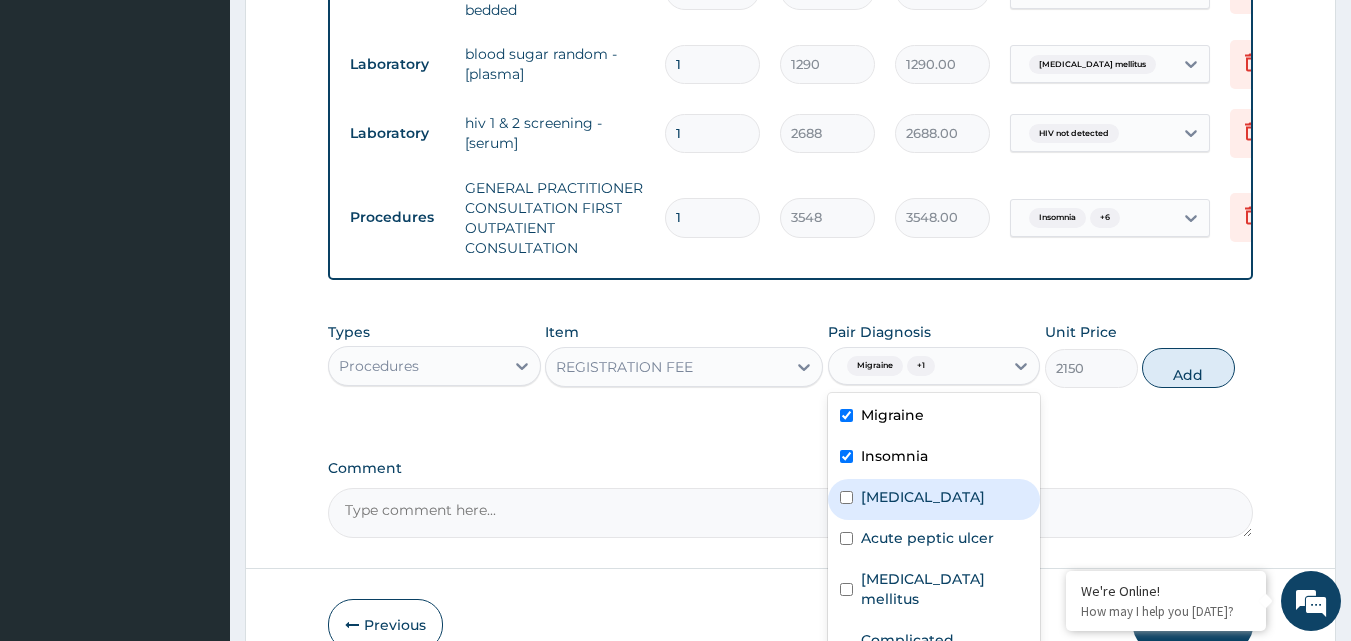 click on "Essential hypertension" at bounding box center (934, 499) 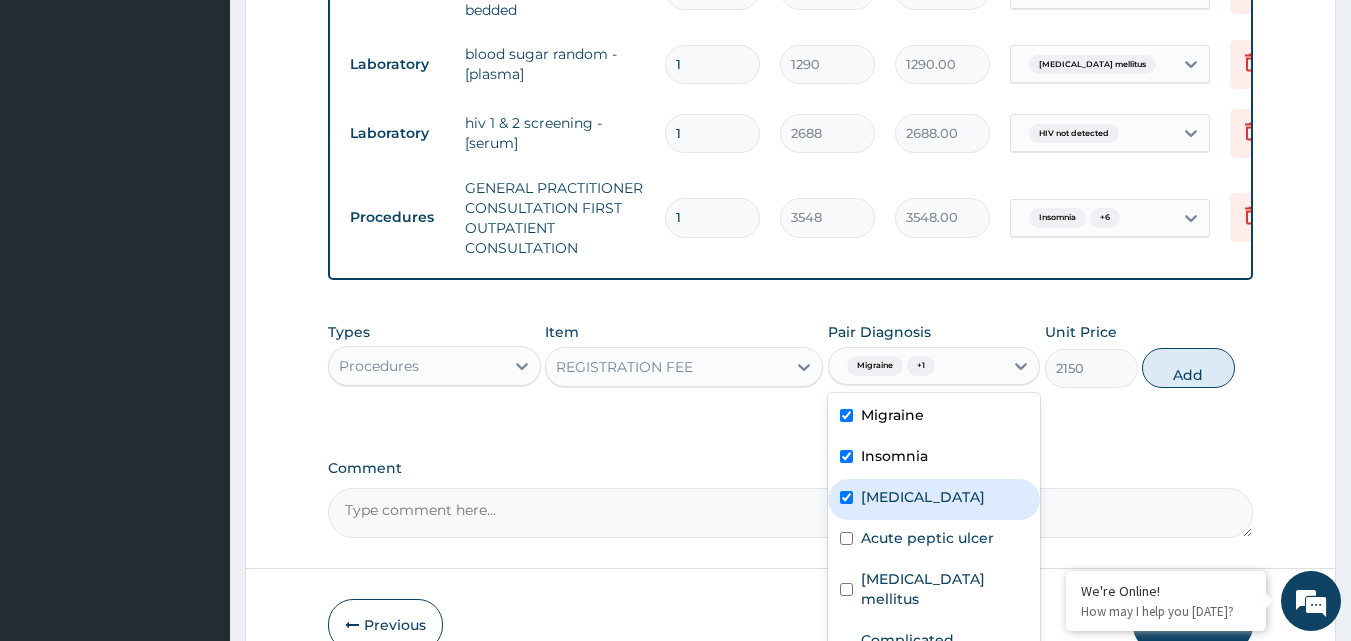 checkbox on "true" 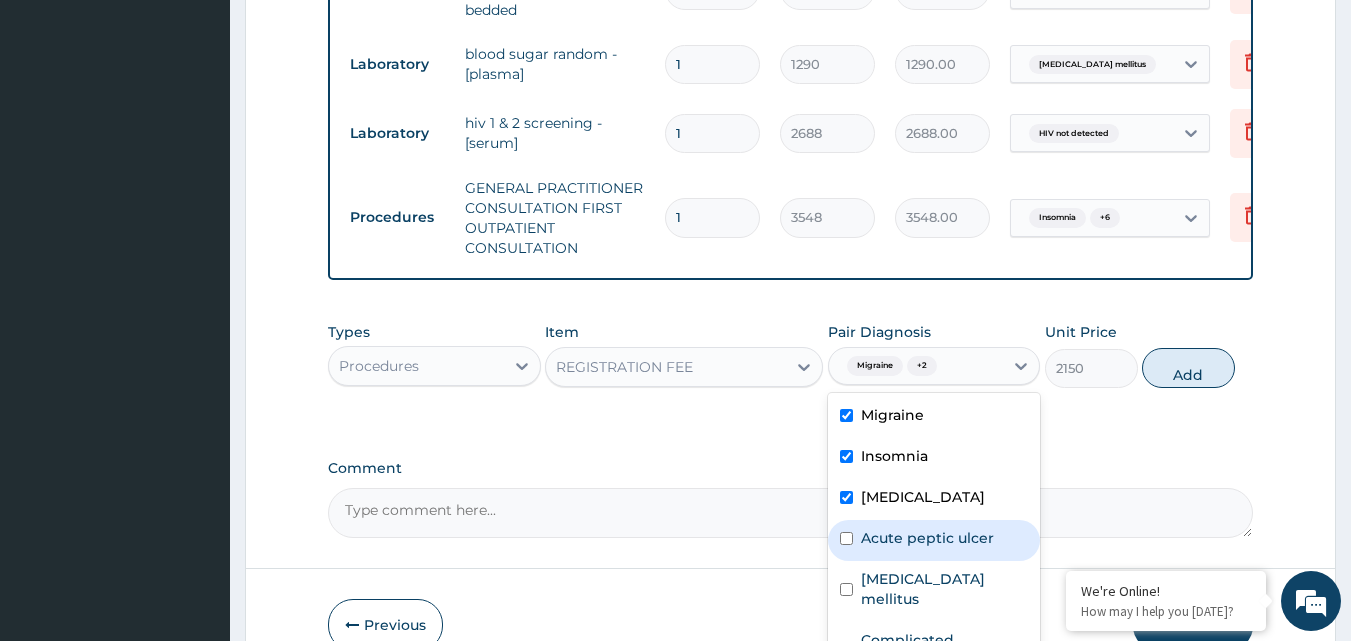 drag, startPoint x: 937, startPoint y: 543, endPoint x: 929, endPoint y: 576, distance: 33.955853 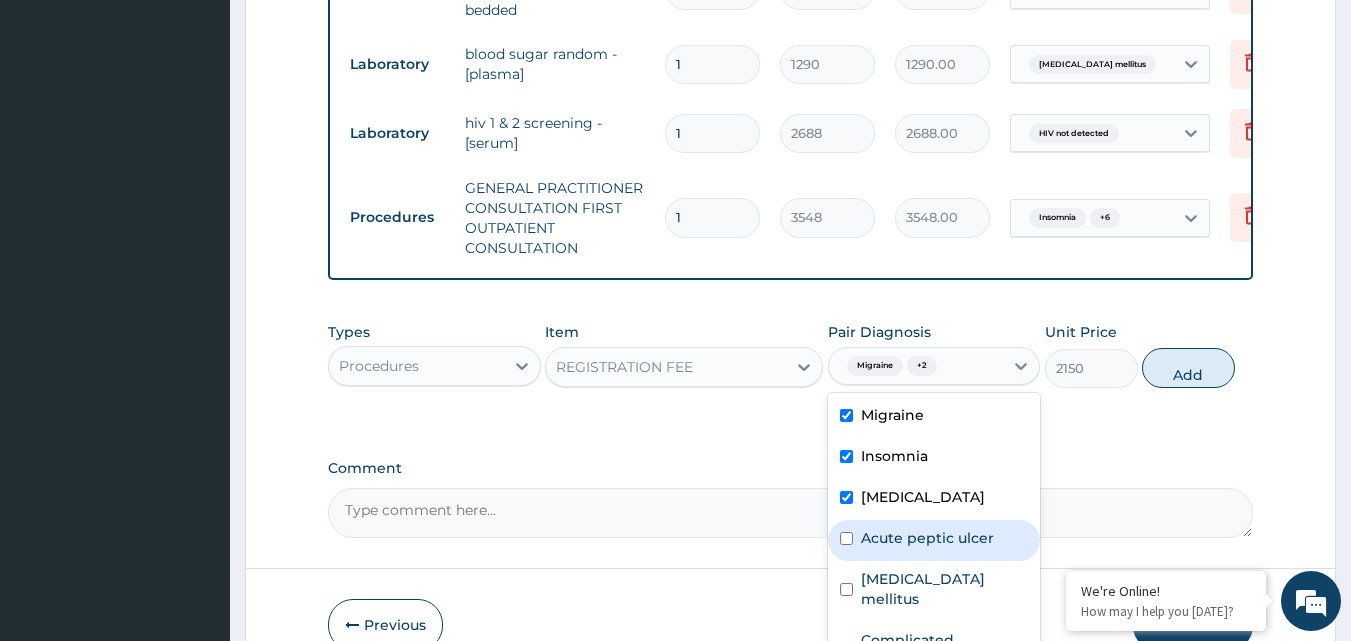 click on "Acute peptic ulcer" at bounding box center (934, 540) 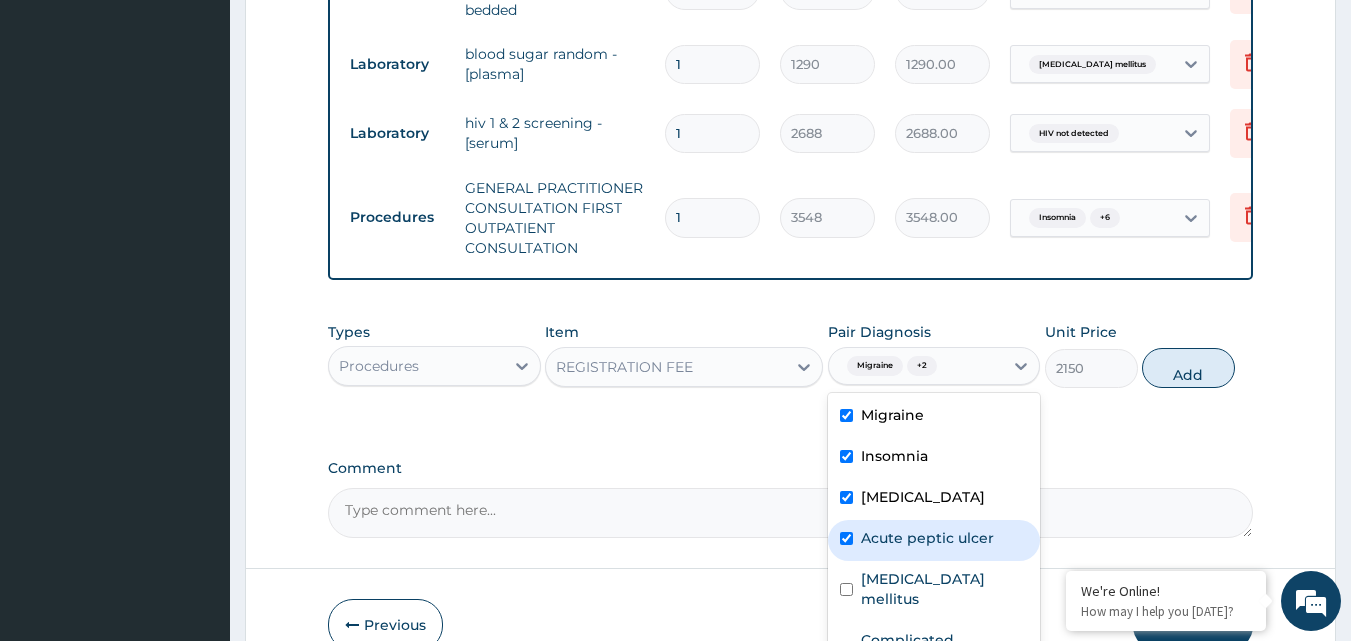 checkbox on "true" 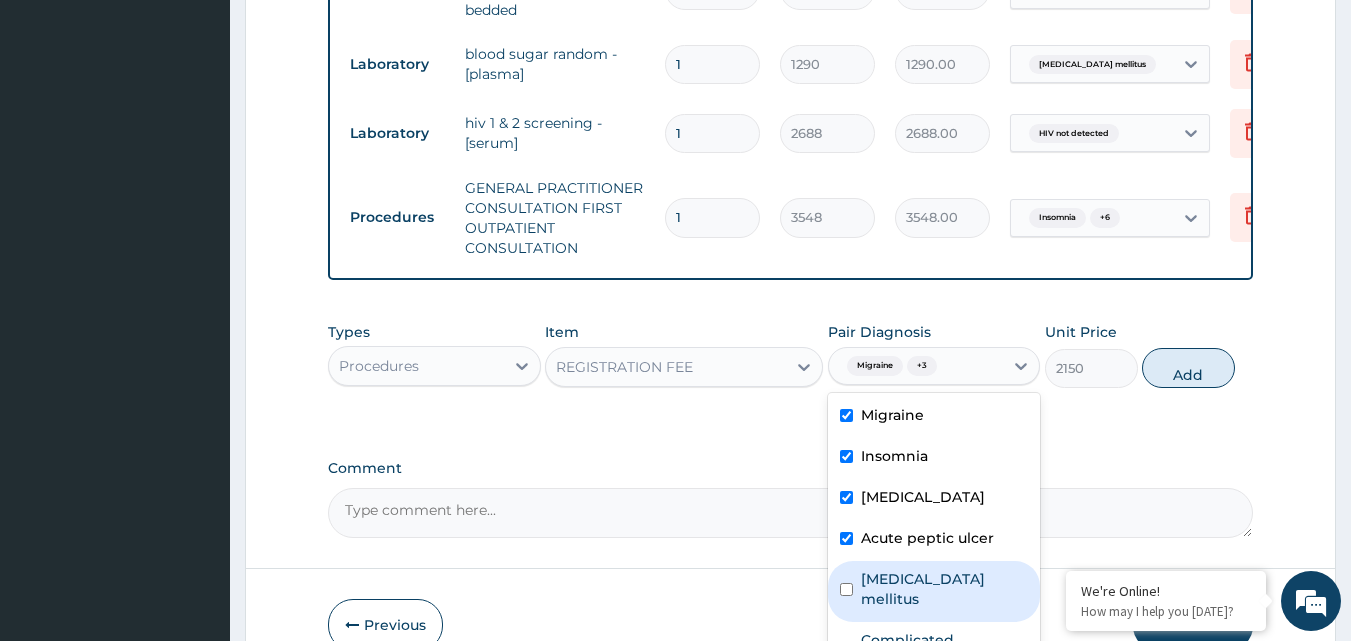 drag, startPoint x: 928, startPoint y: 577, endPoint x: 927, endPoint y: 587, distance: 10.049875 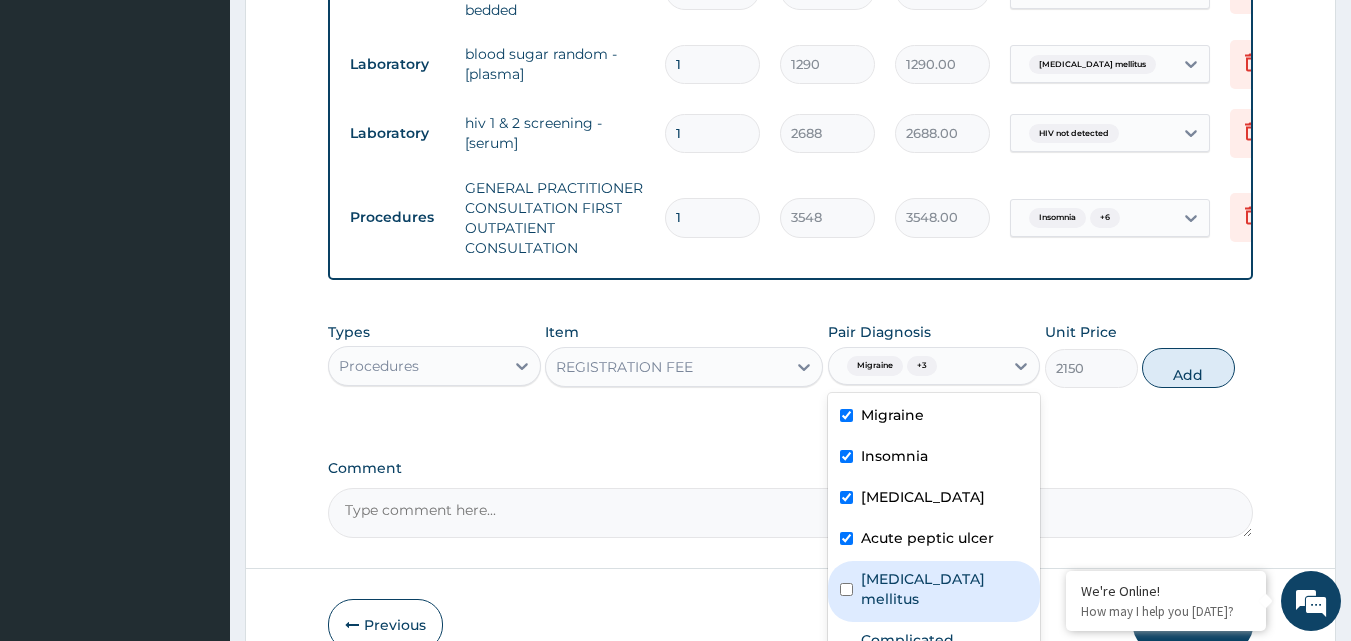 click on "Diabetes mellitus" at bounding box center (945, 589) 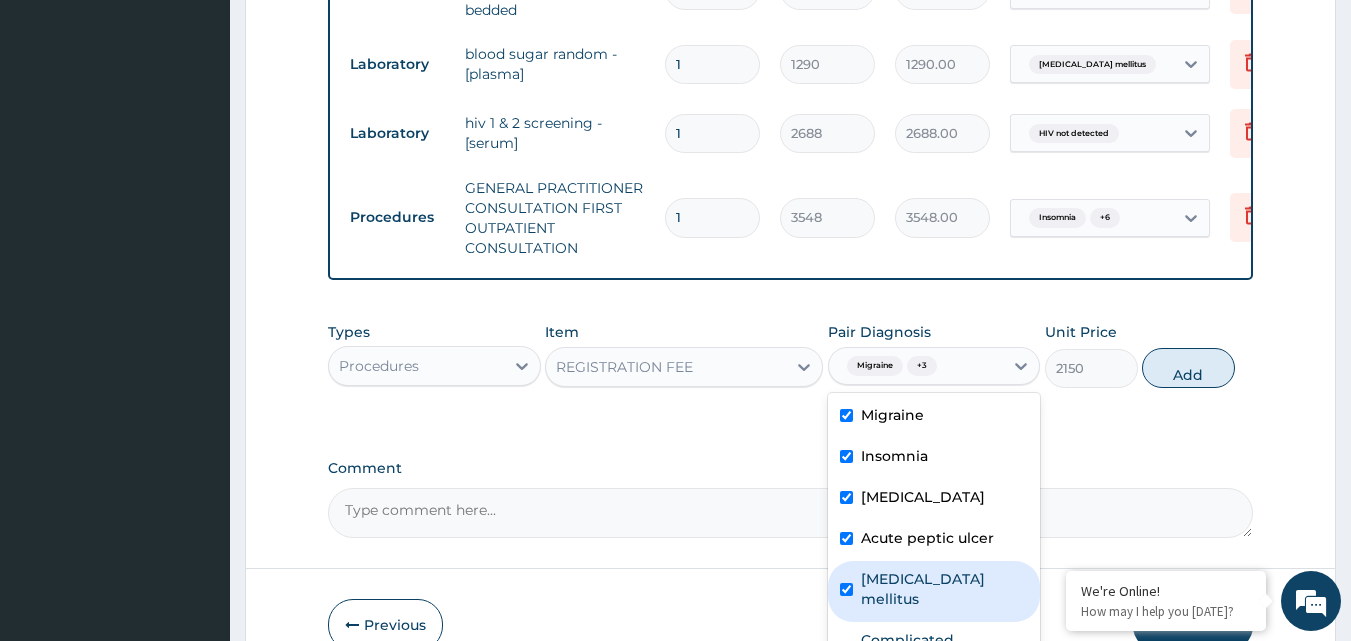 checkbox on "true" 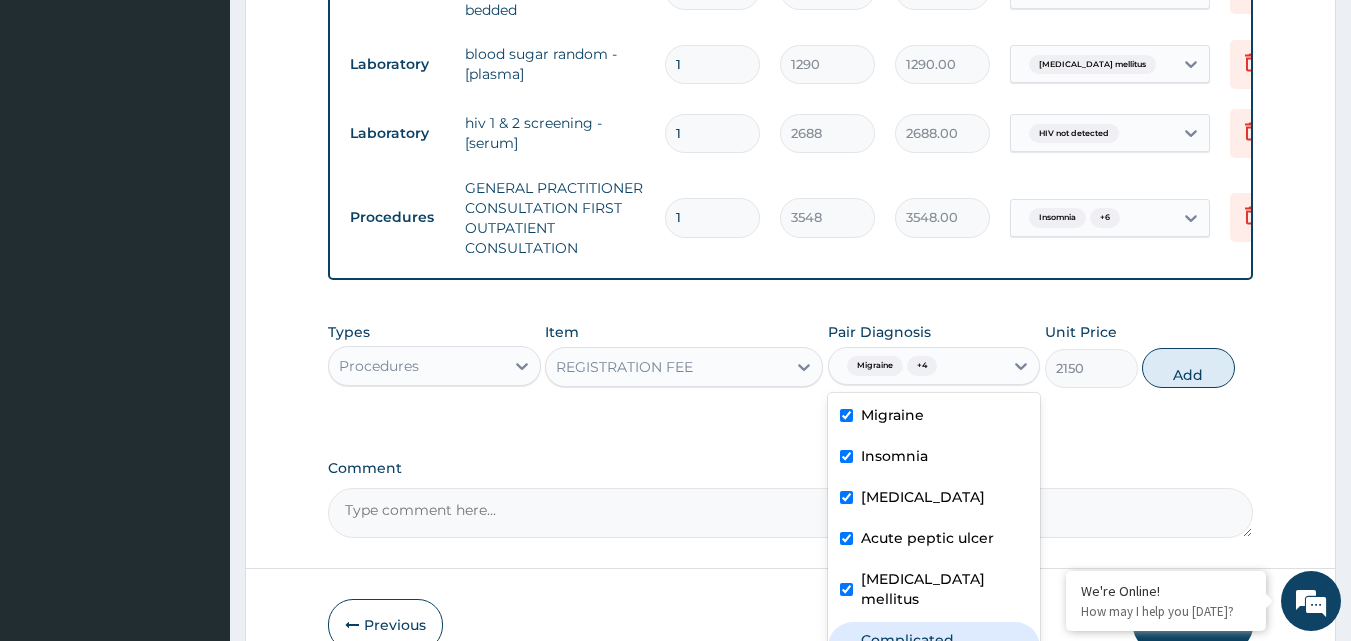 click on "Complicated malaria" at bounding box center [945, 650] 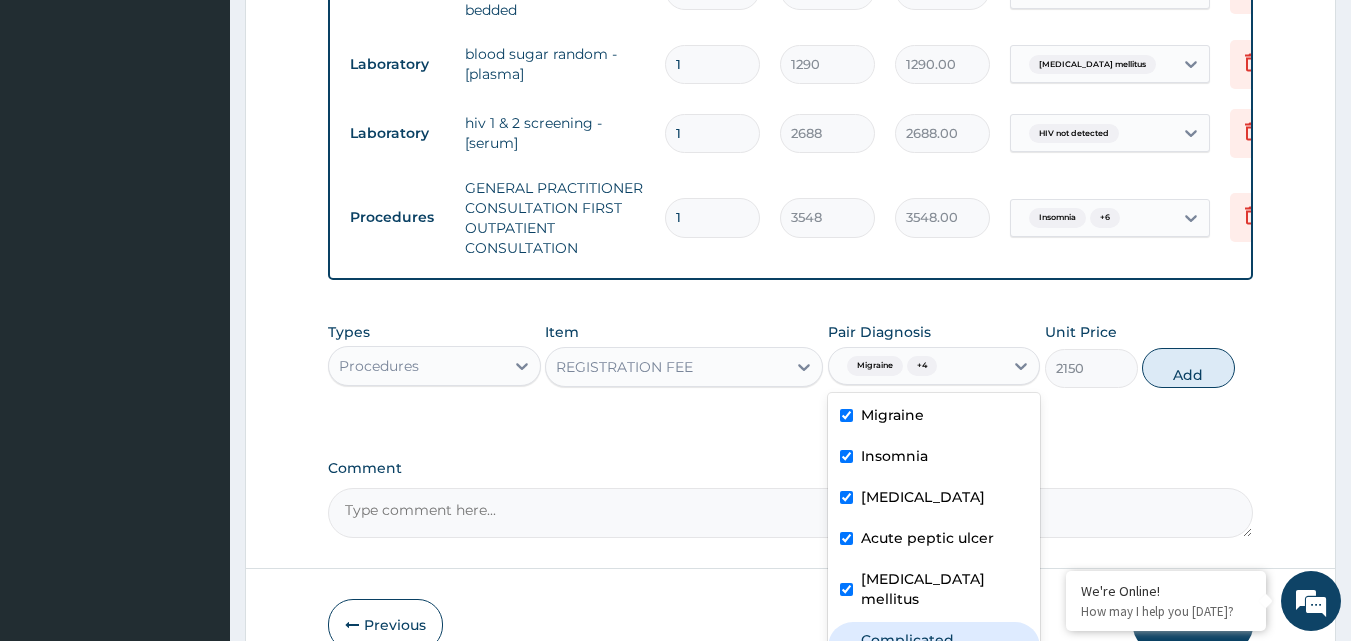 checkbox on "true" 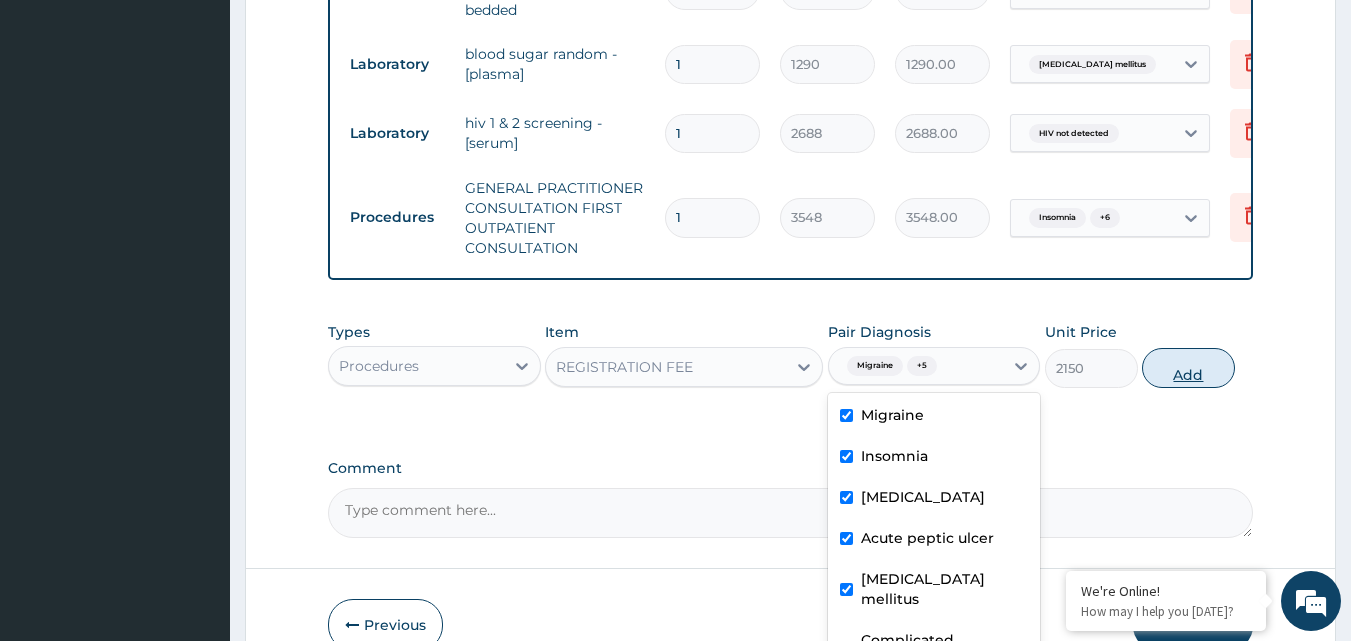 click on "Add" at bounding box center (1188, 368) 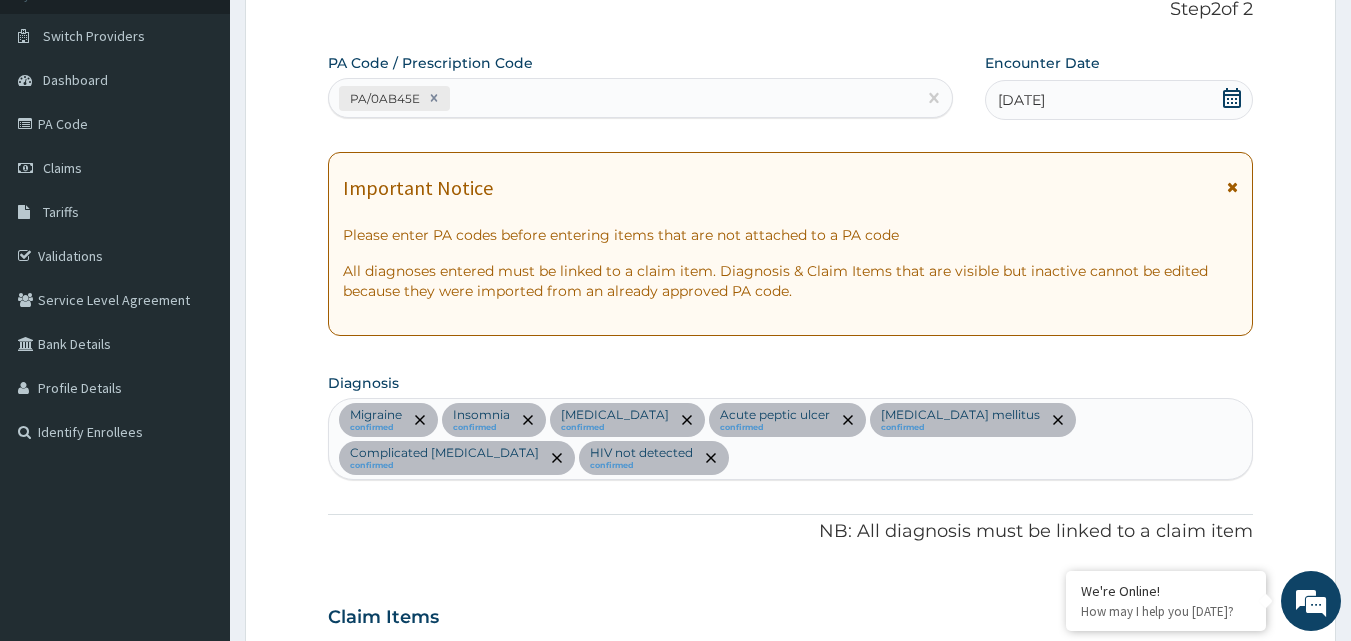 scroll, scrollTop: 0, scrollLeft: 0, axis: both 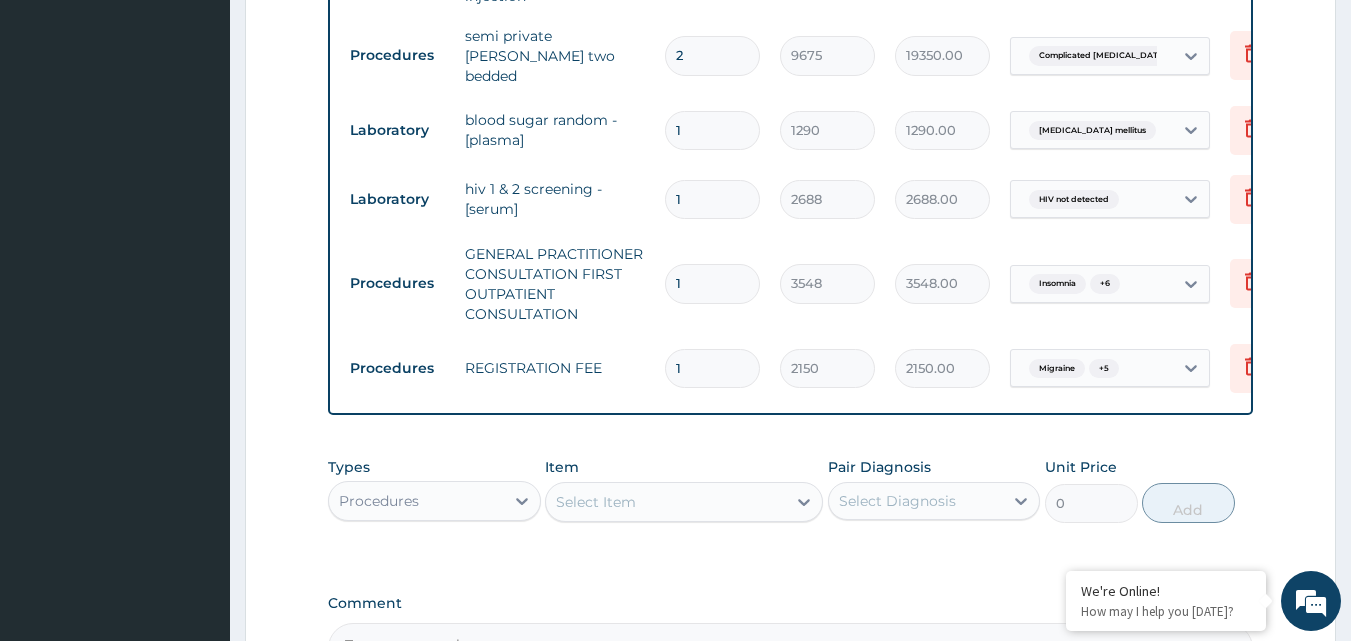 click on "Procedures" at bounding box center [416, 501] 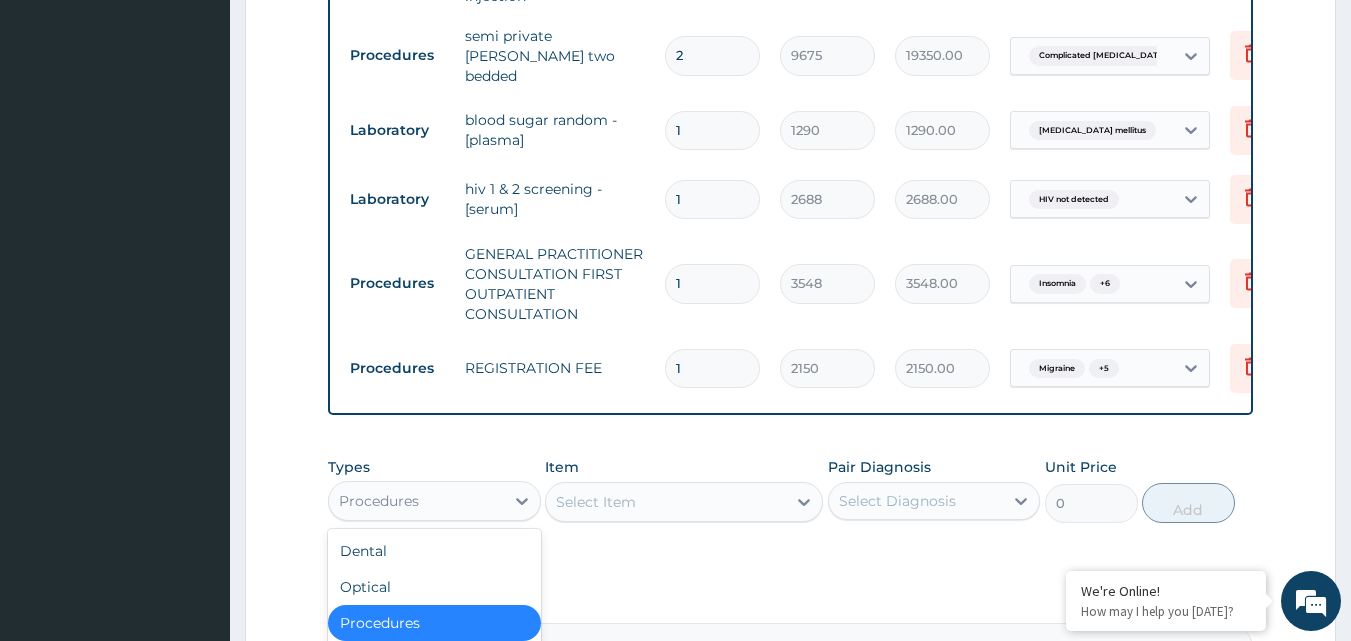 scroll, scrollTop: 68, scrollLeft: 0, axis: vertical 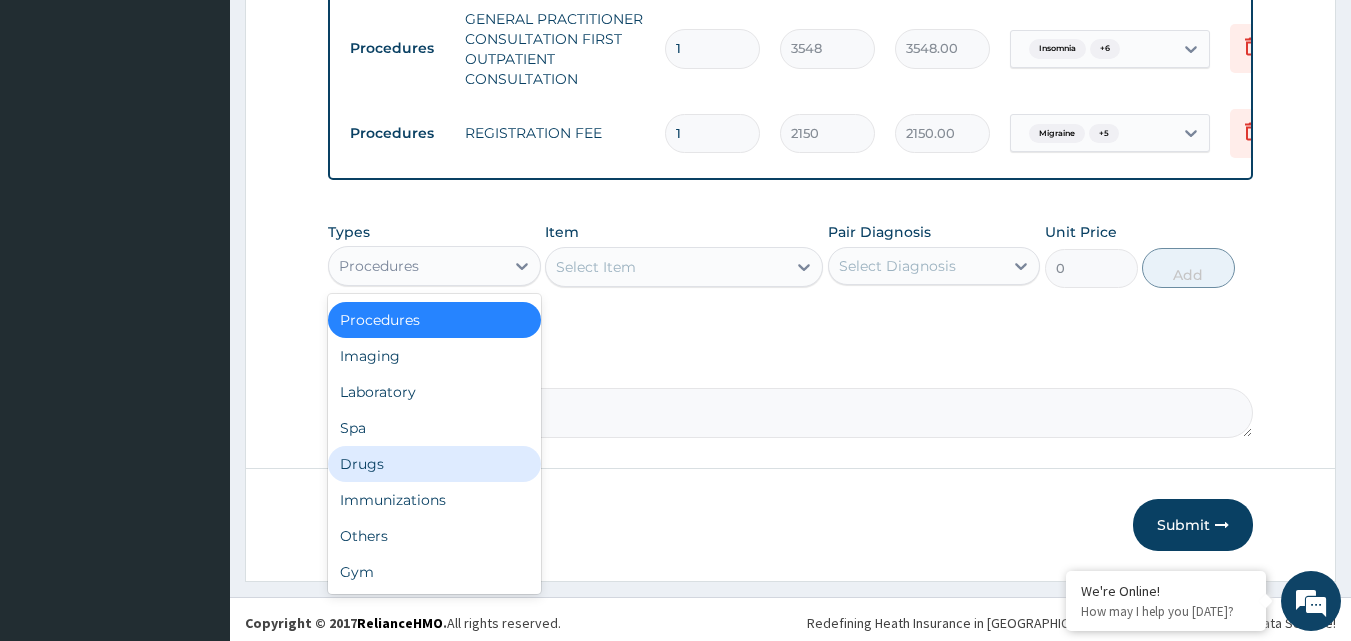 click on "Drugs" at bounding box center (434, 464) 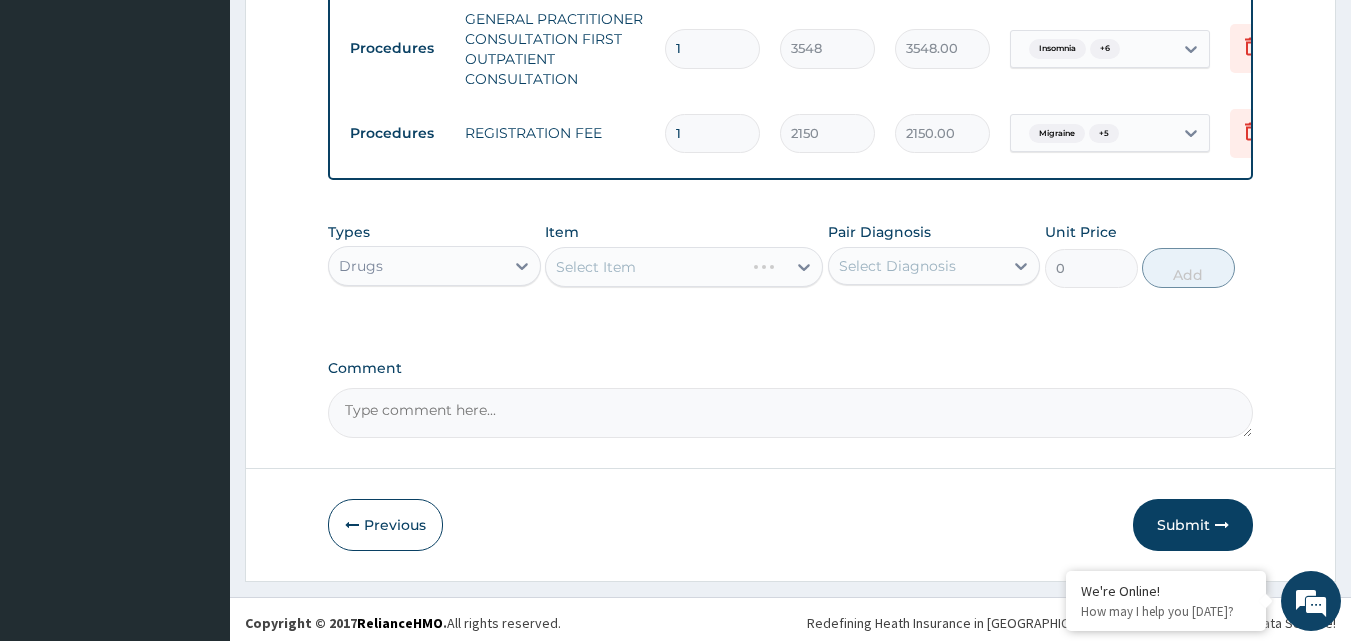 click on "Select Item" at bounding box center [596, 267] 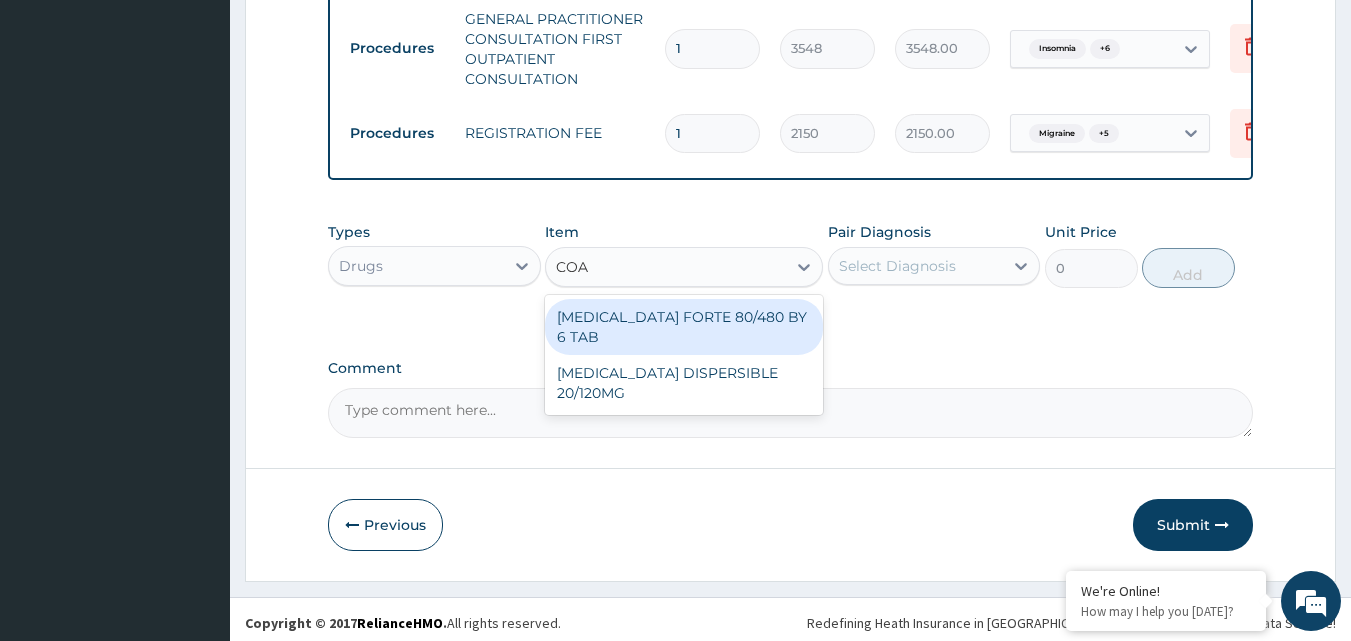 type on "COAR" 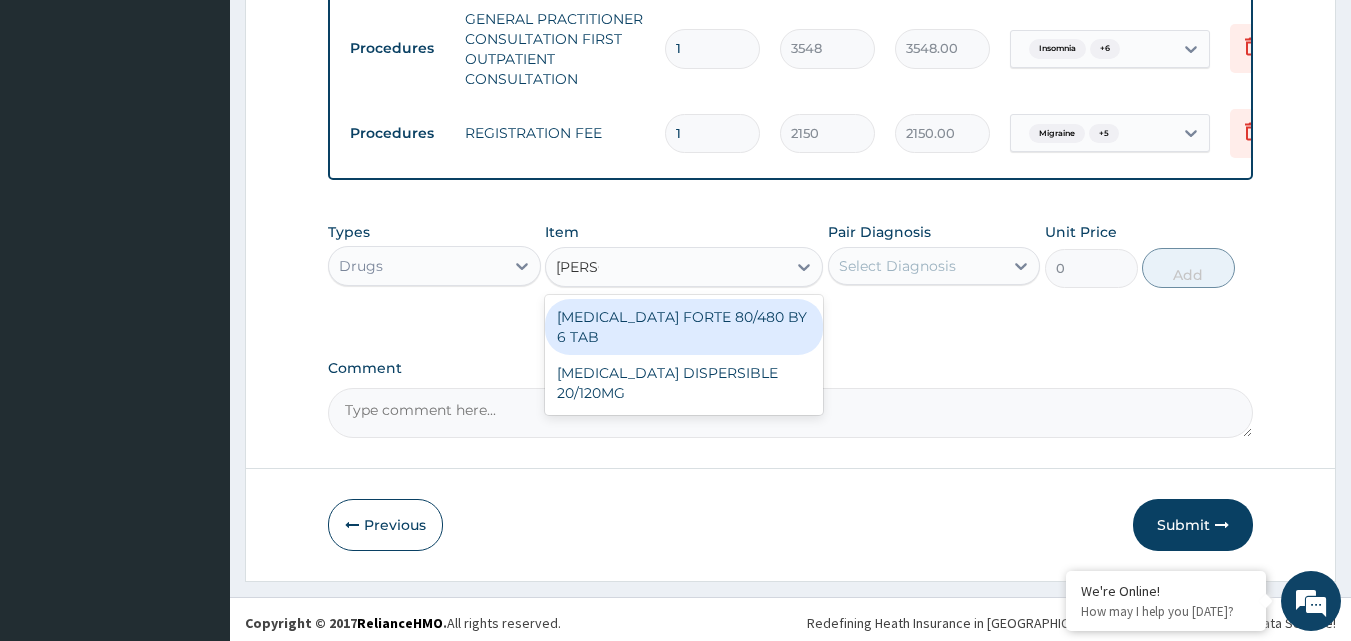 click on "COARTEM FORTE 80/480 BY 6 TAB" at bounding box center (684, 327) 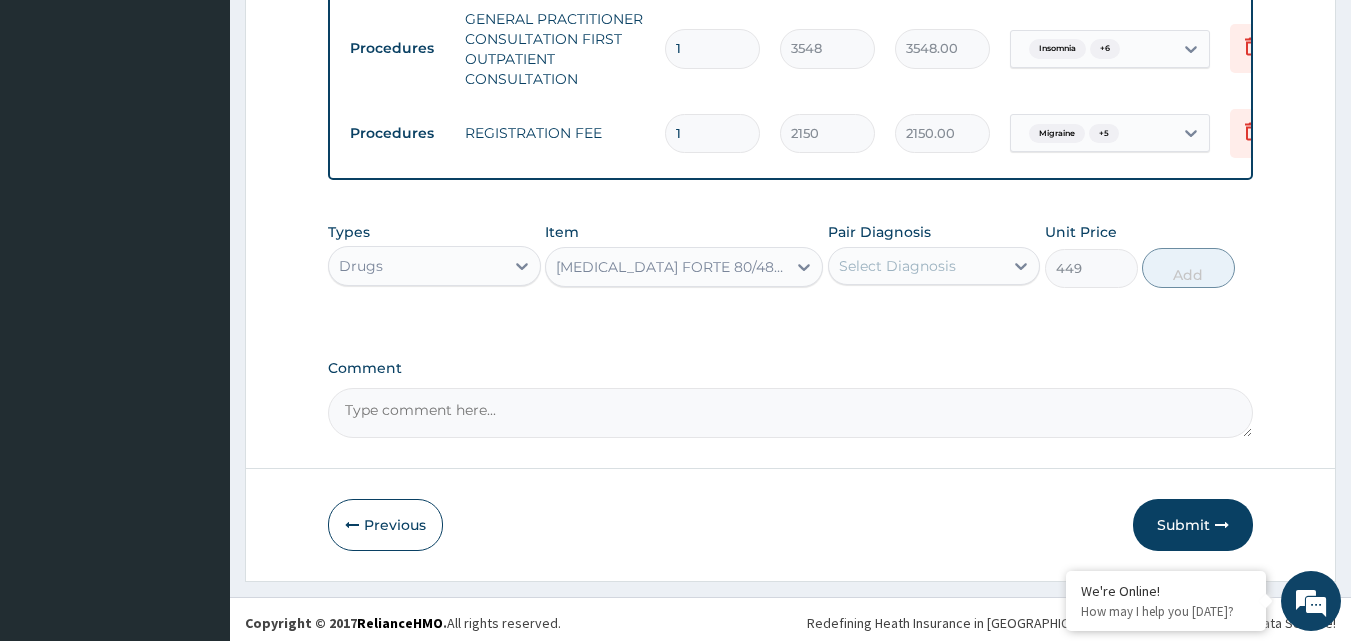 click on "Select Diagnosis" at bounding box center [897, 266] 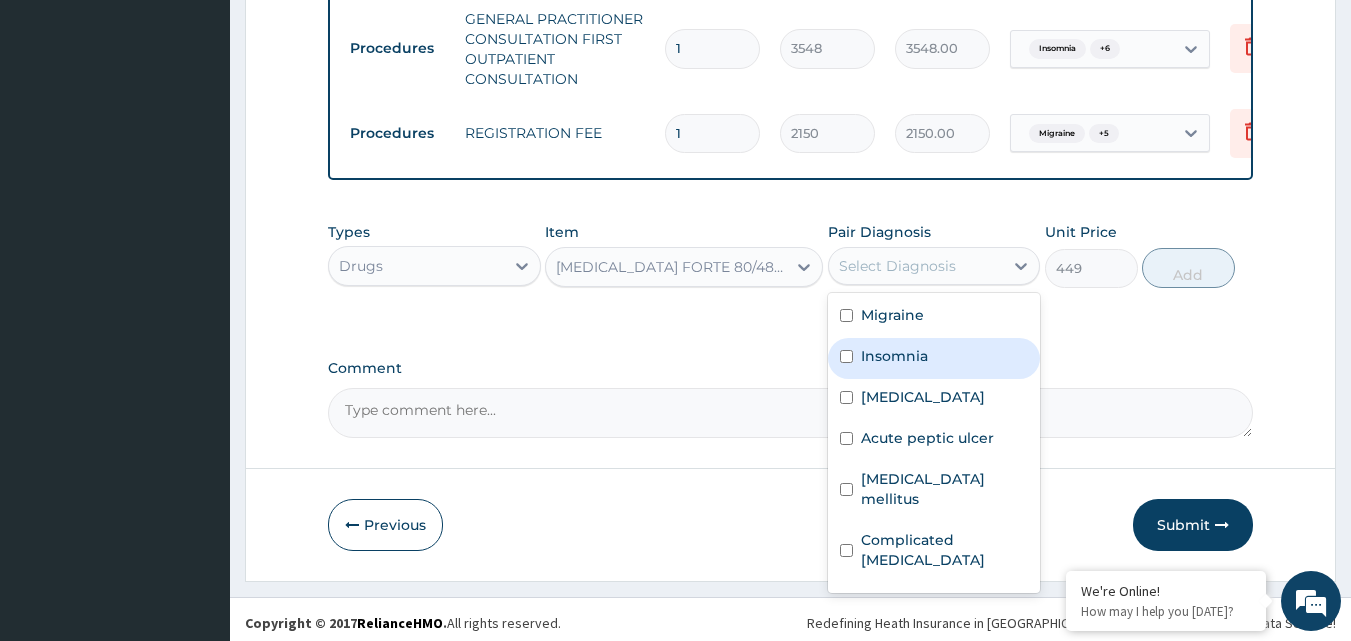 click on "Insomnia" at bounding box center [894, 356] 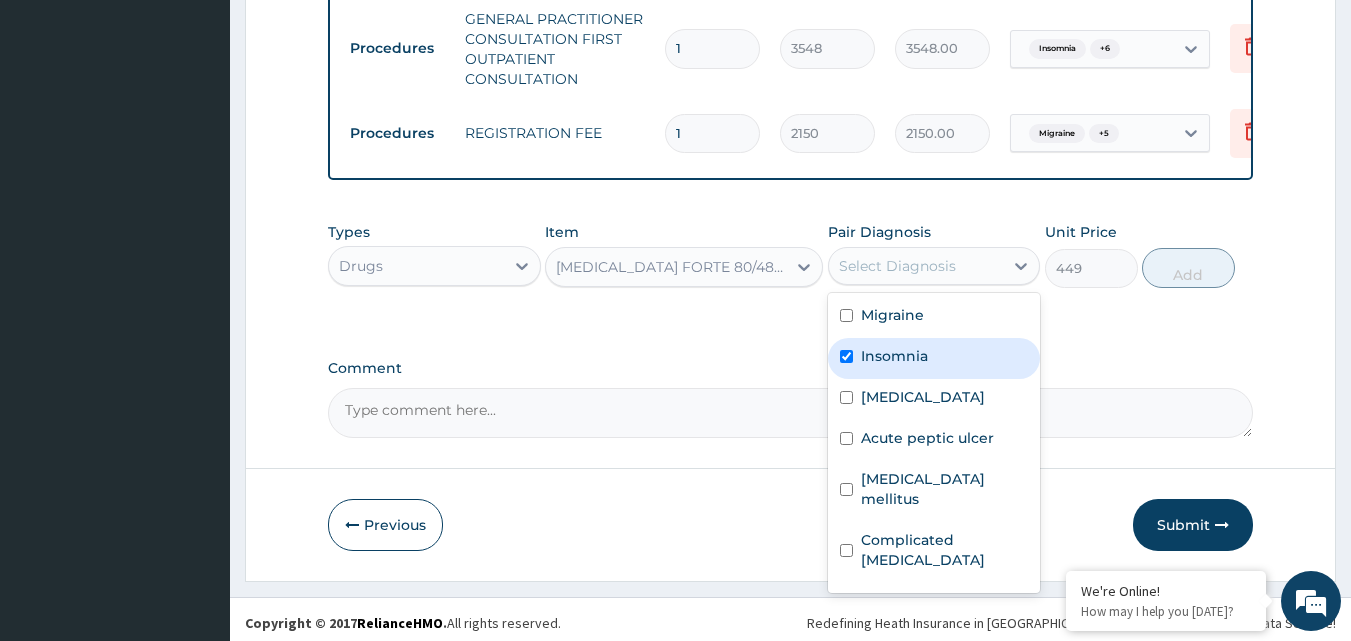 checkbox on "true" 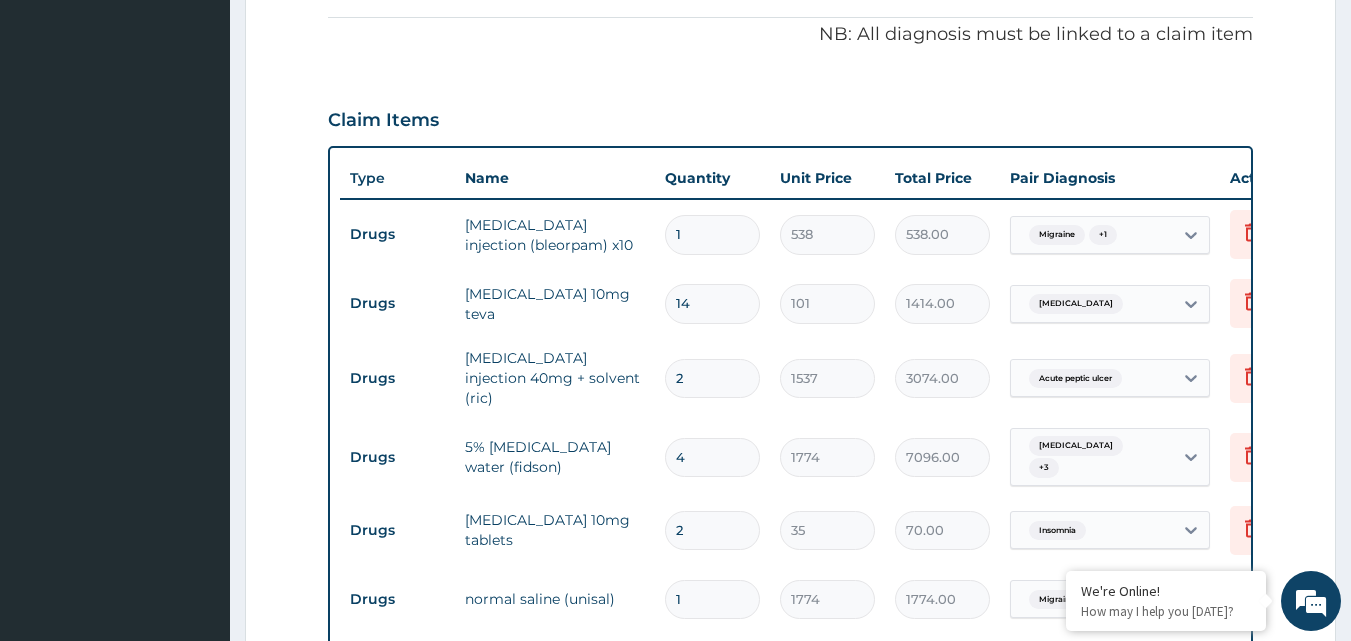 scroll, scrollTop: 235, scrollLeft: 0, axis: vertical 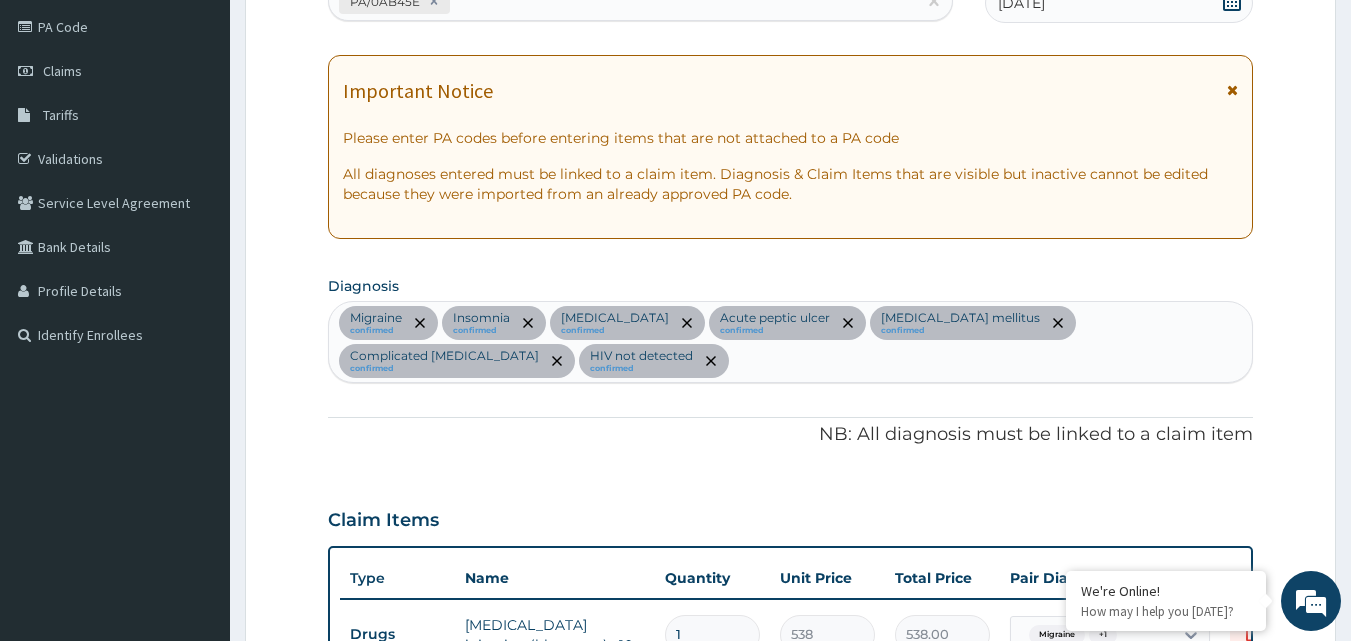 click on "Migraine confirmed Insomnia confirmed Essential hypertension confirmed Acute peptic ulcer confirmed Diabetes mellitus confirmed Complicated malaria confirmed HIV not detected confirmed" at bounding box center [791, 342] 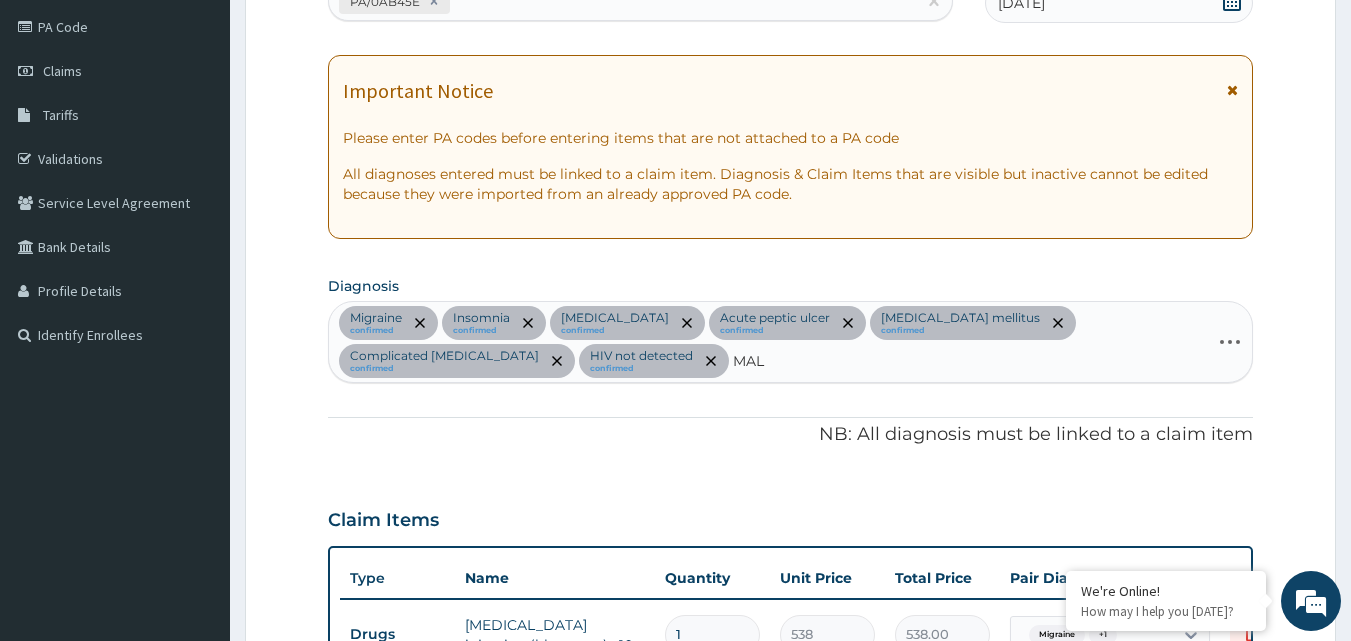 type on "MALA" 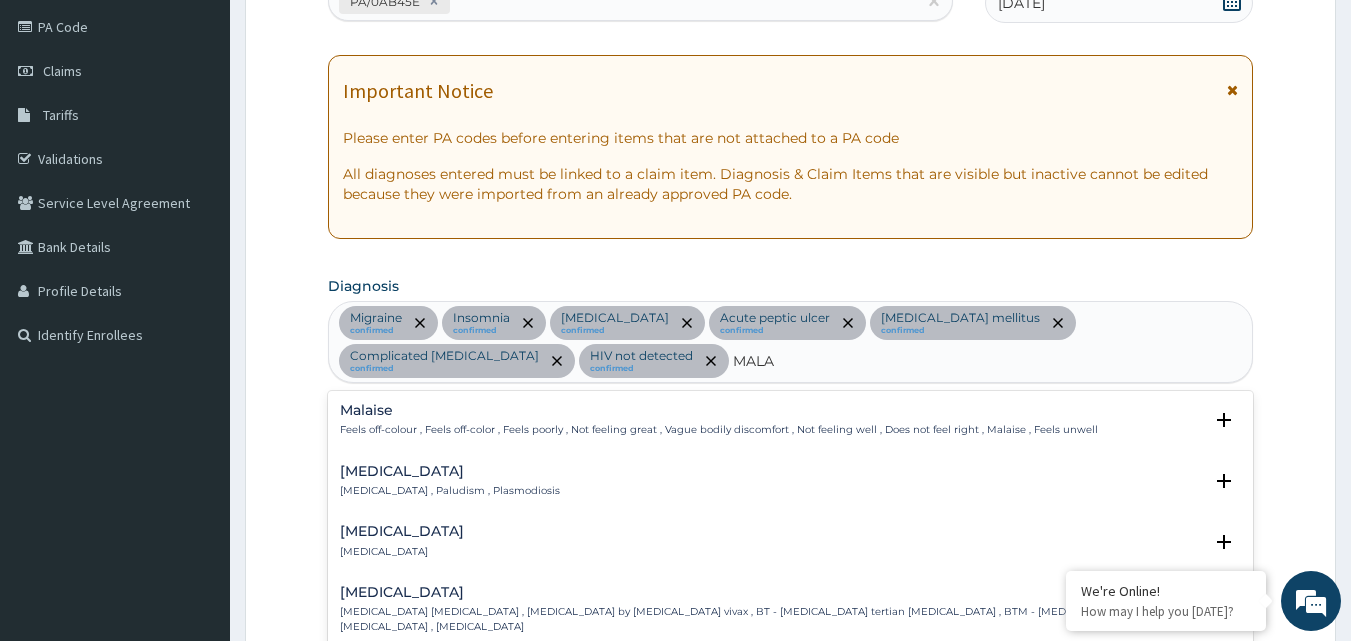click on "Malaria Malaria , Paludism , Plasmodiosis" at bounding box center [450, 481] 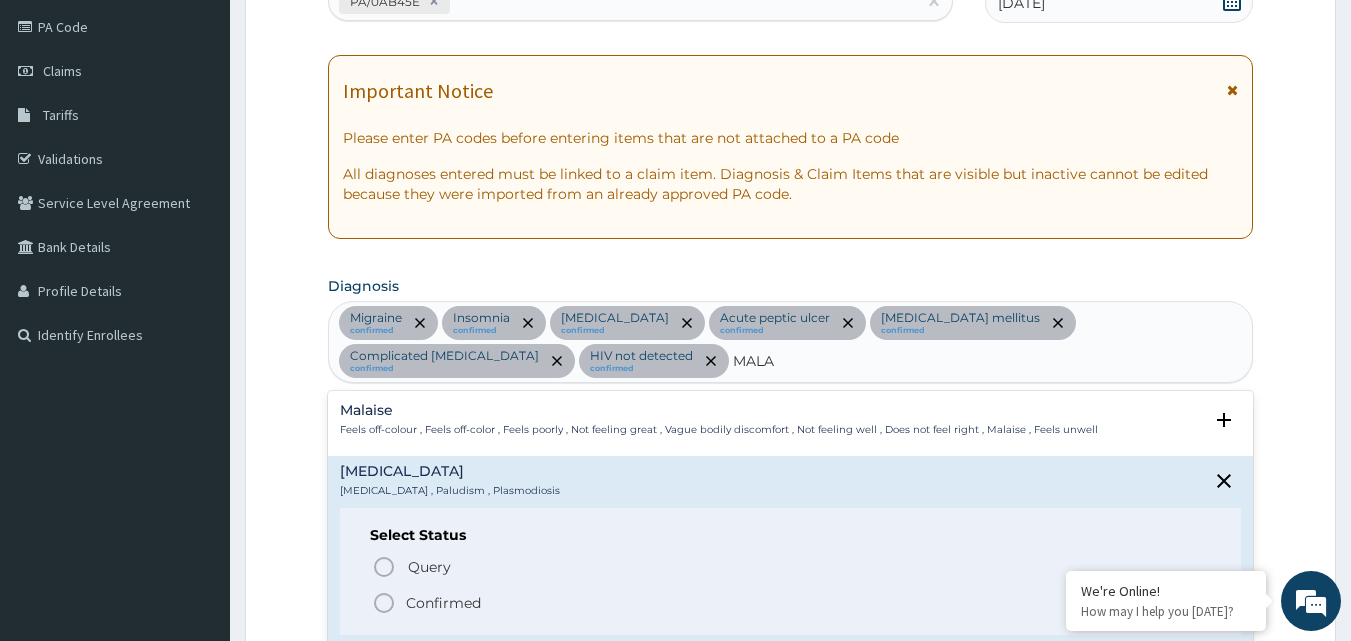 click on "Confirmed" at bounding box center (443, 603) 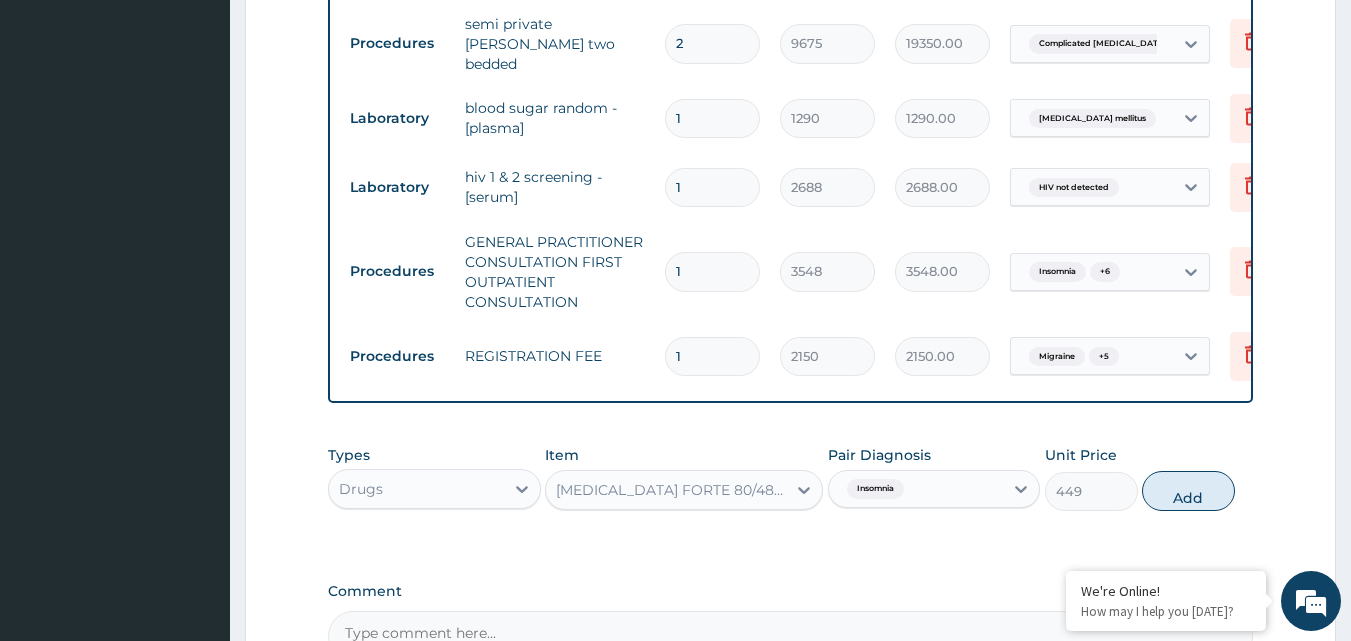 scroll, scrollTop: 1568, scrollLeft: 0, axis: vertical 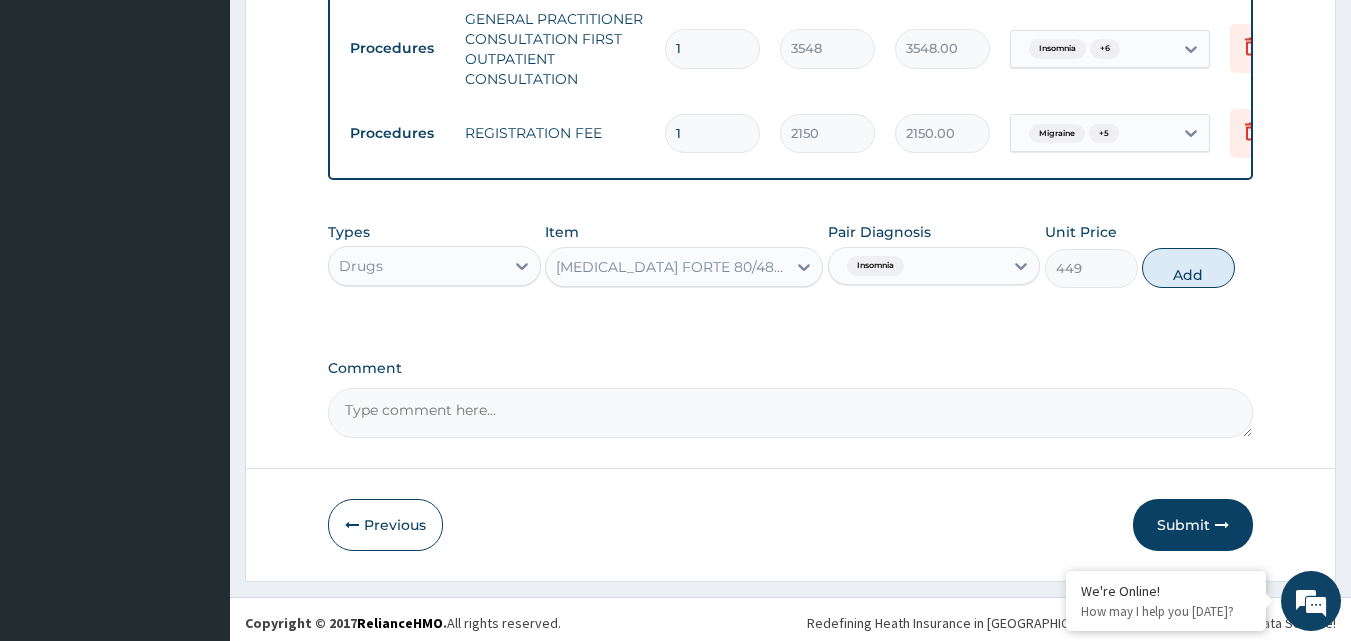 click on "Insomnia" at bounding box center (916, 266) 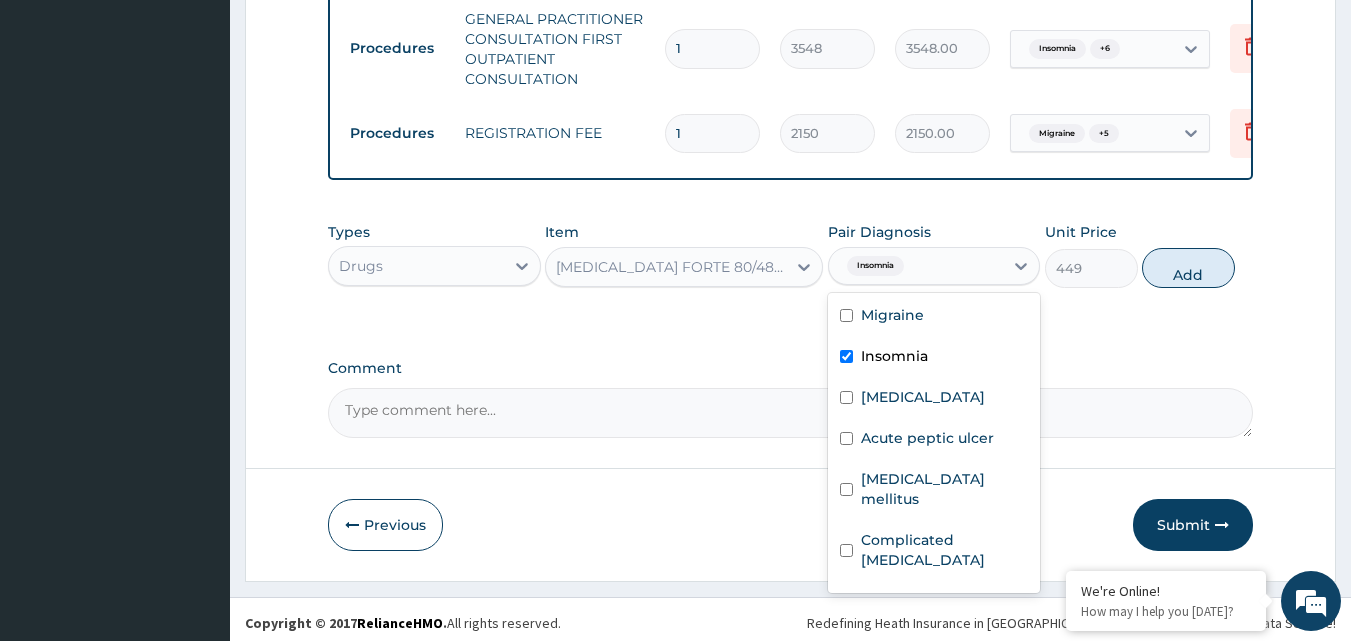 click on "Insomnia" at bounding box center (894, 356) 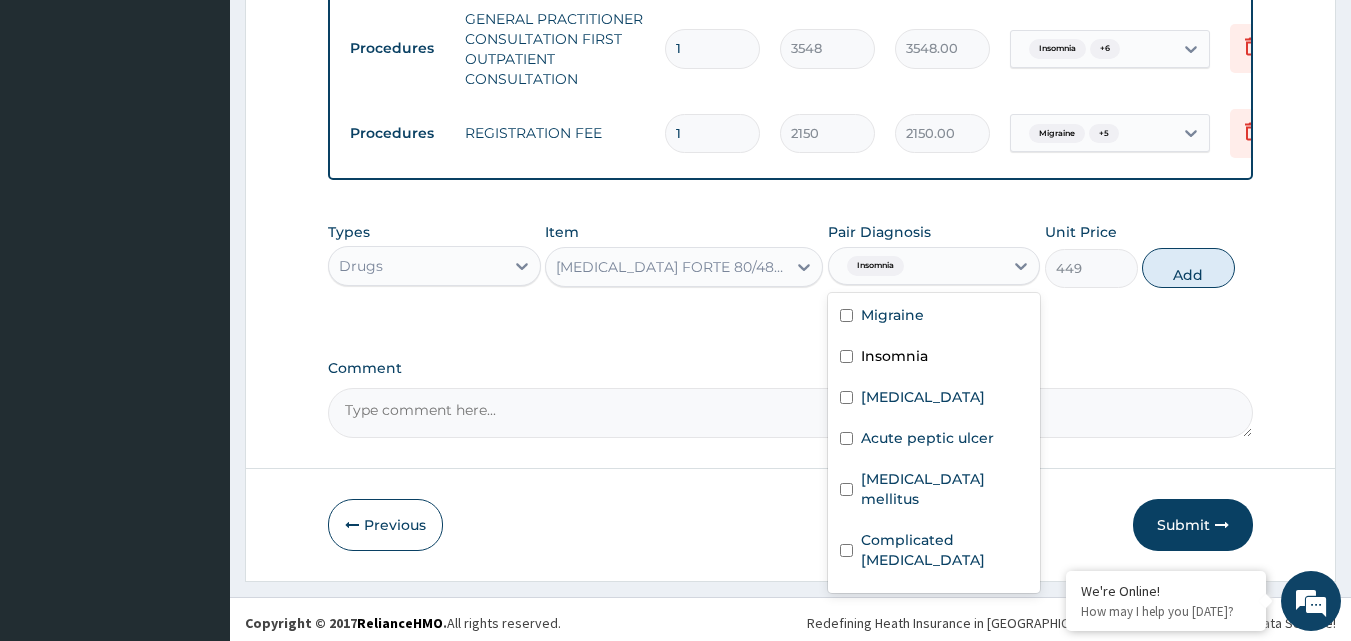 checkbox on "false" 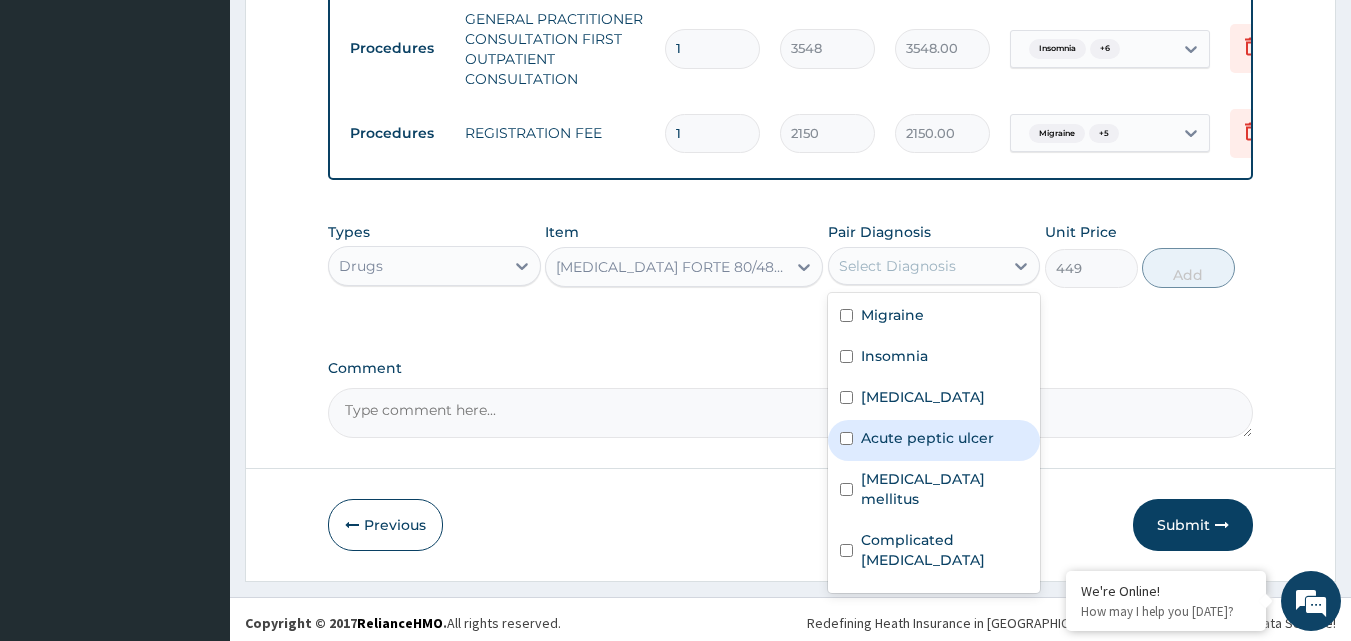 scroll, scrollTop: 56, scrollLeft: 0, axis: vertical 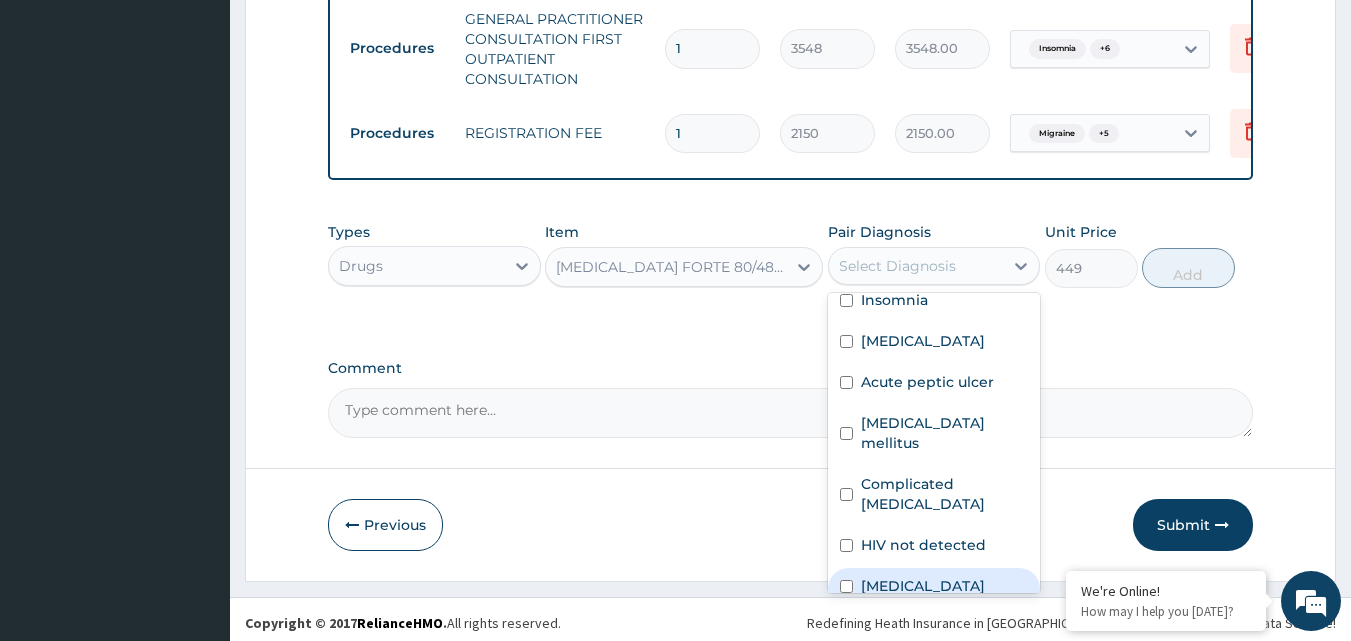 click on "Malaria" at bounding box center (934, 588) 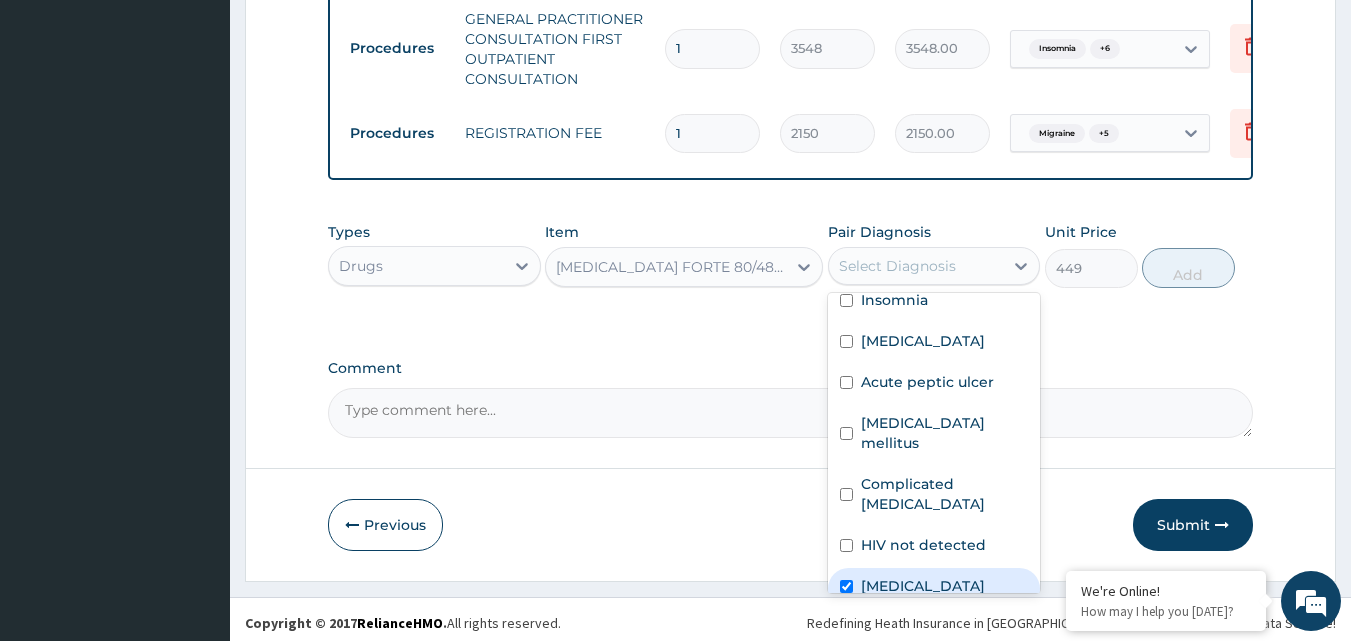 checkbox on "true" 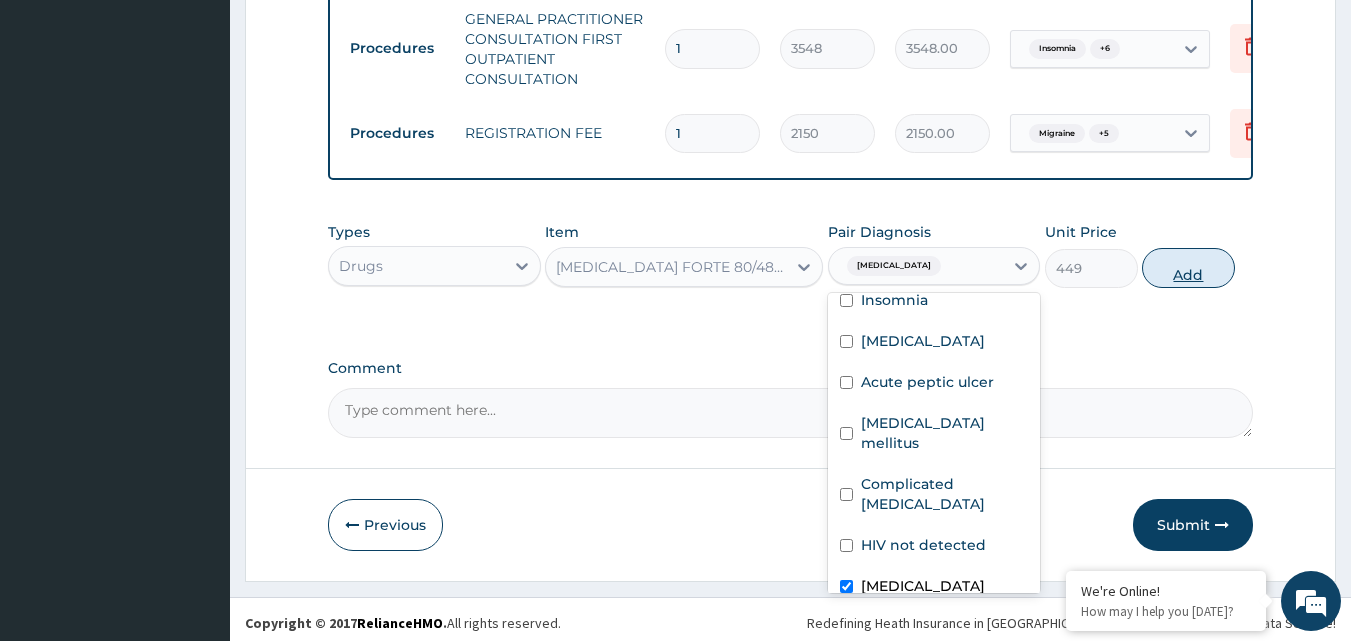 click on "Add" at bounding box center [1188, 268] 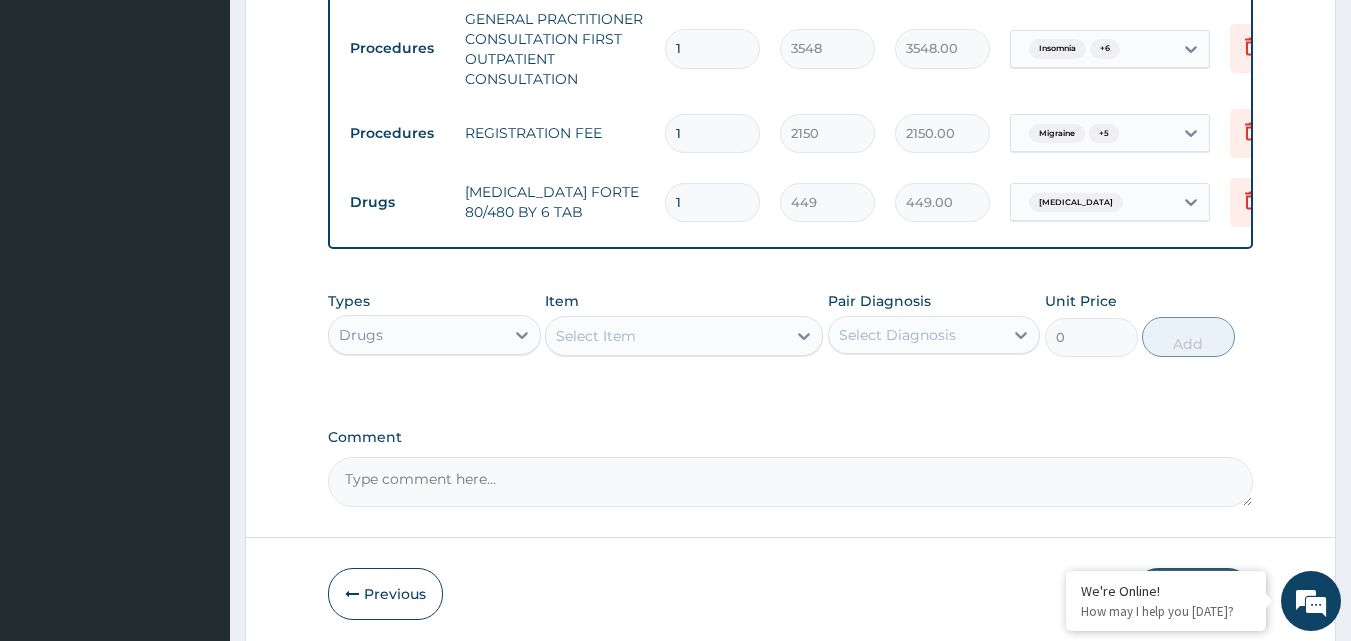 click on "Select Item" at bounding box center (666, 336) 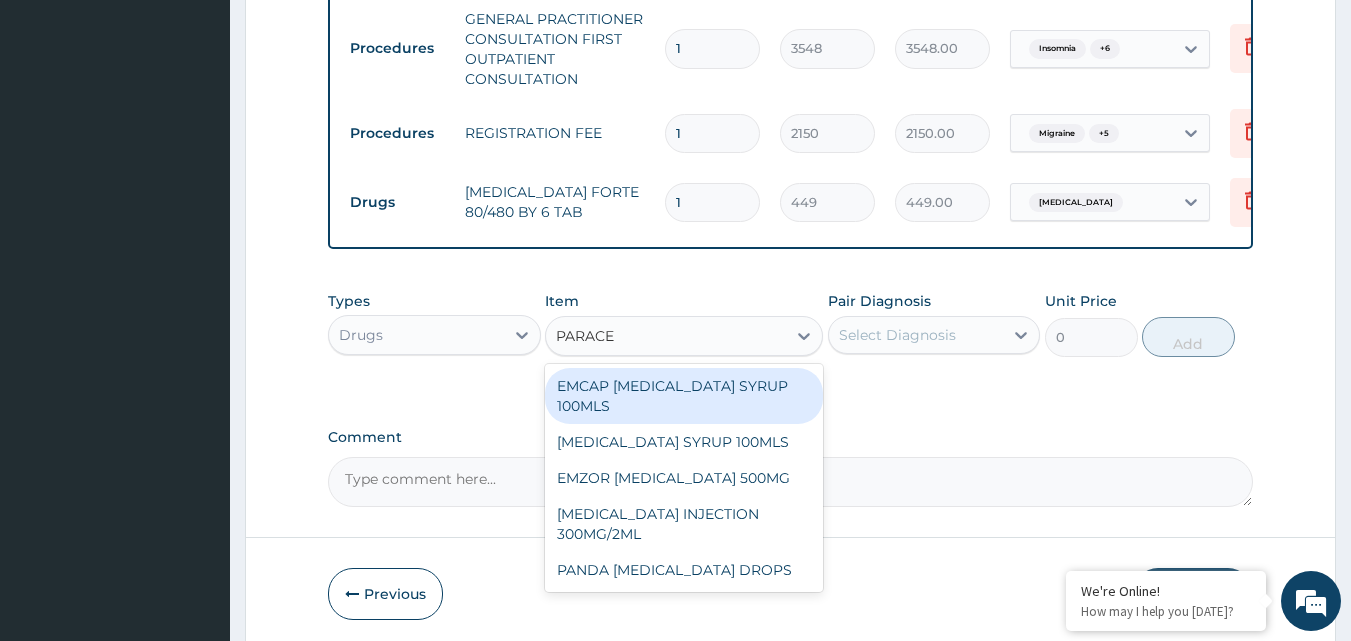 type on "PARACET" 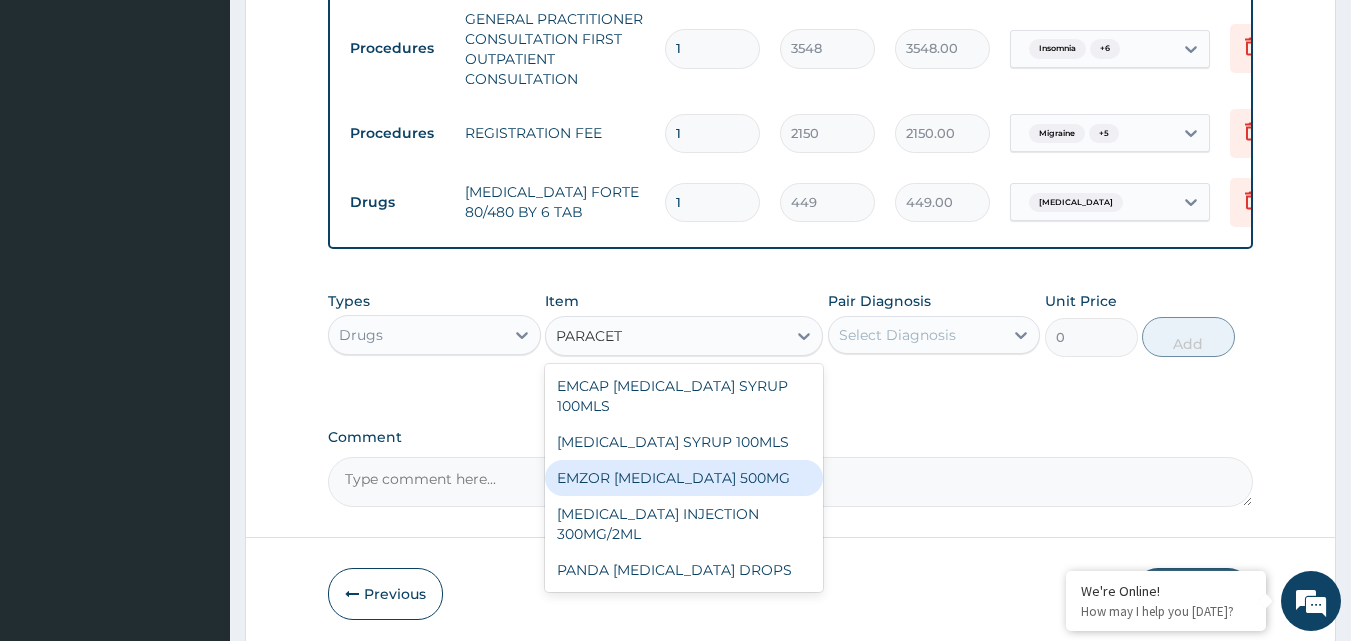 click on "EMZOR PARACETAMOL 500MG" at bounding box center (684, 478) 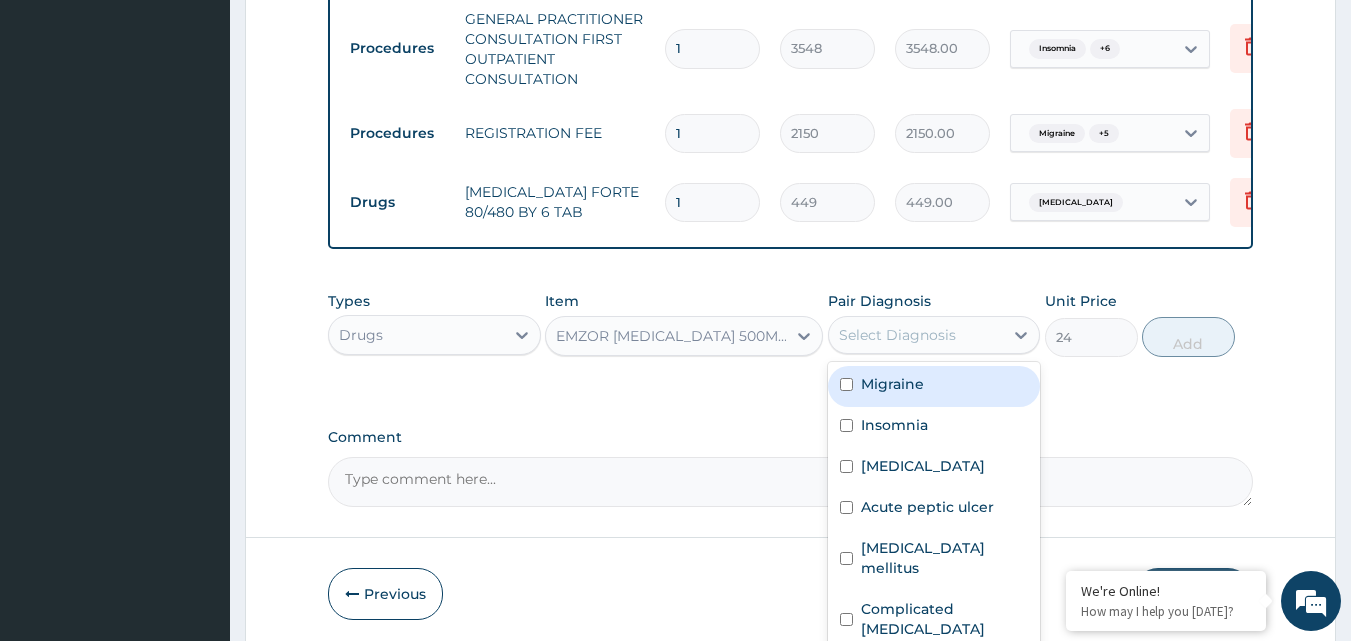 click on "Select Diagnosis" at bounding box center (897, 335) 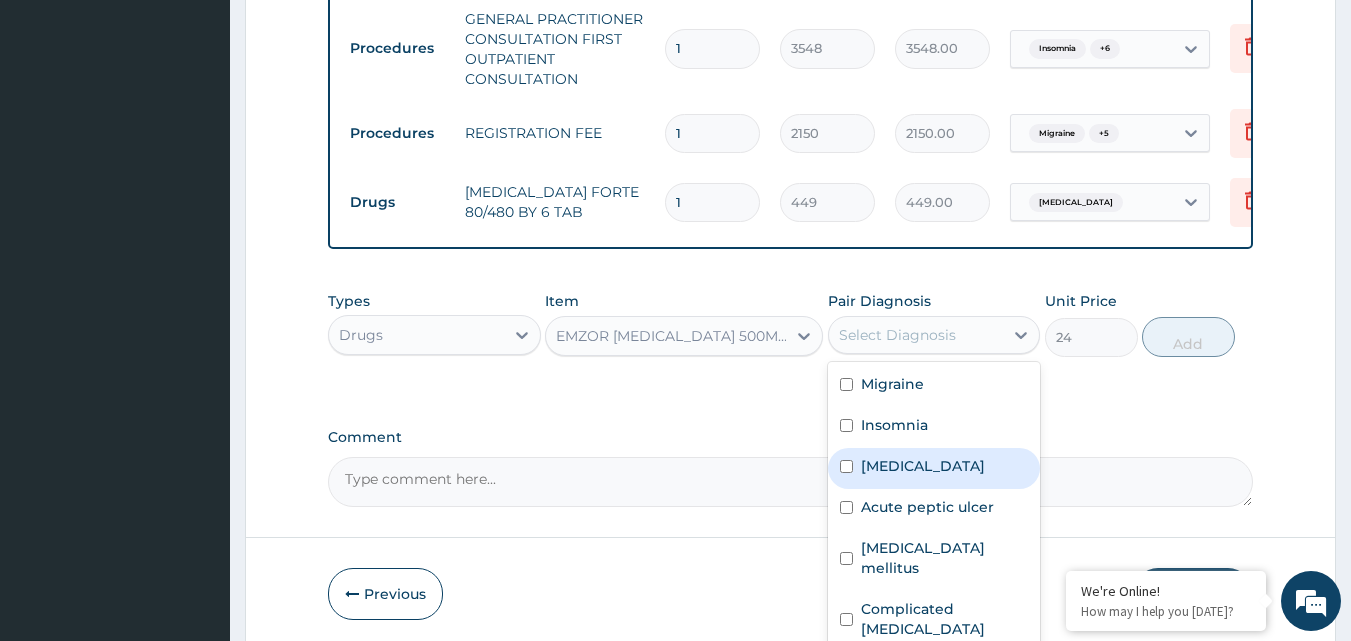scroll, scrollTop: 56, scrollLeft: 0, axis: vertical 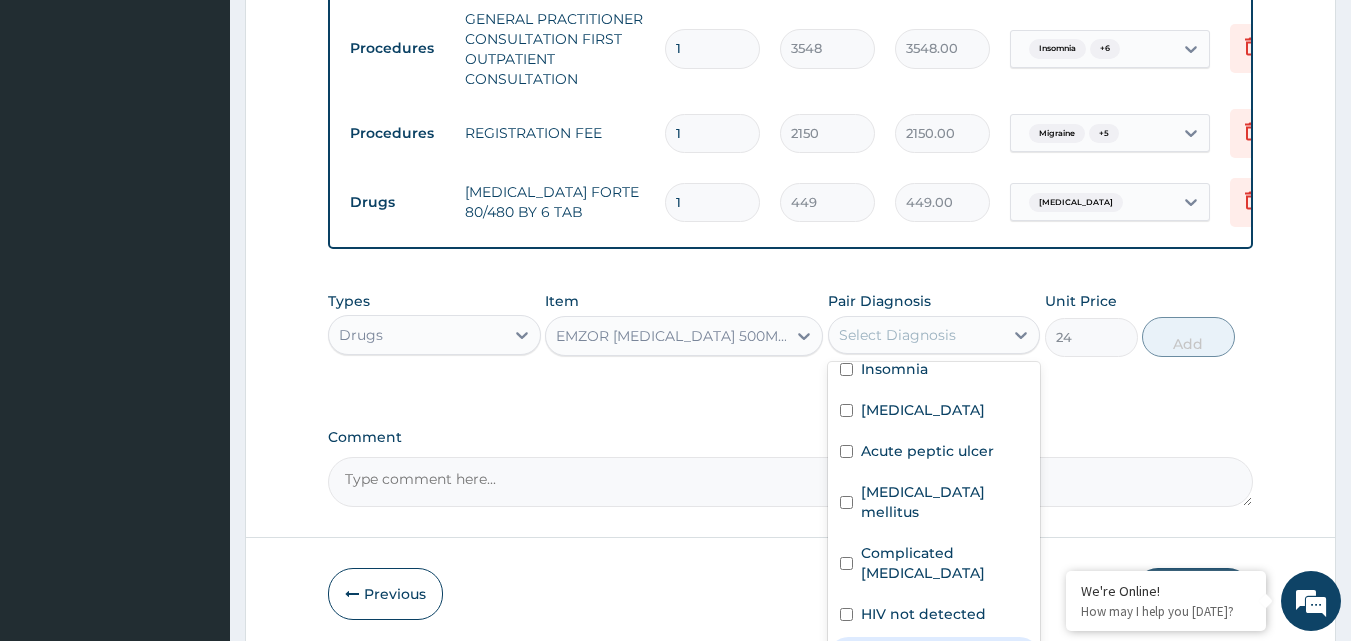 click on "Malaria" at bounding box center [934, 657] 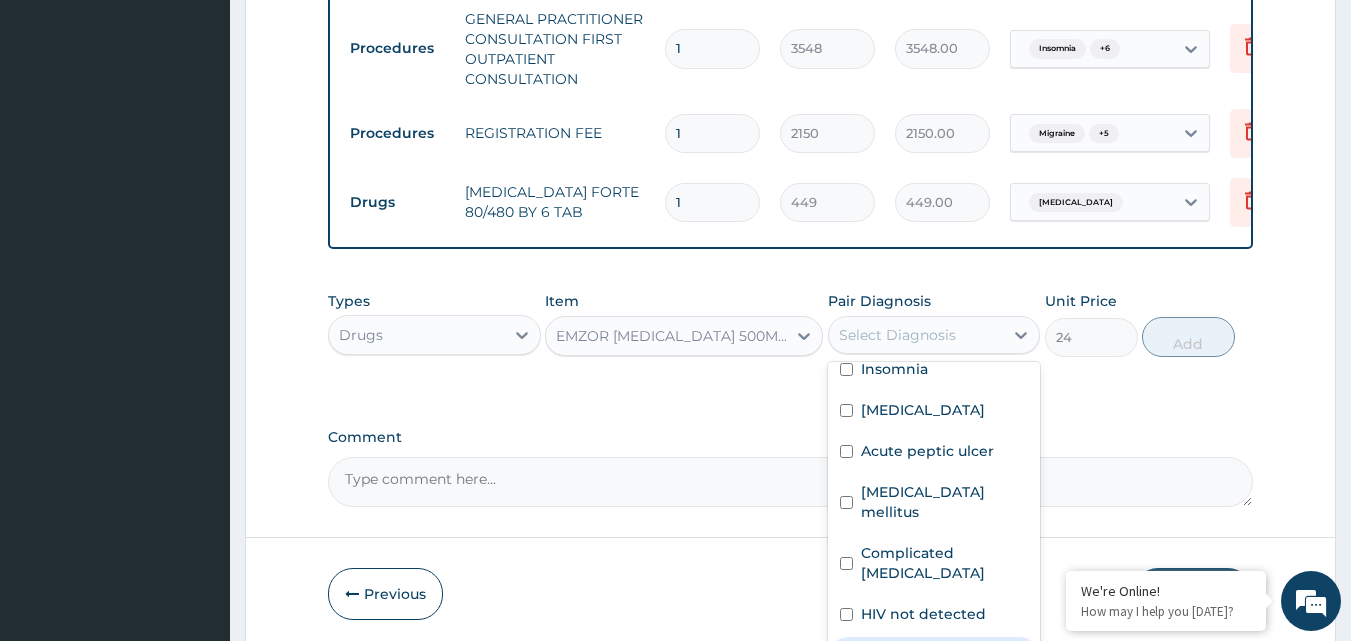 checkbox on "true" 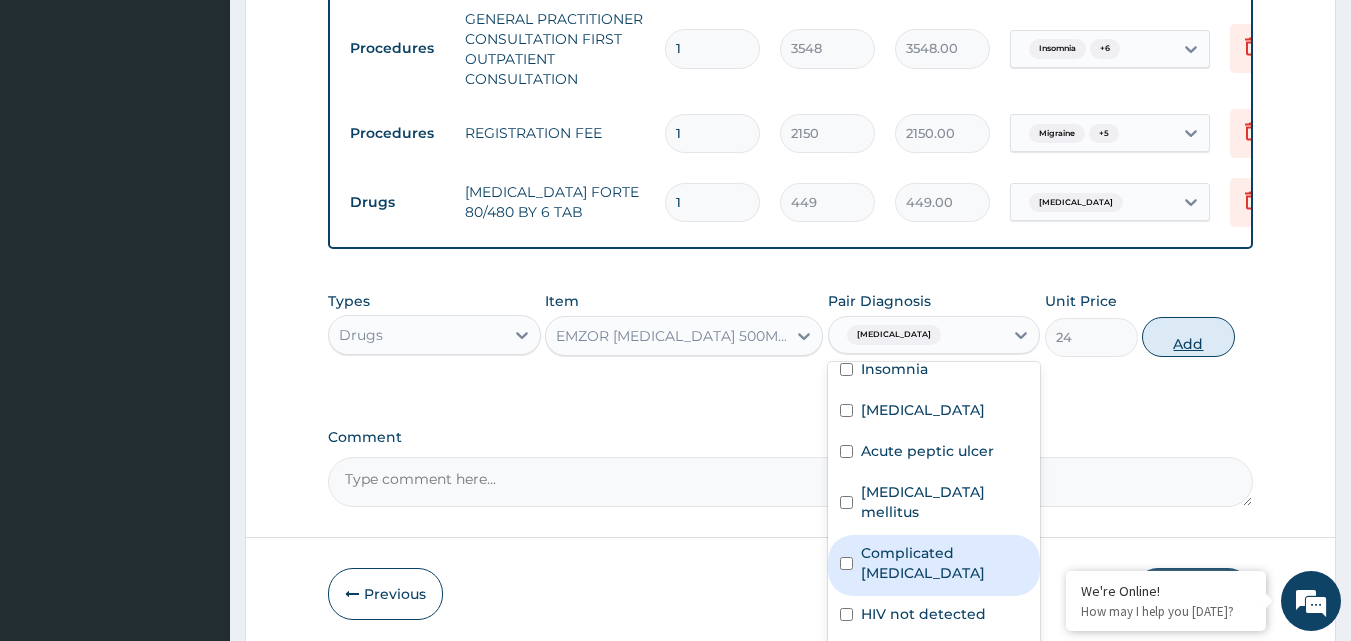 click on "Add" at bounding box center [1188, 337] 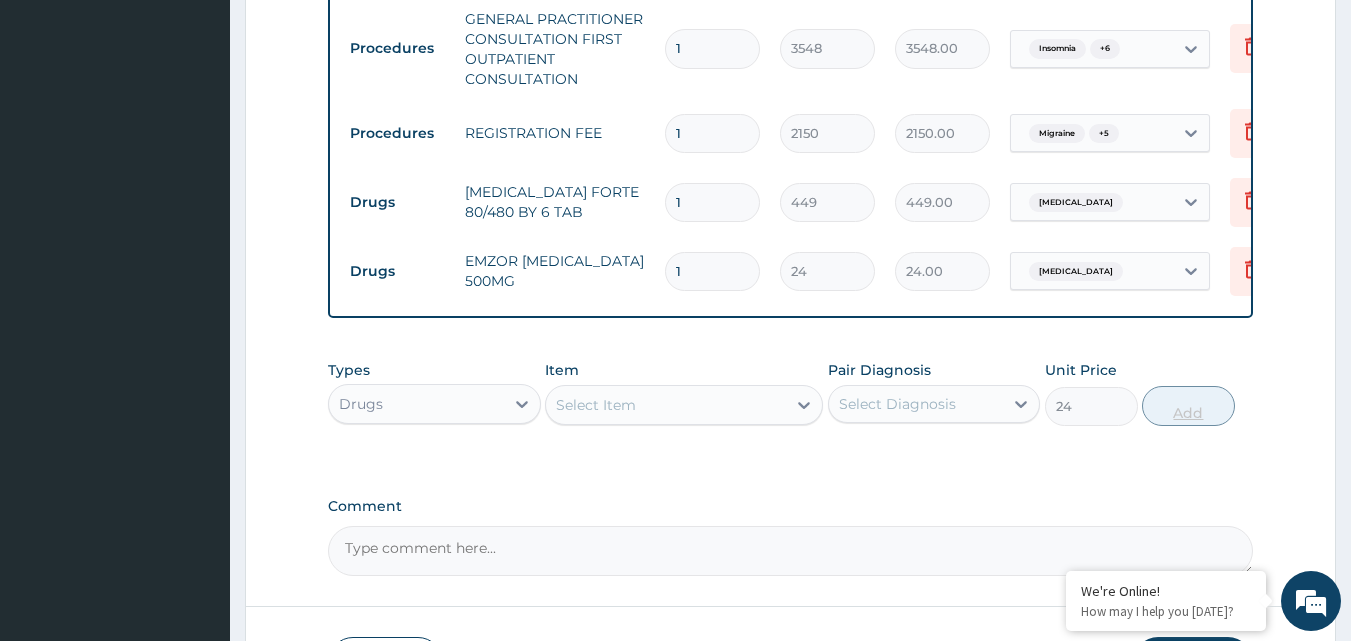 type on "0" 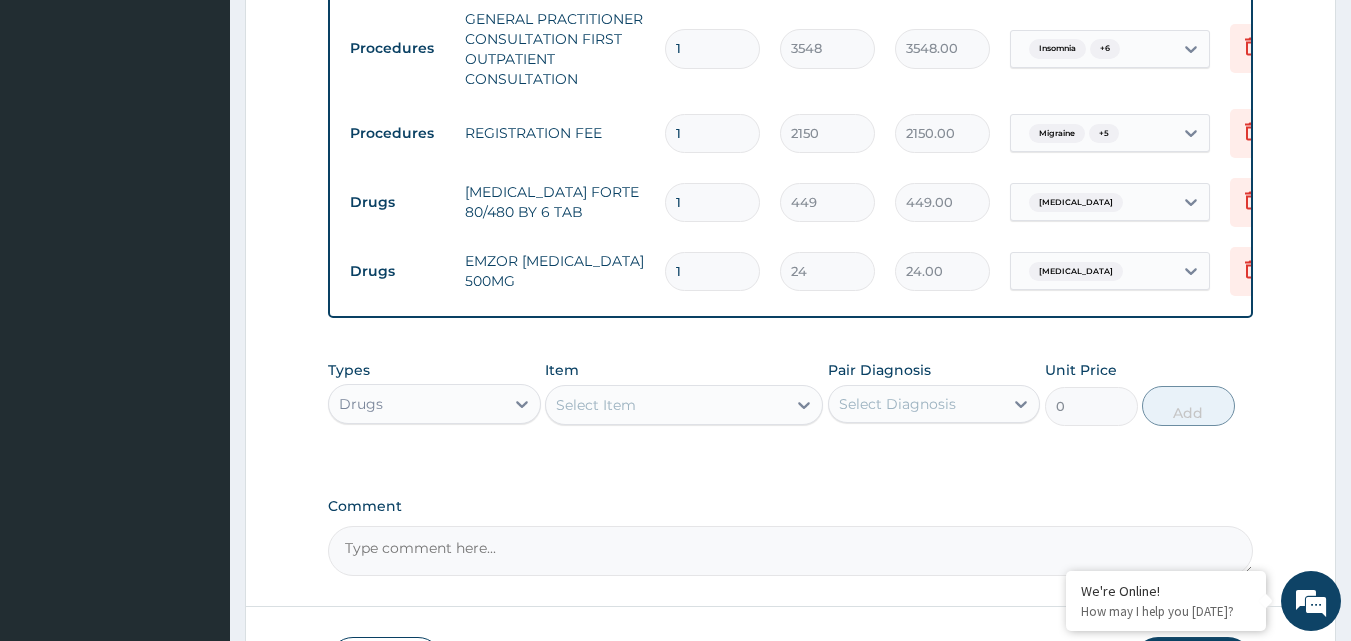 click on "1" at bounding box center (712, 202) 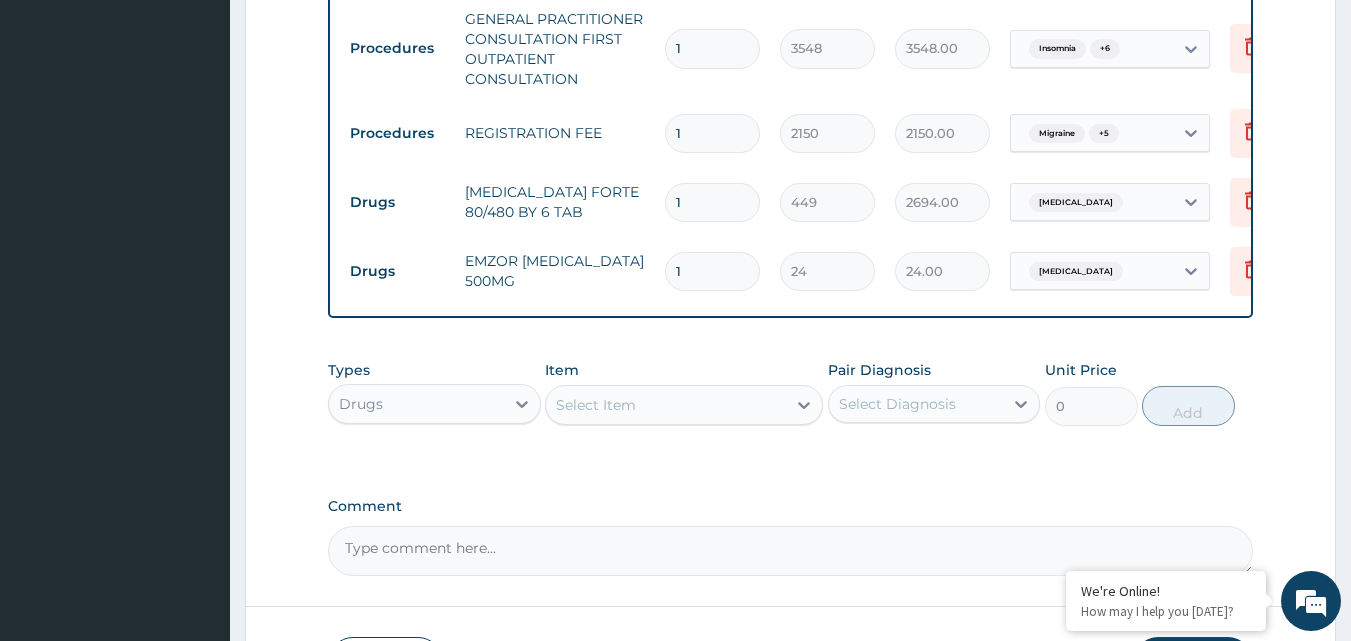 type on "6" 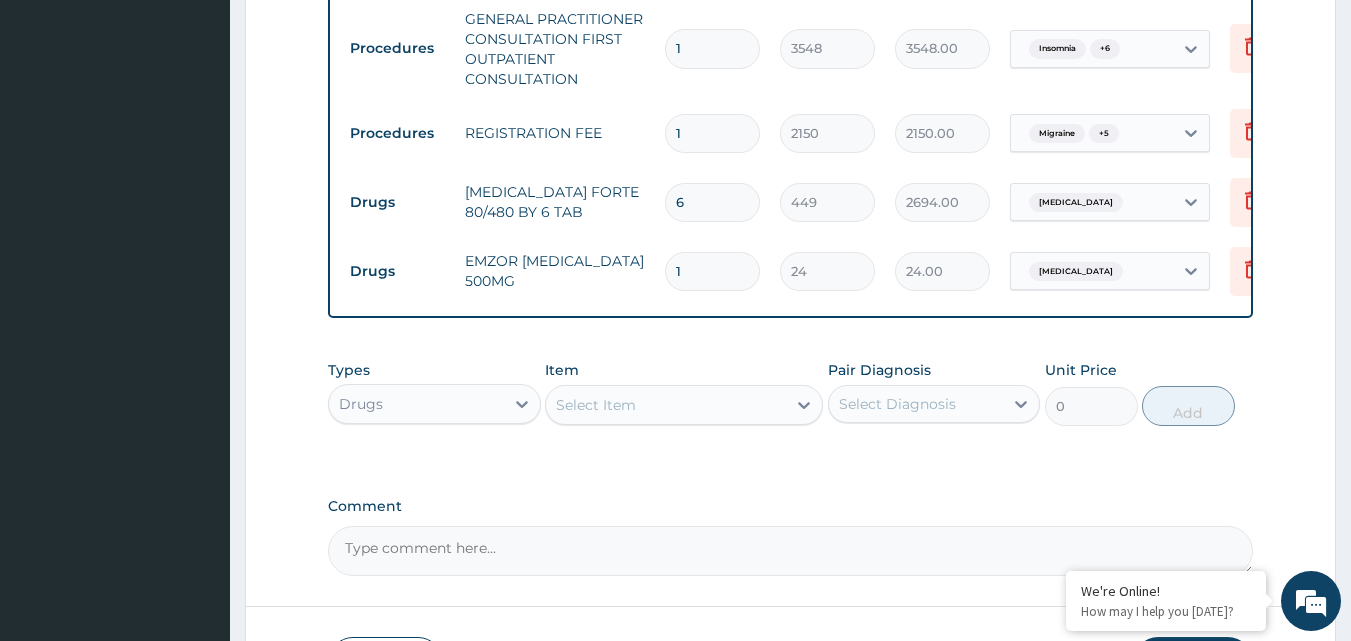 type on "6" 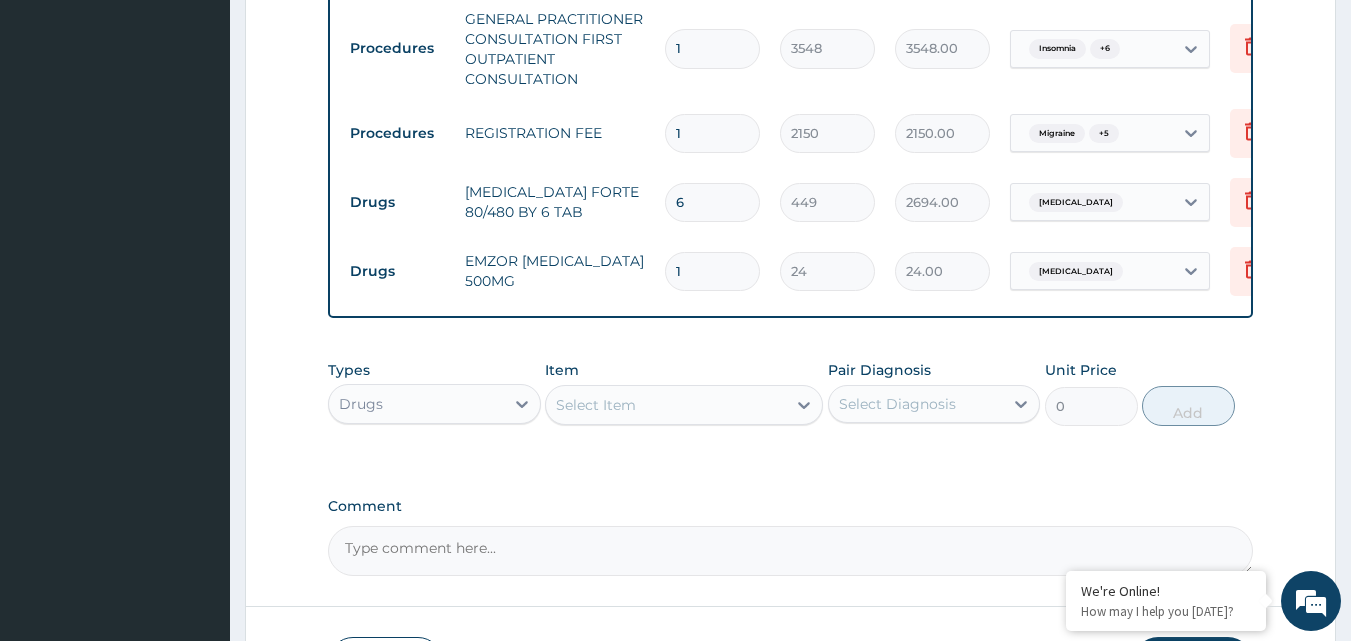 type on "18" 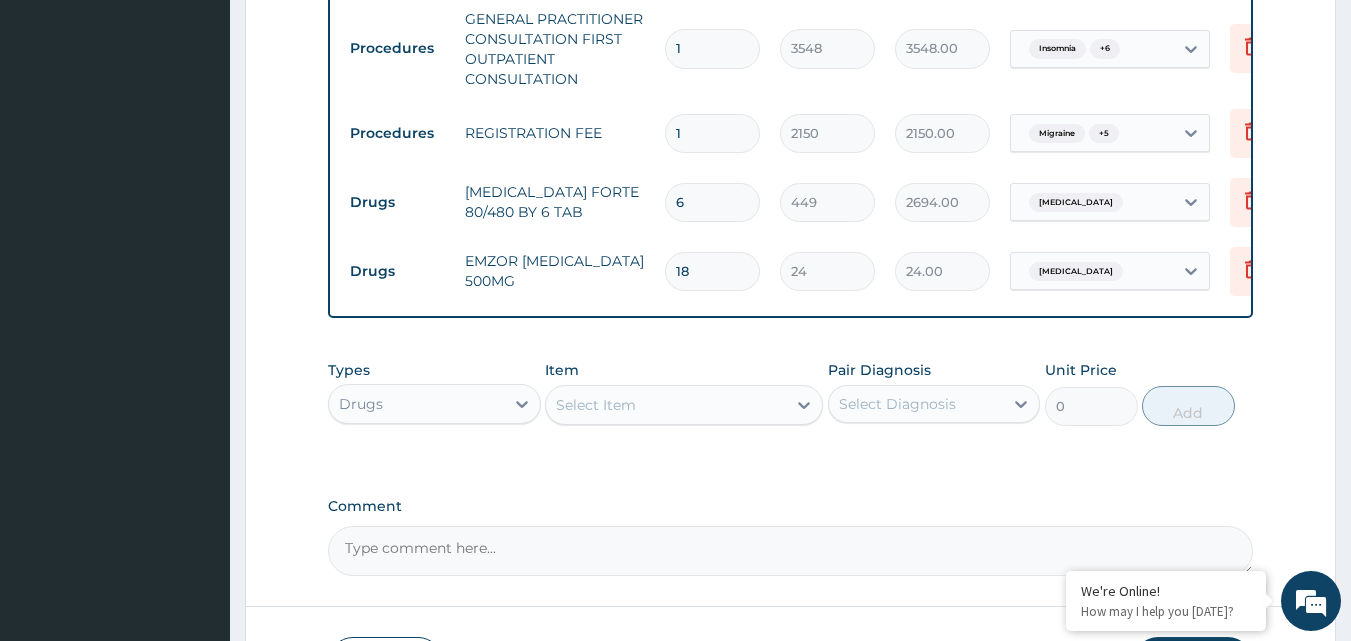 type on "432.00" 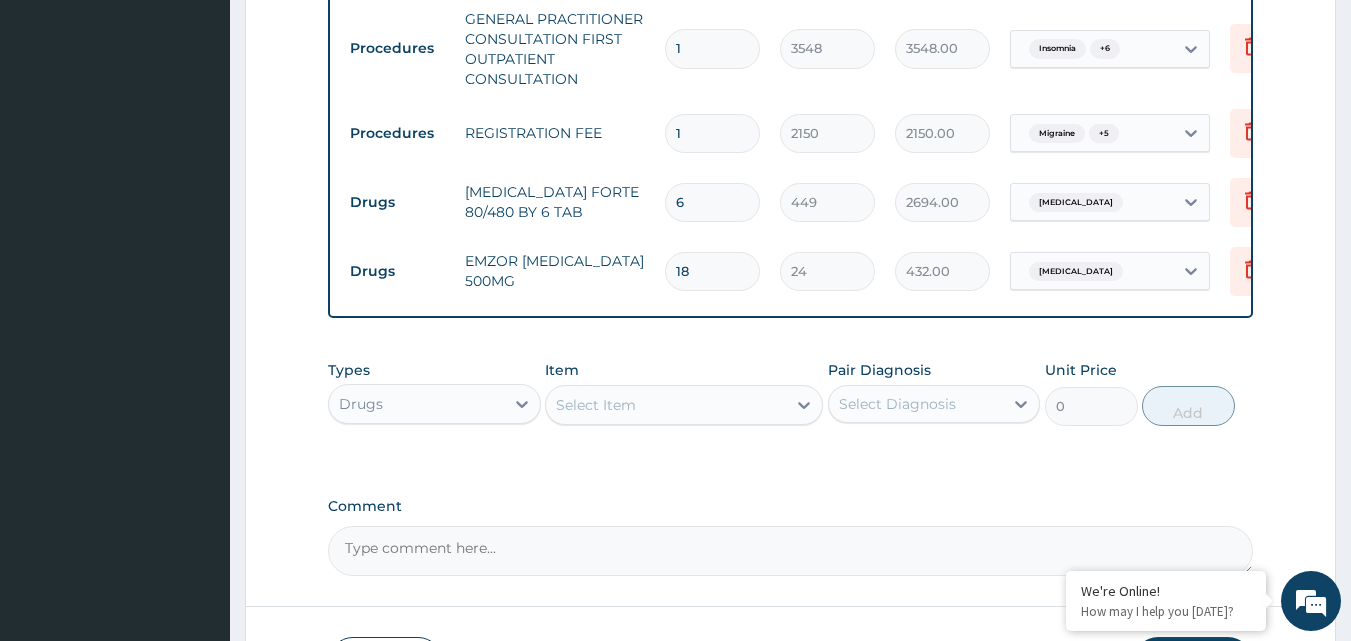 type on "18" 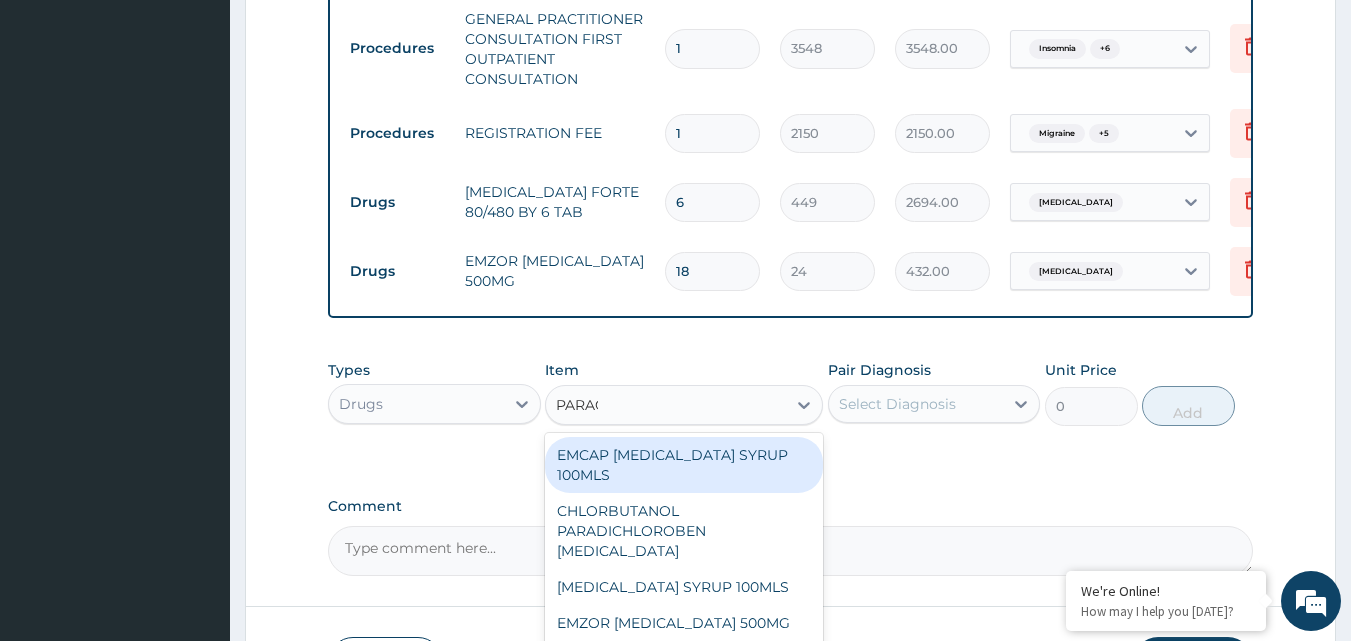 type on "PARACE" 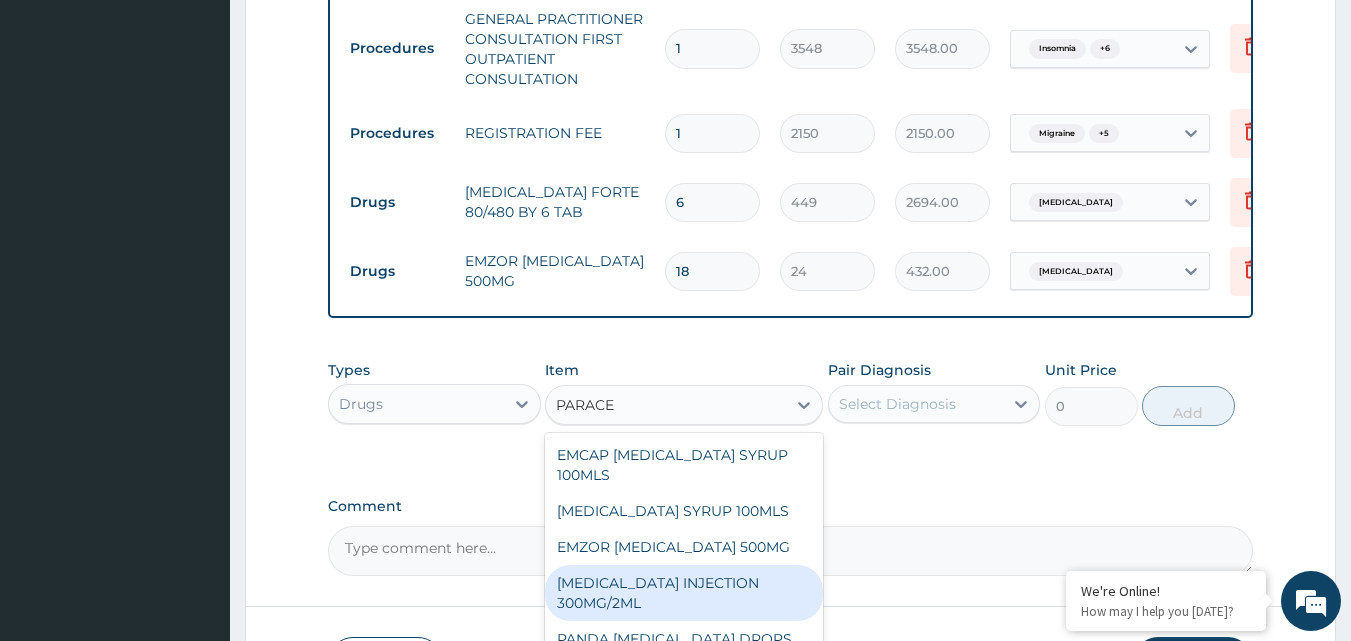 click on "PARACETAMOL INJECTION 300MG/2ML" at bounding box center [684, 593] 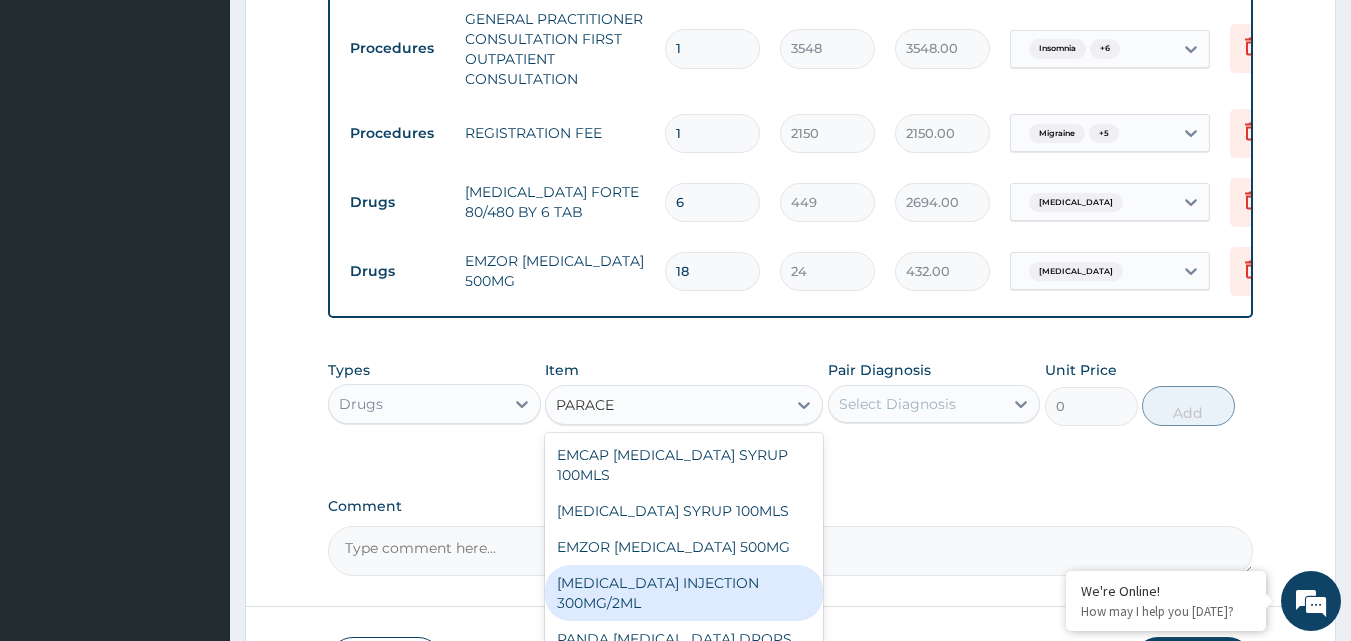 type 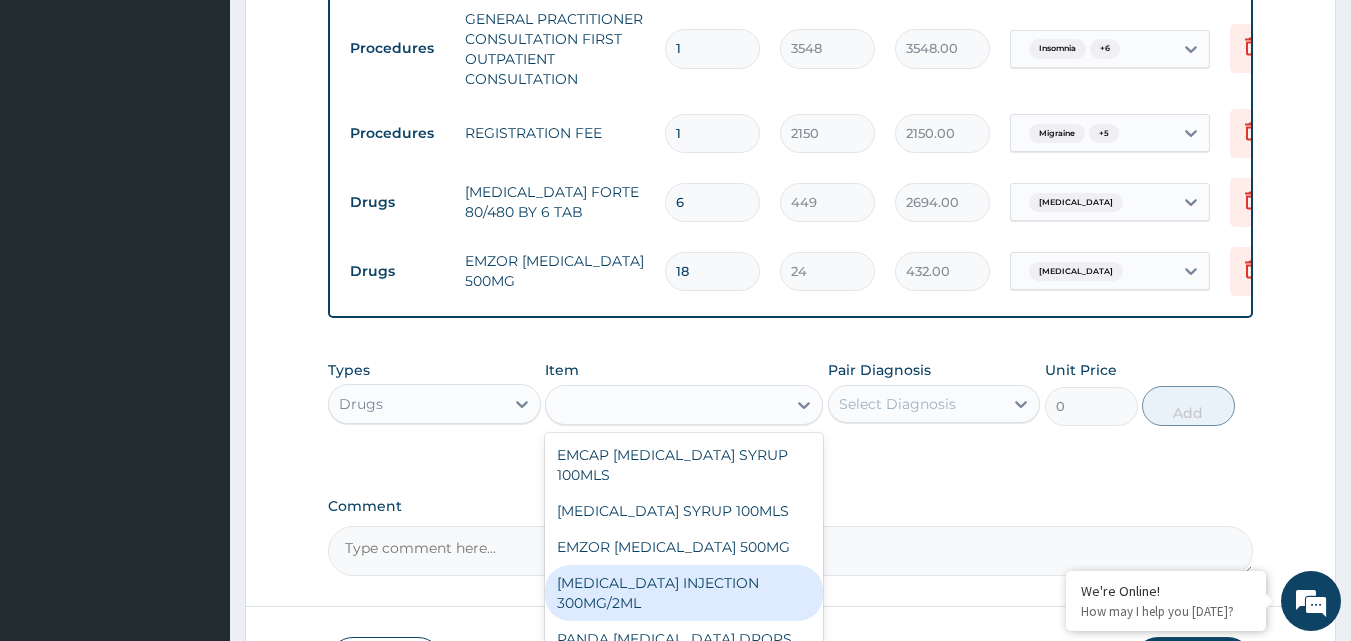 type on "260" 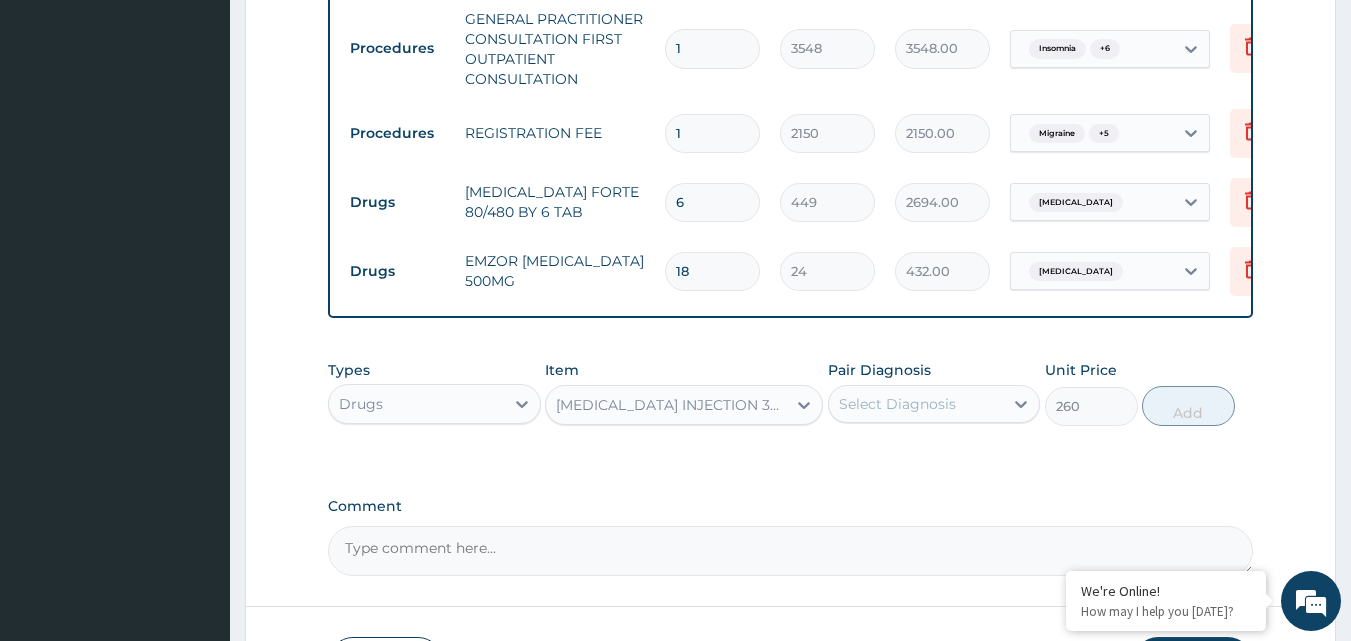 click on "Select Diagnosis" at bounding box center [916, 404] 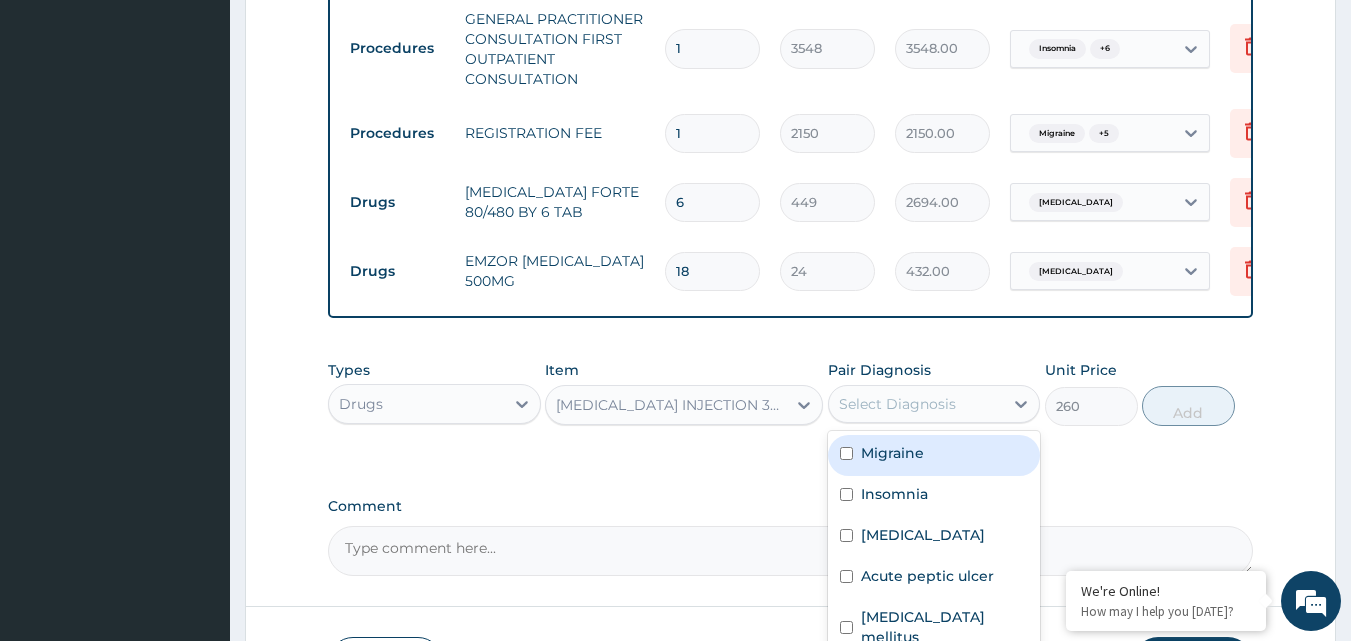scroll, scrollTop: 56, scrollLeft: 0, axis: vertical 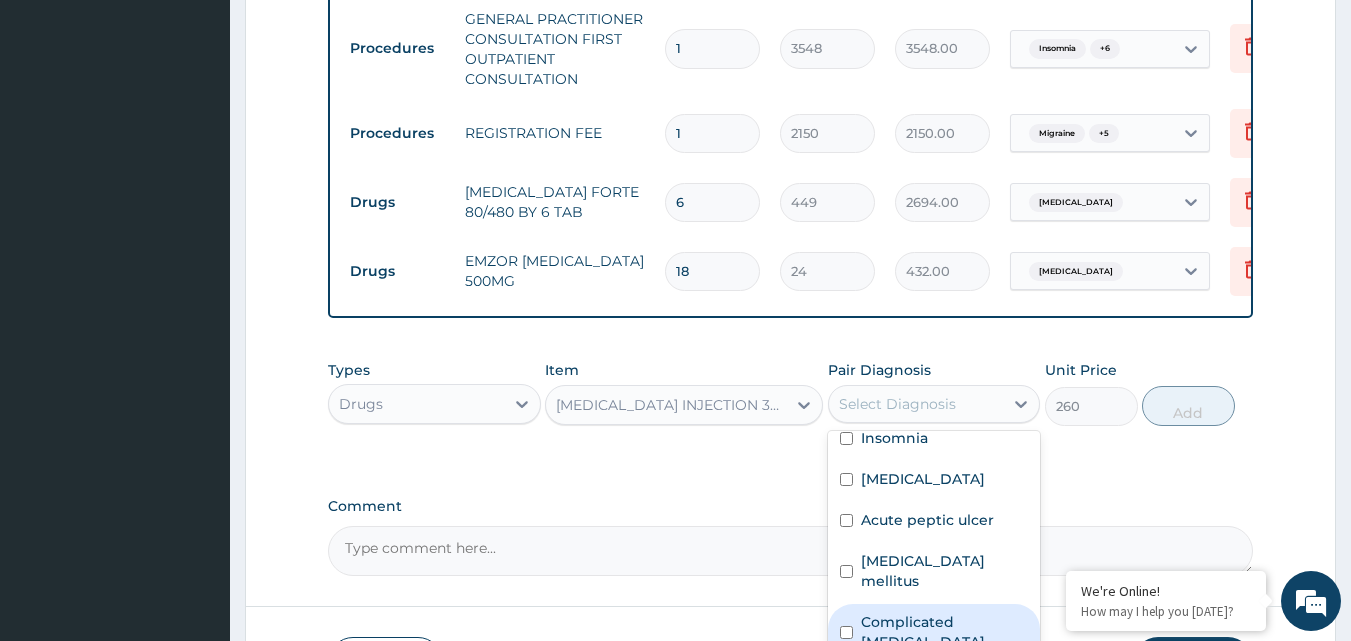 click on "Complicated malaria" at bounding box center (945, 632) 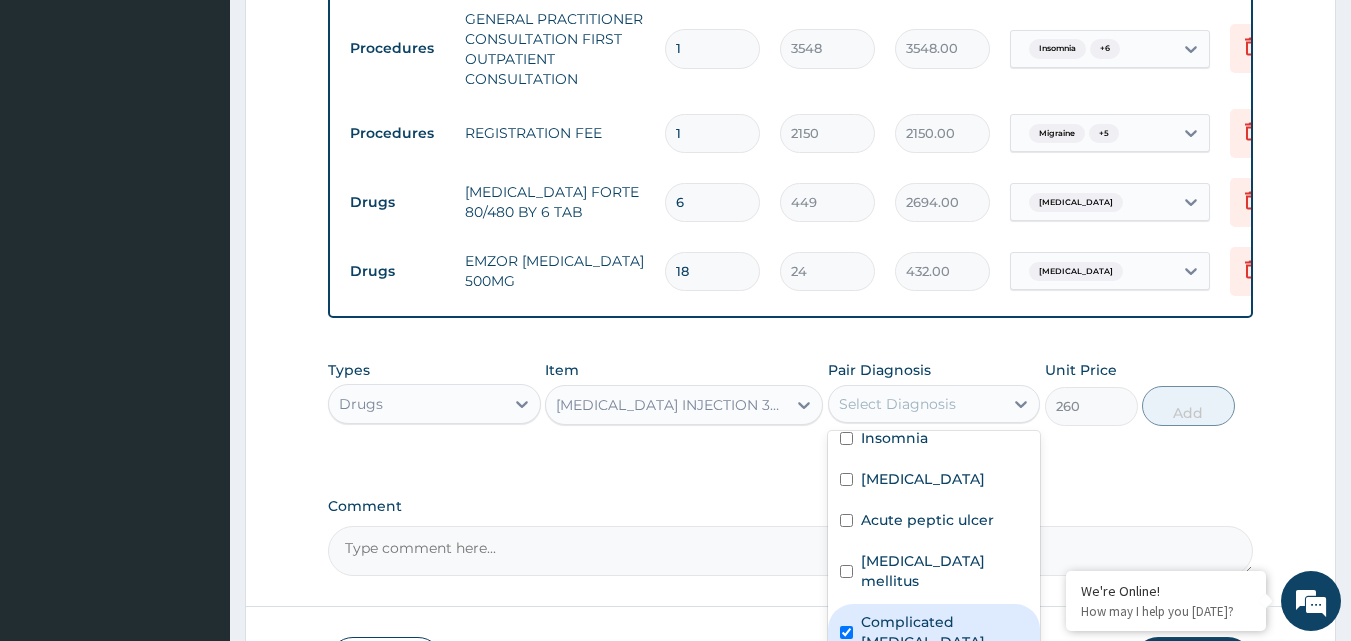 checkbox on "true" 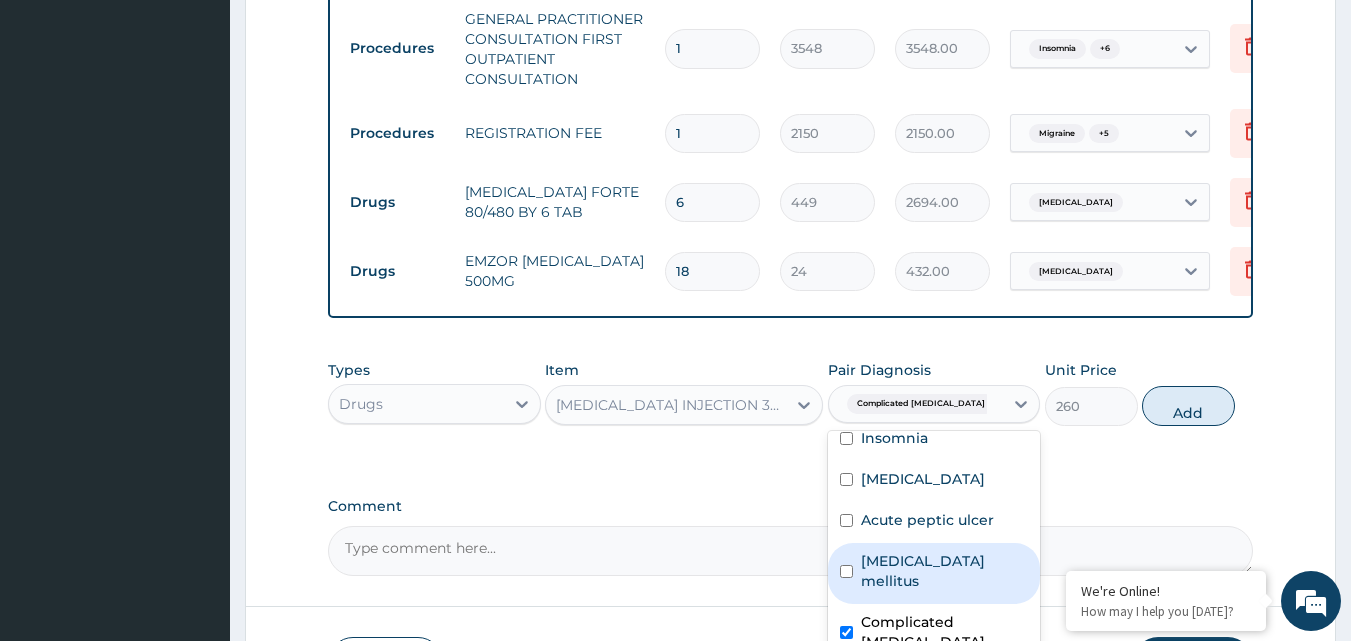 scroll, scrollTop: 0, scrollLeft: 0, axis: both 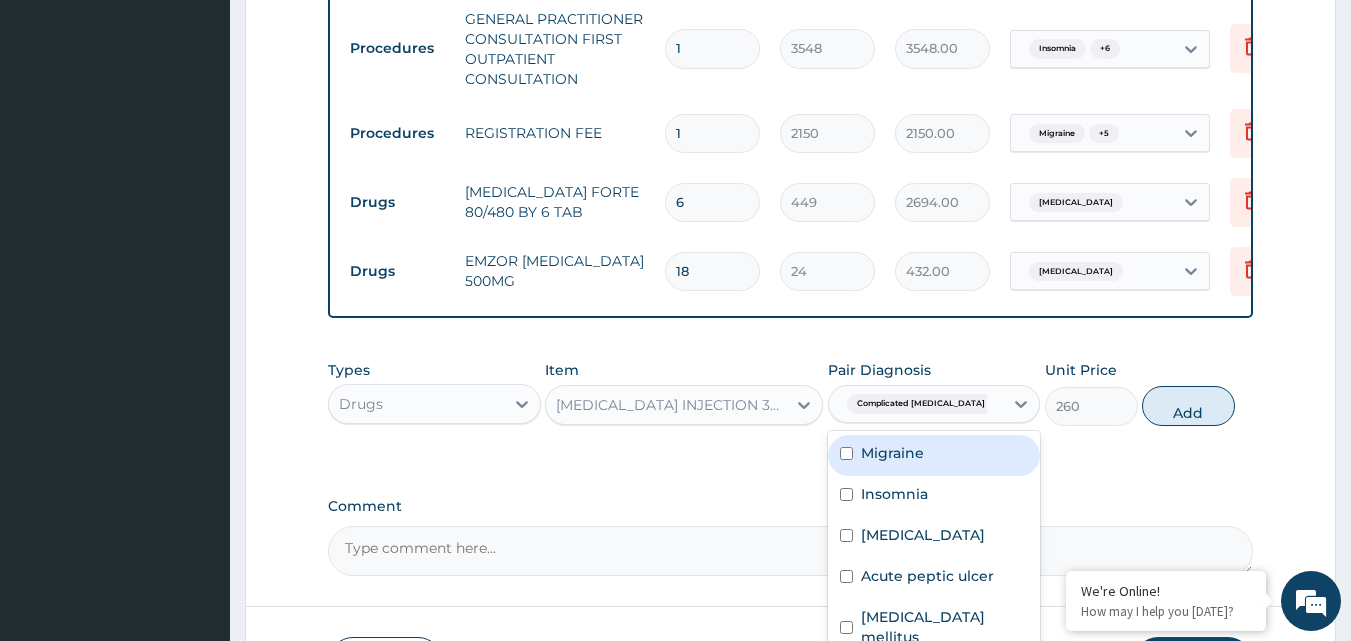 click on "Migraine" at bounding box center [892, 453] 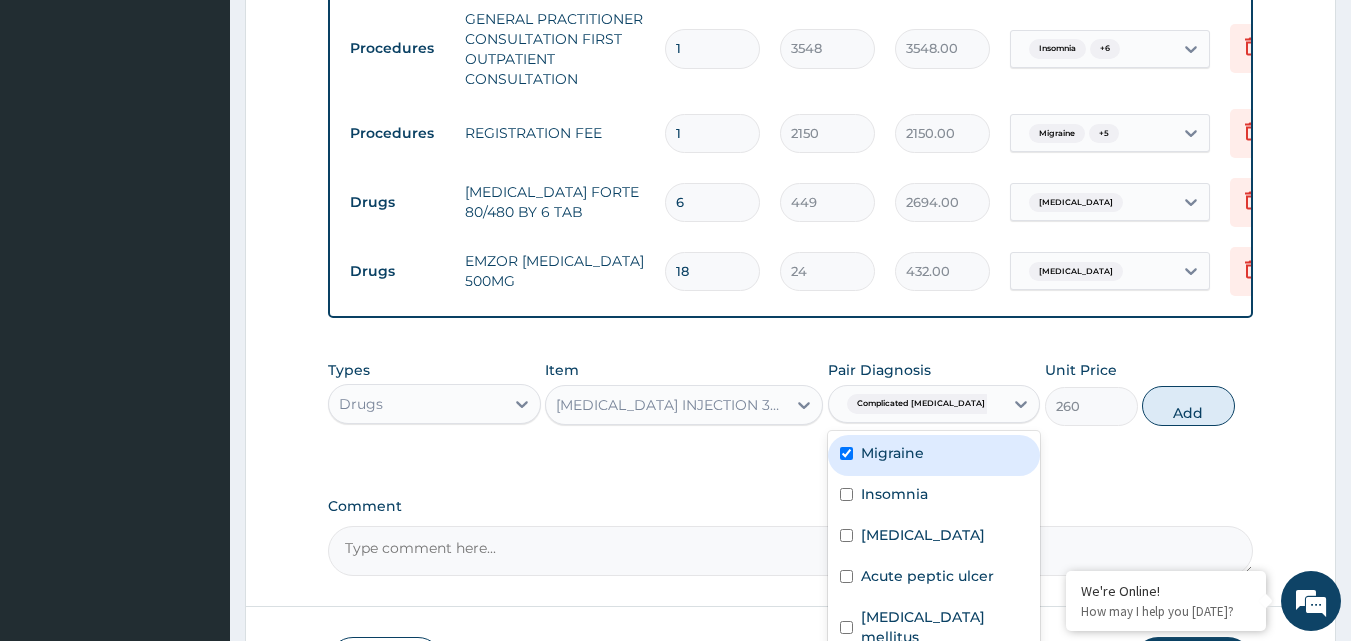 checkbox on "true" 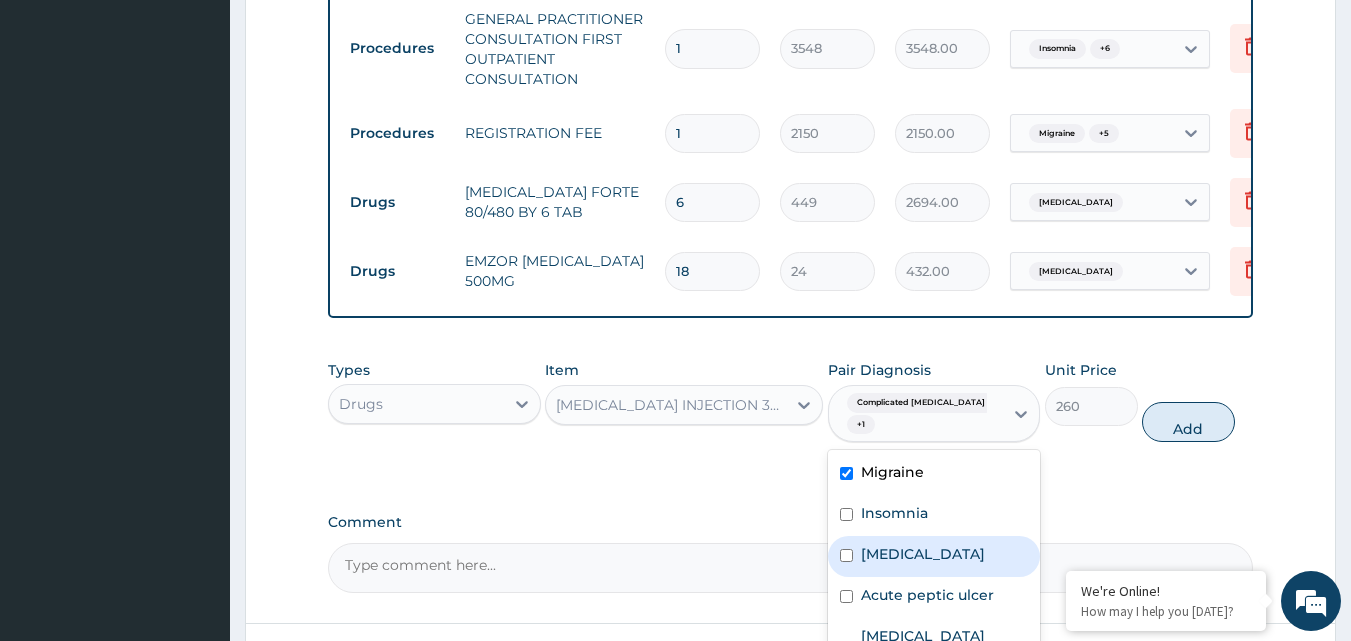 scroll, scrollTop: 56, scrollLeft: 0, axis: vertical 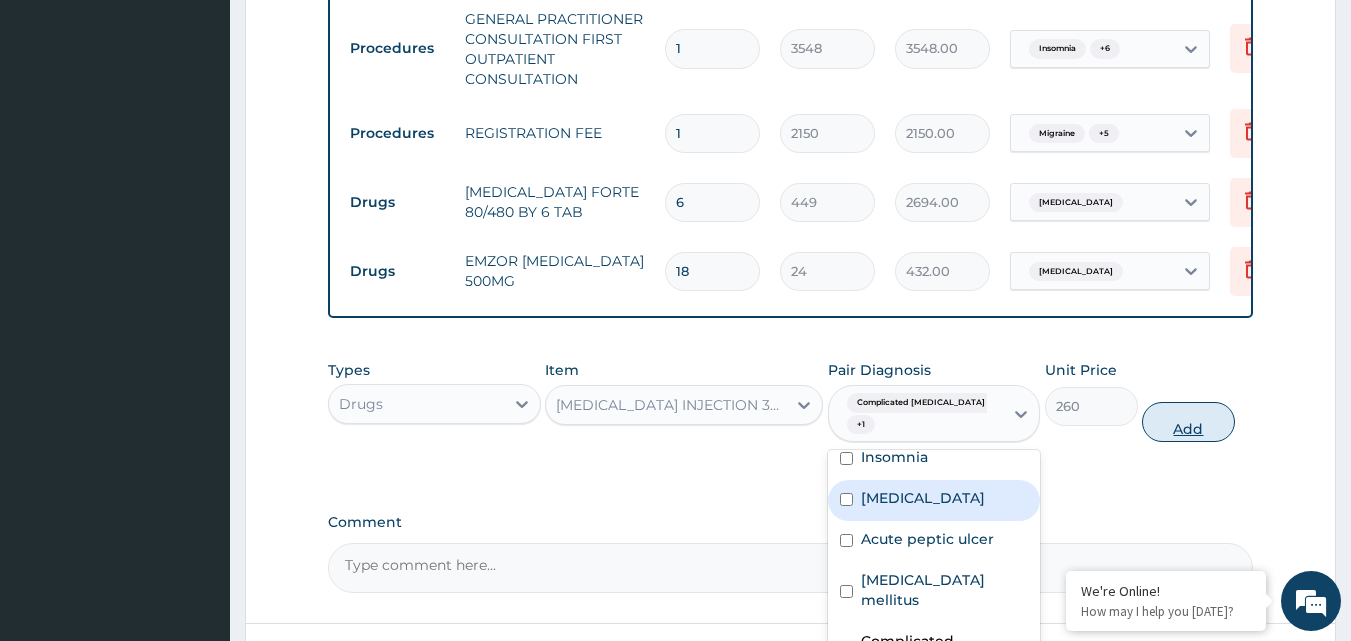 click on "Add" at bounding box center [1188, 422] 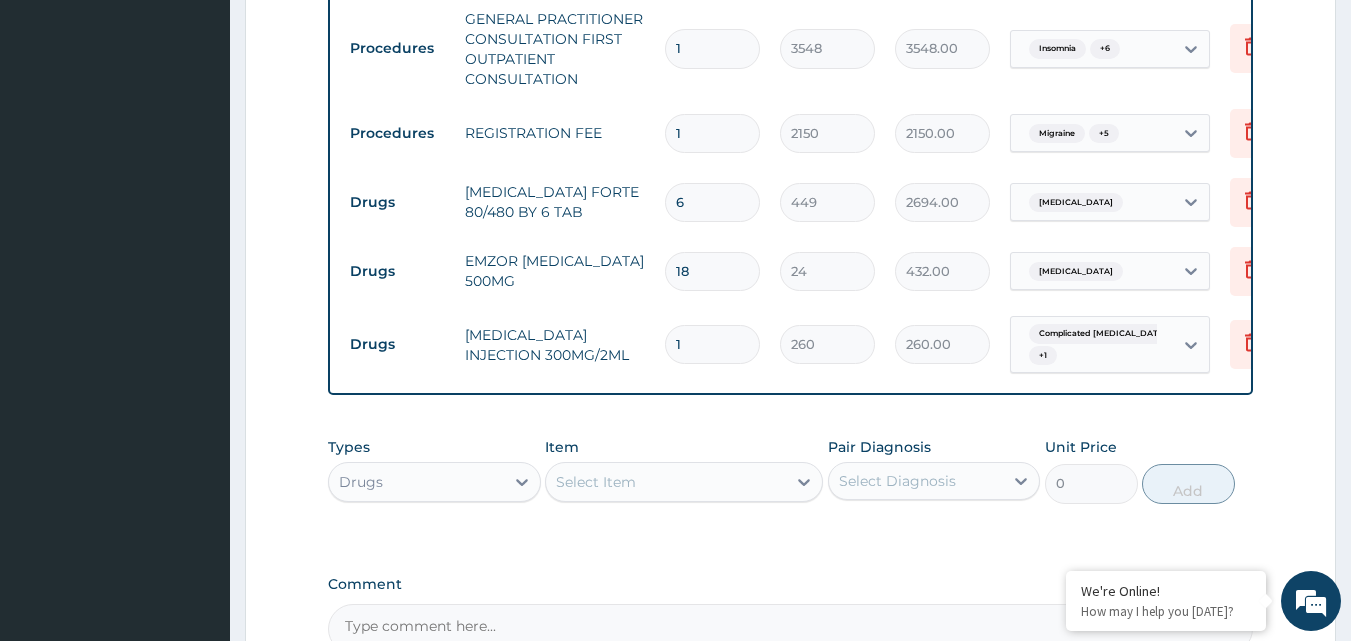 click on "1" at bounding box center (712, 344) 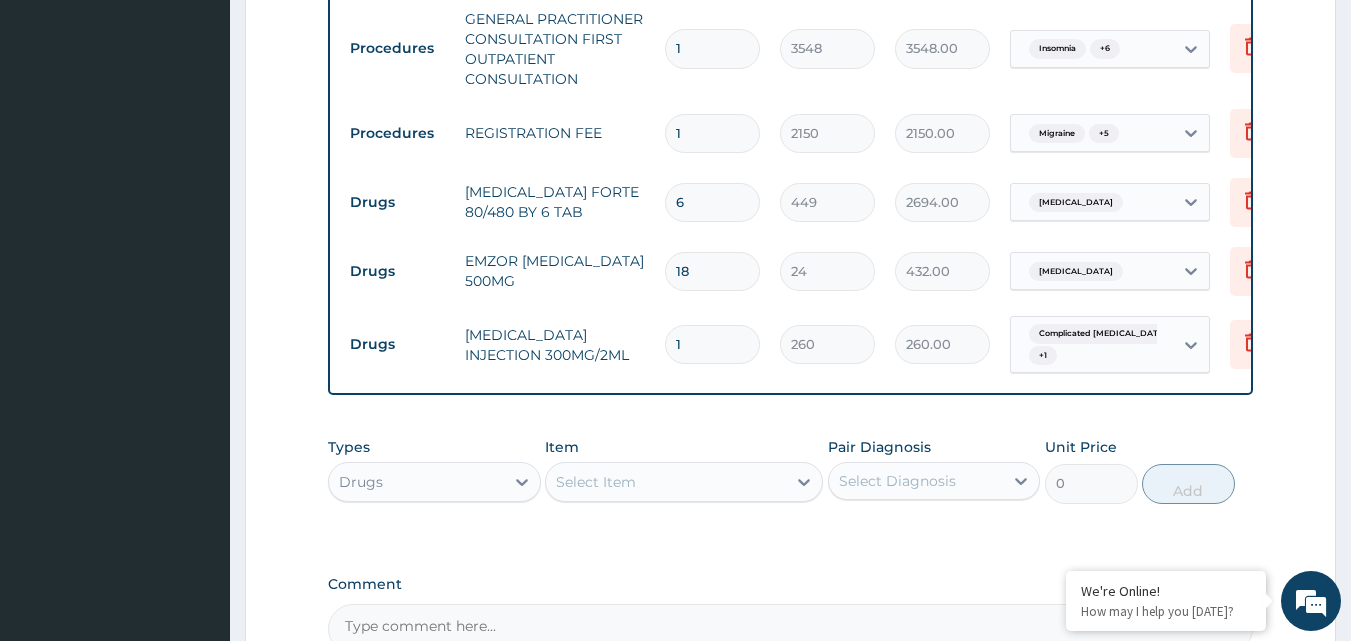 click on "1" at bounding box center (712, 344) 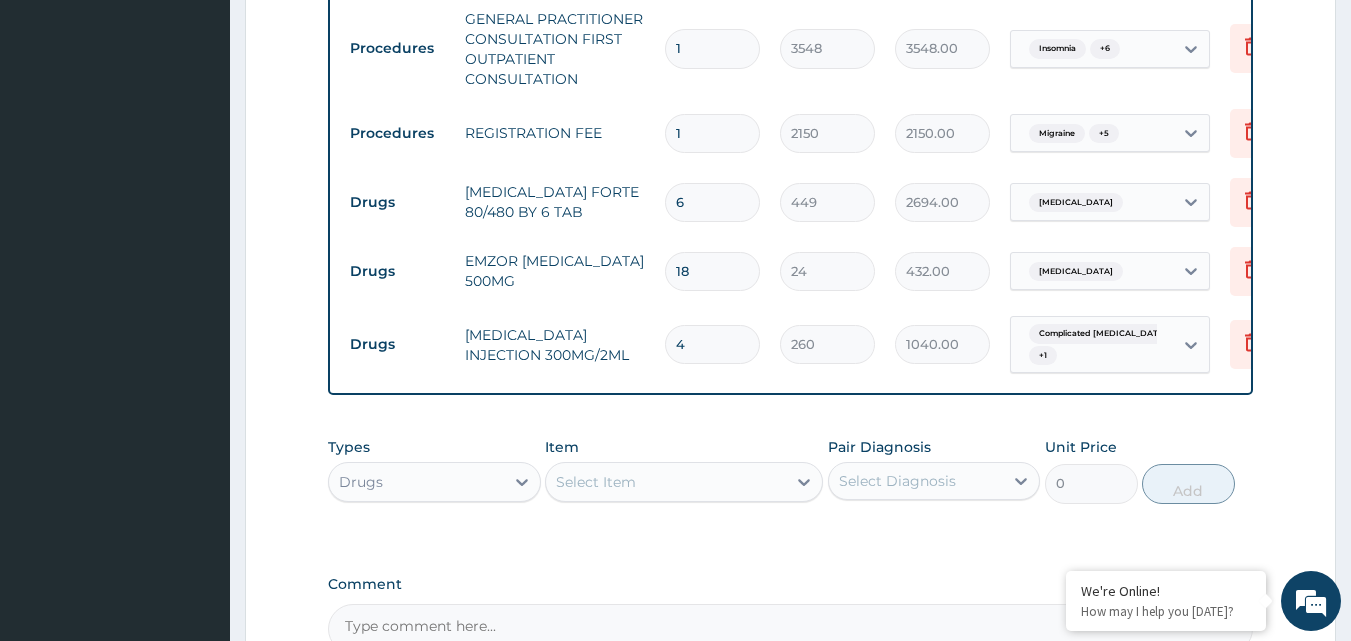 click on "4" at bounding box center (712, 344) 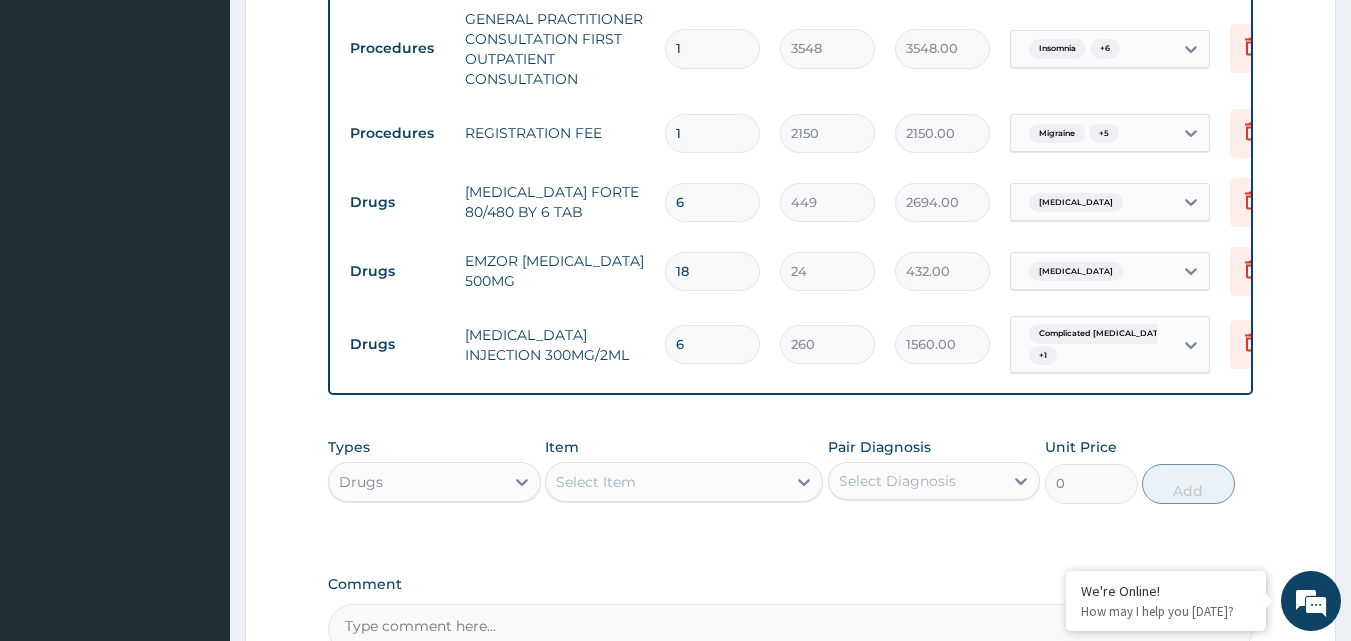 type on "6" 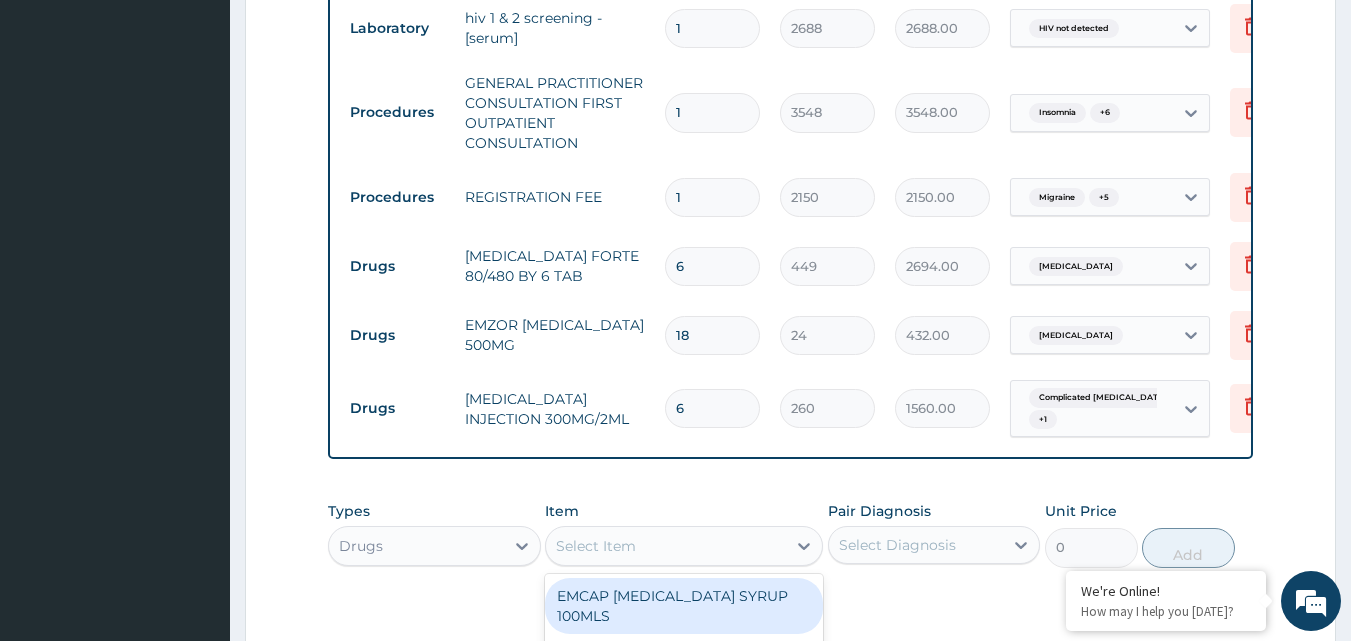 scroll, scrollTop: 1784, scrollLeft: 0, axis: vertical 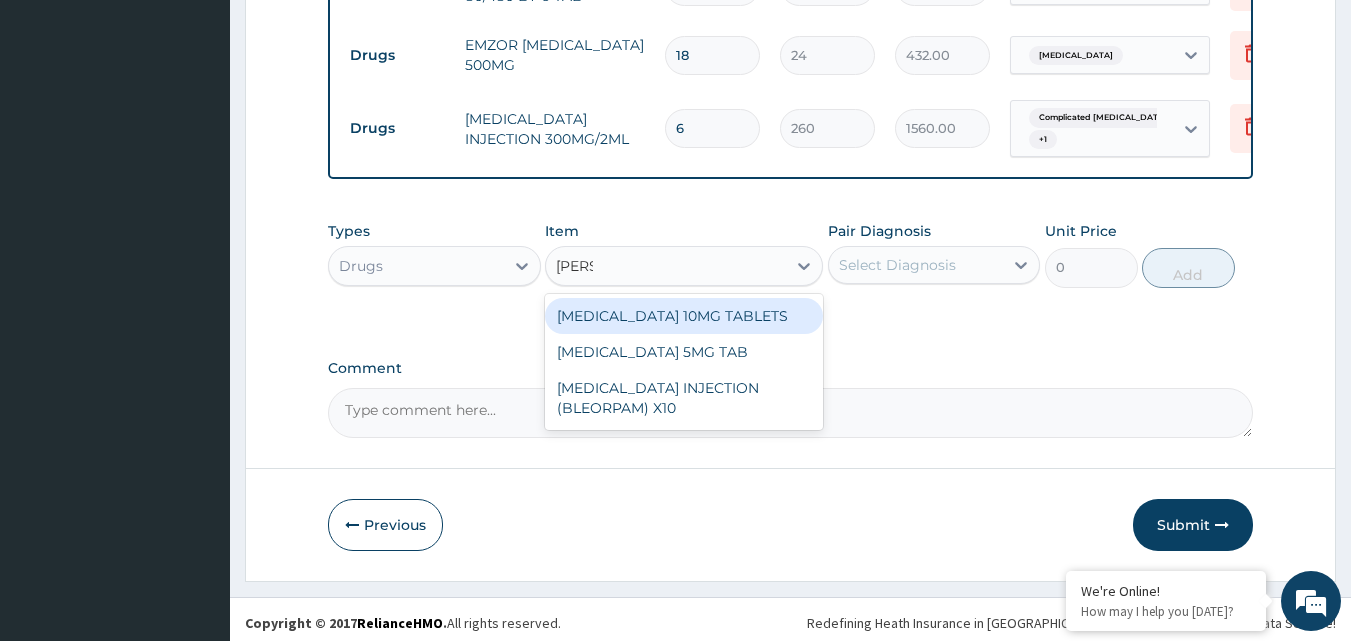 type on "DIAZE" 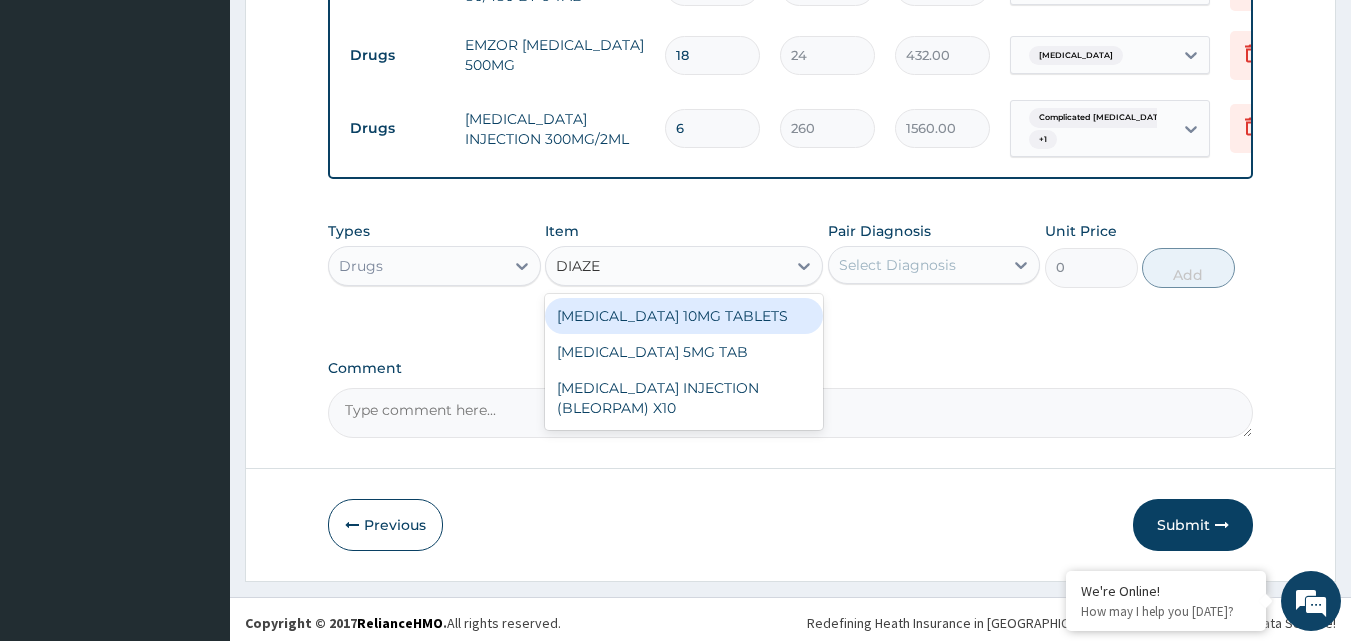 click on "DIAZEPAM 10MG TABLETS" at bounding box center (684, 316) 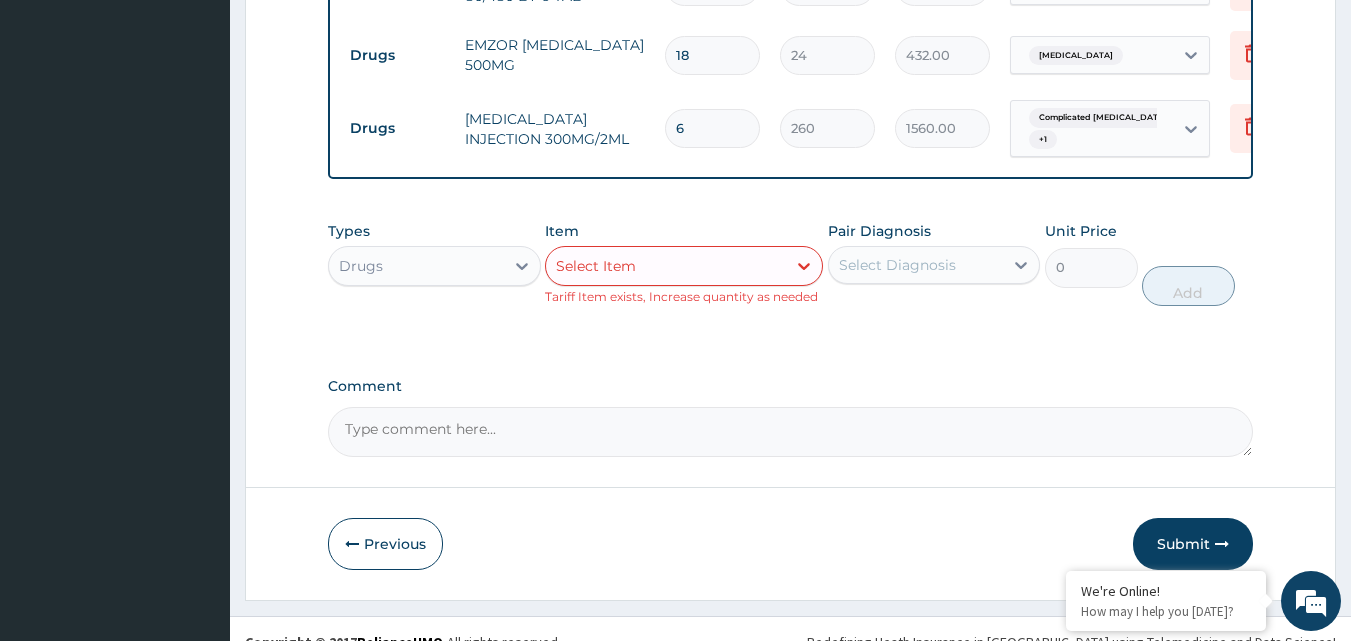 click on "Select Item" at bounding box center [666, 266] 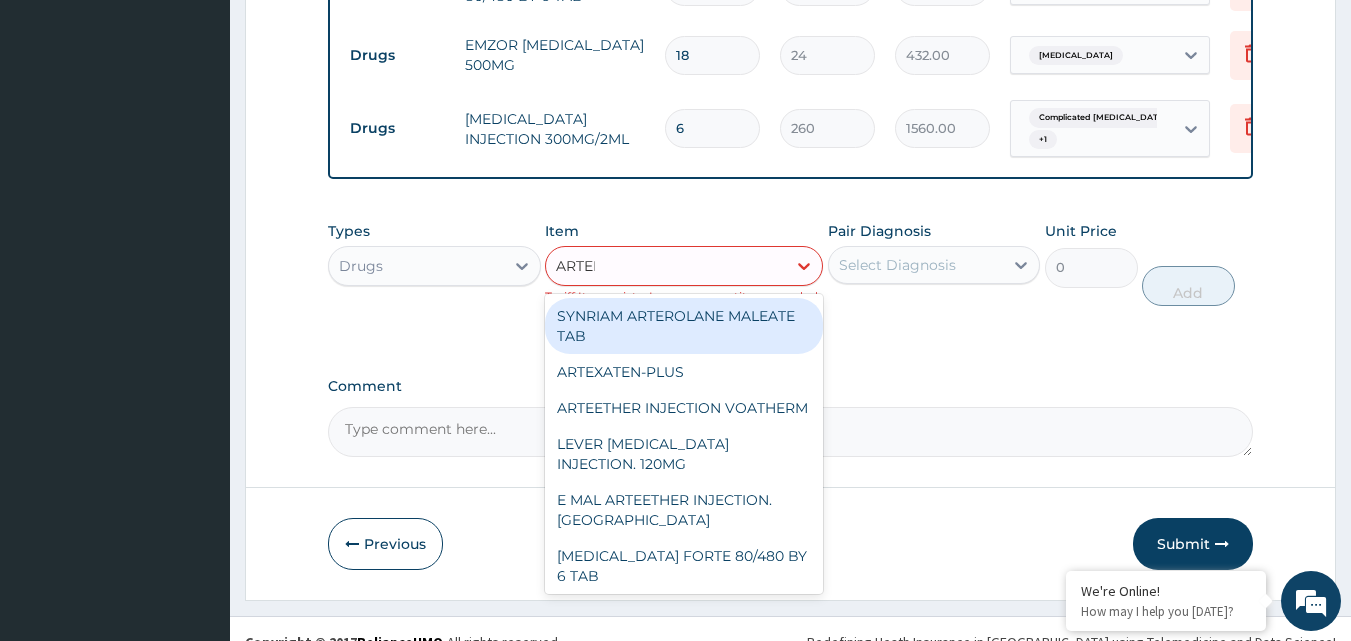 type on "ARTEME" 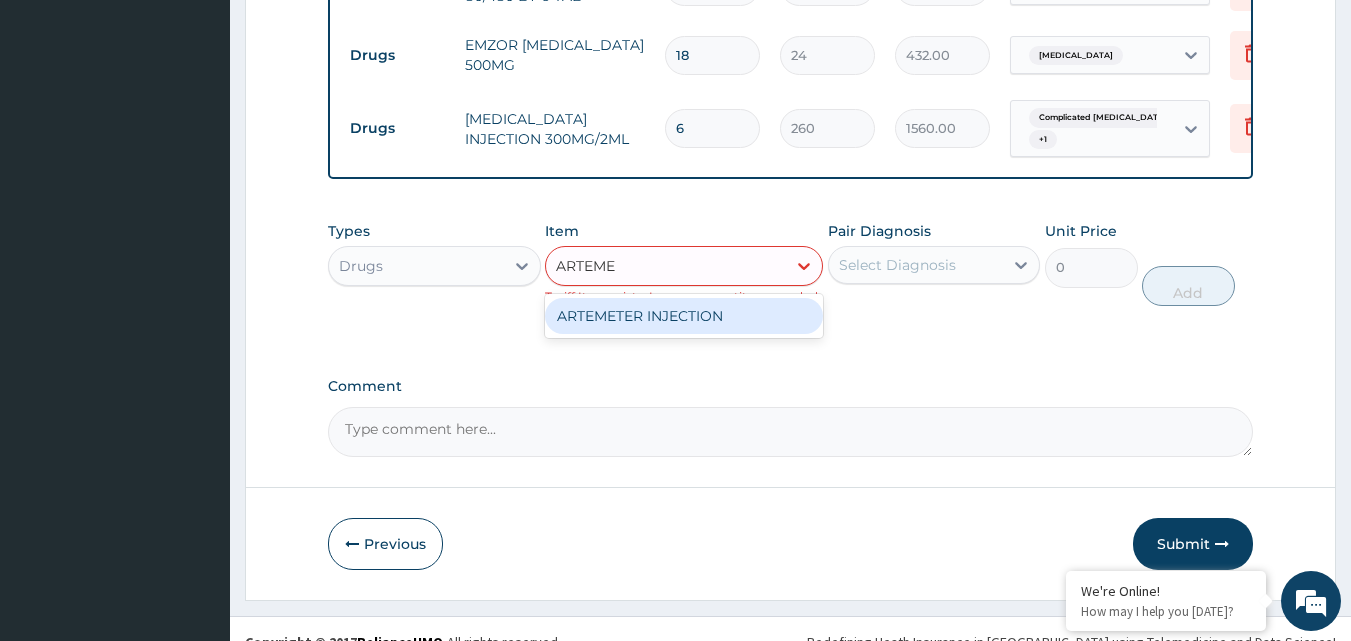 click on "ARTEMETER INJECTION" at bounding box center [684, 316] 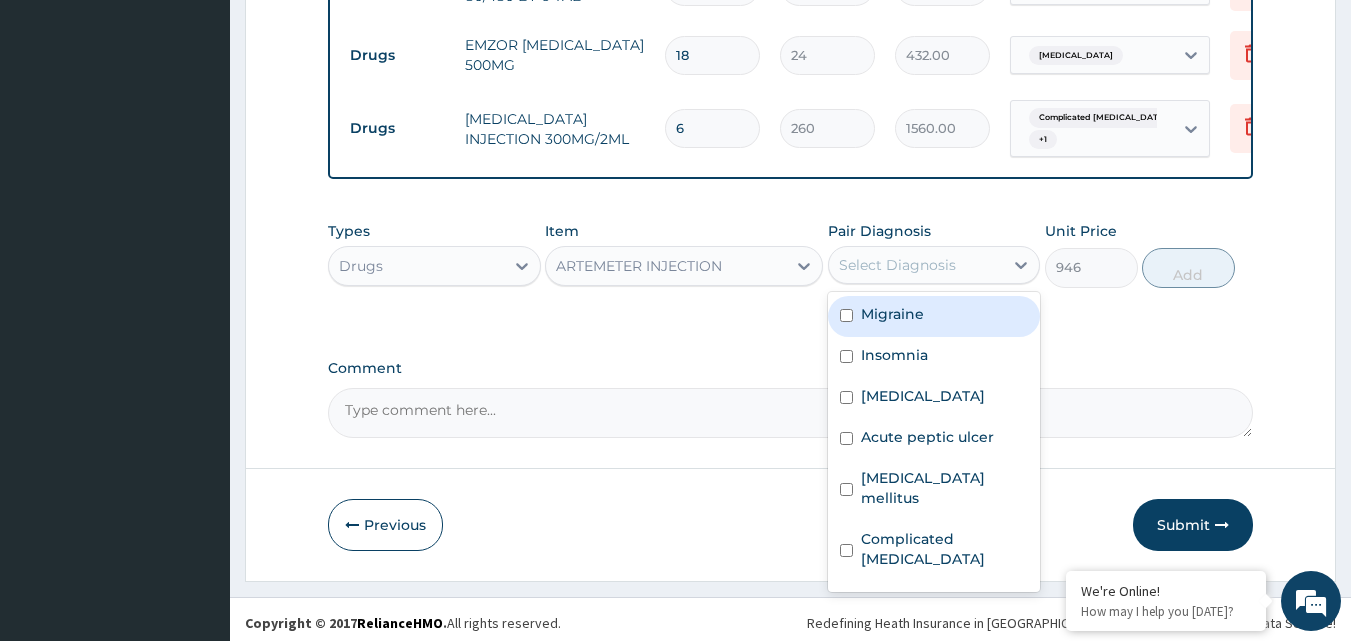 click on "Select Diagnosis" at bounding box center (897, 265) 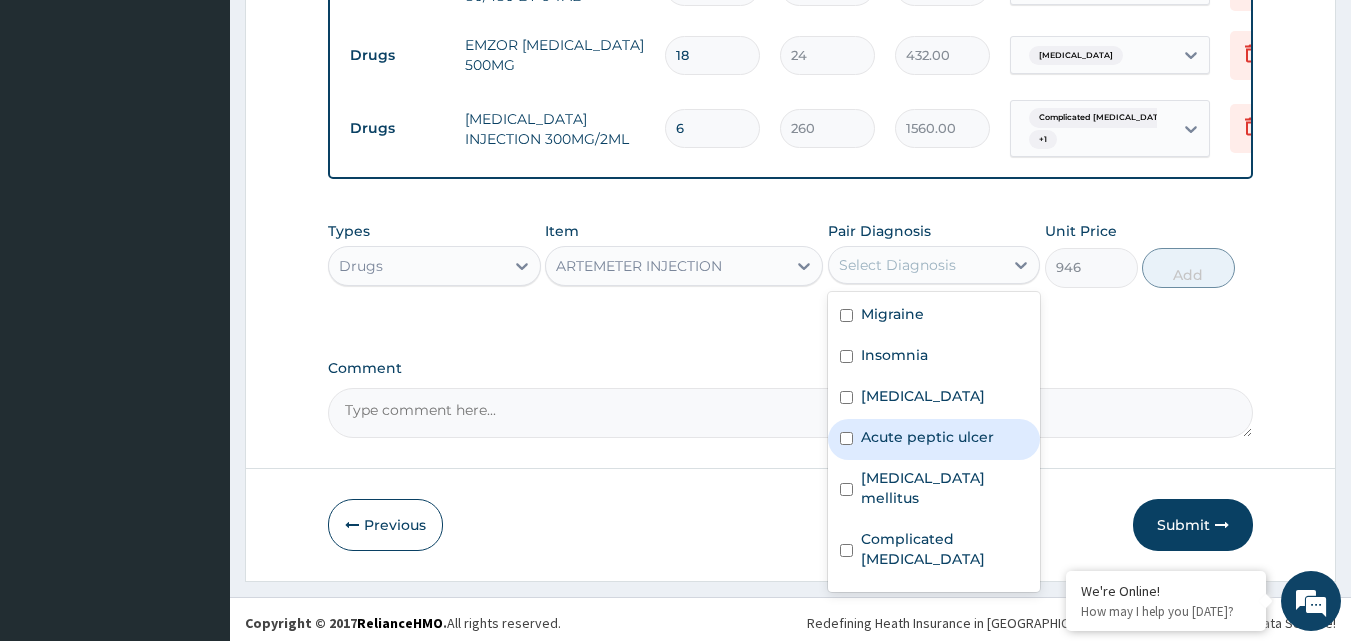 scroll, scrollTop: 56, scrollLeft: 0, axis: vertical 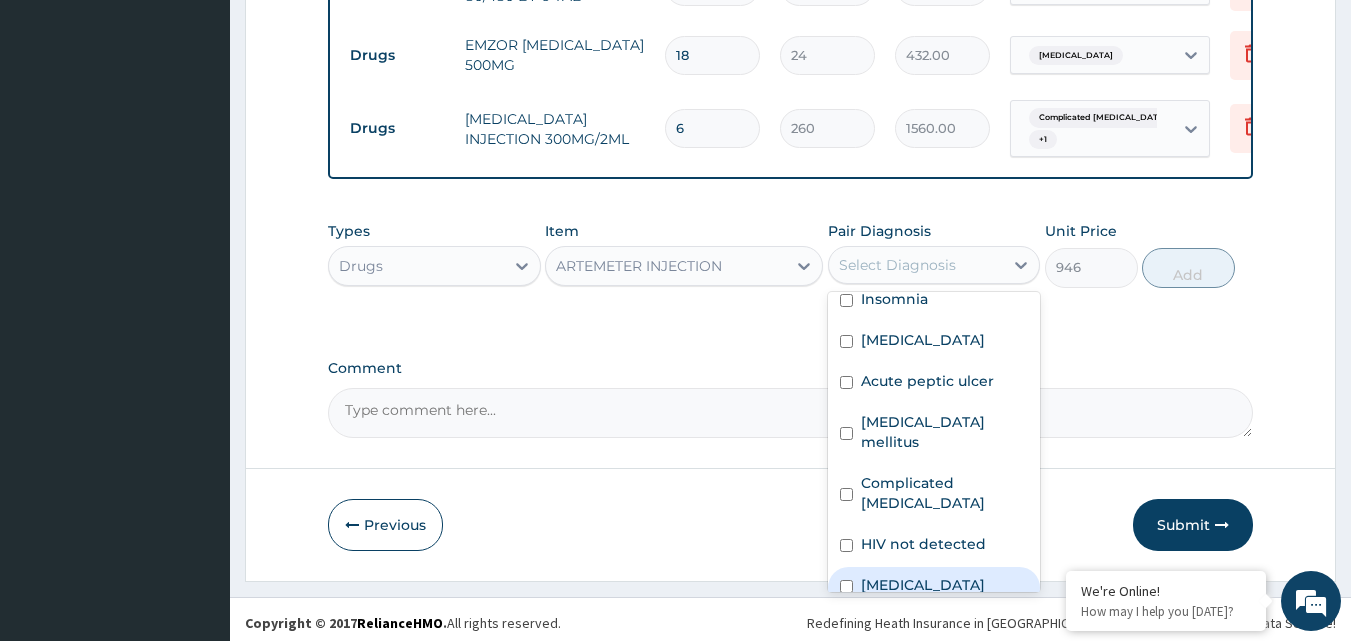 click on "Malaria" at bounding box center (934, 587) 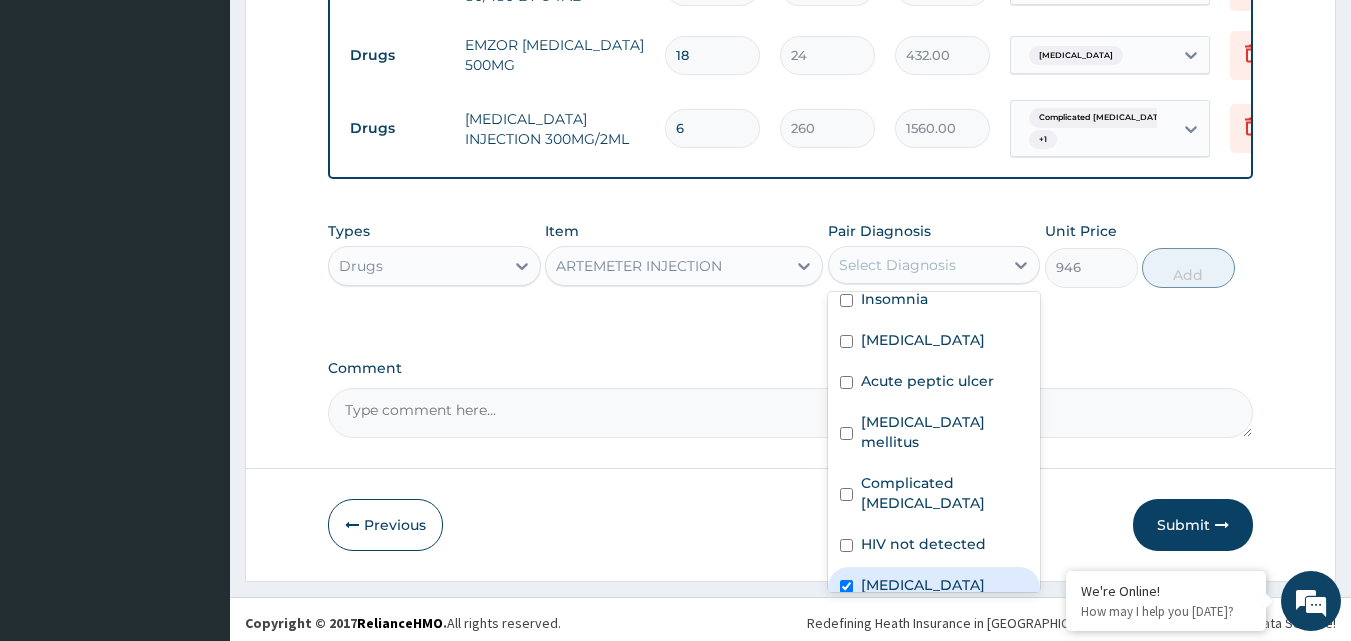 checkbox on "true" 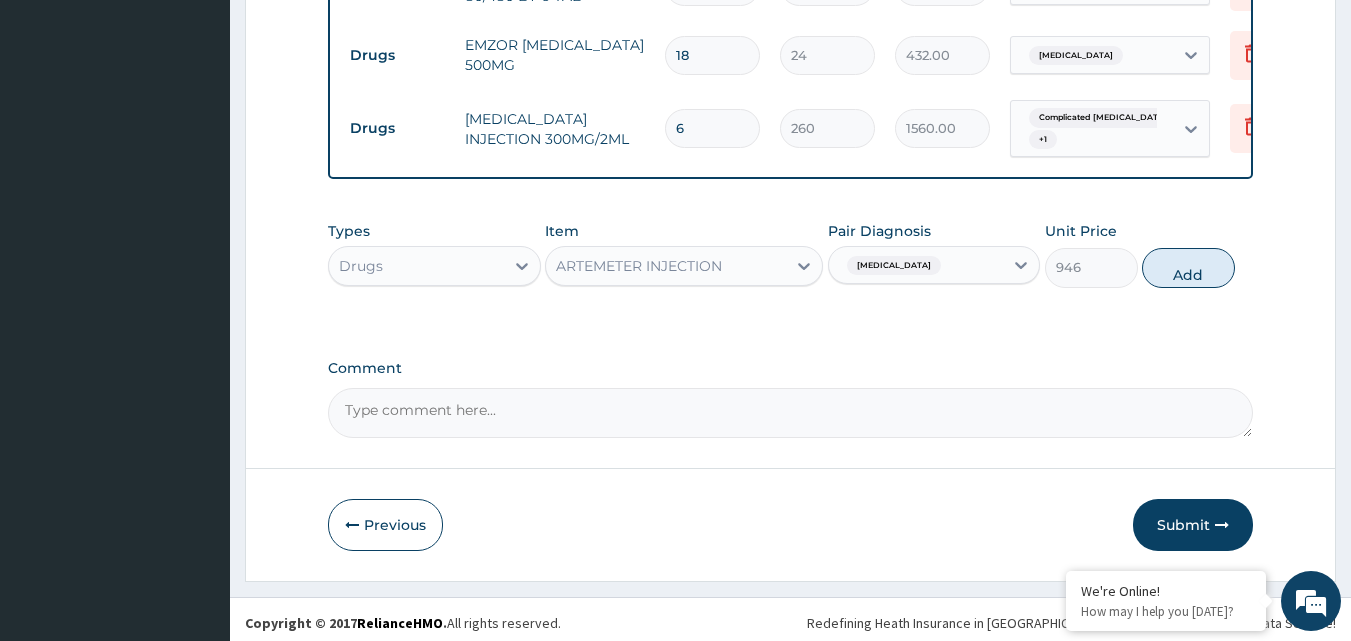 click on "Add" at bounding box center [1188, 268] 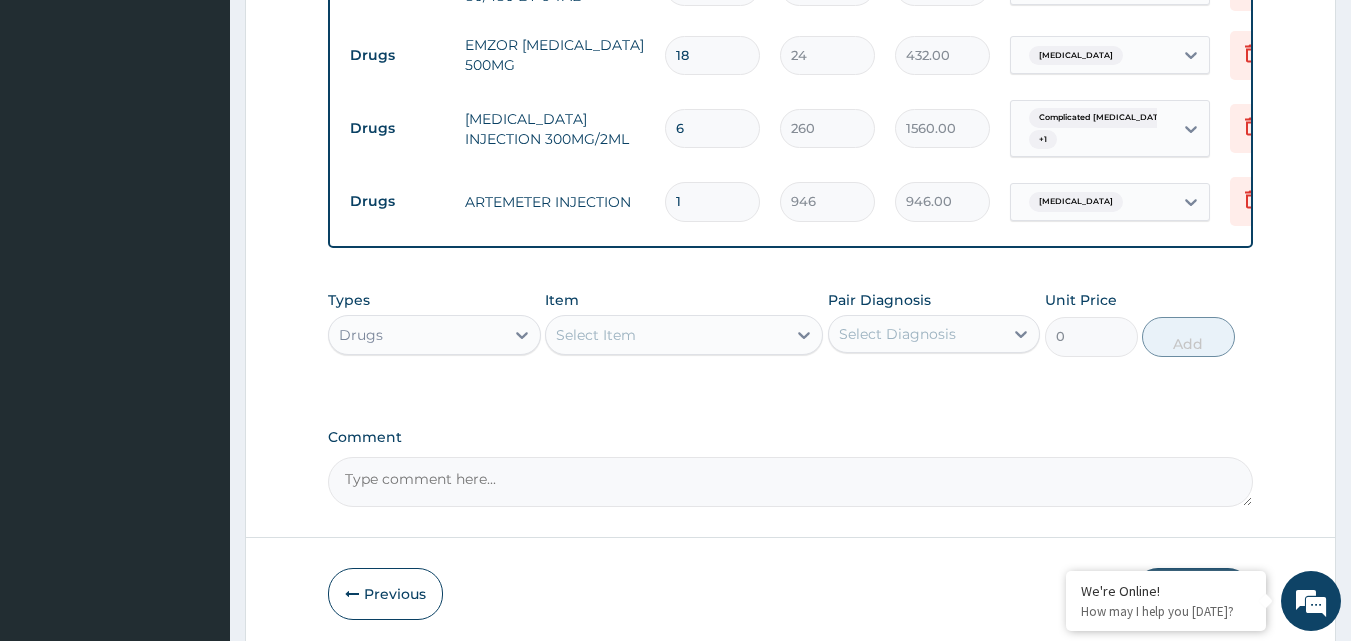 click on "1" at bounding box center [712, 201] 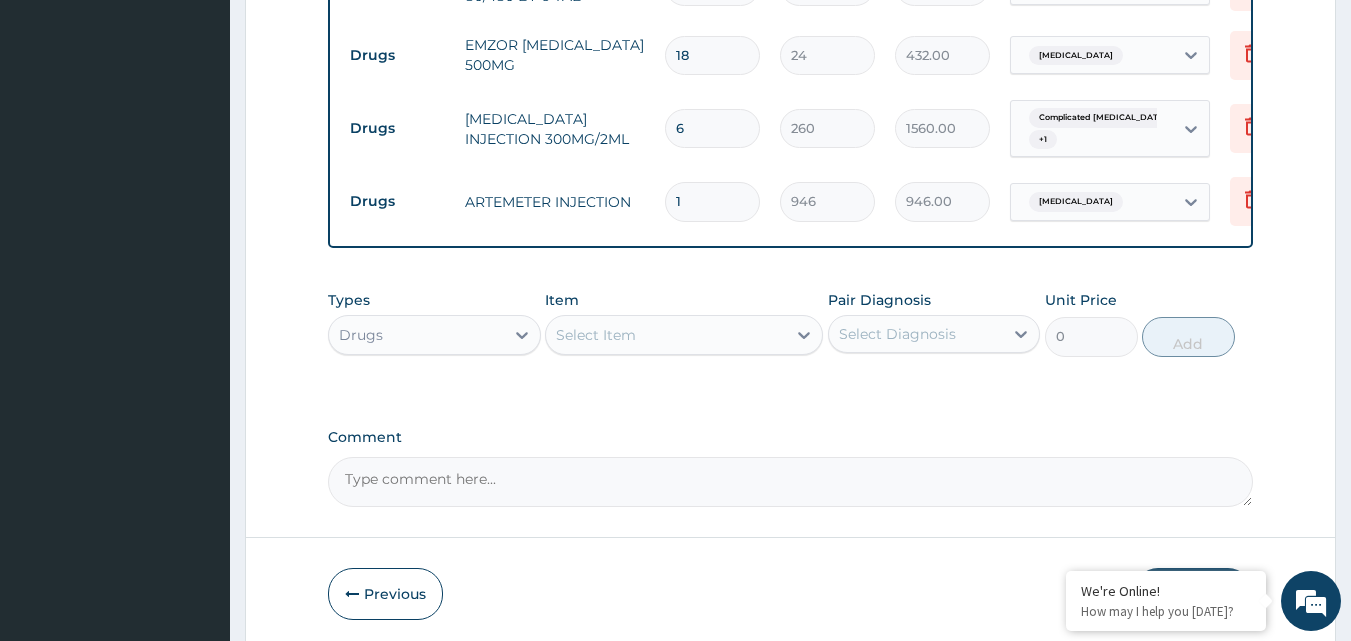 click on "1" at bounding box center (712, 201) 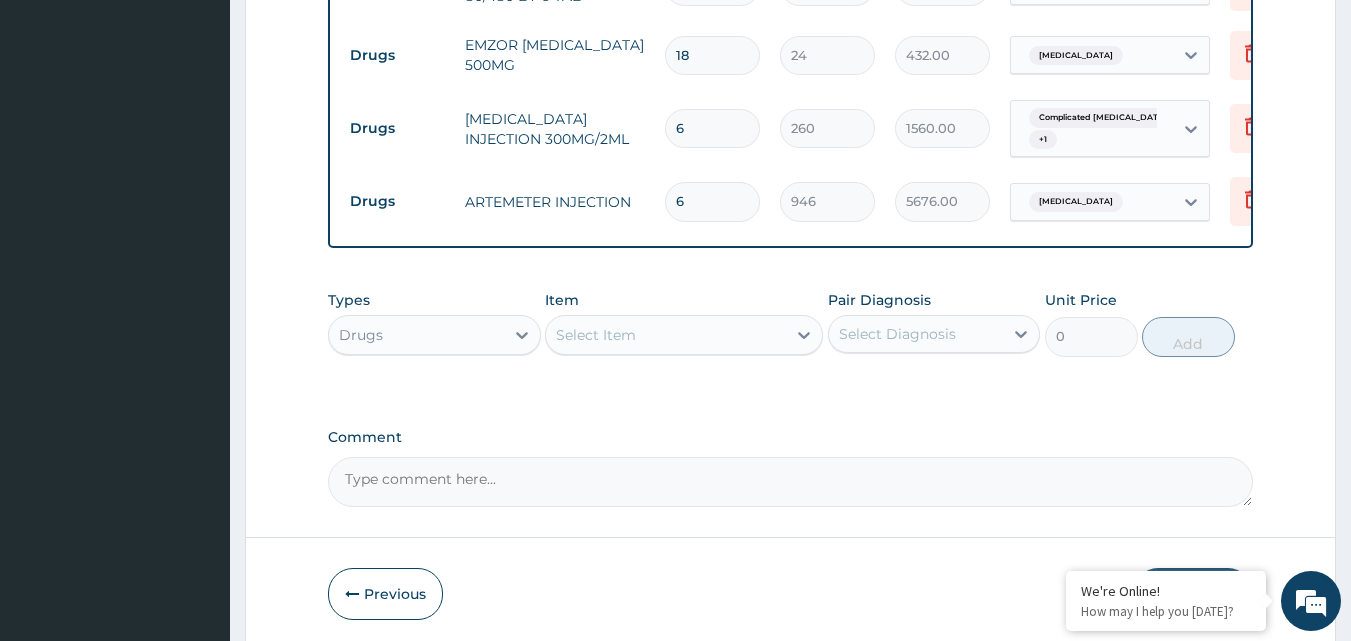 type on "6" 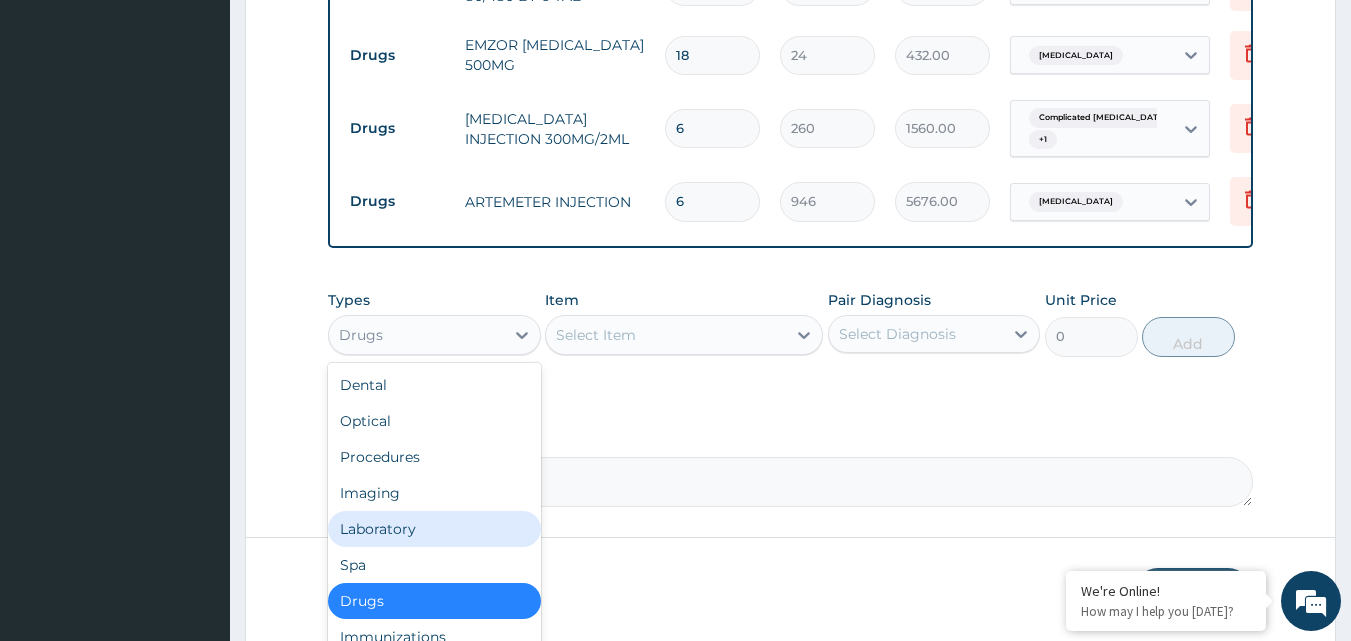 click on "Laboratory" at bounding box center [434, 529] 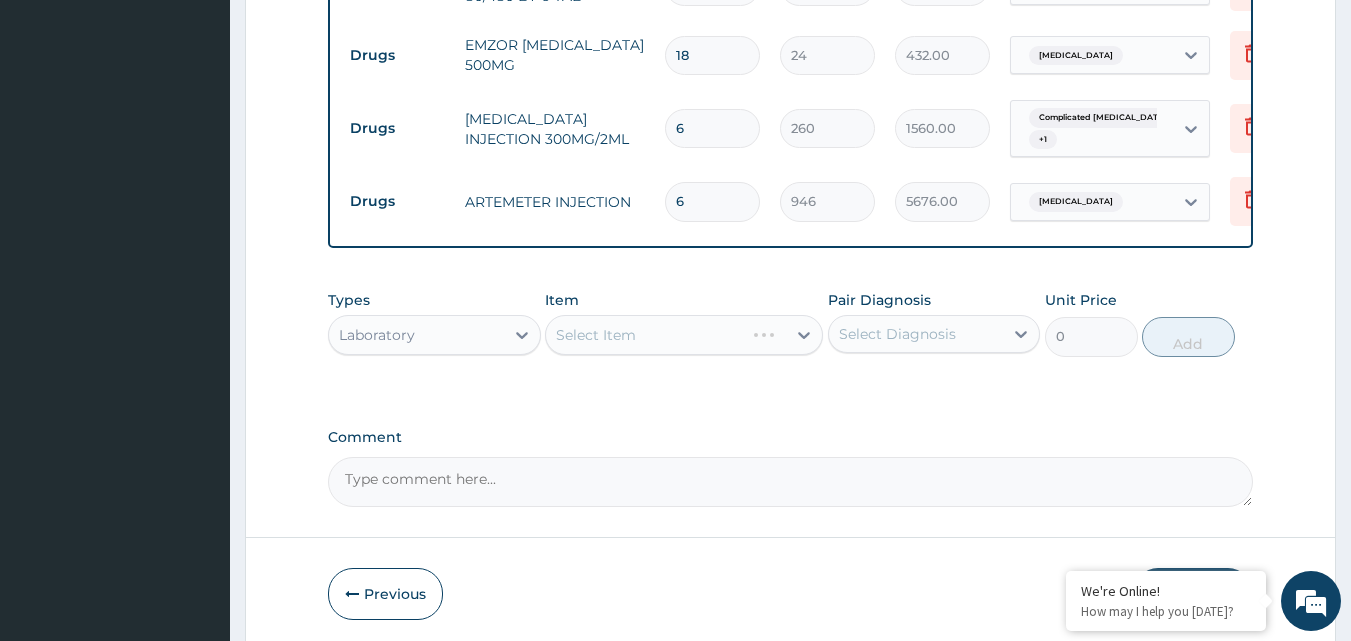 click on "Select Item" at bounding box center [684, 335] 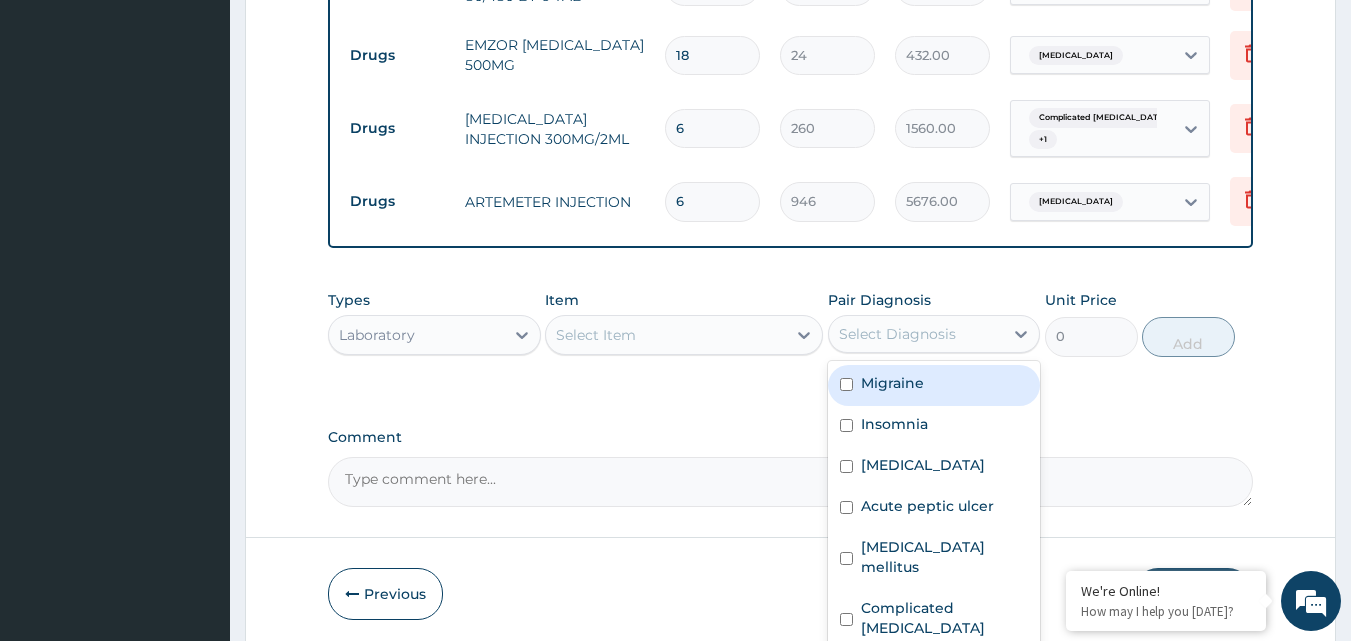 click on "Select Diagnosis" at bounding box center [897, 334] 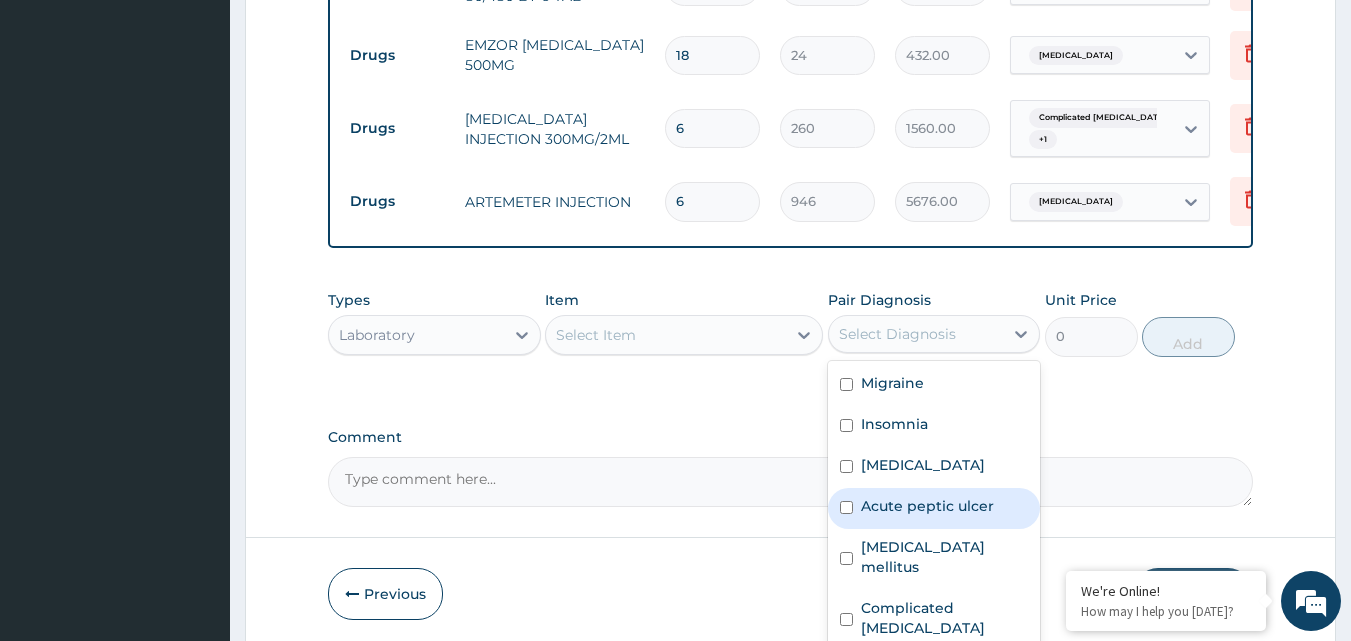 scroll, scrollTop: 56, scrollLeft: 0, axis: vertical 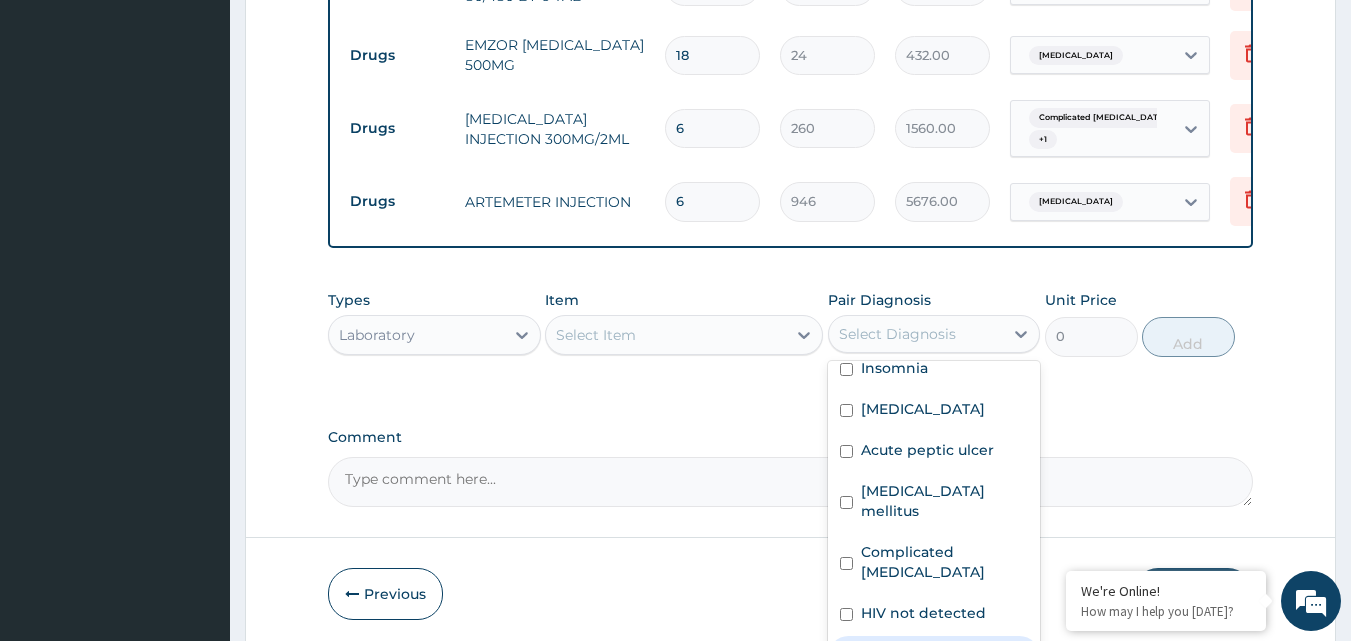 click on "Malaria" at bounding box center [934, 656] 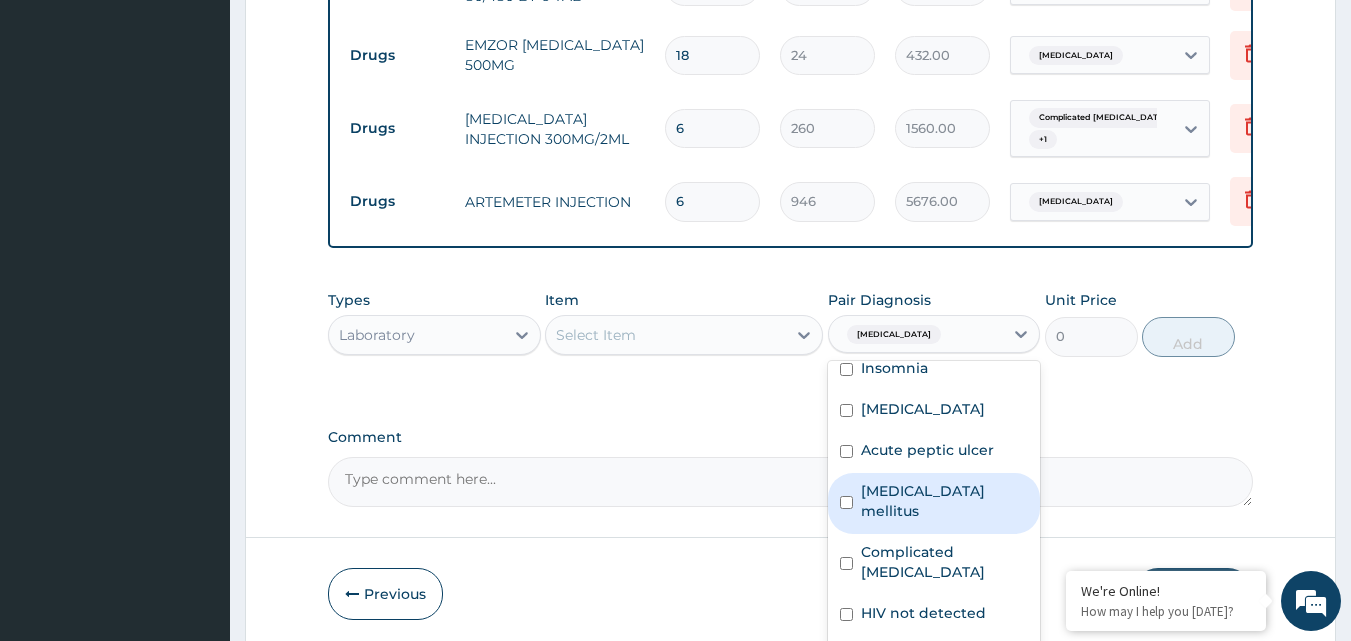 click on "Select Item" at bounding box center [666, 335] 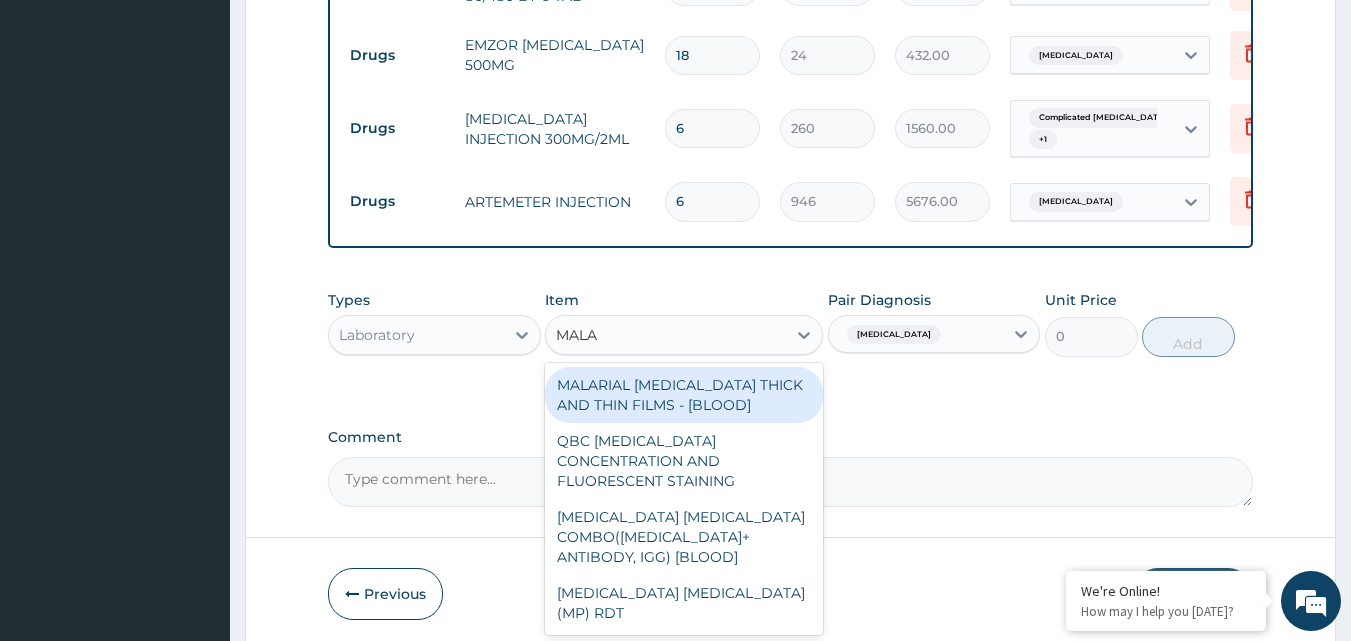 type on "MALAR" 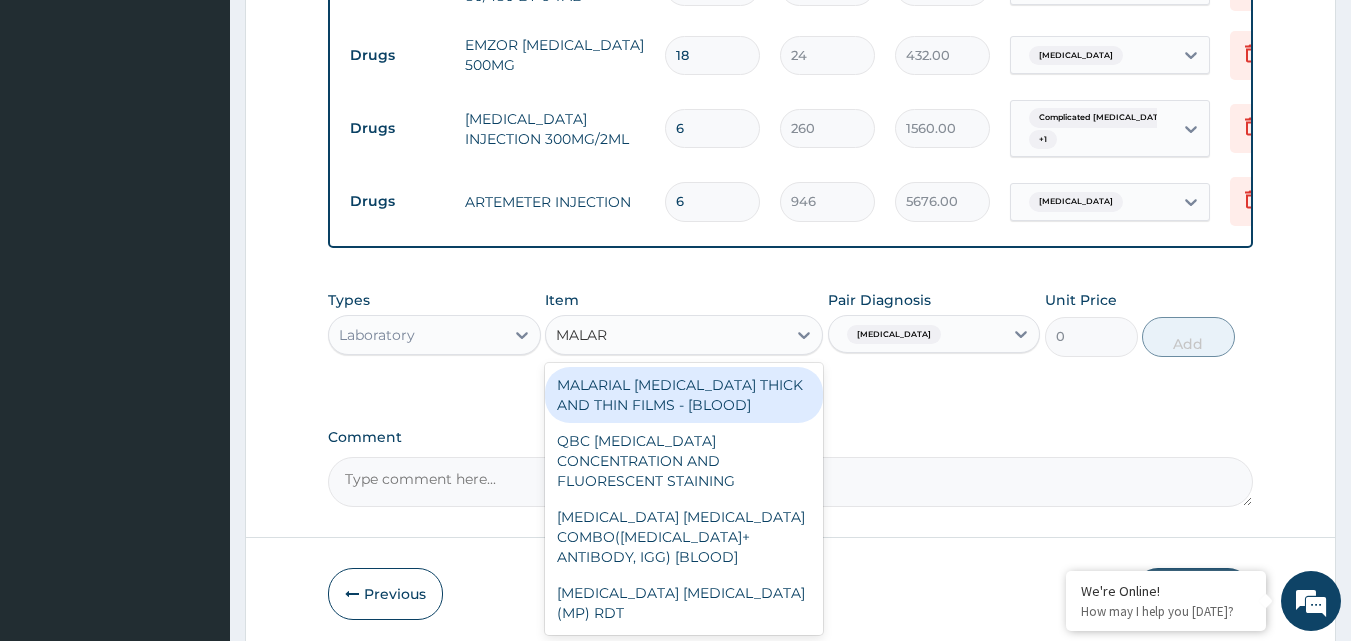 click on "MALARIAL PARASITE THICK AND THIN FILMS - [BLOOD]" at bounding box center (684, 395) 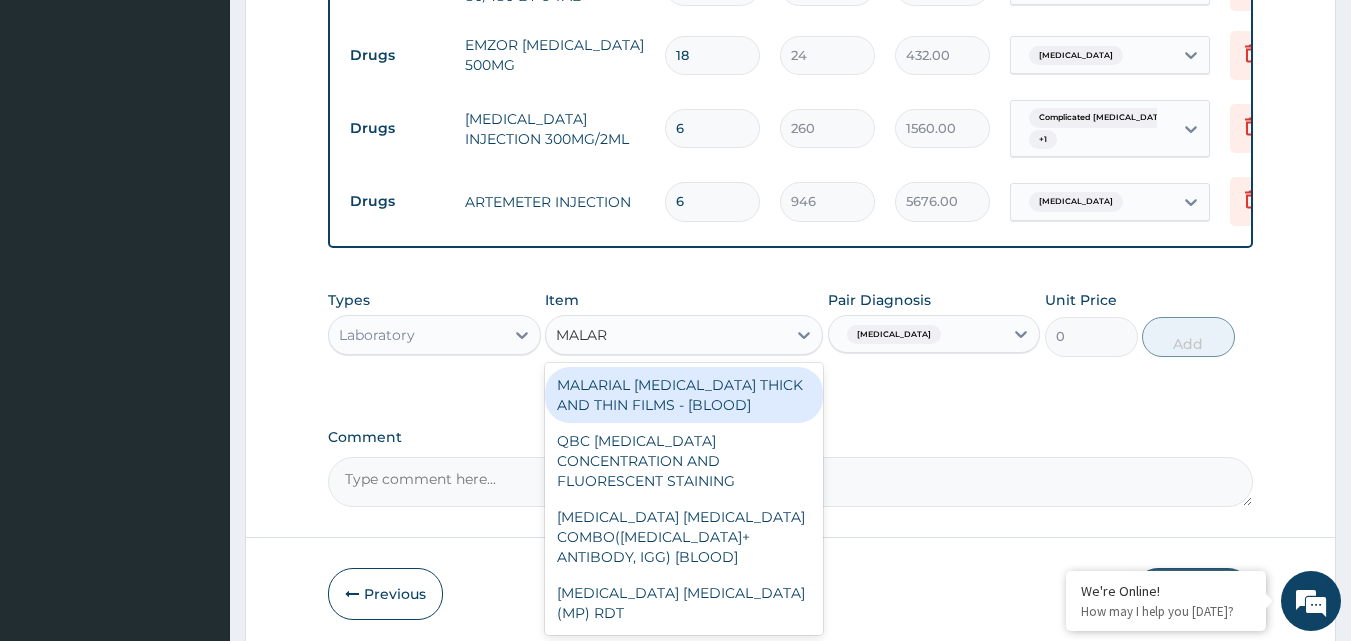type 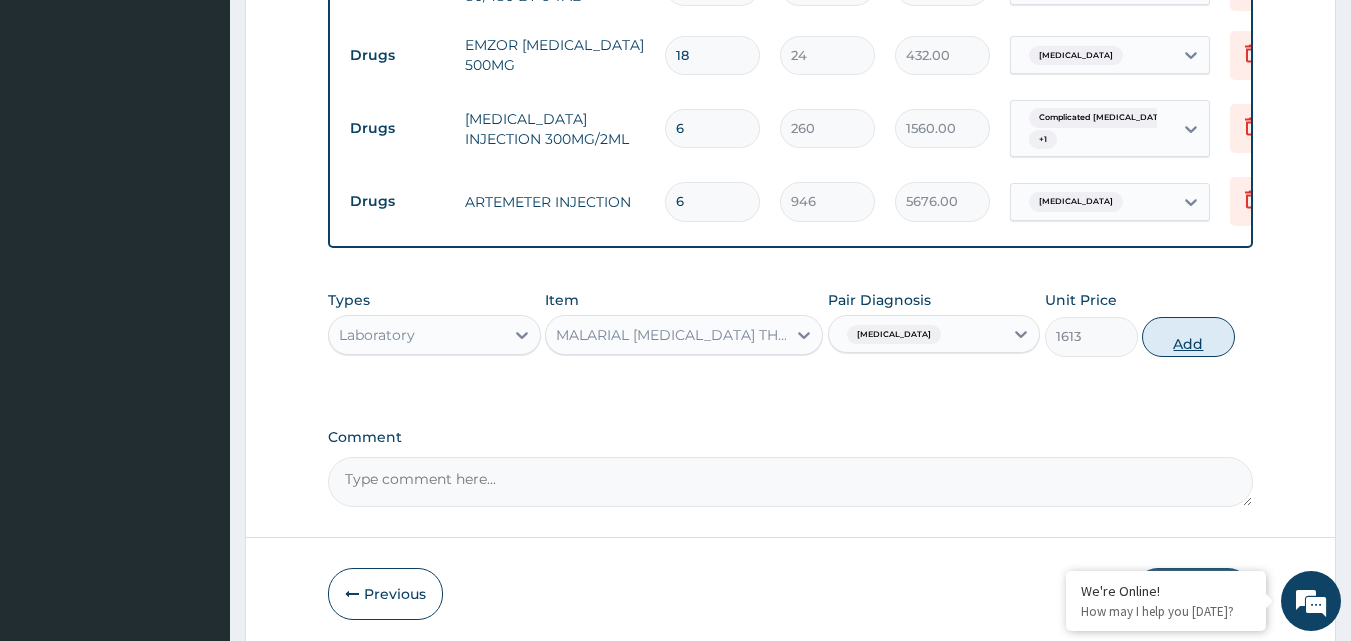 click on "Add" at bounding box center [1188, 337] 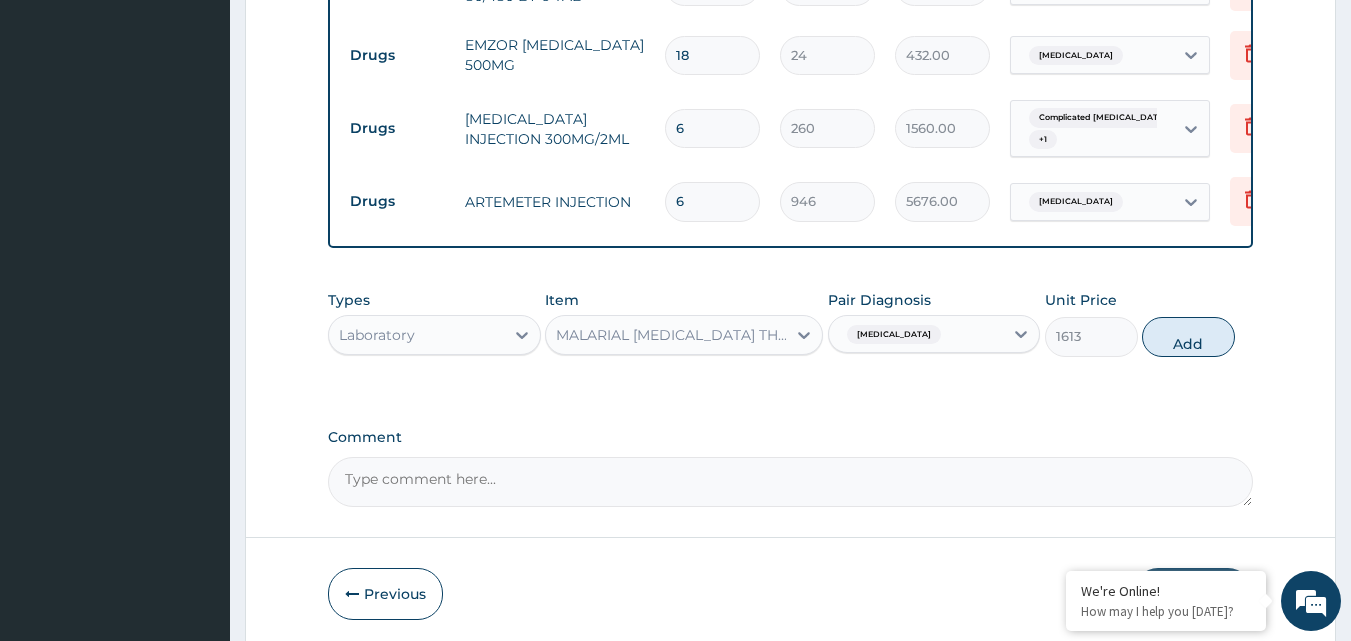 type on "0" 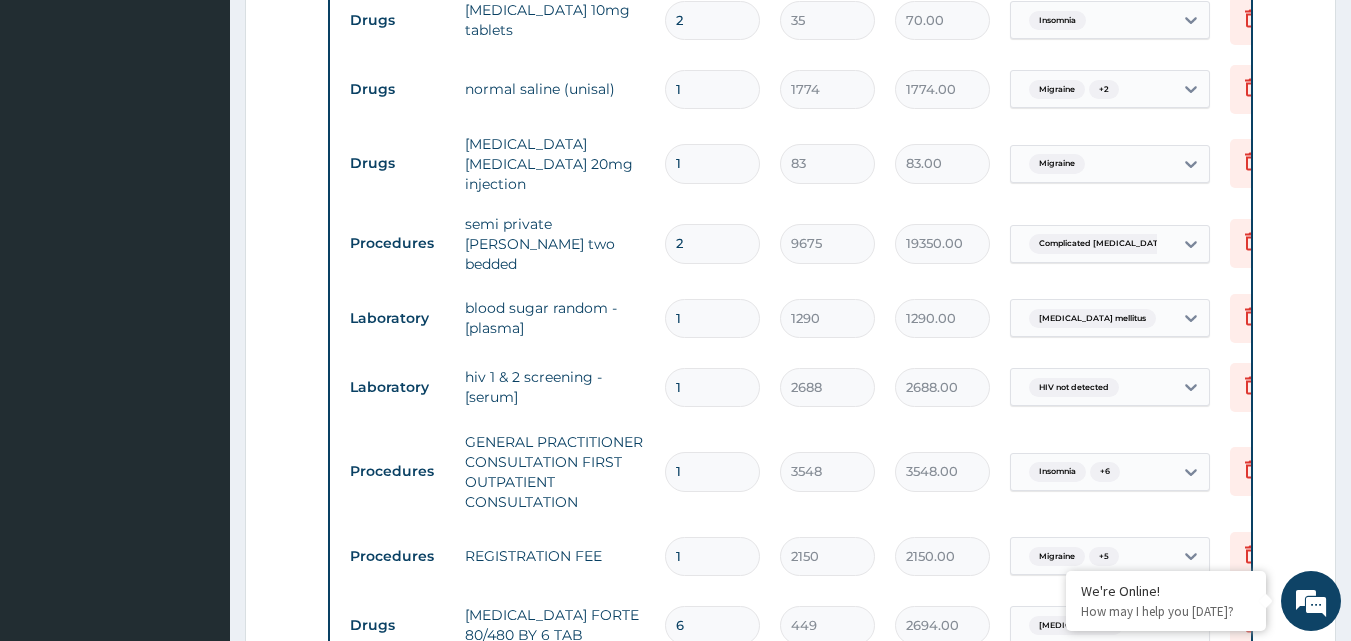 scroll, scrollTop: 1118, scrollLeft: 0, axis: vertical 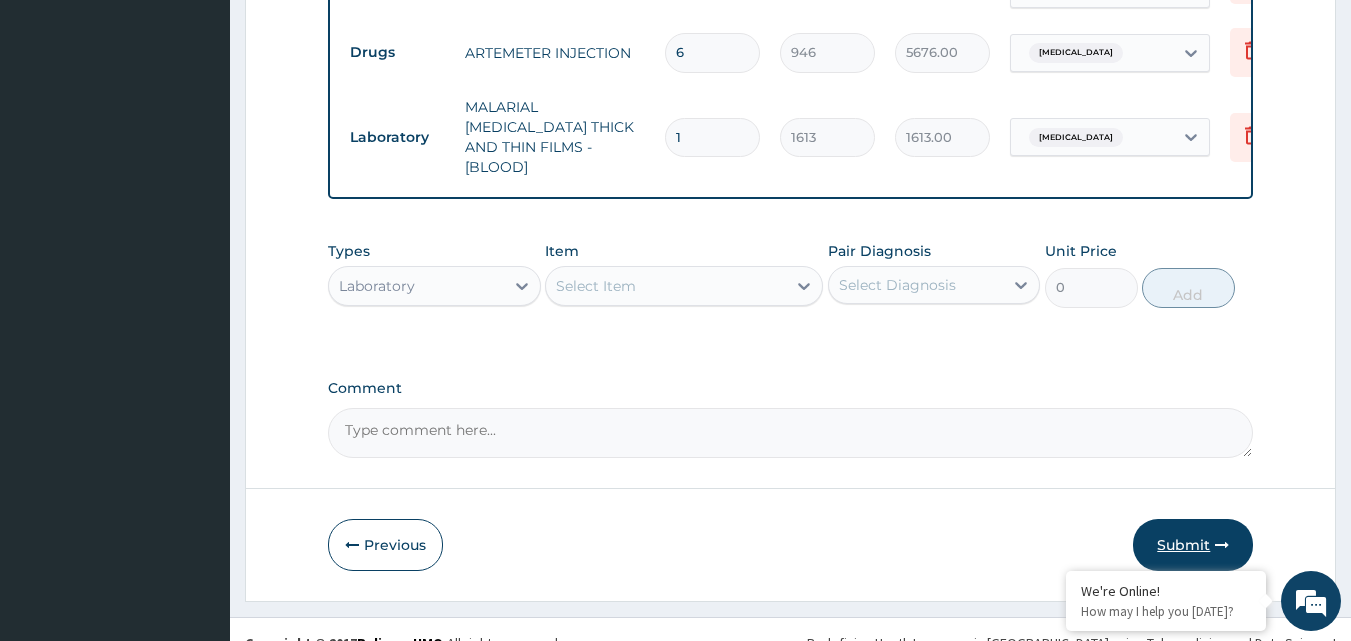 click on "Submit" at bounding box center [1193, 545] 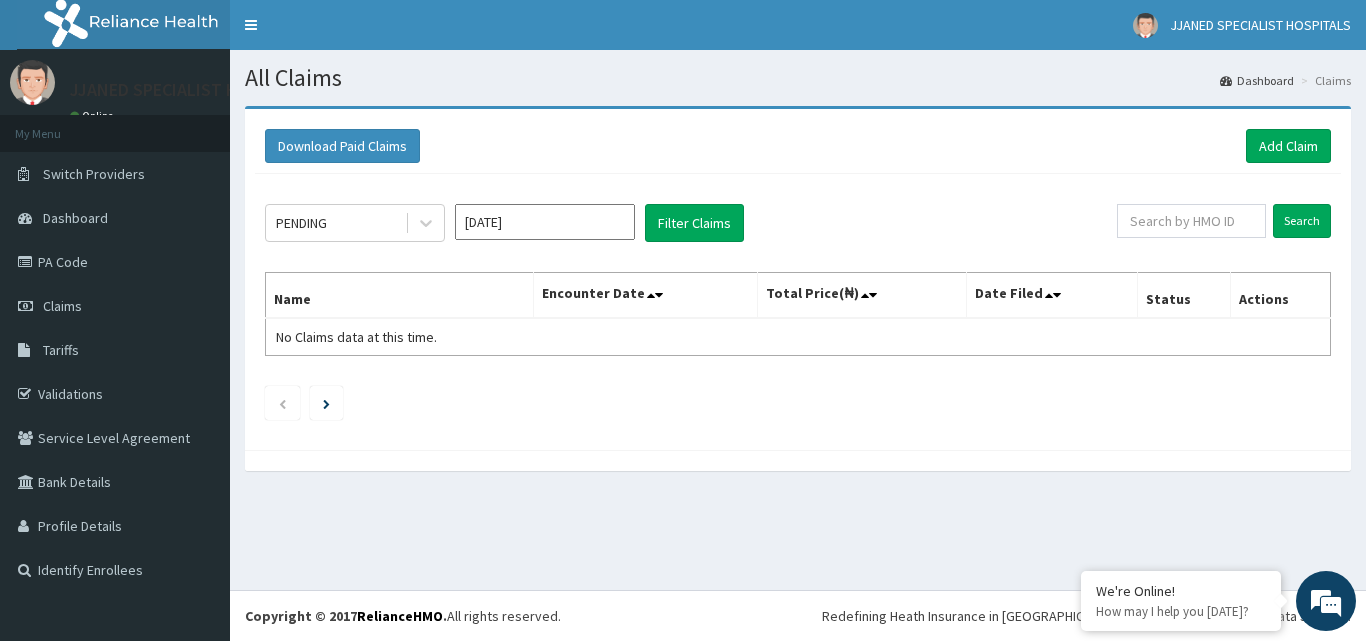 scroll, scrollTop: 0, scrollLeft: 0, axis: both 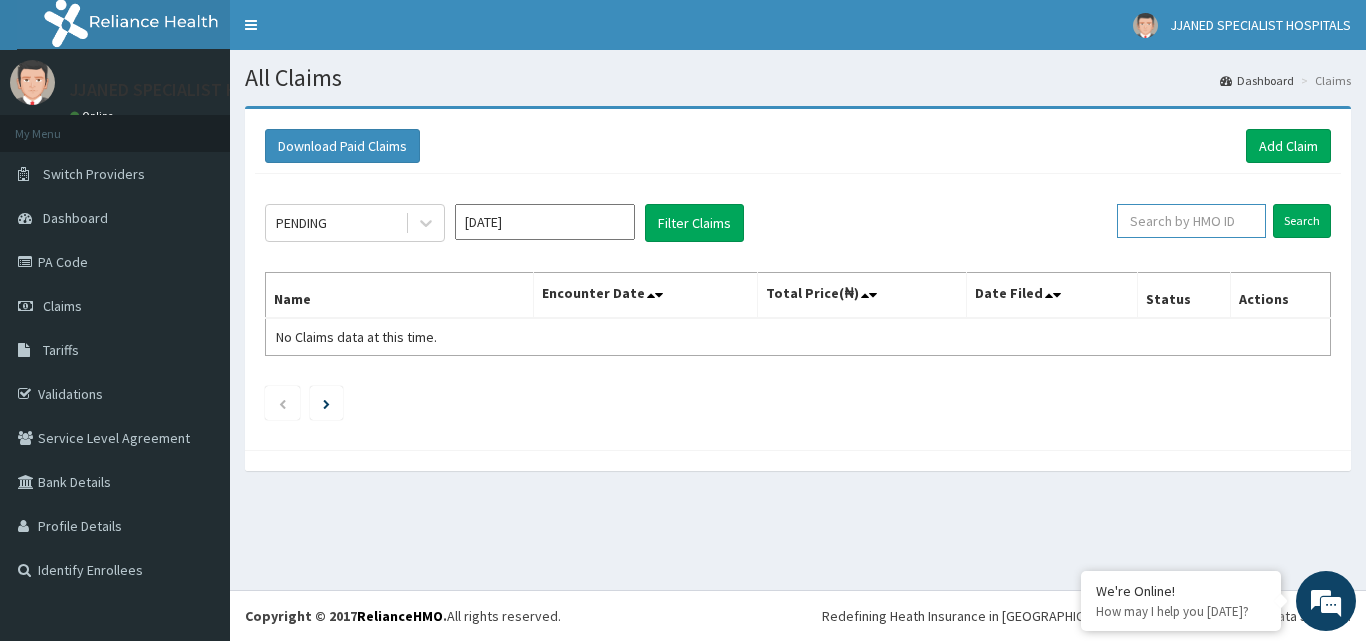 click at bounding box center [1191, 221] 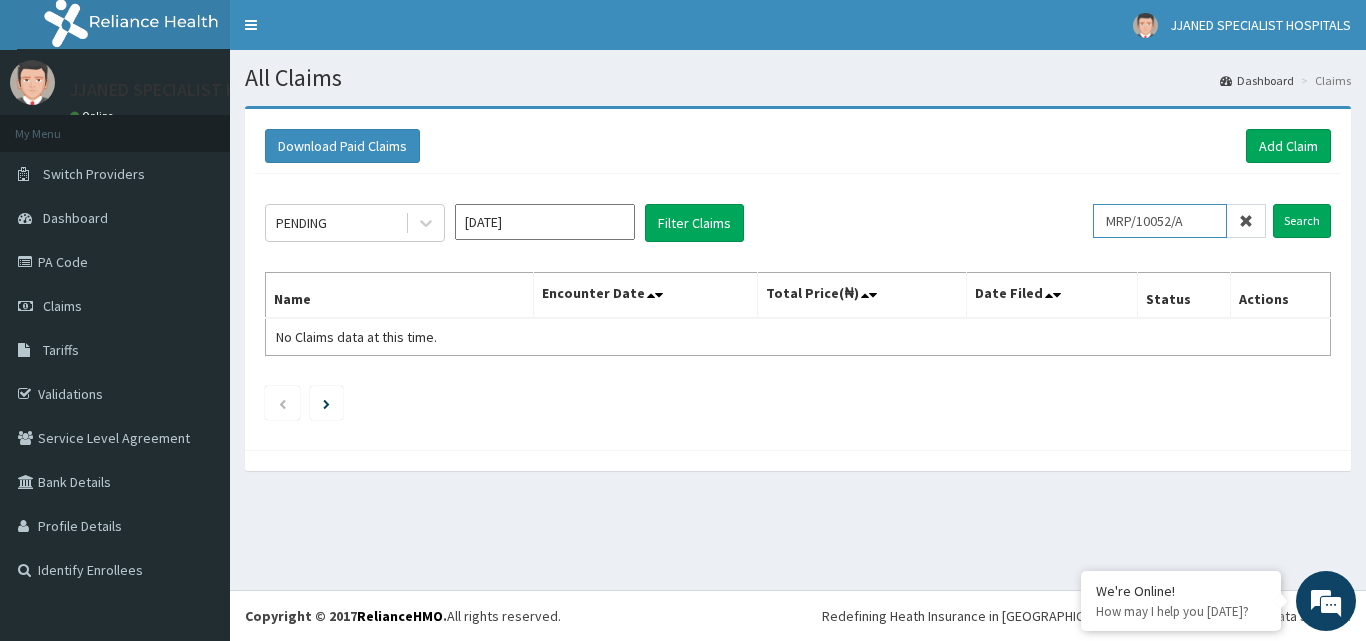 type on "MRP/10052/A" 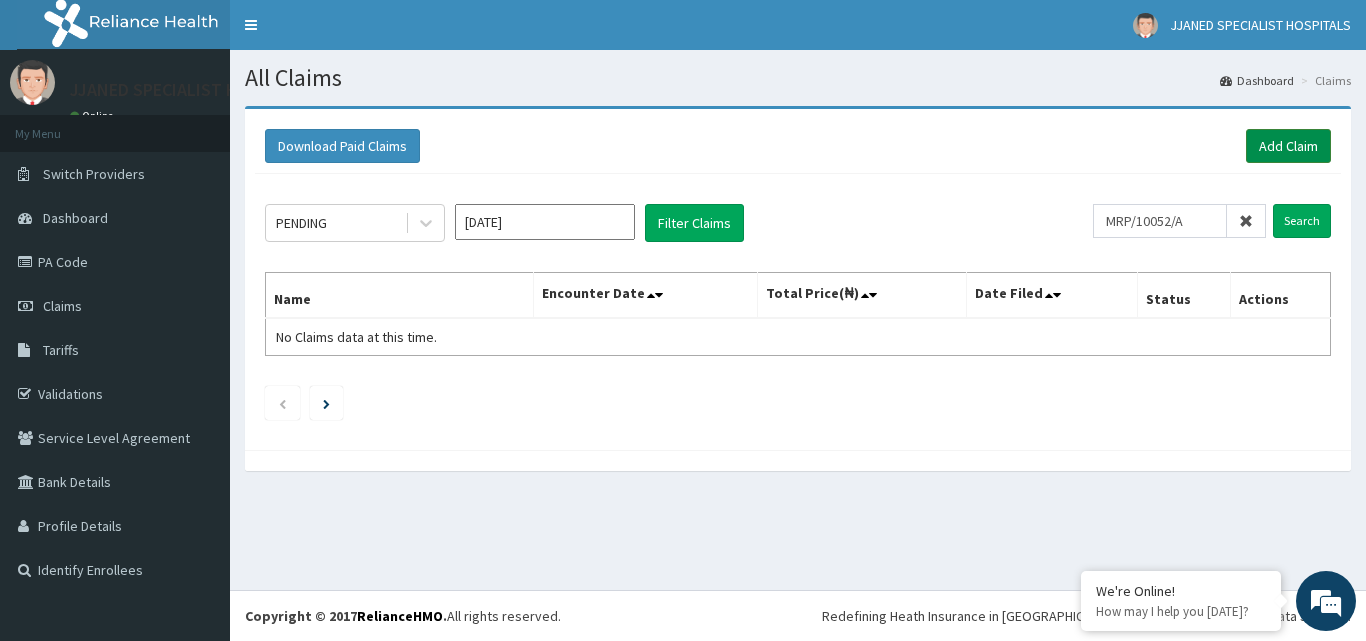 click on "Add Claim" at bounding box center (1288, 146) 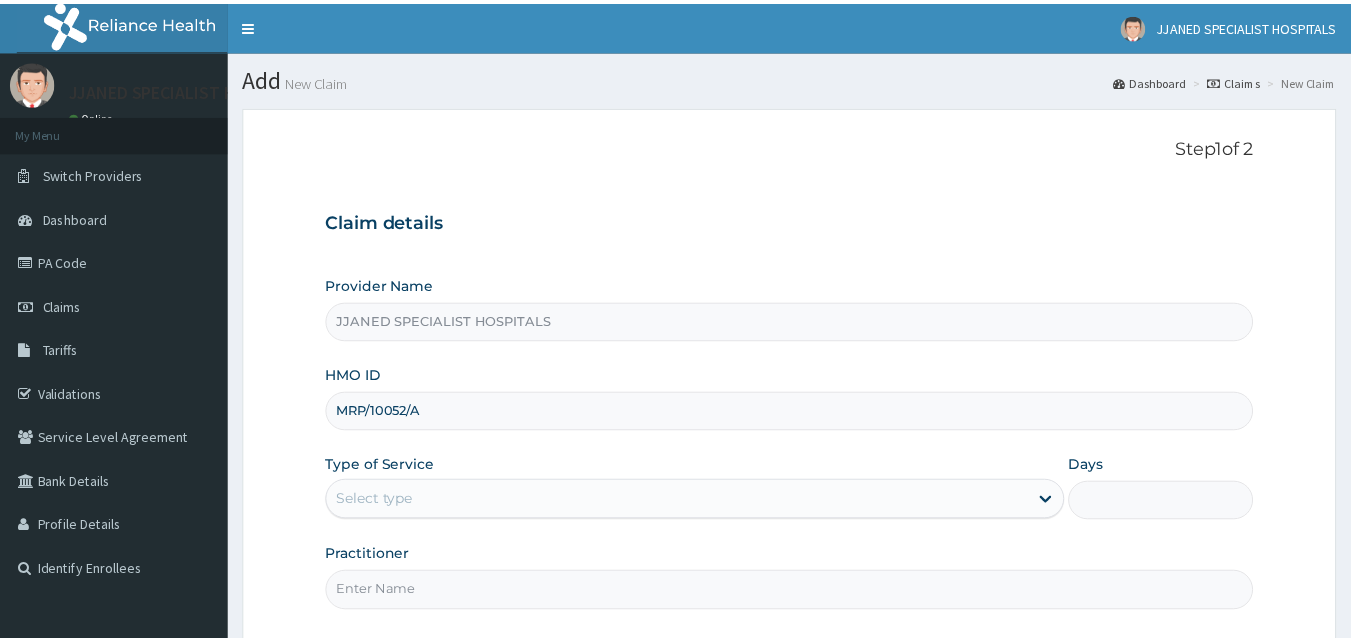 scroll, scrollTop: 0, scrollLeft: 0, axis: both 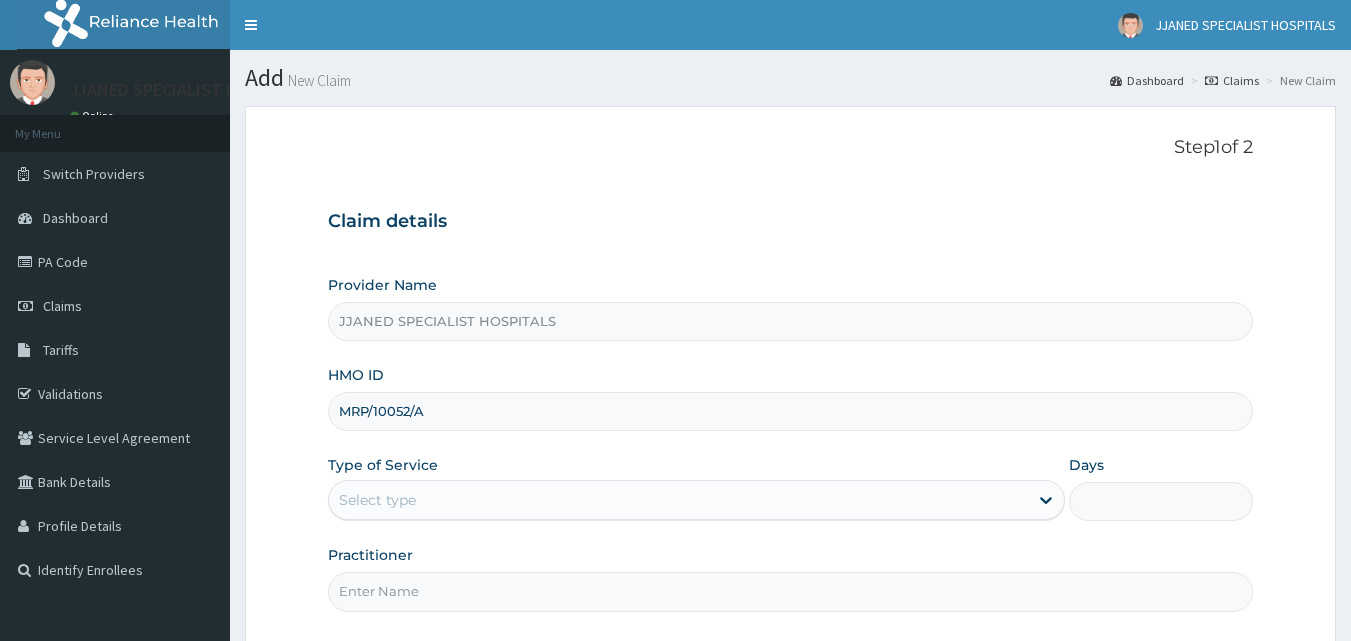 type on "MRP/10052/A" 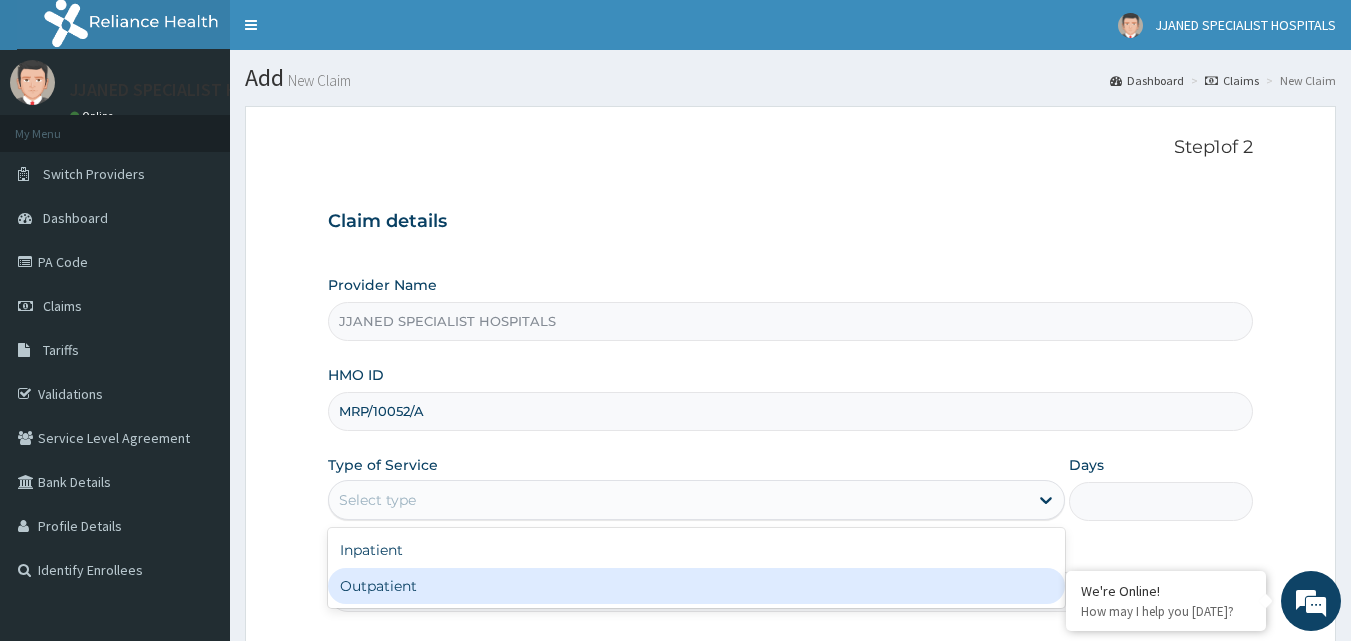 click on "Outpatient" at bounding box center [696, 586] 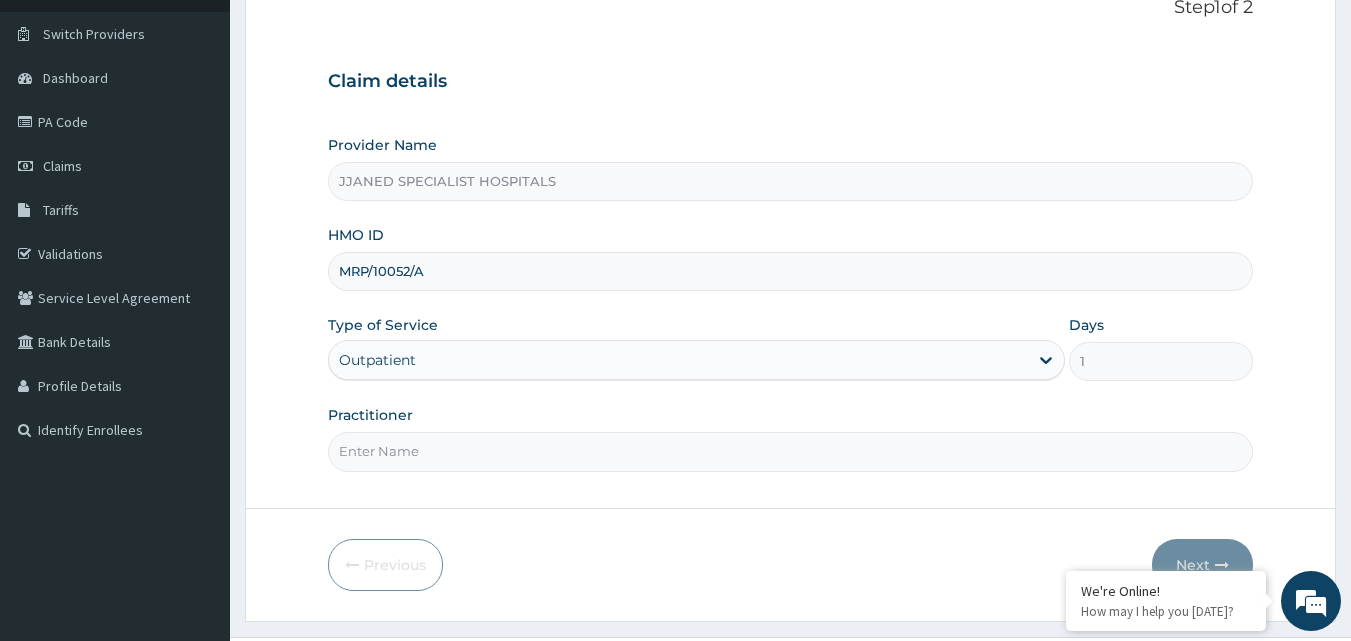 scroll, scrollTop: 187, scrollLeft: 0, axis: vertical 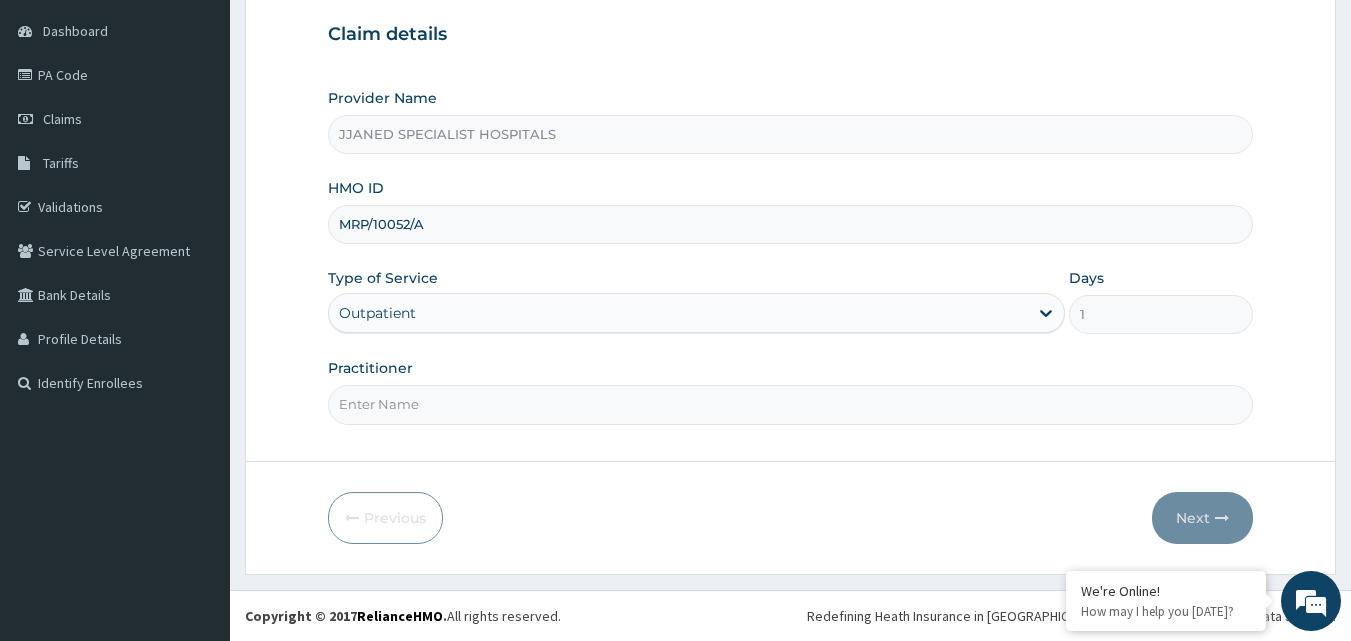 click on "Practitioner" at bounding box center (791, 404) 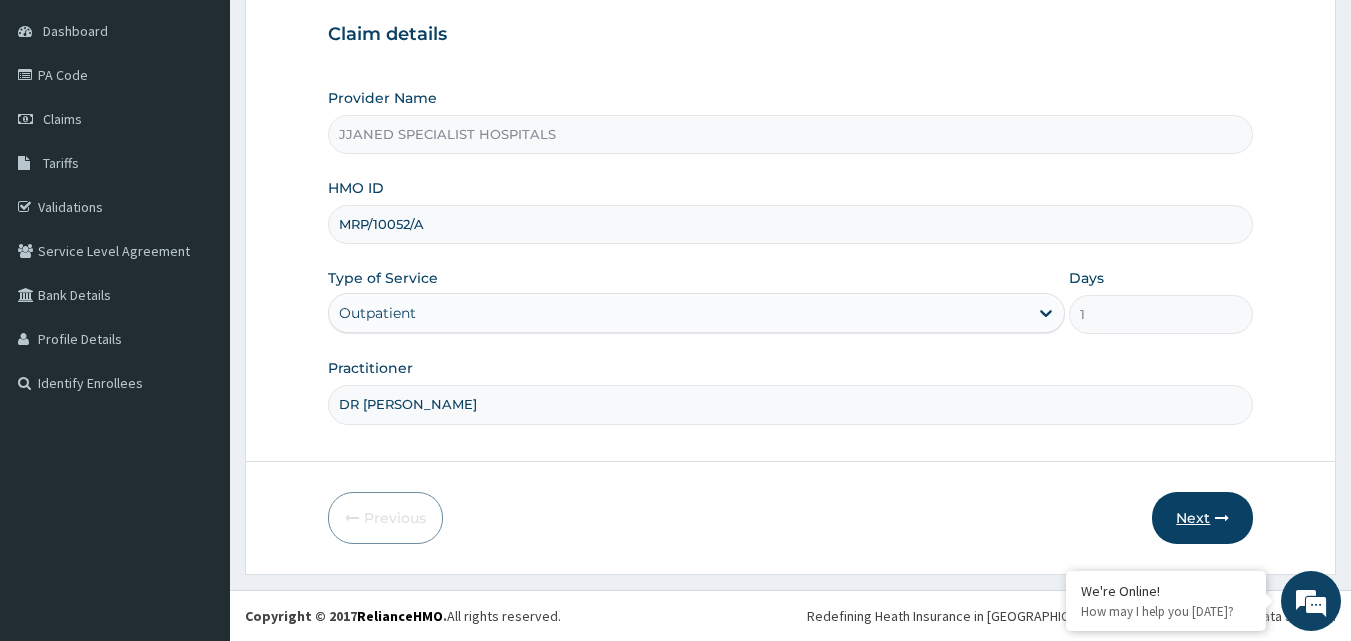 type on "DR EGAI" 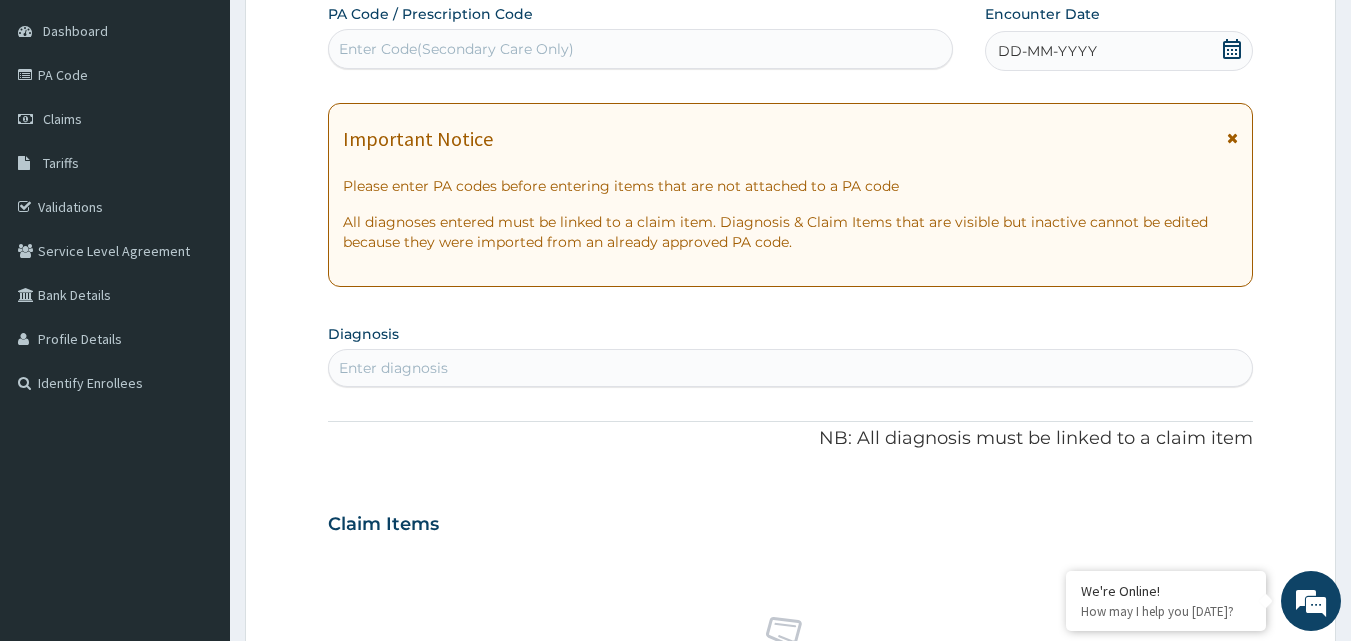 scroll, scrollTop: 0, scrollLeft: 0, axis: both 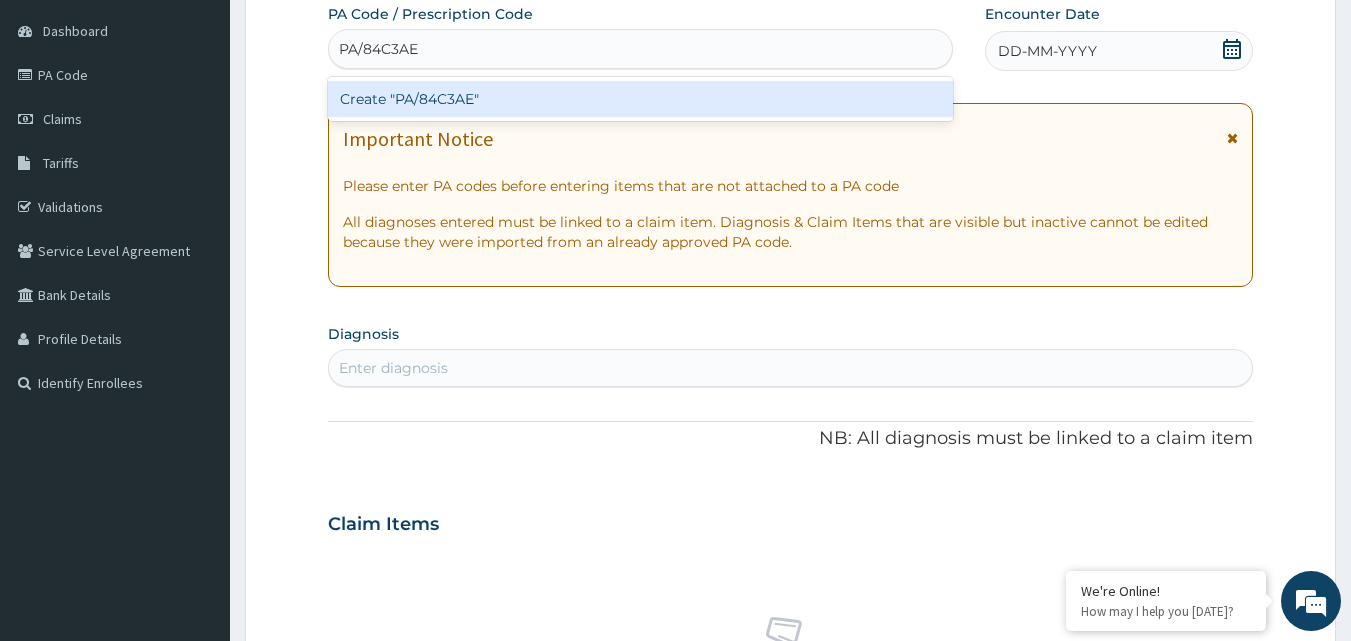 type 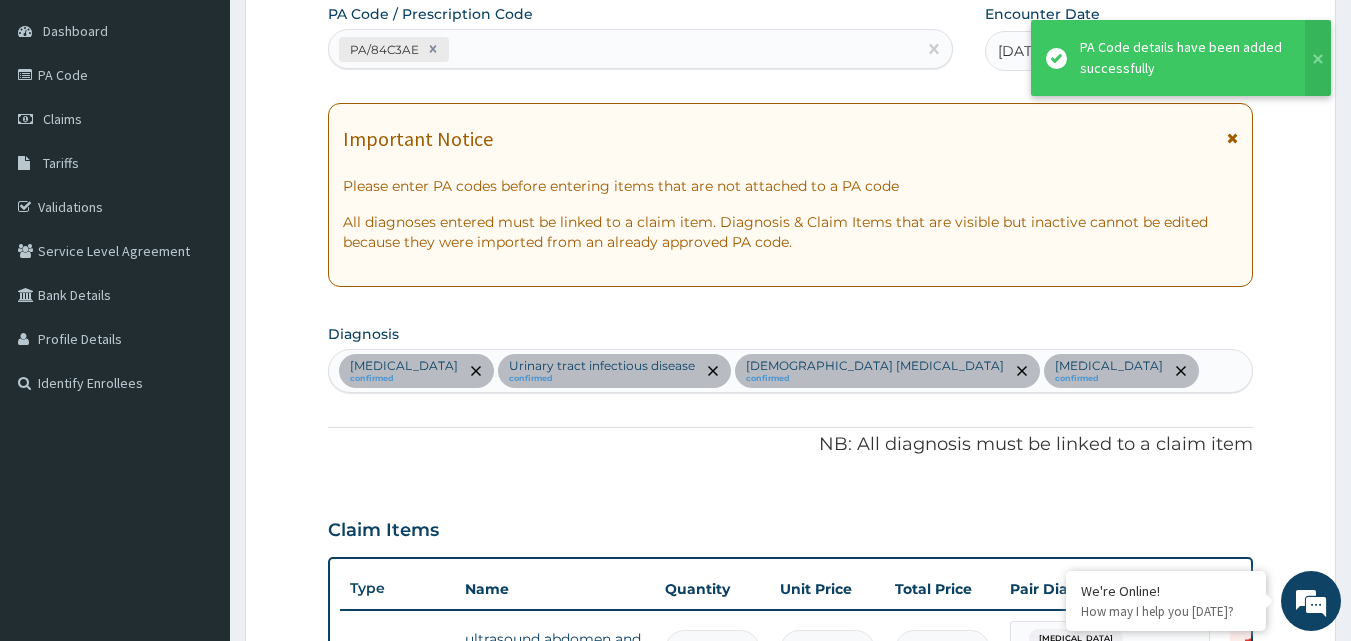 scroll, scrollTop: 818, scrollLeft: 0, axis: vertical 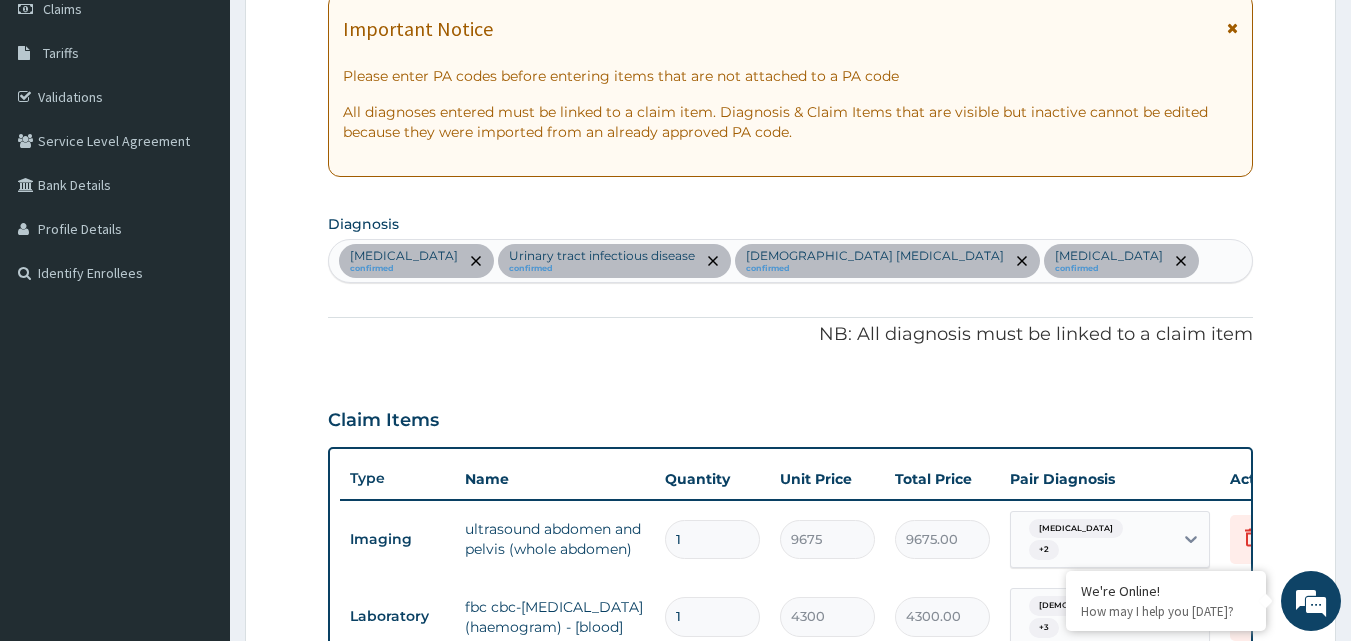 click on "Upper respiratory infection confirmed Urinary tract infectious disease confirmed Female pelvic inflammatory disease confirmed Candidiasis confirmed" at bounding box center (791, 261) 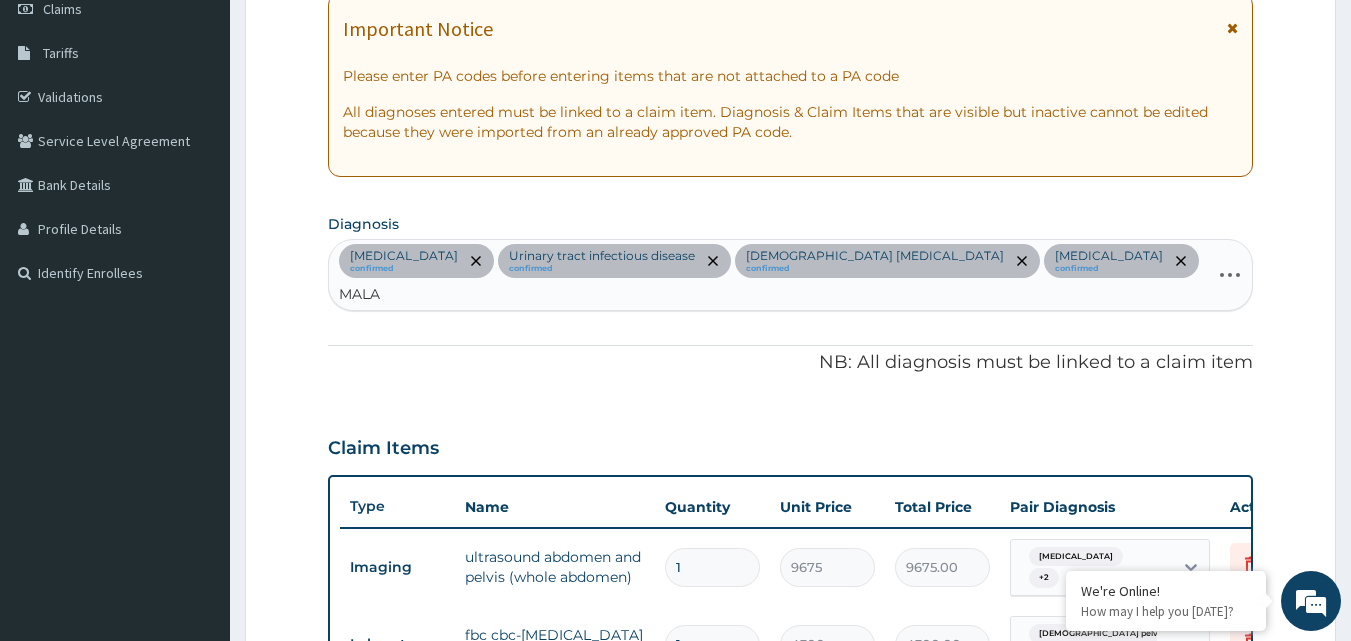 type on "MALAR" 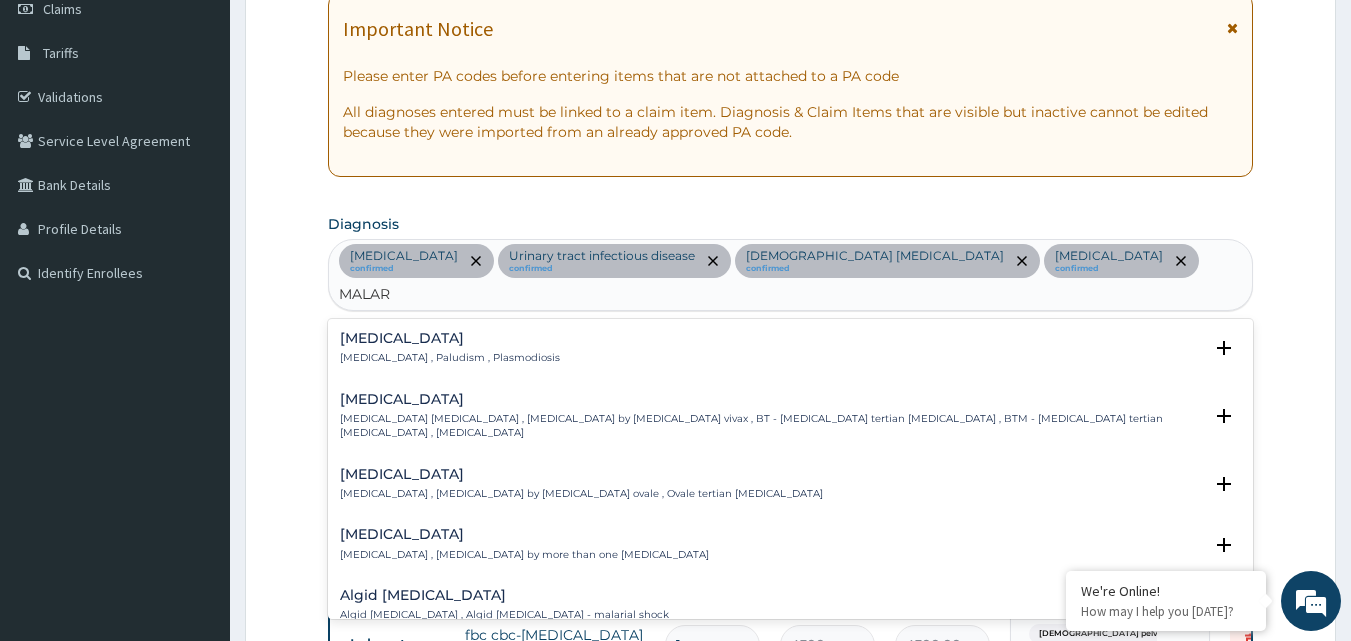 click on "Malaria Malaria , Paludism , Plasmodiosis" at bounding box center (791, 348) 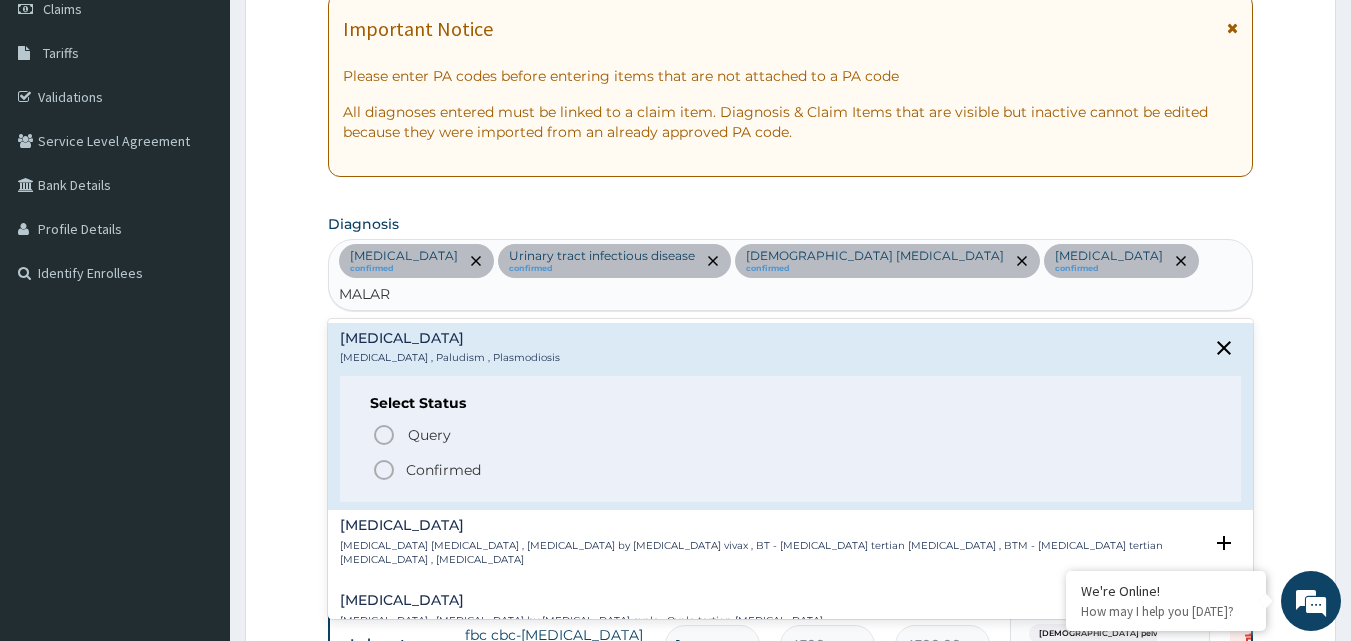 click on "Confirmed" at bounding box center [443, 470] 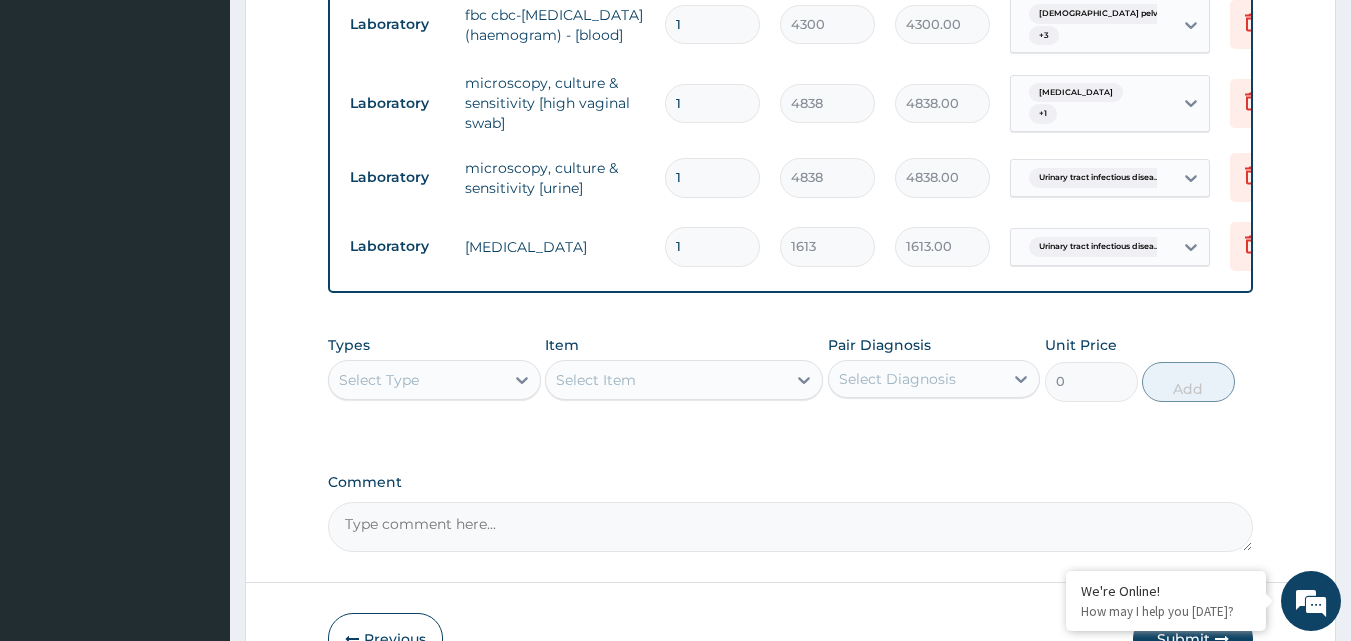 scroll, scrollTop: 964, scrollLeft: 0, axis: vertical 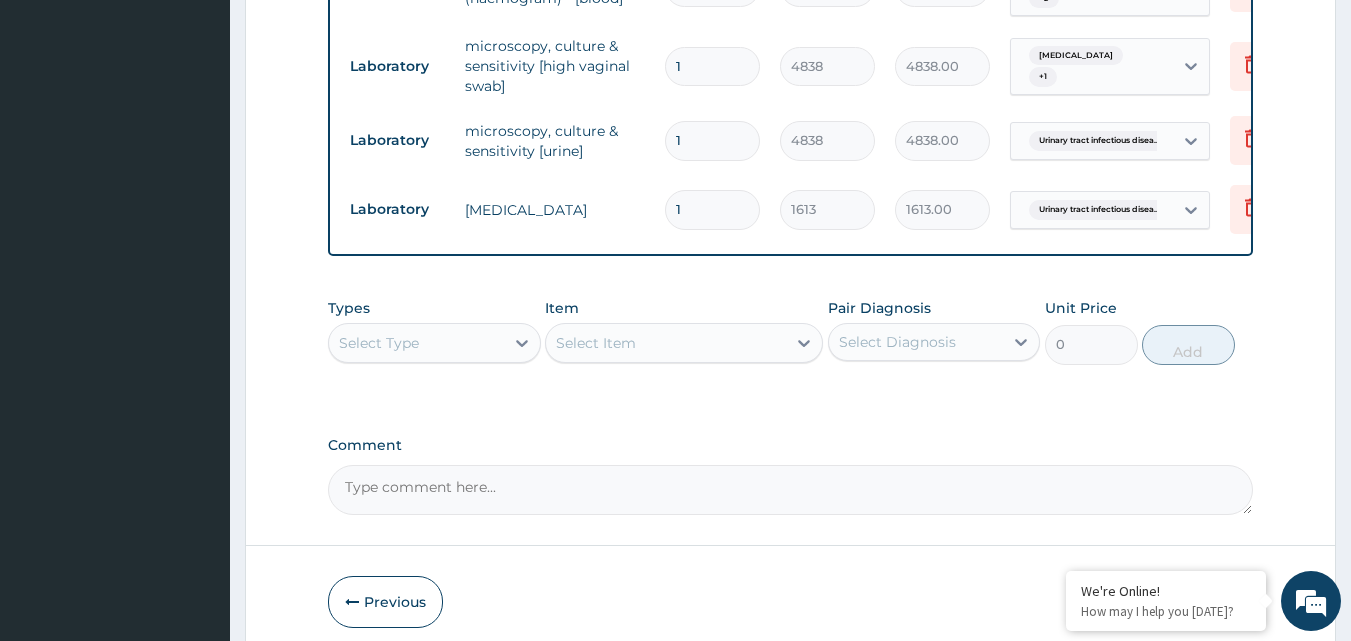 click on "Select Type" at bounding box center (434, 343) 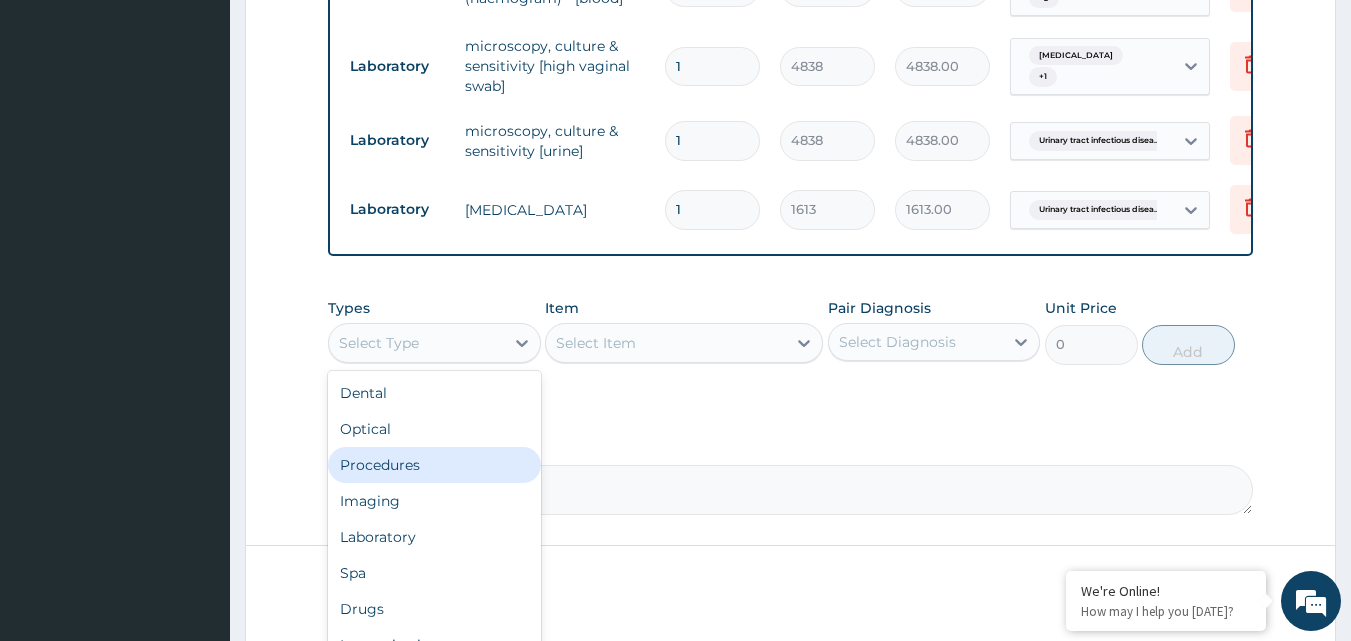 click on "Procedures" at bounding box center [434, 465] 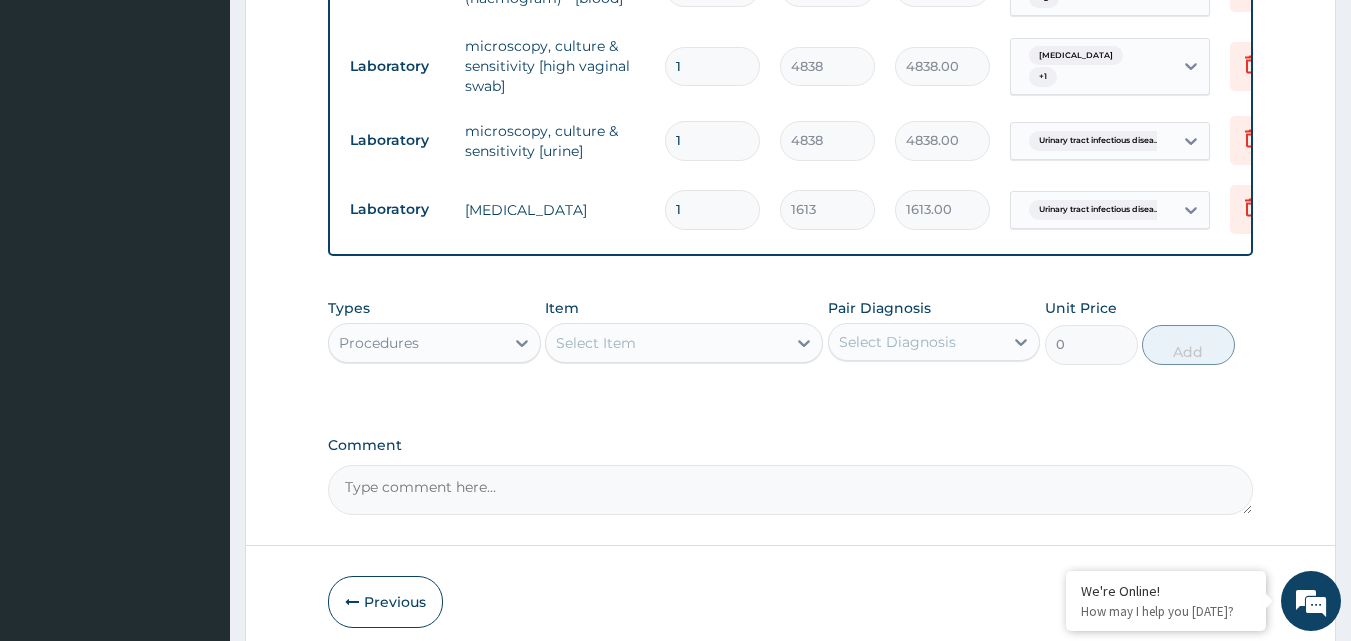 click on "Select Item" at bounding box center [596, 343] 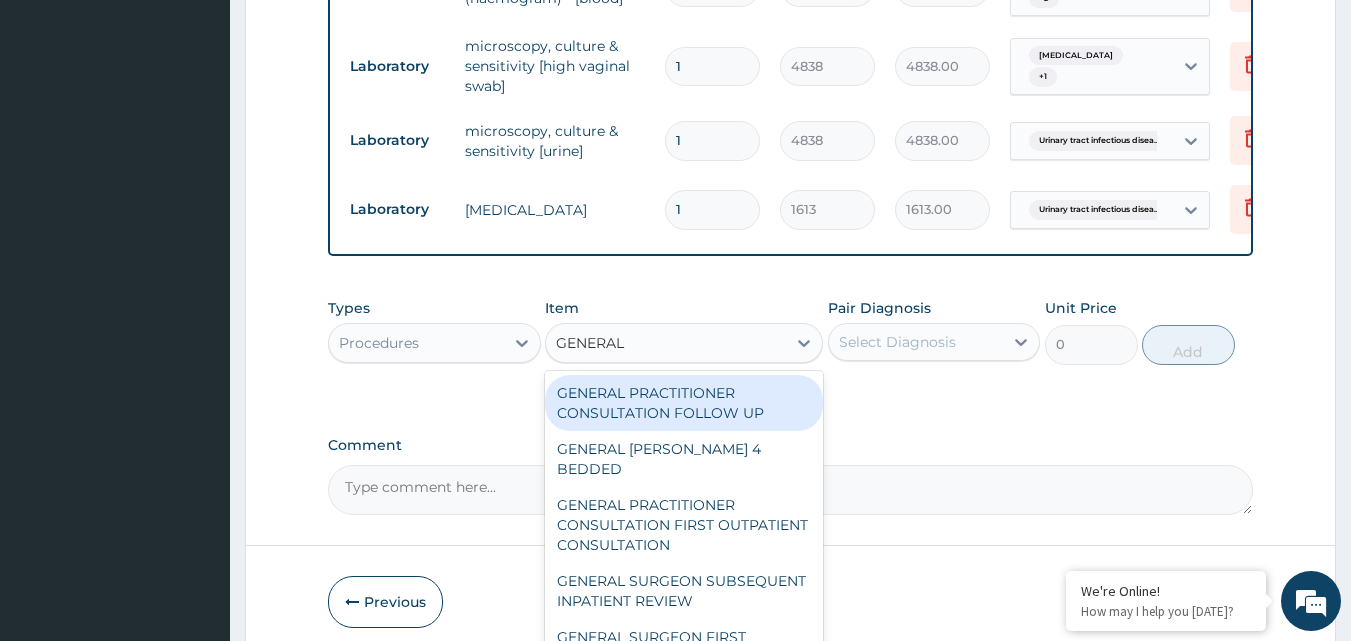 type on "GENERAL P" 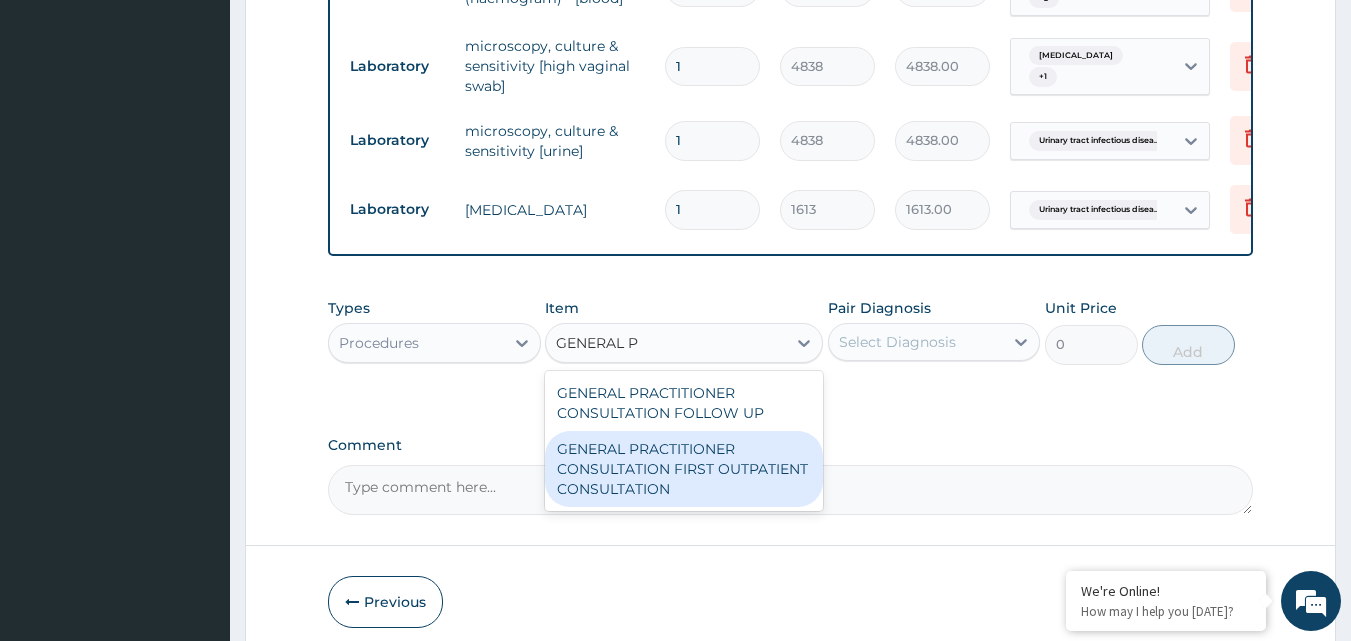 click on "GENERAL PRACTITIONER CONSULTATION FIRST OUTPATIENT CONSULTATION" at bounding box center [684, 469] 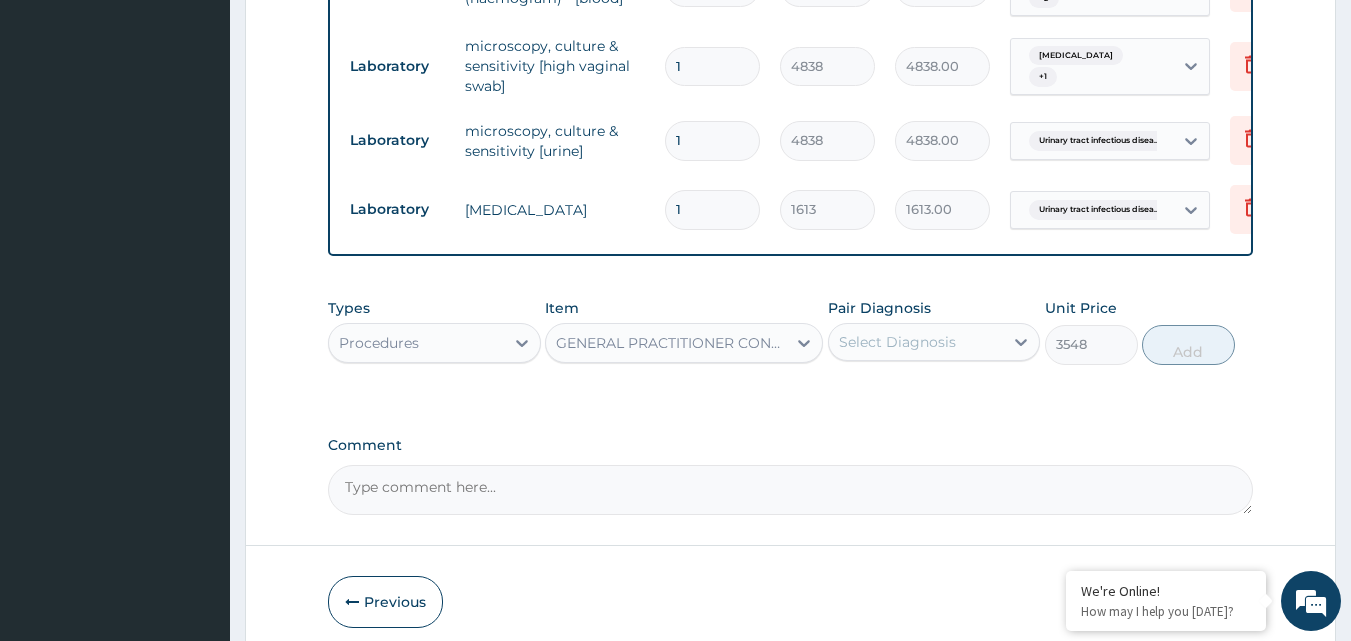 click on "Select Diagnosis" at bounding box center (916, 342) 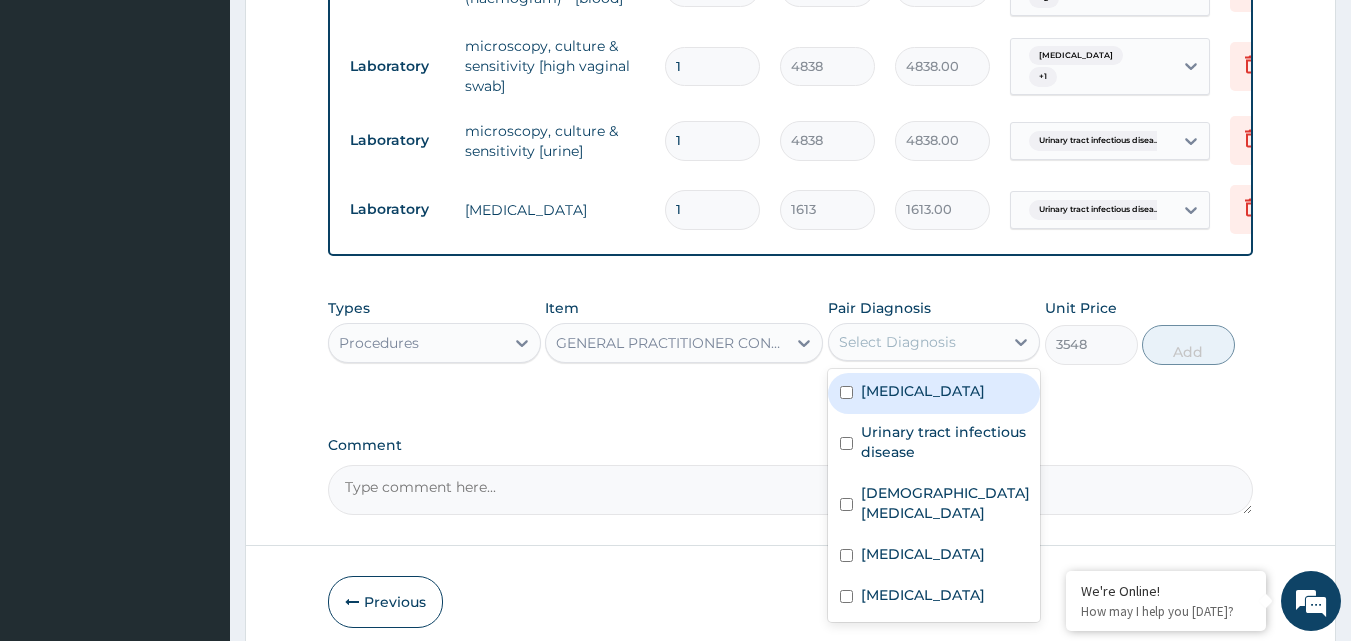 click on "Upper respiratory infection" at bounding box center (923, 391) 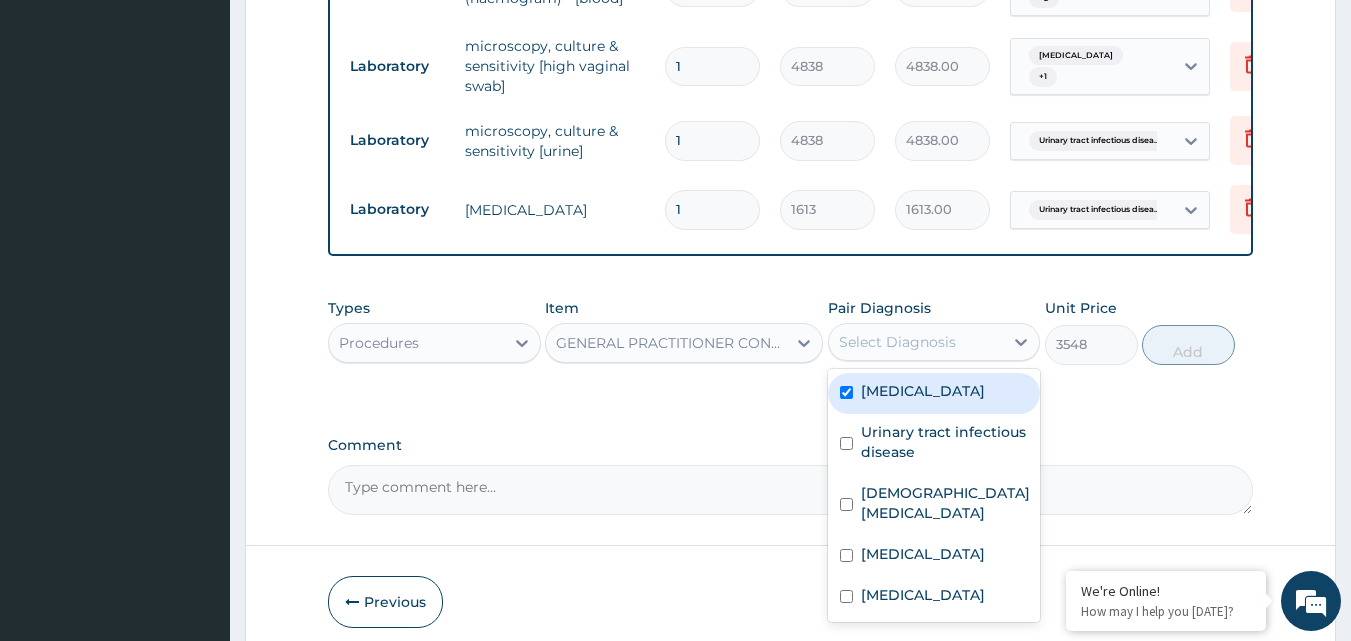checkbox on "true" 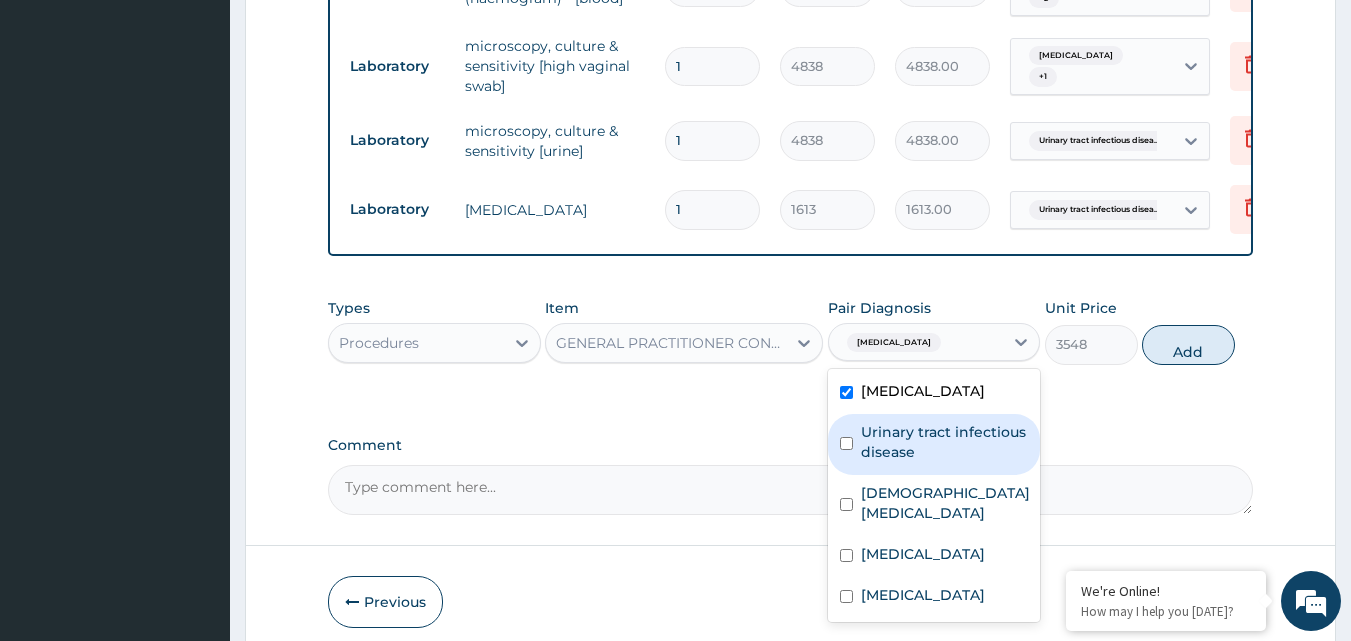 drag, startPoint x: 910, startPoint y: 522, endPoint x: 910, endPoint y: 555, distance: 33 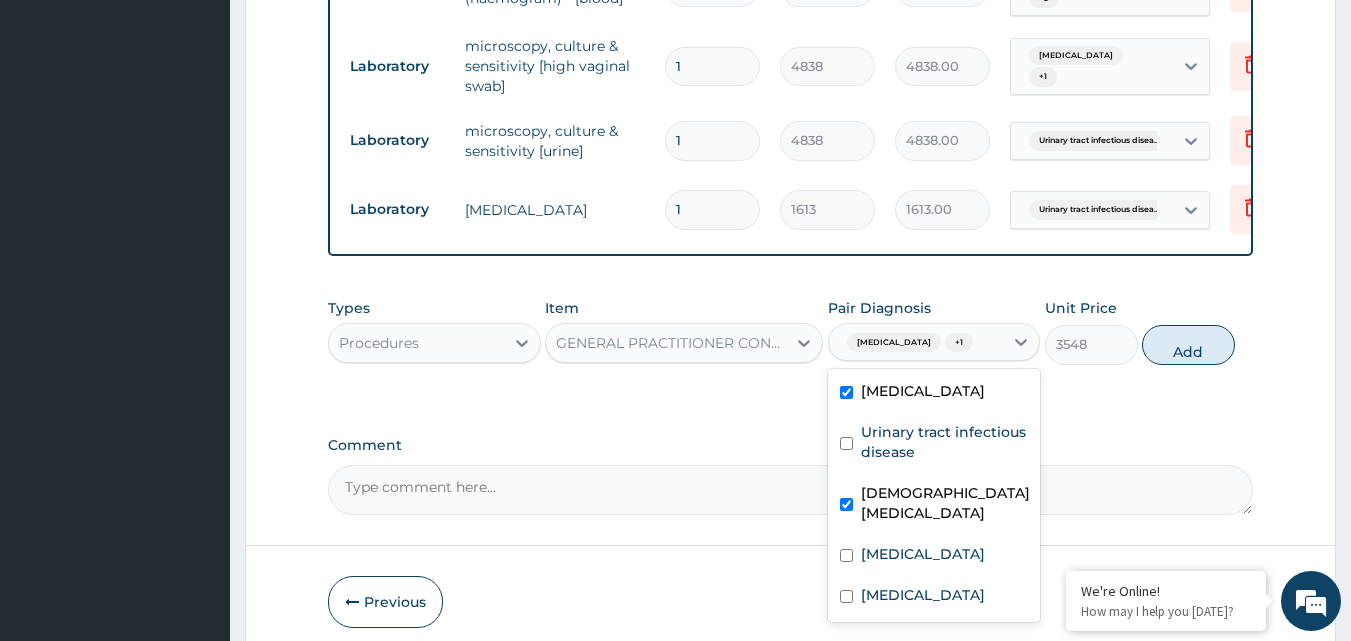 click on "Female pelvic inflammatory disease" at bounding box center [945, 503] 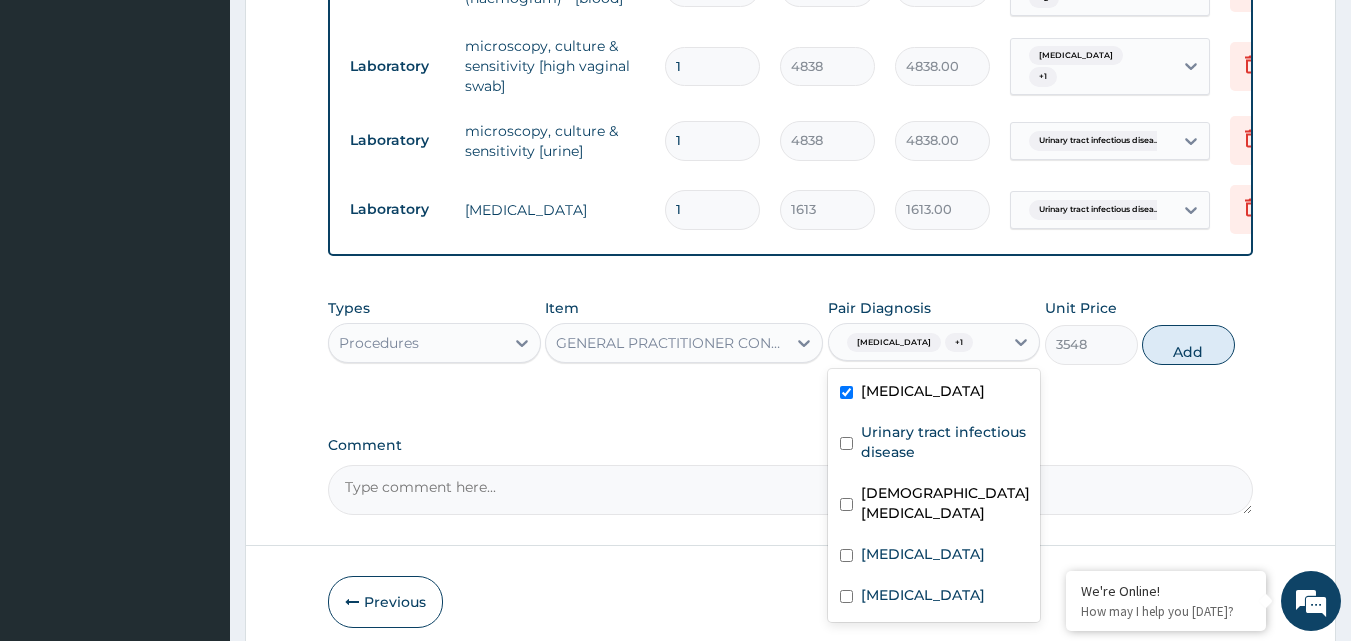 checkbox on "false" 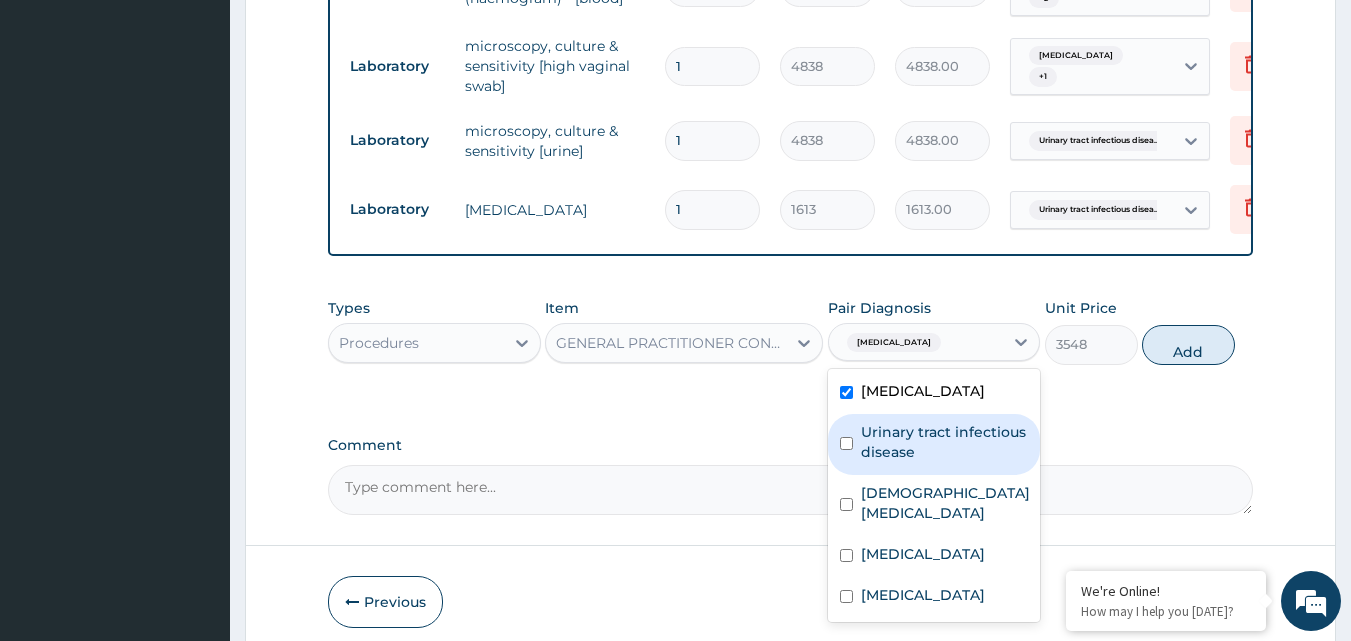 click on "Urinary tract infectious disease" at bounding box center (945, 442) 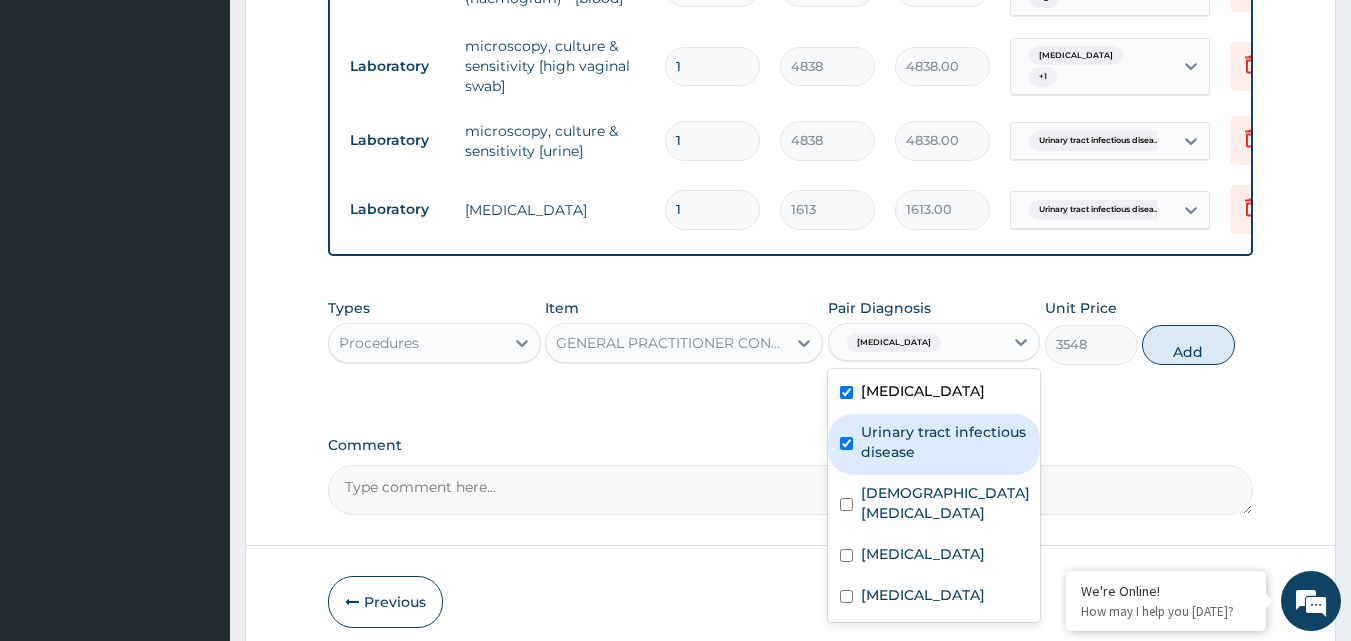 checkbox on "true" 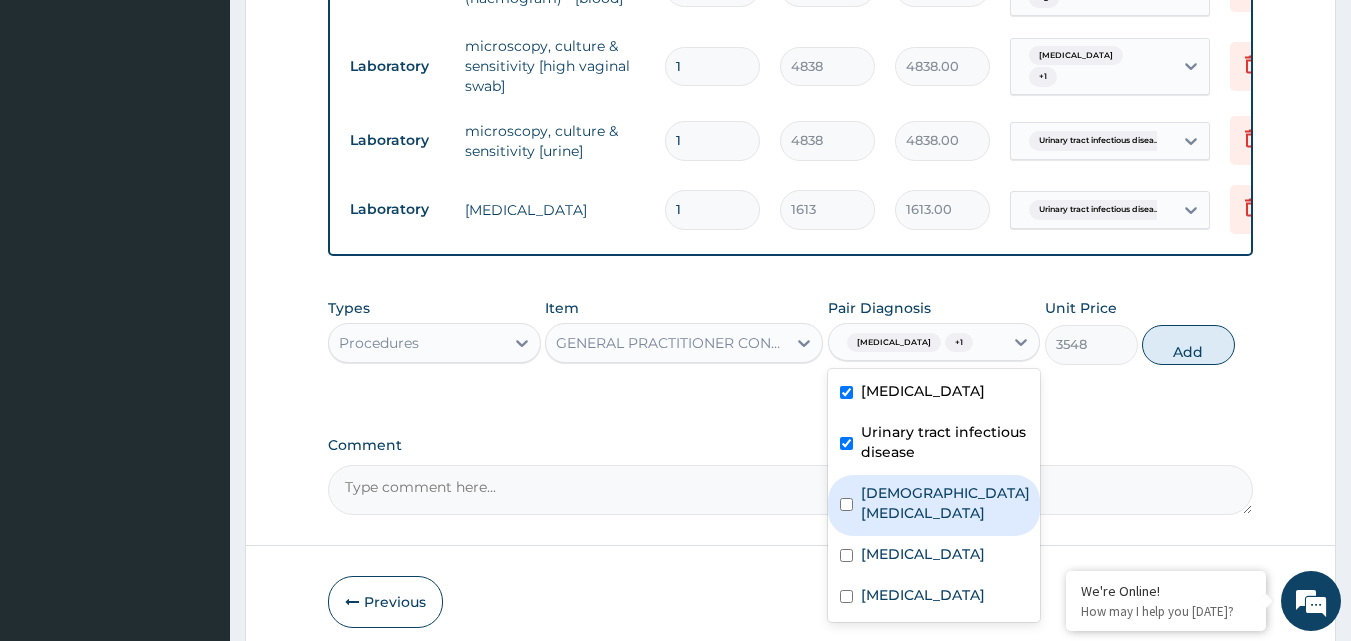 drag, startPoint x: 896, startPoint y: 573, endPoint x: 899, endPoint y: 592, distance: 19.235384 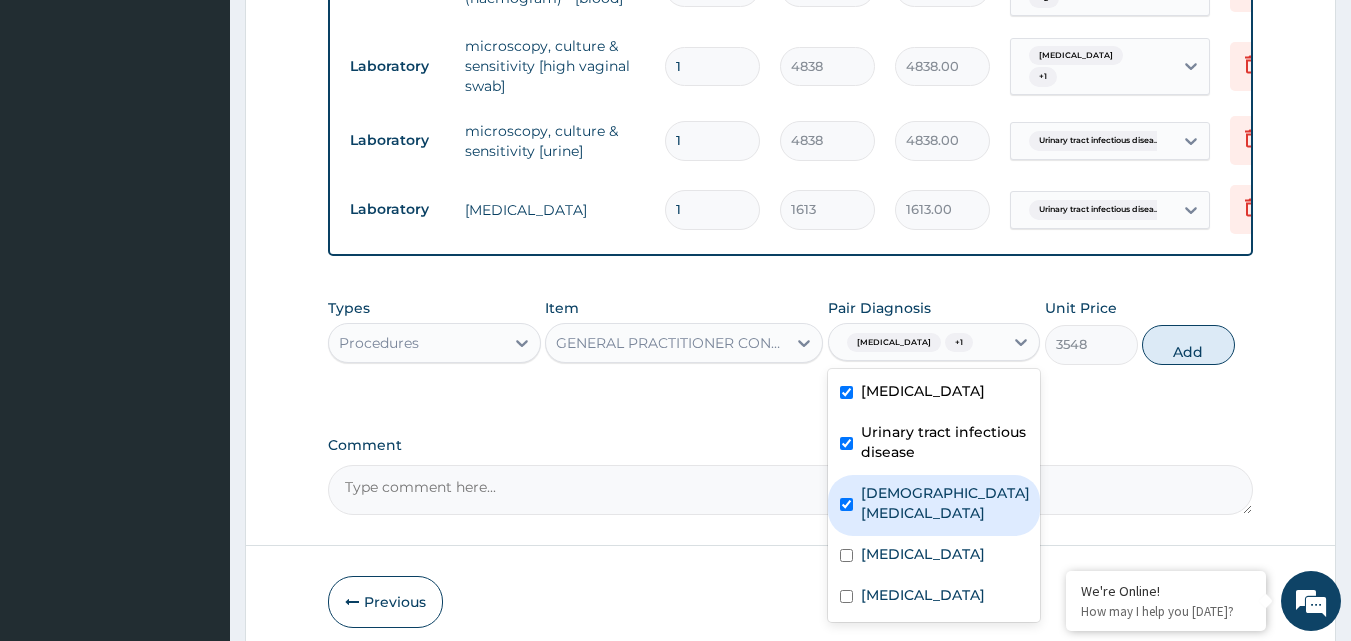 checkbox on "true" 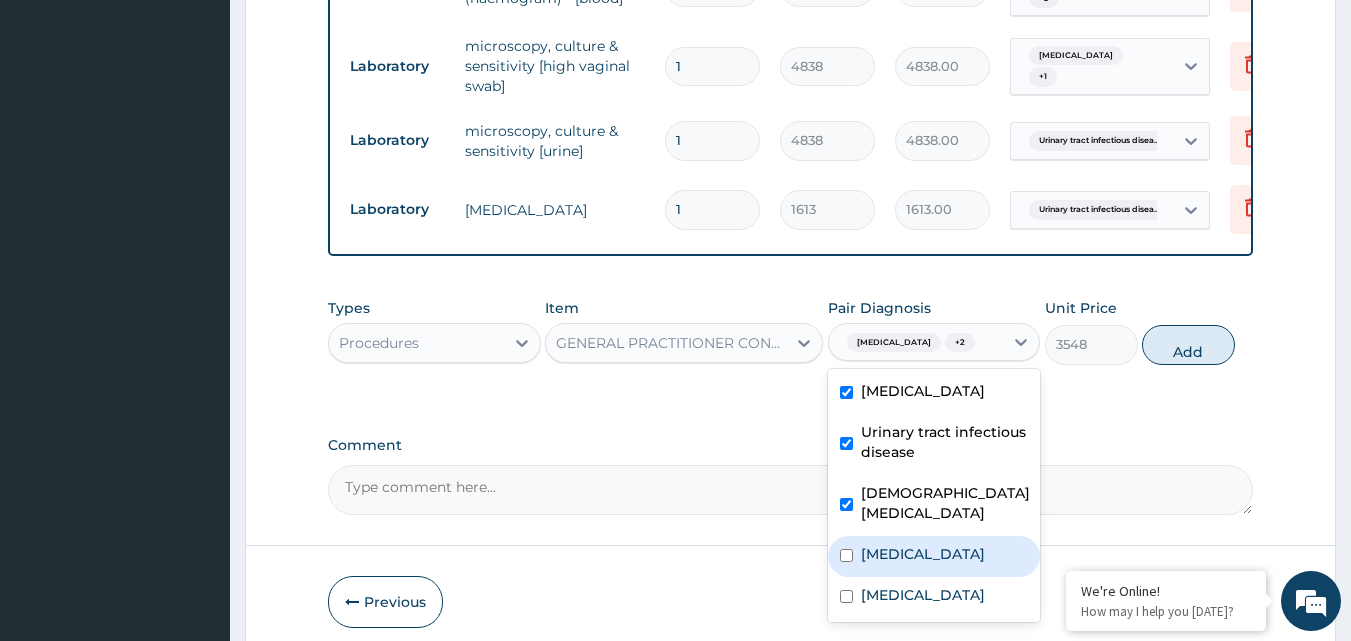 click on "Candidiasis" at bounding box center [923, 554] 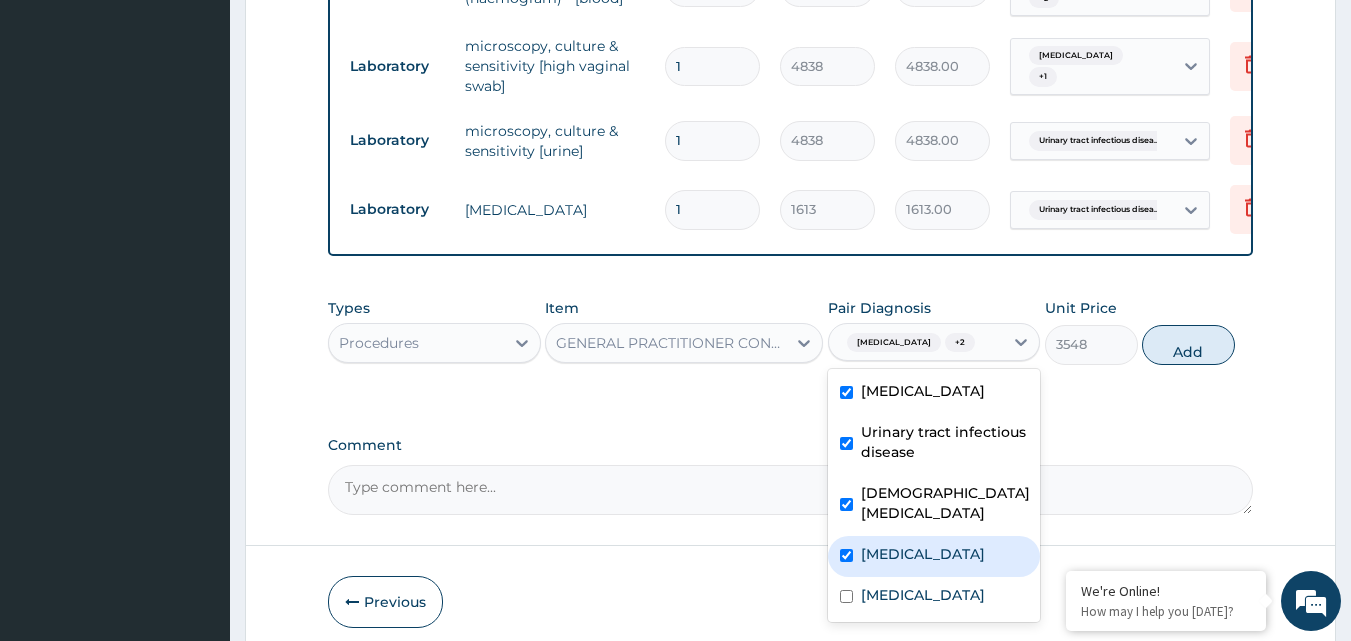 checkbox on "true" 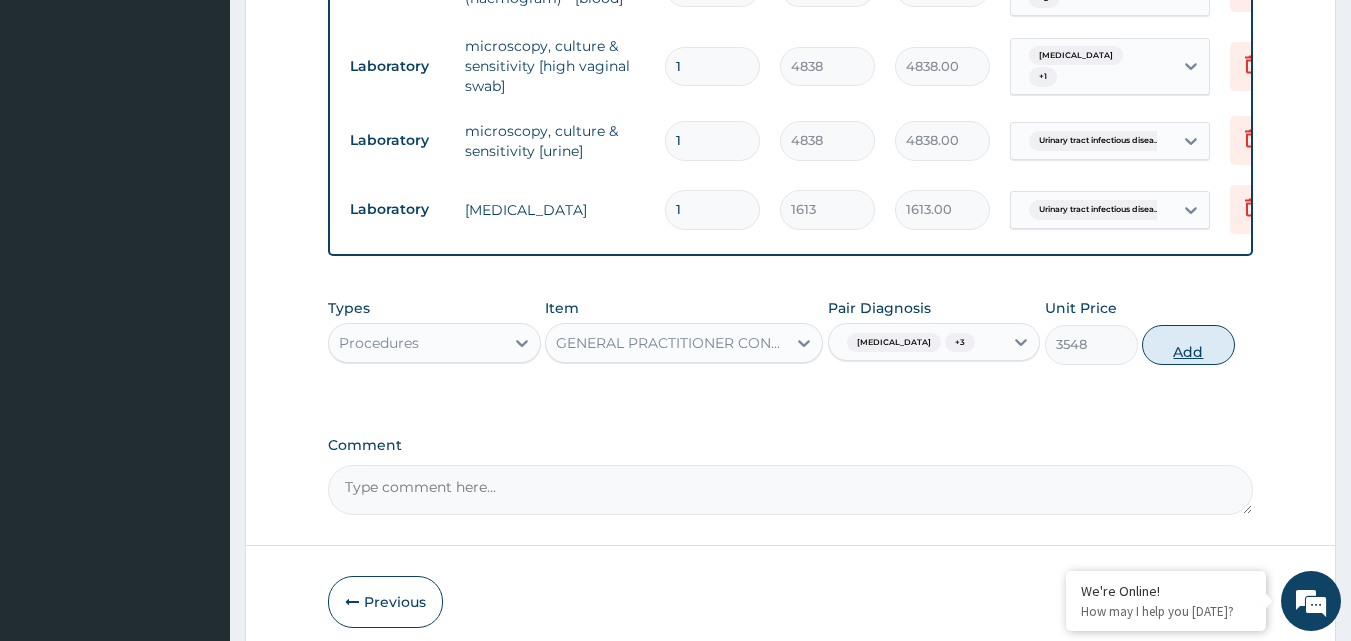 click on "Add" at bounding box center (1188, 345) 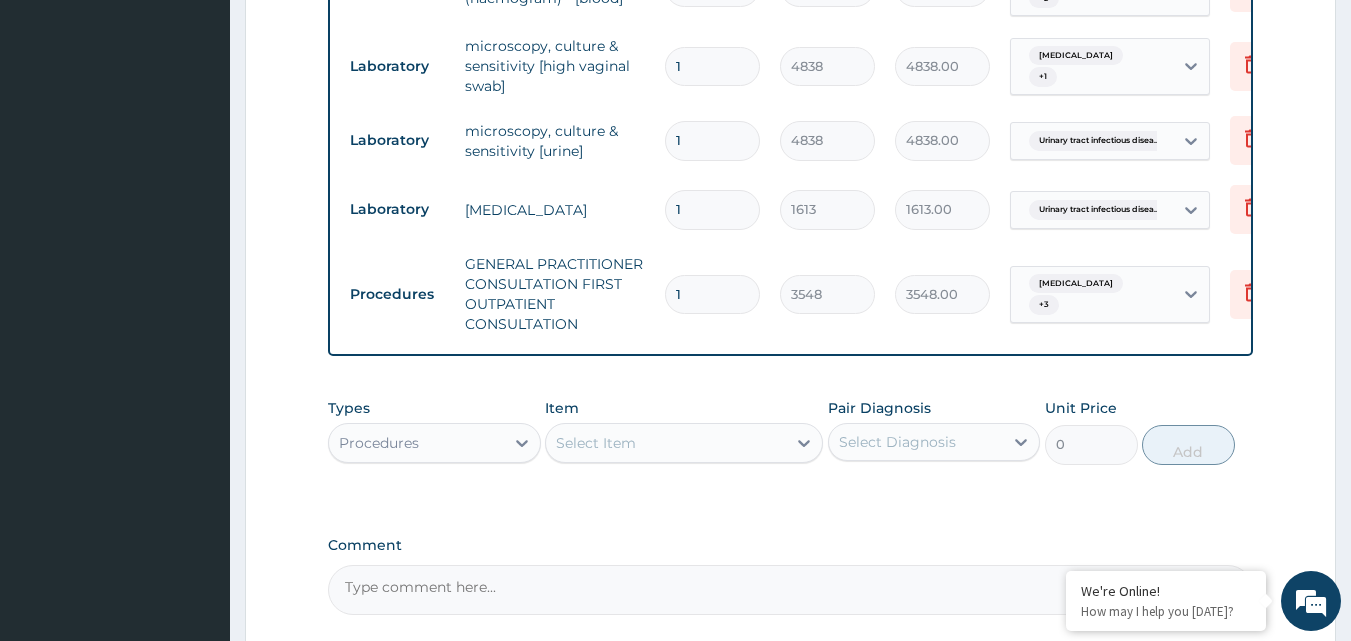 click on "Select Item" at bounding box center (684, 443) 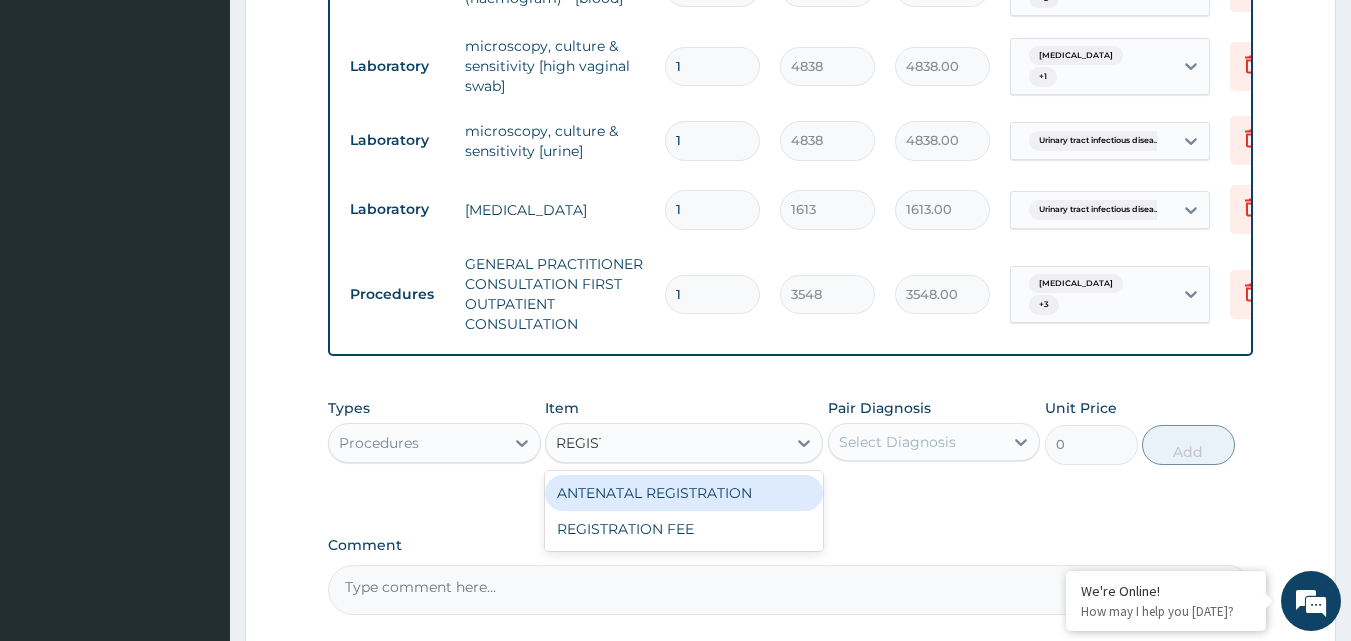 type on "REGISTR" 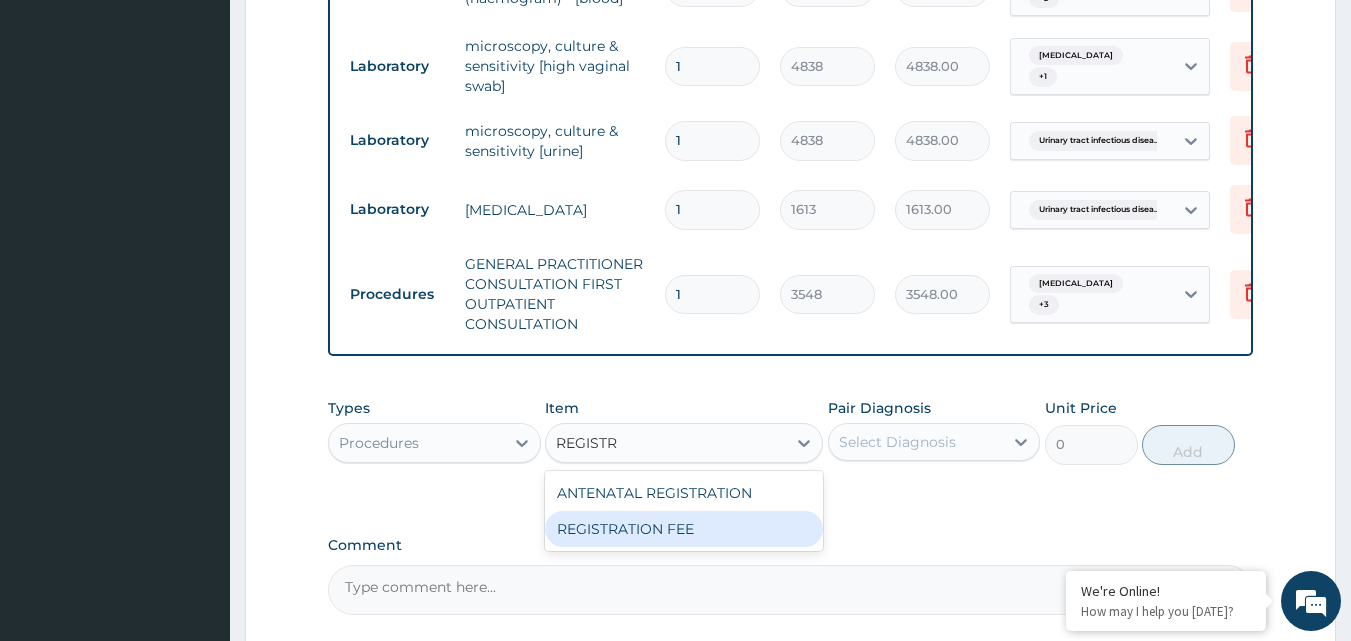 click on "REGISTRATION FEE" at bounding box center [684, 529] 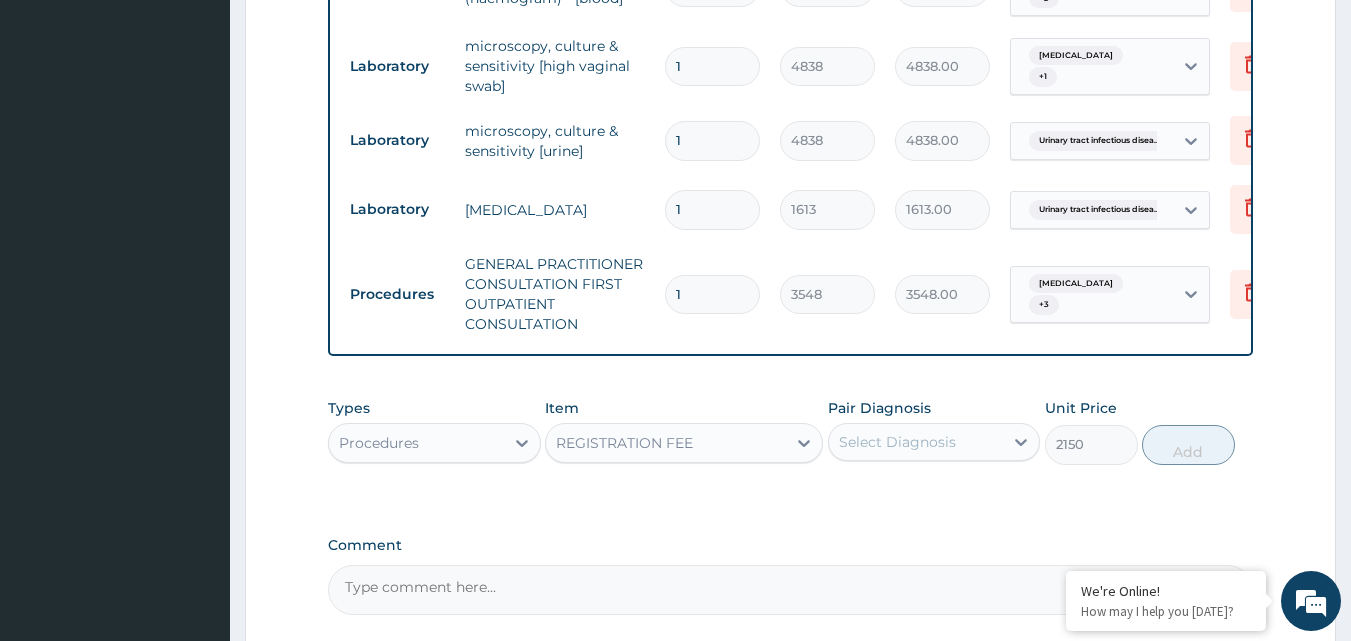 click on "Select Diagnosis" at bounding box center (897, 442) 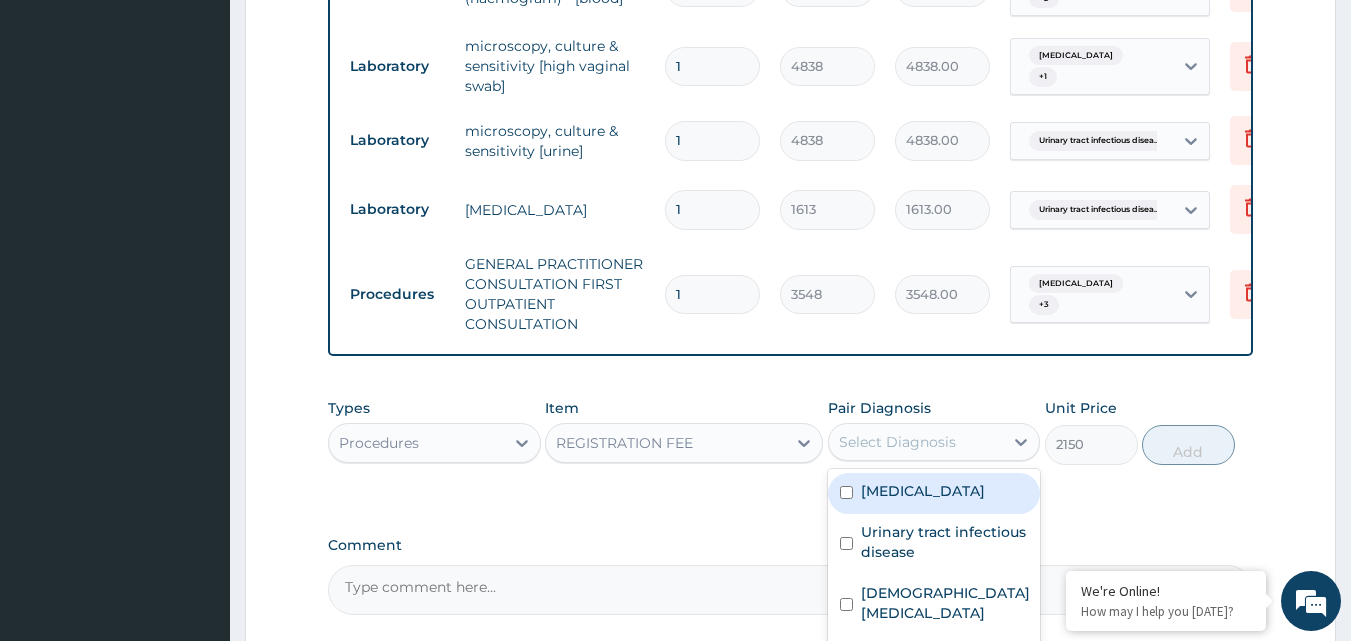 click on "Upper respiratory infection" at bounding box center [934, 493] 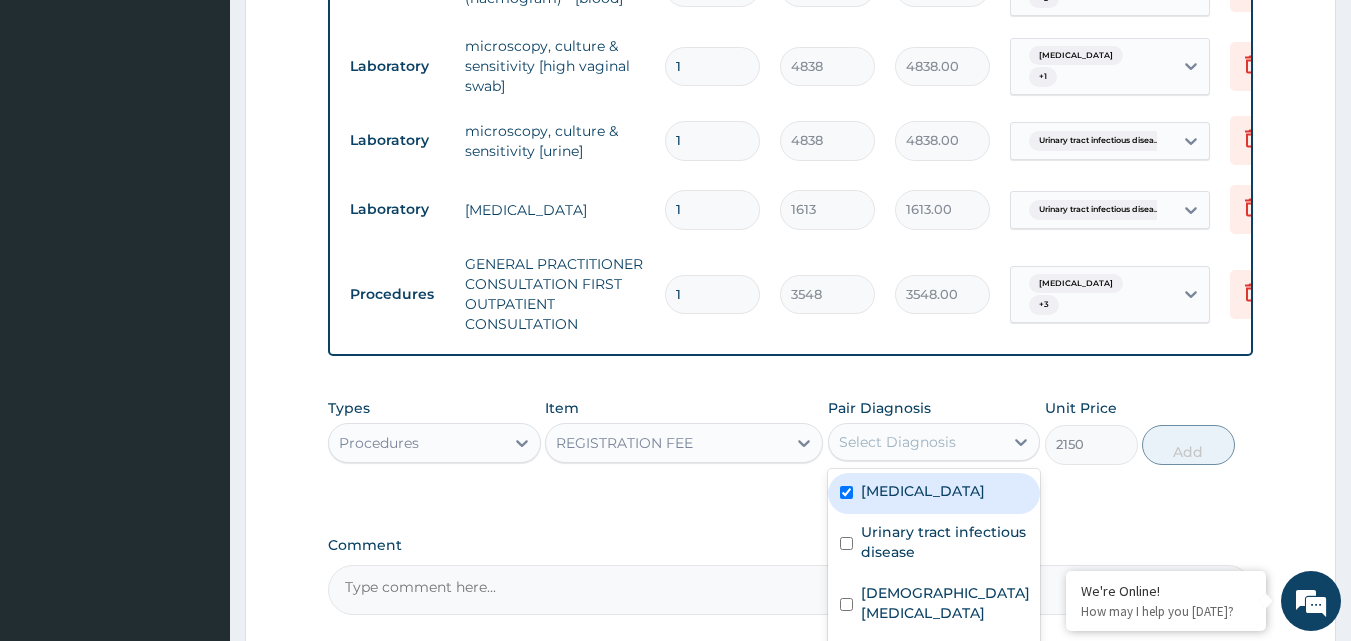 checkbox on "true" 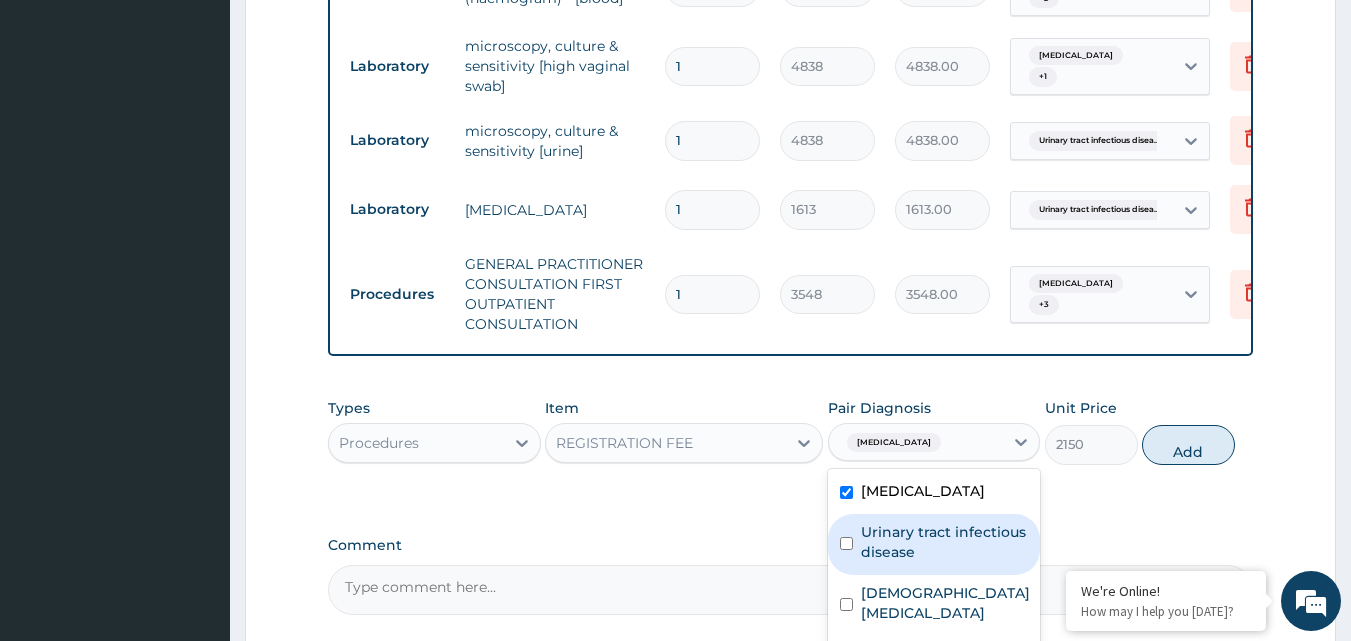 click on "Urinary tract infectious disease" at bounding box center [945, 542] 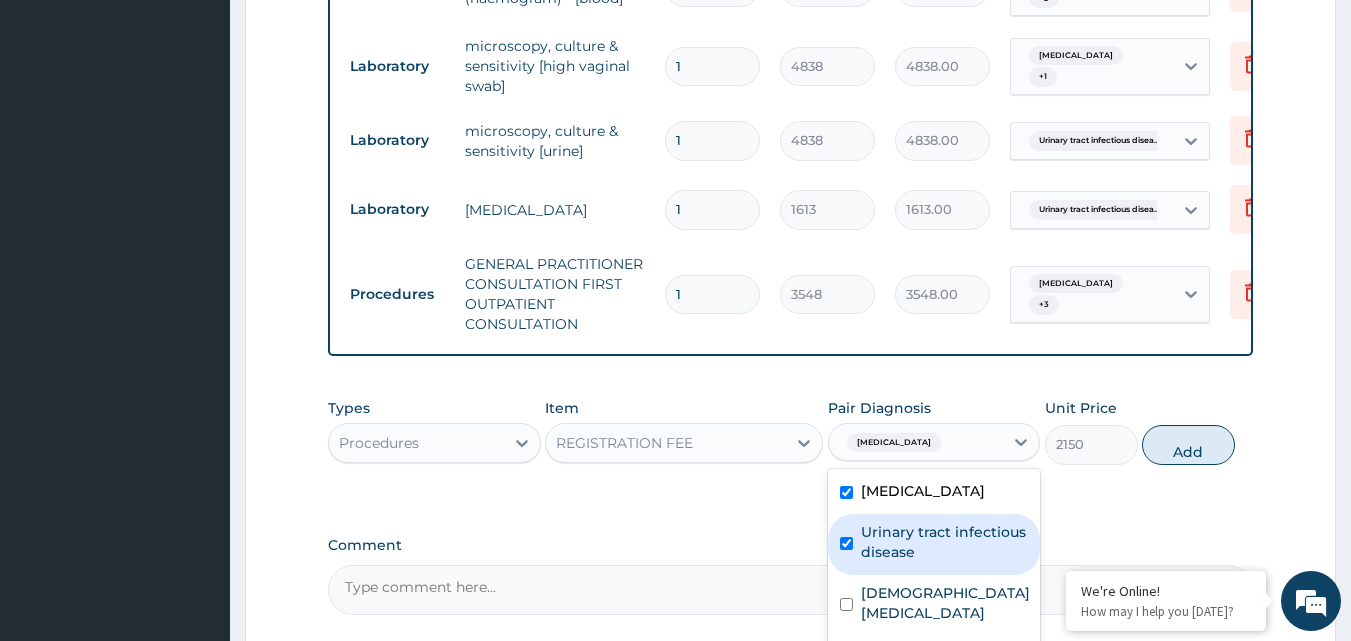checkbox on "true" 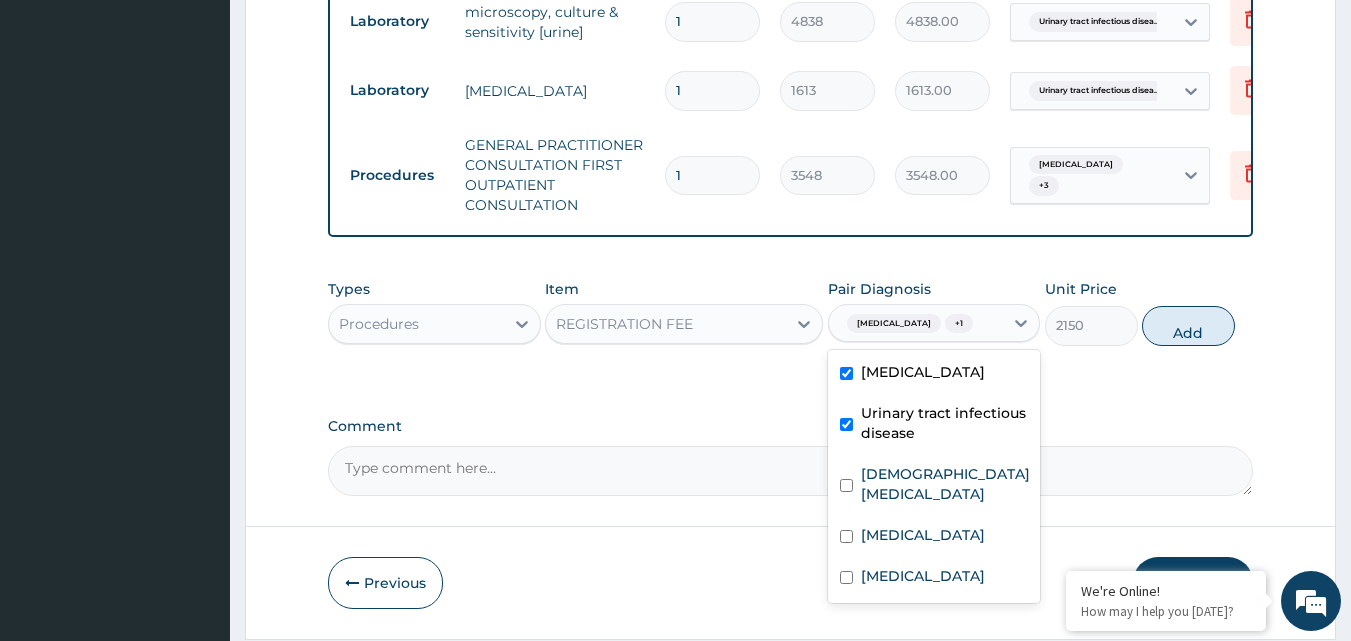 scroll, scrollTop: 1182, scrollLeft: 0, axis: vertical 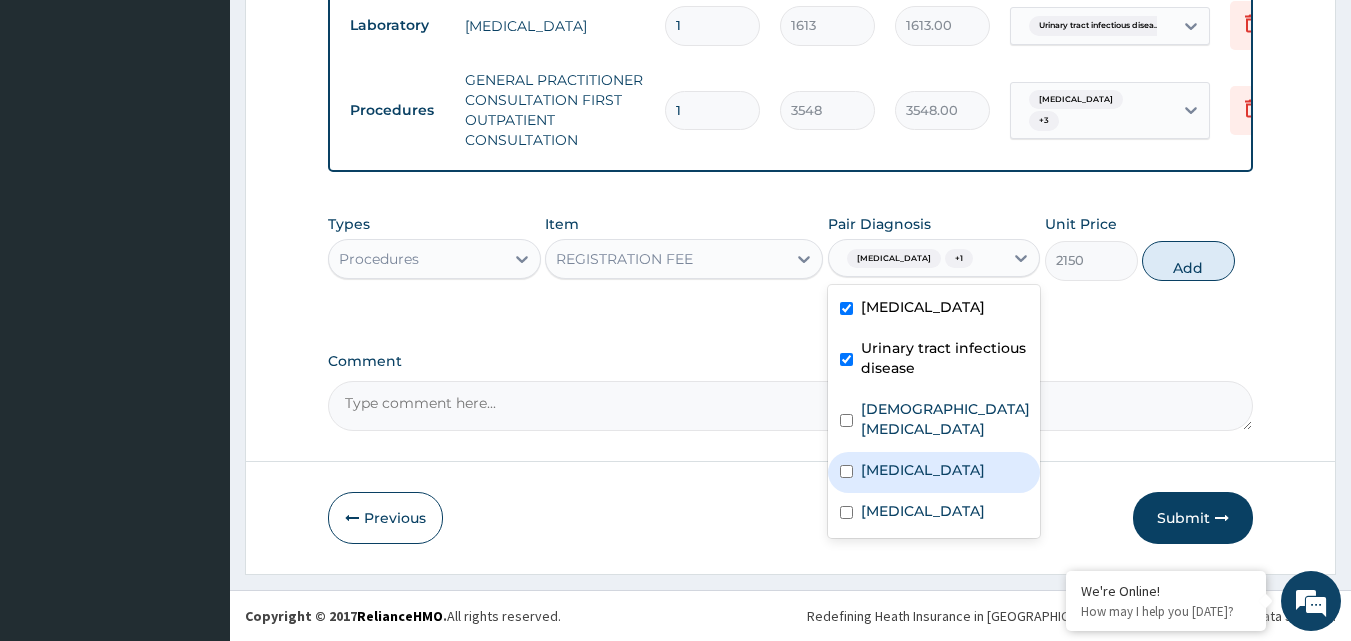 click on "Candidiasis" at bounding box center [923, 470] 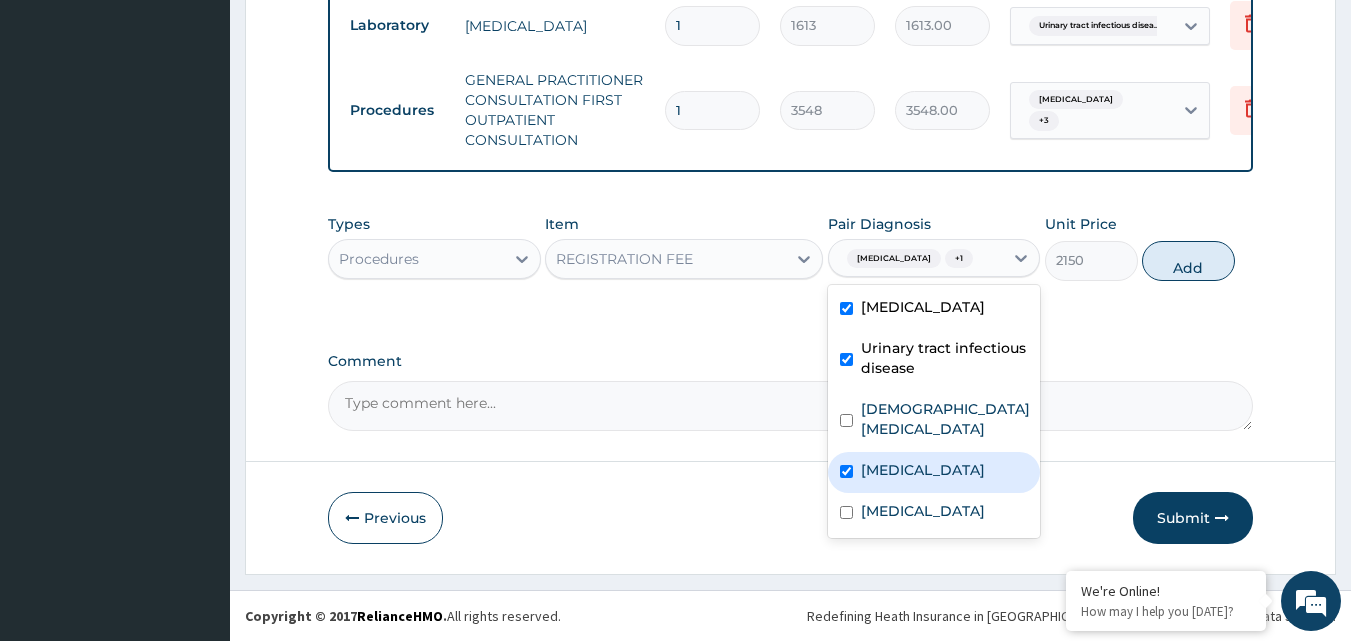 checkbox on "true" 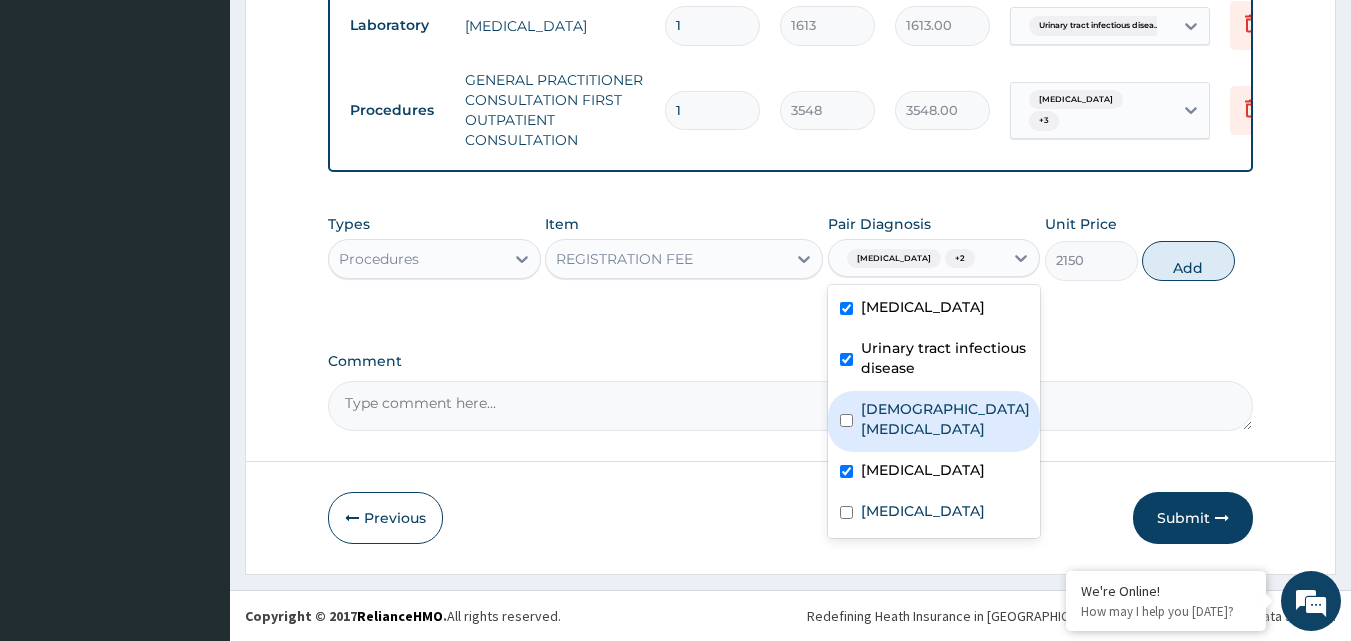 click on "Female pelvic inflammatory disease" at bounding box center [945, 419] 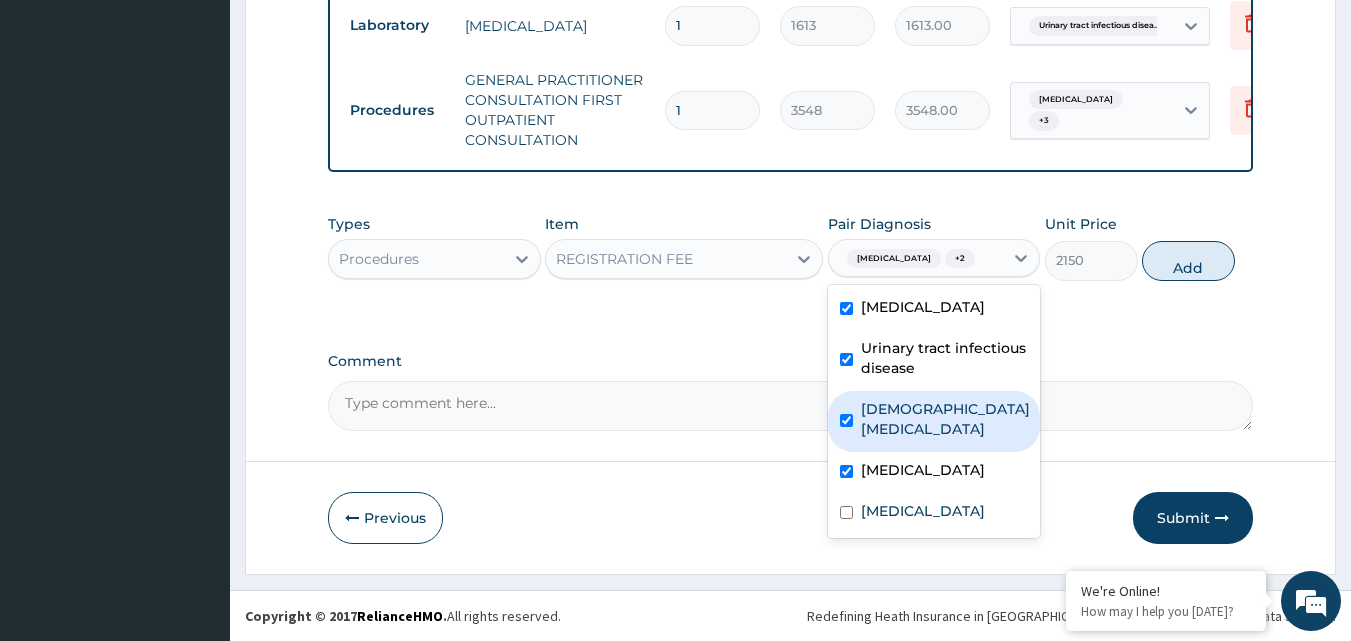 checkbox on "true" 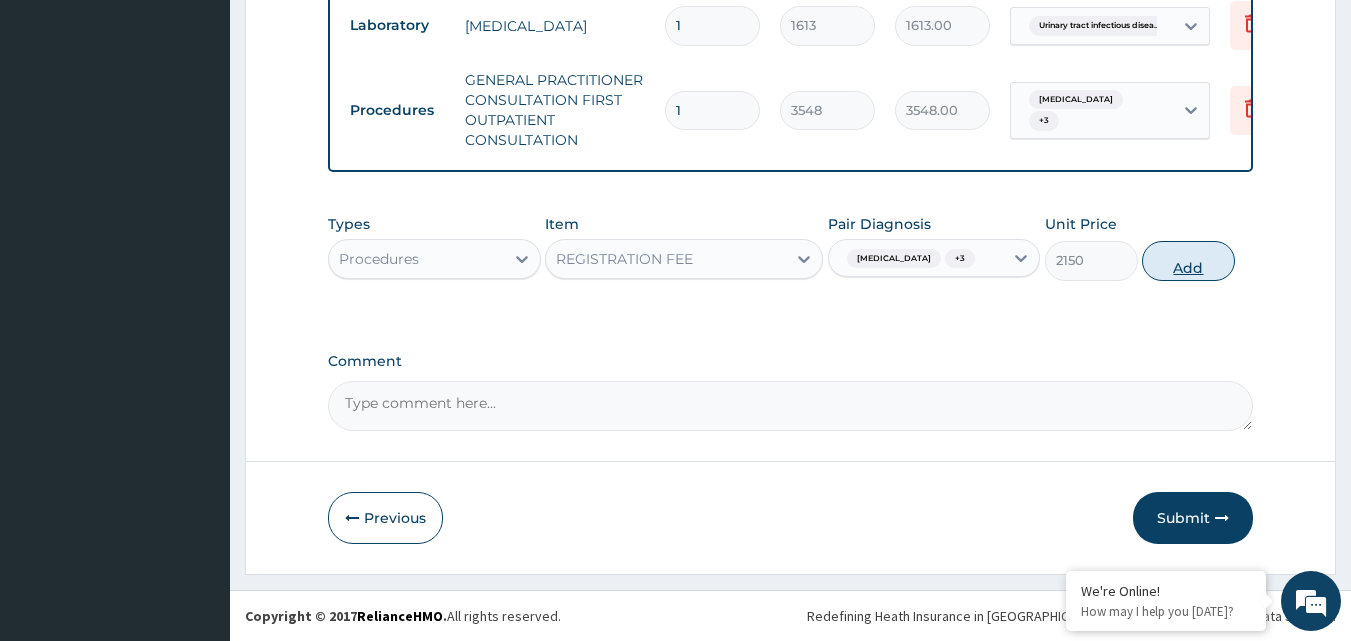 click on "Add" at bounding box center (1188, 261) 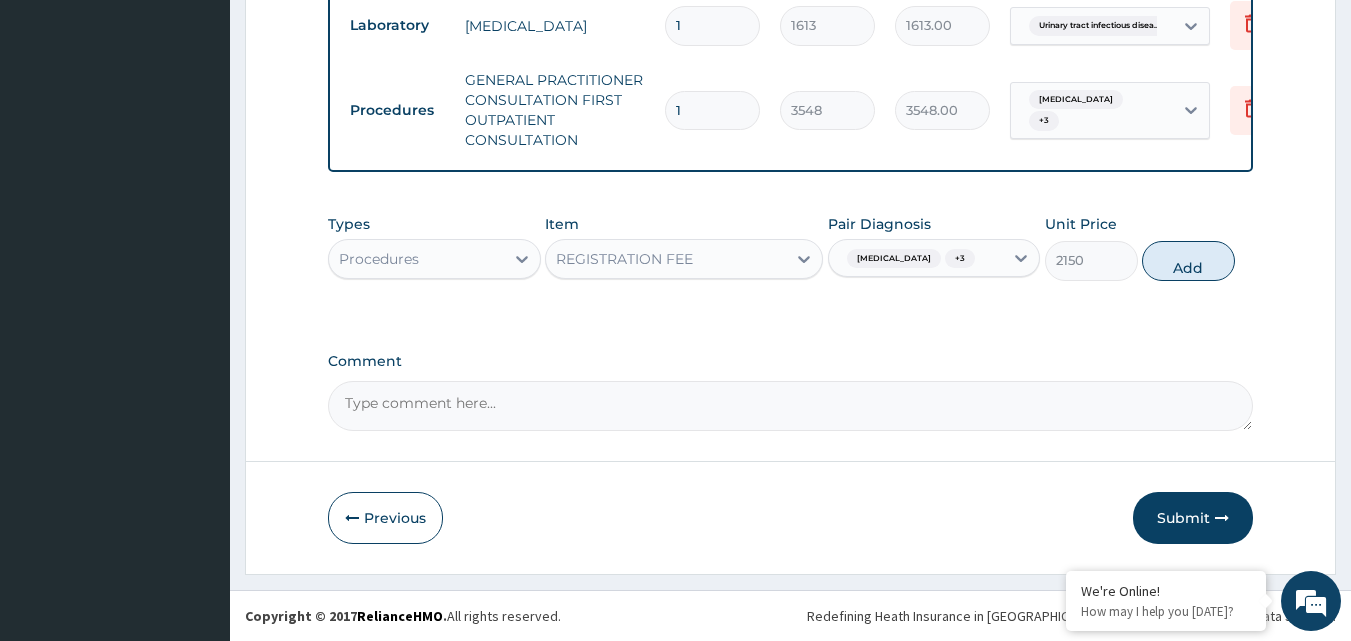type on "0" 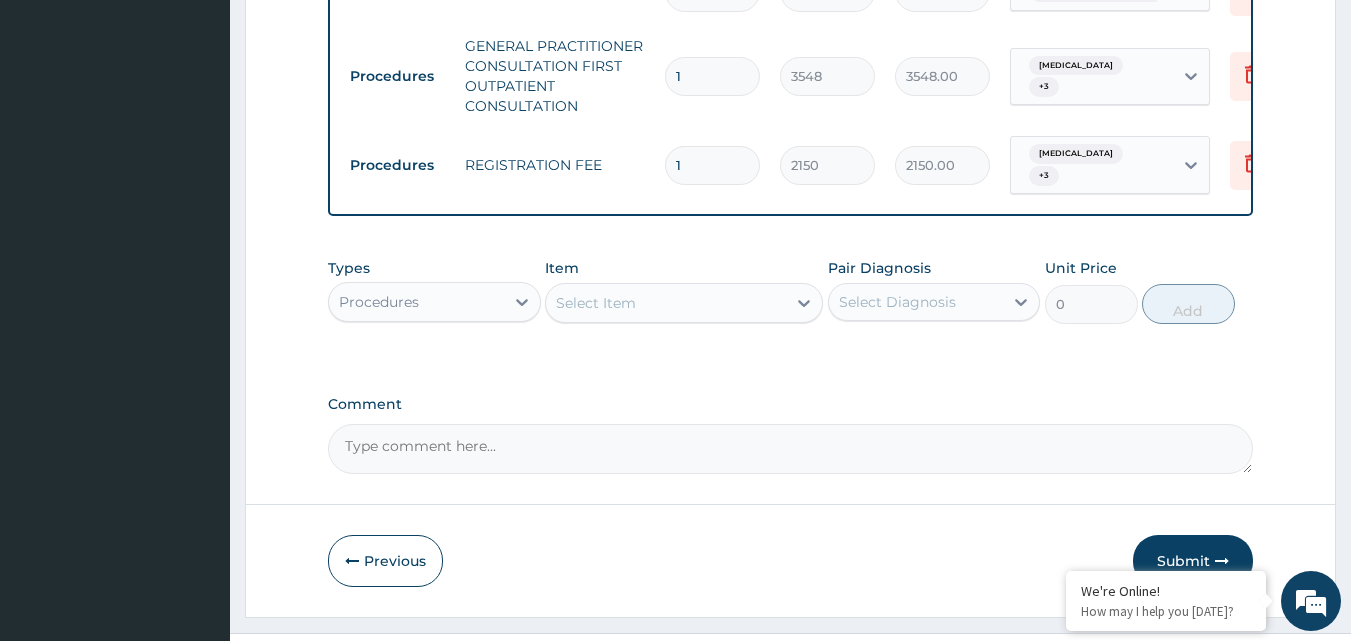 click on "Procedures" at bounding box center (416, 302) 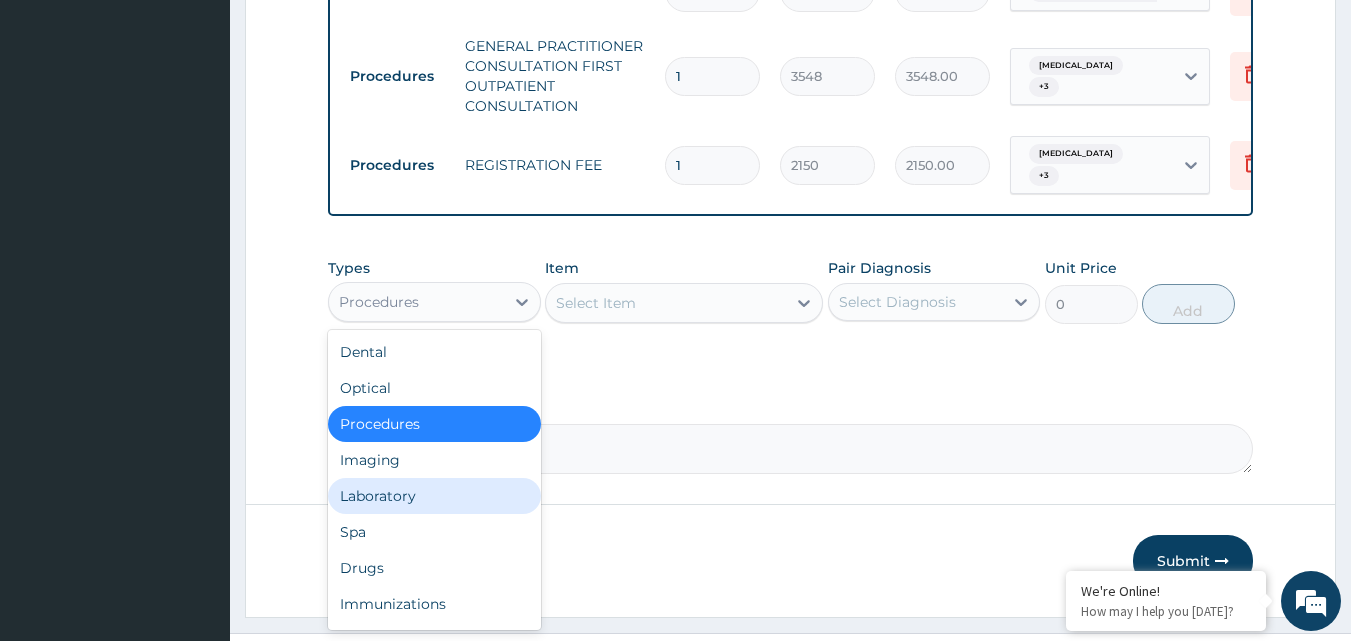 click on "Laboratory" at bounding box center [434, 496] 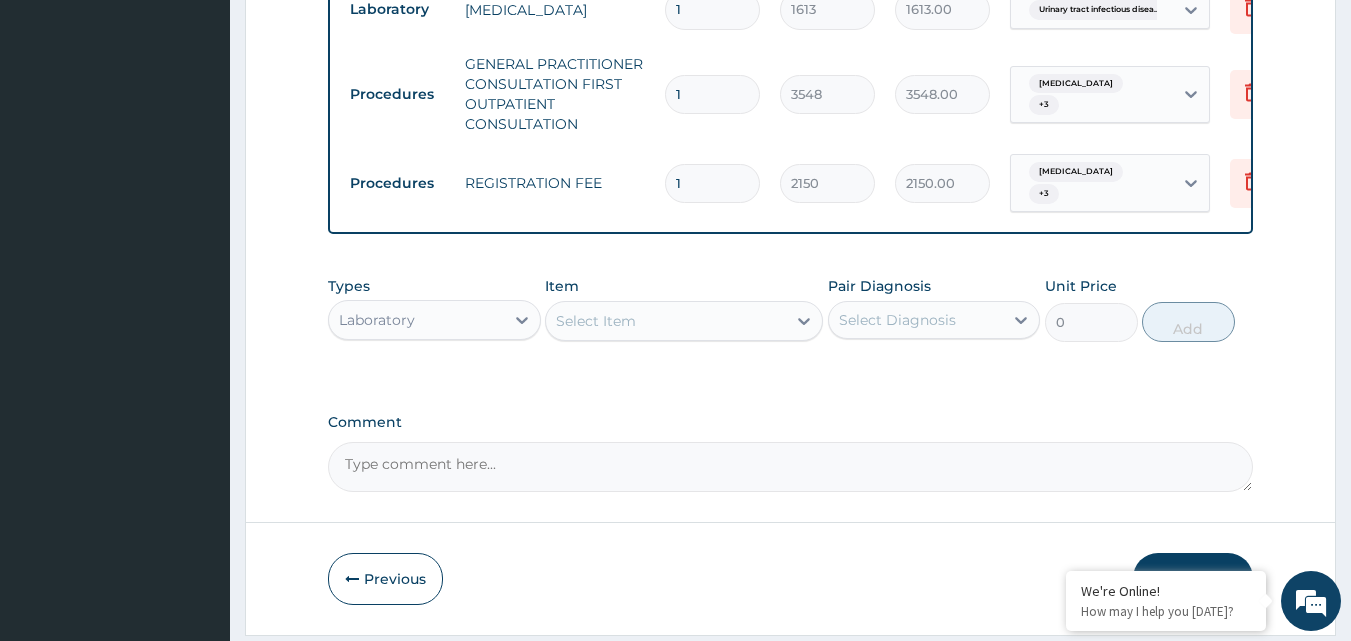scroll, scrollTop: 1182, scrollLeft: 0, axis: vertical 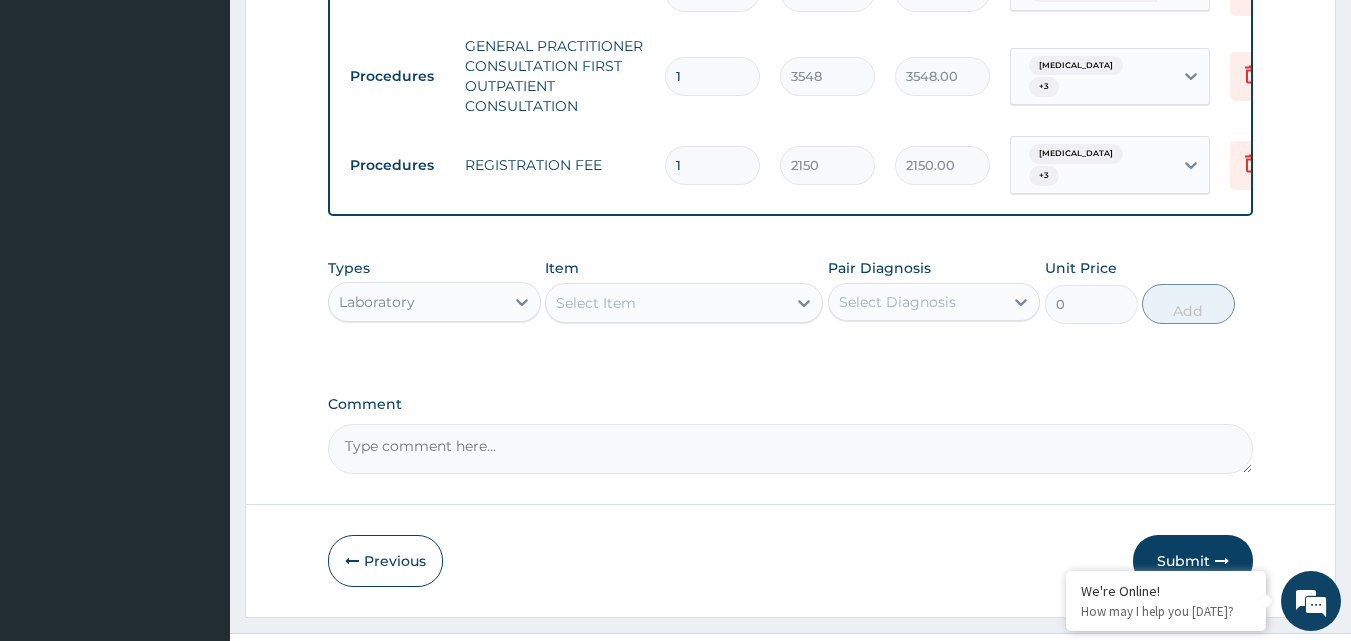click on "Select Item" at bounding box center (596, 303) 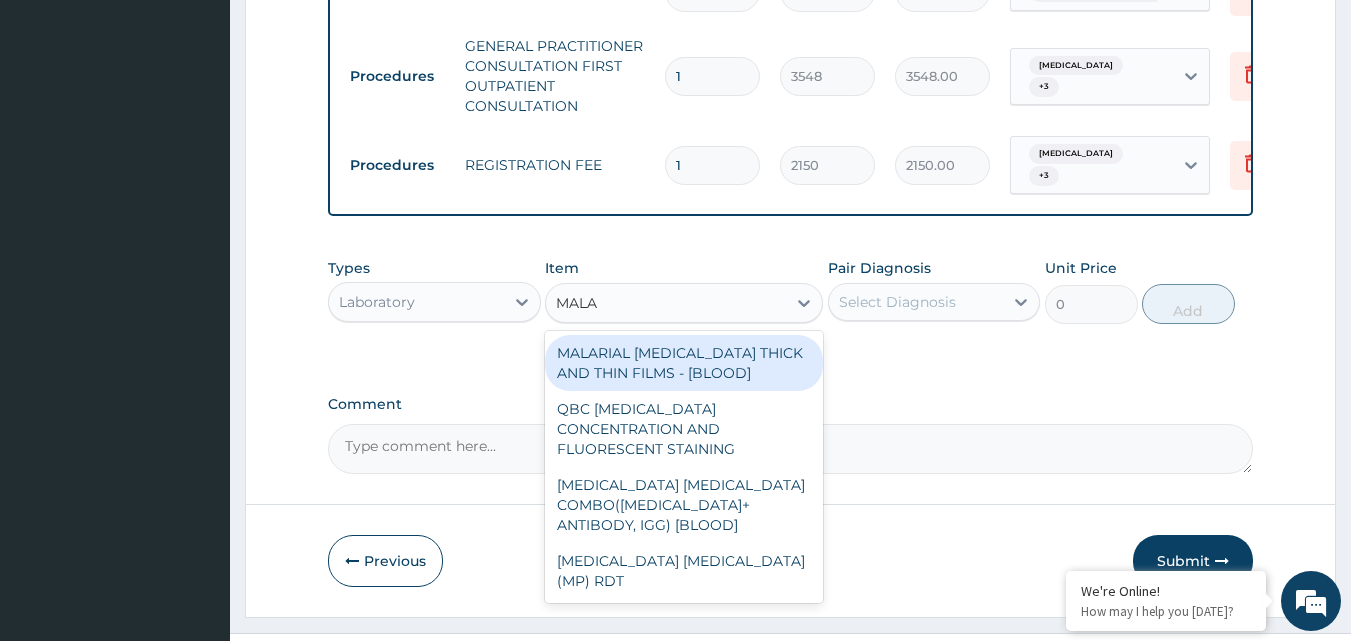 type on "MALAR" 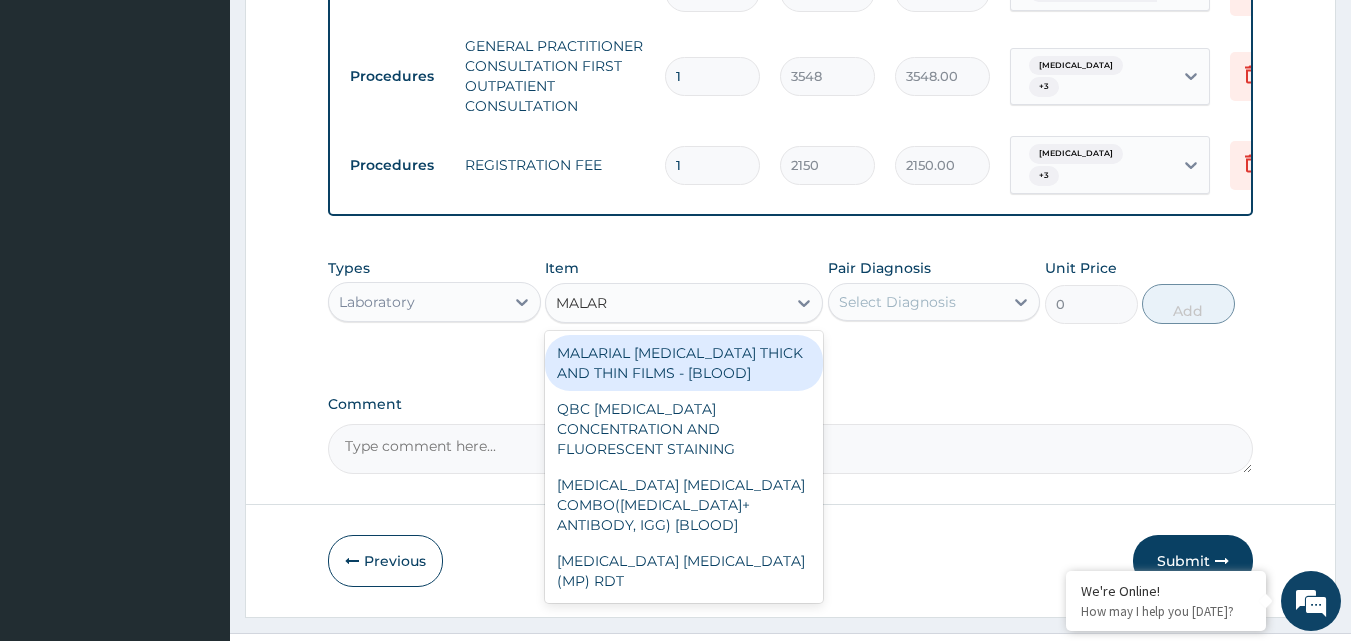 click on "MALARIAL PARASITE THICK AND THIN FILMS - [BLOOD]" at bounding box center [684, 363] 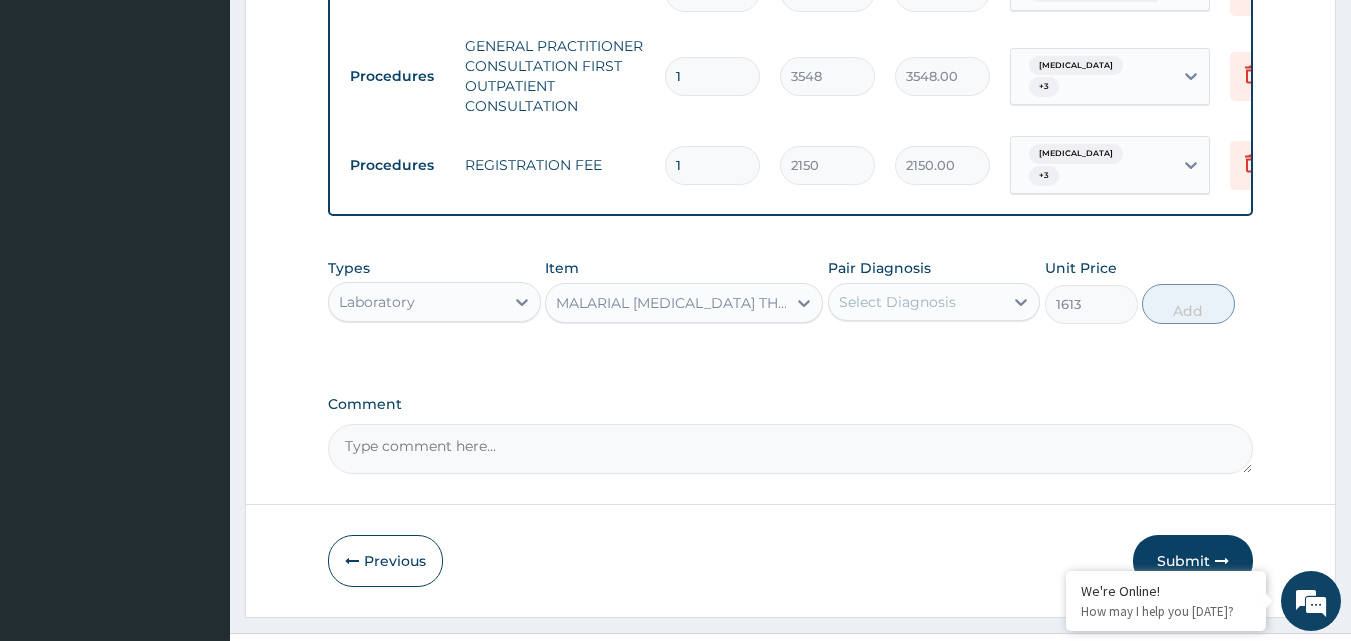 click on "Select Diagnosis" at bounding box center (897, 302) 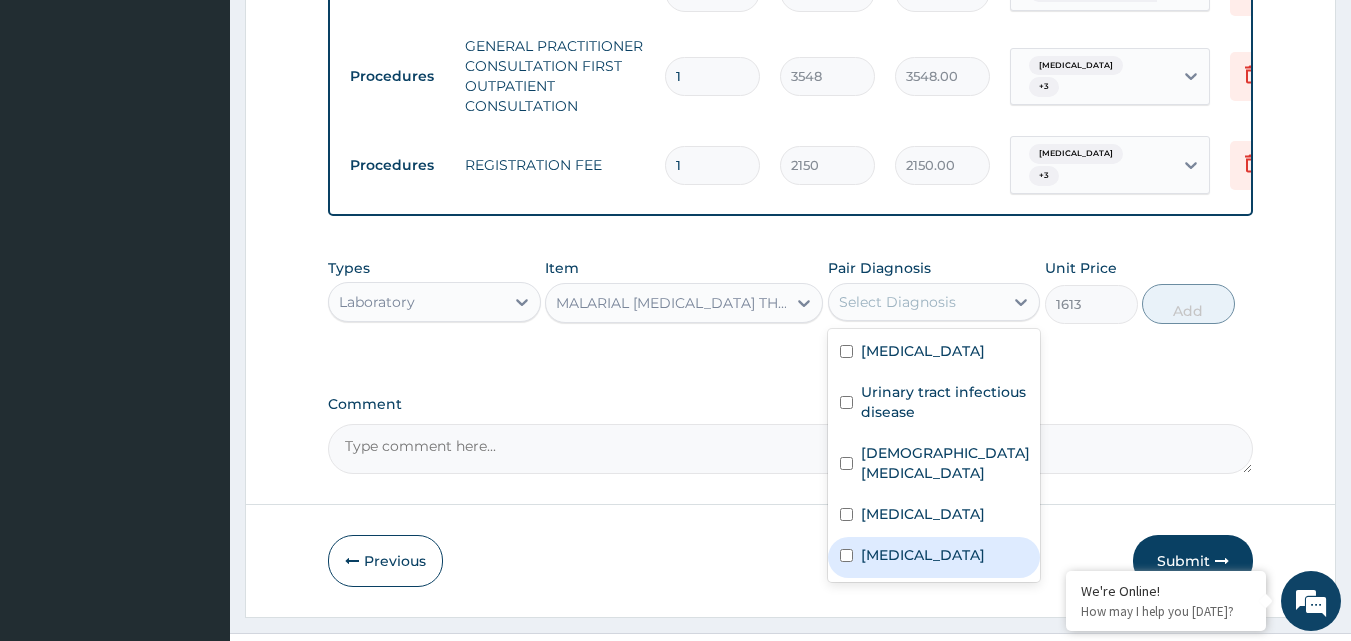 drag, startPoint x: 911, startPoint y: 597, endPoint x: 954, endPoint y: 562, distance: 55.443665 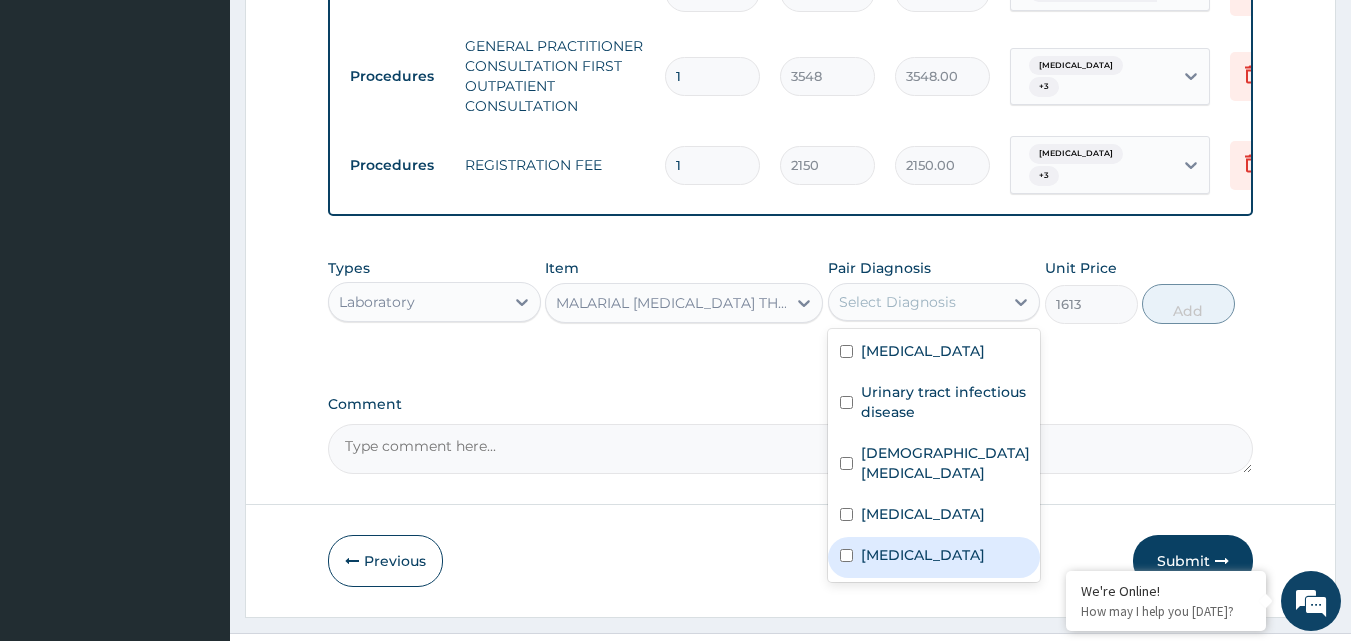 click on "Malaria" at bounding box center (923, 555) 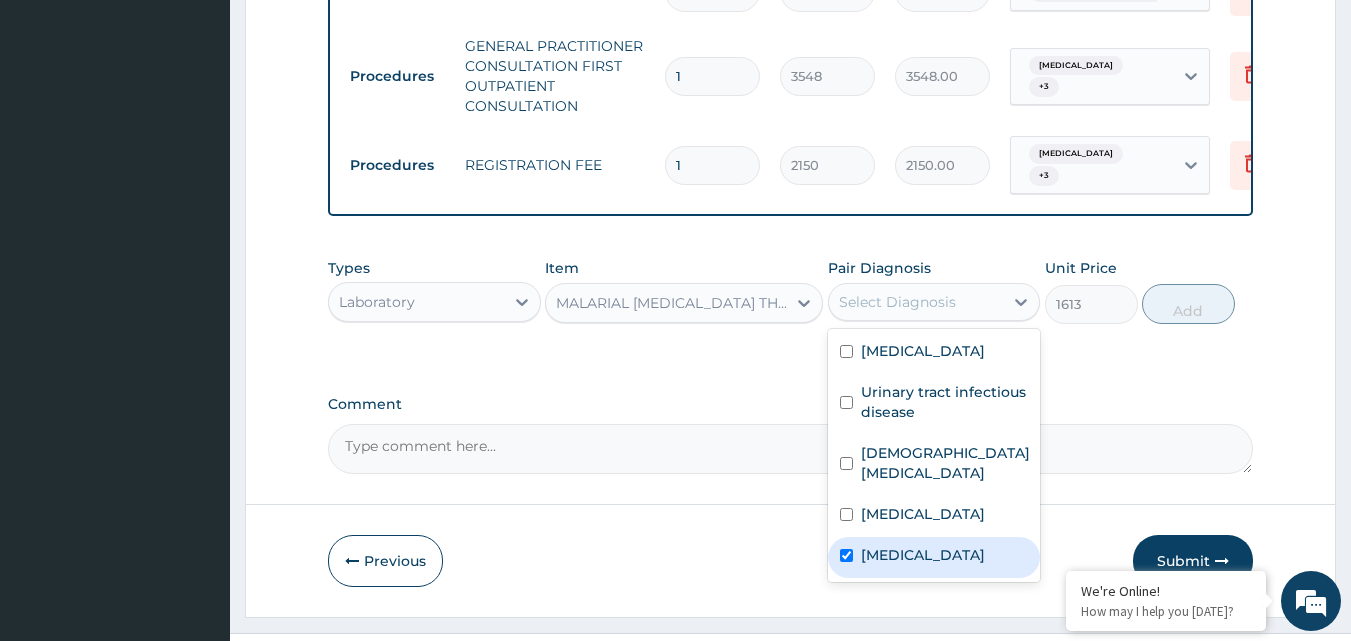 checkbox on "true" 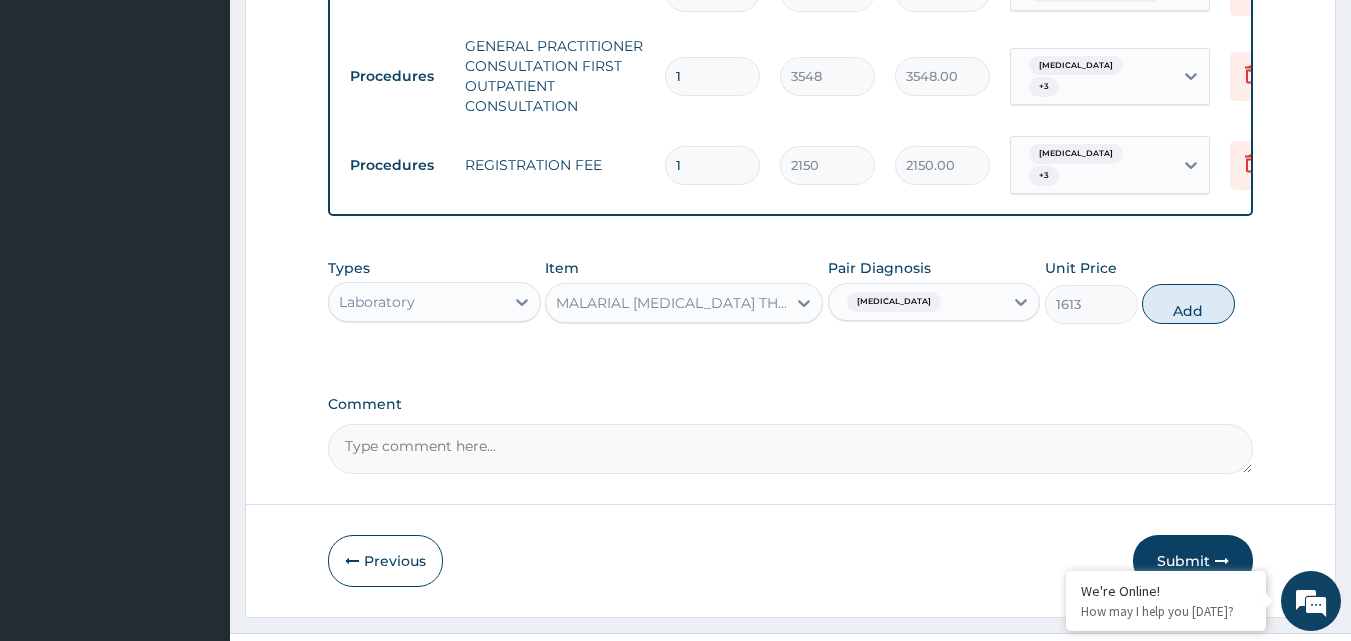 click on "Add" at bounding box center (1188, 304) 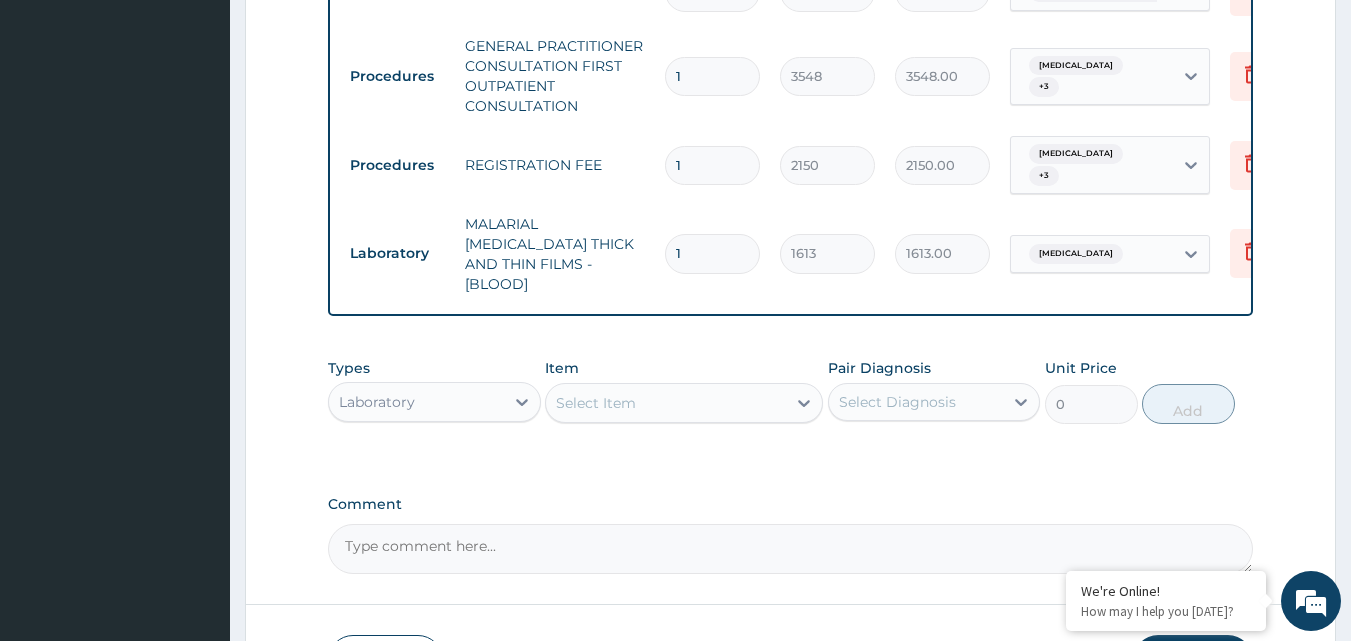 drag, startPoint x: 920, startPoint y: 55, endPoint x: 596, endPoint y: 394, distance: 468.93176 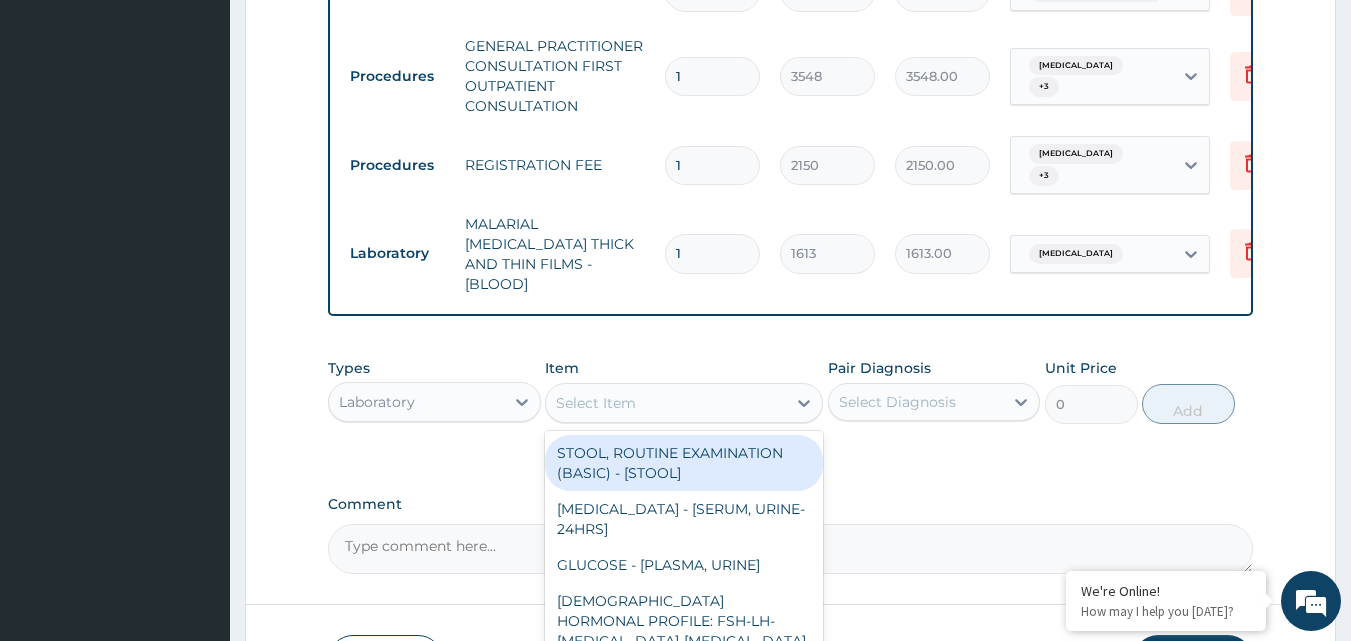 click on "Select Item" at bounding box center (596, 403) 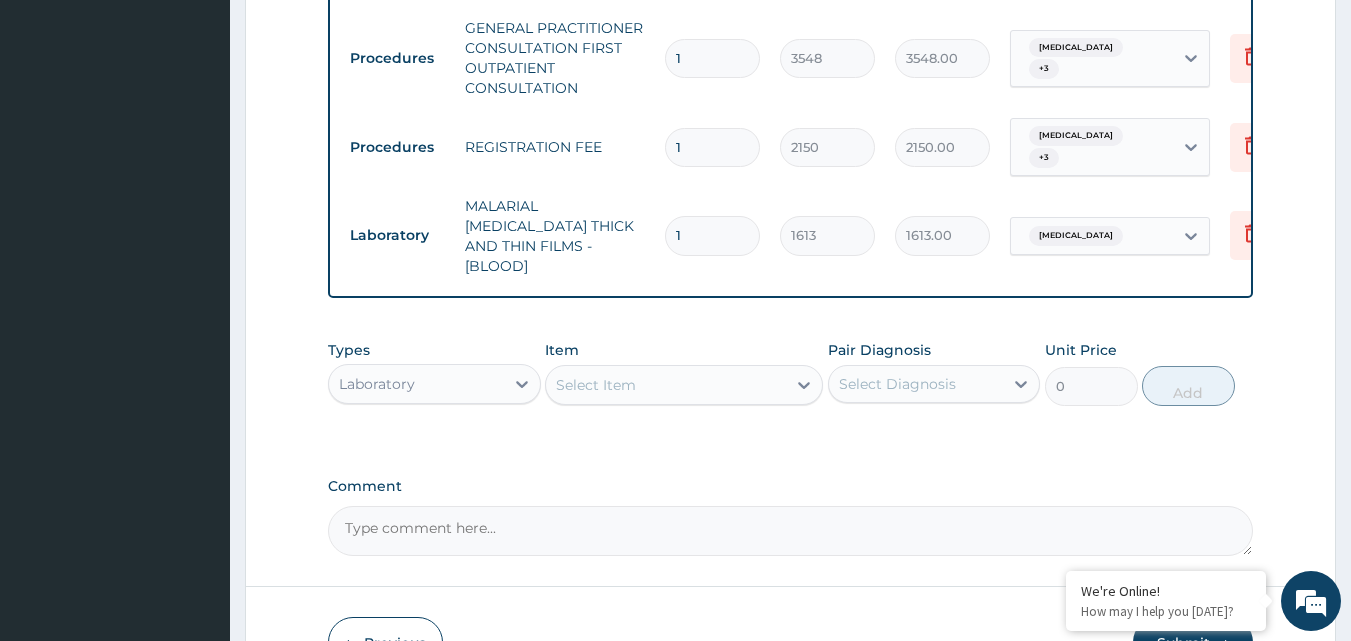 scroll, scrollTop: 1323, scrollLeft: 0, axis: vertical 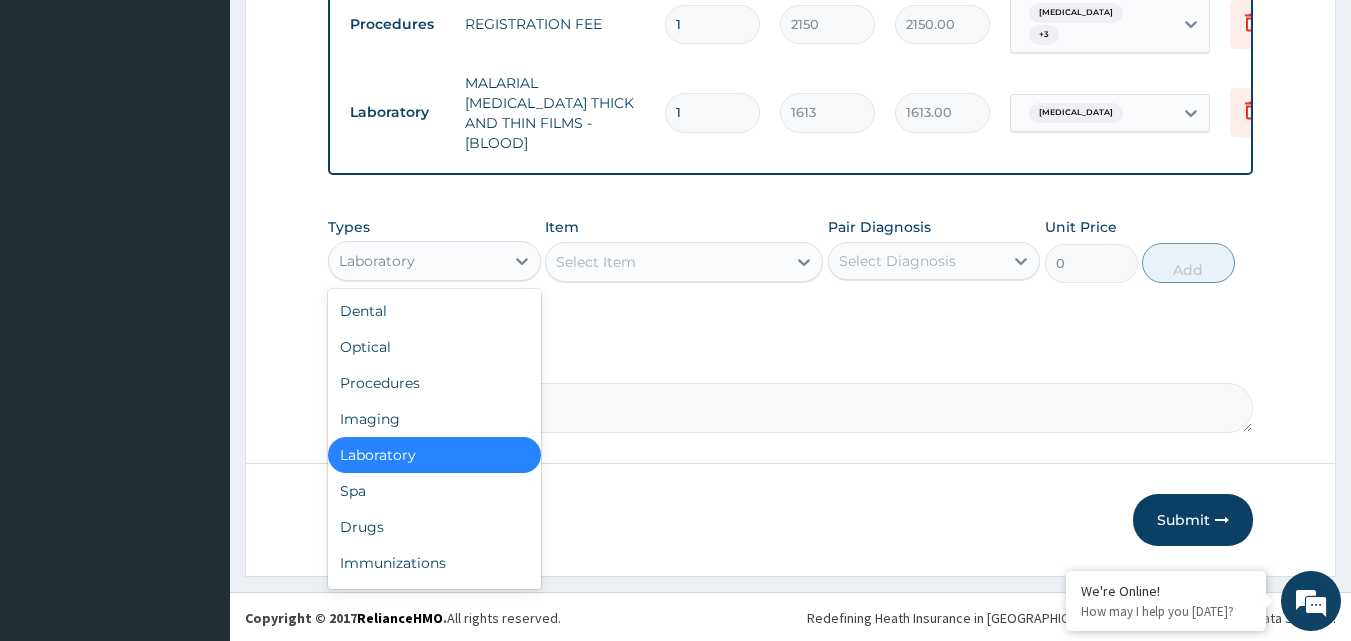 click on "Laboratory" at bounding box center (416, 261) 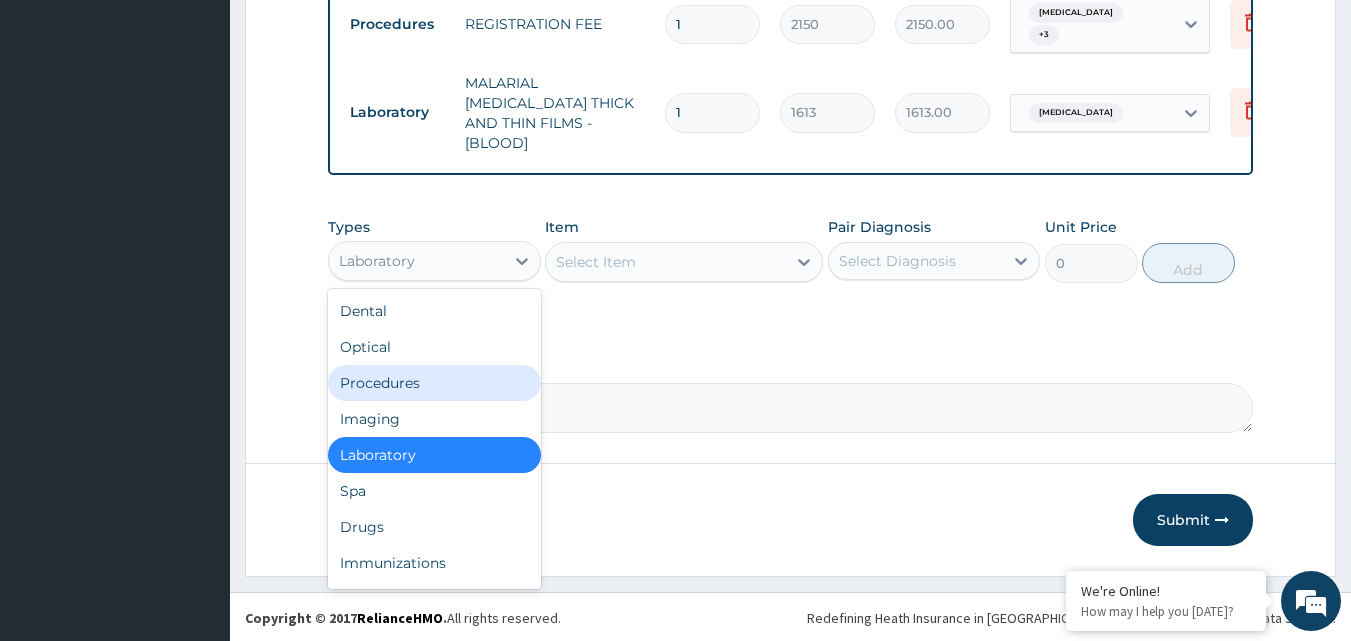 scroll, scrollTop: 68, scrollLeft: 0, axis: vertical 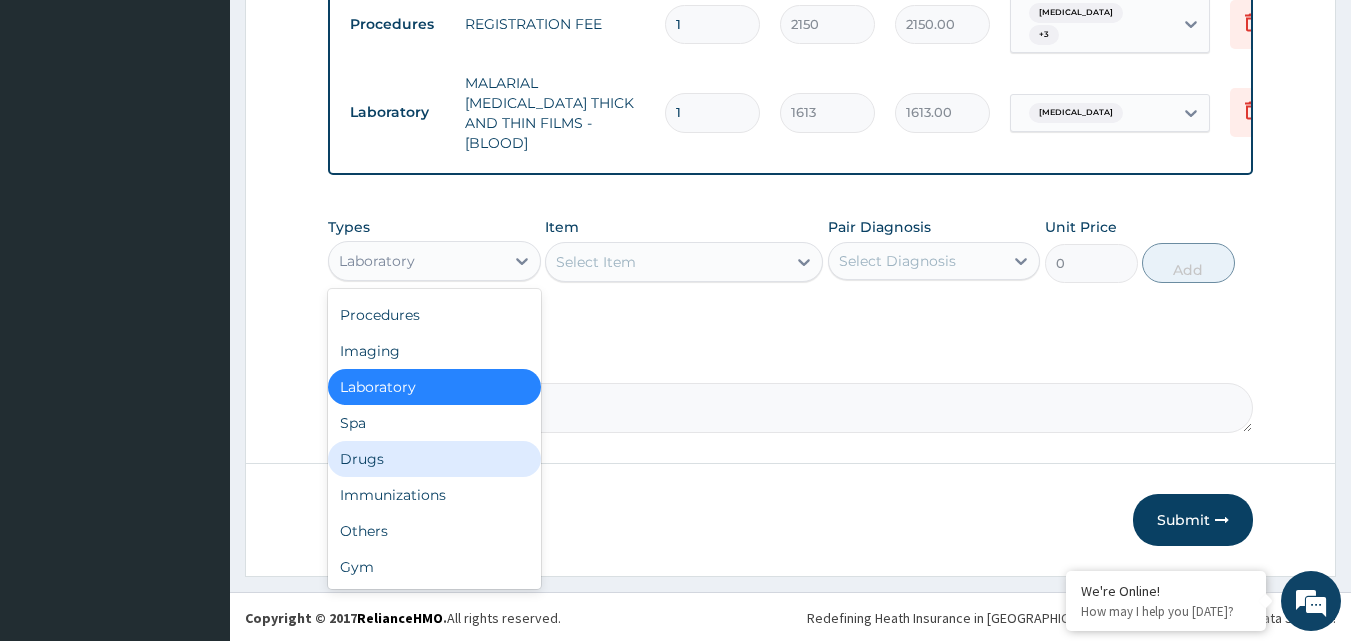 click on "Drugs" at bounding box center (434, 459) 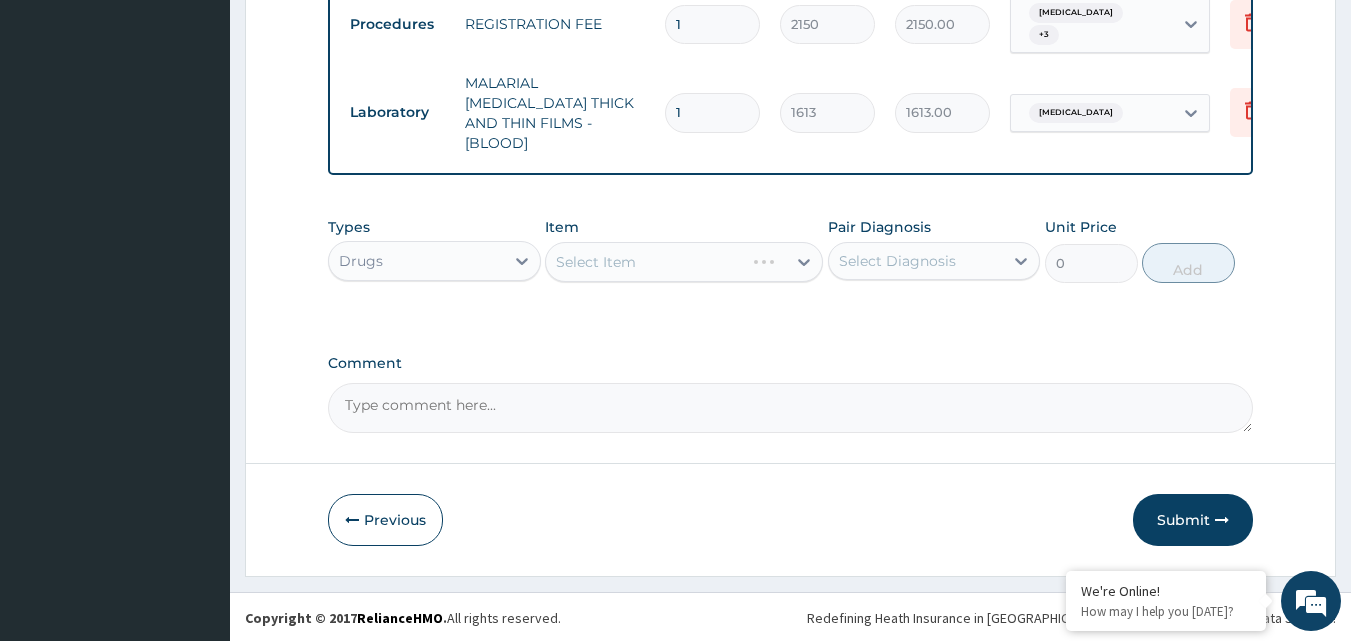 click on "Select Item" at bounding box center (684, 262) 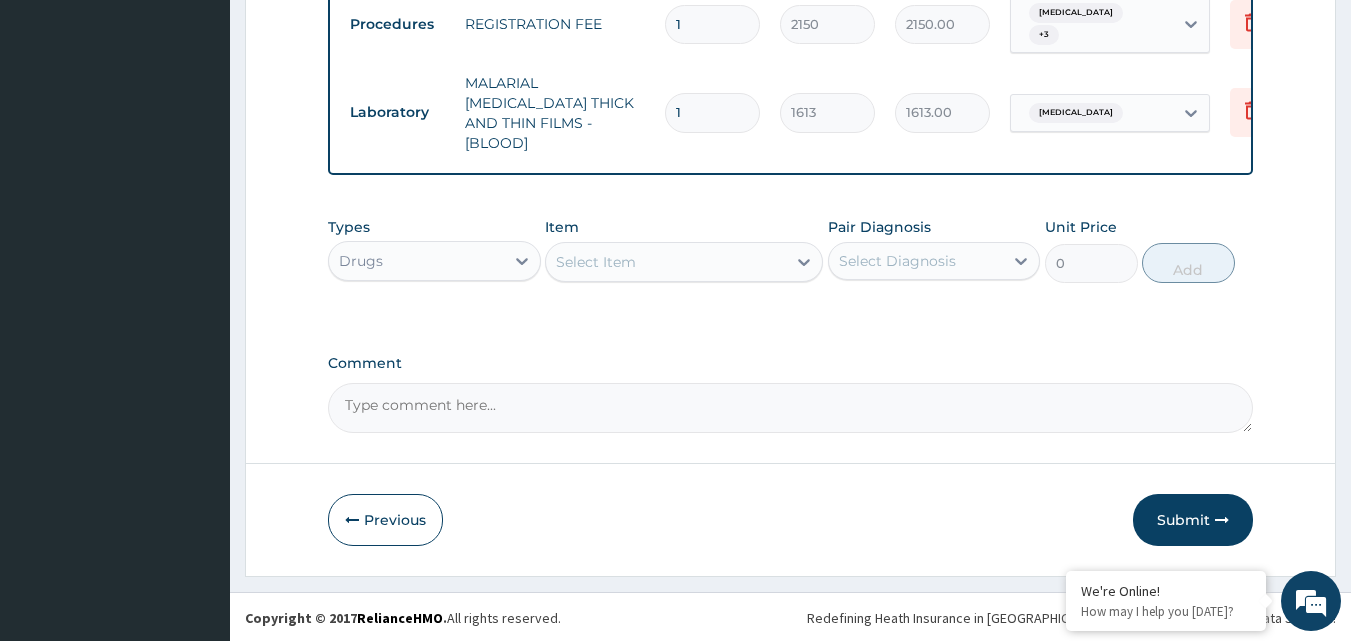click on "Select Item" at bounding box center (666, 262) 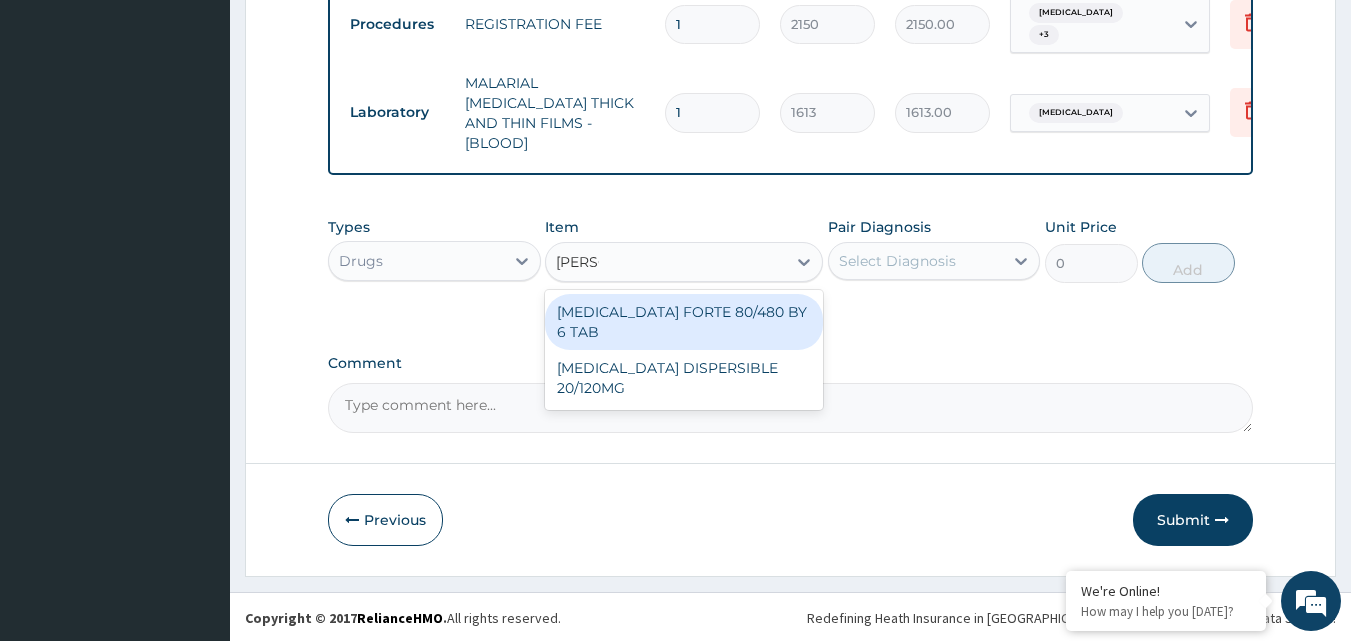 type on "COART" 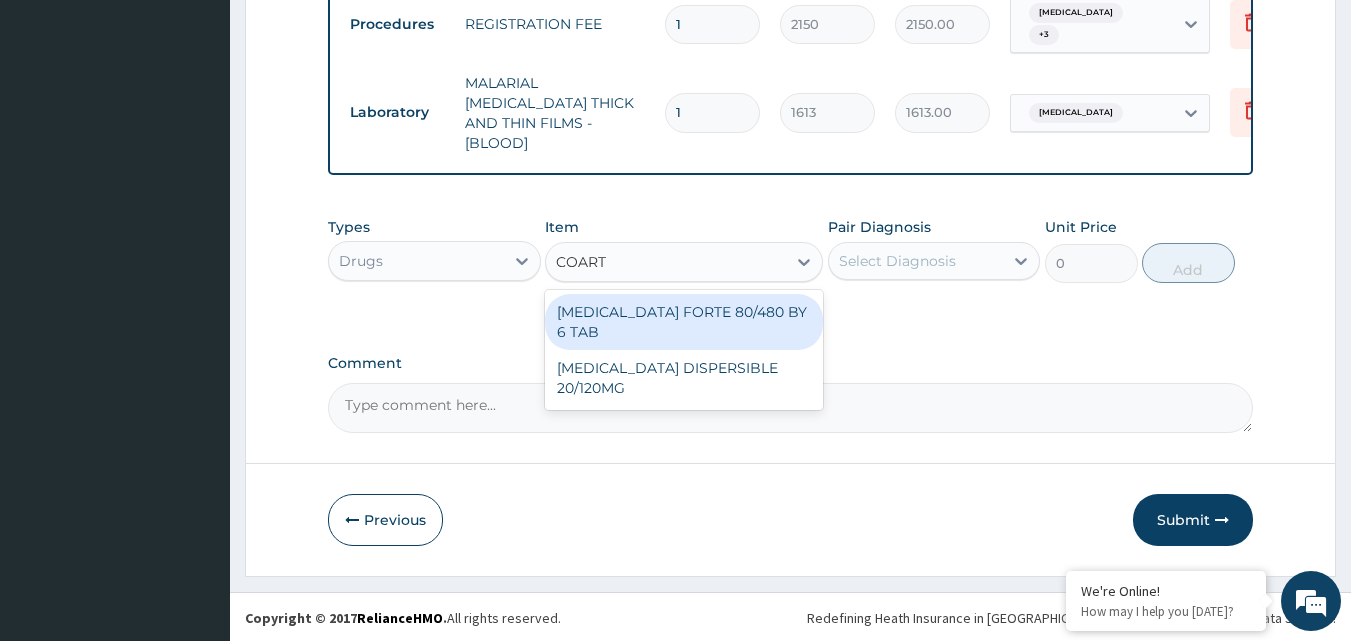 click on "COARTEM FORTE 80/480 BY 6 TAB" at bounding box center [684, 322] 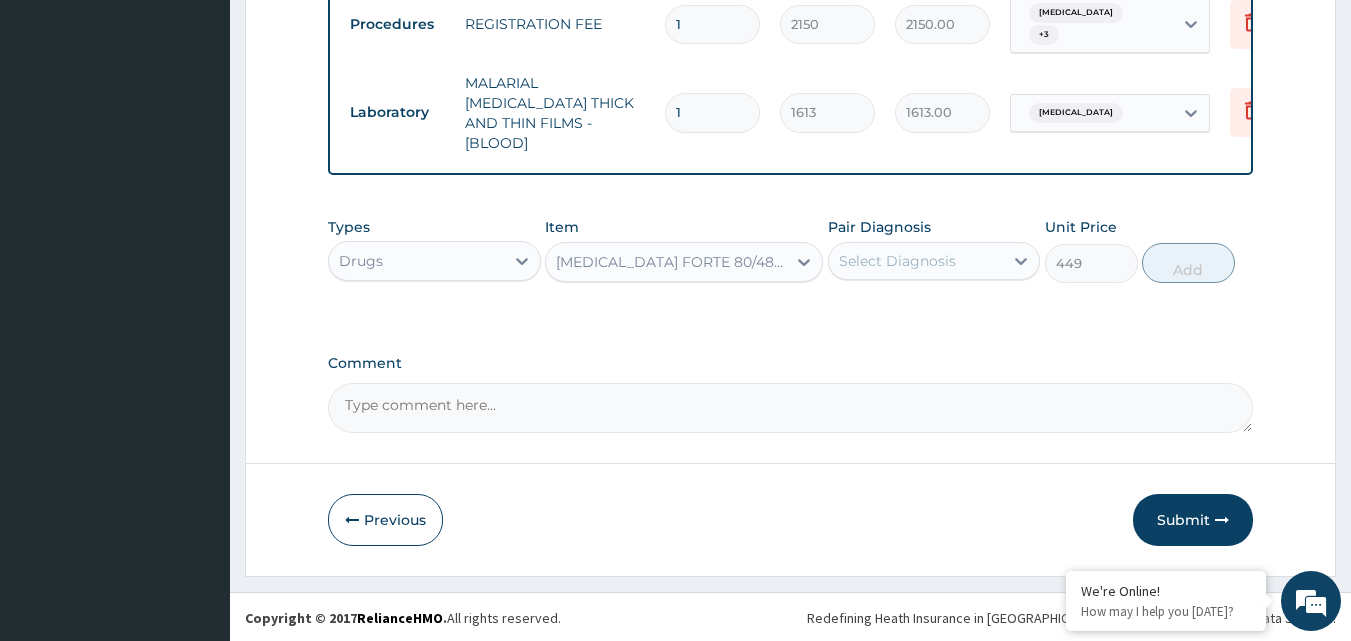 click on "Select Diagnosis" at bounding box center [897, 261] 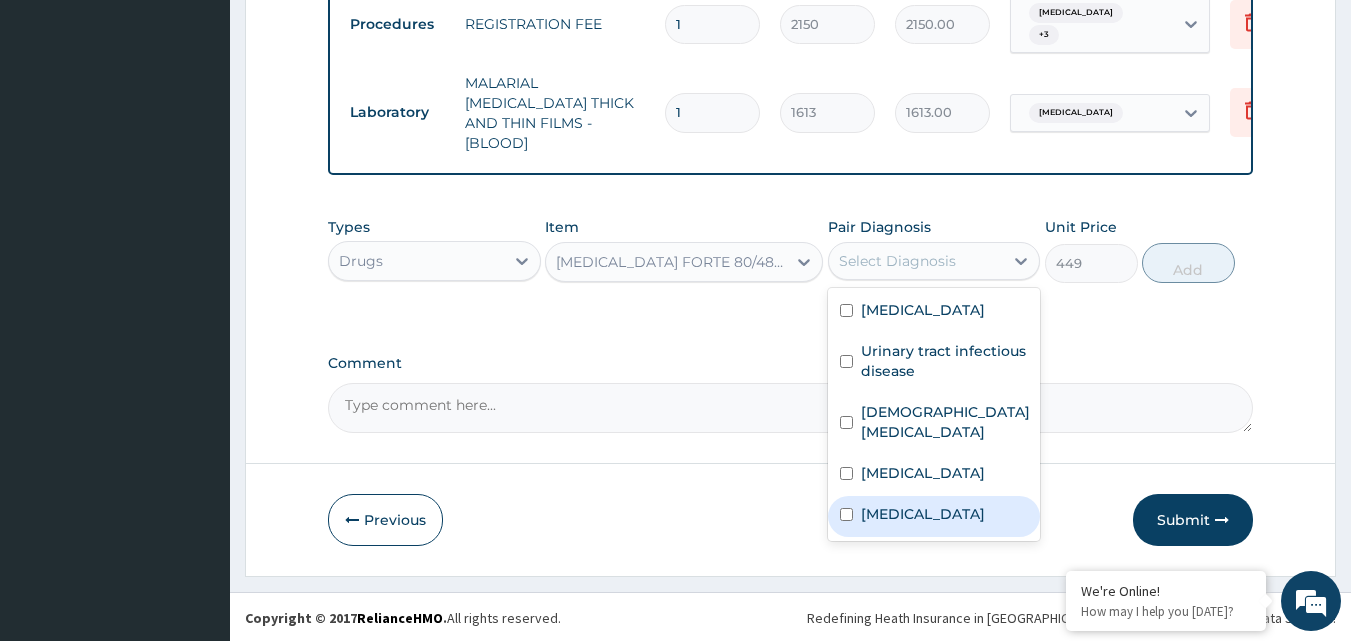 click on "Malaria" at bounding box center (923, 514) 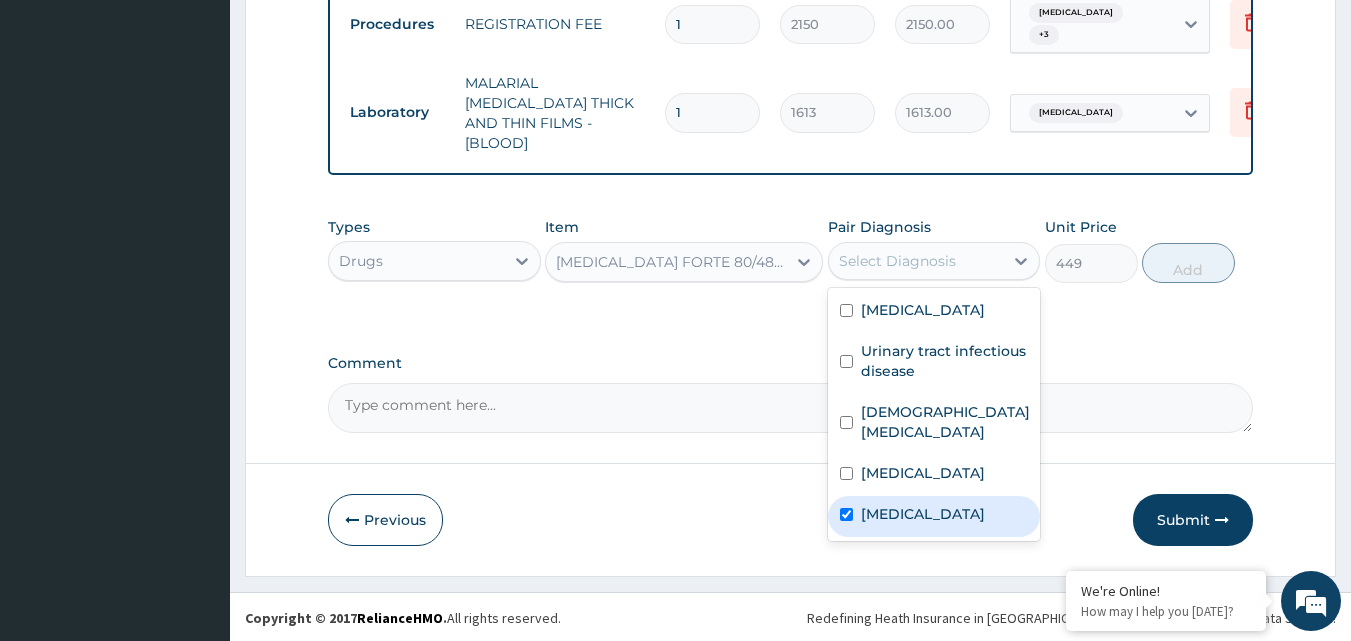 checkbox on "true" 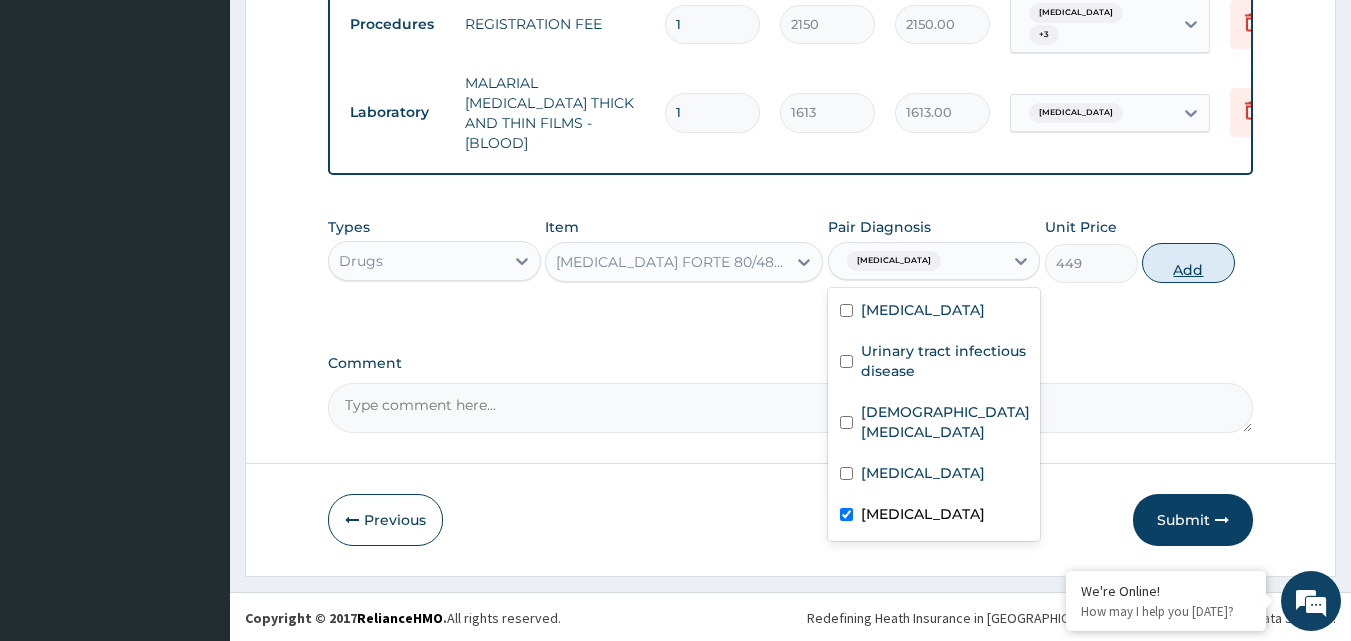 click on "Add" at bounding box center (1188, 263) 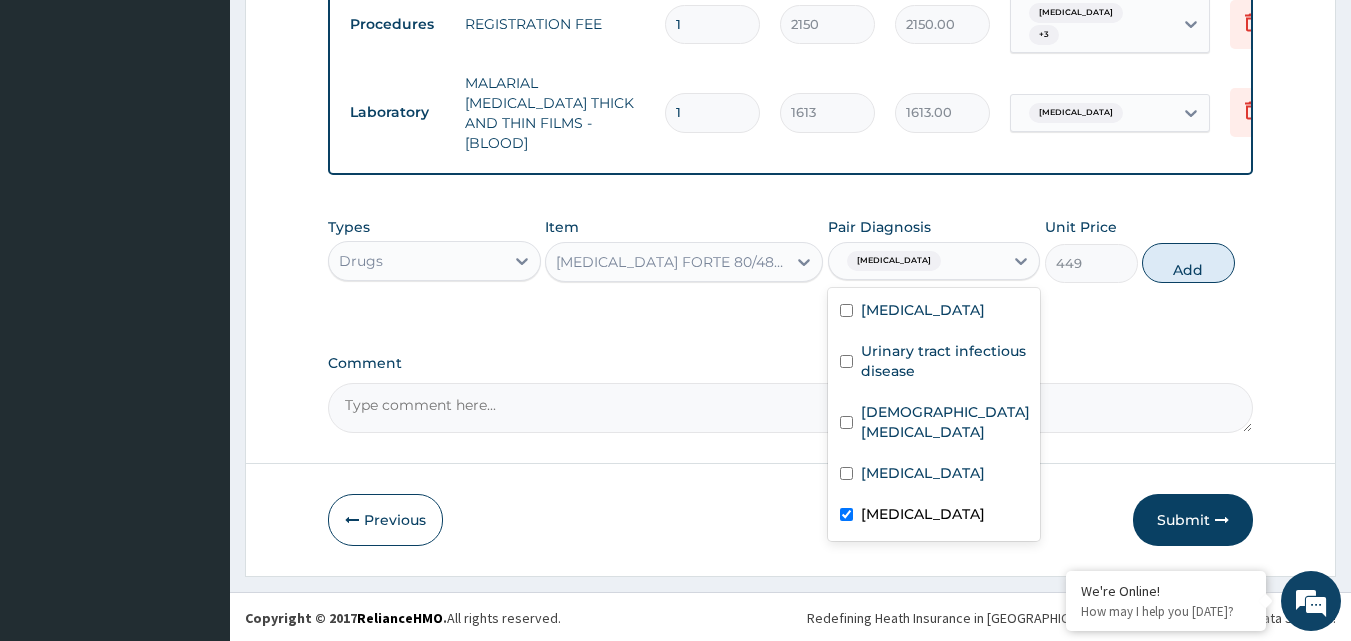 type on "0" 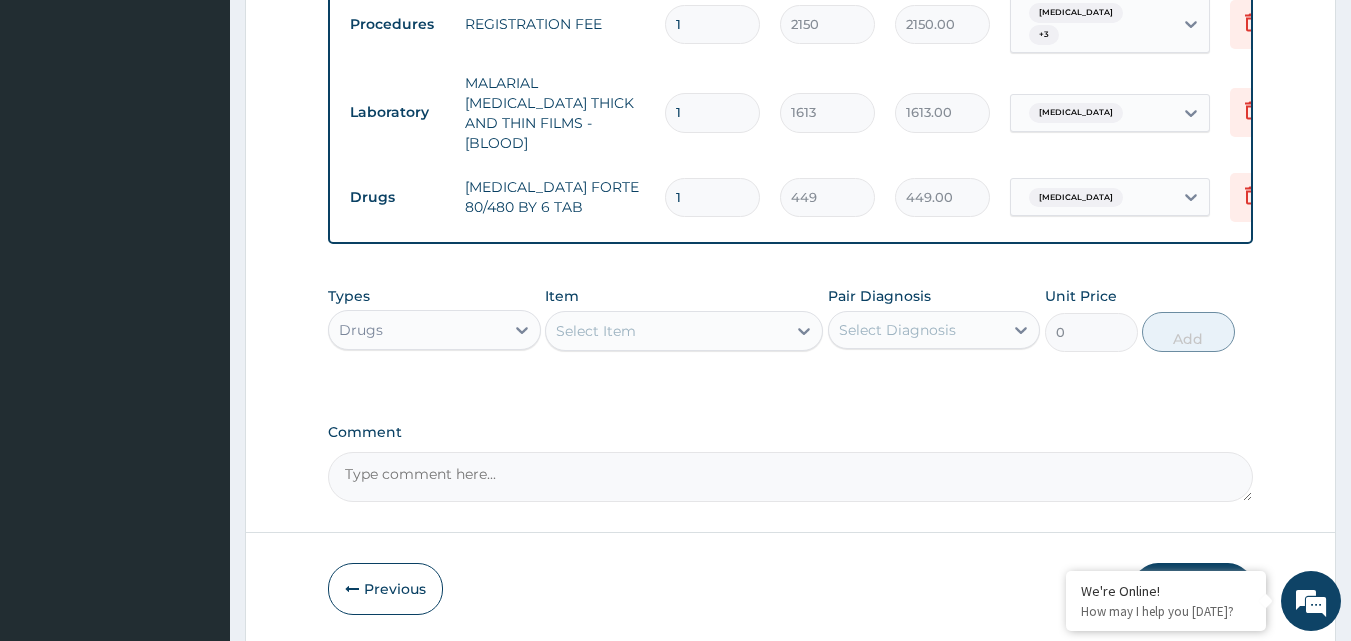 click on "Select Item" at bounding box center (596, 331) 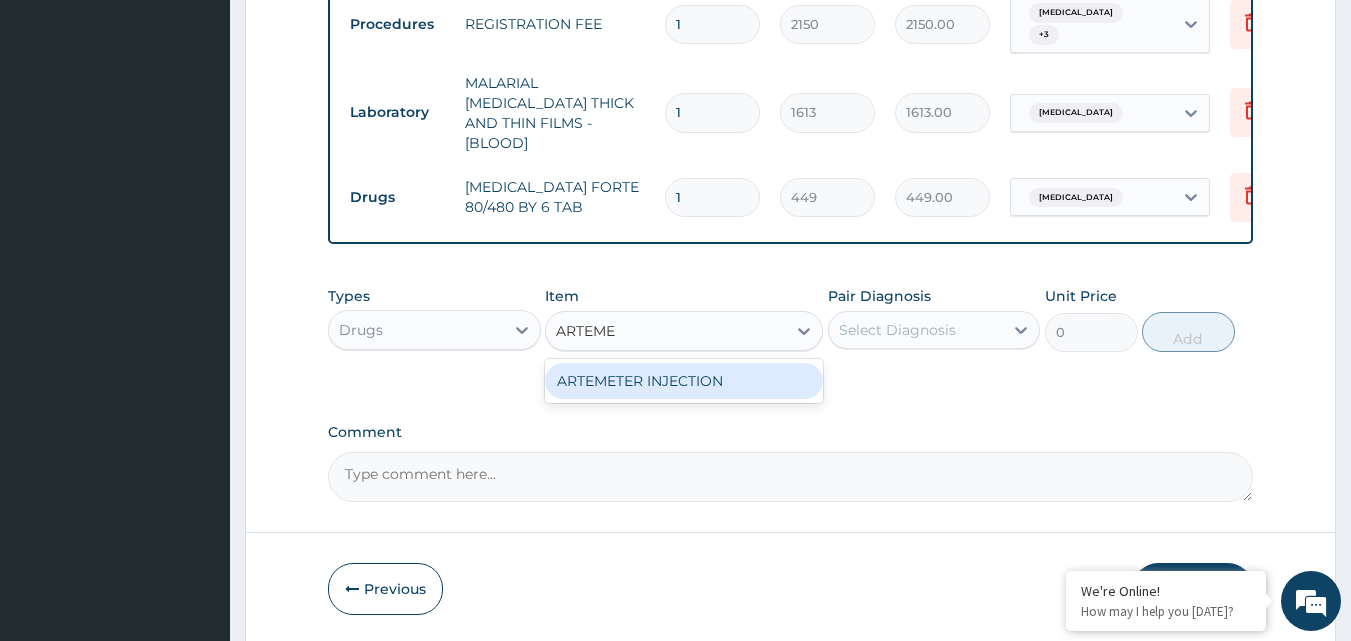 type on "ARTEME" 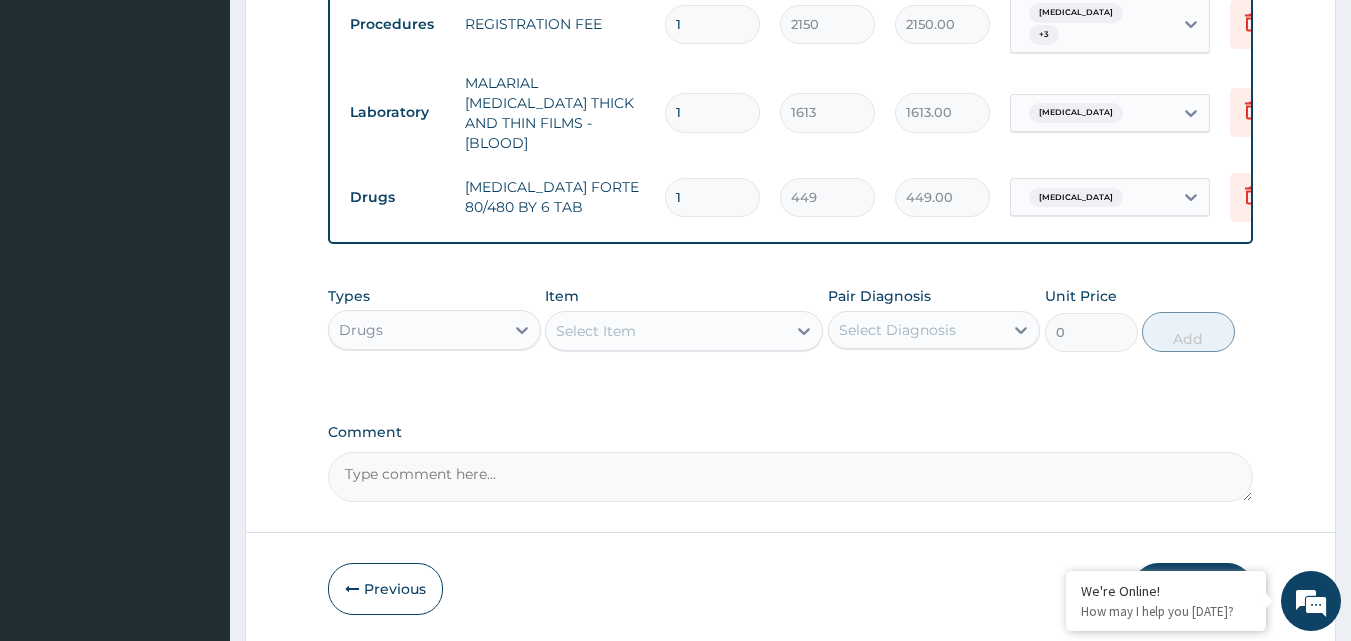 click on "1" at bounding box center (712, 197) 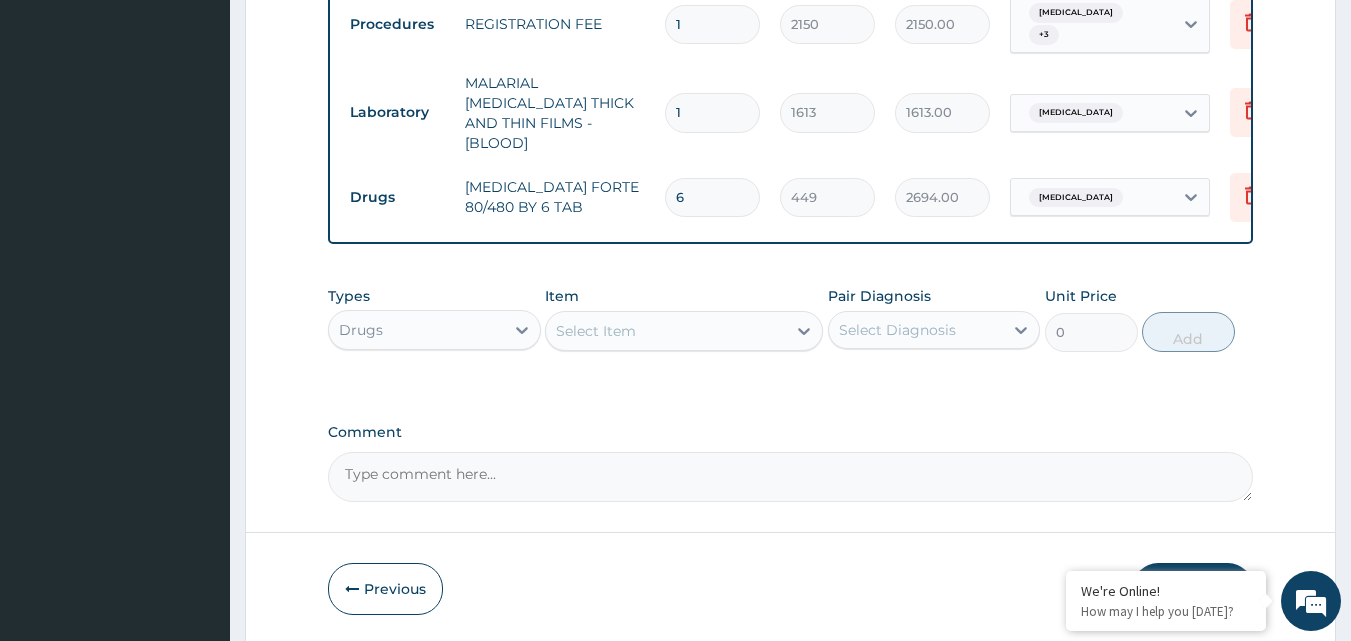 type on "6" 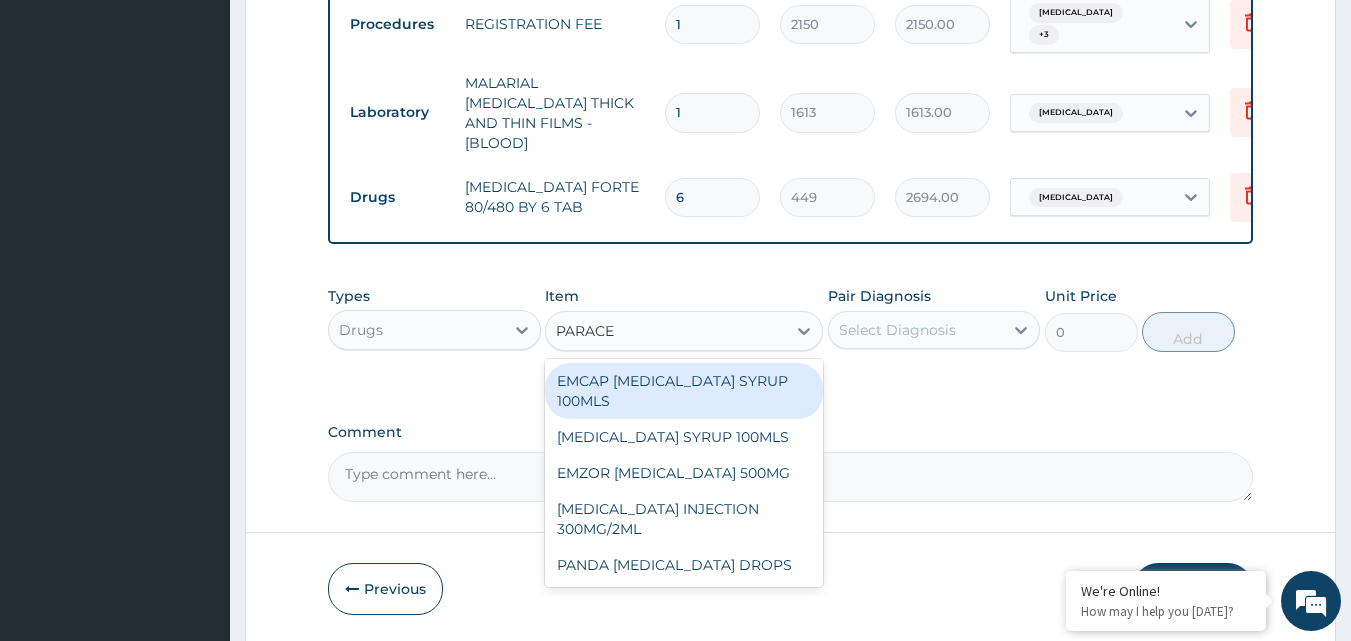 type on "PARACET" 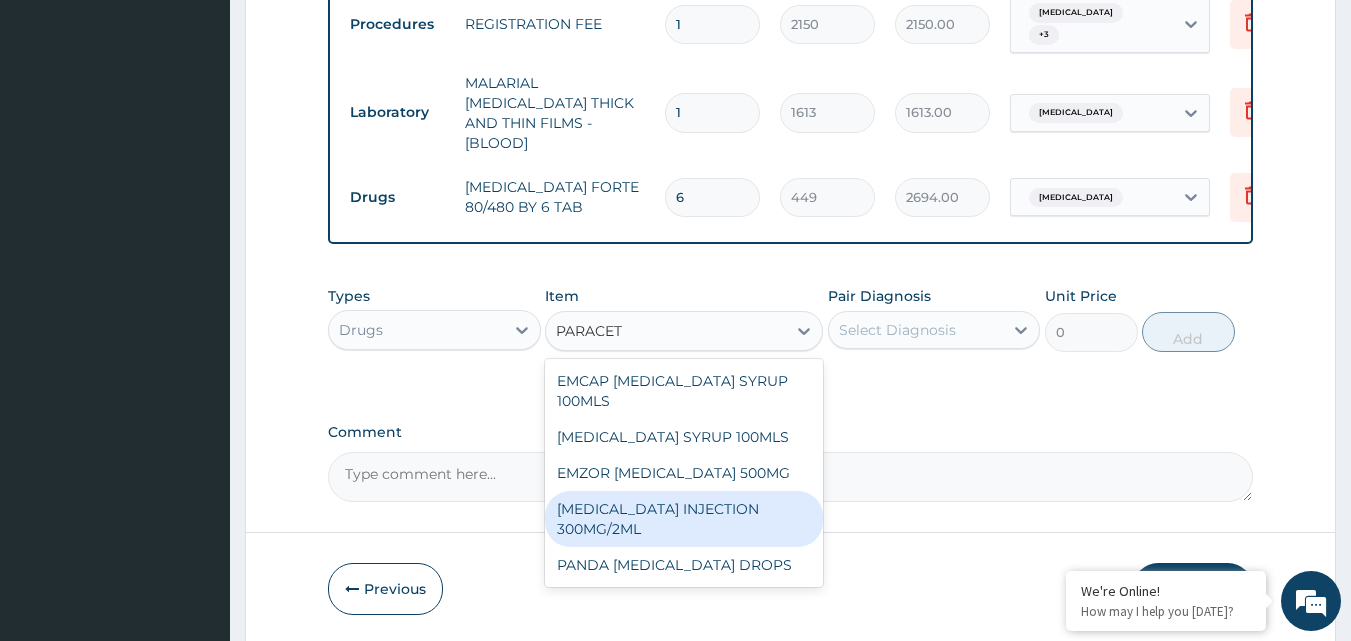 click on "PARACETAMOL INJECTION 300MG/2ML" at bounding box center (684, 519) 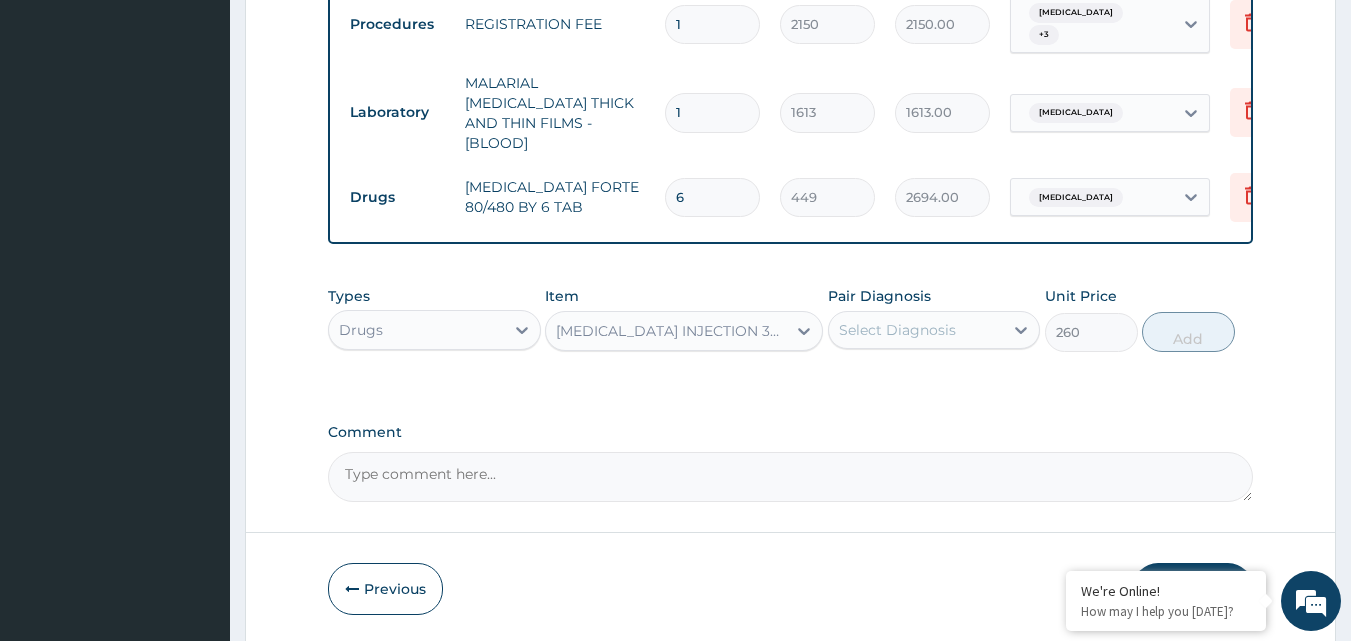 click on "PARACETAMOL INJECTION 300MG/2ML" at bounding box center [672, 331] 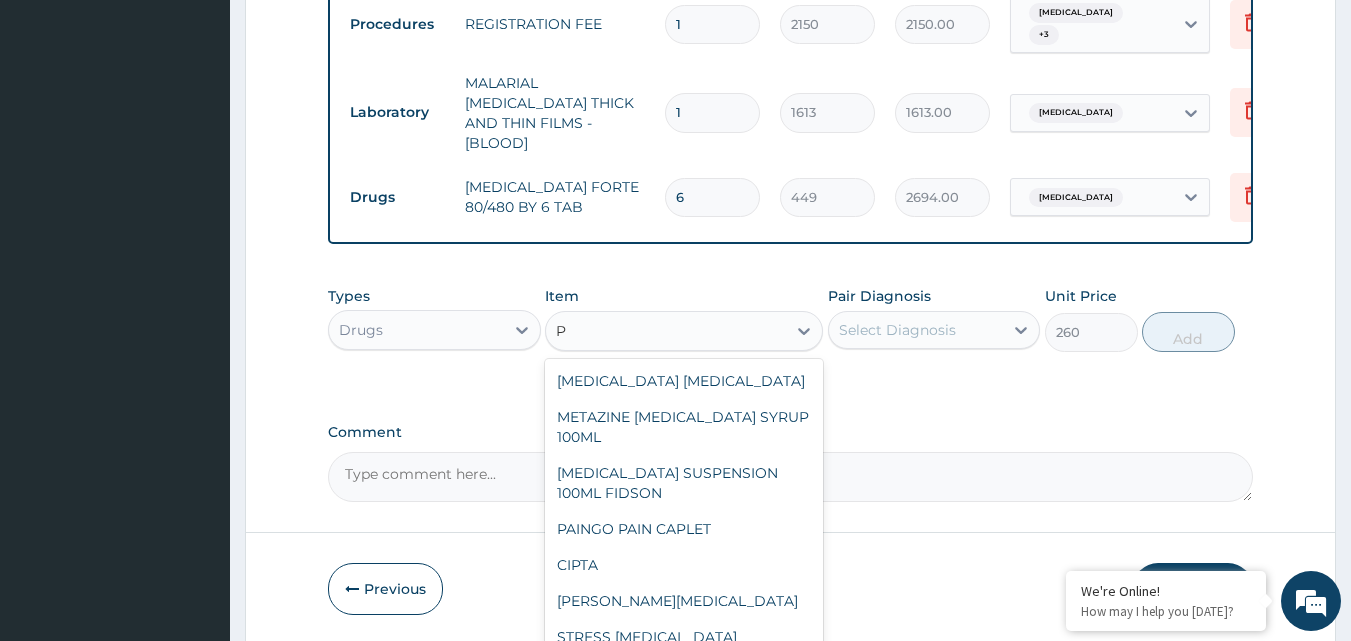 scroll, scrollTop: 7939, scrollLeft: 0, axis: vertical 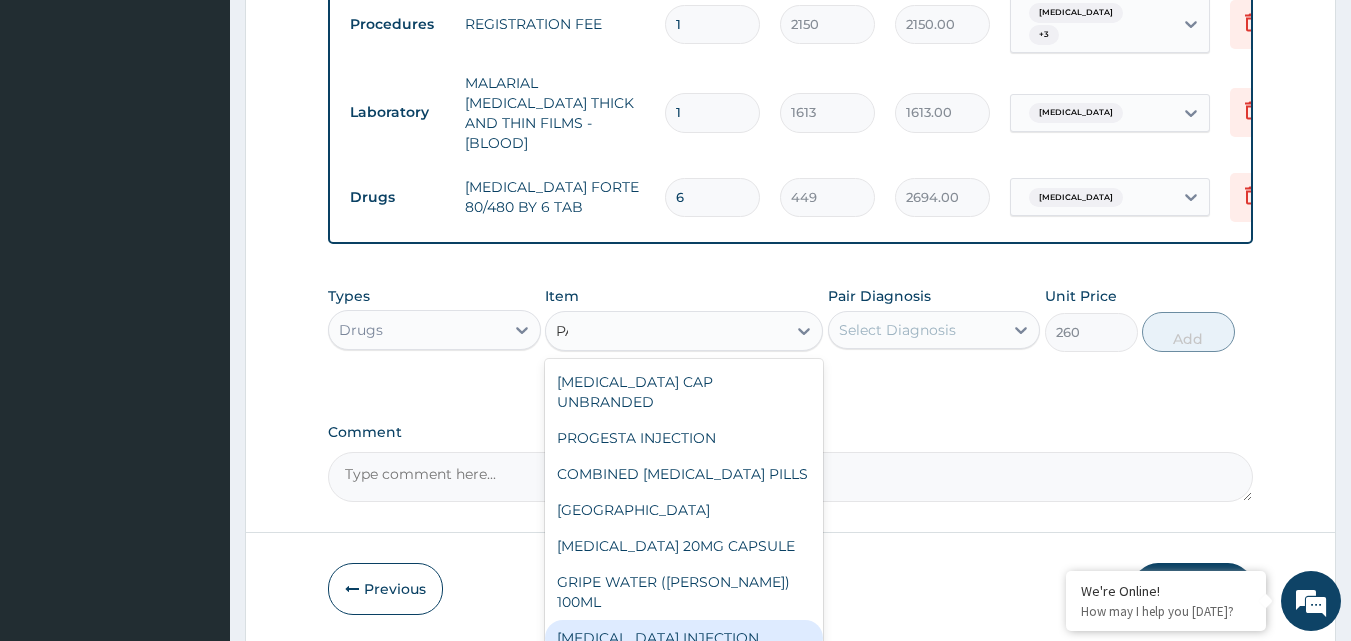 type on "PARACETA" 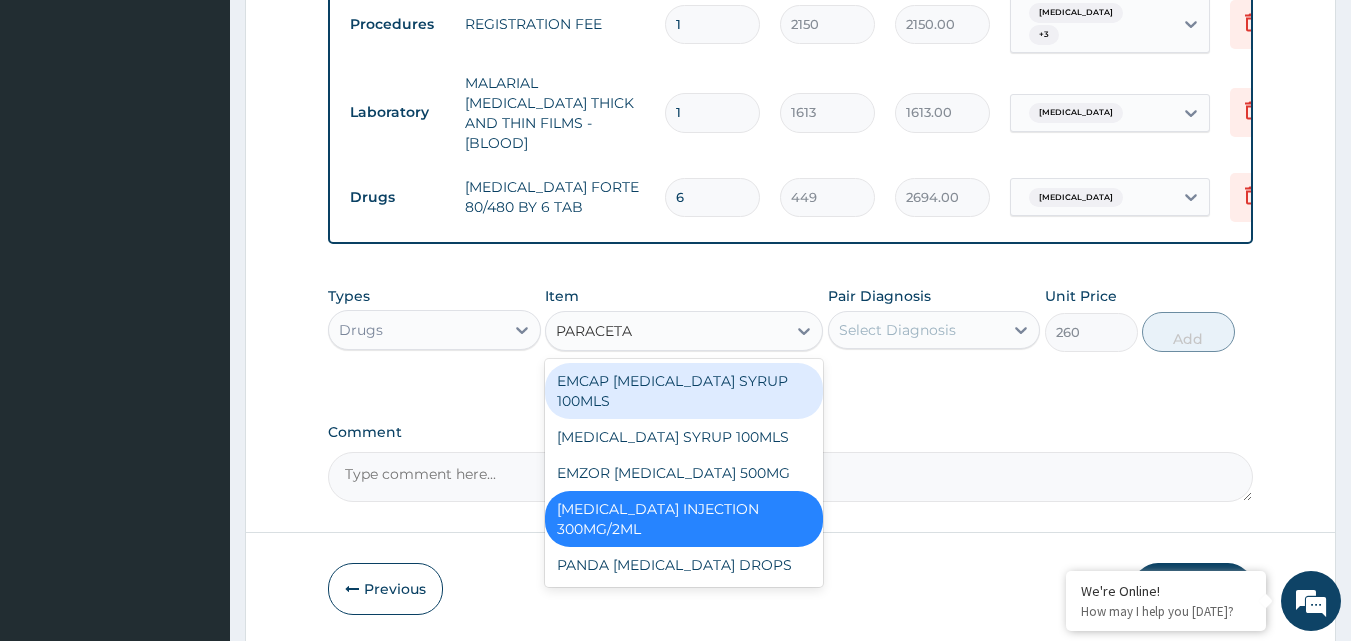 scroll, scrollTop: 0, scrollLeft: 0, axis: both 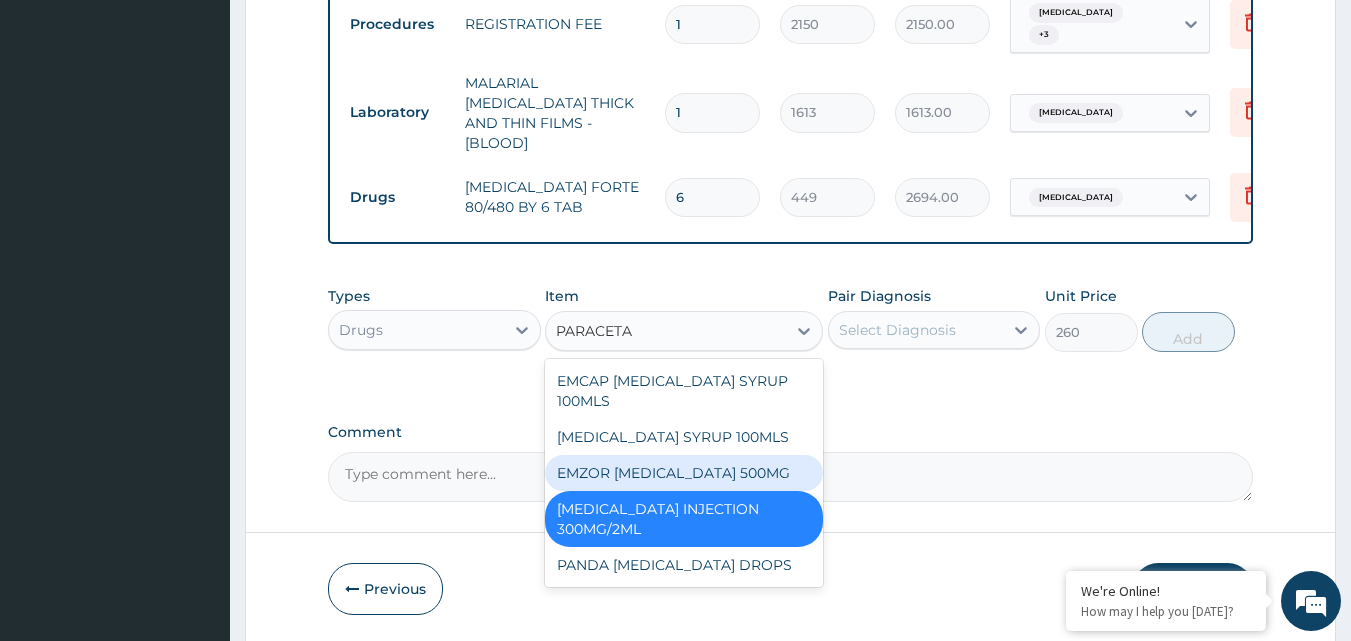 click on "EMZOR PARACETAMOL 500MG" at bounding box center [684, 473] 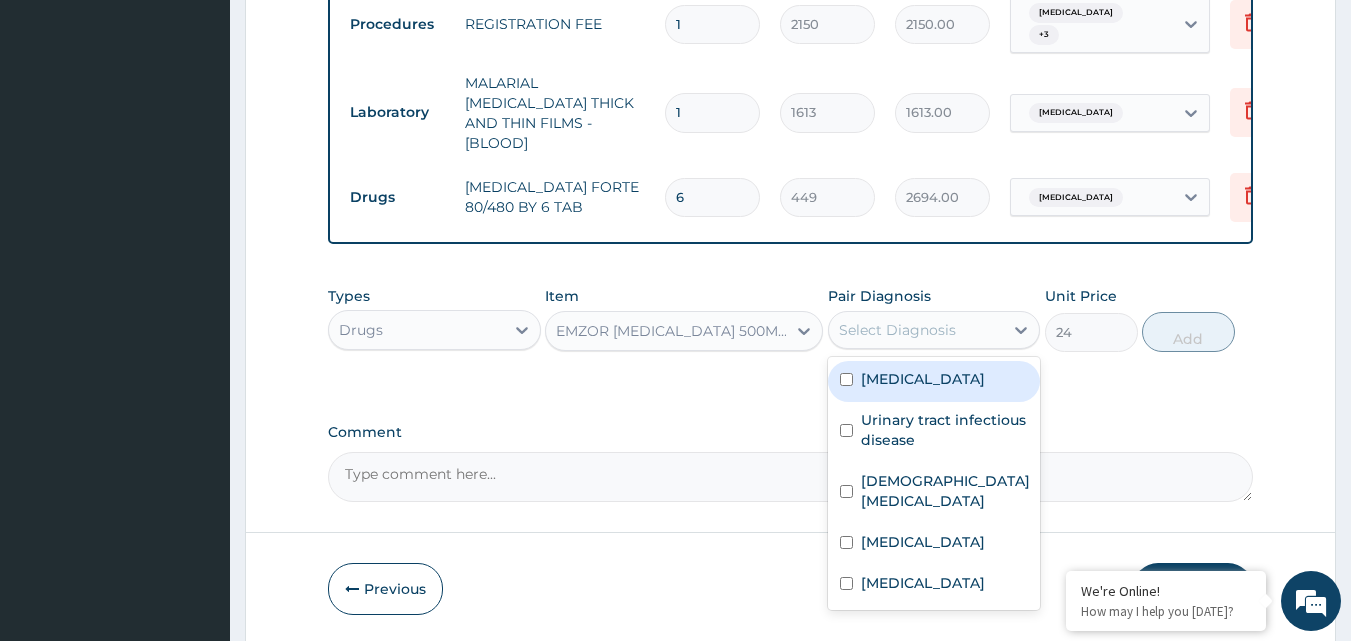 click on "Select Diagnosis" at bounding box center (897, 330) 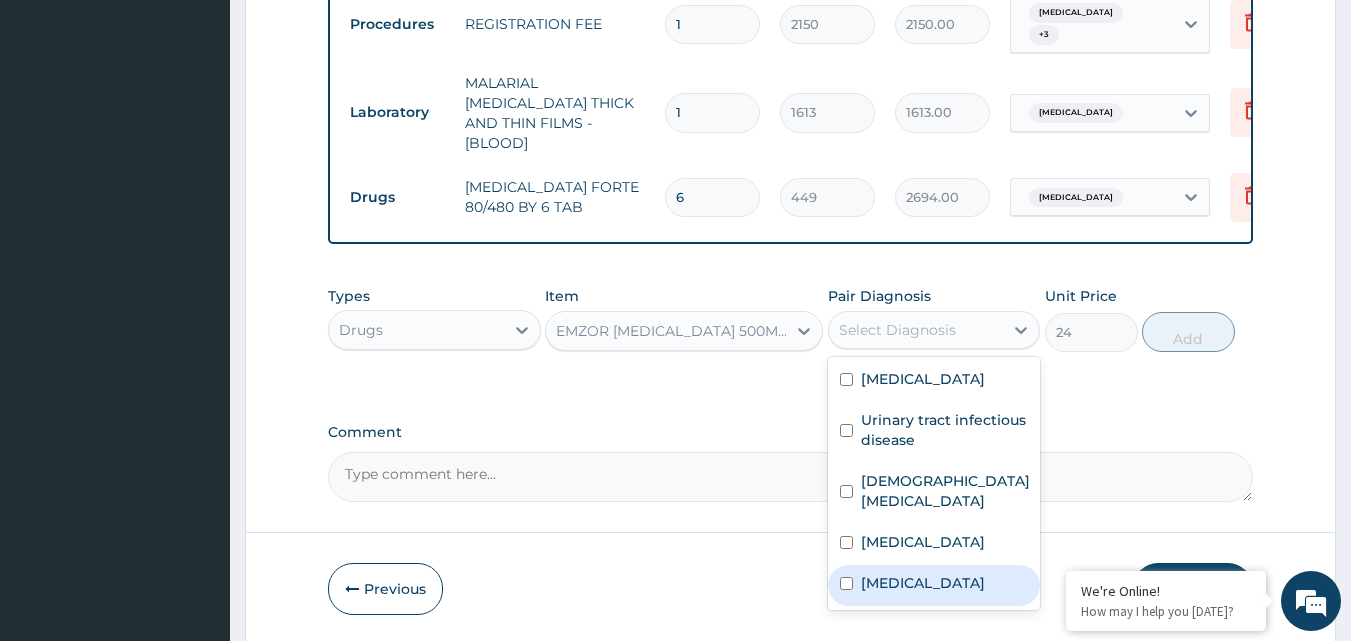click on "Malaria" at bounding box center [923, 583] 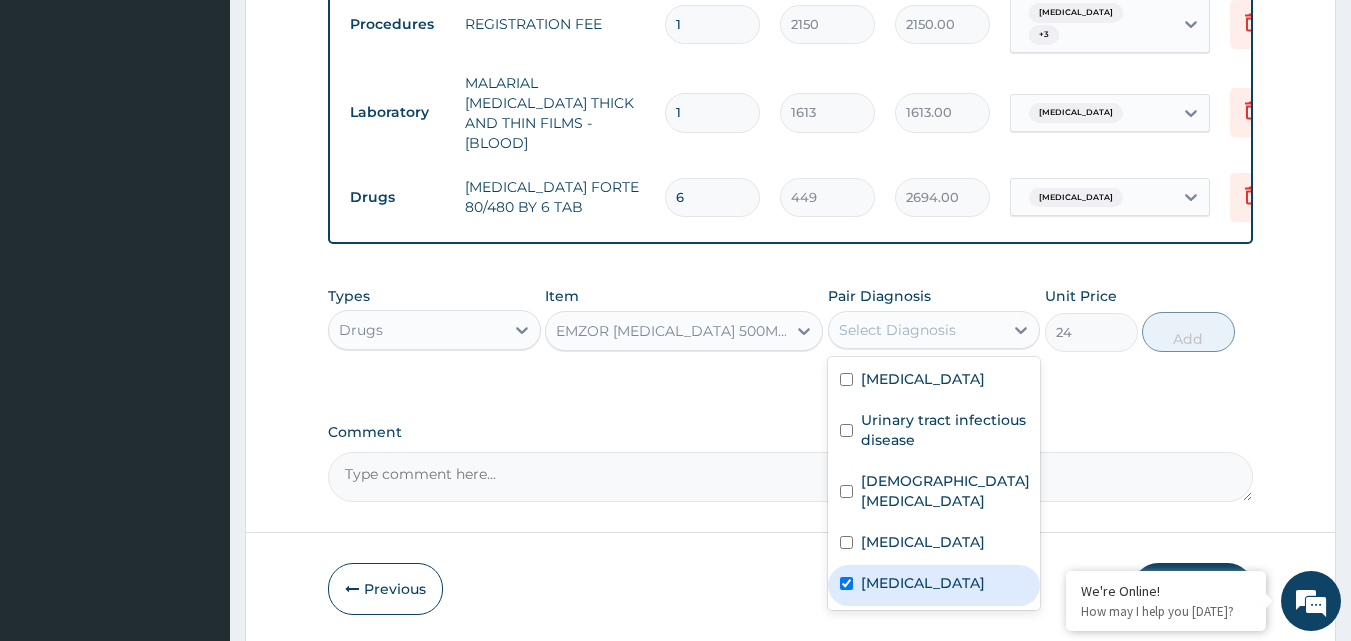 checkbox on "true" 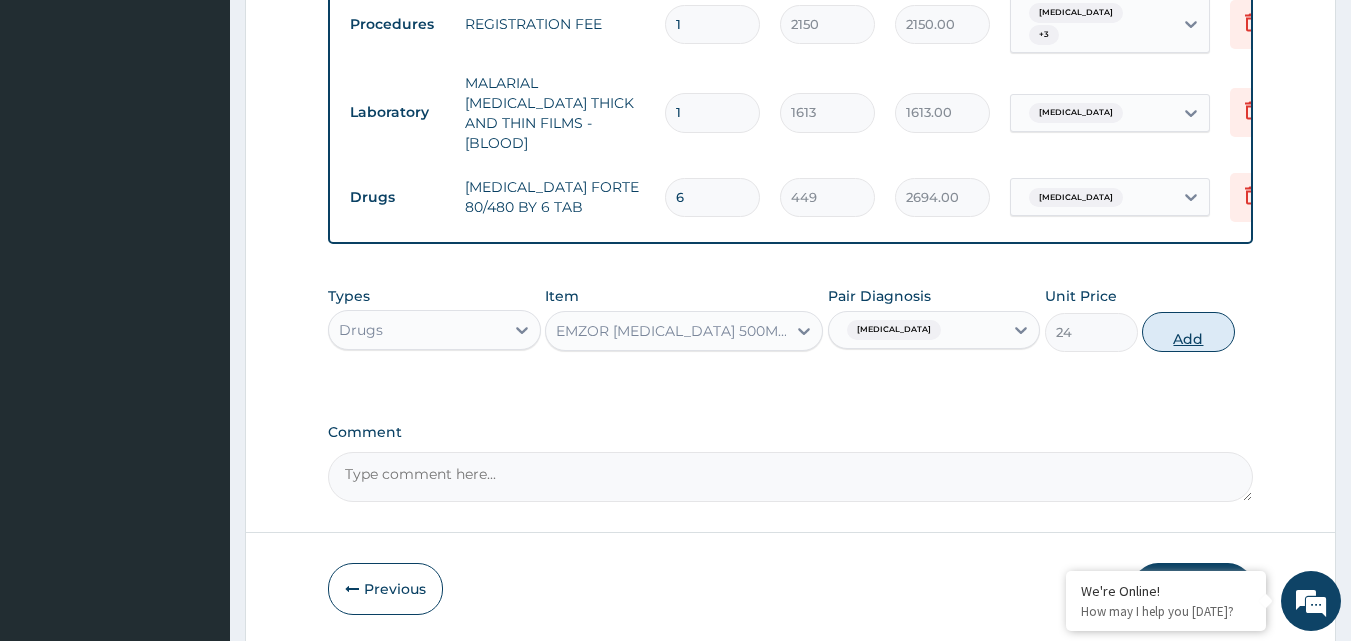 click on "Add" at bounding box center (1188, 332) 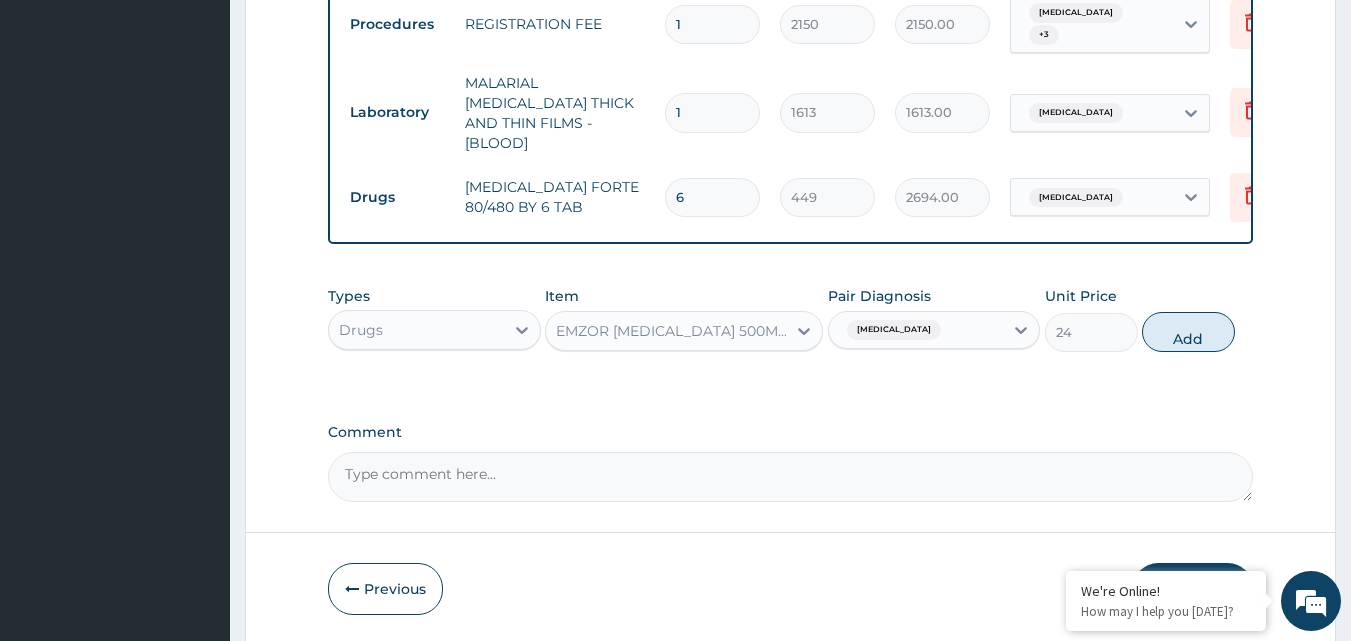 type on "0" 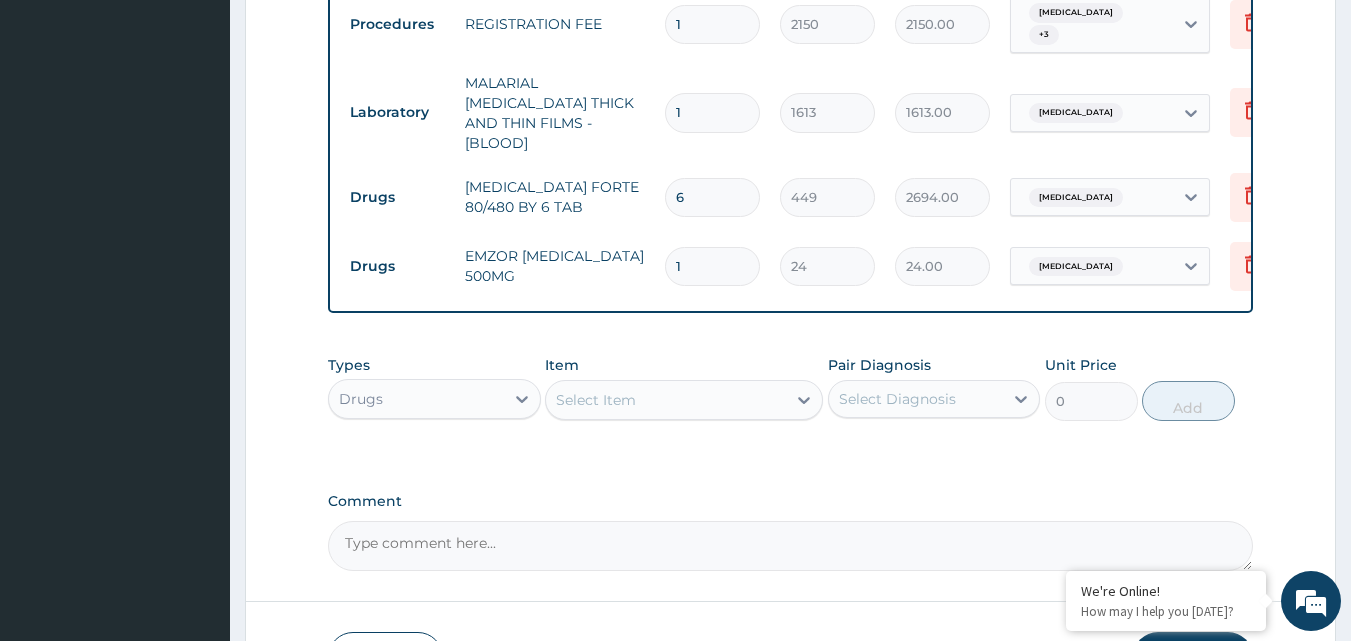 type on "18" 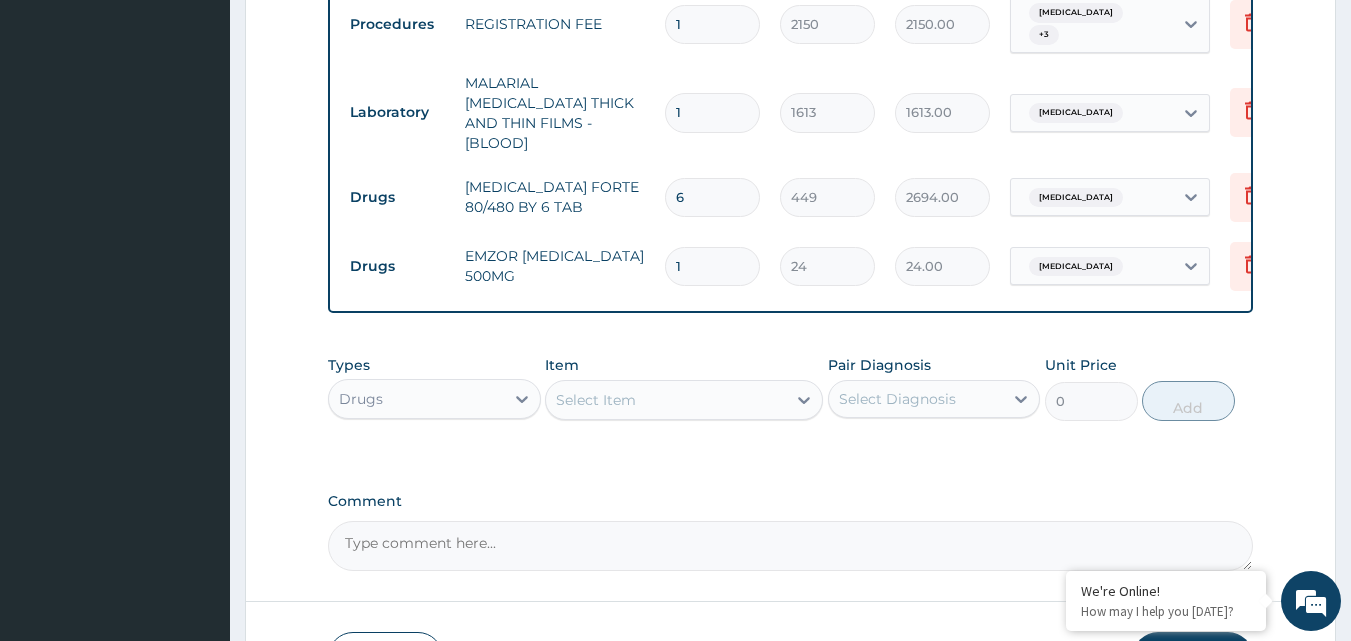 type on "432.00" 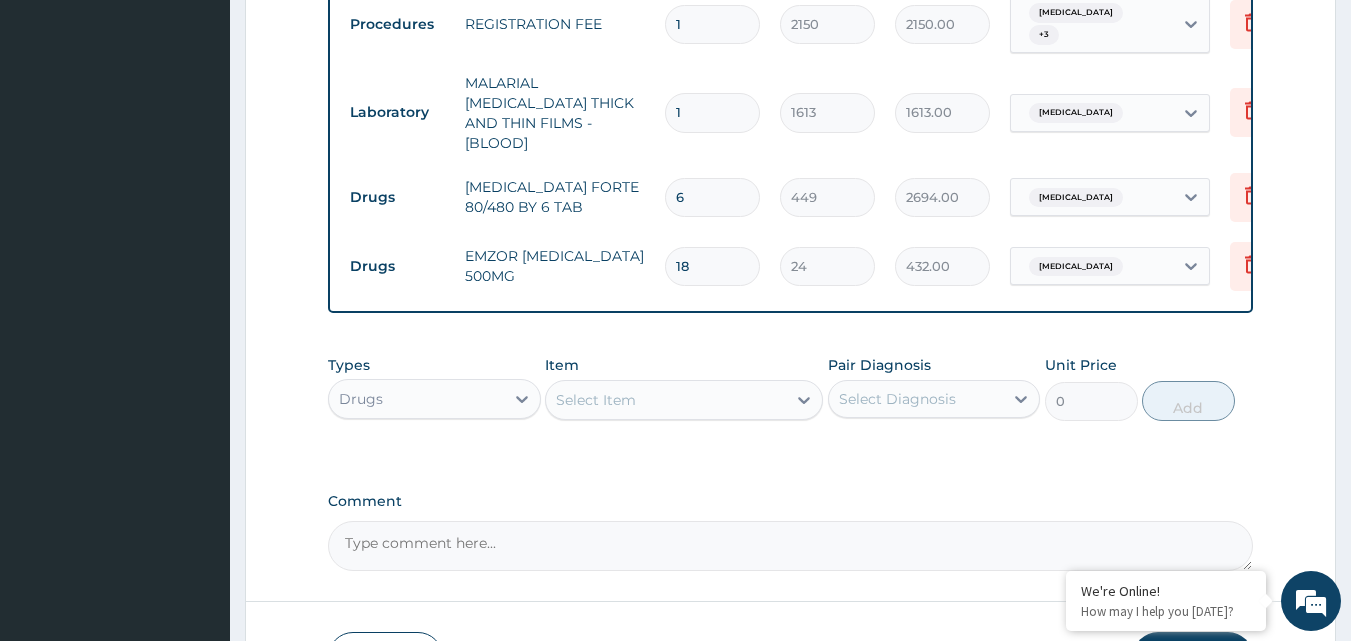 type on "1" 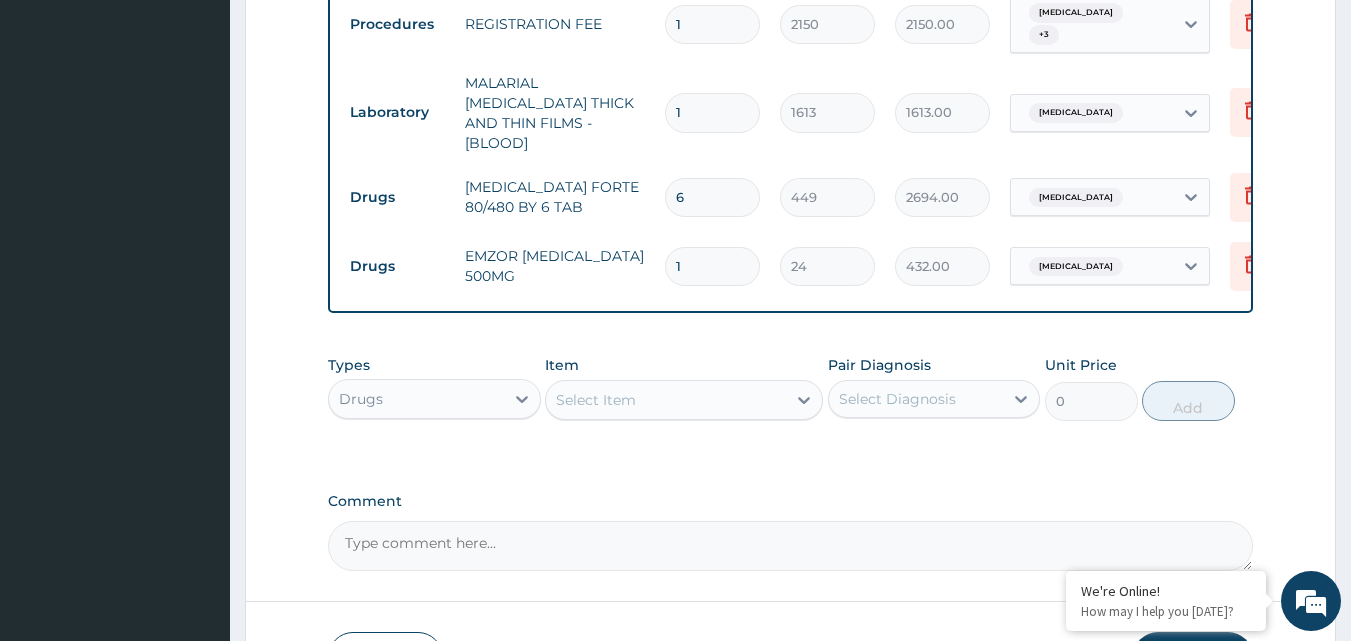 type on "24.00" 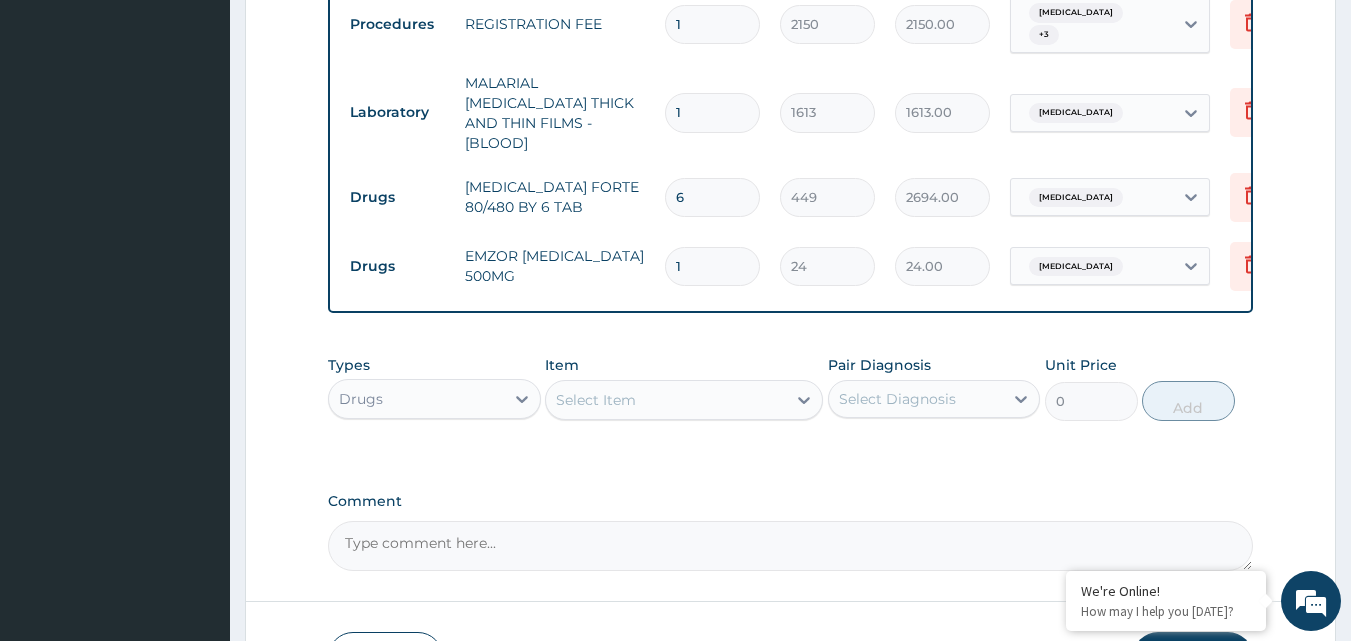 type 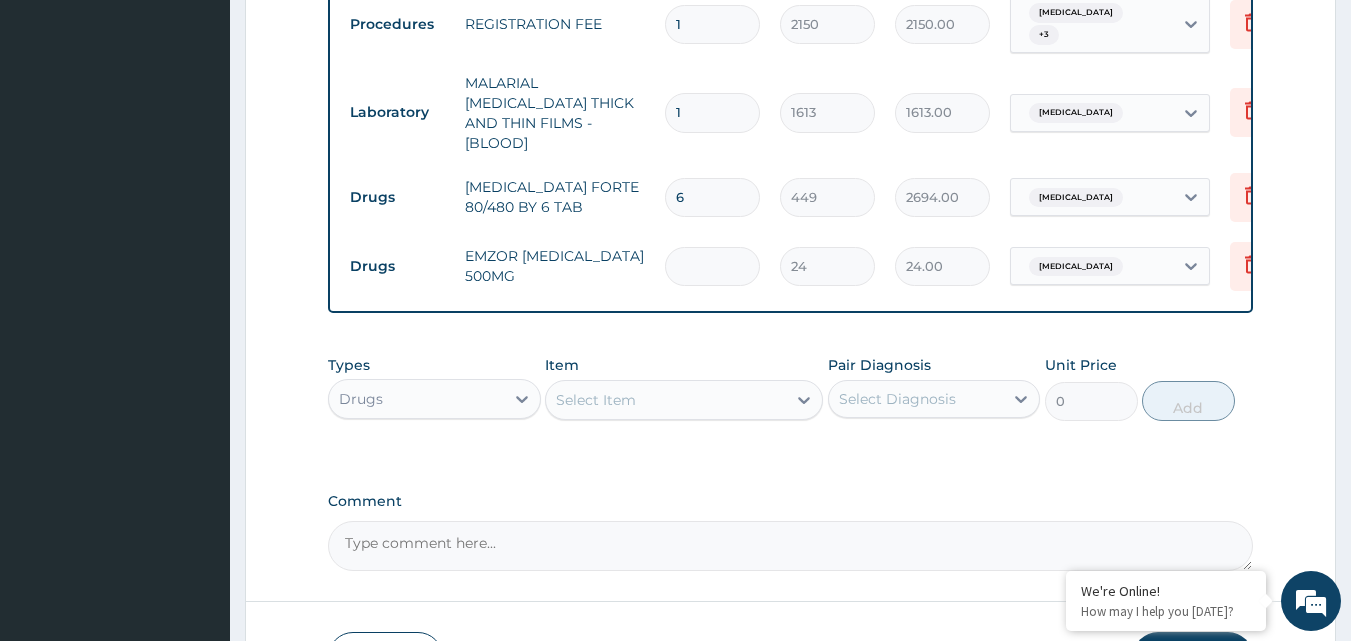 type on "0.00" 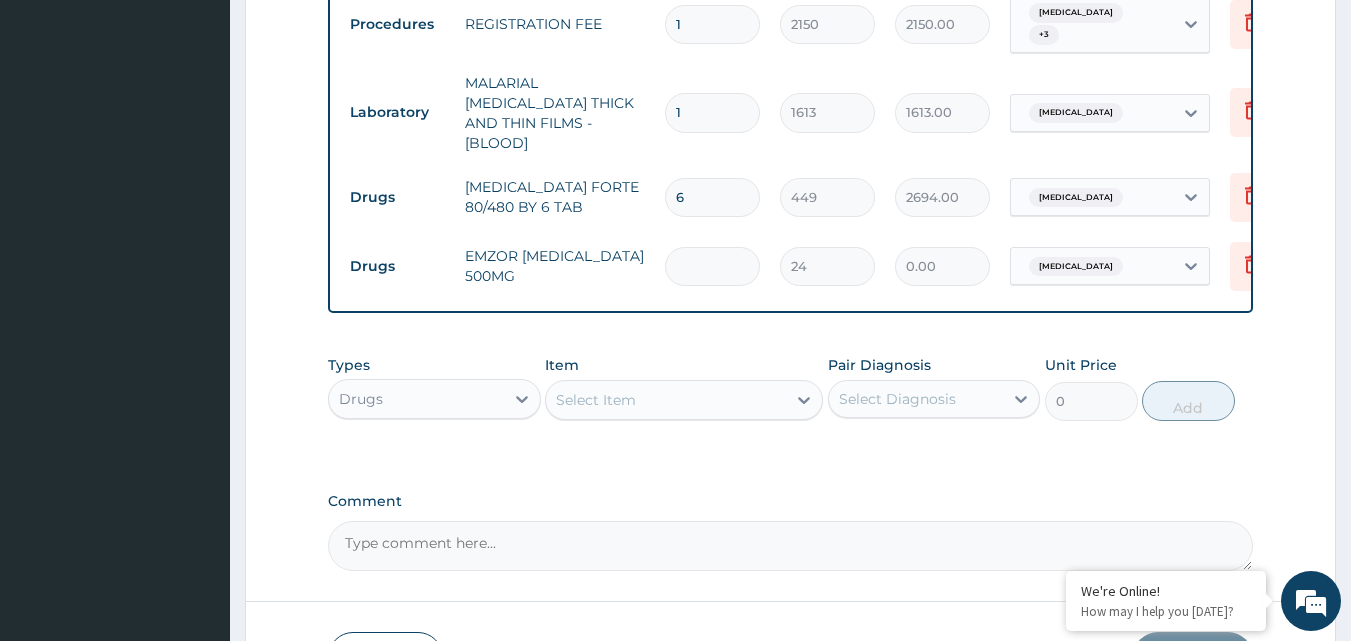 type on "2" 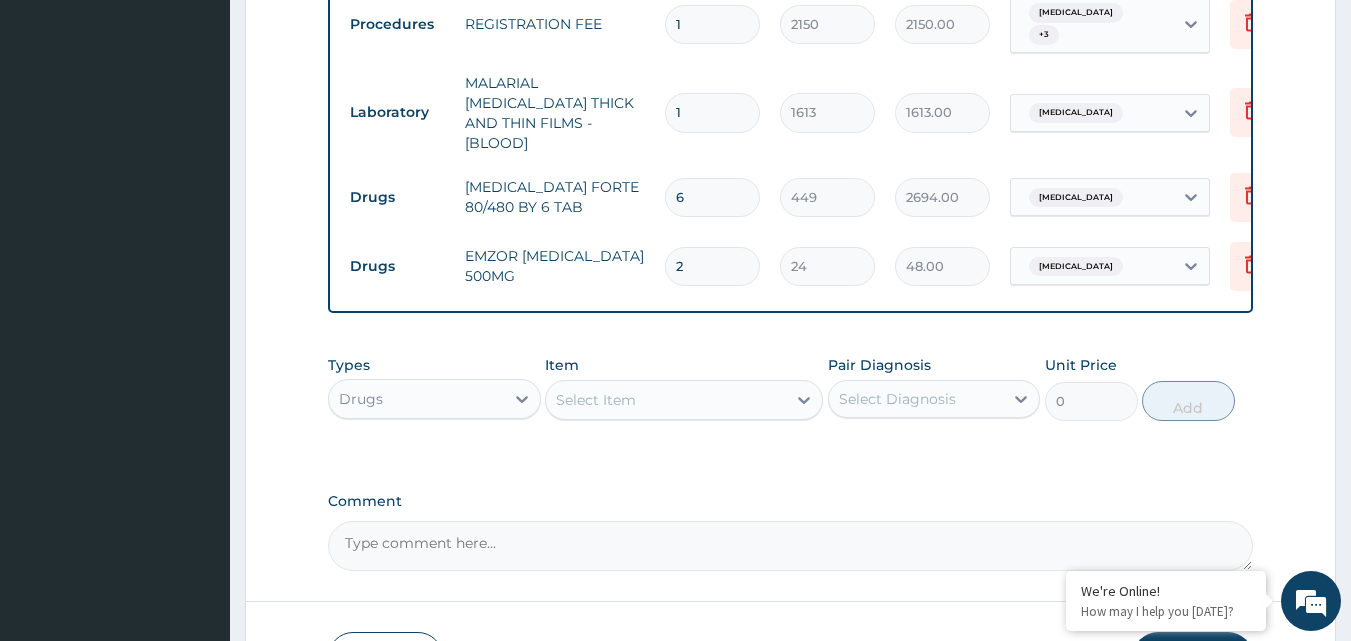 type on "24" 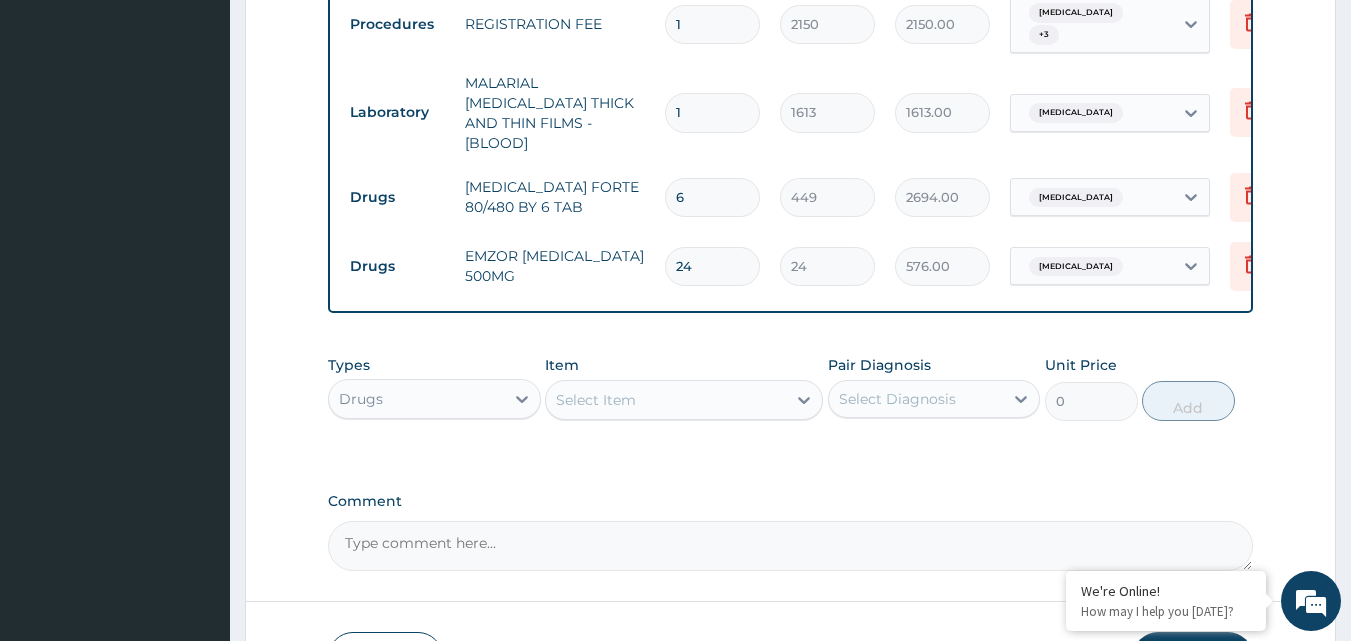 type on "24" 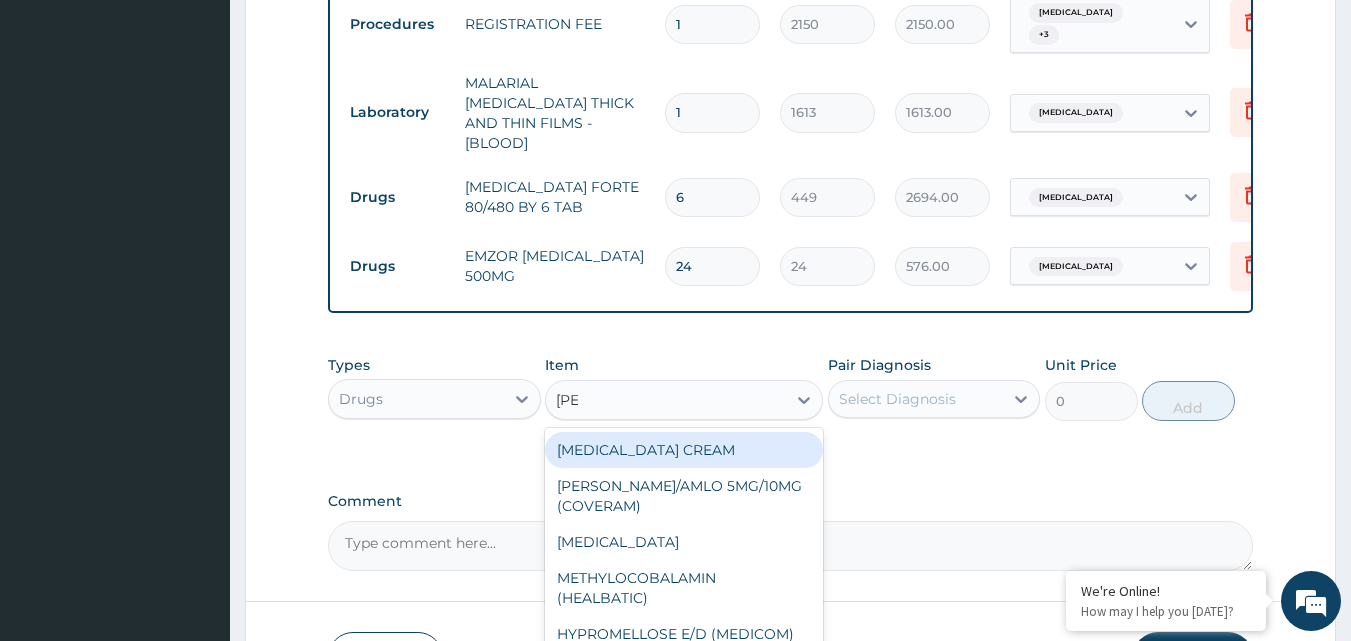 type on "LORAT" 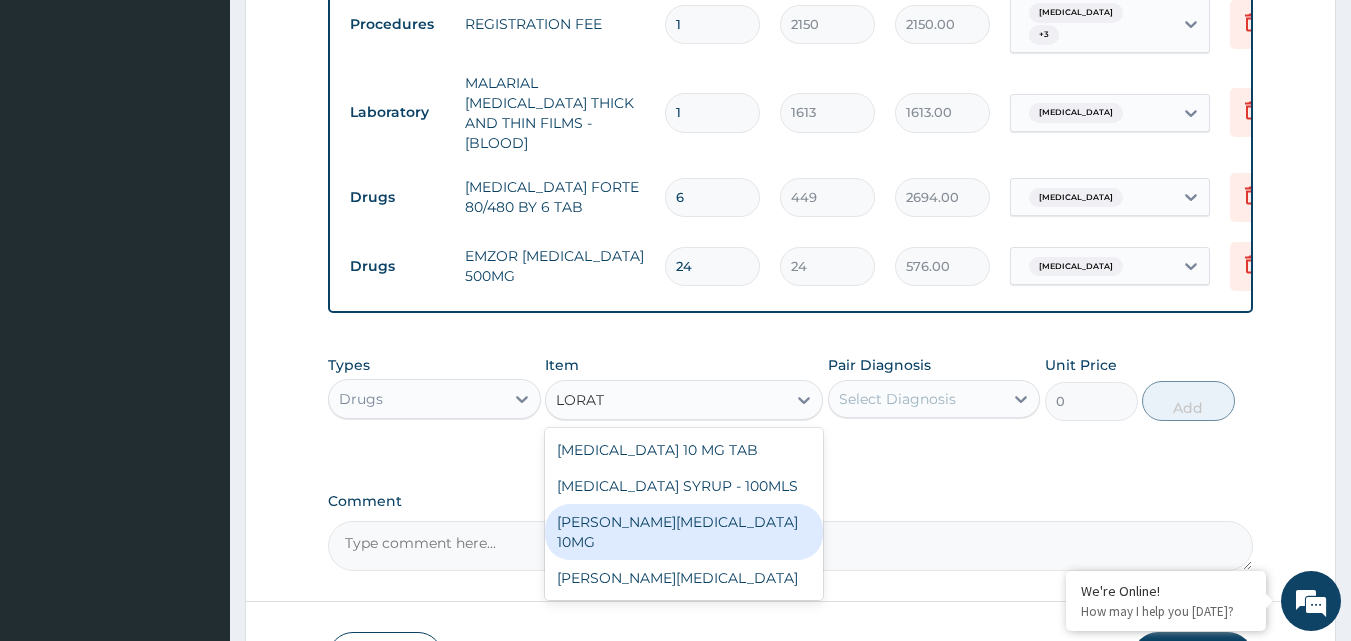 click on "LORATYN LORATADINE 10MG" at bounding box center (684, 532) 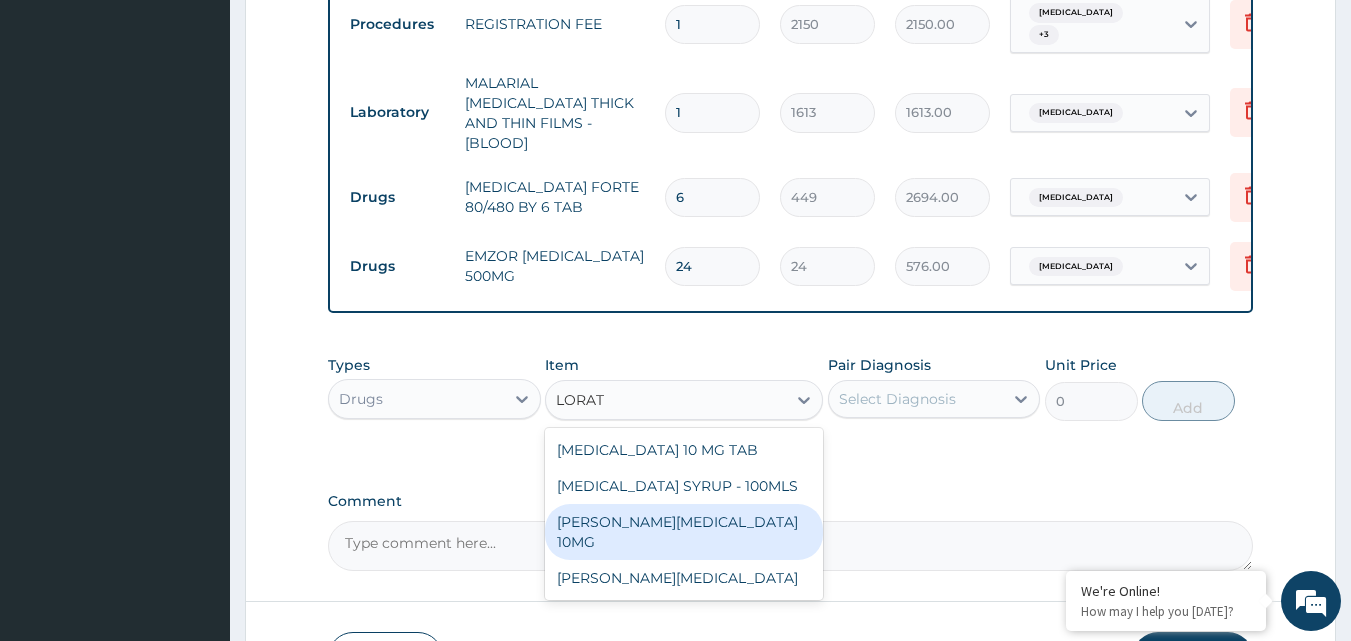 type 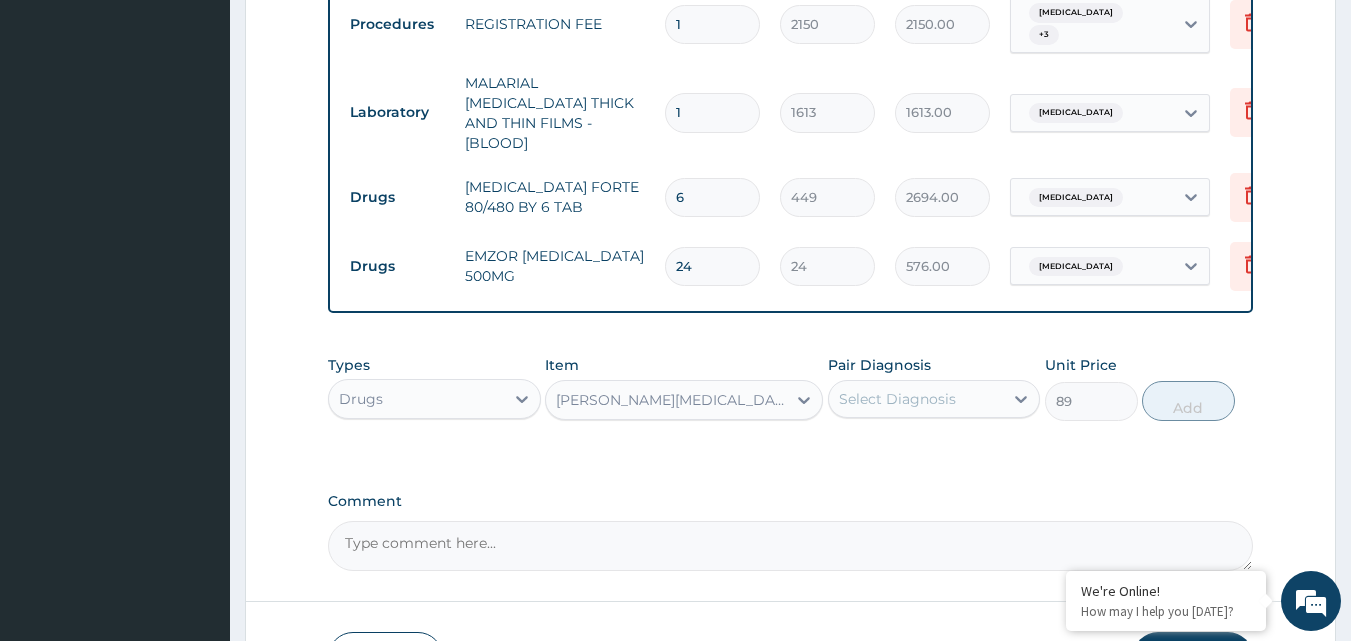 click on "Select Diagnosis" at bounding box center [916, 399] 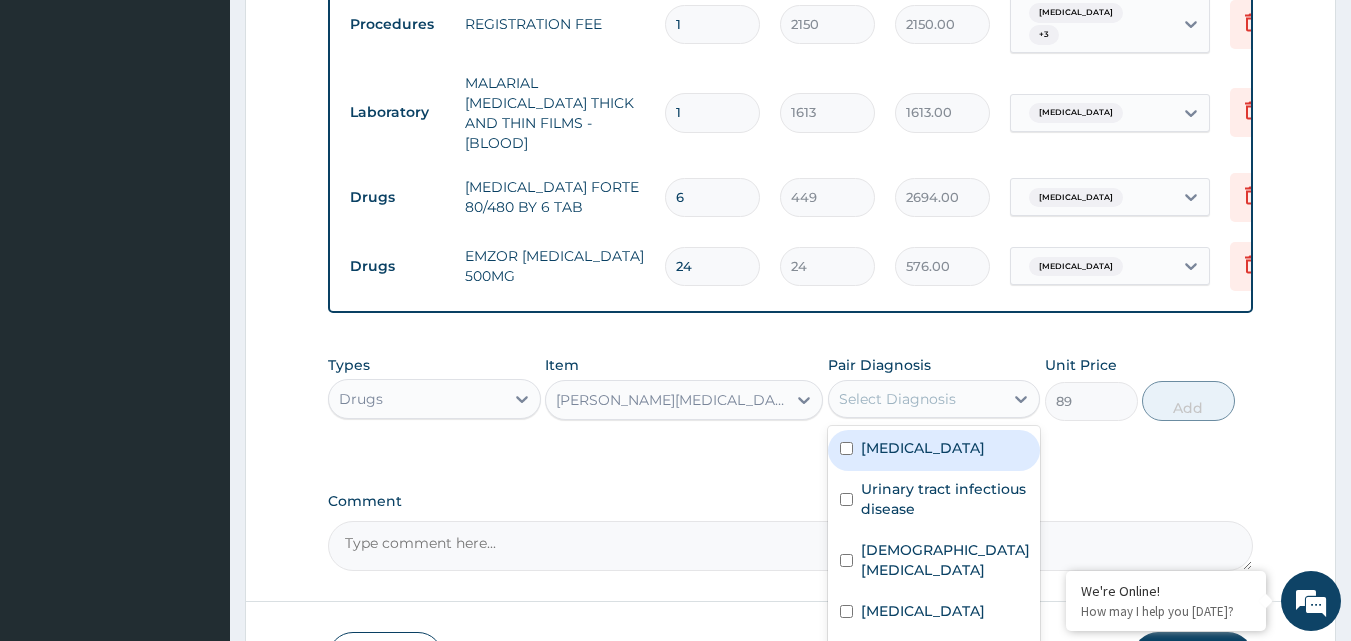 click on "Upper respiratory infection" at bounding box center [923, 448] 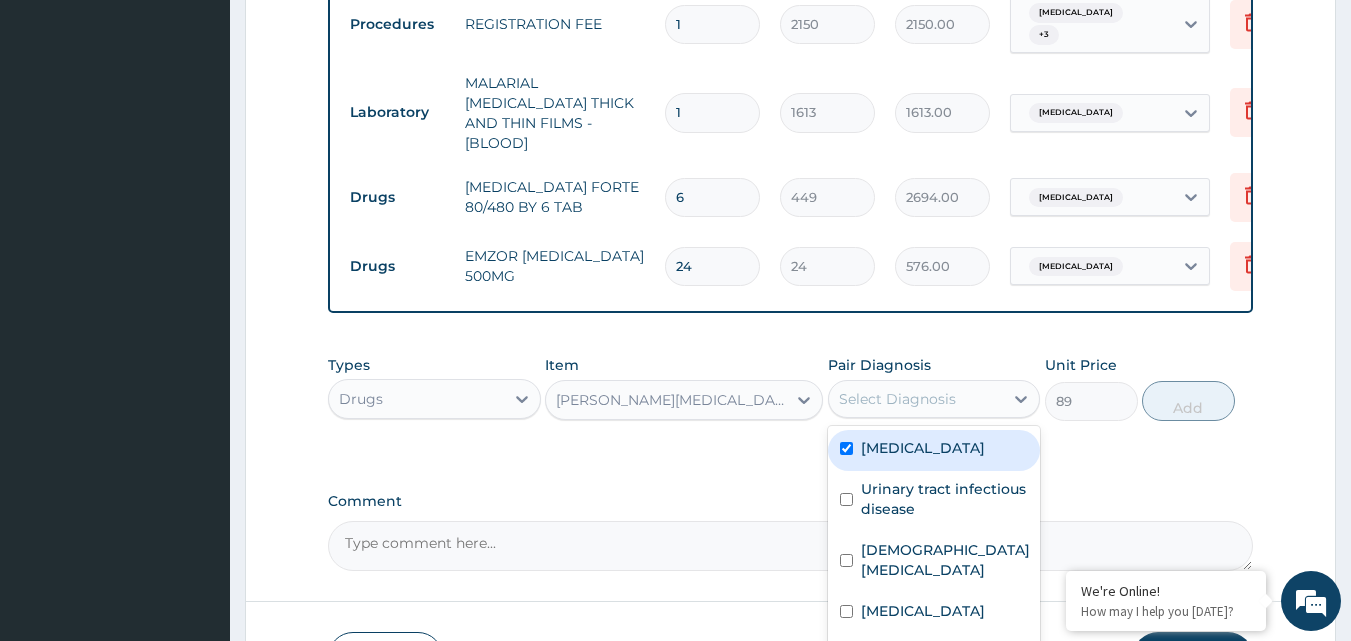checkbox on "true" 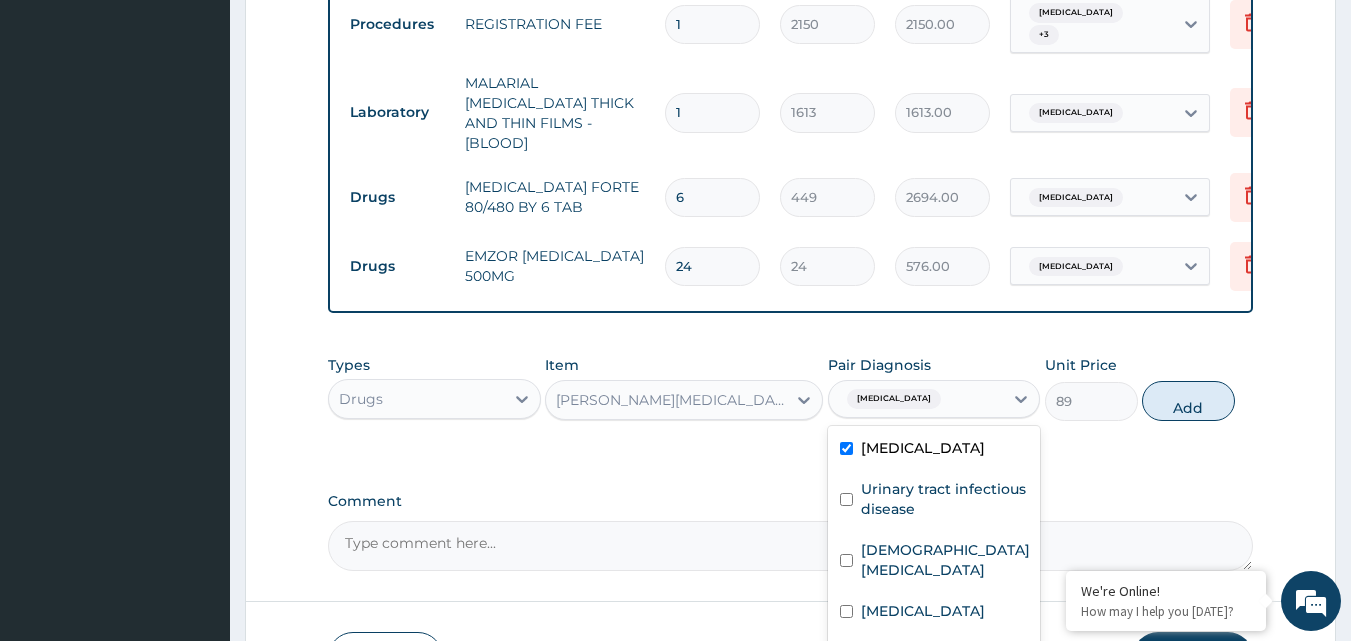 click on "Add" at bounding box center (1188, 401) 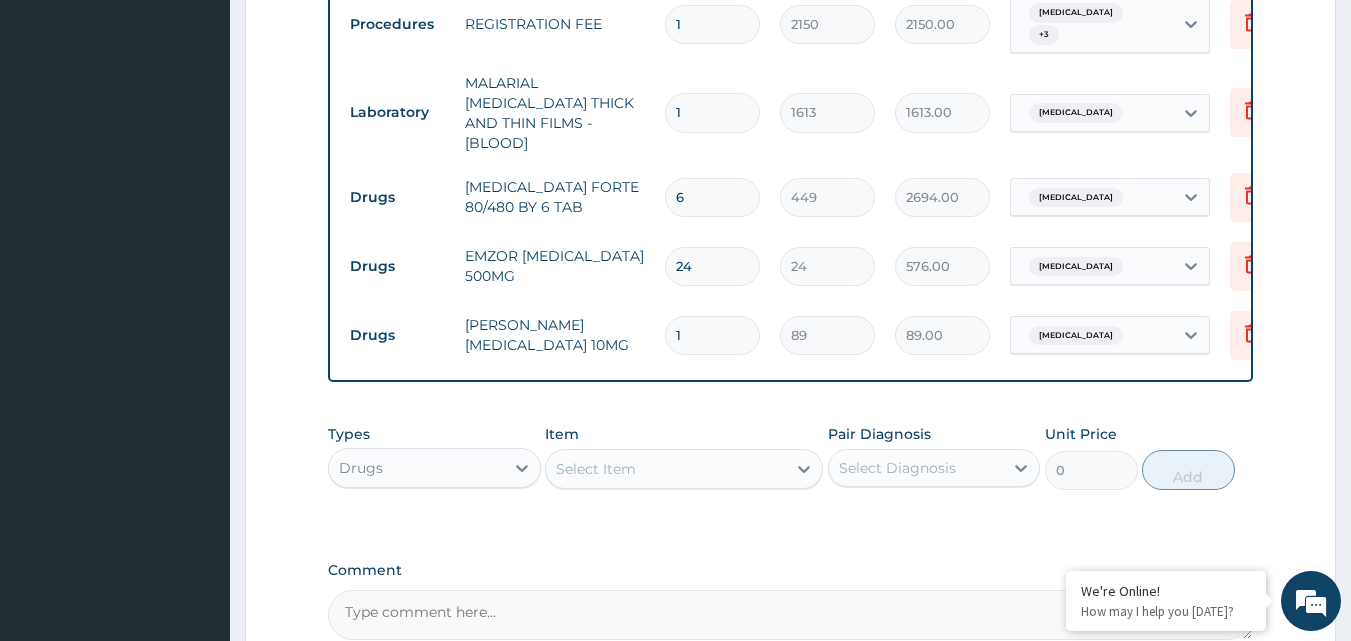 type 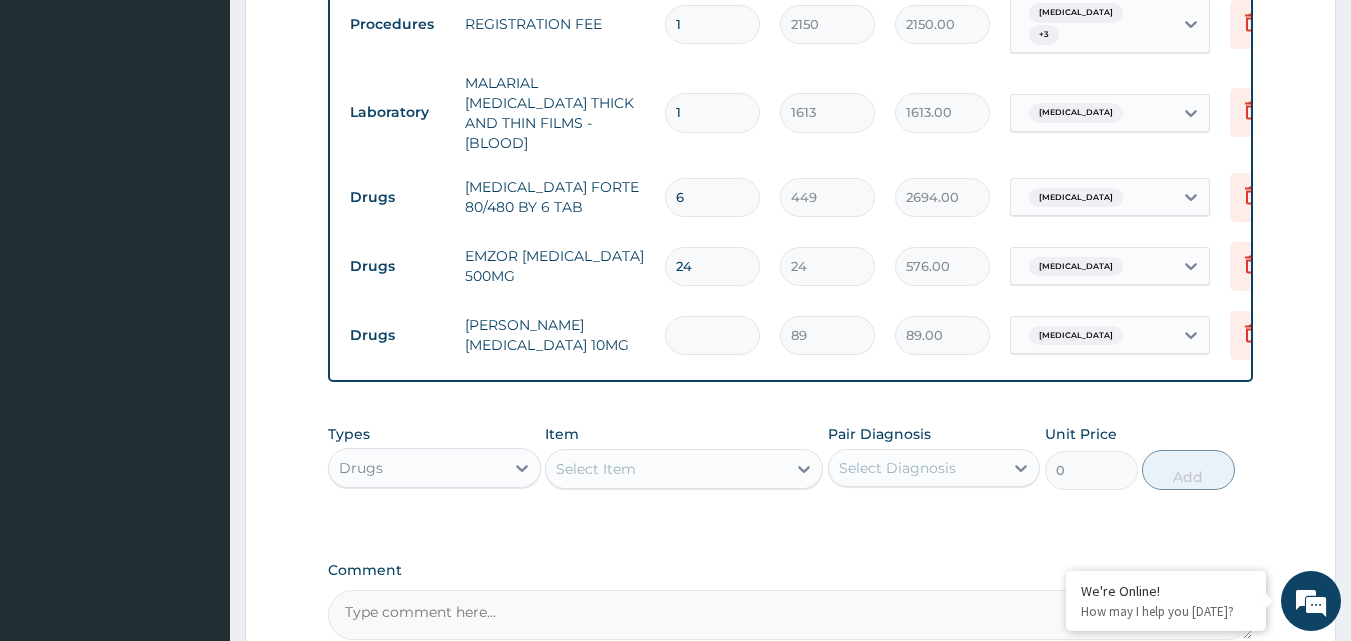 type on "0.00" 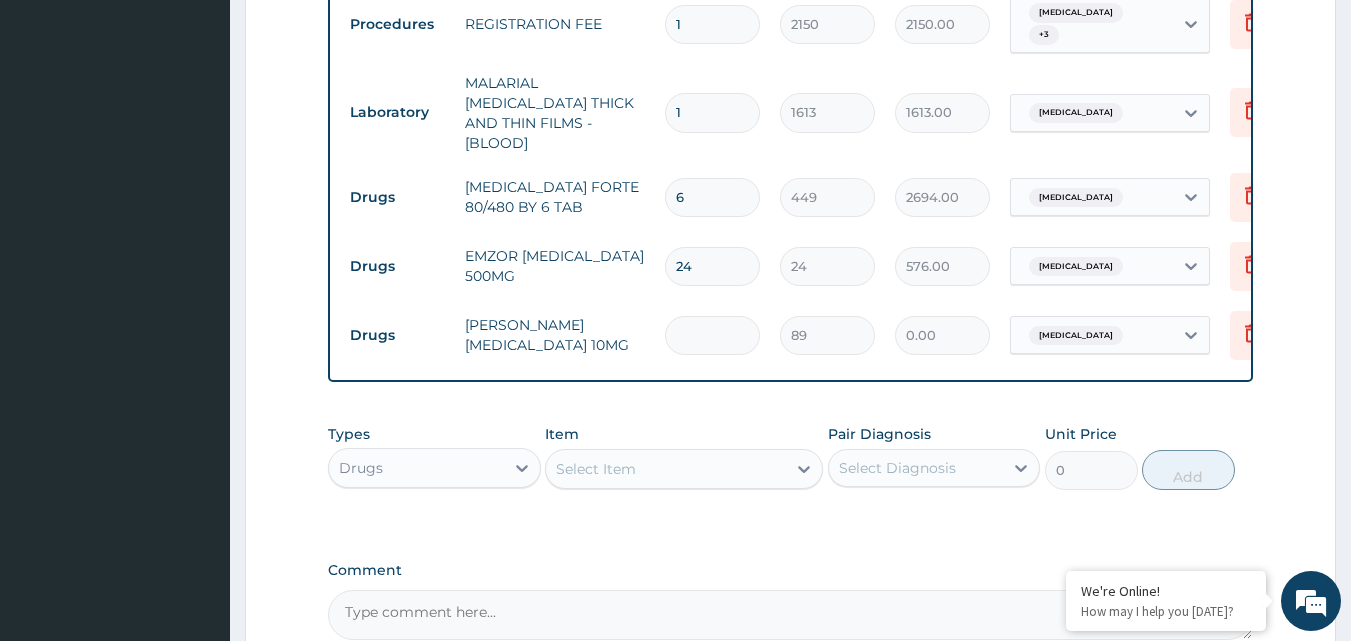 type on "4" 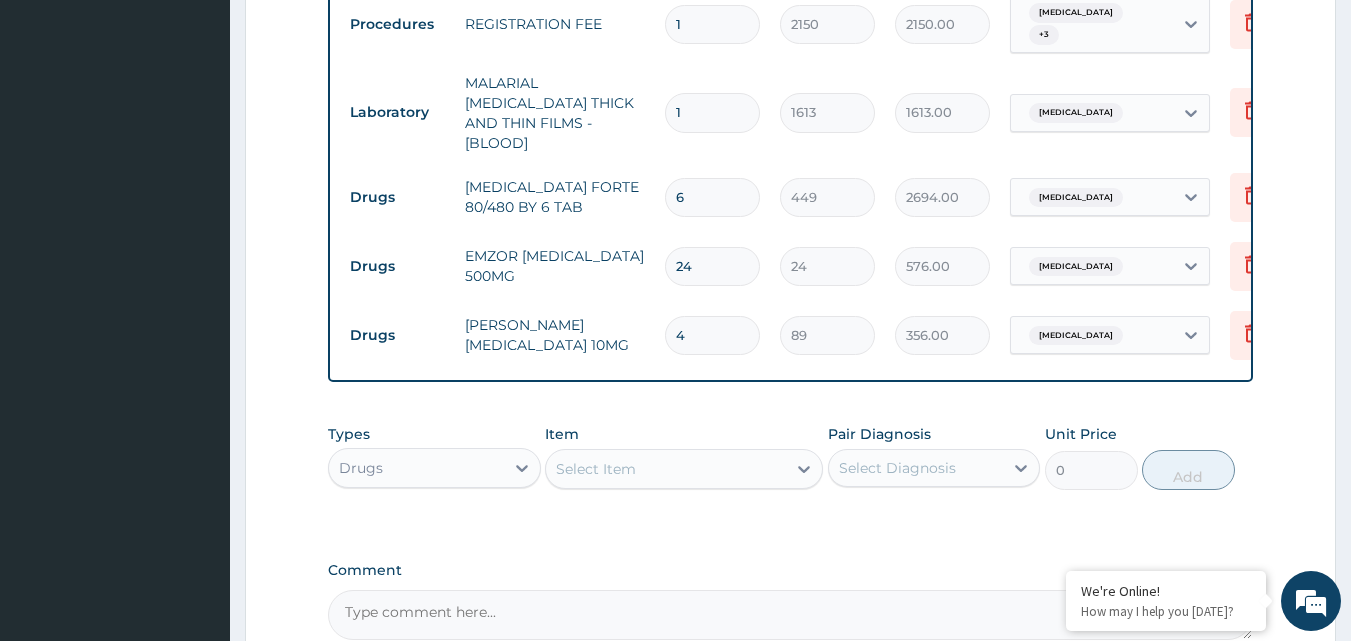 type on "4" 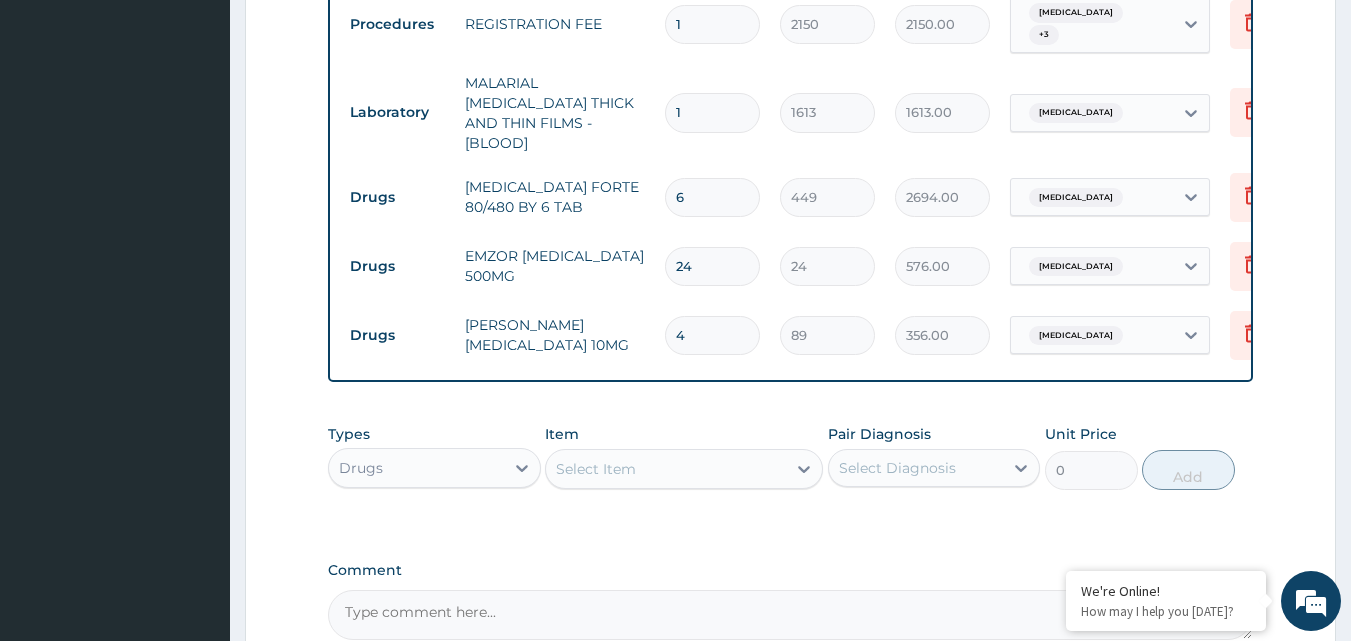 click on "Select Item" at bounding box center [666, 469] 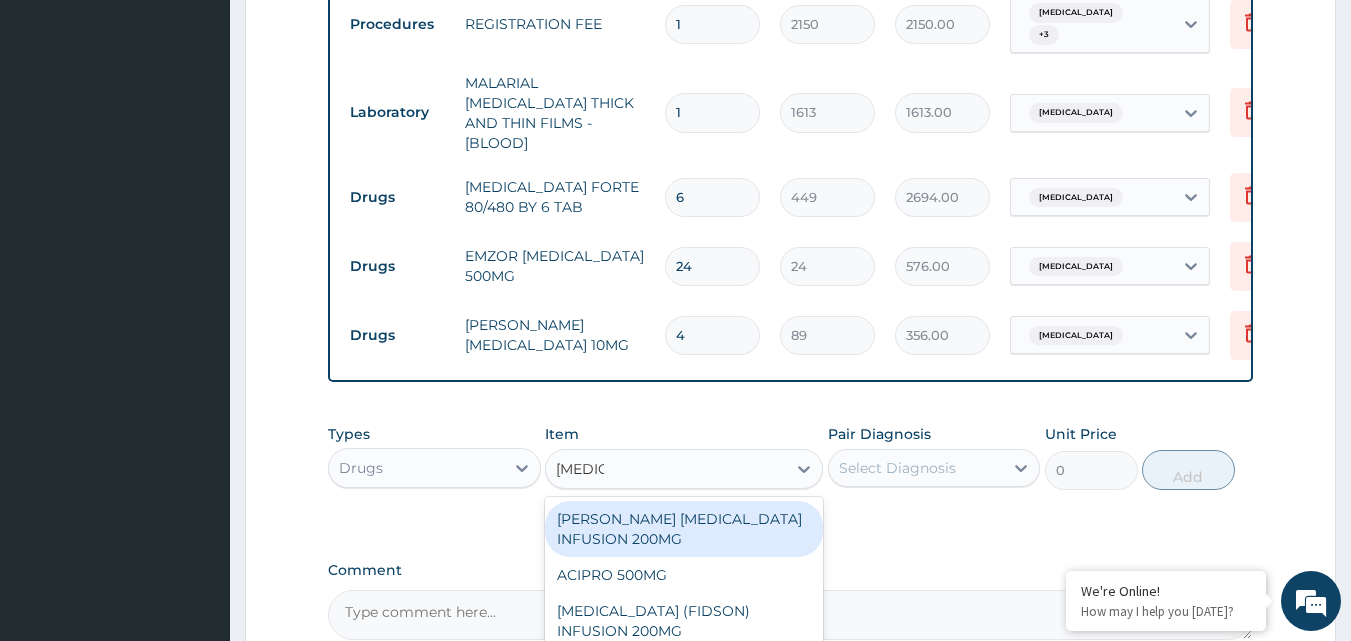 type on "CIPROF" 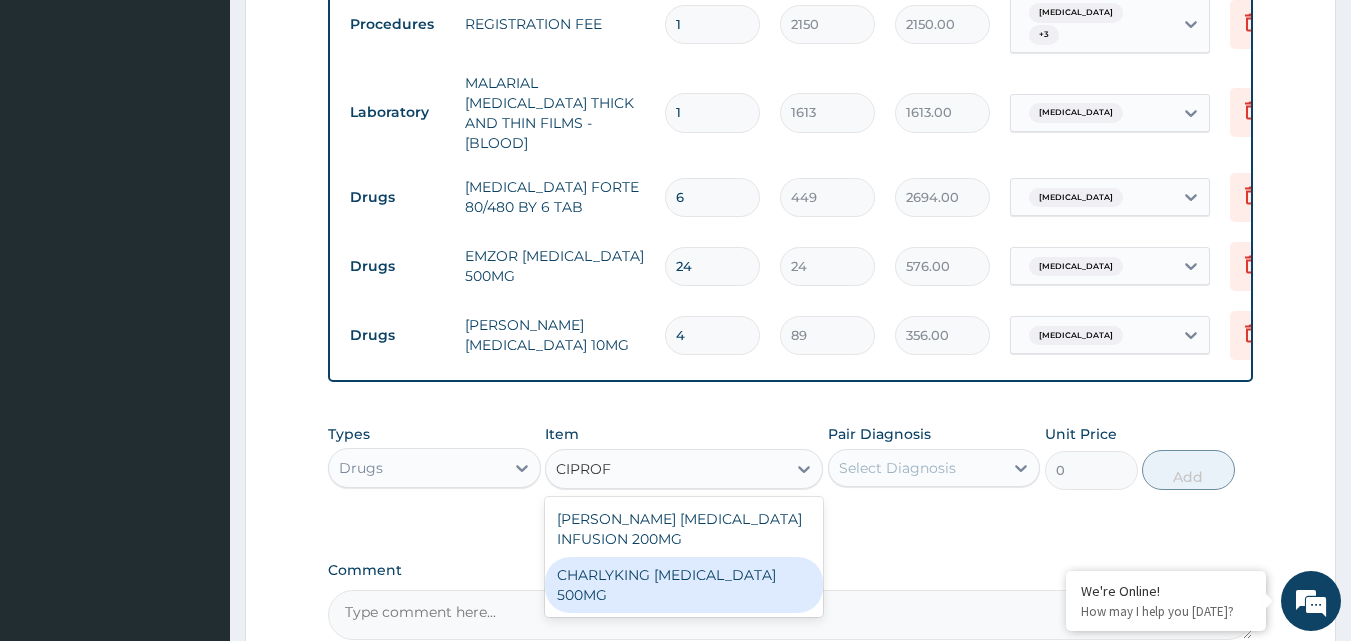 click on "CHARLYKING CIPROFLOXACIN 500MG" at bounding box center (684, 585) 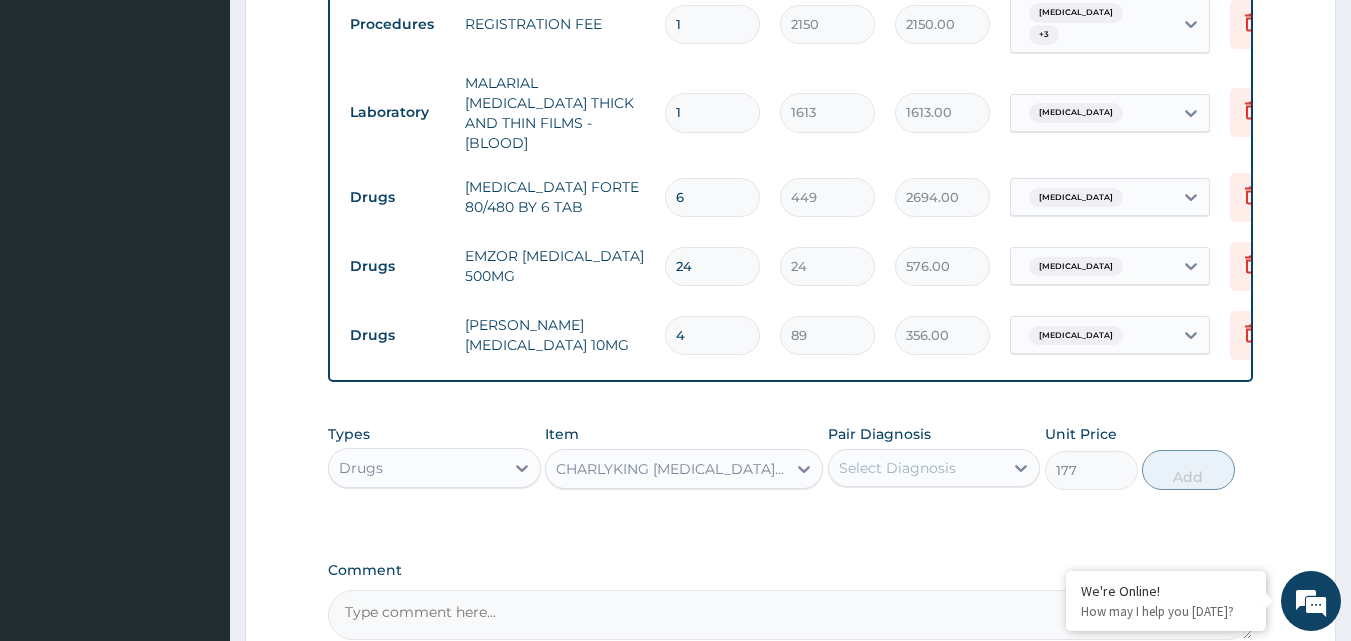 click on "Select Diagnosis" at bounding box center (897, 468) 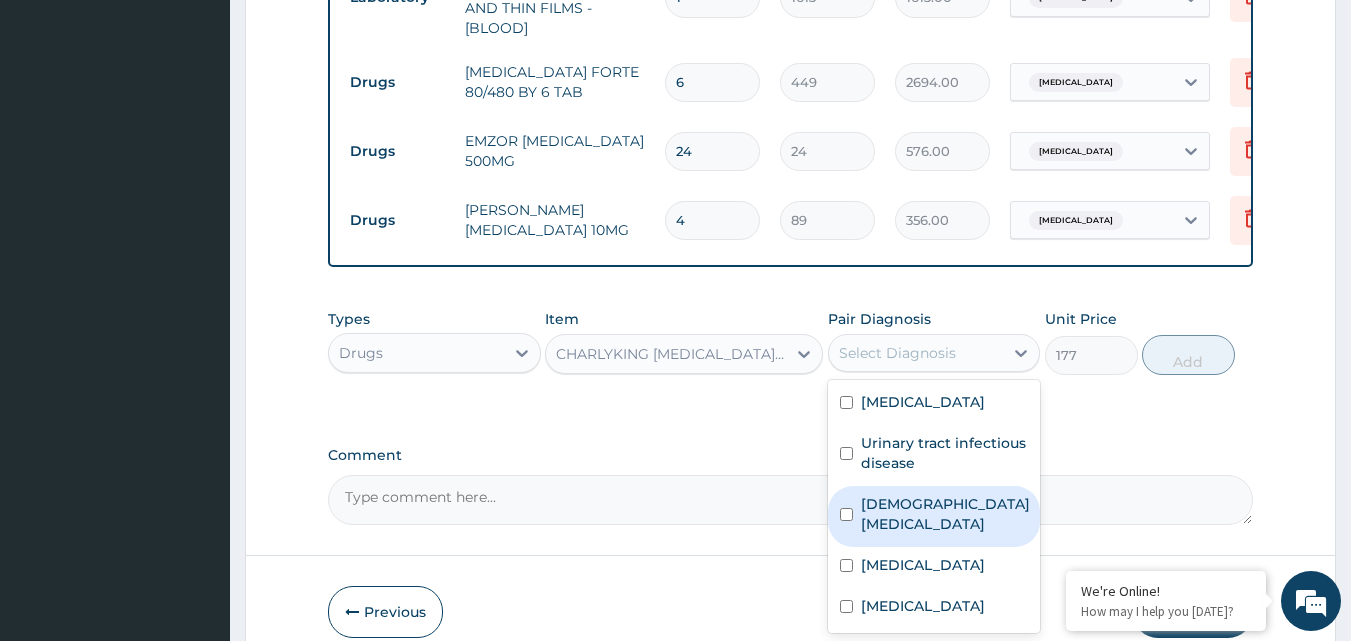 scroll, scrollTop: 1530, scrollLeft: 0, axis: vertical 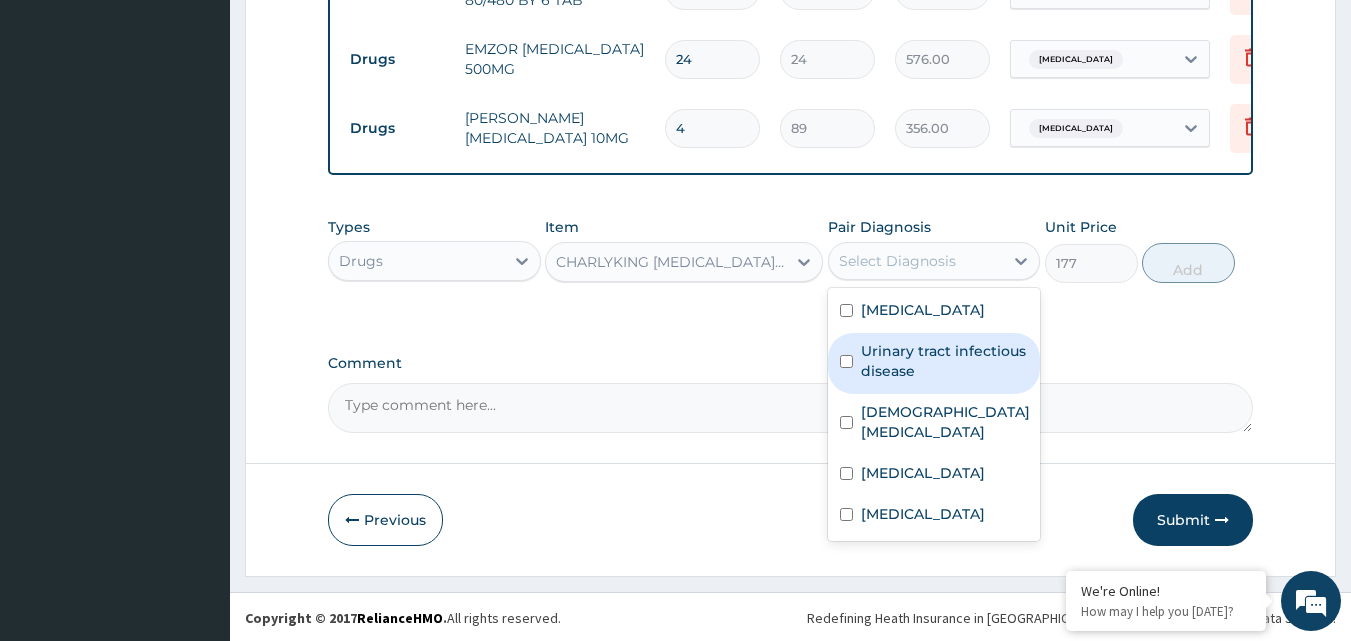drag, startPoint x: 922, startPoint y: 375, endPoint x: 927, endPoint y: 343, distance: 32.38827 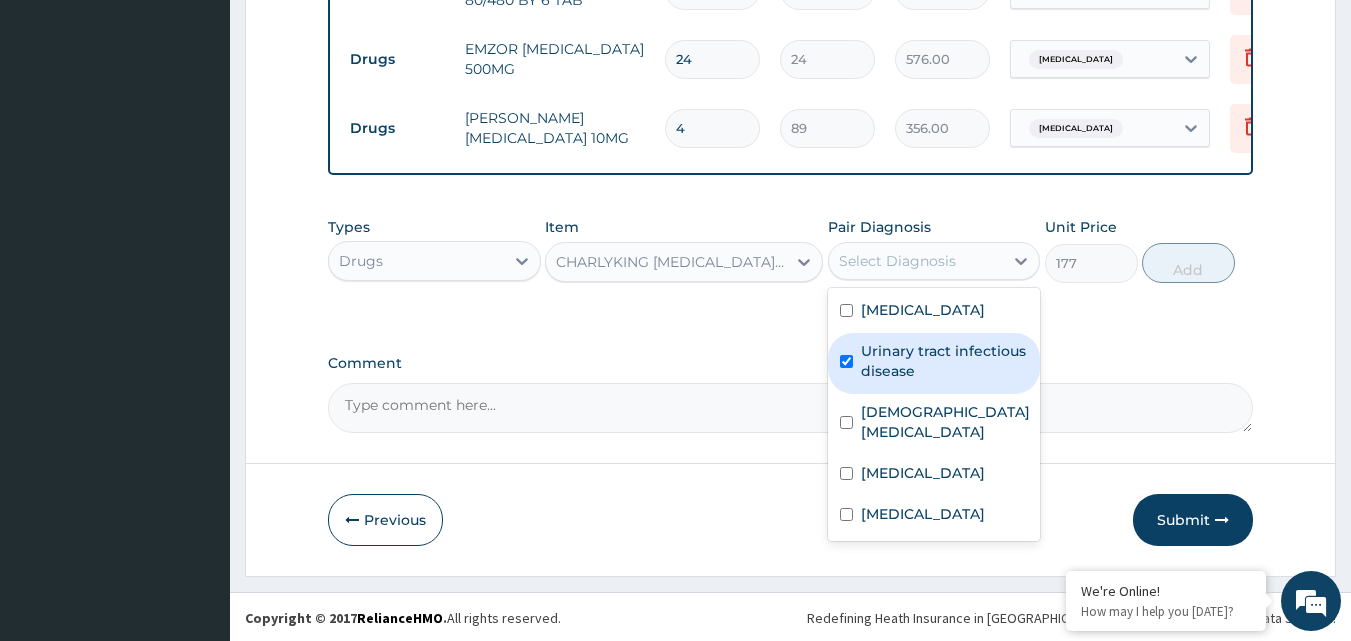 checkbox on "true" 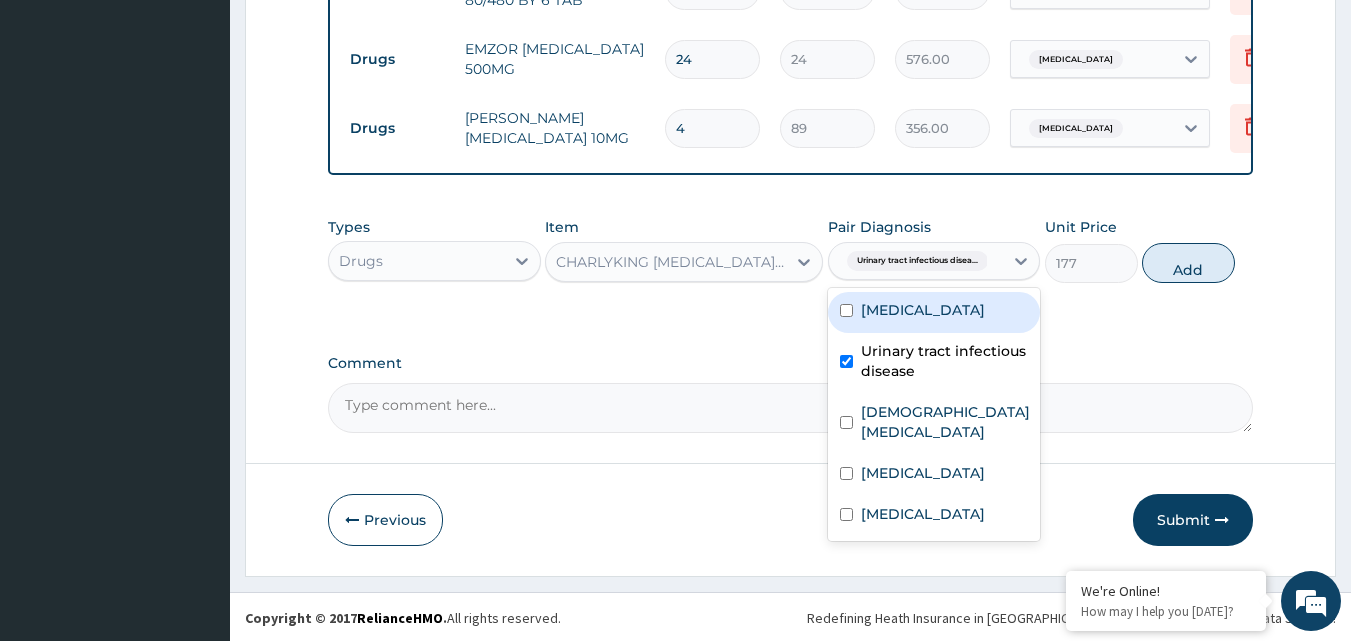 click on "Upper respiratory infection" at bounding box center (923, 310) 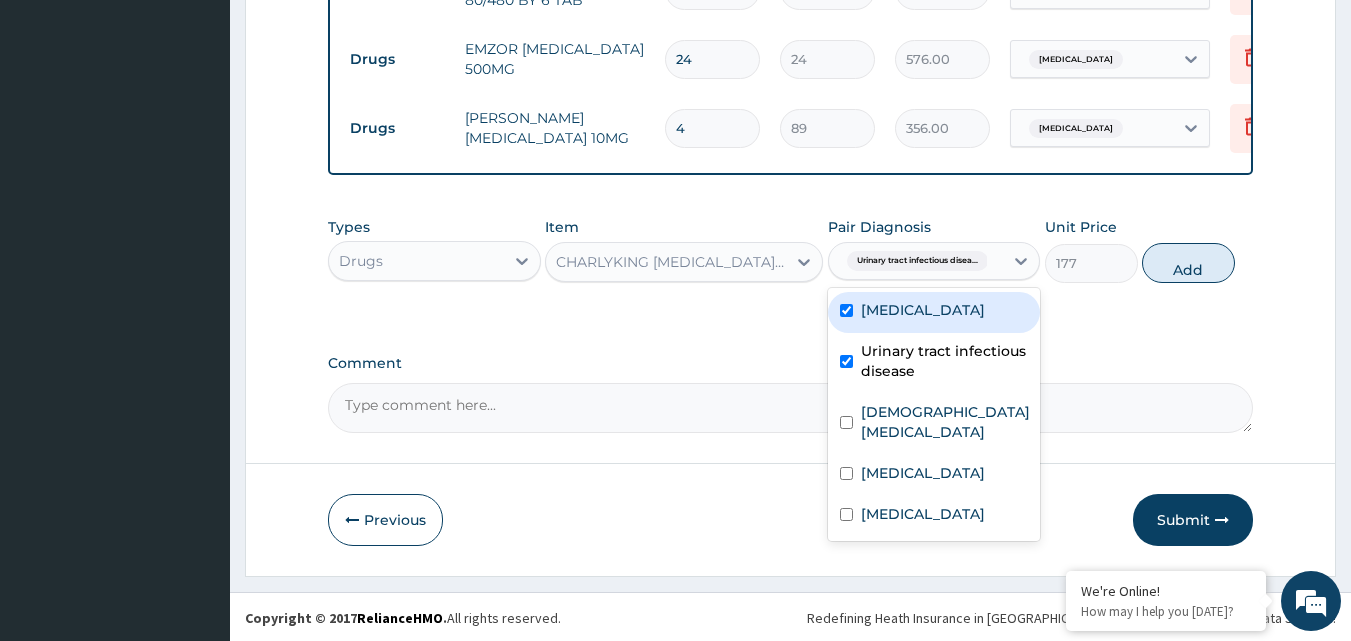 checkbox on "true" 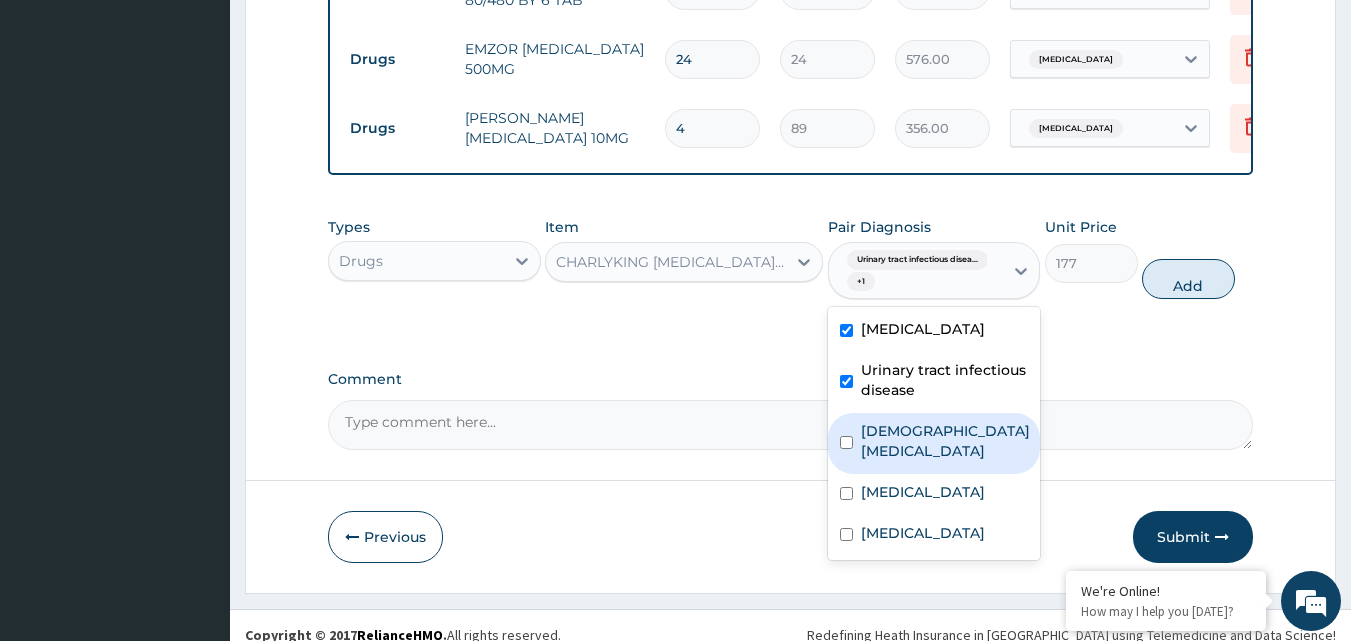 click on "Female pelvic inflammatory disease" at bounding box center (945, 441) 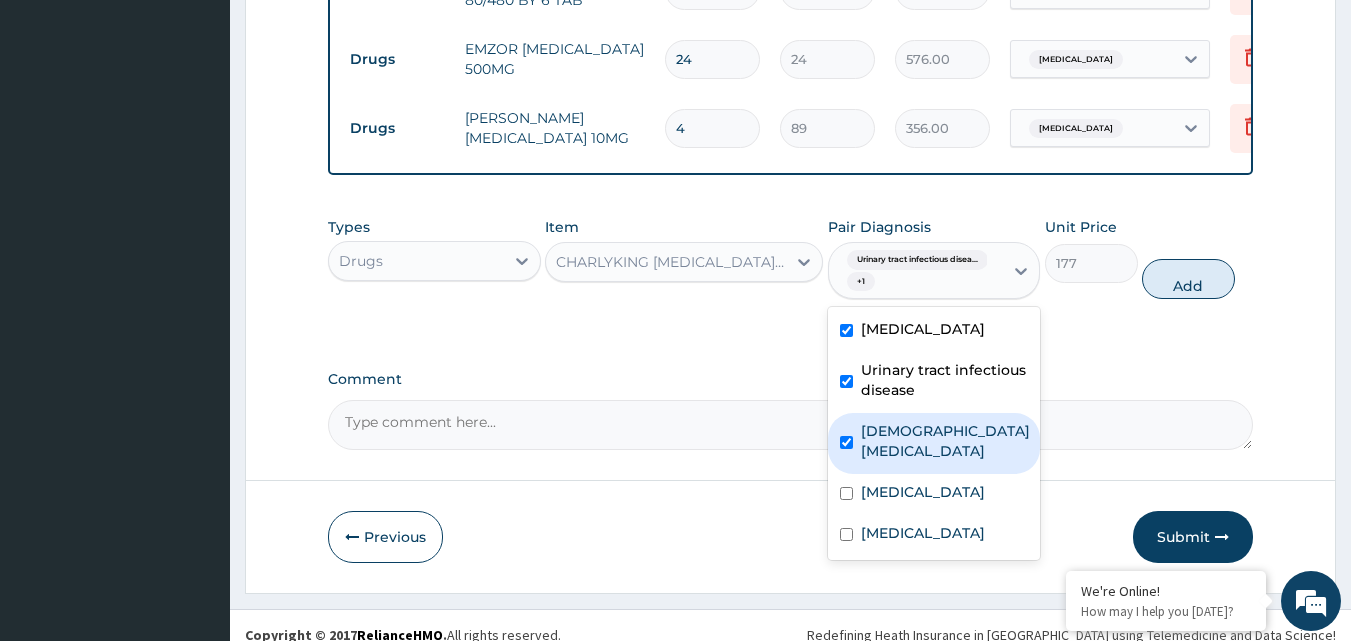 checkbox on "true" 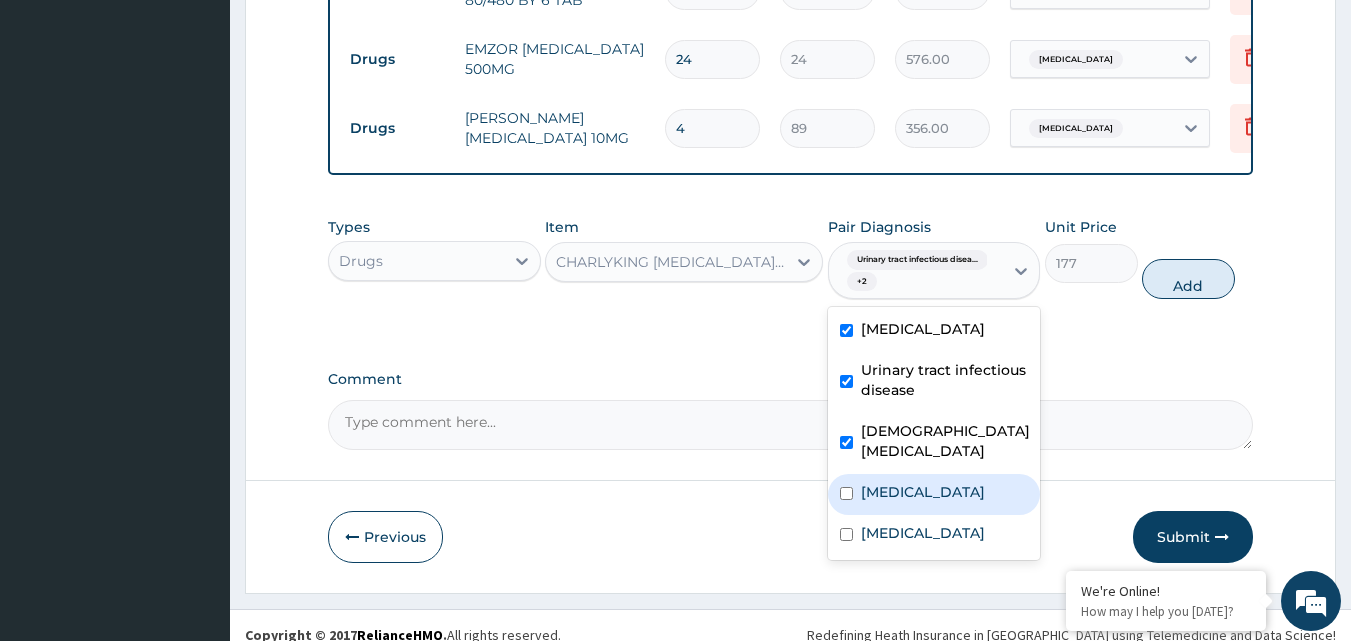 click on "Candidiasis" at bounding box center [934, 494] 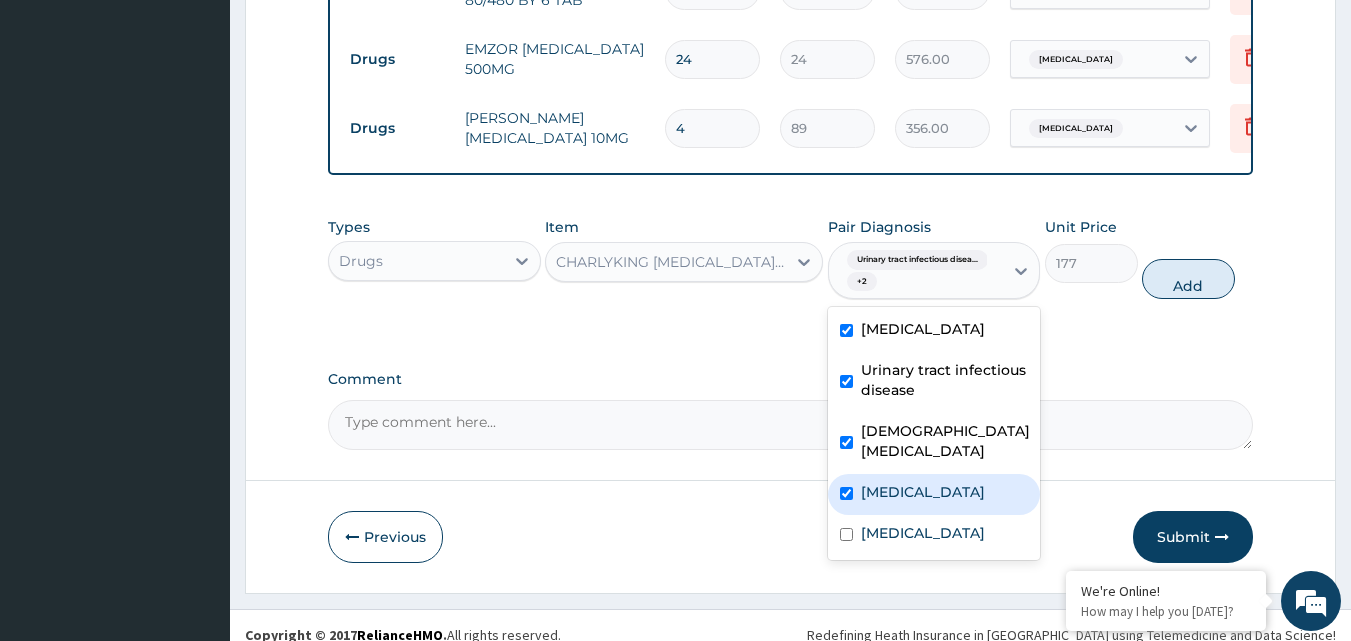 checkbox on "true" 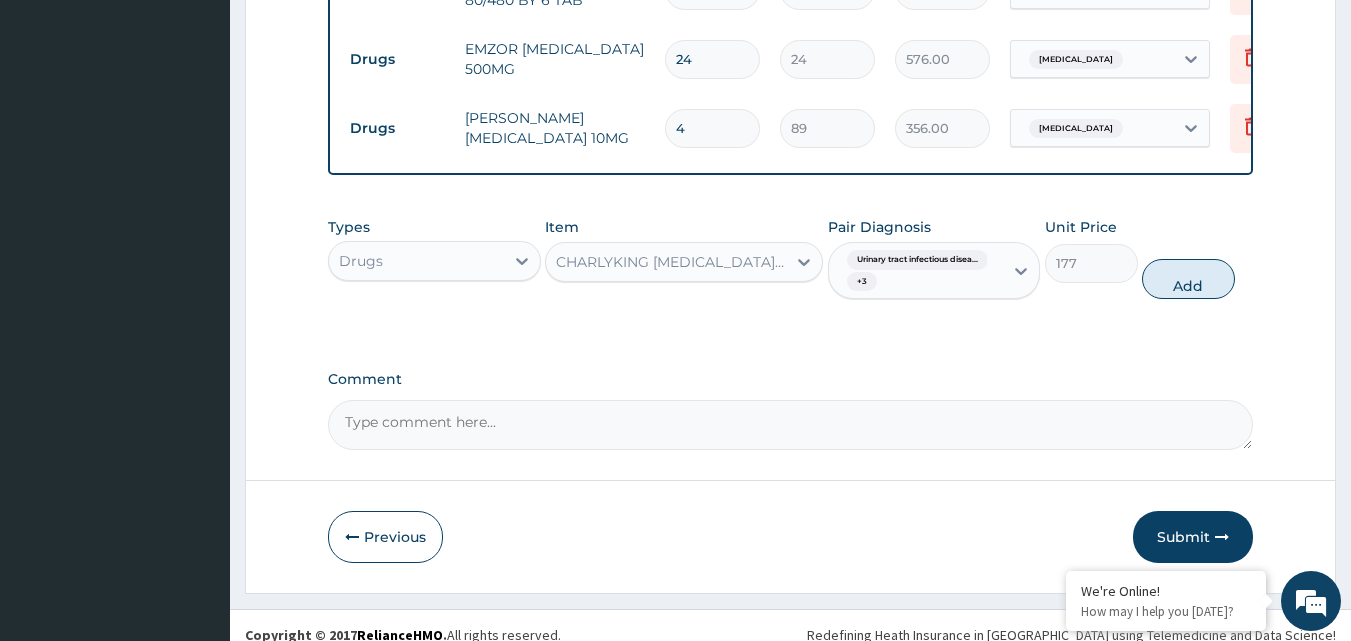 click on "Types Drugs Item CHARLYKING CIPROFLOXACIN 500MG Pair Diagnosis Urinary tract infectious disea...  + 3 Unit Price 177 Add" at bounding box center (791, 258) 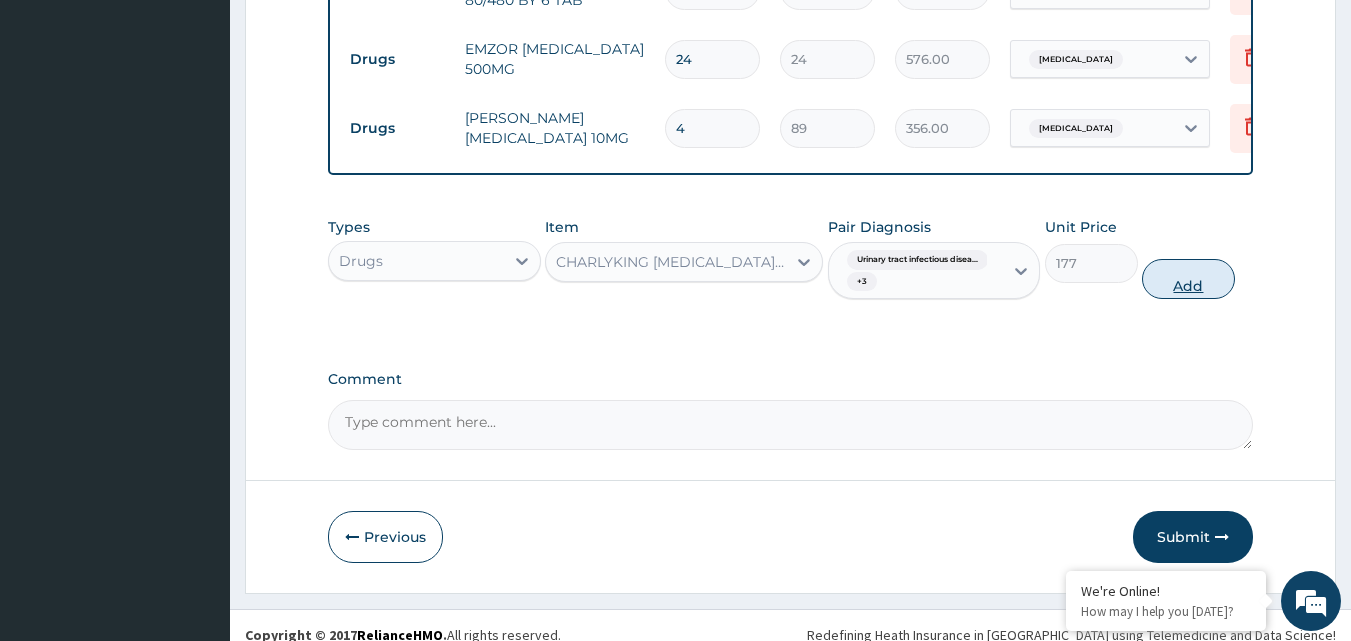 click on "Add" at bounding box center (1188, 279) 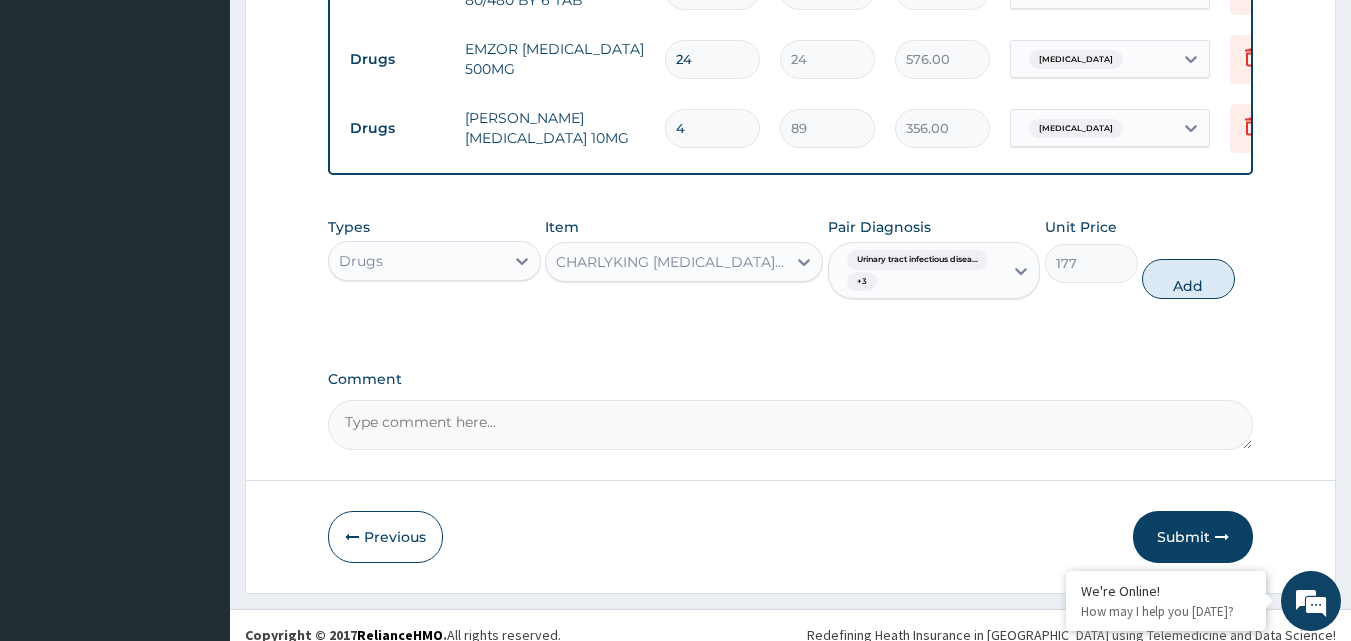 type on "0" 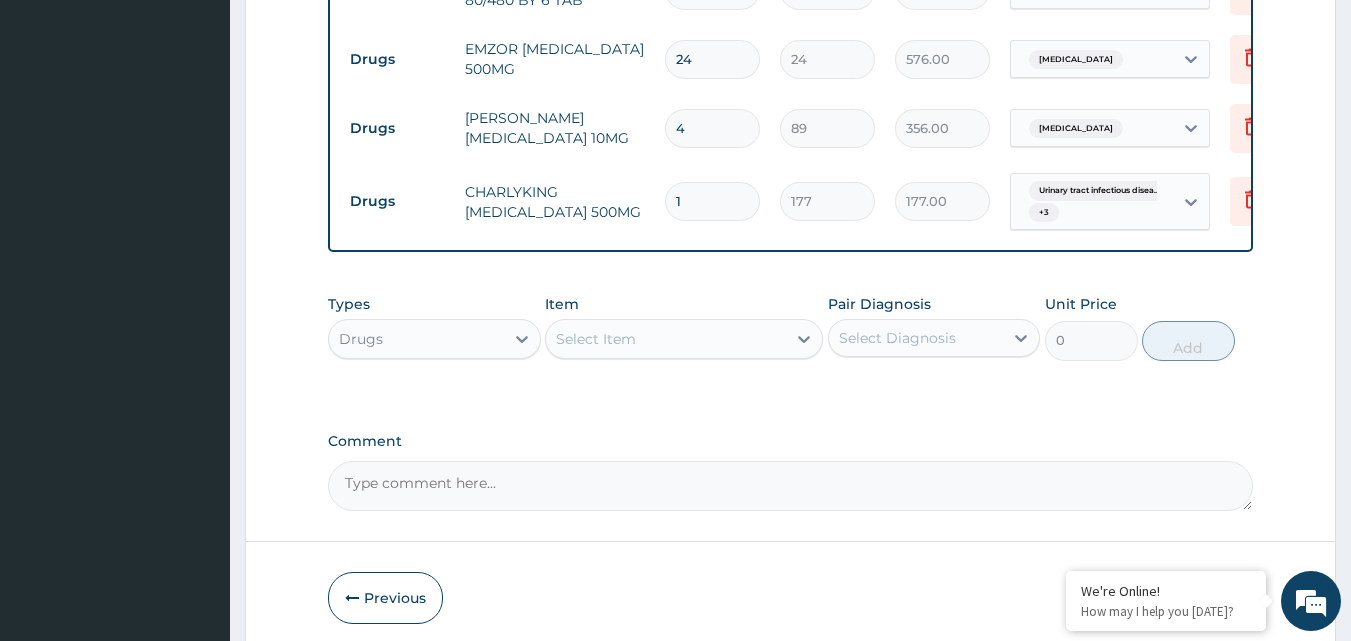 type on "10" 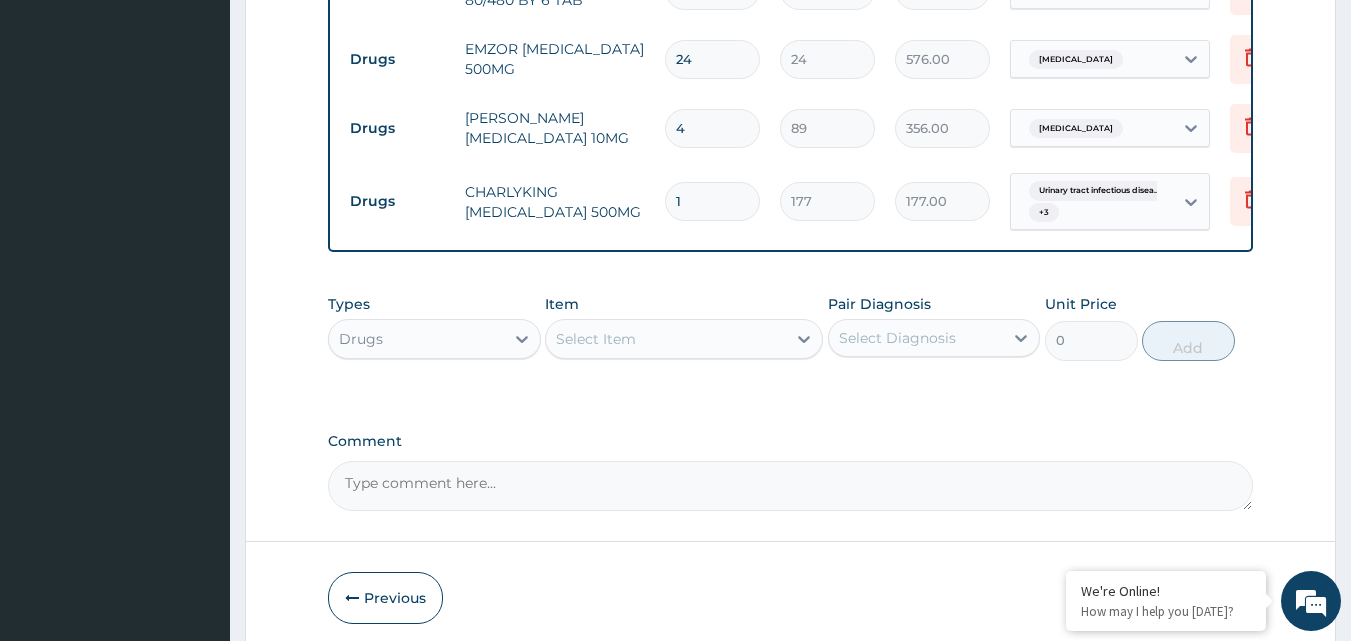 type on "1770.00" 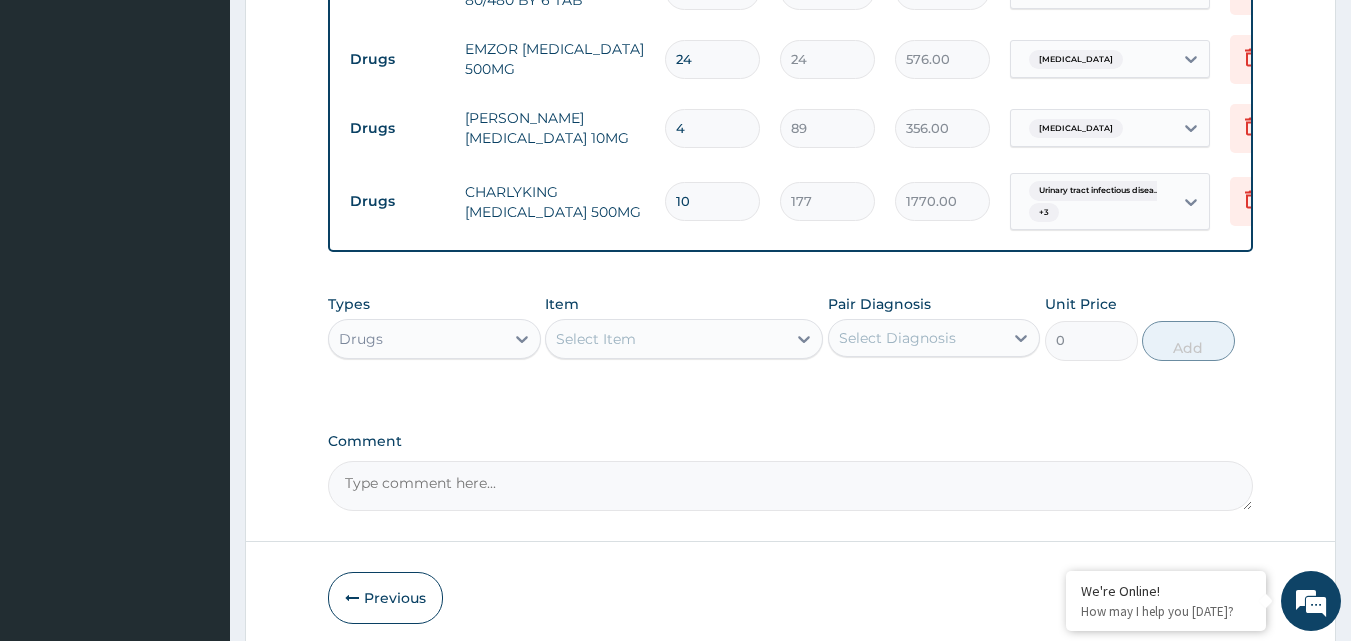 type on "10" 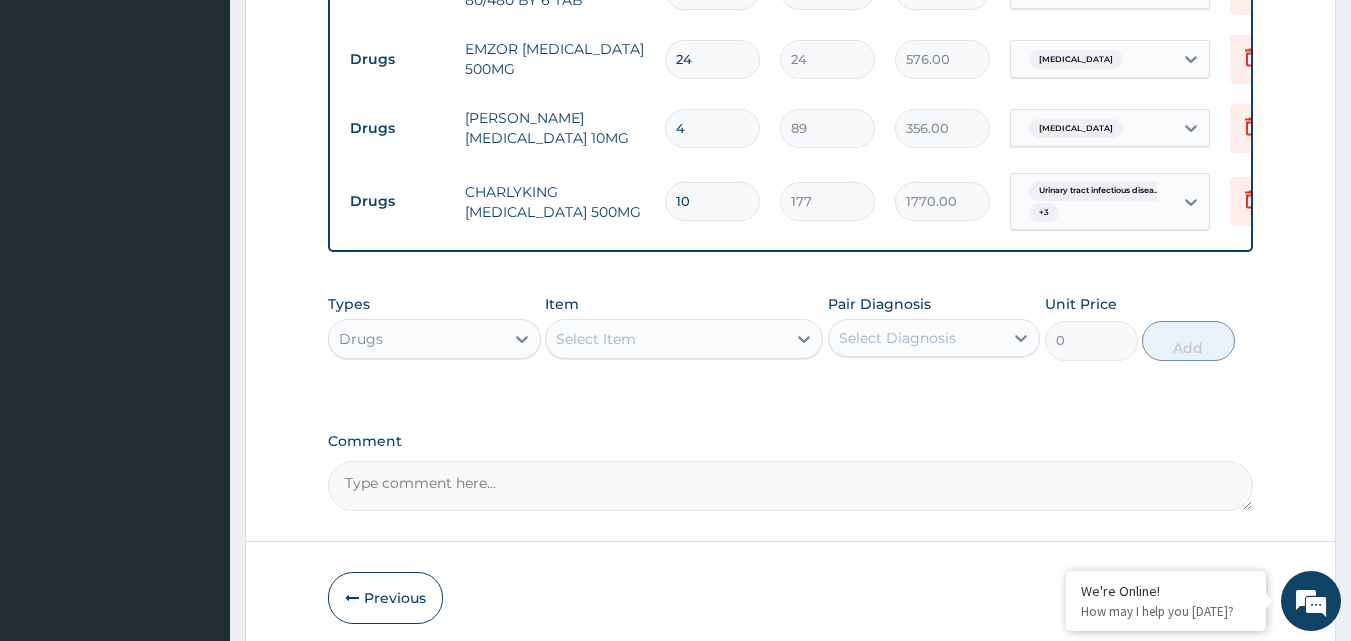 click on "Select Item" at bounding box center (666, 339) 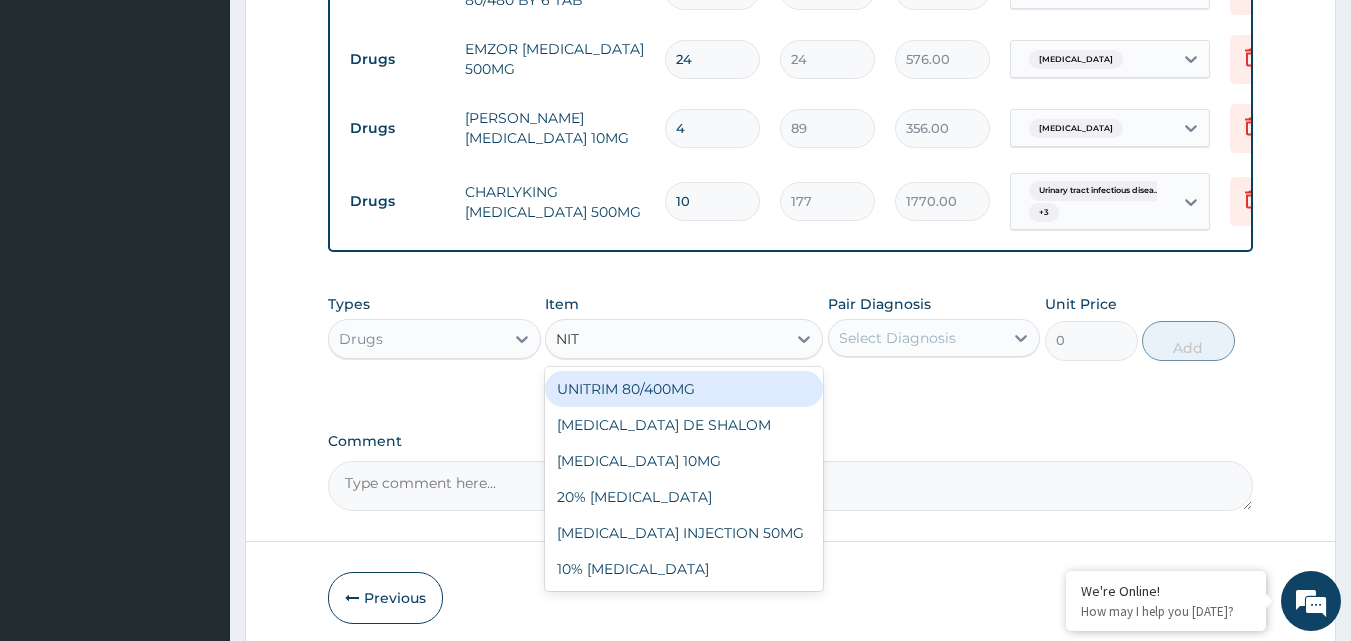 type on "NITR" 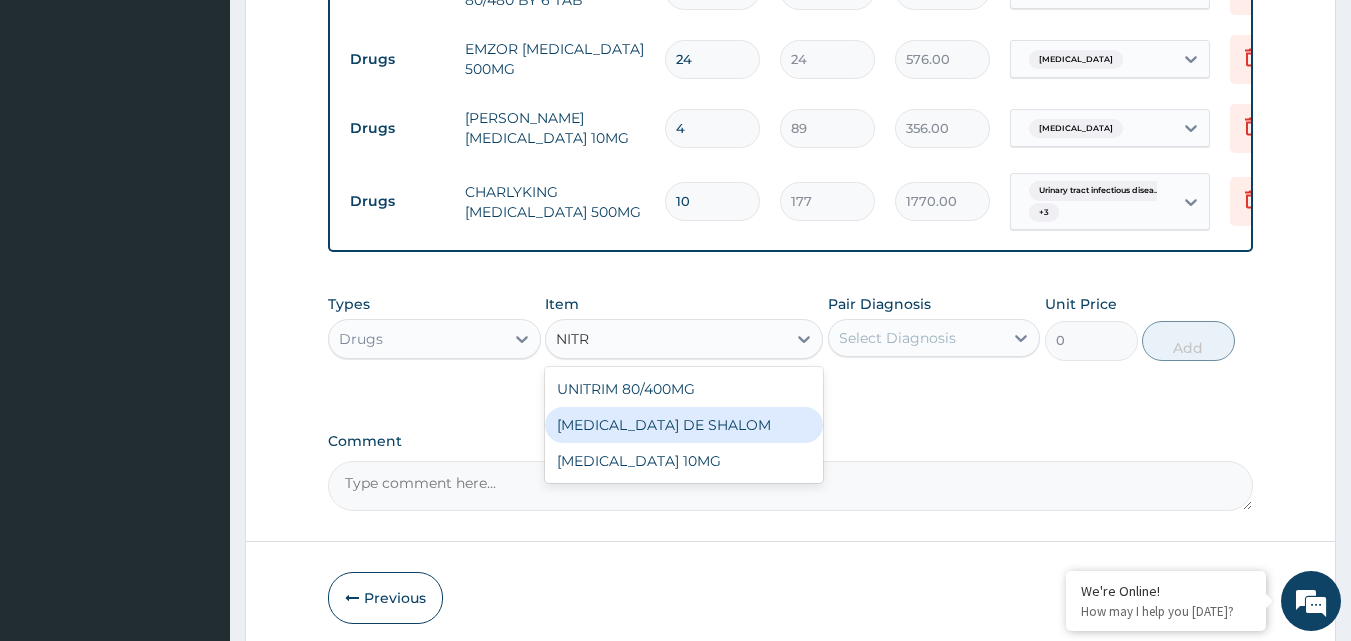 click on "NITROFURANTOIN DE SHALOM" at bounding box center (684, 425) 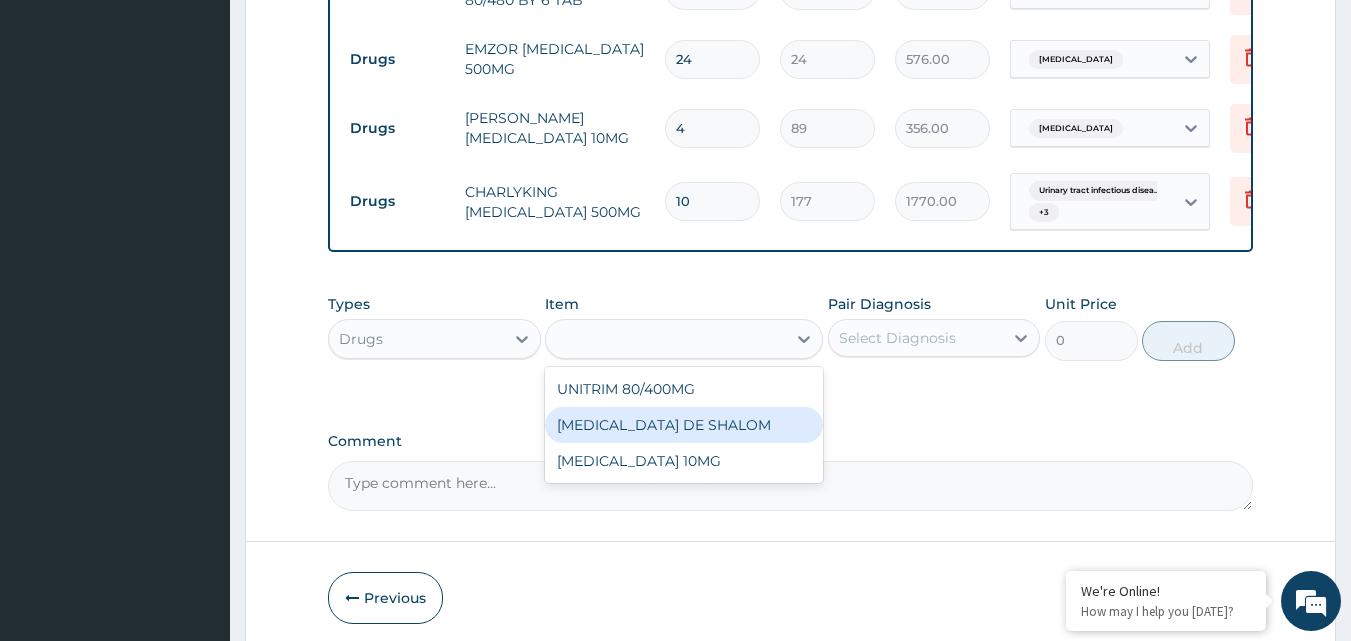 type on "237" 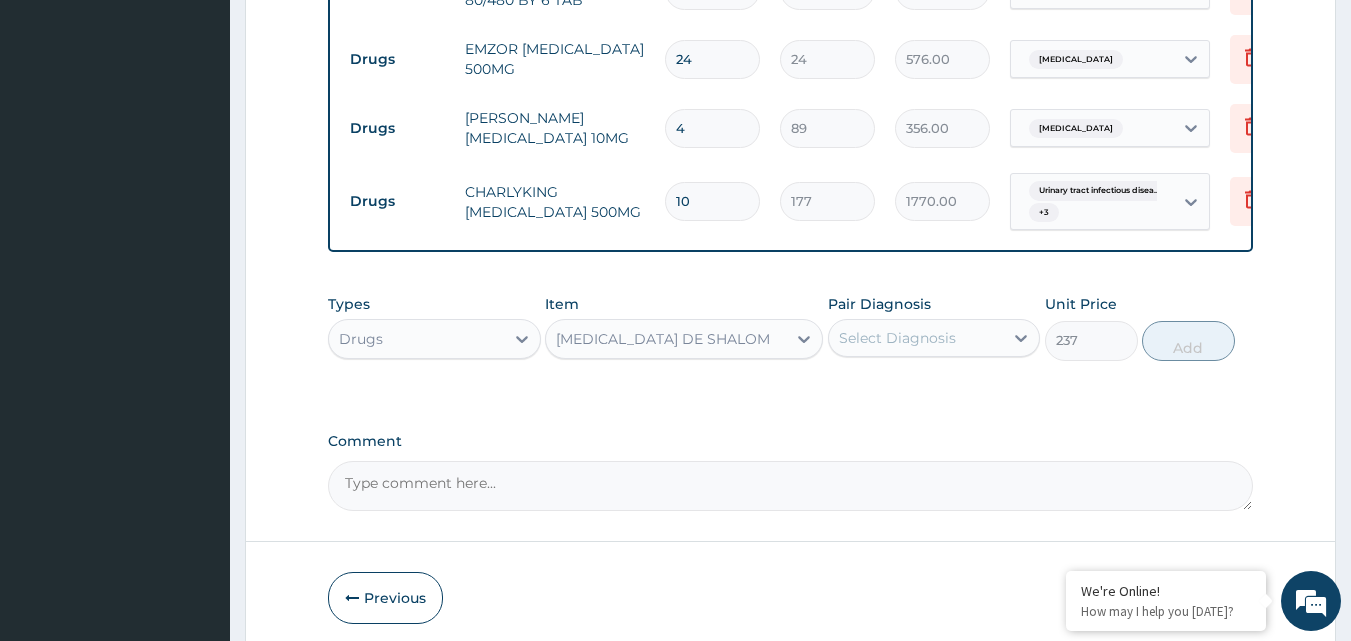 click on "Types Drugs Item option NITROFURANTOIN DE SHALOM, selected.   Select is focused ,type to refine list, press Down to open the menu,  NITROFURANTOIN DE SHALOM Pair Diagnosis Select Diagnosis Unit Price 237 Add" at bounding box center [791, 327] 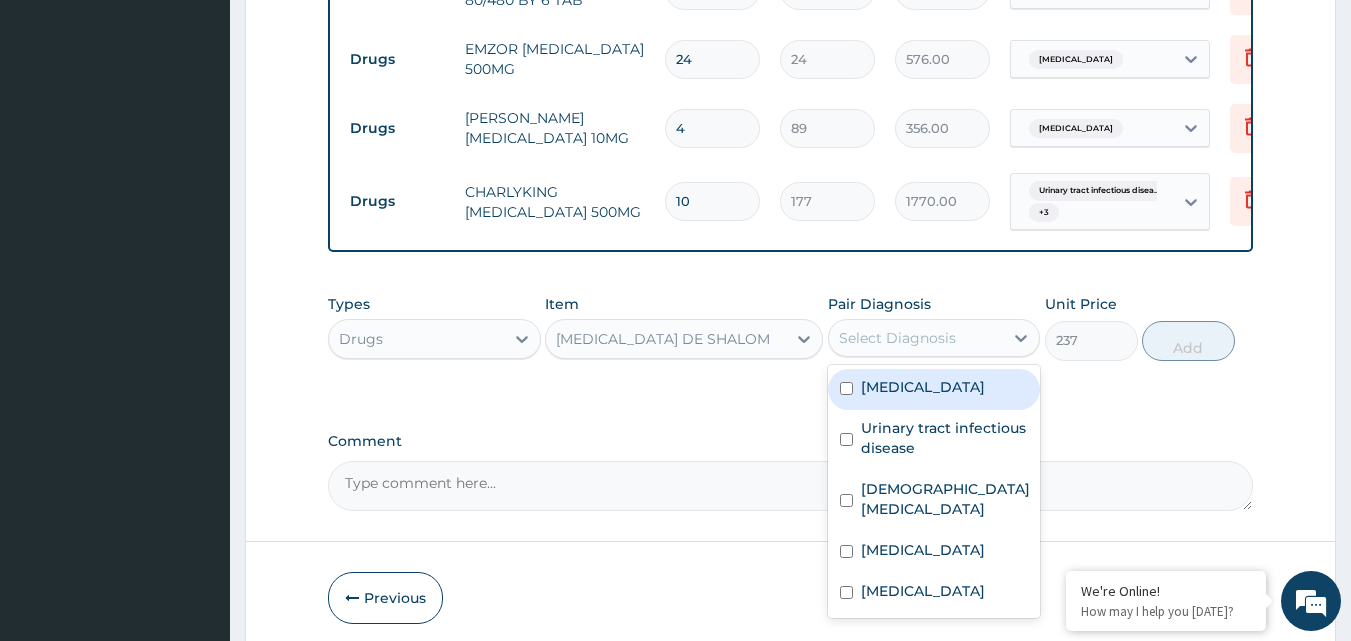 click on "Select Diagnosis" at bounding box center [916, 338] 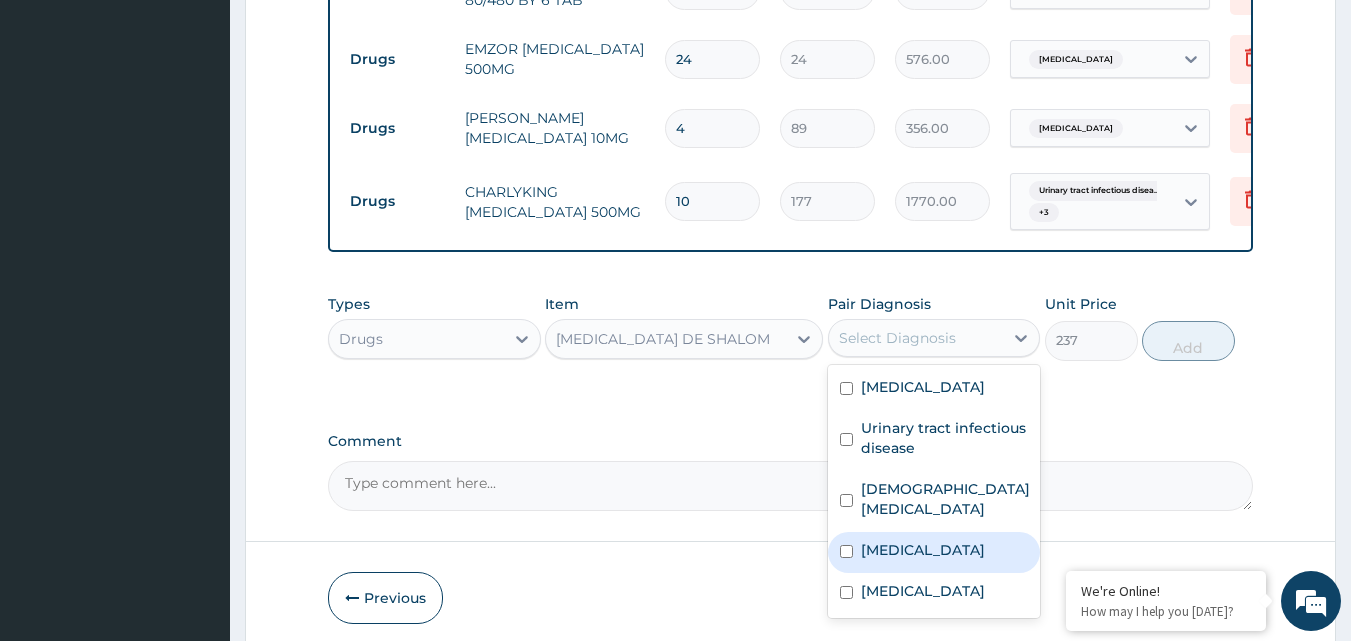 click on "Candidiasis" at bounding box center [923, 550] 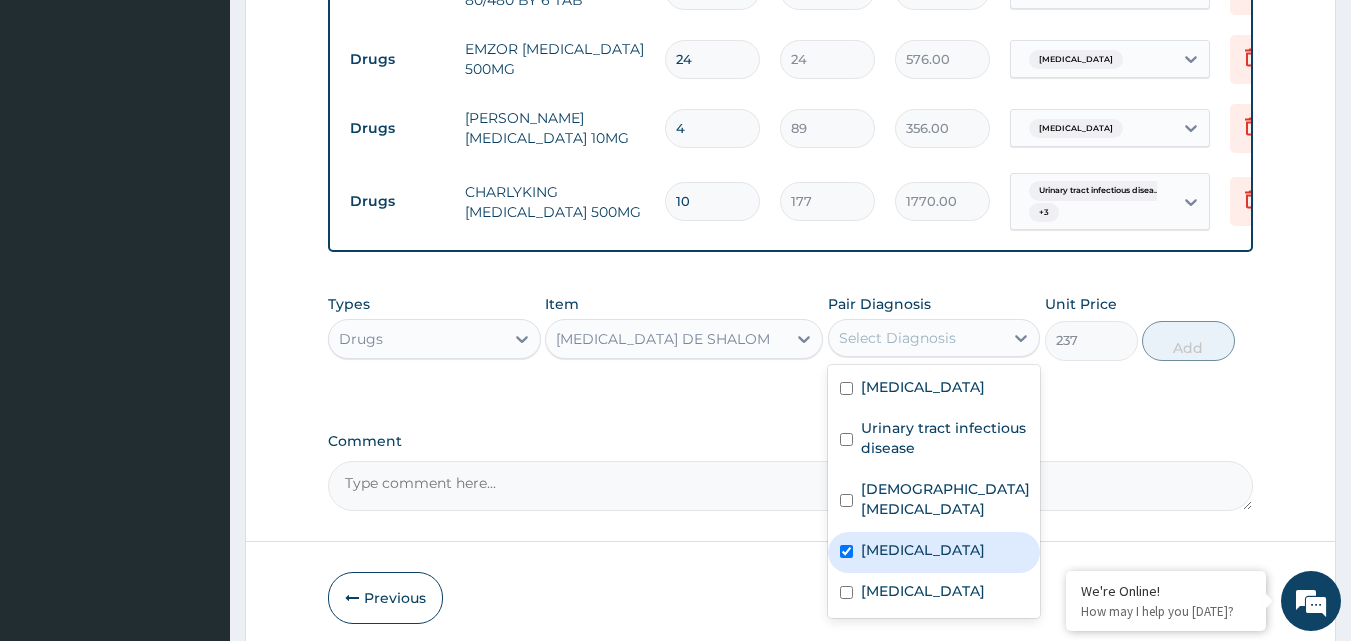 checkbox on "true" 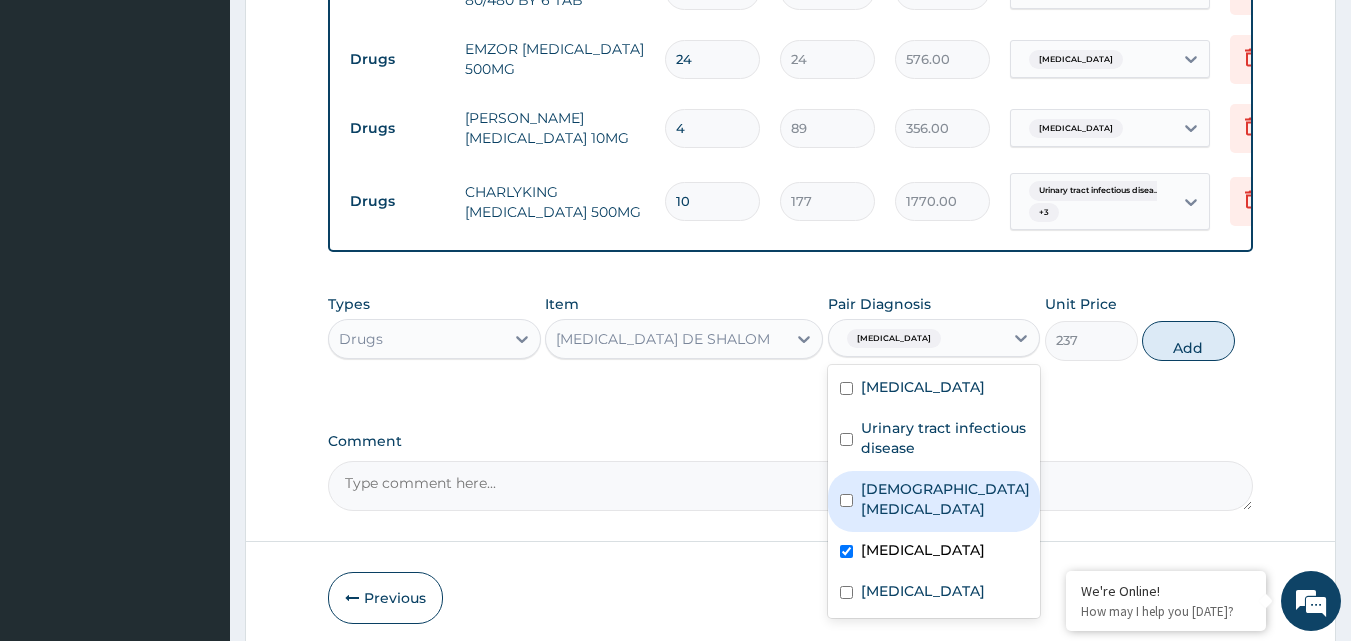 click on "Female pelvic inflammatory disease" at bounding box center [945, 499] 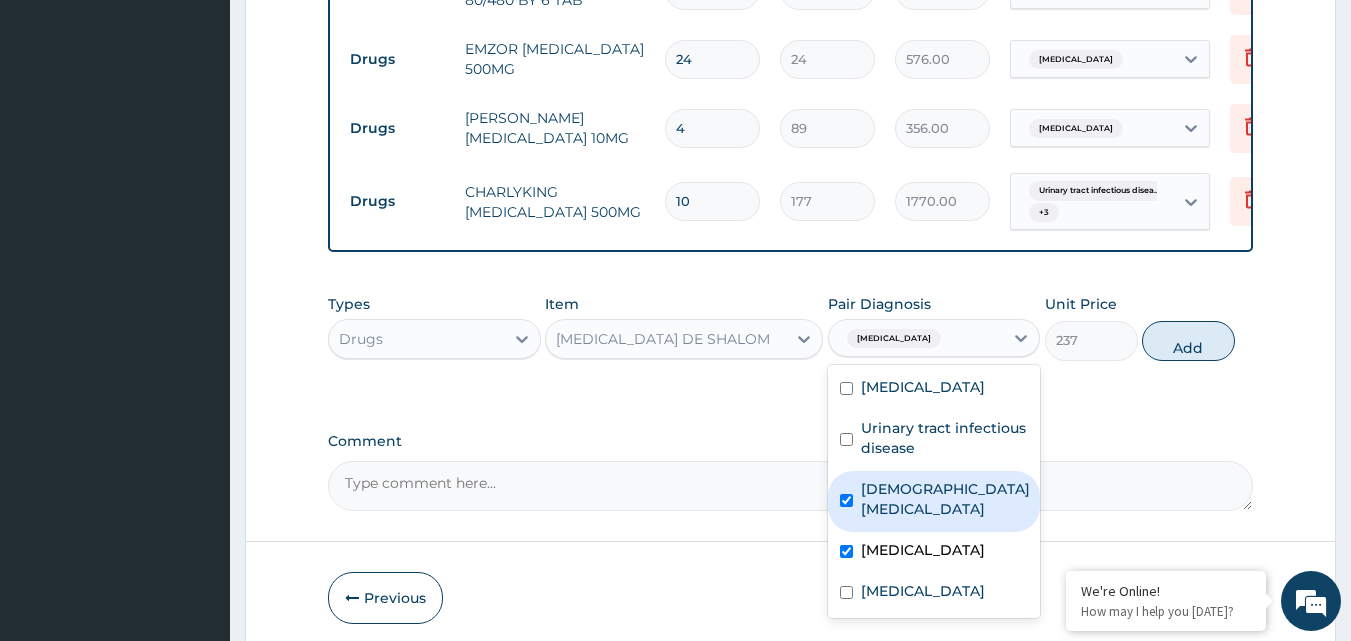 checkbox on "true" 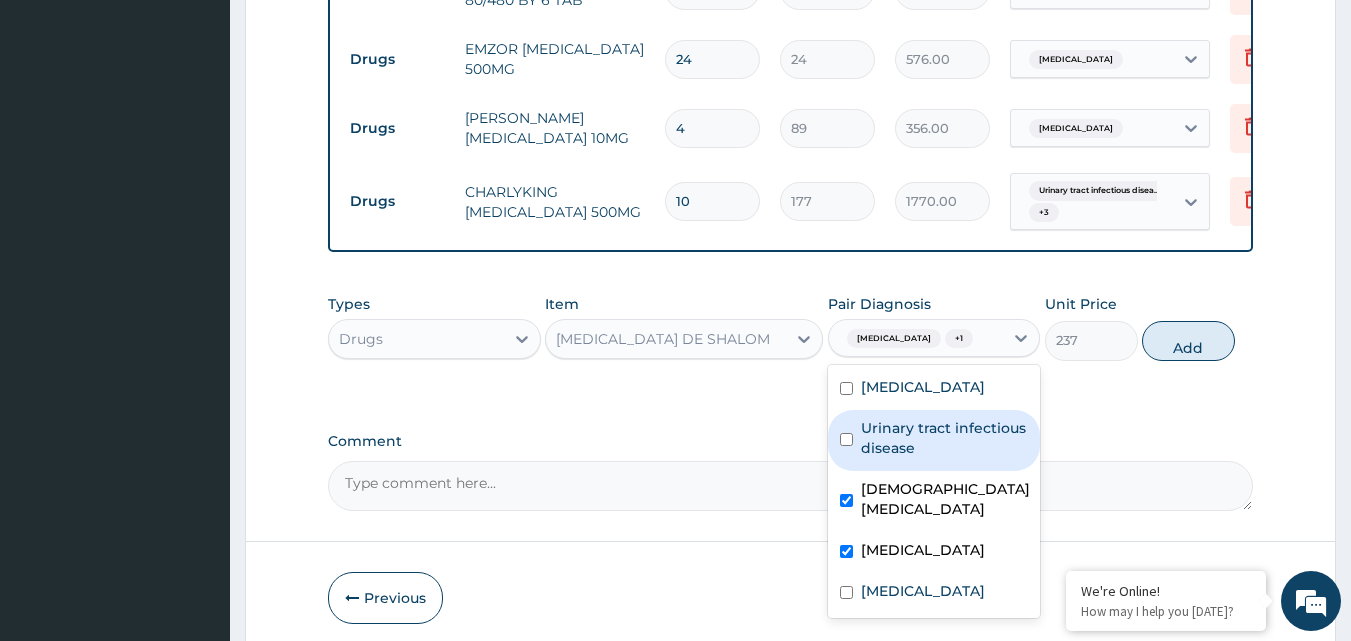 click on "Urinary tract infectious disease" at bounding box center [945, 438] 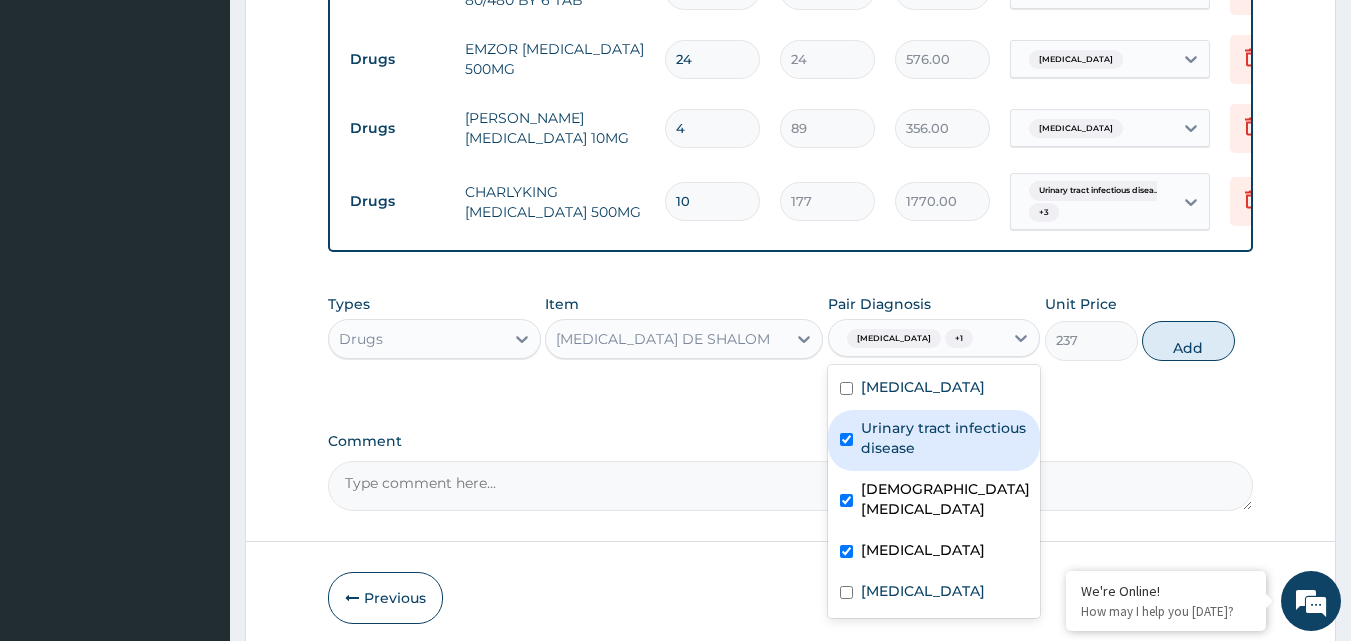 checkbox on "true" 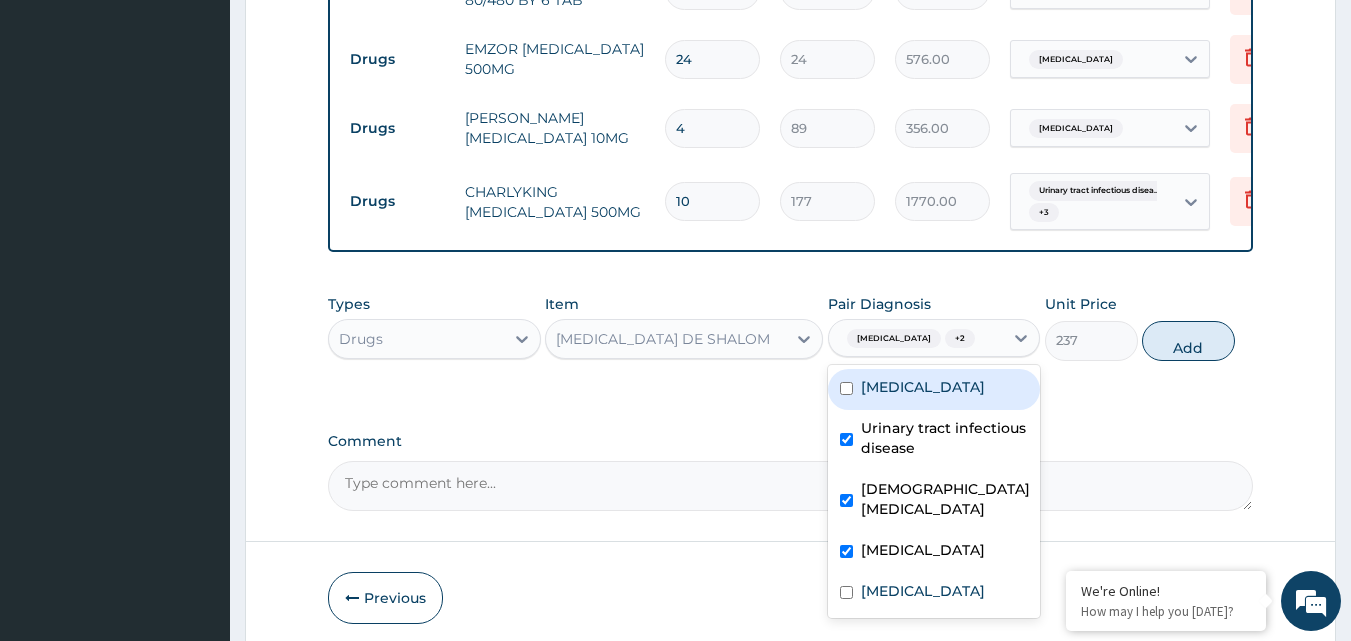 click on "Upper respiratory infection" at bounding box center [923, 387] 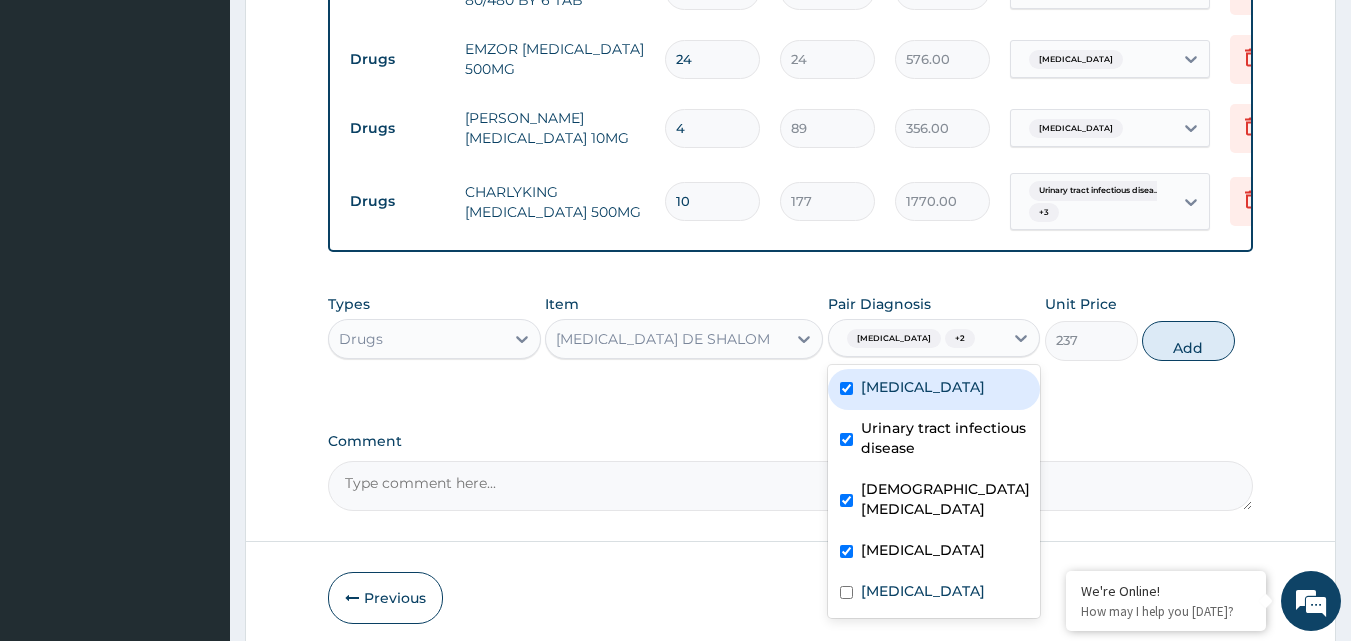 checkbox on "true" 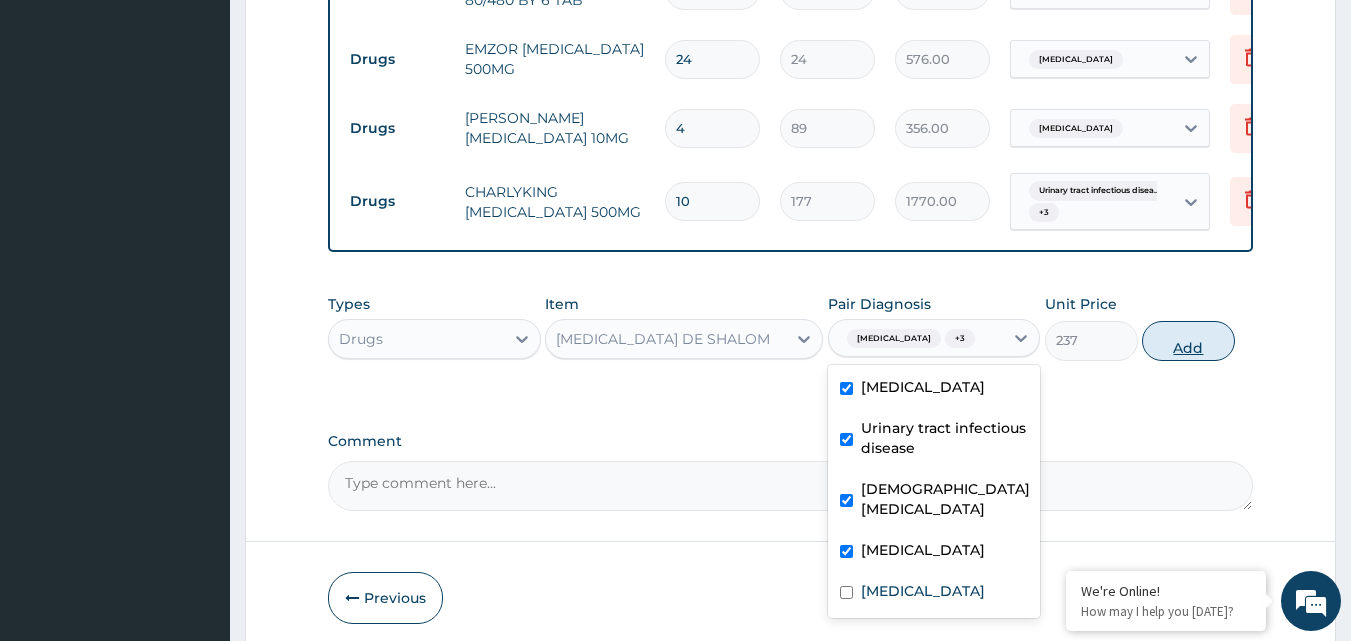 click on "Add" at bounding box center [1188, 341] 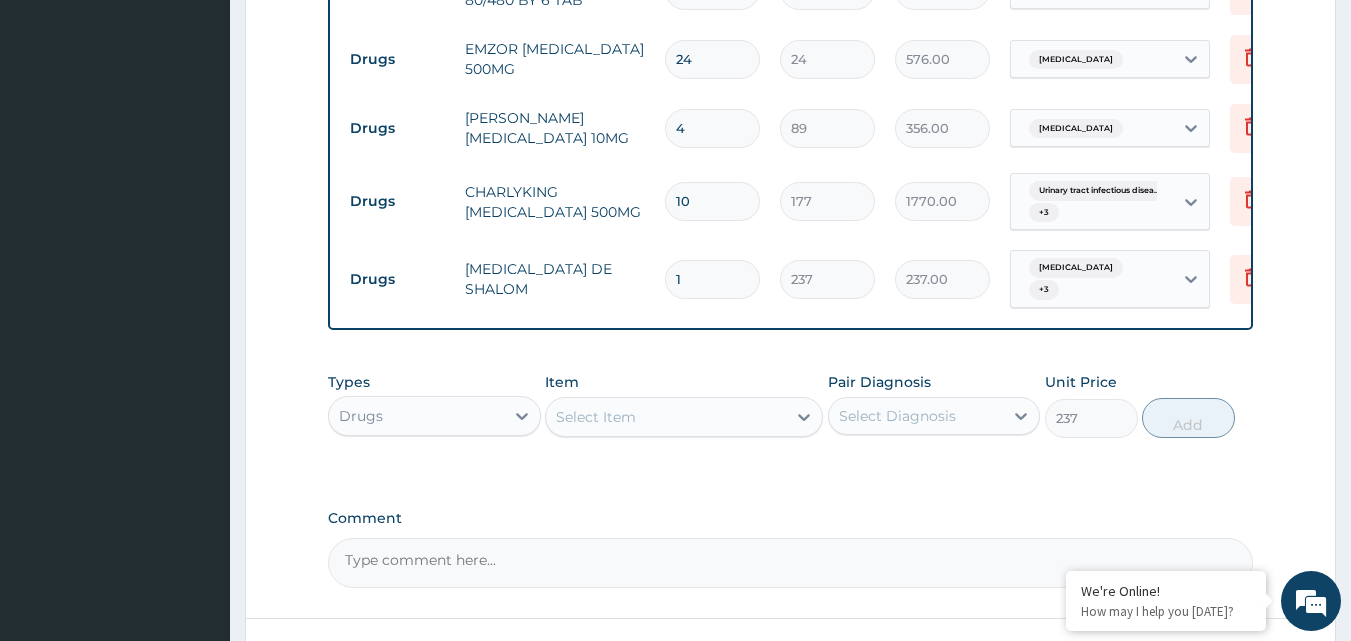 type on "0" 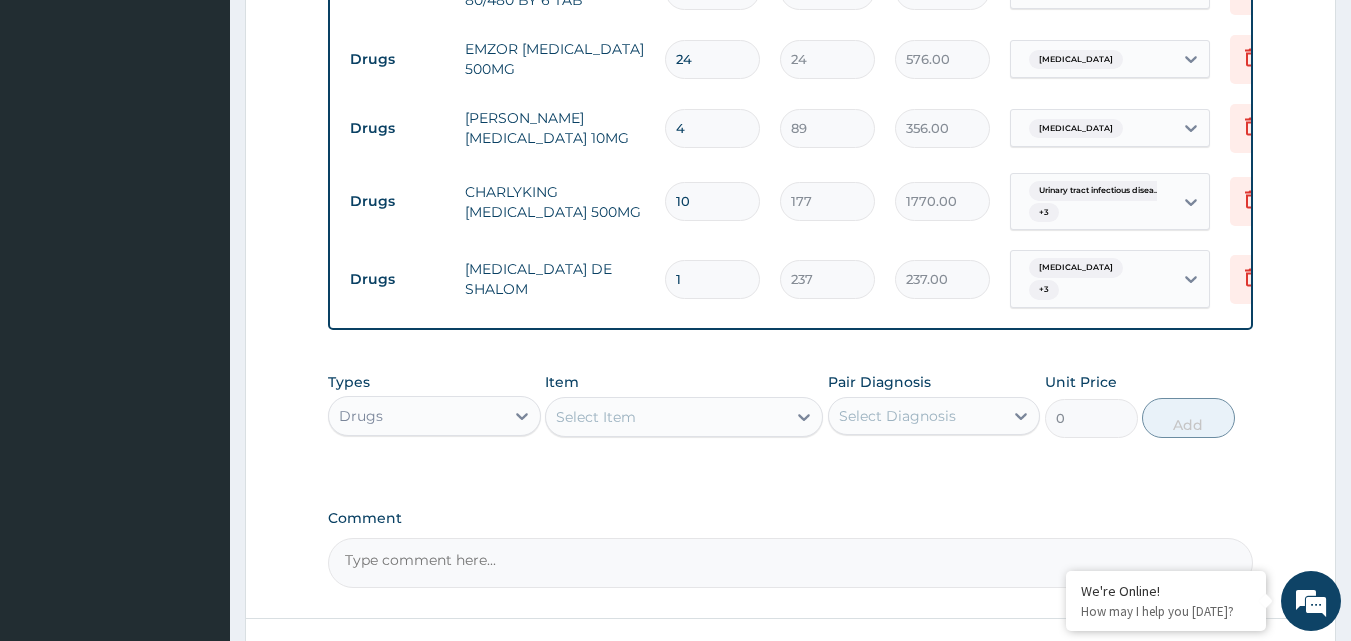 type on "10" 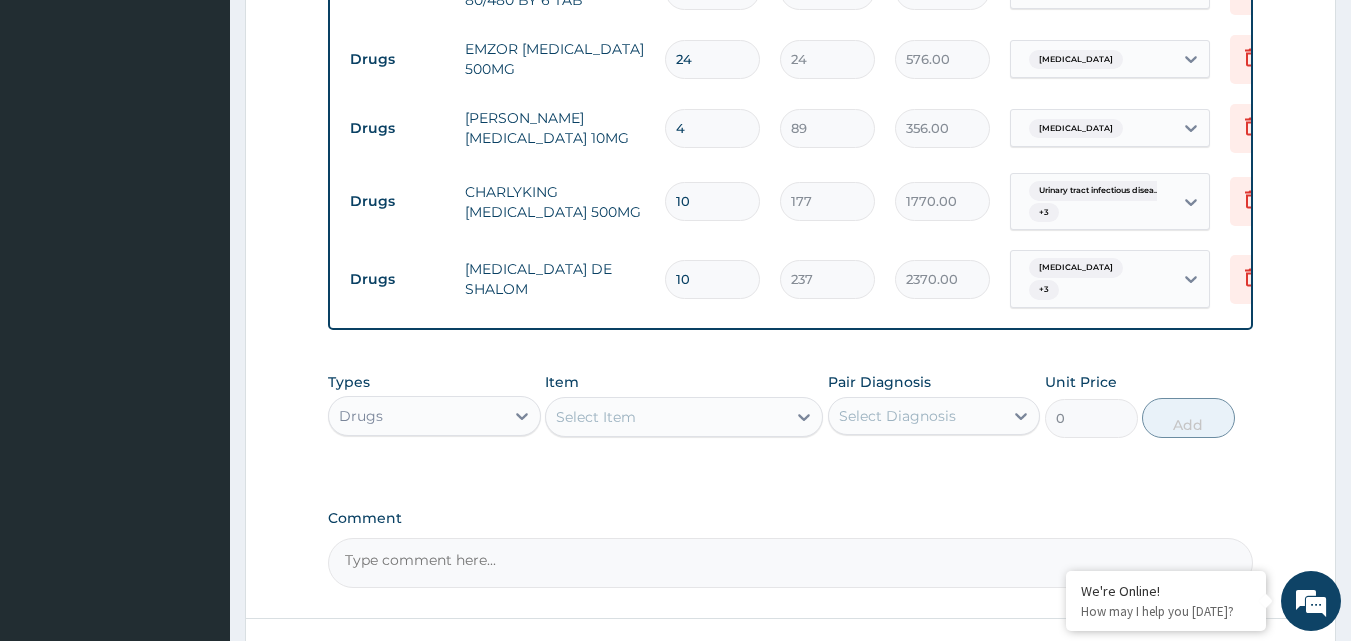 type on "10" 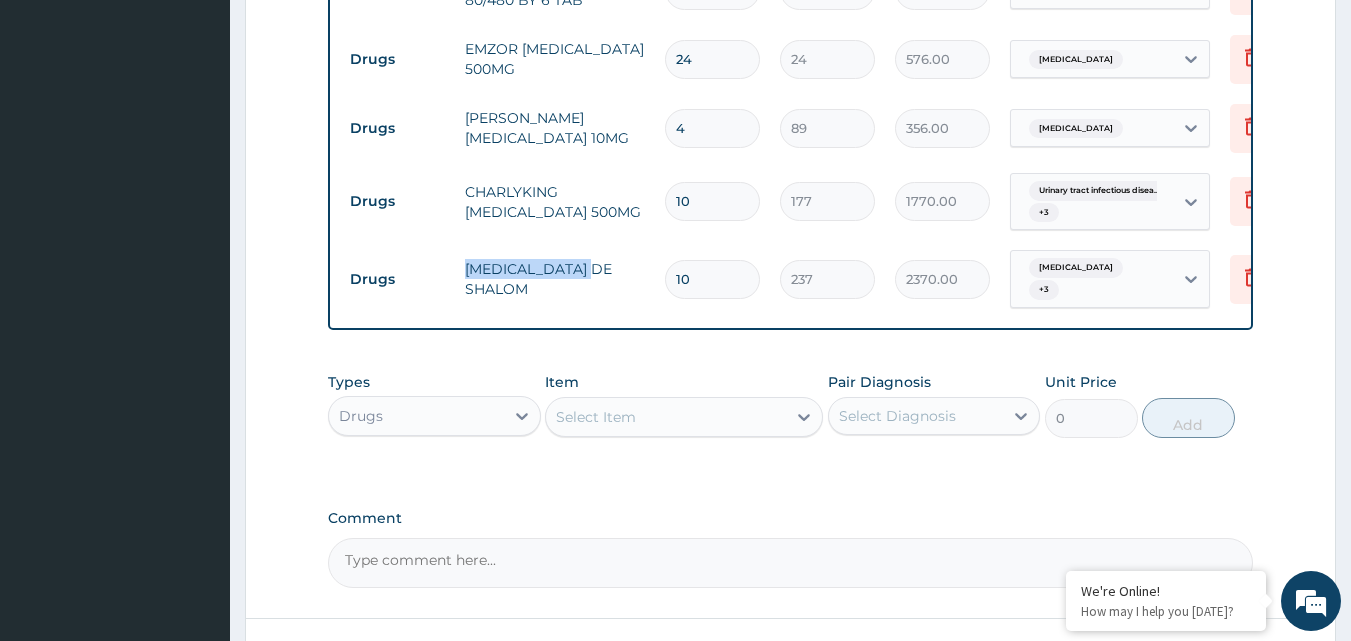 copy on "NITROFURANTOIN" 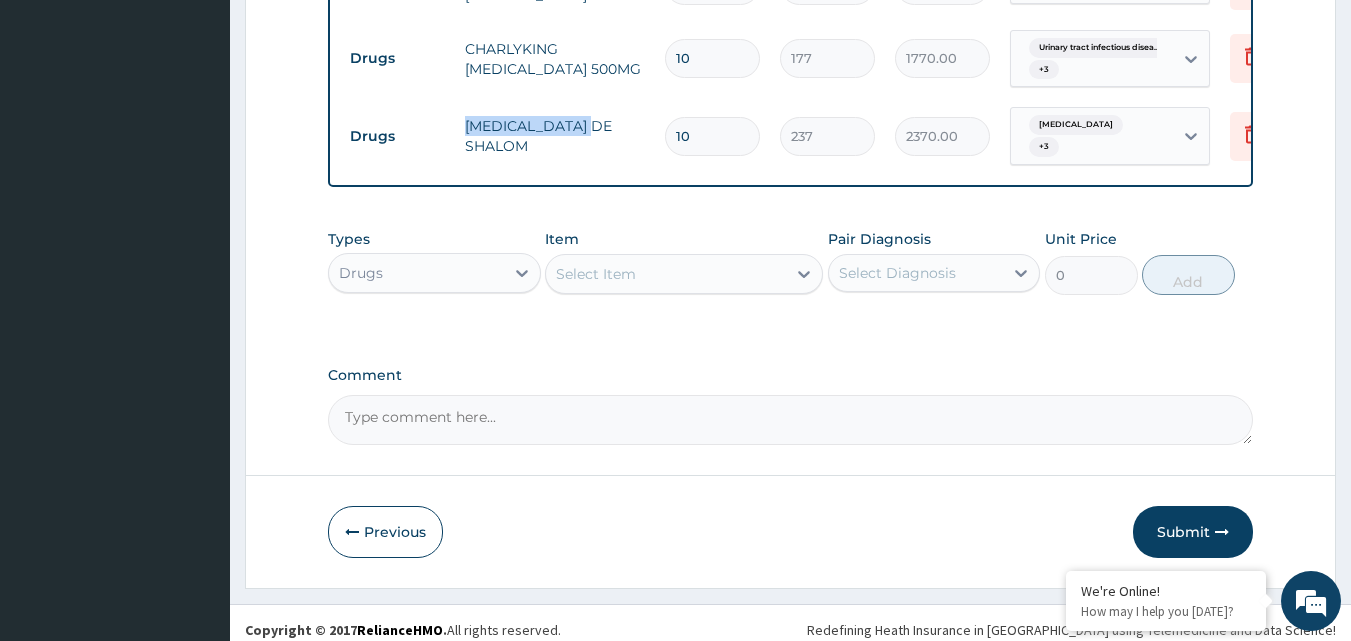 scroll, scrollTop: 1676, scrollLeft: 0, axis: vertical 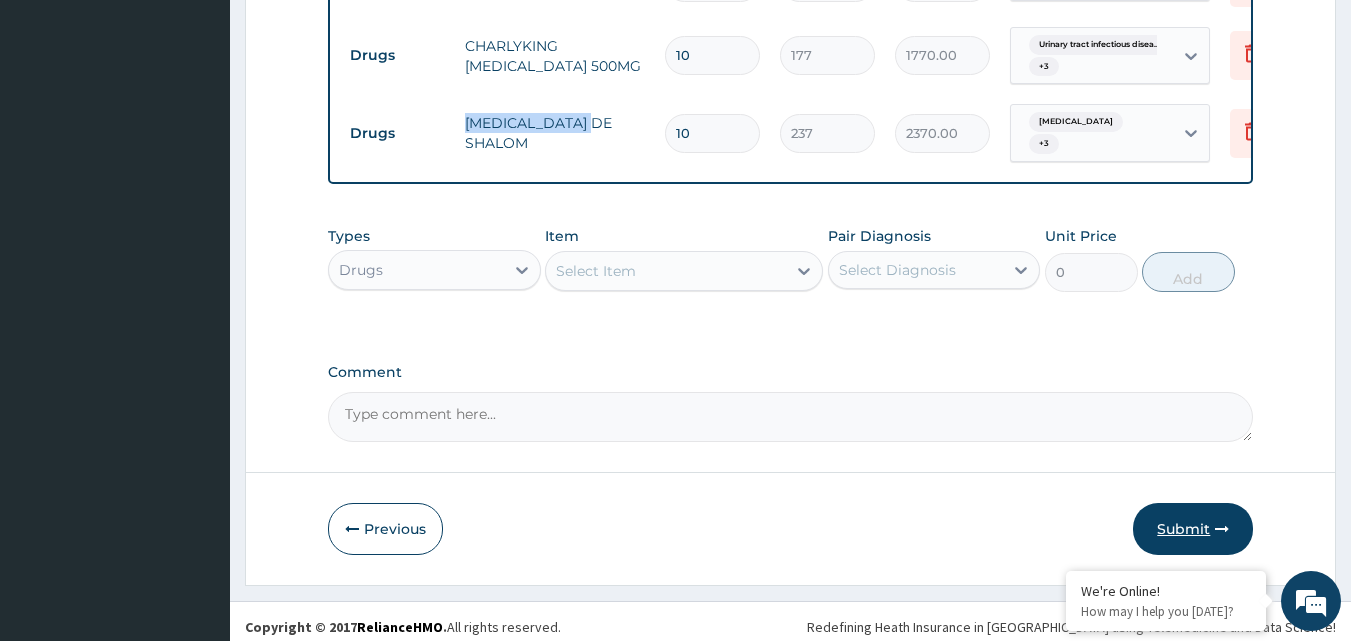 click on "Submit" at bounding box center [1193, 529] 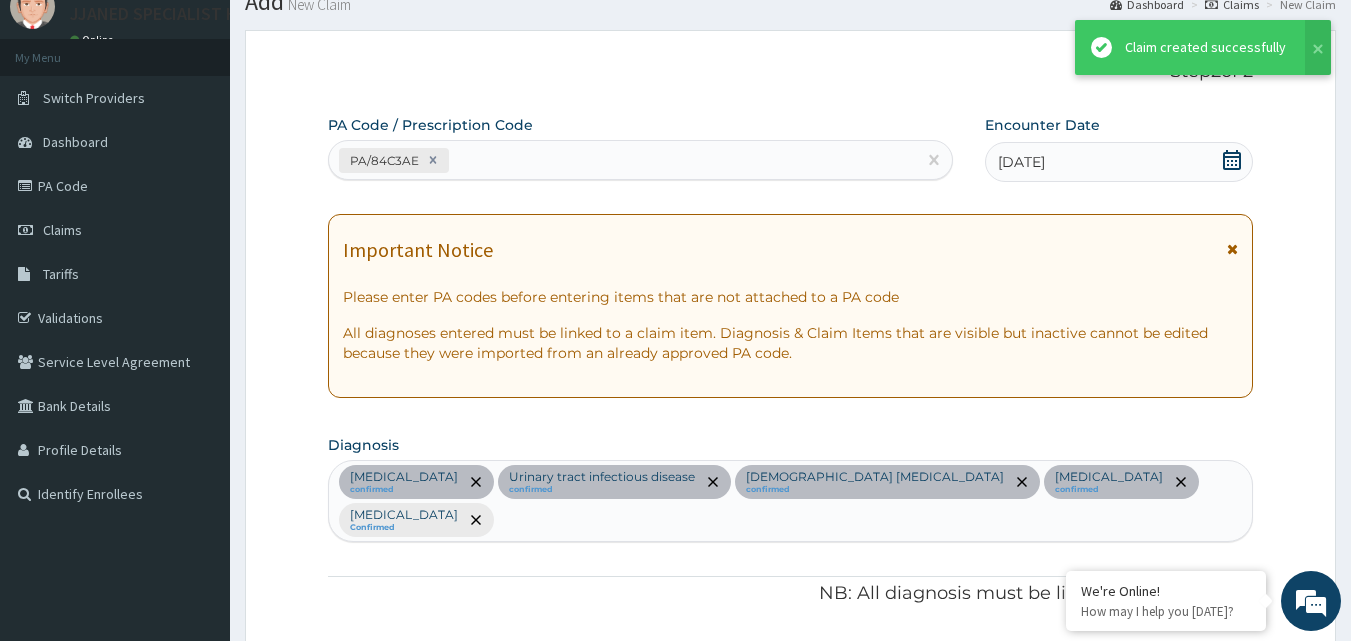 scroll, scrollTop: 1676, scrollLeft: 0, axis: vertical 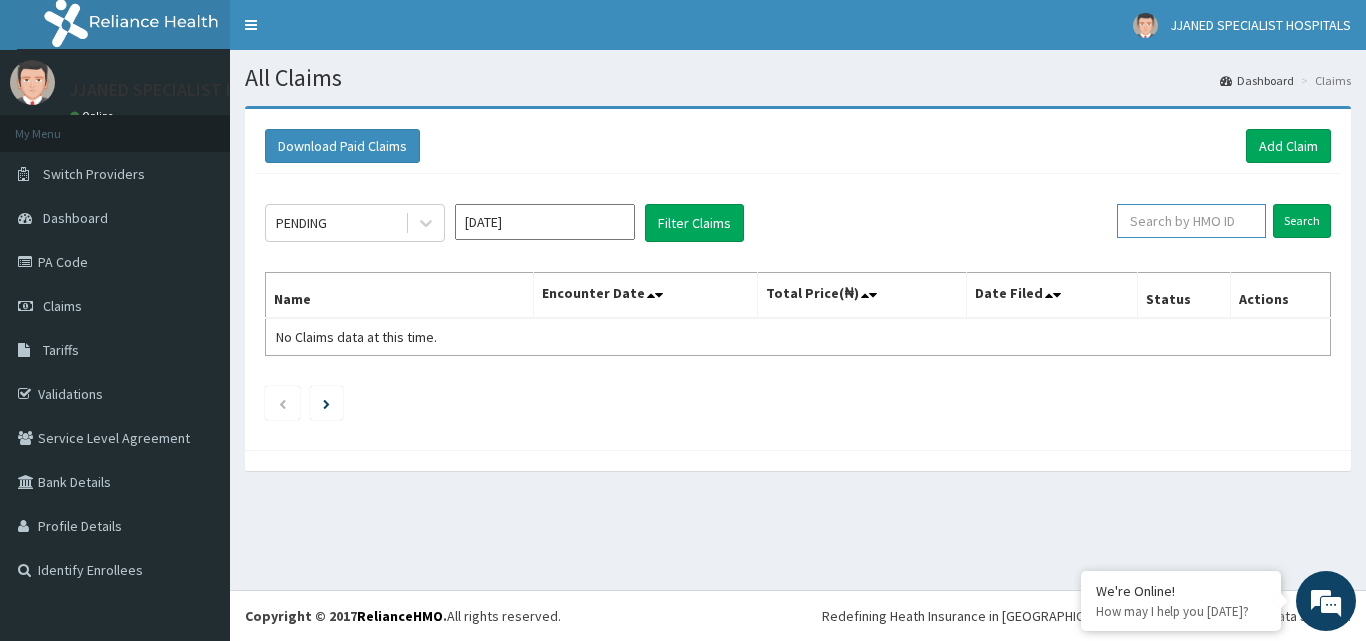 click at bounding box center [1191, 221] 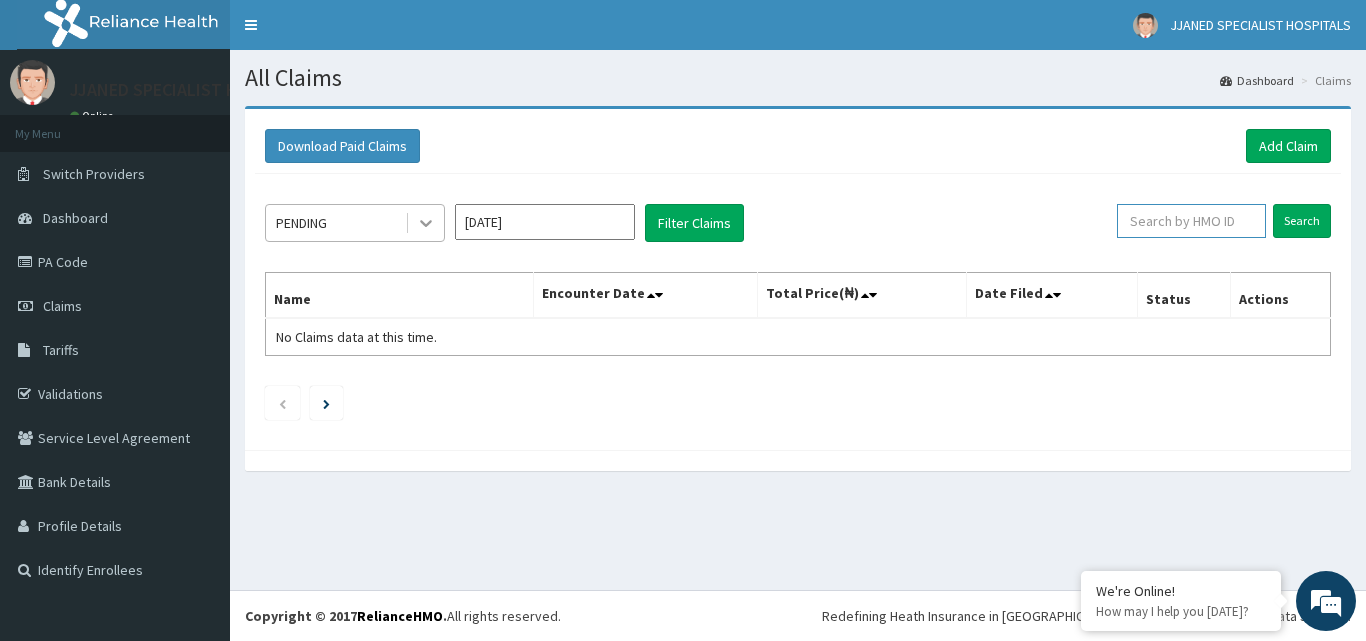 scroll, scrollTop: 0, scrollLeft: 0, axis: both 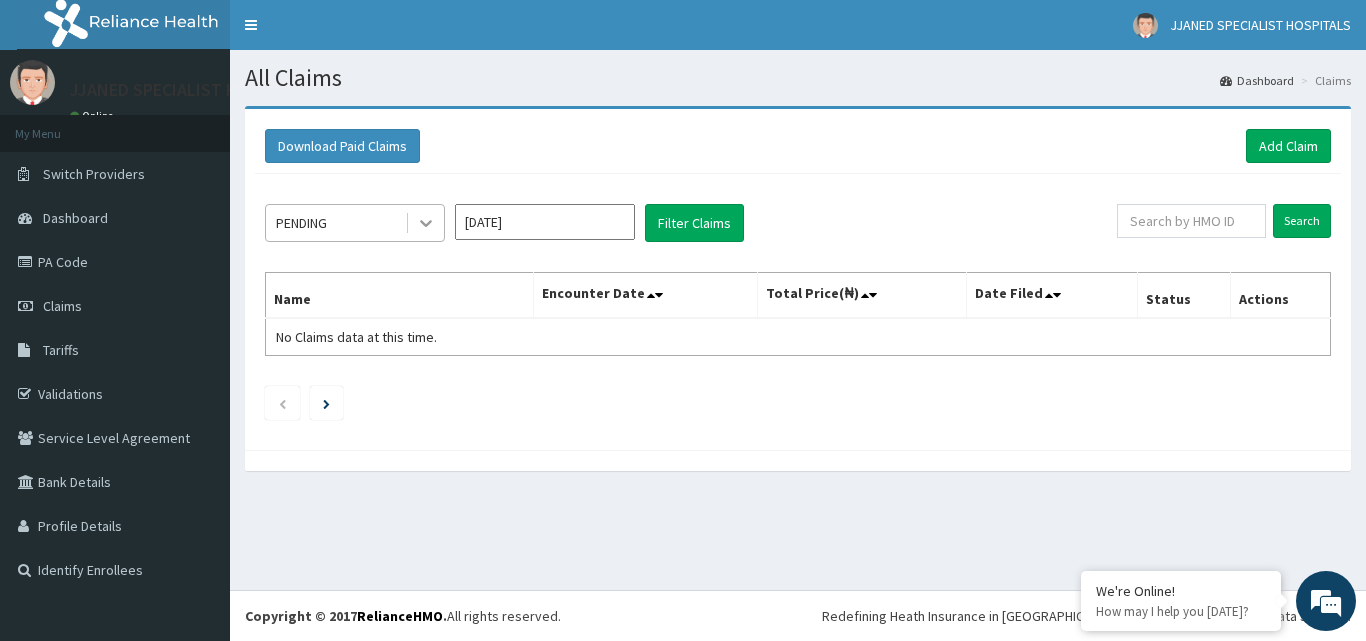 click 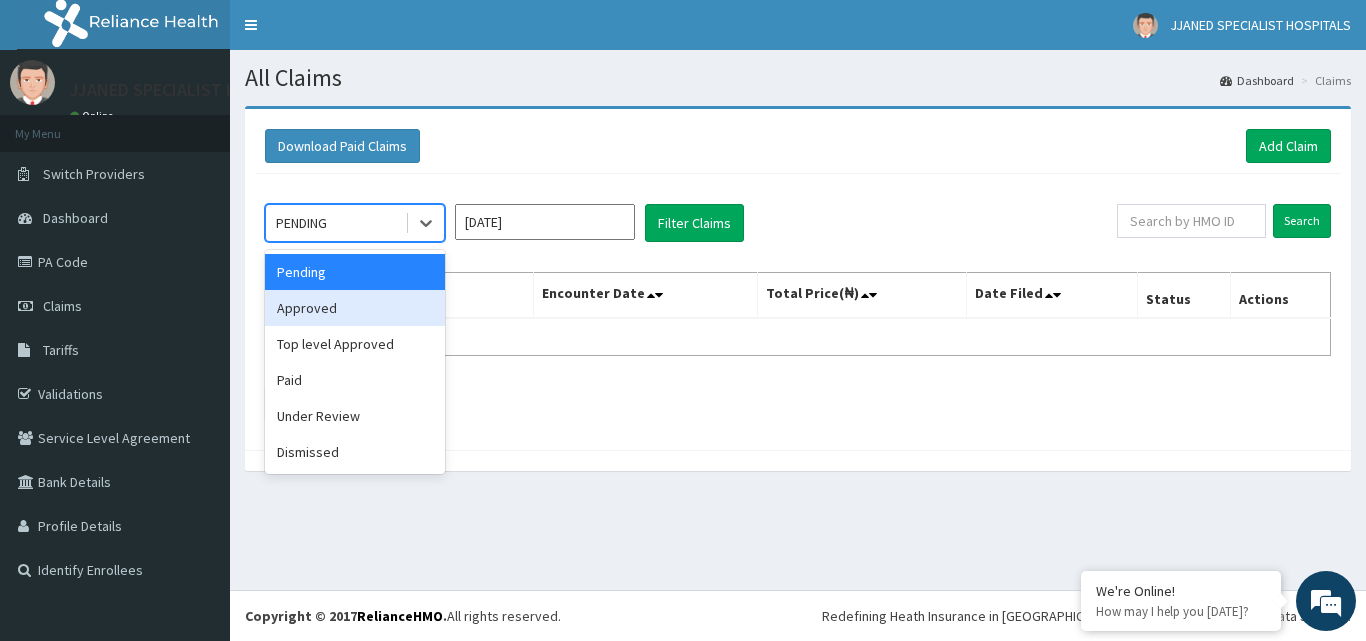 click on "Approved" at bounding box center [355, 308] 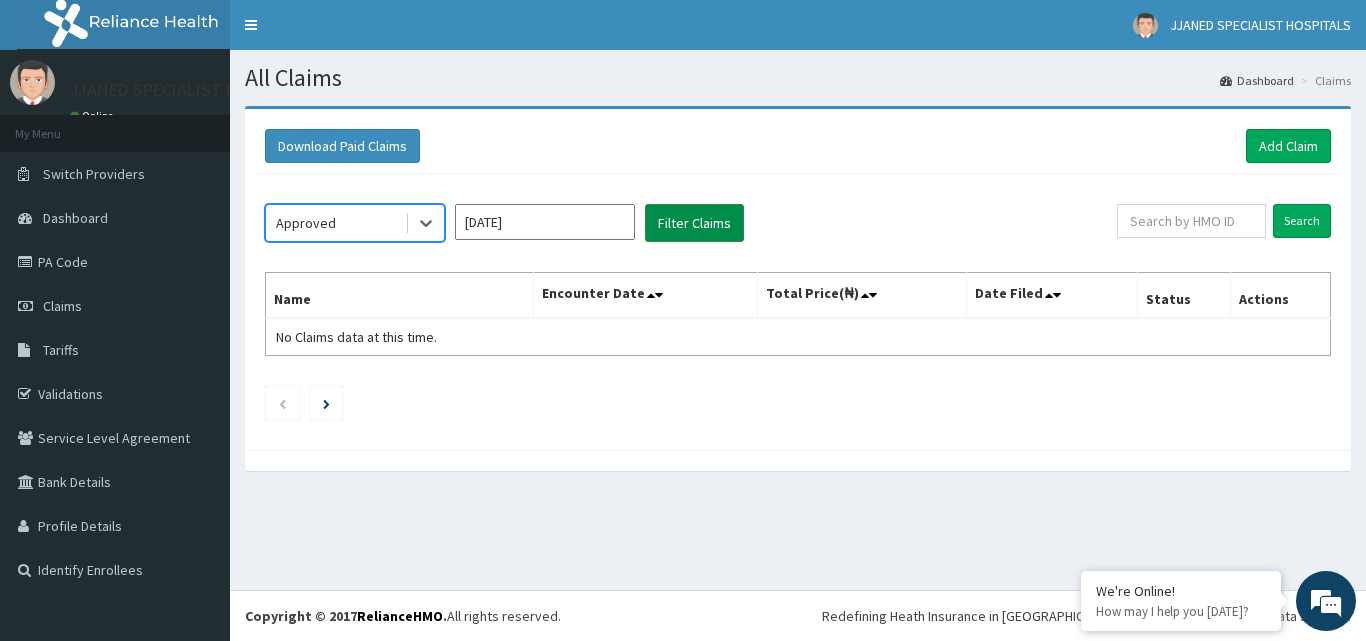 click on "Filter Claims" at bounding box center (694, 223) 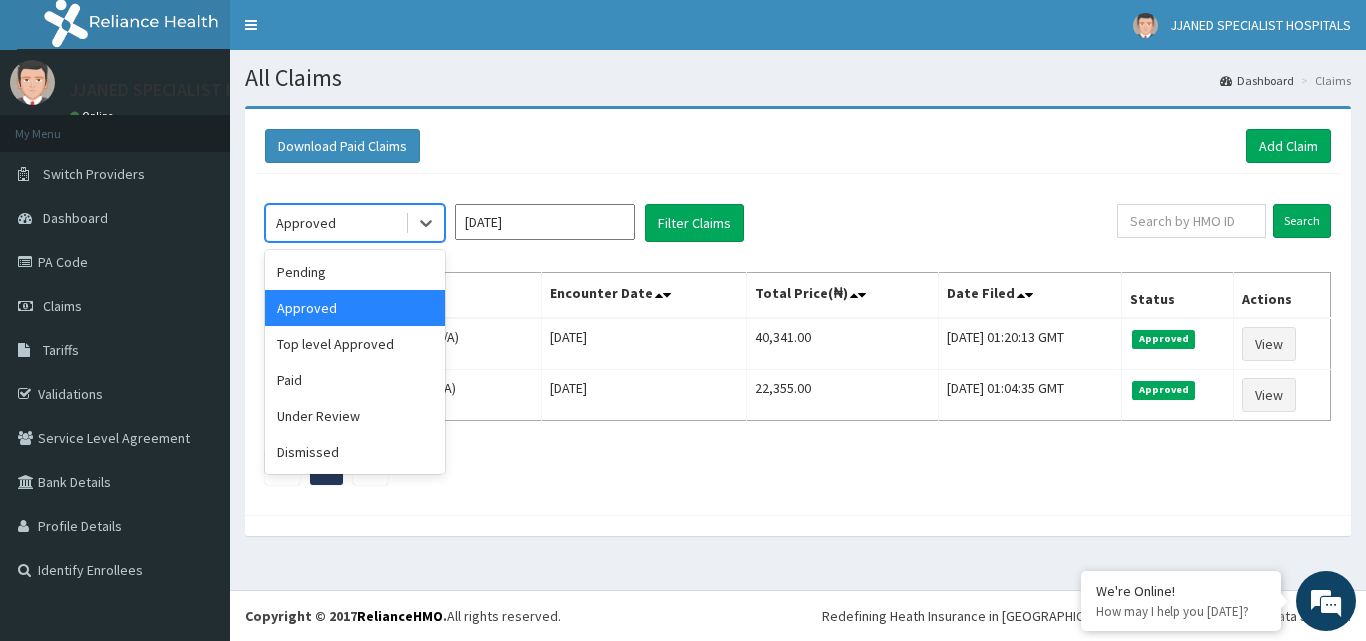 click on "Approved" at bounding box center [335, 223] 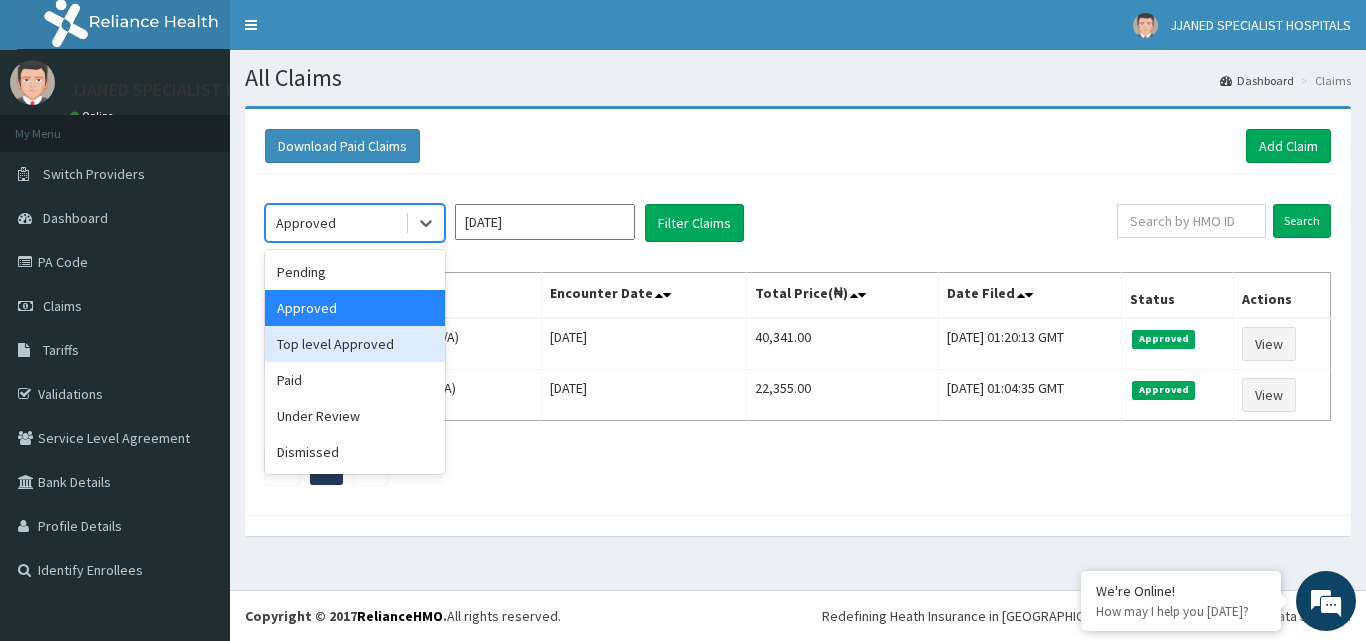 click on "Top level Approved" at bounding box center (355, 344) 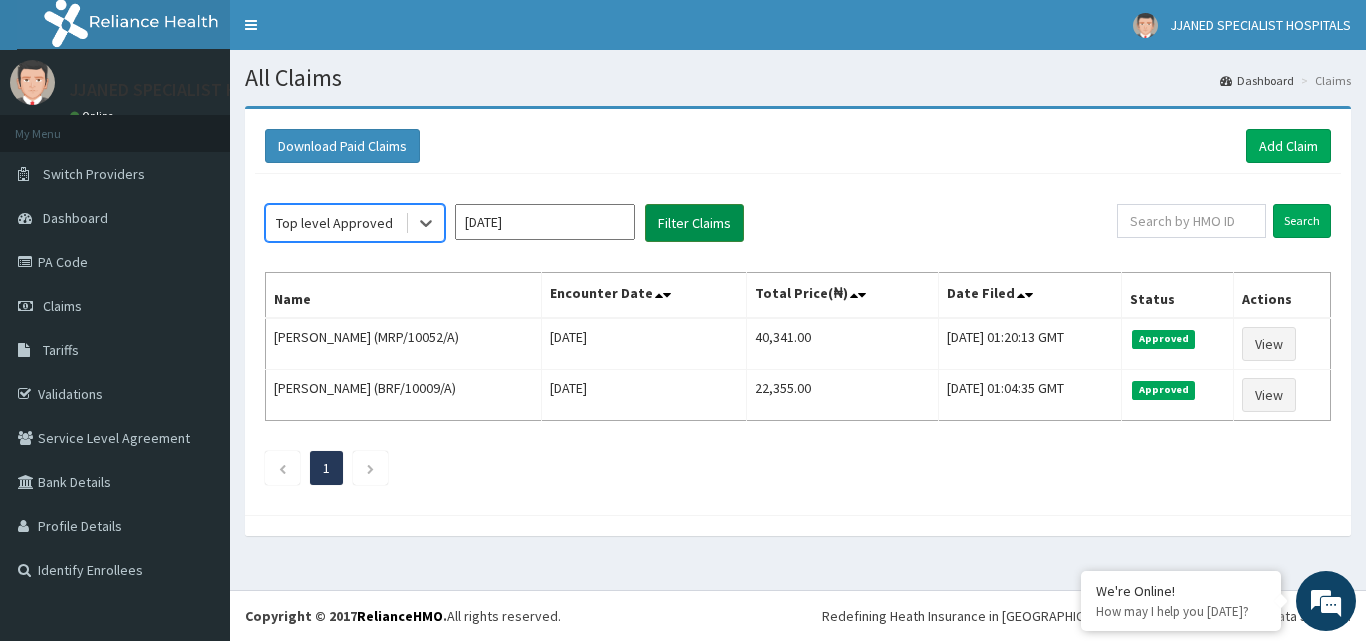 click on "Filter Claims" at bounding box center (694, 223) 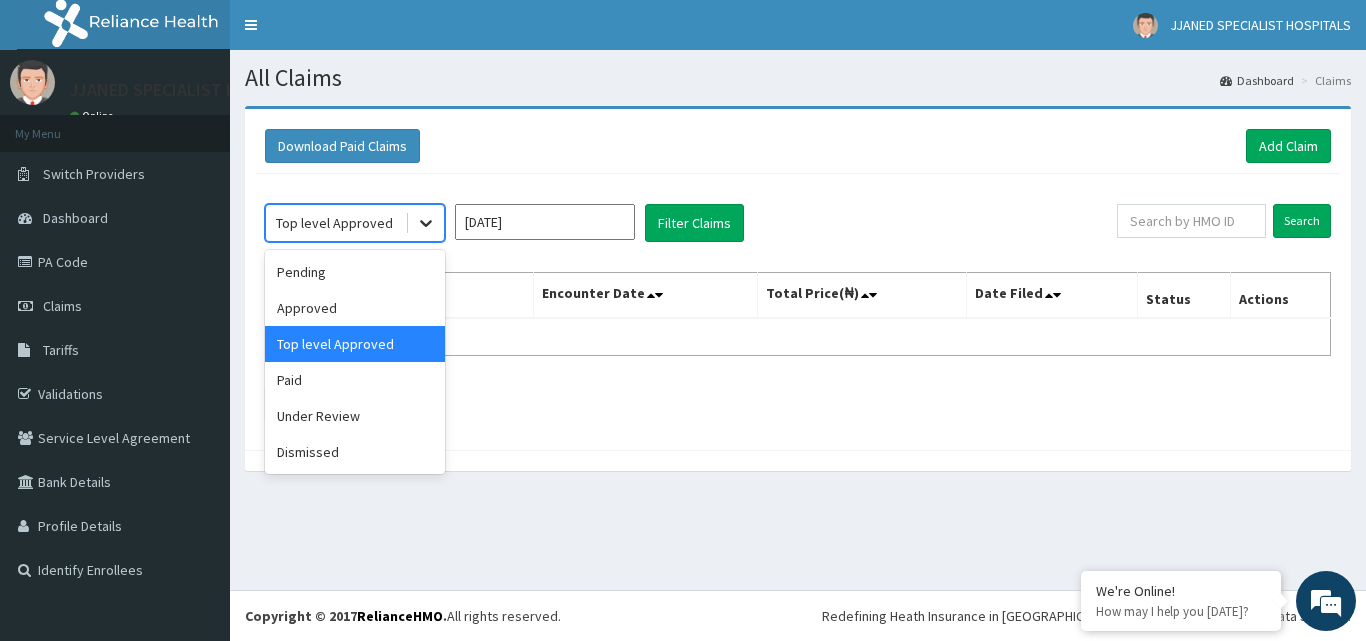click 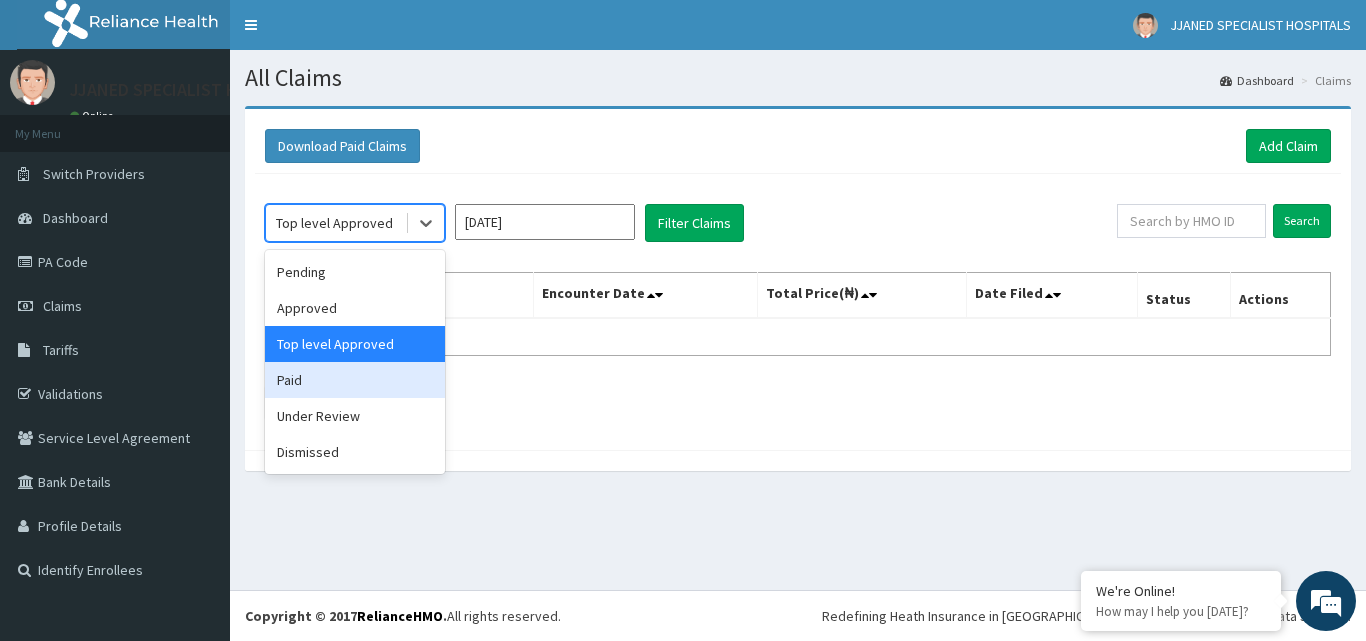 click on "Paid" at bounding box center [355, 380] 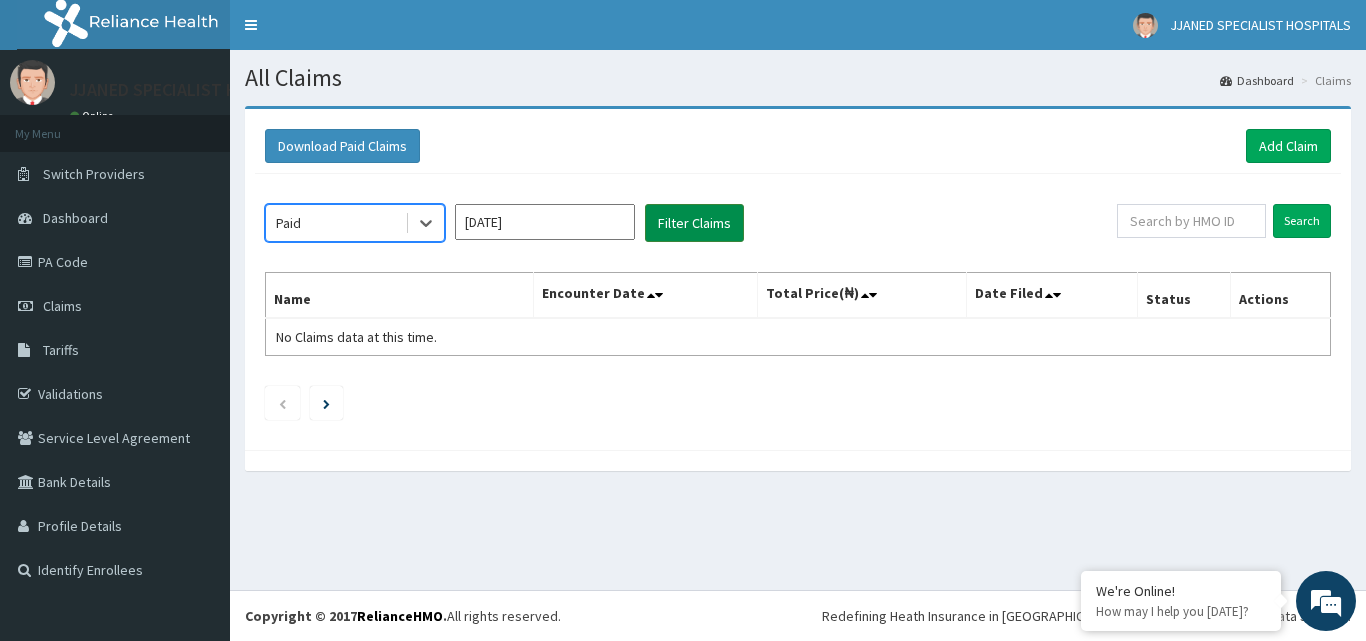 click on "Filter Claims" at bounding box center [694, 223] 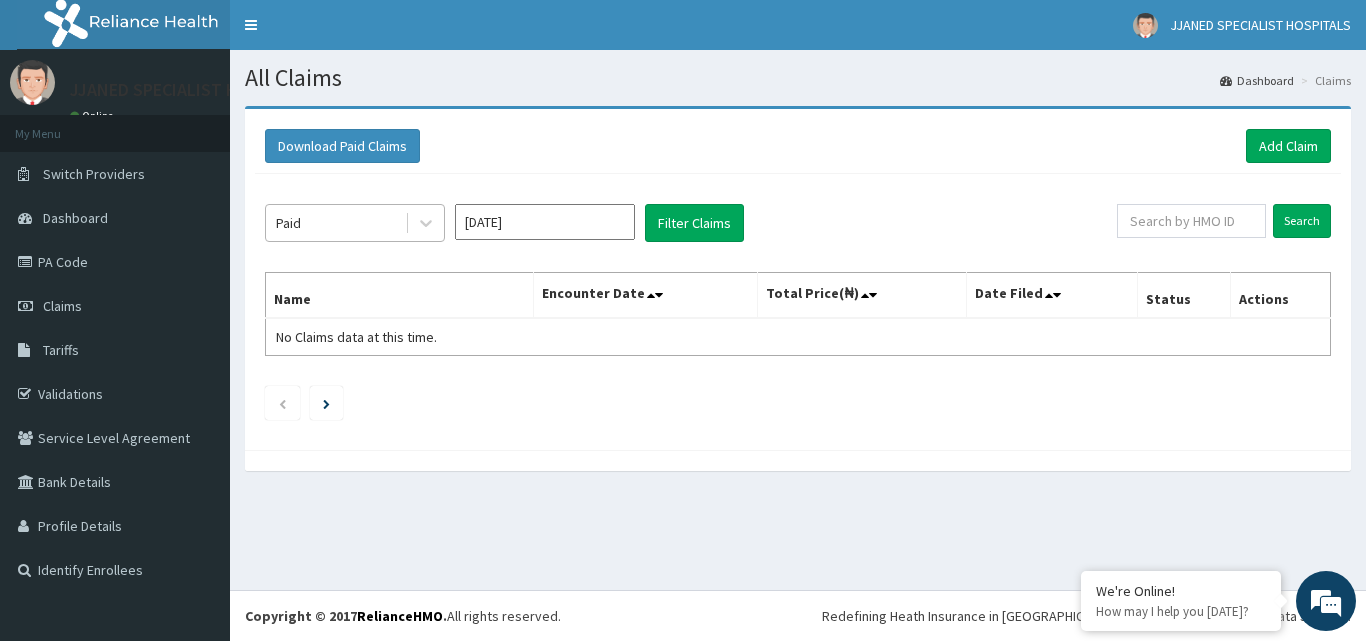 click on "Paid" at bounding box center [335, 223] 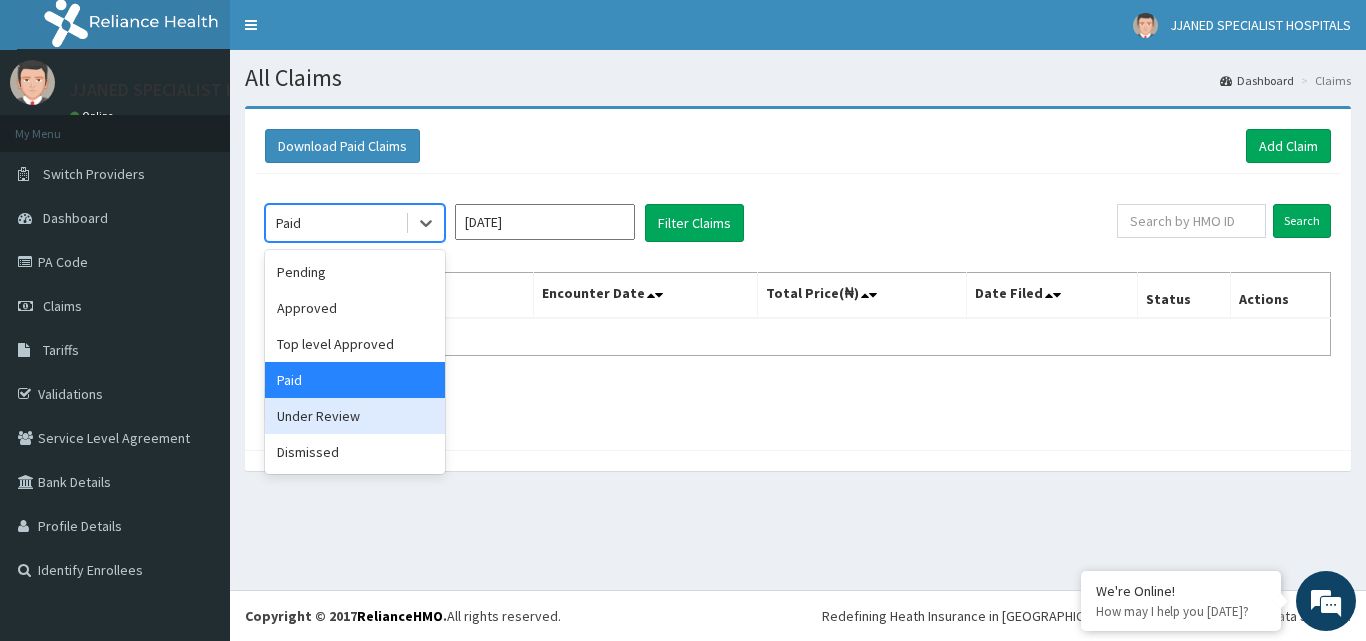 click on "Under Review" at bounding box center (355, 416) 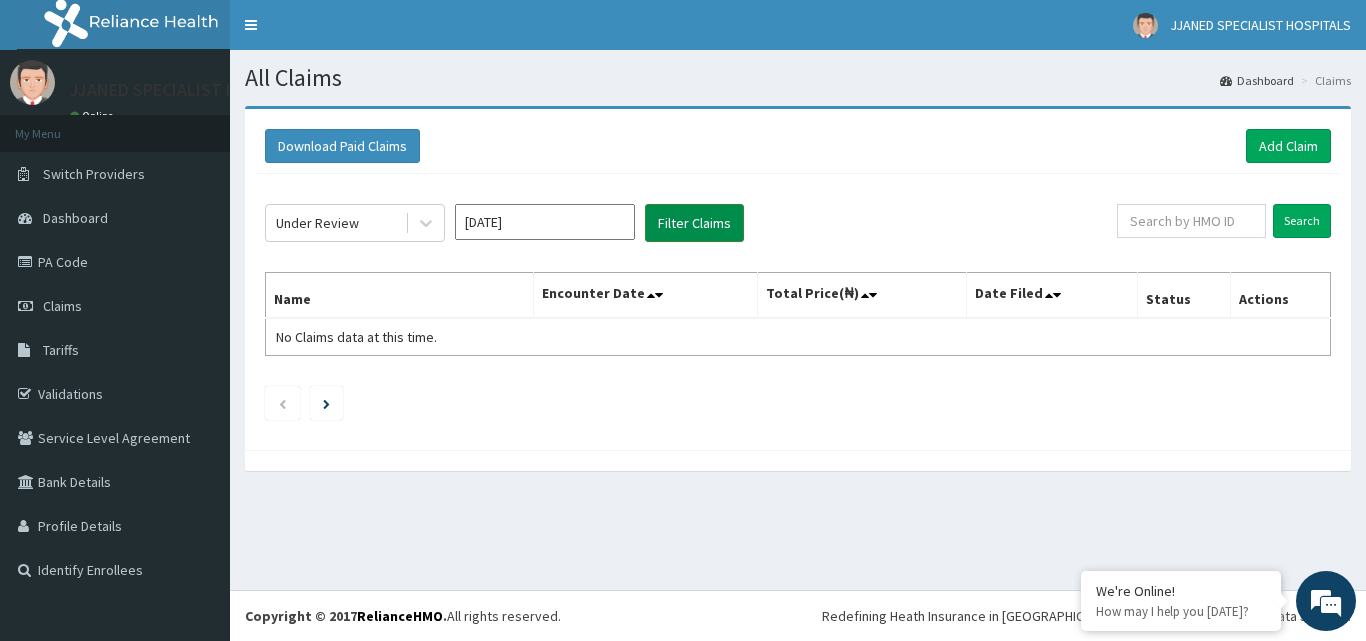 click on "Filter Claims" at bounding box center (694, 223) 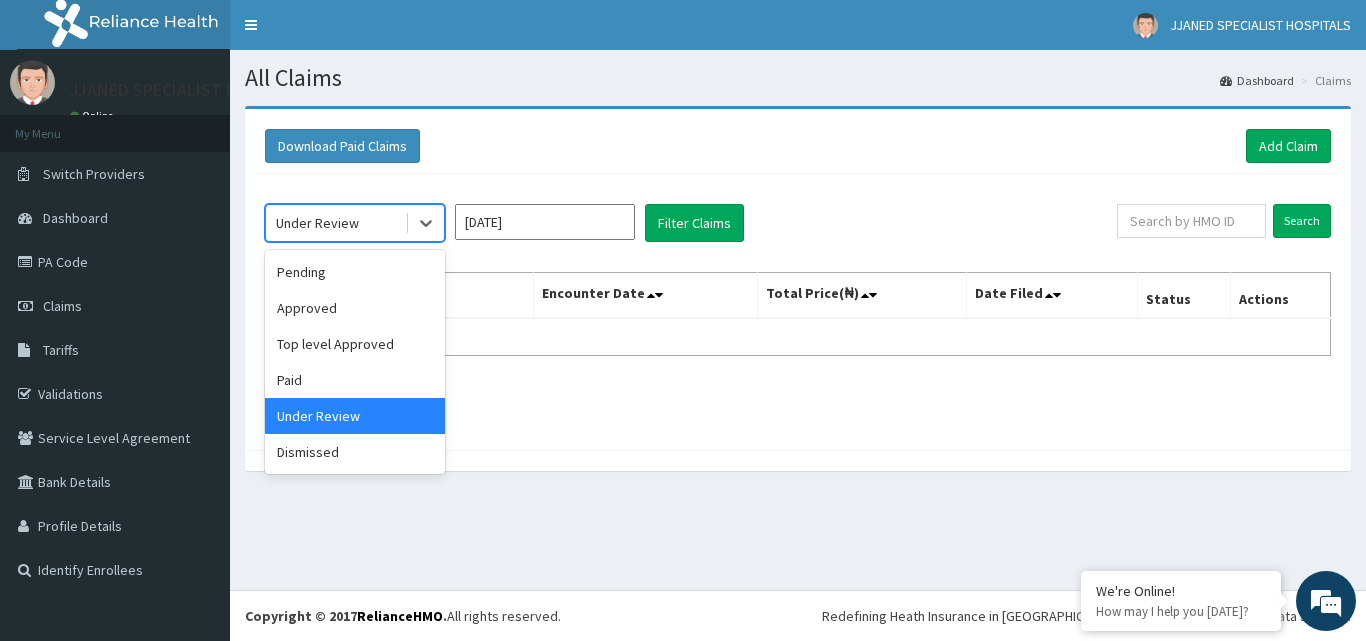 drag, startPoint x: 347, startPoint y: 227, endPoint x: 354, endPoint y: 284, distance: 57.428215 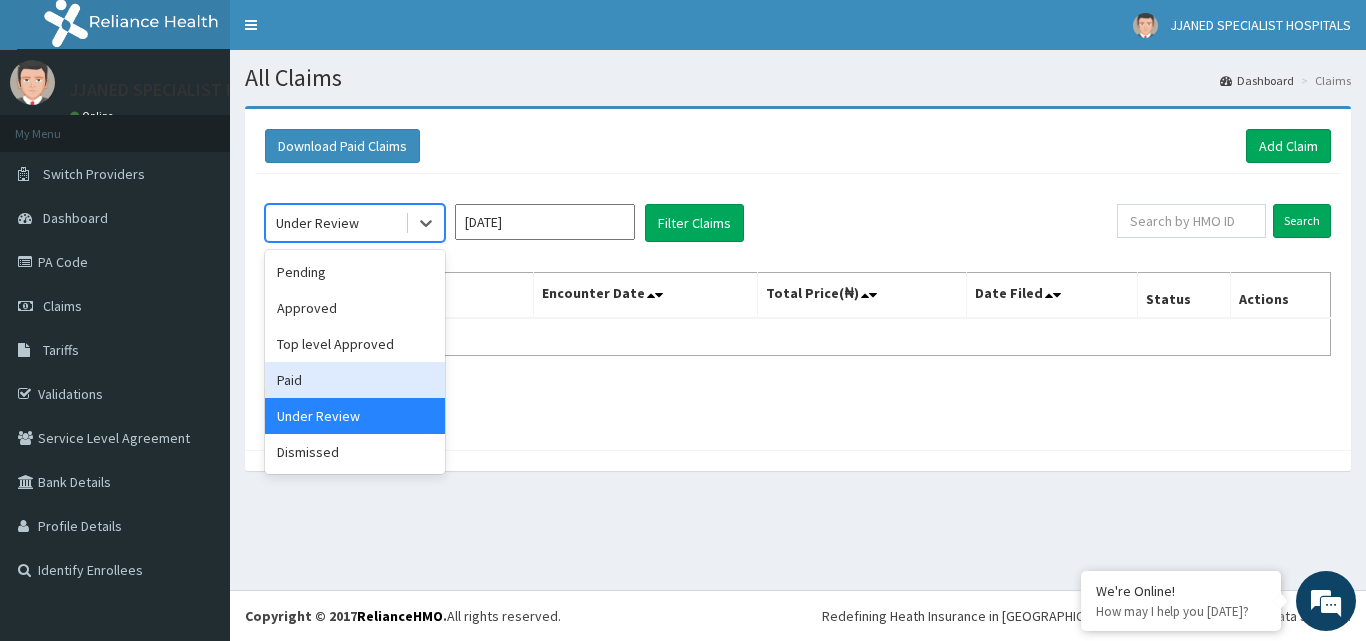 click on "[DATE]" at bounding box center [545, 222] 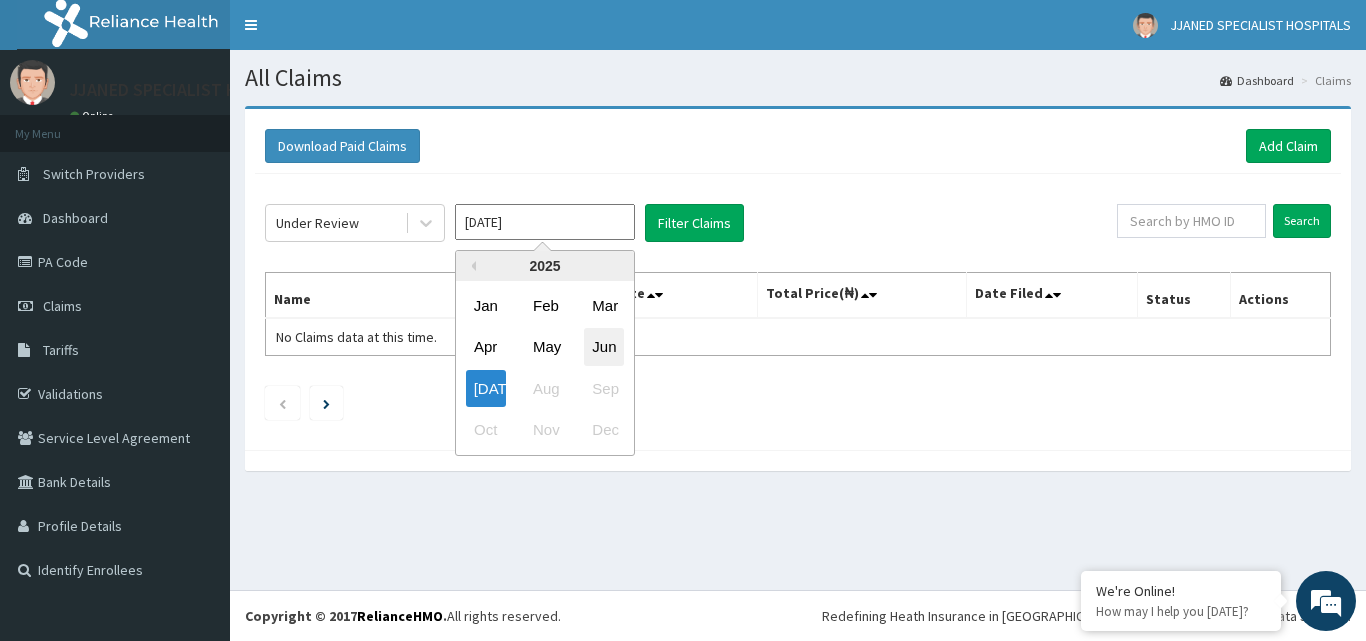 click on "Jun" at bounding box center [604, 347] 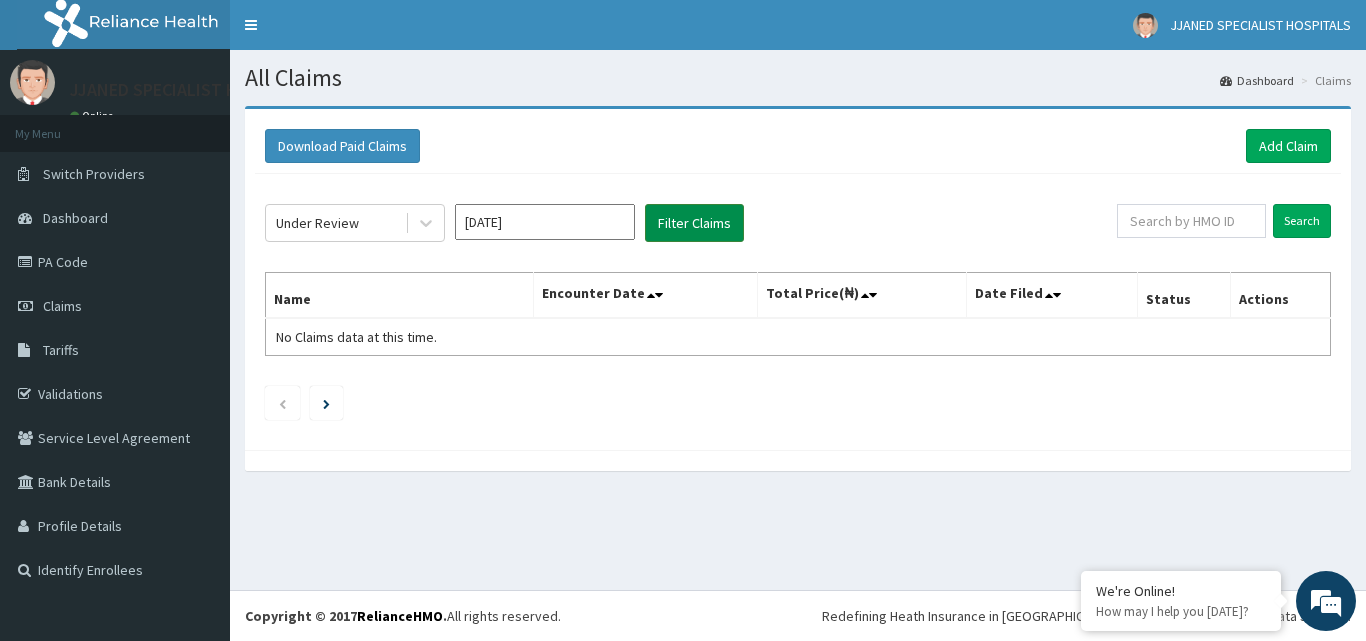 click on "Filter Claims" at bounding box center [694, 223] 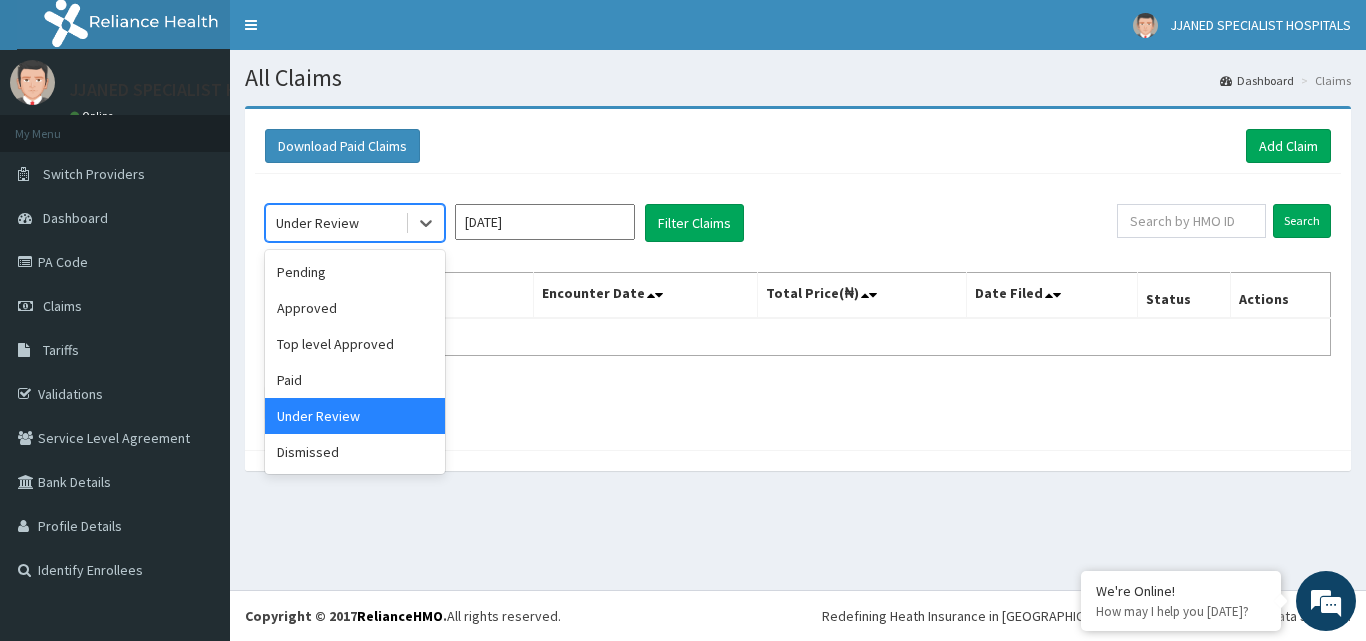 click on "Under Review" at bounding box center (335, 223) 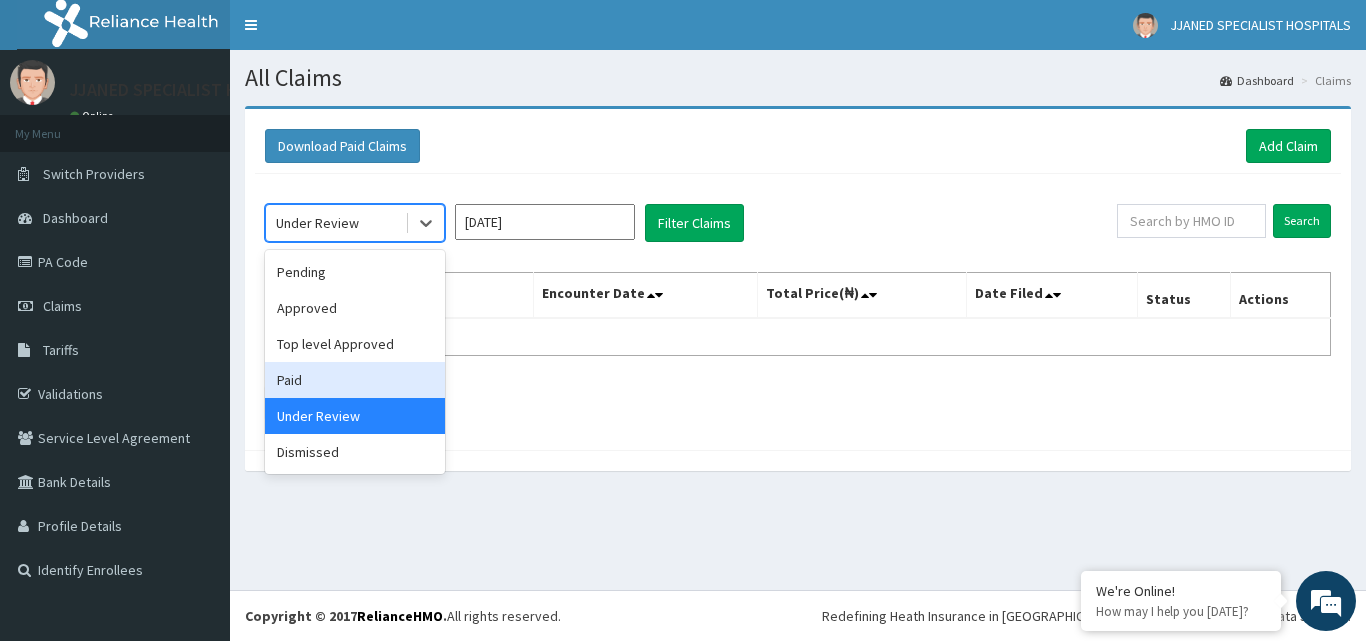 click on "Paid" at bounding box center [355, 380] 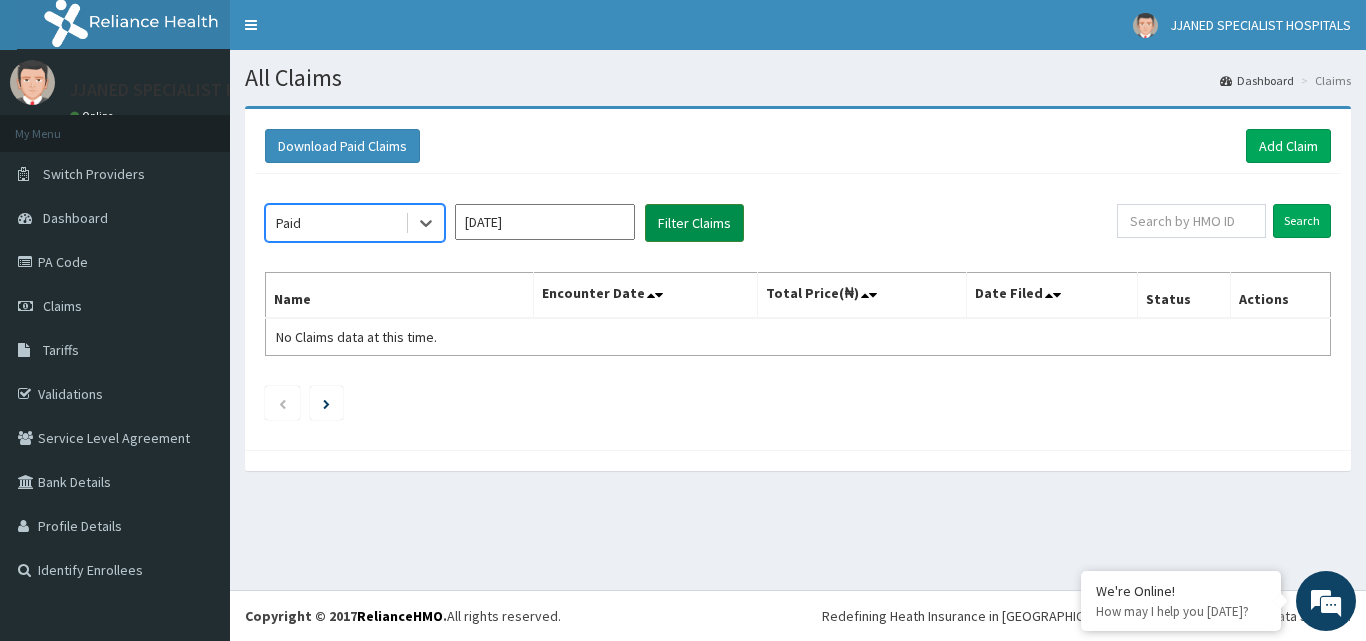 click on "Filter Claims" at bounding box center [694, 223] 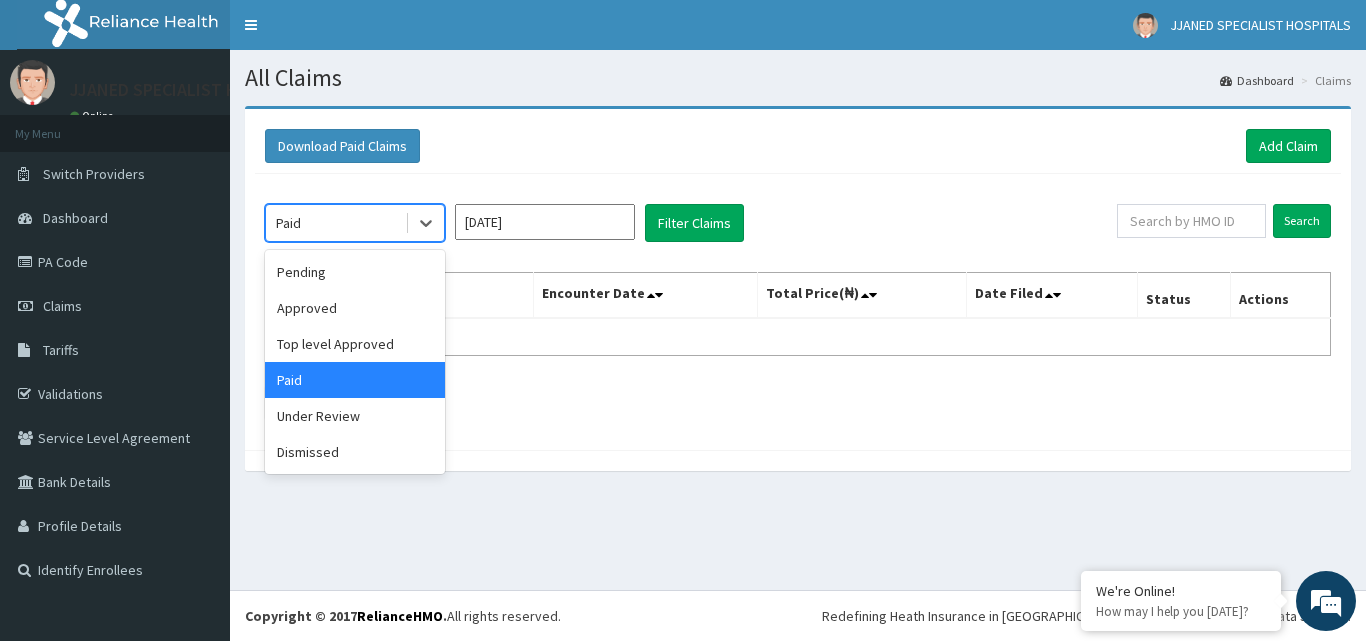 click at bounding box center [424, 223] 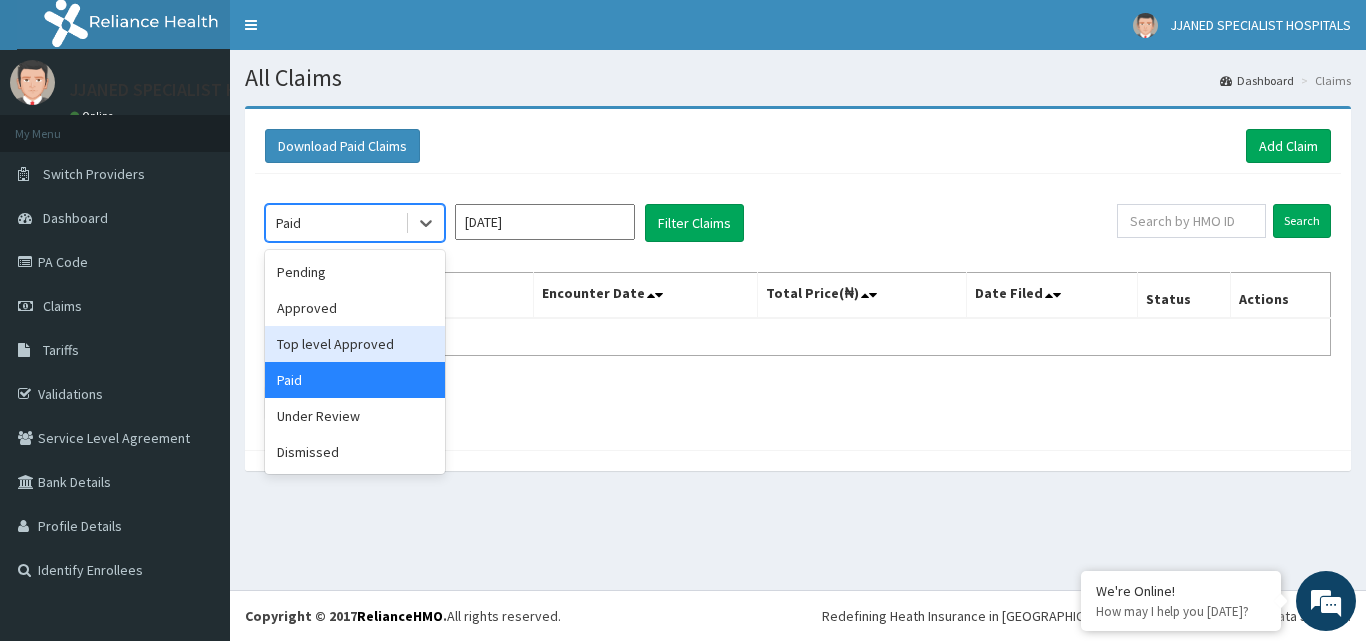 click on "Top level Approved" at bounding box center [355, 344] 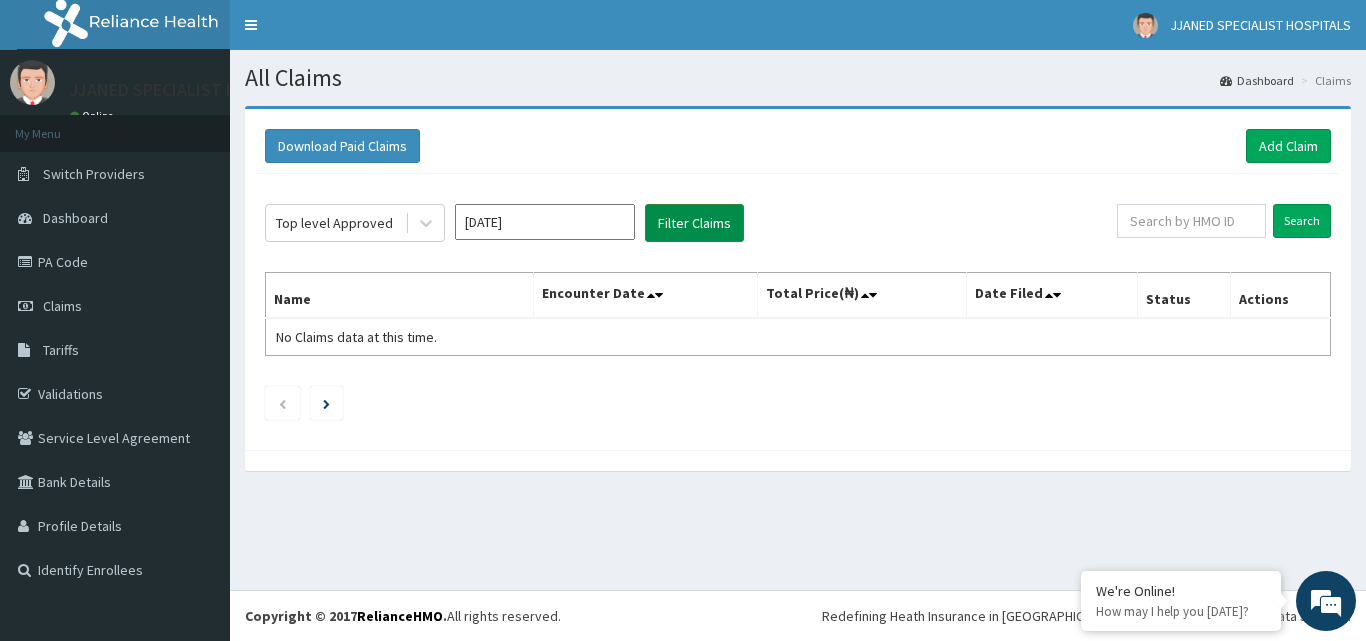 click on "Filter Claims" at bounding box center (694, 223) 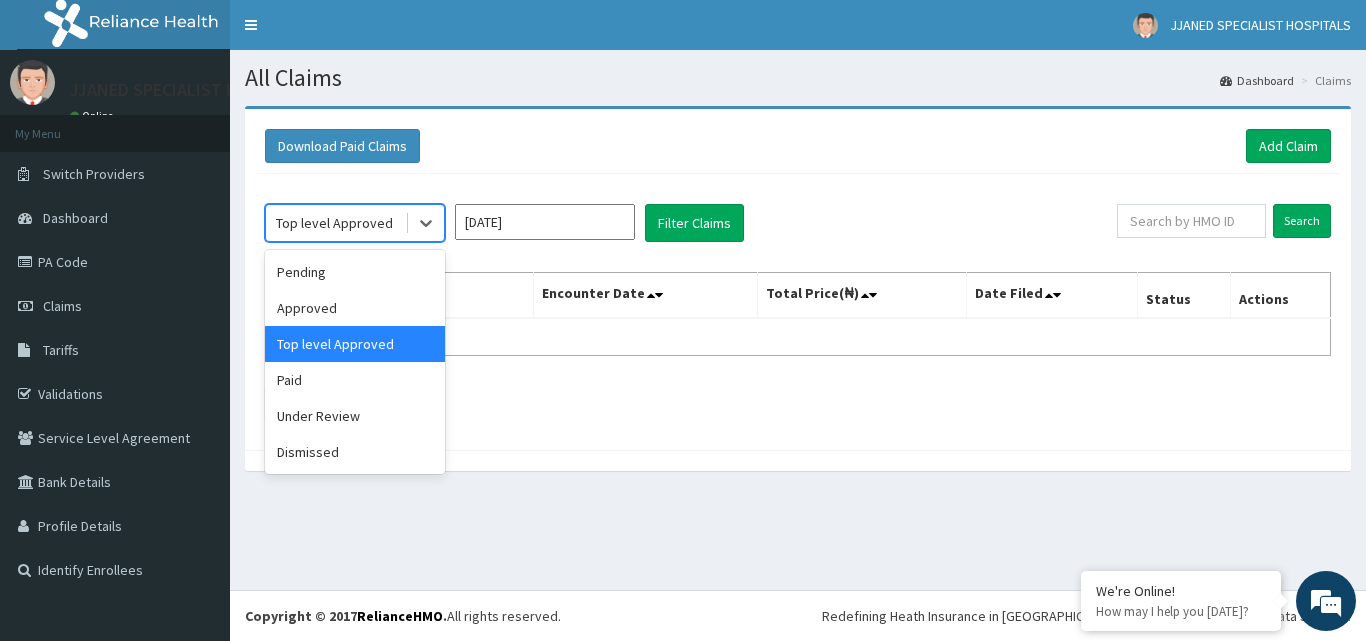 click on "Top level Approved" at bounding box center (334, 223) 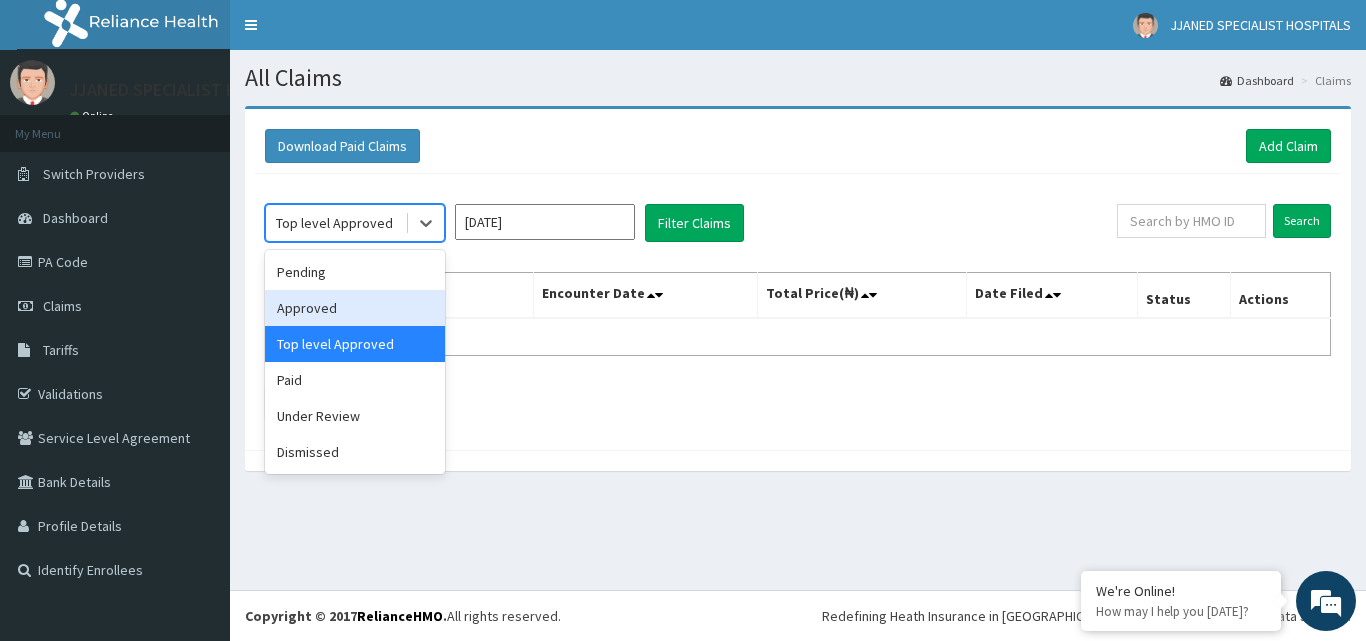 click on "Approved" at bounding box center [355, 308] 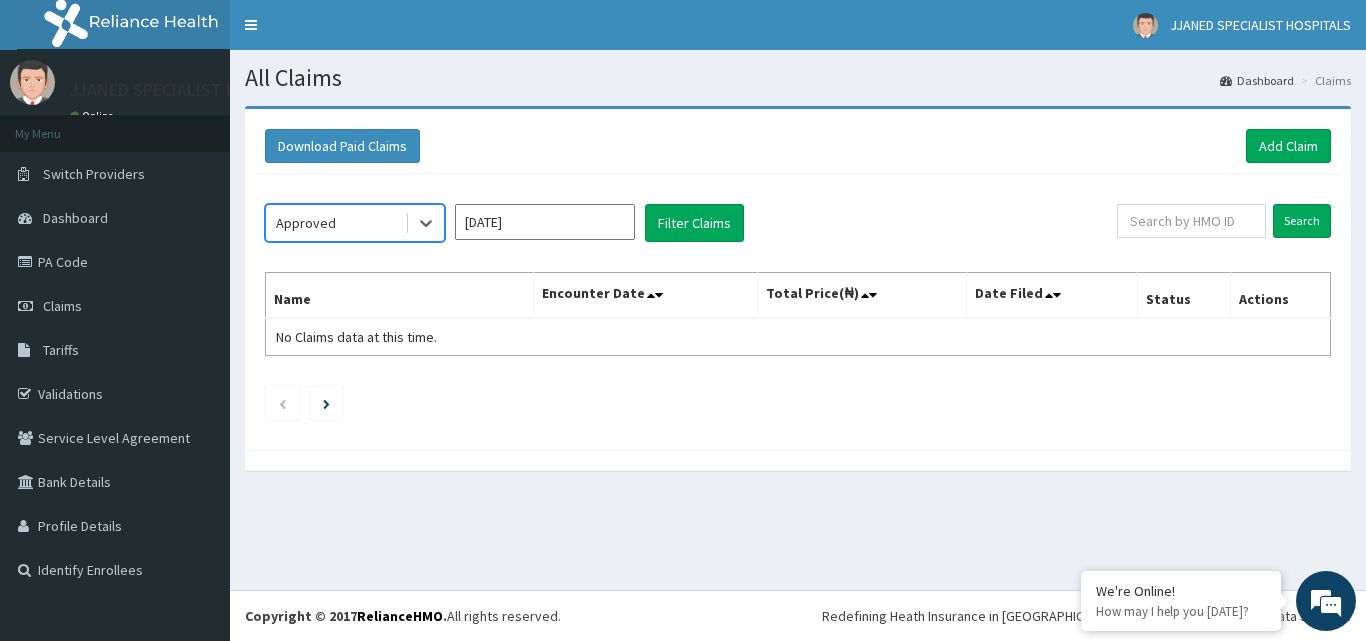click on "option Approved, selected.   Select is focused ,type to refine list, press Down to open the menu,  Approved [DATE] Filter Claims Search Name Encounter Date Total Price(₦) Date Filed Status Actions No Claims data at this time." 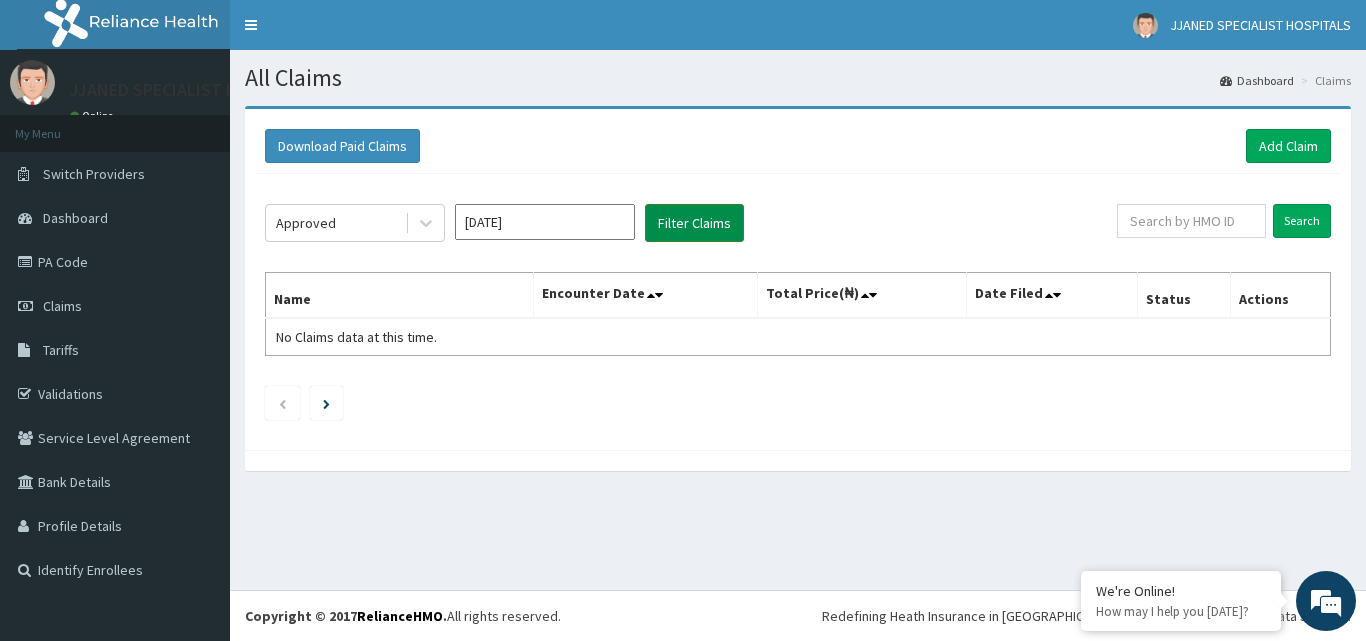 click on "Filter Claims" at bounding box center (694, 223) 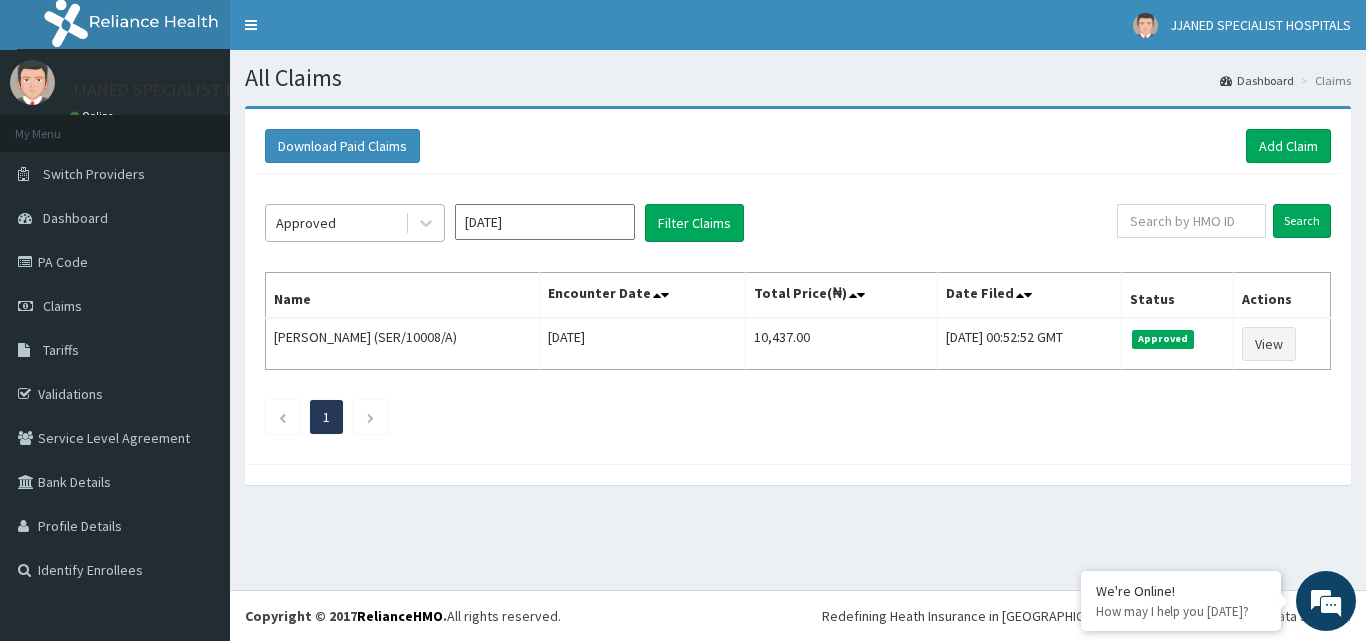 click on "Approved" at bounding box center [335, 223] 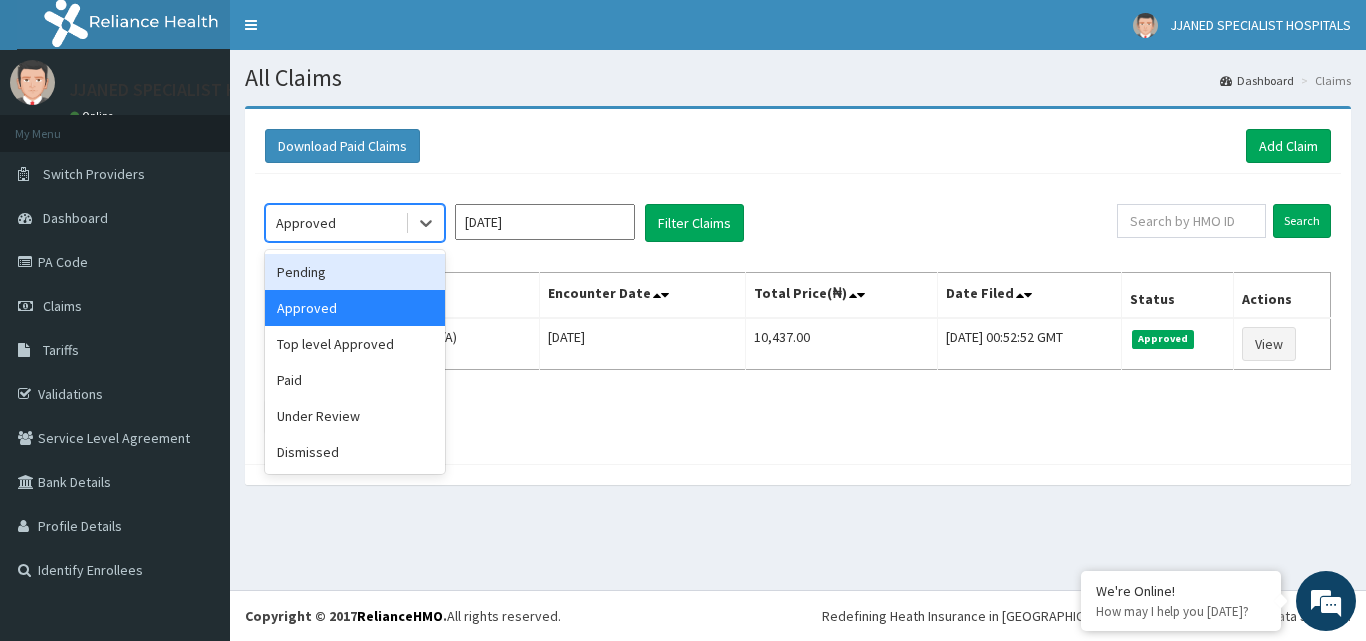 click on "Pending" at bounding box center (355, 272) 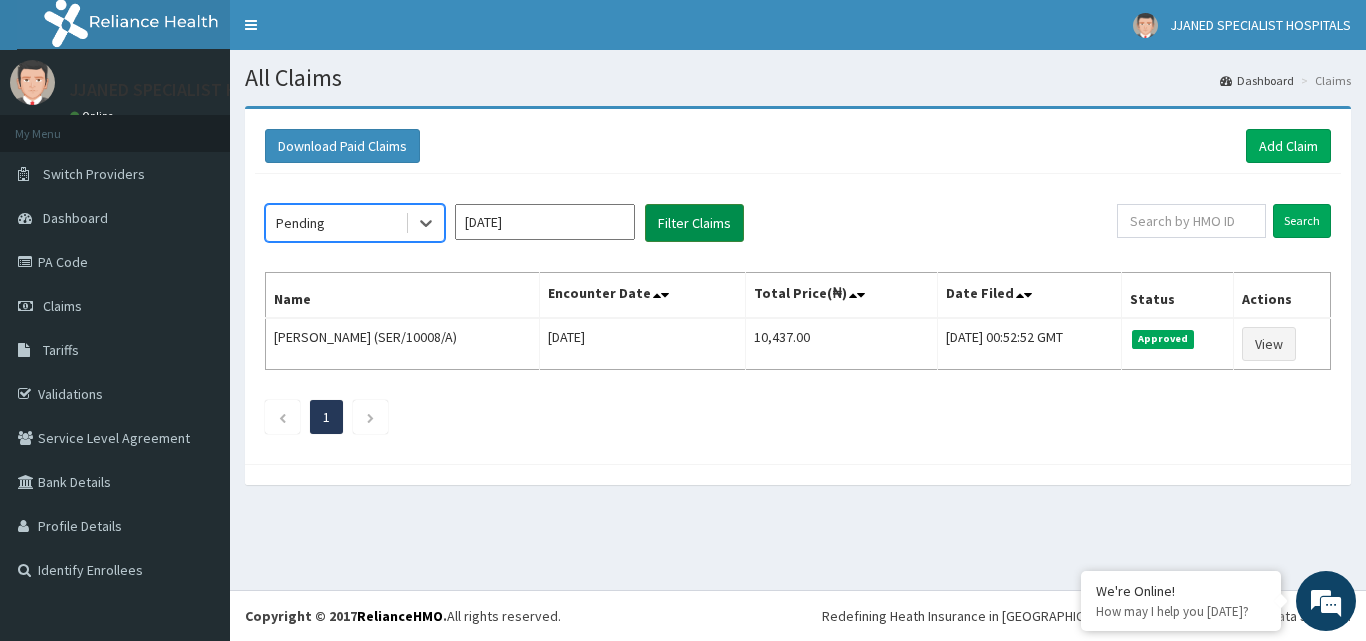 click on "Filter Claims" at bounding box center (694, 223) 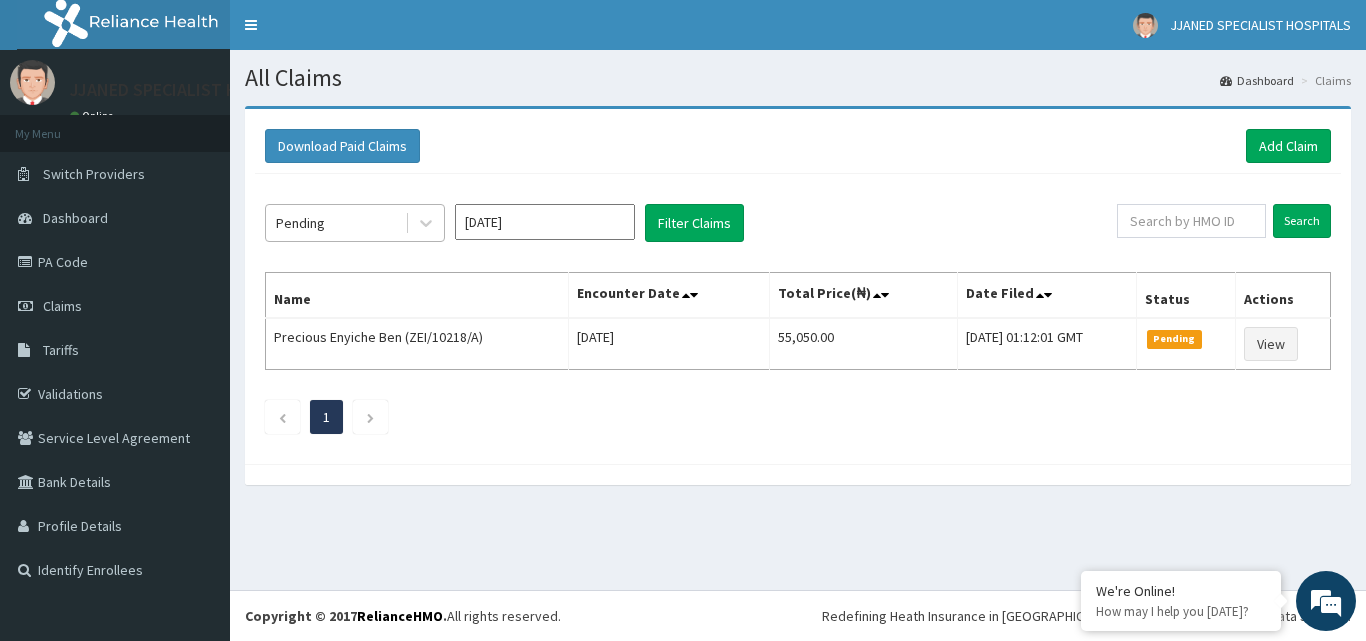 click on "Pending" at bounding box center [335, 223] 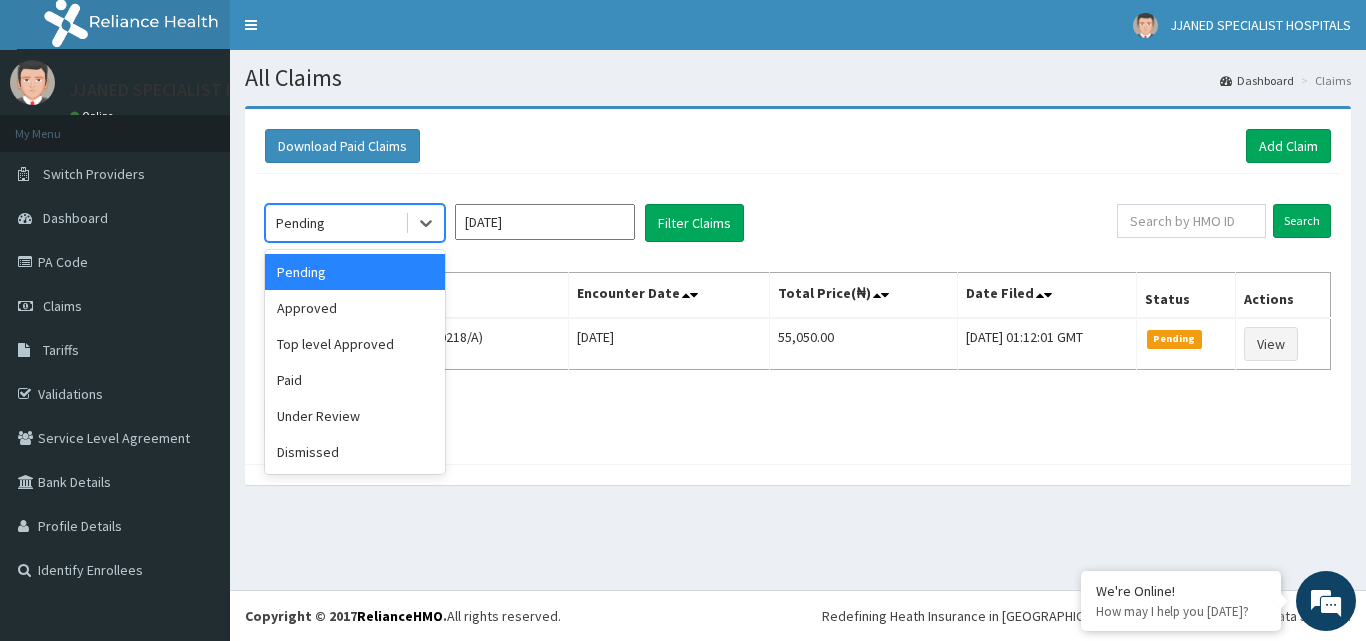 click on "[DATE]" at bounding box center [545, 222] 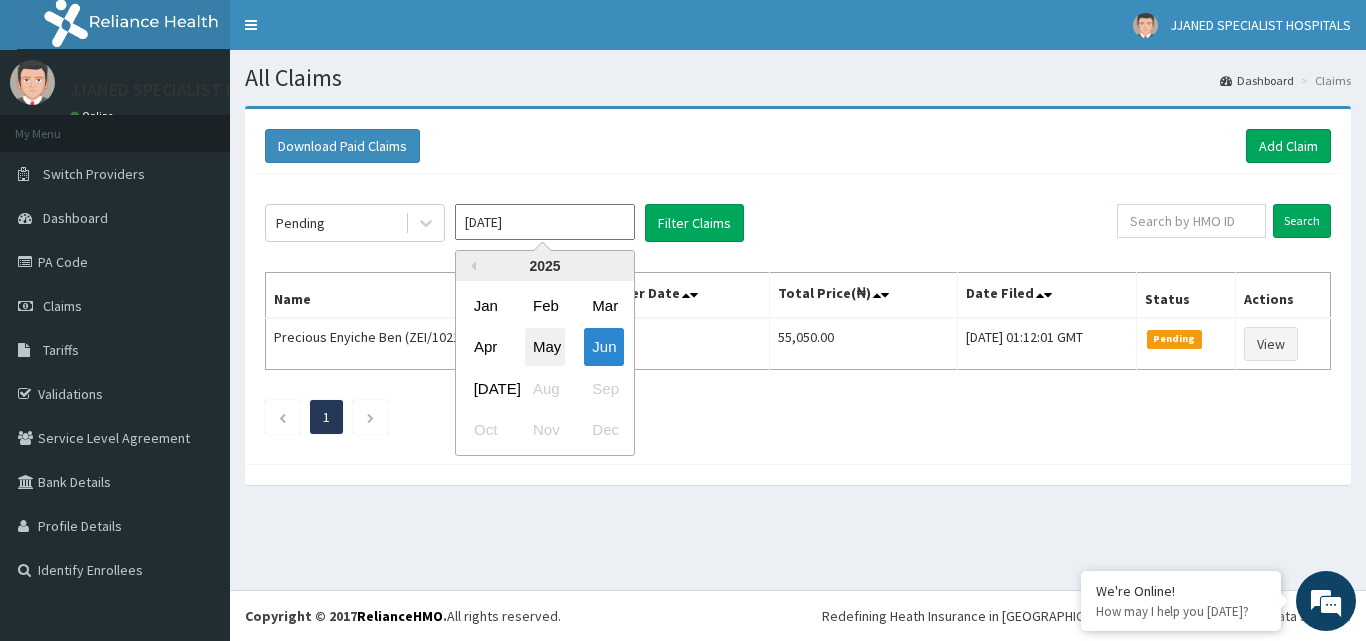 click on "May" at bounding box center (545, 347) 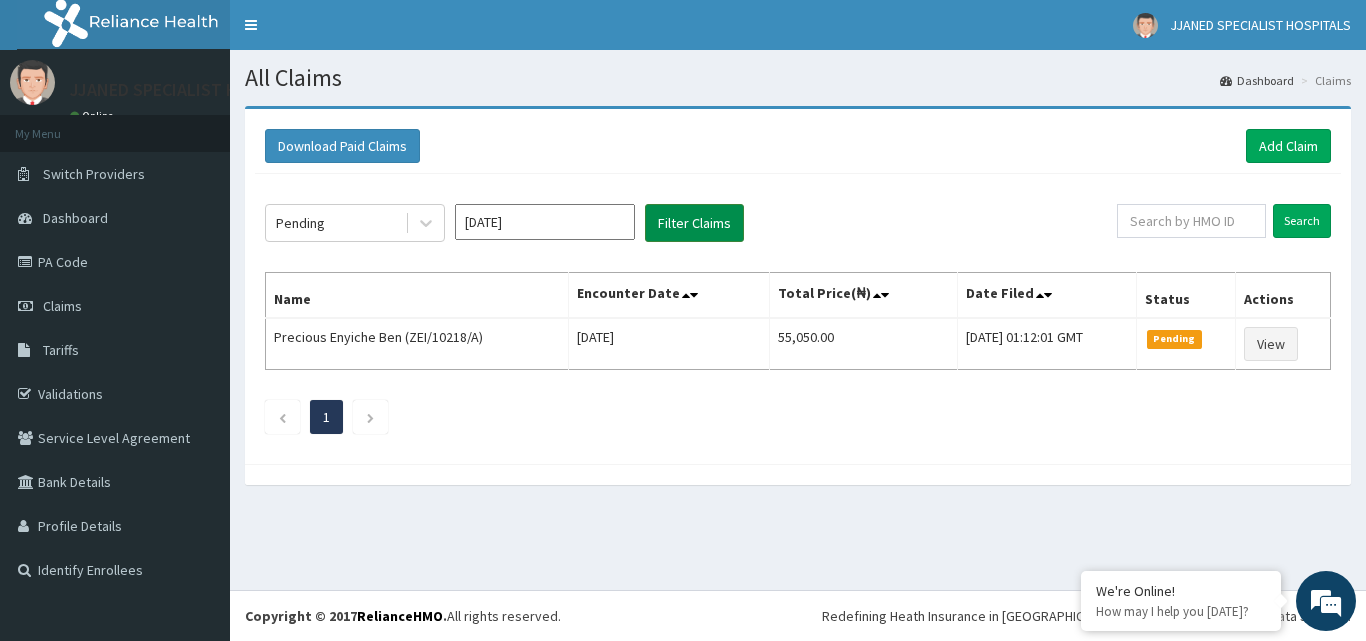 click on "Filter Claims" at bounding box center [694, 223] 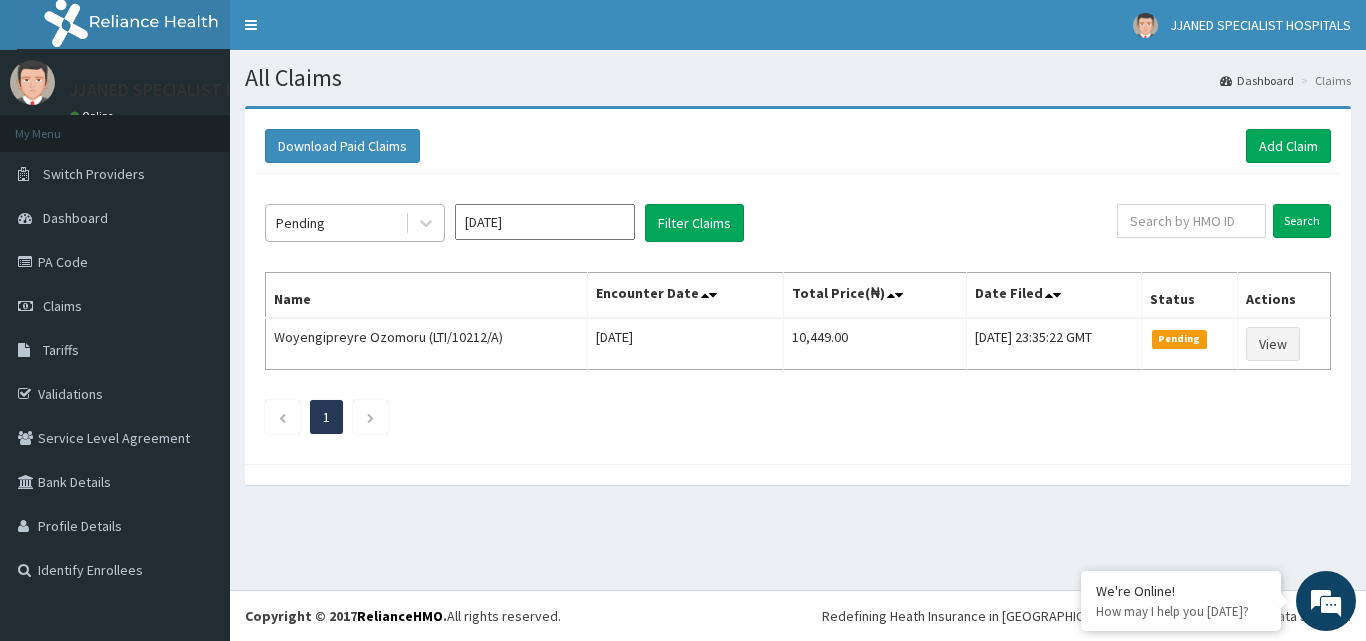 click on "Pending" at bounding box center [335, 223] 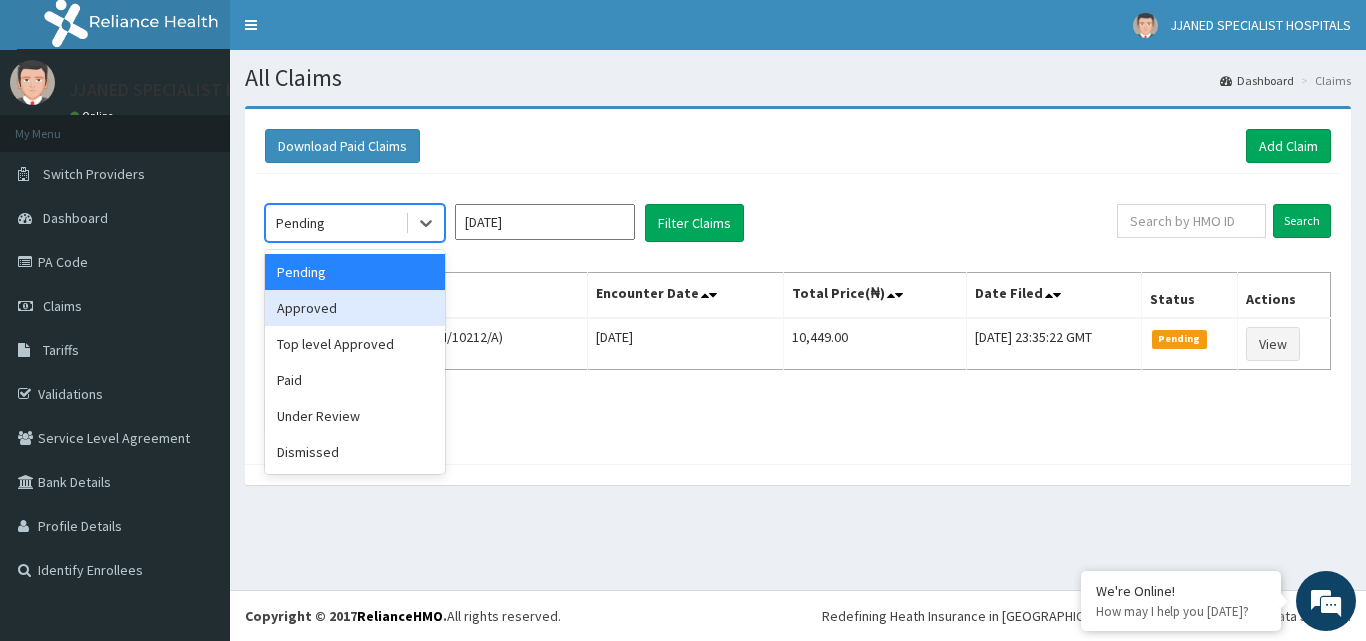 click on "Approved" at bounding box center [355, 308] 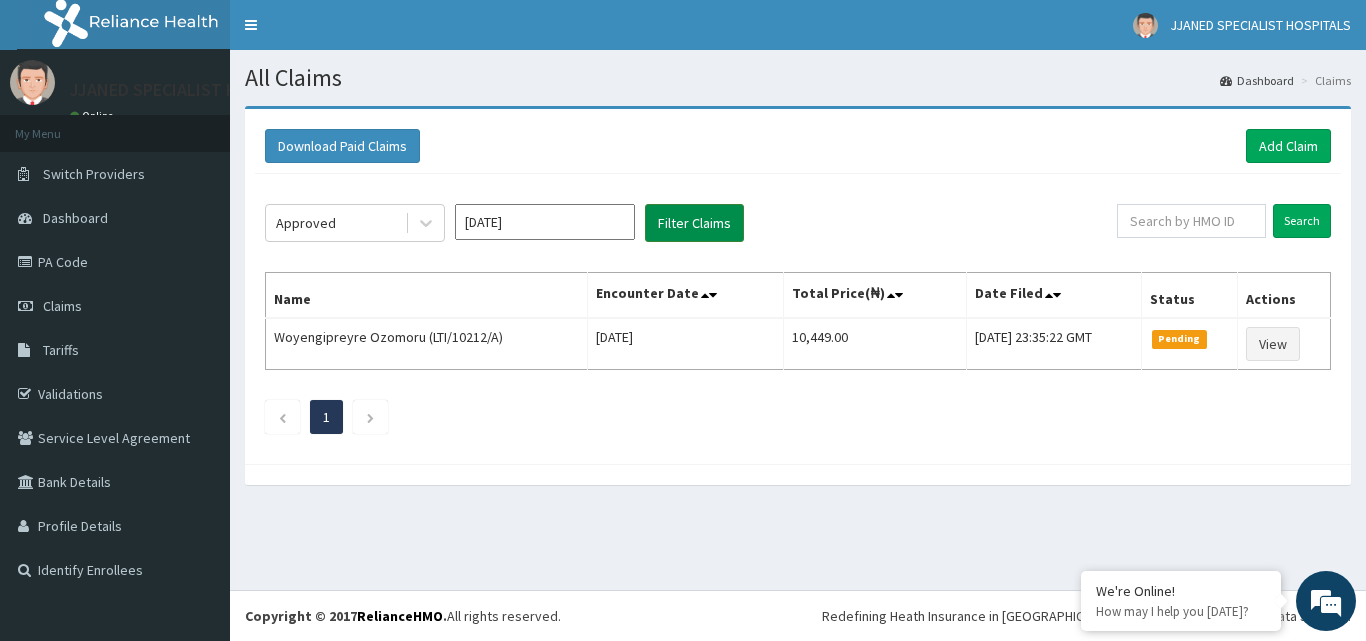 click on "Filter Claims" at bounding box center (694, 223) 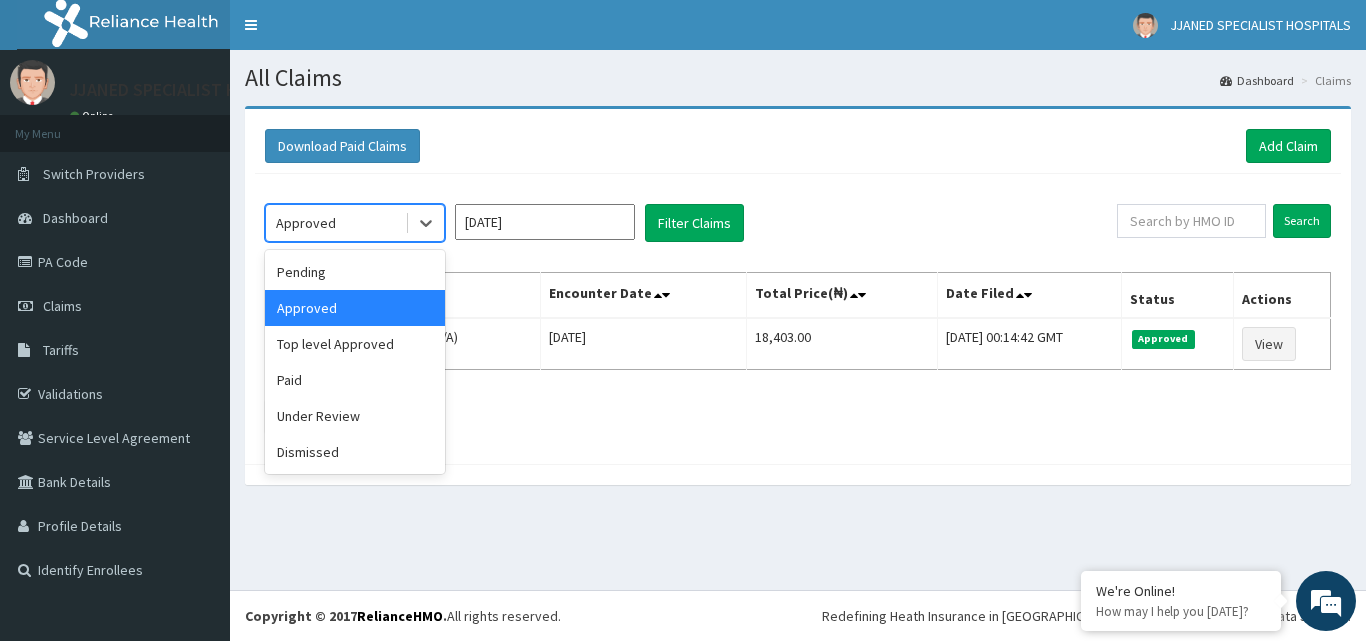 click on "Approved" at bounding box center [335, 223] 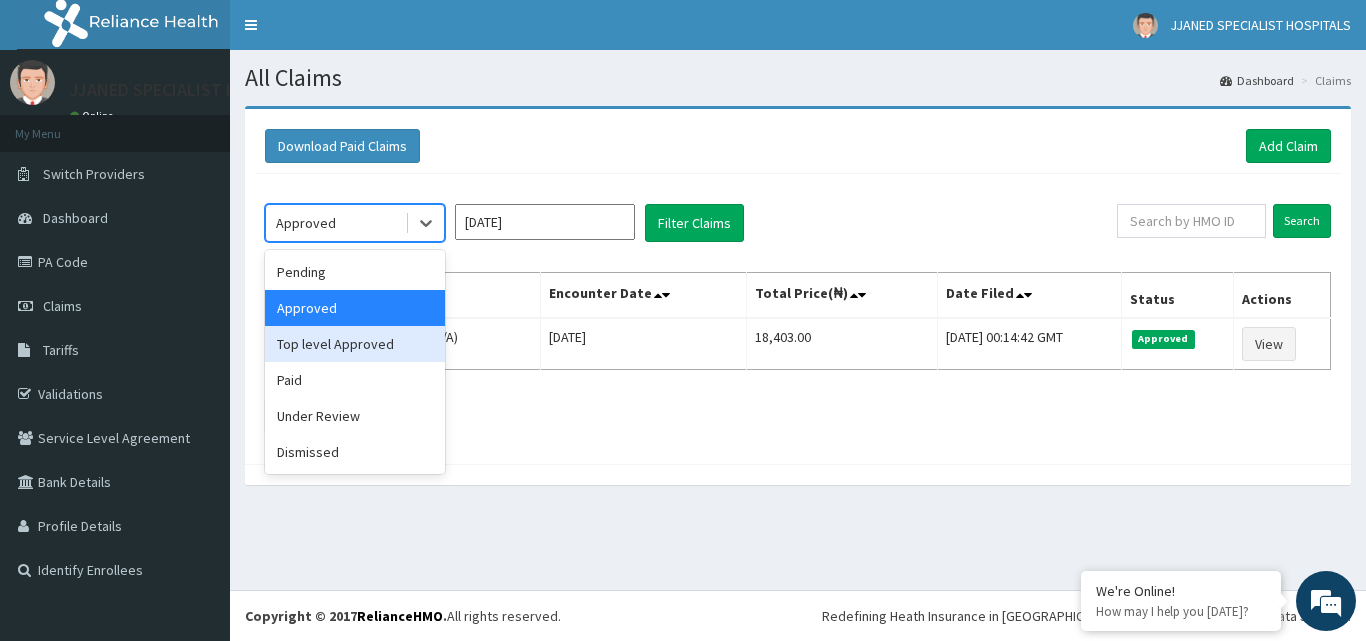 click on "Top level Approved" at bounding box center (355, 344) 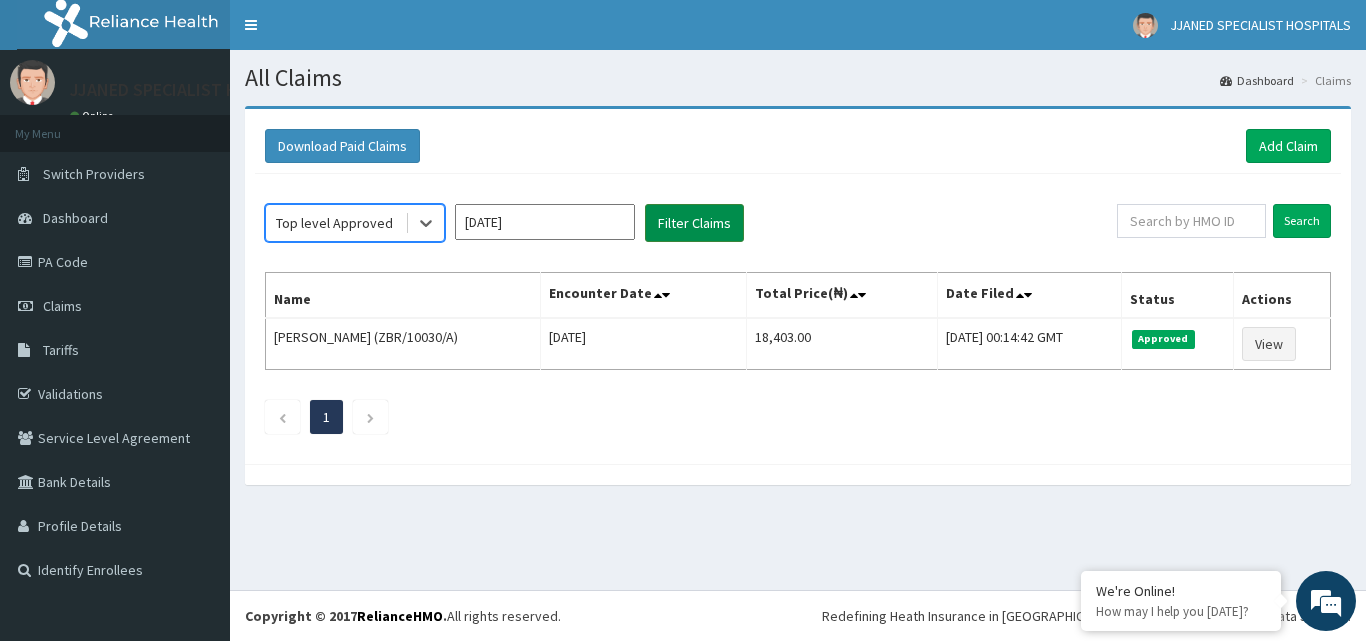 click on "Filter Claims" at bounding box center (694, 223) 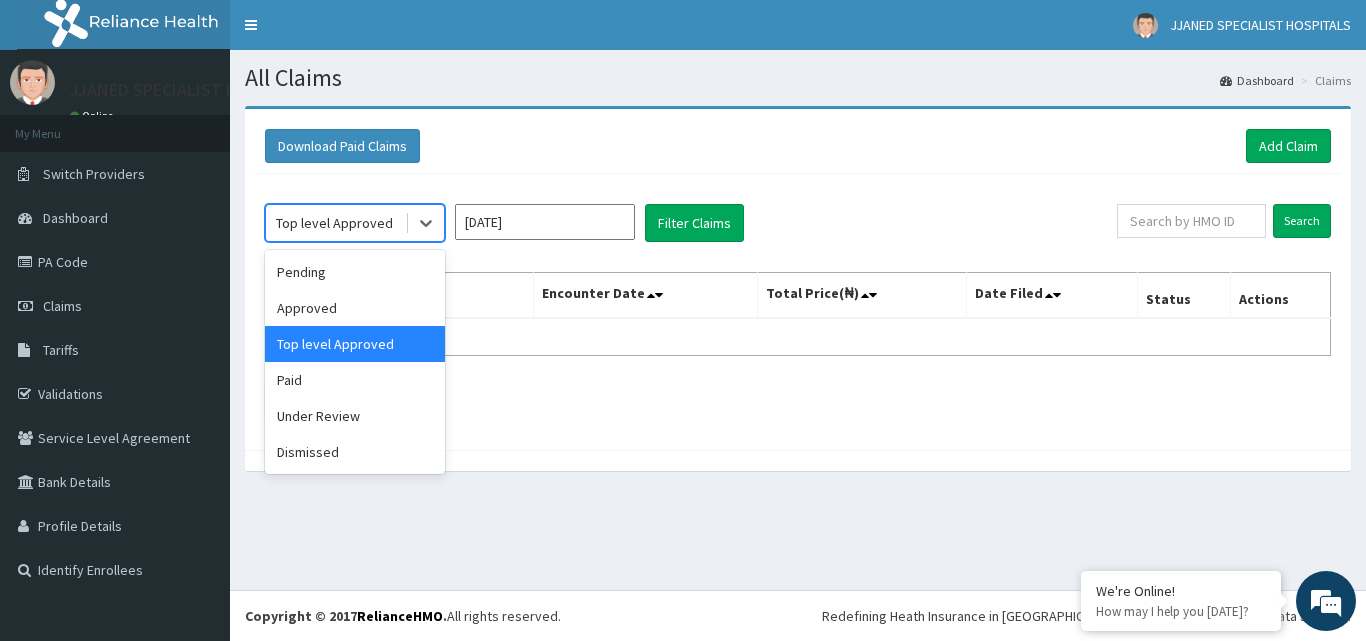 click on "Top level Approved" at bounding box center [335, 223] 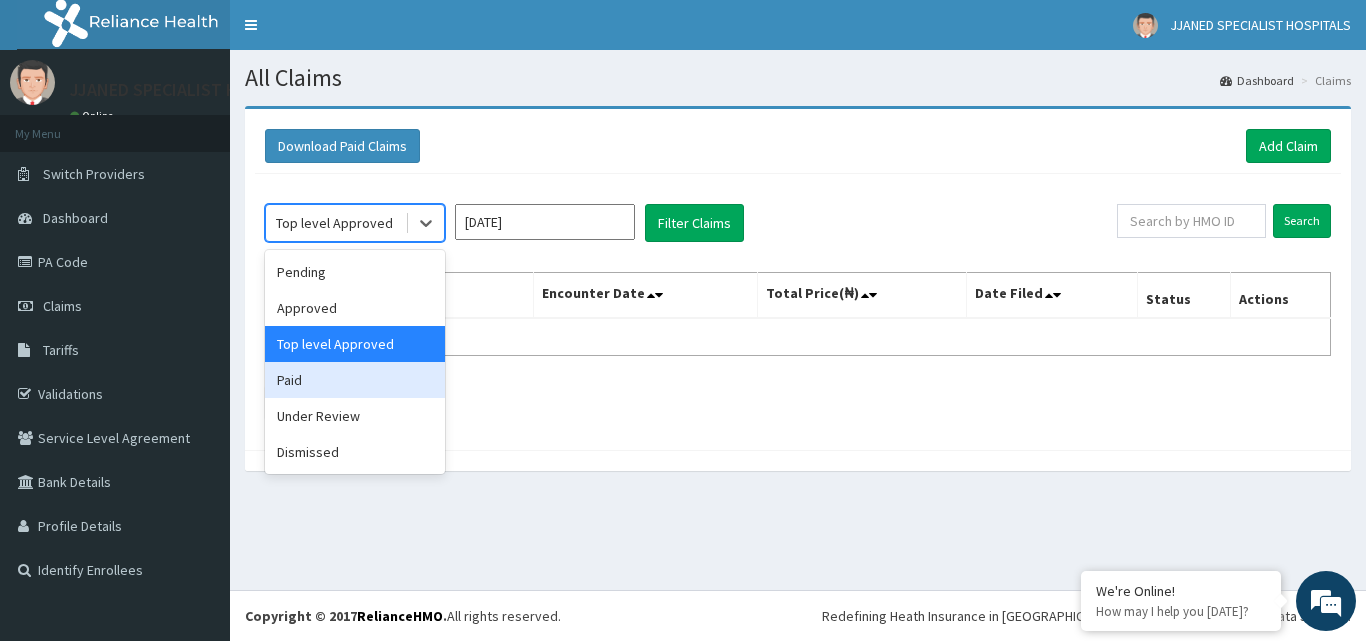 click on "Paid" at bounding box center (355, 380) 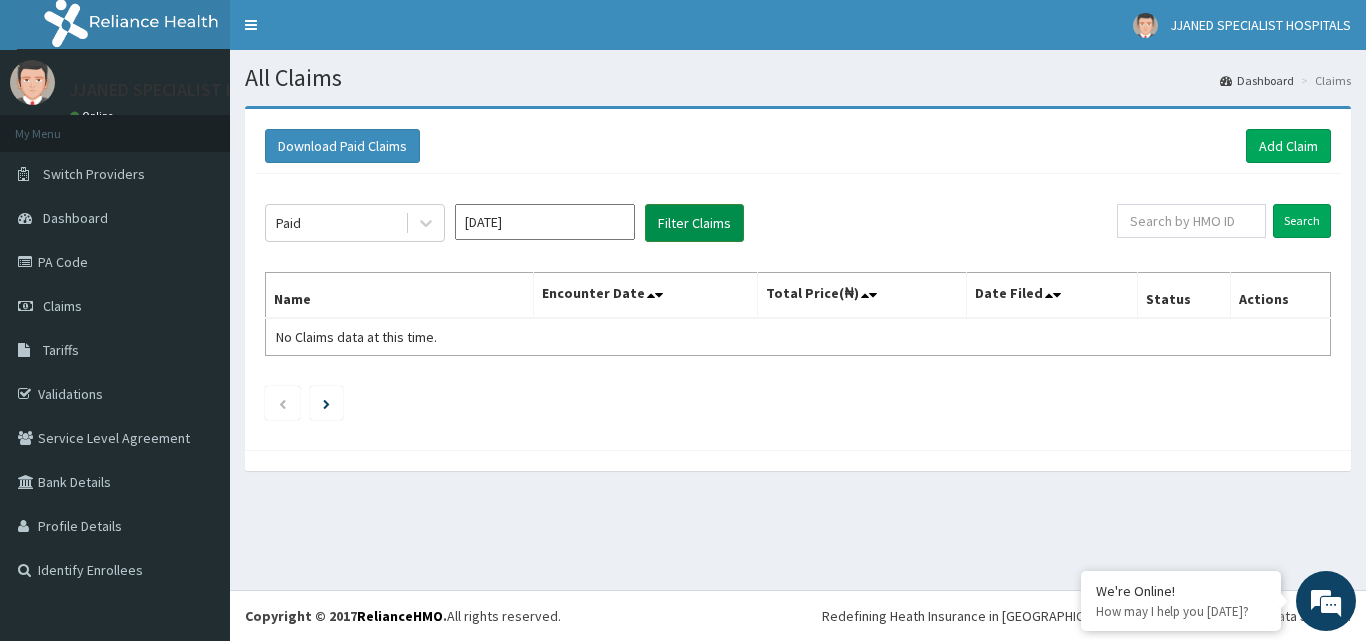 click on "Filter Claims" at bounding box center (694, 223) 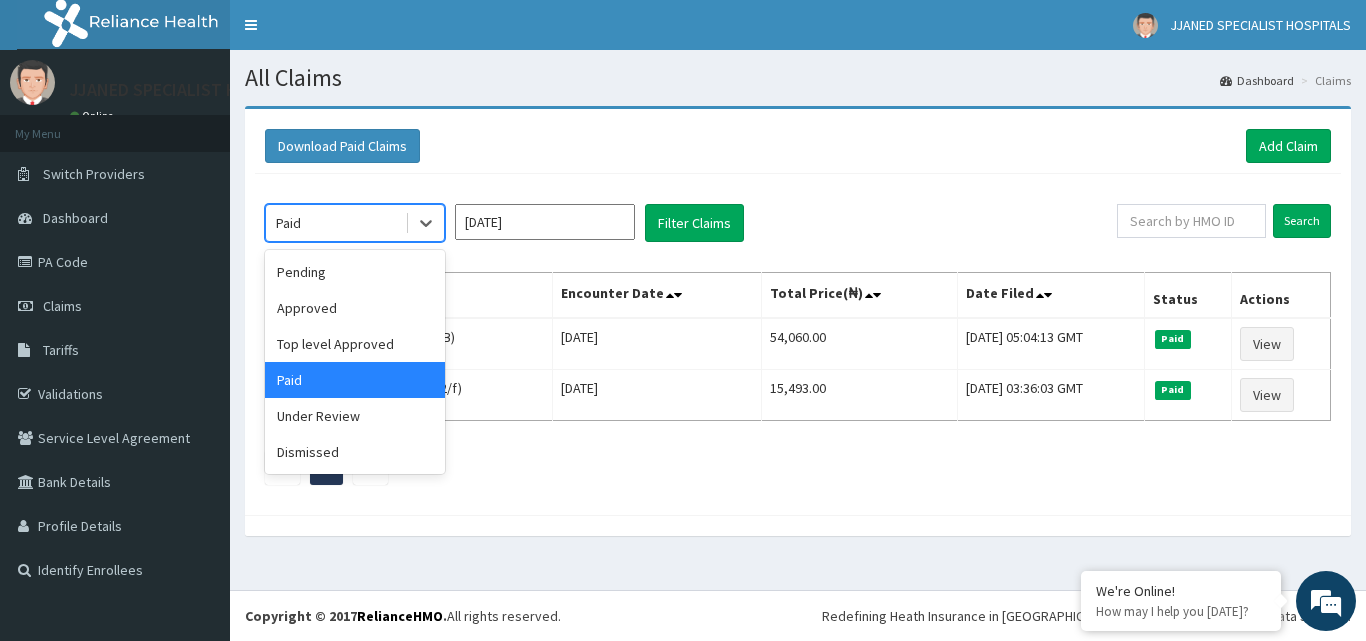 click on "Paid" at bounding box center (335, 223) 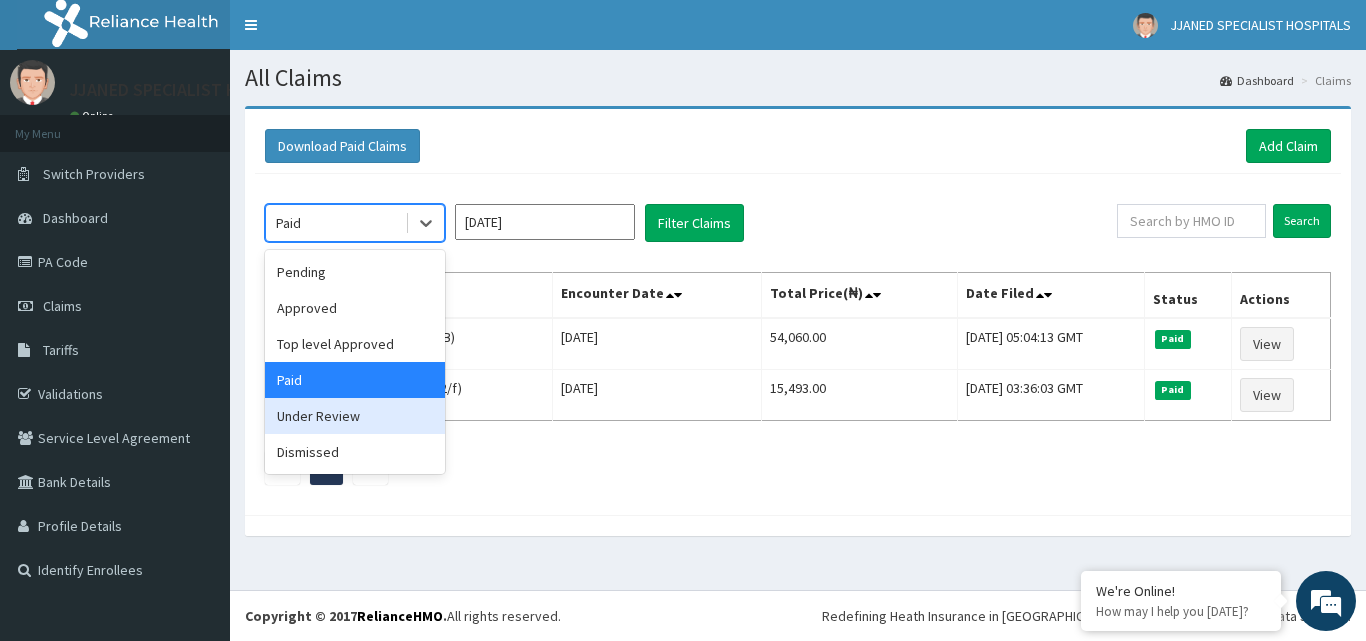 click on "Under Review" at bounding box center [355, 416] 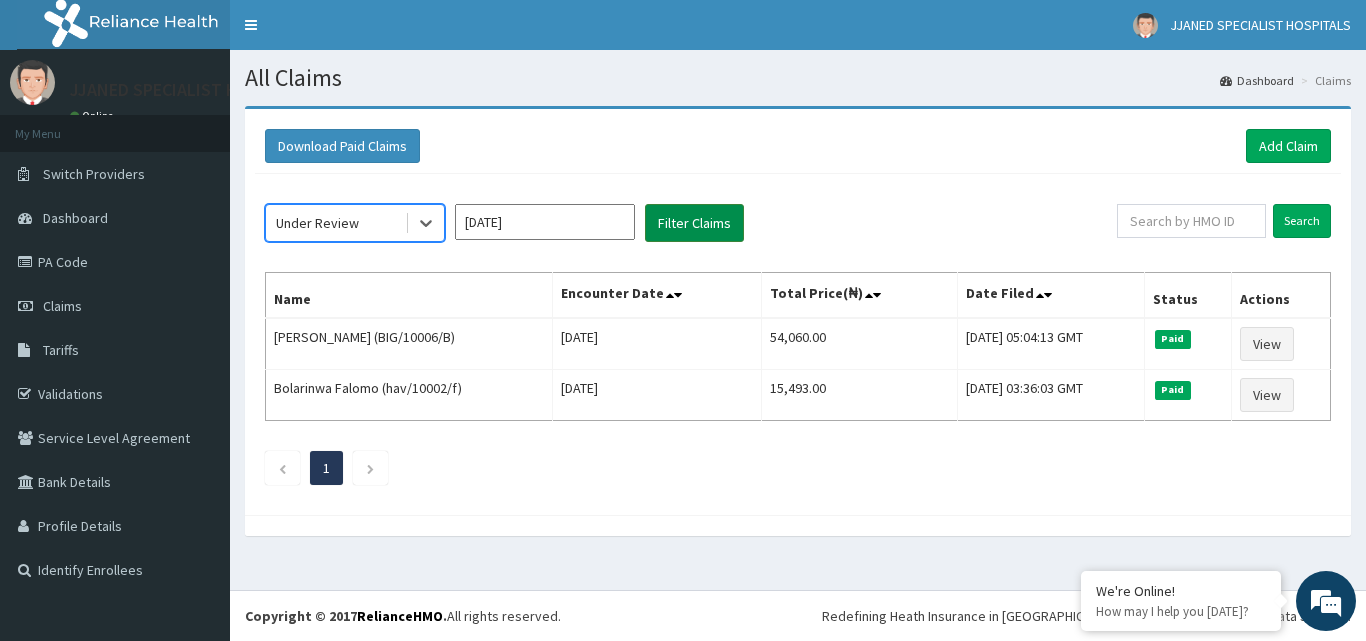 click on "Filter Claims" at bounding box center [694, 223] 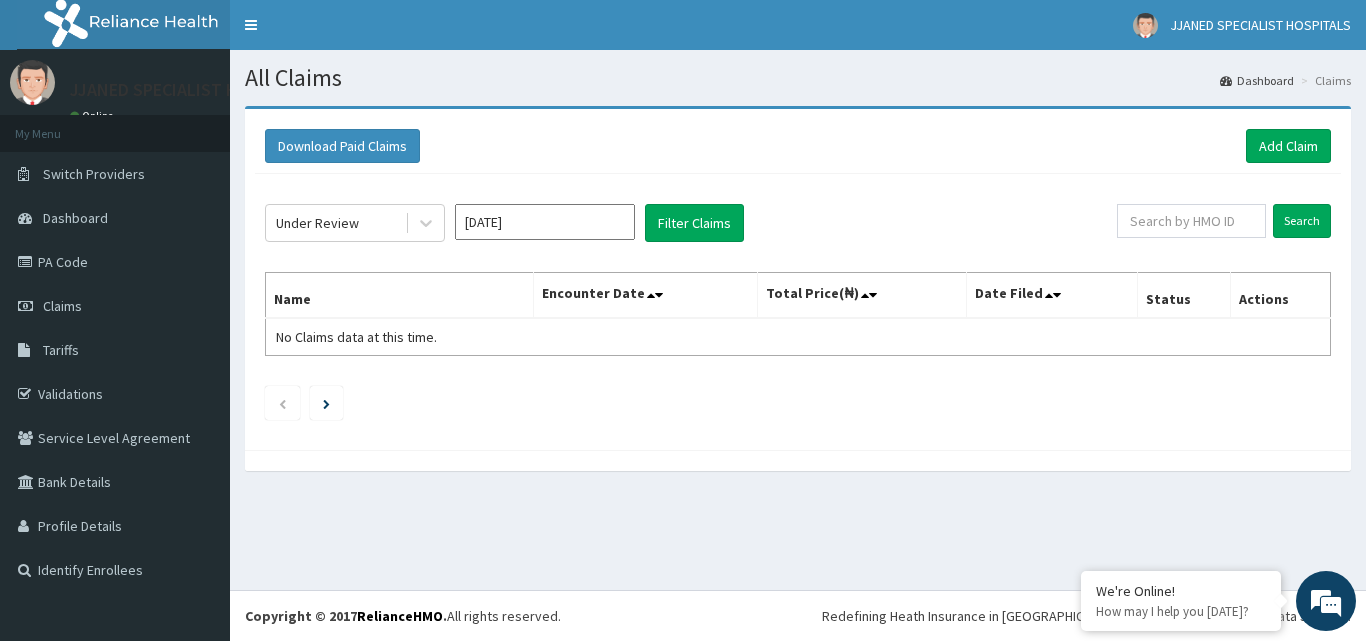 click on "[DATE]" at bounding box center [545, 222] 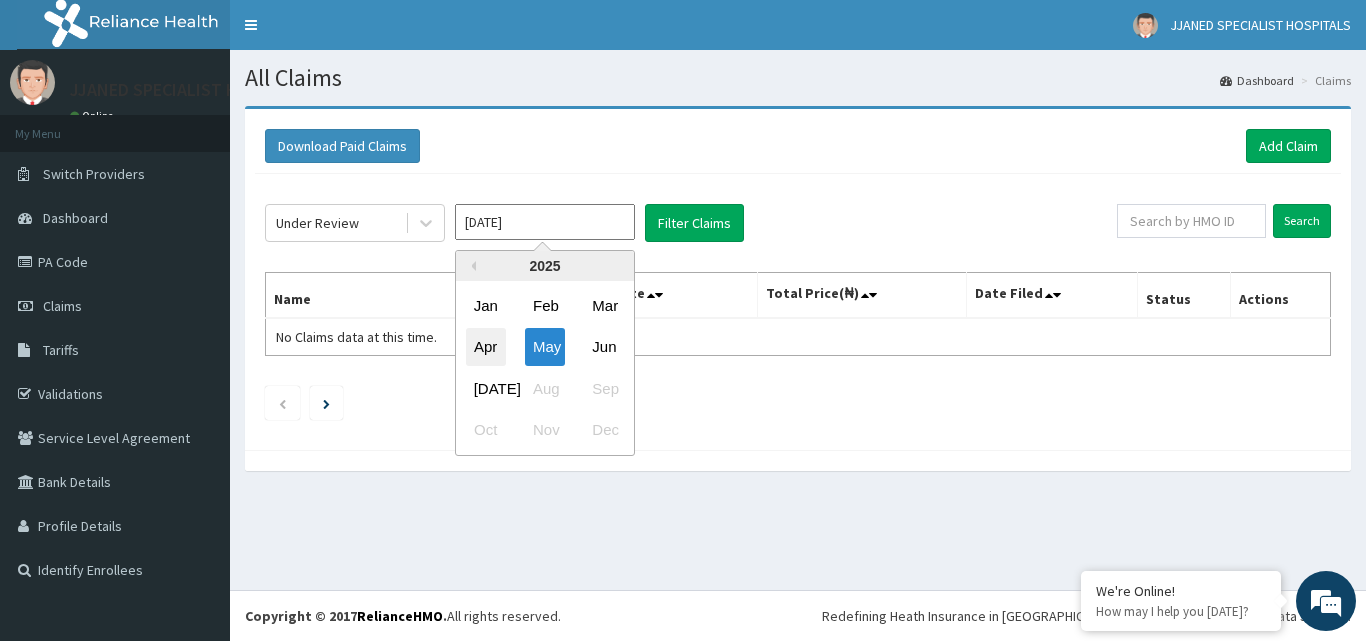 click on "Apr" at bounding box center [486, 347] 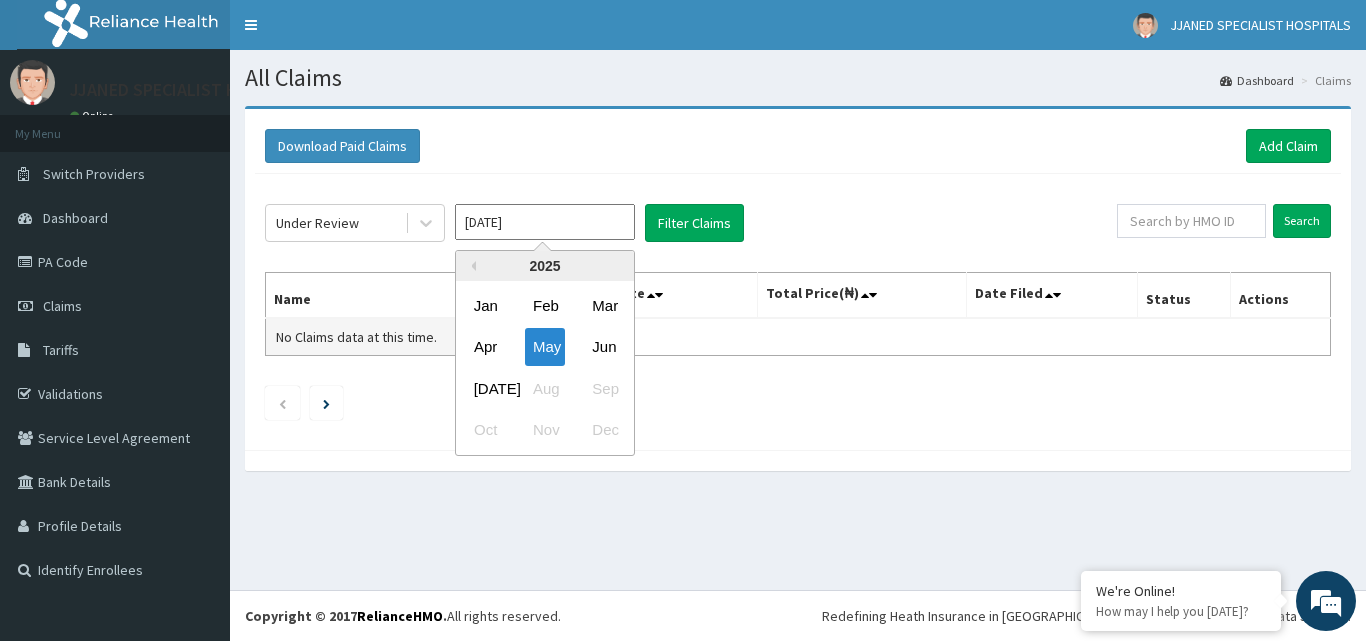 type on "[DATE]" 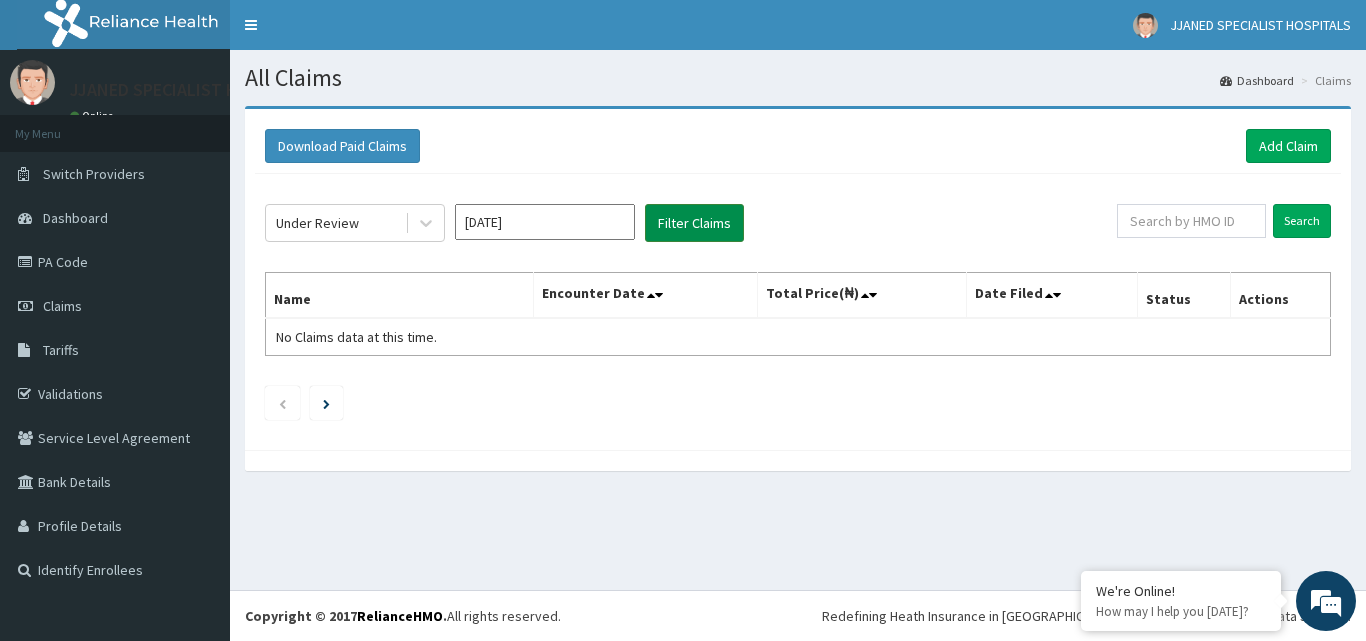 click on "Filter Claims" at bounding box center [694, 223] 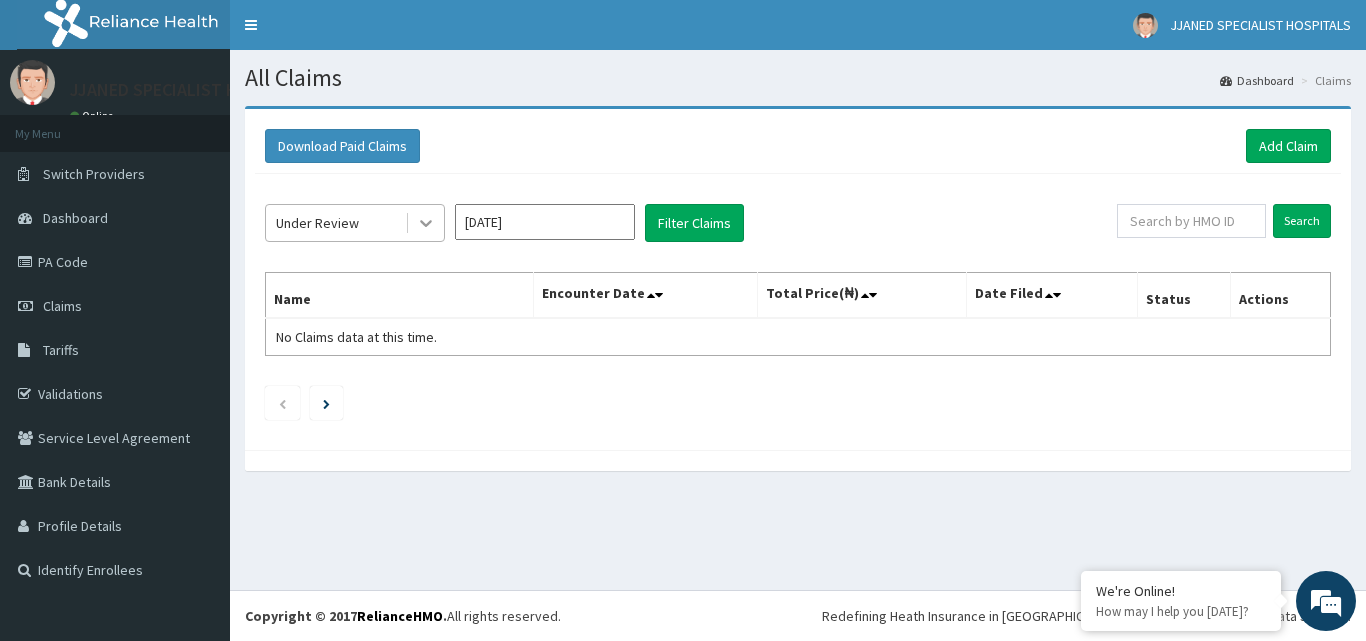 click 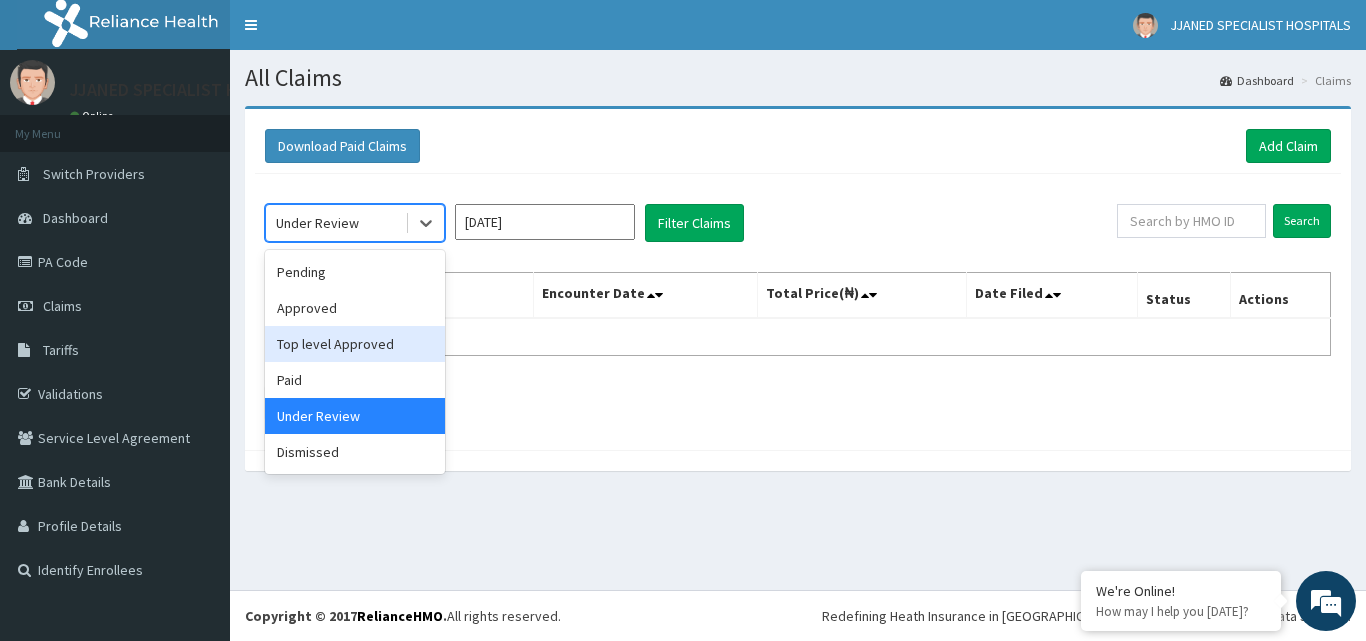 click on "Top level Approved" at bounding box center (355, 344) 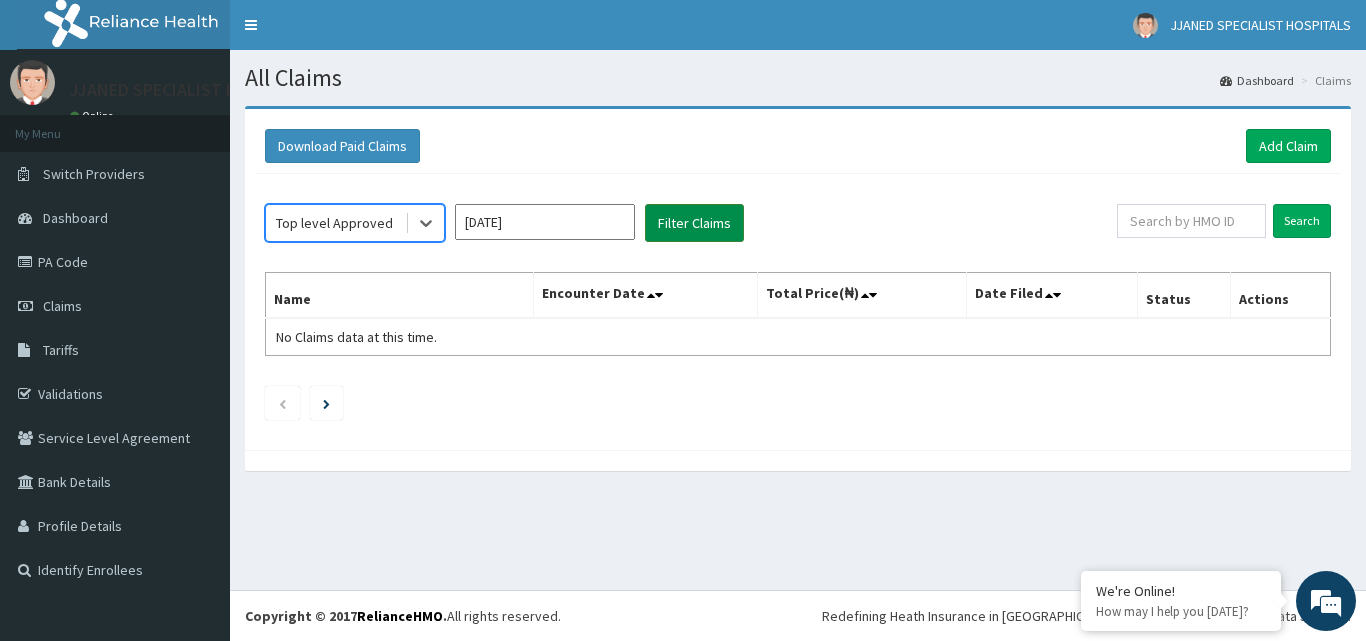 click on "Filter Claims" at bounding box center (694, 223) 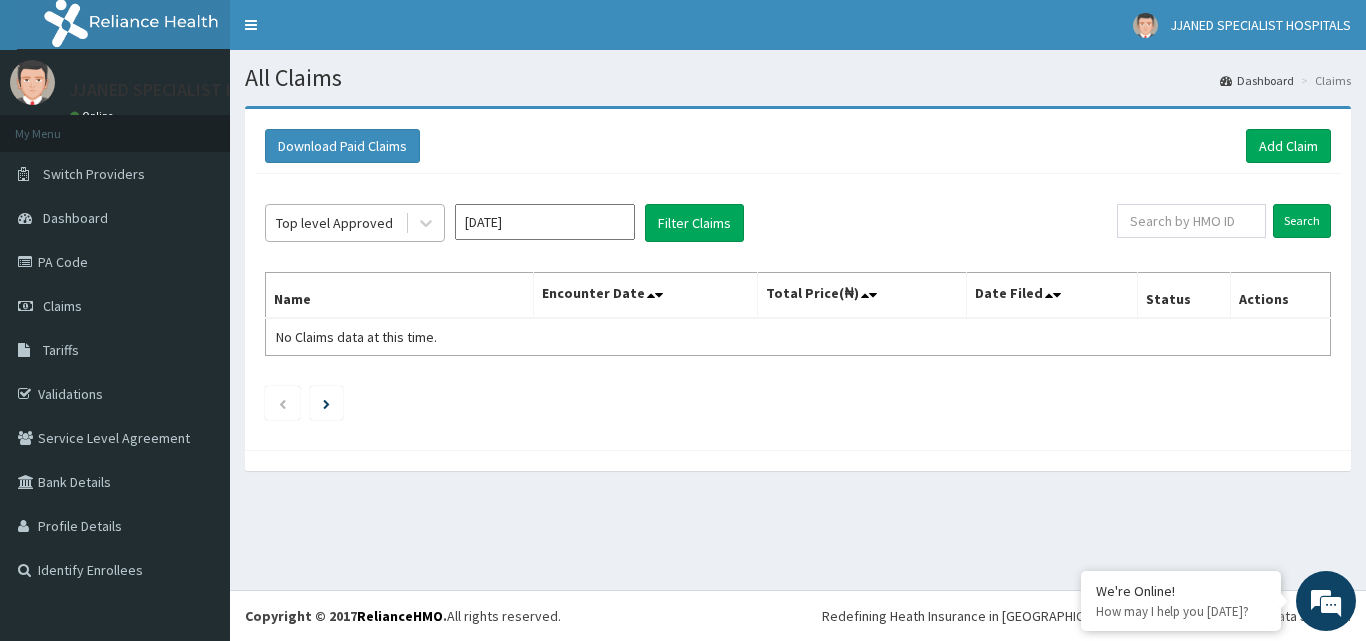 click on "Top level Approved" at bounding box center [334, 223] 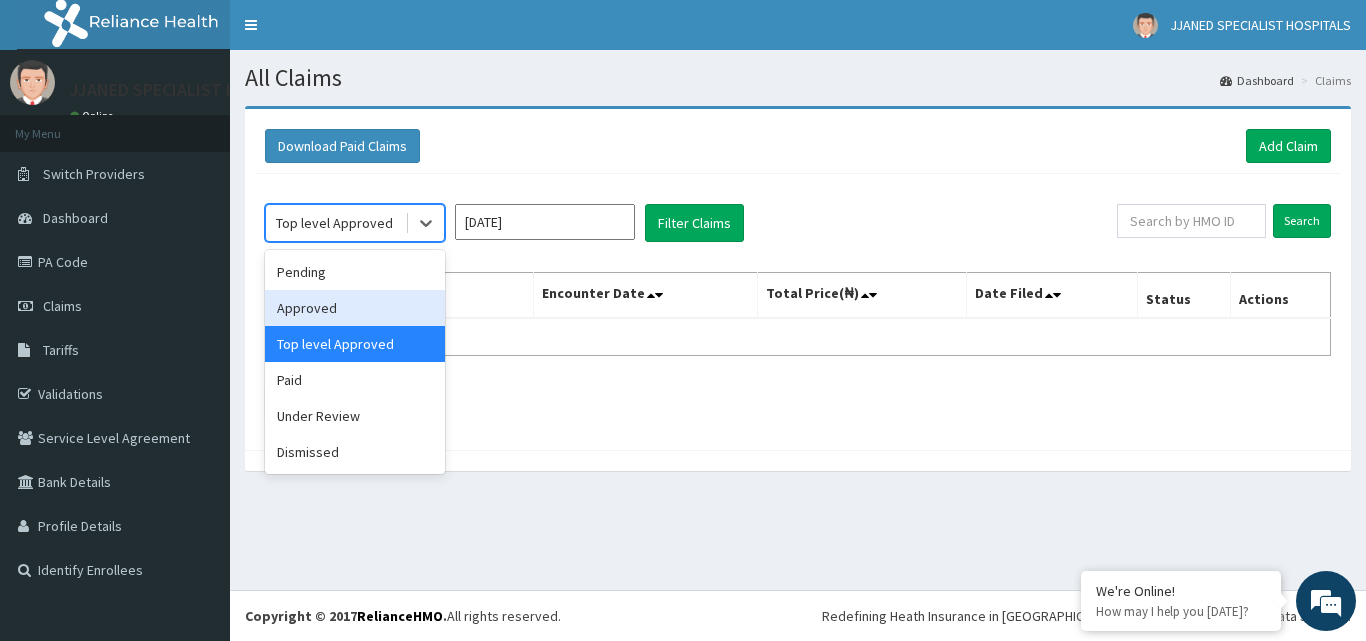 click on "Approved" at bounding box center (355, 308) 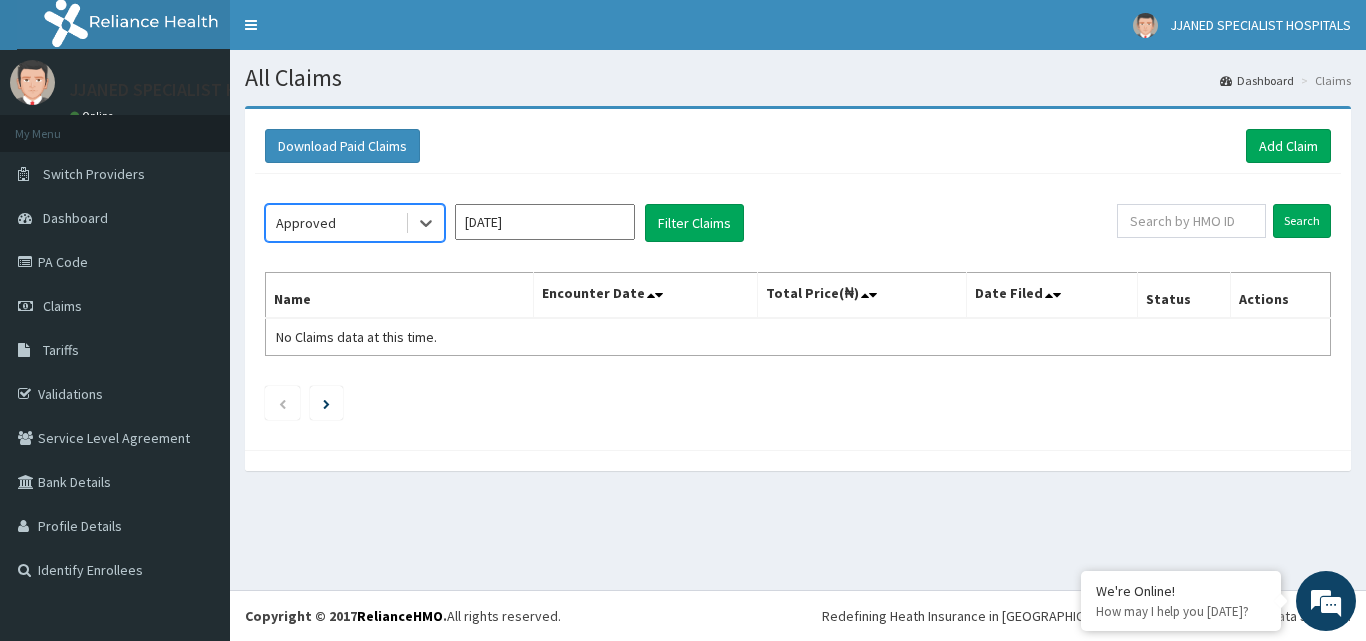click on "[DATE]" at bounding box center (545, 222) 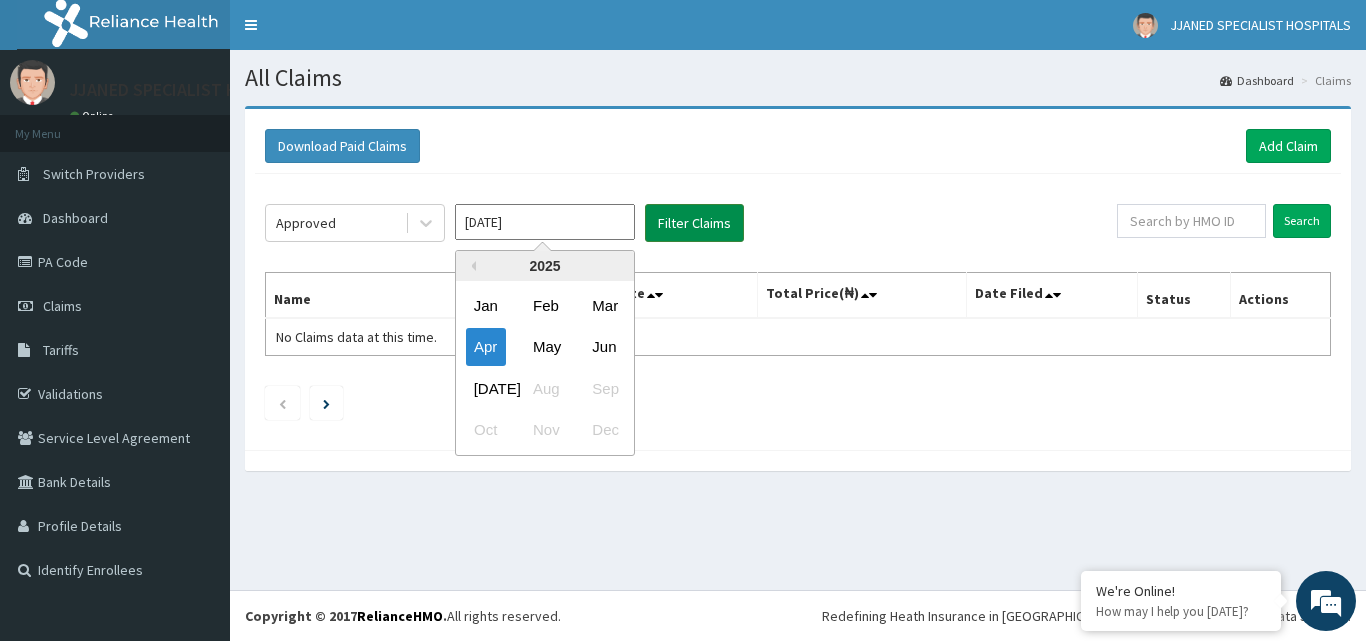 click on "Filter Claims" at bounding box center (694, 223) 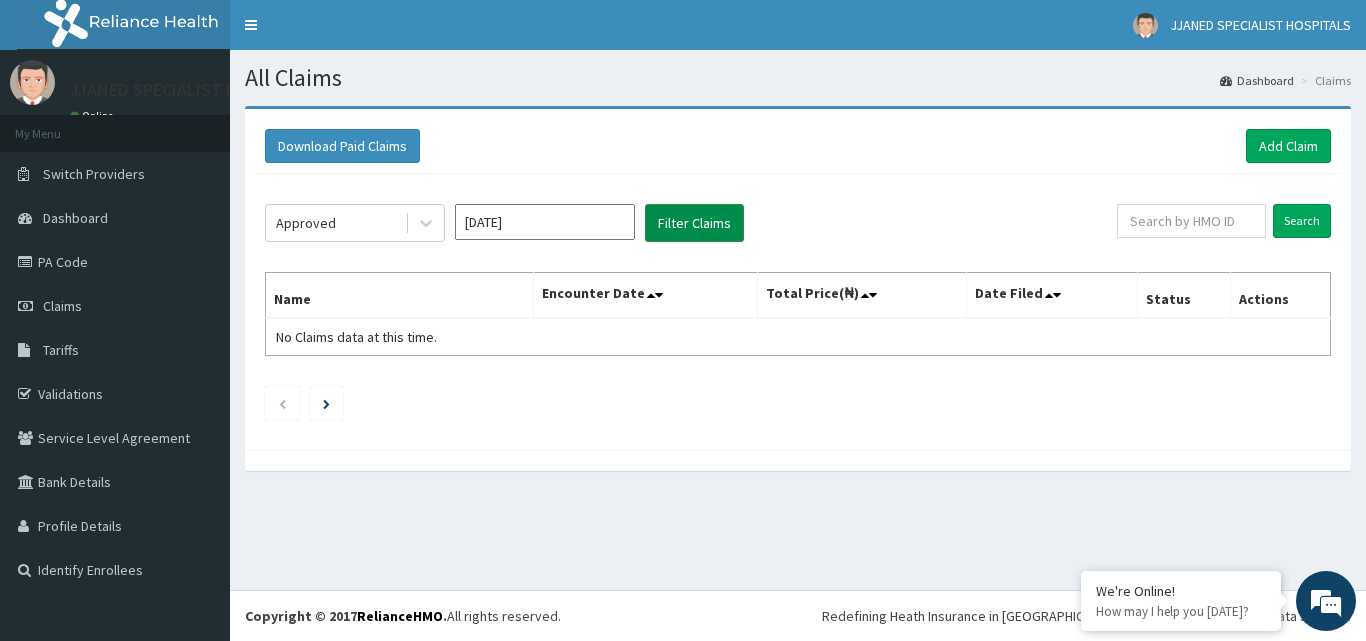 click on "Filter Claims" at bounding box center (694, 223) 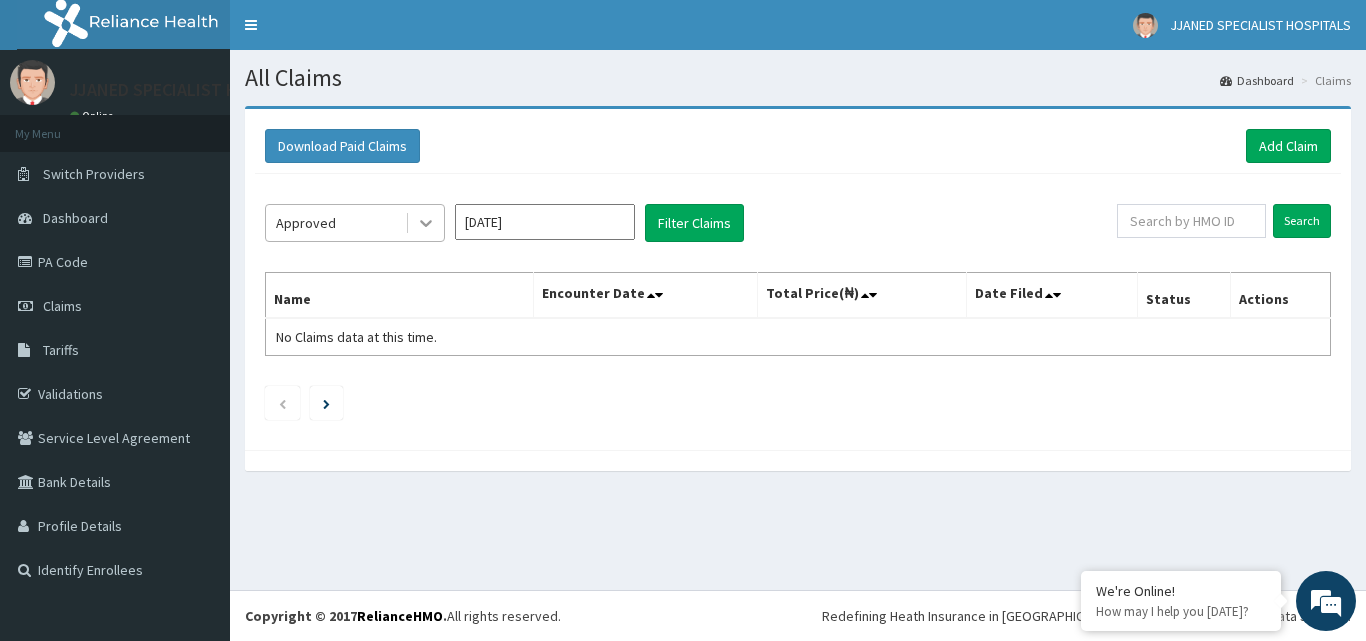 click 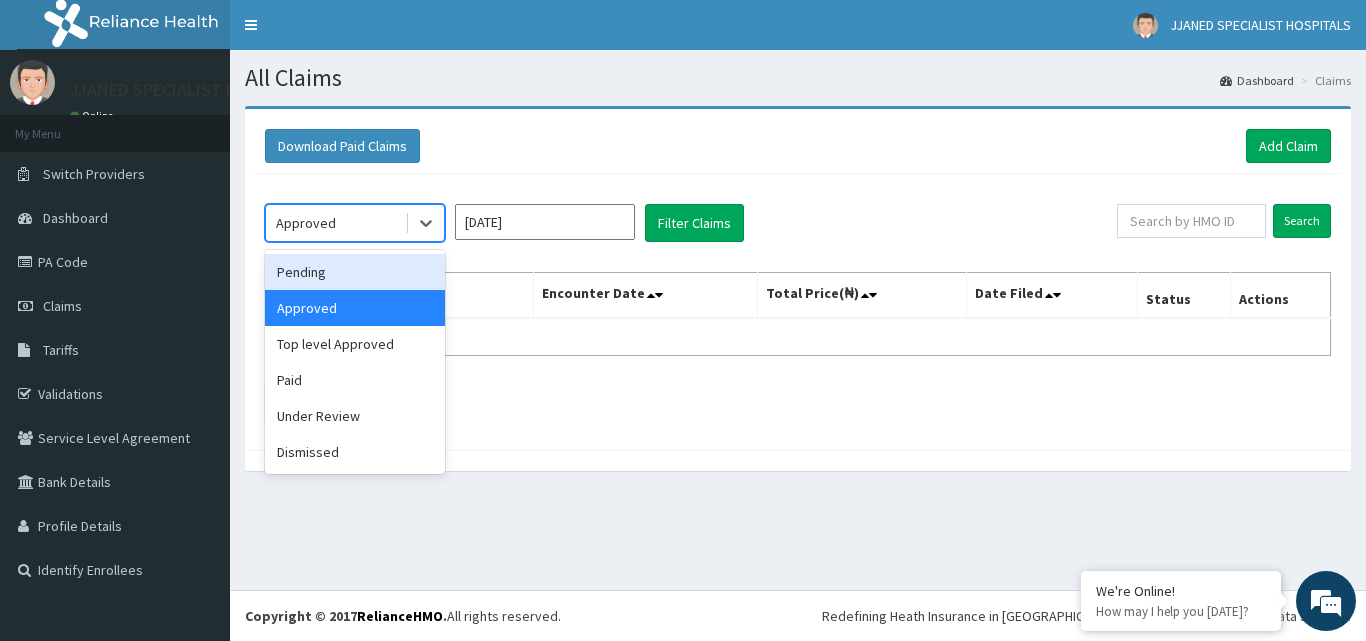 click on "Pending" at bounding box center (355, 272) 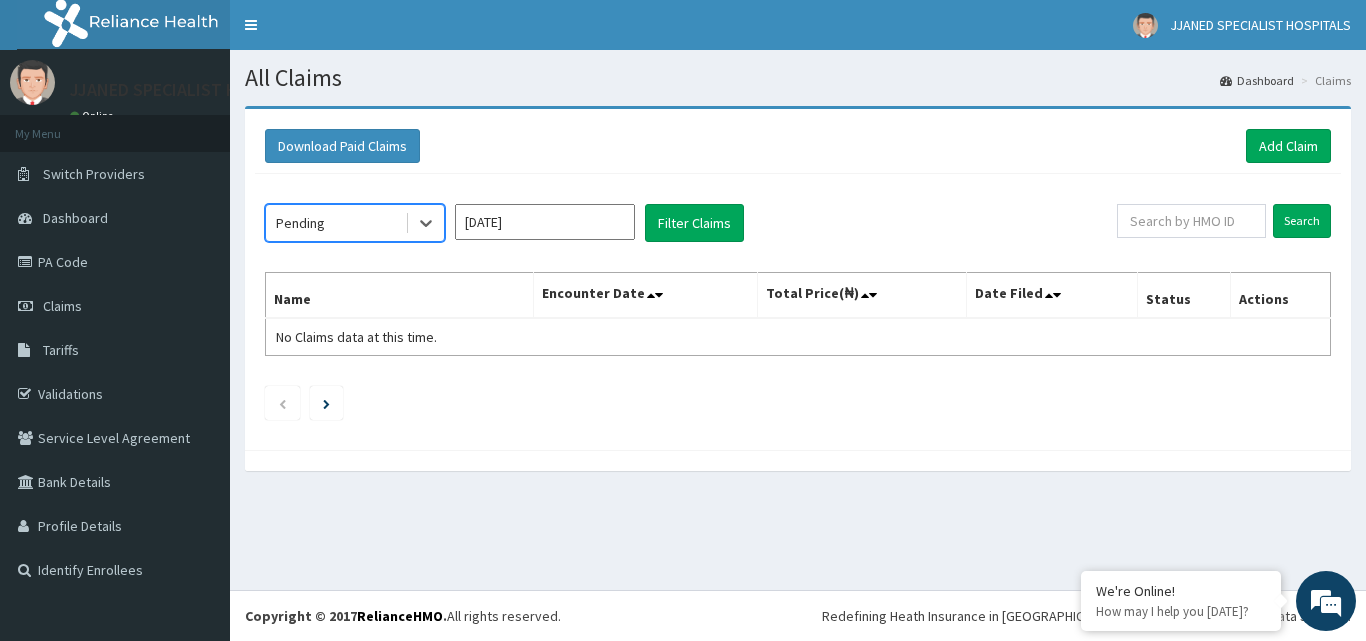 click on "option Pending, selected.   Select is focused ,type to refine list, press Down to open the menu,  Pending [DATE] Filter Claims" at bounding box center (691, 223) 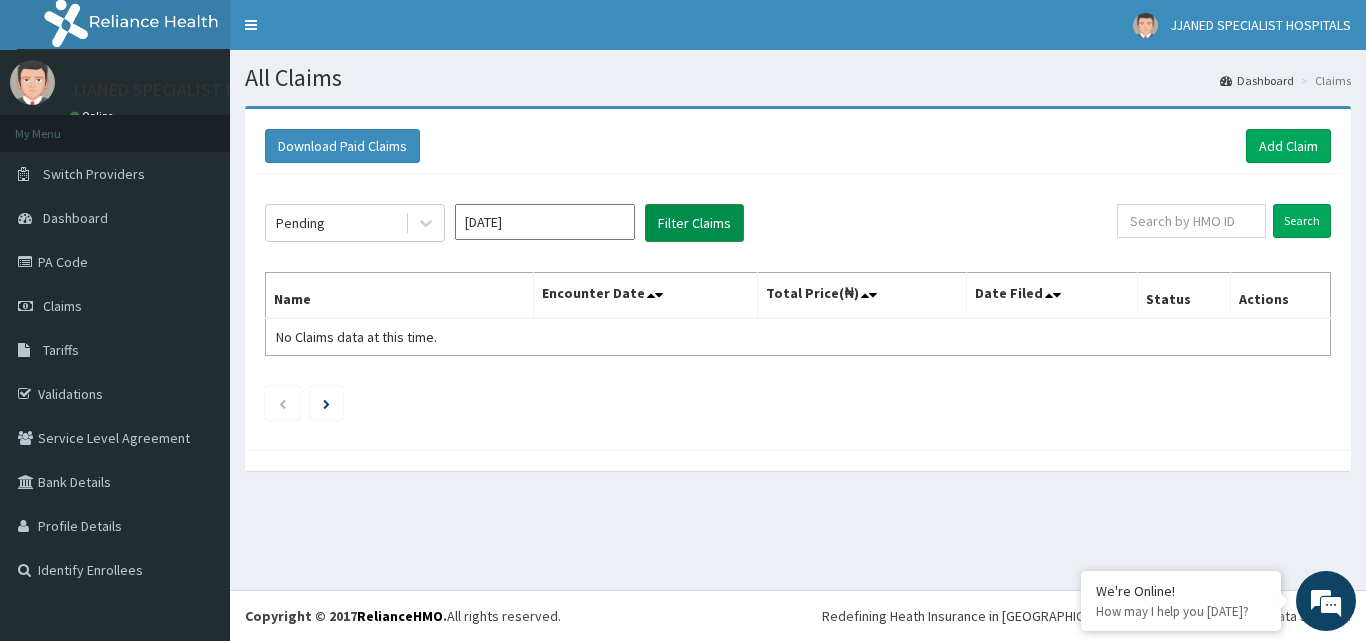 click on "Filter Claims" at bounding box center (694, 223) 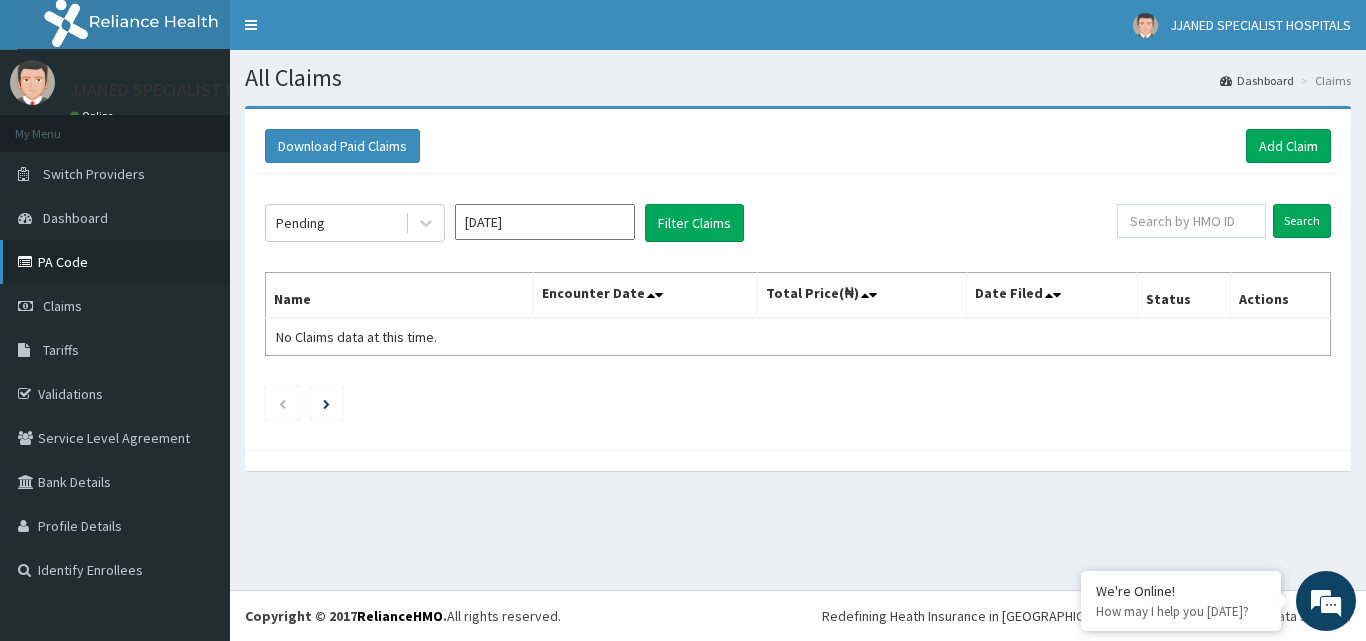 click on "PA Code" at bounding box center (115, 262) 